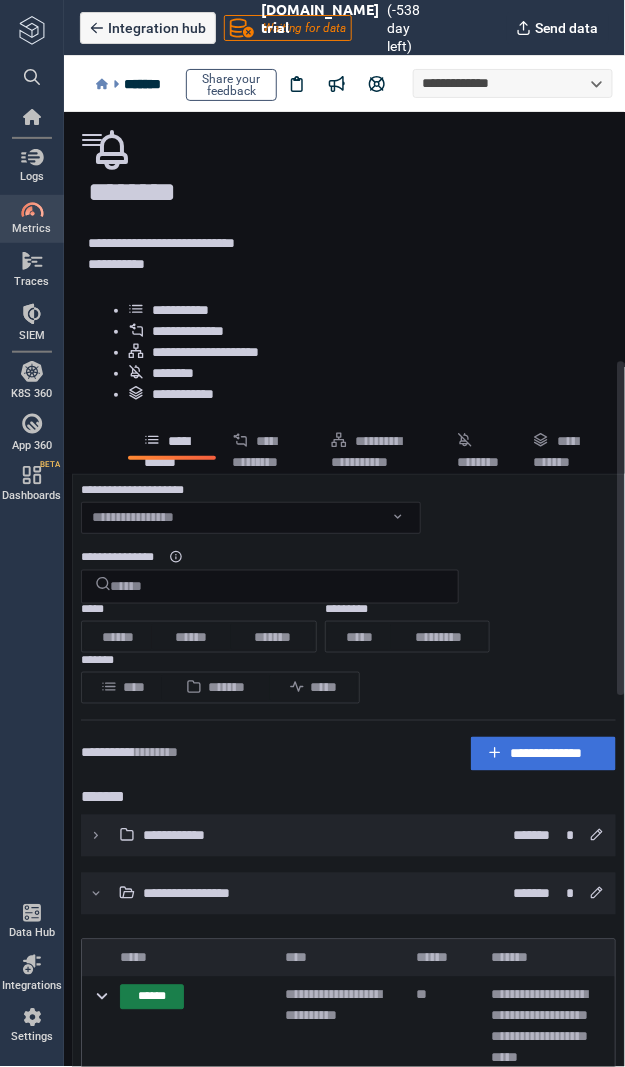scroll, scrollTop: 0, scrollLeft: 0, axis: both 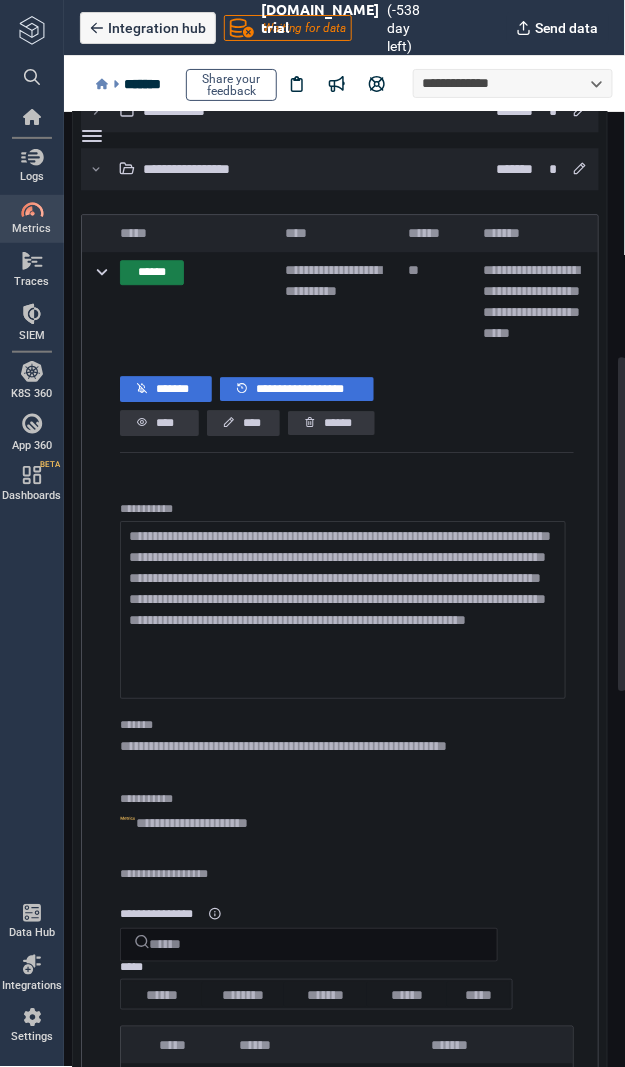 click on "**********" at bounding box center (346, 401) 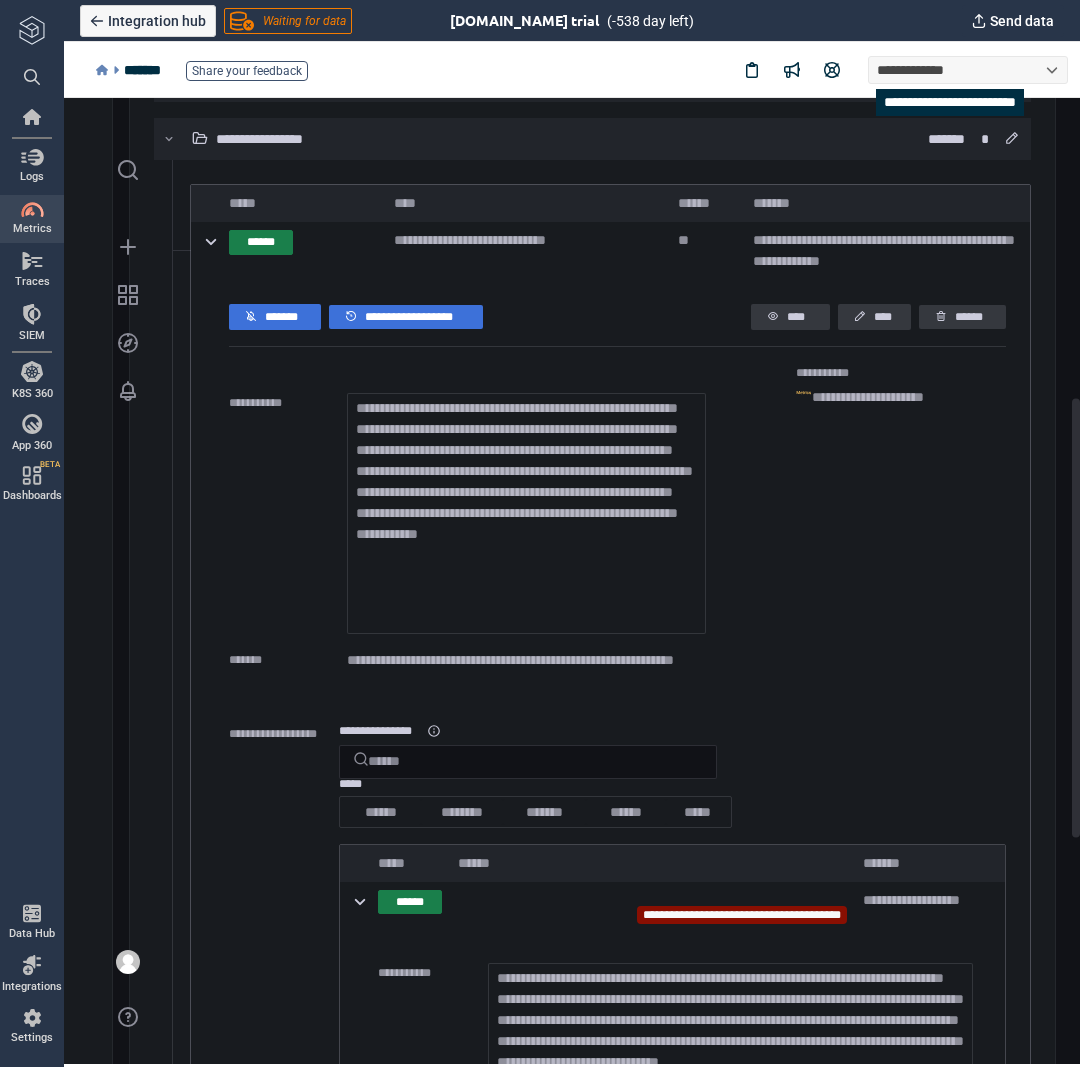 scroll, scrollTop: 0, scrollLeft: 0, axis: both 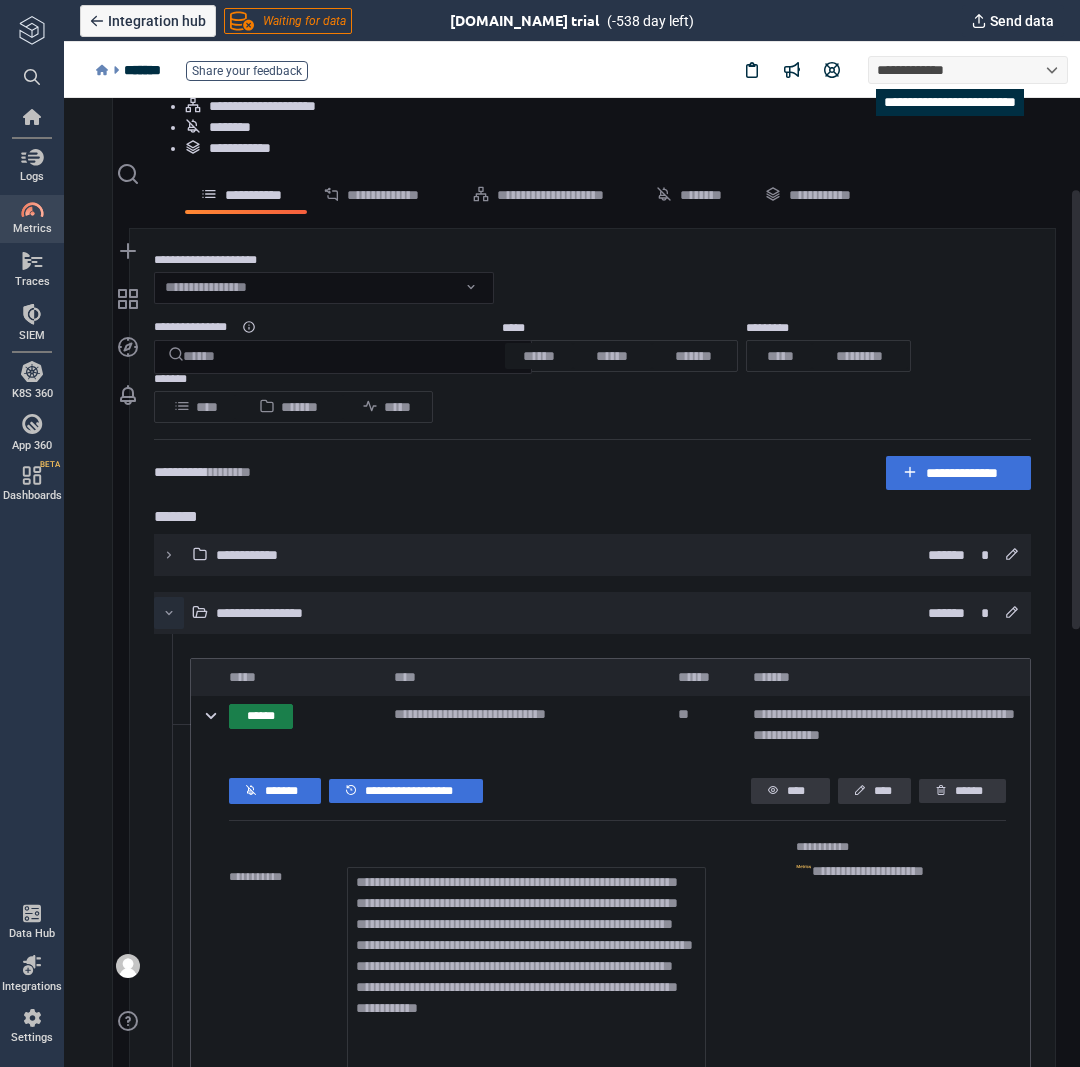 click at bounding box center [169, 613] 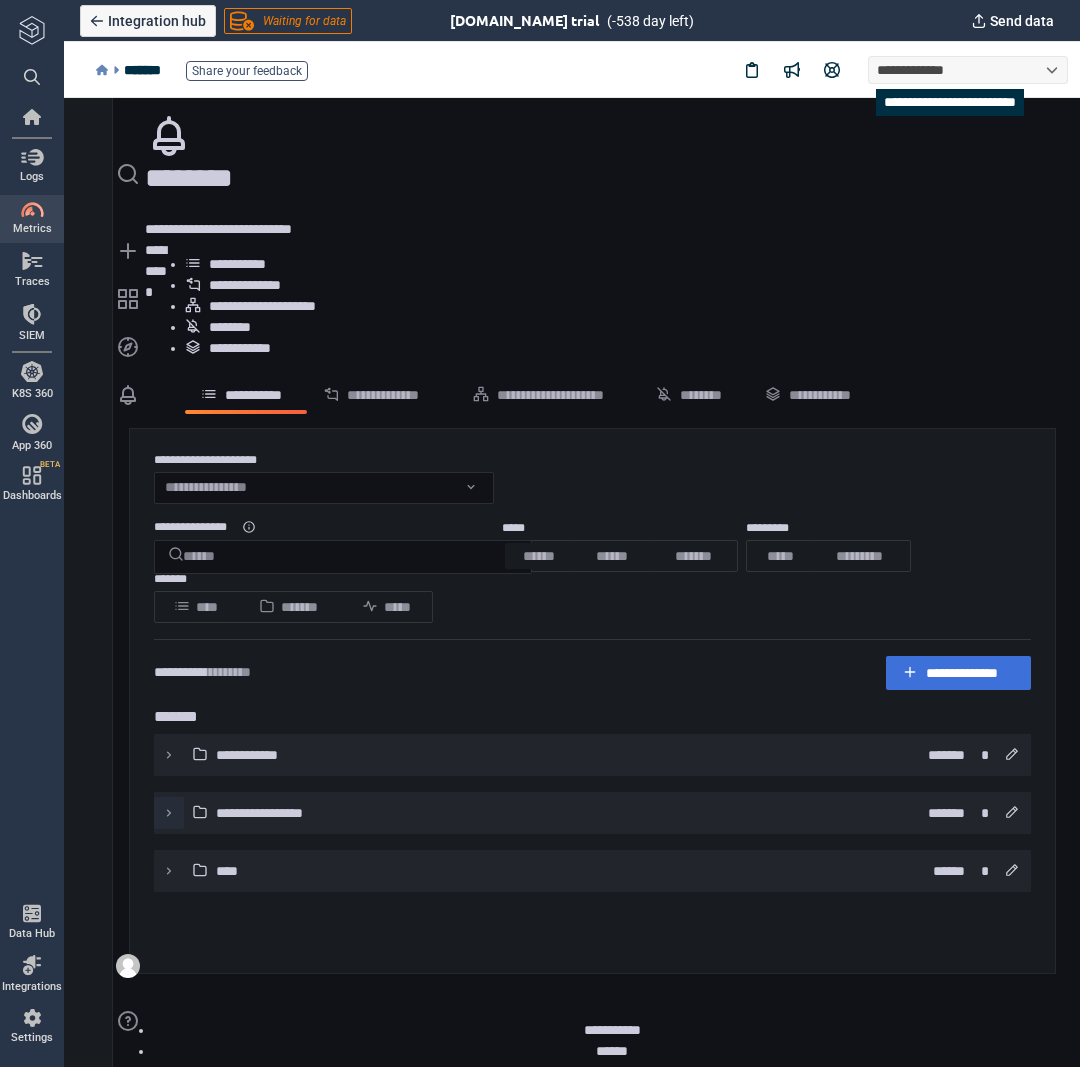 click at bounding box center (169, 813) 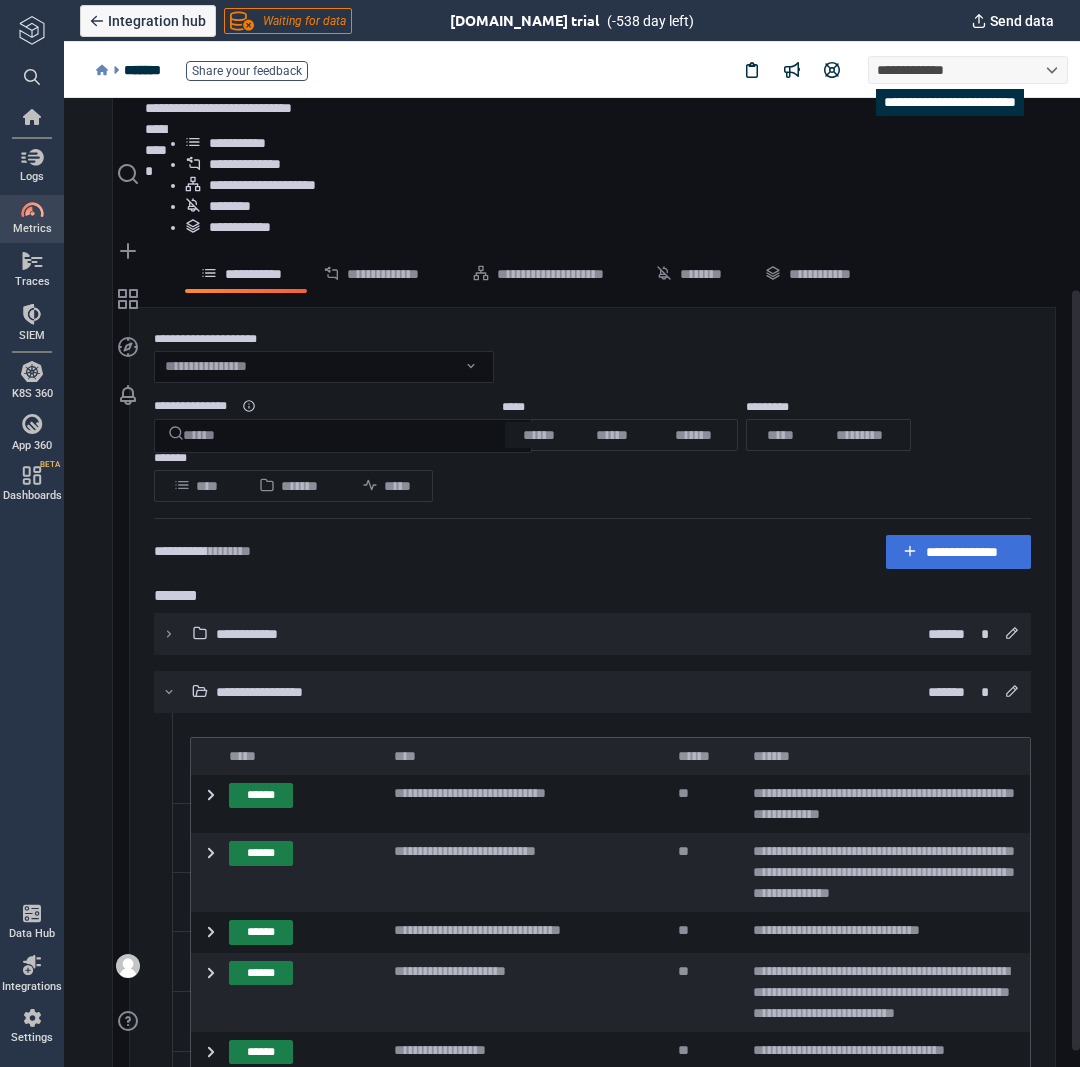 scroll, scrollTop: 262, scrollLeft: 0, axis: vertical 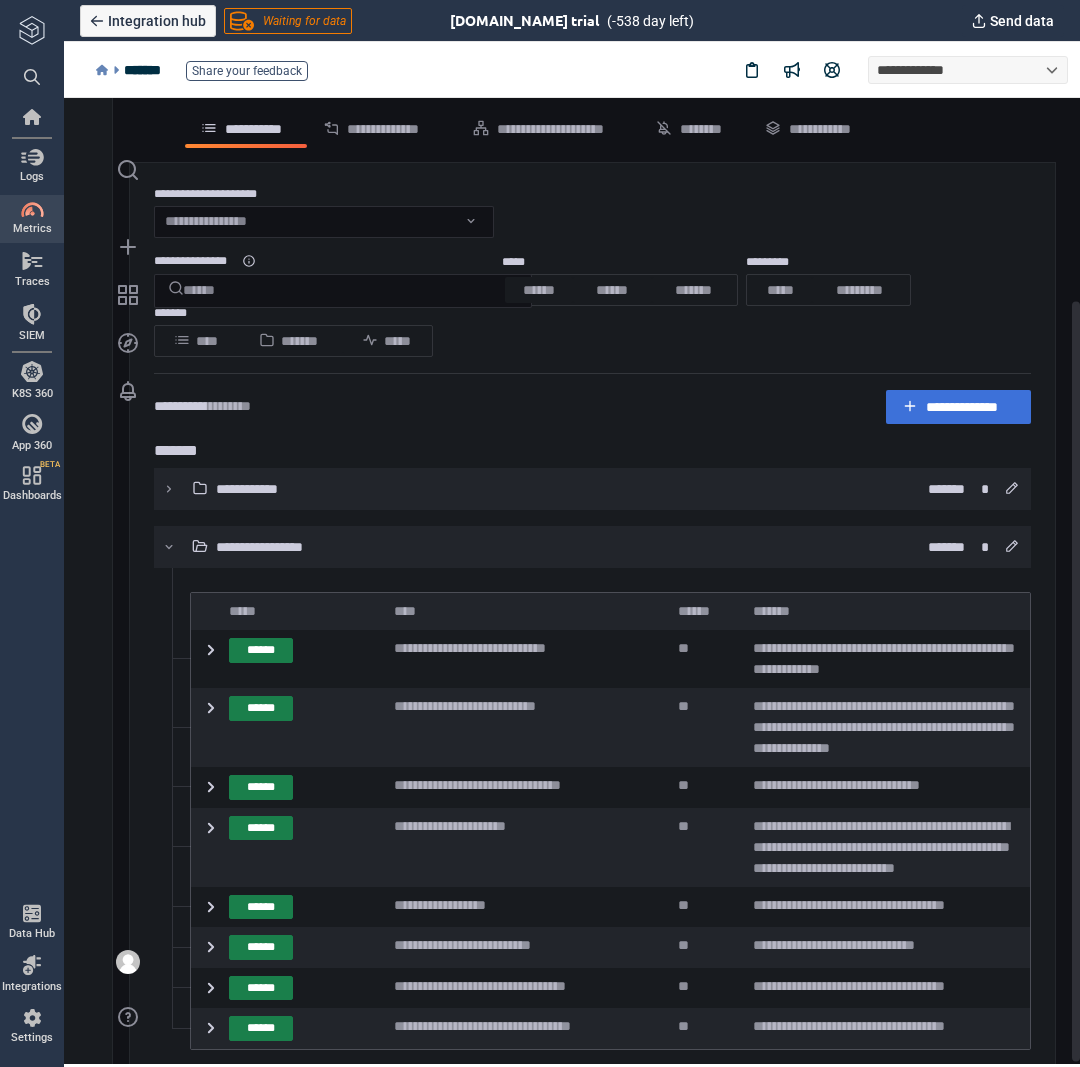 click on "**********" at bounding box center [526, 727] 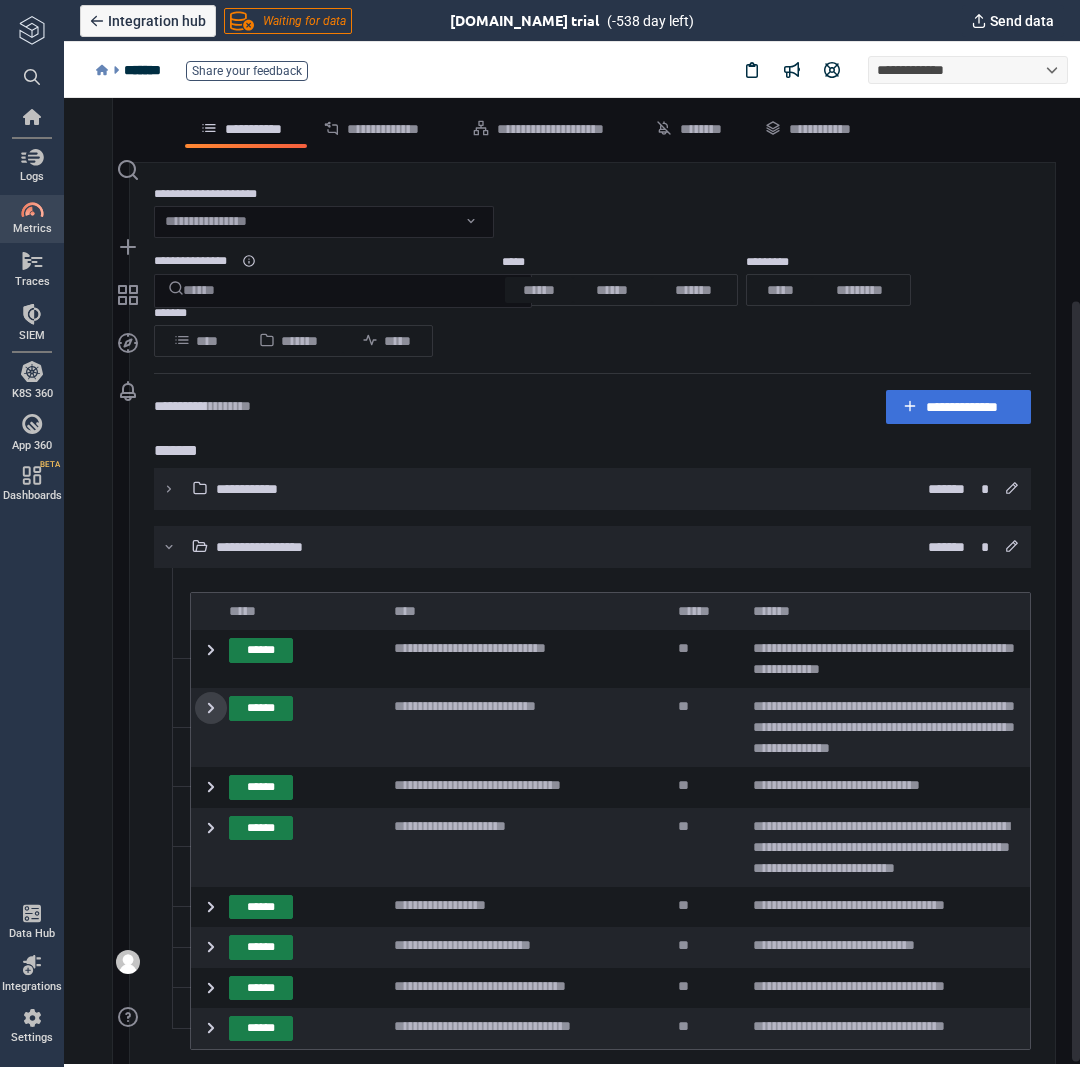 click 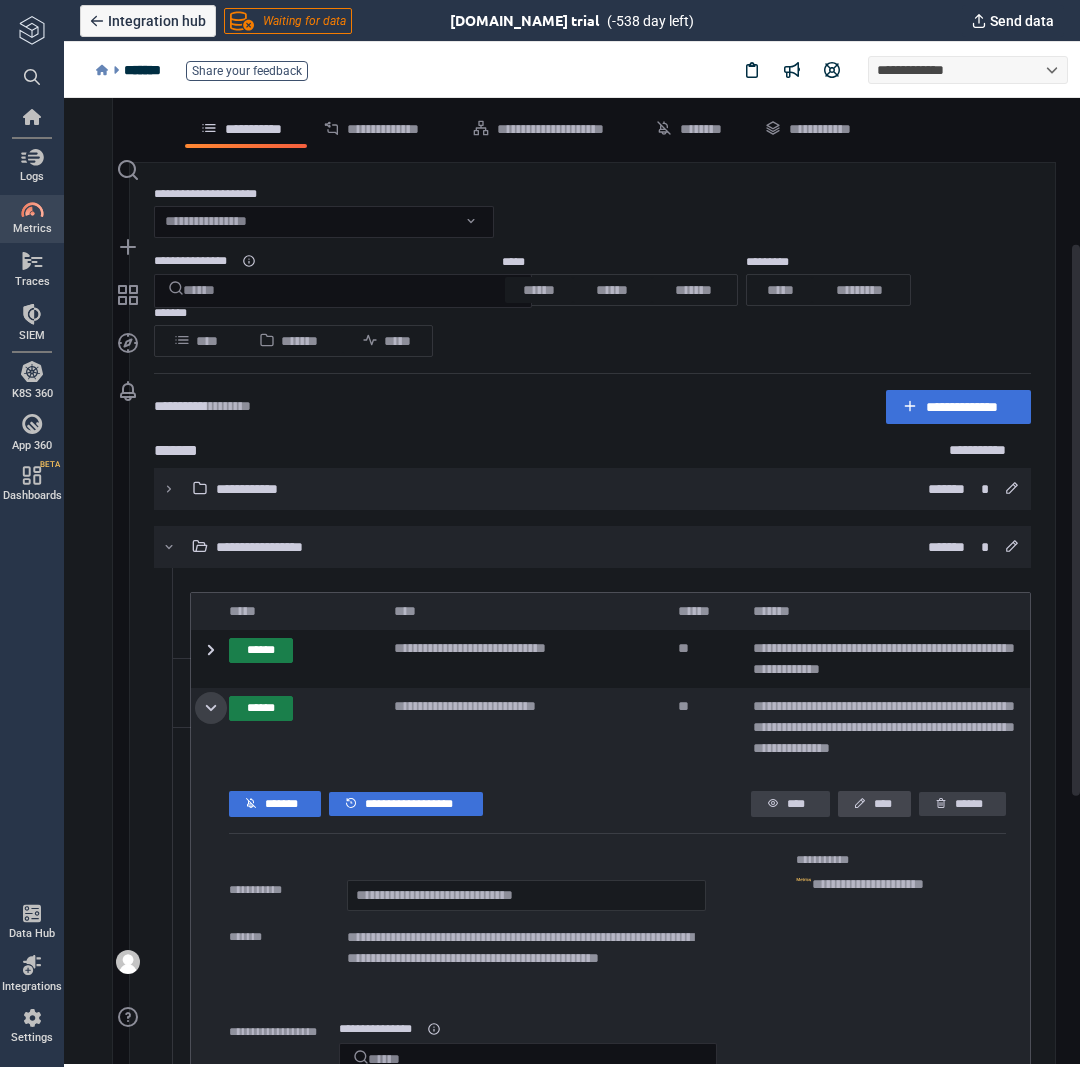 click 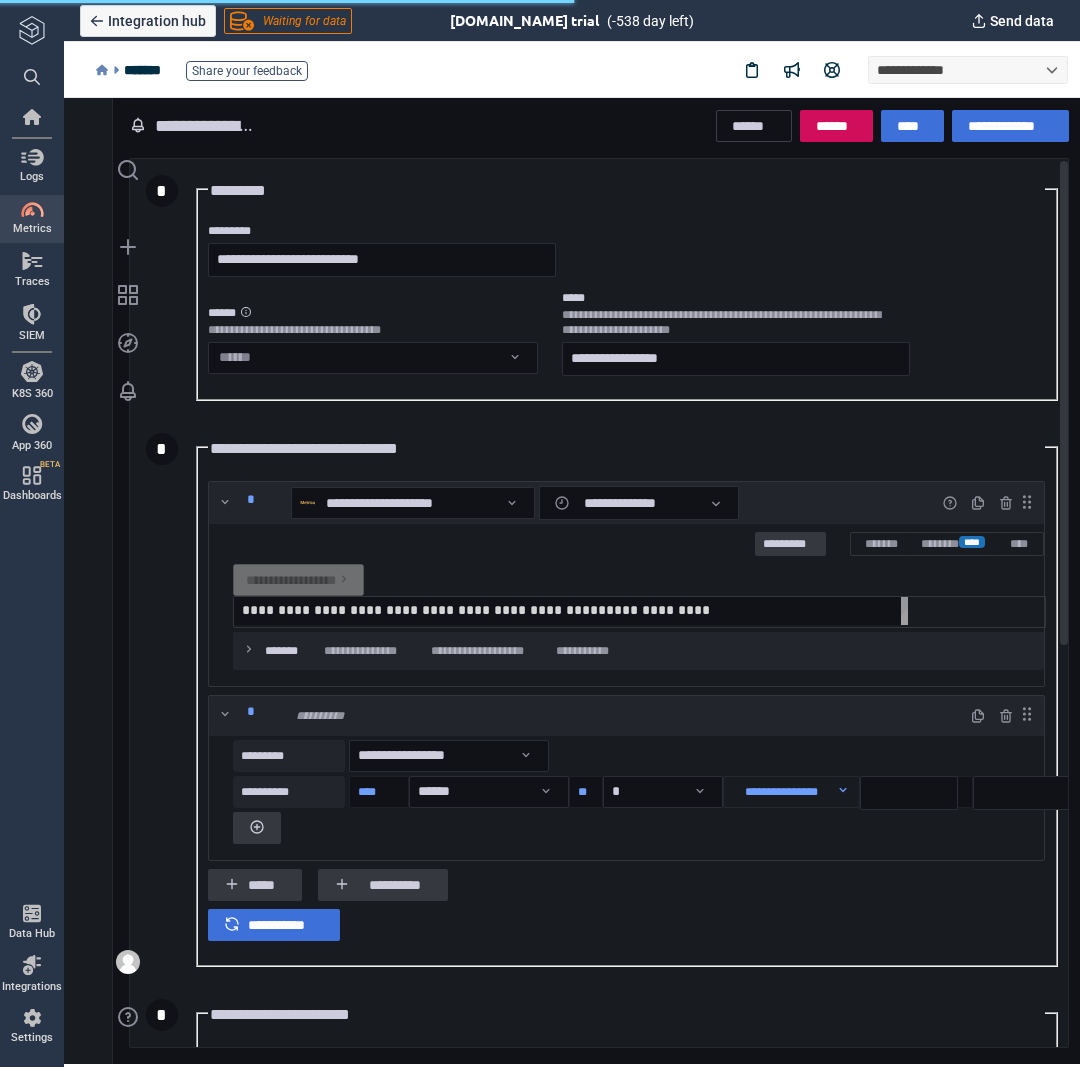type on "*" 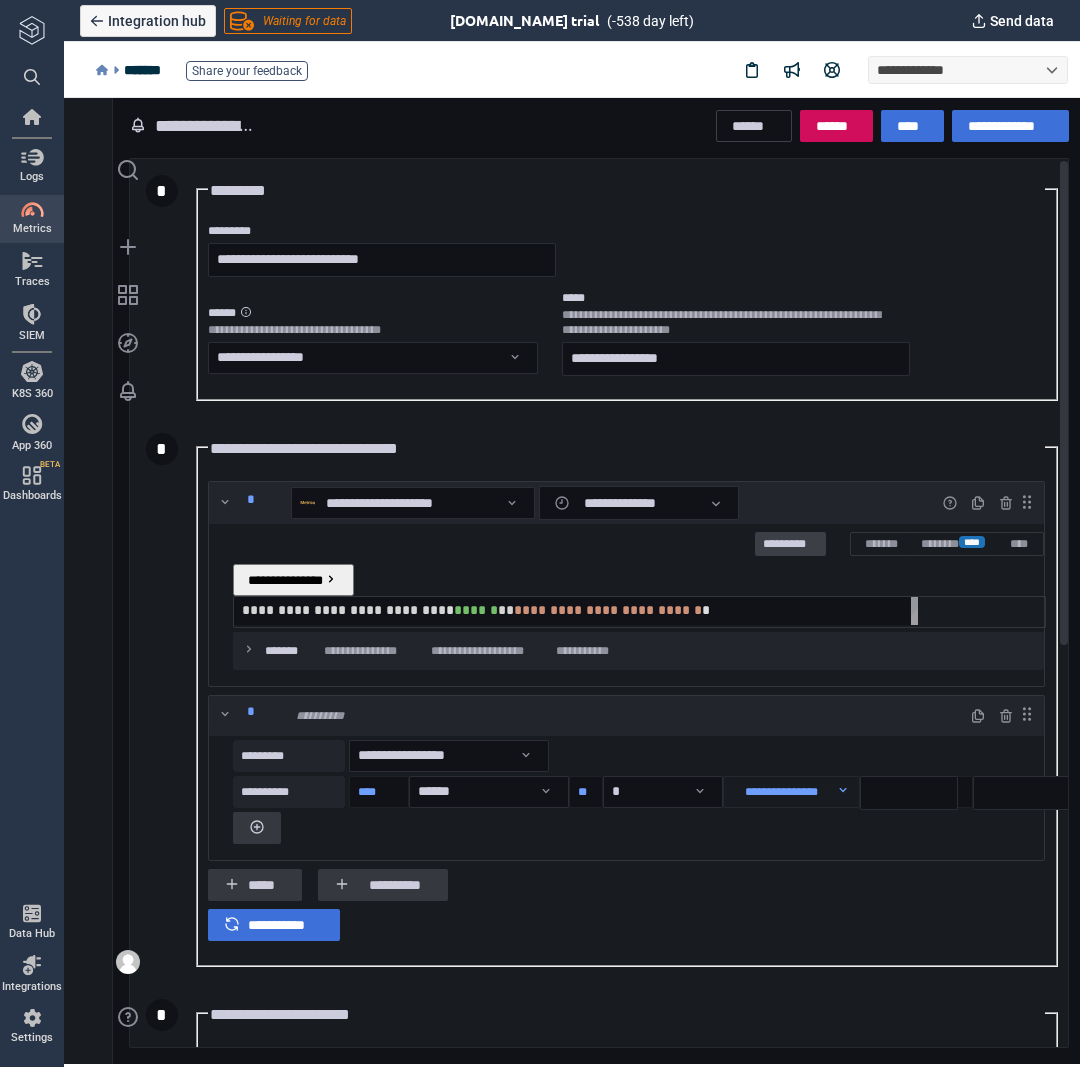 click on "*********" at bounding box center [790, 545] 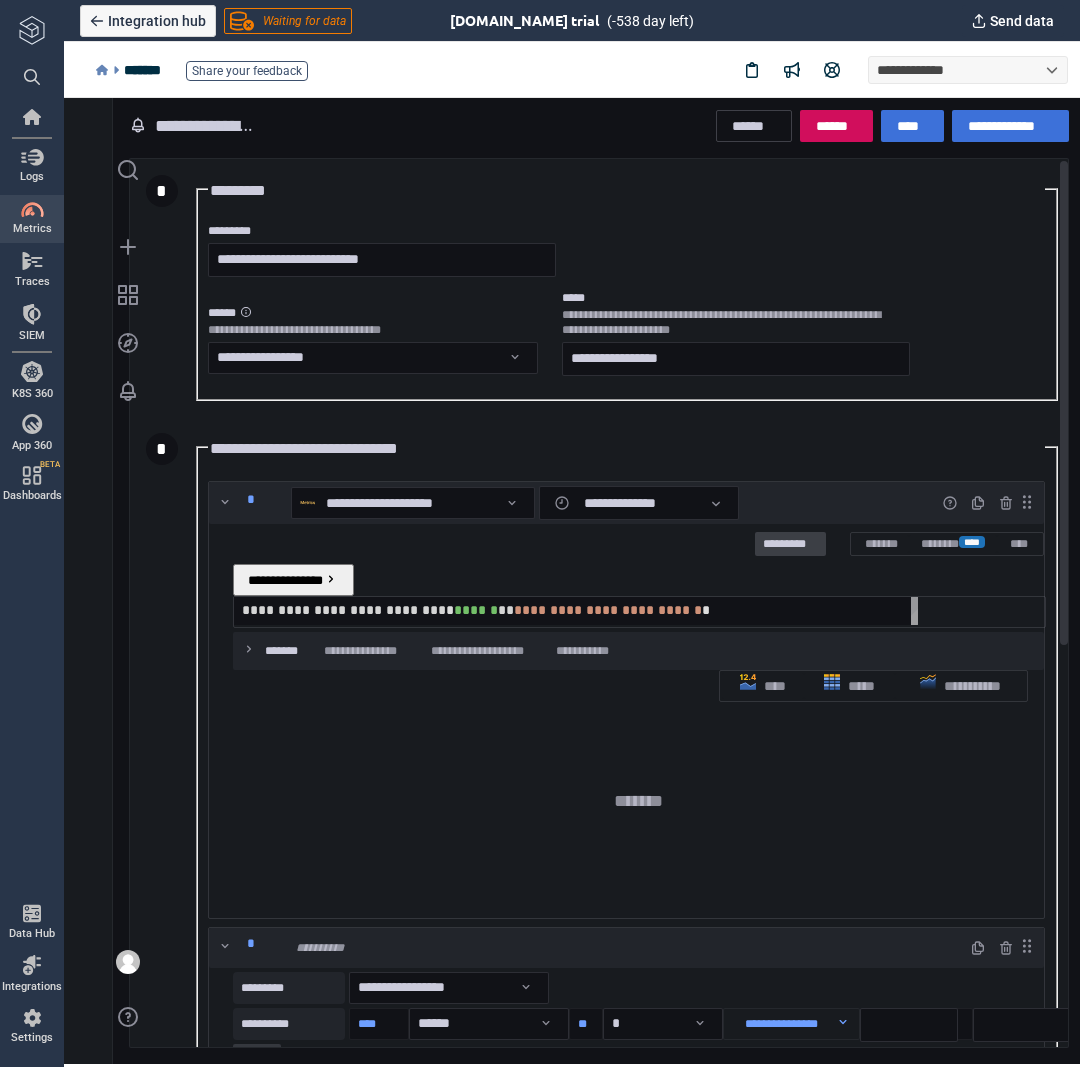 scroll, scrollTop: 8, scrollLeft: 8, axis: both 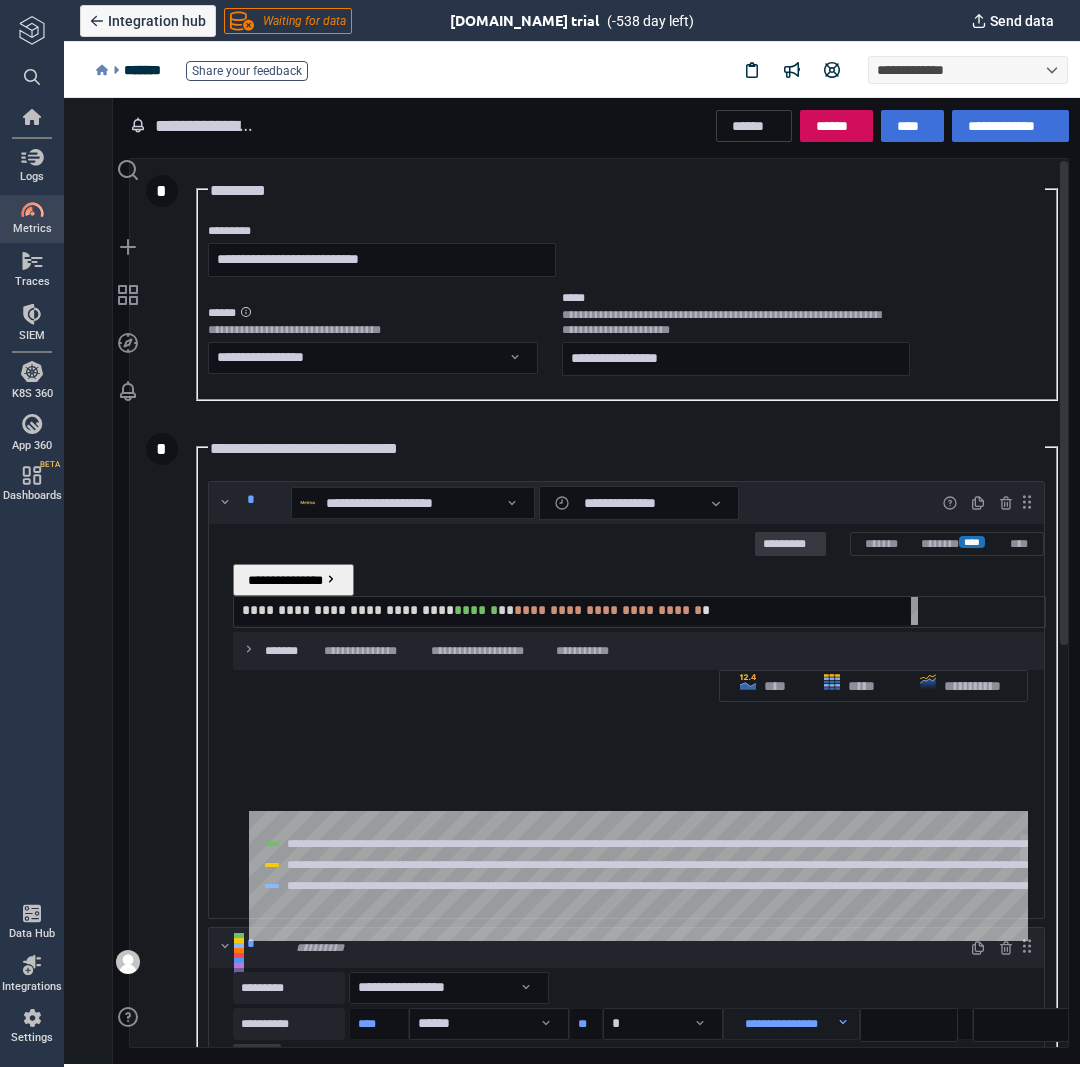 click on "**********" at bounding box center [808, 844] 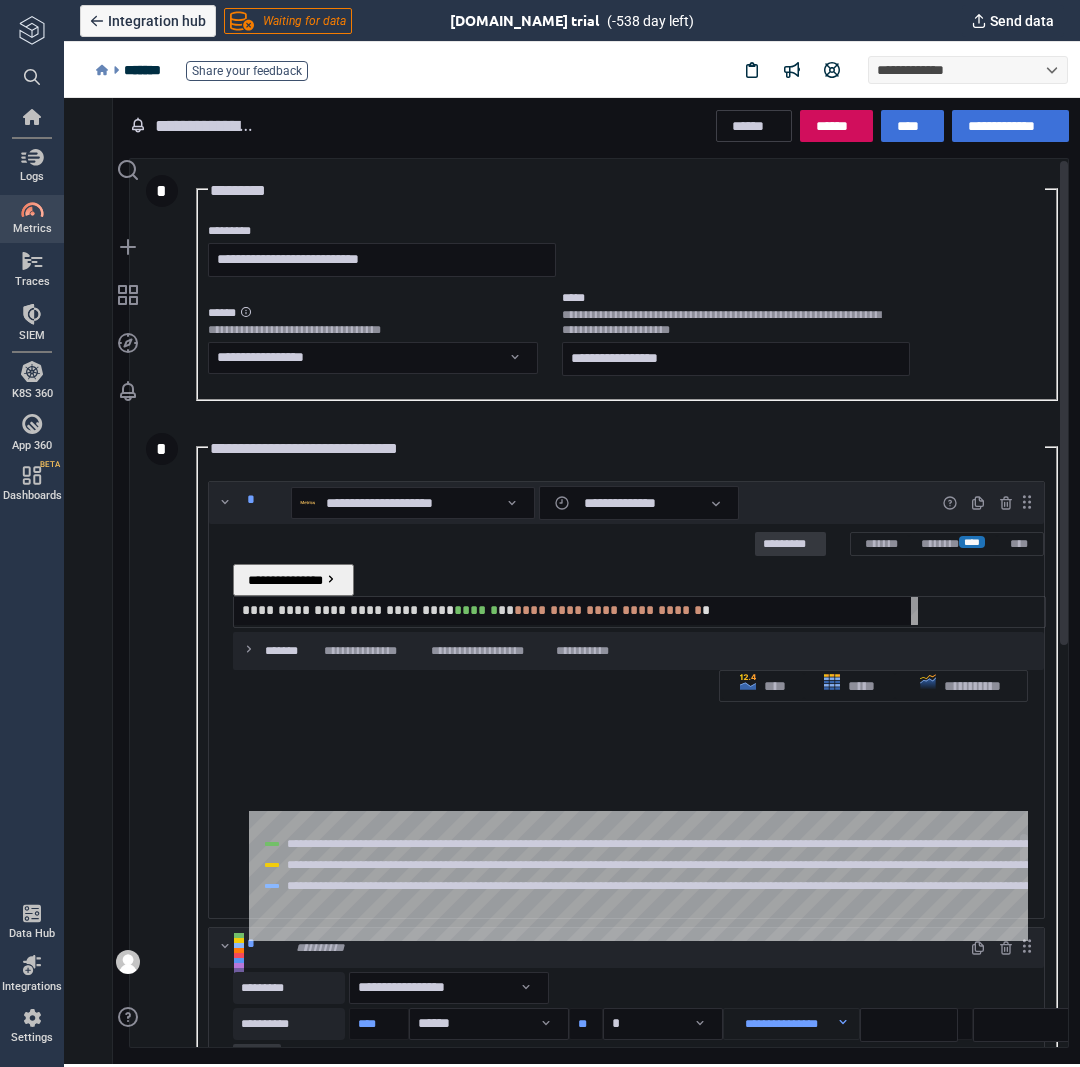 click on "**********" at bounding box center (752, 865) 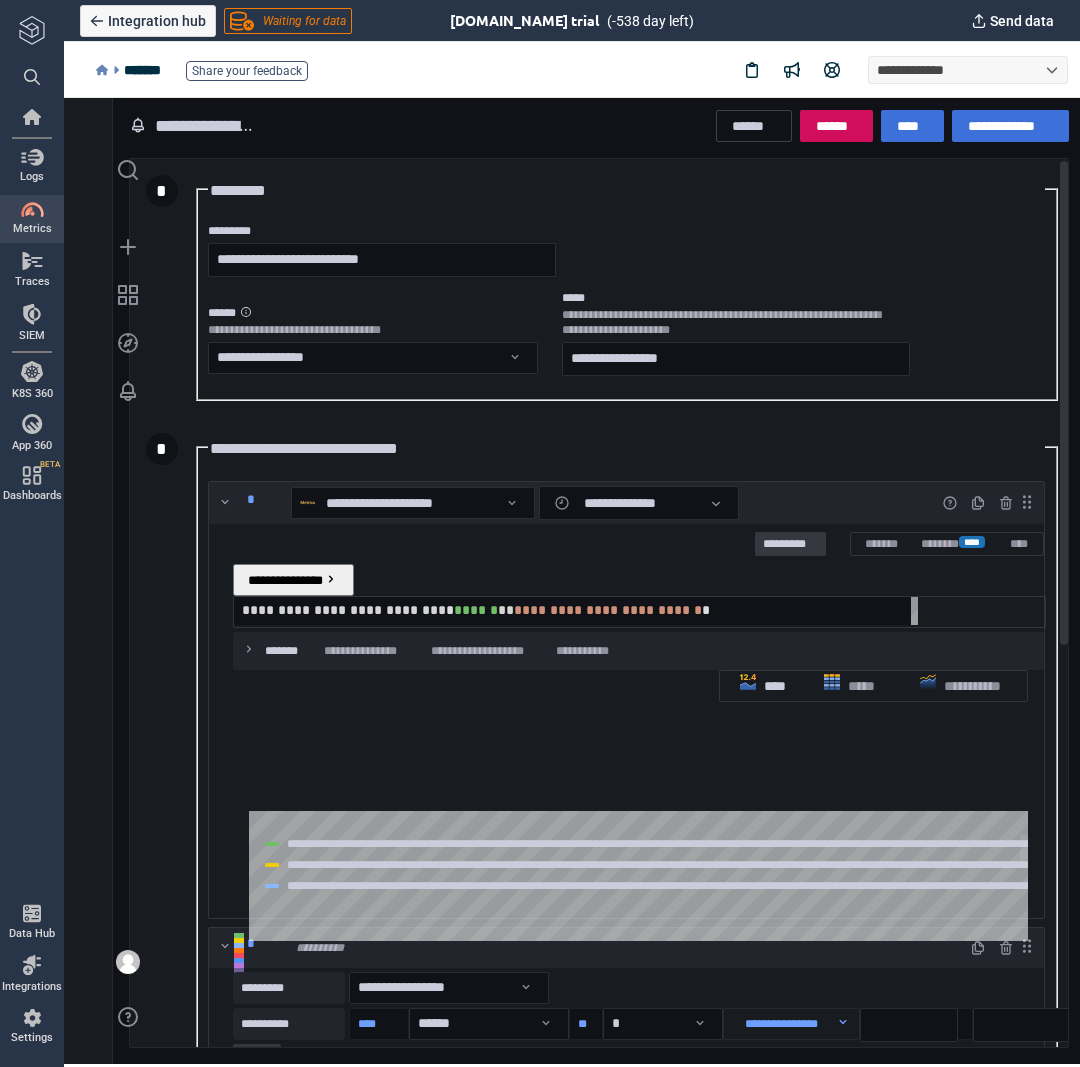 click on "****" at bounding box center [763, 686] 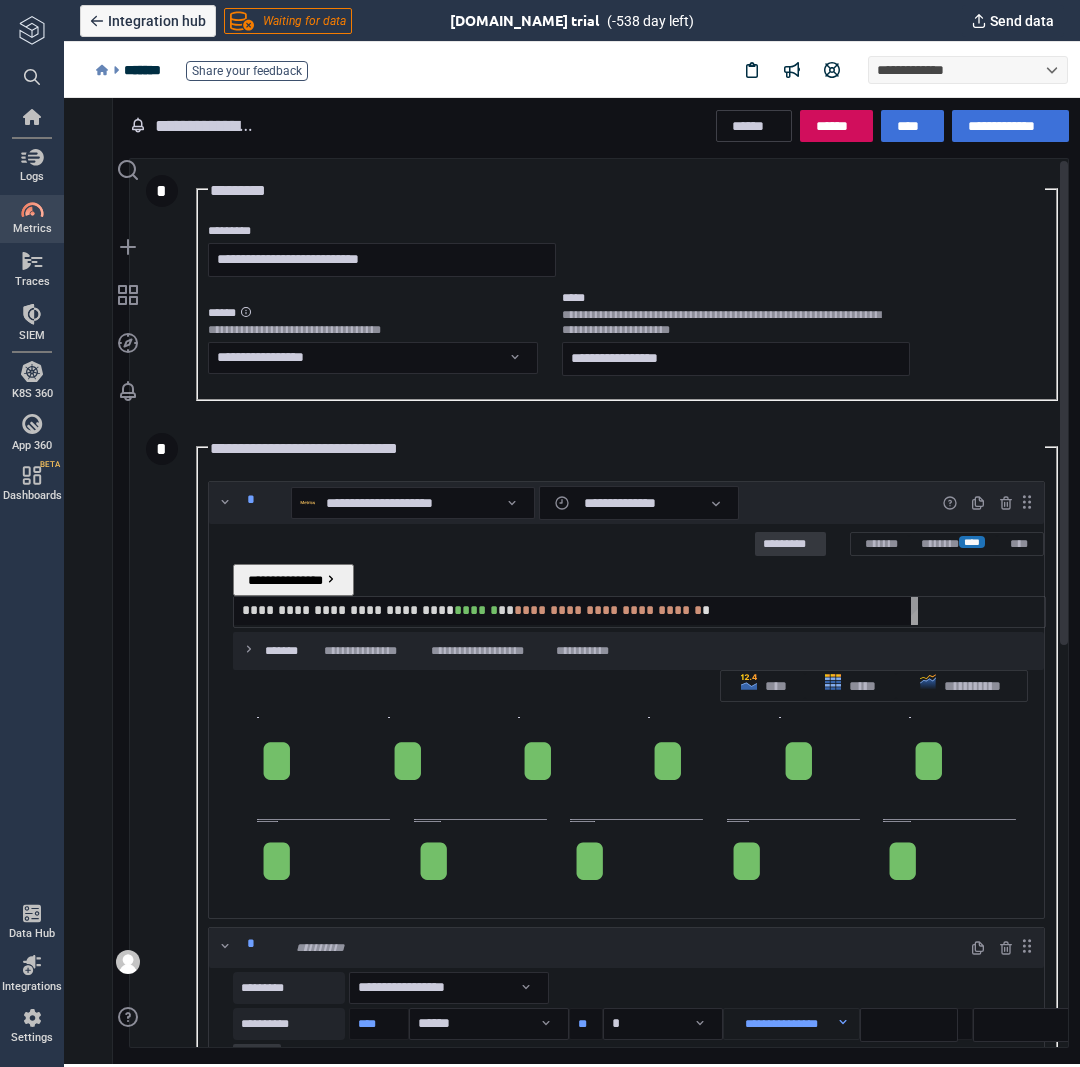 click on "*" at bounding box center [668, 760] 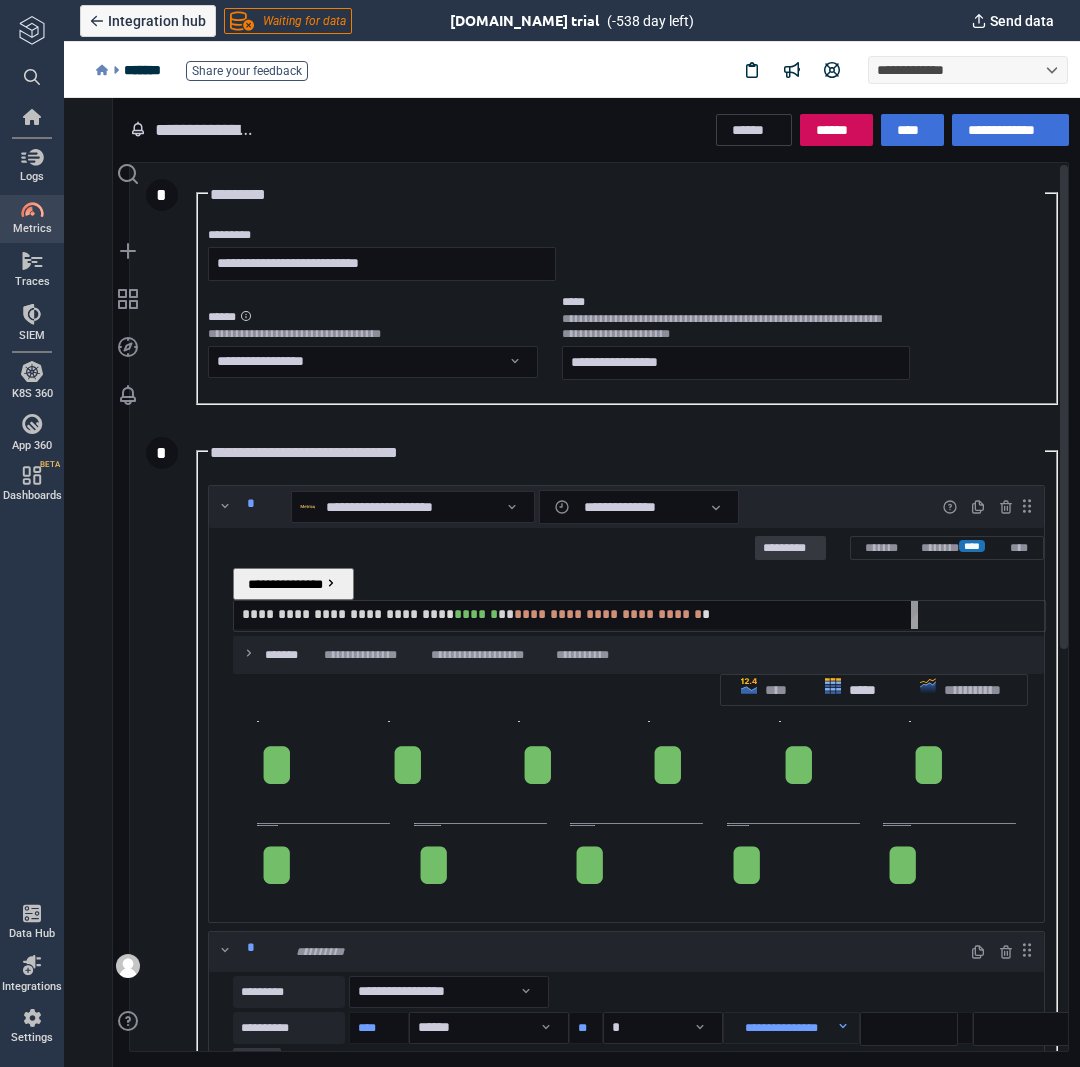 click 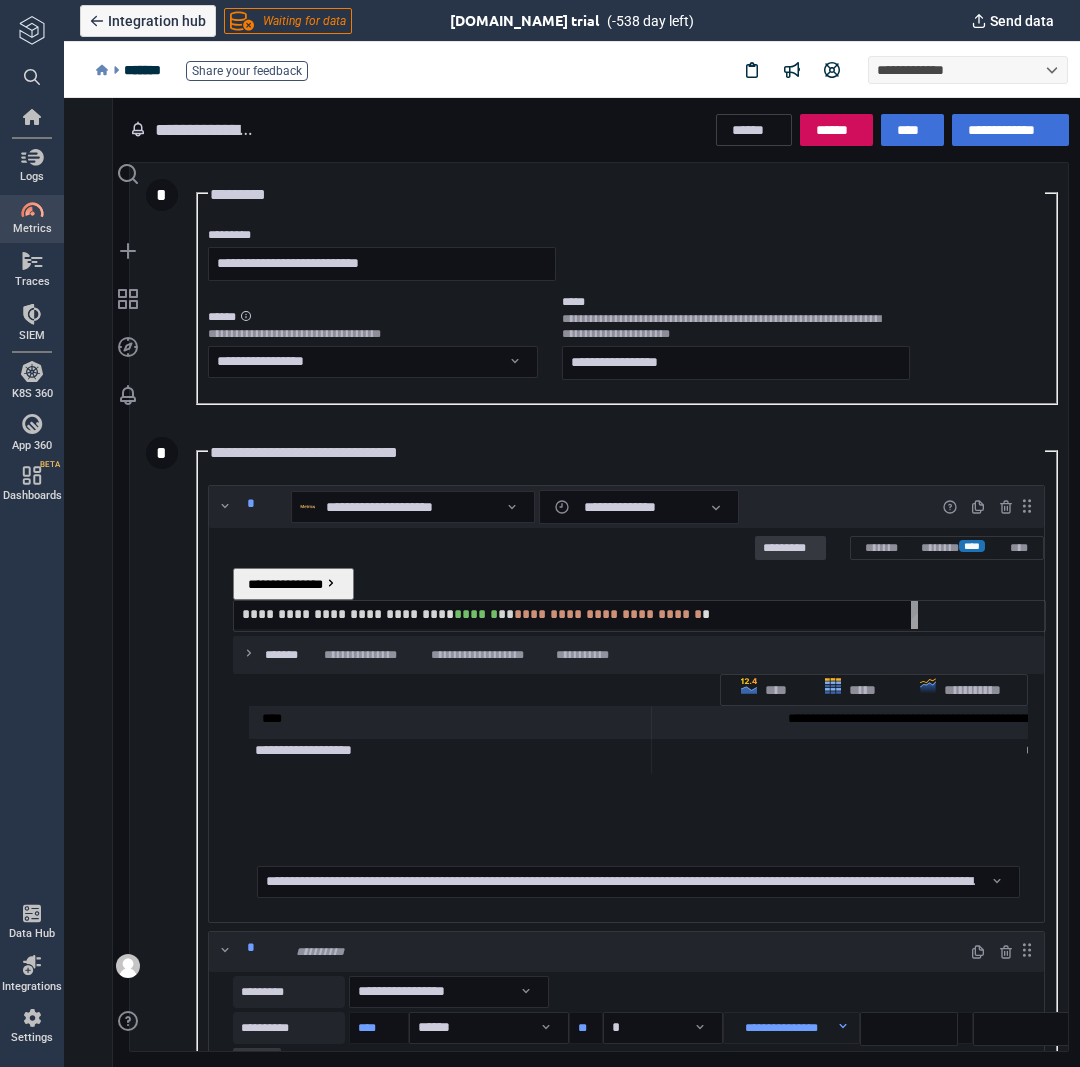 scroll, scrollTop: 1800, scrollLeft: 0, axis: vertical 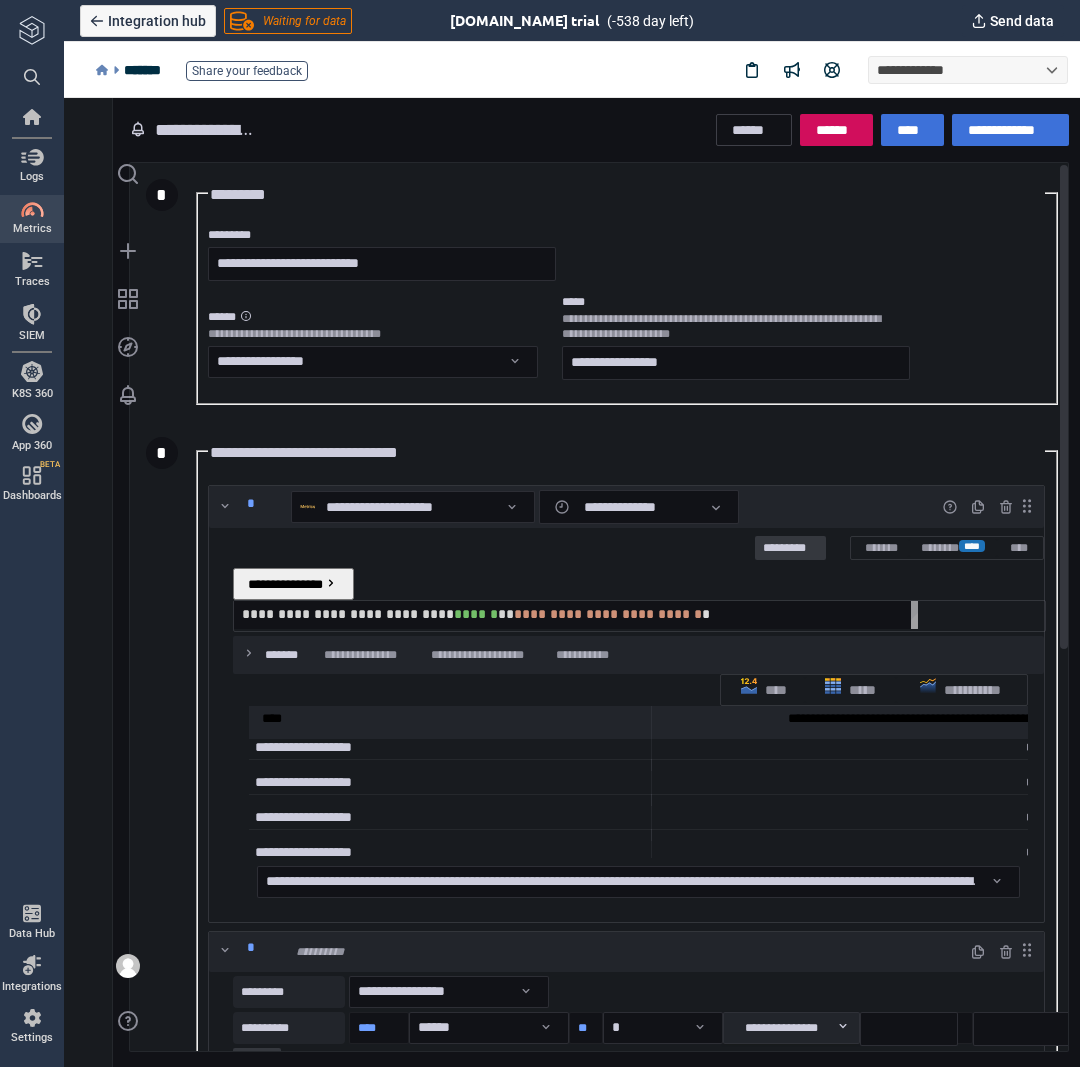 click on "**********" at bounding box center (783, 1028) 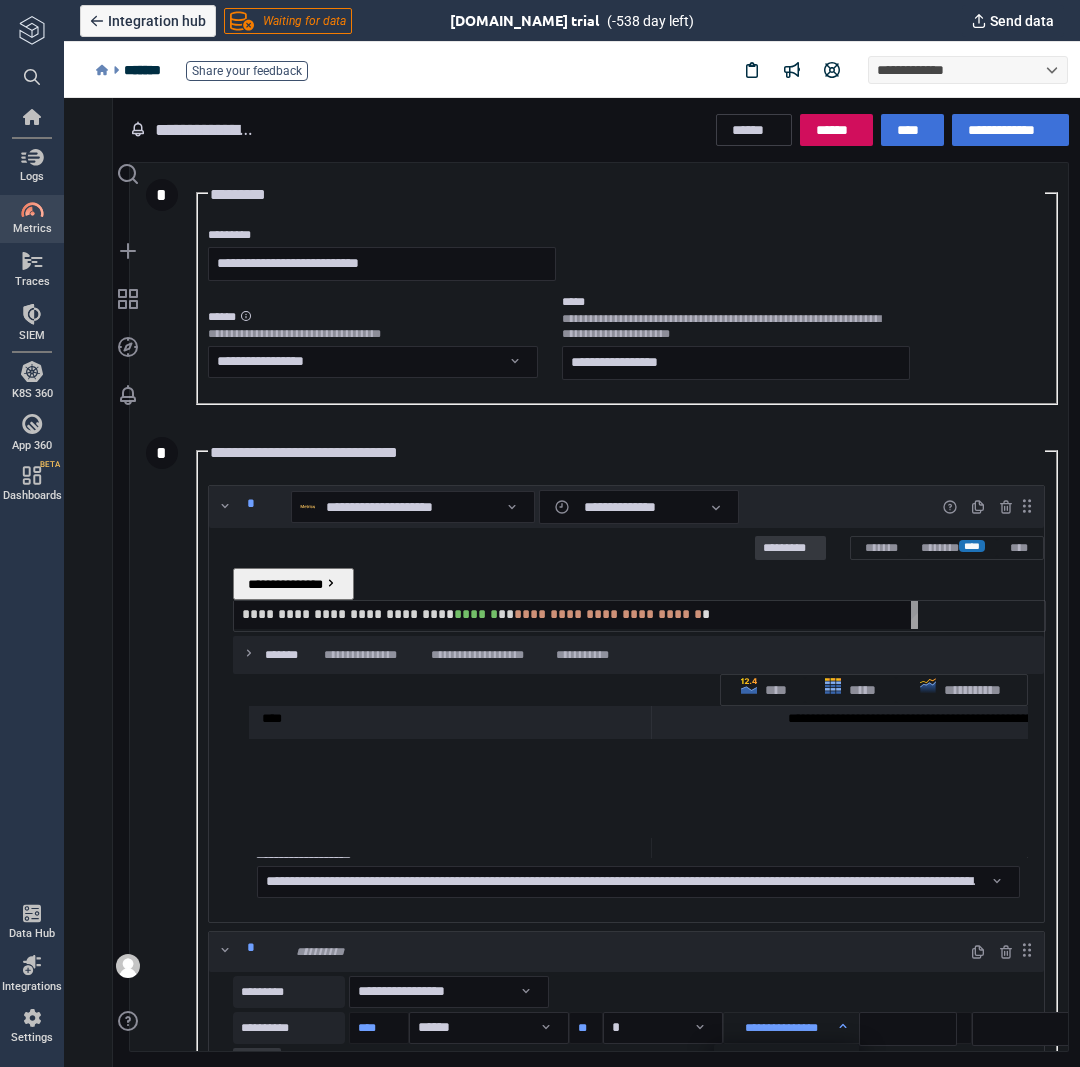 scroll, scrollTop: 3600, scrollLeft: 0, axis: vertical 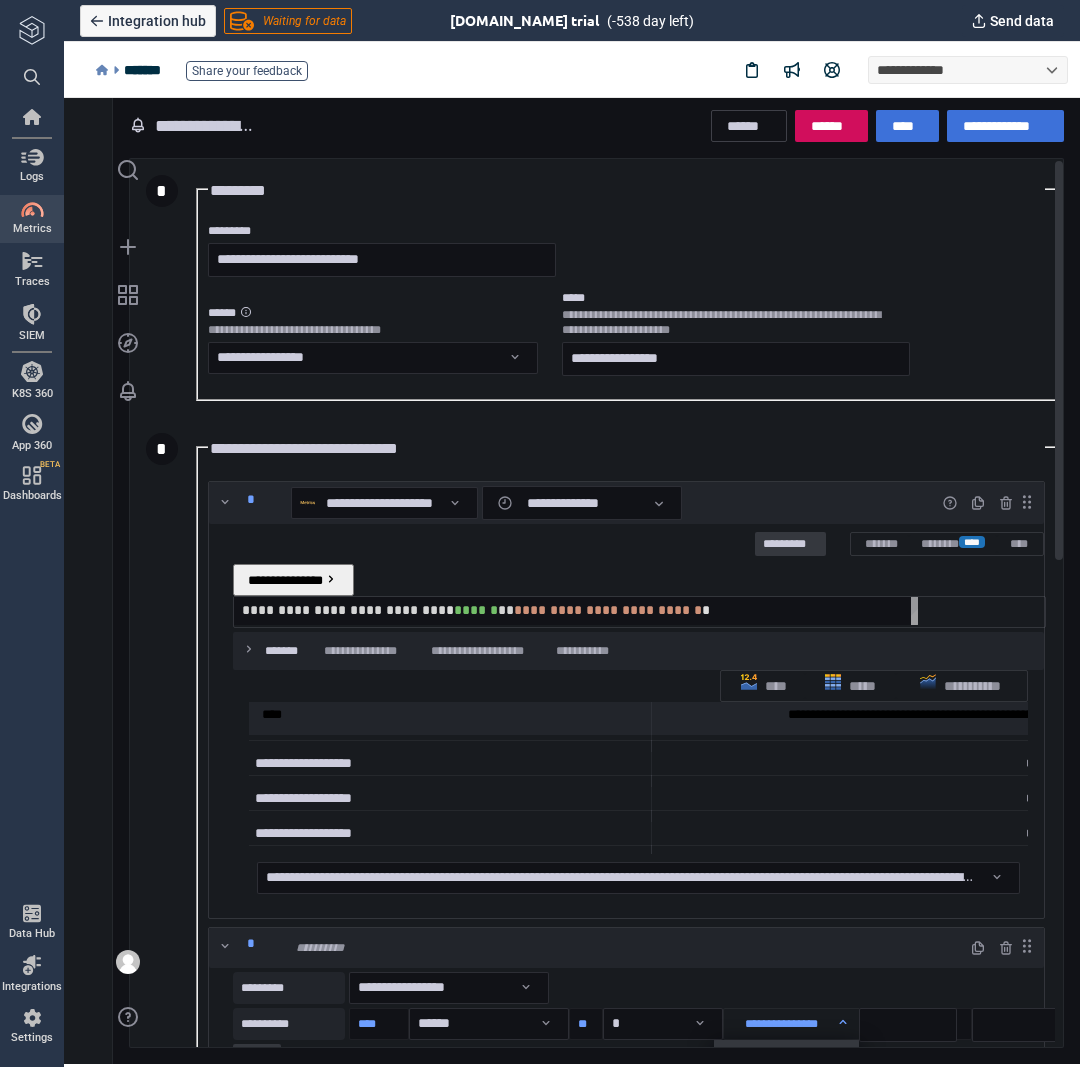 click on "**********" at bounding box center (344, 610) 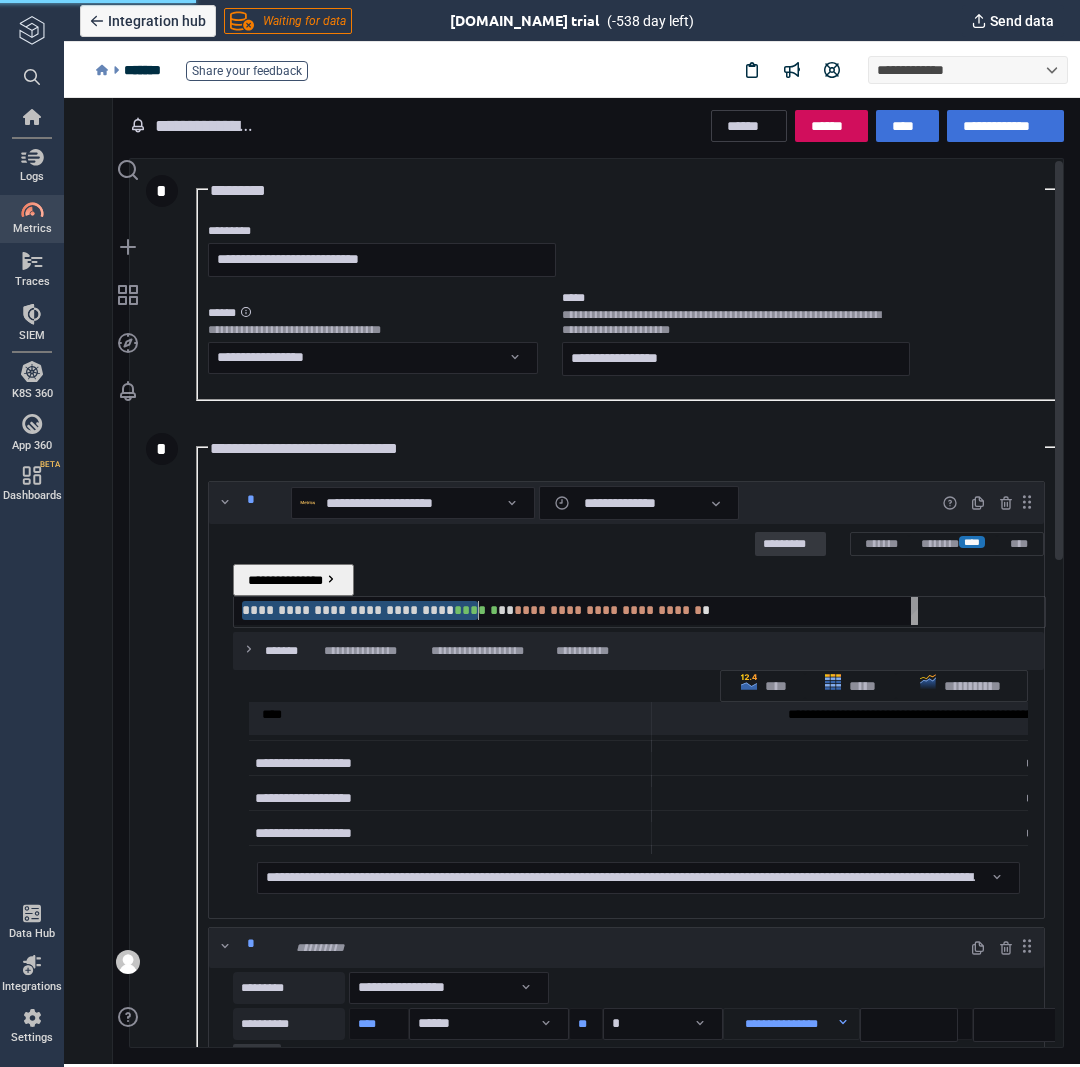 scroll, scrollTop: 0, scrollLeft: 0, axis: both 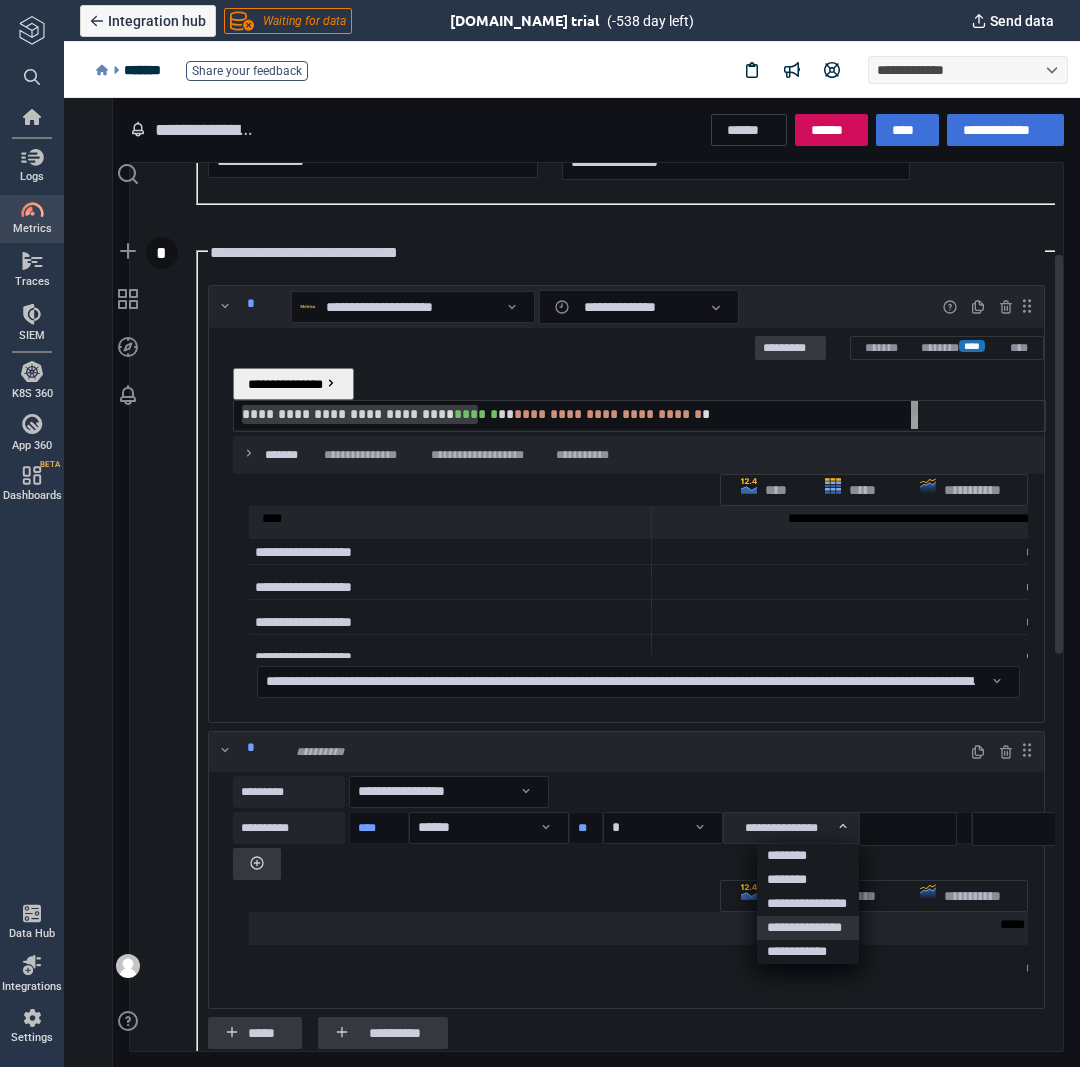 click on "**********" at bounding box center (783, 828) 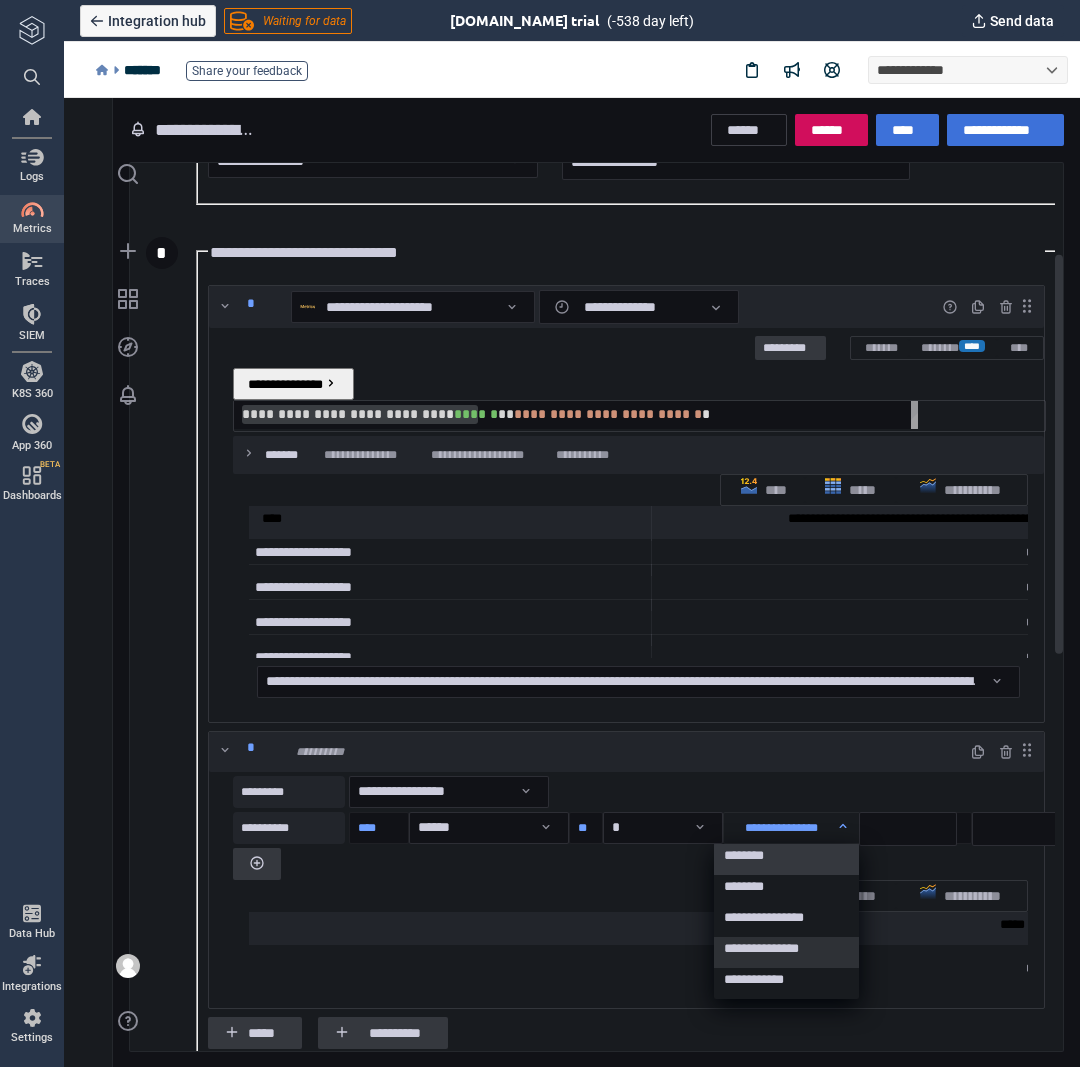 click on "********" at bounding box center (786, 859) 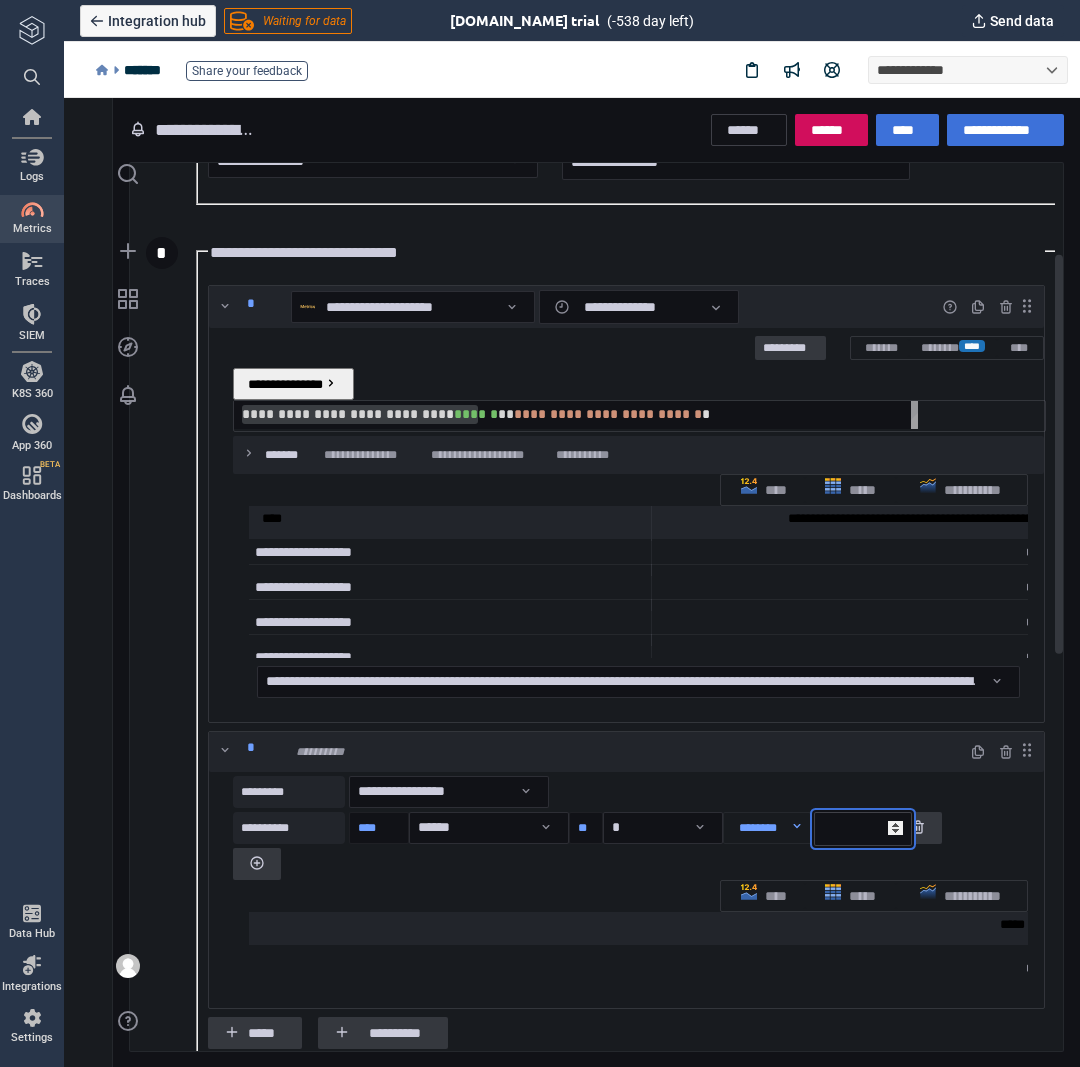 click on "*" at bounding box center [863, 829] 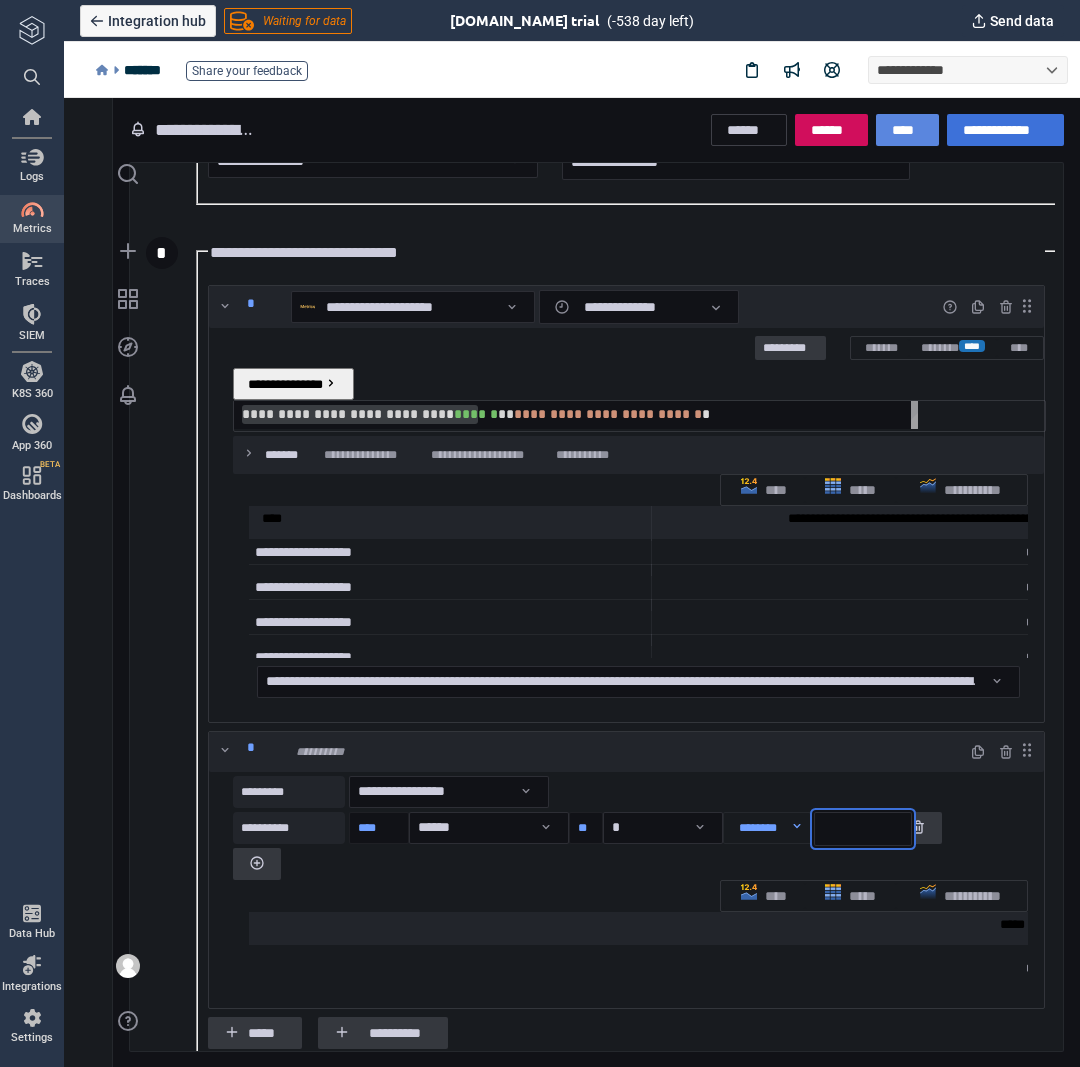 type on "*" 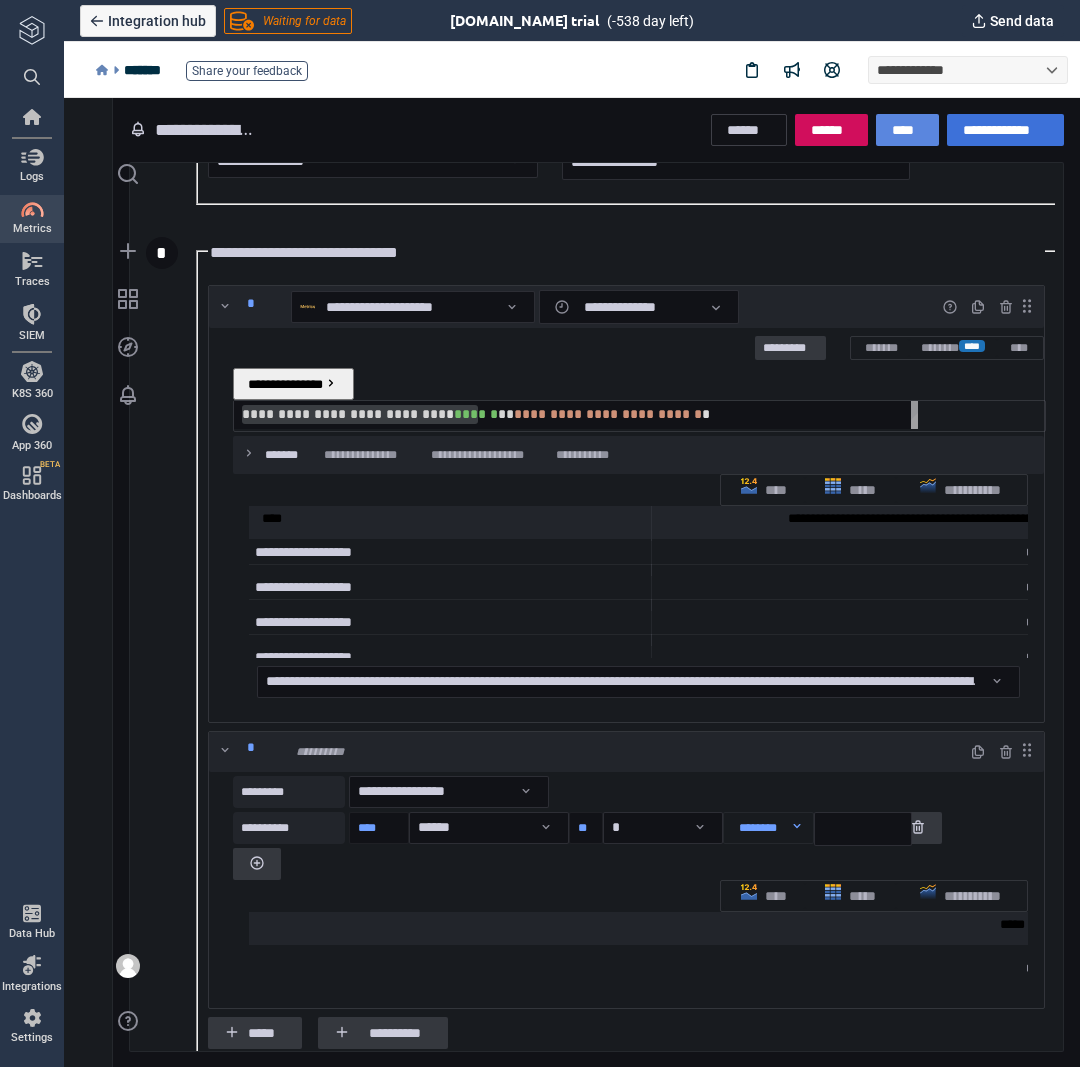 click on "****" at bounding box center [907, 130] 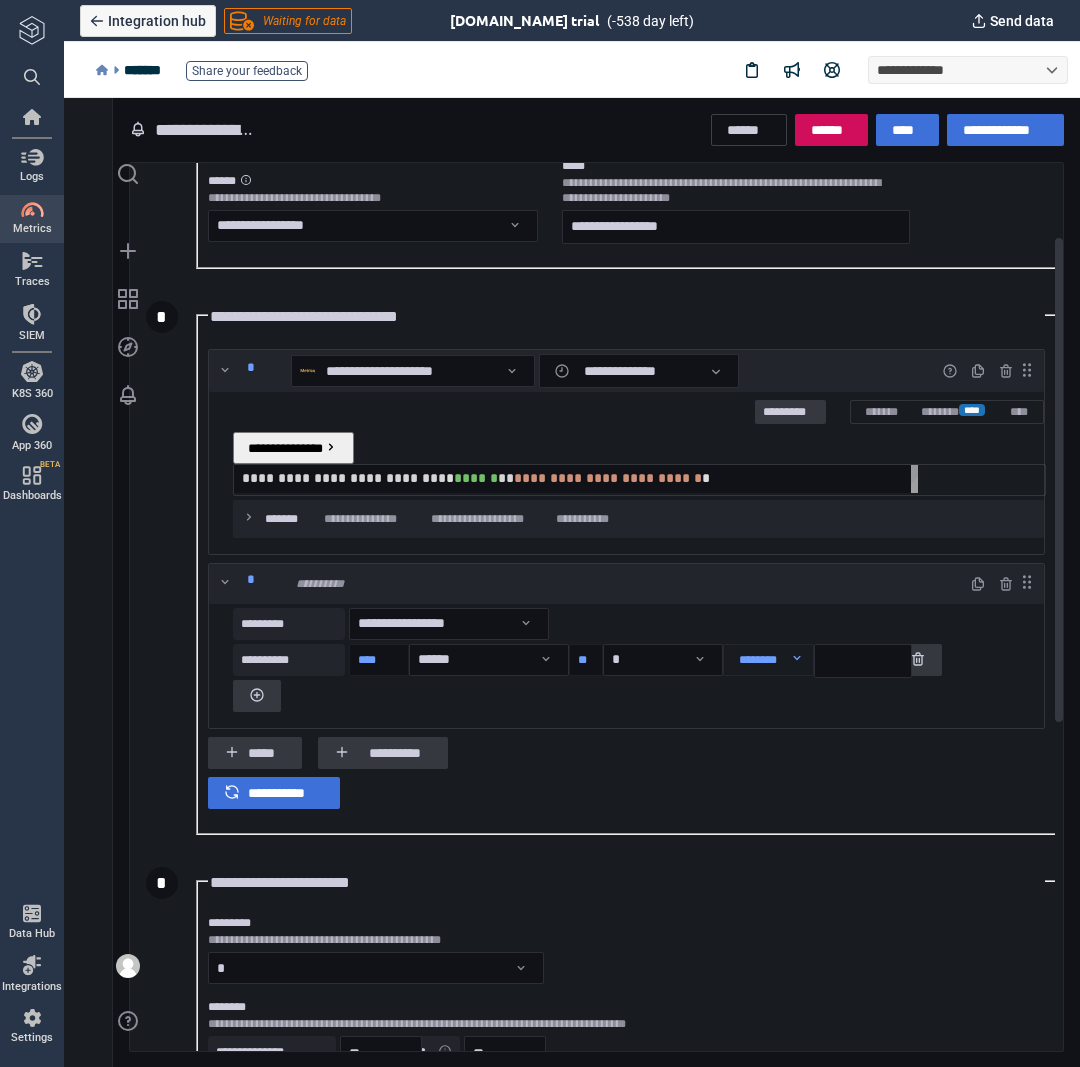 scroll, scrollTop: 0, scrollLeft: 0, axis: both 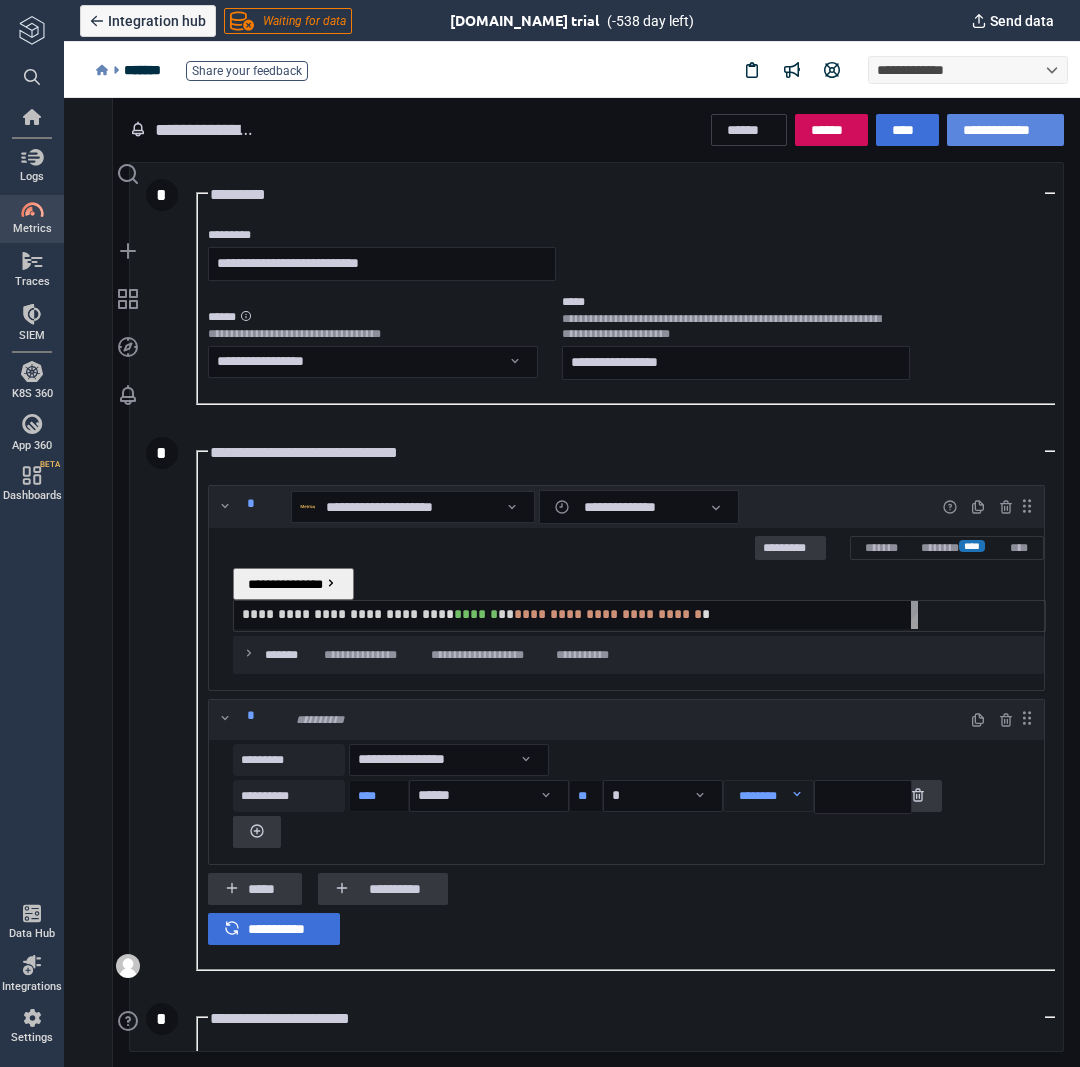click on "**********" at bounding box center [1005, 130] 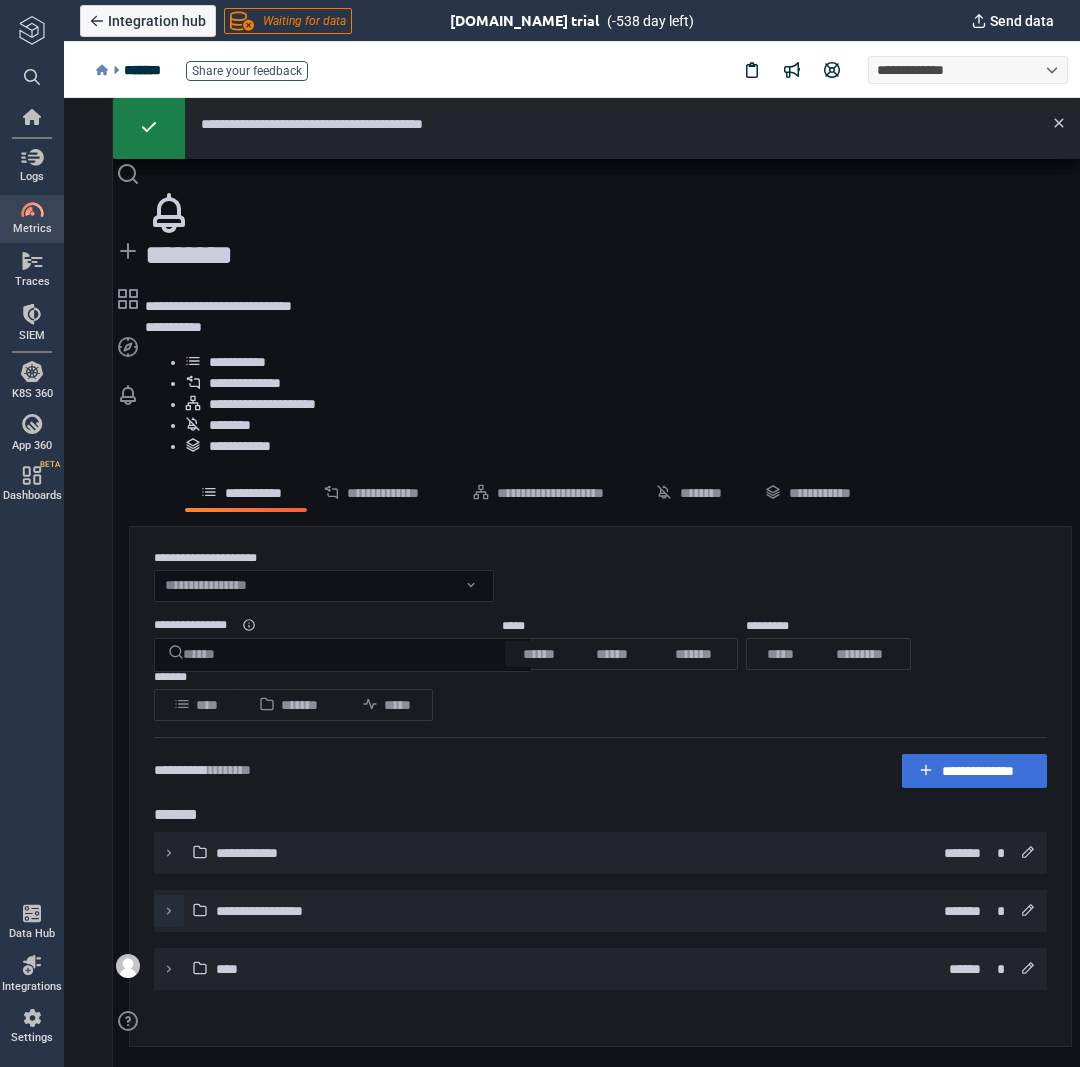 scroll, scrollTop: 4, scrollLeft: 0, axis: vertical 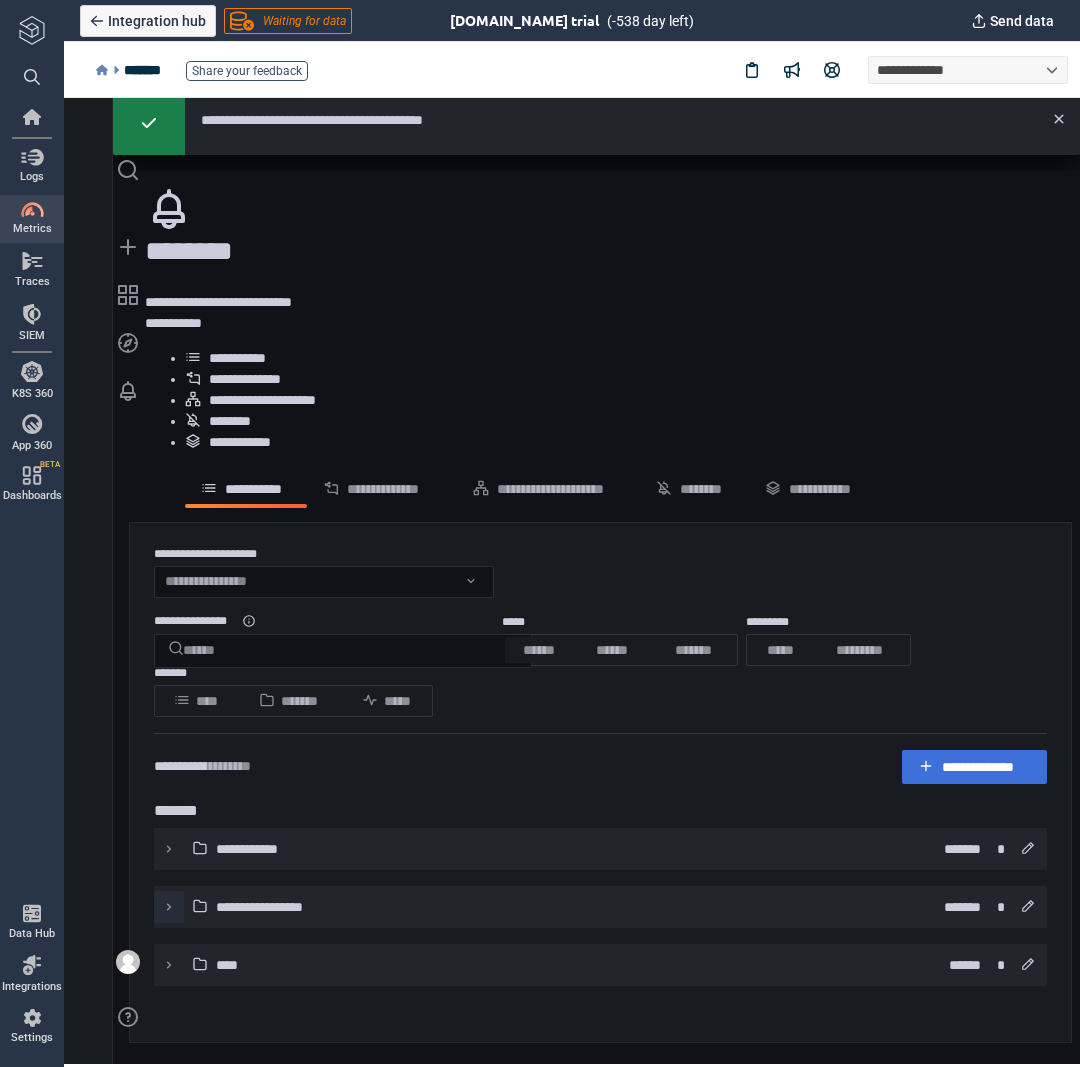 click 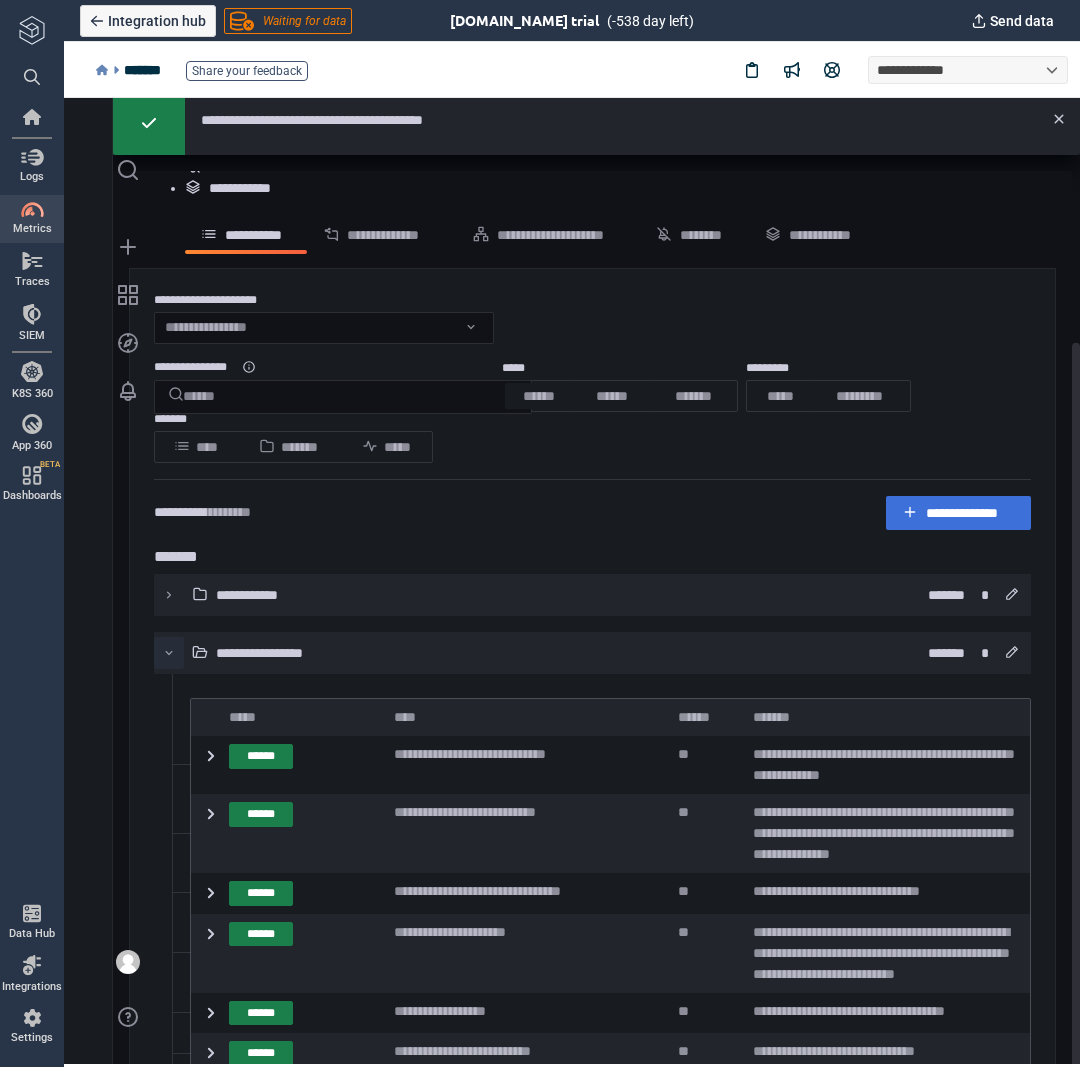 scroll, scrollTop: 262, scrollLeft: 0, axis: vertical 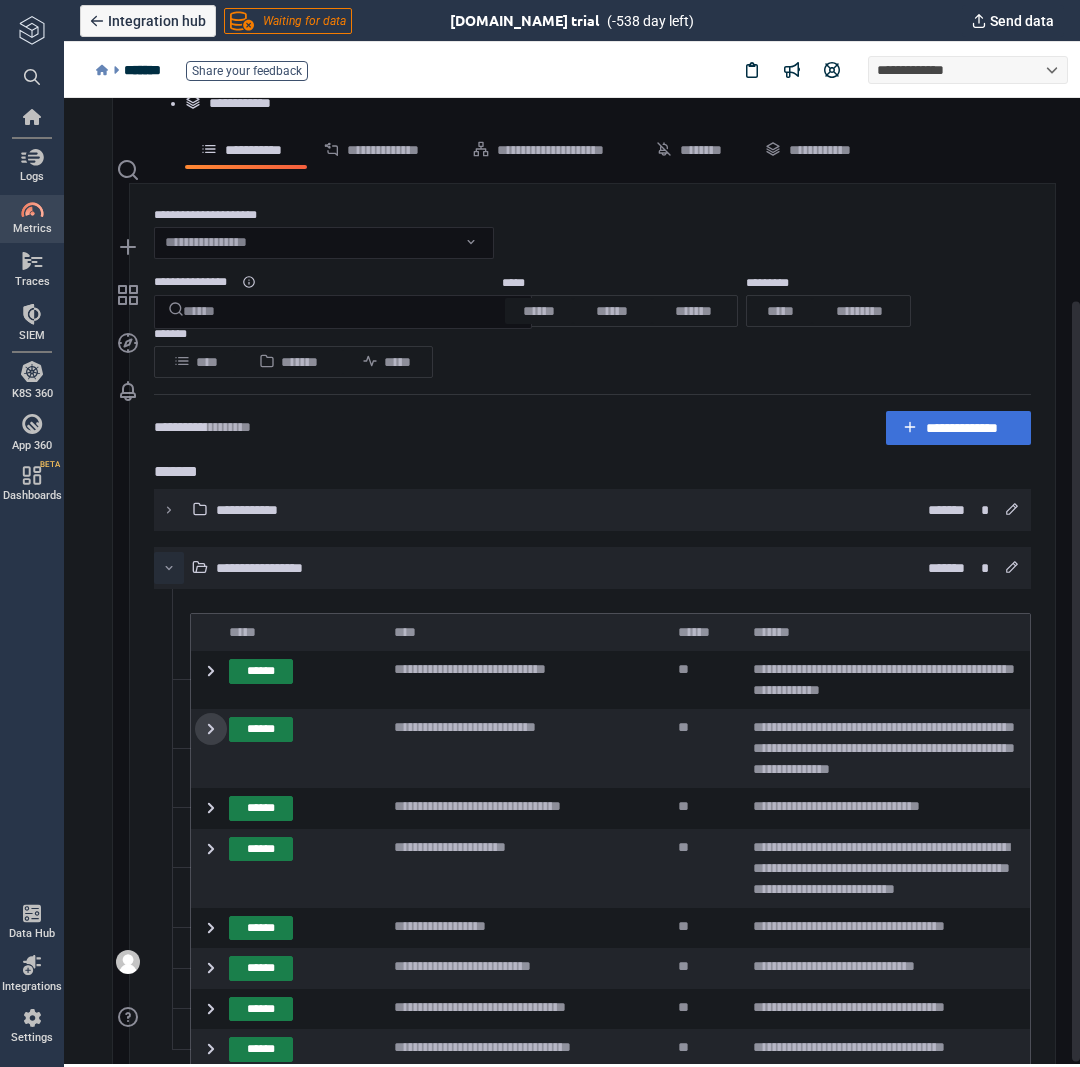 click 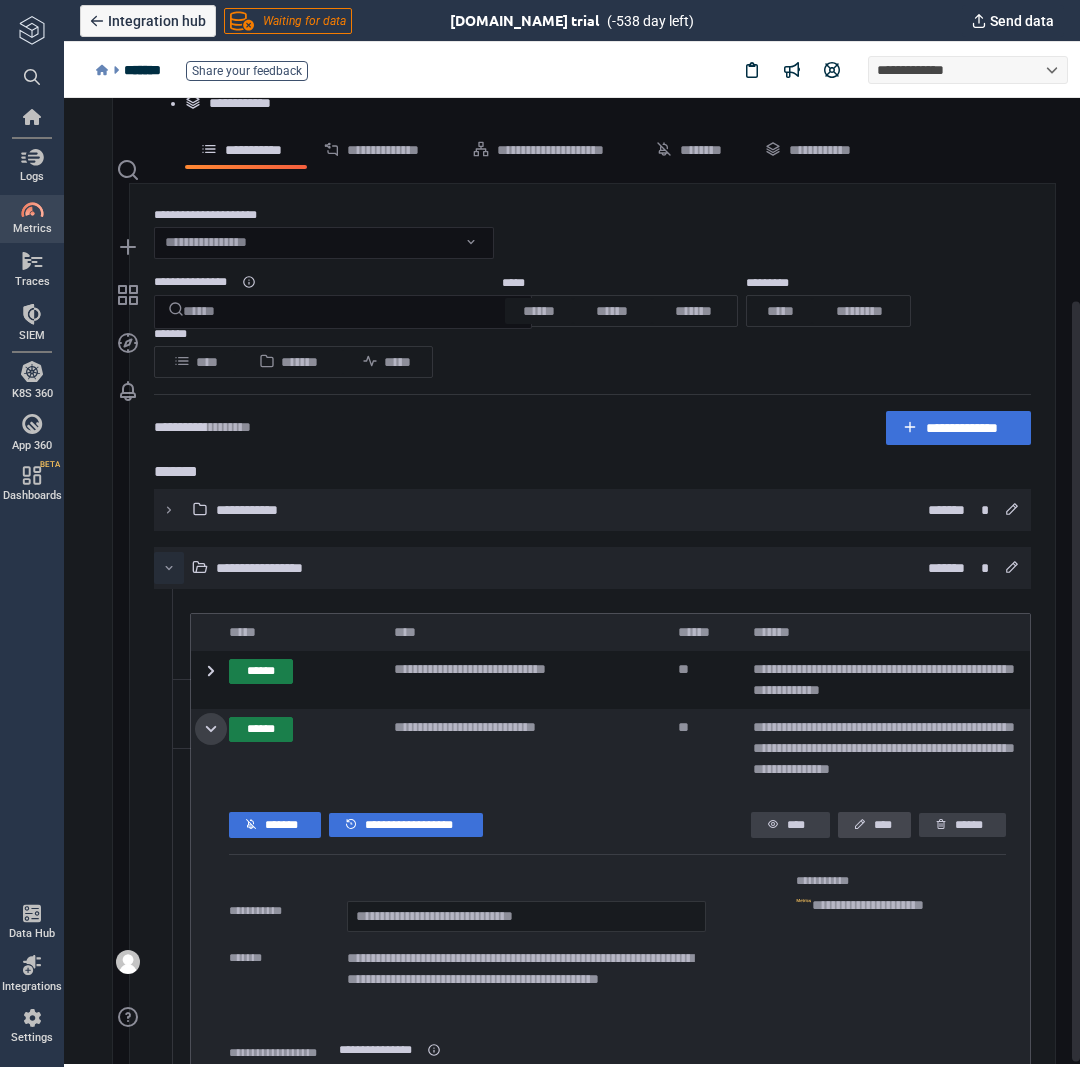click at bounding box center (864, 825) 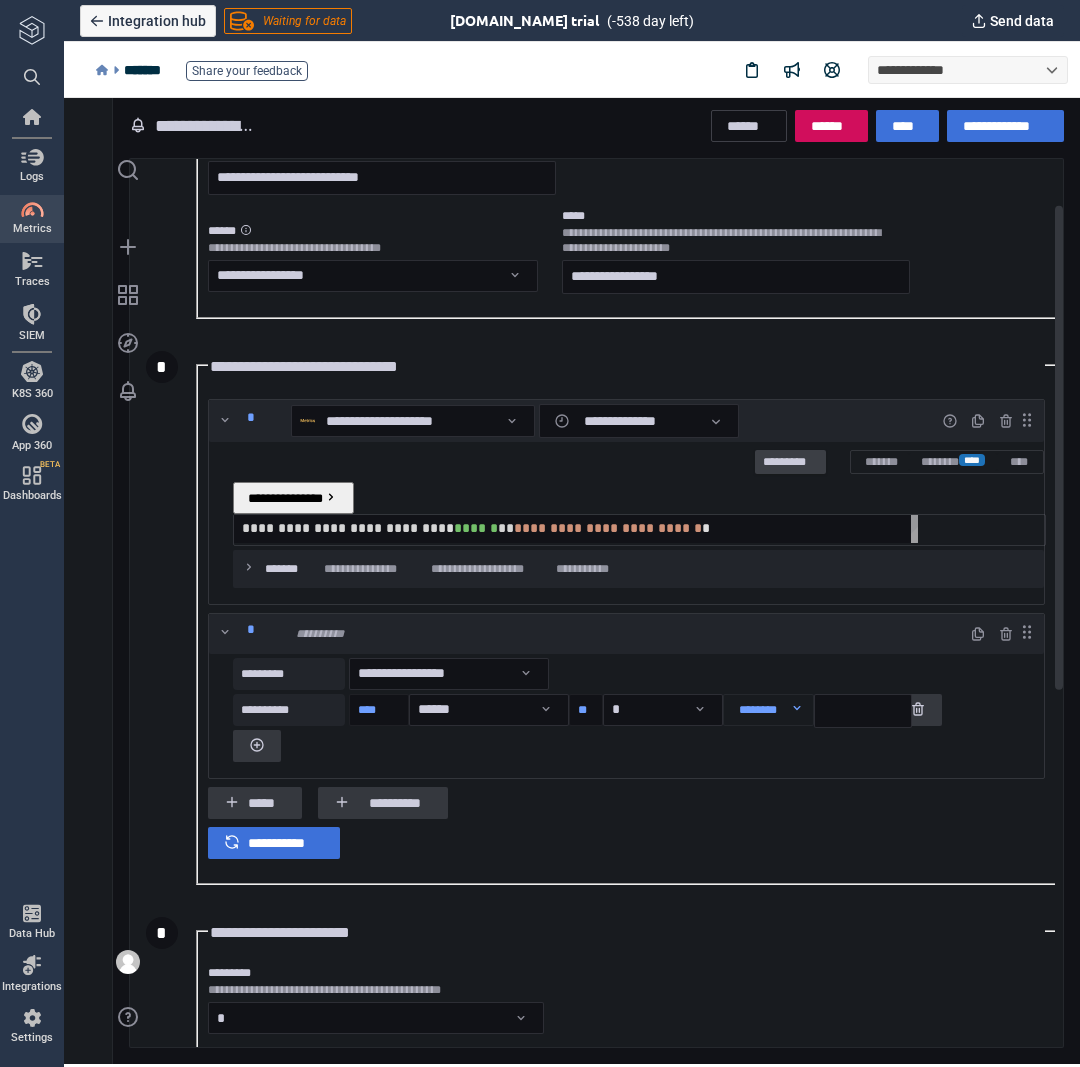 scroll, scrollTop: 0, scrollLeft: 0, axis: both 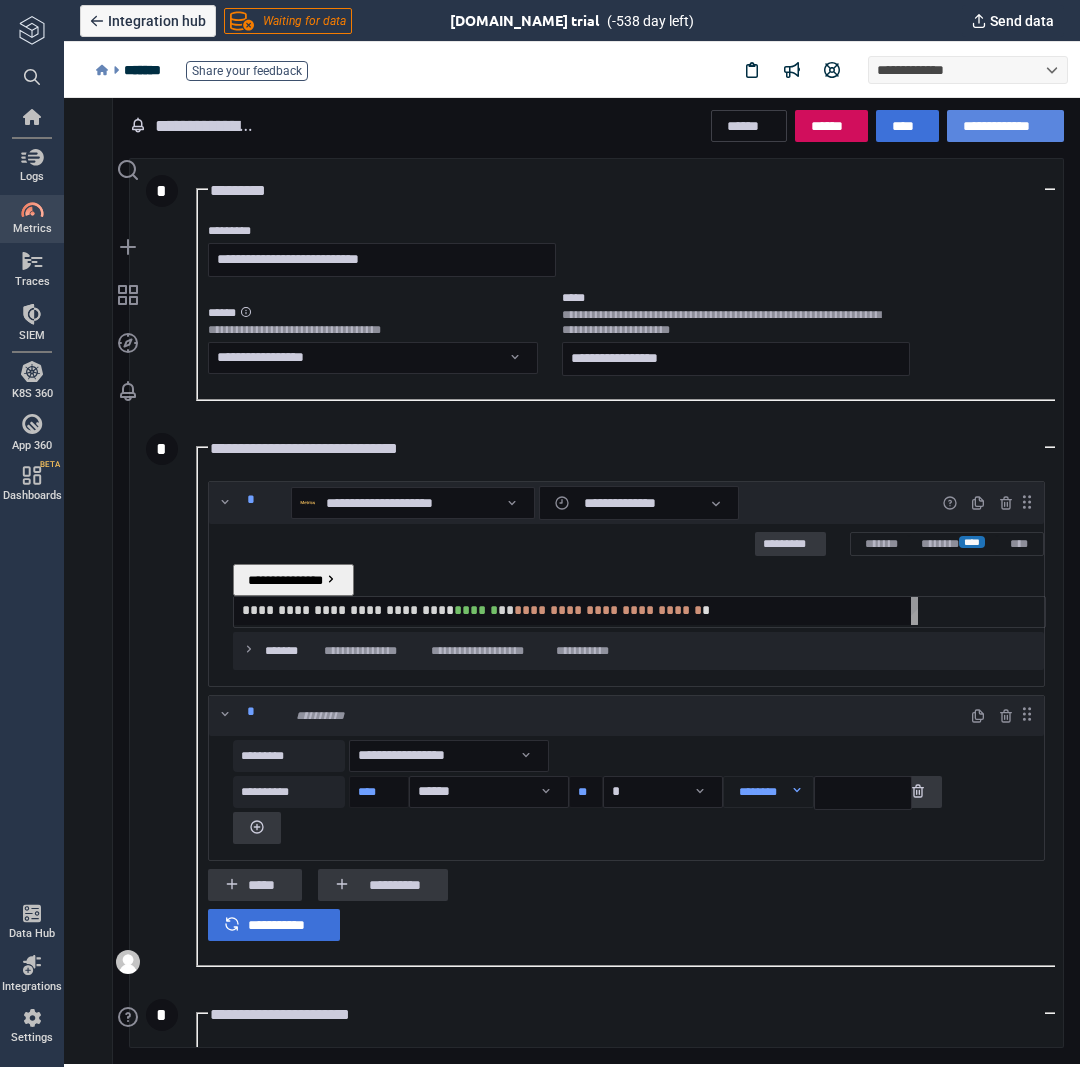 click on "**********" at bounding box center [1005, 126] 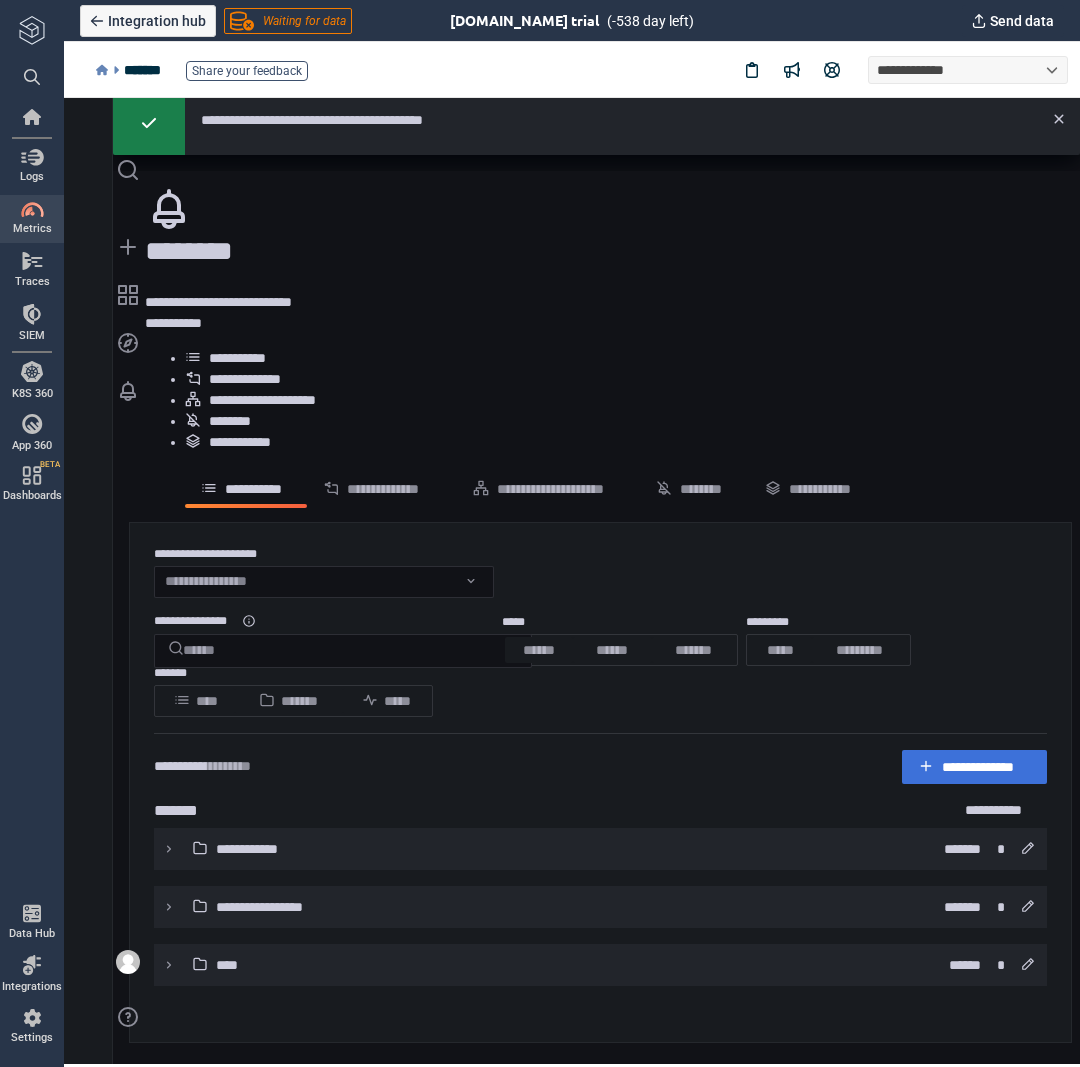 type on "*" 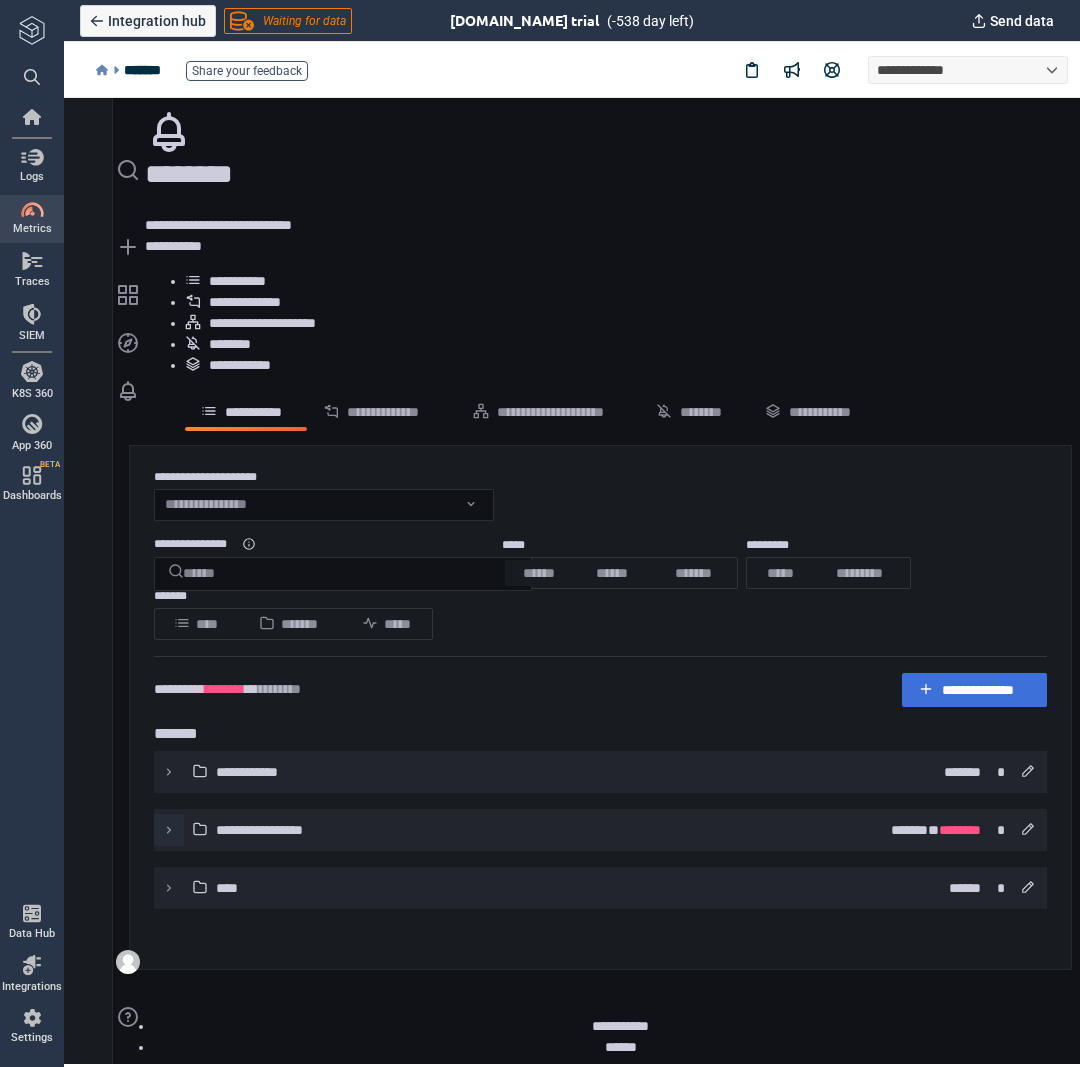 click at bounding box center [169, 830] 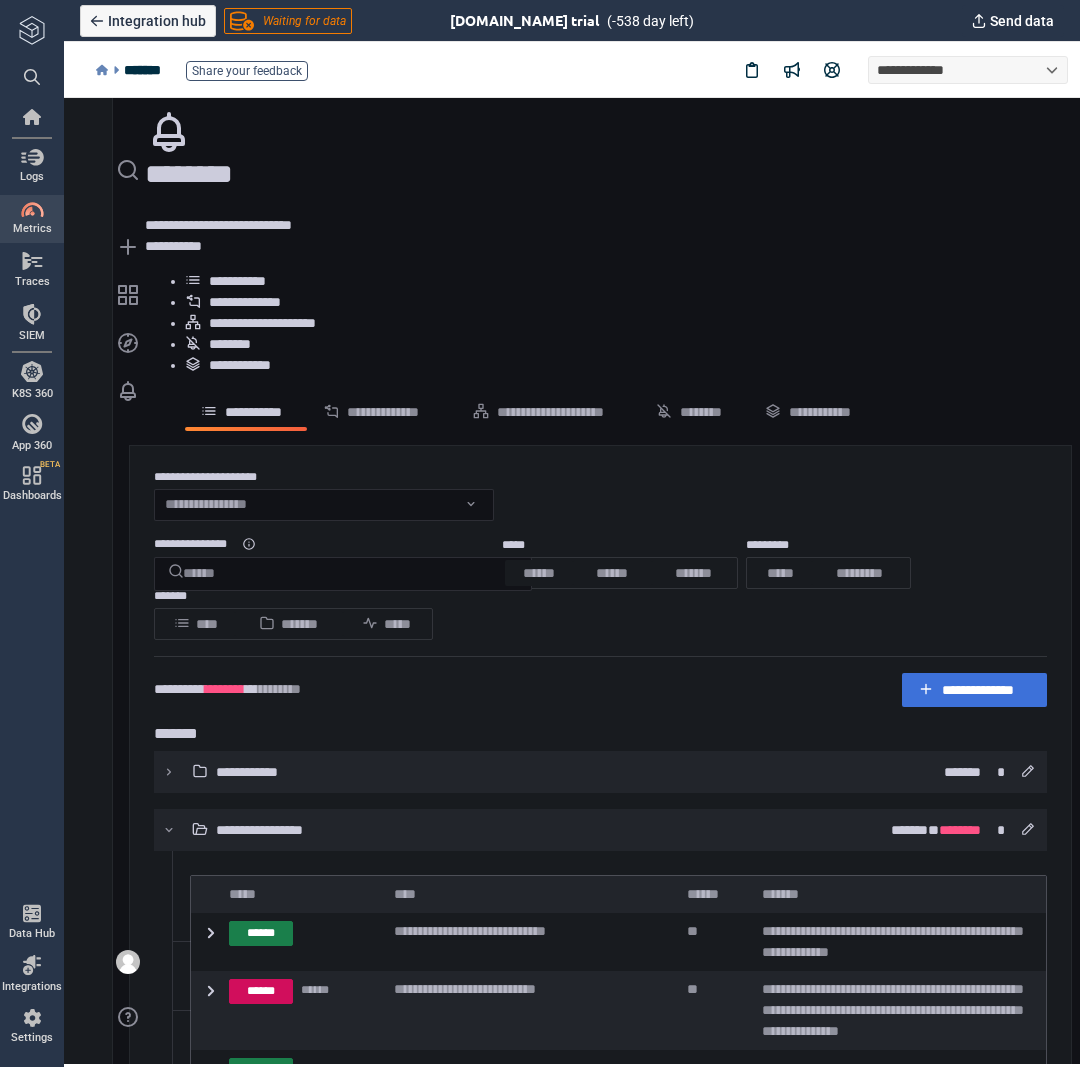 type 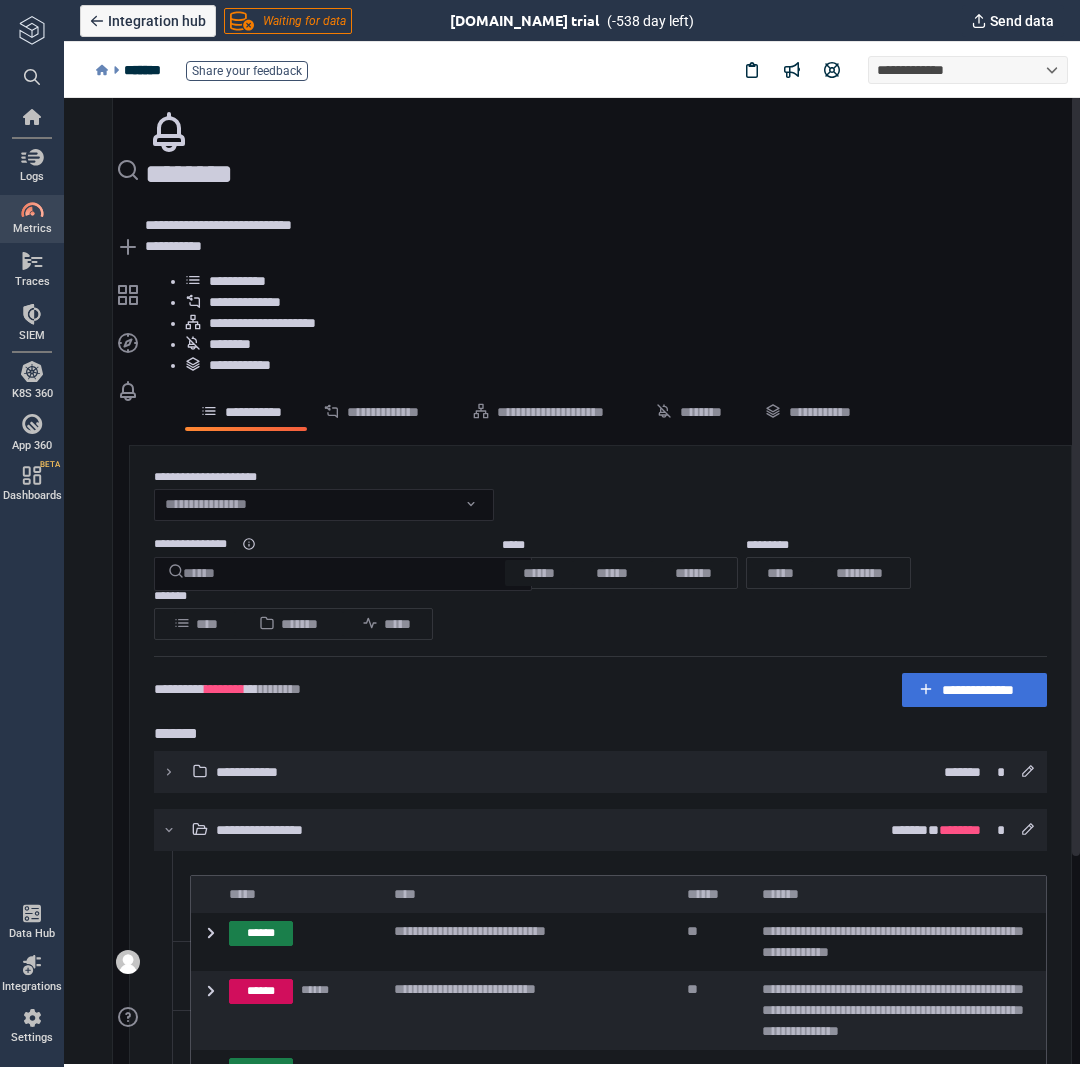 click on "**********" at bounding box center [600, 947] 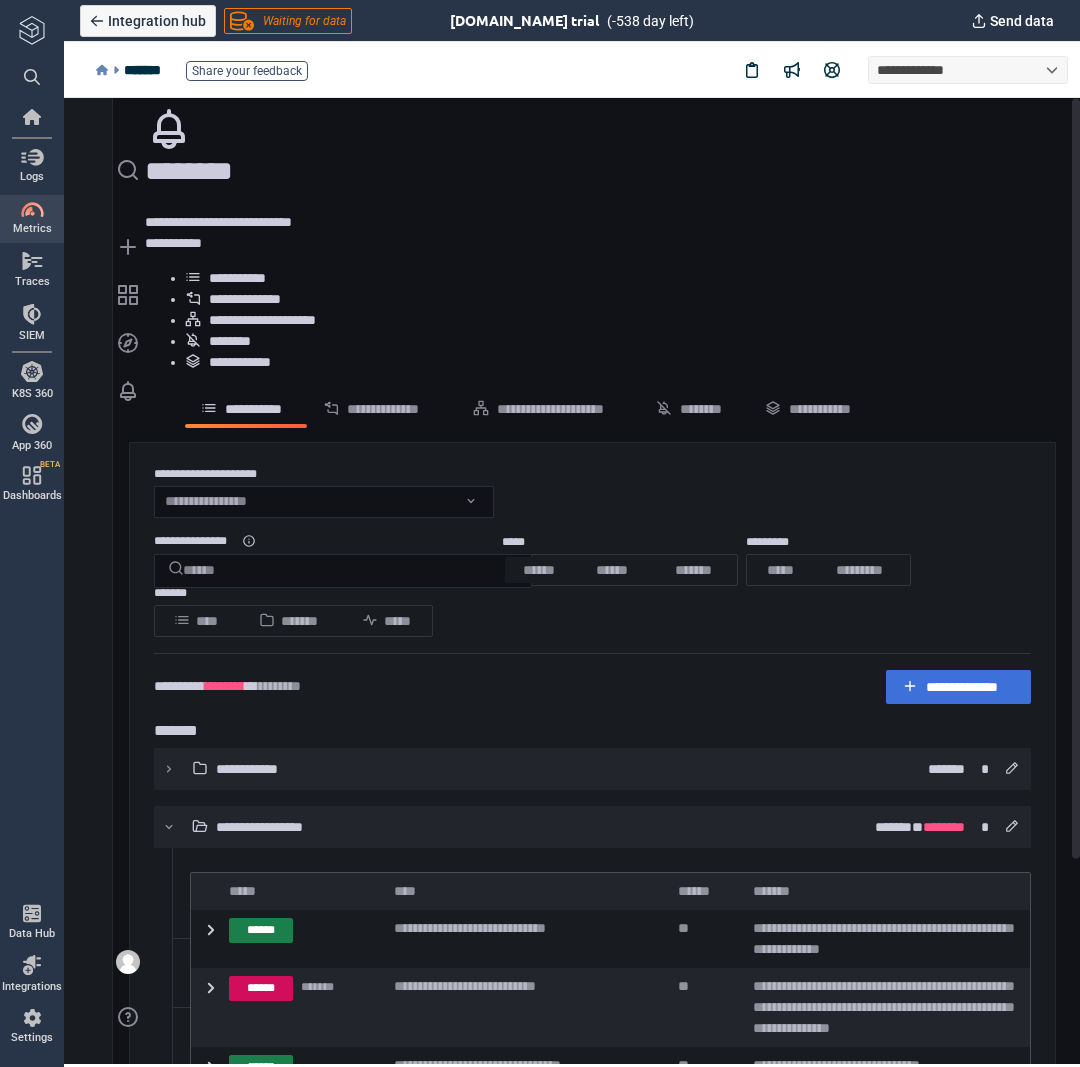 scroll, scrollTop: 0, scrollLeft: 0, axis: both 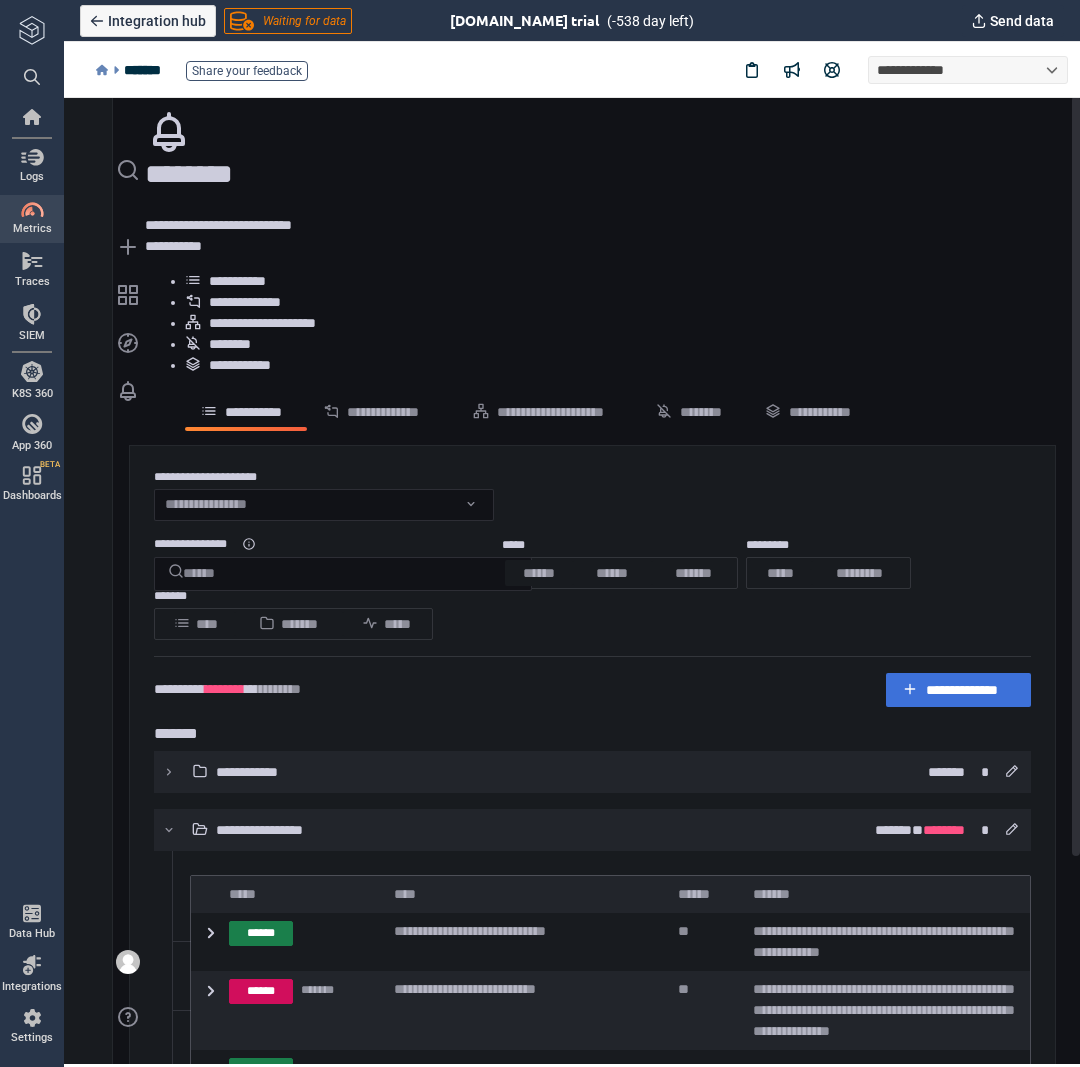 click on "**********" at bounding box center (592, 947) 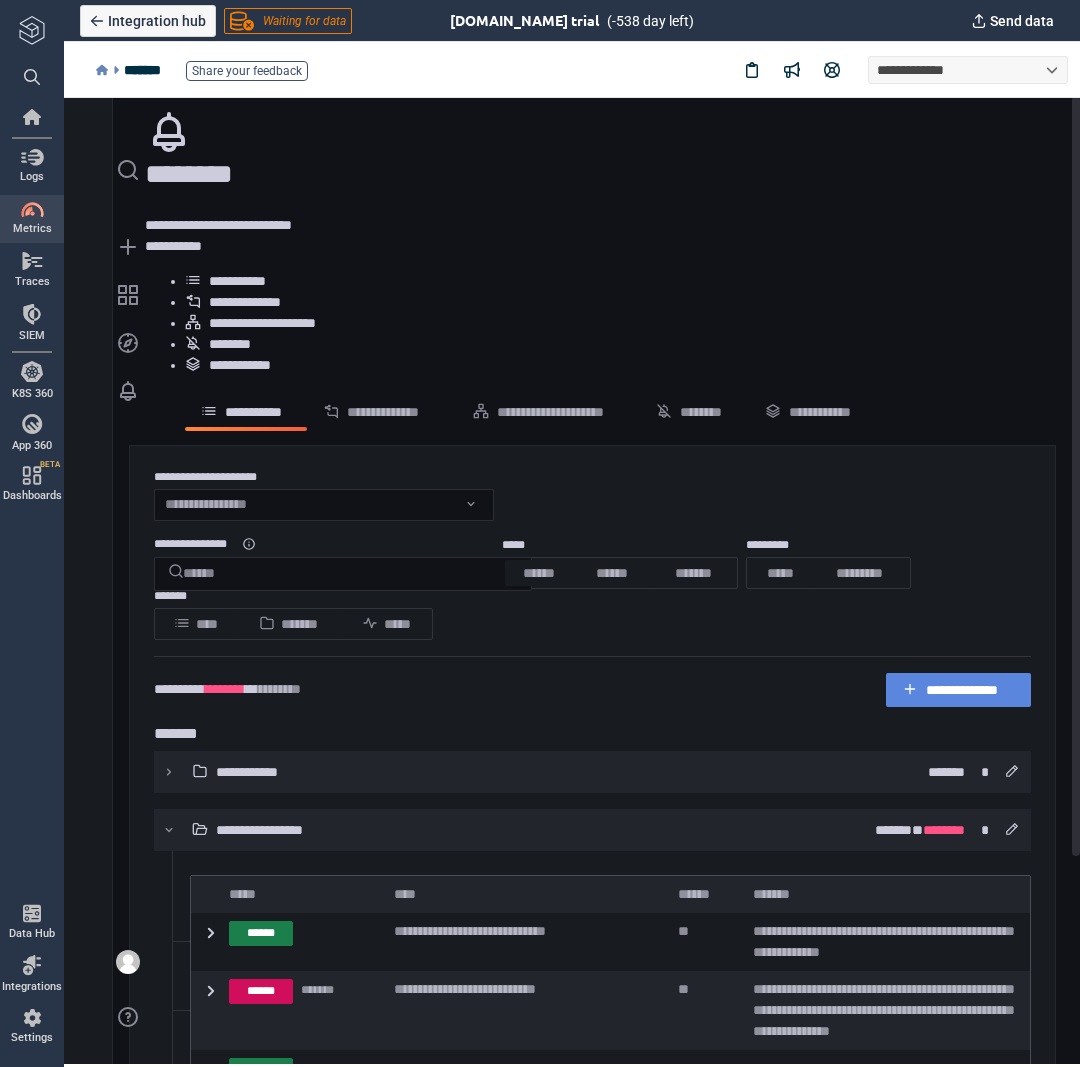 click on "**********" at bounding box center [970, 690] 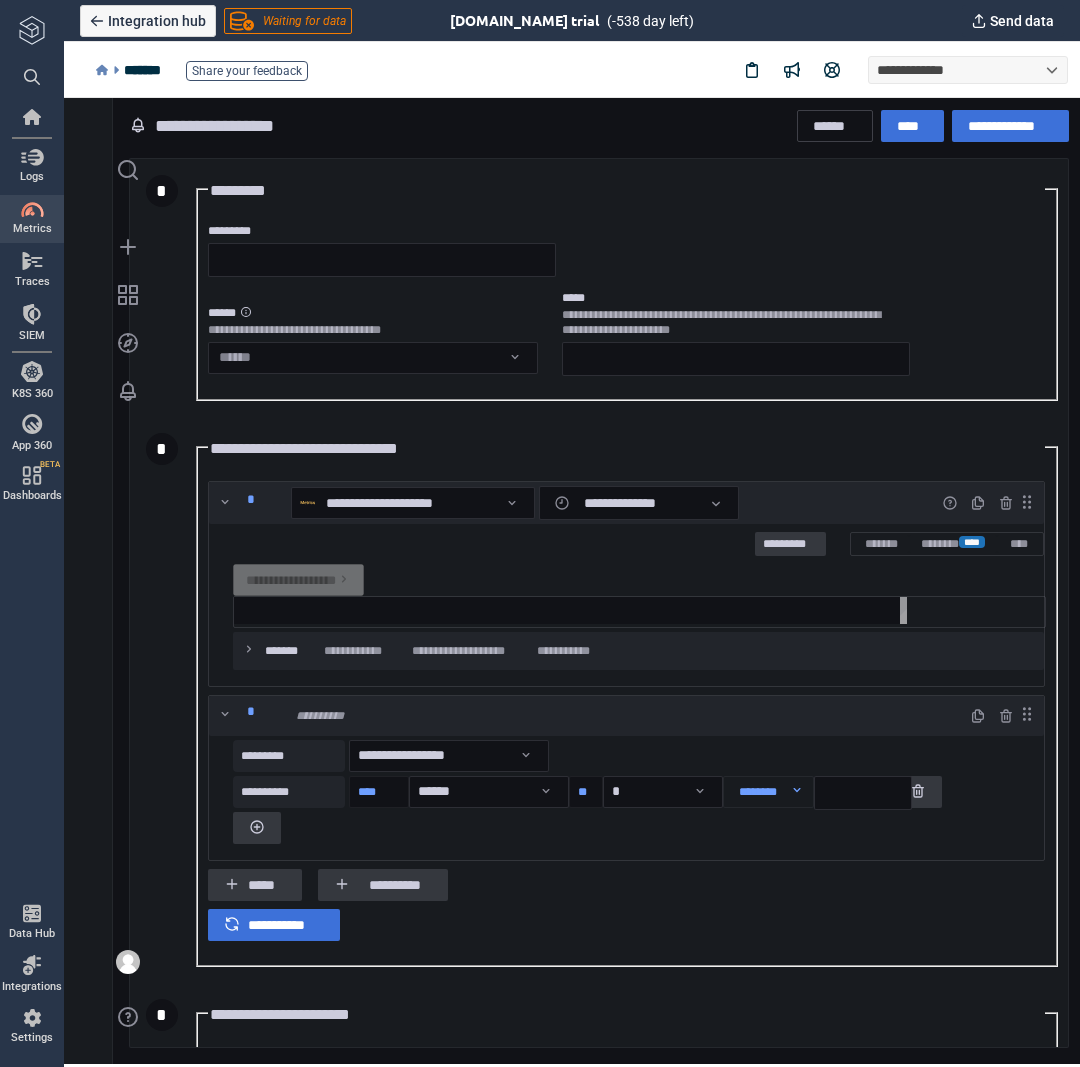 type on "*" 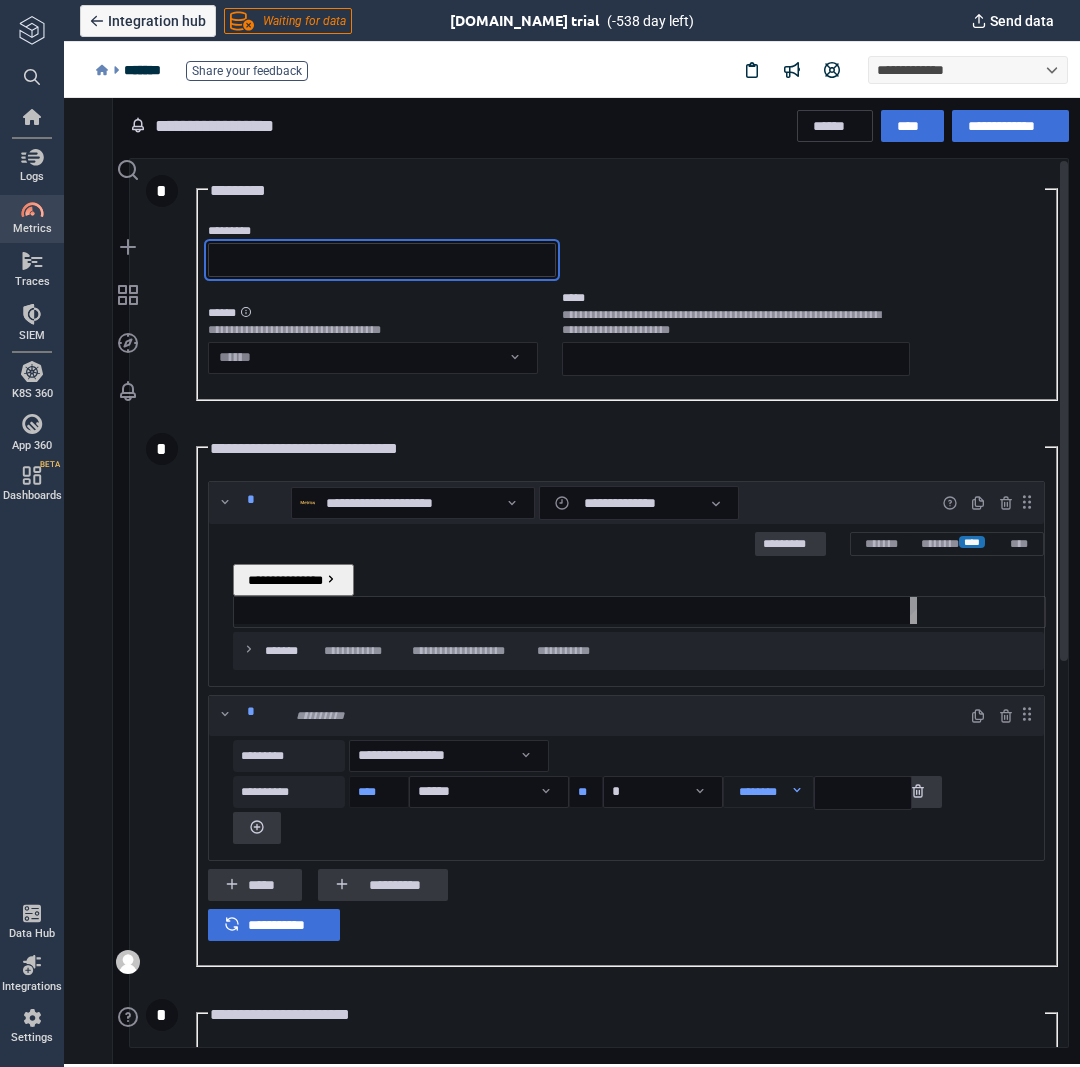click on "*********" at bounding box center (382, 260) 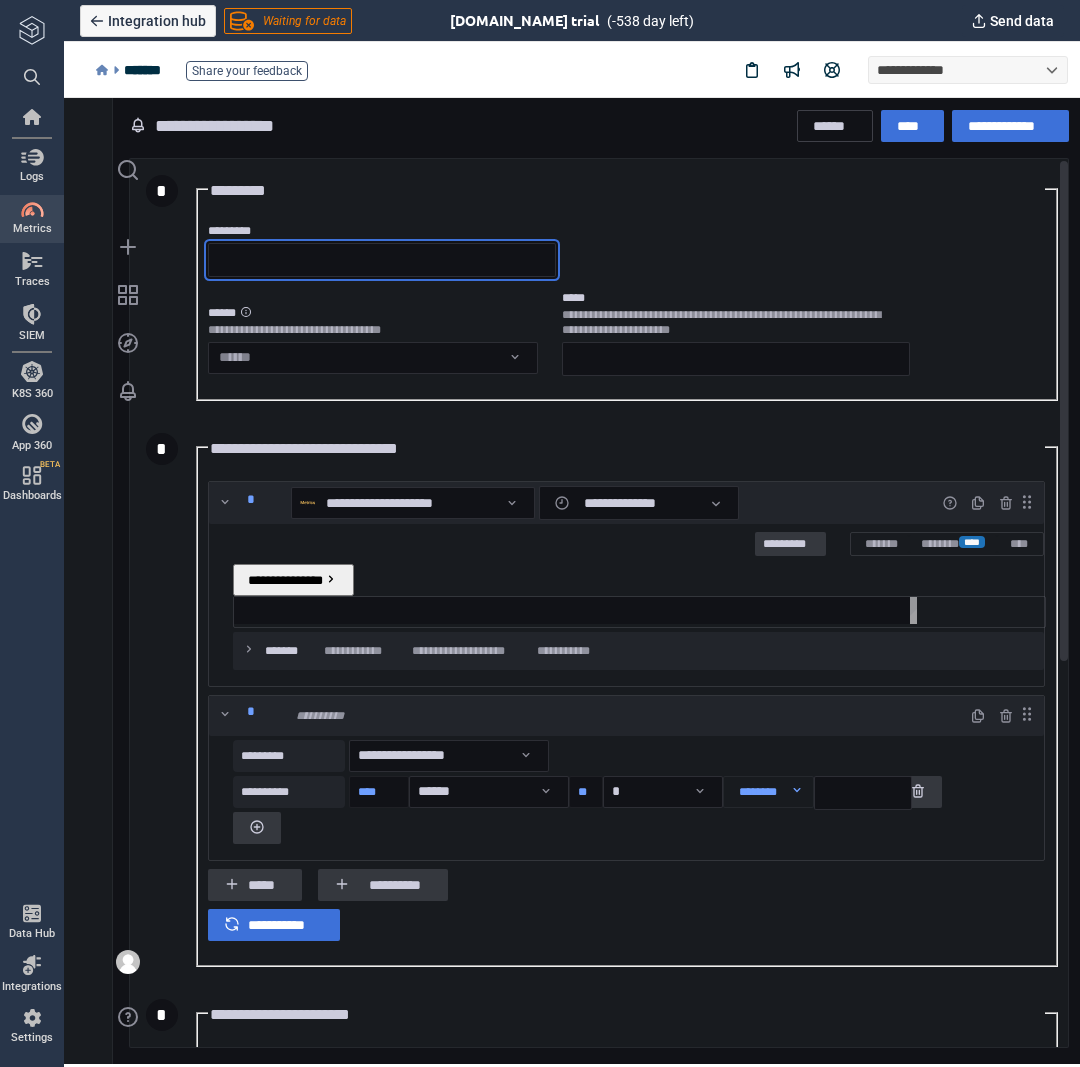 paste on "**********" 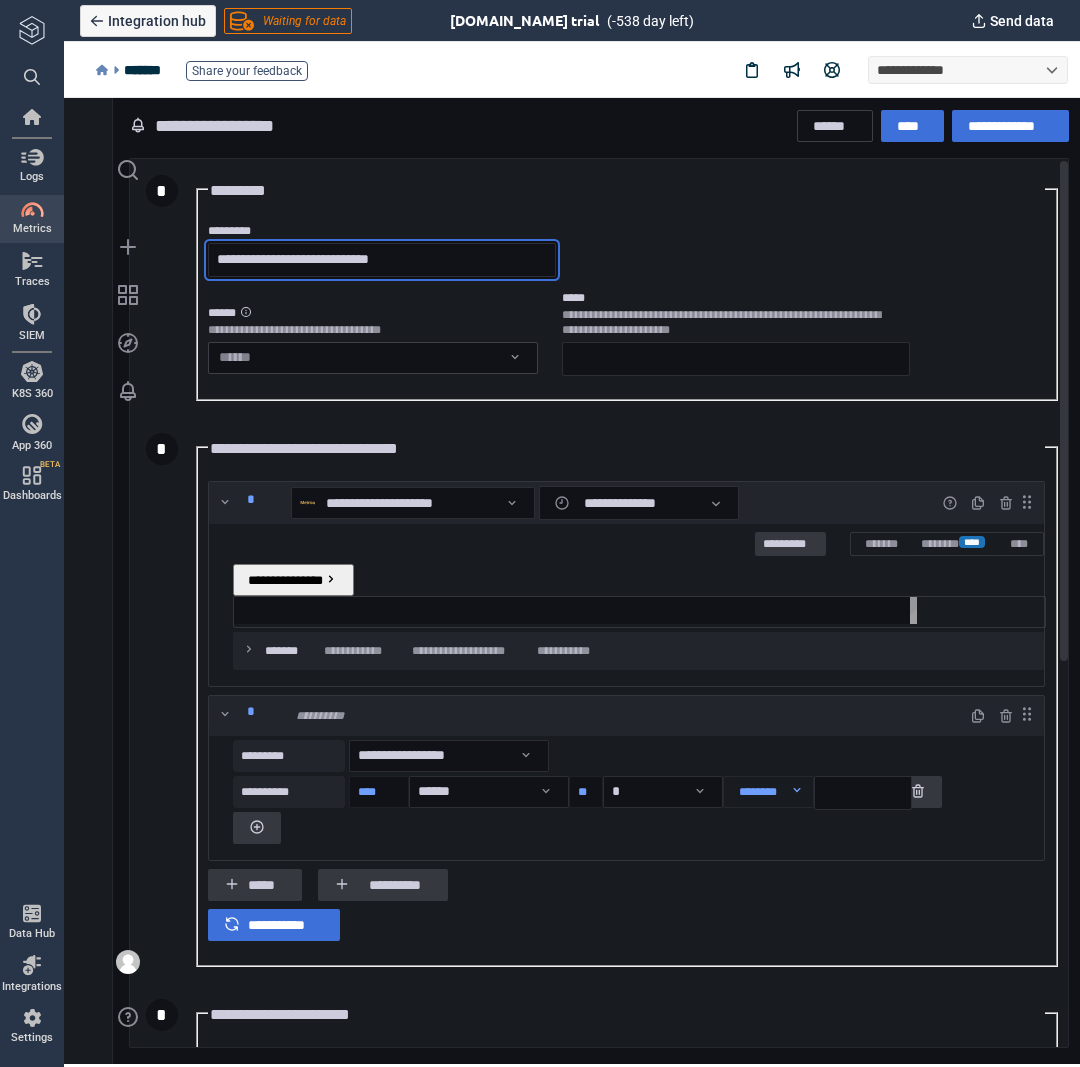 type on "**********" 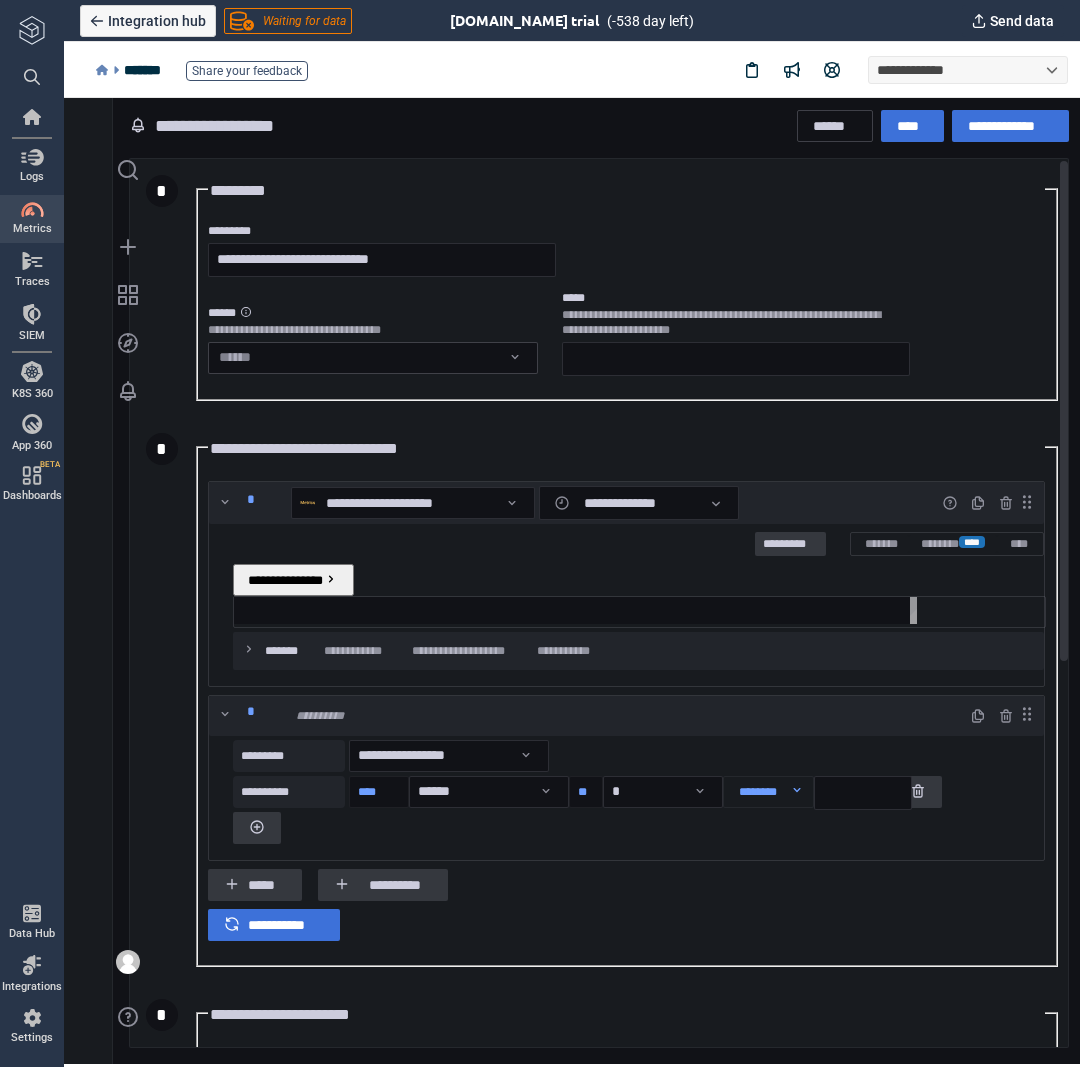 click on "**********" at bounding box center [572, 579] 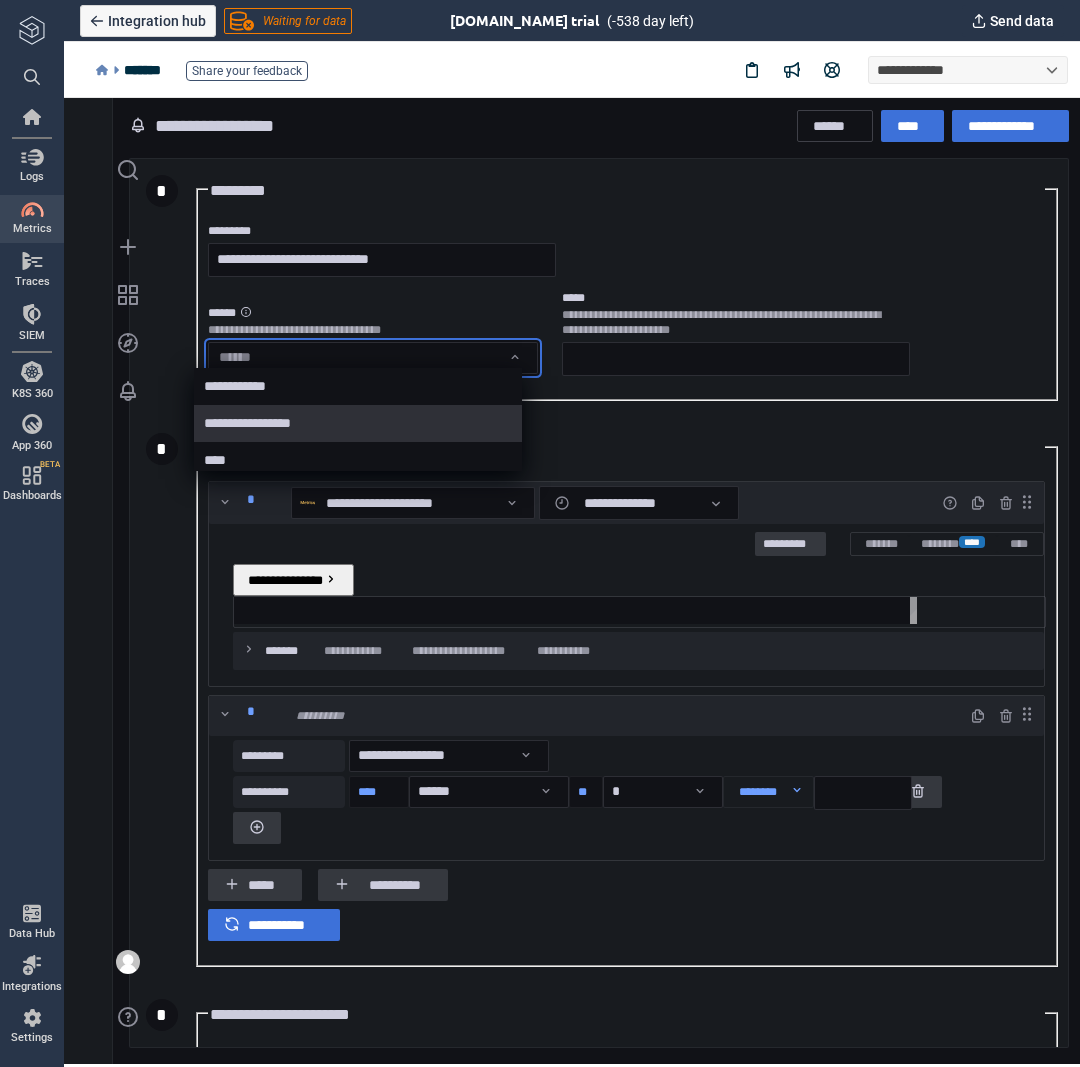 click on "**********" at bounding box center (359, 423) 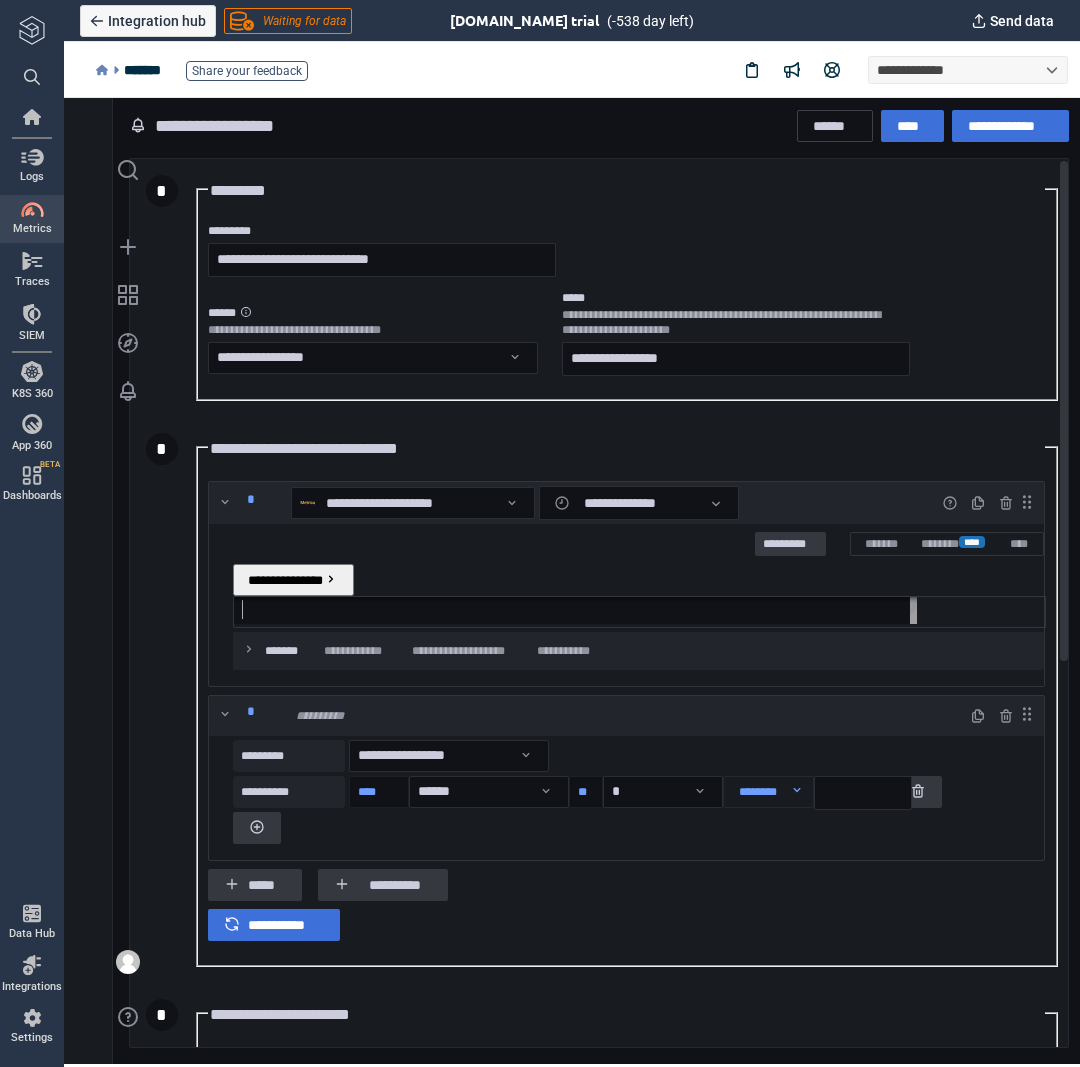 click at bounding box center (579, 609) 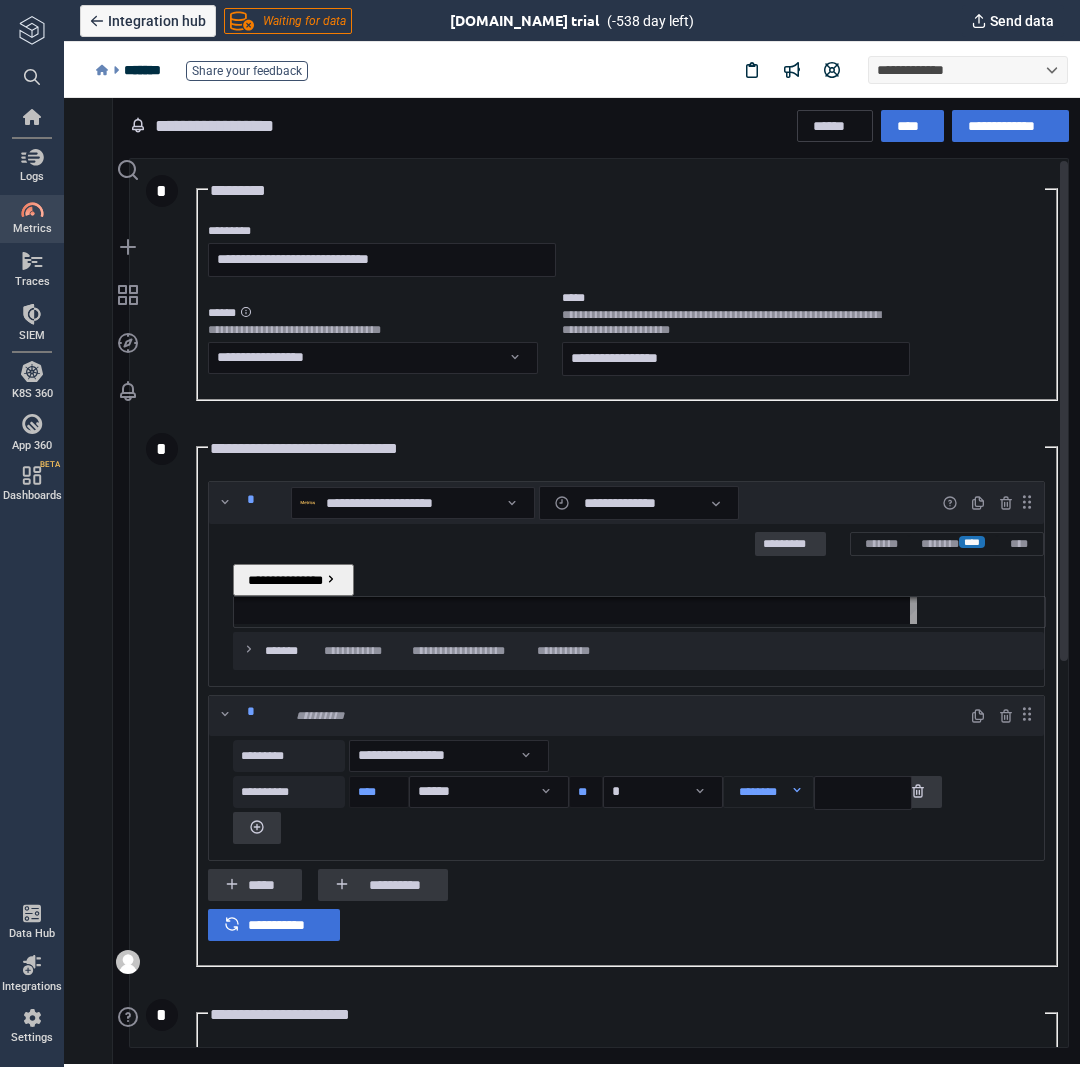 paste on "**********" 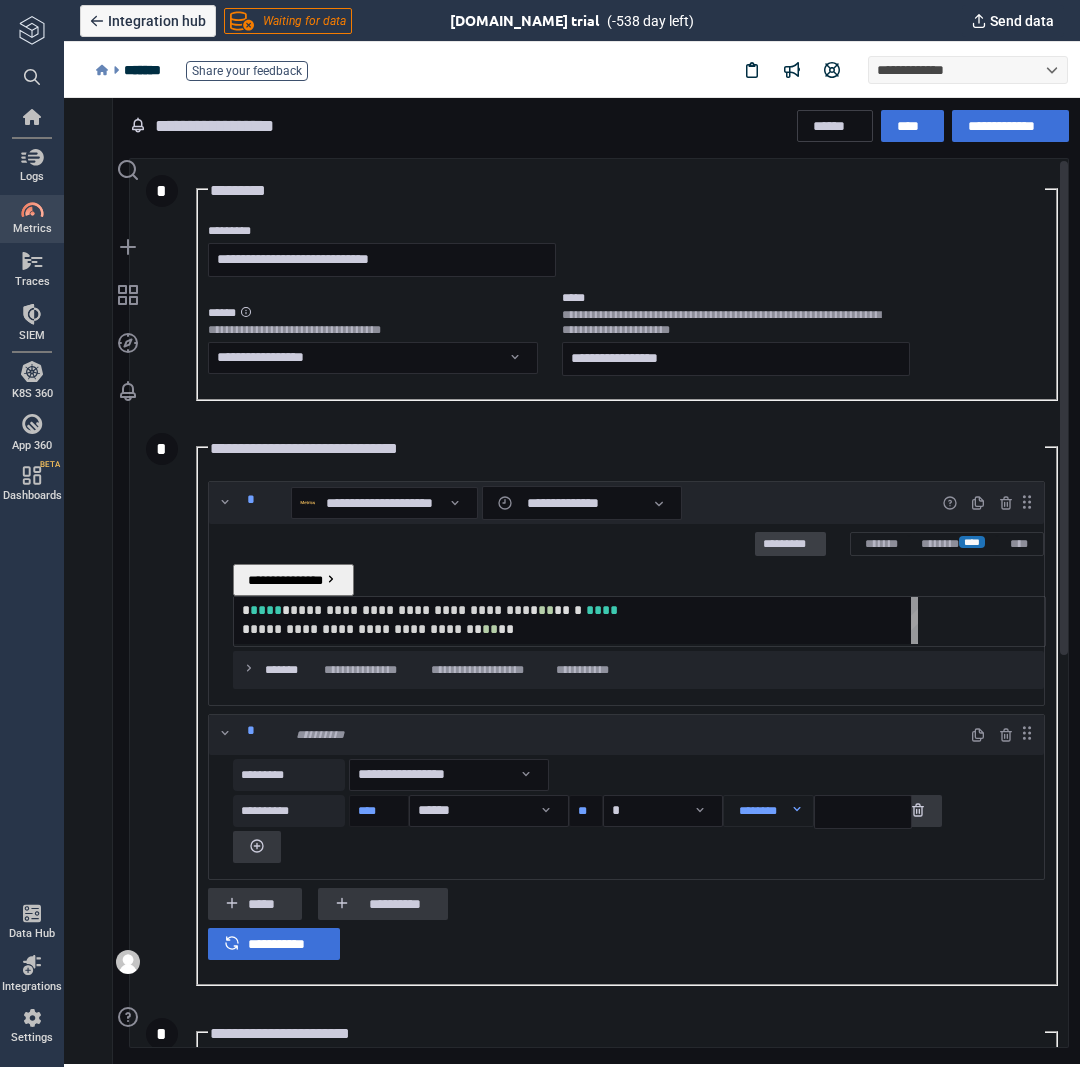 click on "*********" at bounding box center [790, 545] 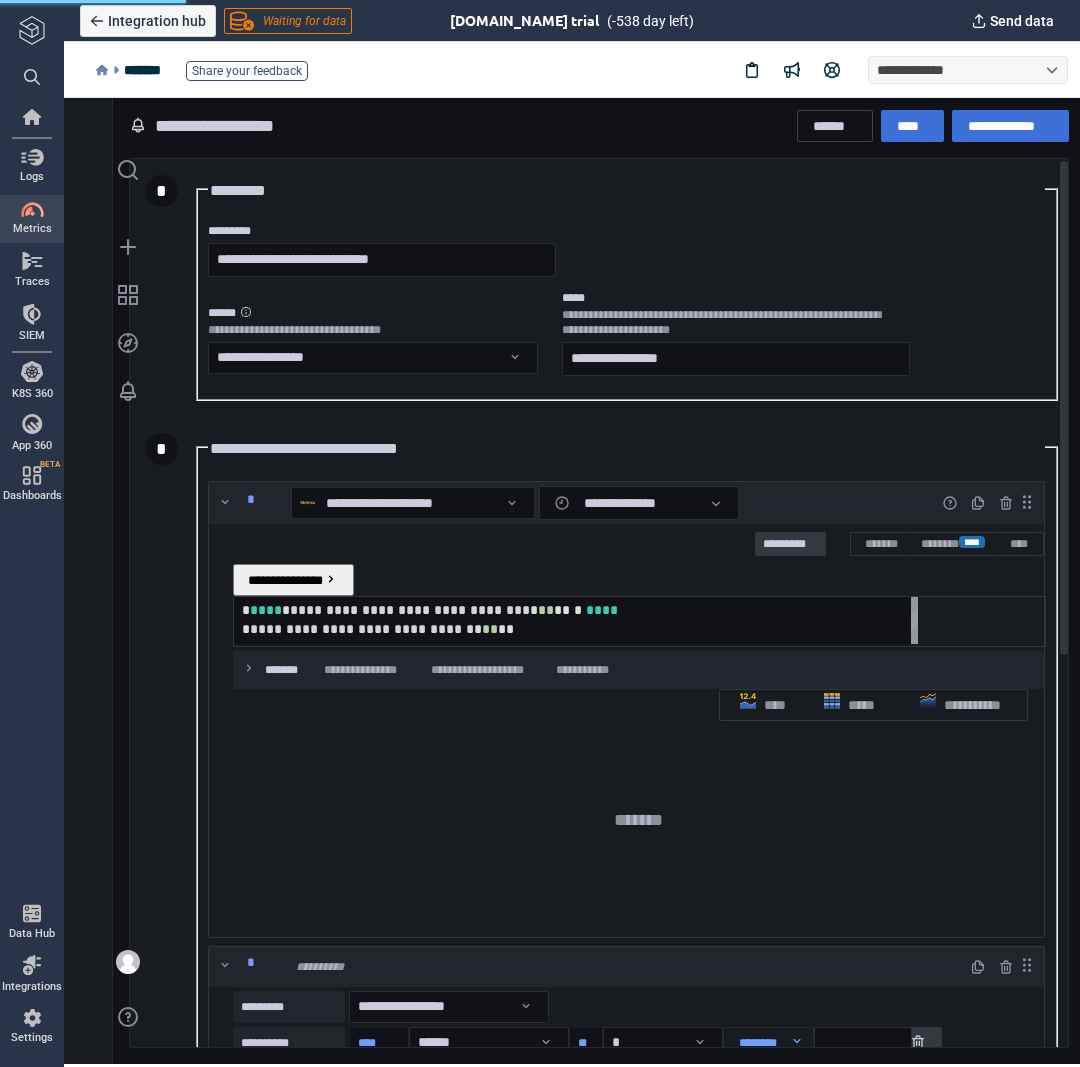 scroll, scrollTop: 8, scrollLeft: 8, axis: both 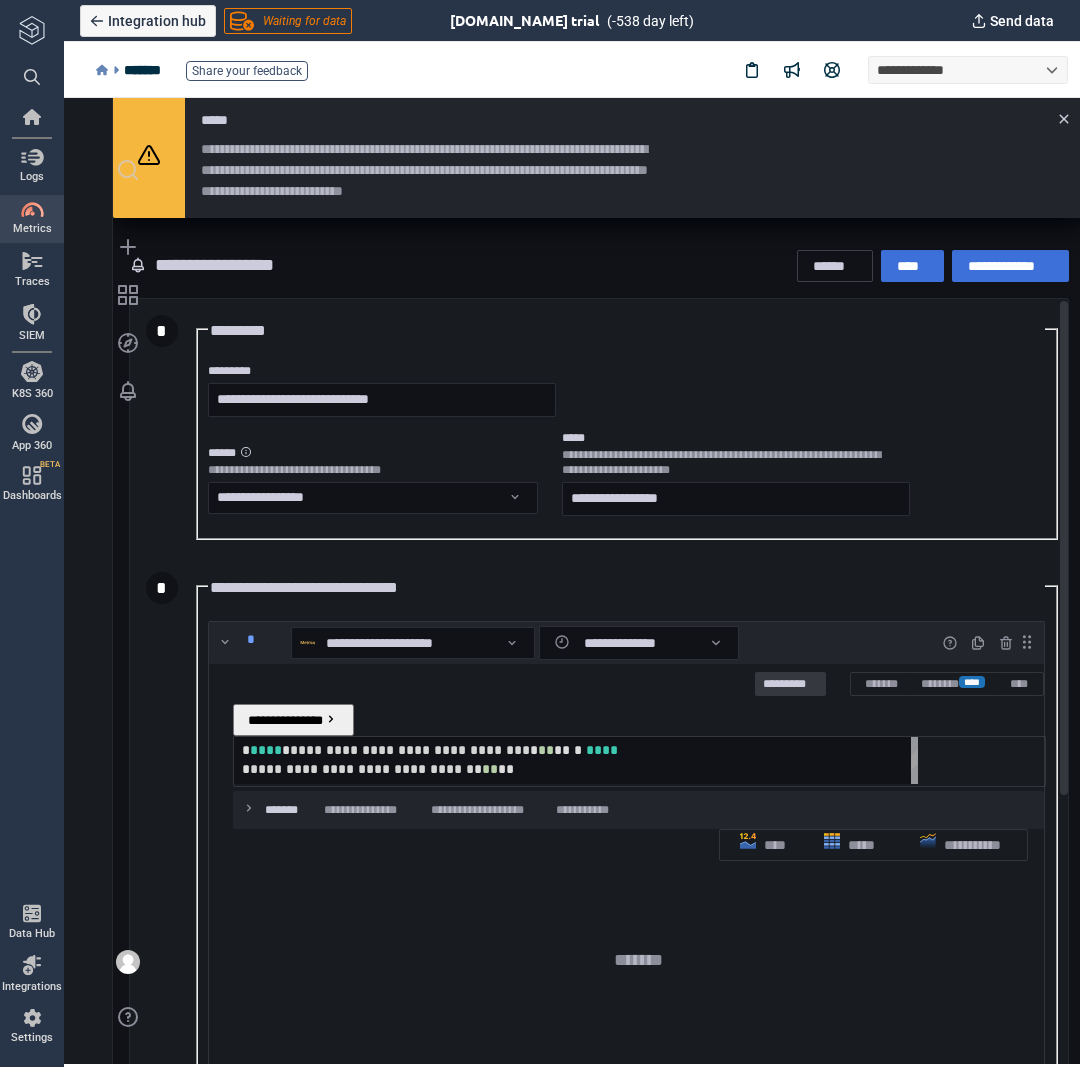 click on "****" at bounding box center [266, 750] 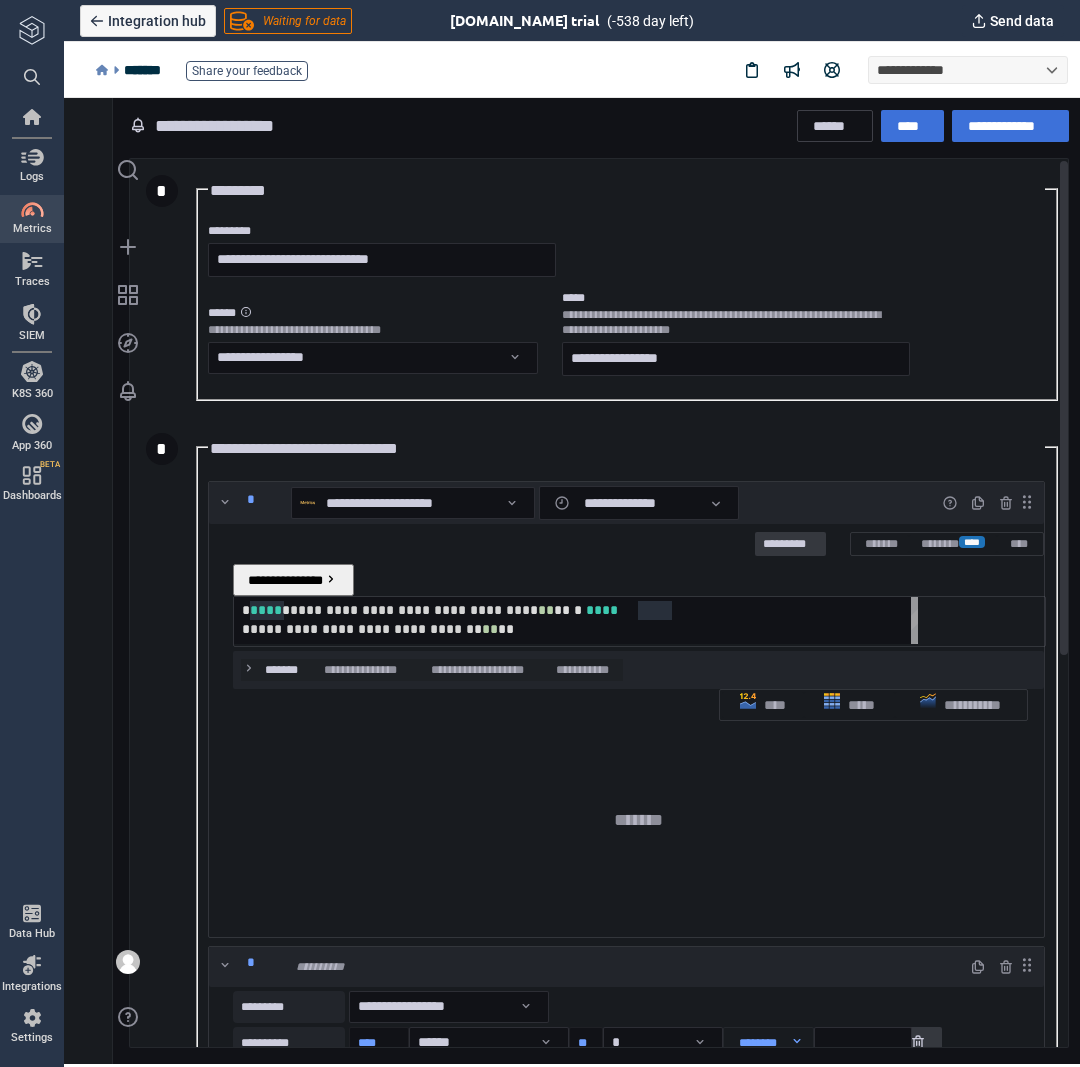 scroll, scrollTop: 0, scrollLeft: 732, axis: horizontal 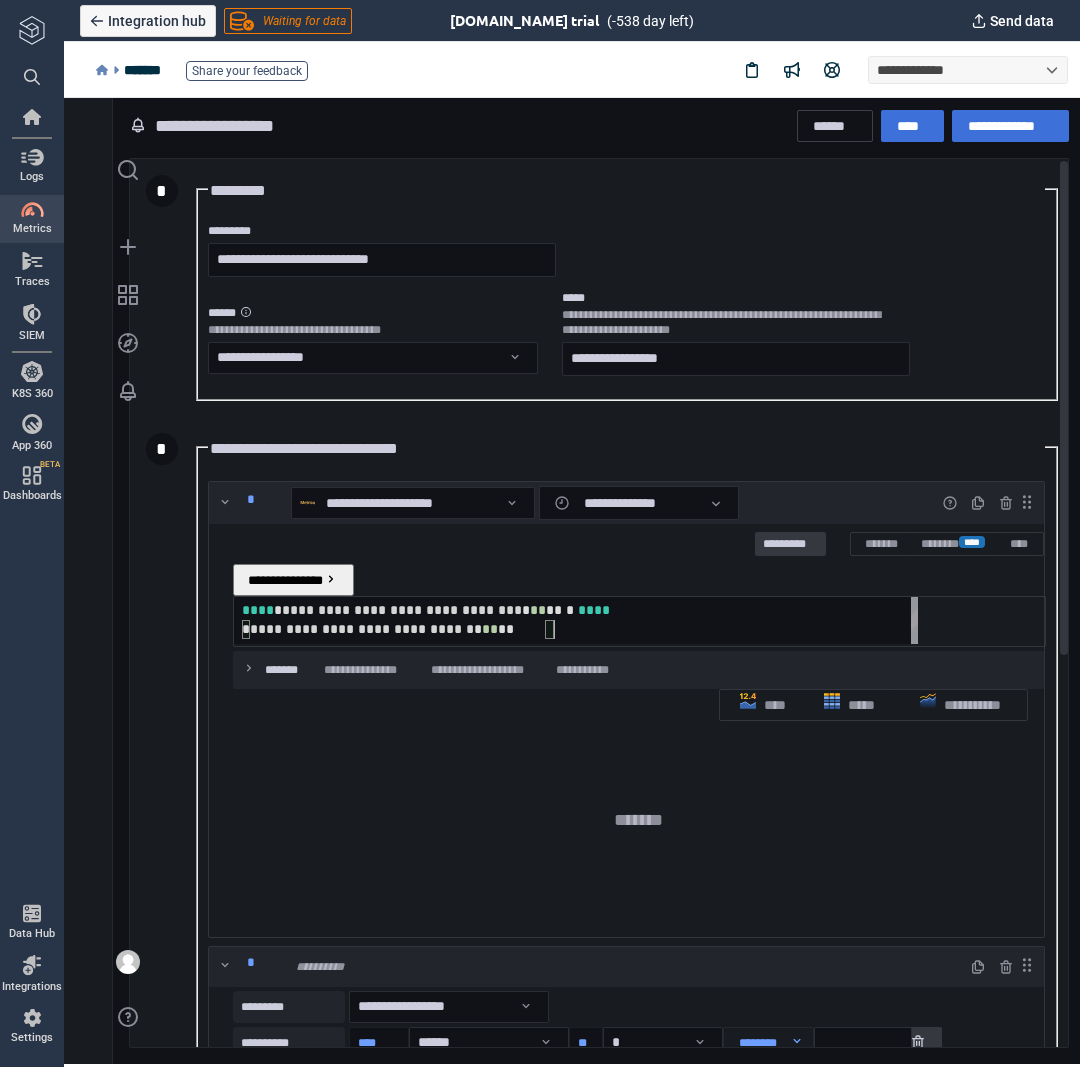 click on "**********" at bounding box center [580, 629] 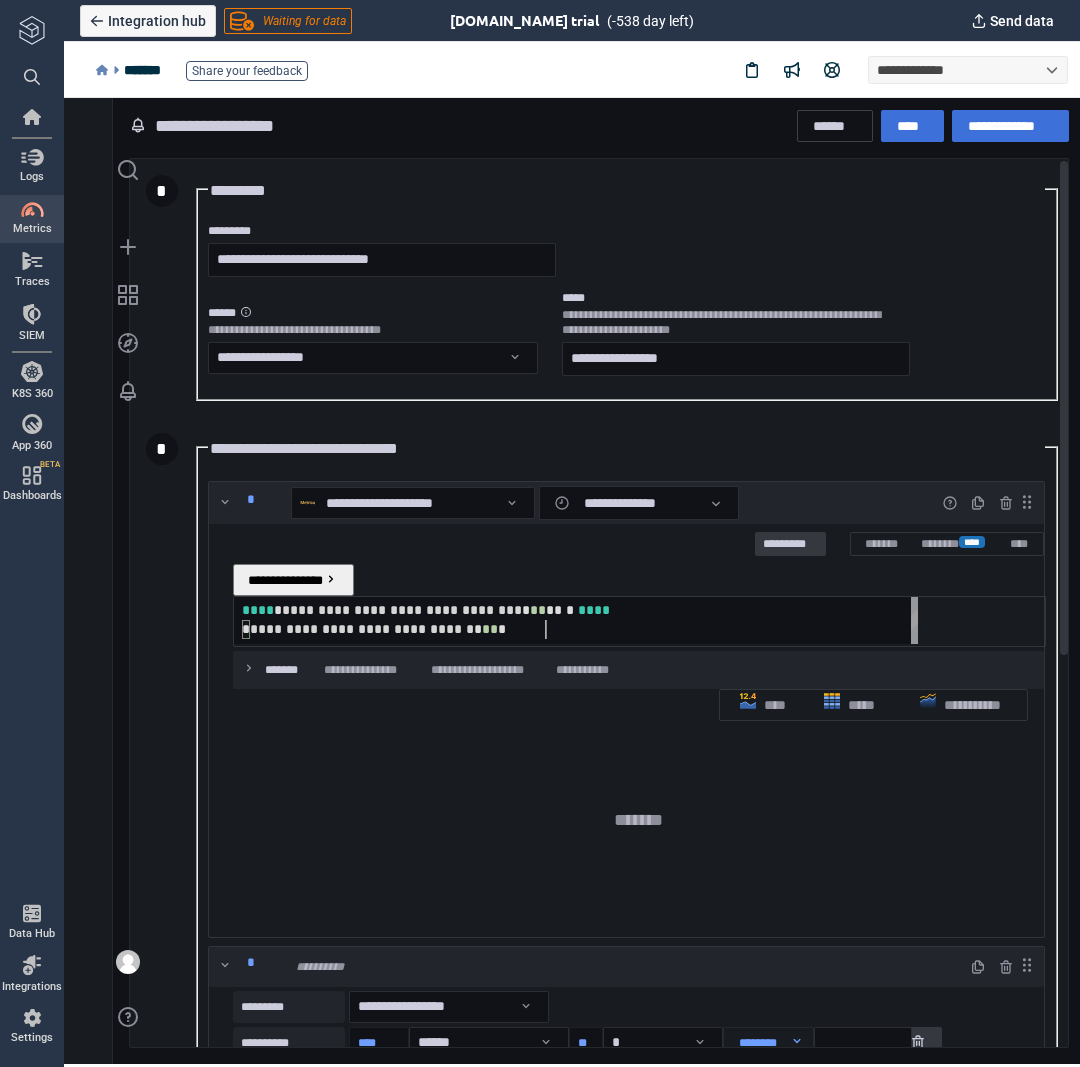 scroll, scrollTop: 0, scrollLeft: 723, axis: horizontal 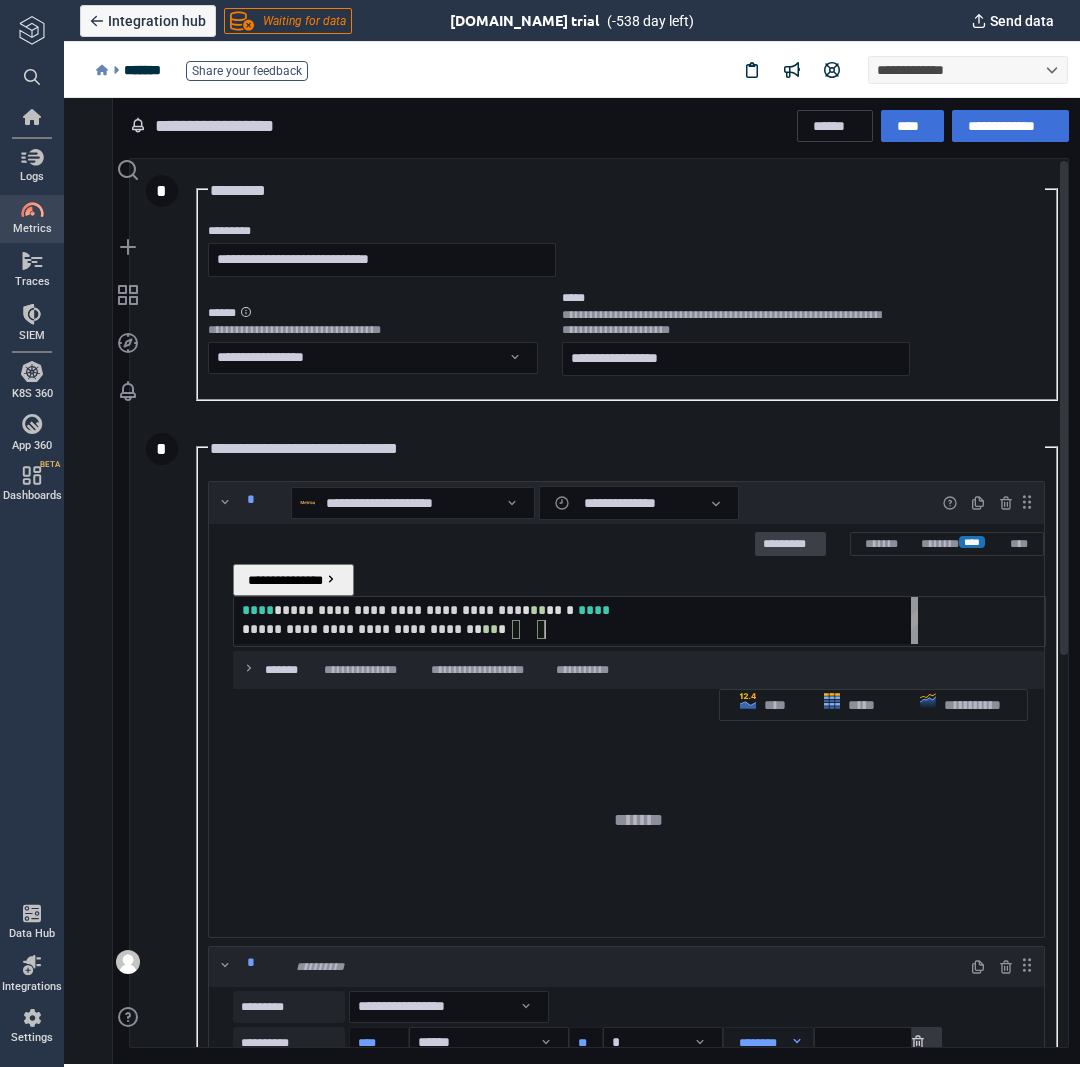 click on "*********" at bounding box center [790, 545] 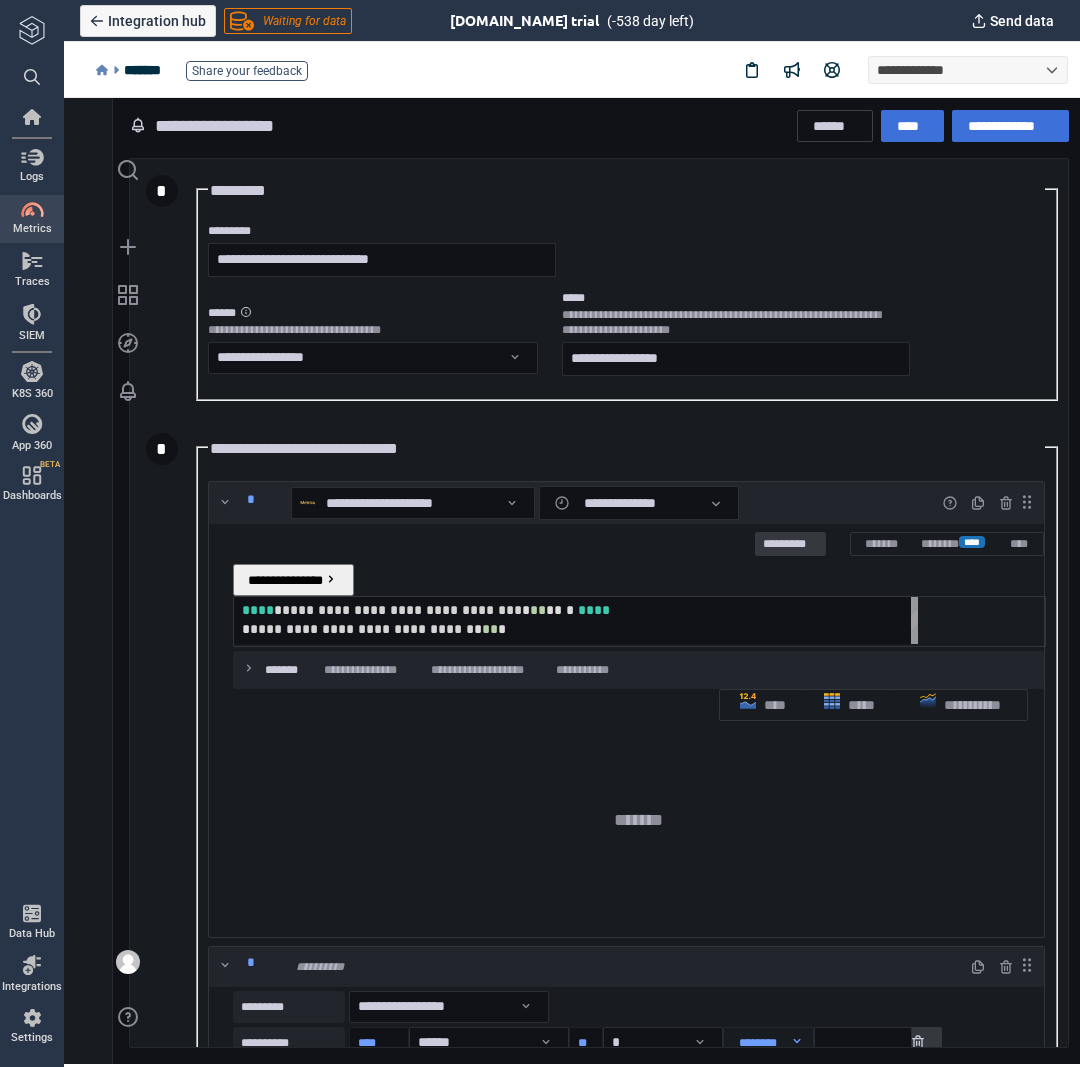 click on "**********" at bounding box center [402, 610] 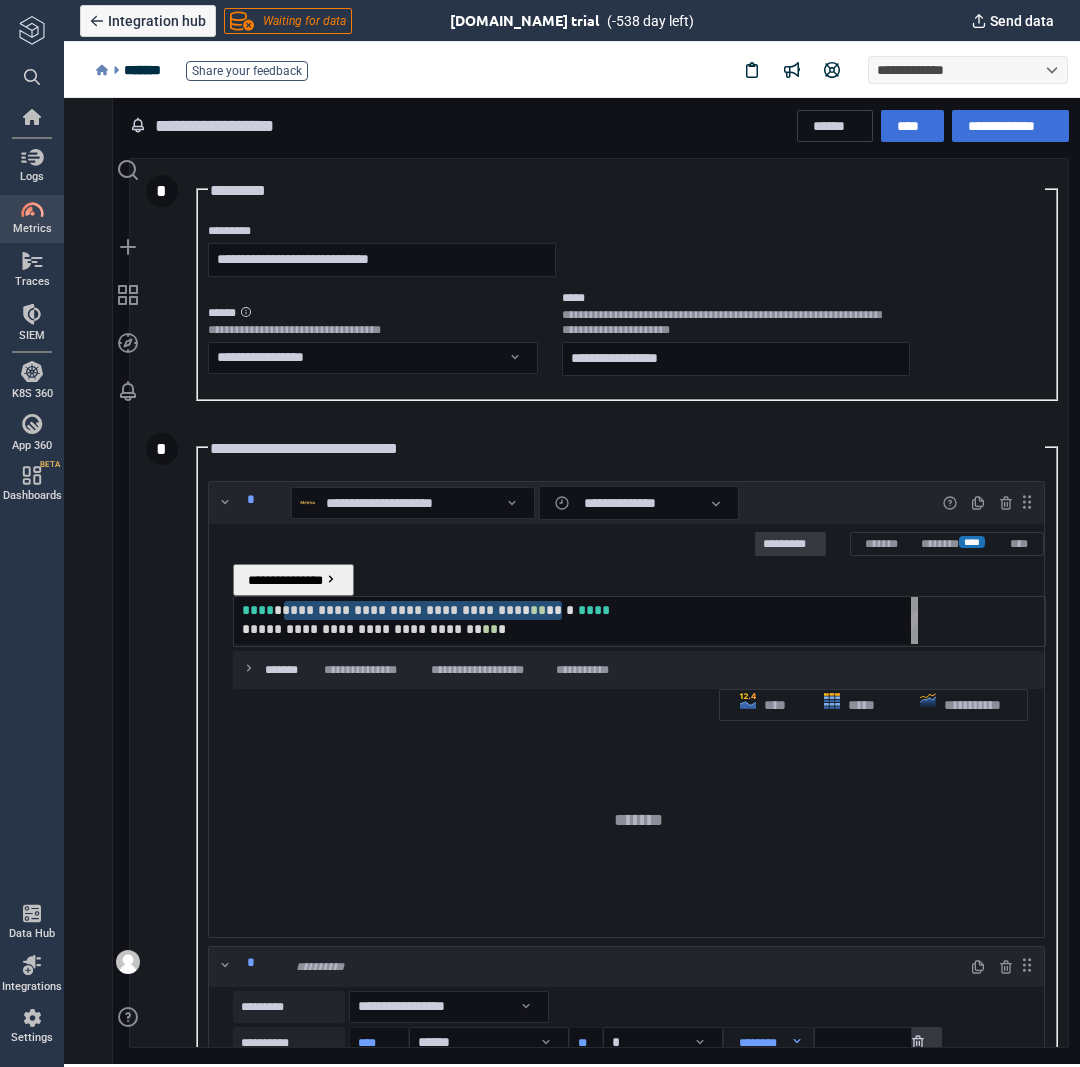 click on "**********" at bounding box center [580, 629] 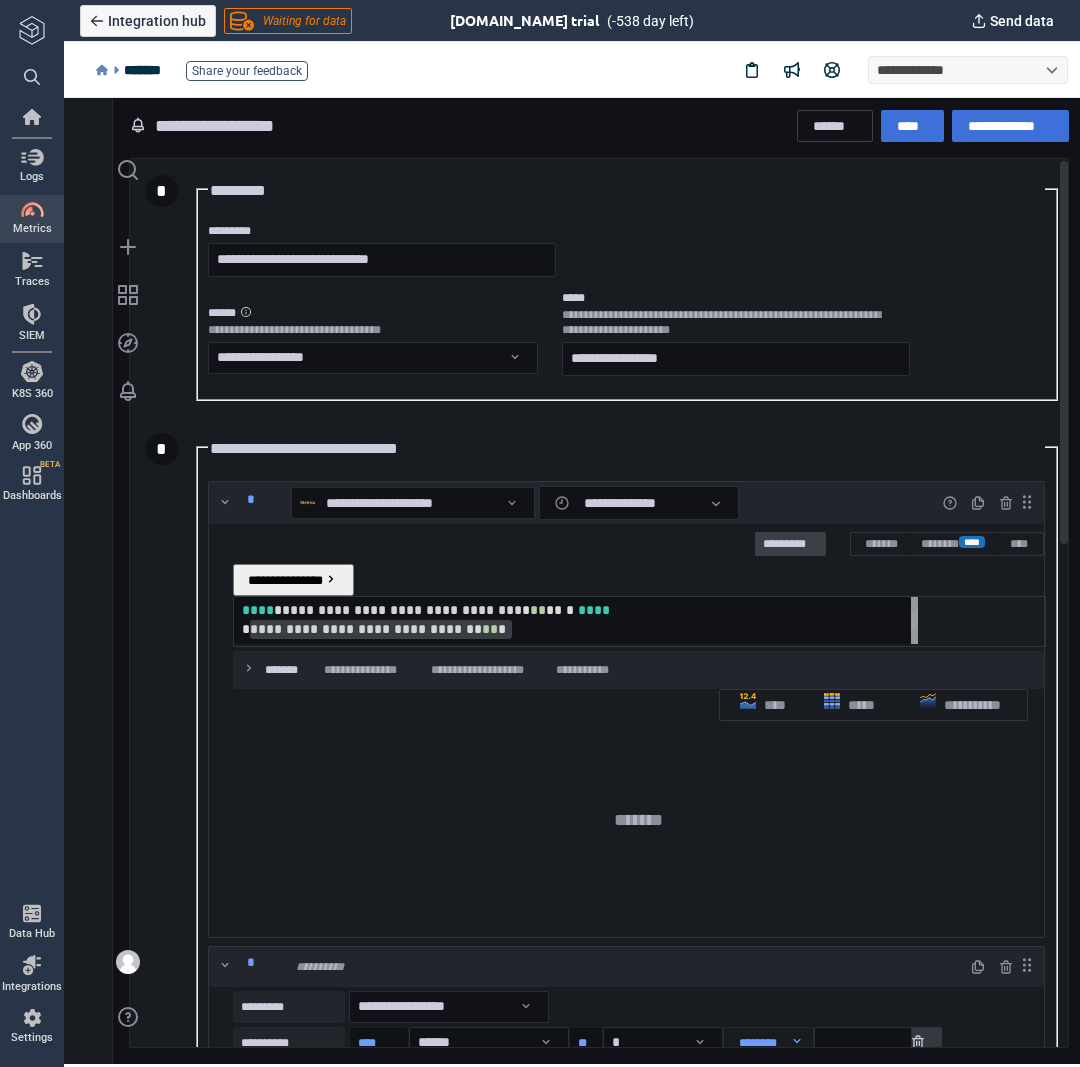 click on "*********" at bounding box center [790, 545] 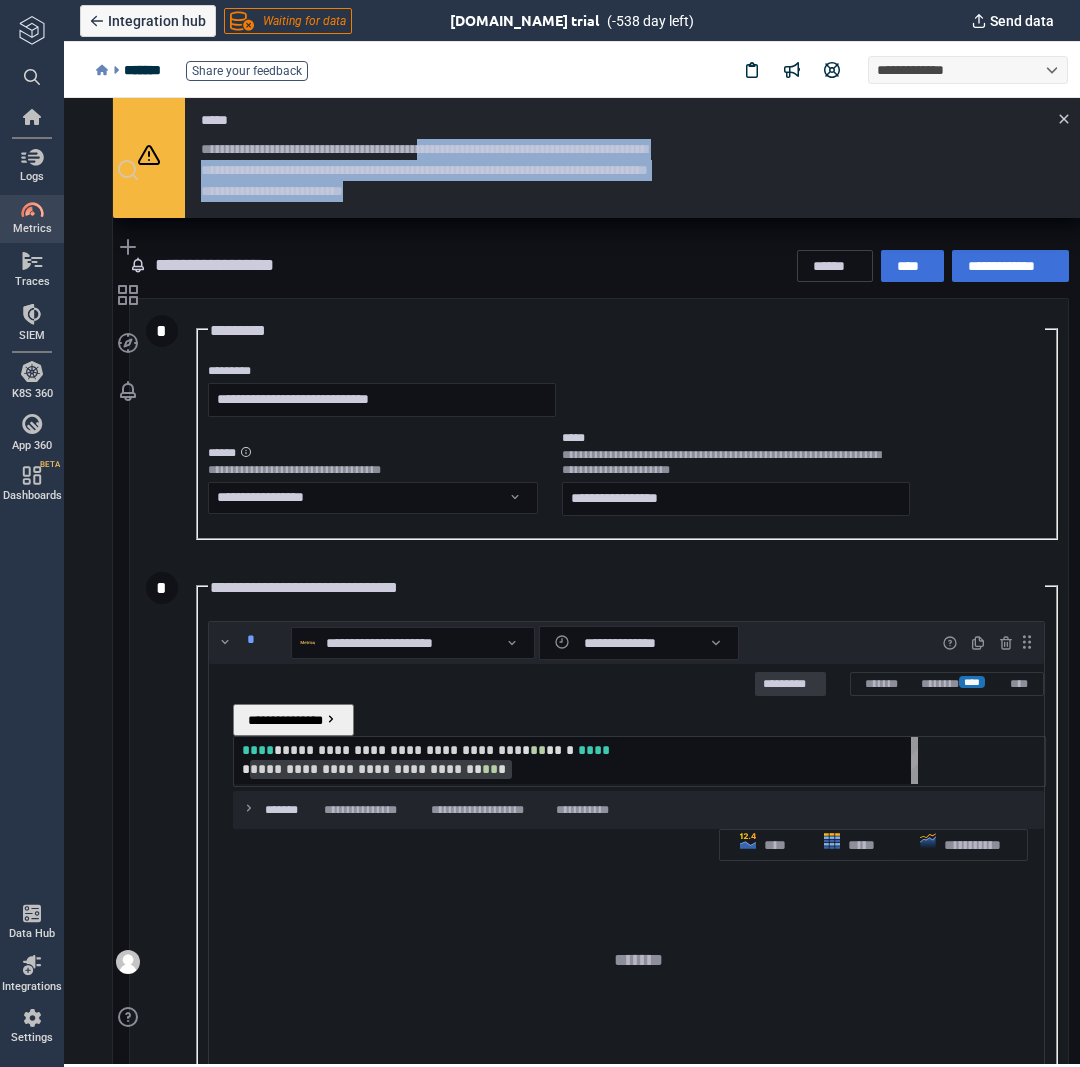 drag, startPoint x: 815, startPoint y: 207, endPoint x: 932, endPoint y: 263, distance: 129.71121 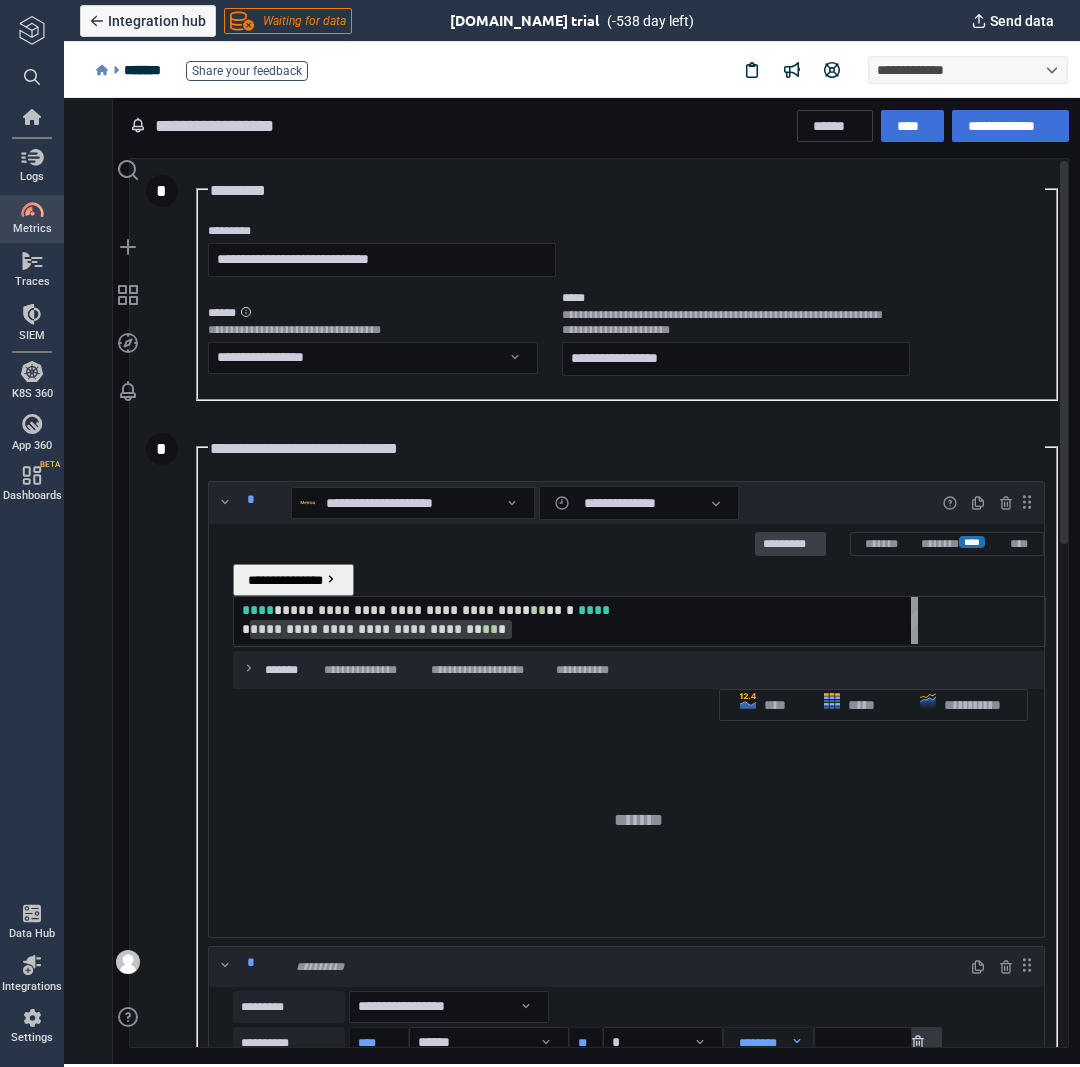 click on "*********" at bounding box center (790, 544) 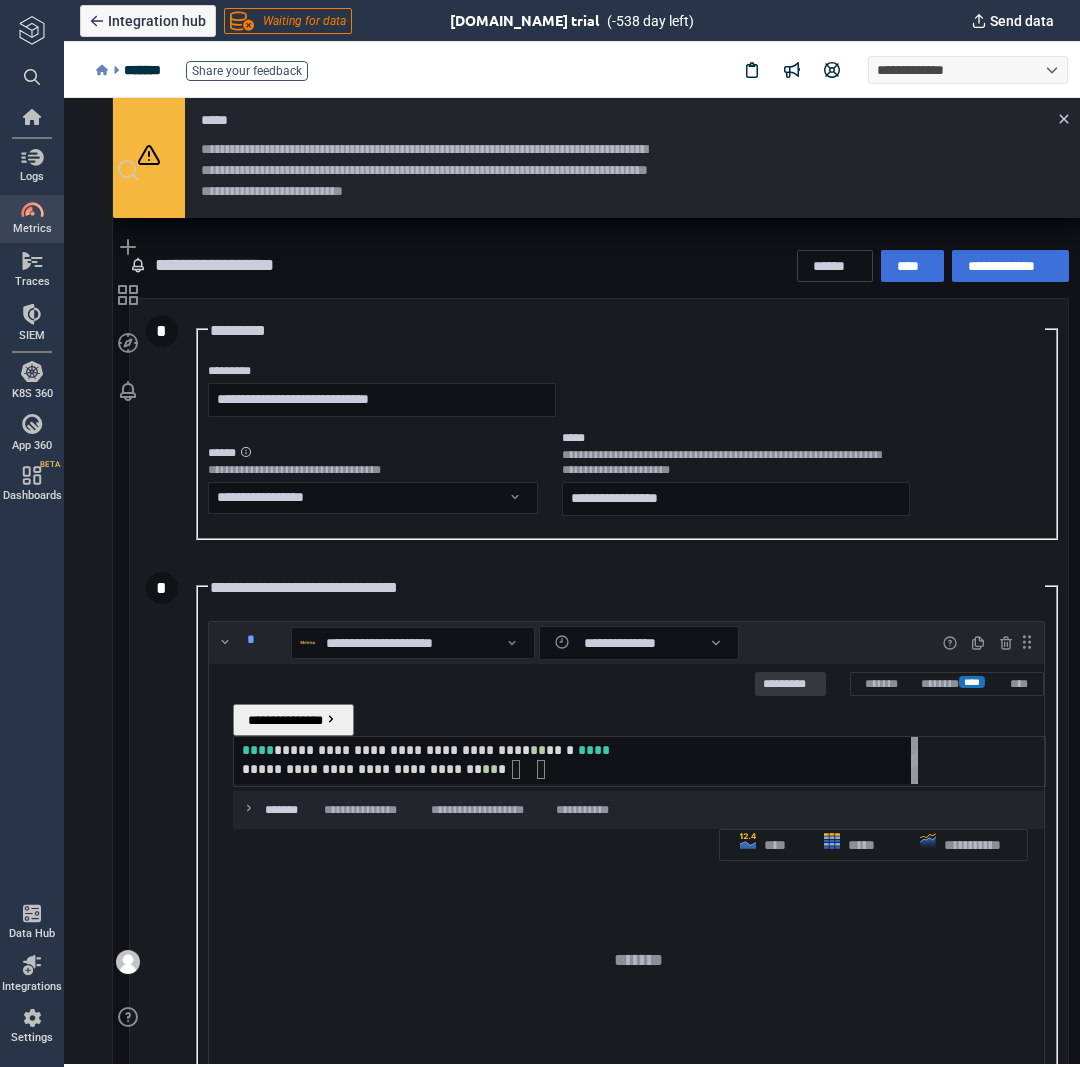 click at bounding box center (564, 750) 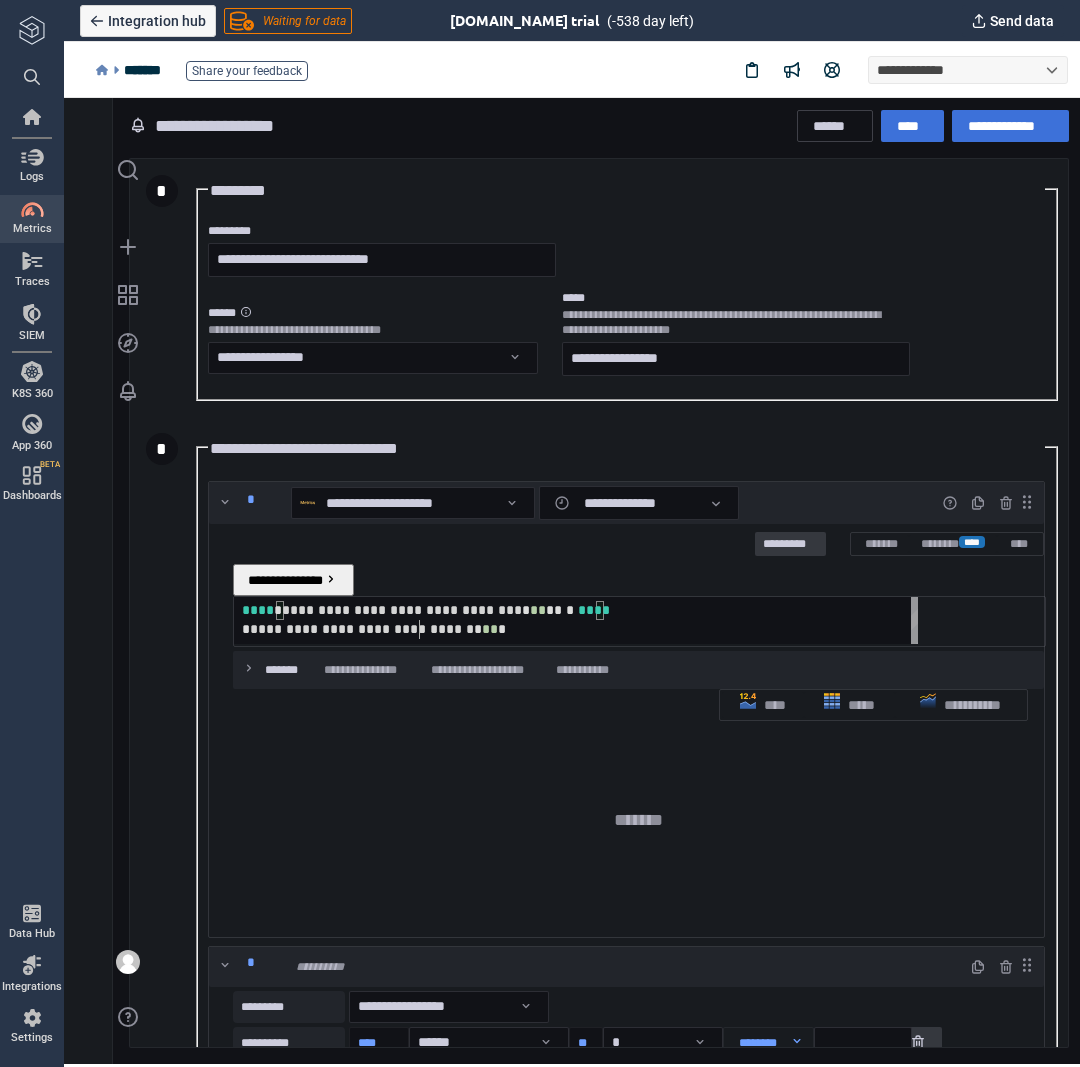 click on "**********" at bounding box center (362, 629) 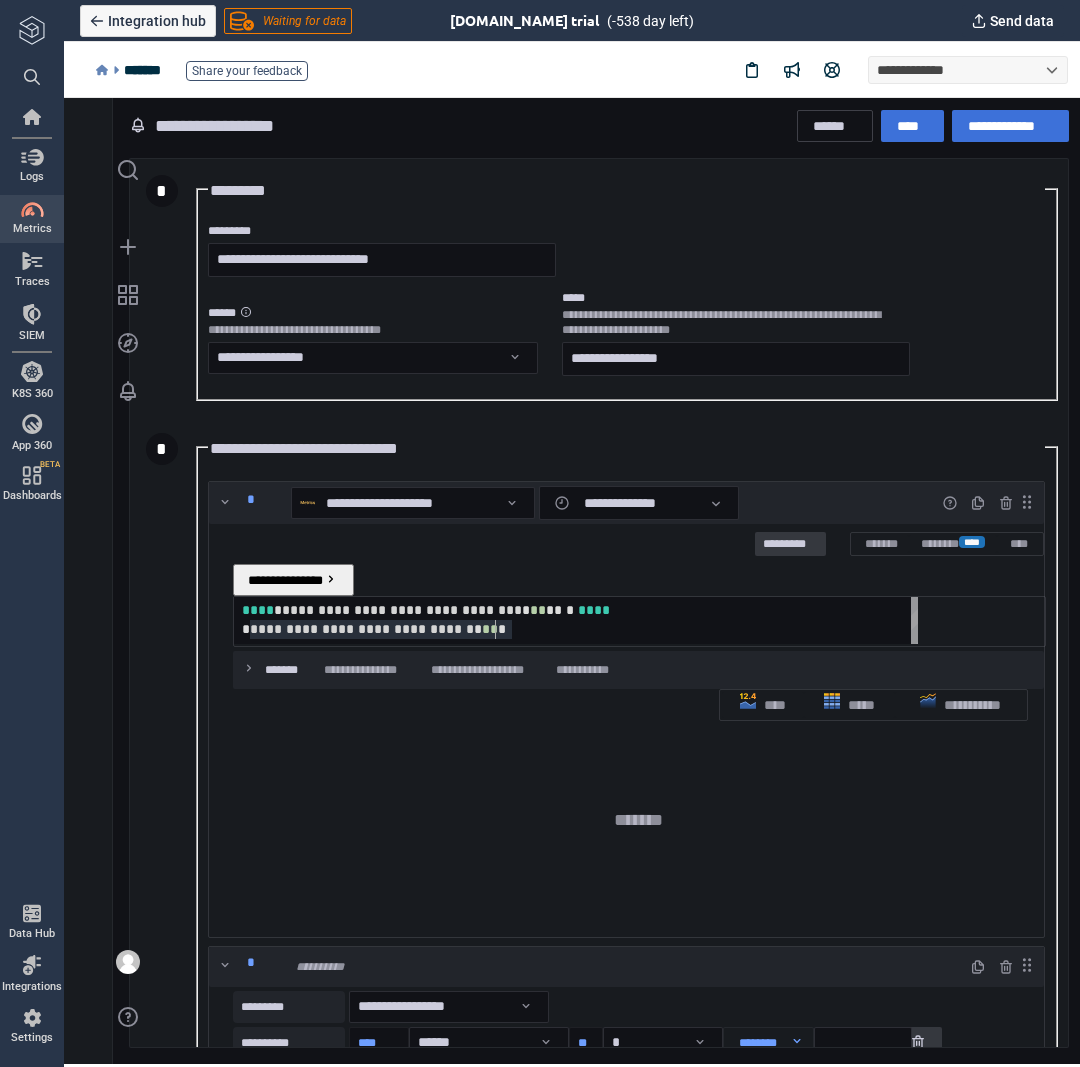 click on "**********" at bounding box center [362, 629] 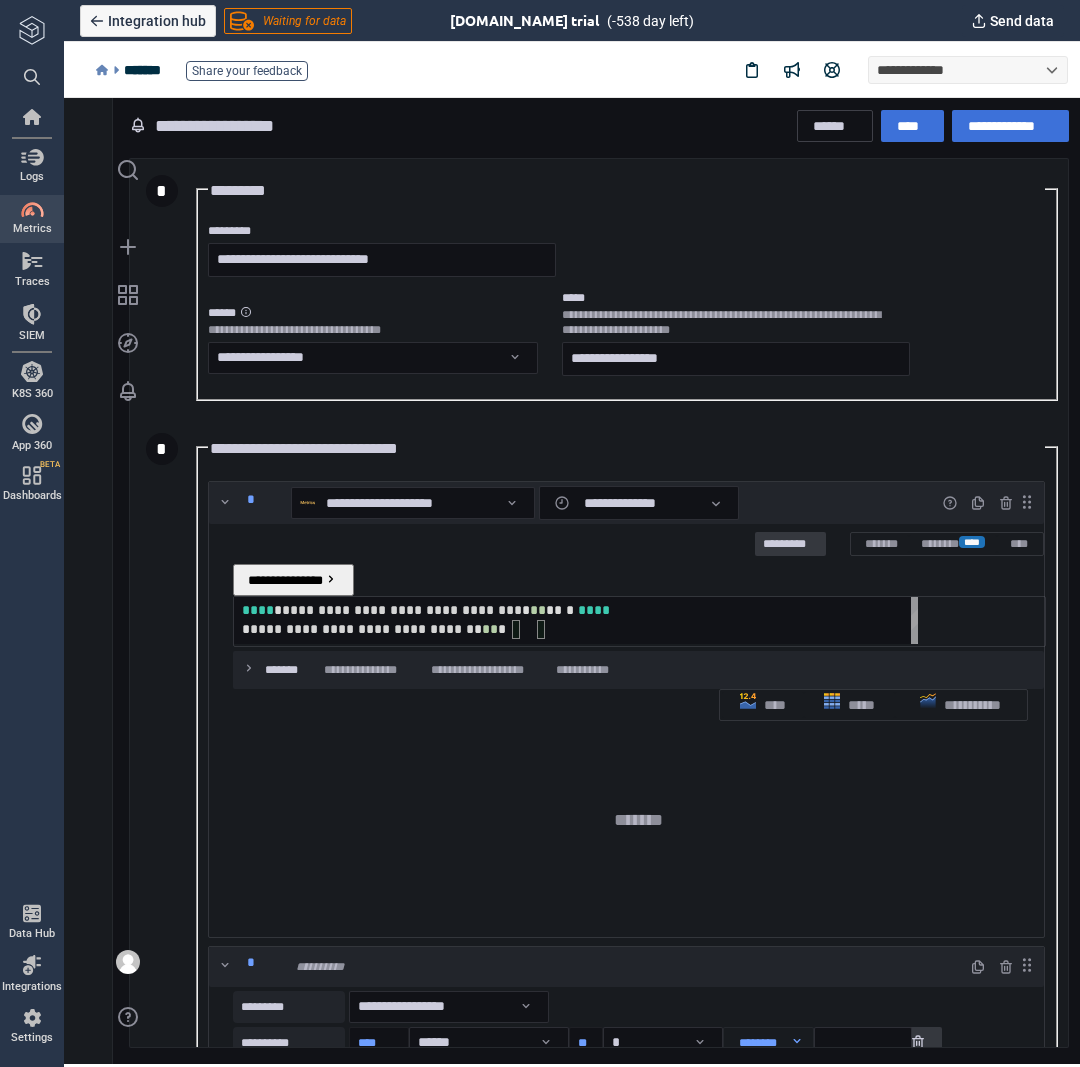 scroll, scrollTop: 0, scrollLeft: 730, axis: horizontal 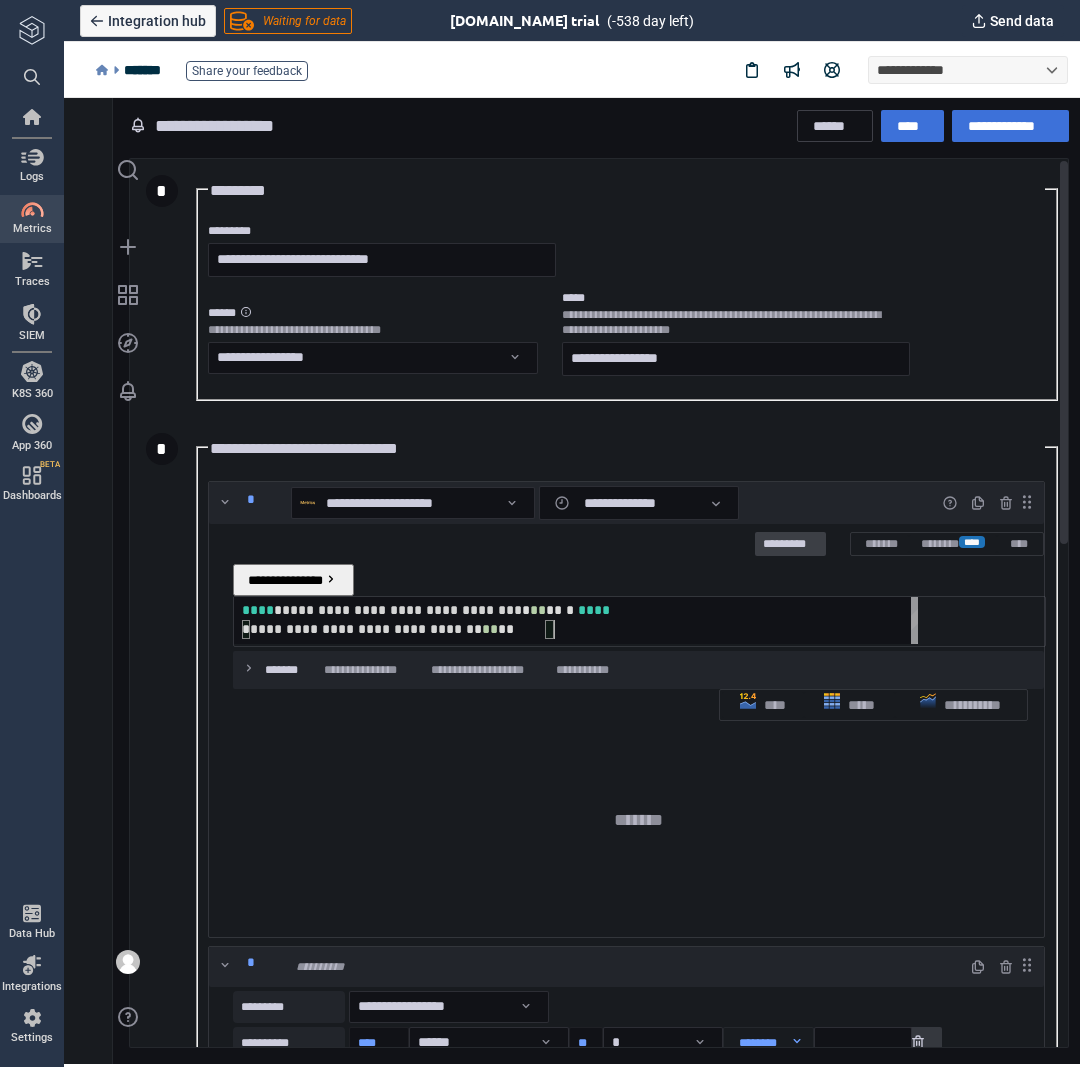 click on "*********" at bounding box center (790, 545) 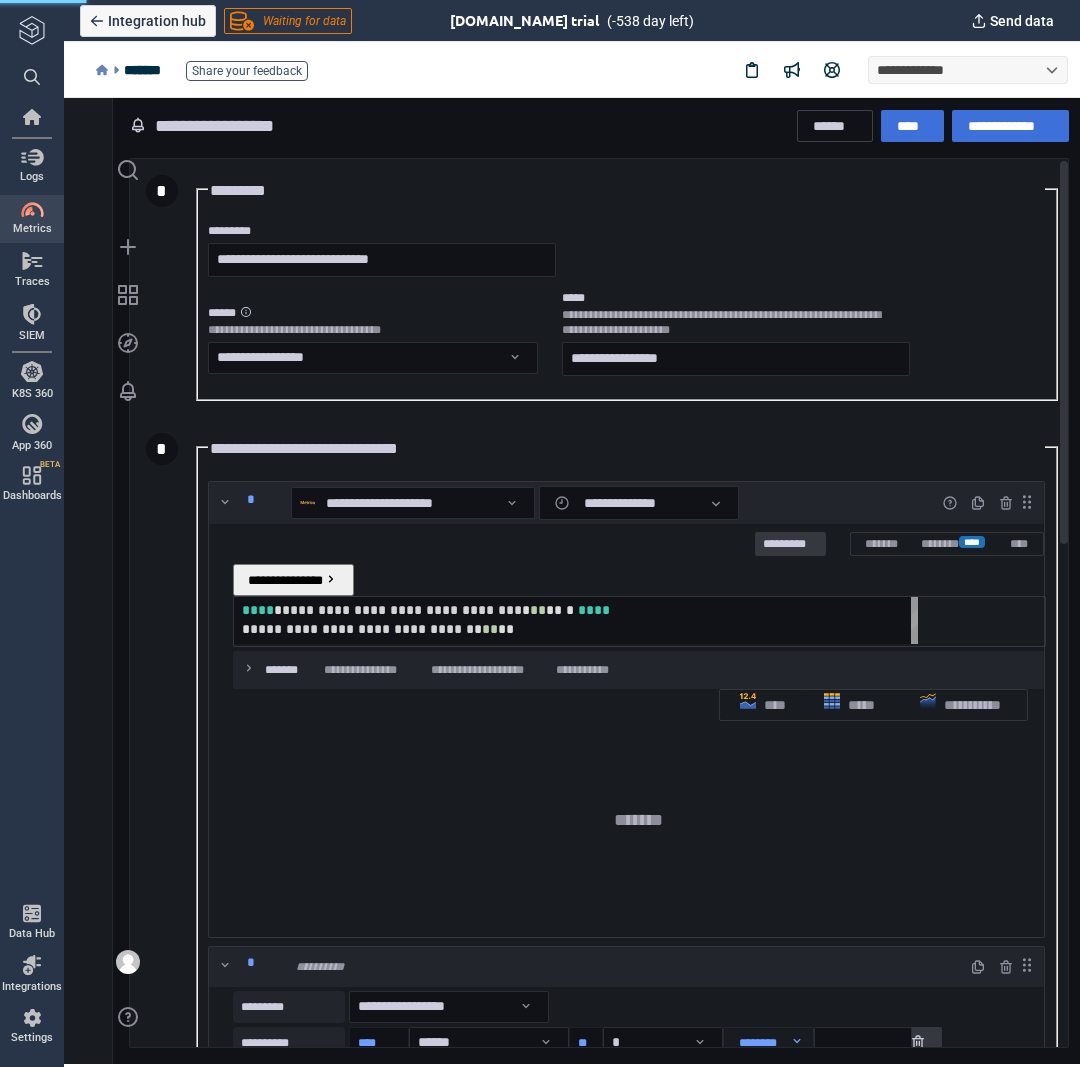 scroll, scrollTop: 104, scrollLeft: 802, axis: both 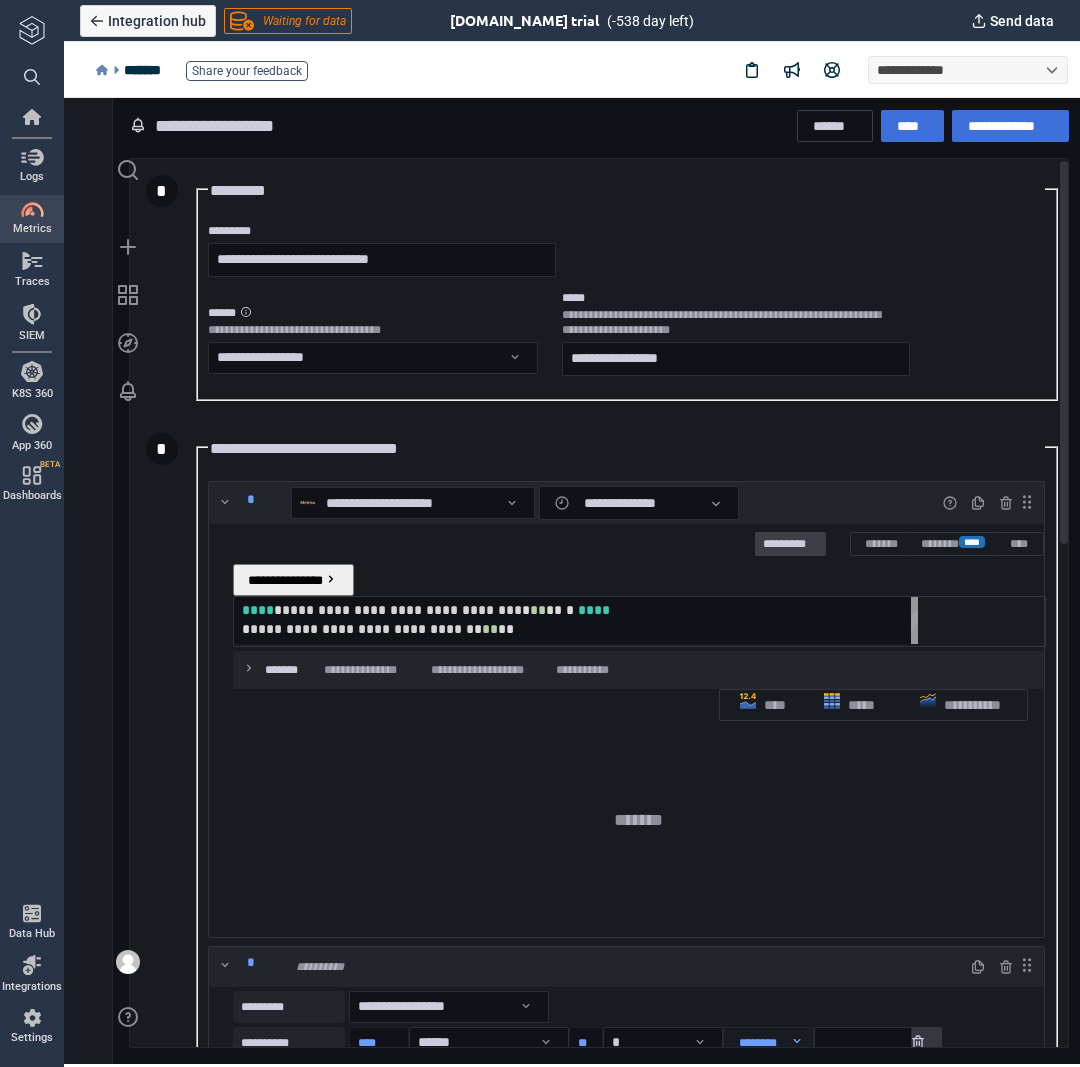 click on "*********" at bounding box center (790, 545) 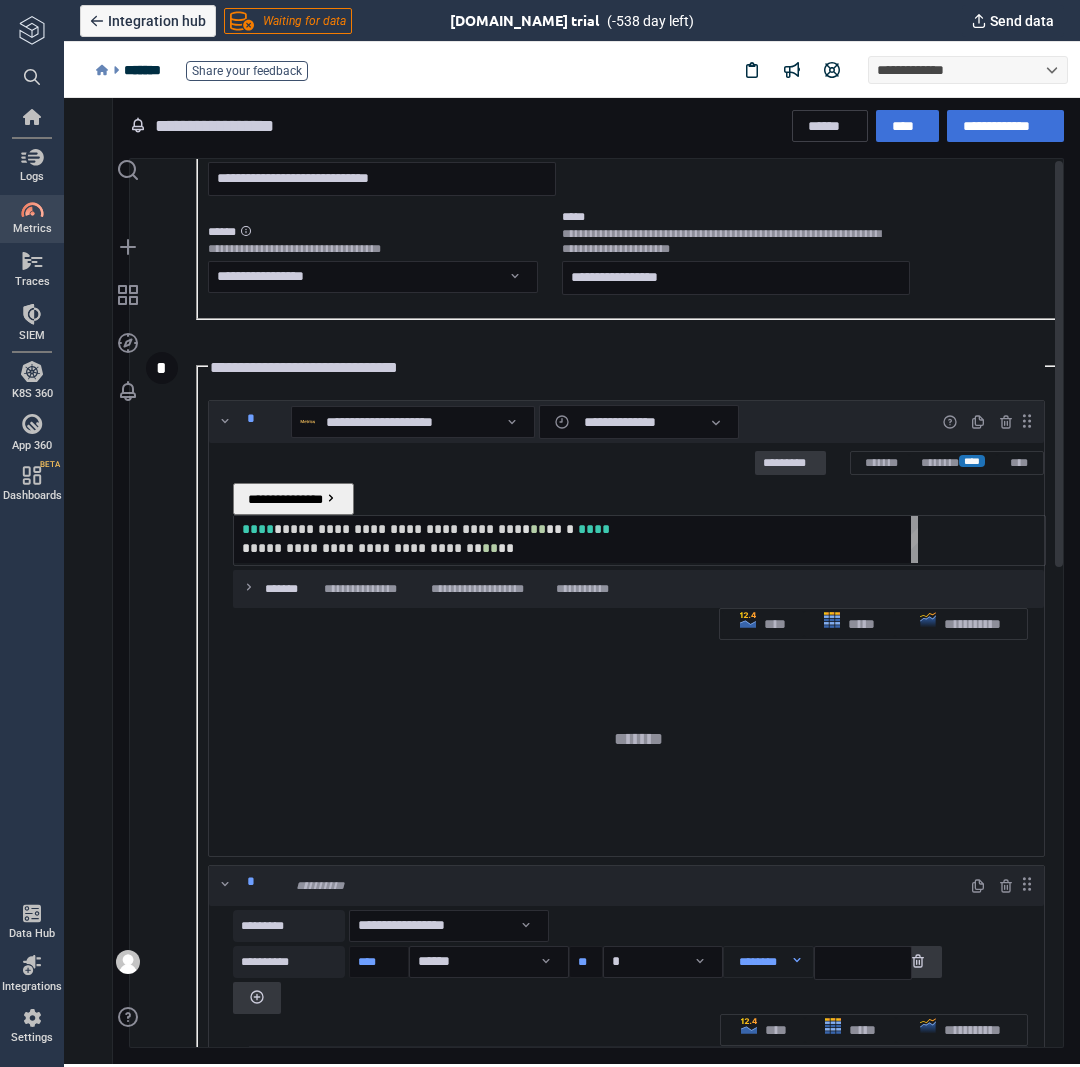 scroll, scrollTop: 0, scrollLeft: 0, axis: both 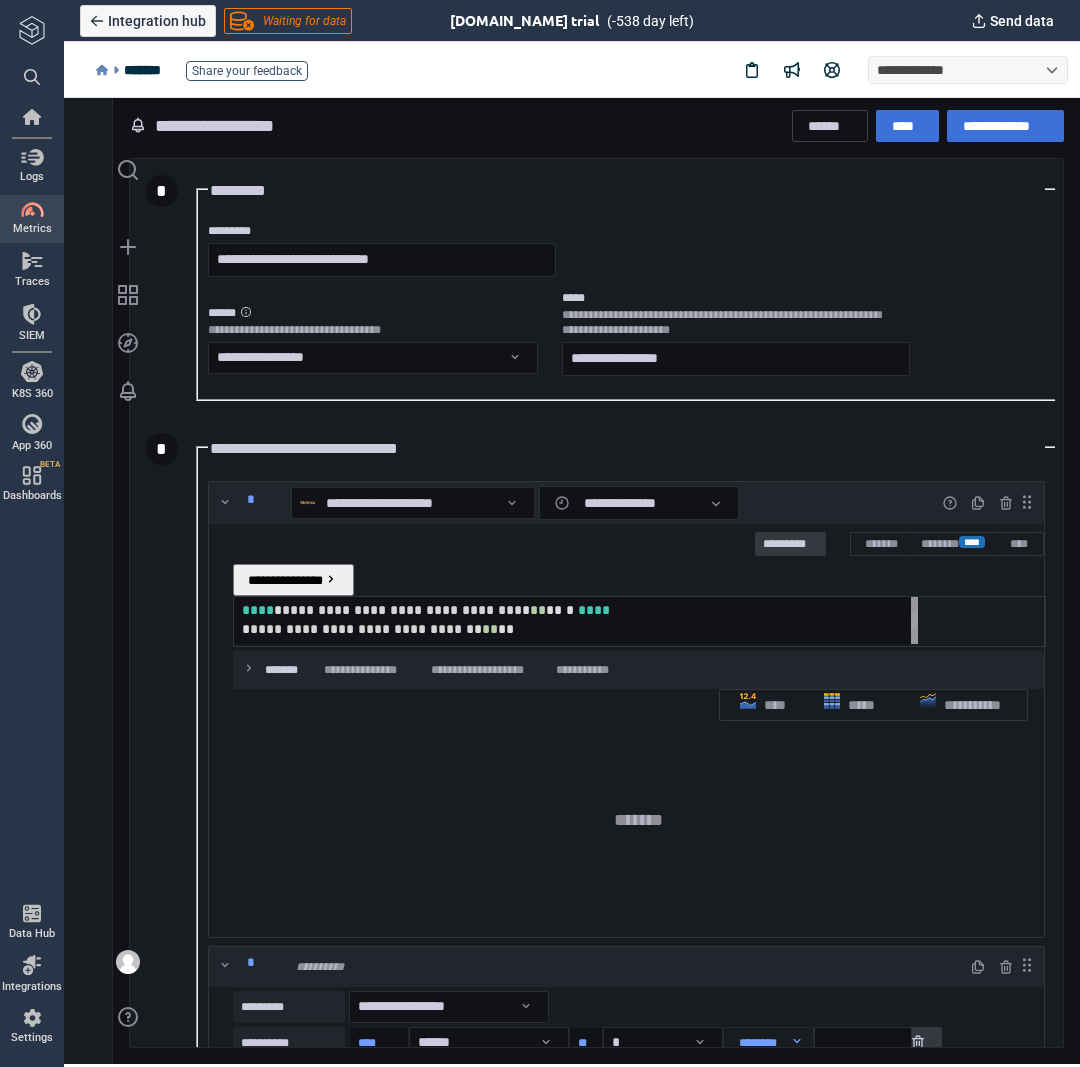 click on "**********" at bounding box center [402, 610] 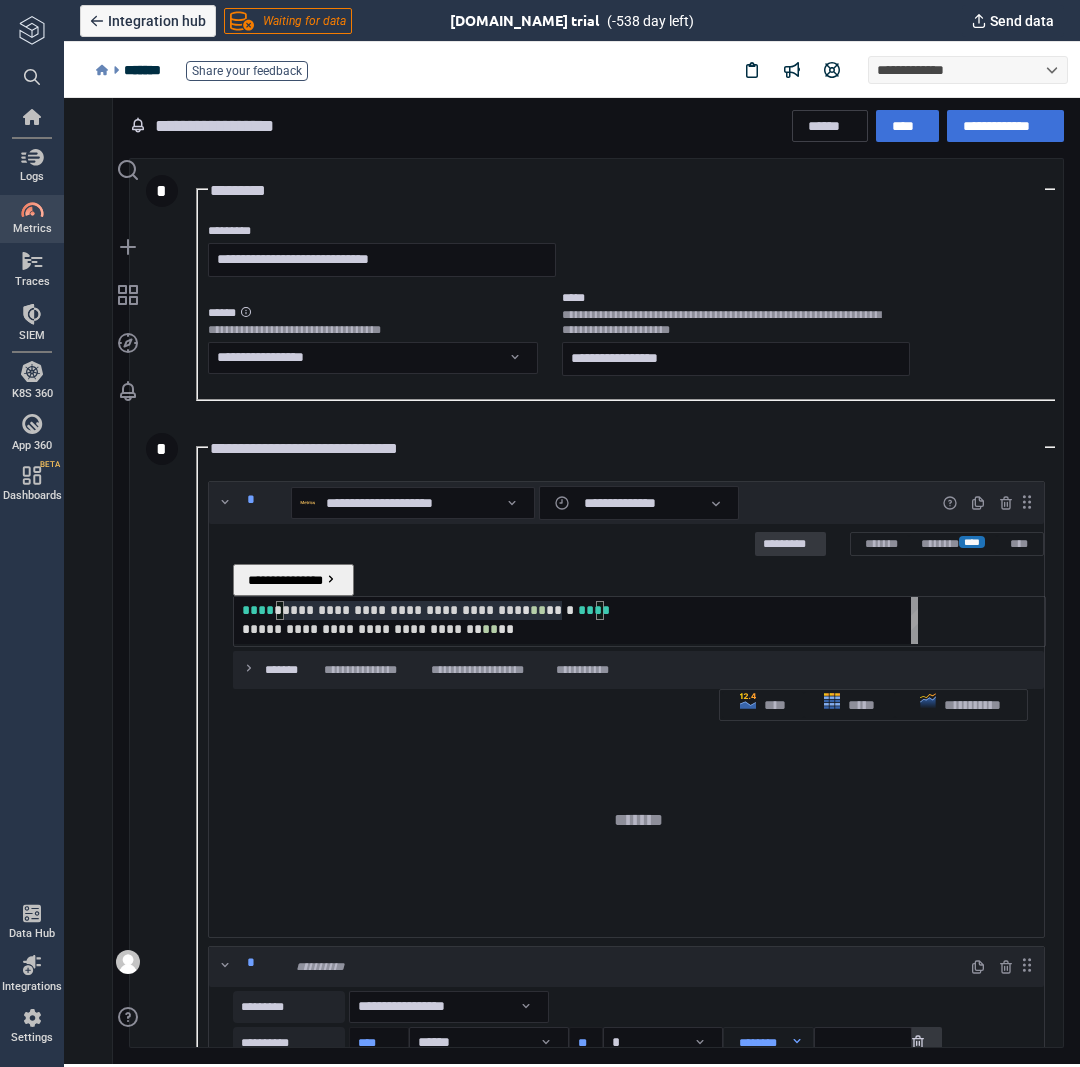 click on "*" at bounding box center [570, 610] 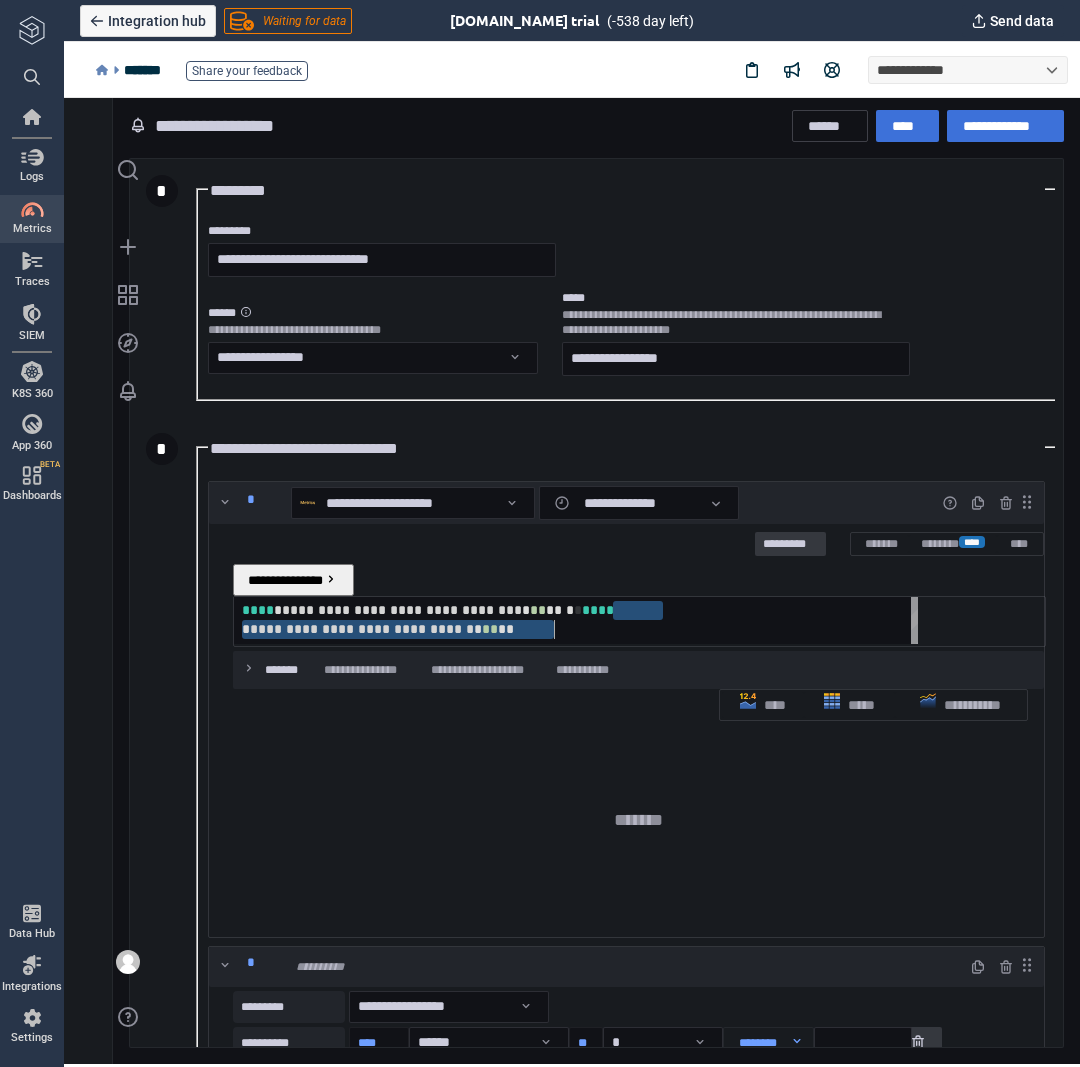 drag, startPoint x: 723, startPoint y: 560, endPoint x: 788, endPoint y: 598, distance: 75.29276 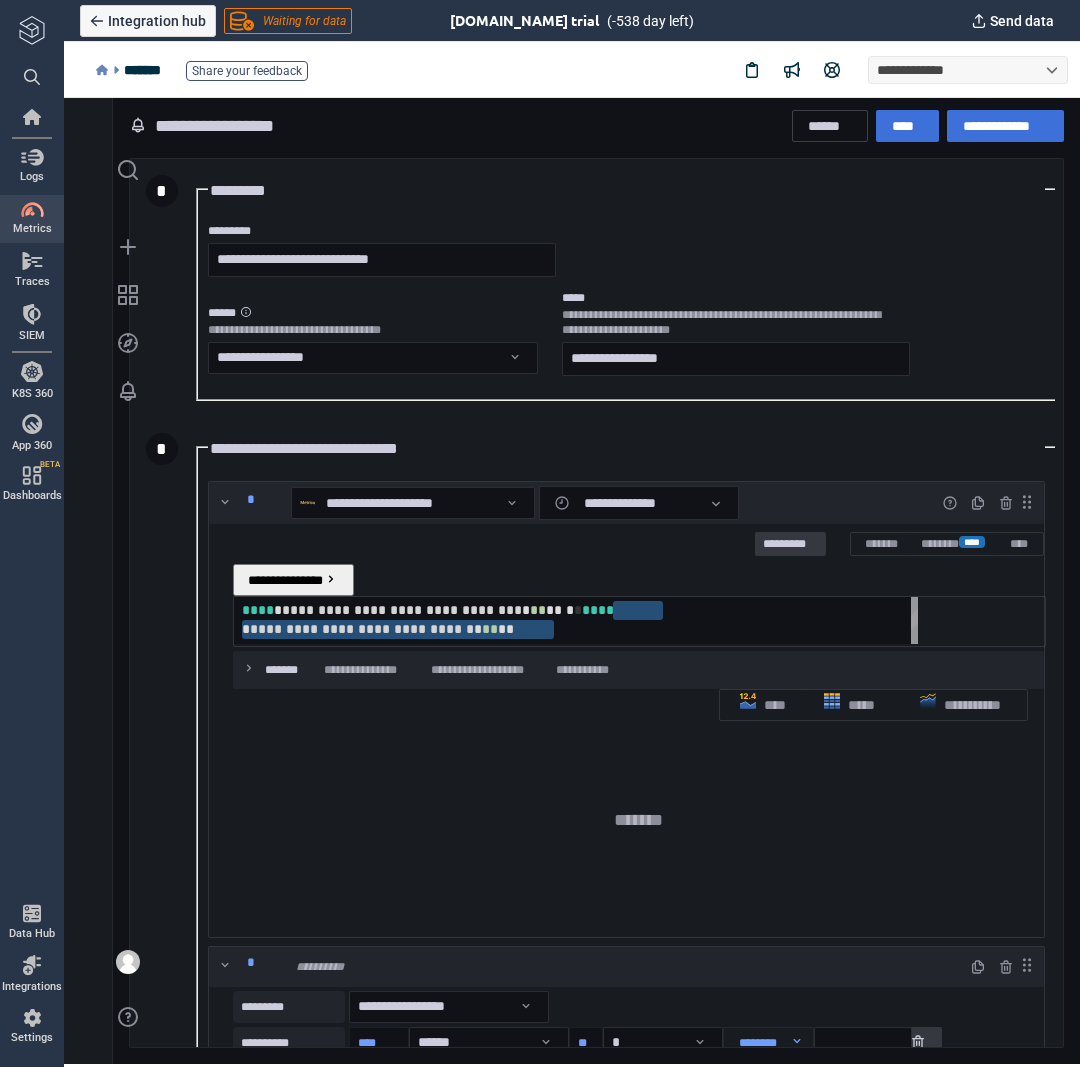 scroll, scrollTop: 0, scrollLeft: 370, axis: horizontal 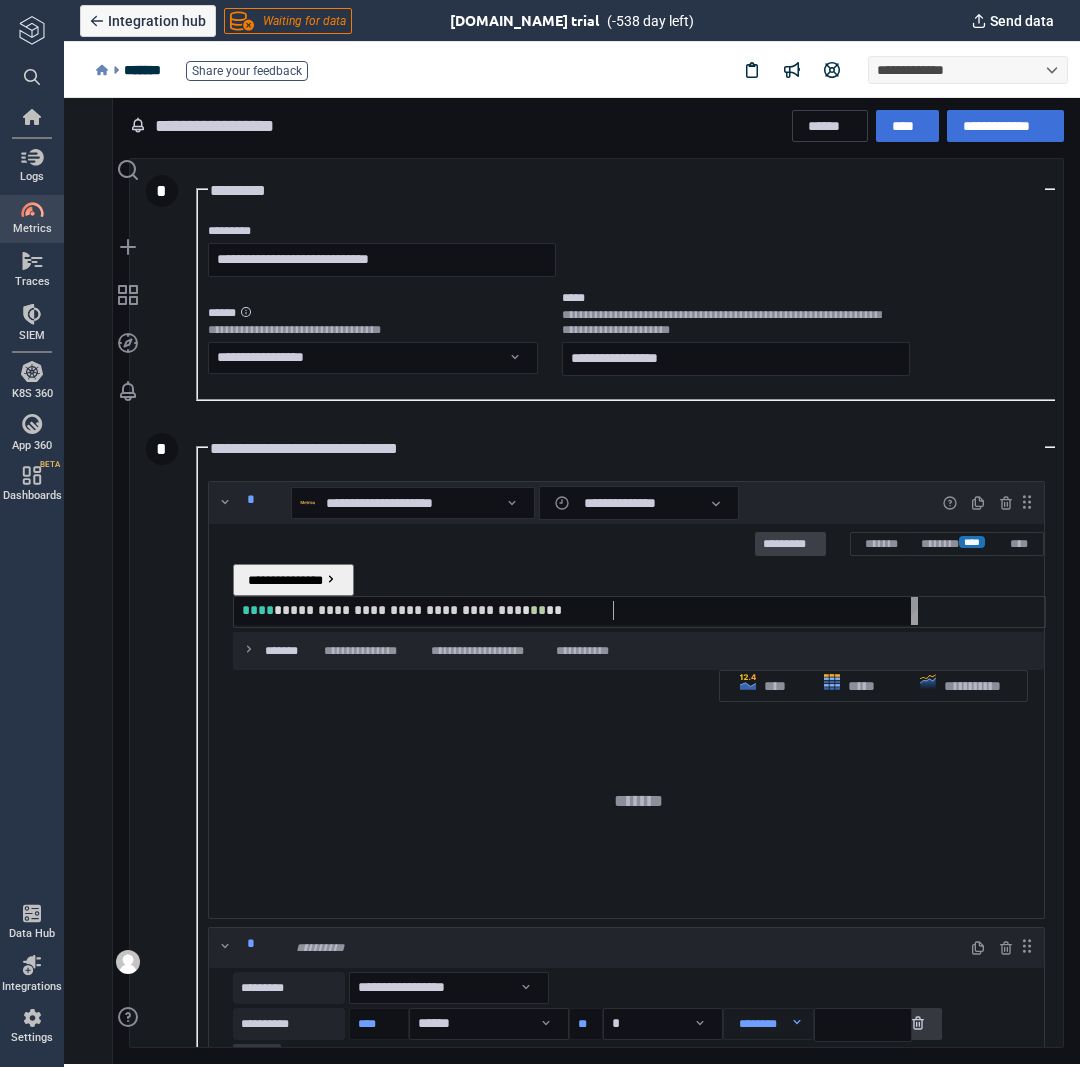 click on "*********" at bounding box center (790, 545) 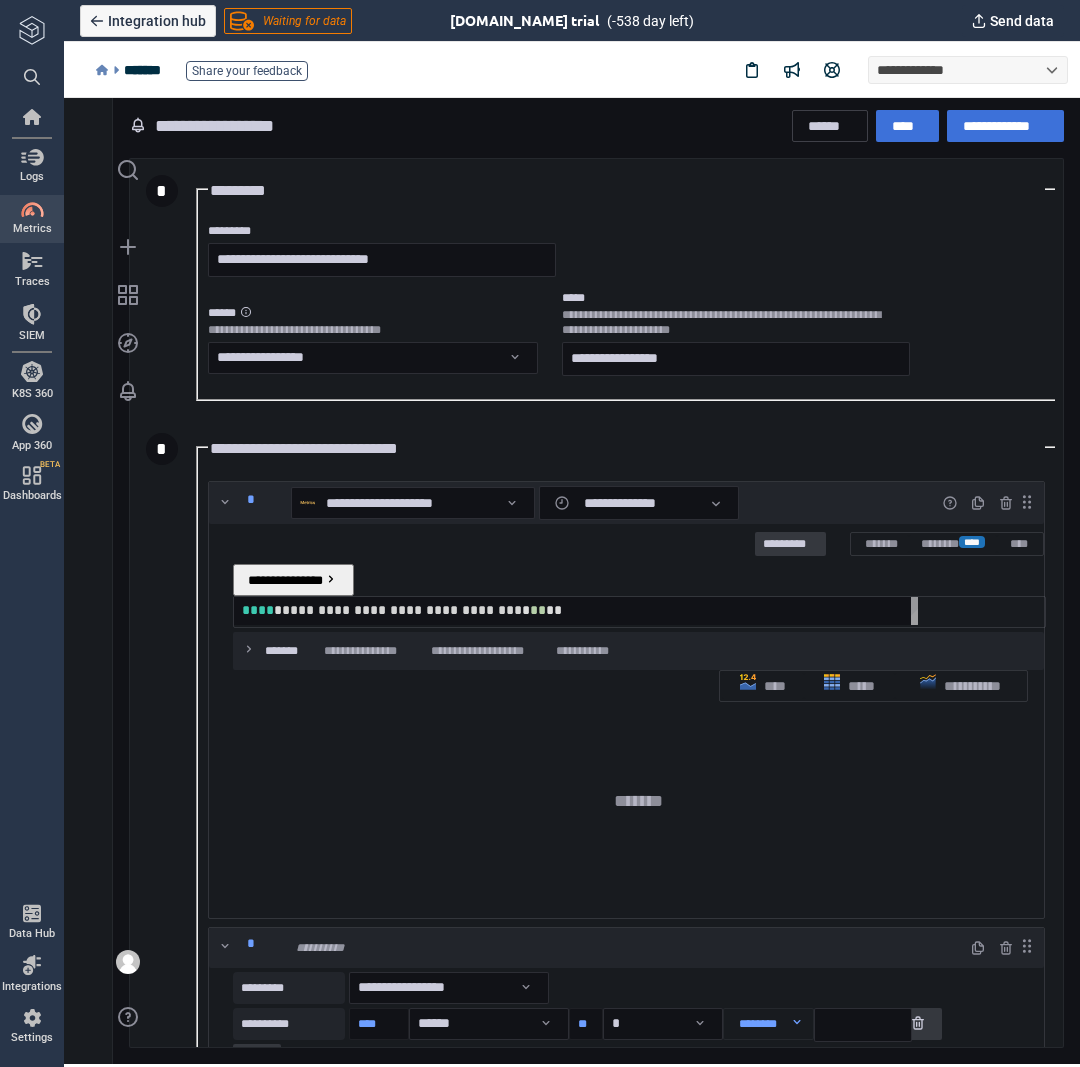 click on "**********" at bounding box center [402, 610] 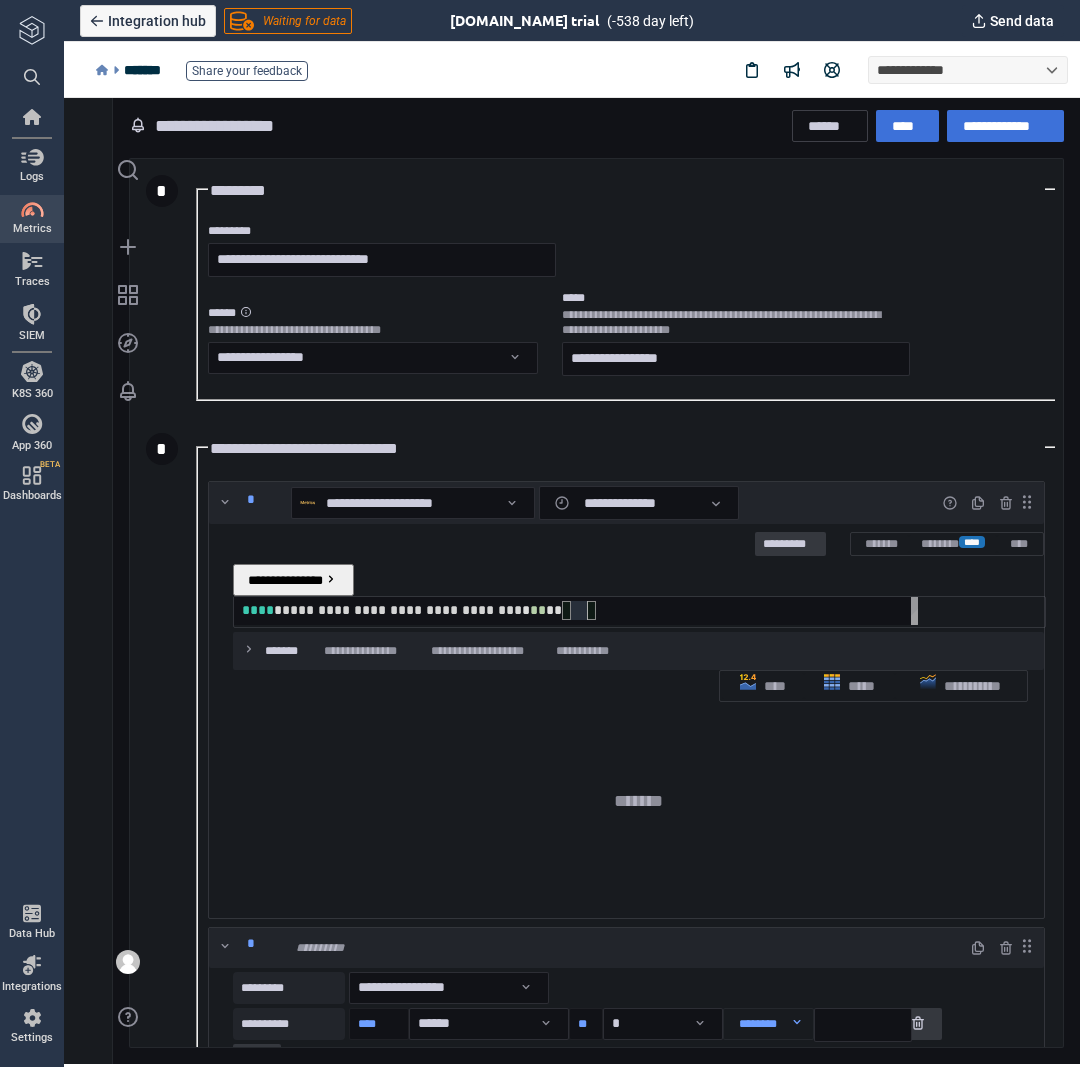 click on "**********" at bounding box center (580, 610) 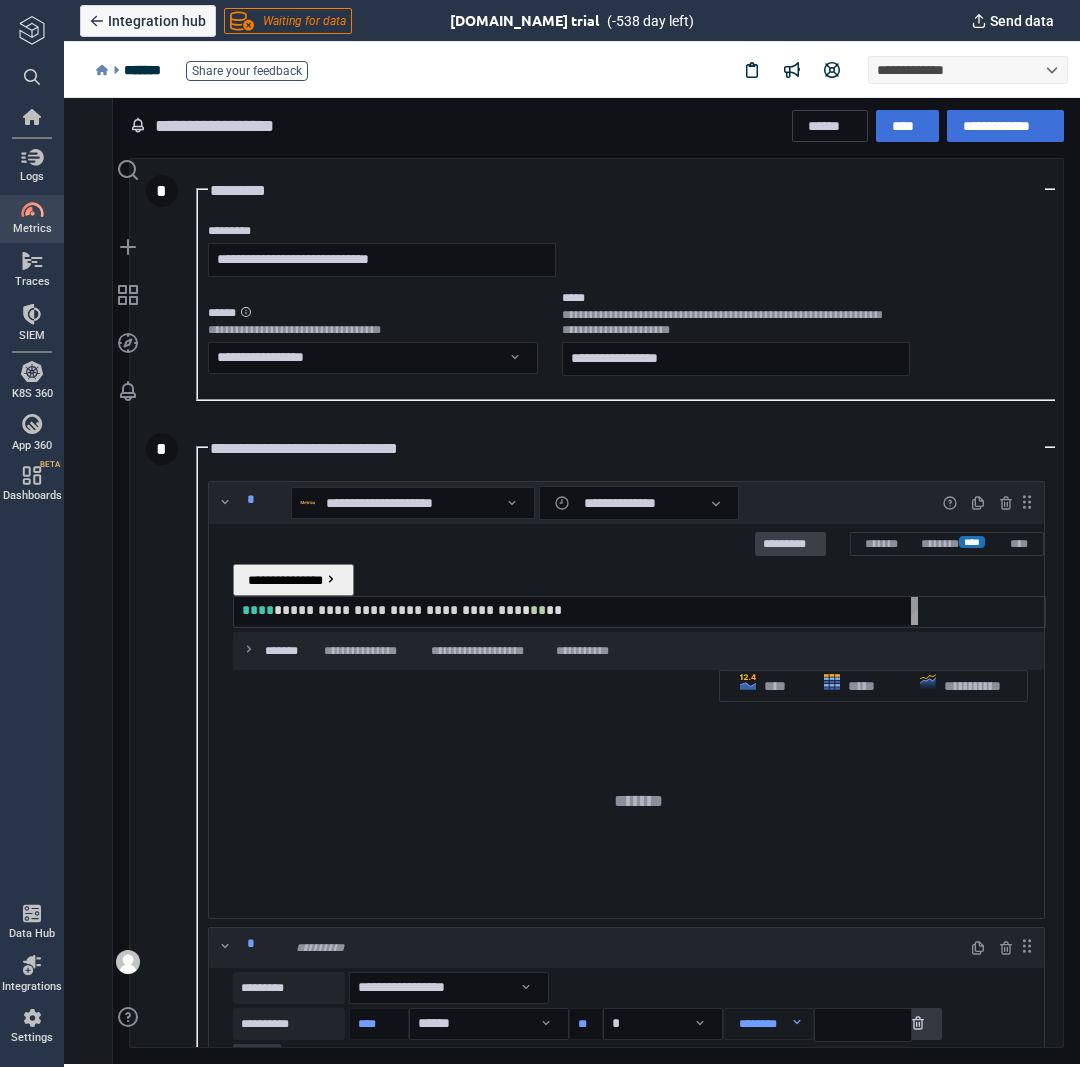 click on "*********" at bounding box center [790, 545] 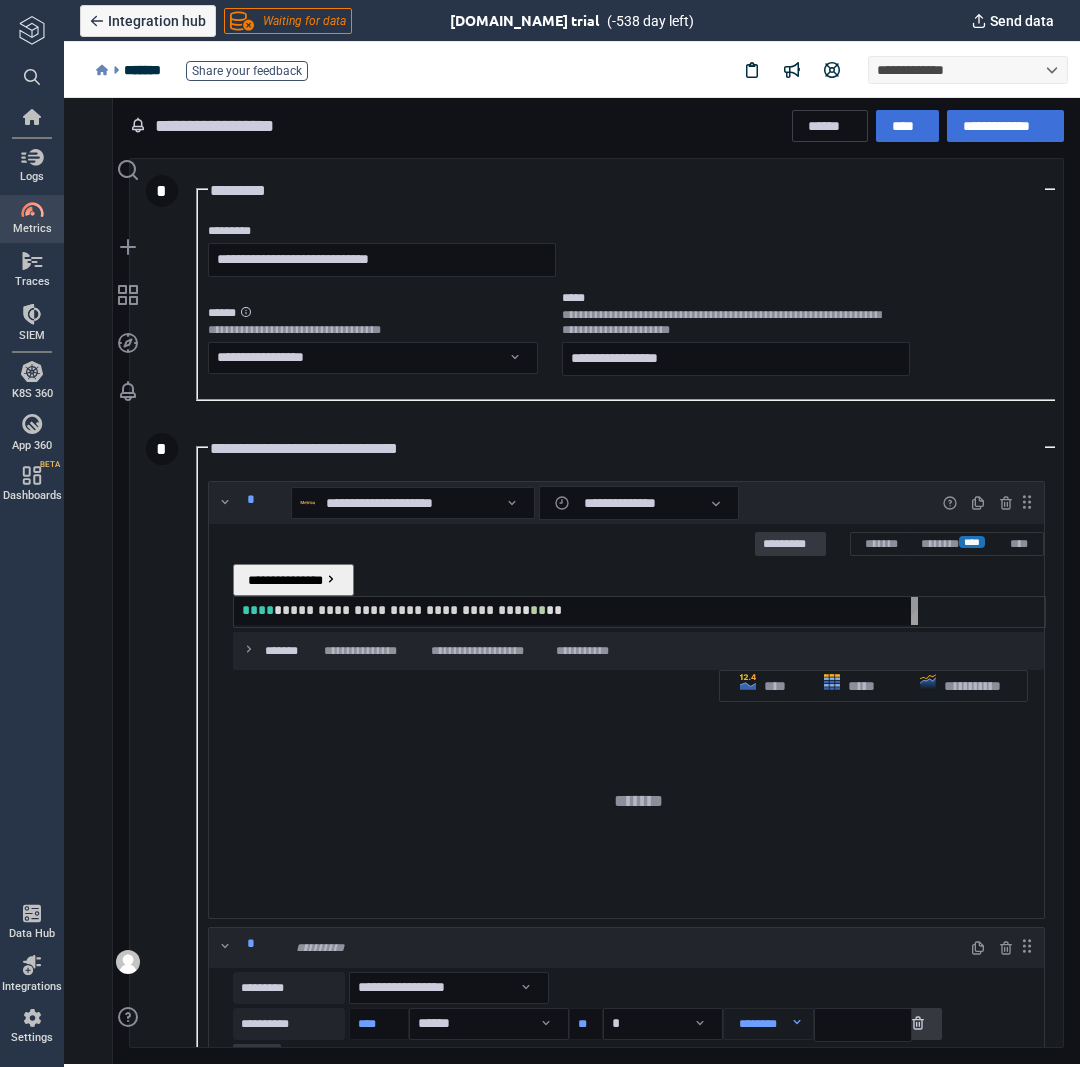 scroll, scrollTop: 0, scrollLeft: 0, axis: both 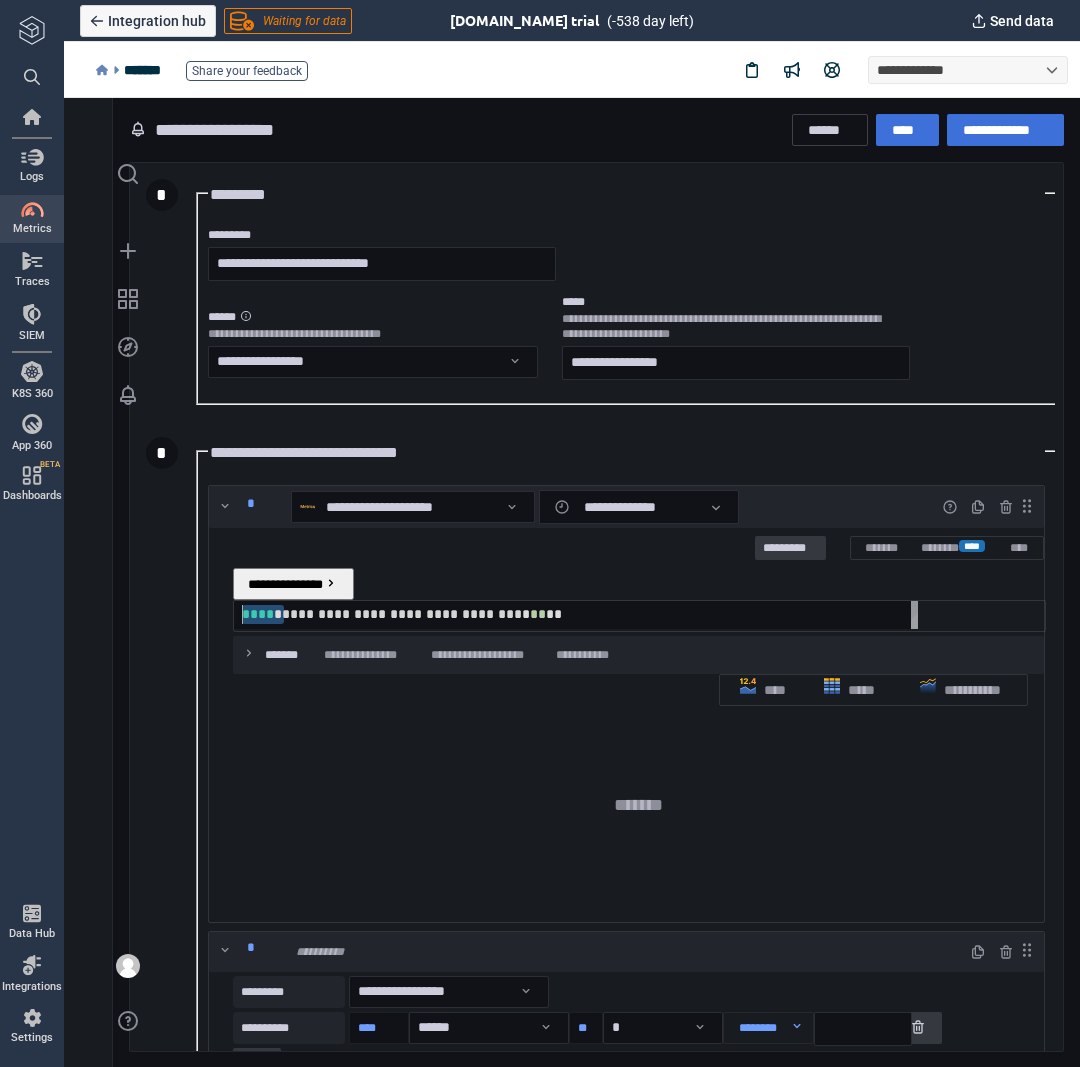 drag, startPoint x: 398, startPoint y: 561, endPoint x: 284, endPoint y: 566, distance: 114.1096 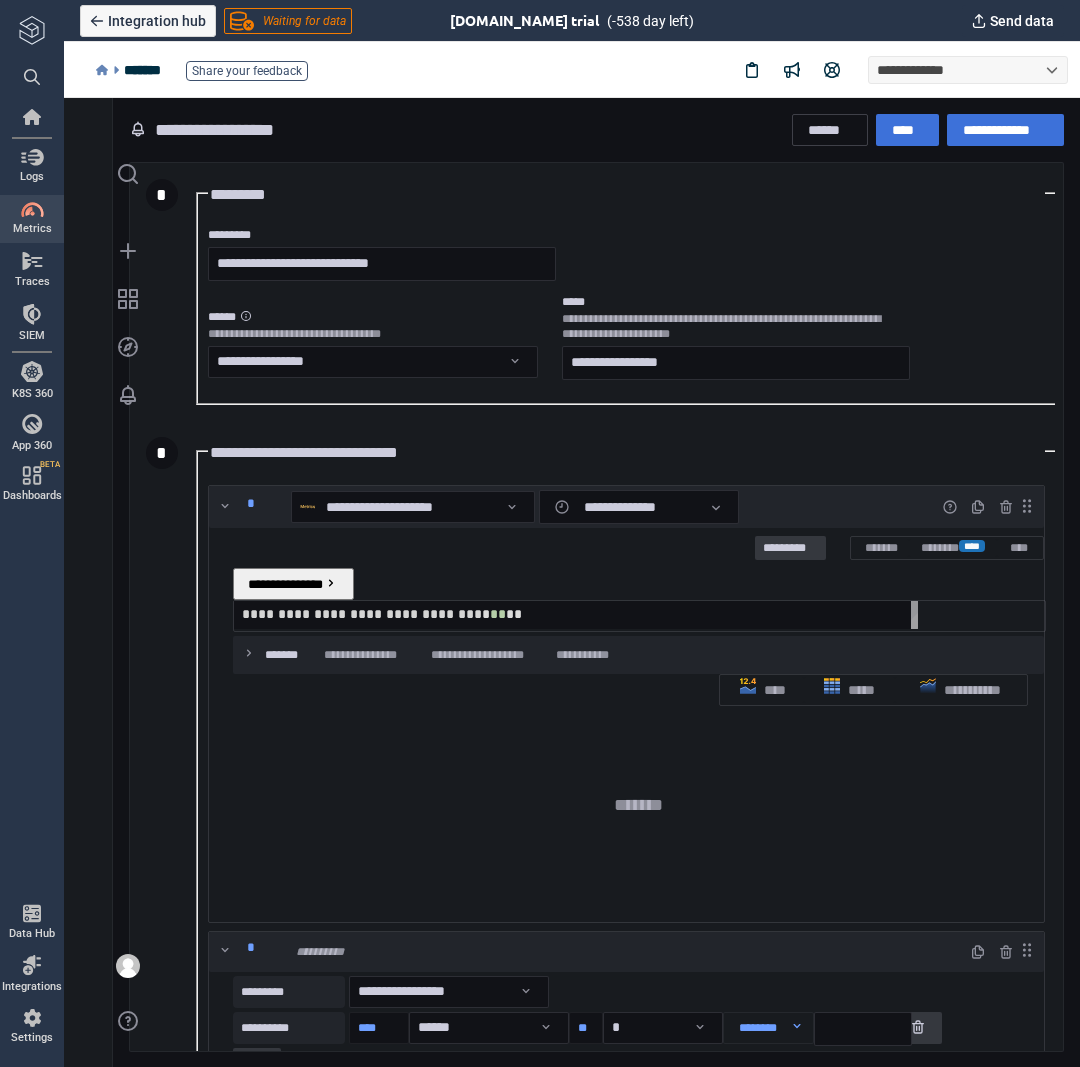 click at bounding box center (524, 614) 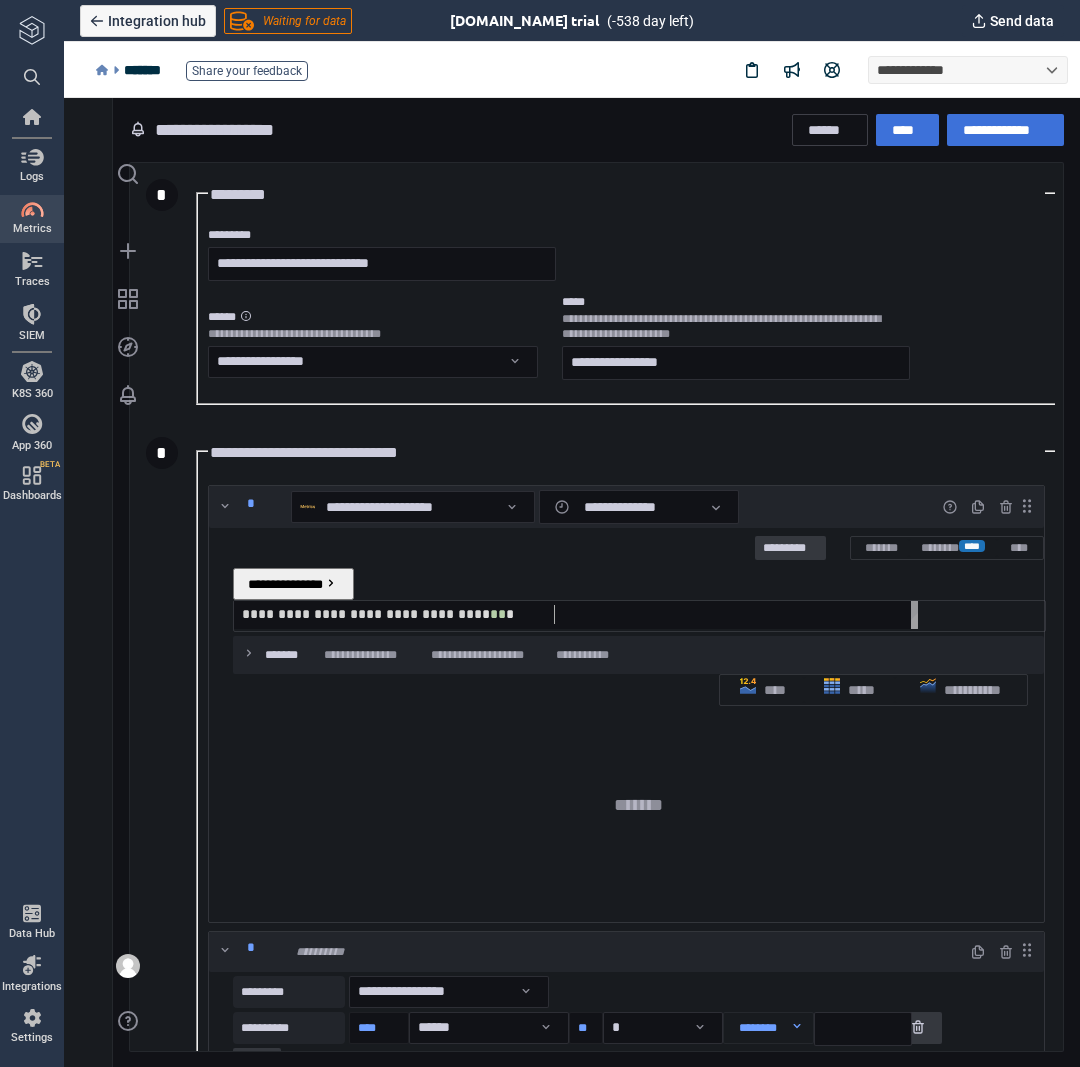 scroll, scrollTop: 0, scrollLeft: 311, axis: horizontal 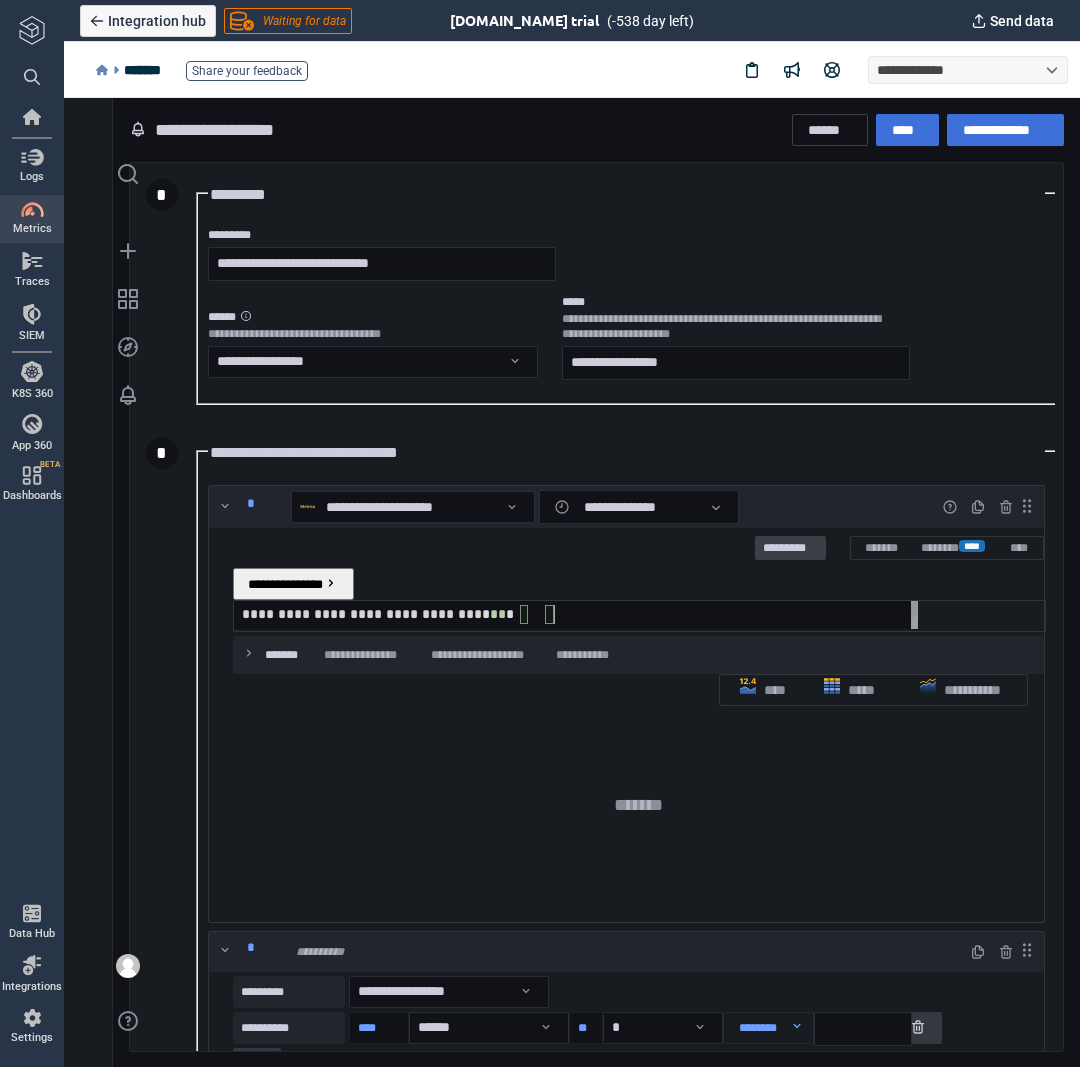 click on "*********" at bounding box center (790, 549) 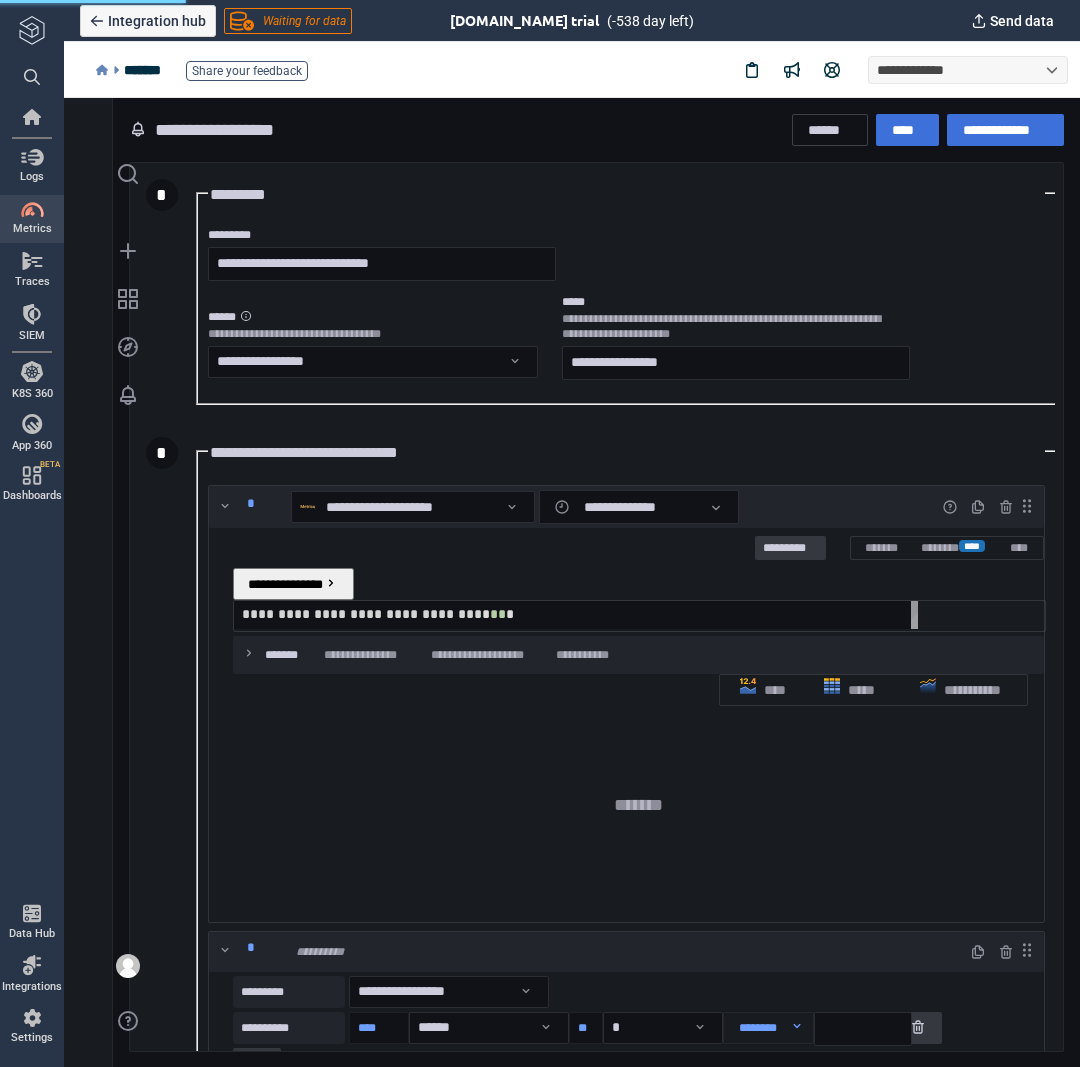 scroll, scrollTop: 8, scrollLeft: 8, axis: both 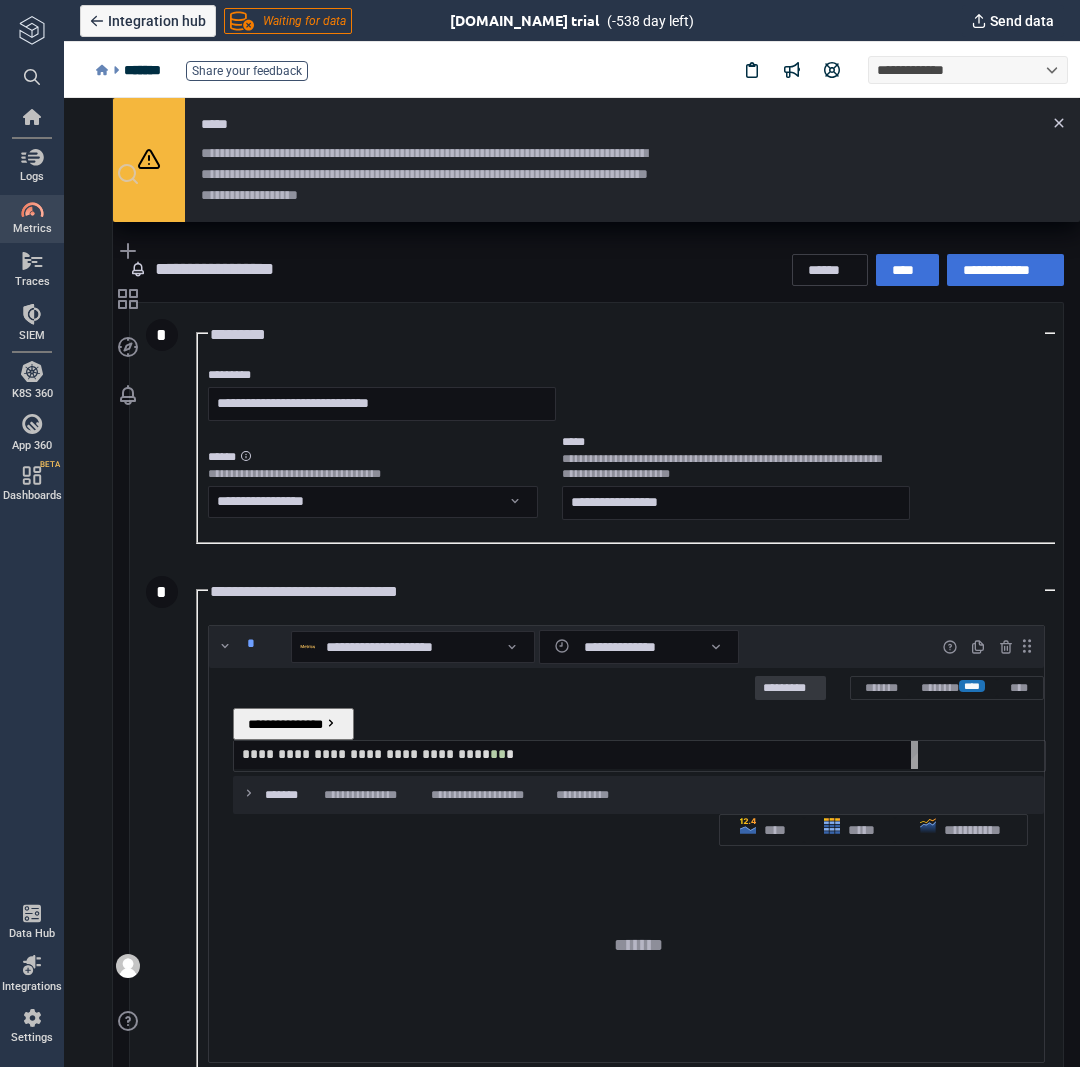 click on "**********" at bounding box center (362, 754) 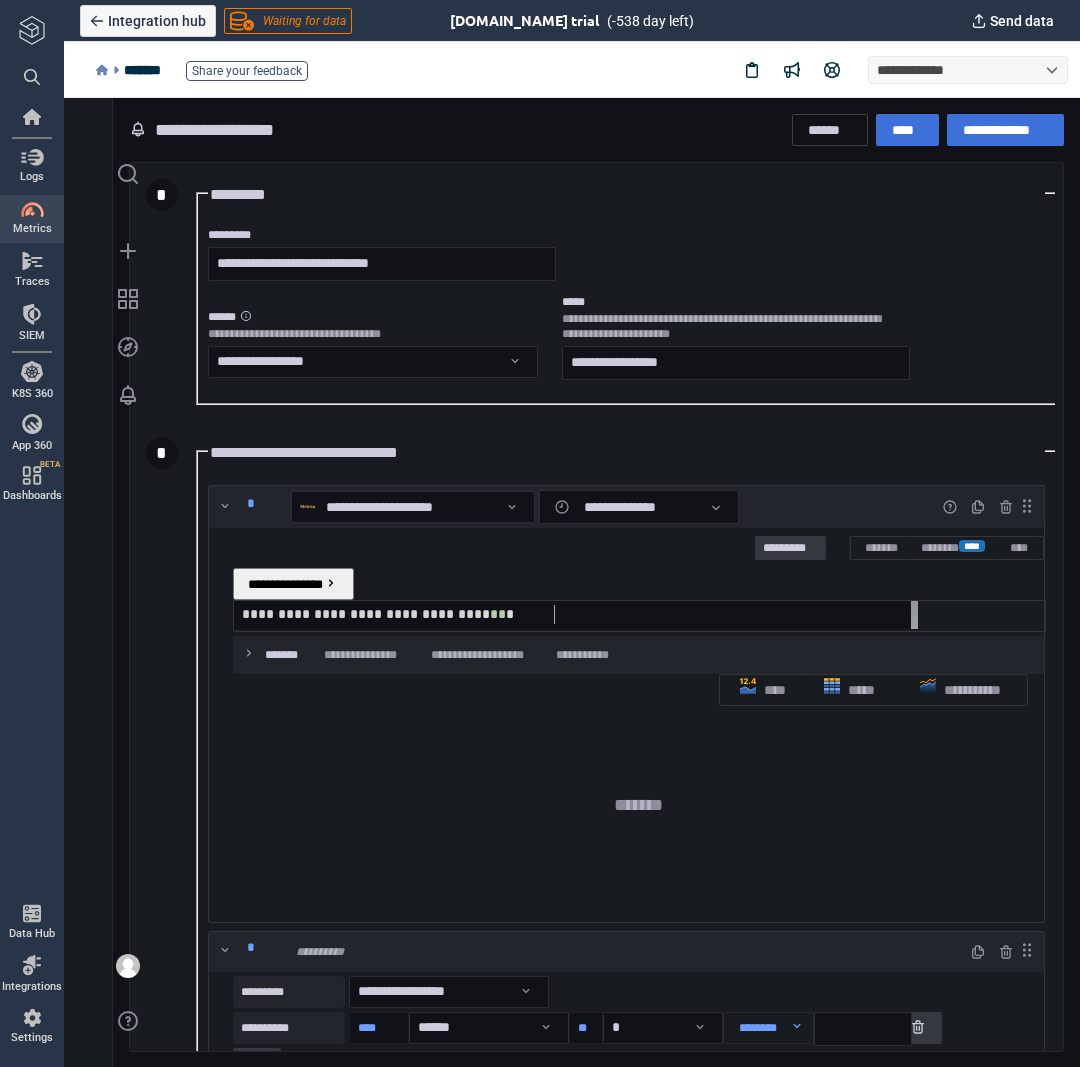 click on "**********" at bounding box center [580, 614] 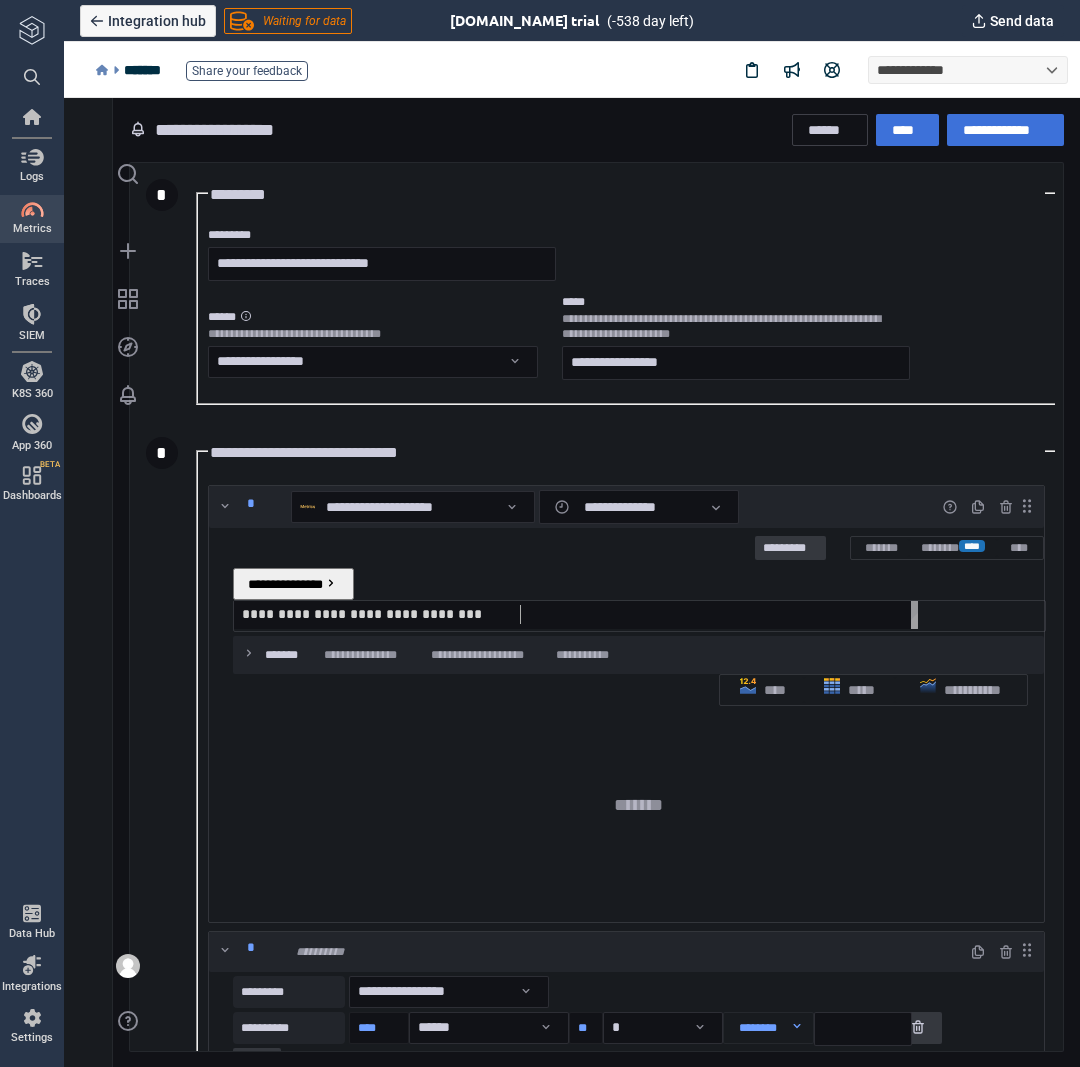 scroll, scrollTop: 0, scrollLeft: 276, axis: horizontal 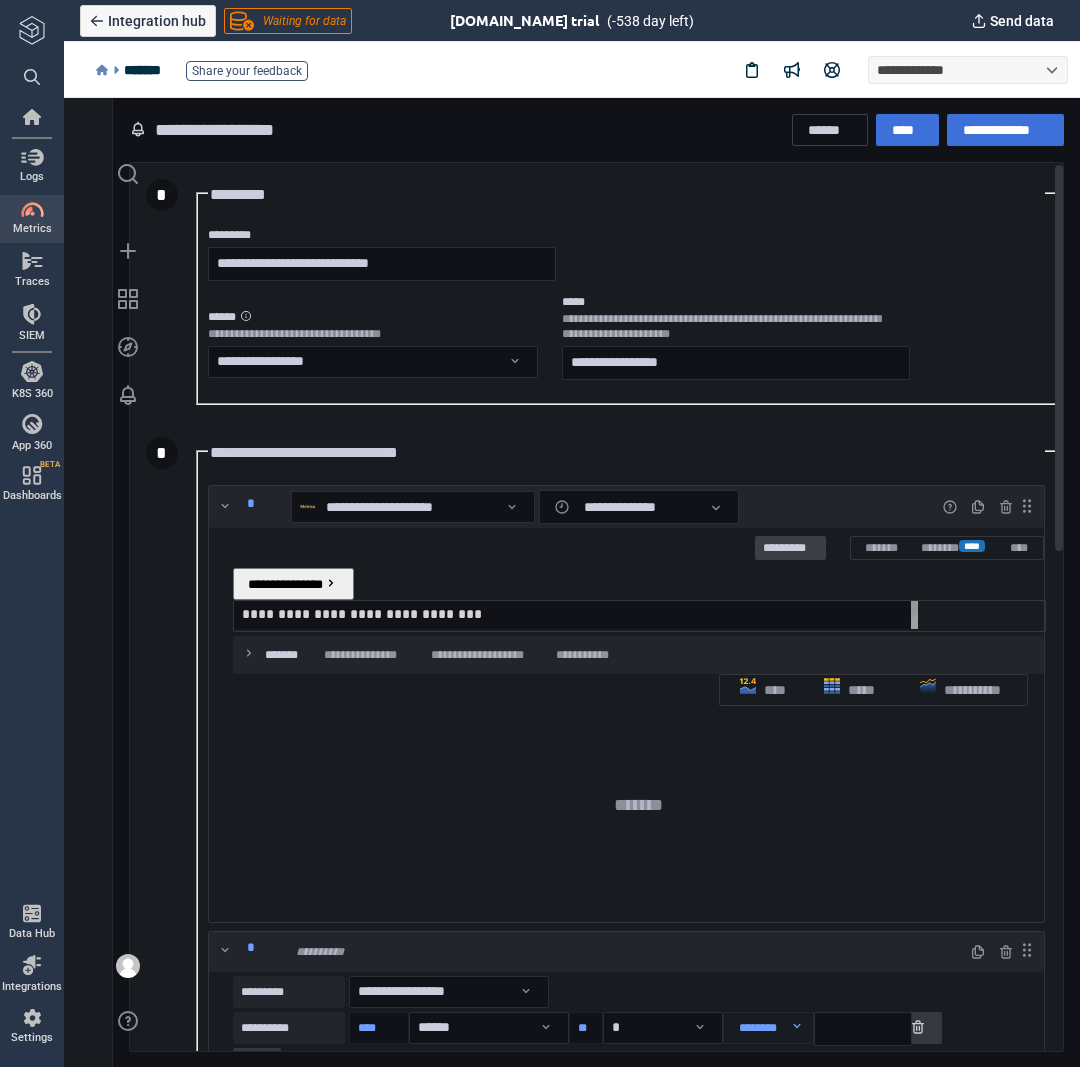 click on "*********" at bounding box center [790, 549] 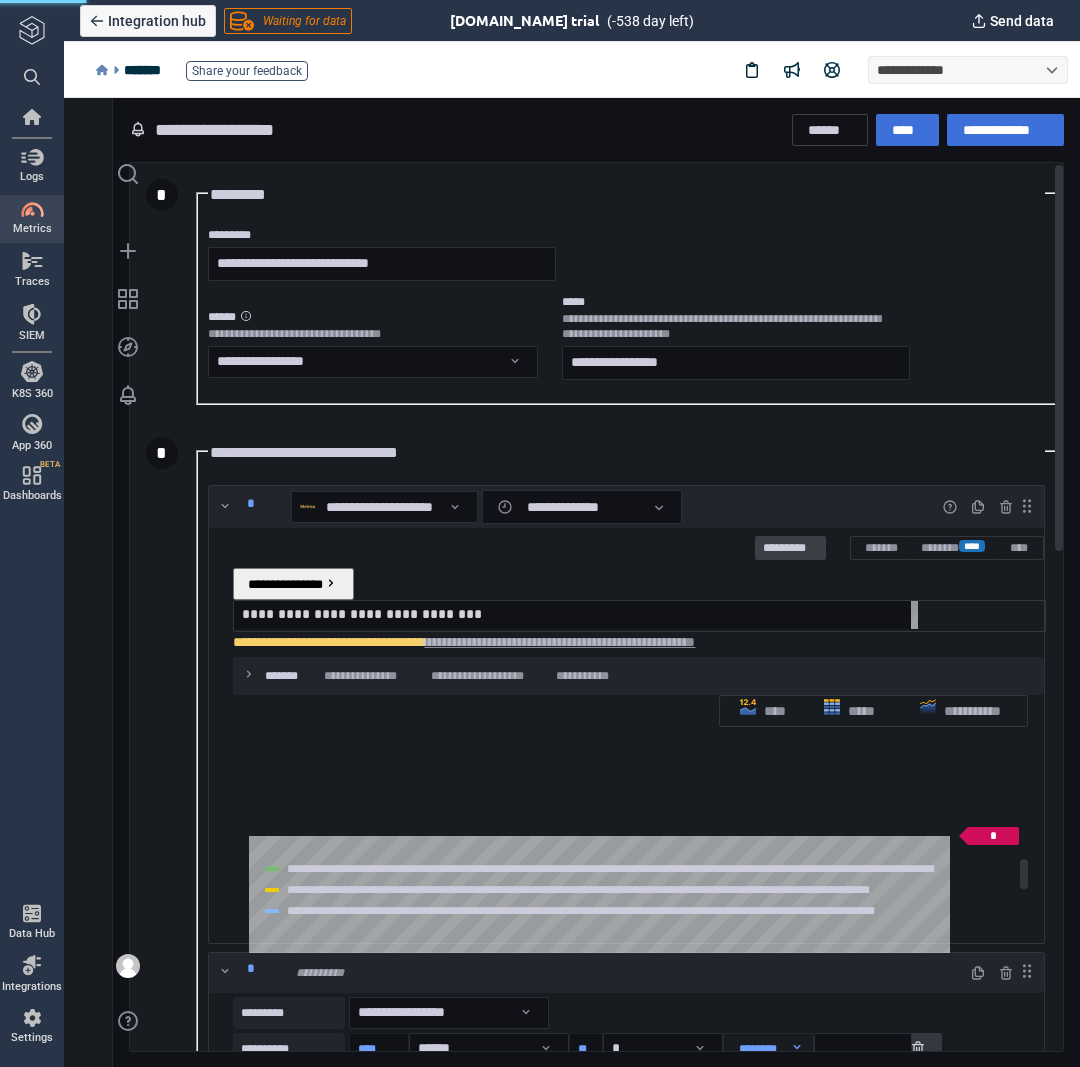 scroll, scrollTop: 104, scrollLeft: 802, axis: both 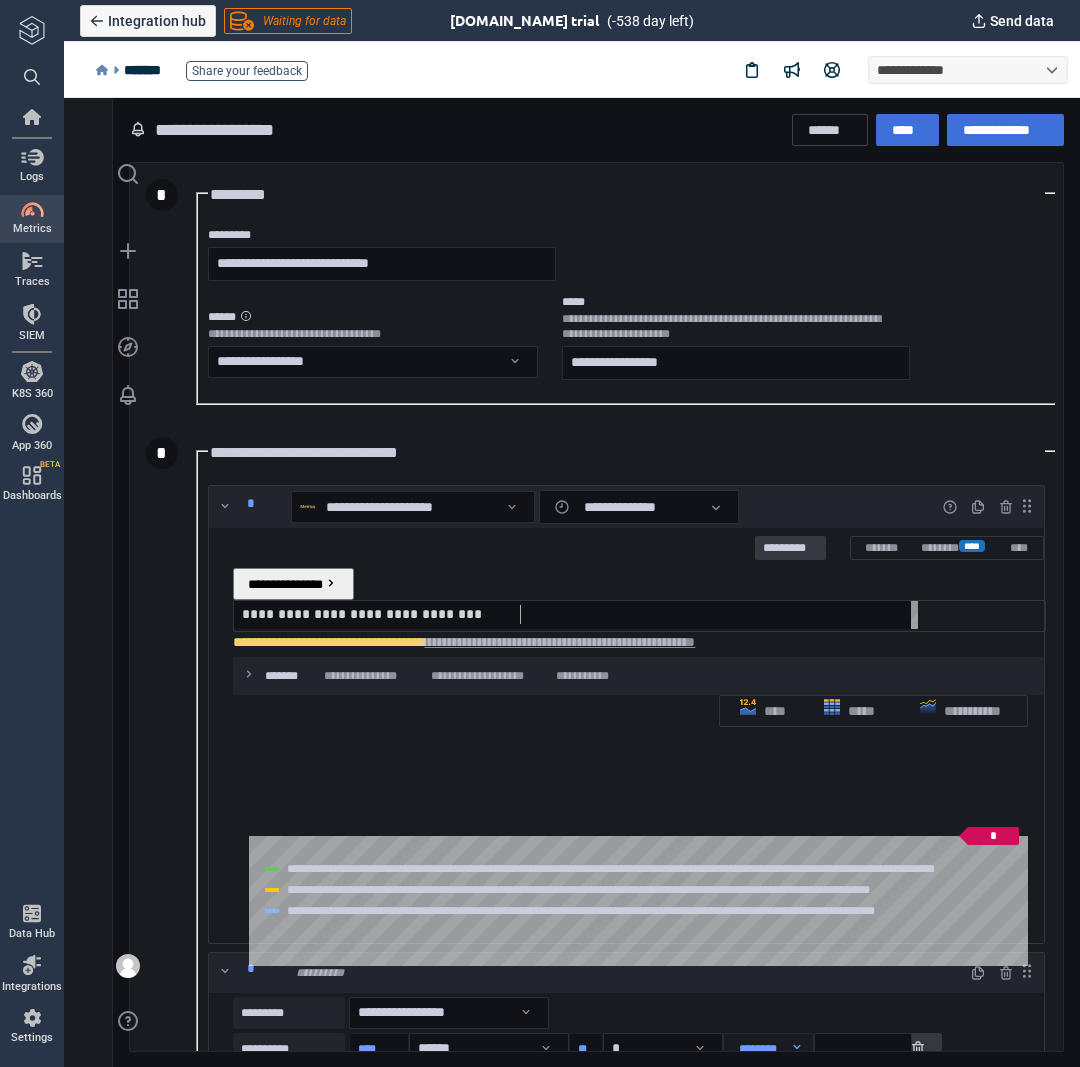 click on "**********" at bounding box center [580, 615] 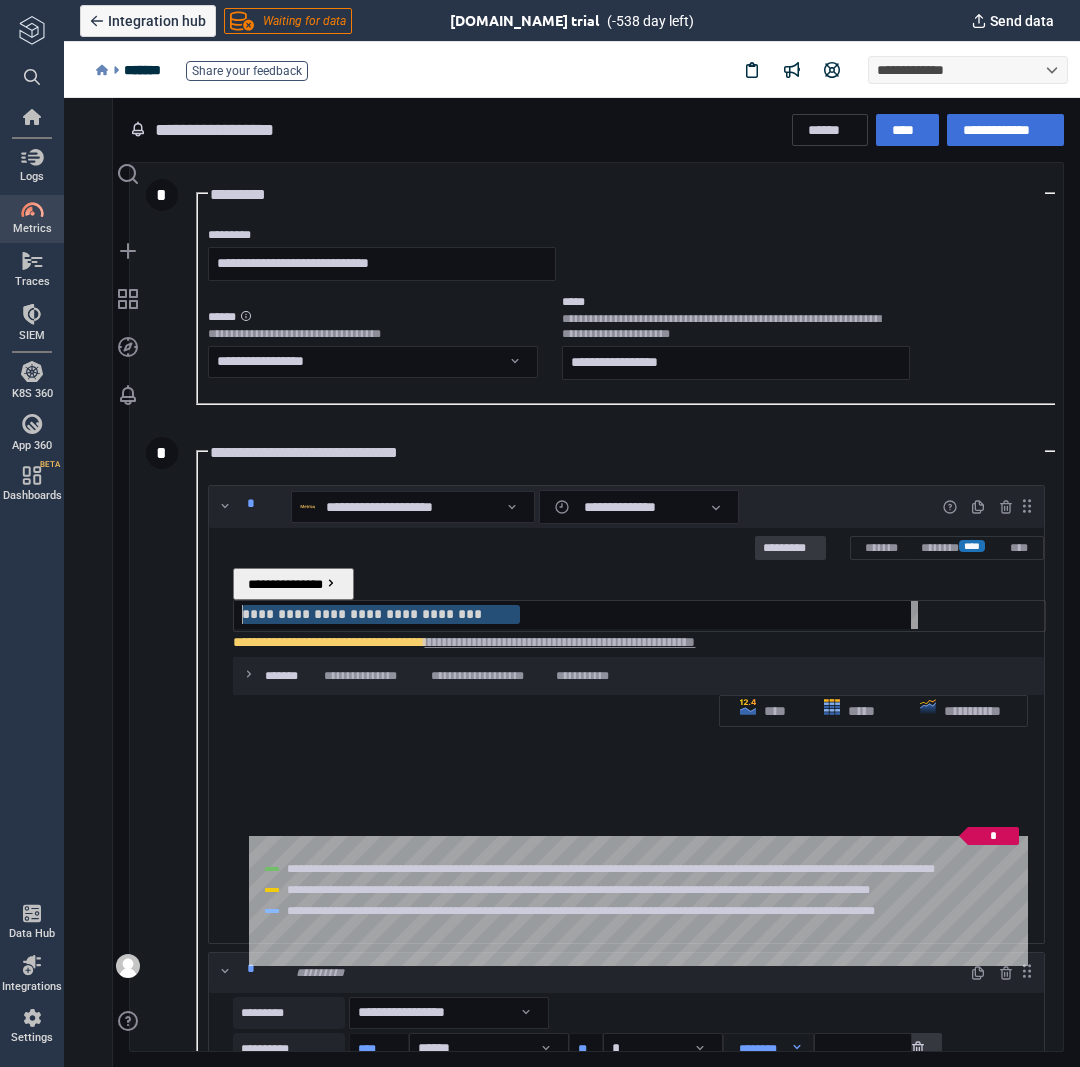 drag, startPoint x: 651, startPoint y: 568, endPoint x: 250, endPoint y: 543, distance: 401.77853 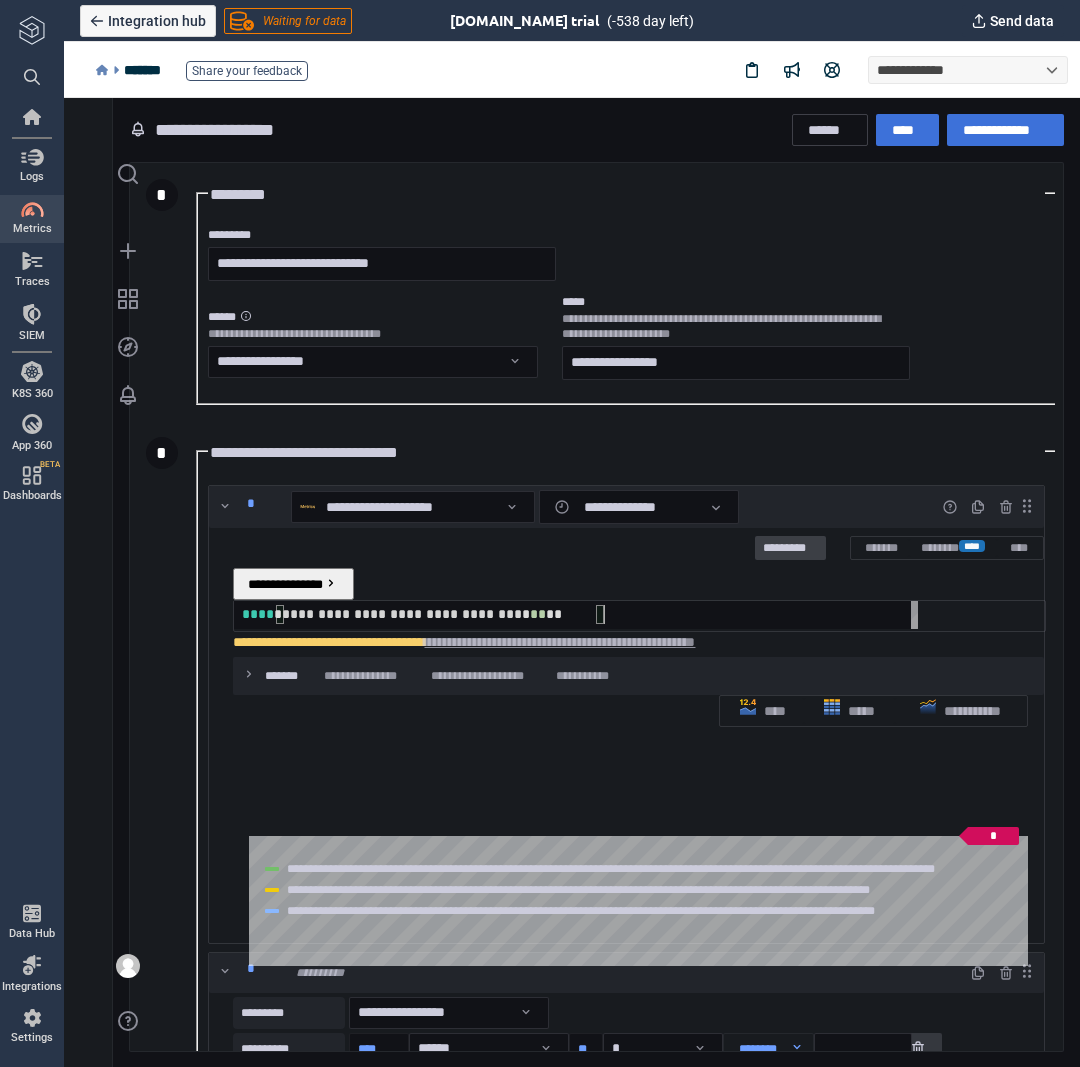 click on "*********" at bounding box center [790, 549] 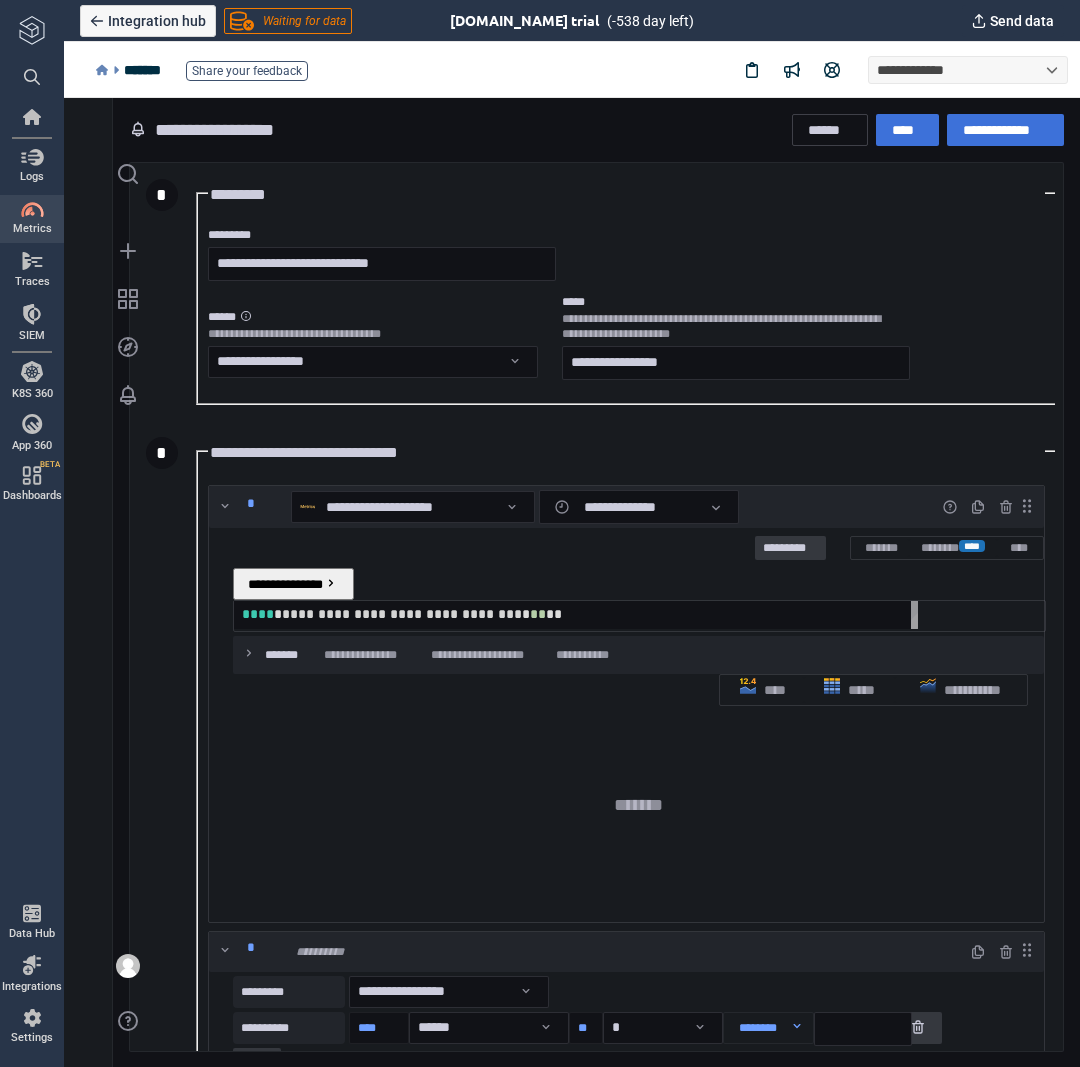 scroll, scrollTop: 0, scrollLeft: 361, axis: horizontal 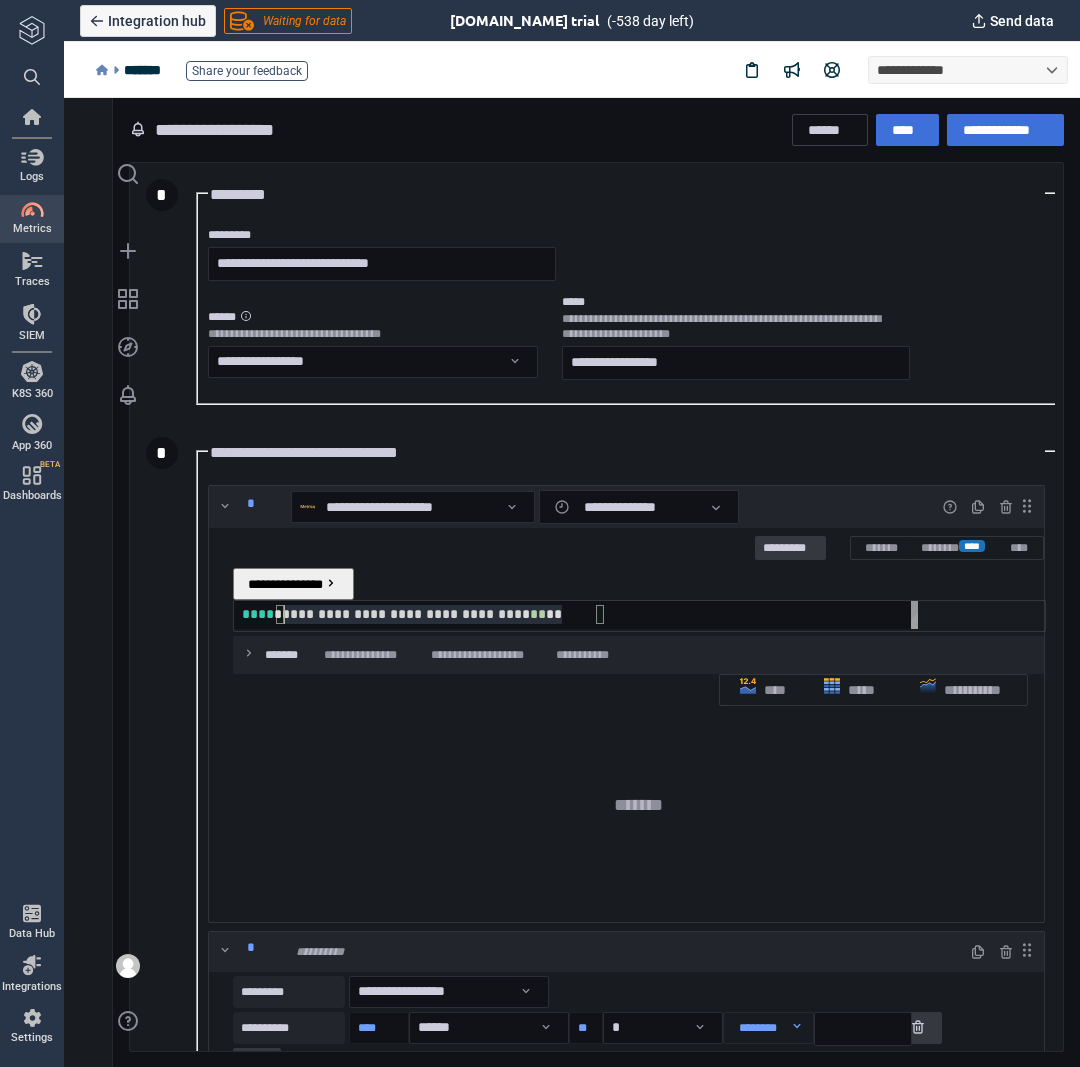 click on "**********" at bounding box center [580, 614] 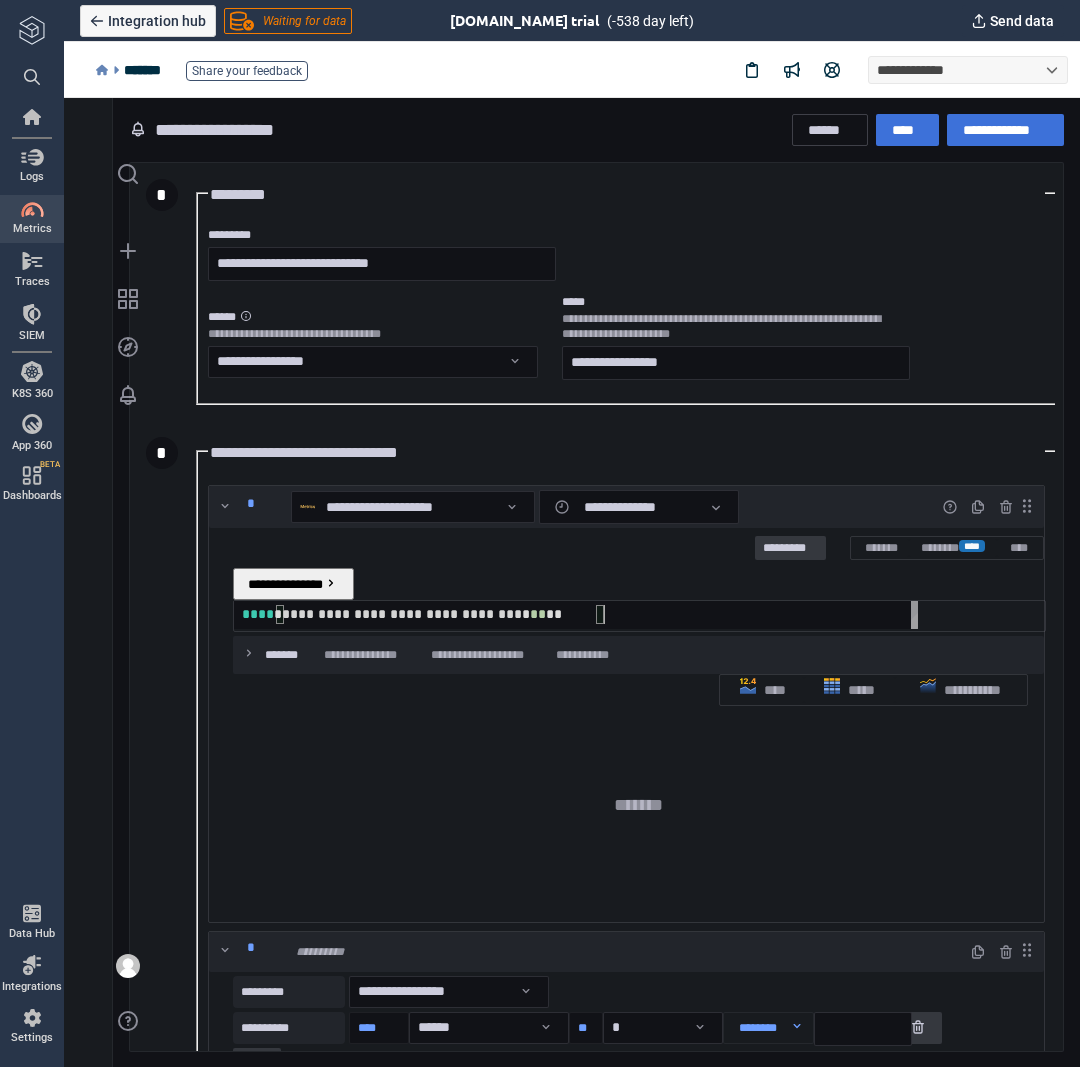 click on "*" at bounding box center (278, 614) 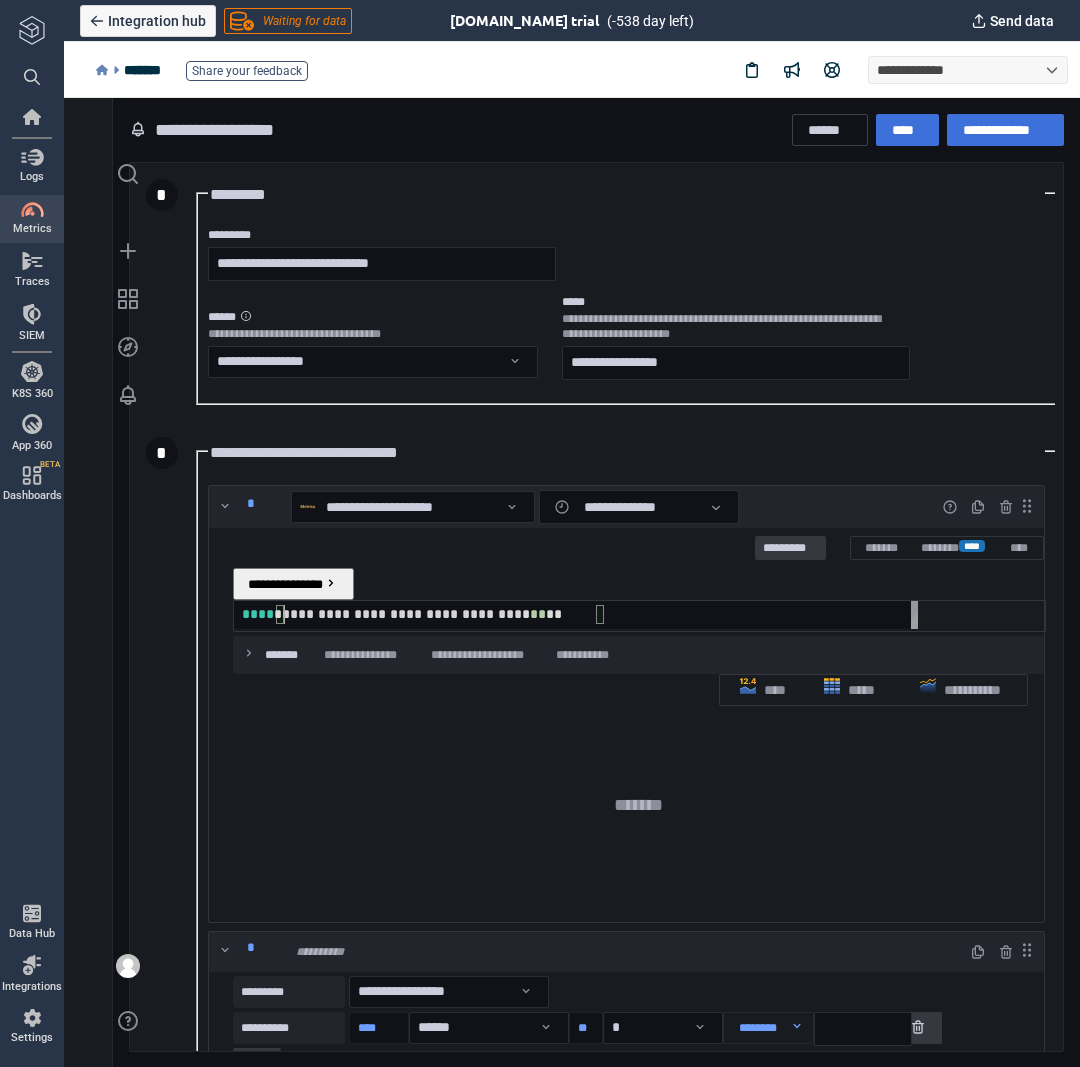 click on "*" at bounding box center (278, 614) 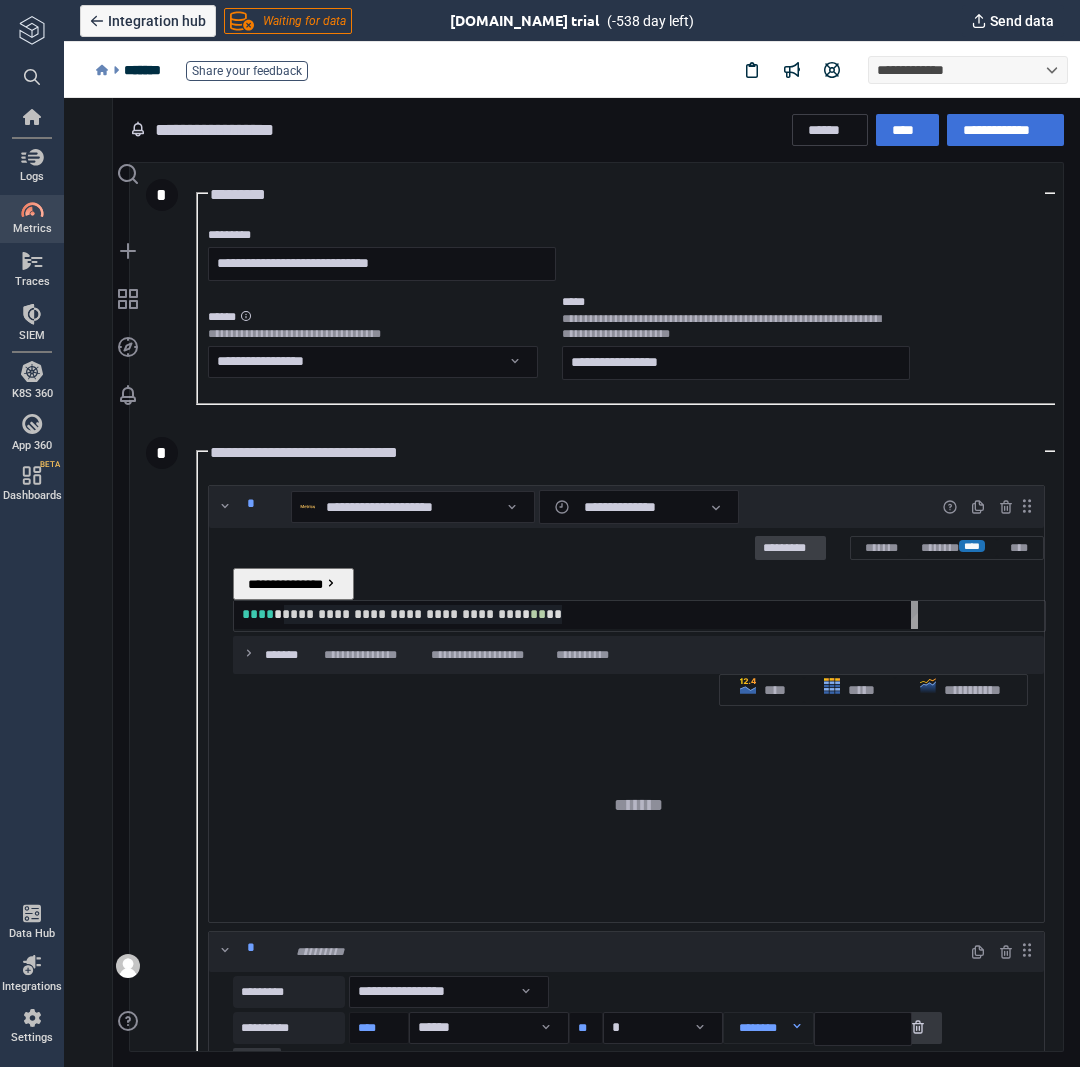 click on "*********" at bounding box center (790, 549) 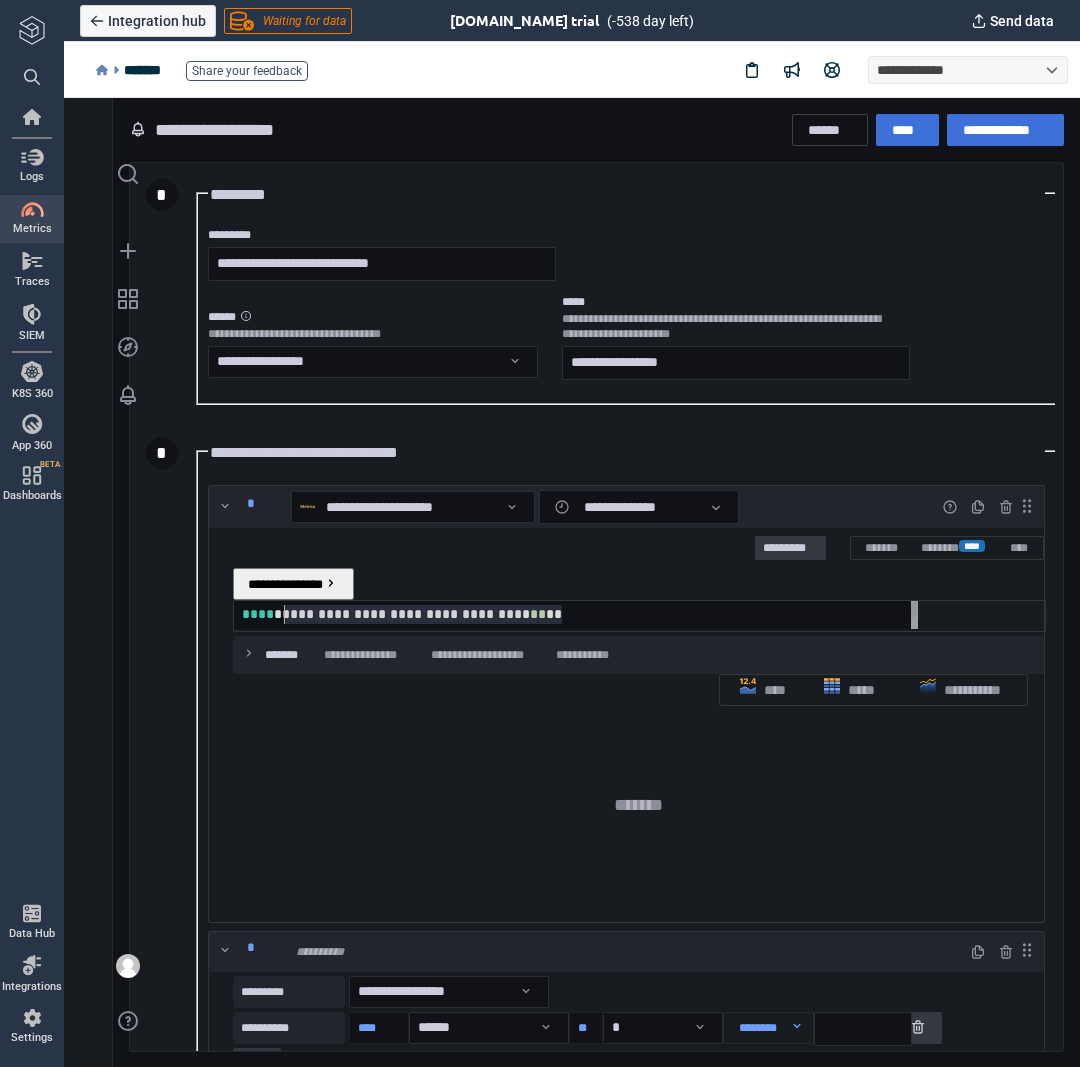 click on "*" at bounding box center [278, 614] 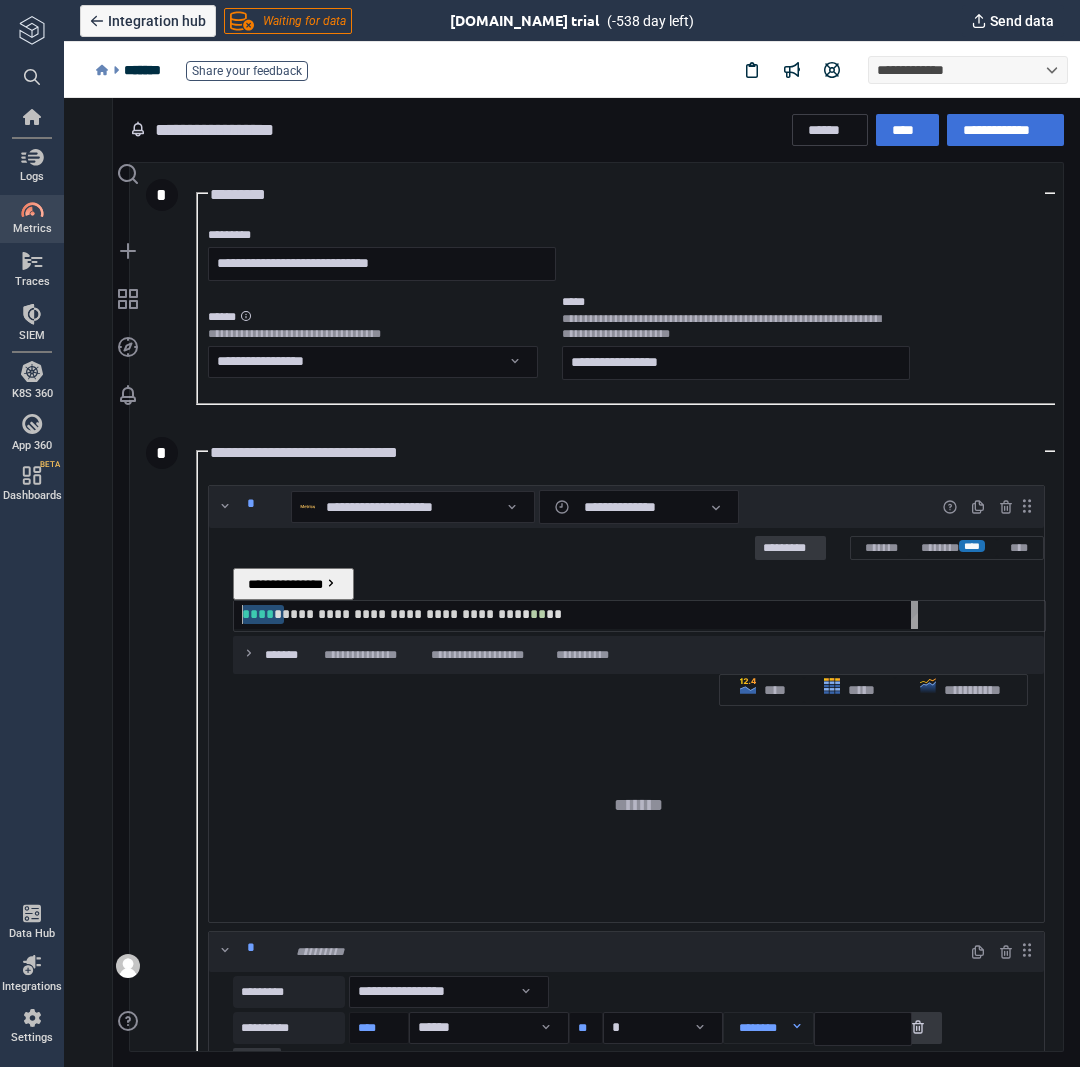 drag, startPoint x: 393, startPoint y: 563, endPoint x: 323, endPoint y: 563, distance: 70 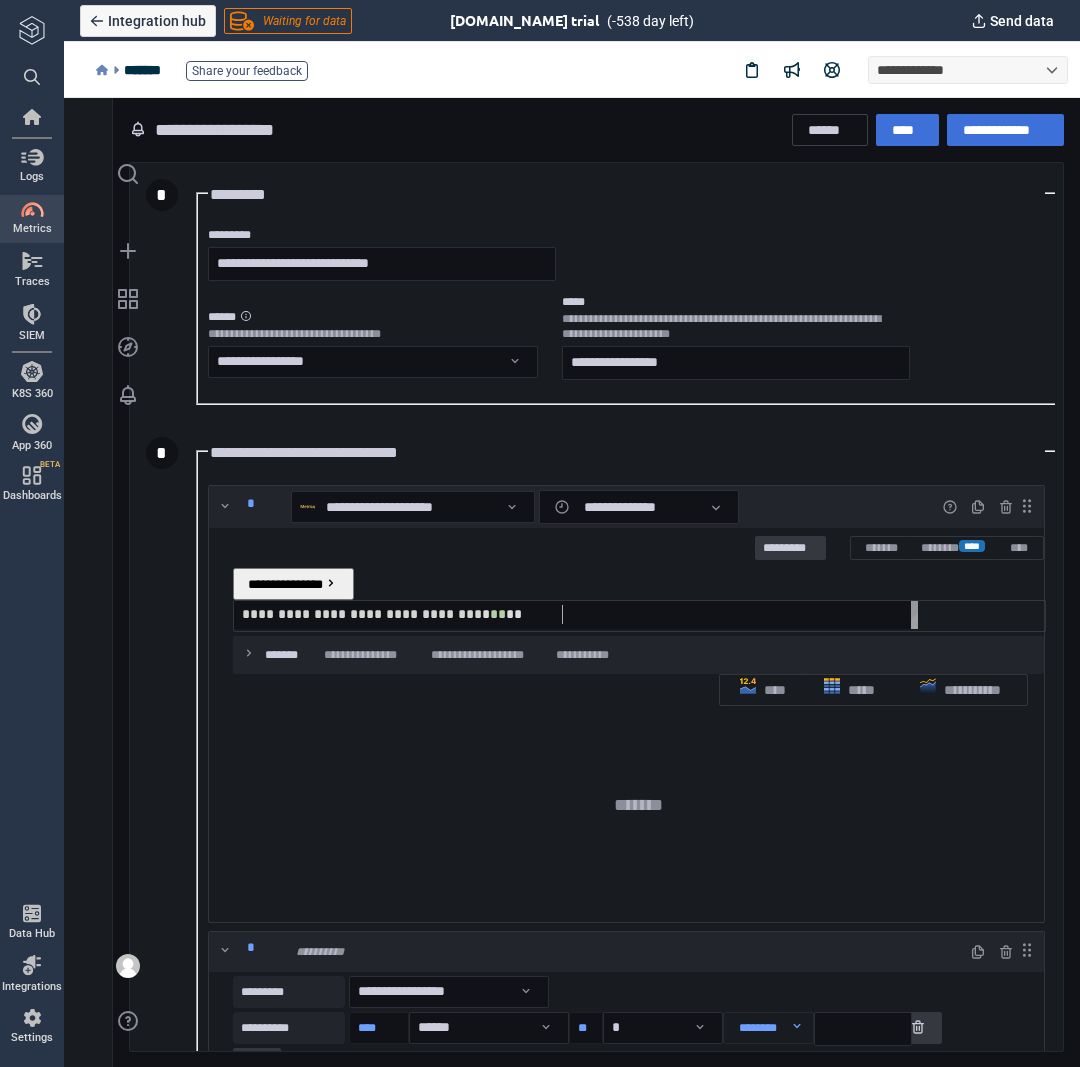 click on "**********" at bounding box center [580, 614] 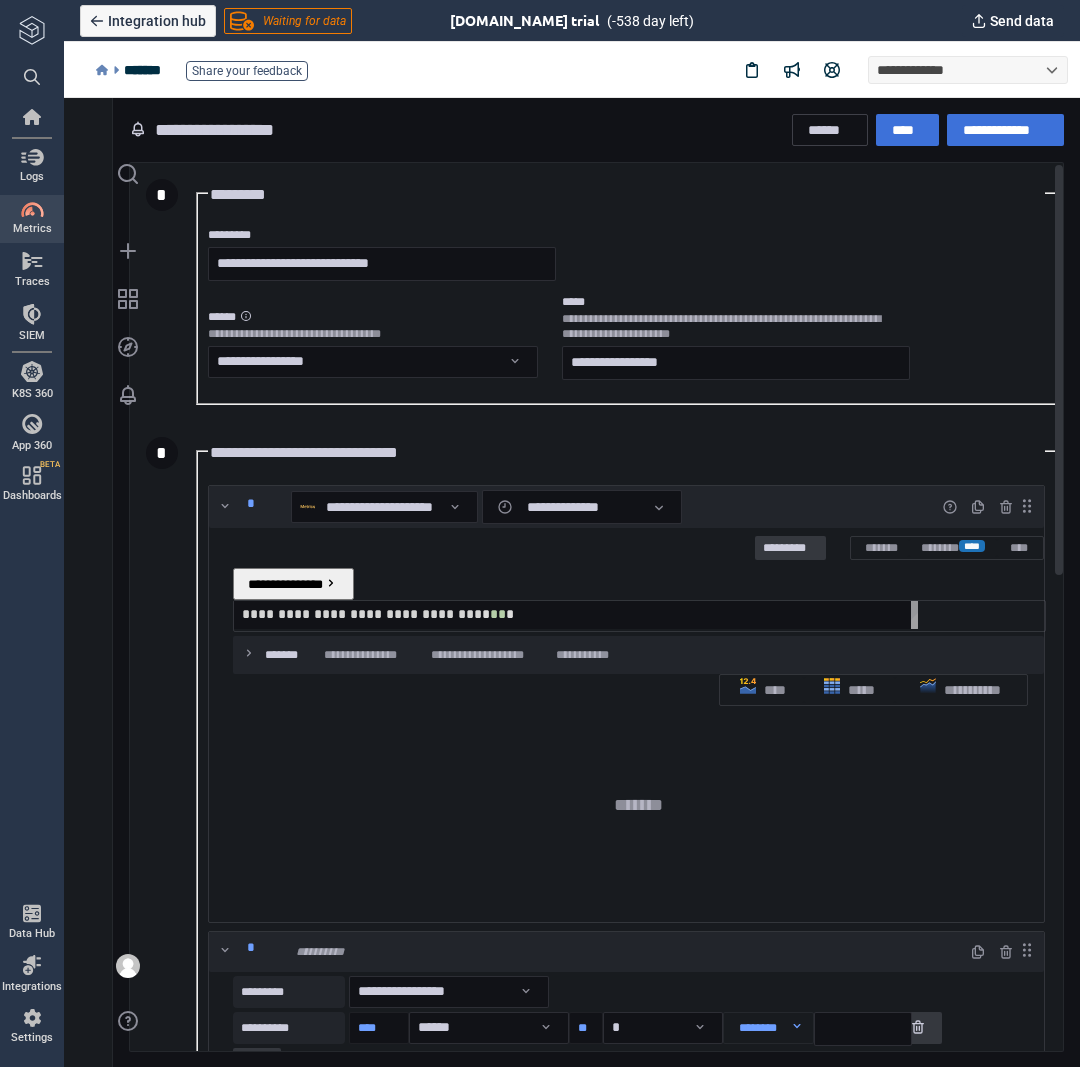 click on "********* *******   *******   **** ****" at bounding box center [638, 548] 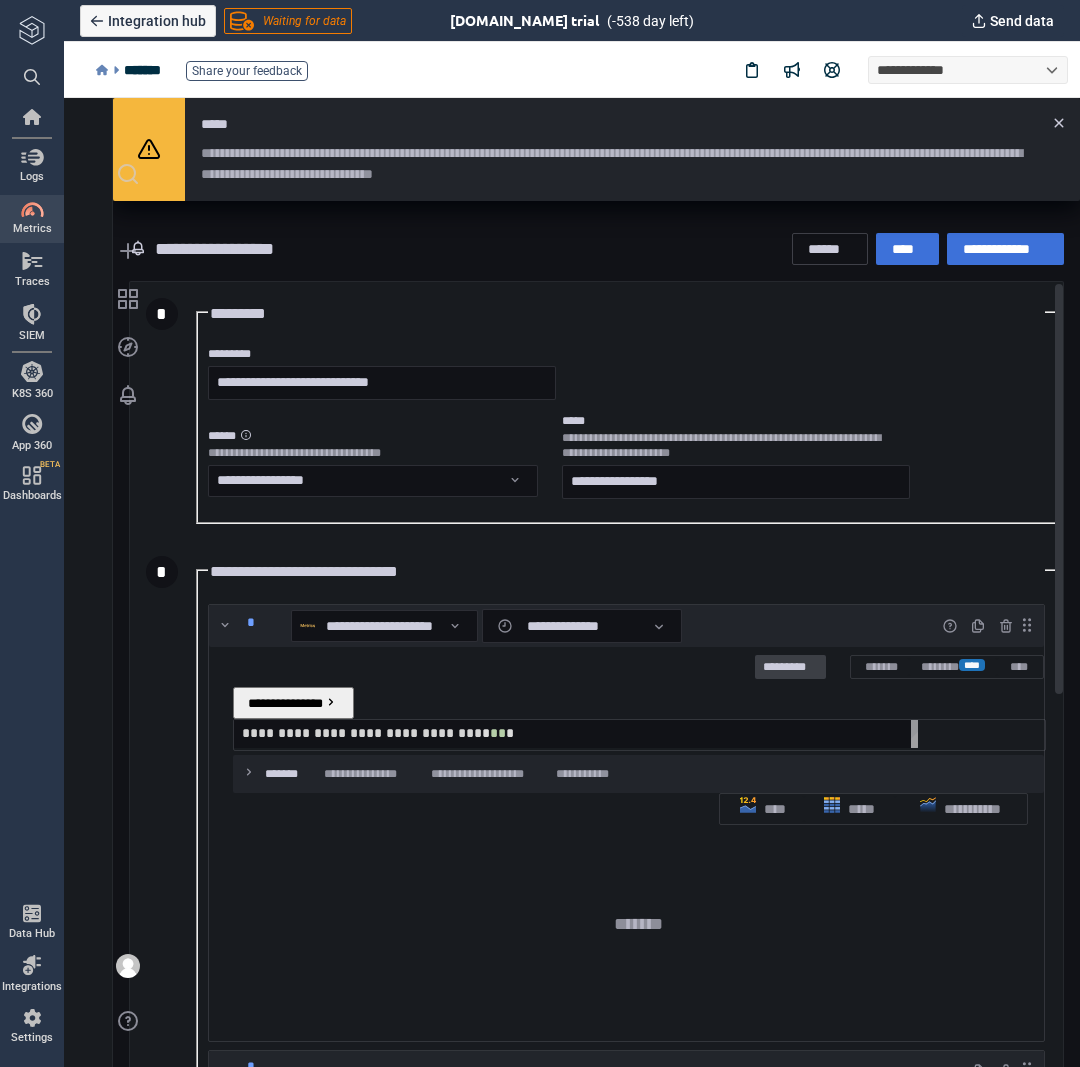 scroll, scrollTop: 8, scrollLeft: 8, axis: both 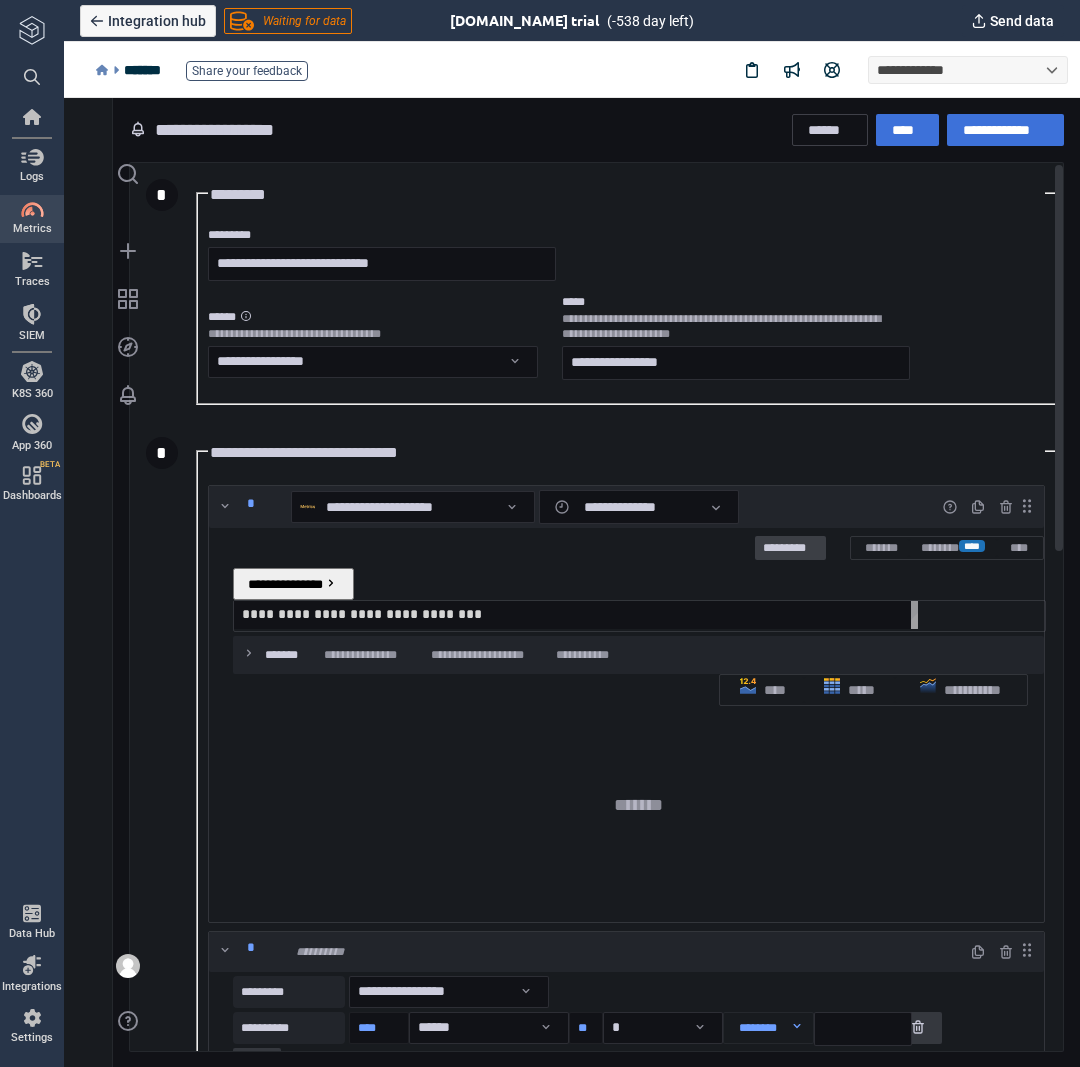 click on "*********" at bounding box center [790, 549] 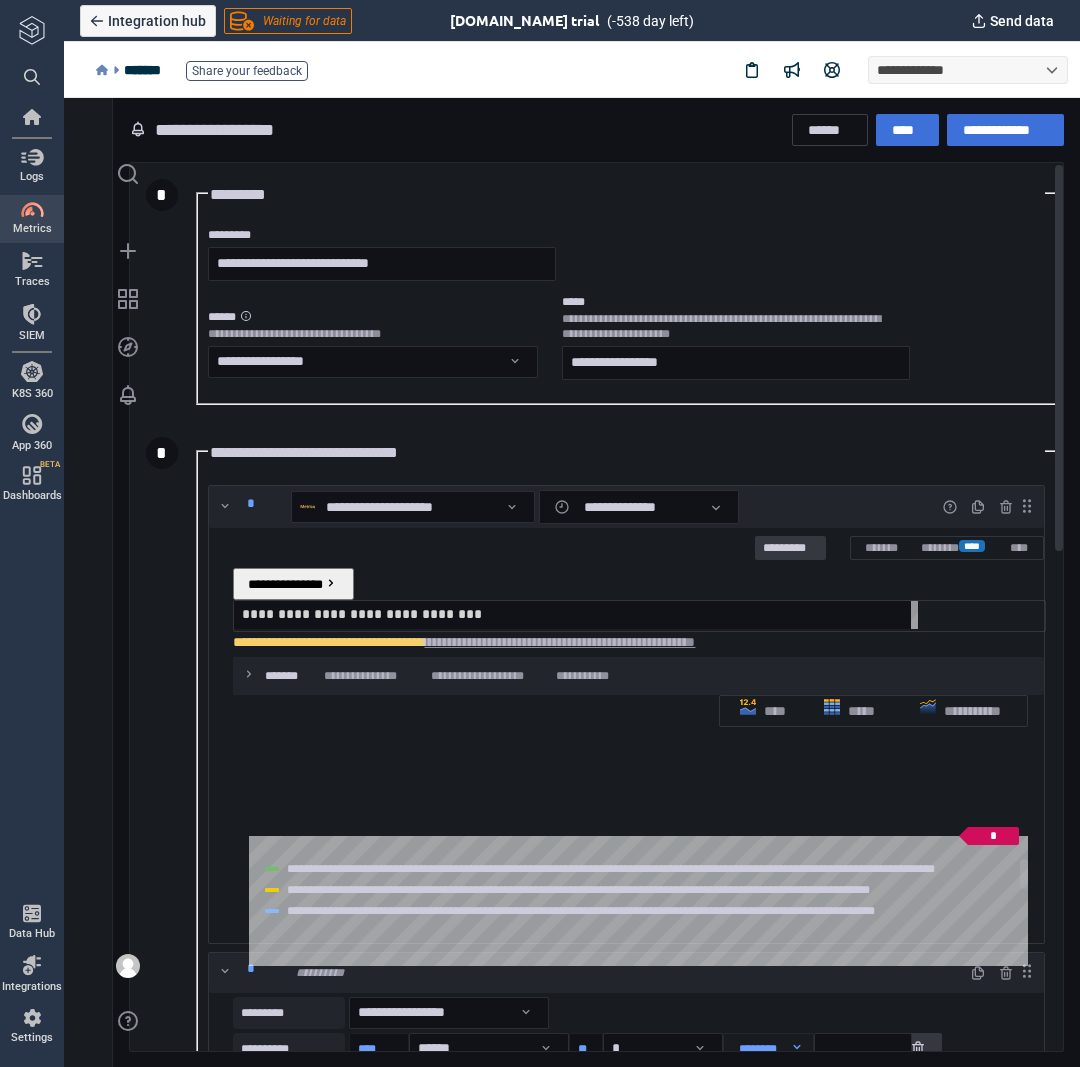 scroll, scrollTop: 104, scrollLeft: 802, axis: both 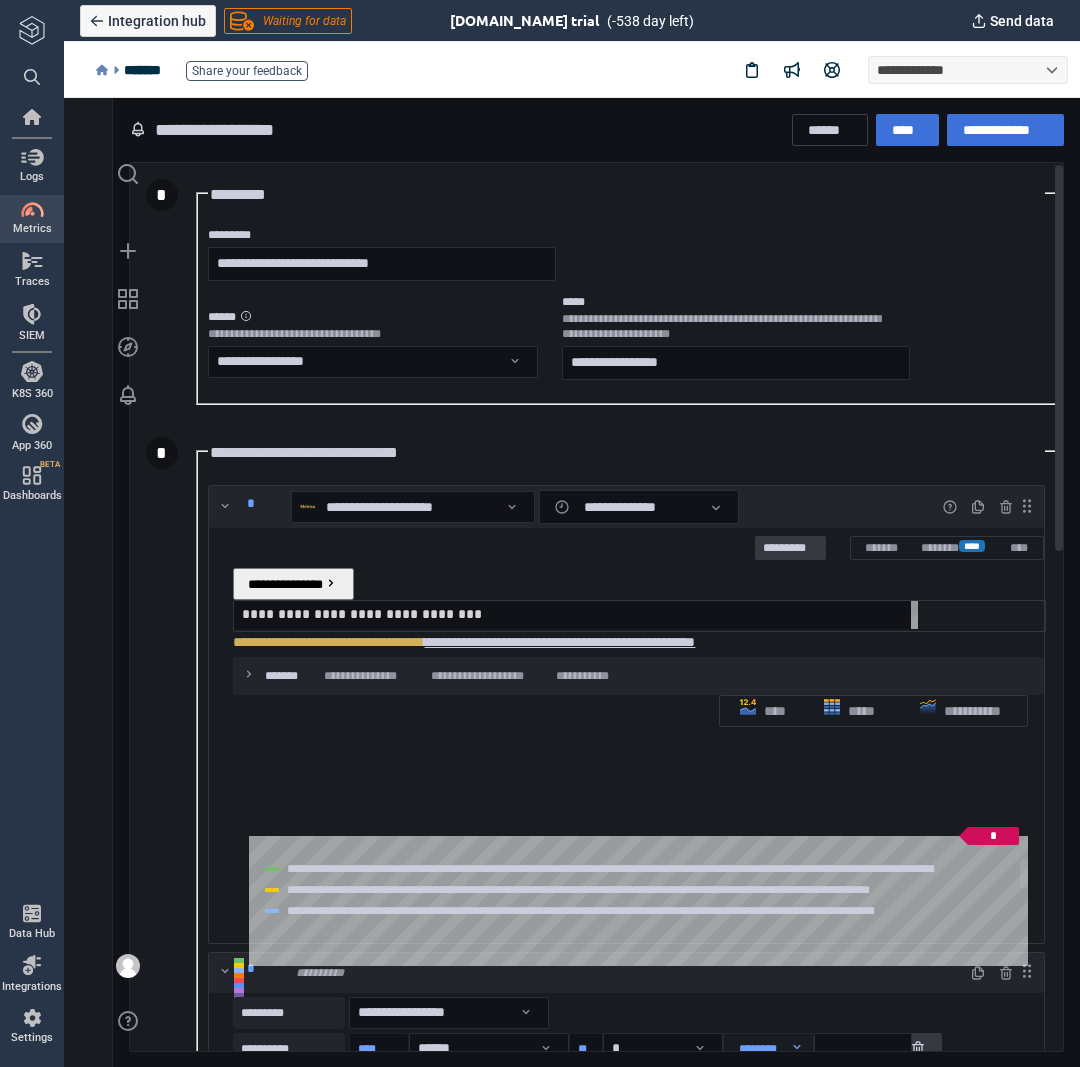click on "**********" at bounding box center [559, 642] 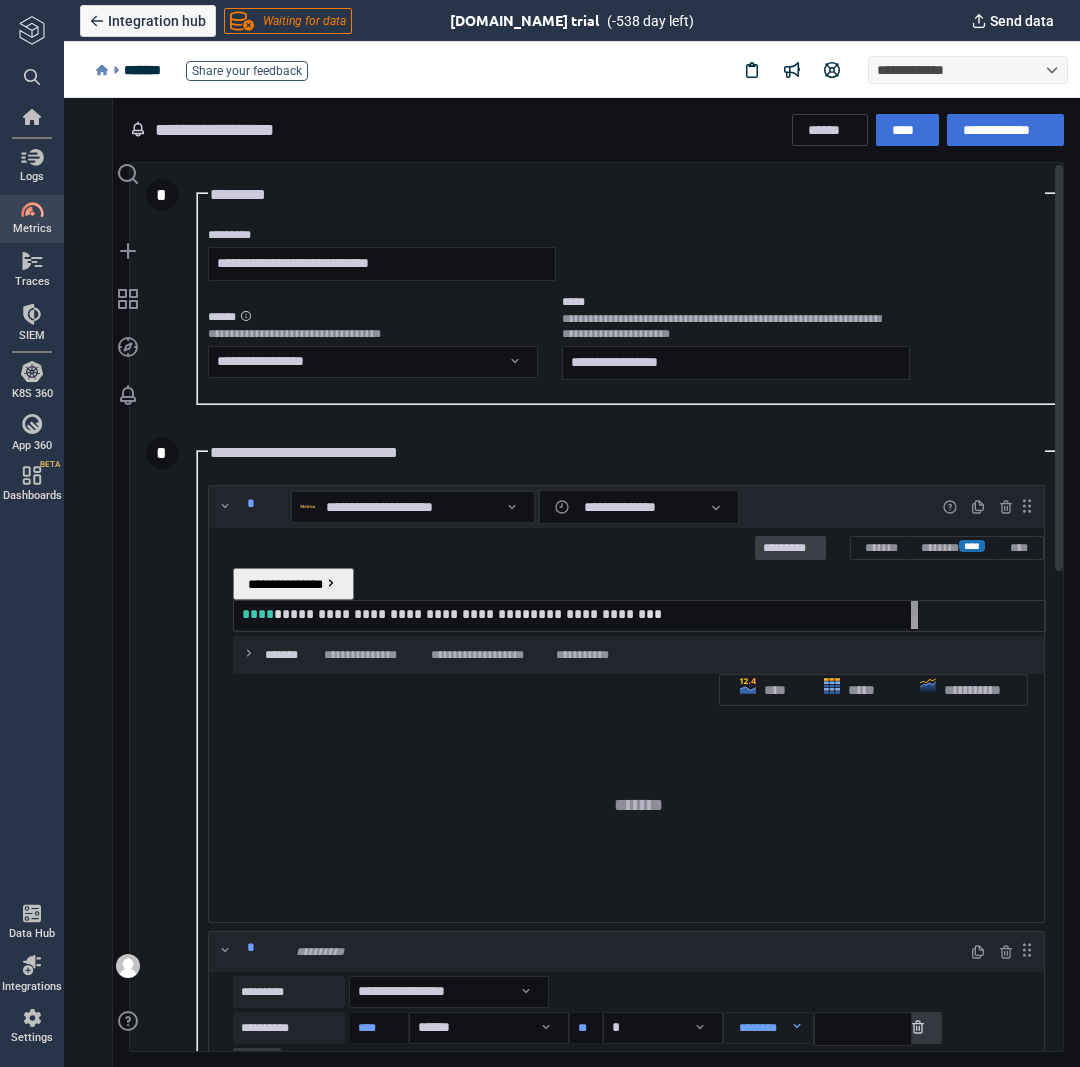 click on "*********" at bounding box center (790, 549) 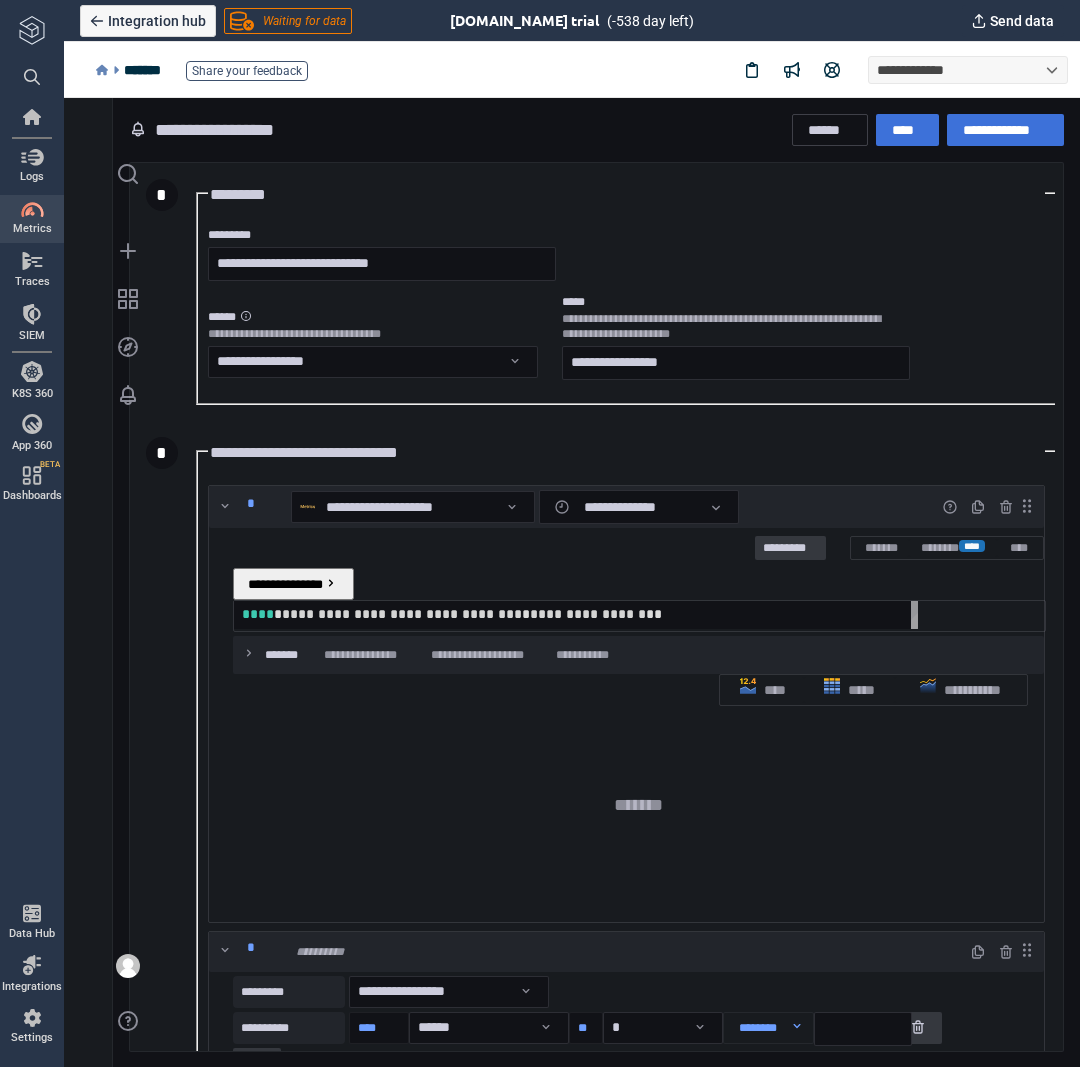 click on "**********" at bounding box center (588, 614) 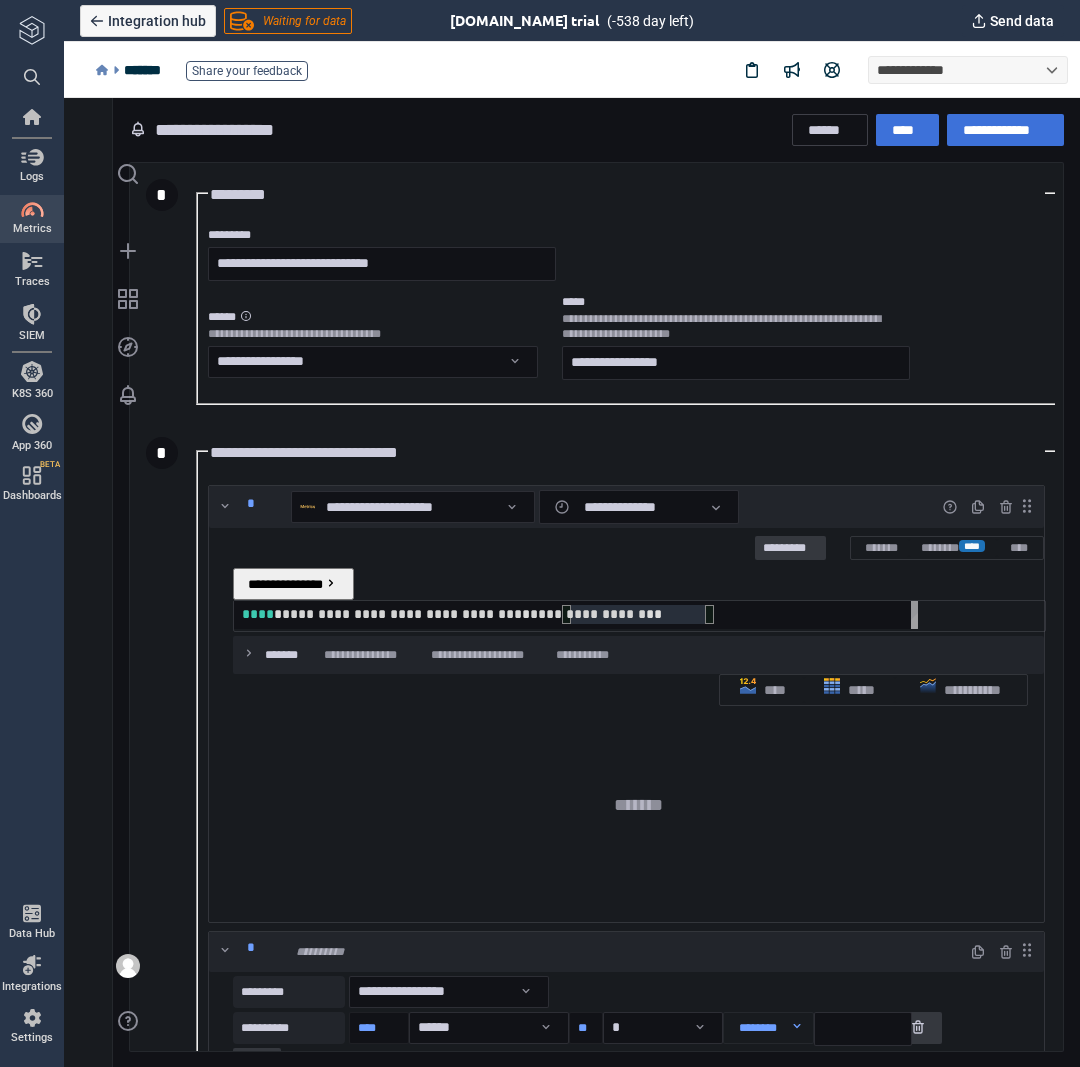 scroll, scrollTop: 0, scrollLeft: 311, axis: horizontal 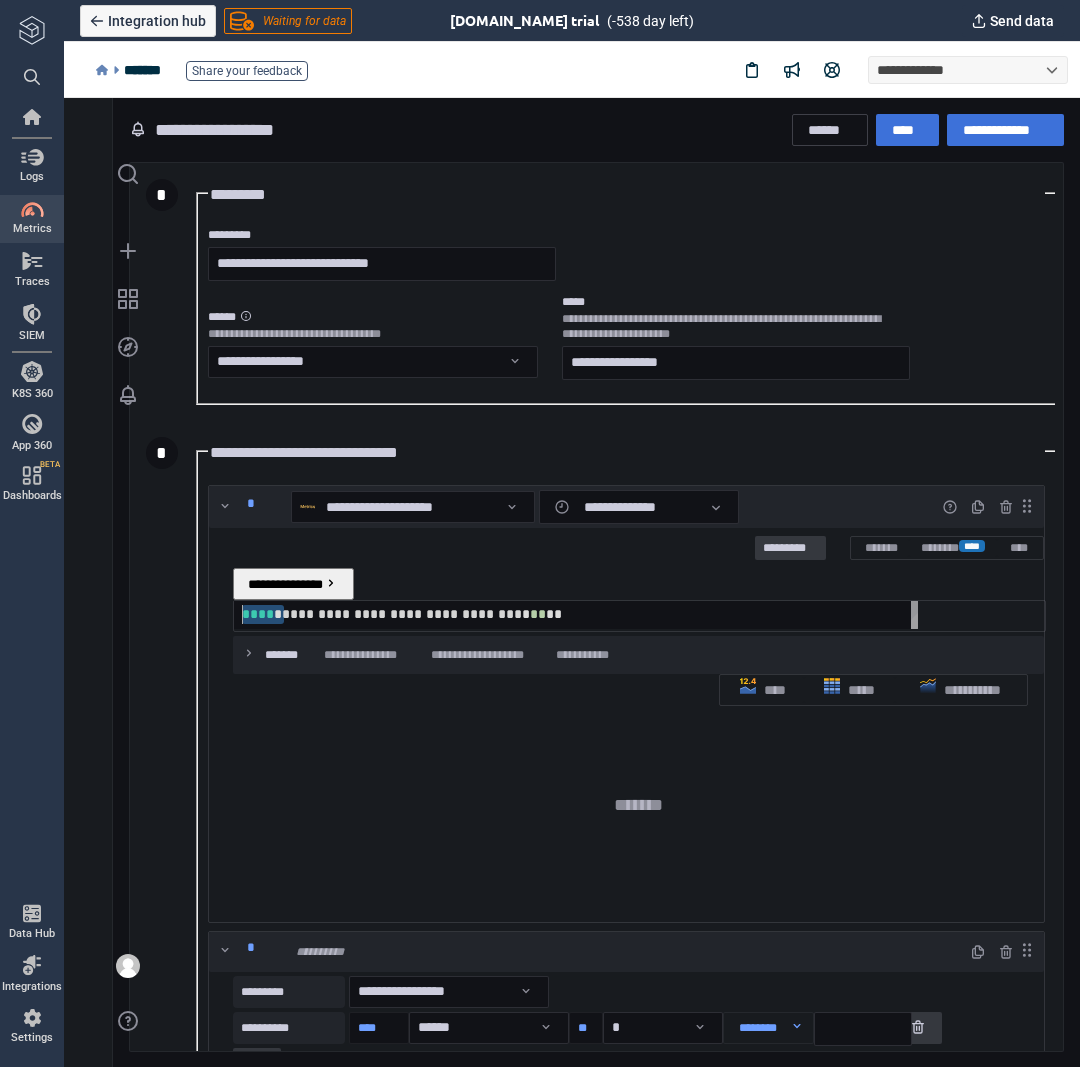 type on "**********" 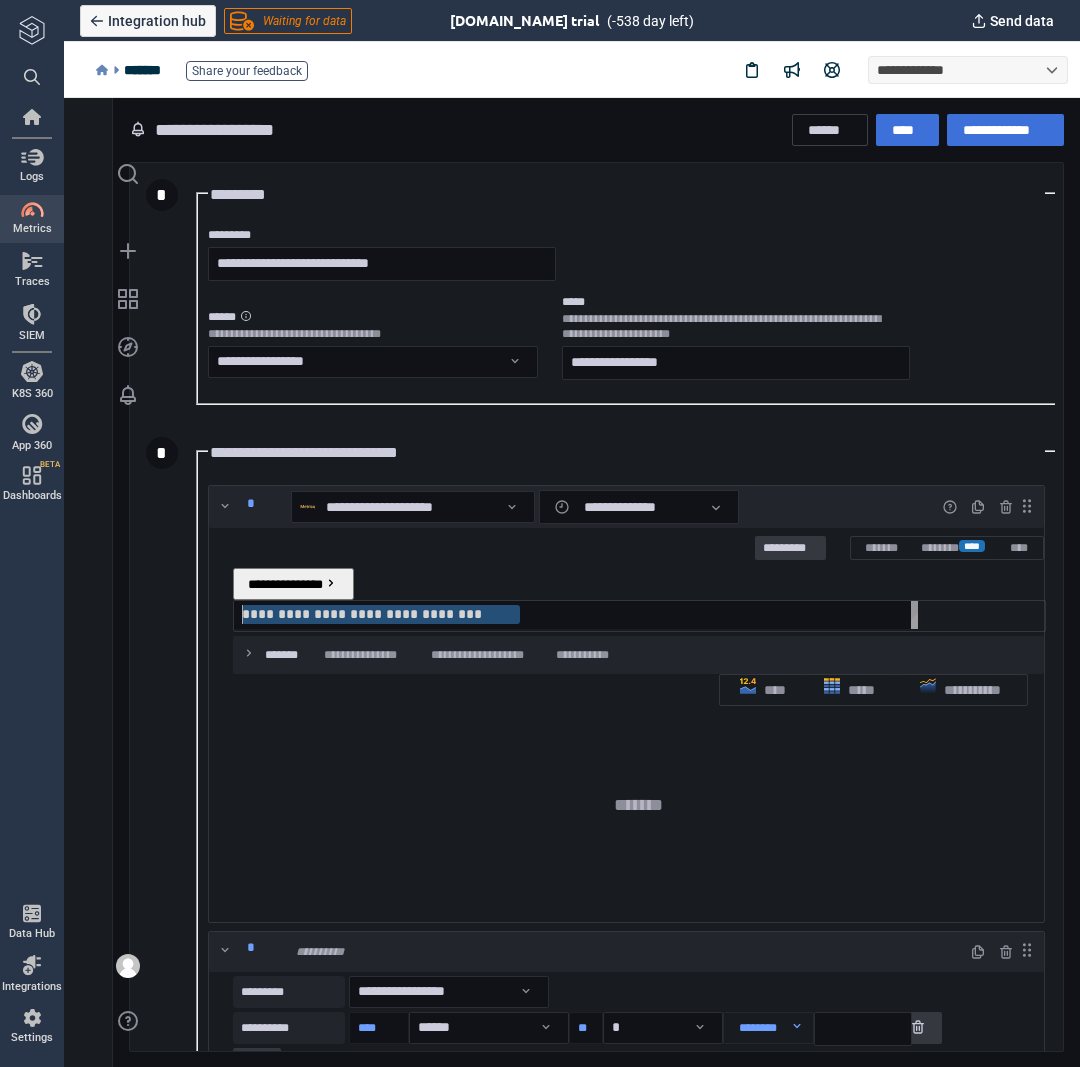 scroll, scrollTop: 0, scrollLeft: 276, axis: horizontal 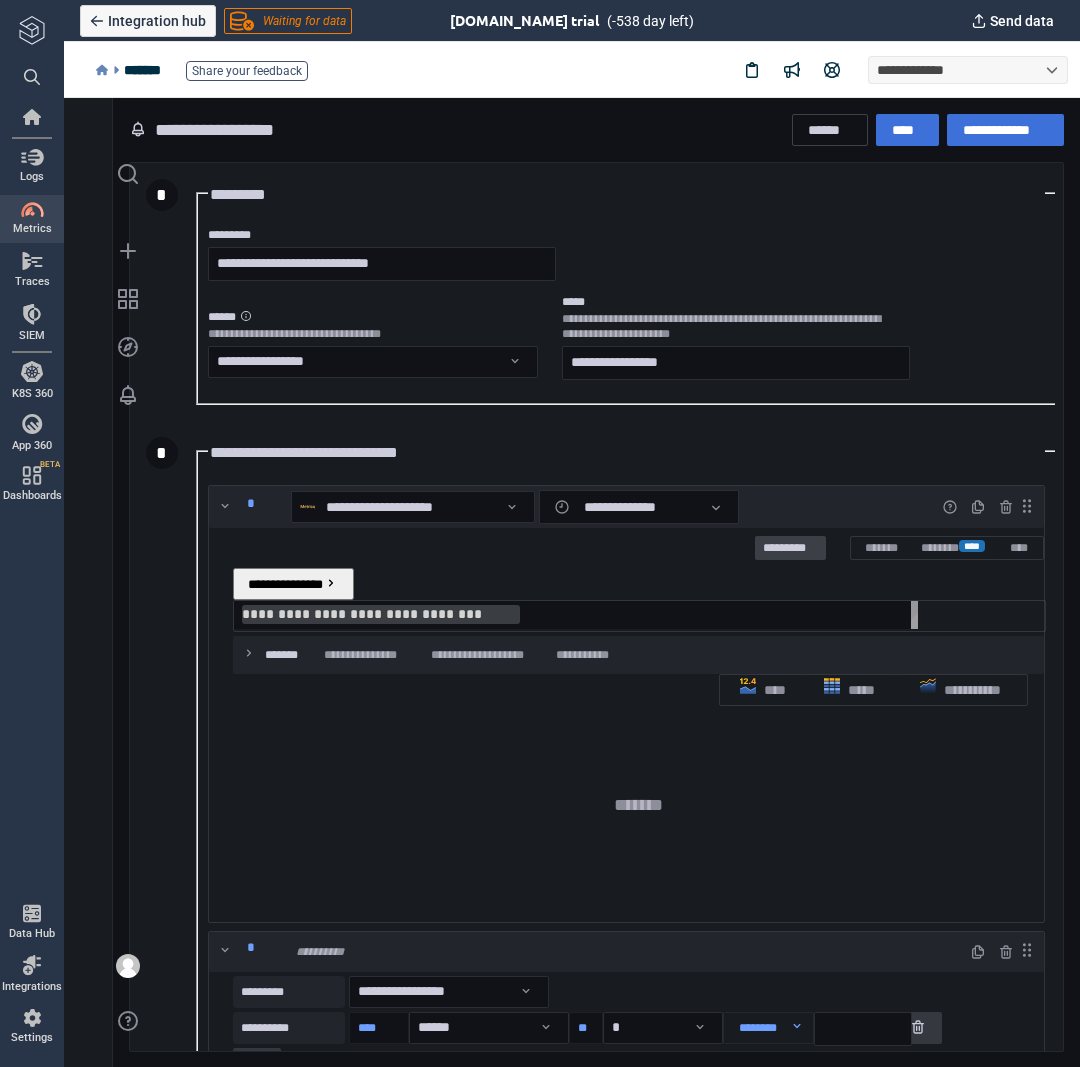 click on "*********" at bounding box center [790, 548] 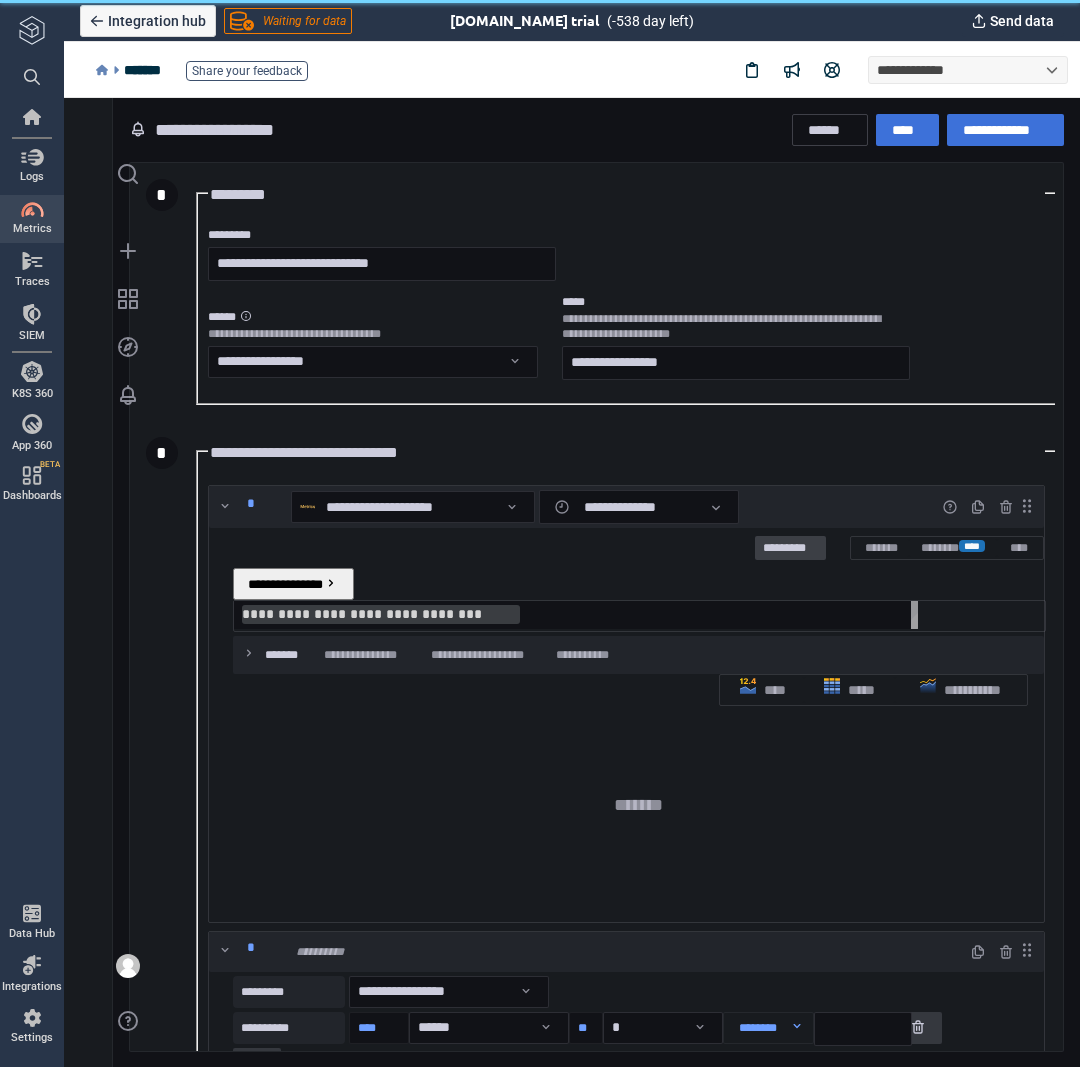 click on "*********" at bounding box center [790, 549] 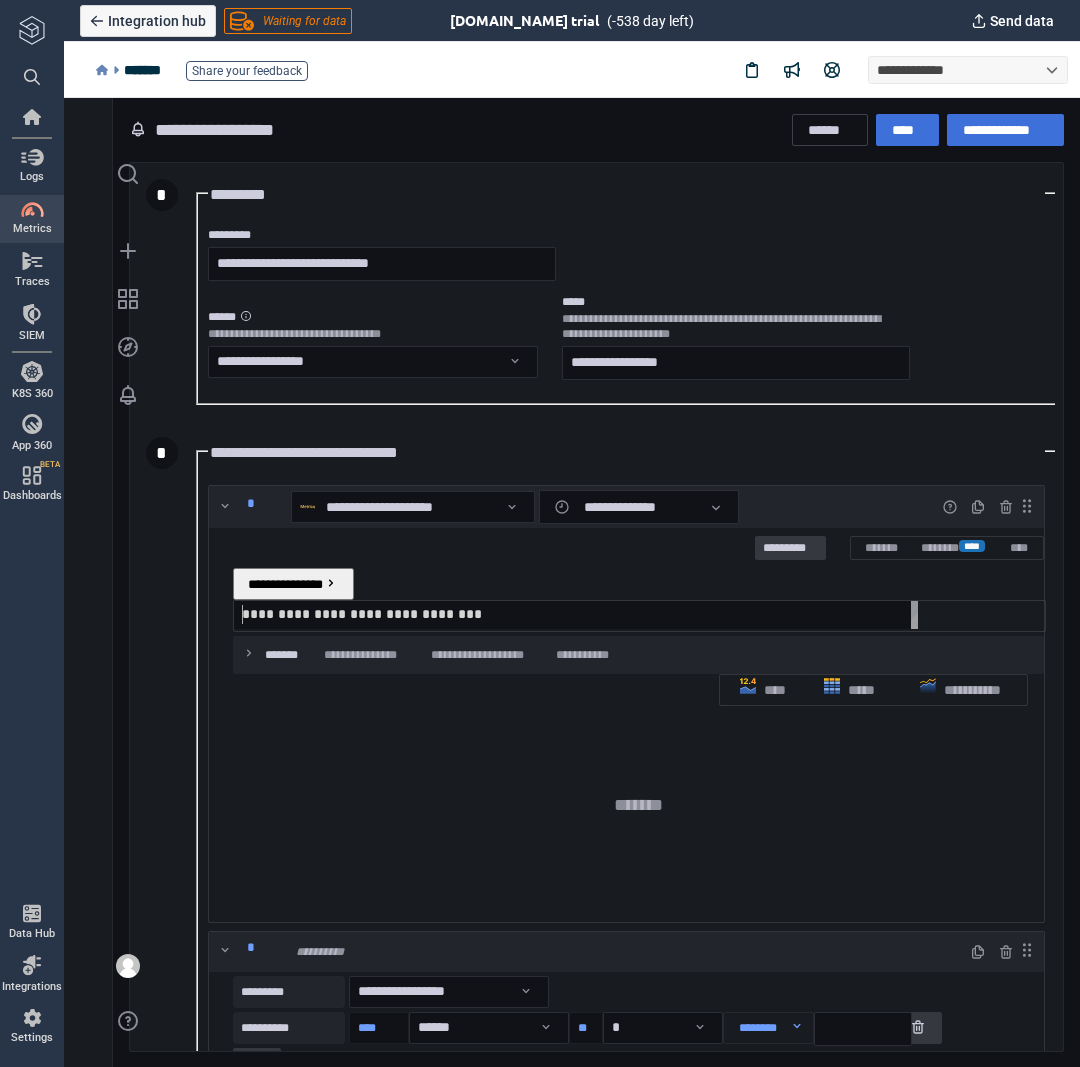 click on "**********" at bounding box center [580, 615] 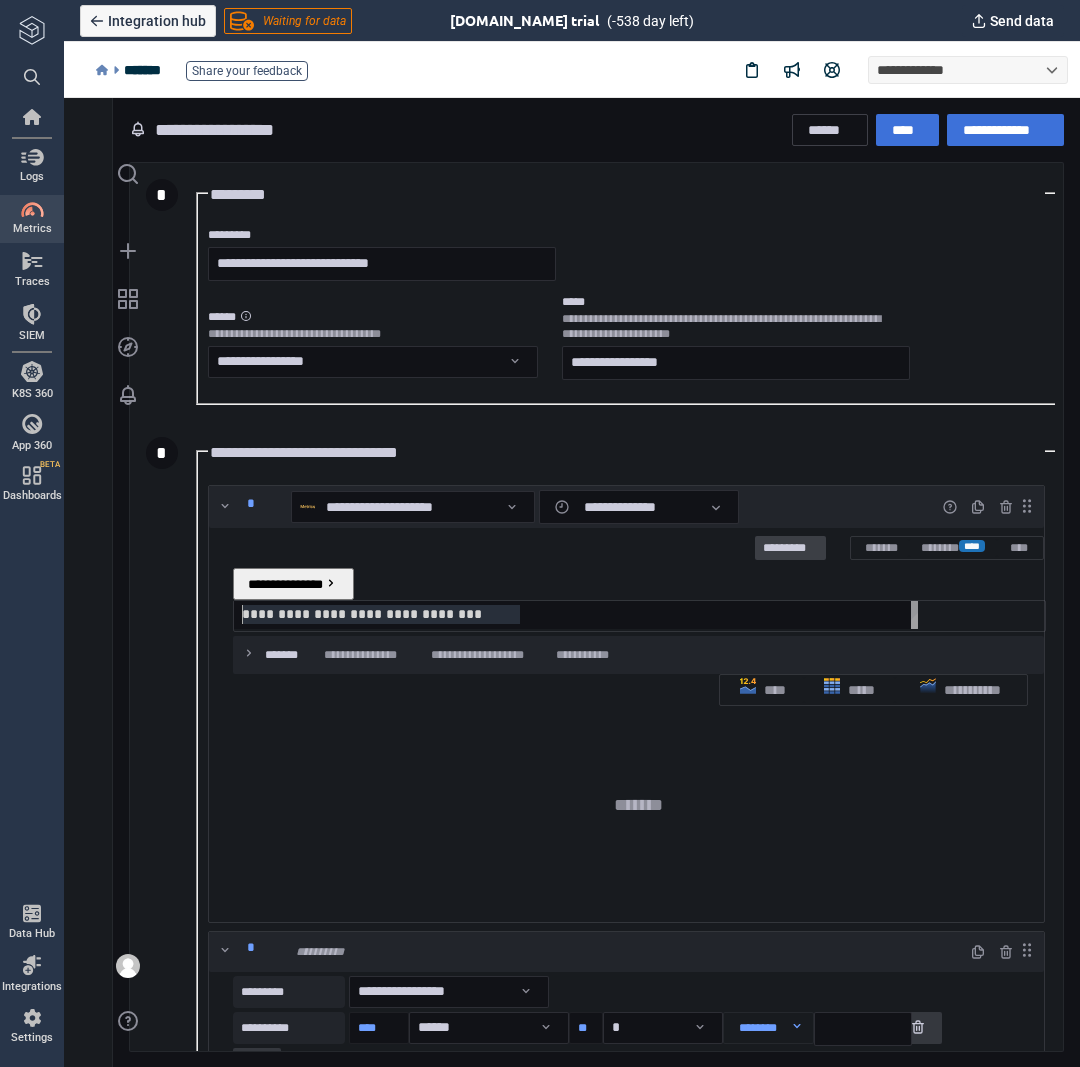 click on "*********" at bounding box center (790, 549) 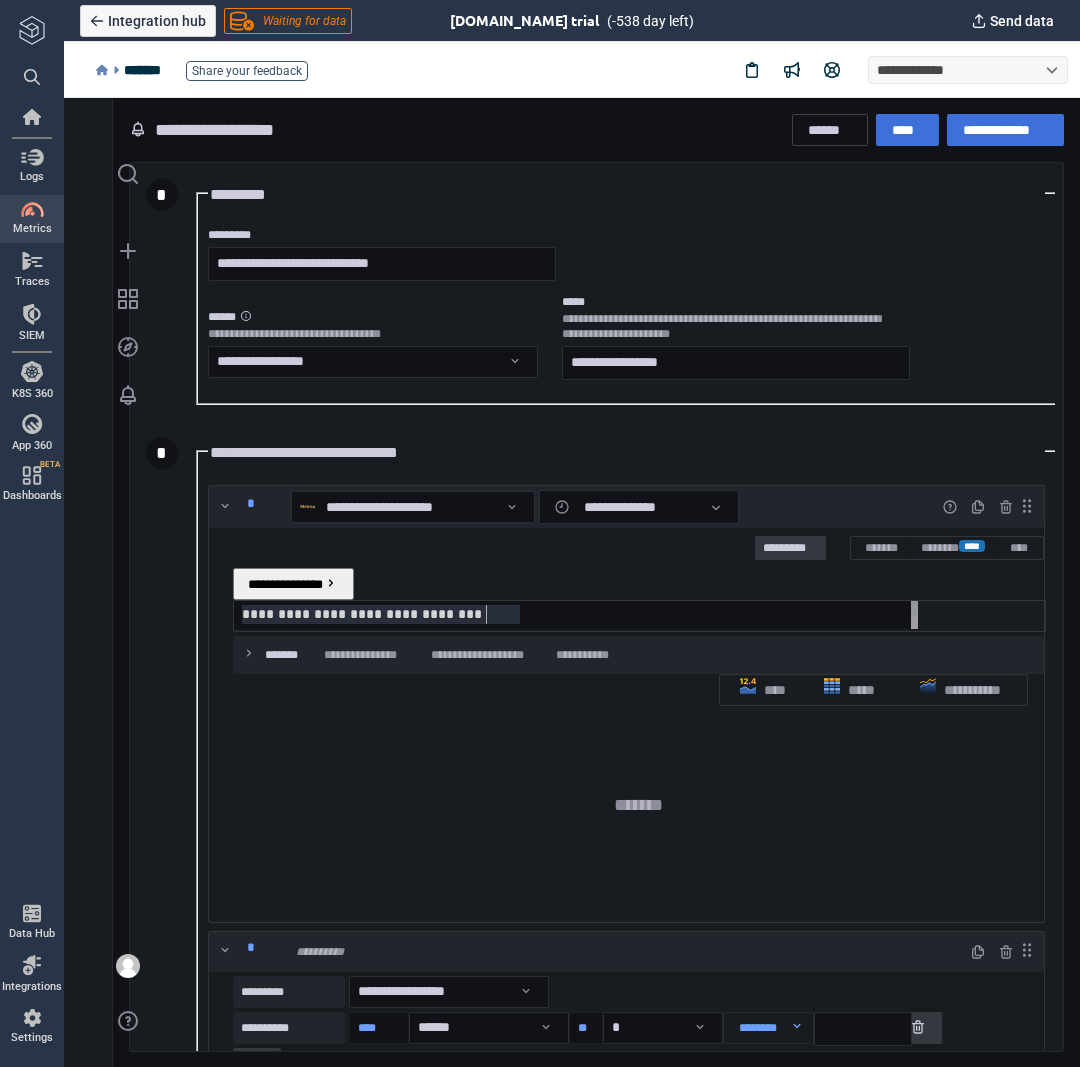 scroll, scrollTop: 0, scrollLeft: 0, axis: both 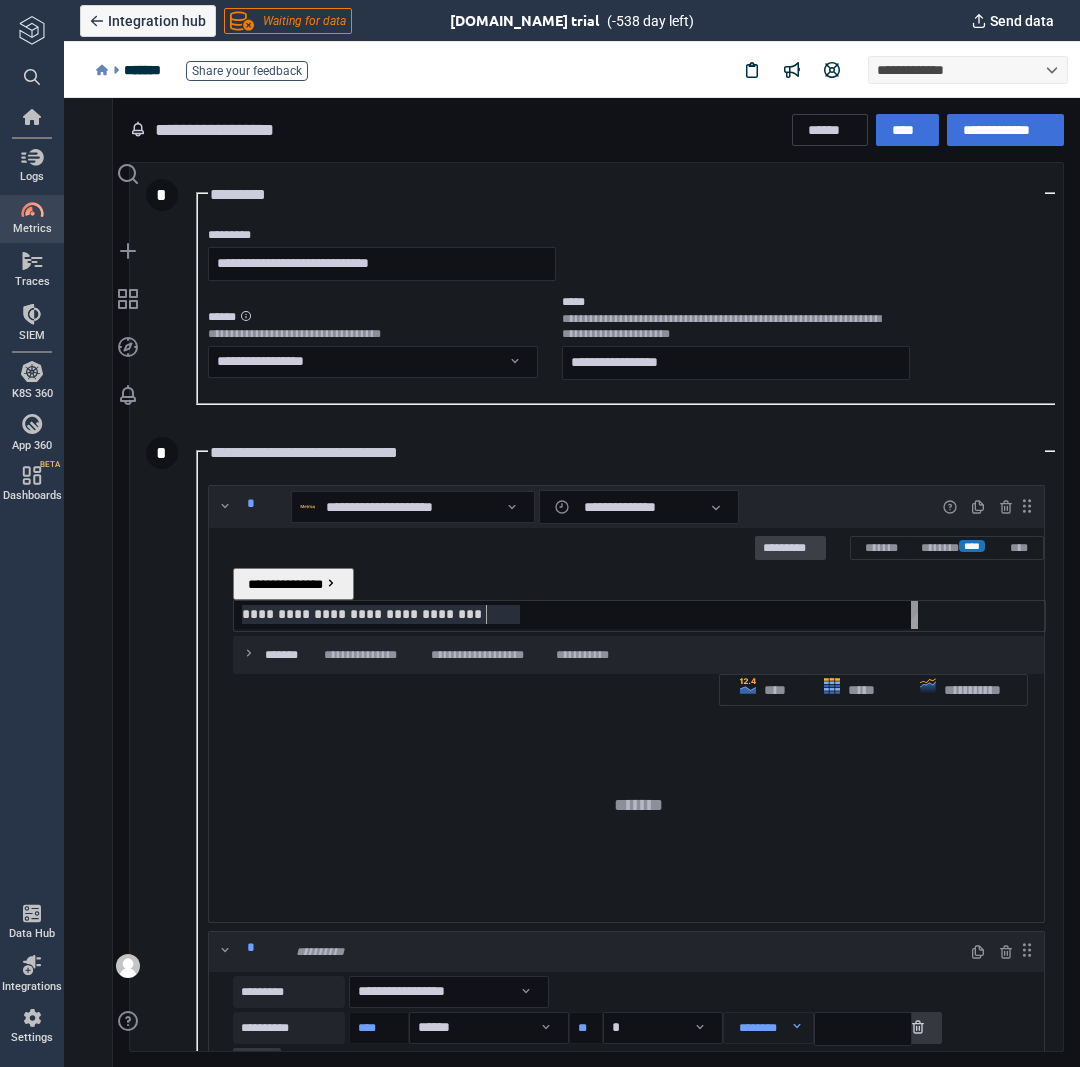 click on "*********" at bounding box center [790, 549] 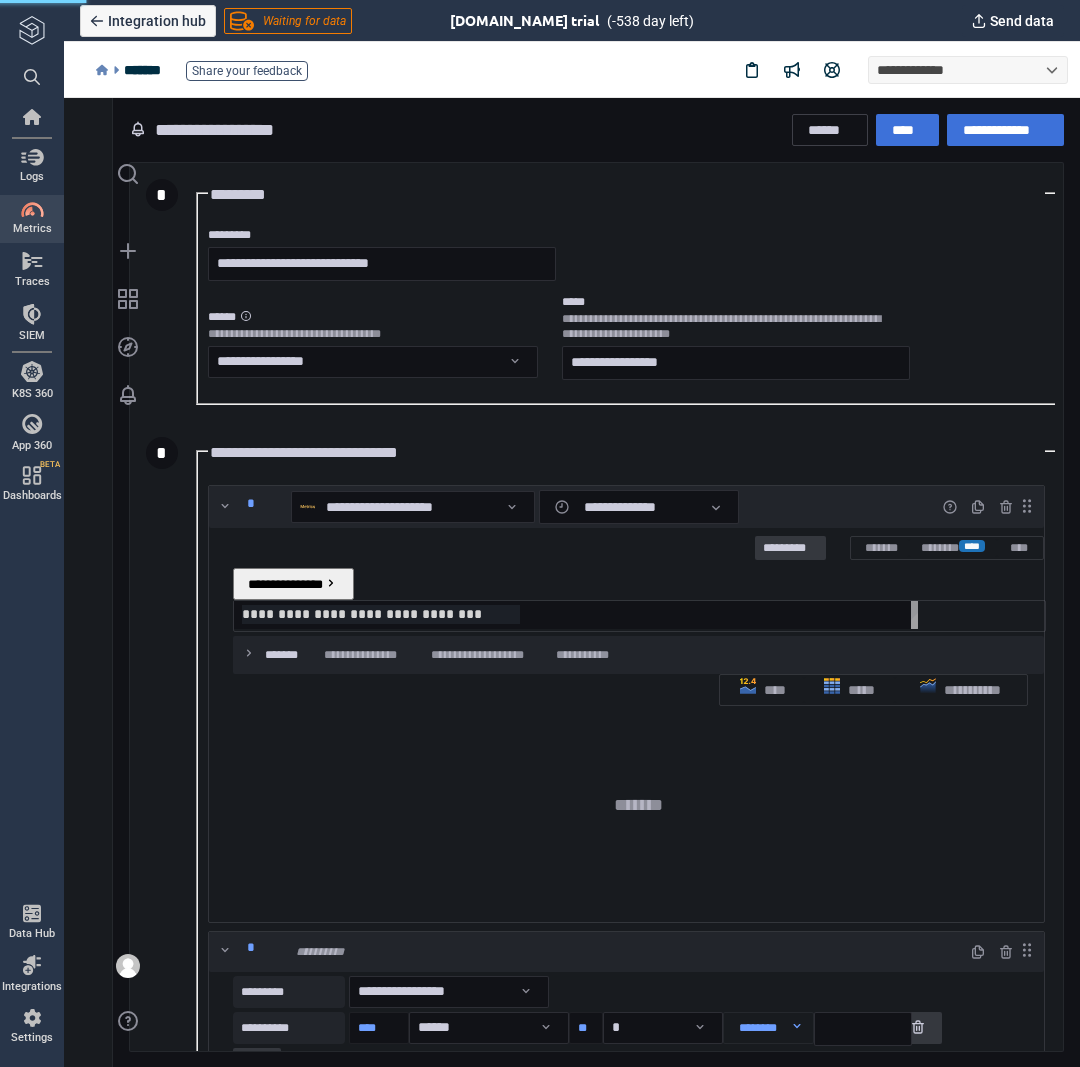 scroll, scrollTop: 0, scrollLeft: 243, axis: horizontal 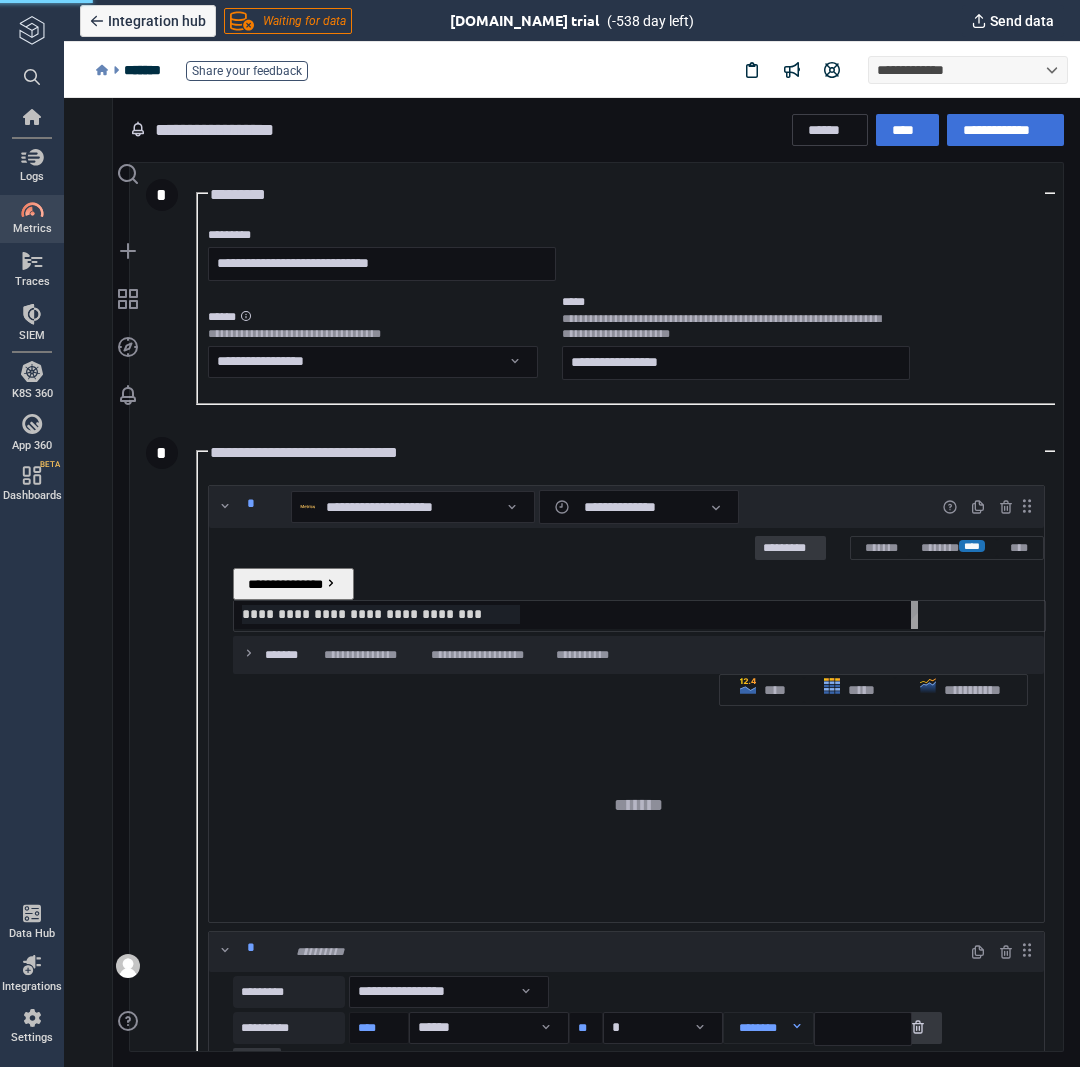 click on "**********" at bounding box center (580, 615) 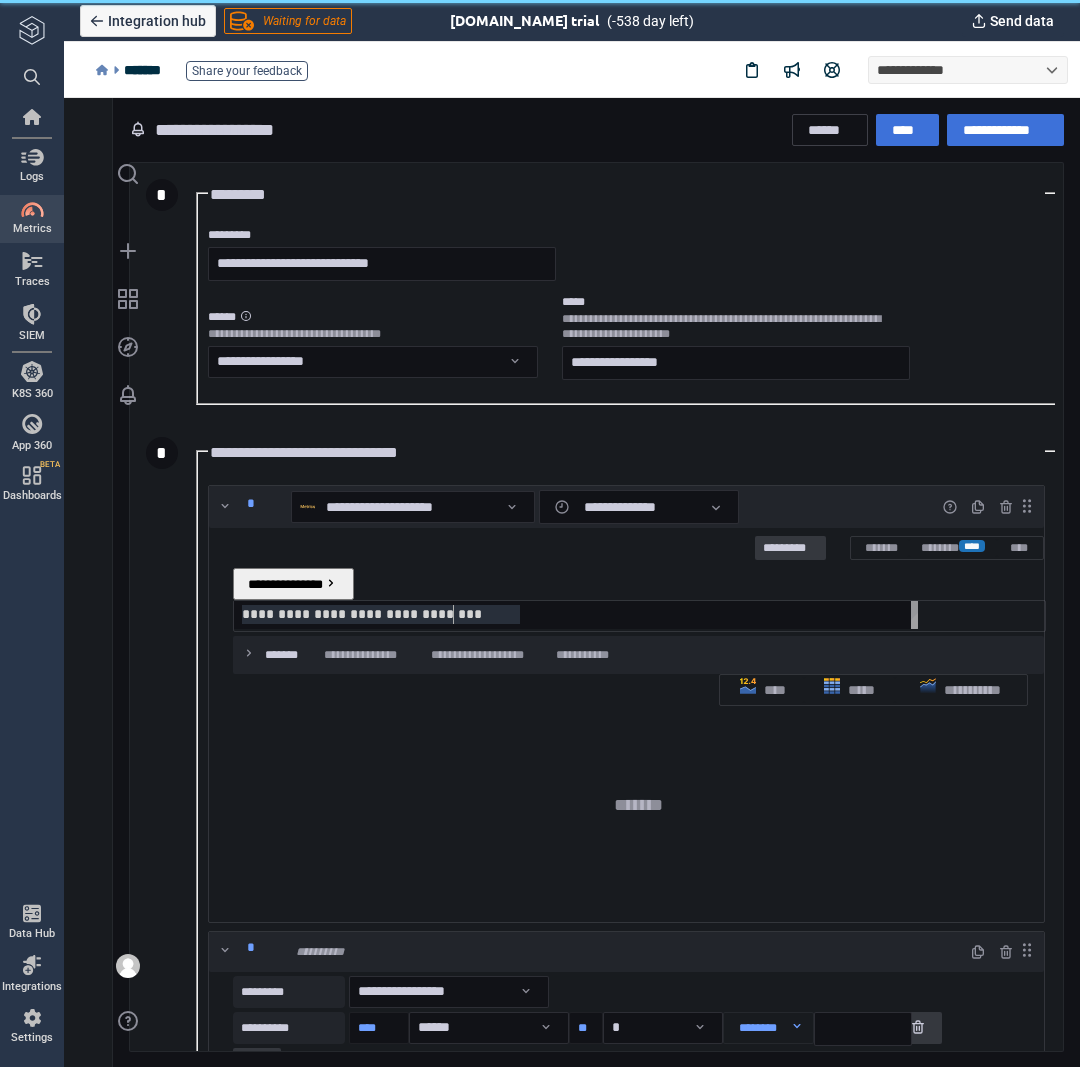 click on "*******" at bounding box center (638, 806) 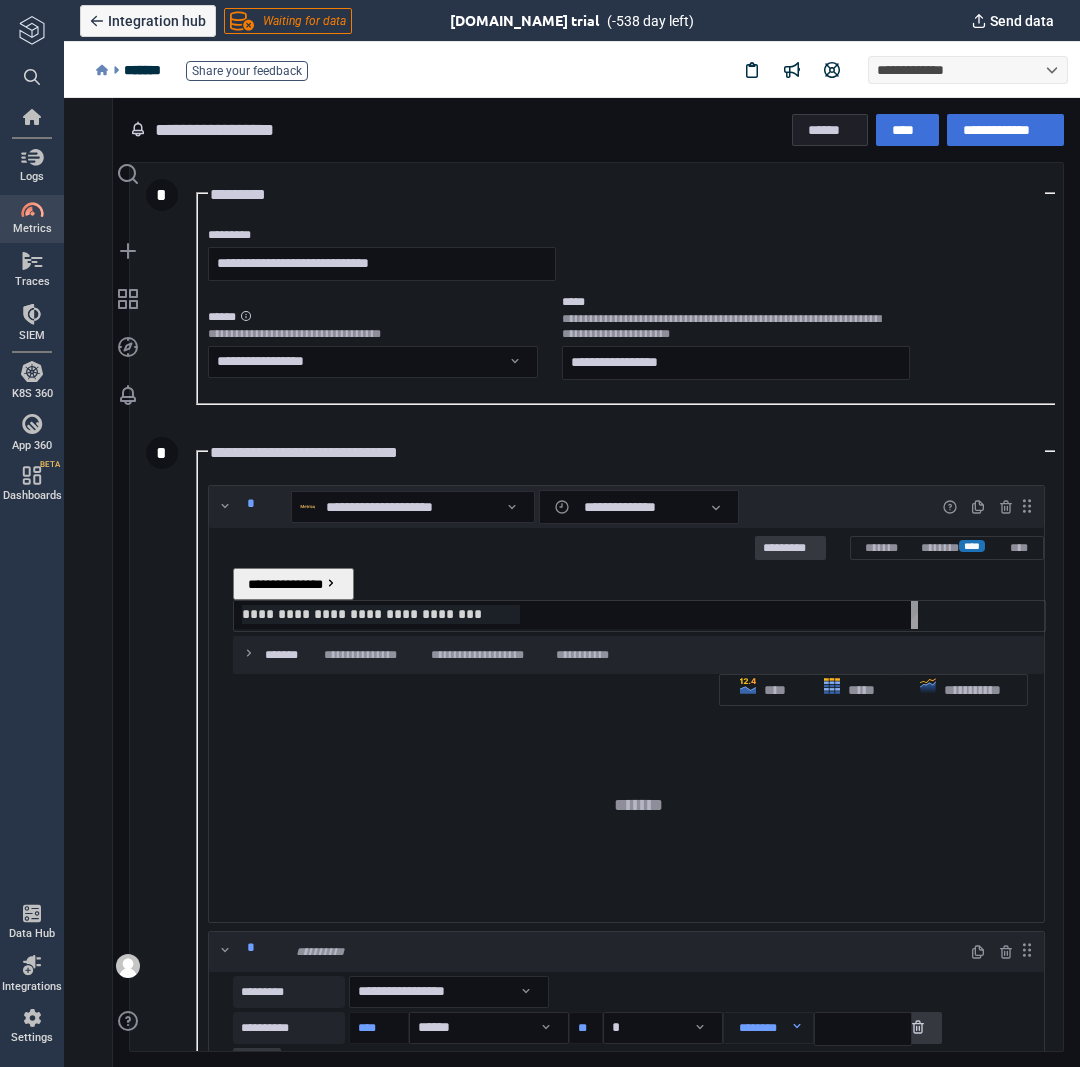 click on "******" at bounding box center (830, 130) 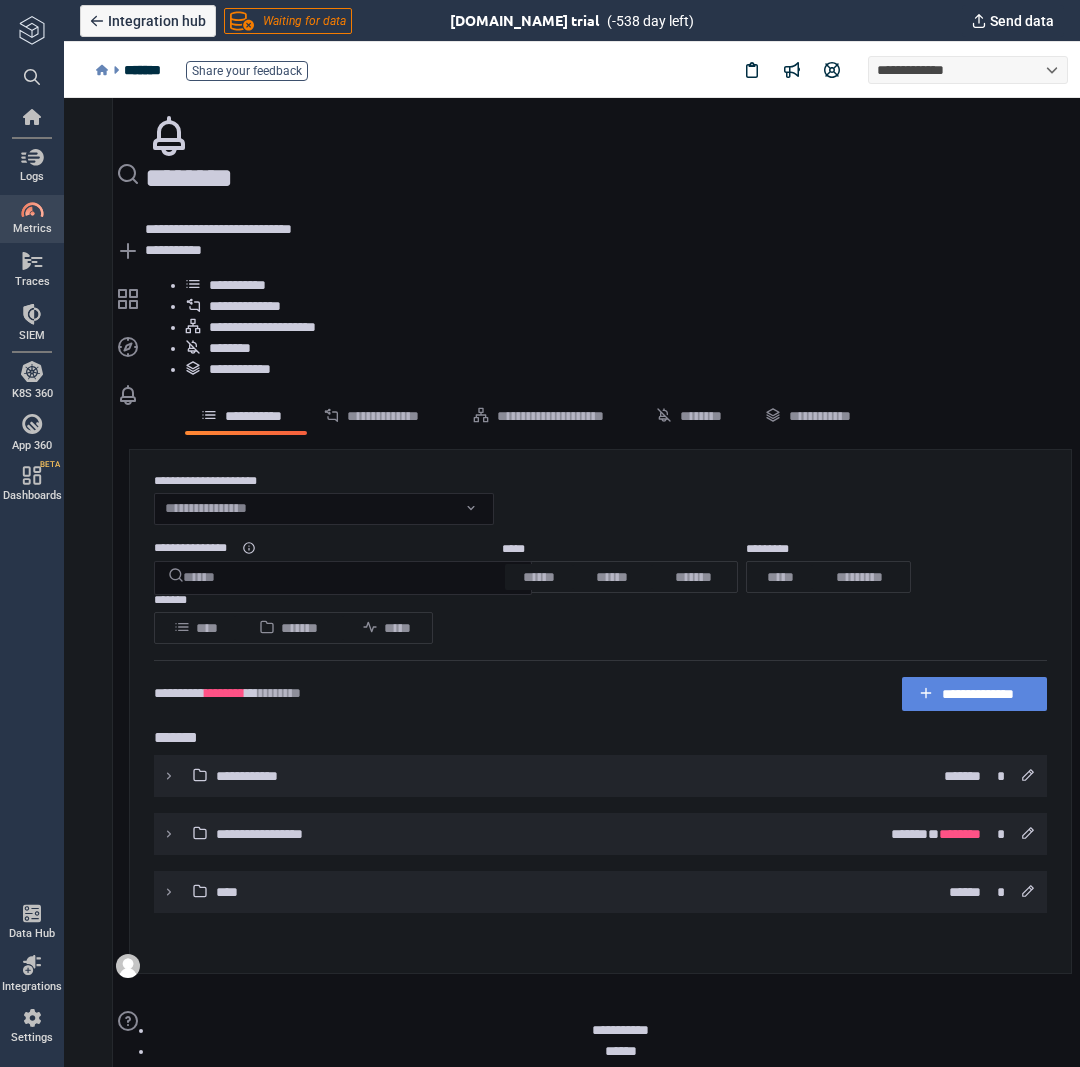 click 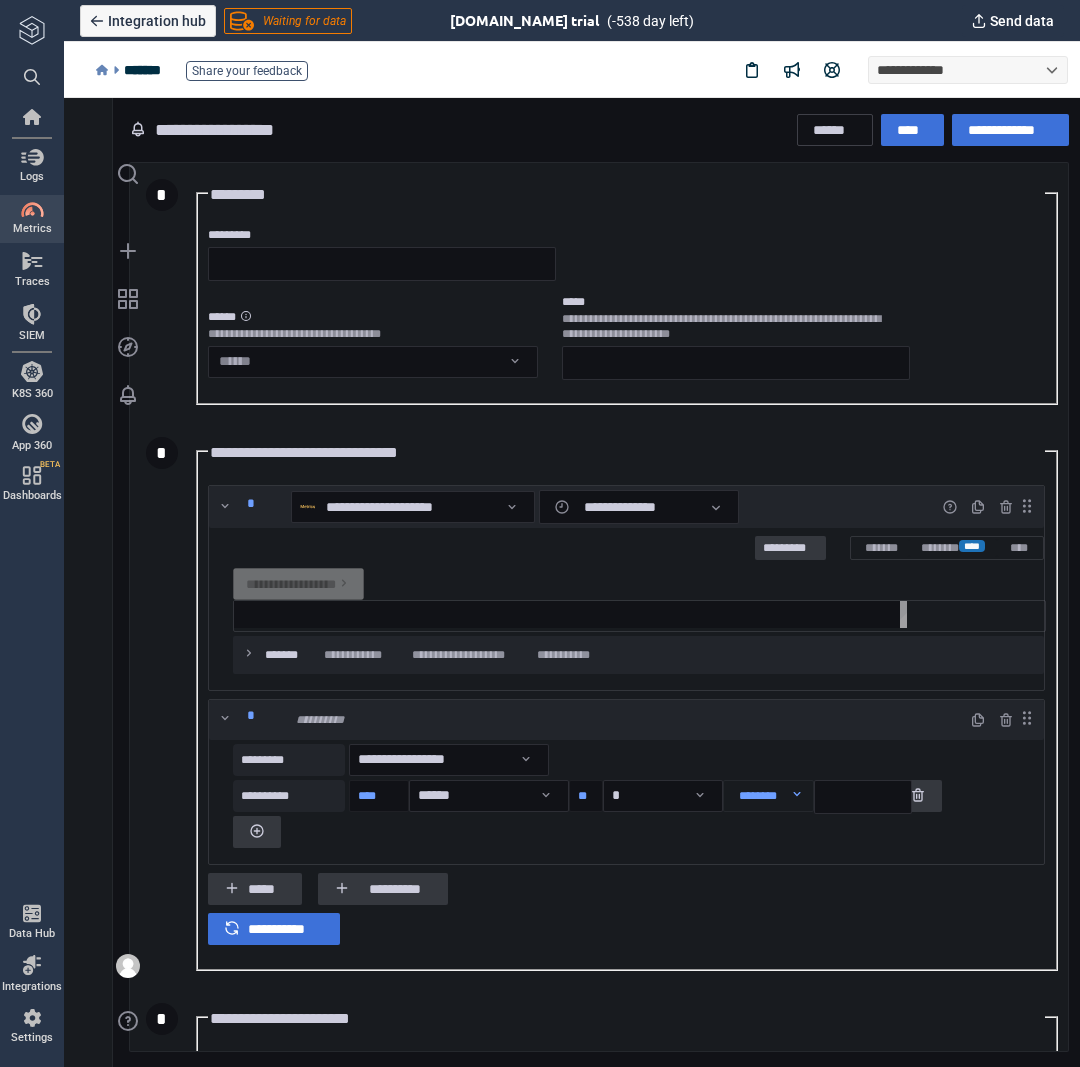 type on "*" 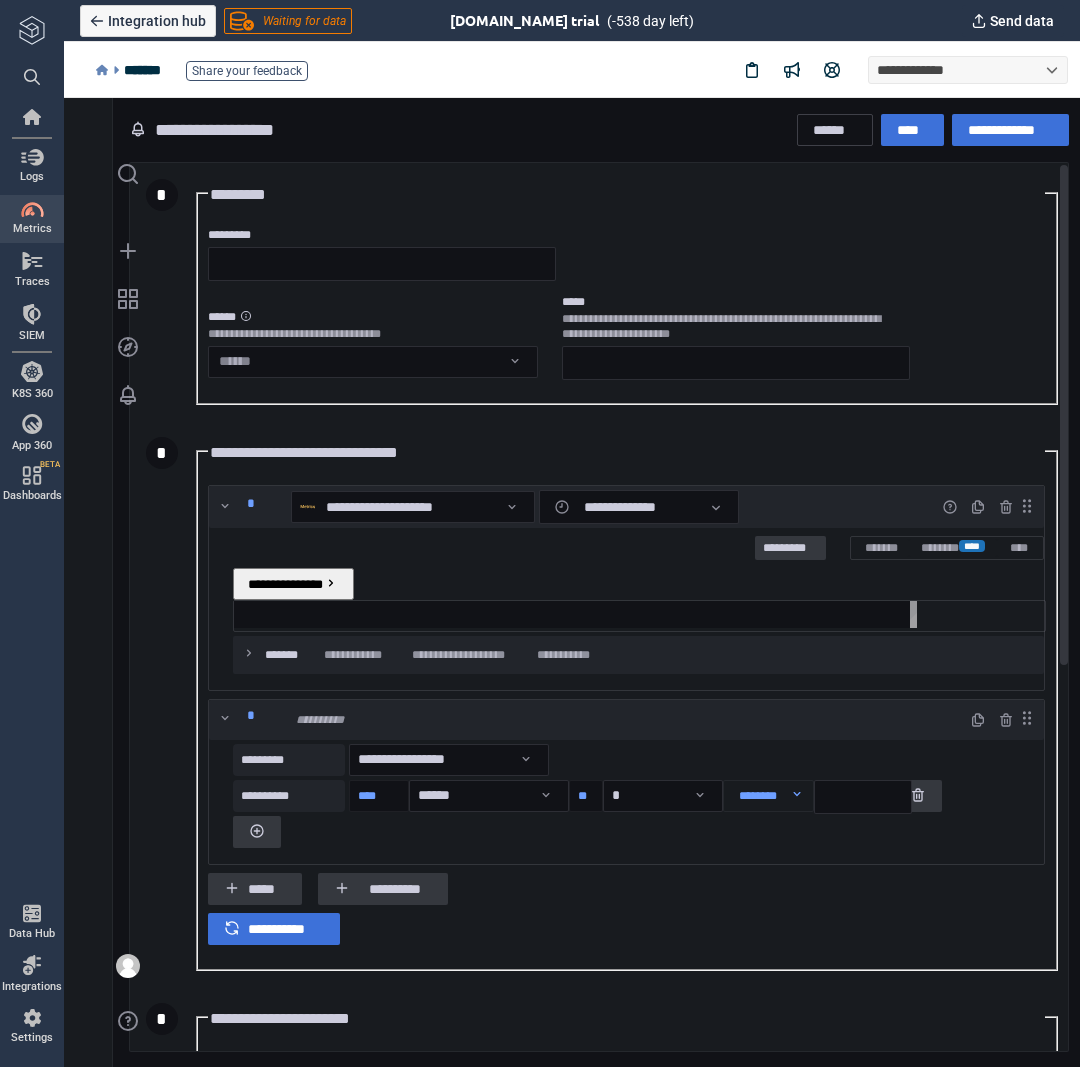 click on "**********" at bounding box center (639, 616) 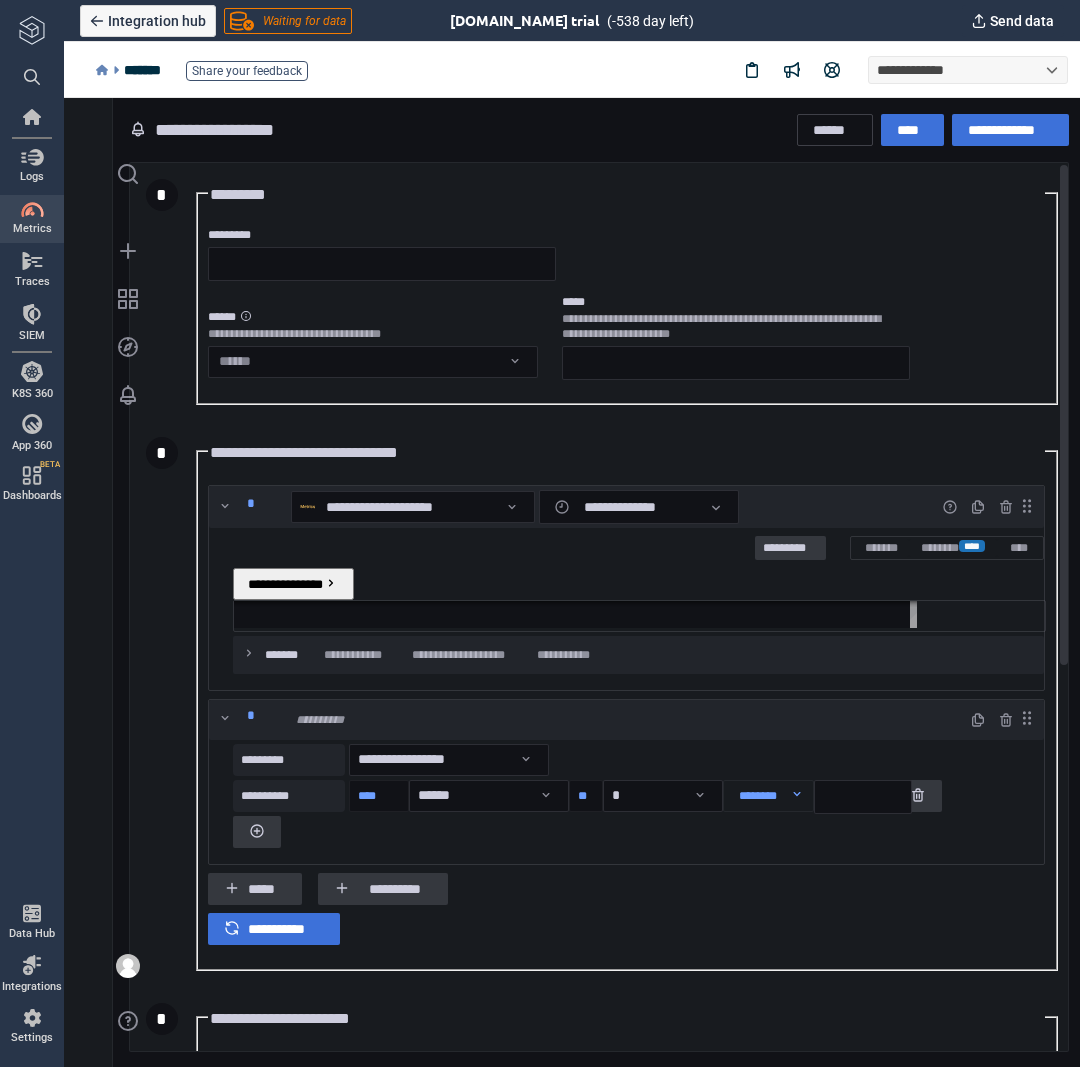 paste on "**********" 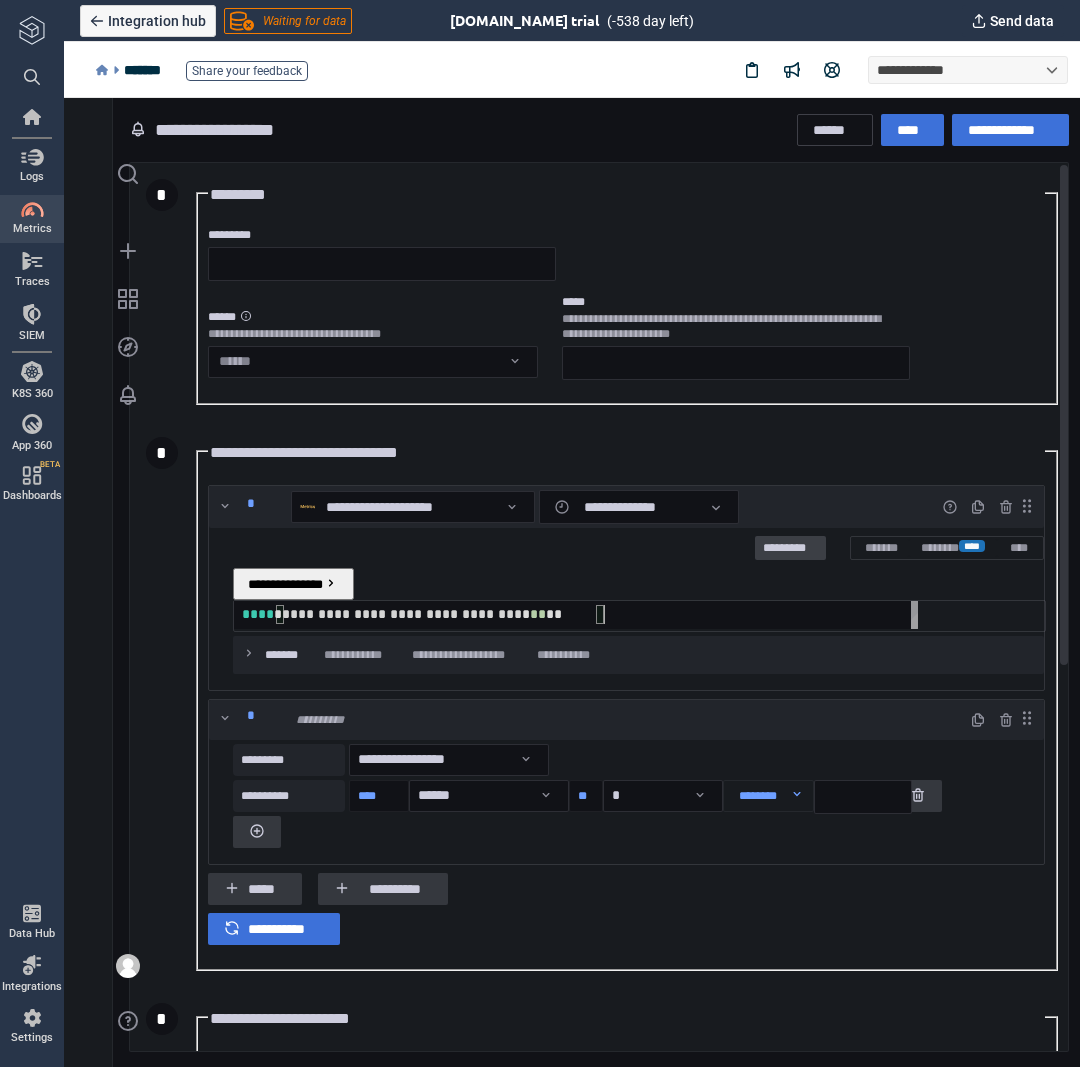click on "*********" at bounding box center [790, 549] 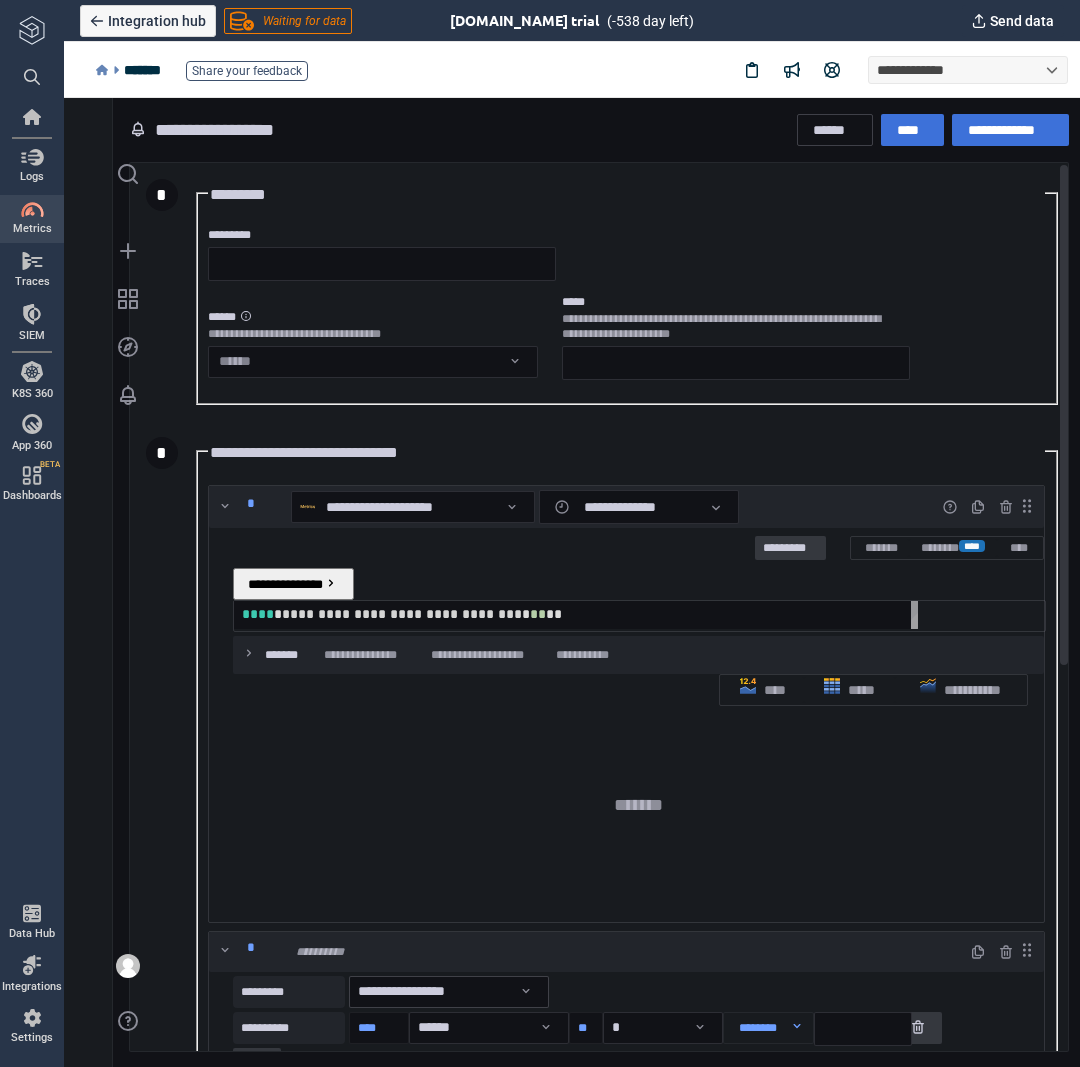 scroll, scrollTop: 104, scrollLeft: 802, axis: both 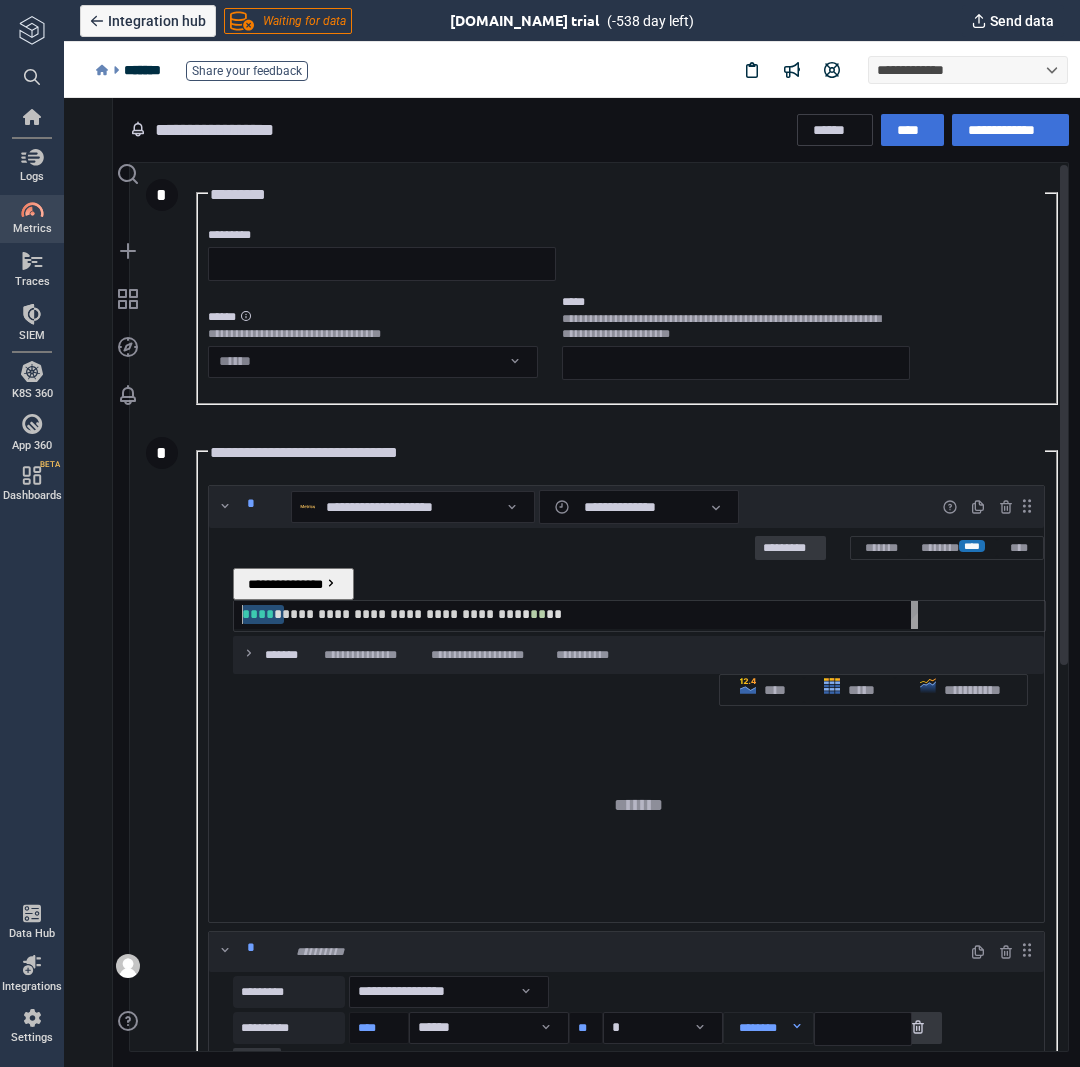 drag, startPoint x: 397, startPoint y: 558, endPoint x: 326, endPoint y: 570, distance: 72.00694 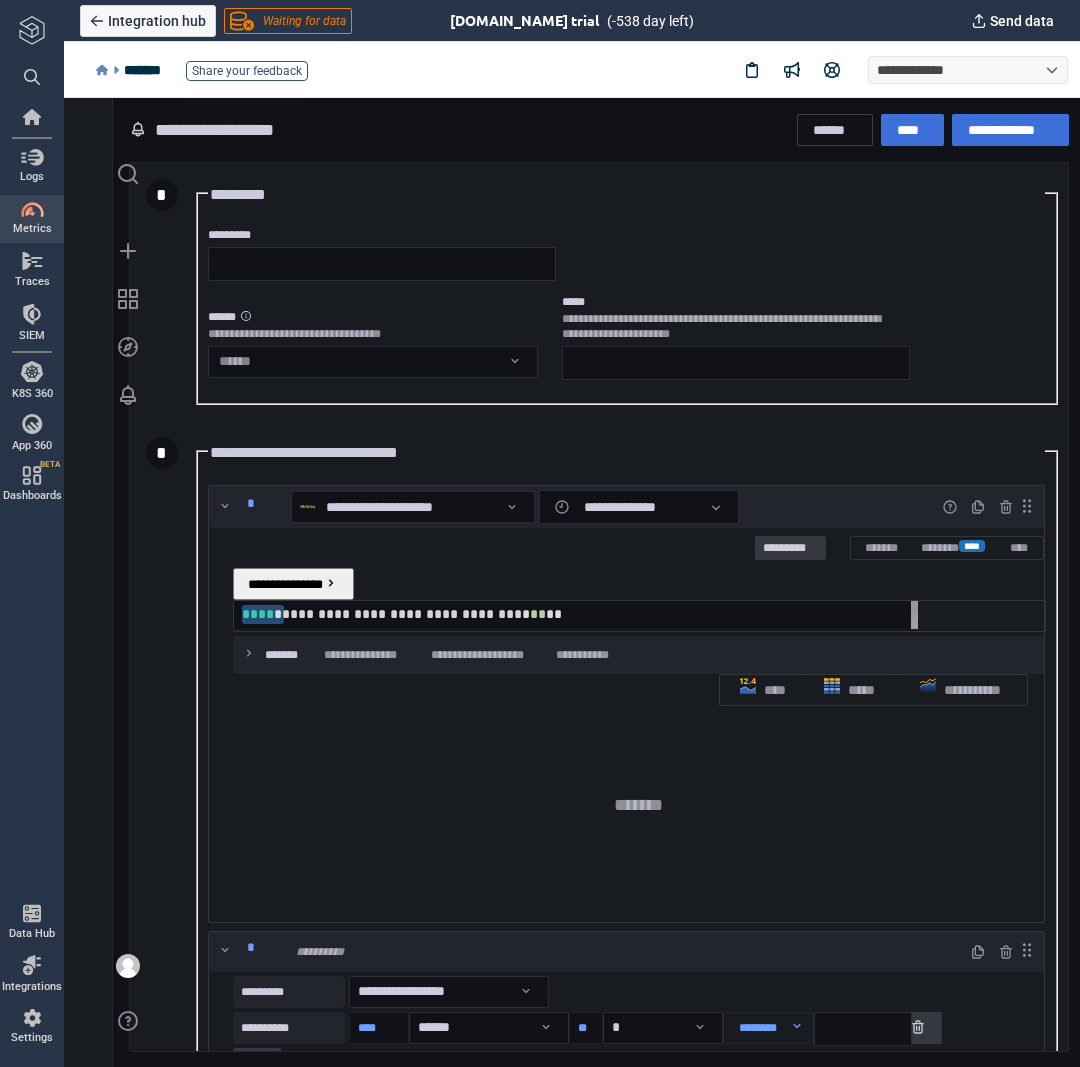 scroll, scrollTop: 0, scrollLeft: 318, axis: horizontal 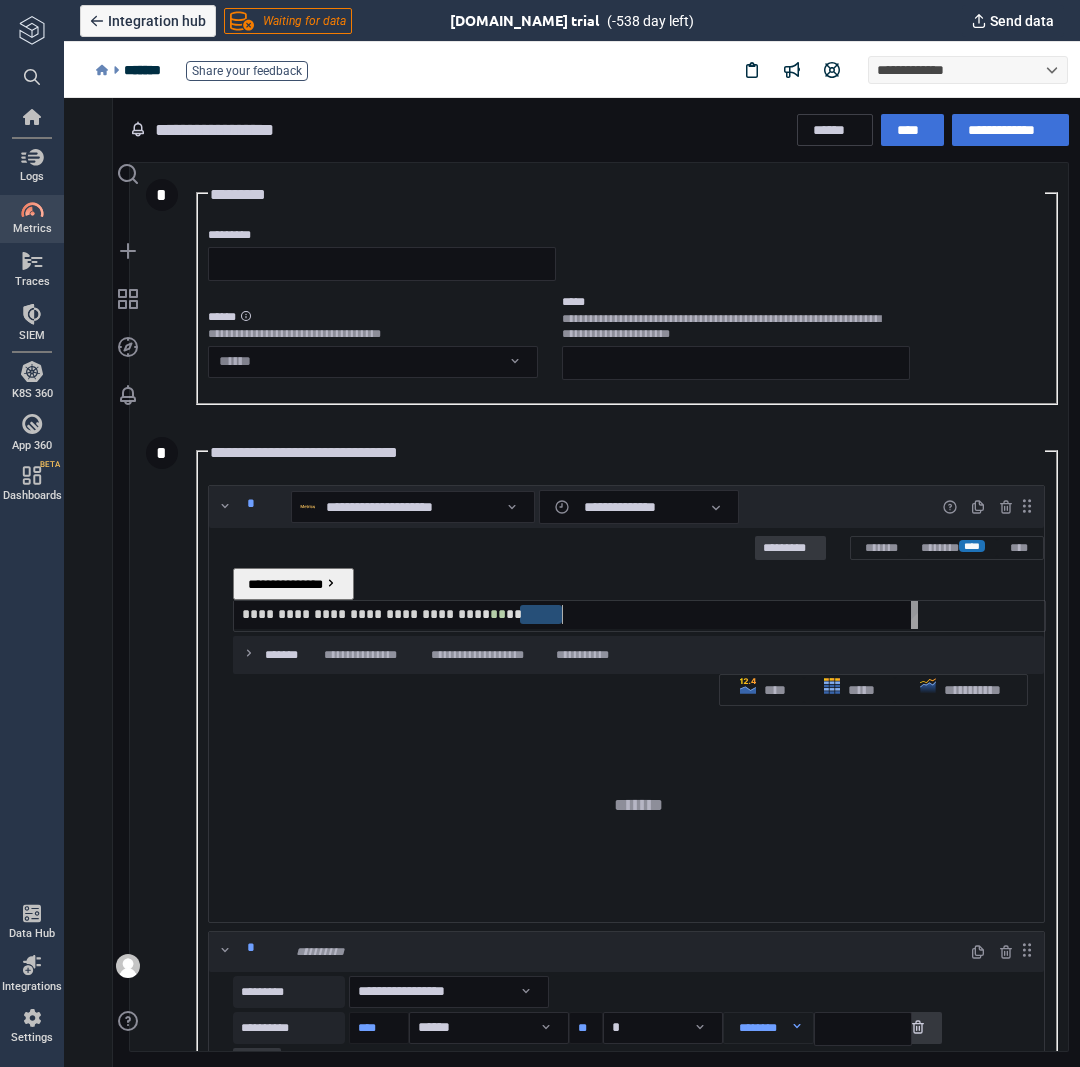 drag, startPoint x: 630, startPoint y: 554, endPoint x: 720, endPoint y: 562, distance: 90.35486 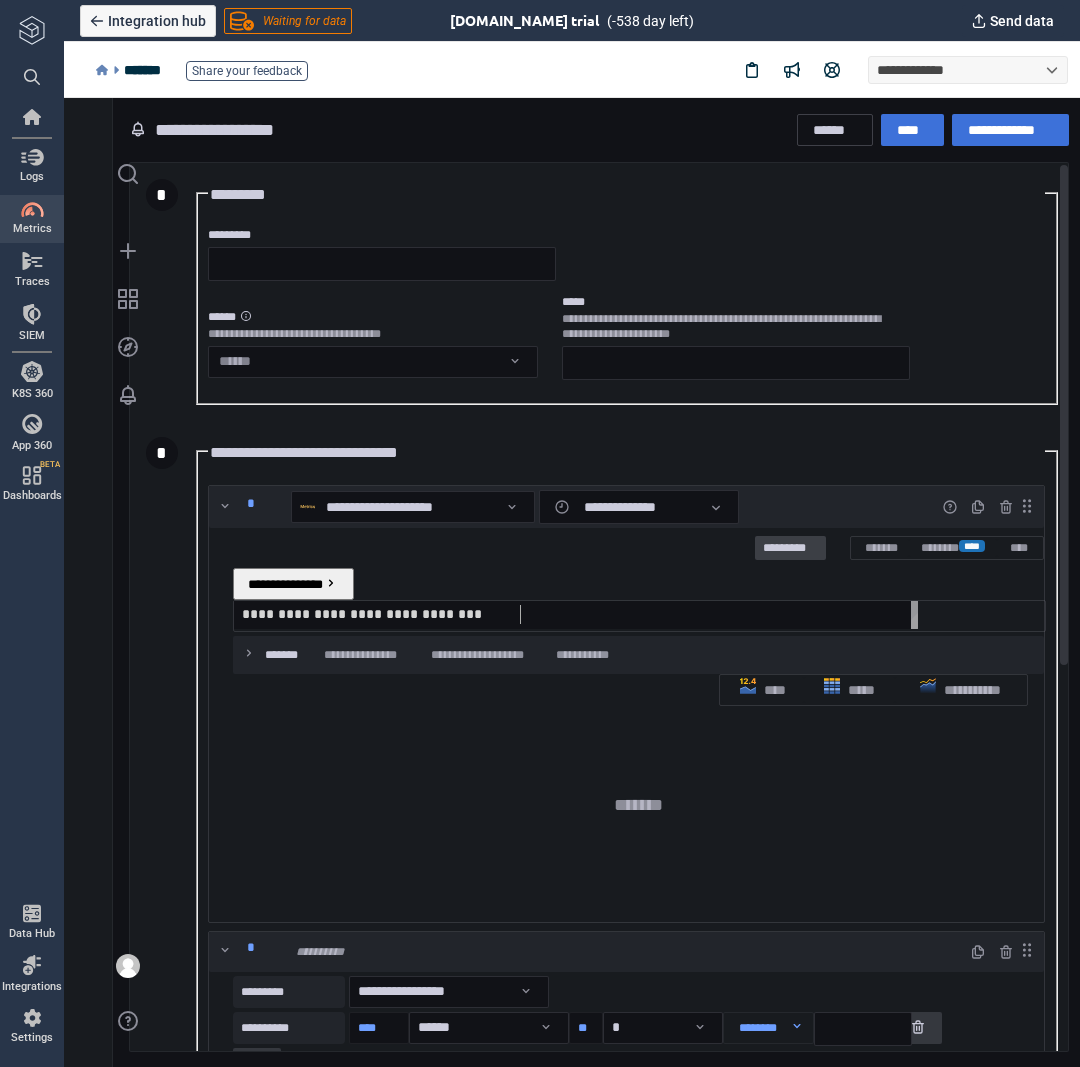 click on "*********" at bounding box center [790, 549] 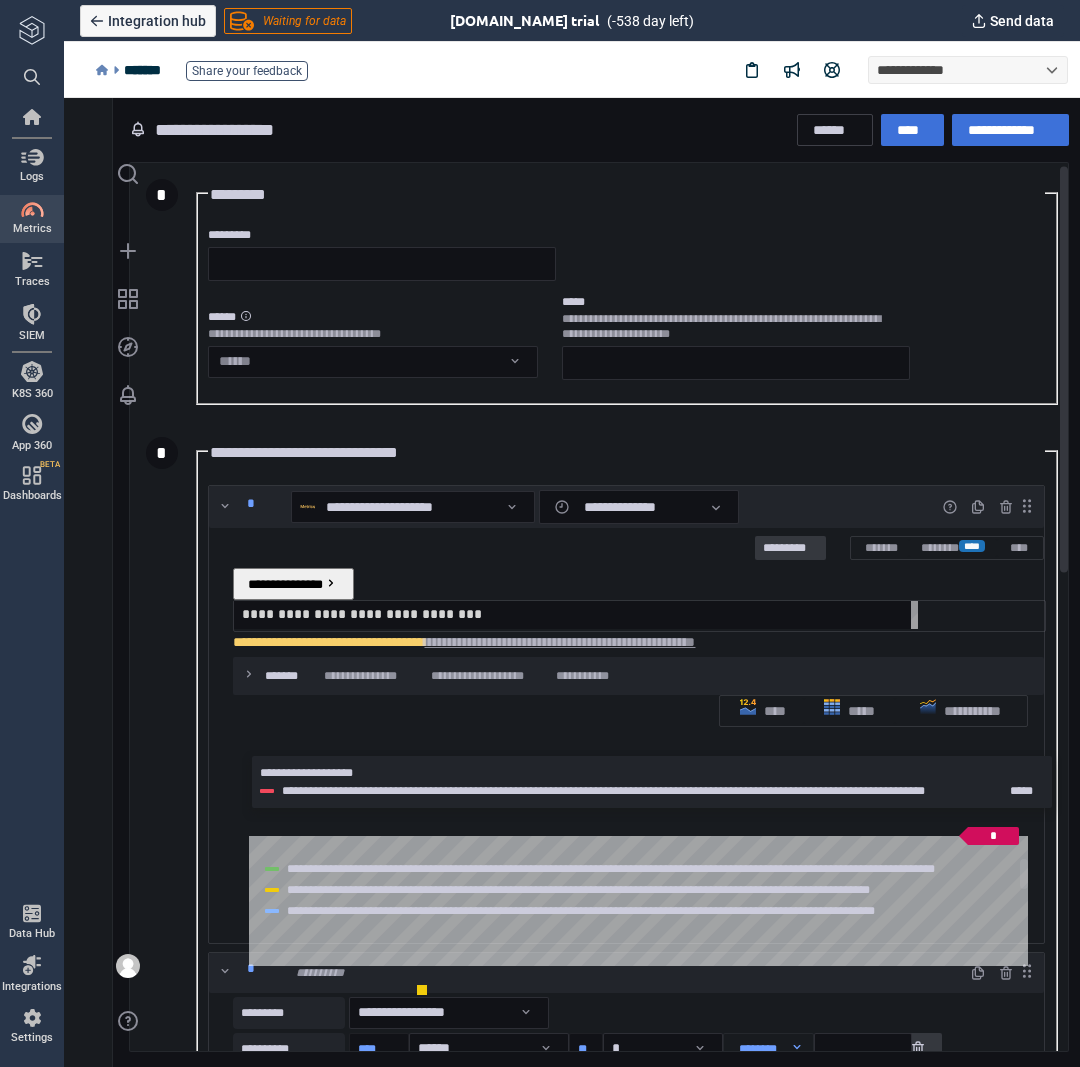 scroll, scrollTop: 200, scrollLeft: 0, axis: vertical 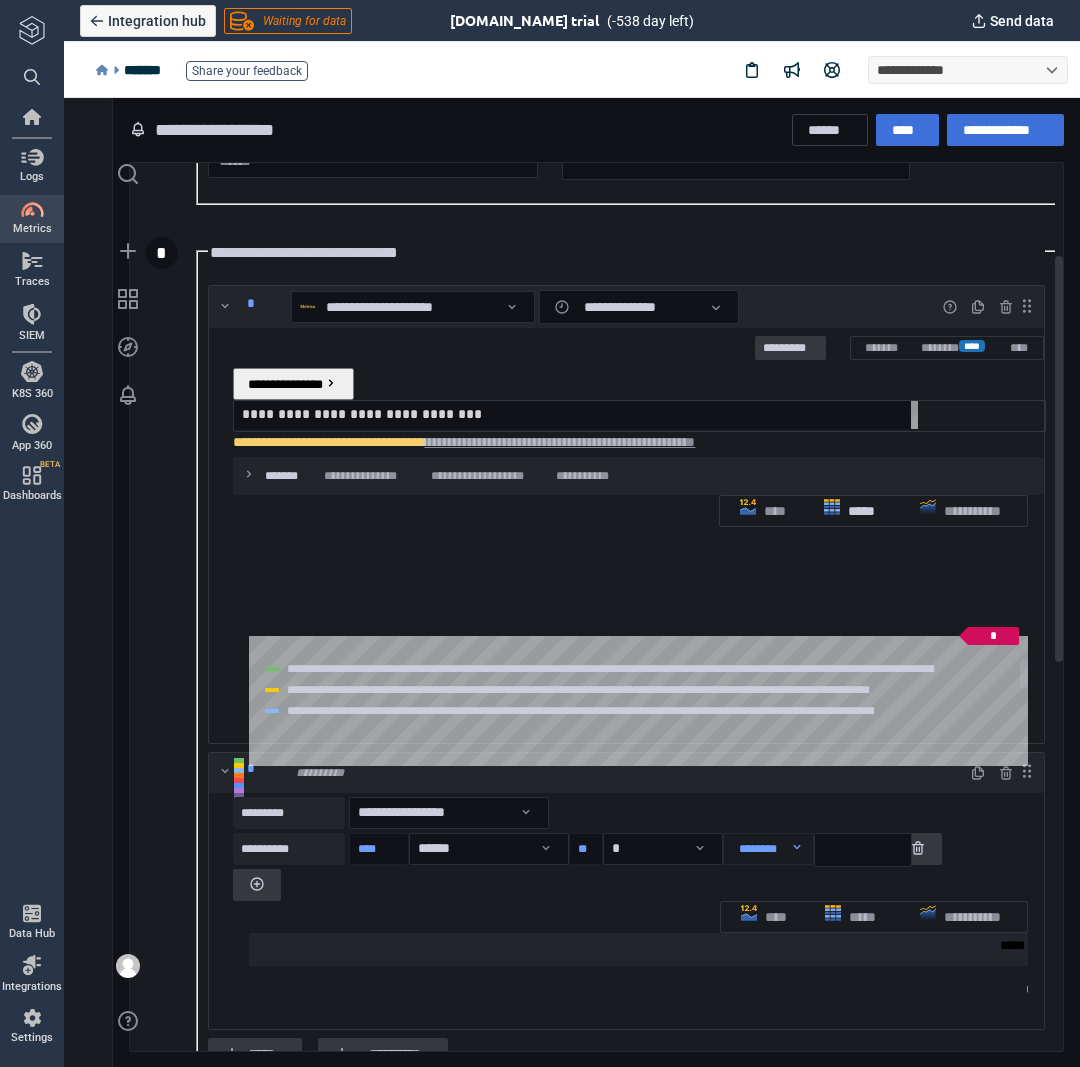 click on "*****" at bounding box center [849, 511] 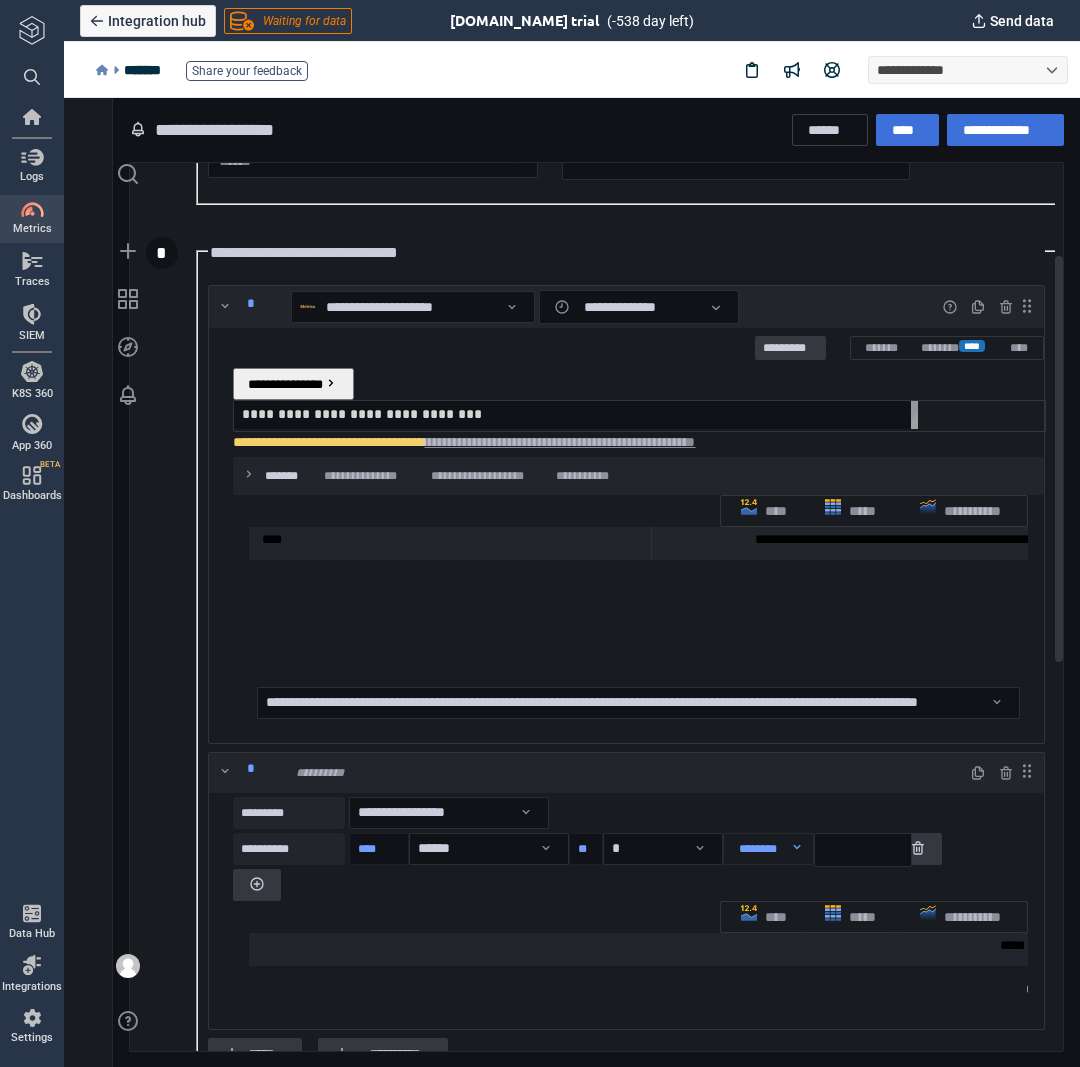 scroll, scrollTop: 2598, scrollLeft: 0, axis: vertical 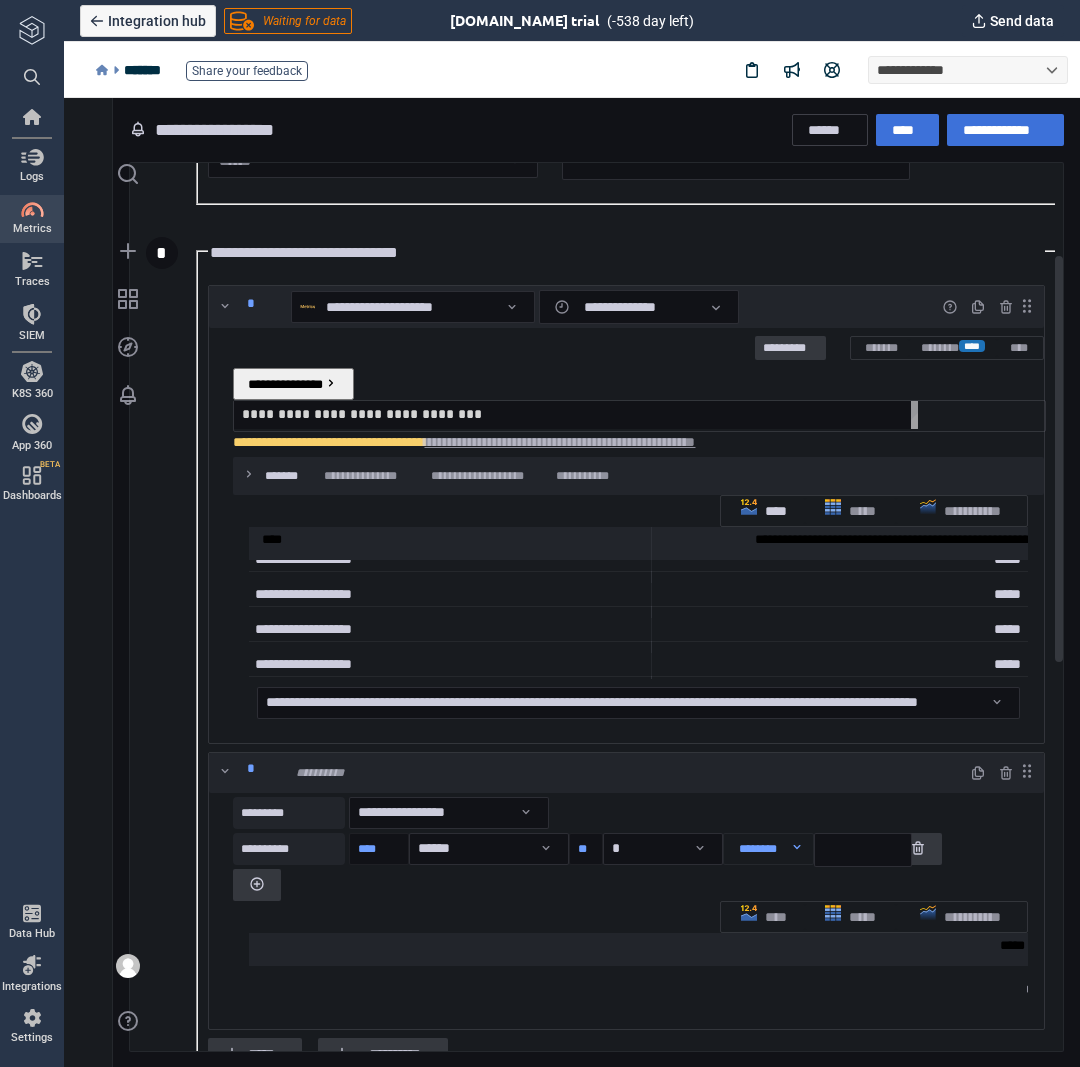 click on "****" at bounding box center (764, 511) 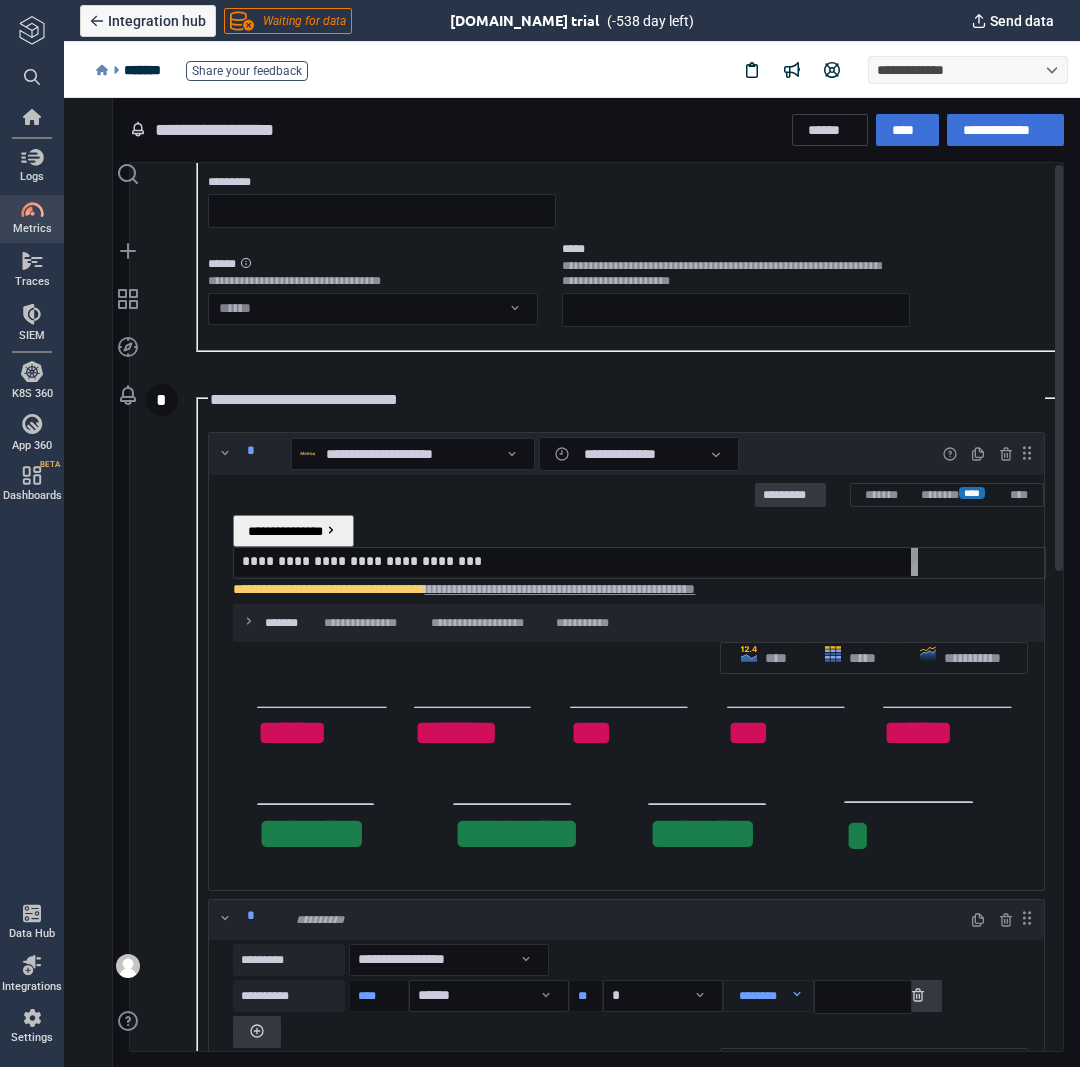 scroll, scrollTop: 0, scrollLeft: 0, axis: both 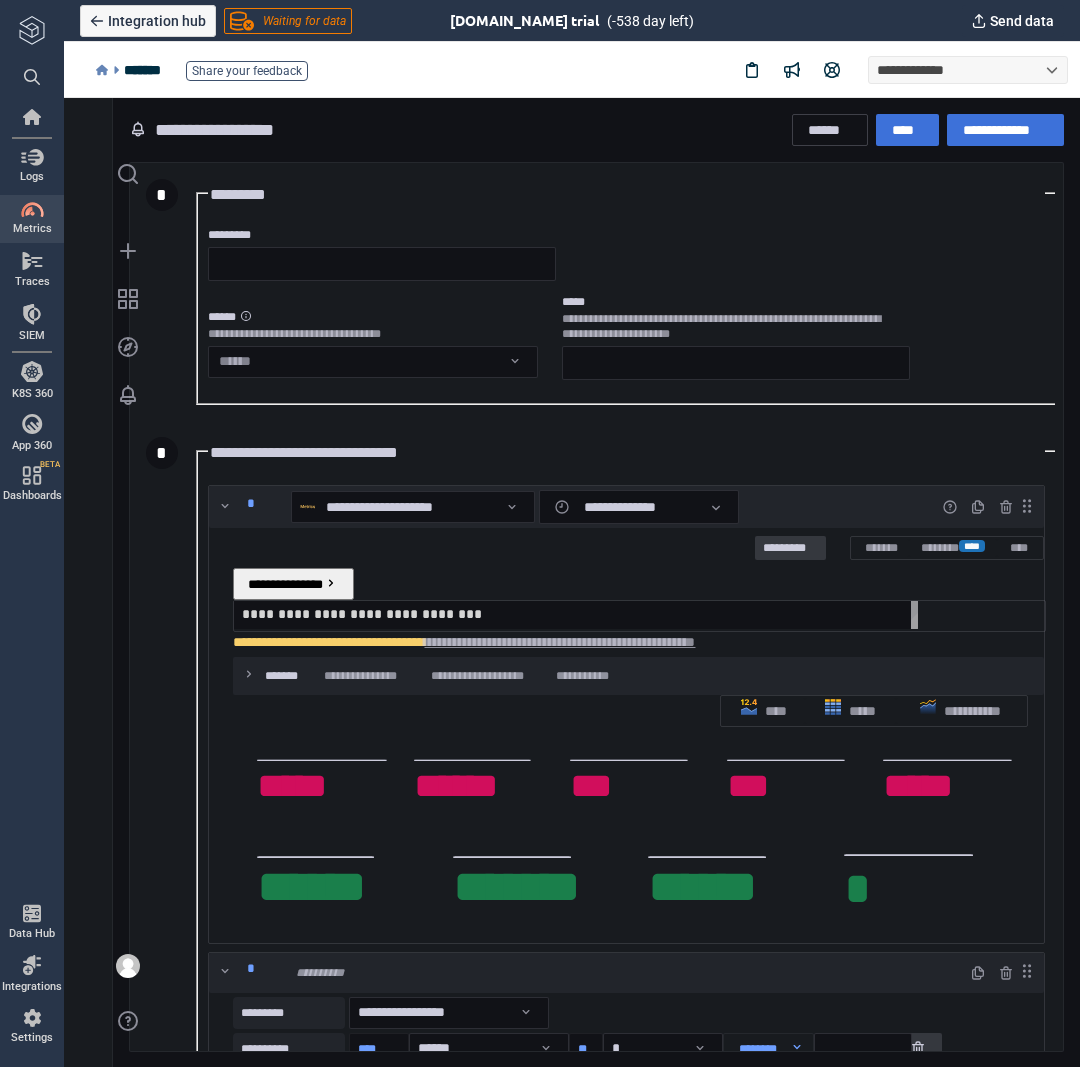 click on "**********" at bounding box center [580, 614] 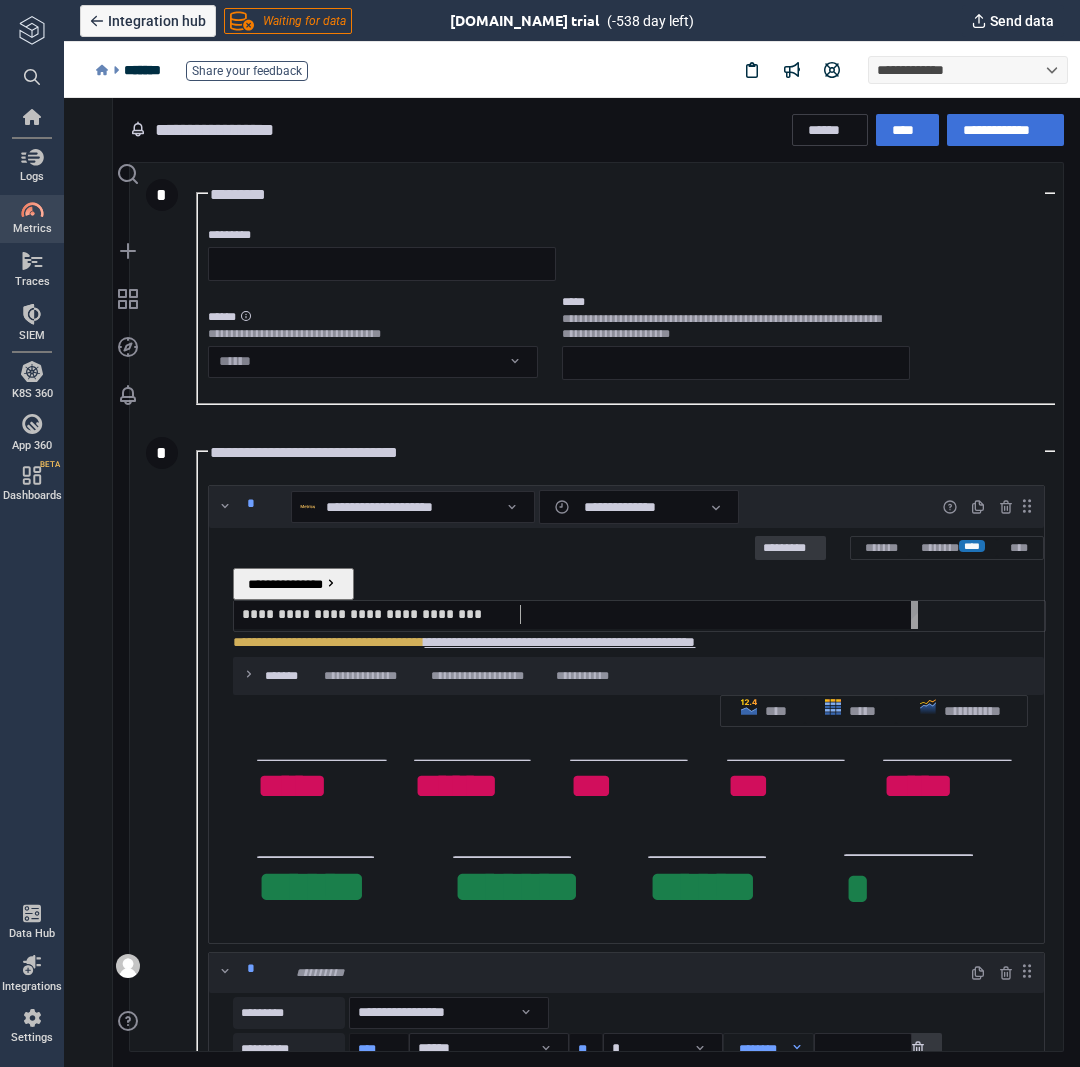 click on "**********" at bounding box center (559, 642) 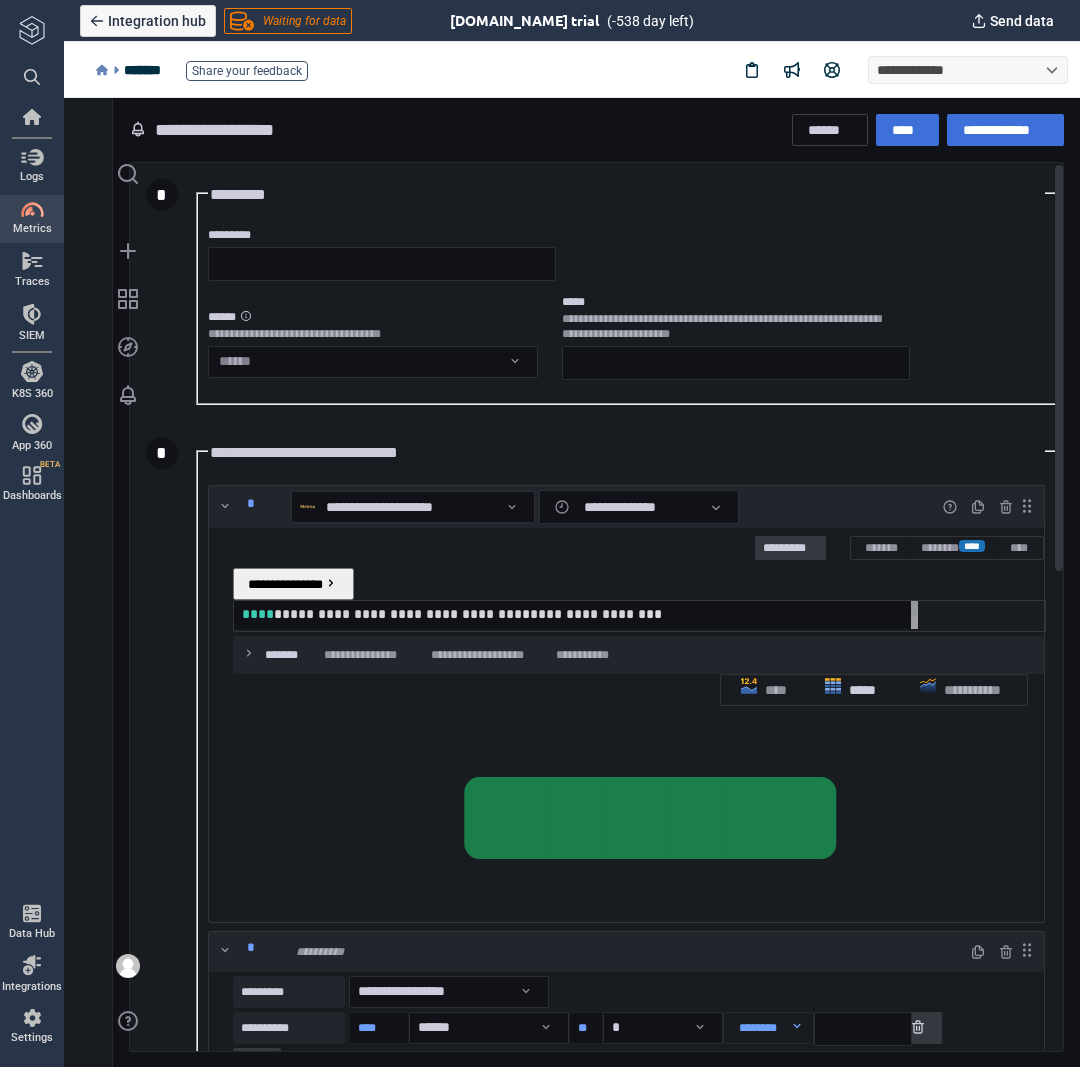 click on "*****" at bounding box center [850, 690] 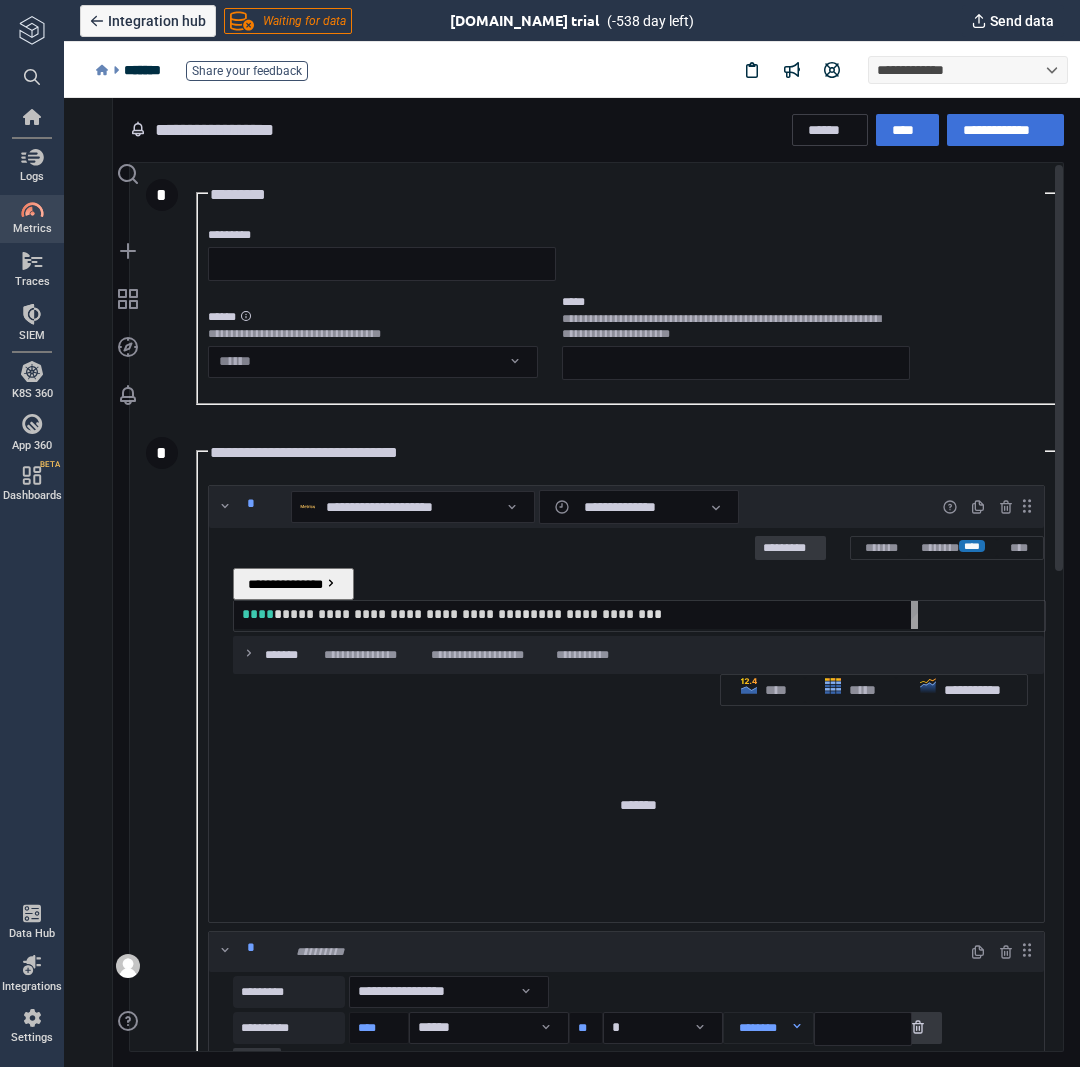 click on "**********" at bounding box center (961, 690) 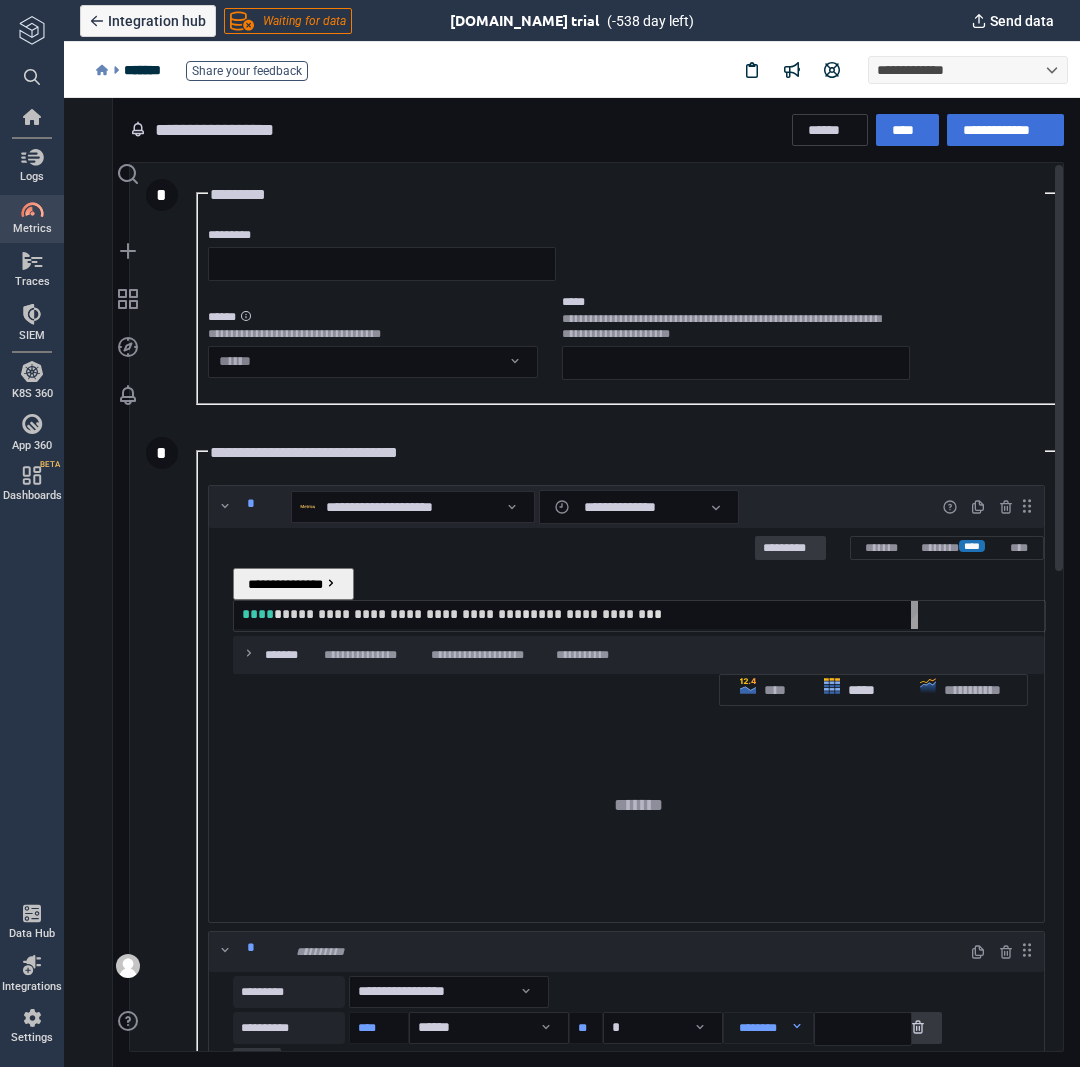 click on "*****" at bounding box center [849, 690] 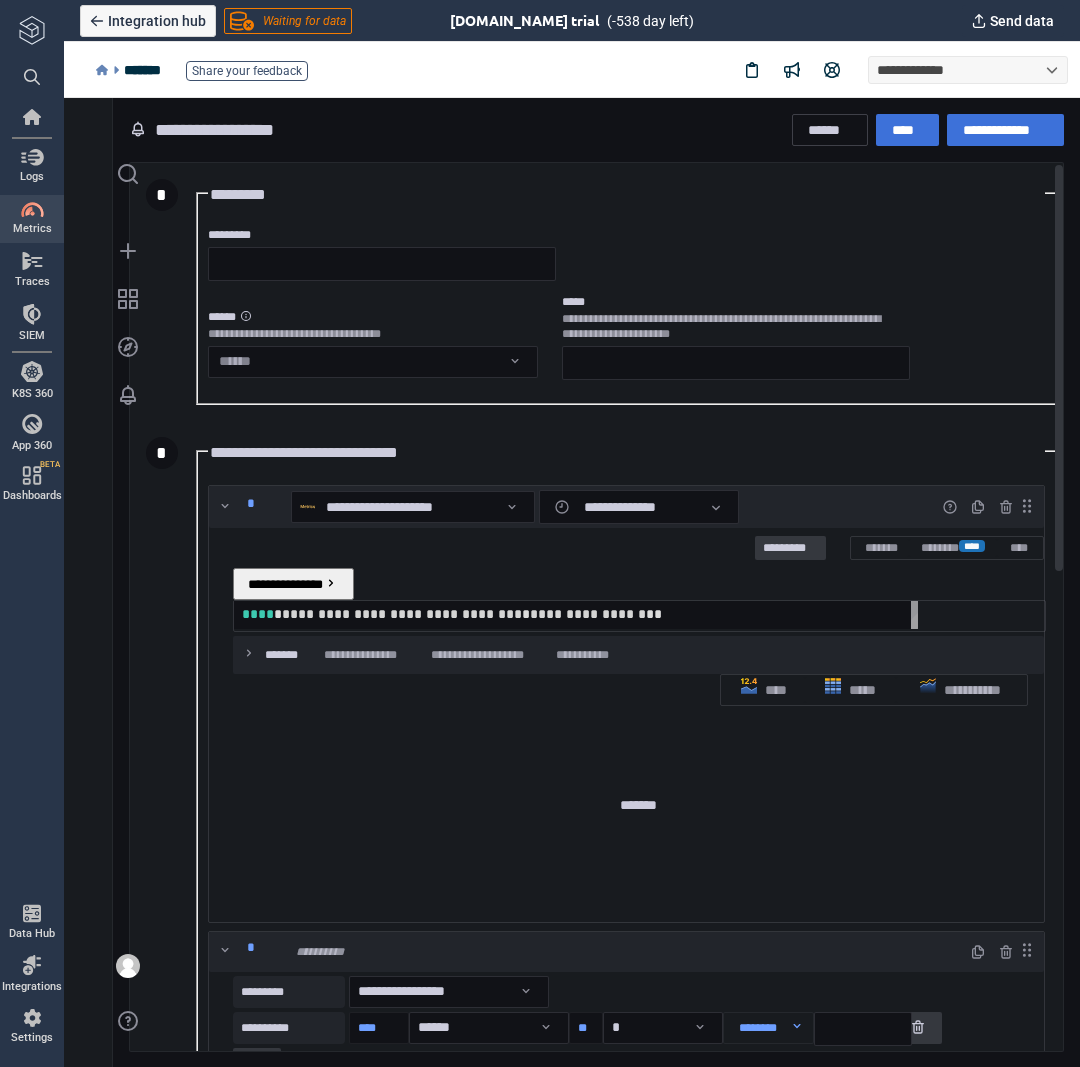 click on "**********" at bounding box center [874, 690] 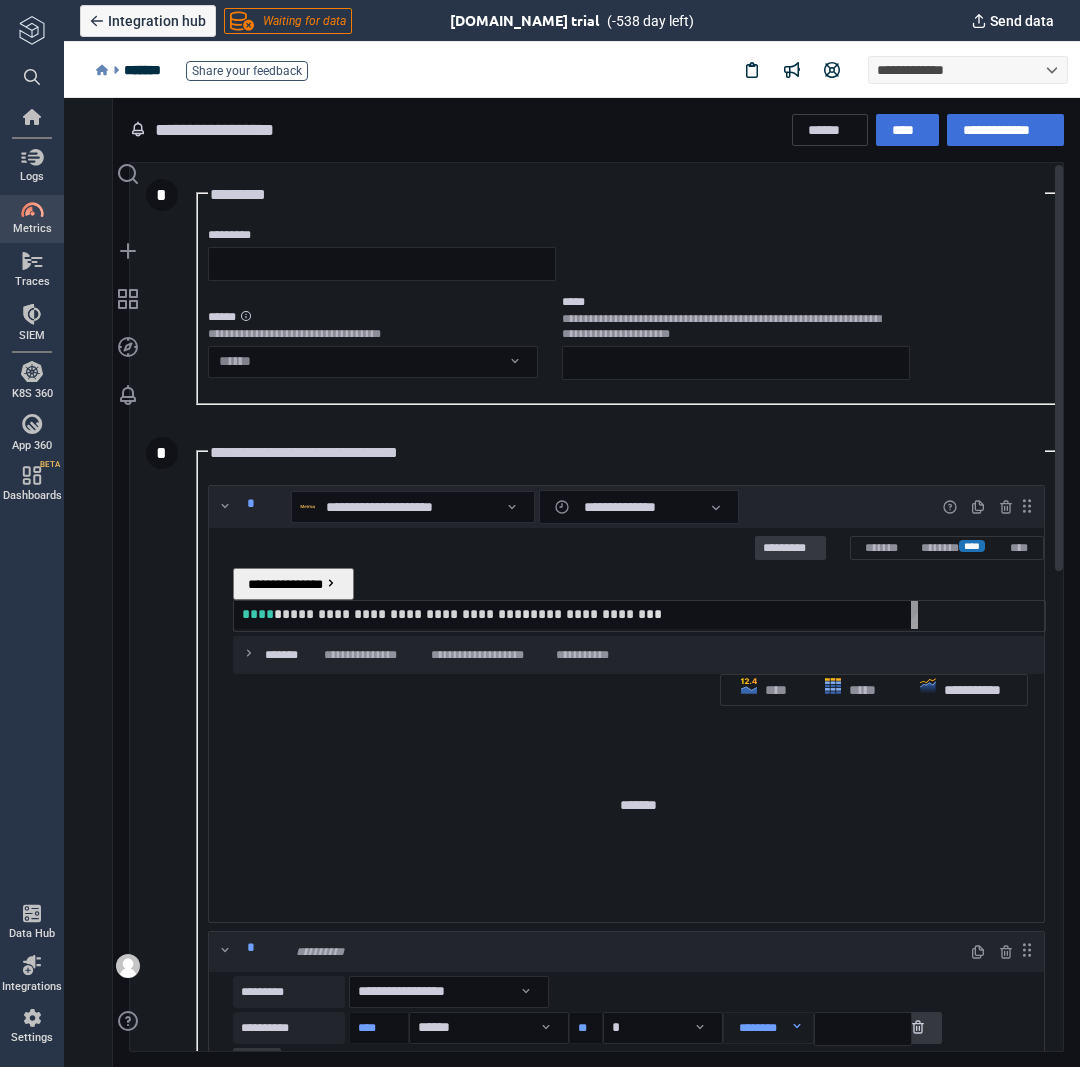 click on "**********" at bounding box center [961, 690] 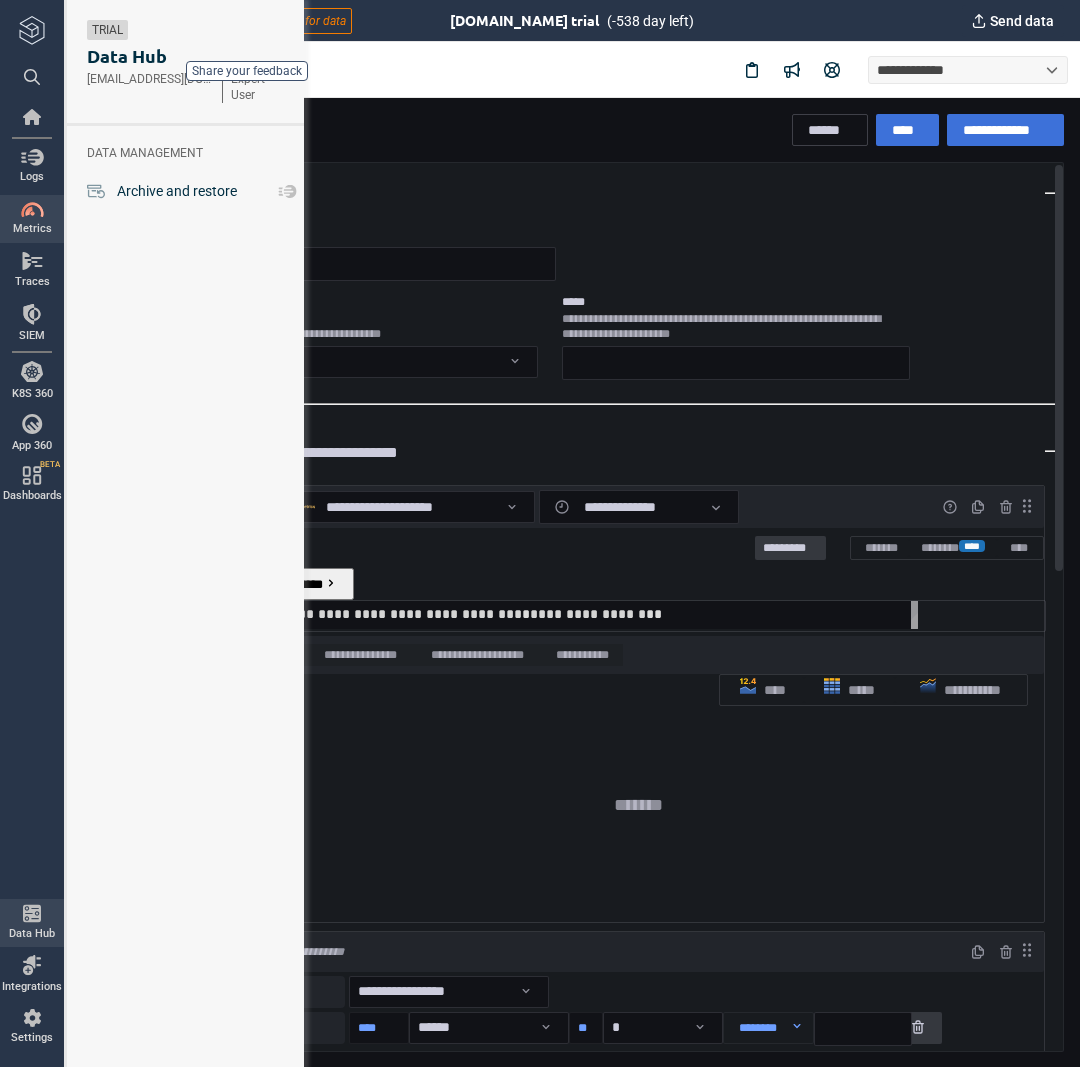 type on "*" 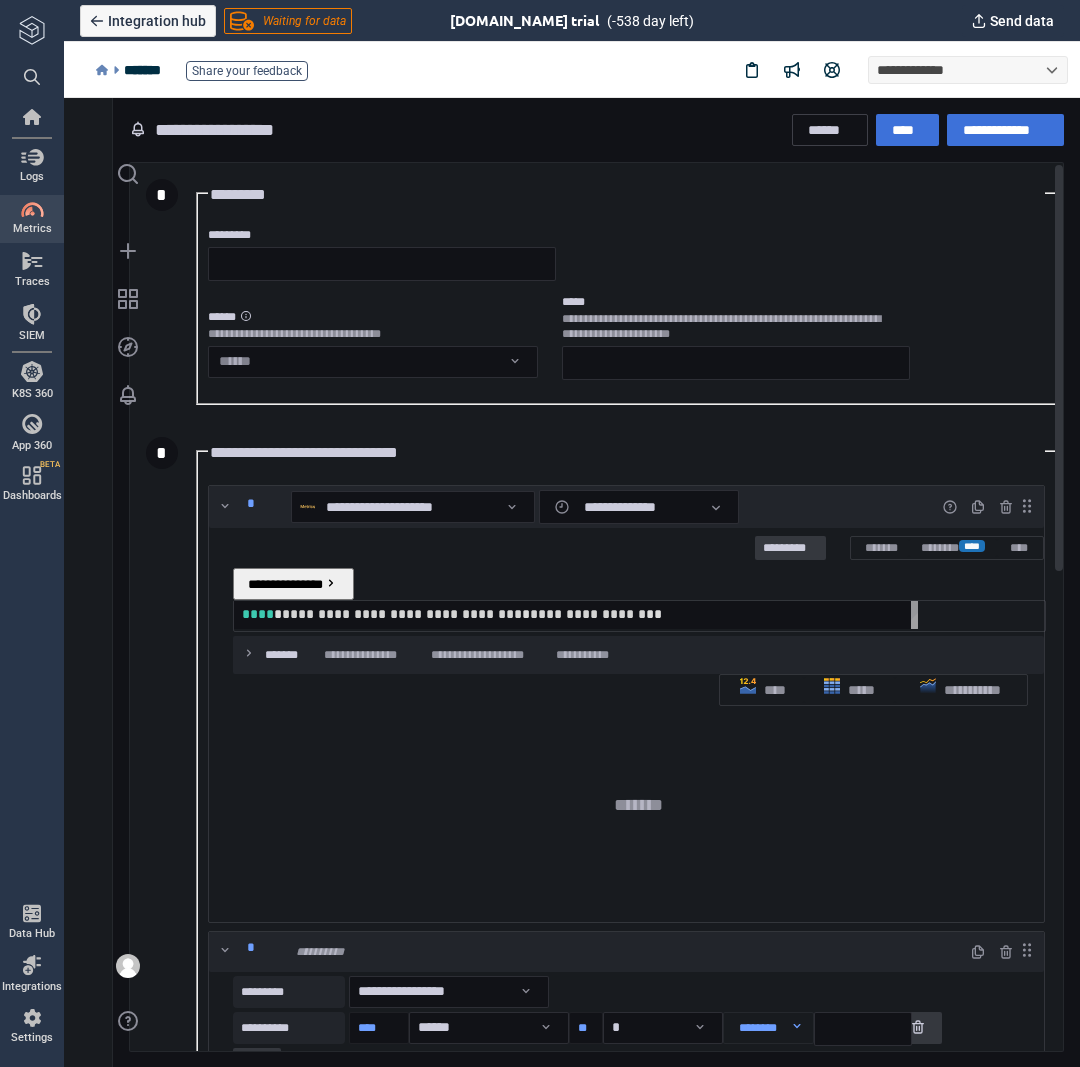 click on "**********" at bounding box center [500242, 500601] 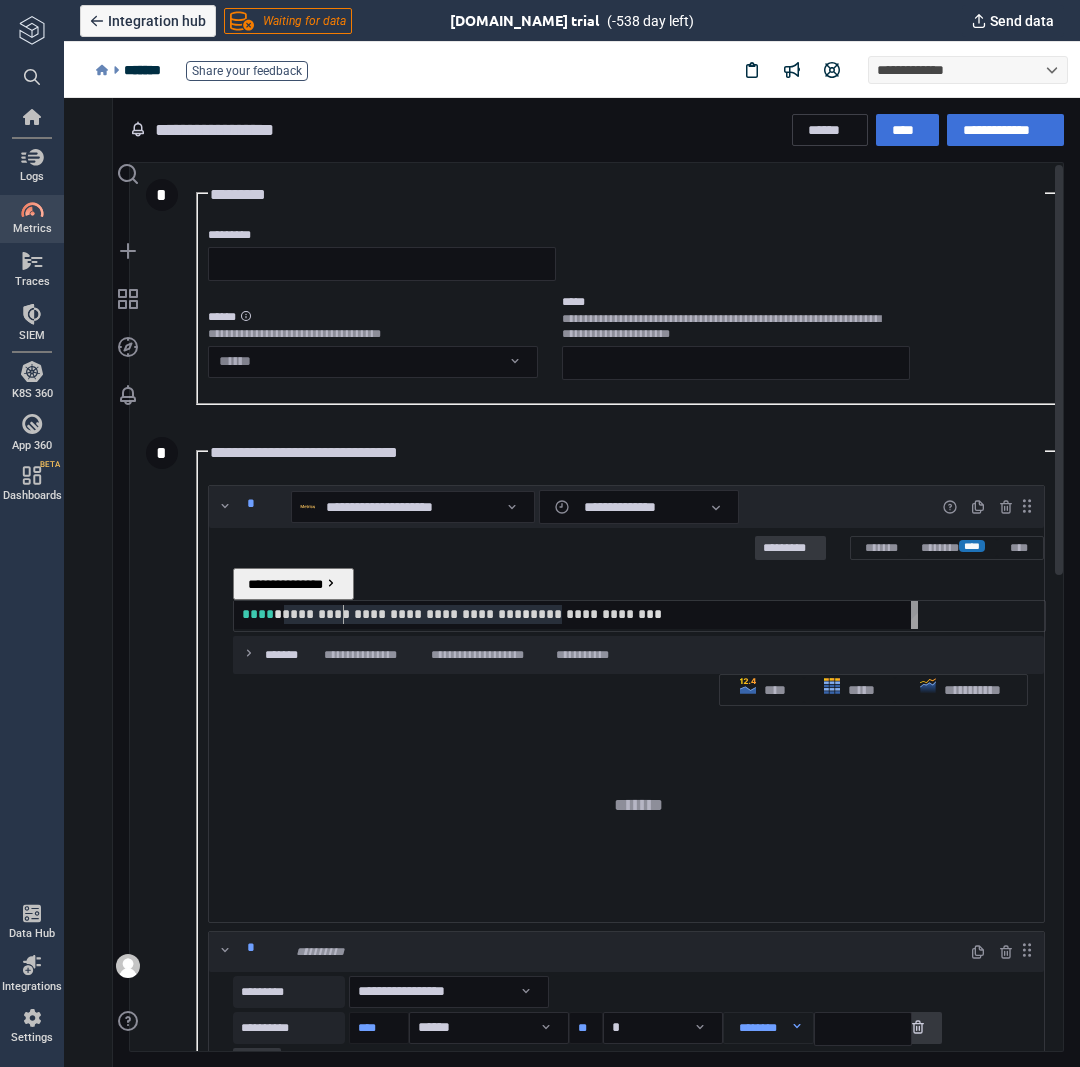 click on "**********" at bounding box center (500242, 500601) 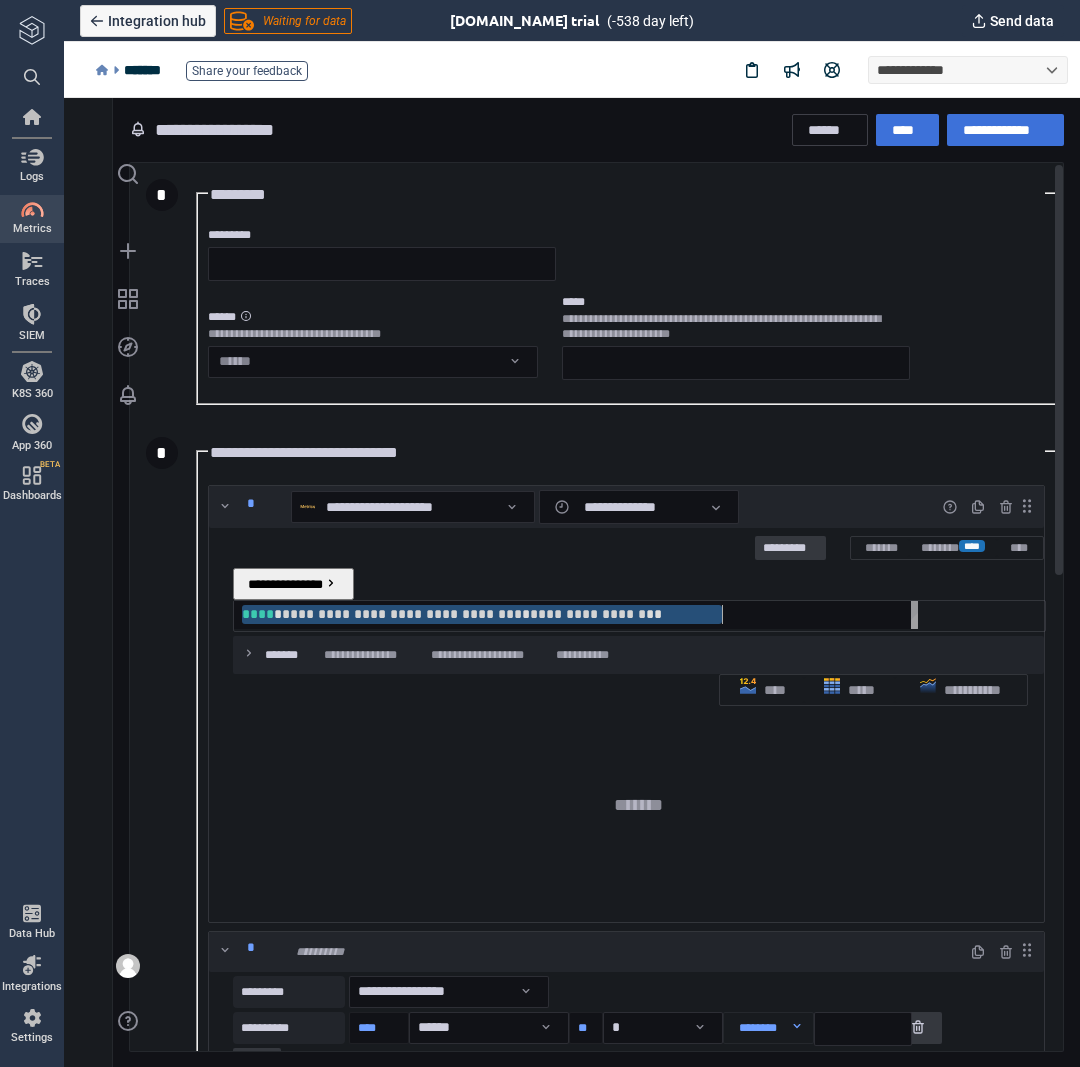 paste 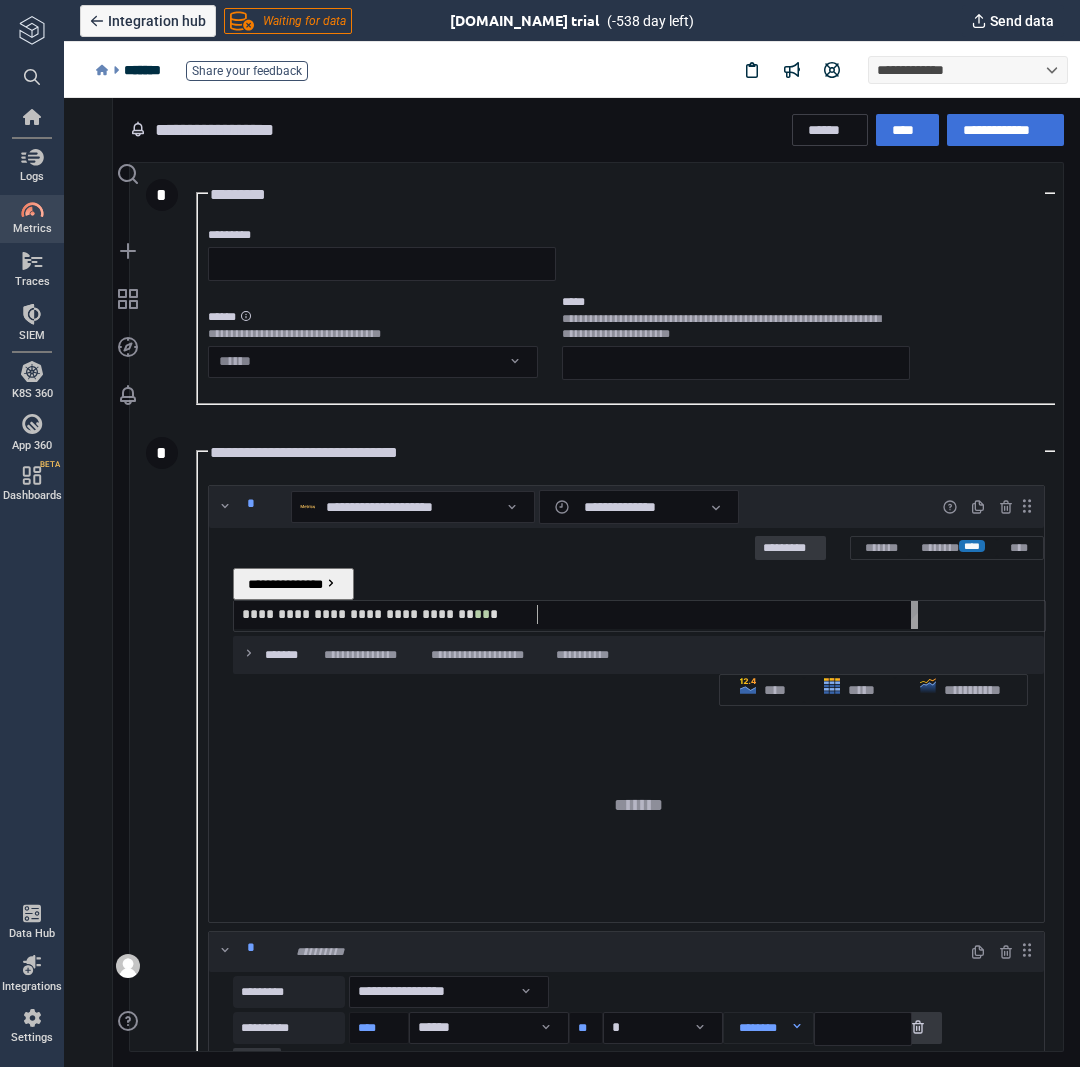 scroll, scrollTop: 0, scrollLeft: 293, axis: horizontal 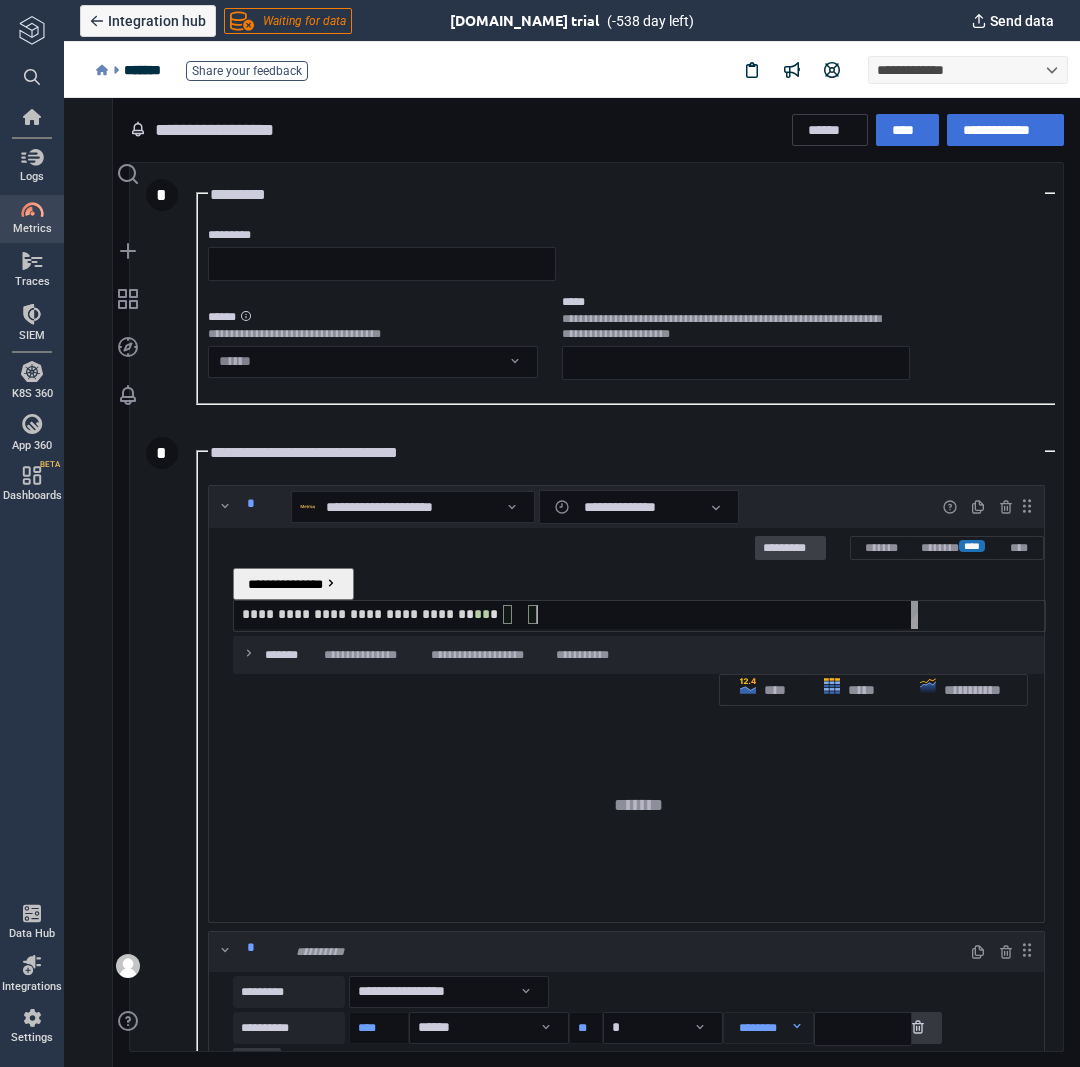 click on "*********" at bounding box center (790, 549) 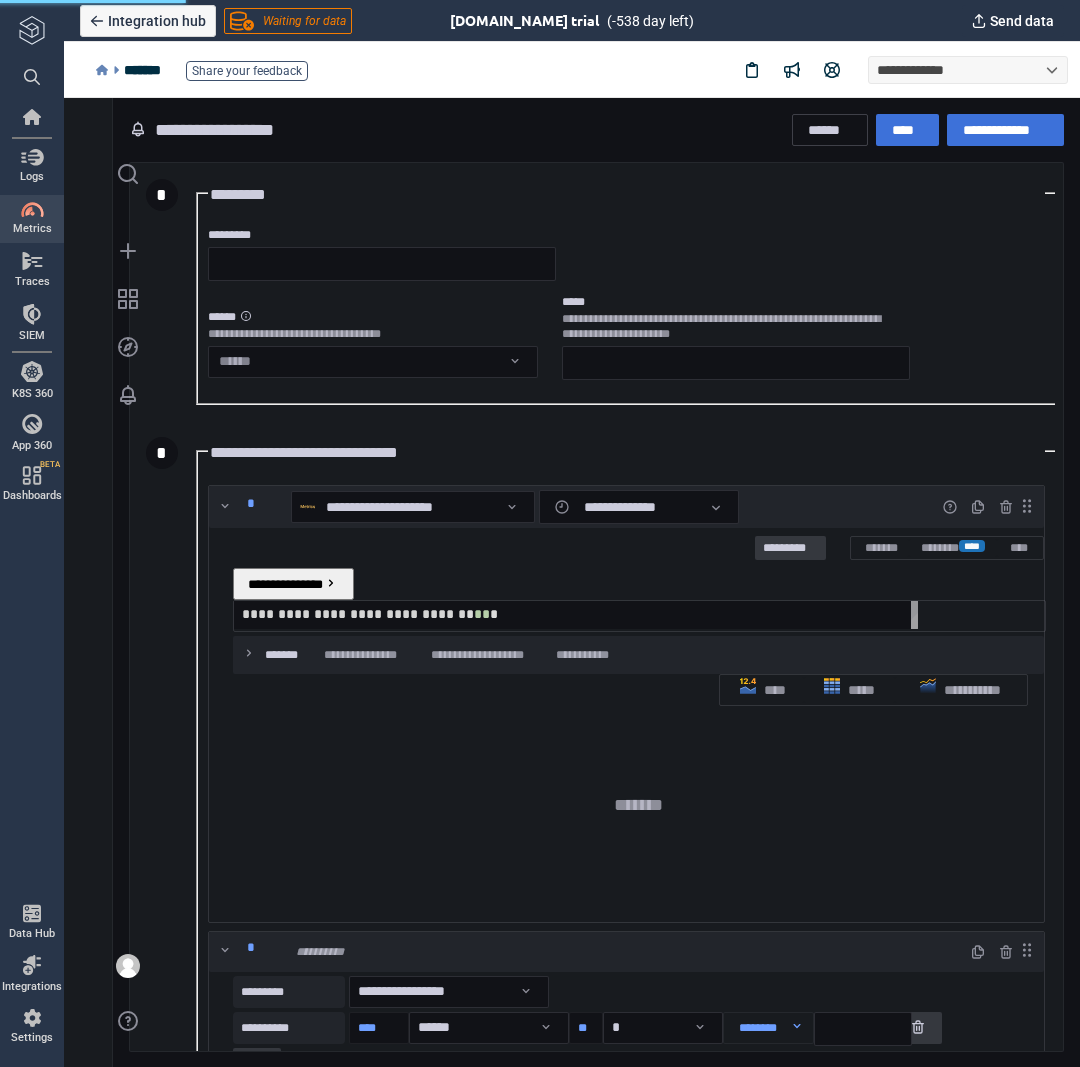 scroll, scrollTop: 8, scrollLeft: 8, axis: both 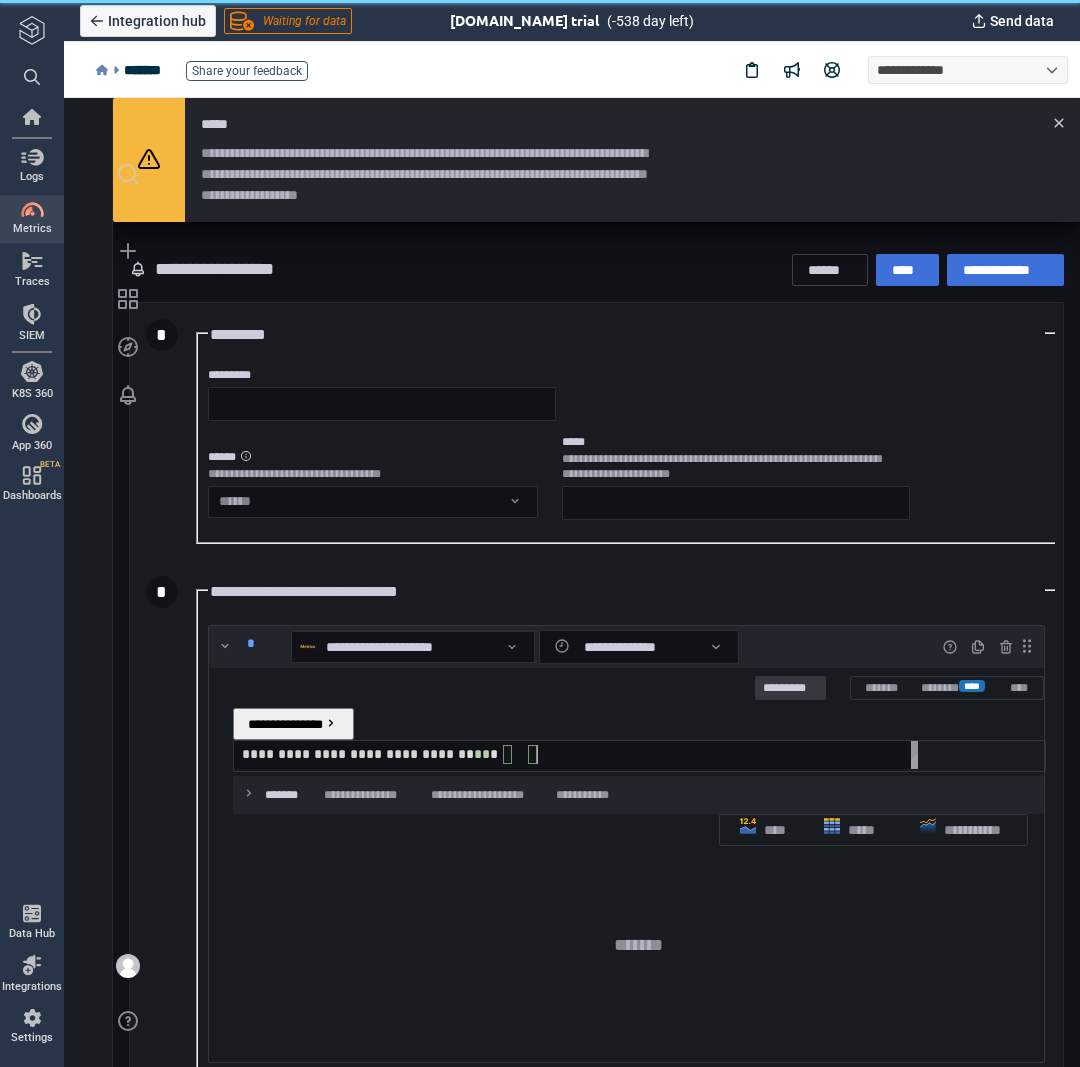 click on "**********" at bounding box center (580, 754) 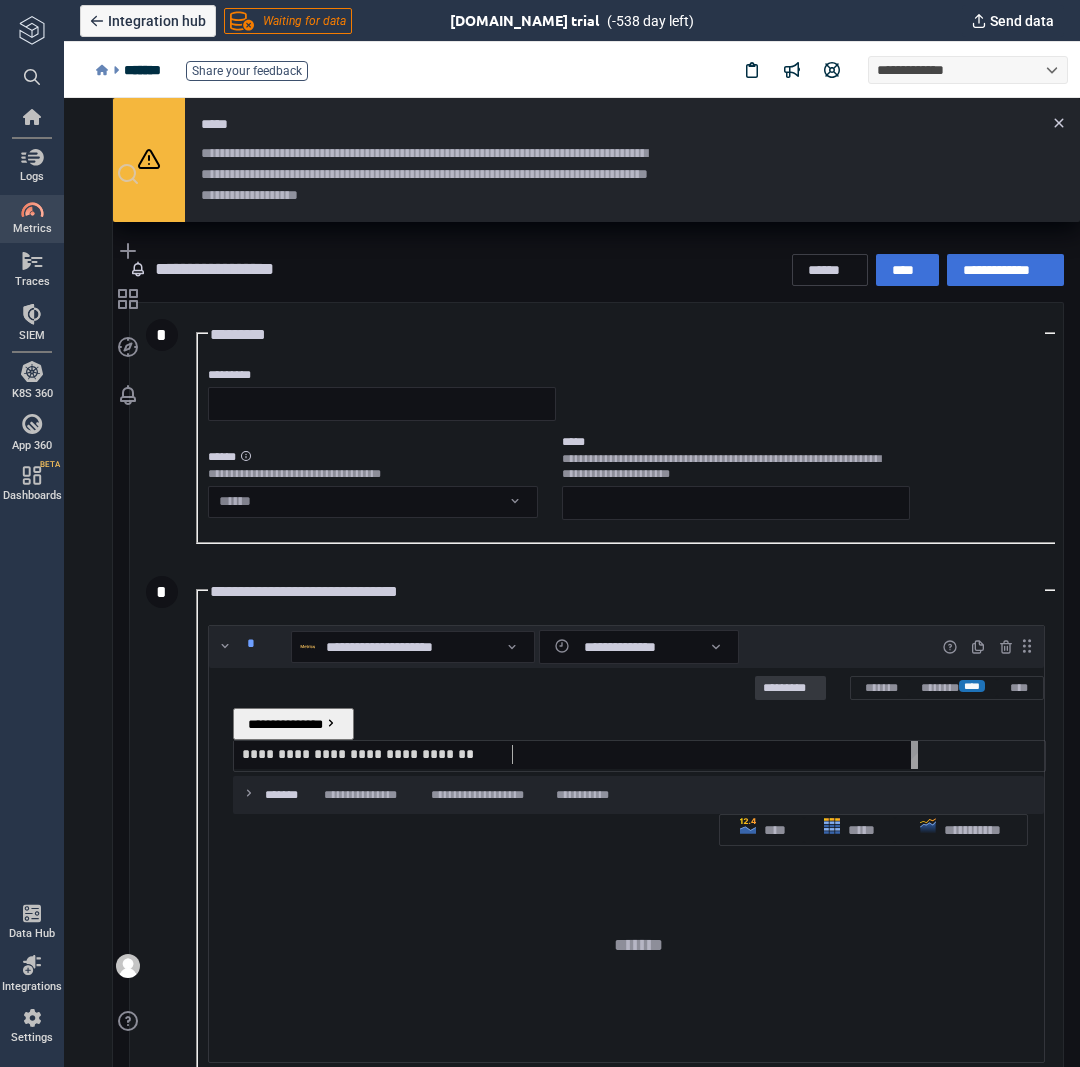 scroll, scrollTop: 0, scrollLeft: 260, axis: horizontal 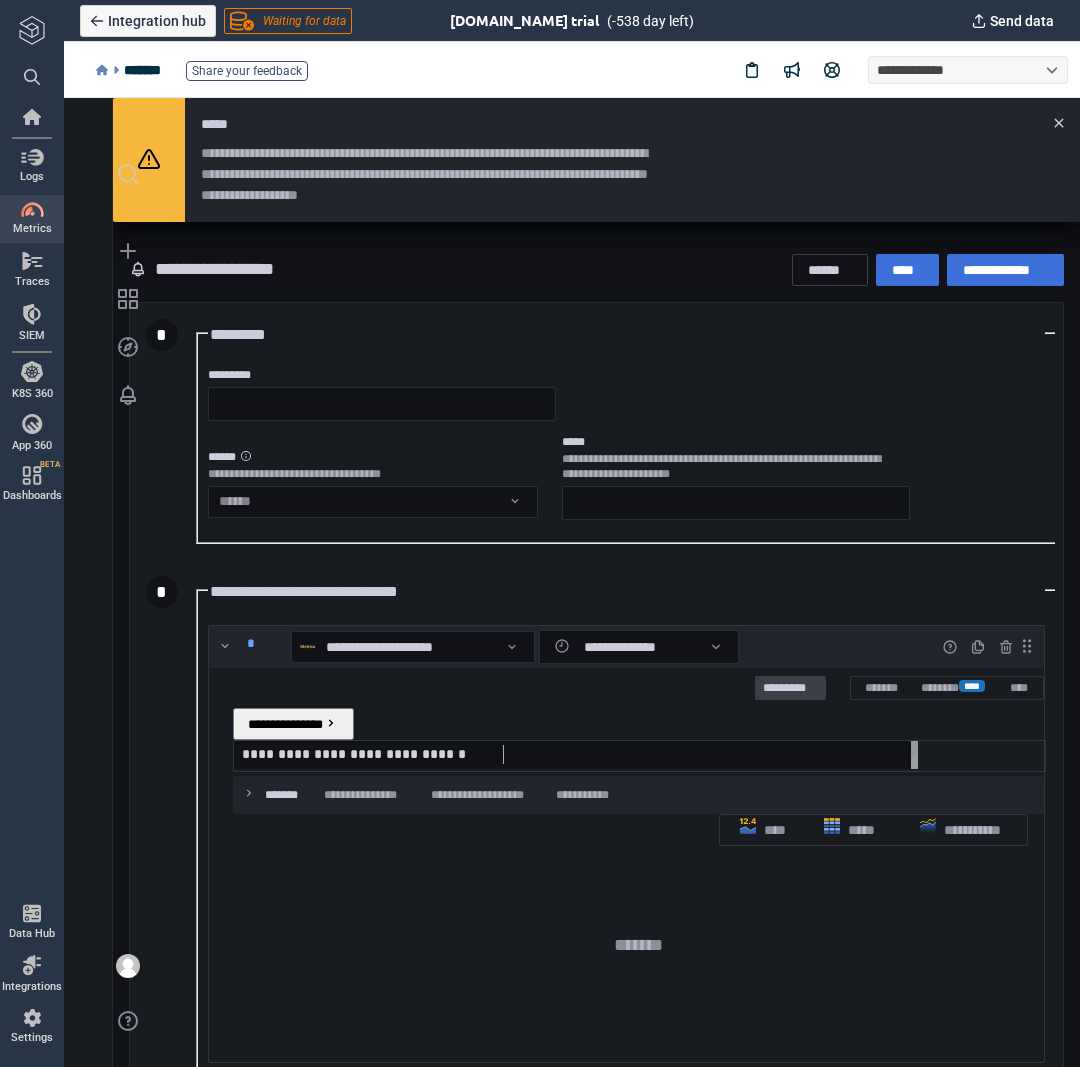 click on "*********" at bounding box center (790, 688) 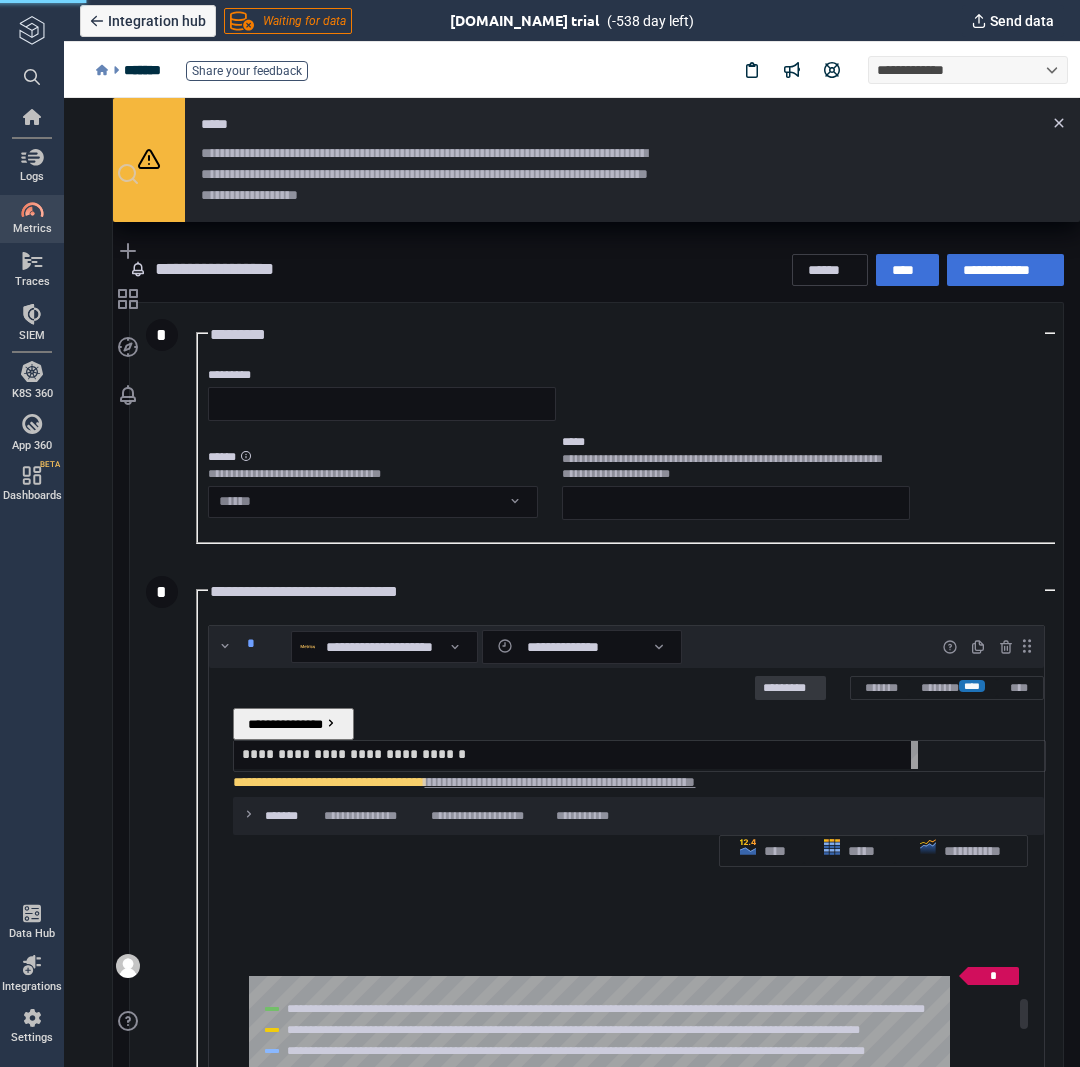 scroll, scrollTop: 104, scrollLeft: 802, axis: both 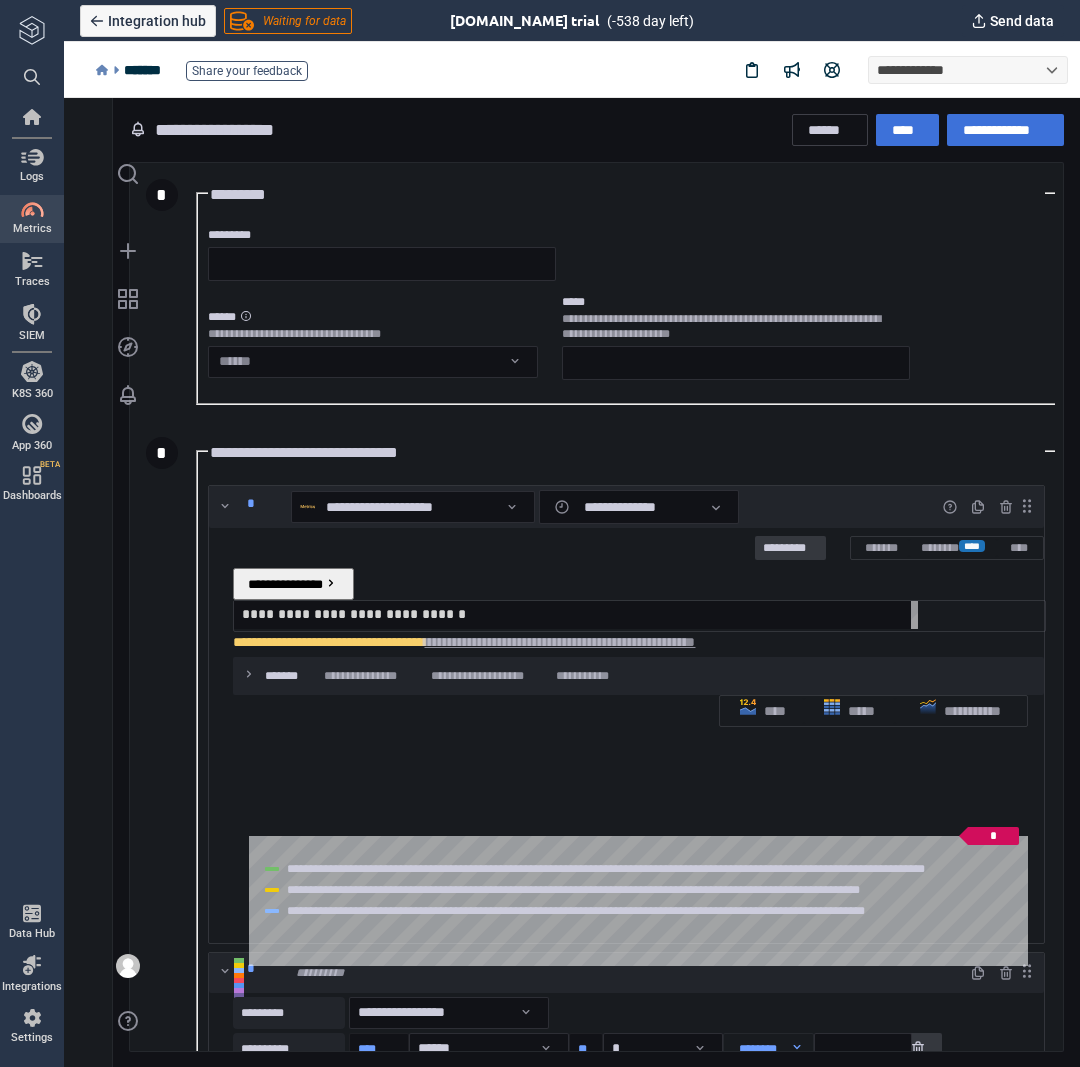click on "**********" at bounding box center (500242, 500601) 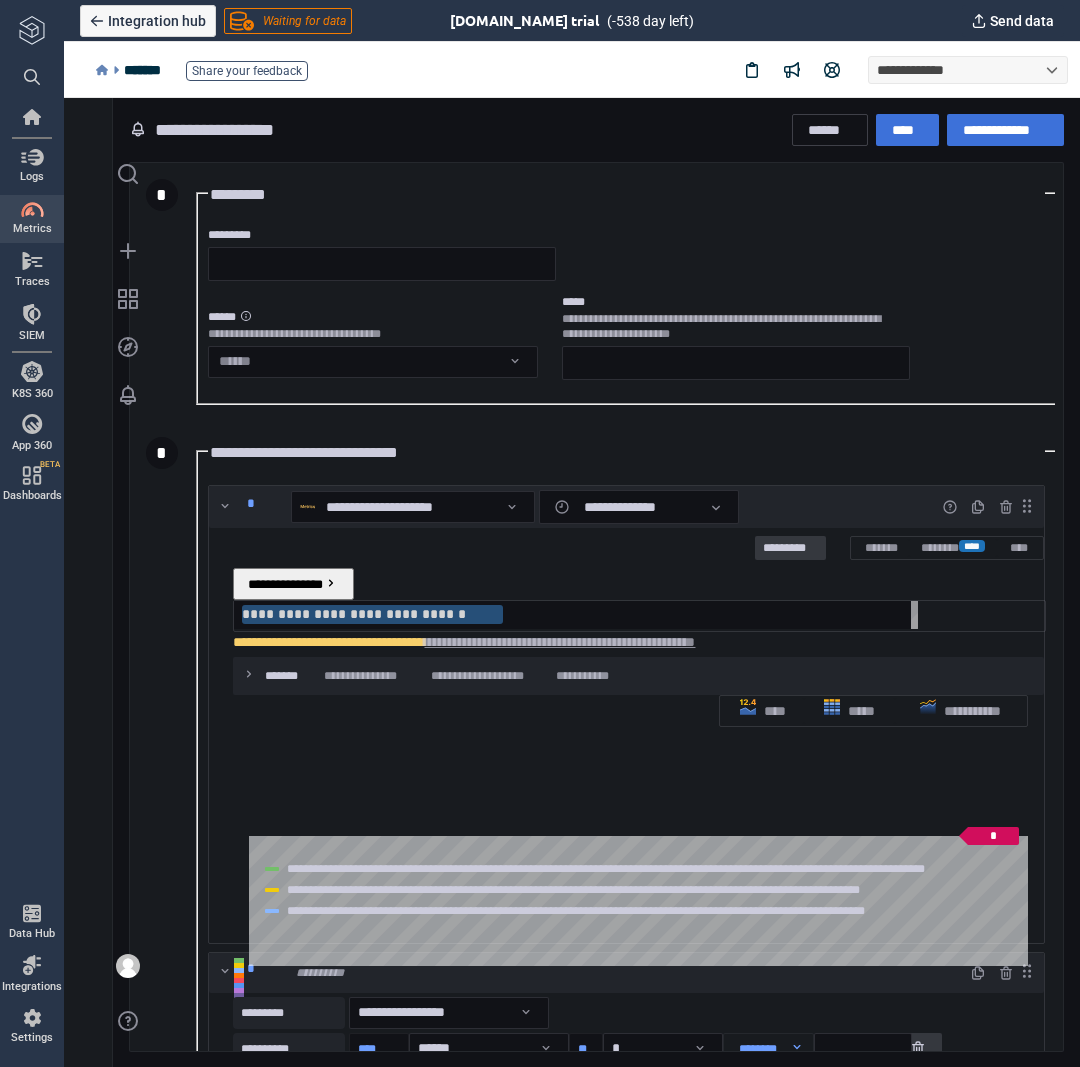 paste on "**********" 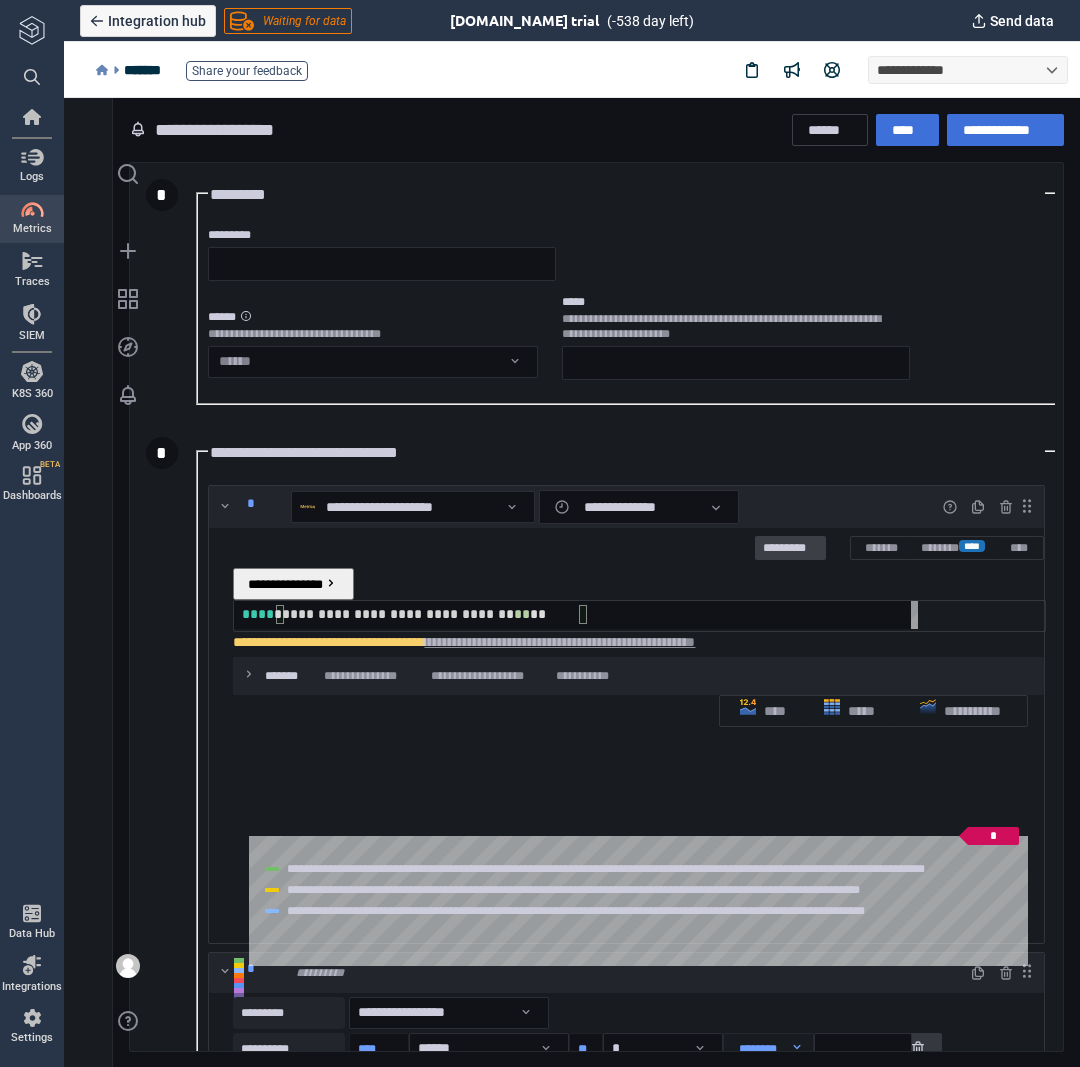 click on "*********" at bounding box center (790, 549) 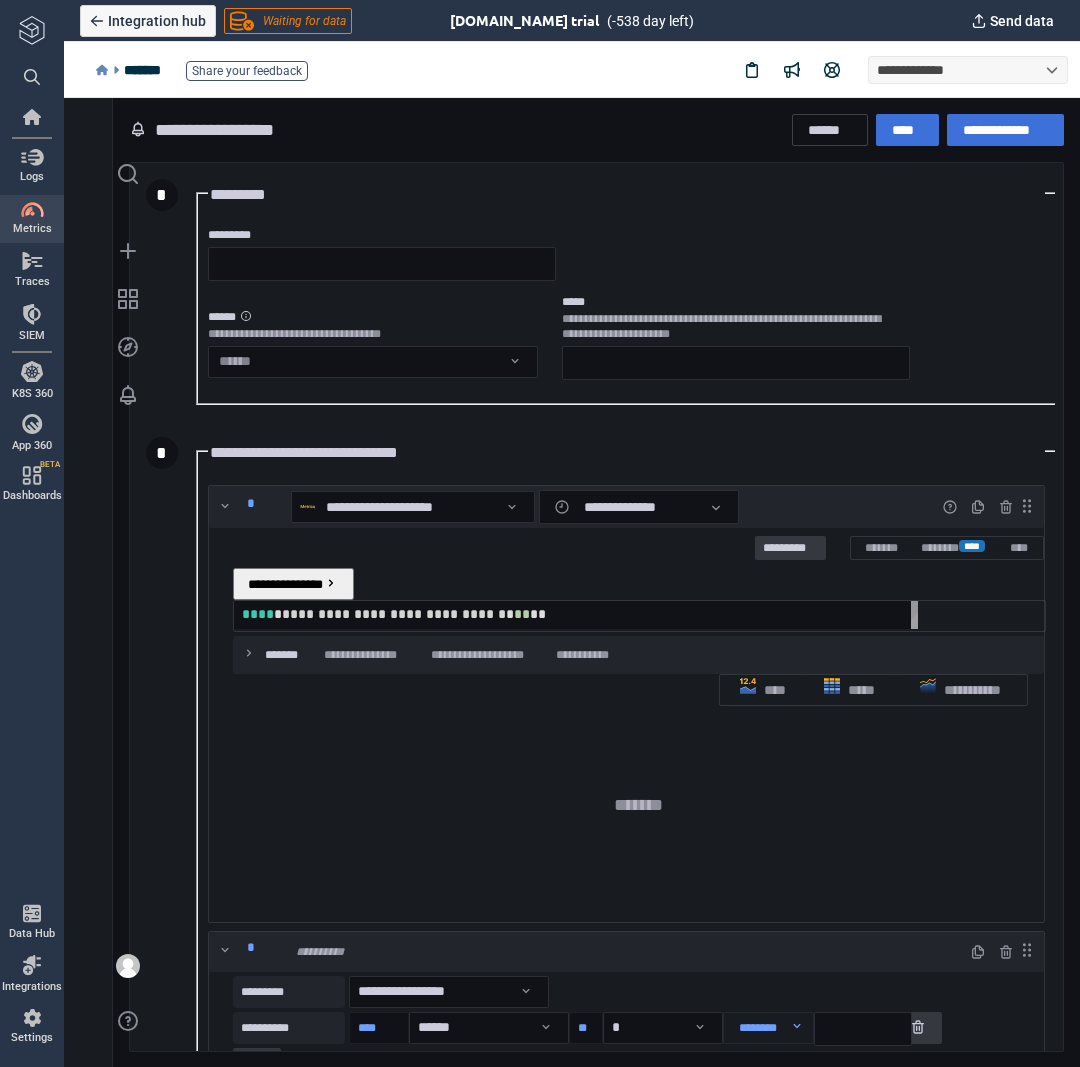 click on "**********" at bounding box center (580, 614) 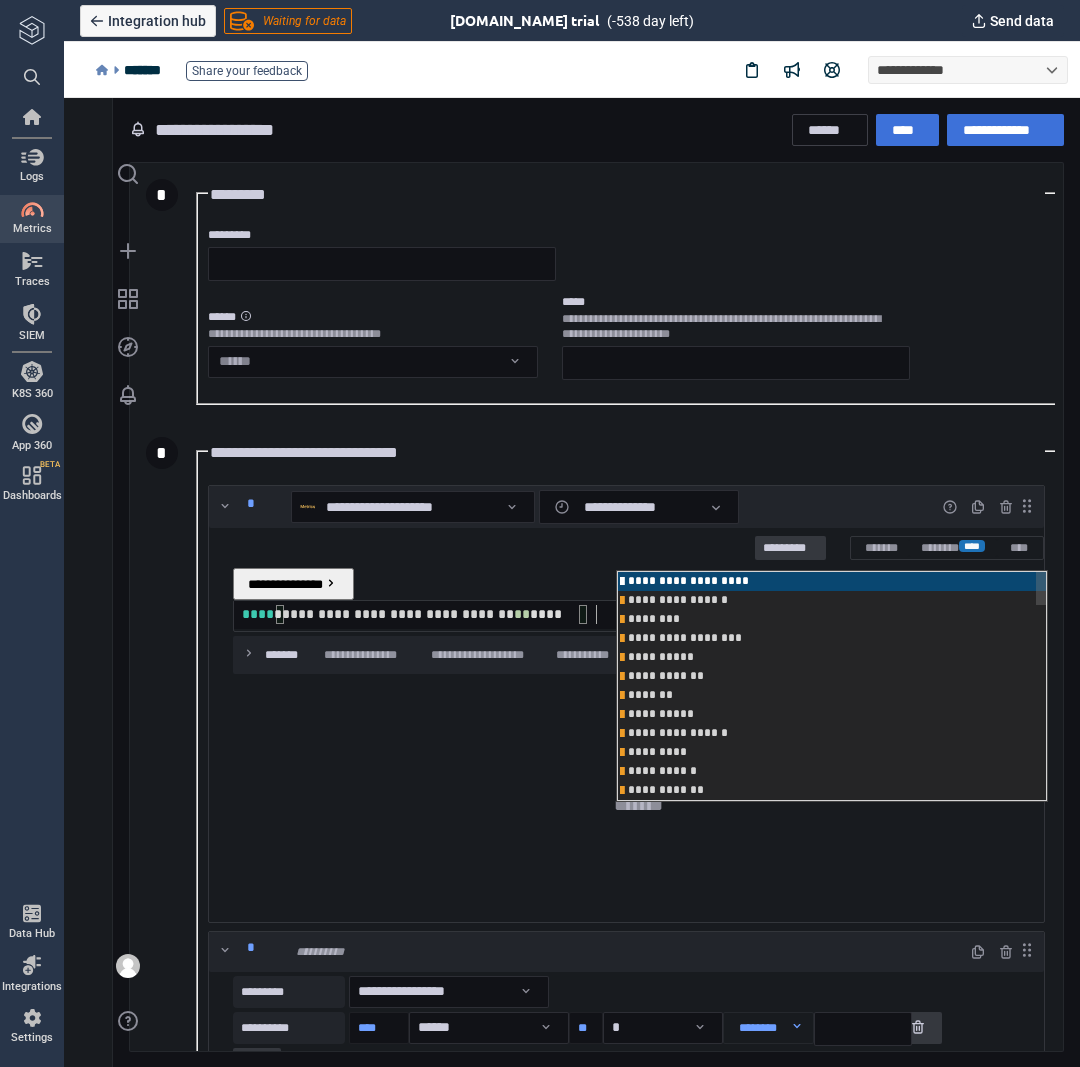 scroll, scrollTop: 0, scrollLeft: 352, axis: horizontal 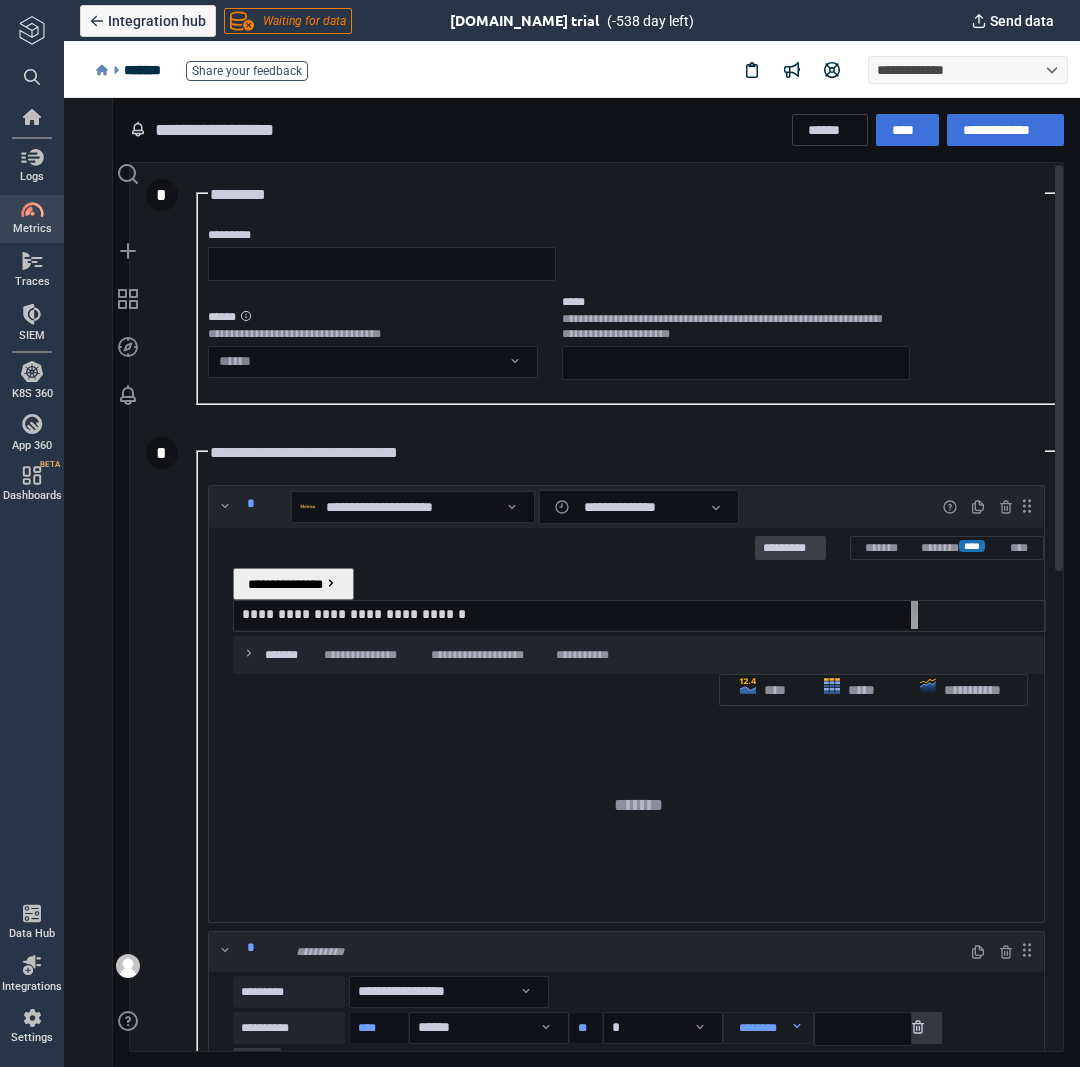 click on "*********" at bounding box center (790, 549) 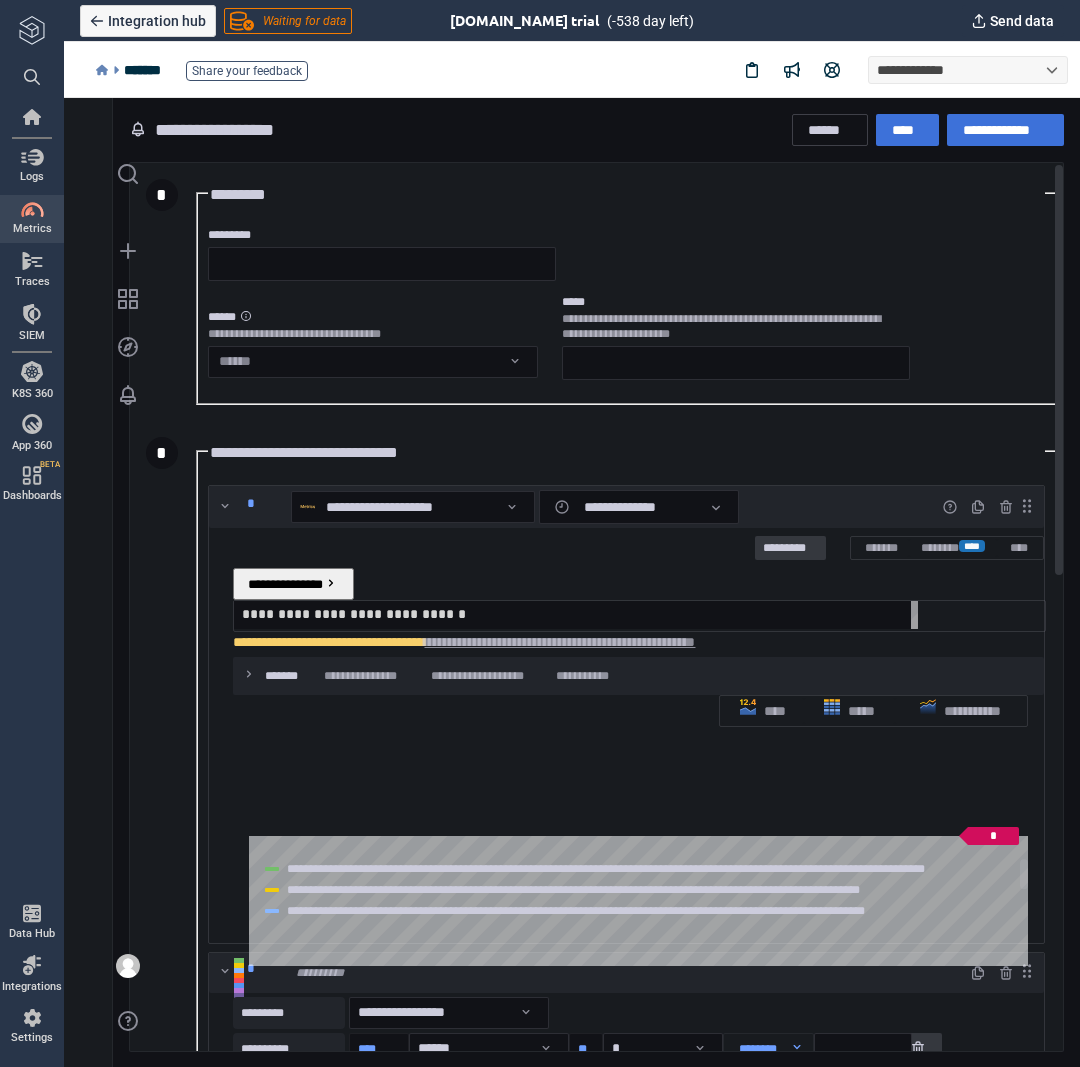 scroll, scrollTop: 118, scrollLeft: 0, axis: vertical 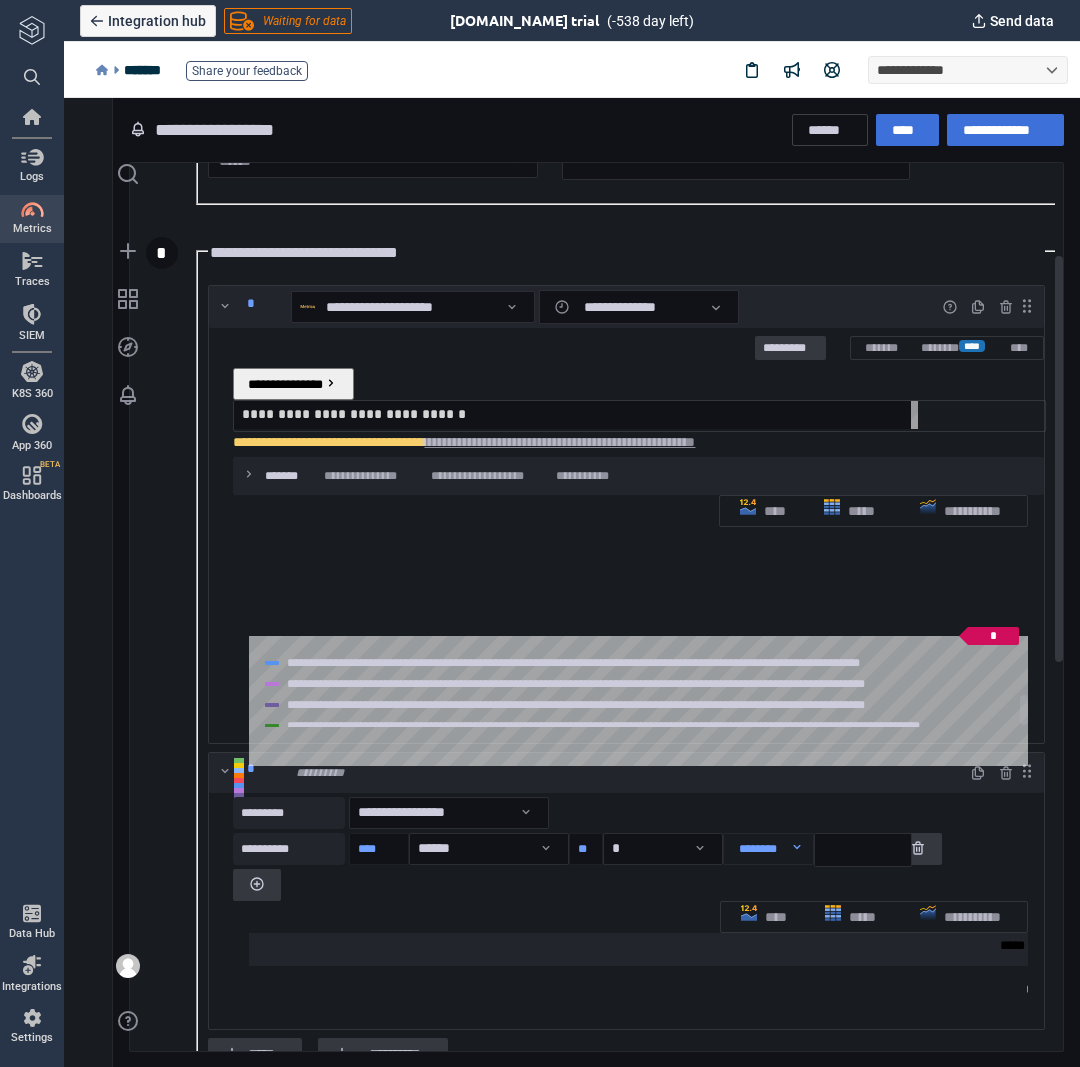 click on "**********" at bounding box center [649, 726] 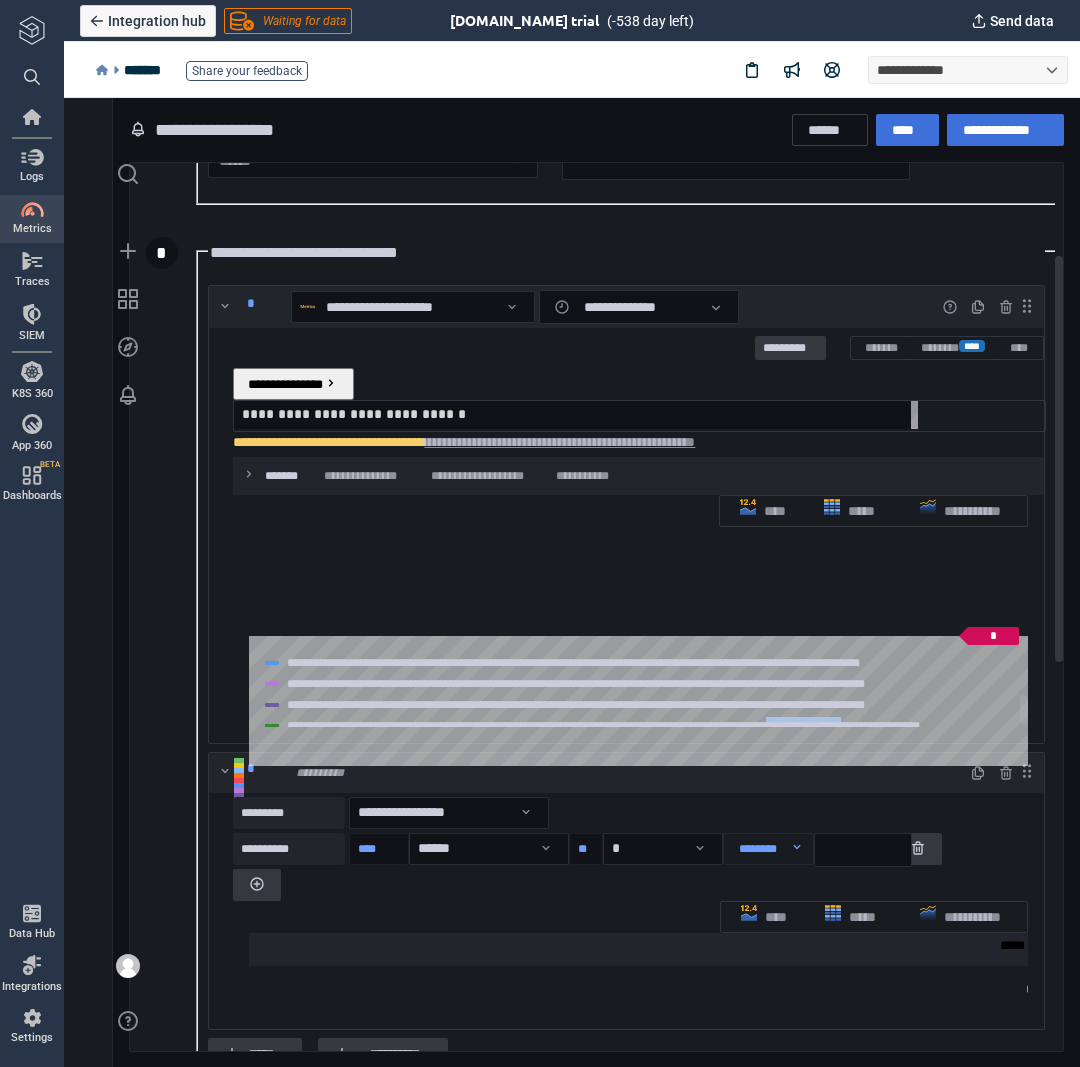 click on "**********" at bounding box center (649, 726) 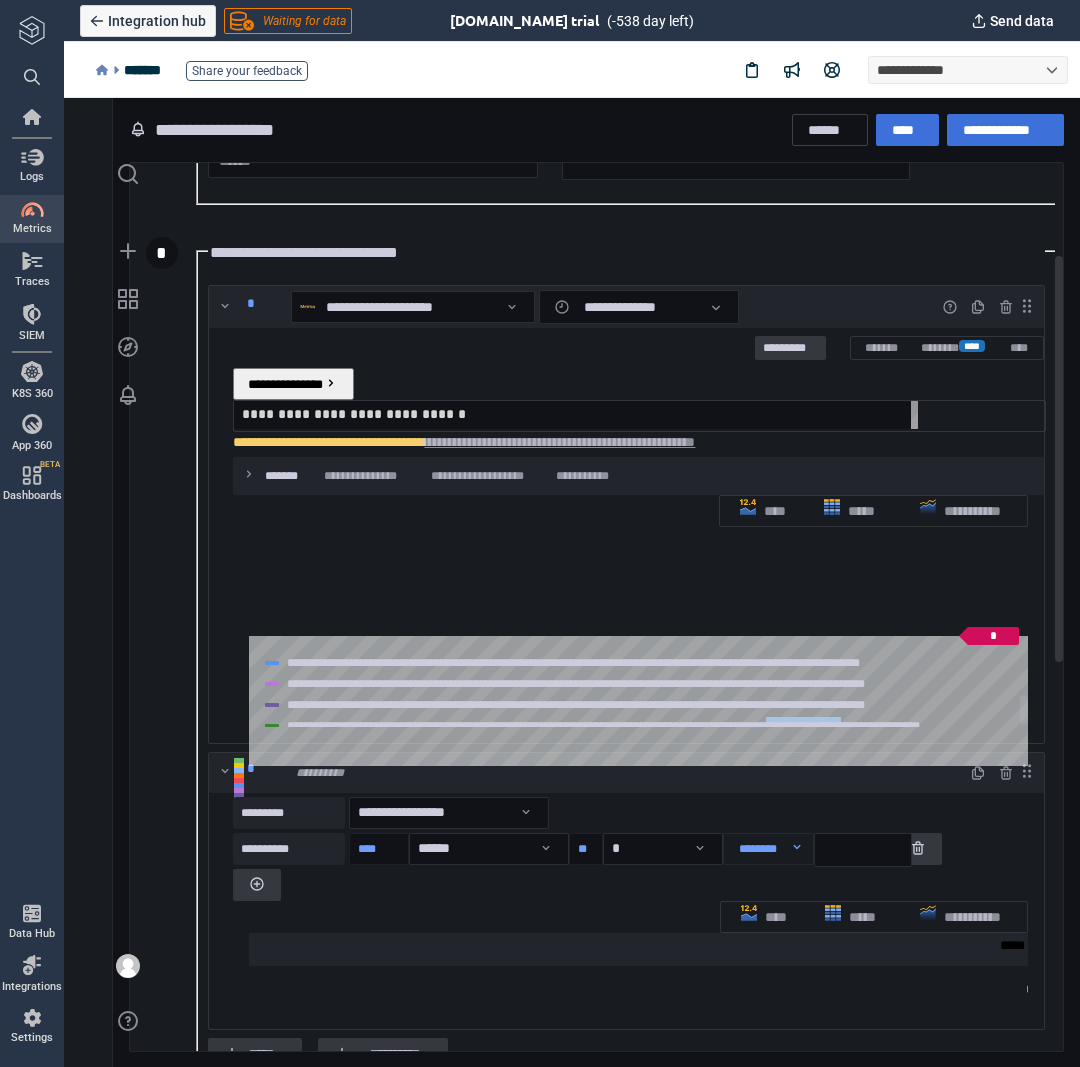 copy on "**********" 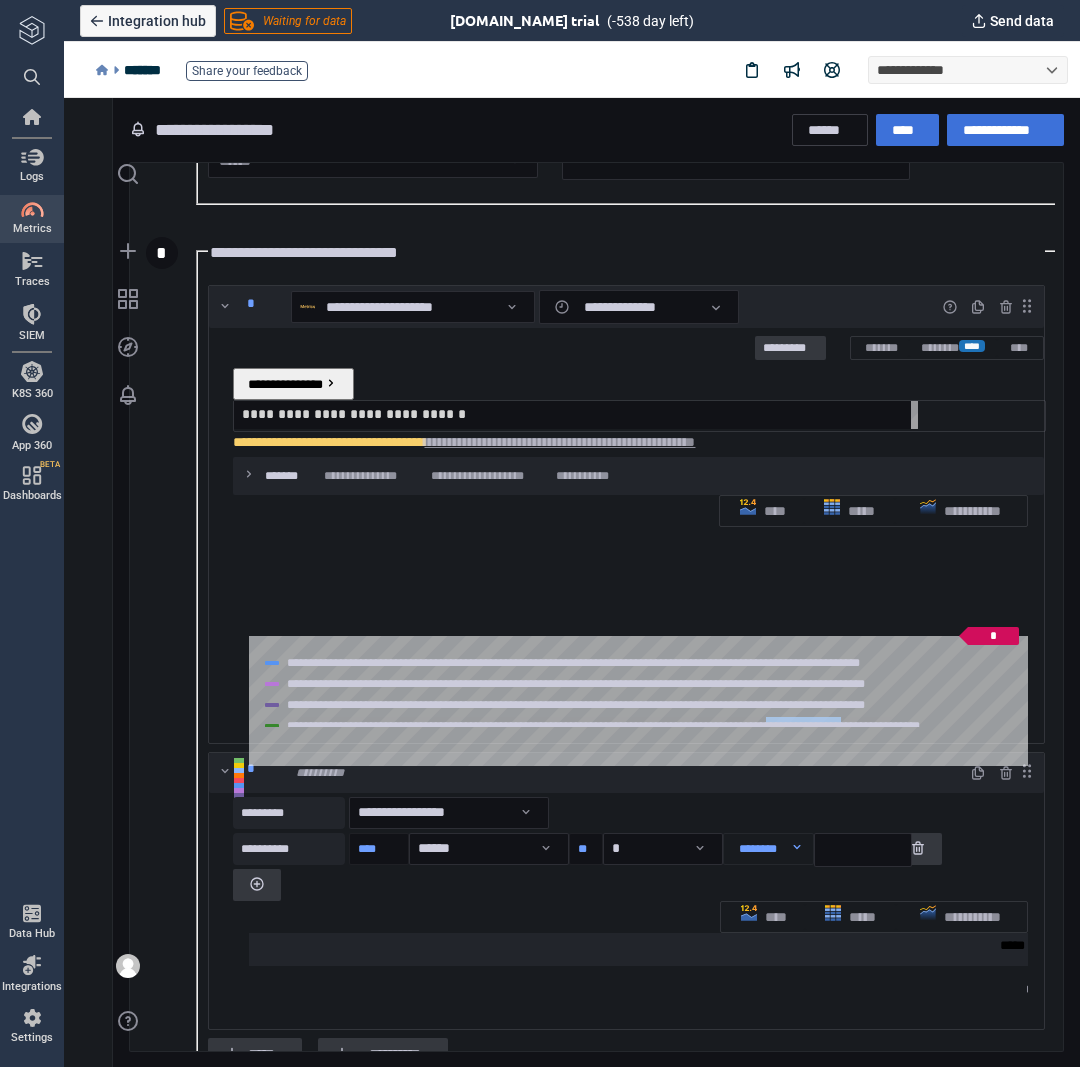 scroll, scrollTop: 17, scrollLeft: 0, axis: vertical 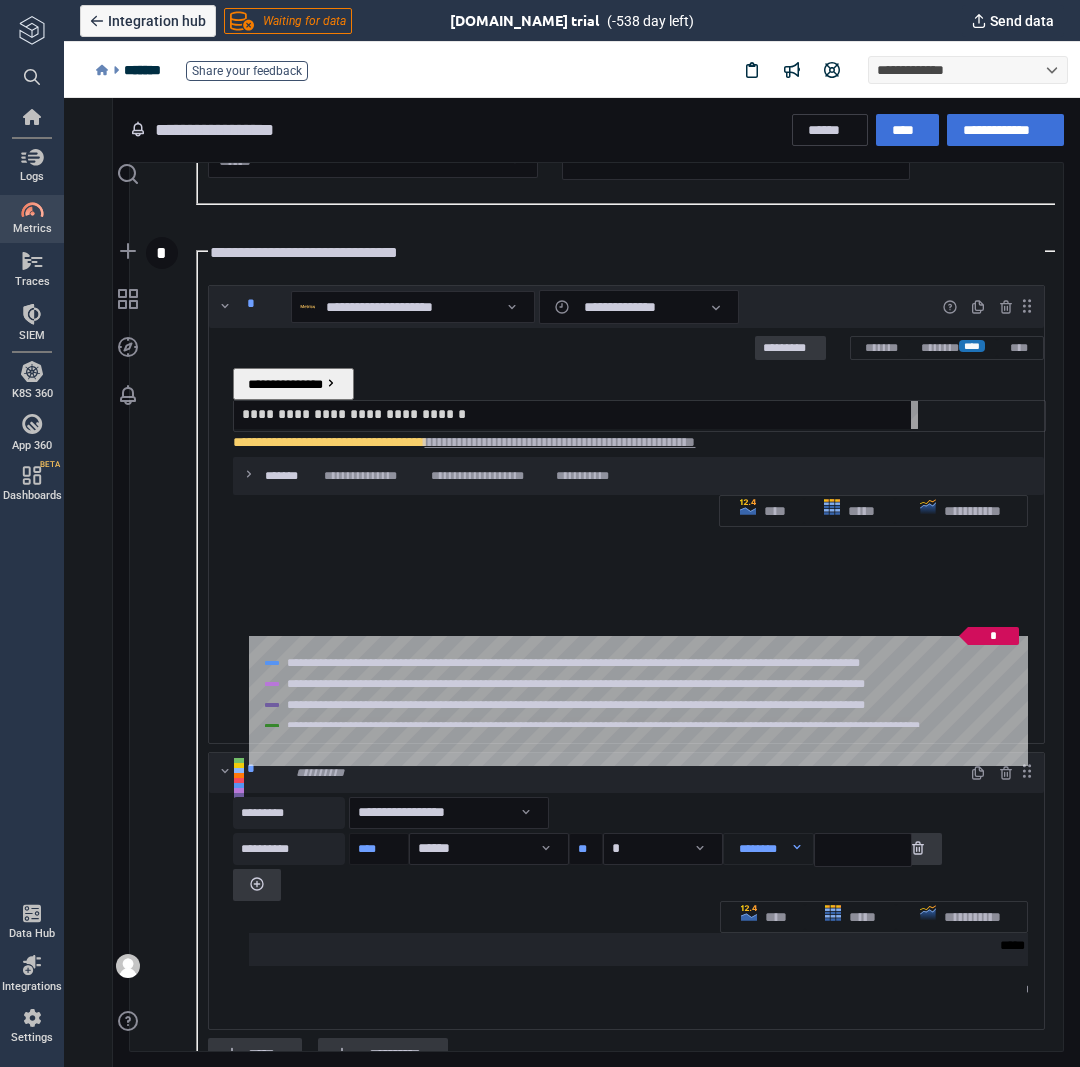 click on "**********" at bounding box center [580, 414] 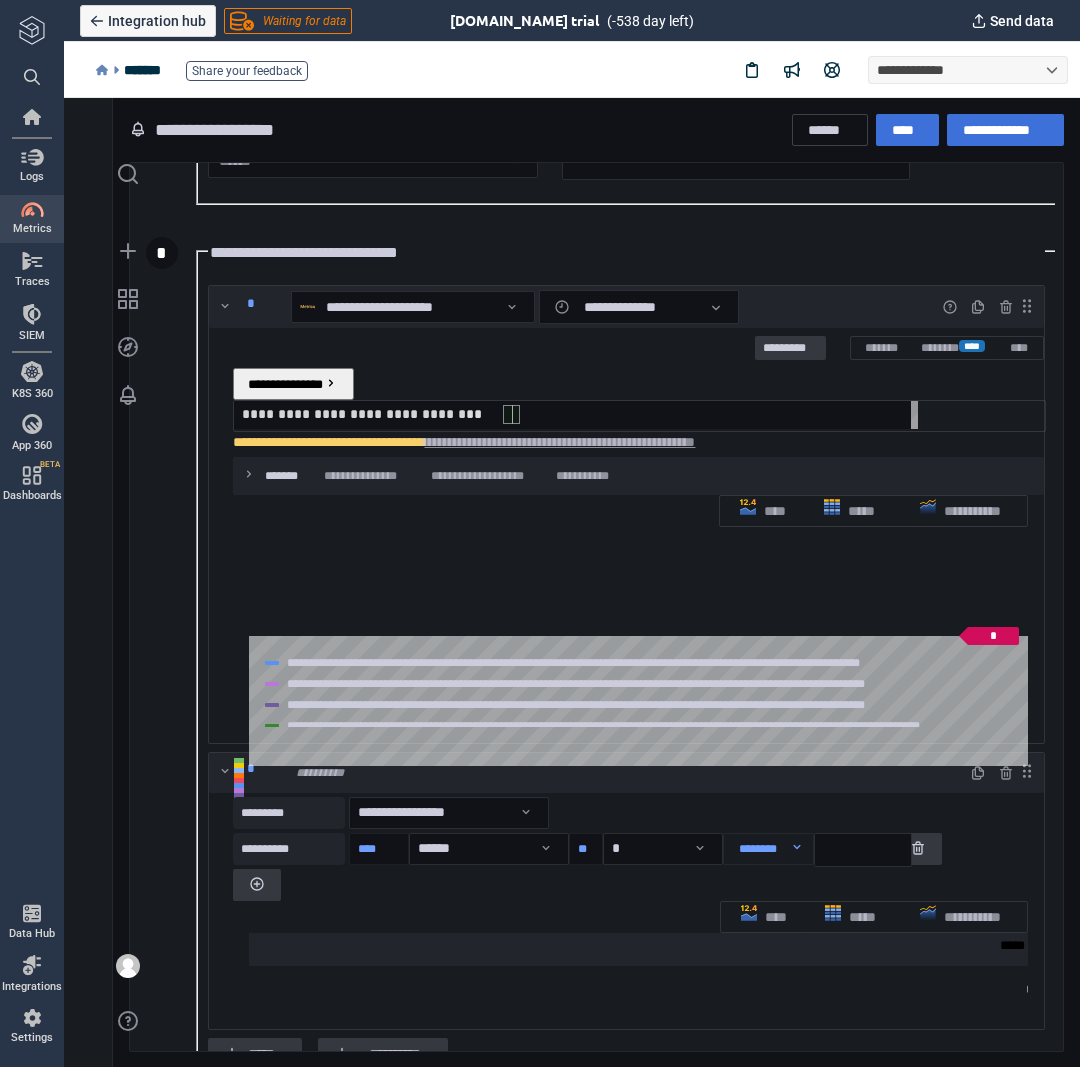 scroll, scrollTop: 16, scrollLeft: 268, axis: both 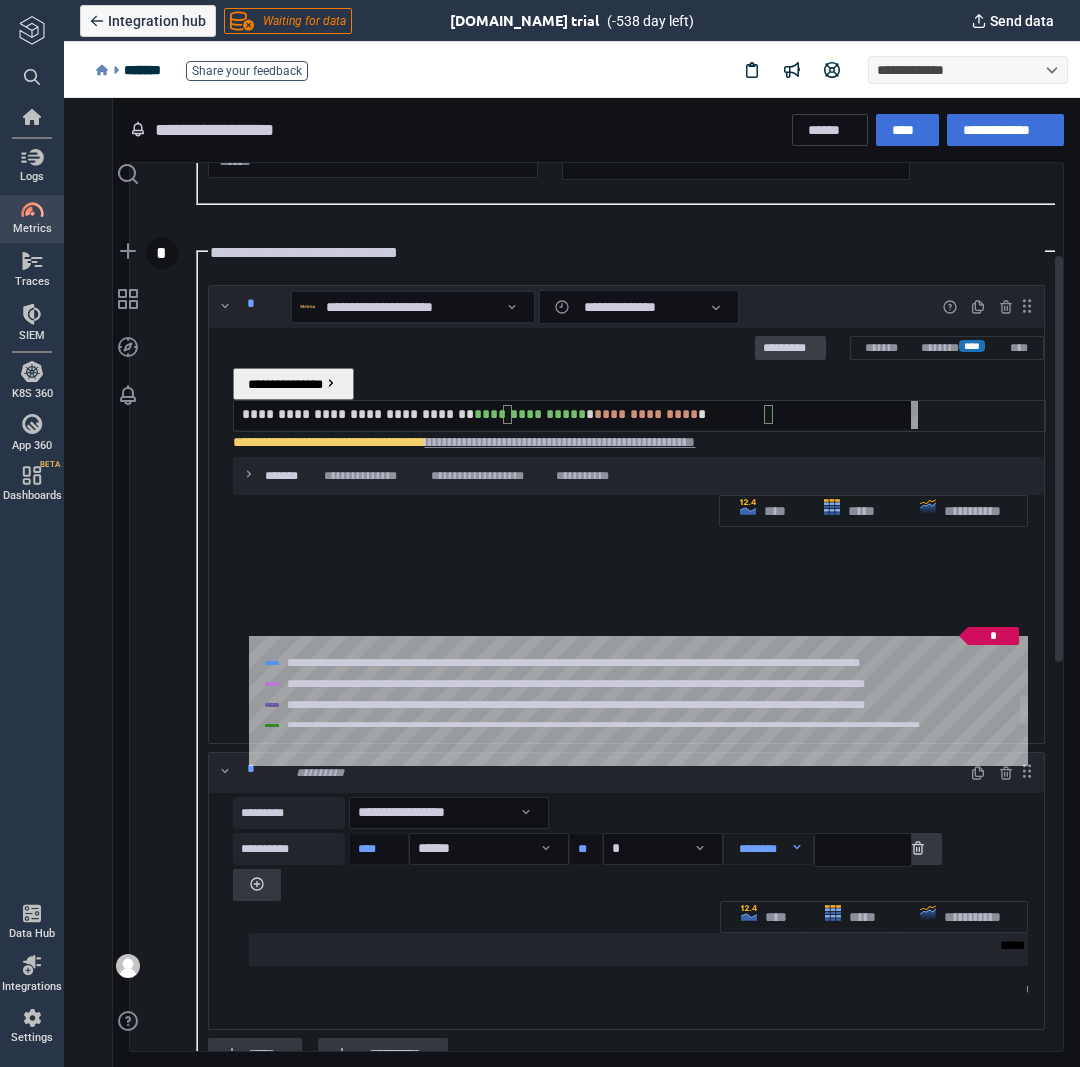 click on "*********" at bounding box center [790, 349] 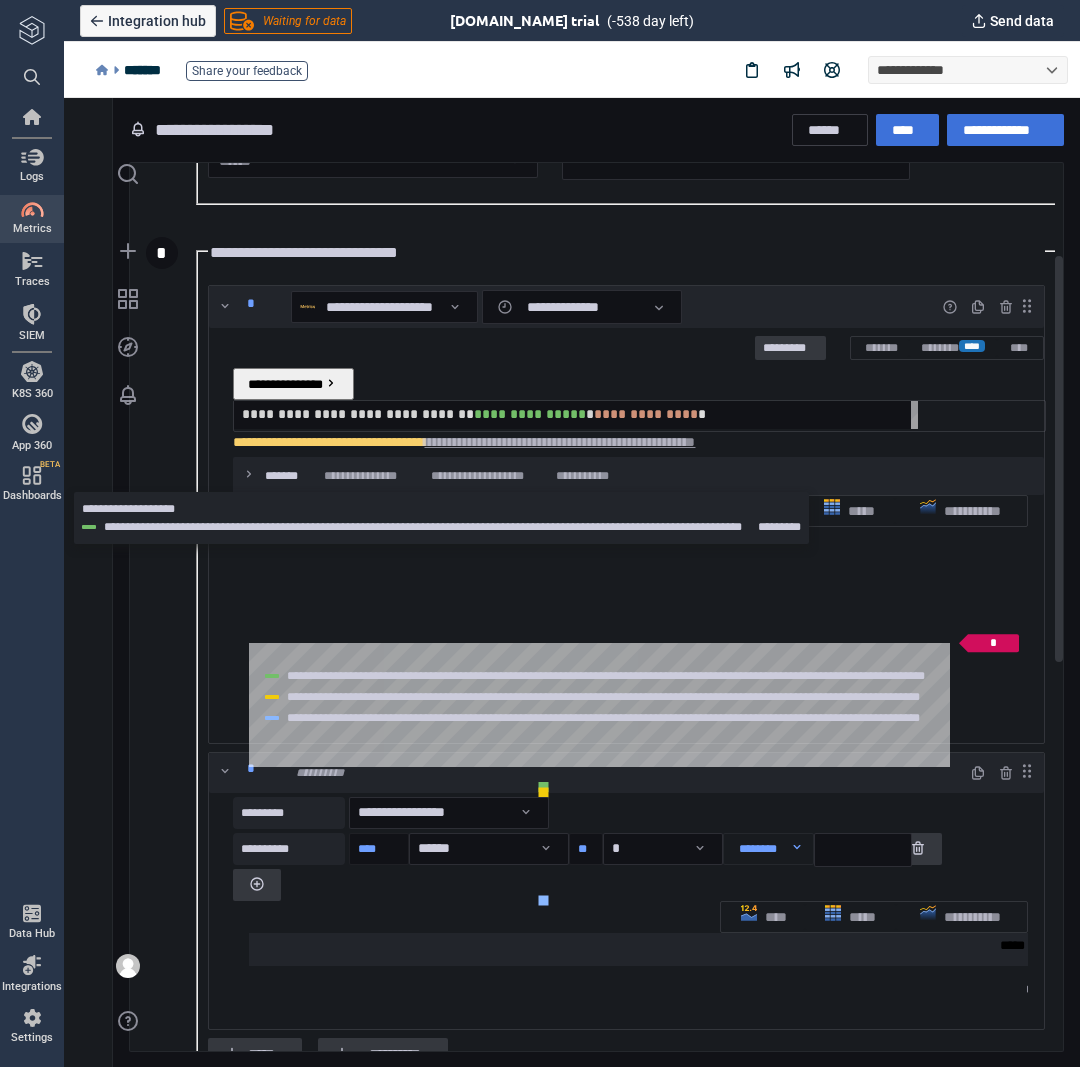 scroll, scrollTop: 0, scrollLeft: 0, axis: both 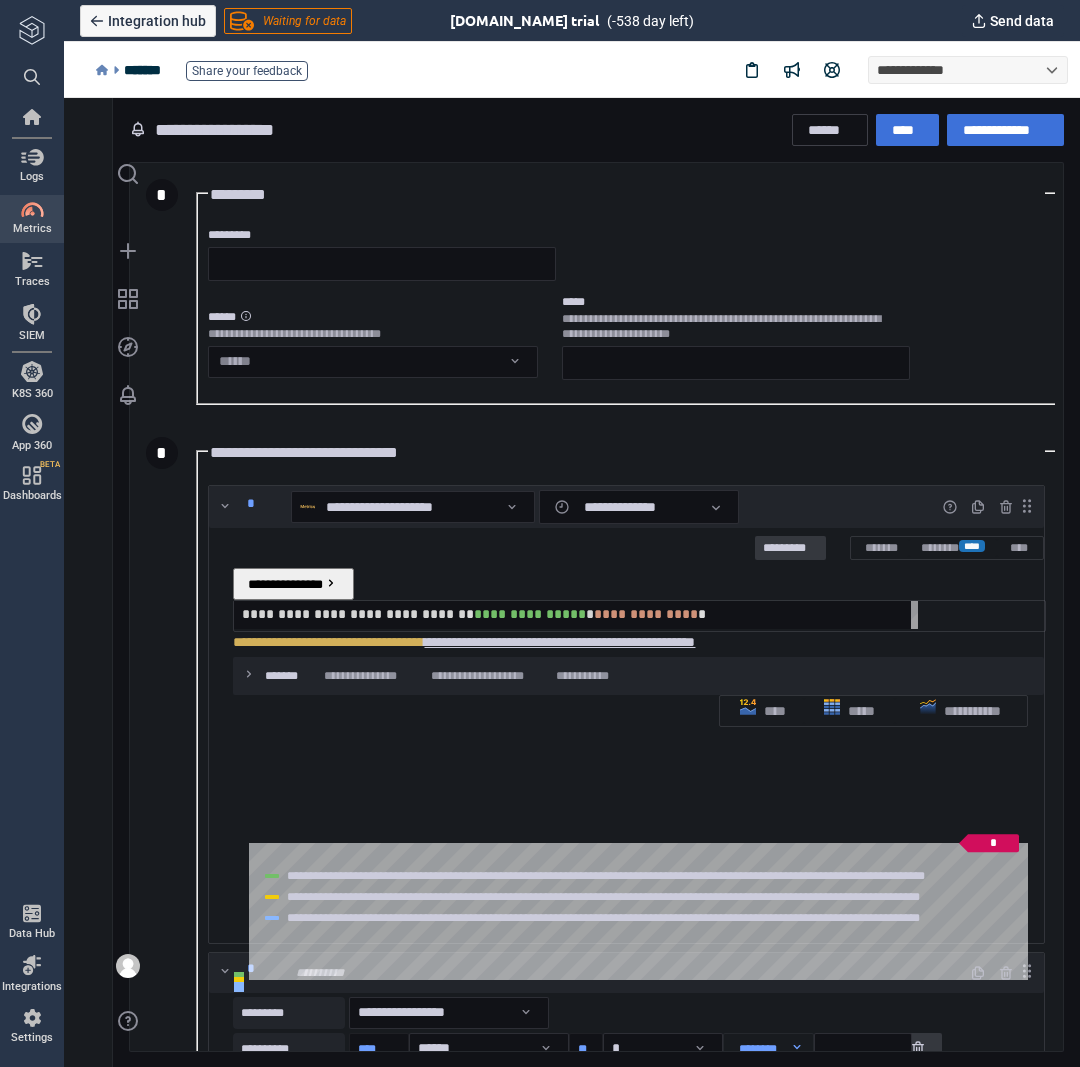 click on "**********" at bounding box center [559, 642] 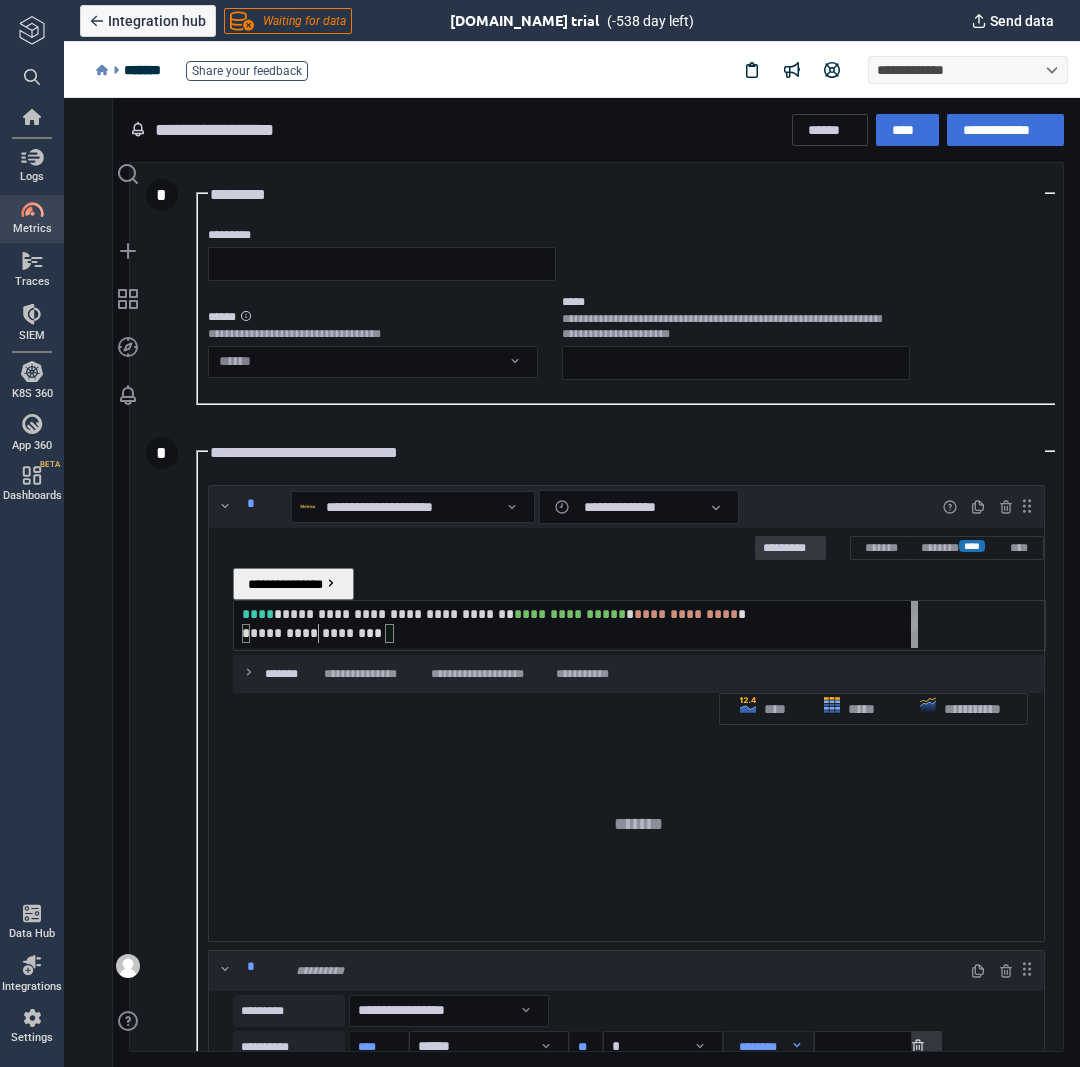 click on "**********" at bounding box center (308, 633) 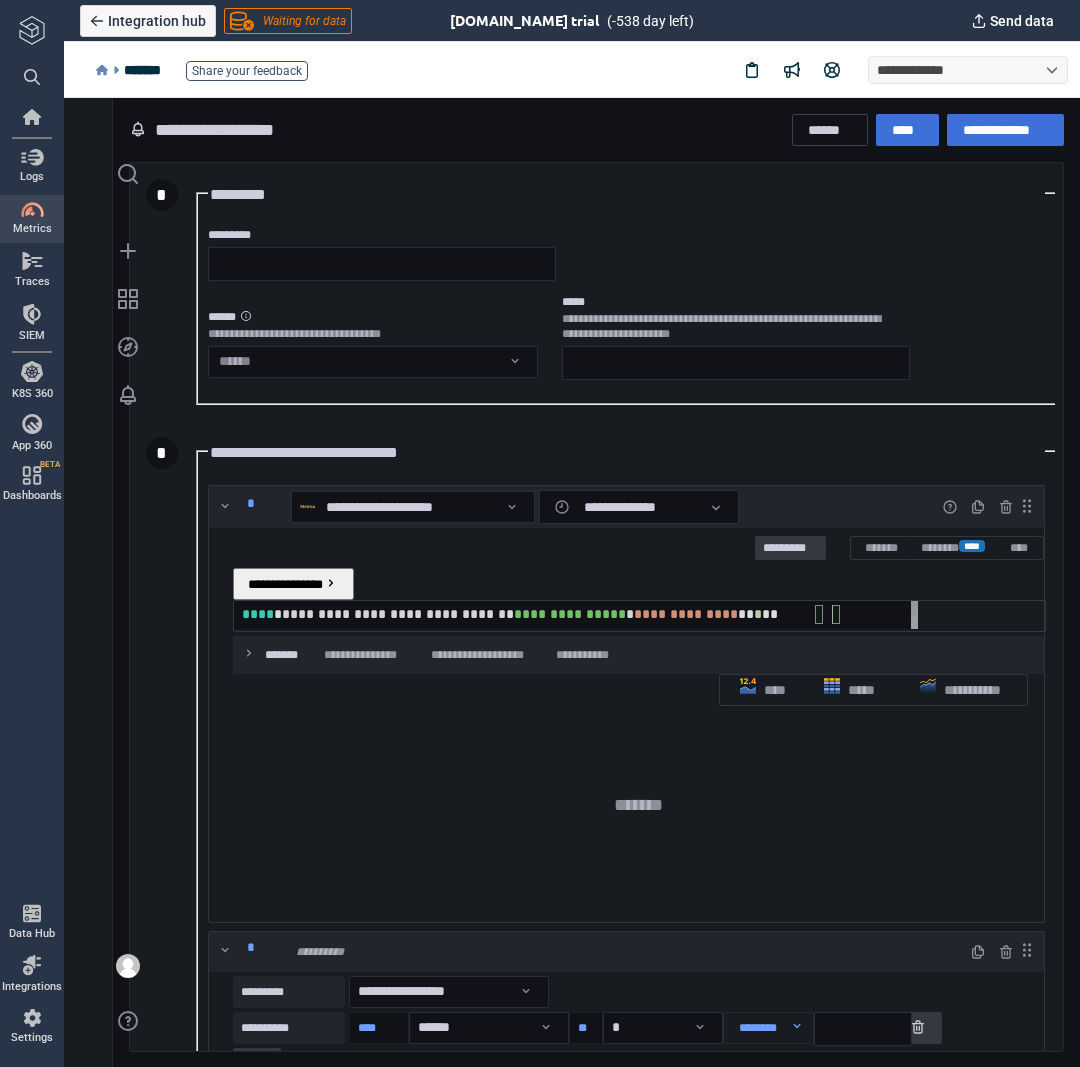 scroll, scrollTop: 16, scrollLeft: 597, axis: both 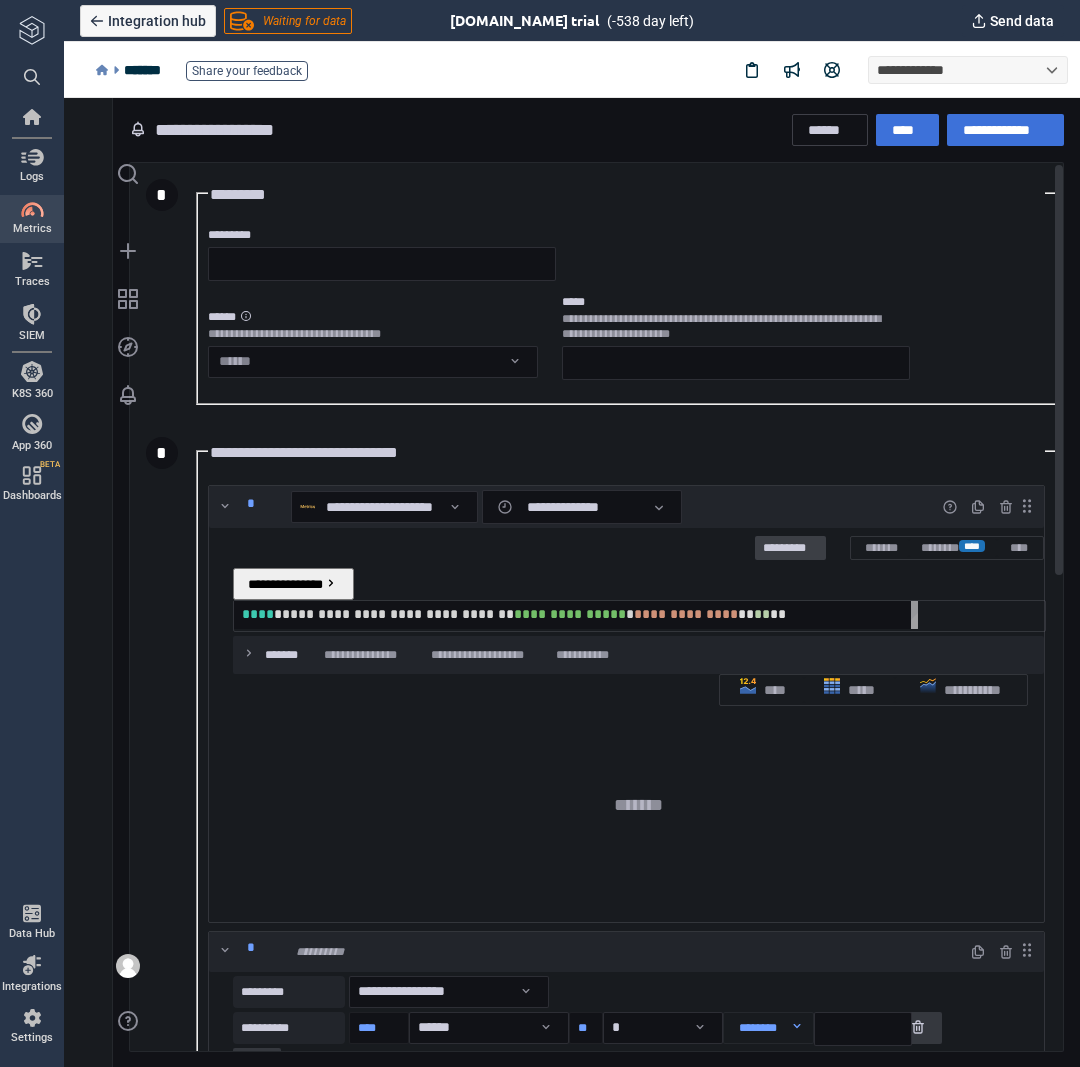 click on "*********" at bounding box center [790, 549] 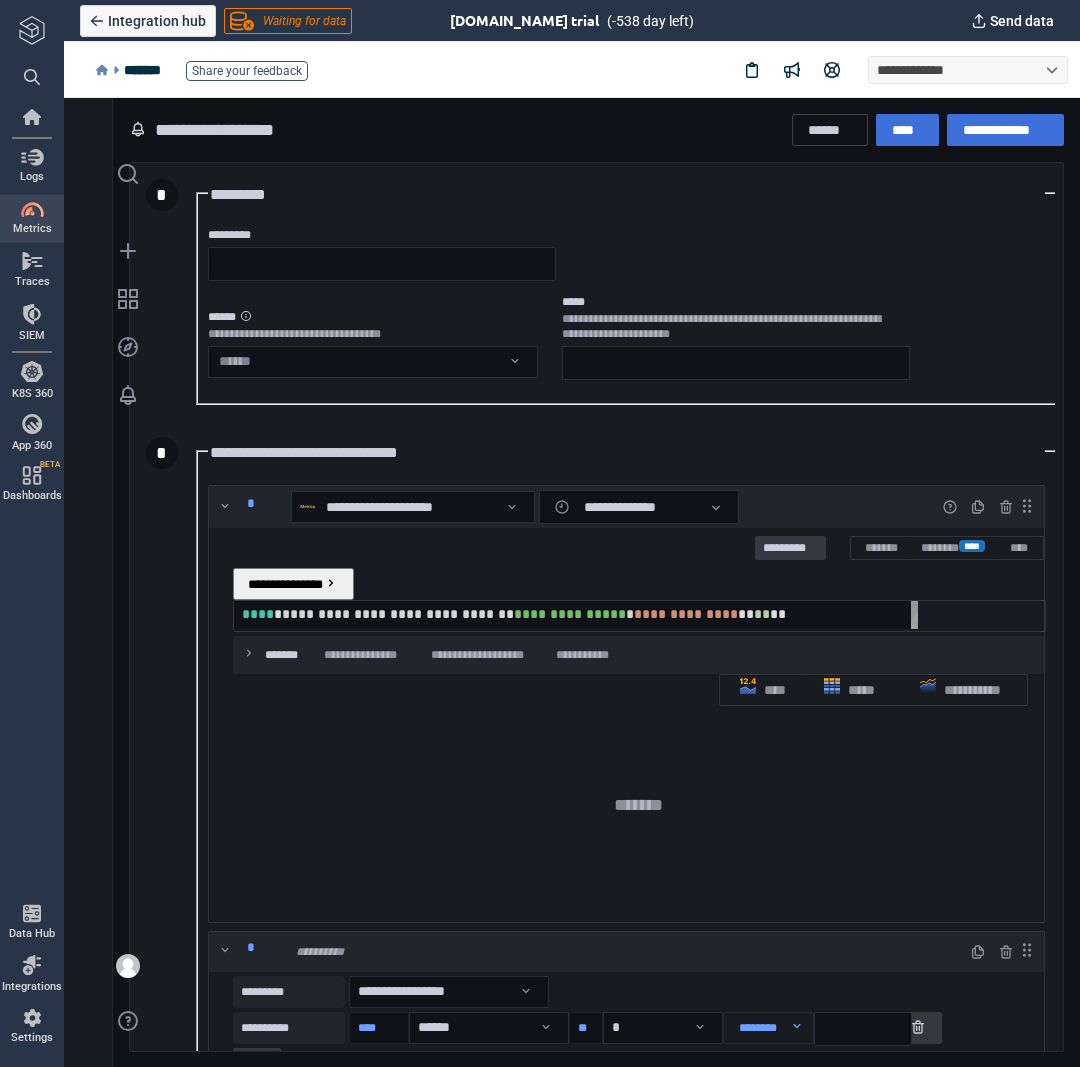 click on "**" at bounding box center [778, 614] 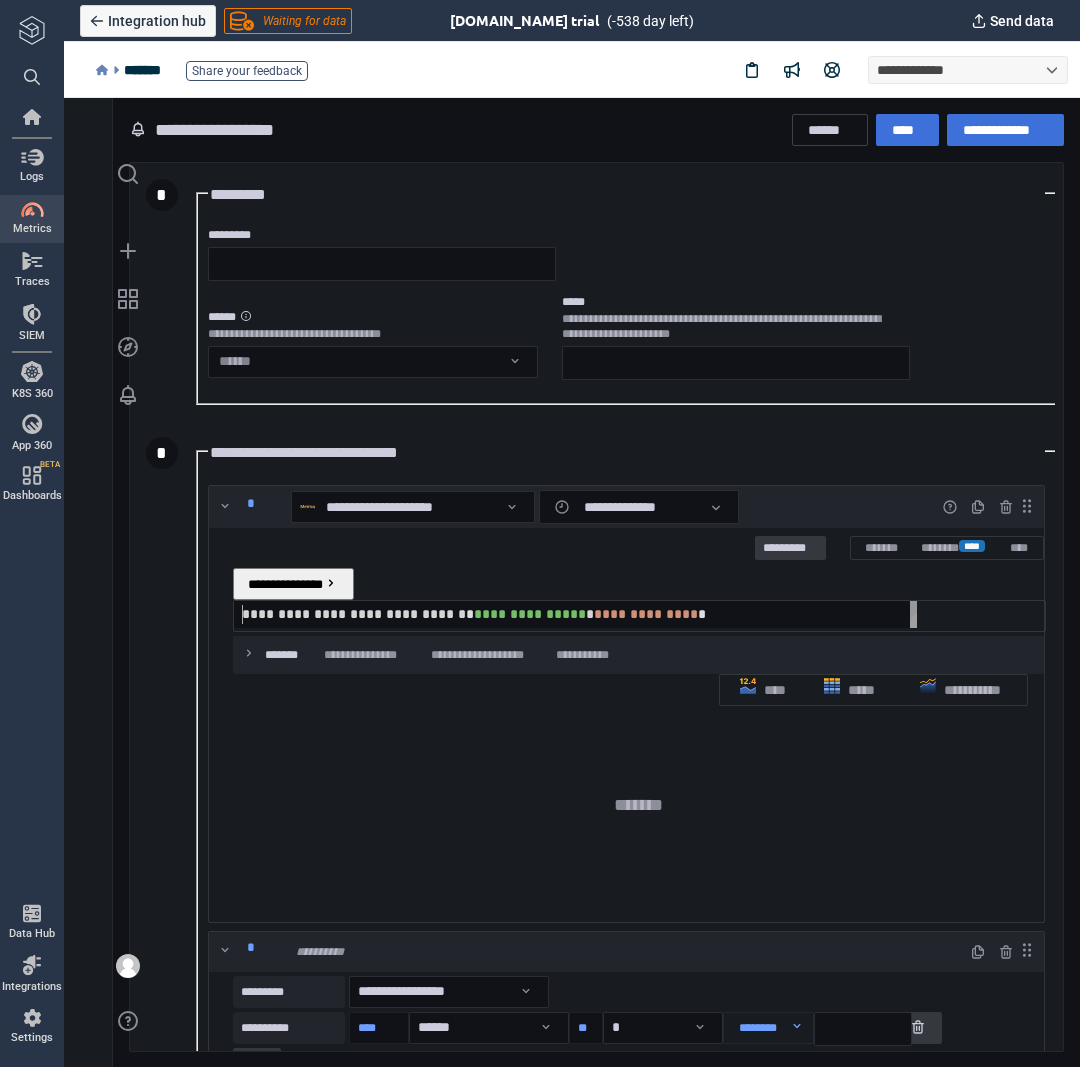 scroll, scrollTop: 17, scrollLeft: 1, axis: both 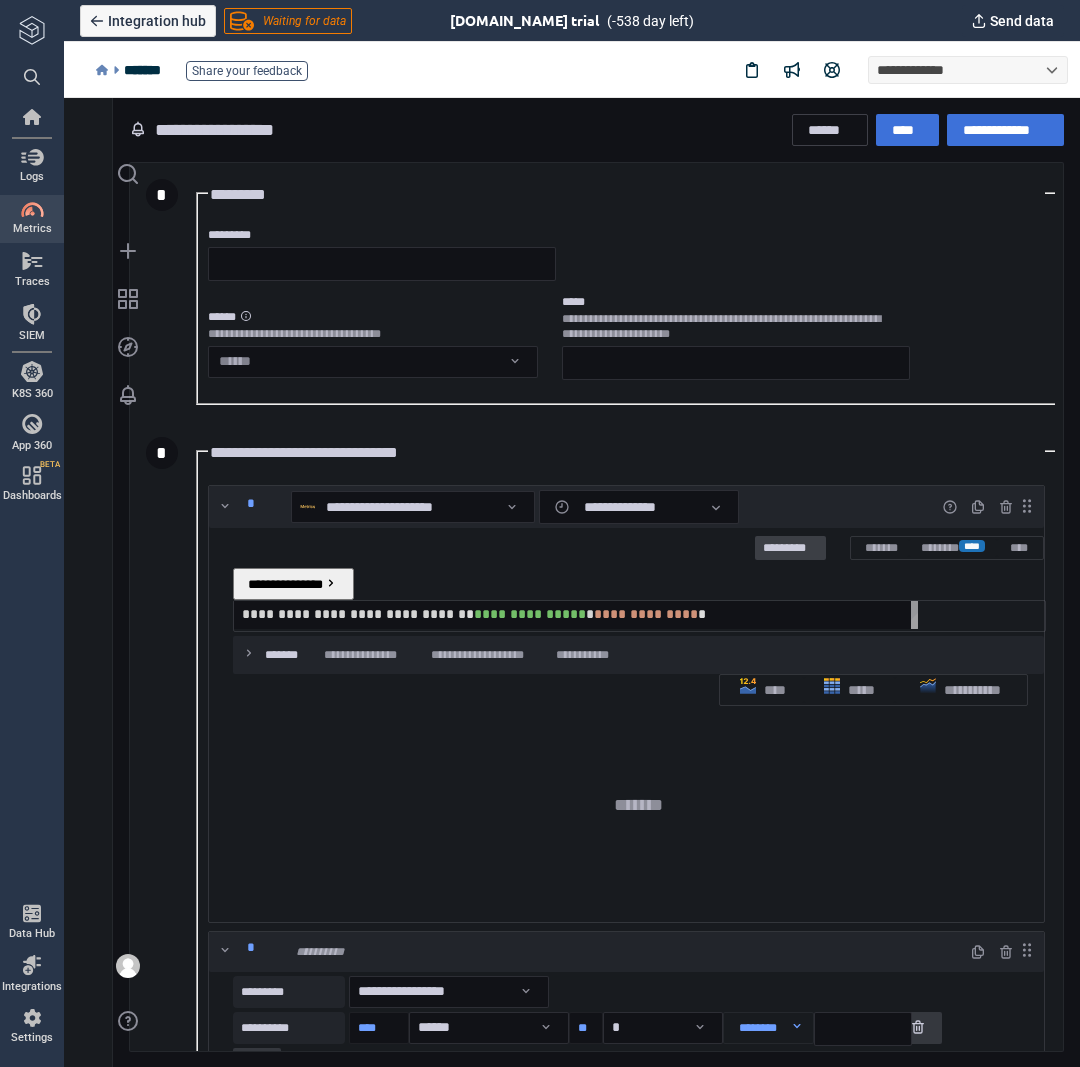 click on "*********" at bounding box center (790, 549) 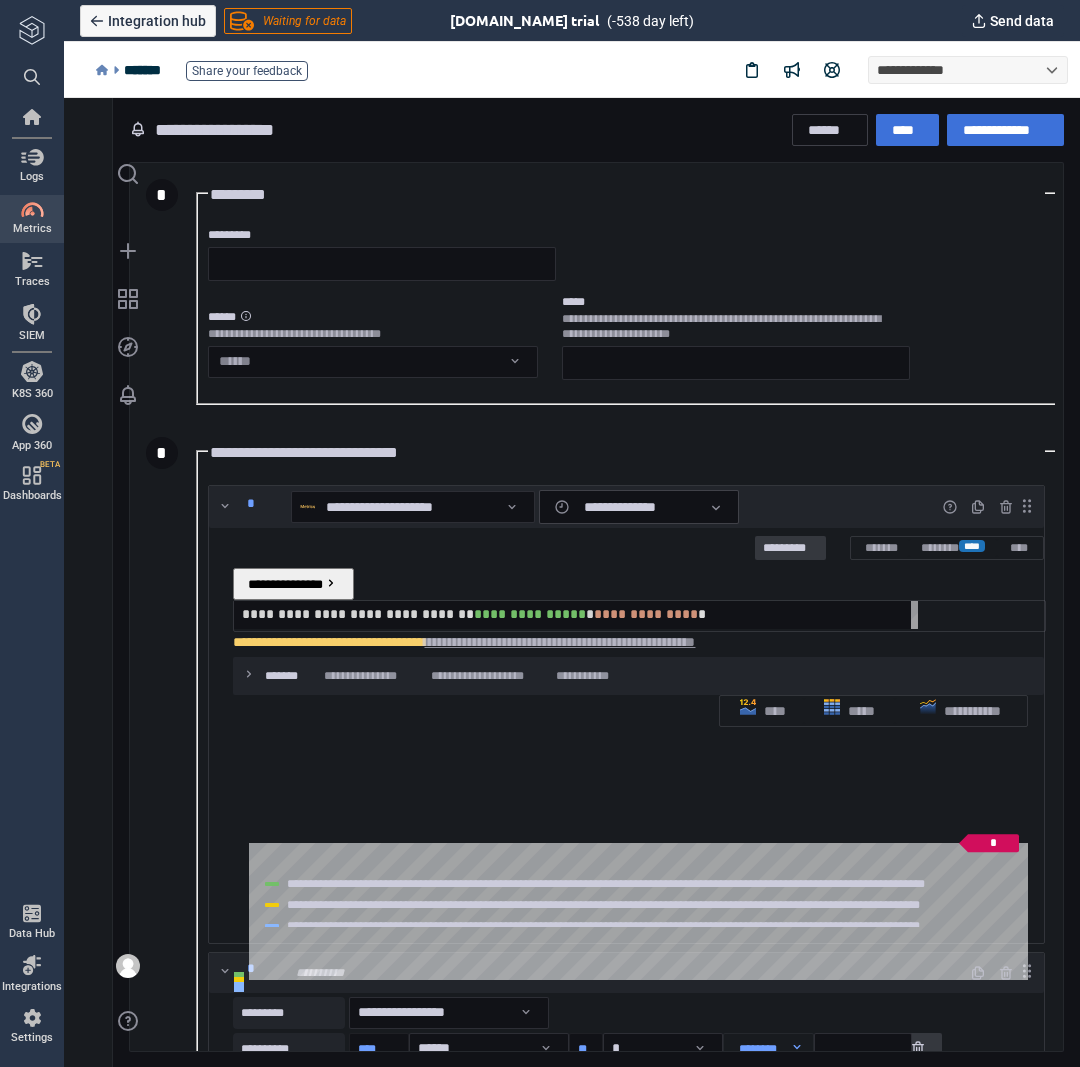 click at bounding box center (716, 508) 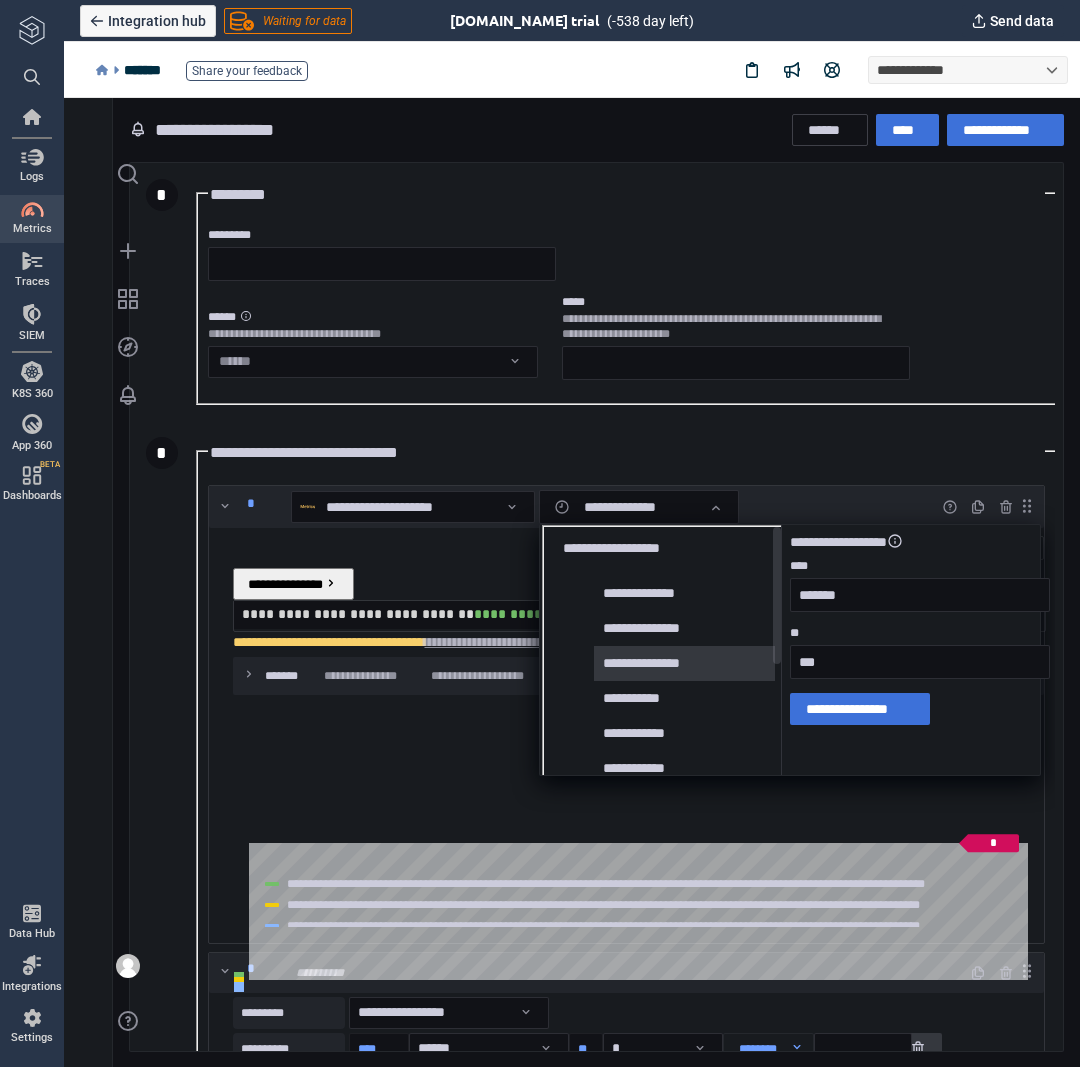 click on "**********" at bounding box center [684, 663] 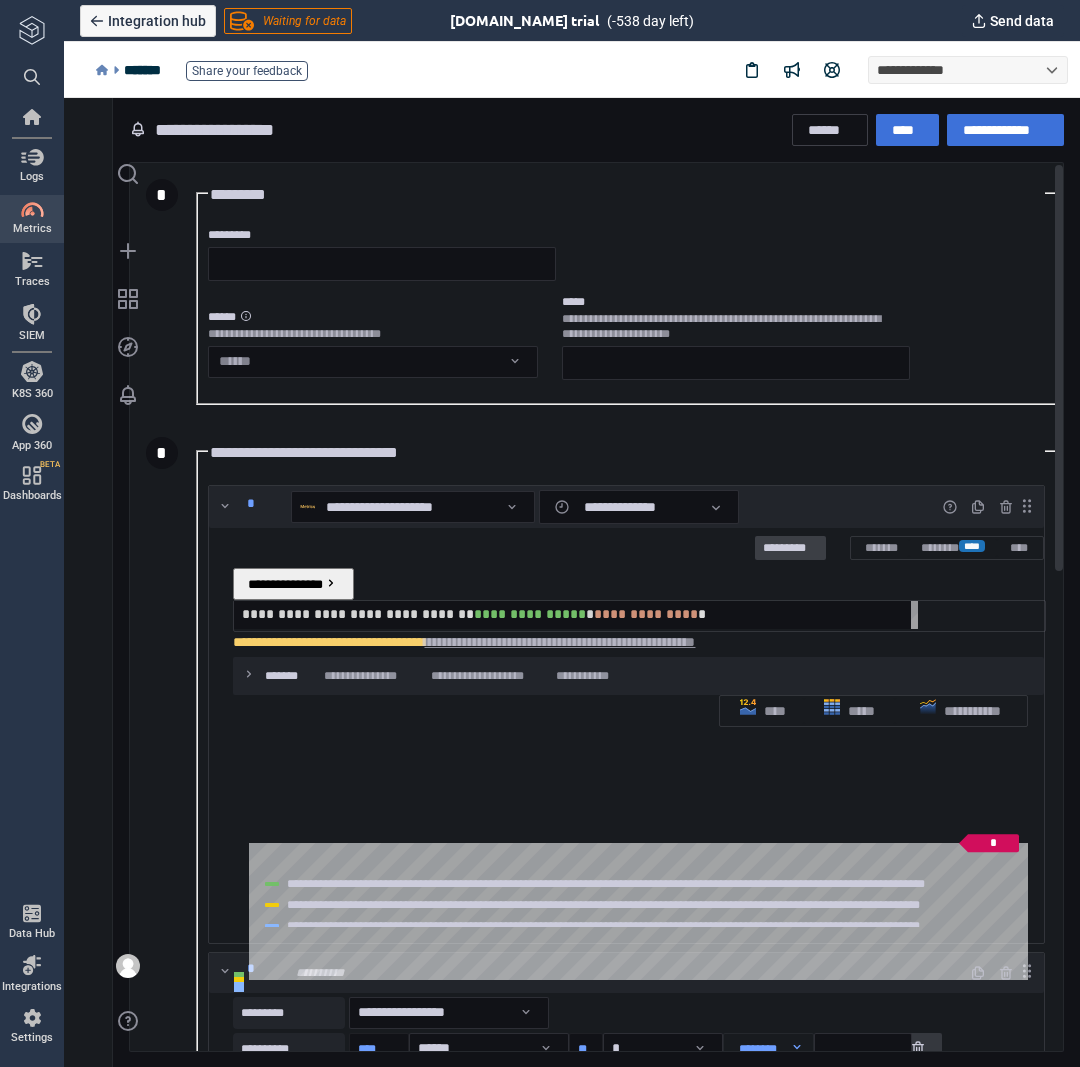click on "*********" at bounding box center (790, 549) 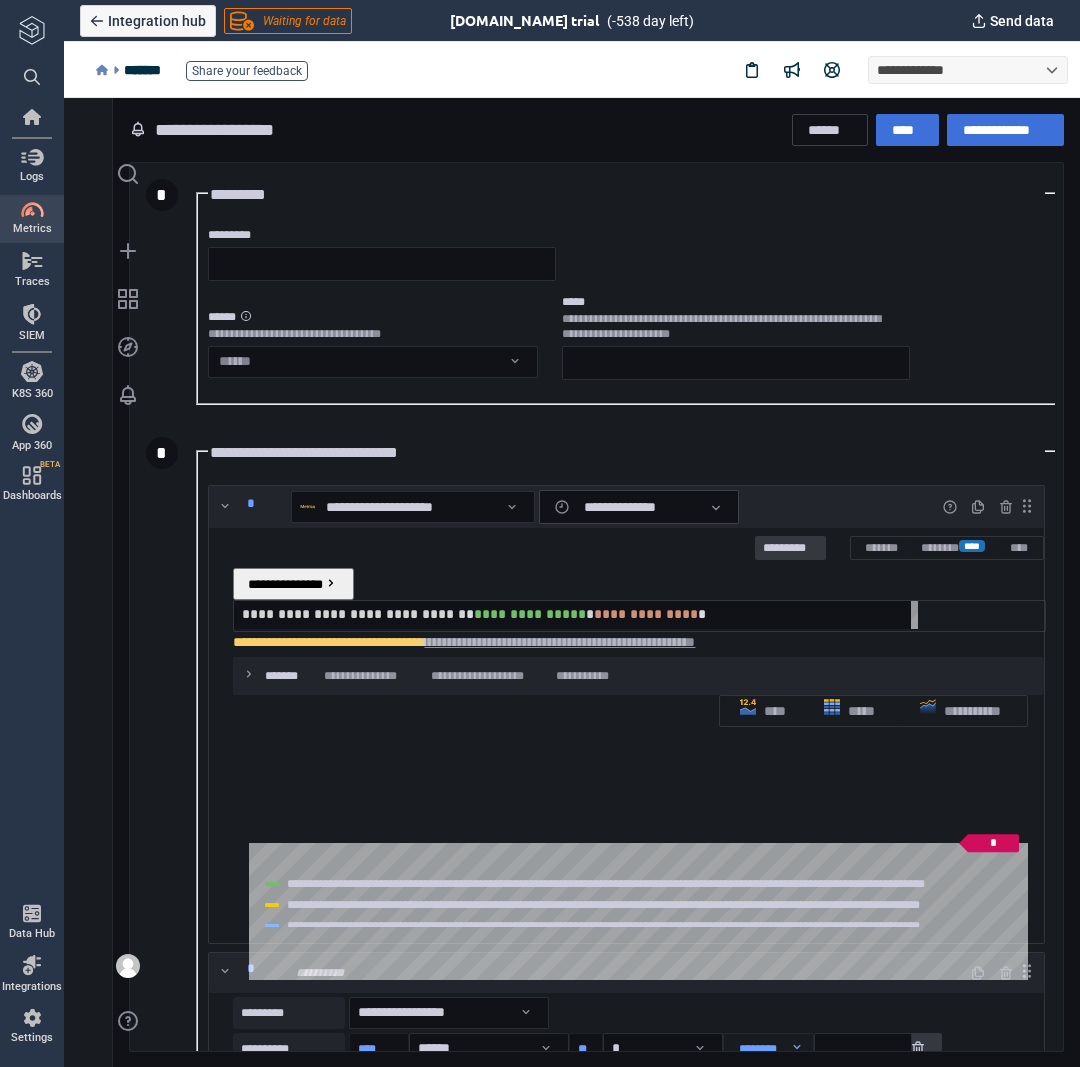 click on "******* ** ***" at bounding box center [637, 507] 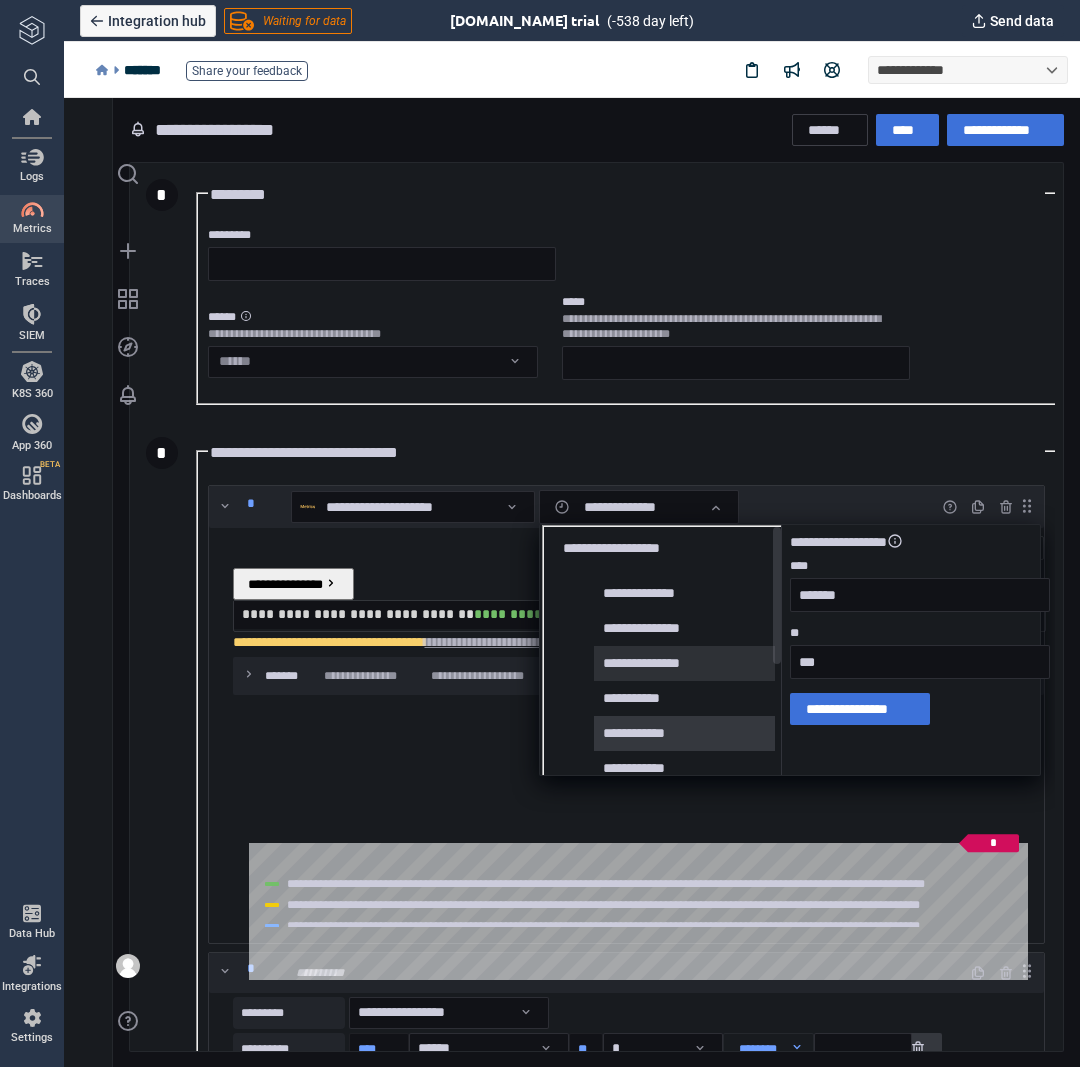 click on "**********" at bounding box center [684, 733] 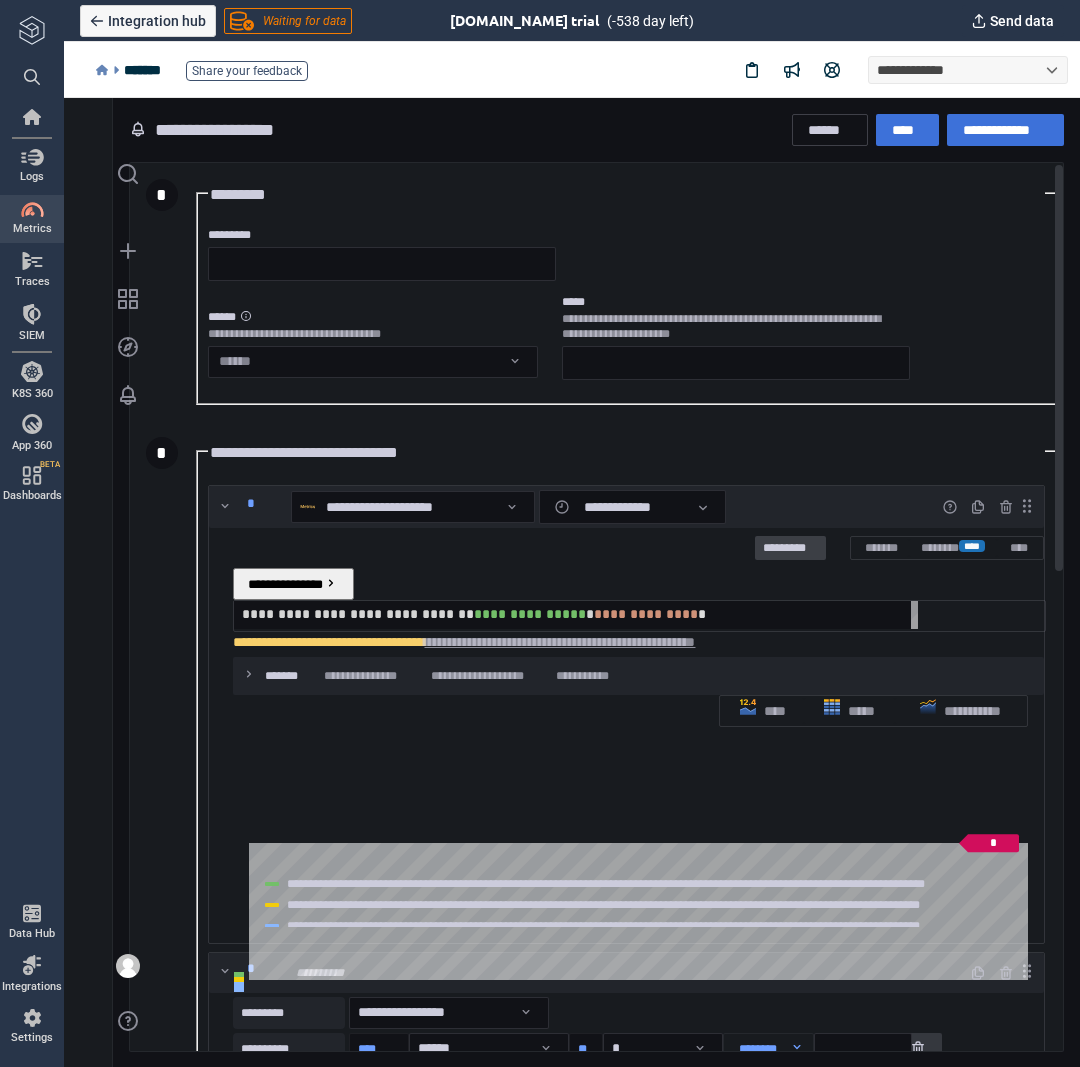 click on "*********" at bounding box center [790, 549] 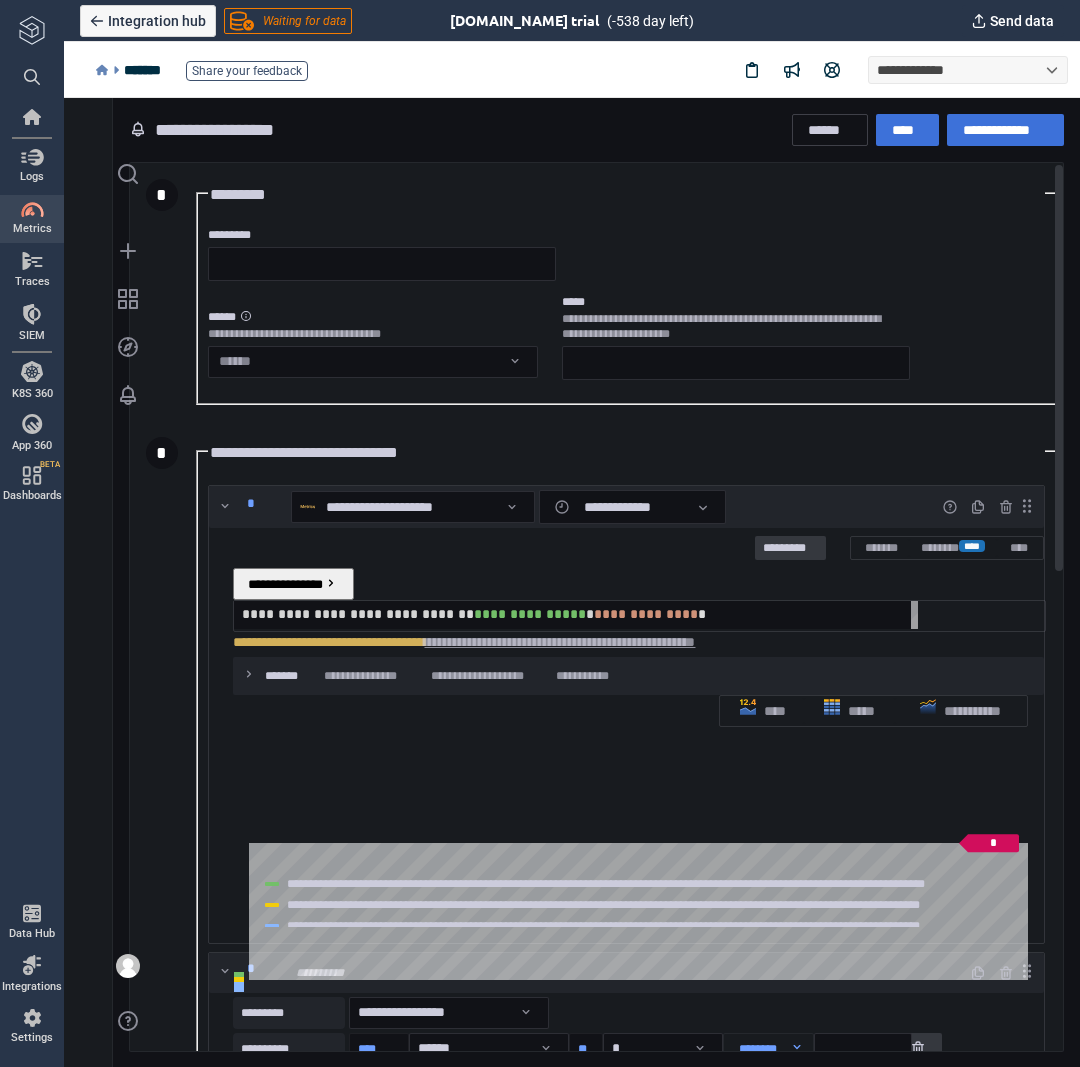 click on "**********" at bounding box center (638, 642) 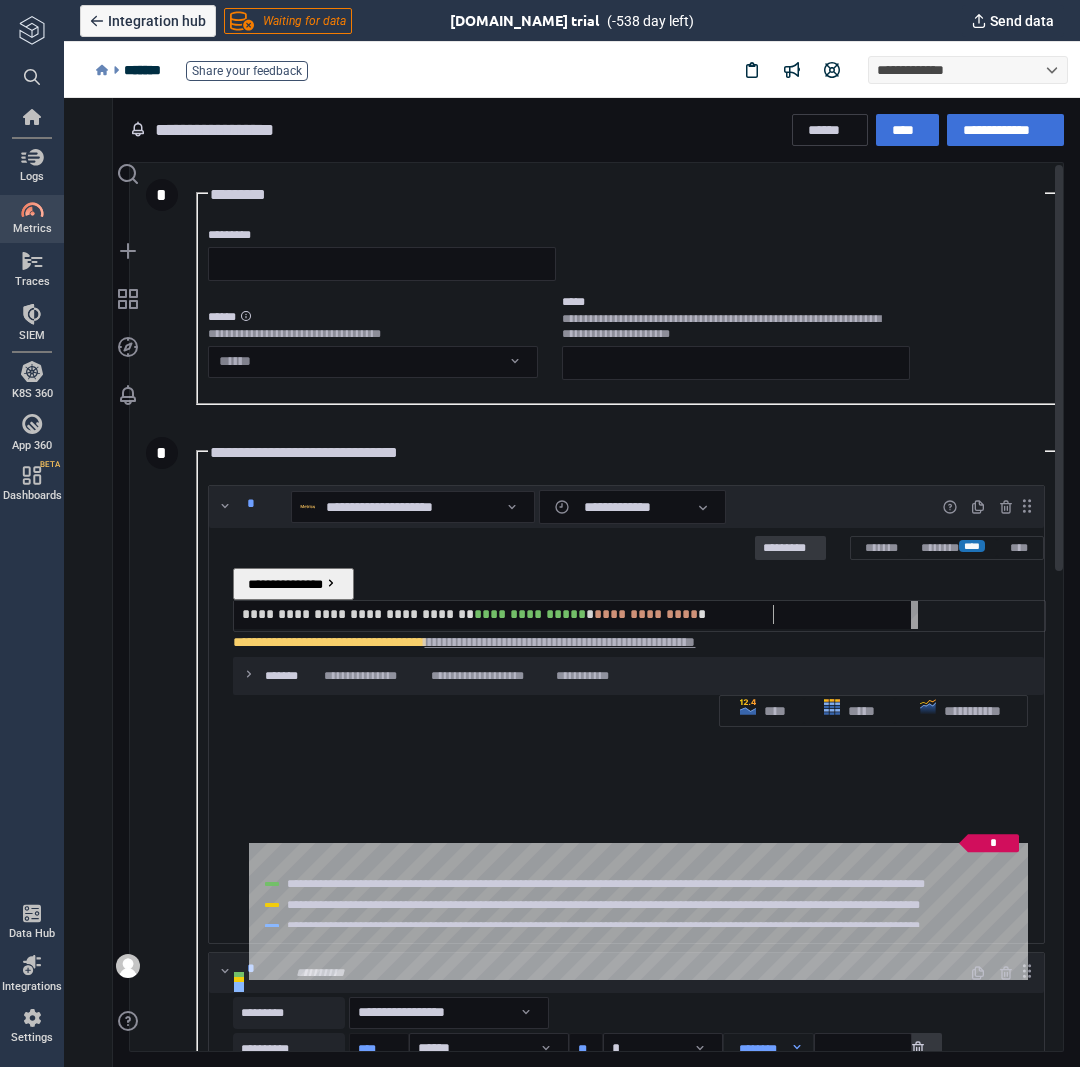 click on "**********" at bounding box center (580, 614) 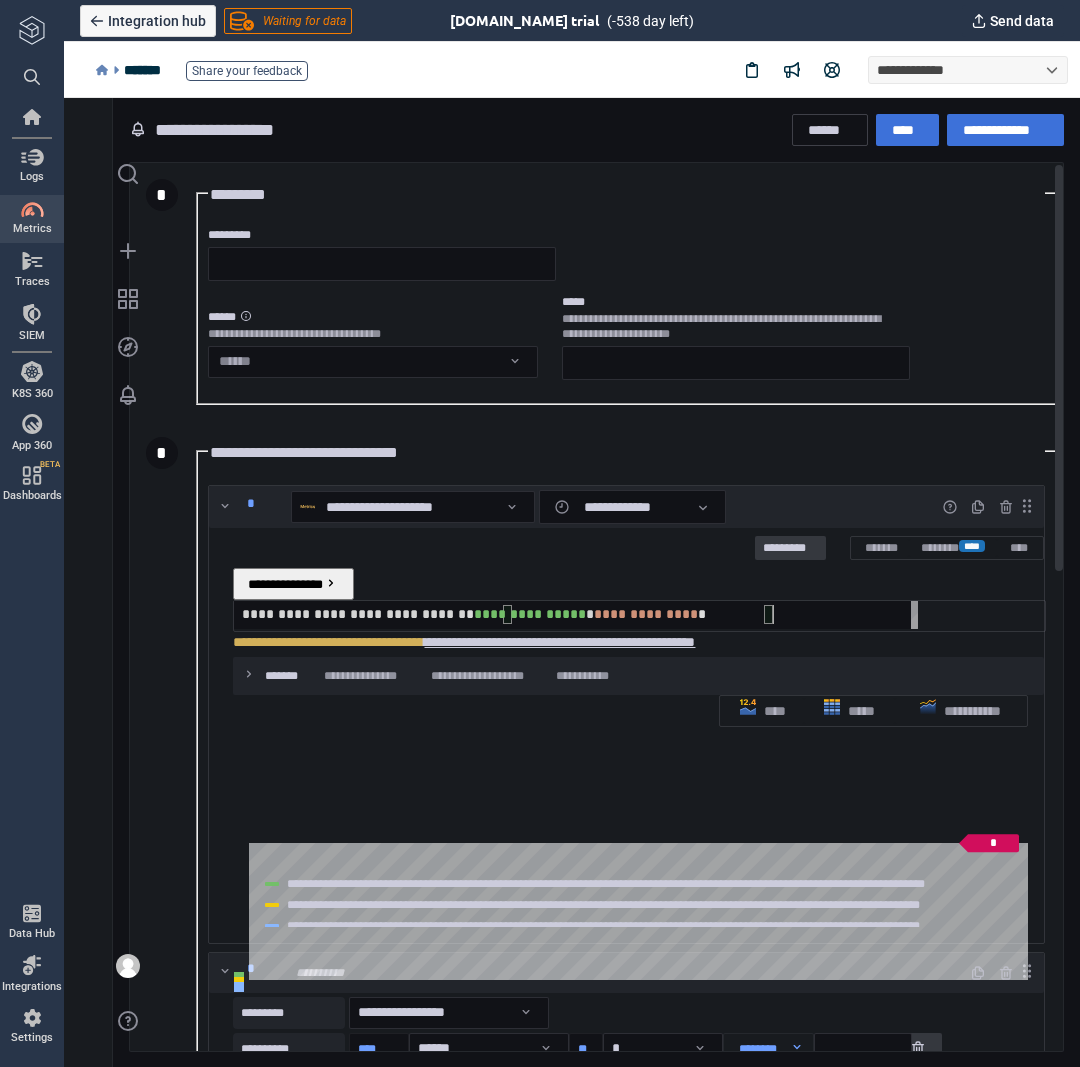 click on "**********" at bounding box center (559, 642) 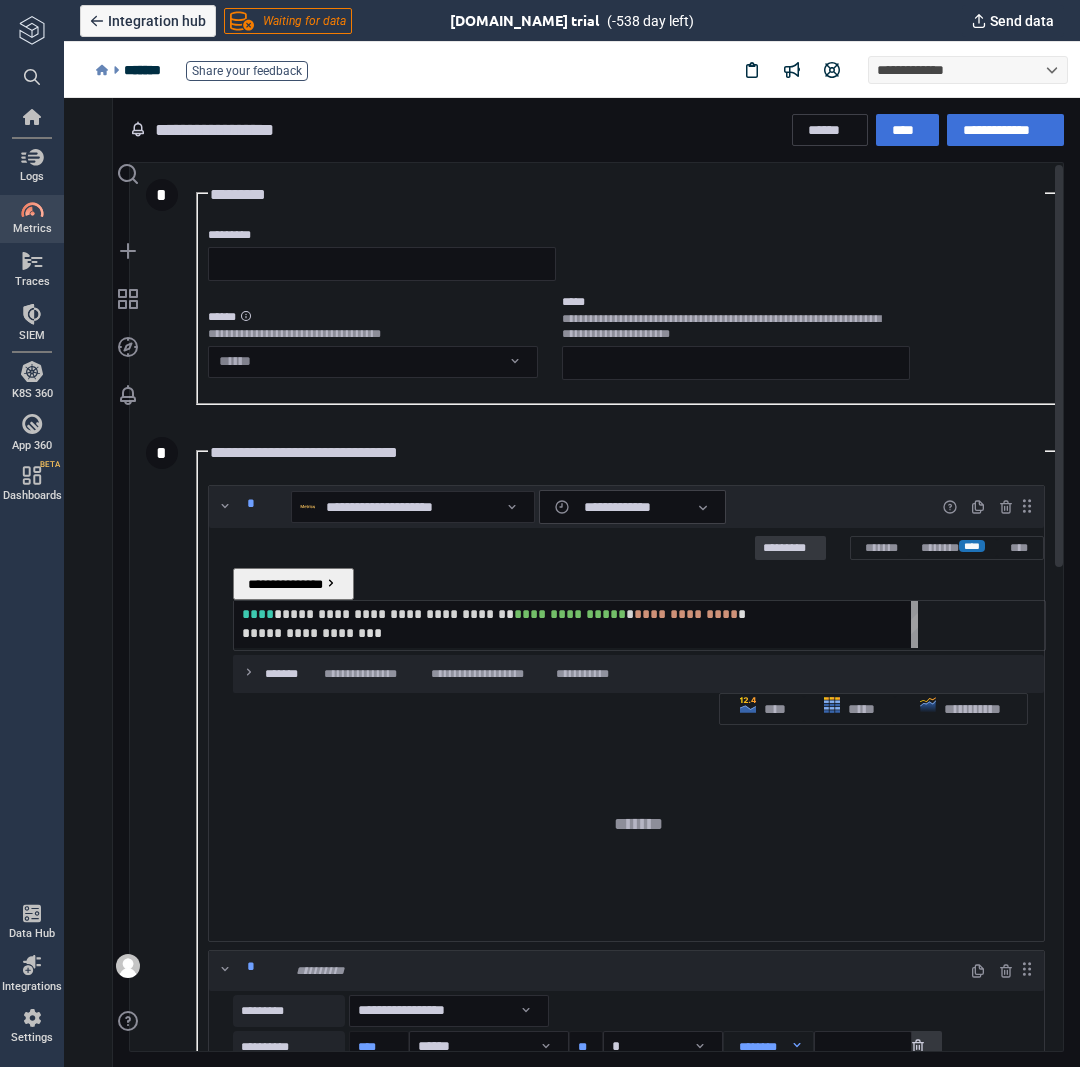 click at bounding box center [703, 508] 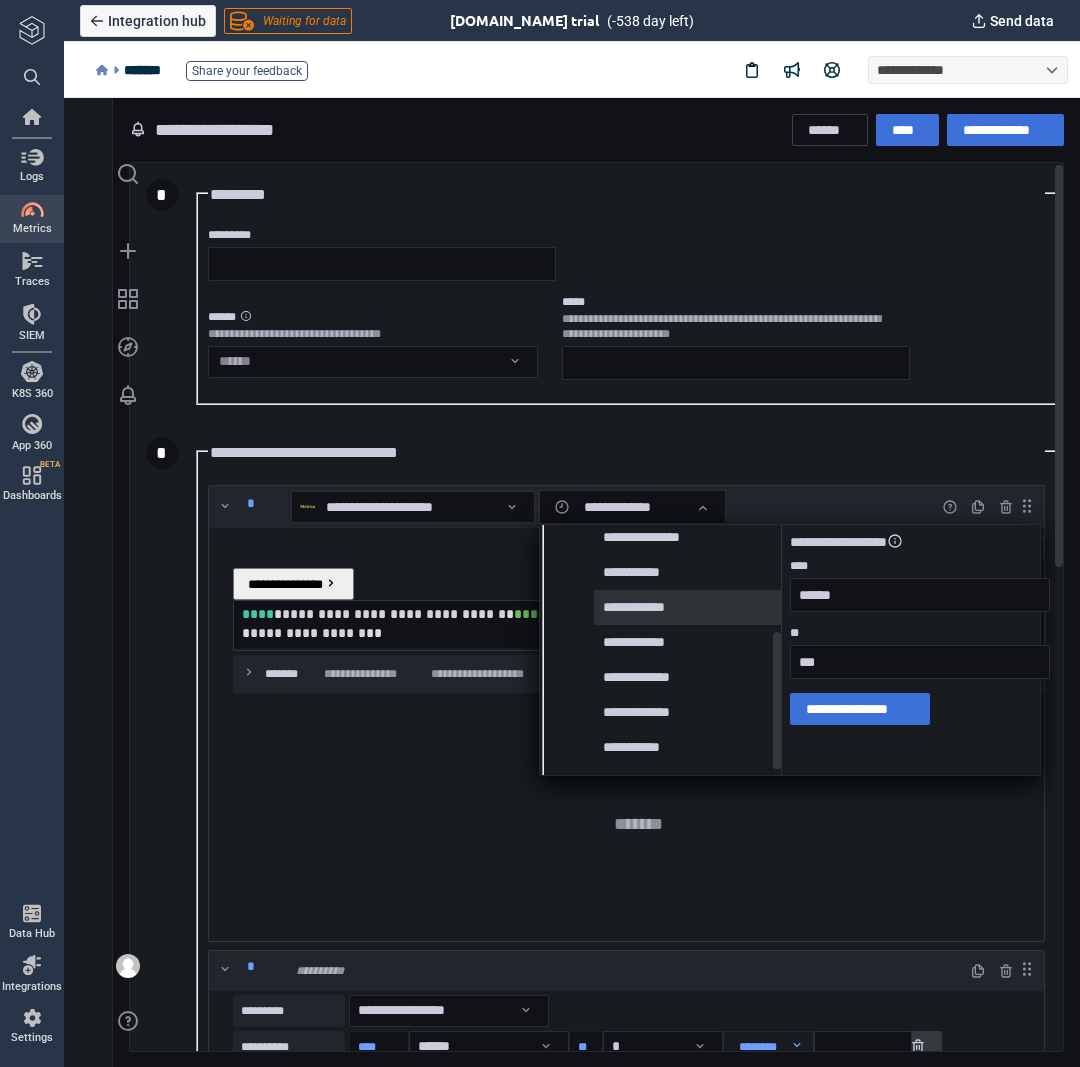 scroll, scrollTop: 198, scrollLeft: 0, axis: vertical 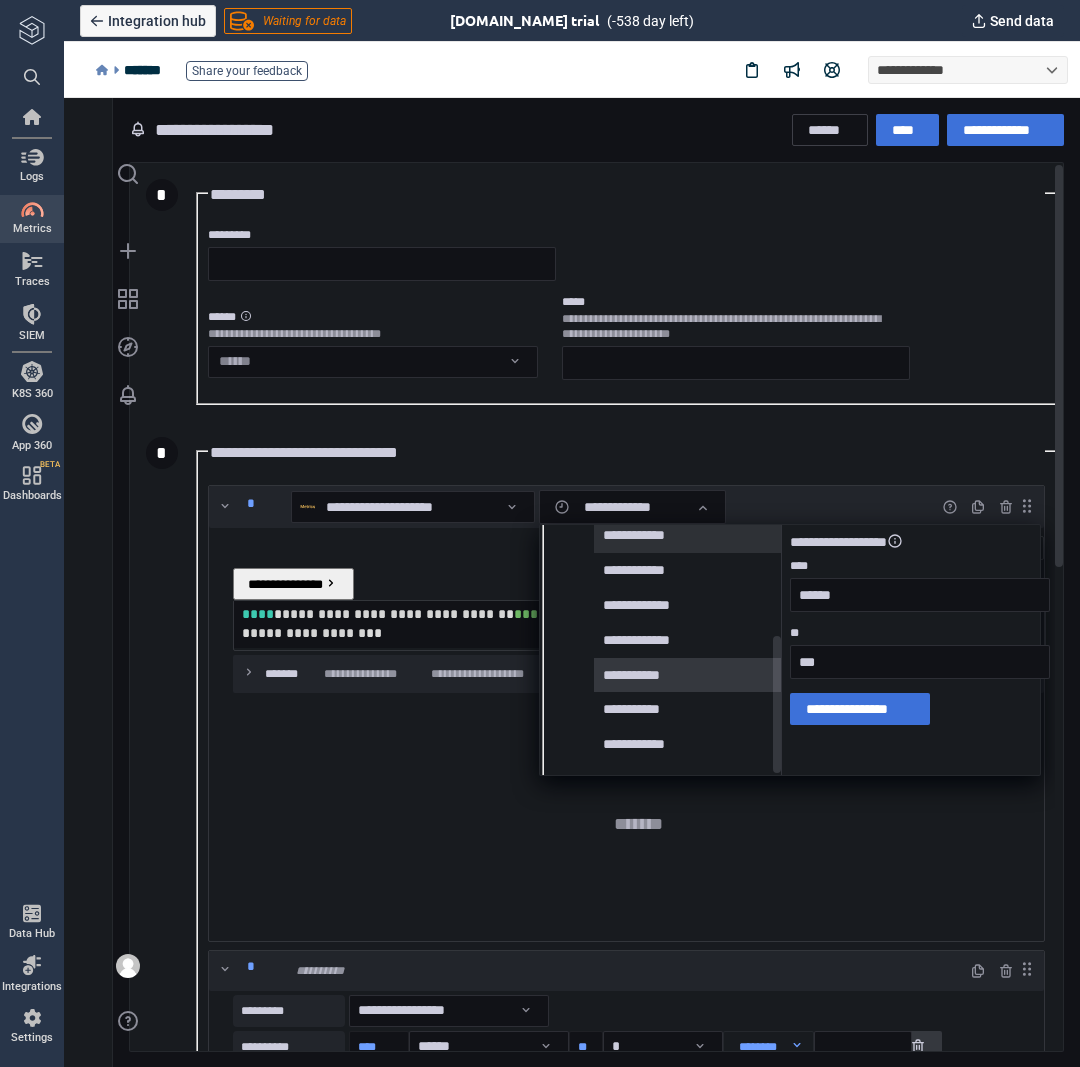 click on "**********" at bounding box center [639, 675] 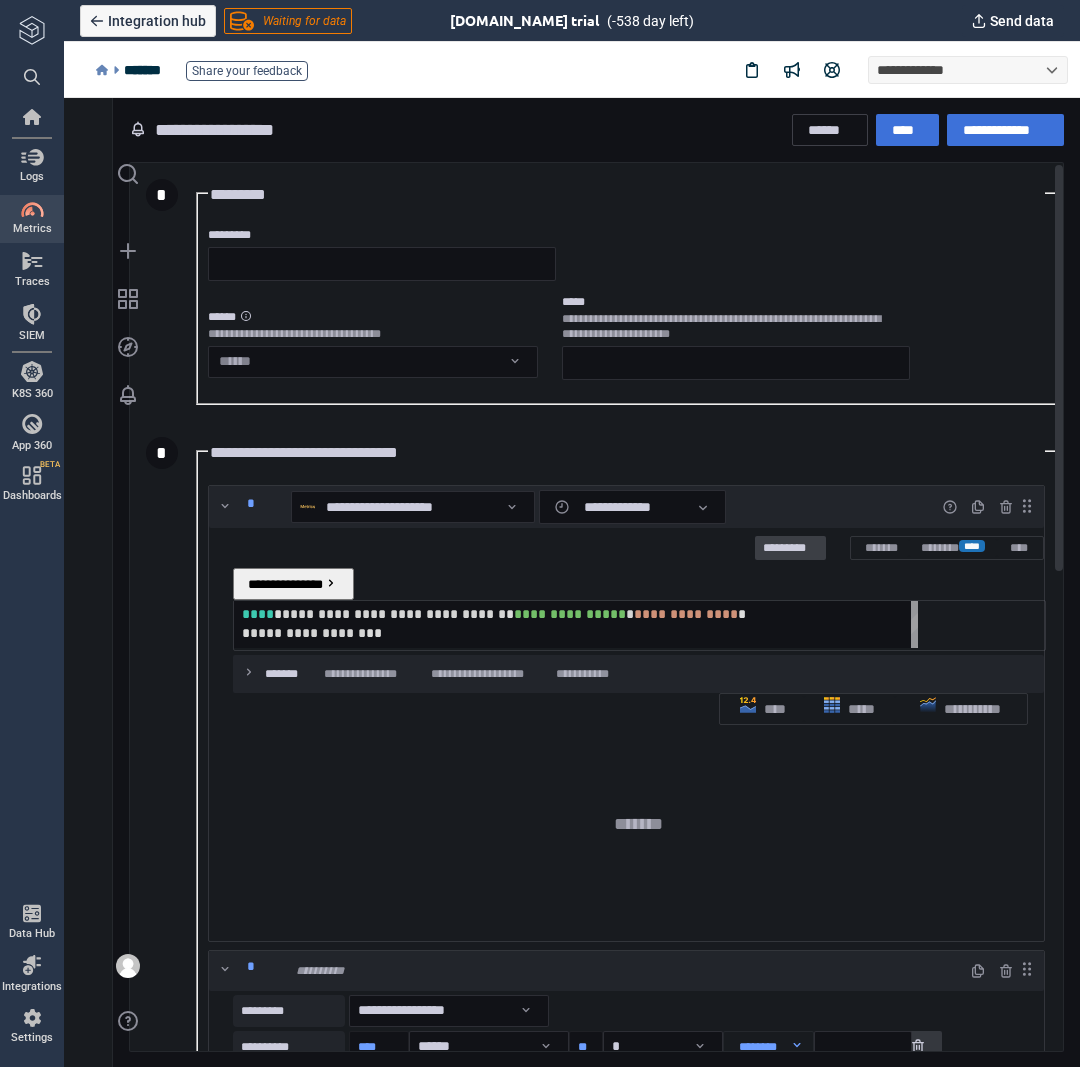 click on "*********" at bounding box center [790, 549] 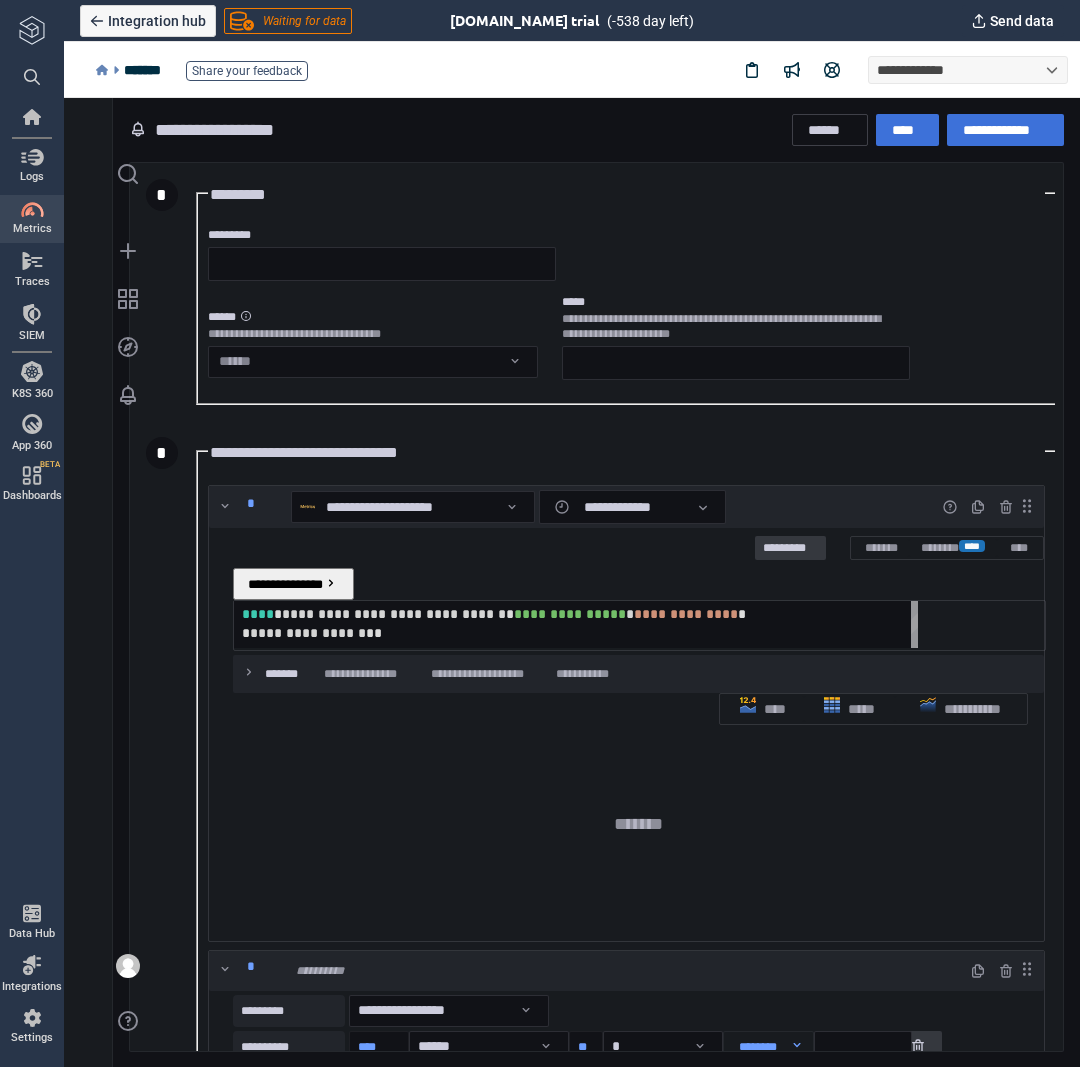 scroll, scrollTop: 8, scrollLeft: 8, axis: both 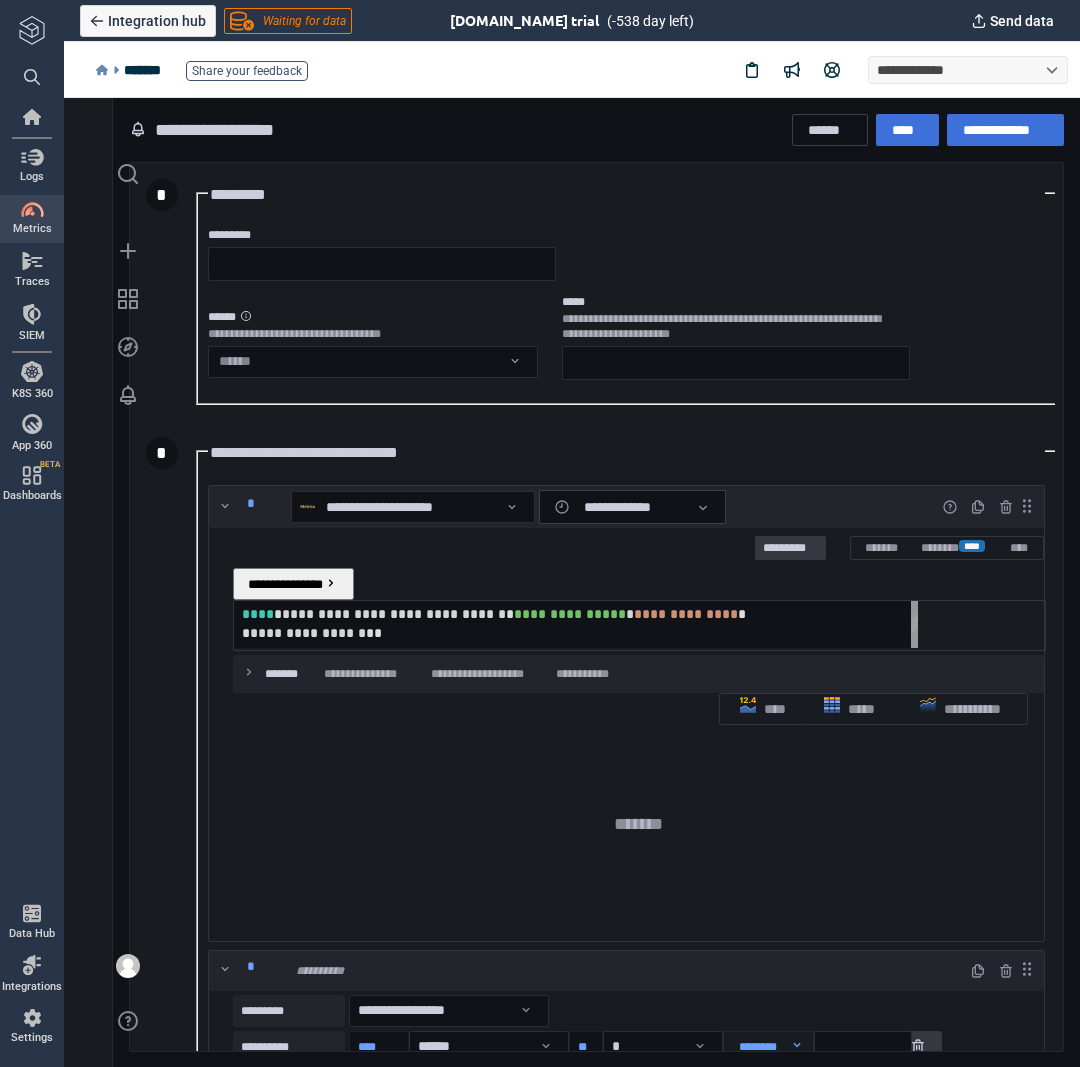 click on "****** ** ***" at bounding box center (630, 507) 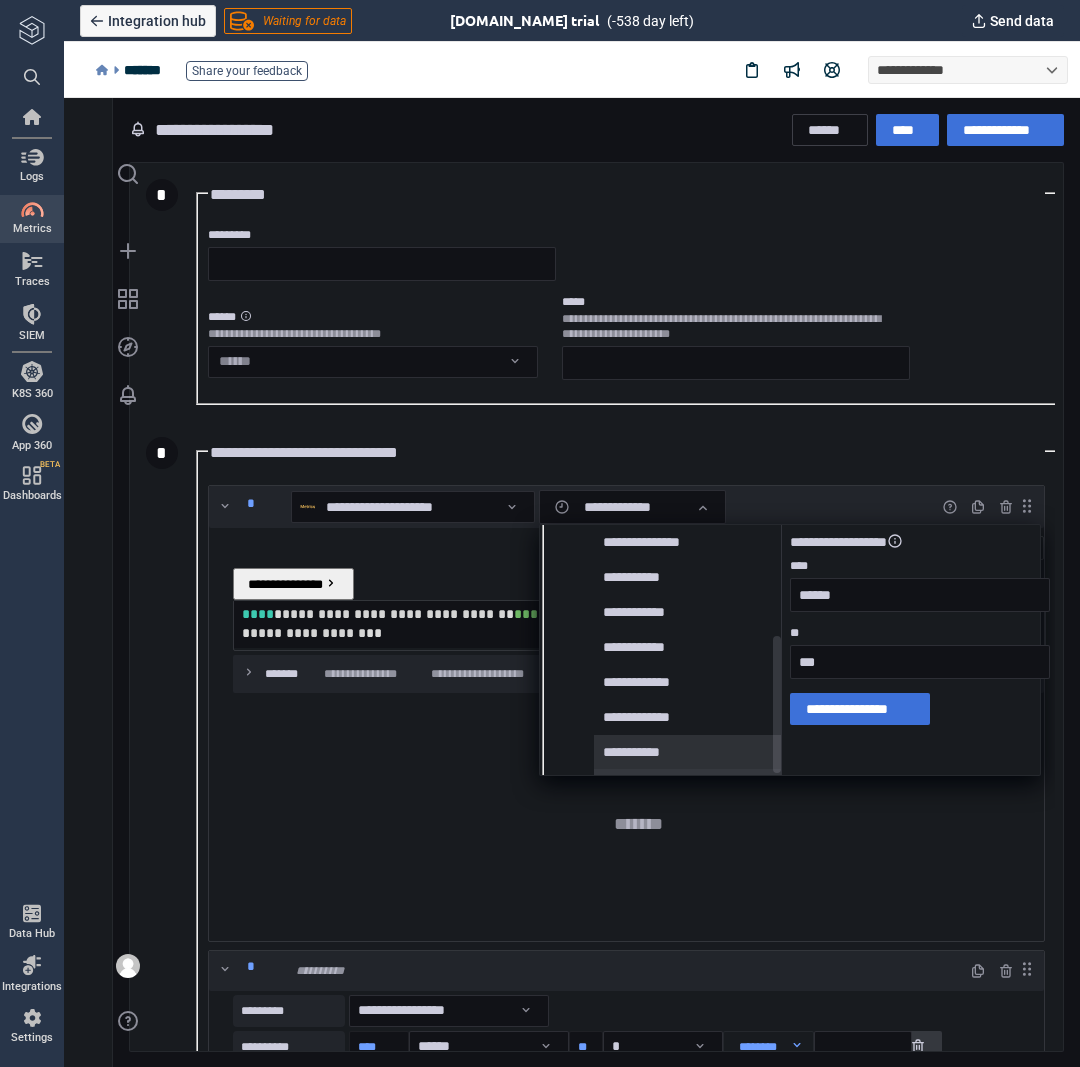 scroll, scrollTop: 198, scrollLeft: 0, axis: vertical 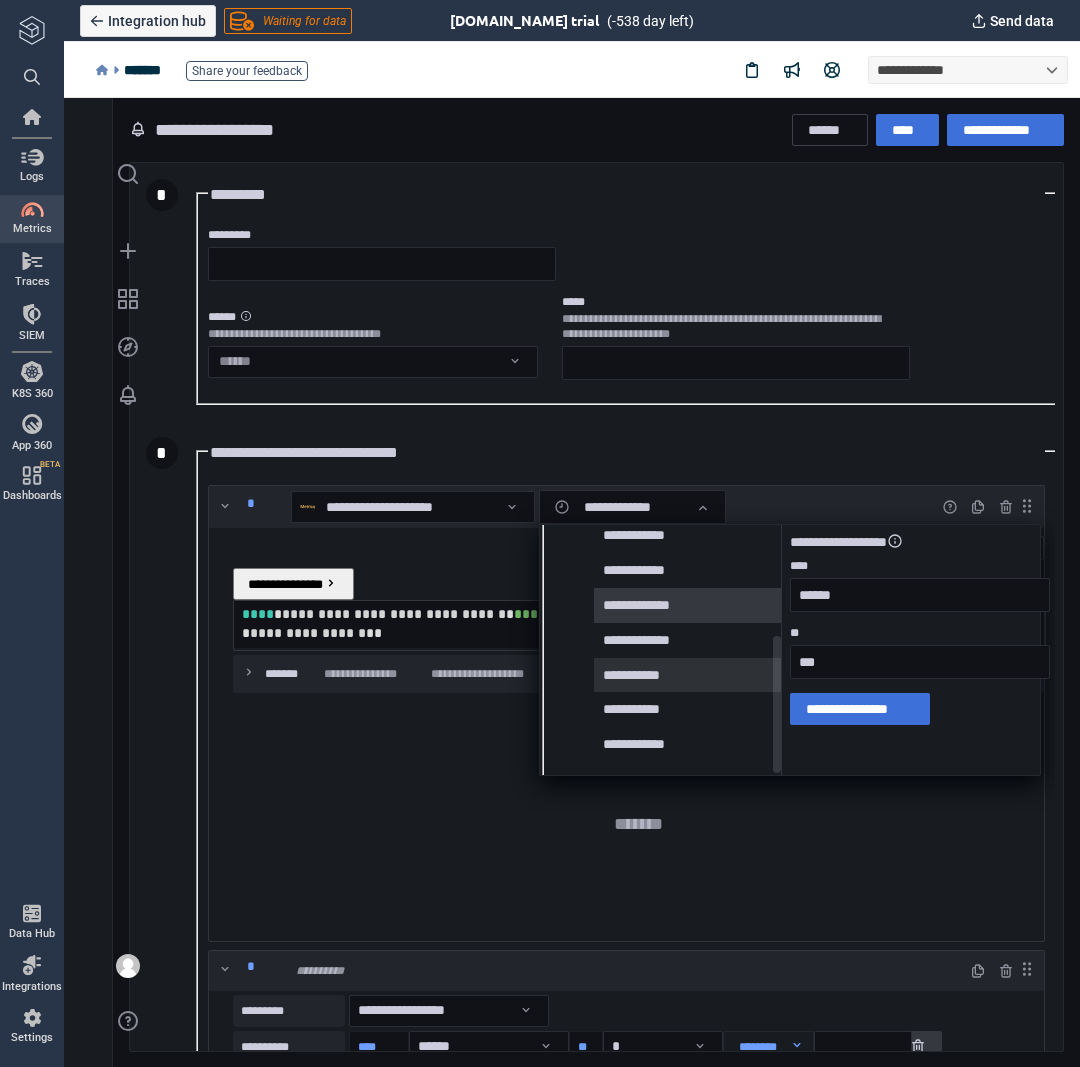 click on "**********" at bounding box center [646, 605] 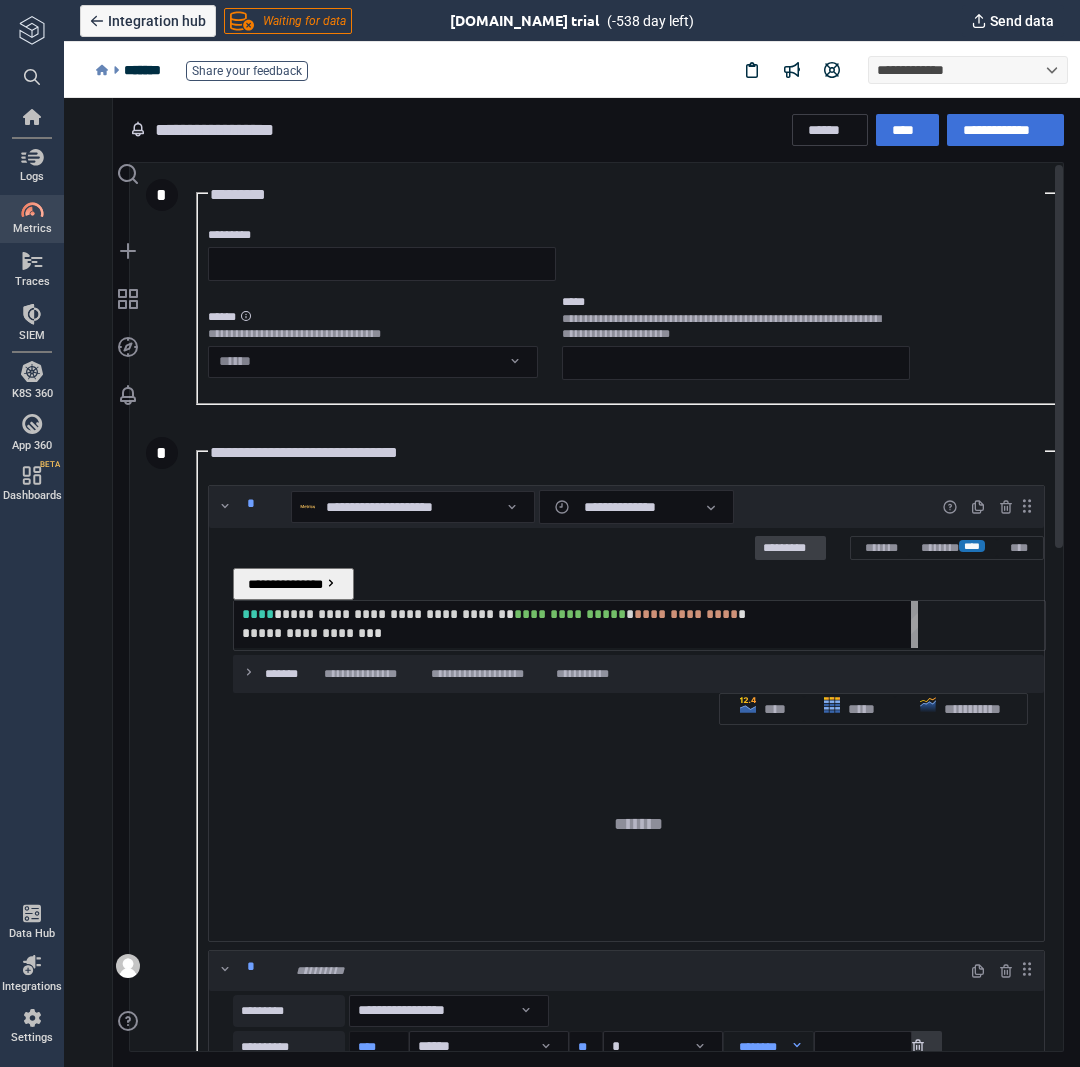 click on "*********" at bounding box center [790, 548] 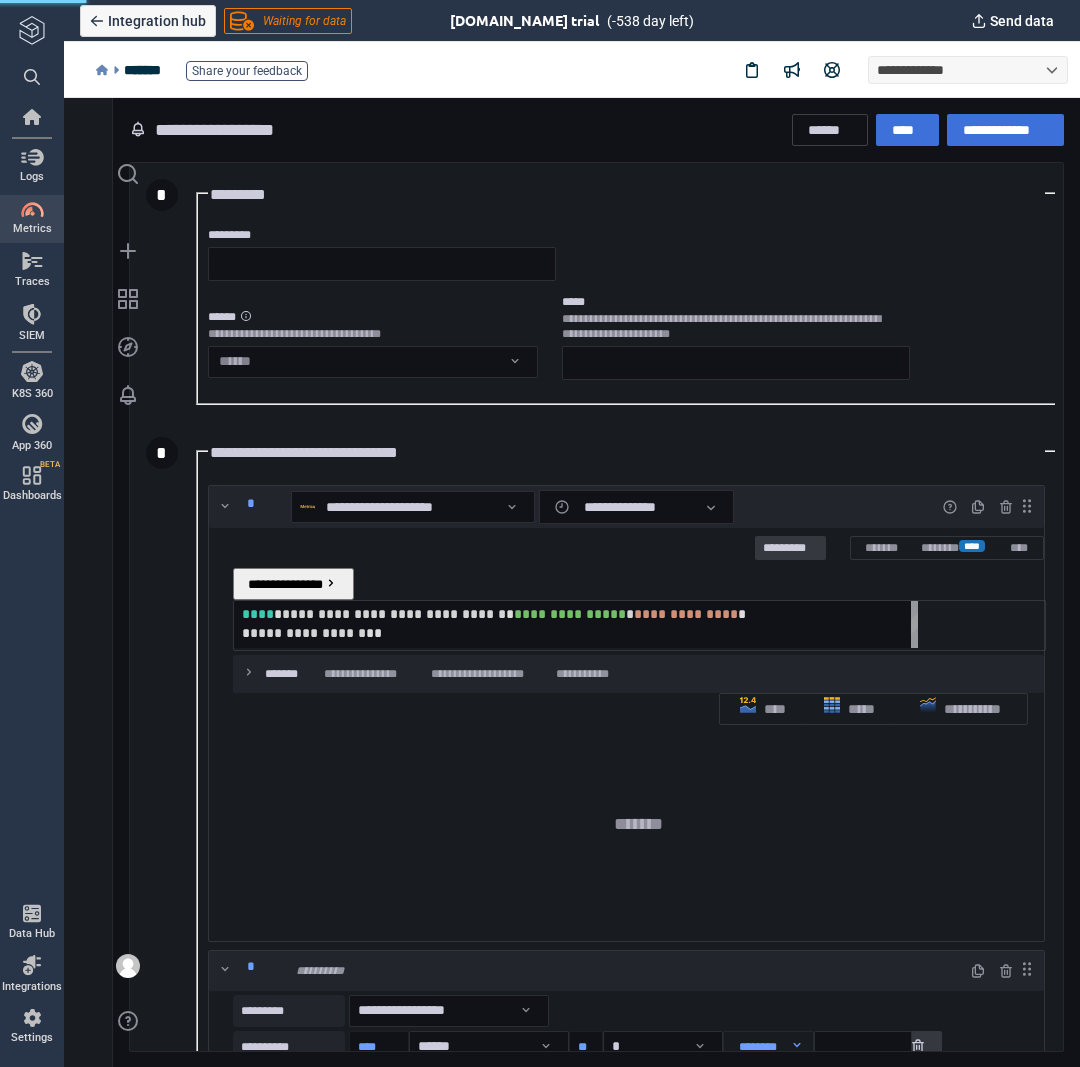 scroll, scrollTop: 104, scrollLeft: 802, axis: both 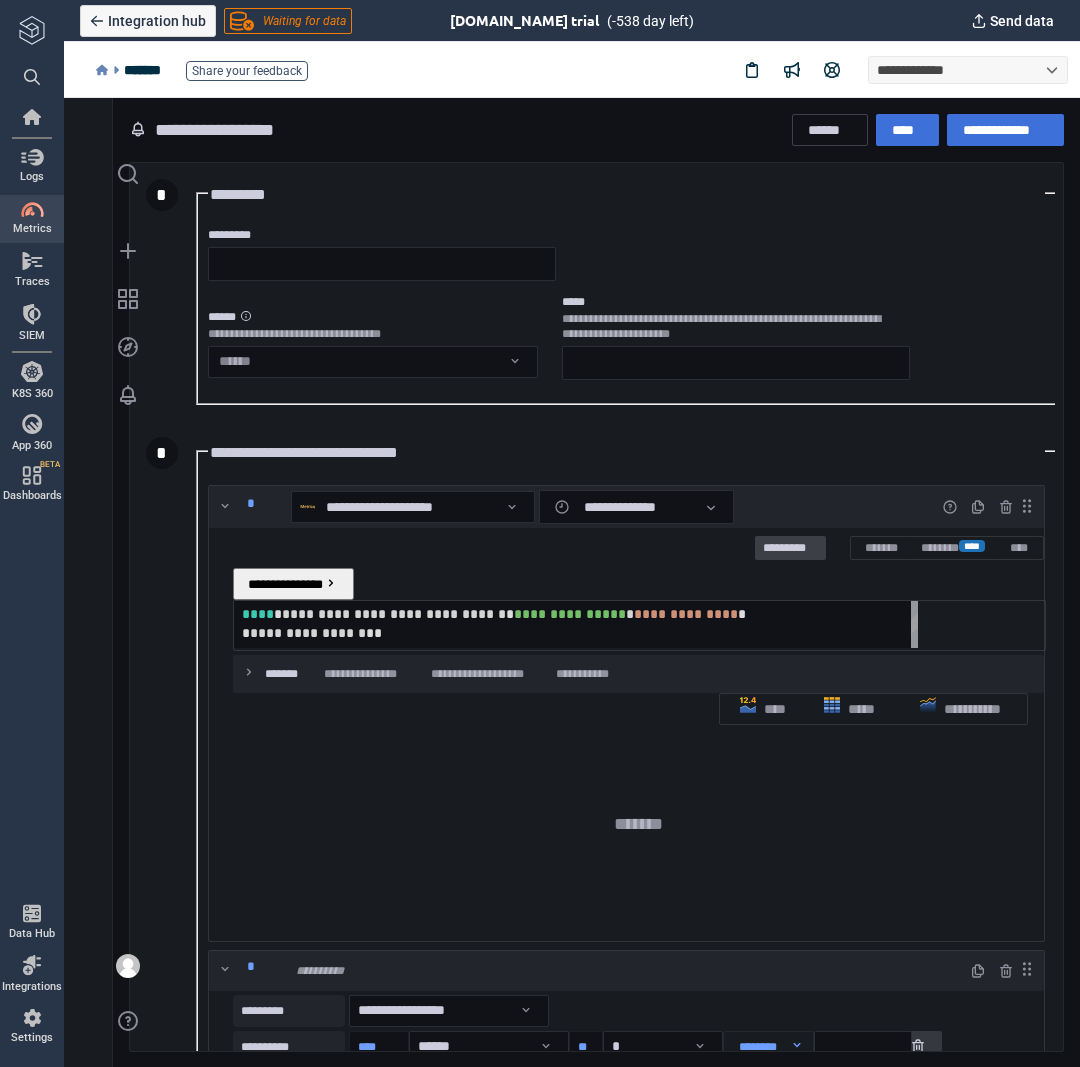 click on "*********" at bounding box center (790, 549) 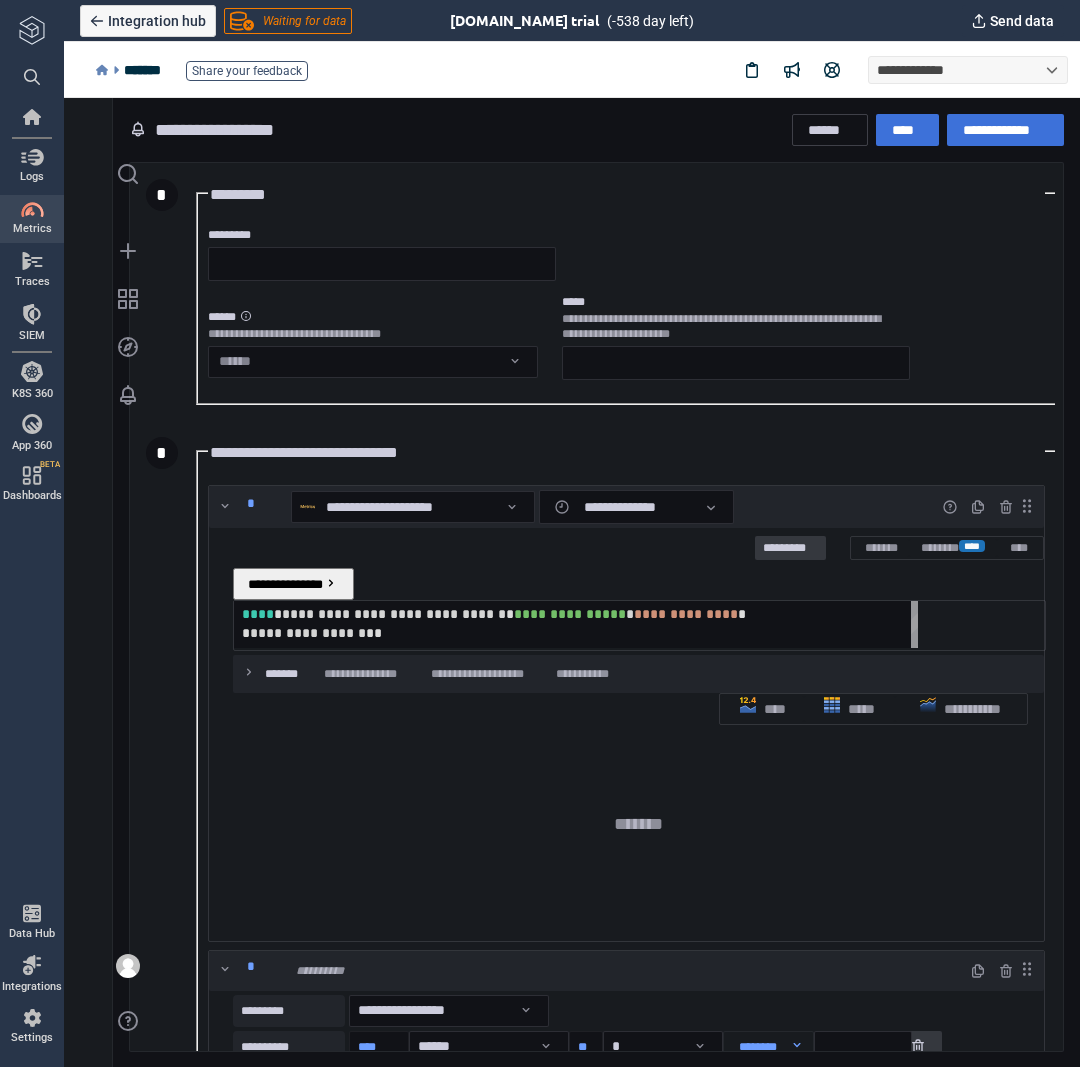 scroll, scrollTop: 17, scrollLeft: 731, axis: both 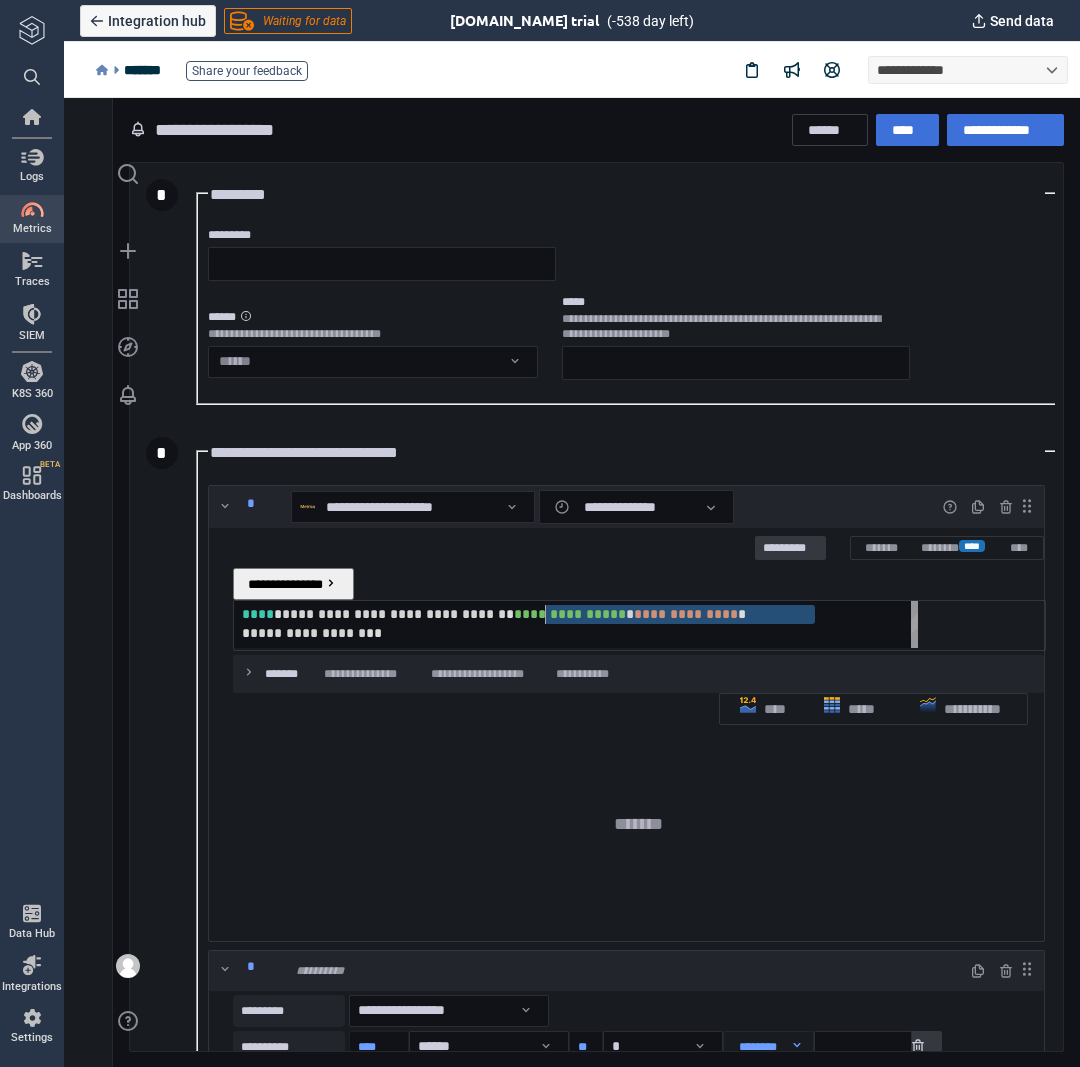drag, startPoint x: 960, startPoint y: 555, endPoint x: 659, endPoint y: 567, distance: 301.2391 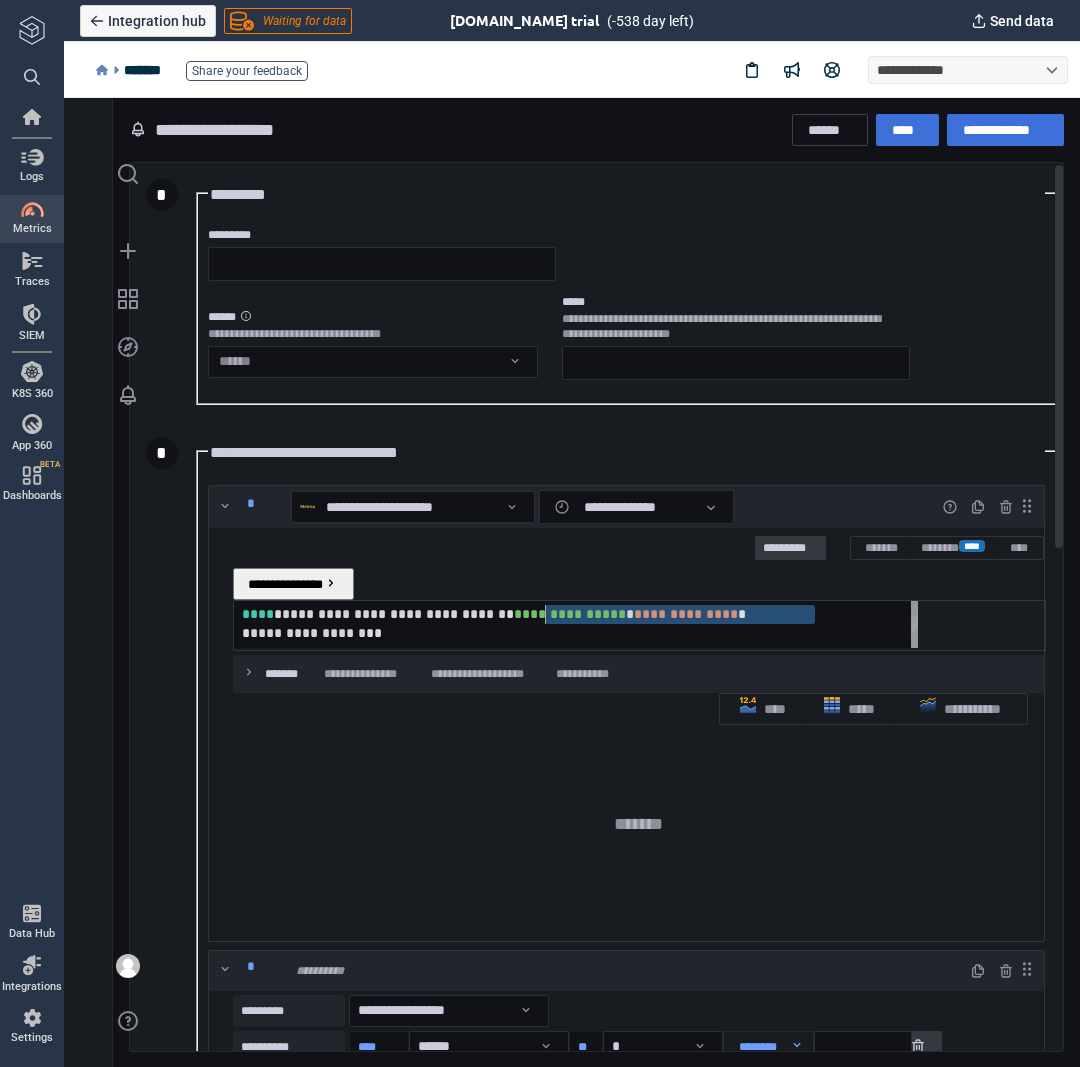 scroll, scrollTop: 17, scrollLeft: 462, axis: both 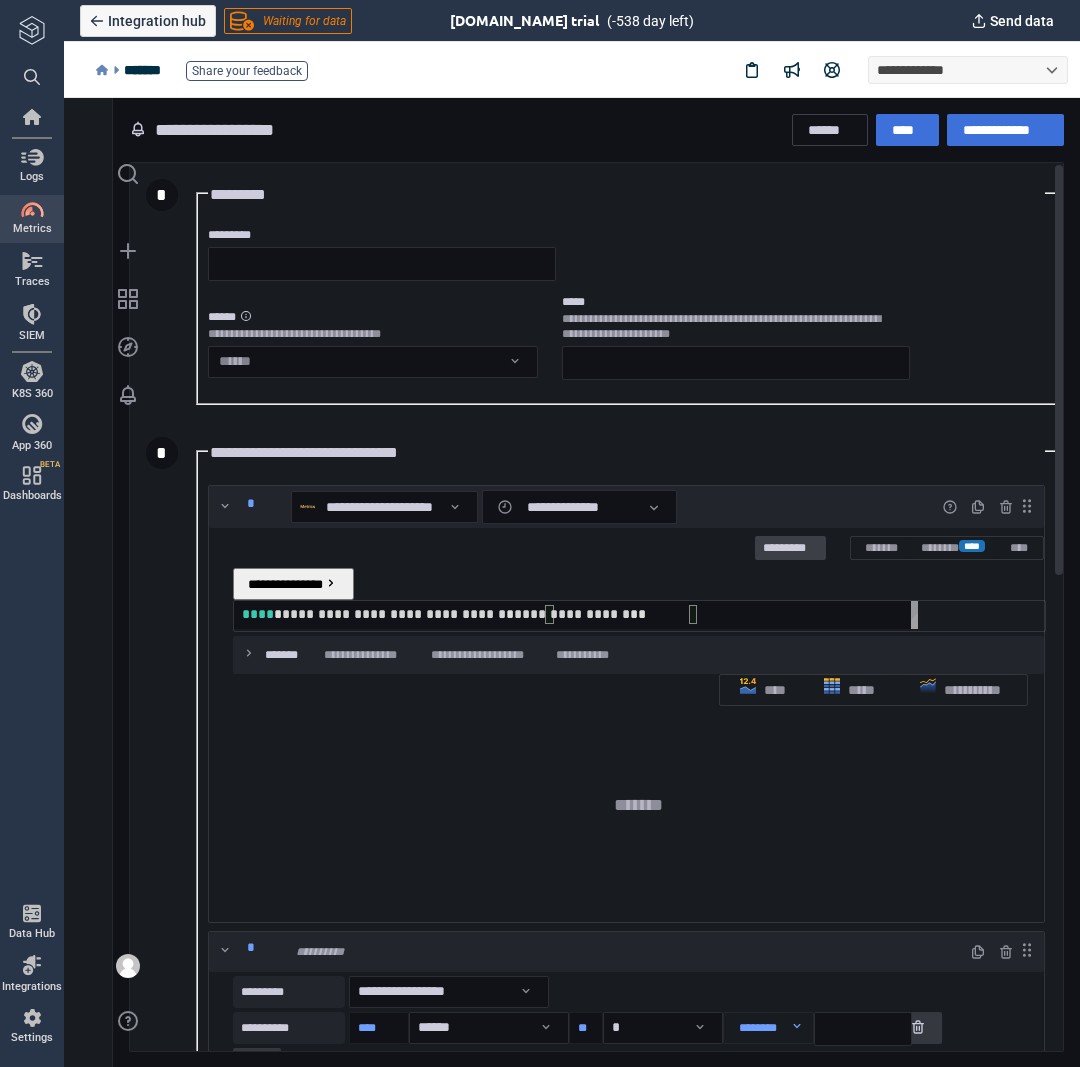 click on "*********" at bounding box center [790, 549] 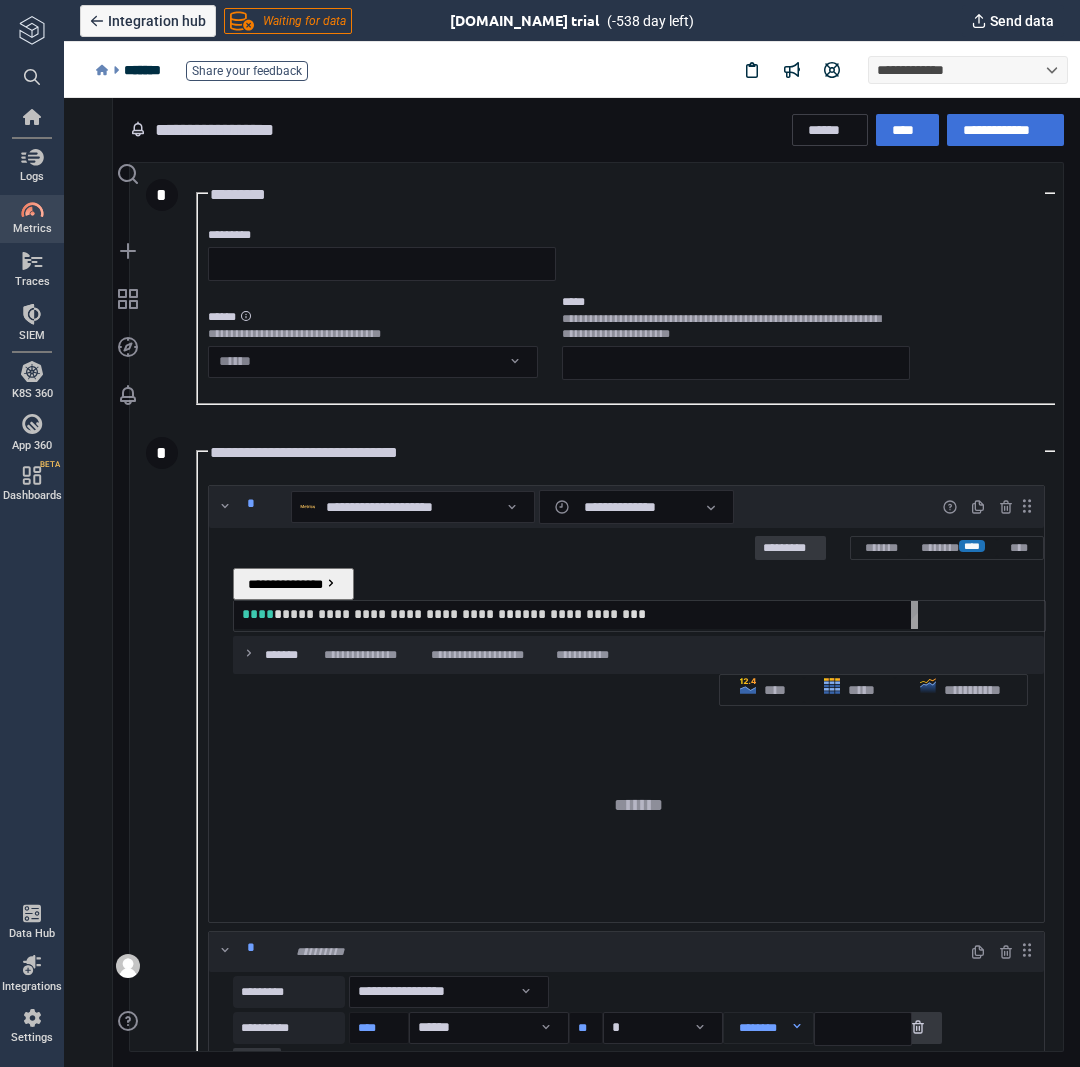 click on "**********" at bounding box center (580, 614) 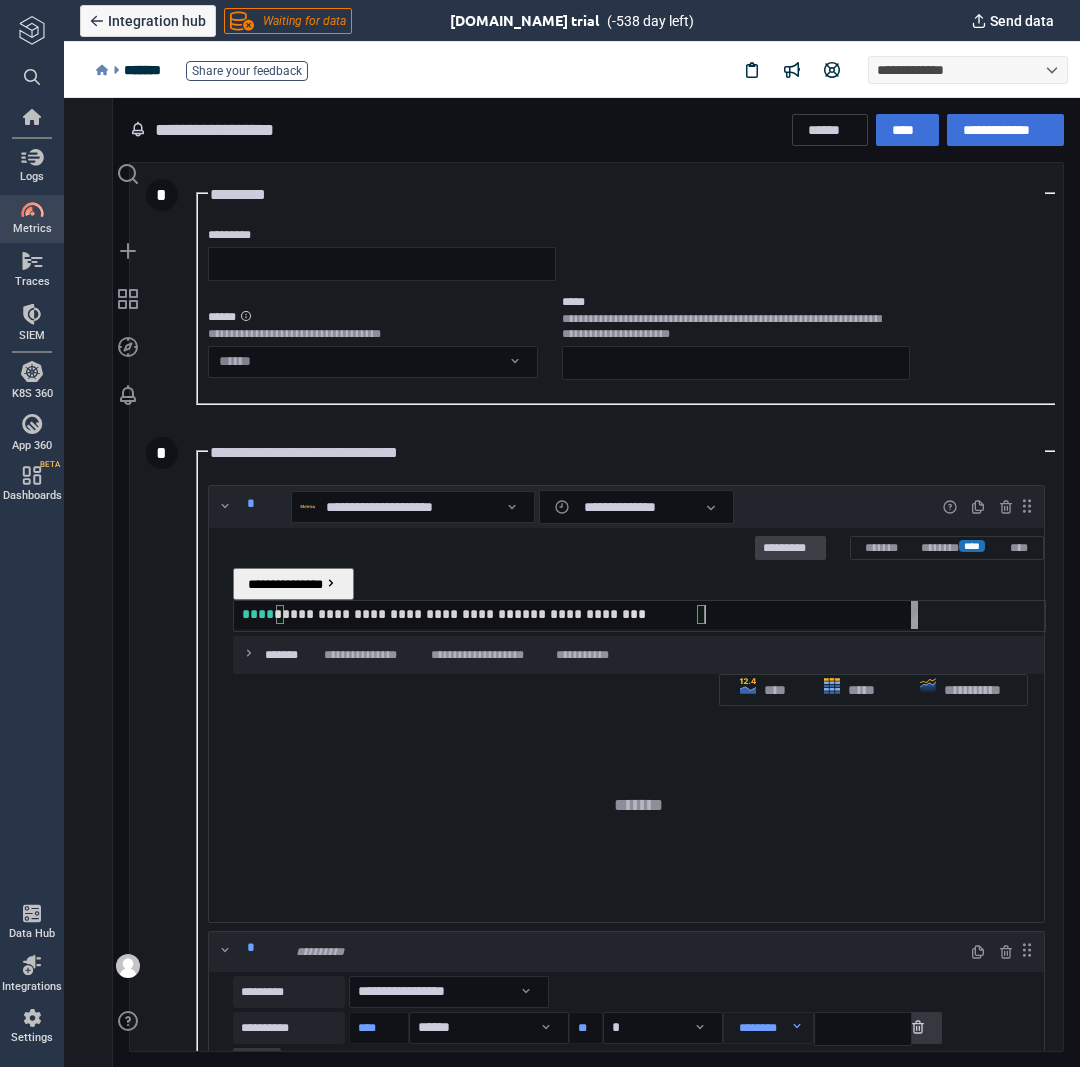 click on "*********" at bounding box center (790, 549) 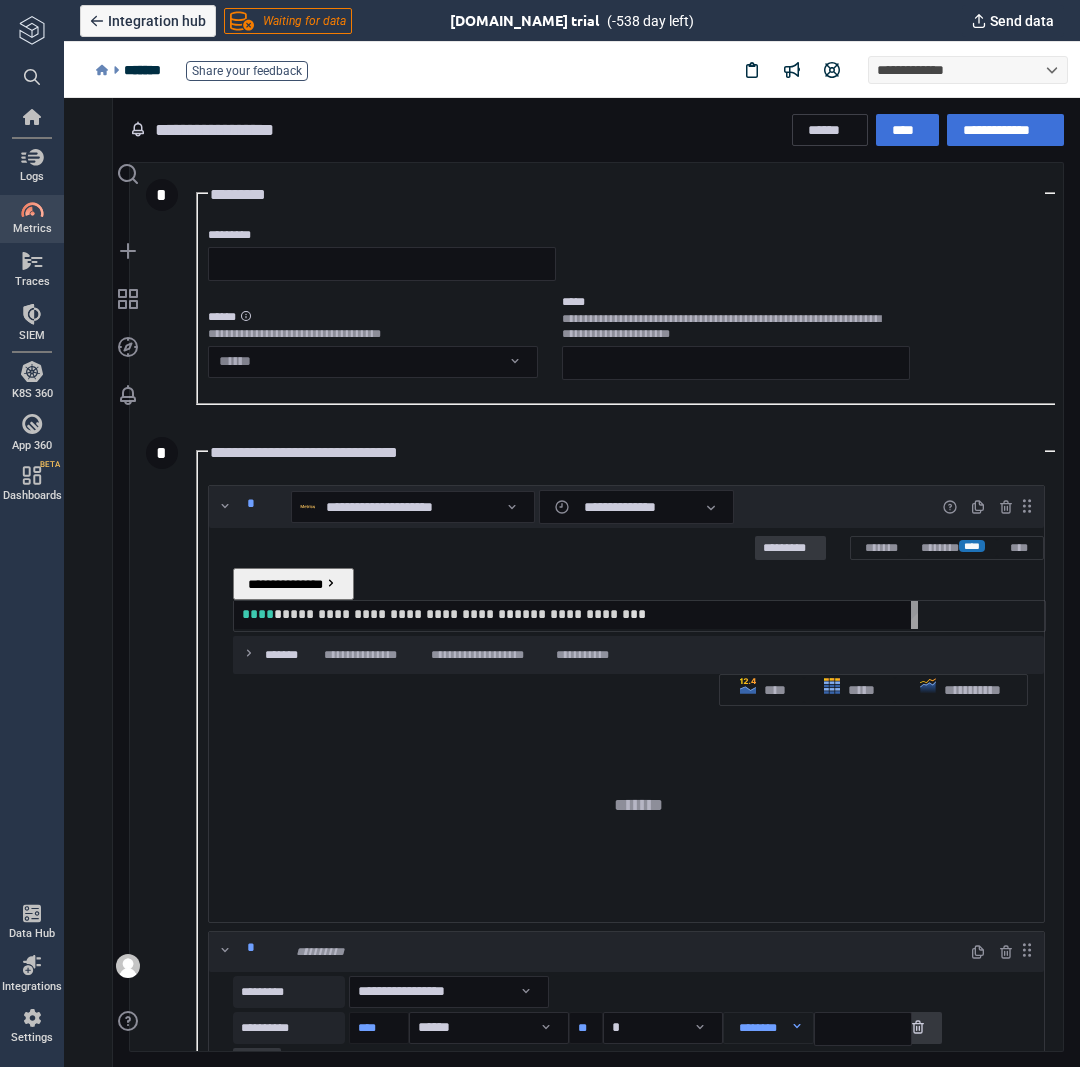 scroll, scrollTop: 17, scrollLeft: 462, axis: both 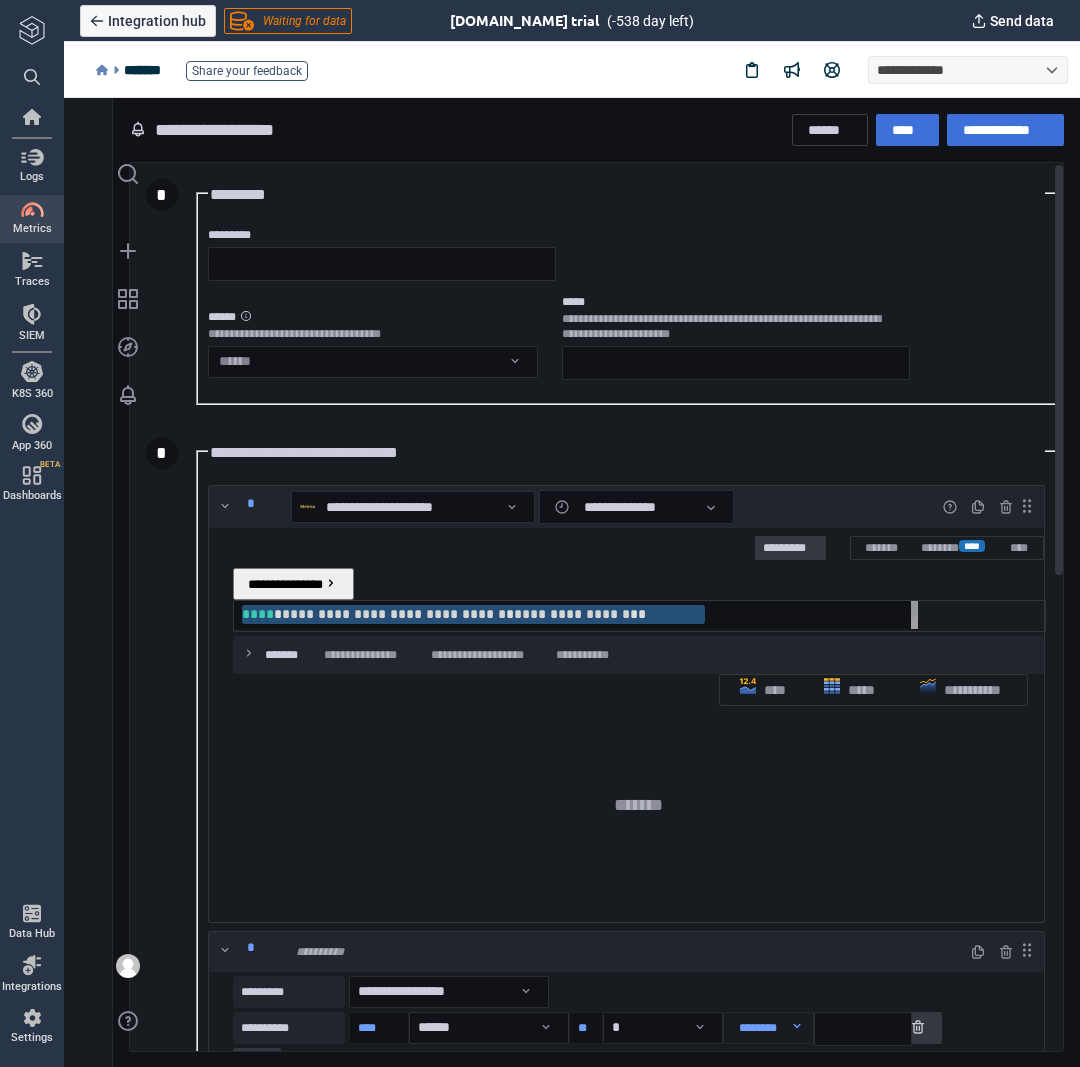 paste 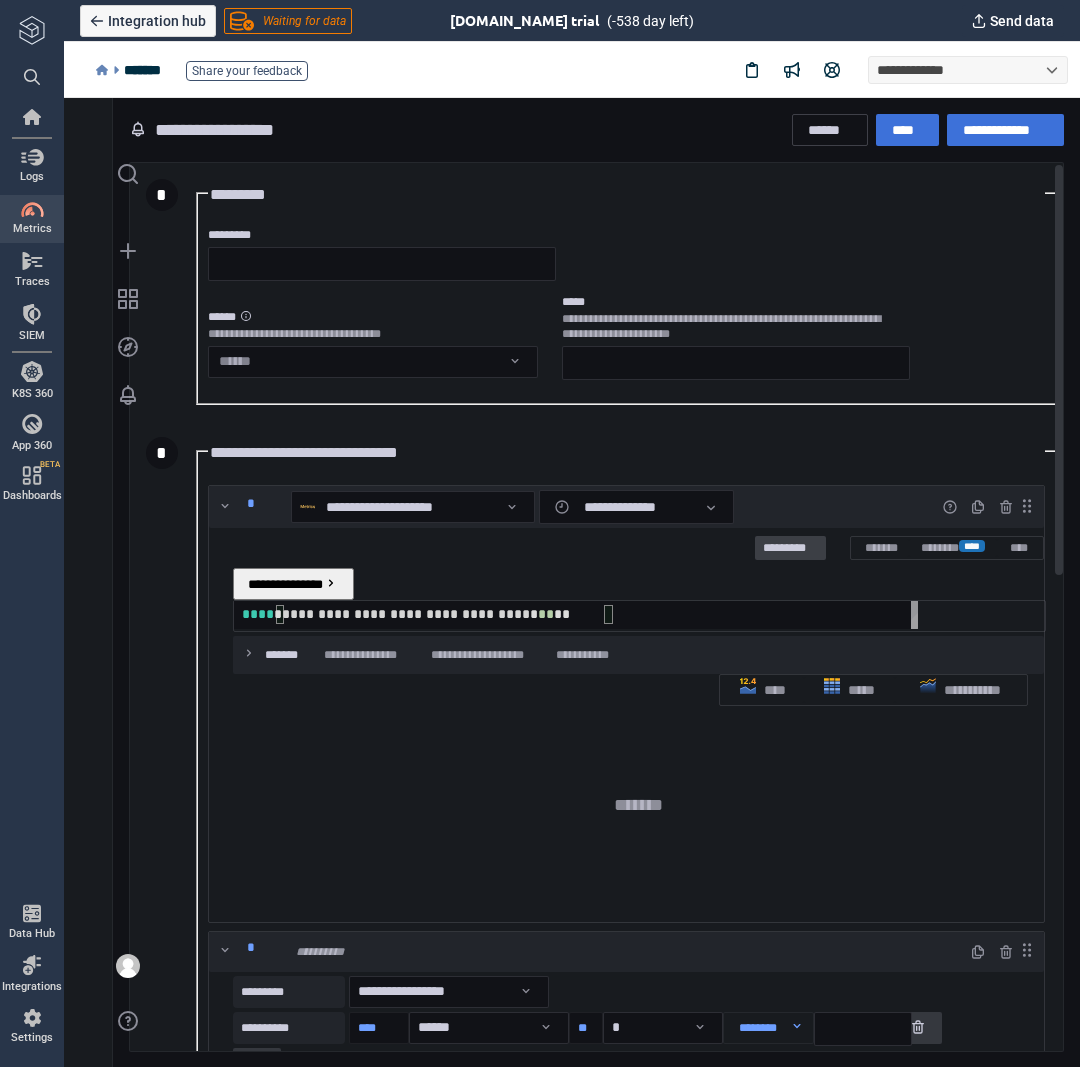 click on "*********" at bounding box center (790, 549) 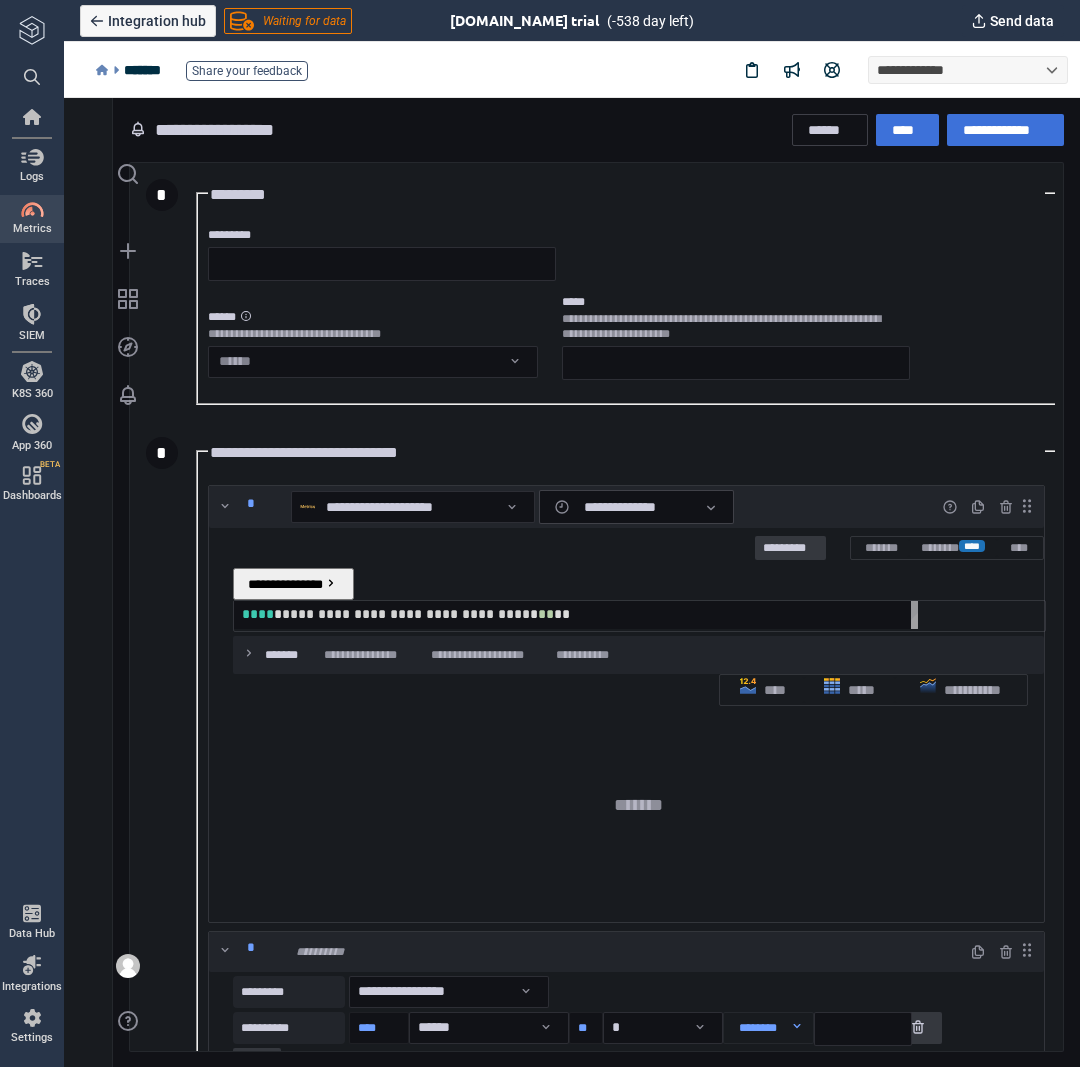click on "******* ** ***" at bounding box center (634, 507) 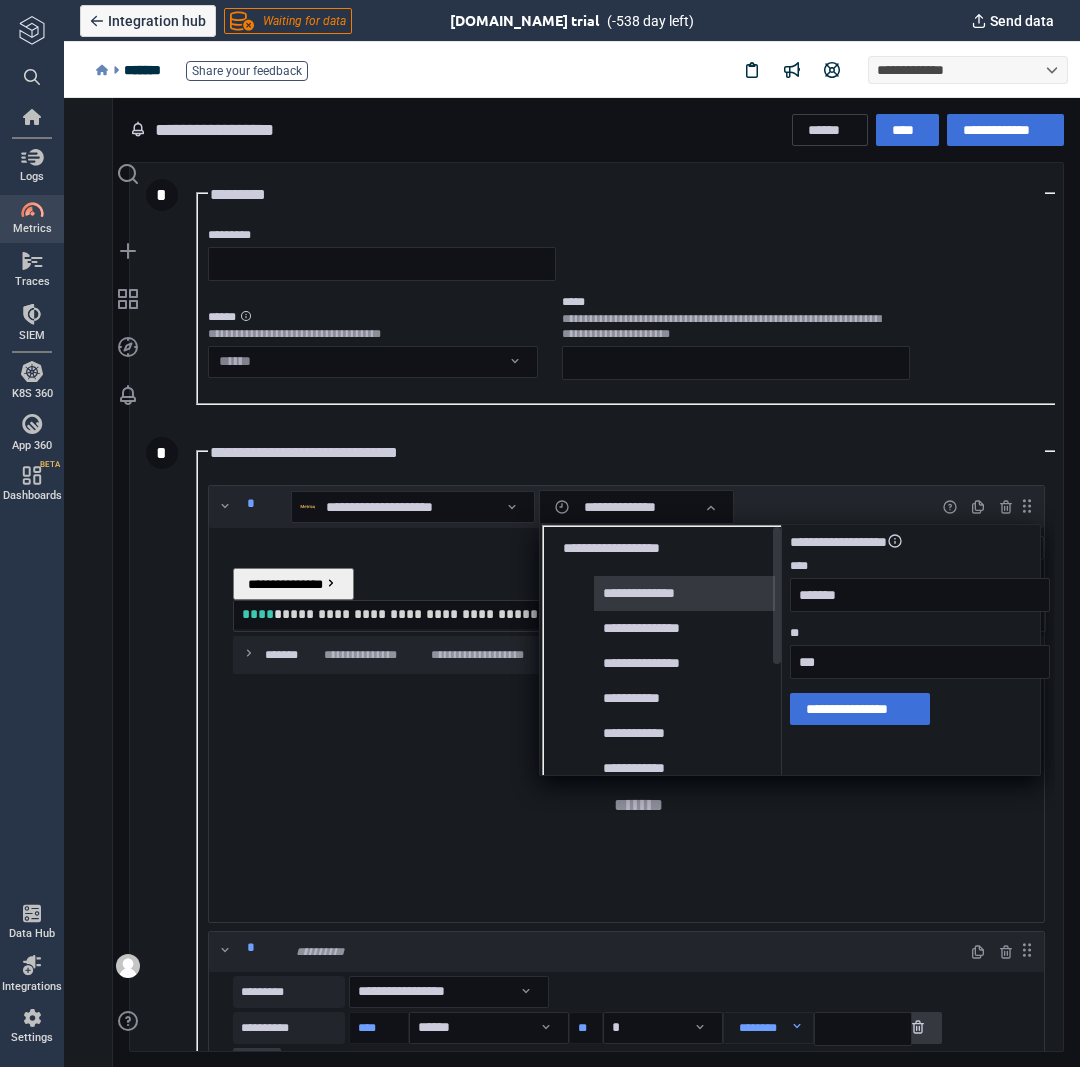 click on "**********" at bounding box center [650, 593] 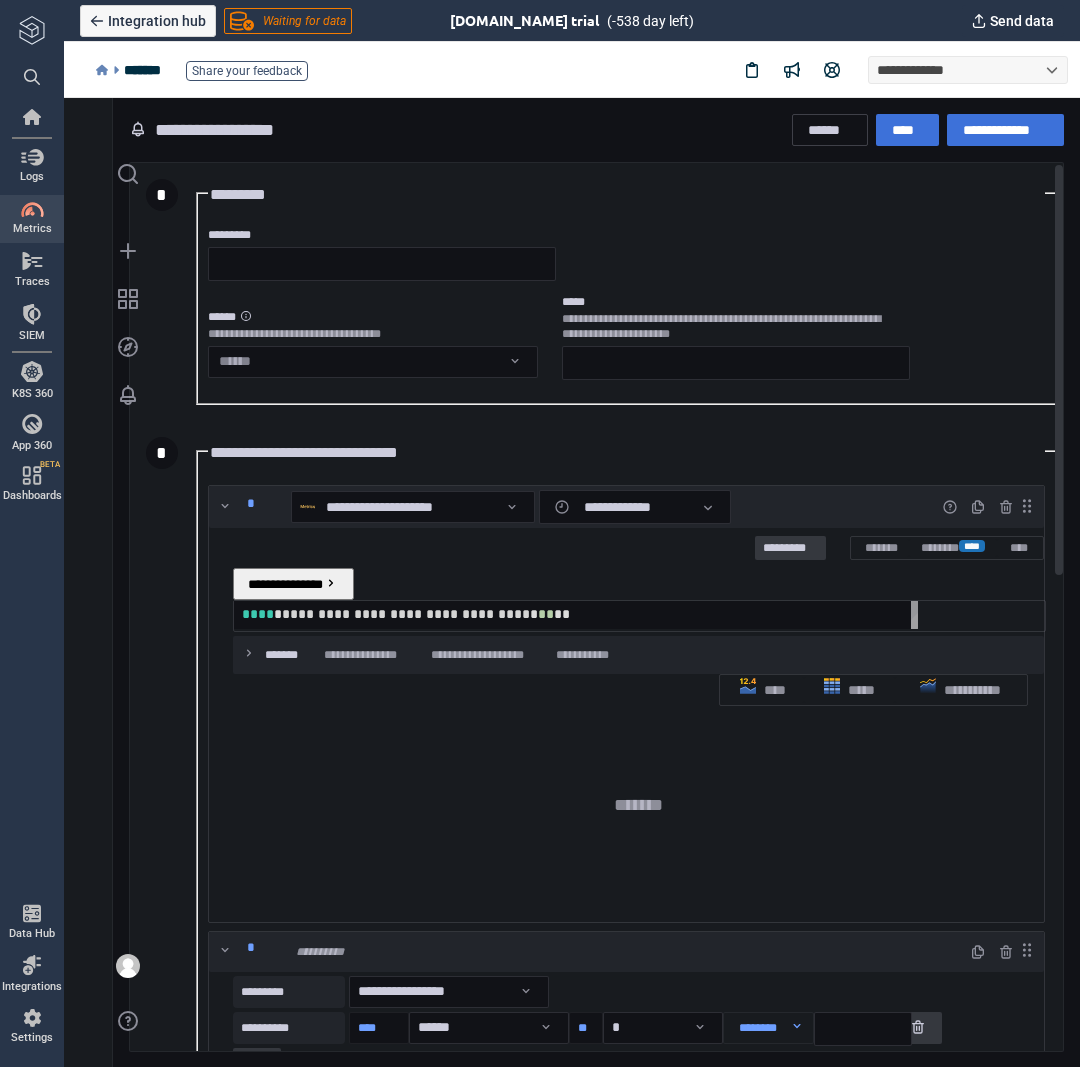 click on "********* *******   *******   **** ****" at bounding box center [638, 548] 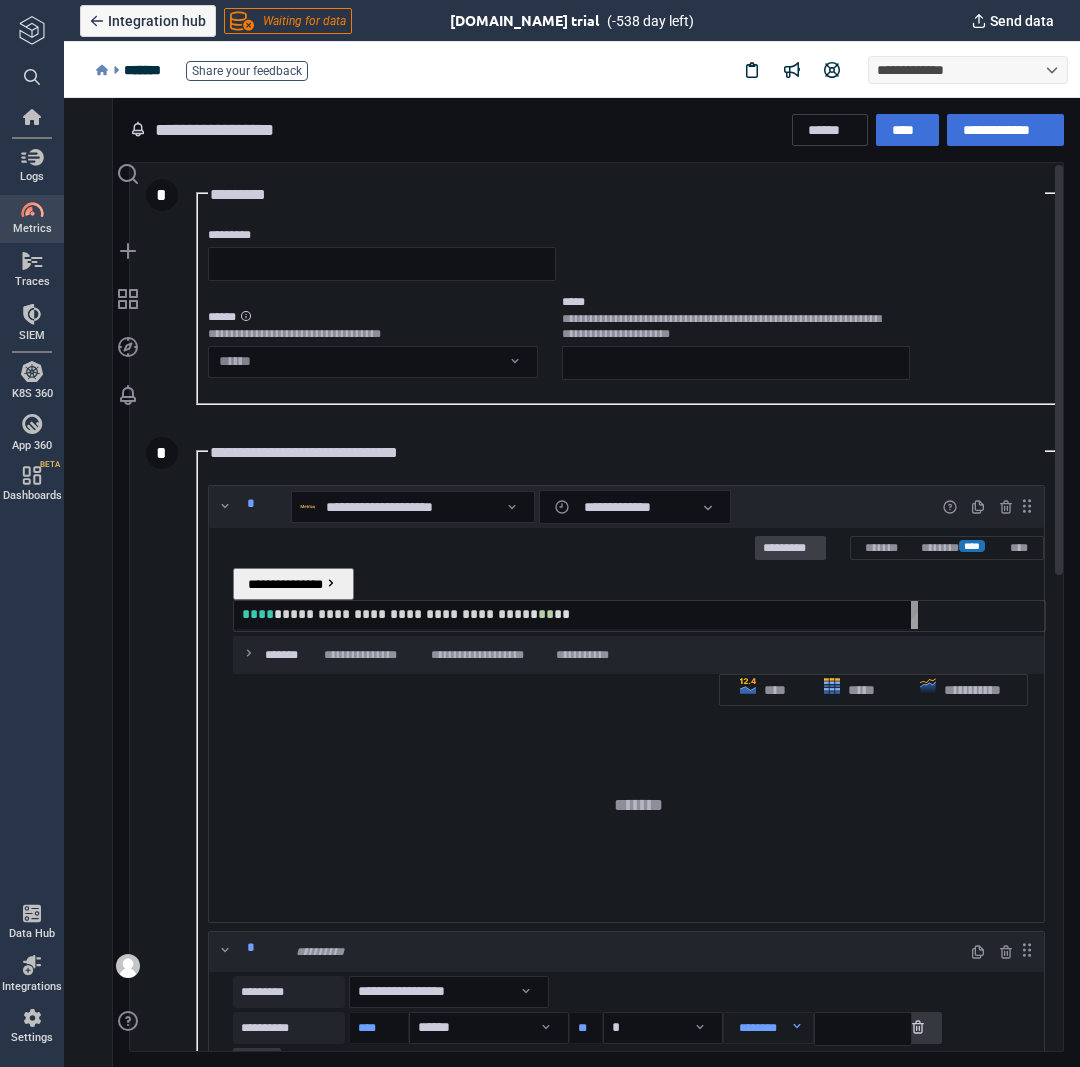 click on "*********" at bounding box center (790, 549) 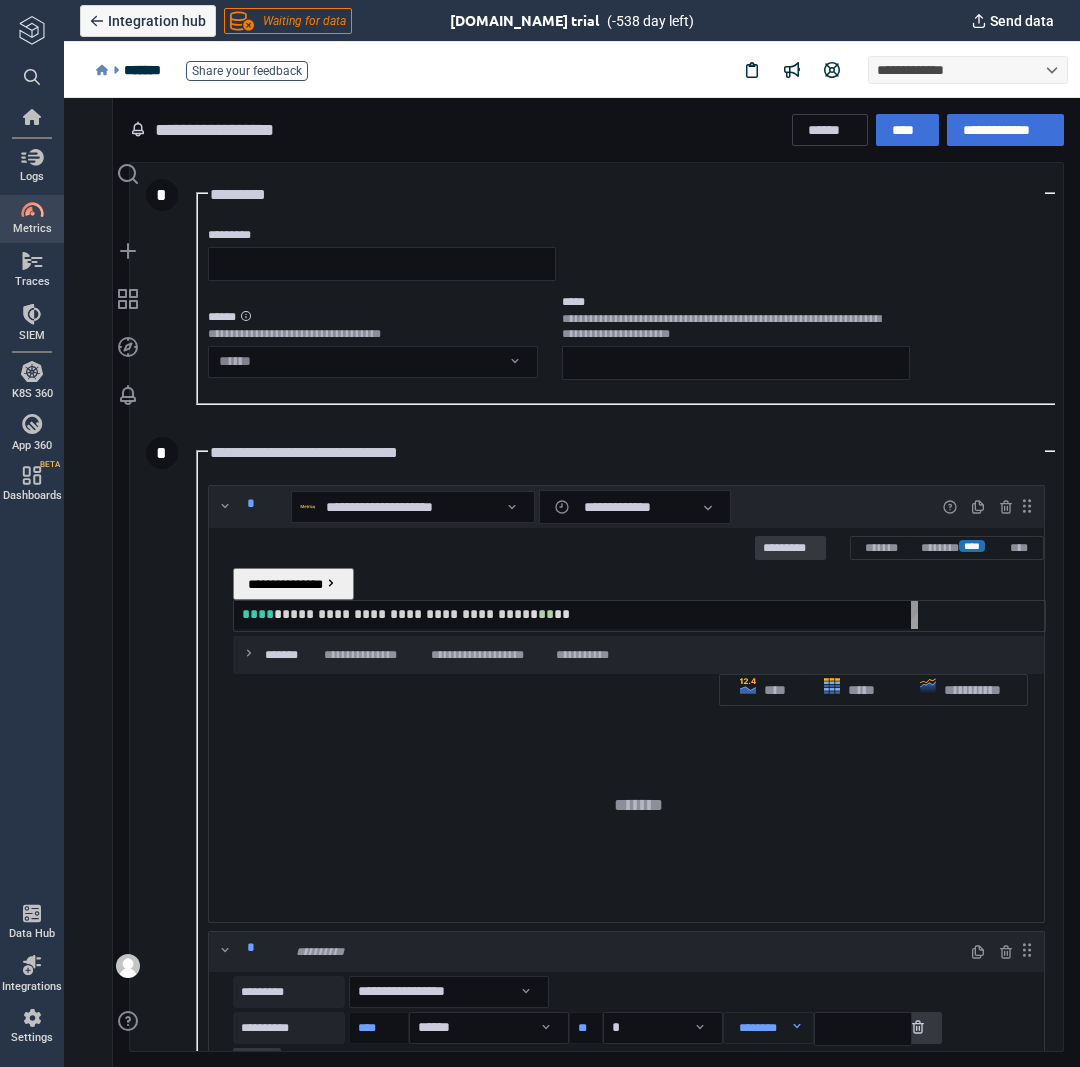 scroll, scrollTop: 17, scrollLeft: 370, axis: both 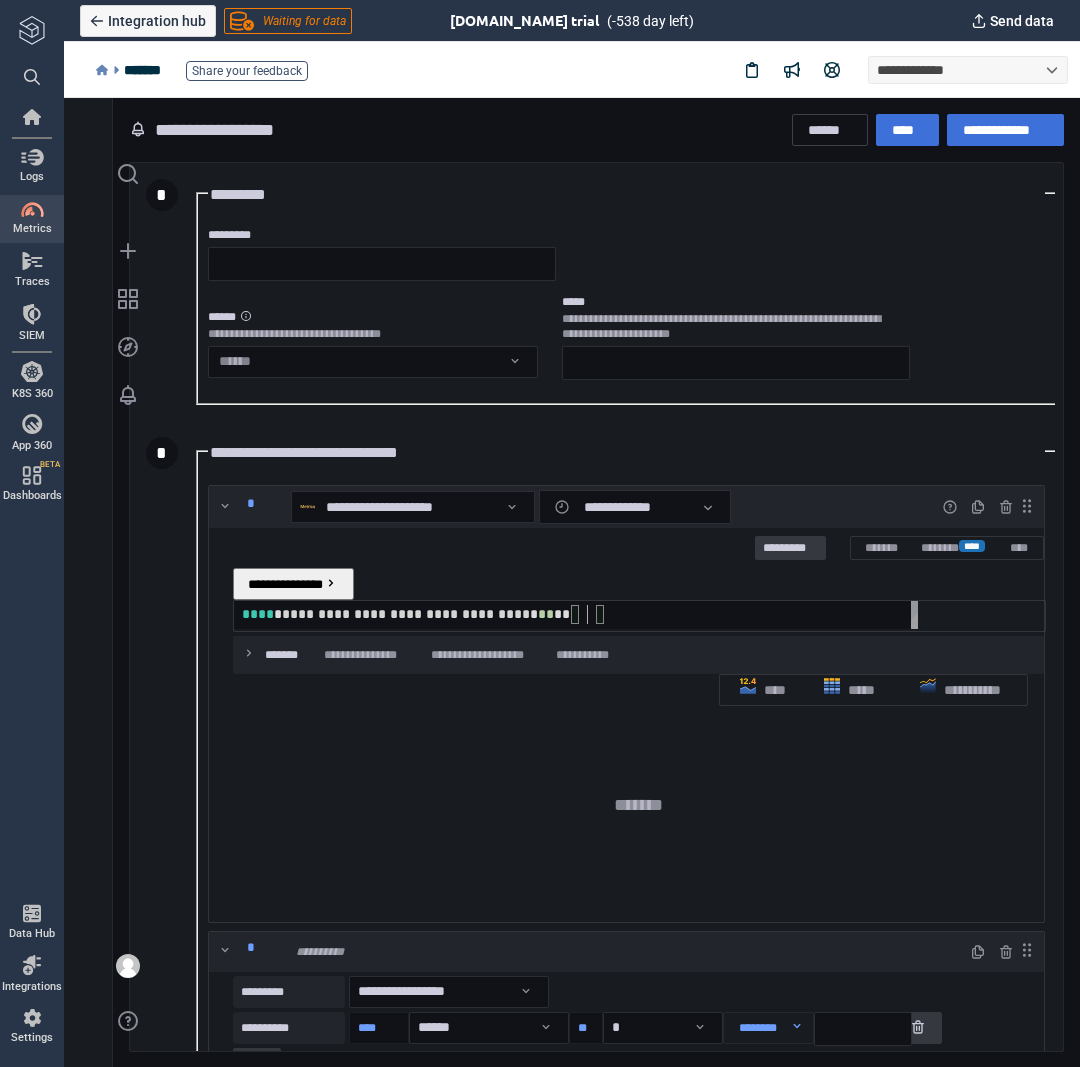 click on "**" at bounding box center (546, 614) 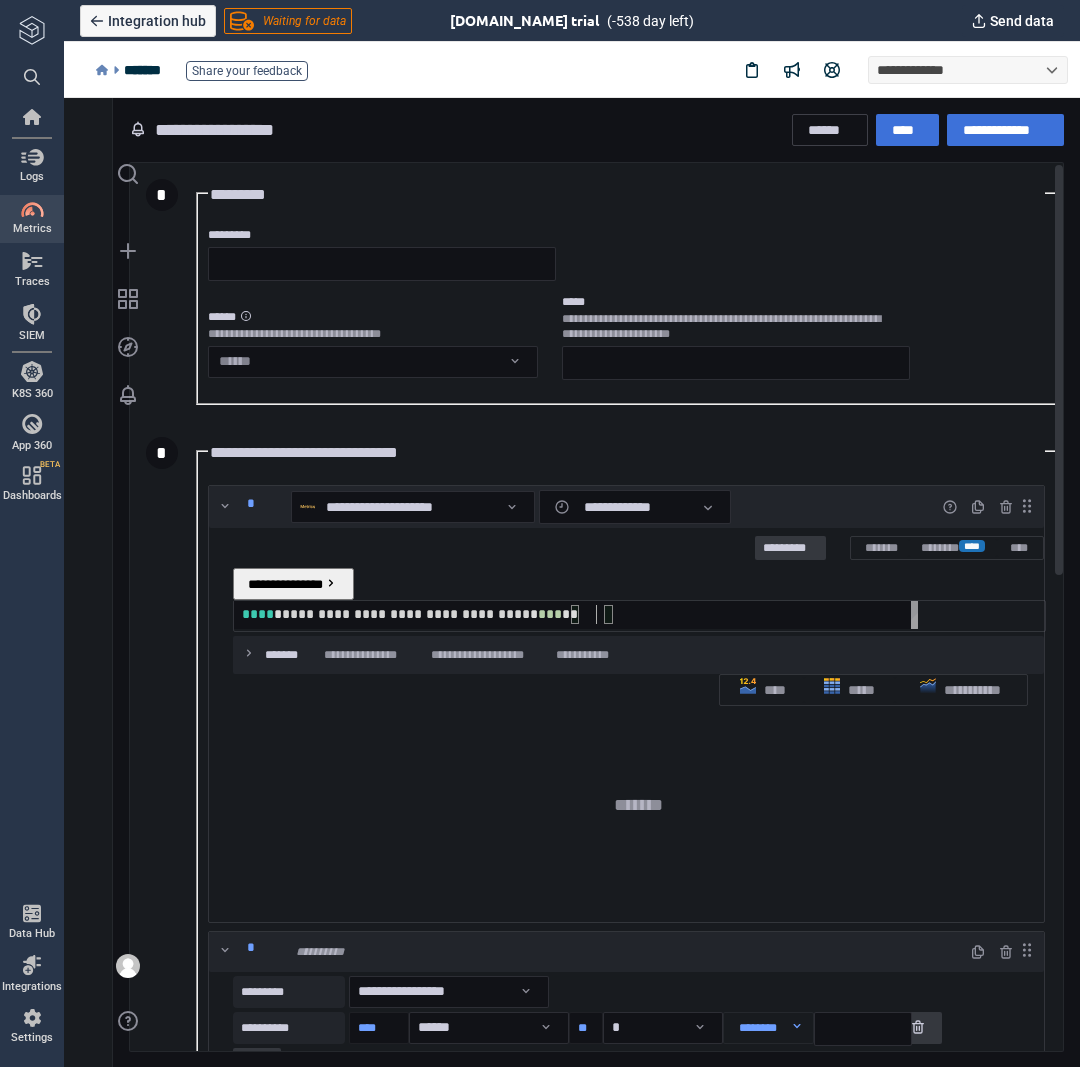 scroll, scrollTop: 16, scrollLeft: 352, axis: both 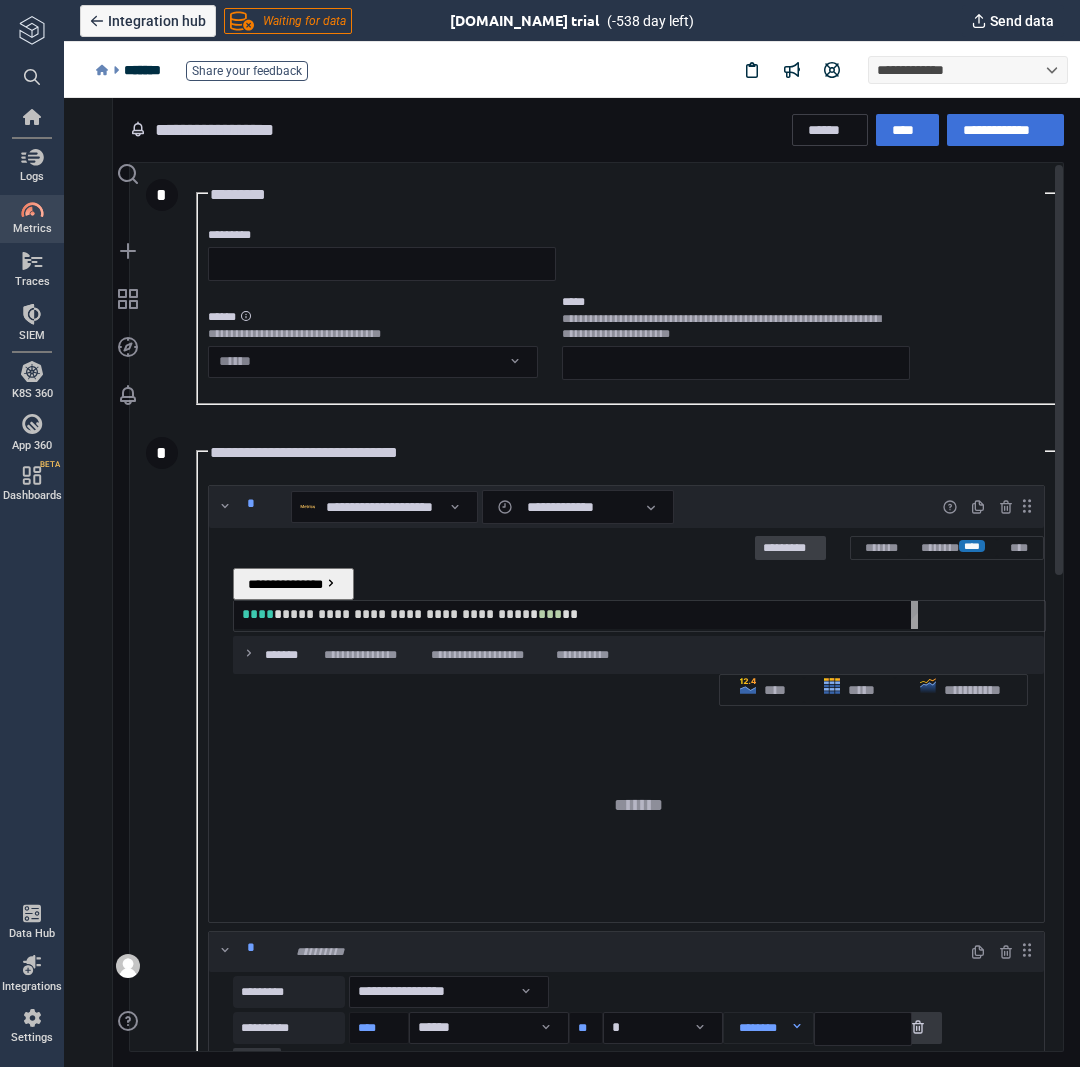click on "*********" at bounding box center [790, 549] 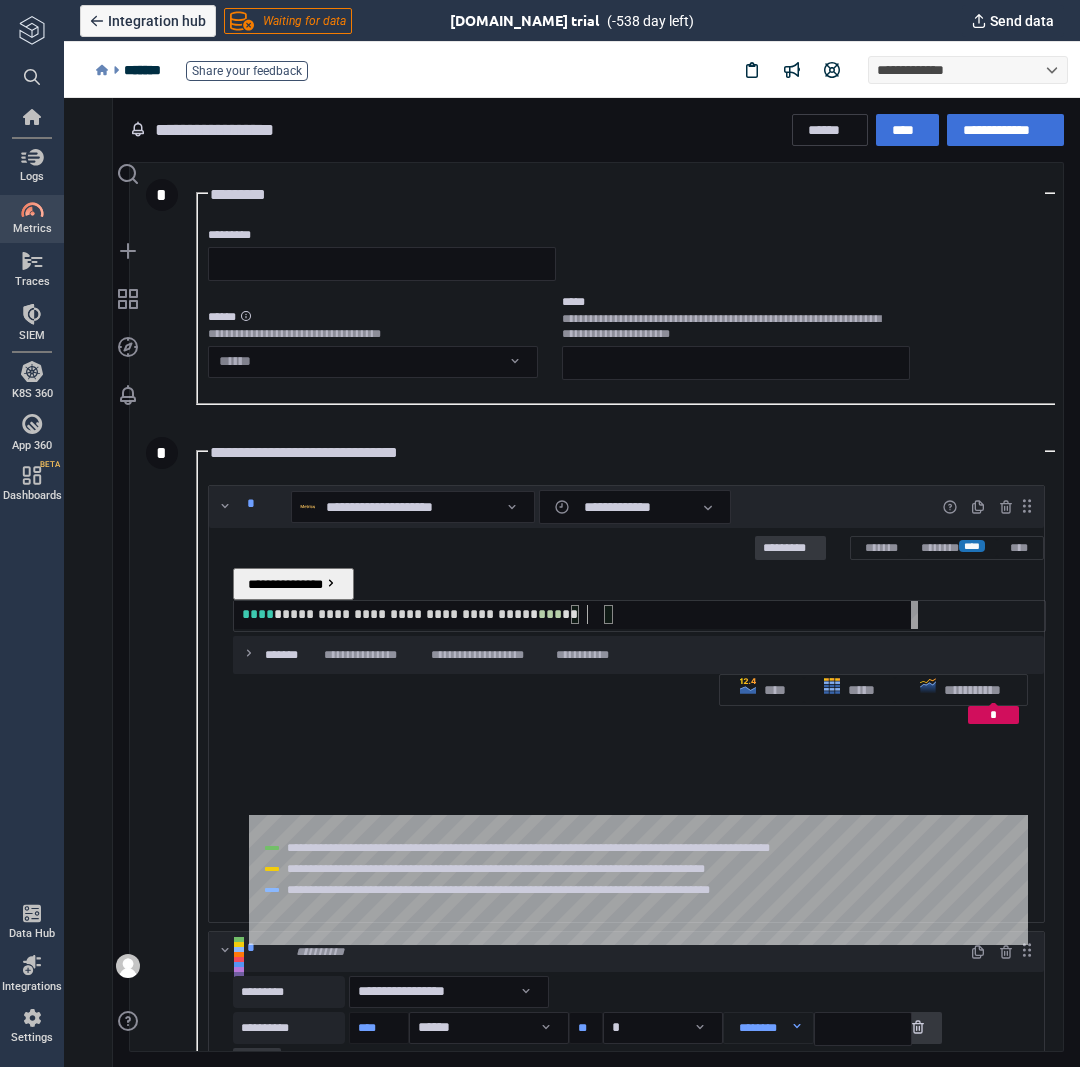 click on "***" at bounding box center (550, 614) 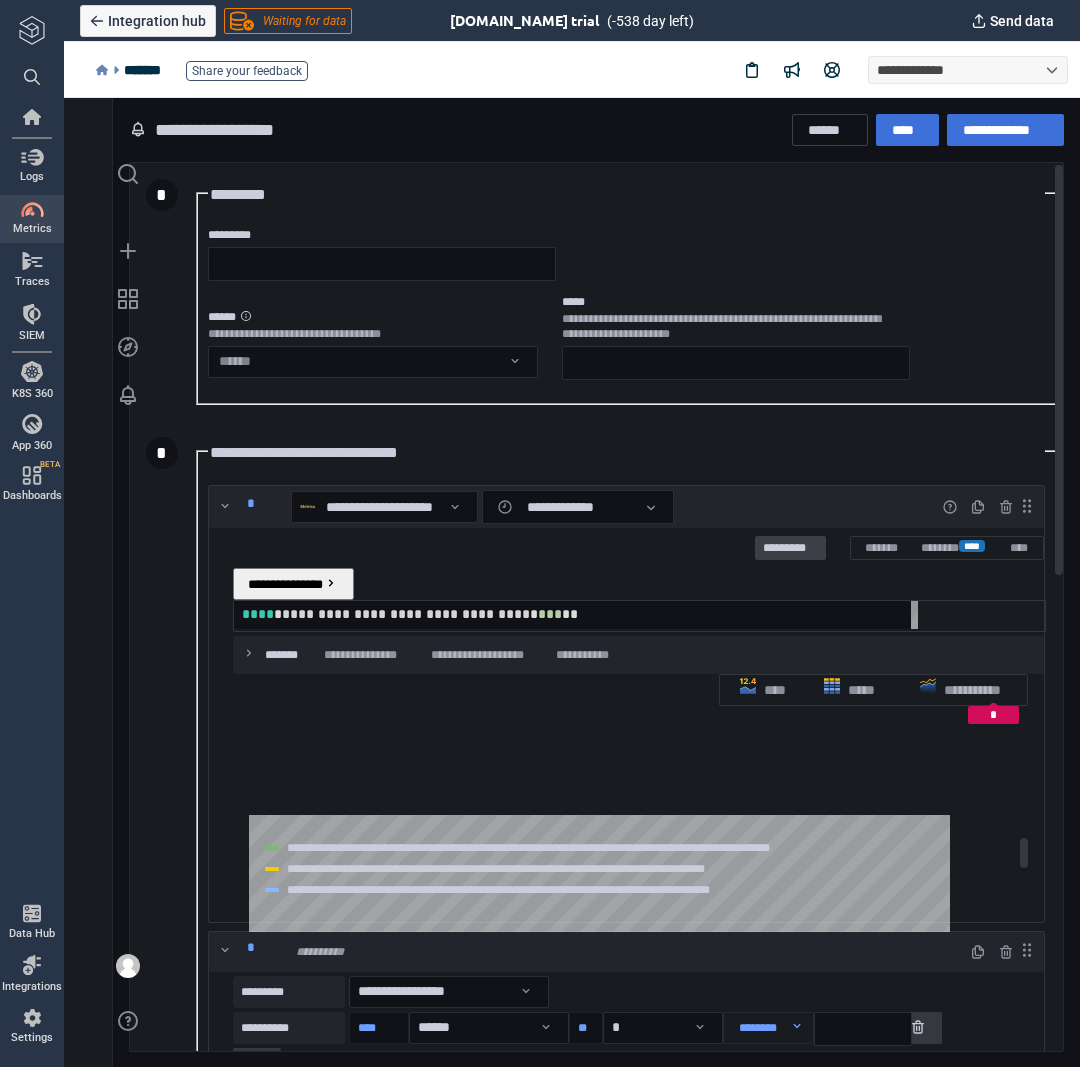 click on "*********" at bounding box center [790, 549] 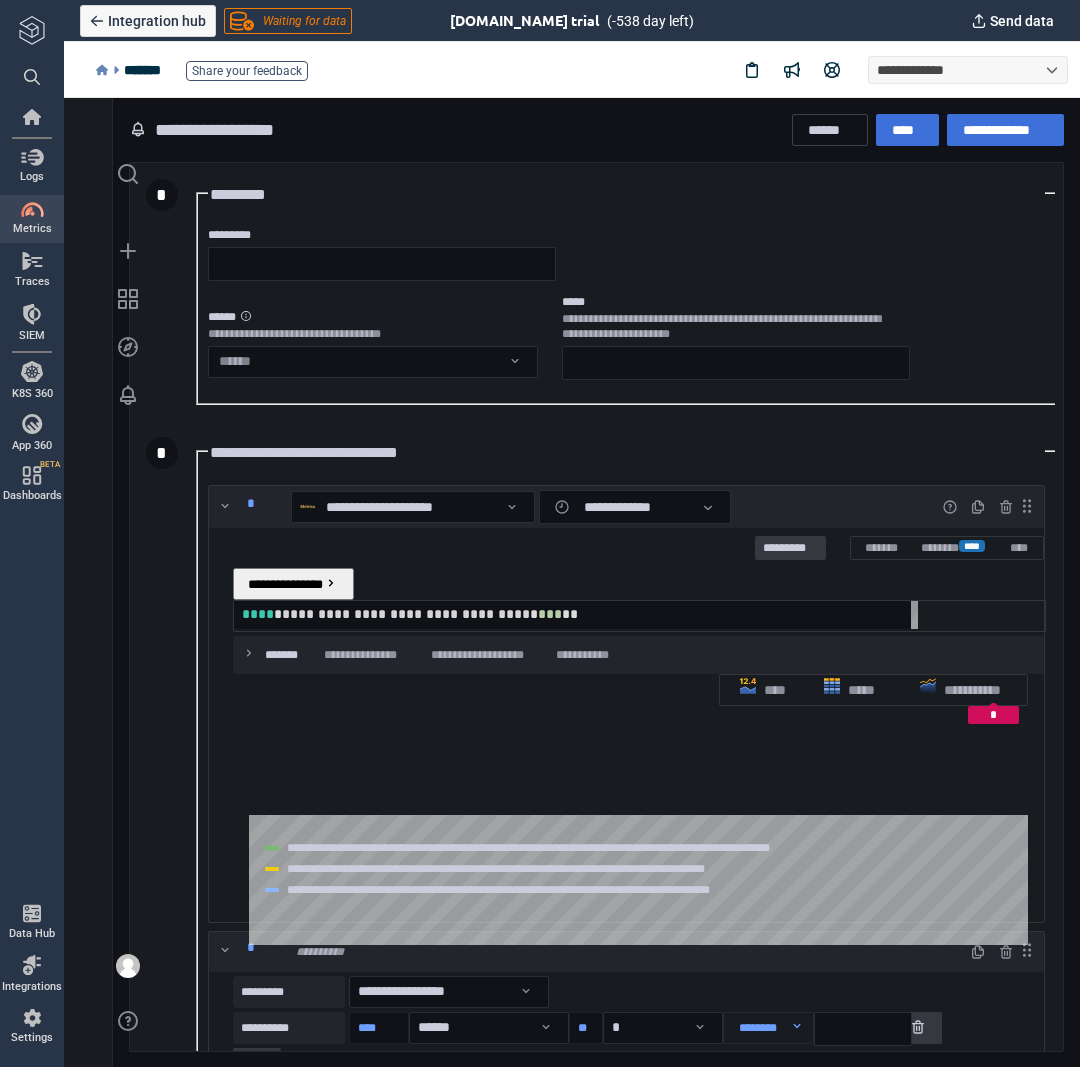 click on "**********" at bounding box center (500242, 500601) 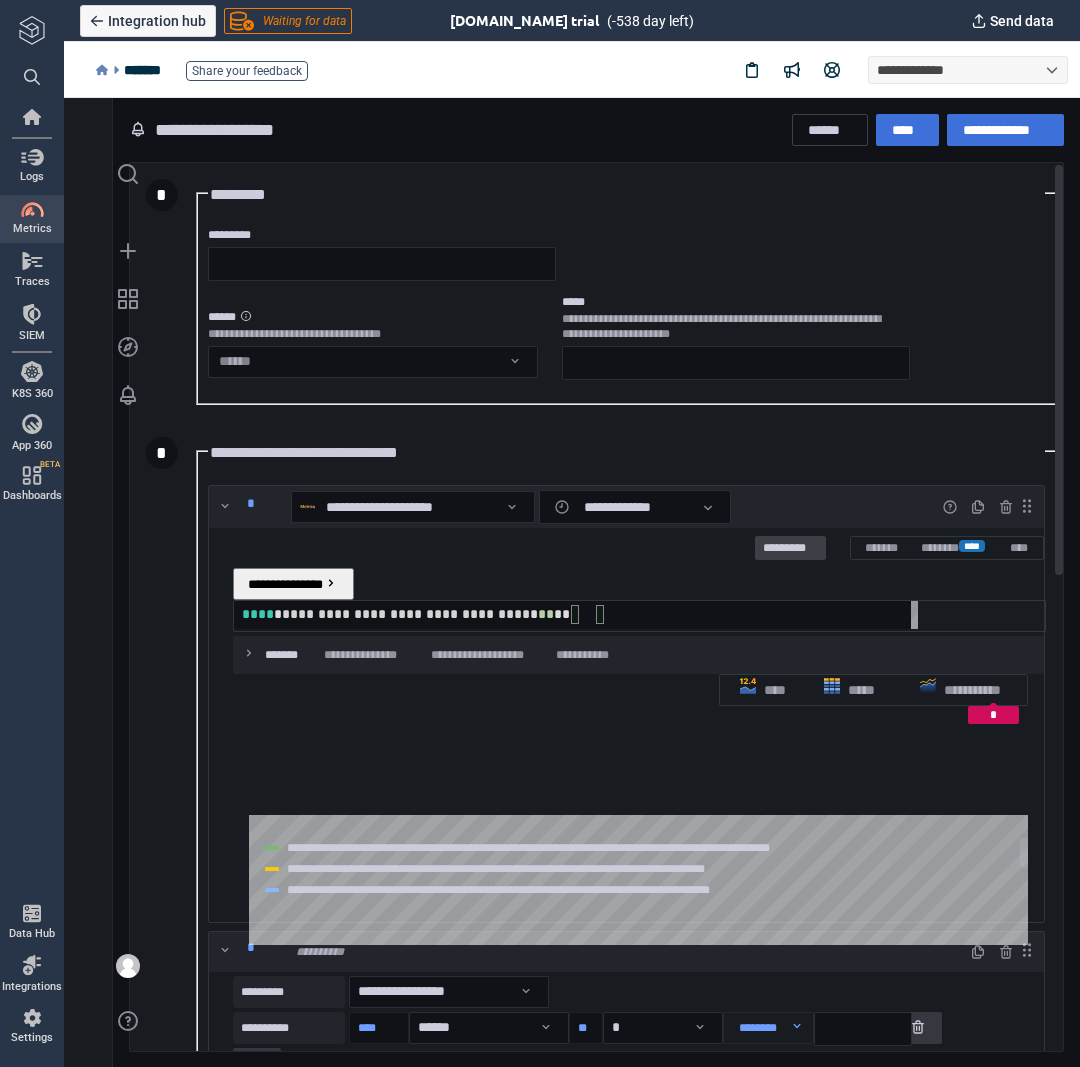 click on "*********" at bounding box center [790, 549] 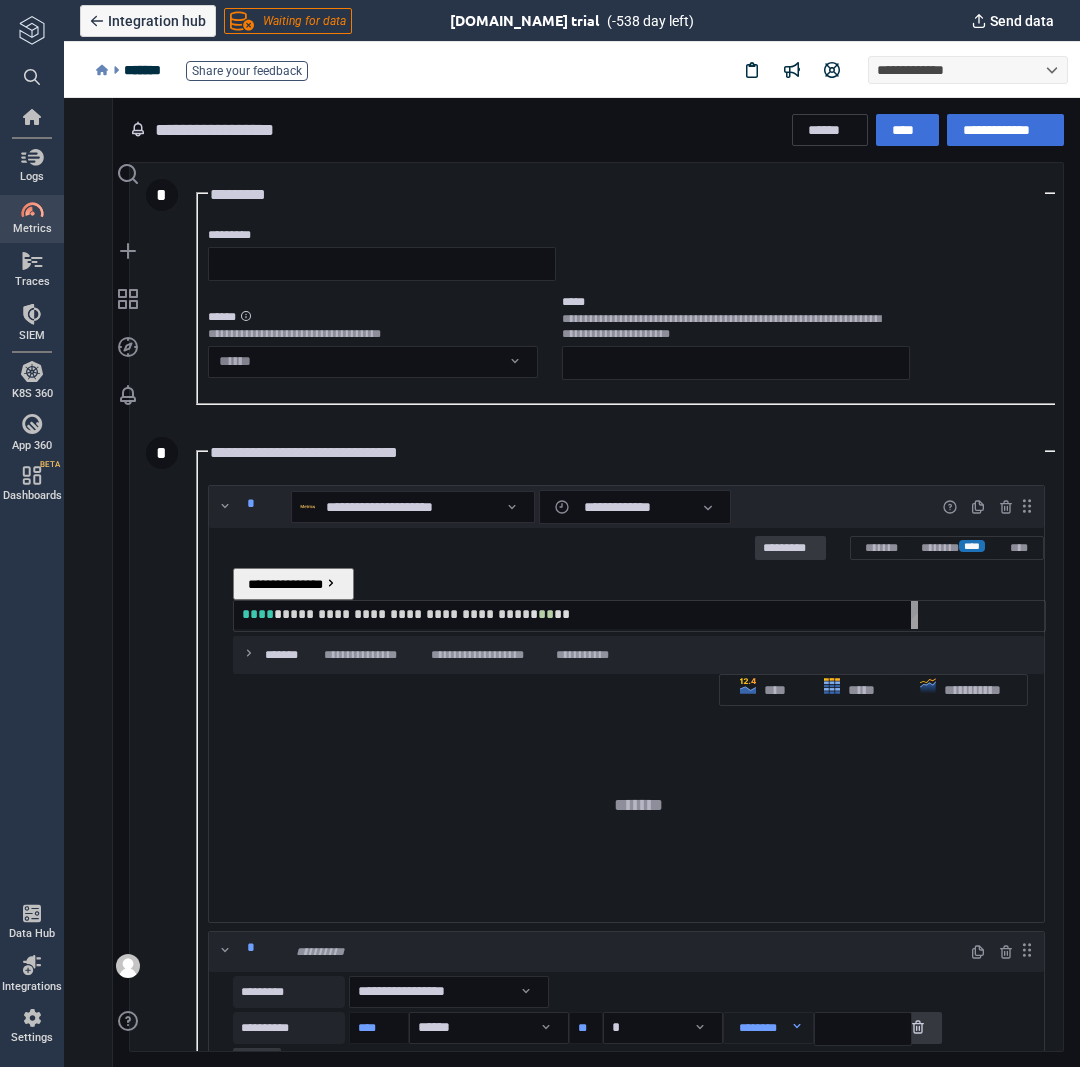 scroll, scrollTop: 16, scrollLeft: 344, axis: both 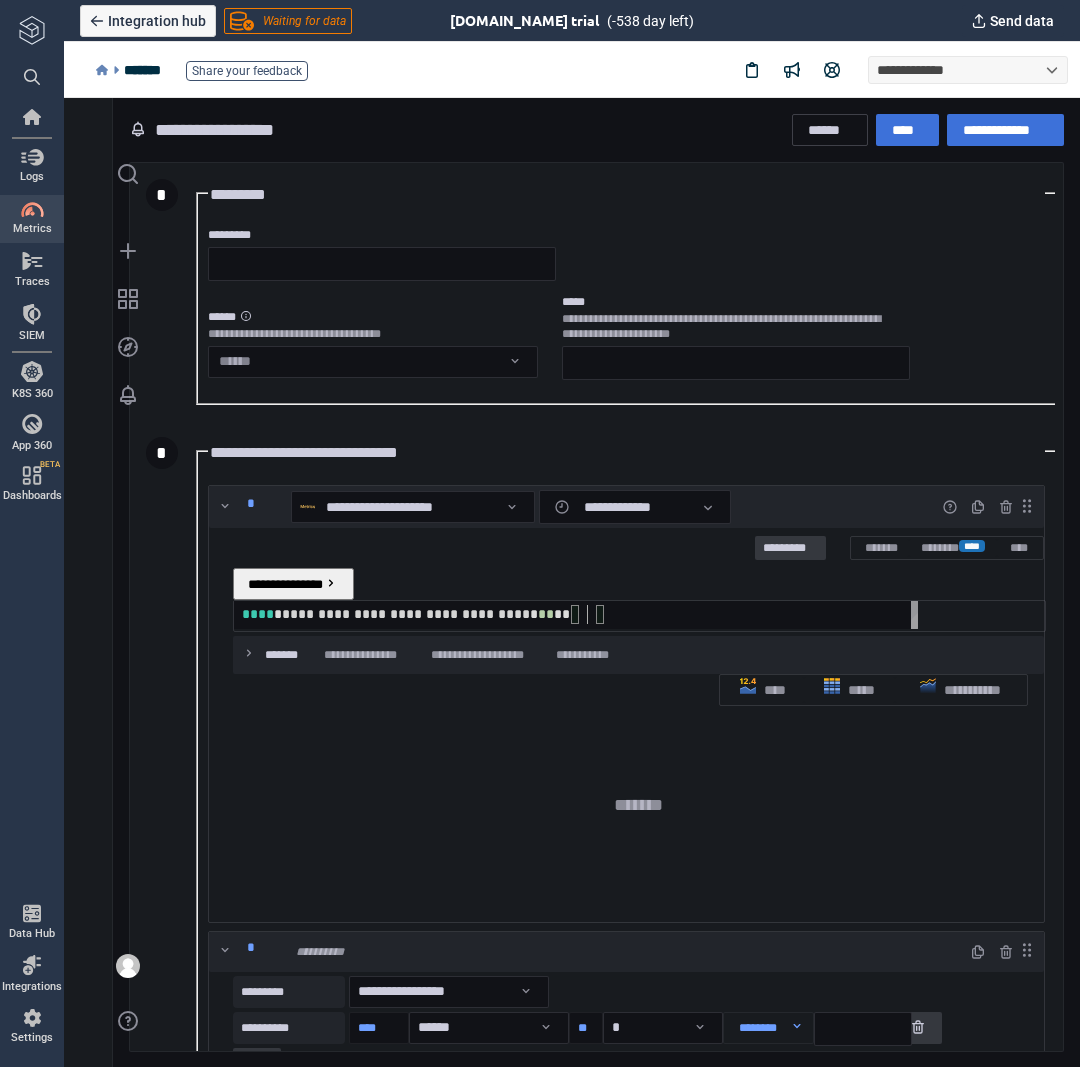 click on "**" at bounding box center (546, 614) 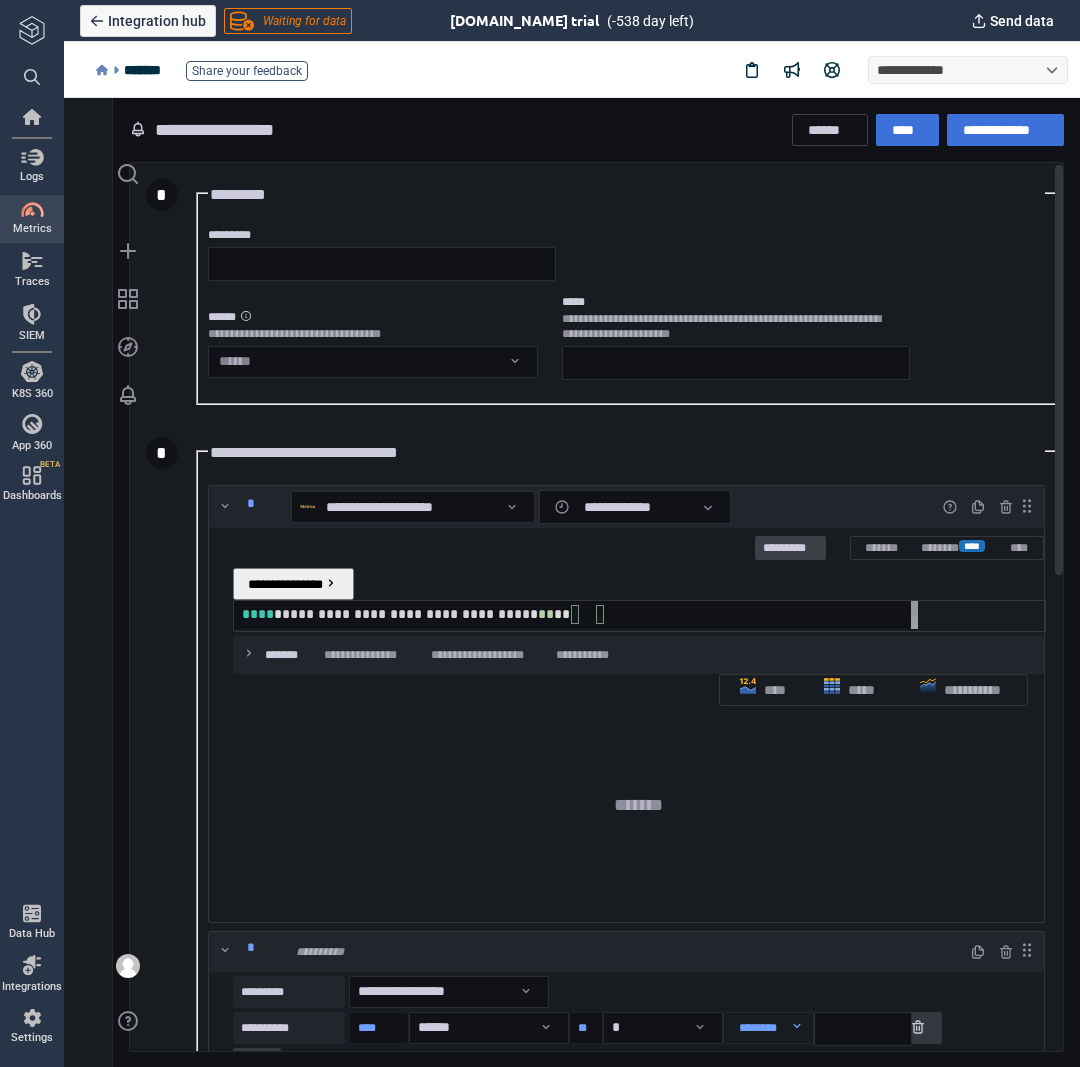 click on "*********" at bounding box center (790, 549) 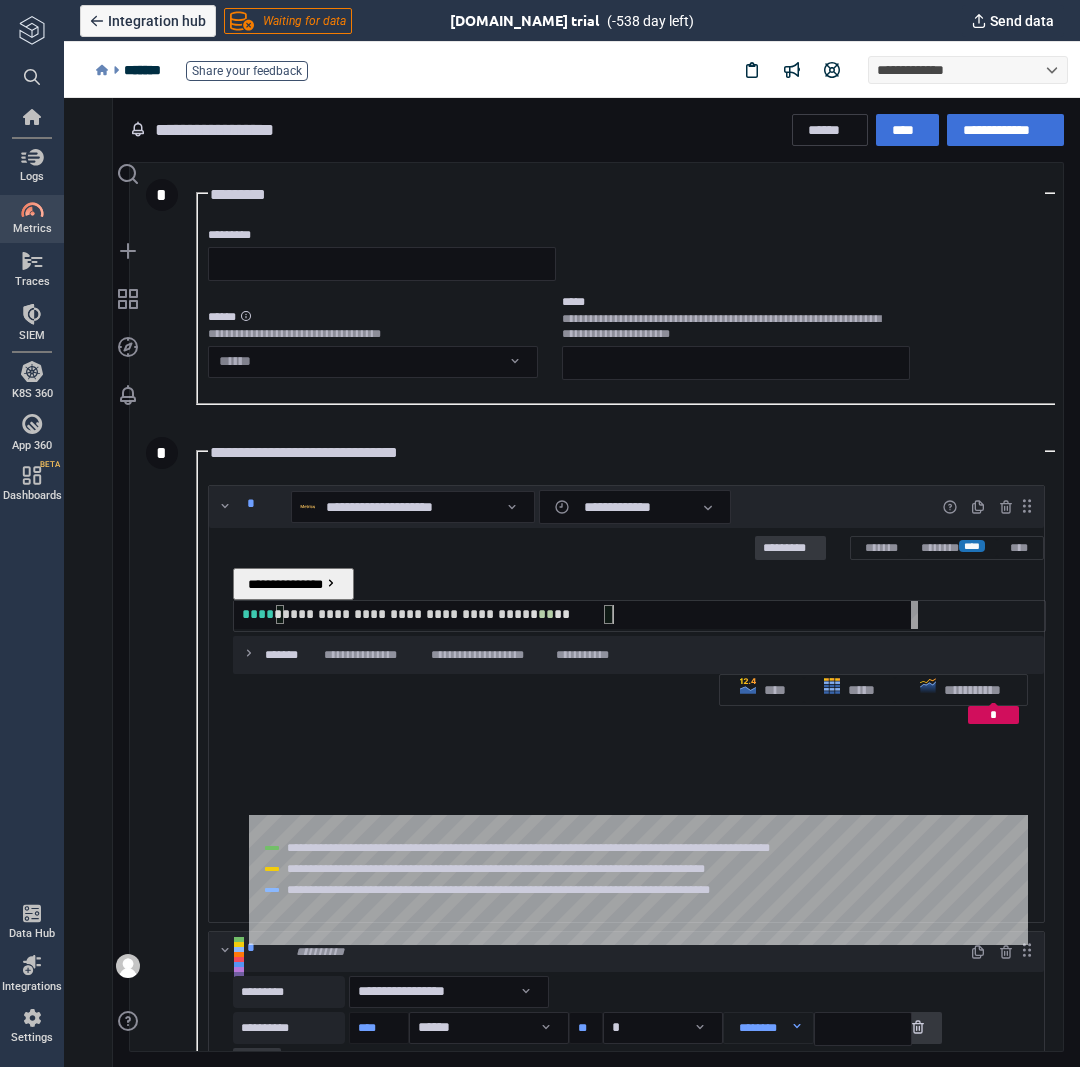 click on "**********" at bounding box center [580, 615] 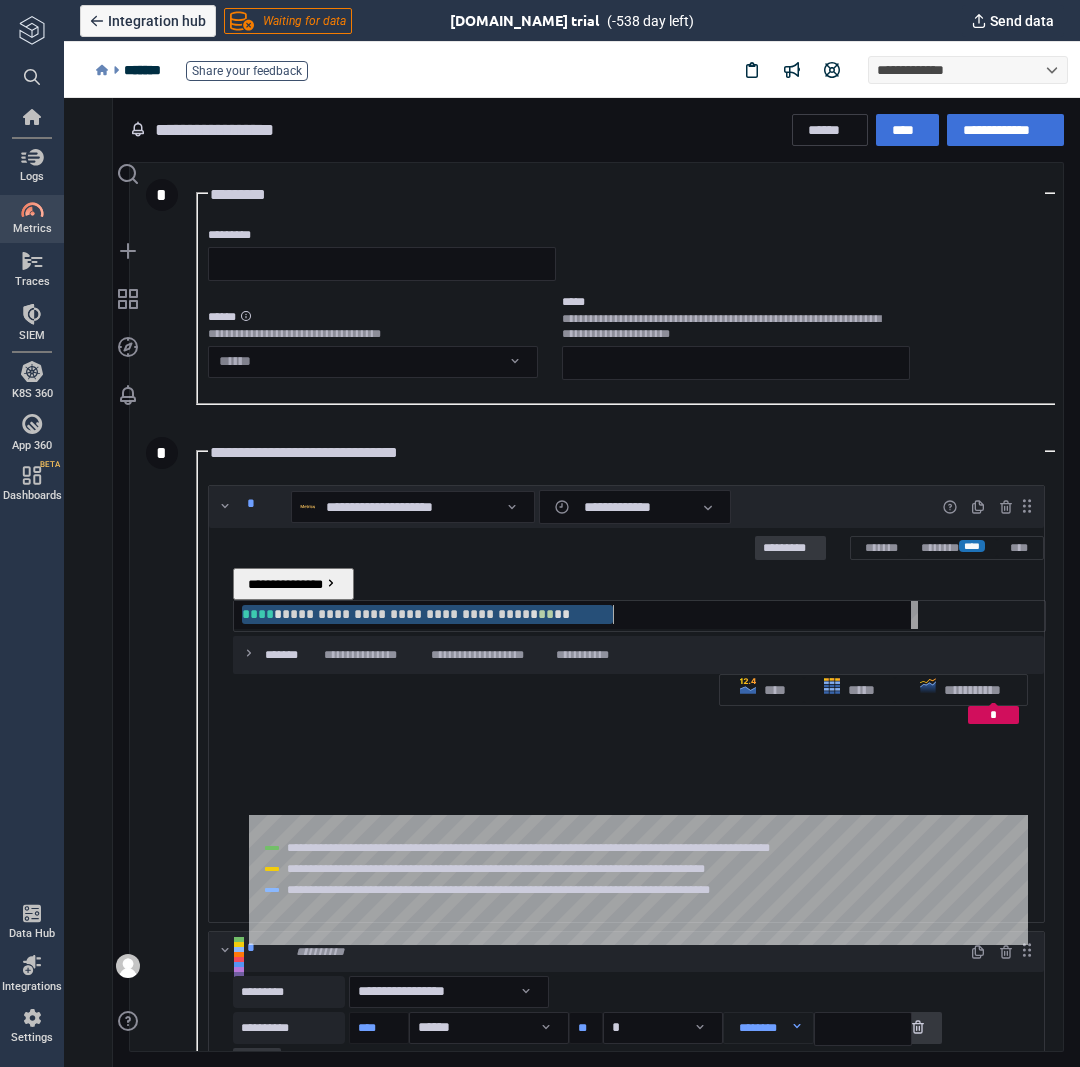 paste on "**********" 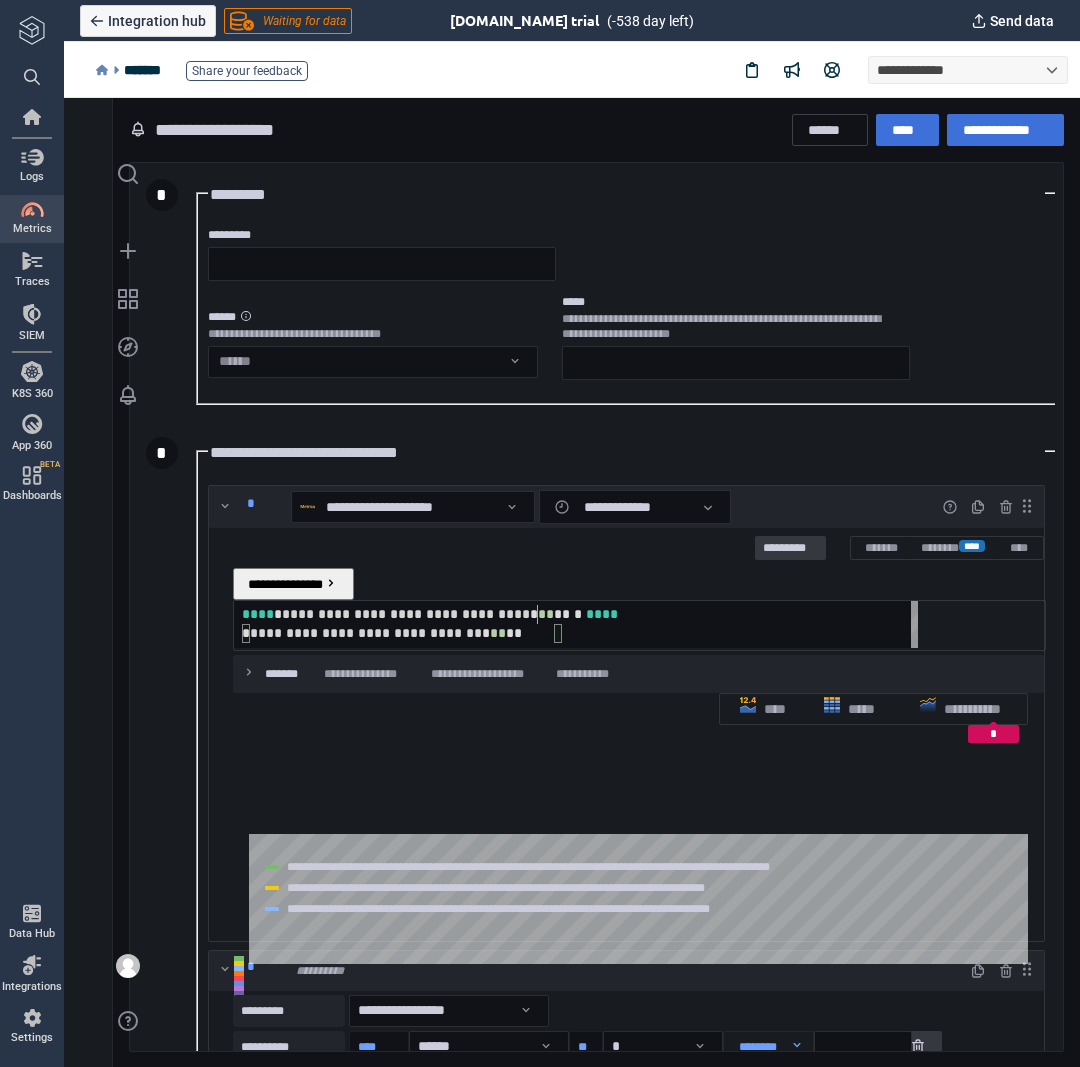 click on "**" at bounding box center (498, 633) 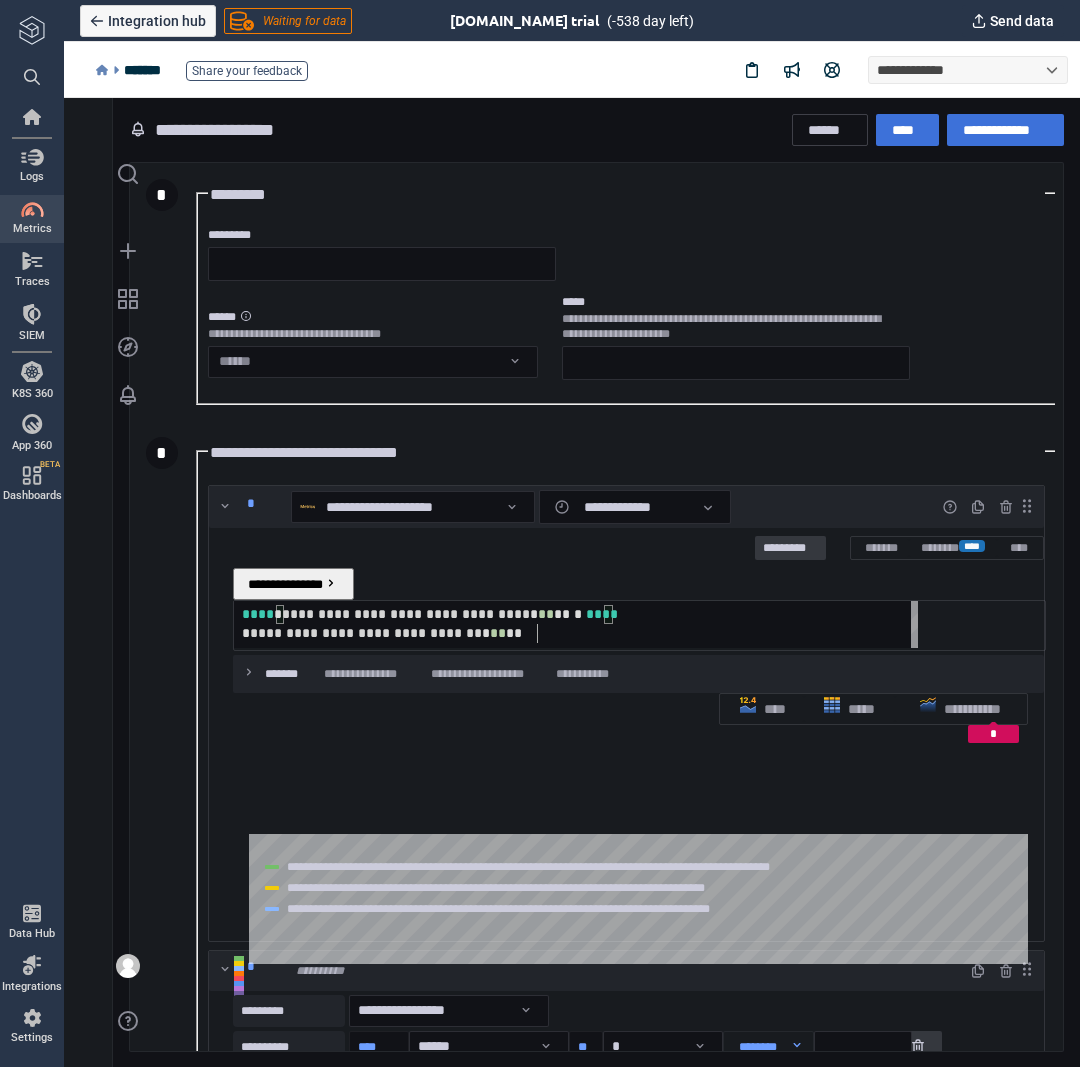 click on "**" at bounding box center (498, 633) 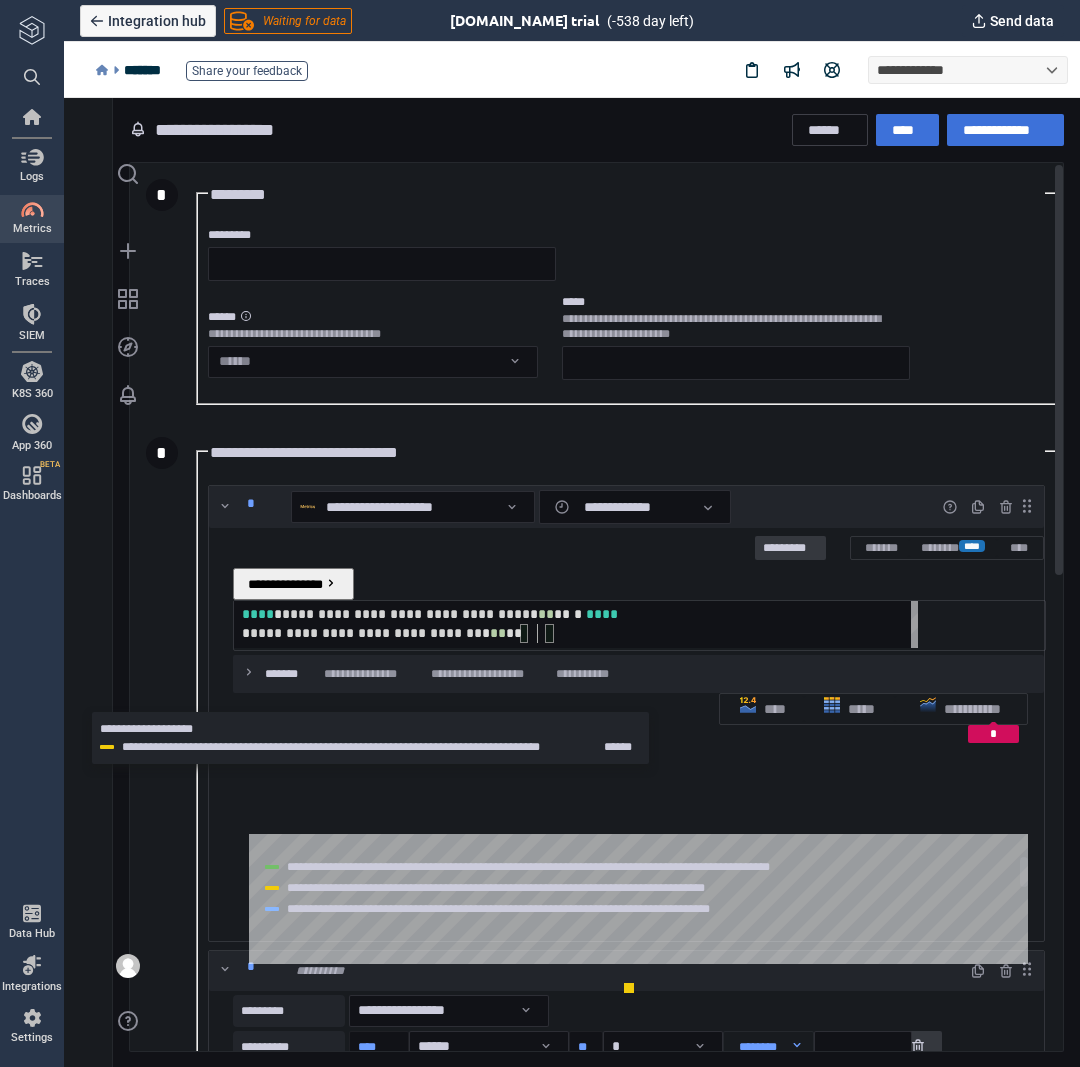 scroll, scrollTop: 16, scrollLeft: 723, axis: both 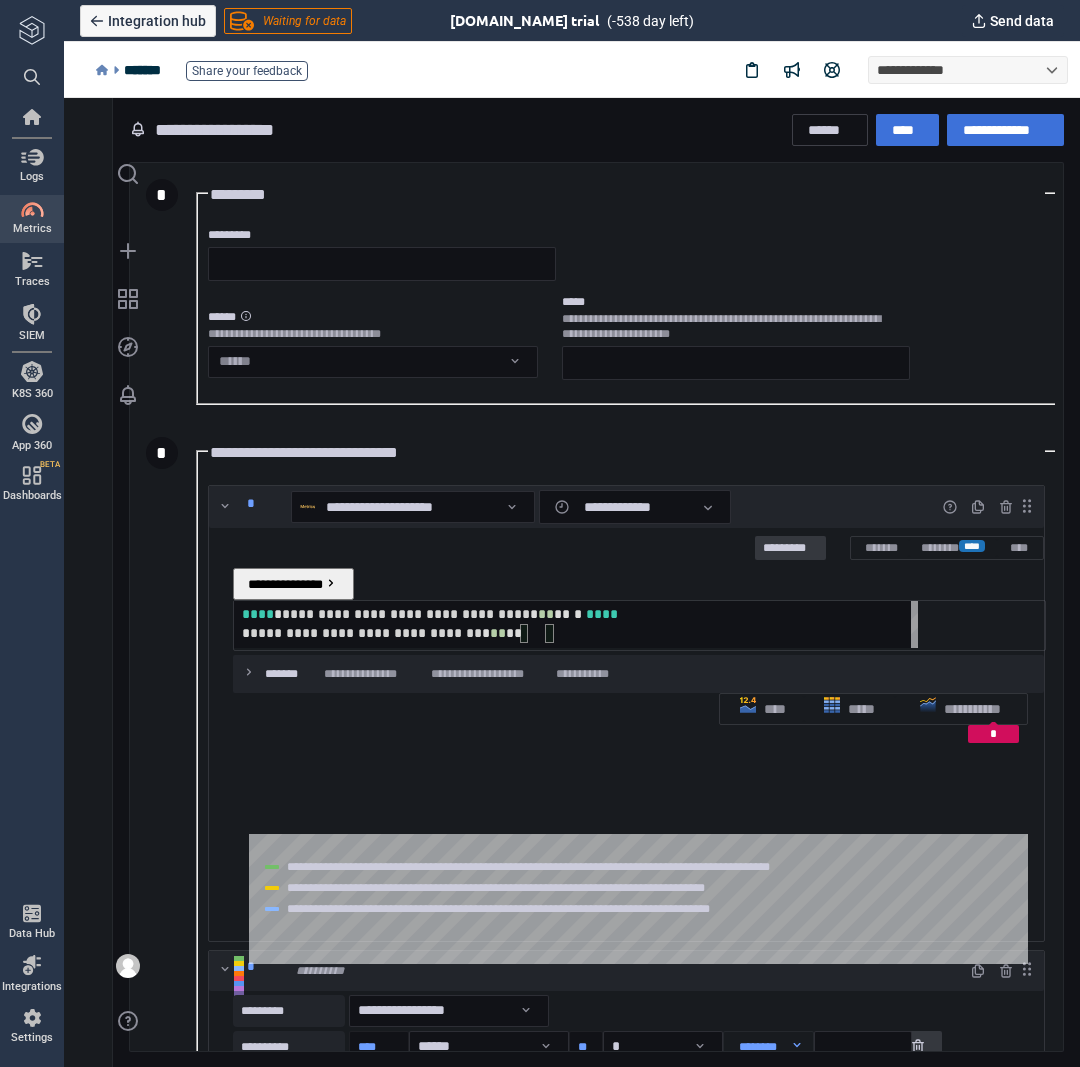 click on "**********" at bounding box center (500242, 500601) 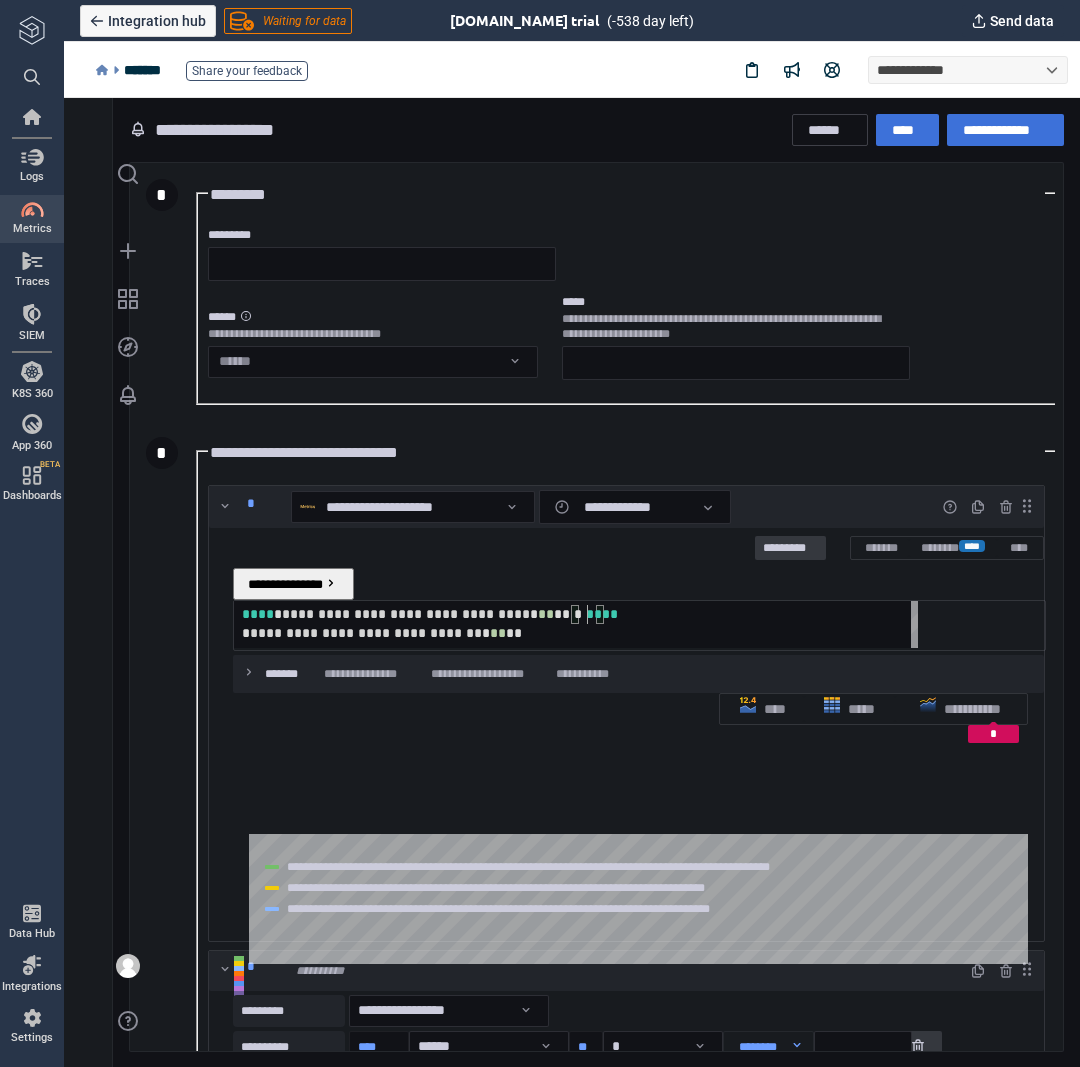 scroll, scrollTop: 16, scrollLeft: 345, axis: both 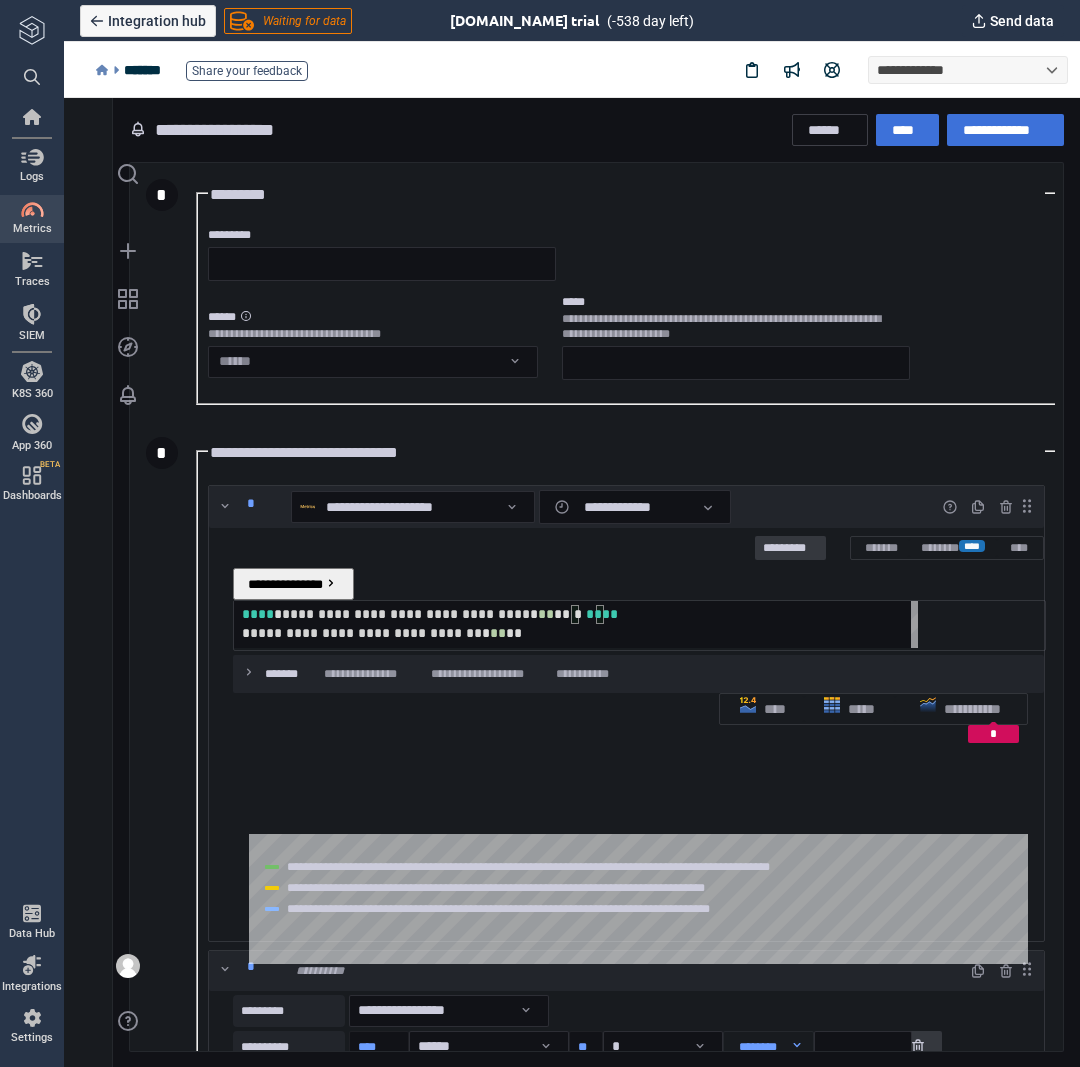 click on "********* *******   *******   **** ****" at bounding box center (638, 548) 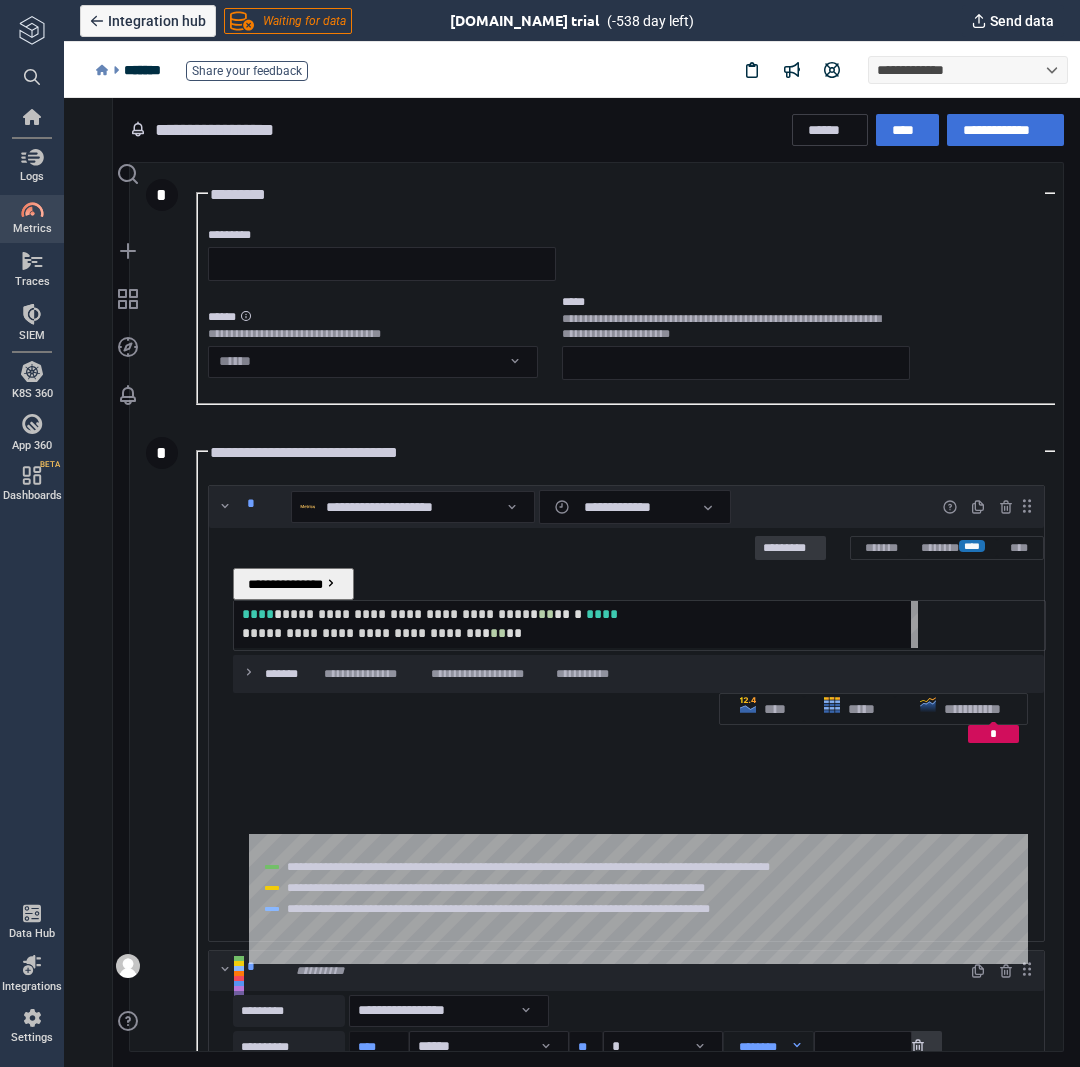 scroll, scrollTop: 200, scrollLeft: 0, axis: vertical 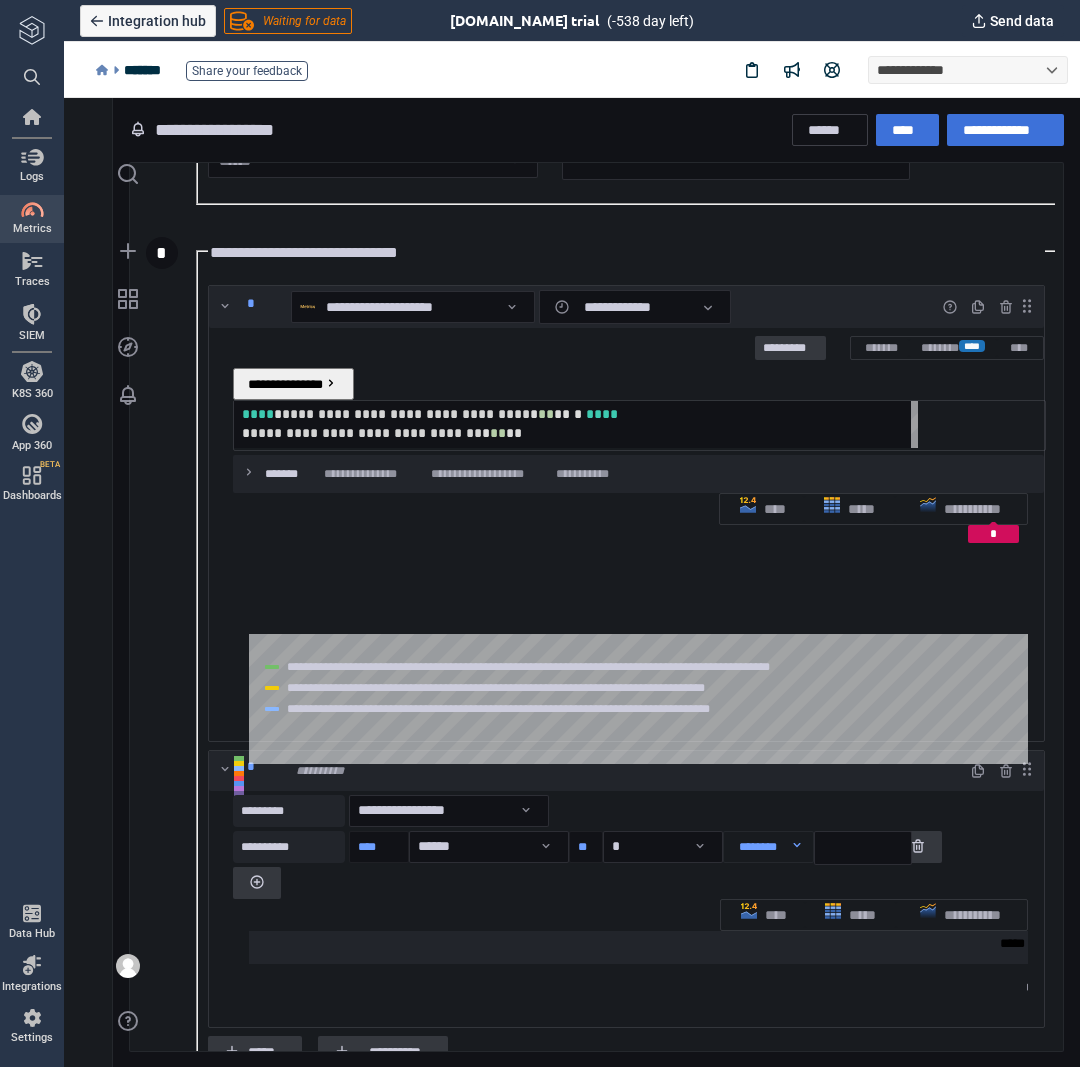 click on "**********" at bounding box center [580, 433] 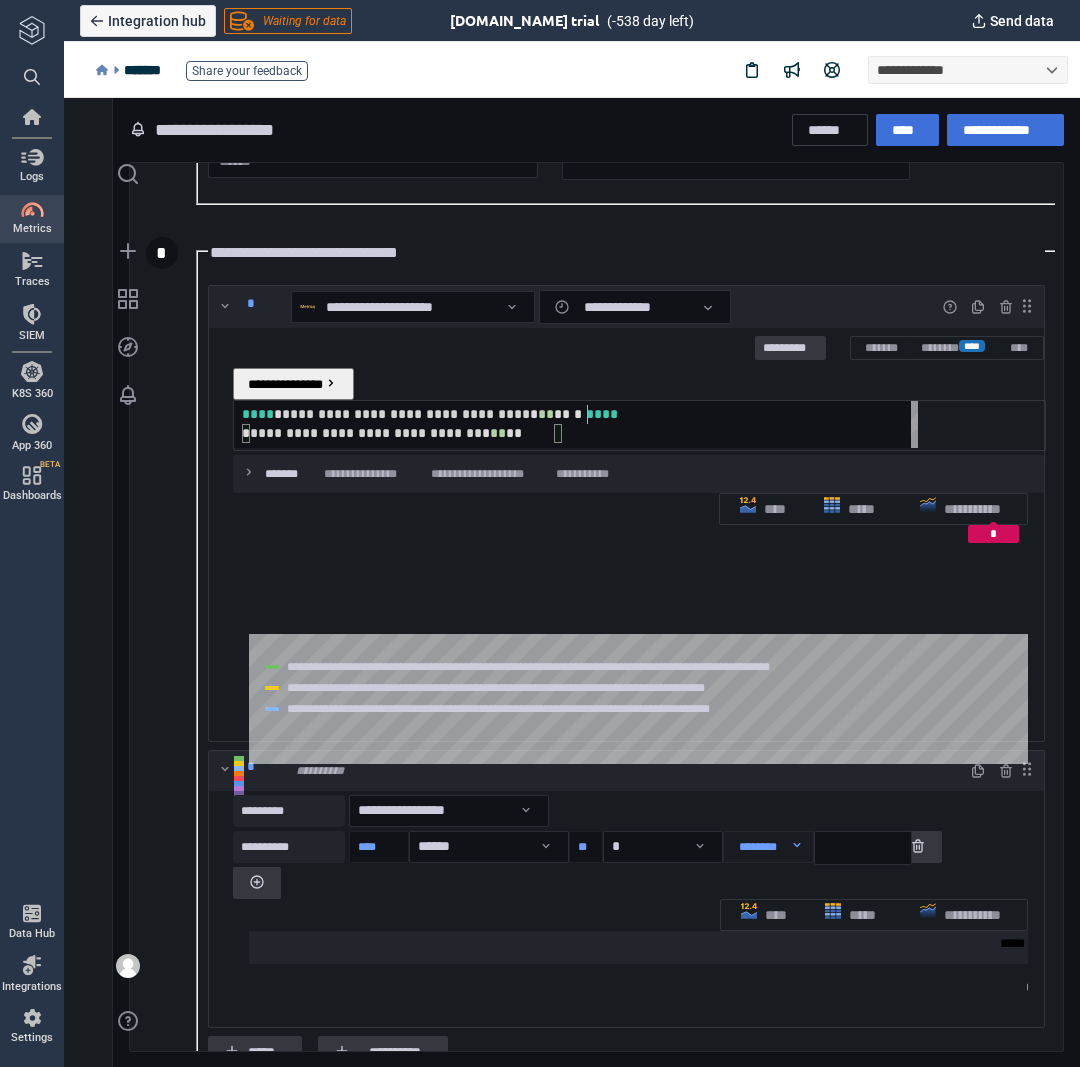 click on "**" at bounding box center [546, 414] 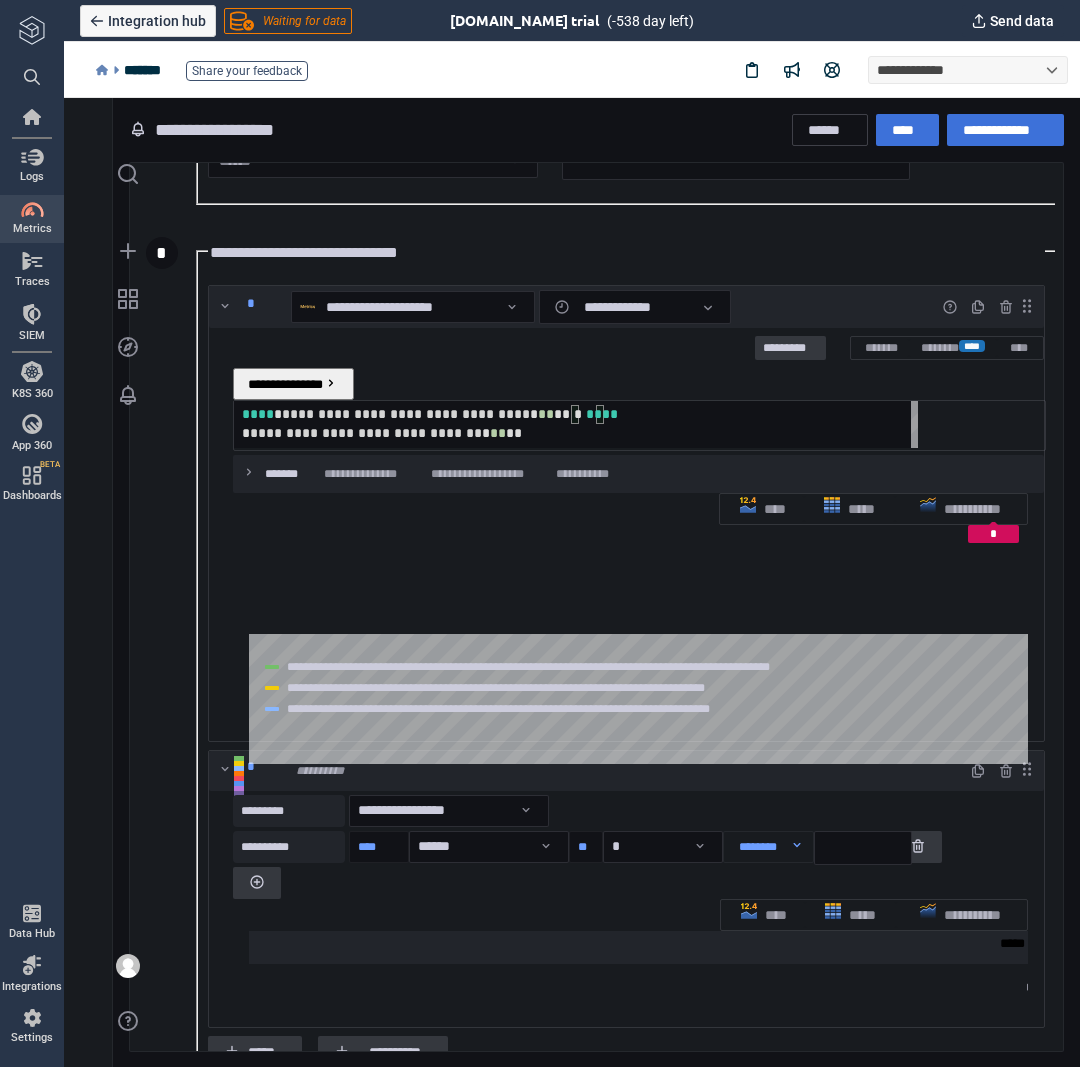 click on "**********" at bounding box center (500242, 500401) 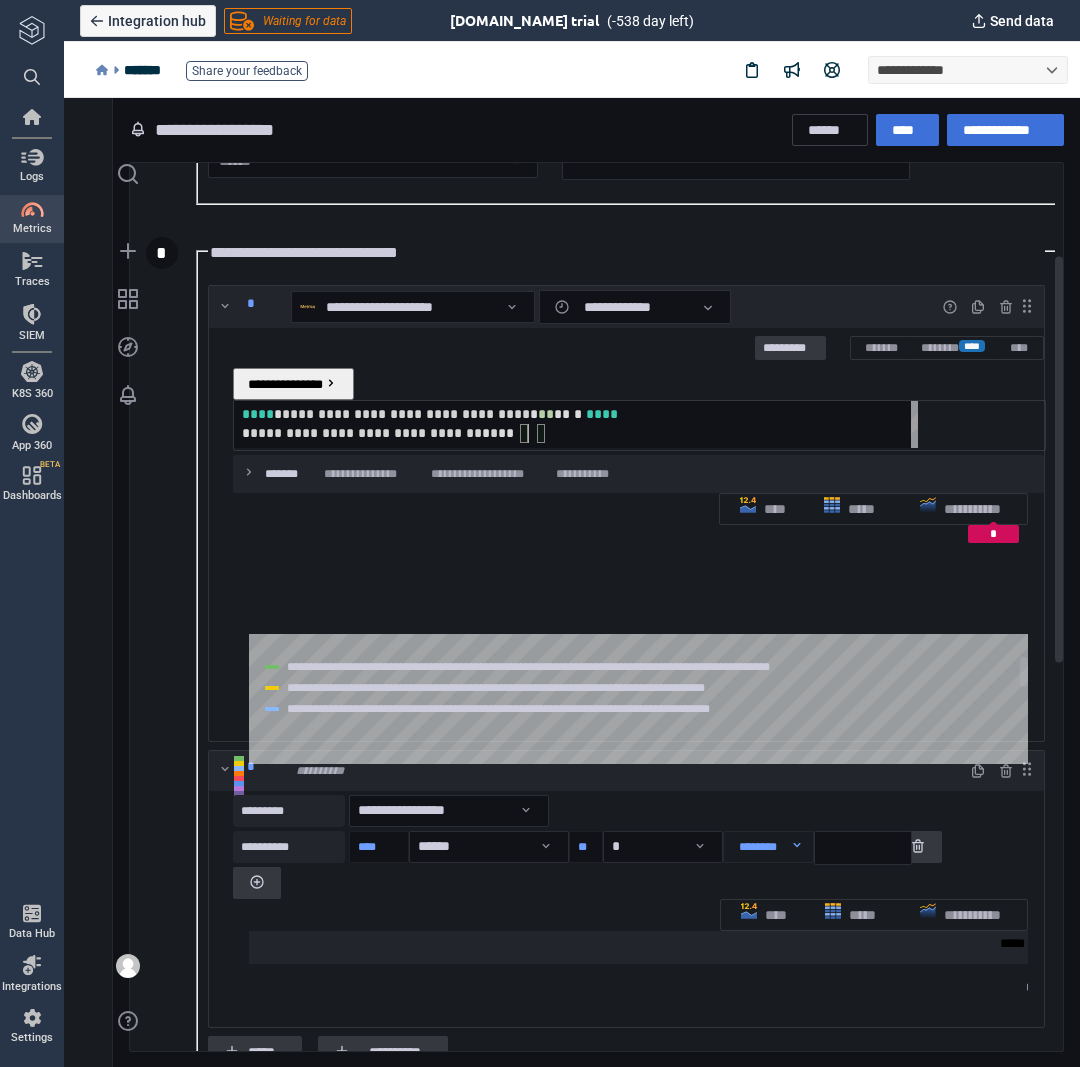 scroll, scrollTop: 16, scrollLeft: 723, axis: both 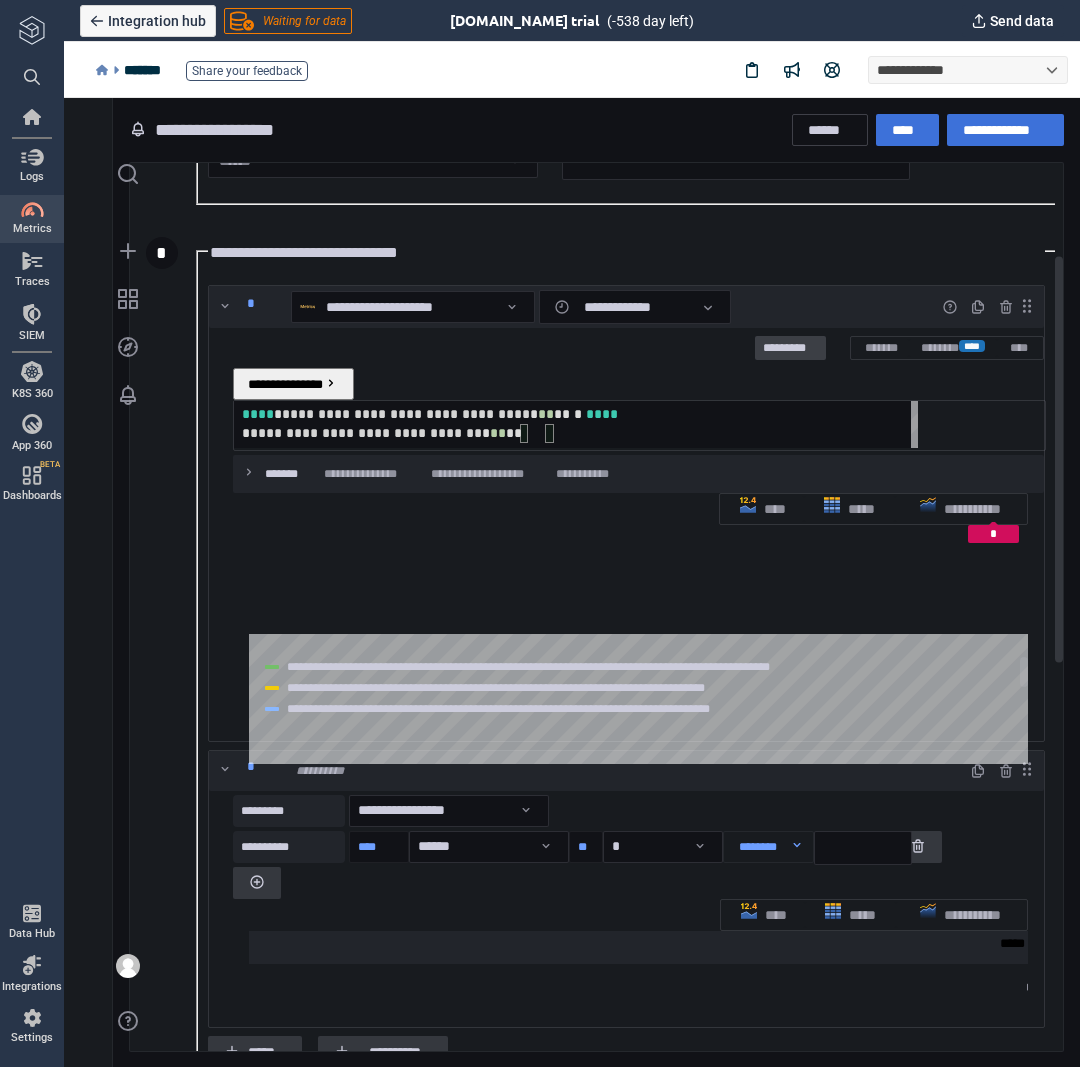 click on "*********" at bounding box center [790, 349] 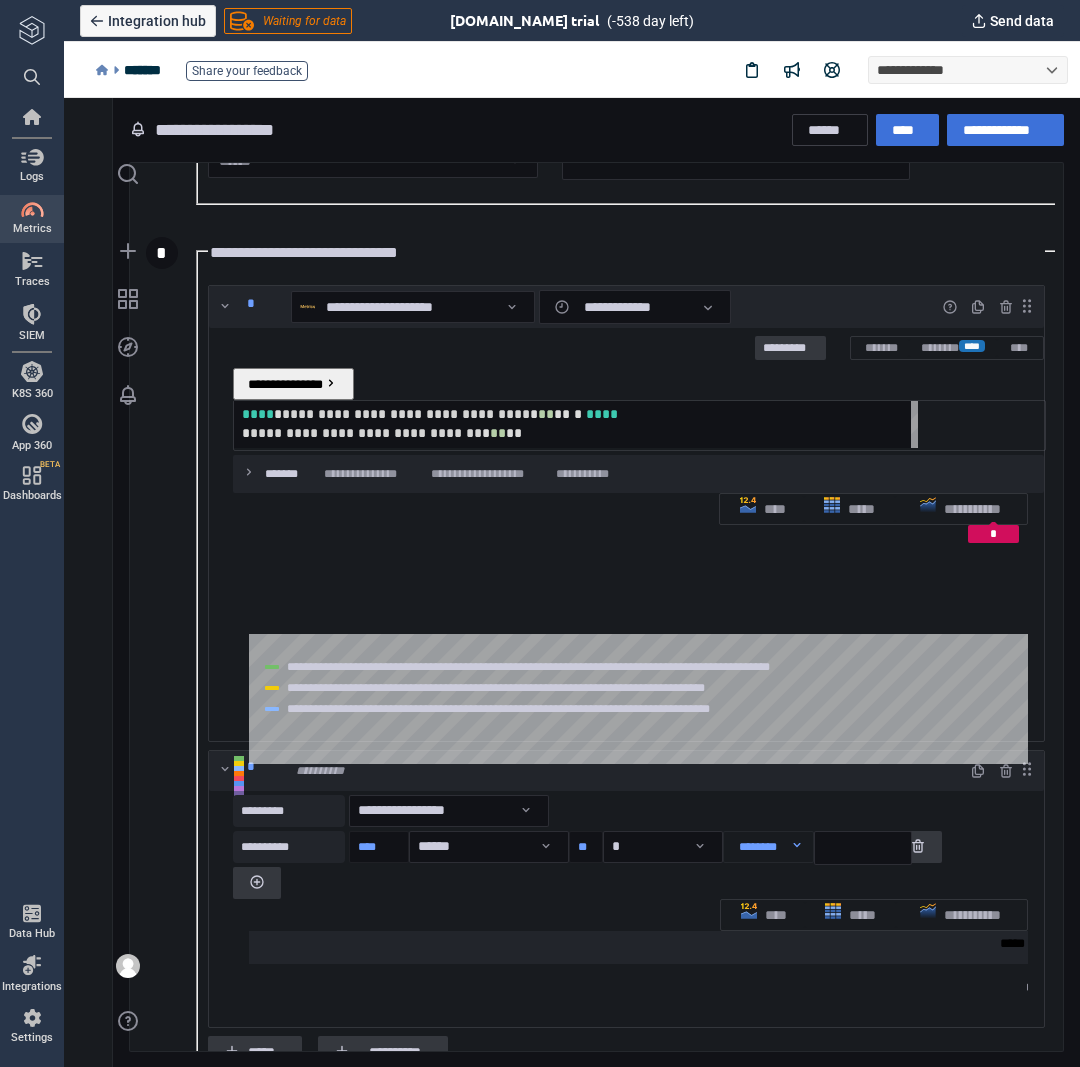 click on "**********" at bounding box center [500242, 500401] 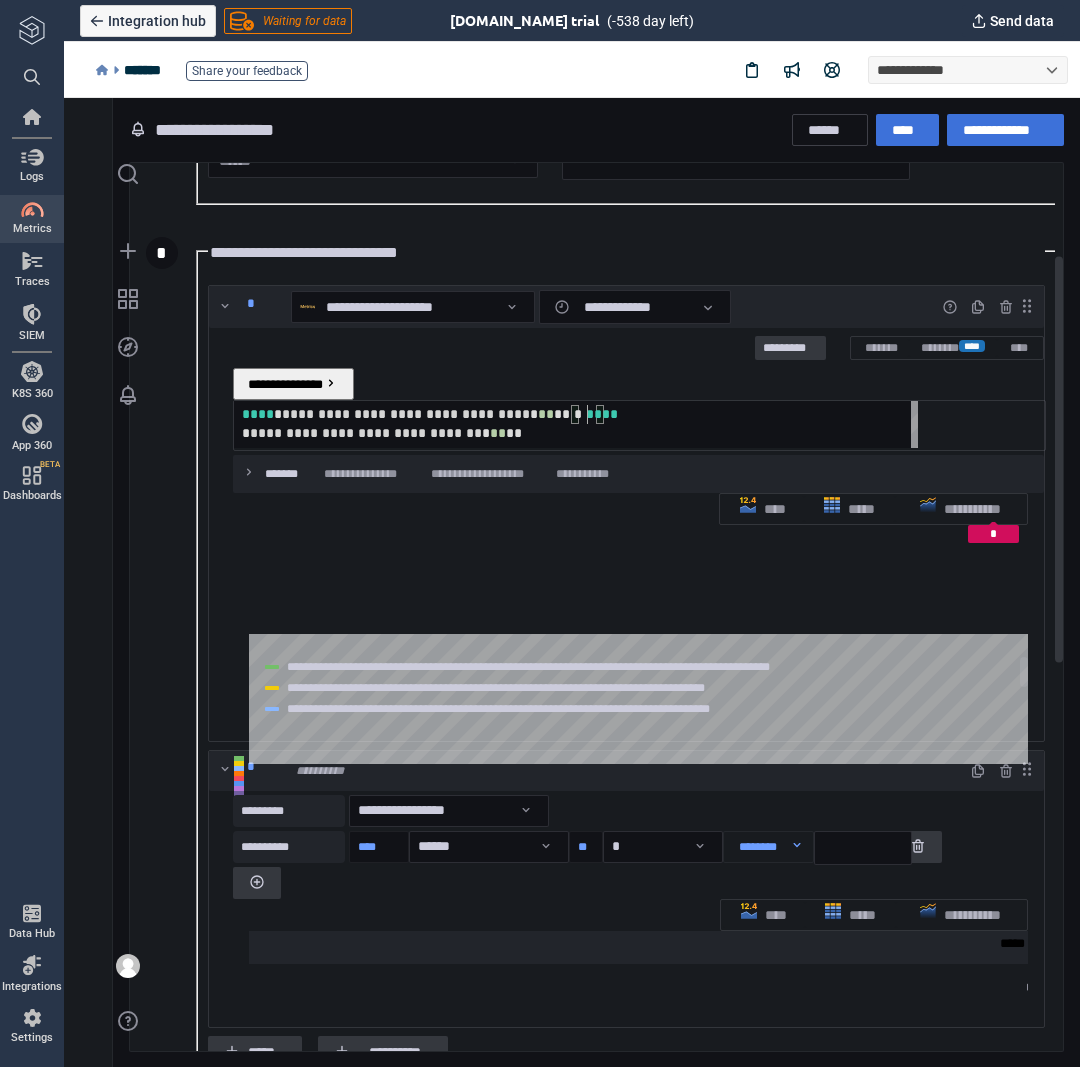 scroll, scrollTop: 16, scrollLeft: 345, axis: both 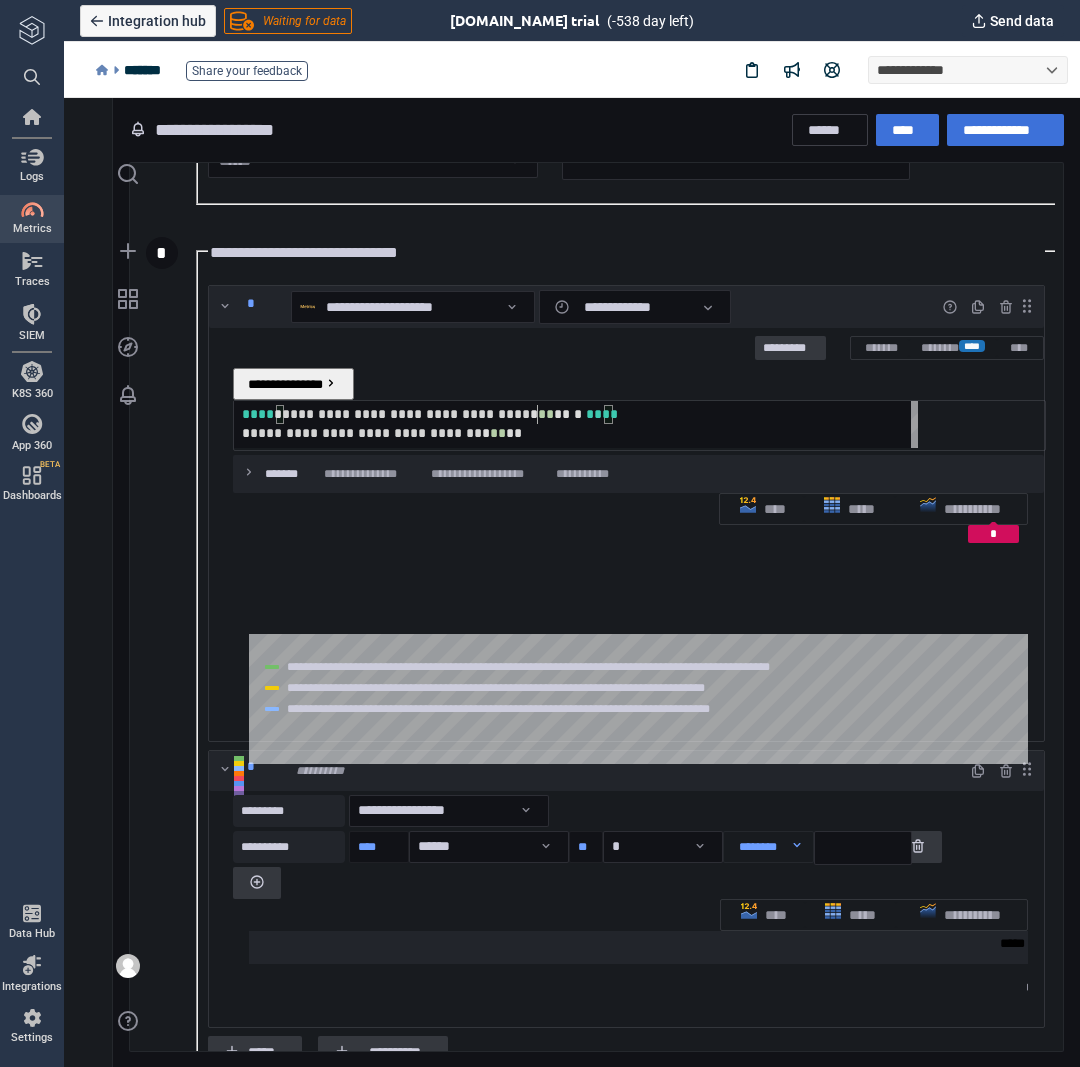 click on "**" at bounding box center (498, 433) 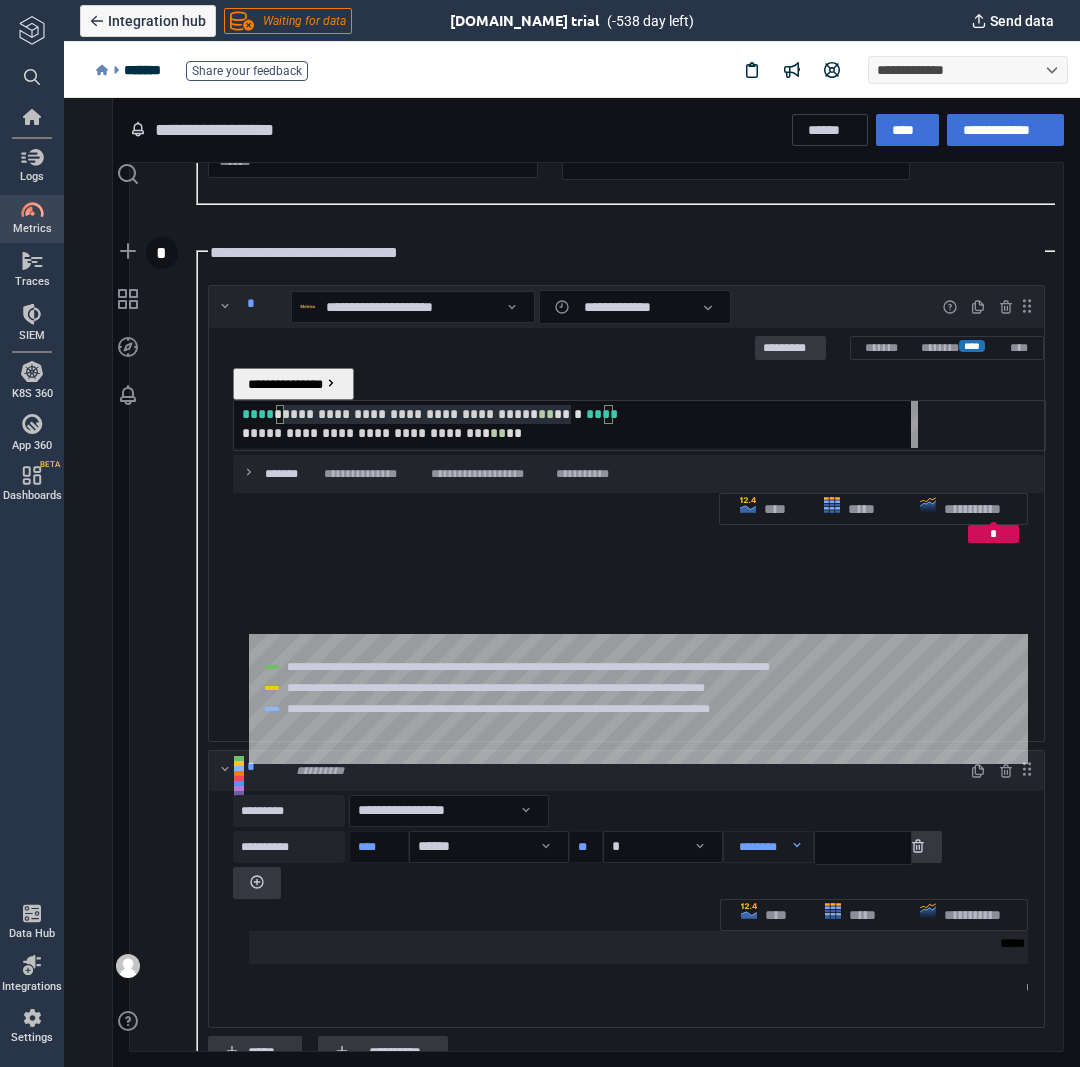click on "**********" at bounding box center [500242, 500401] 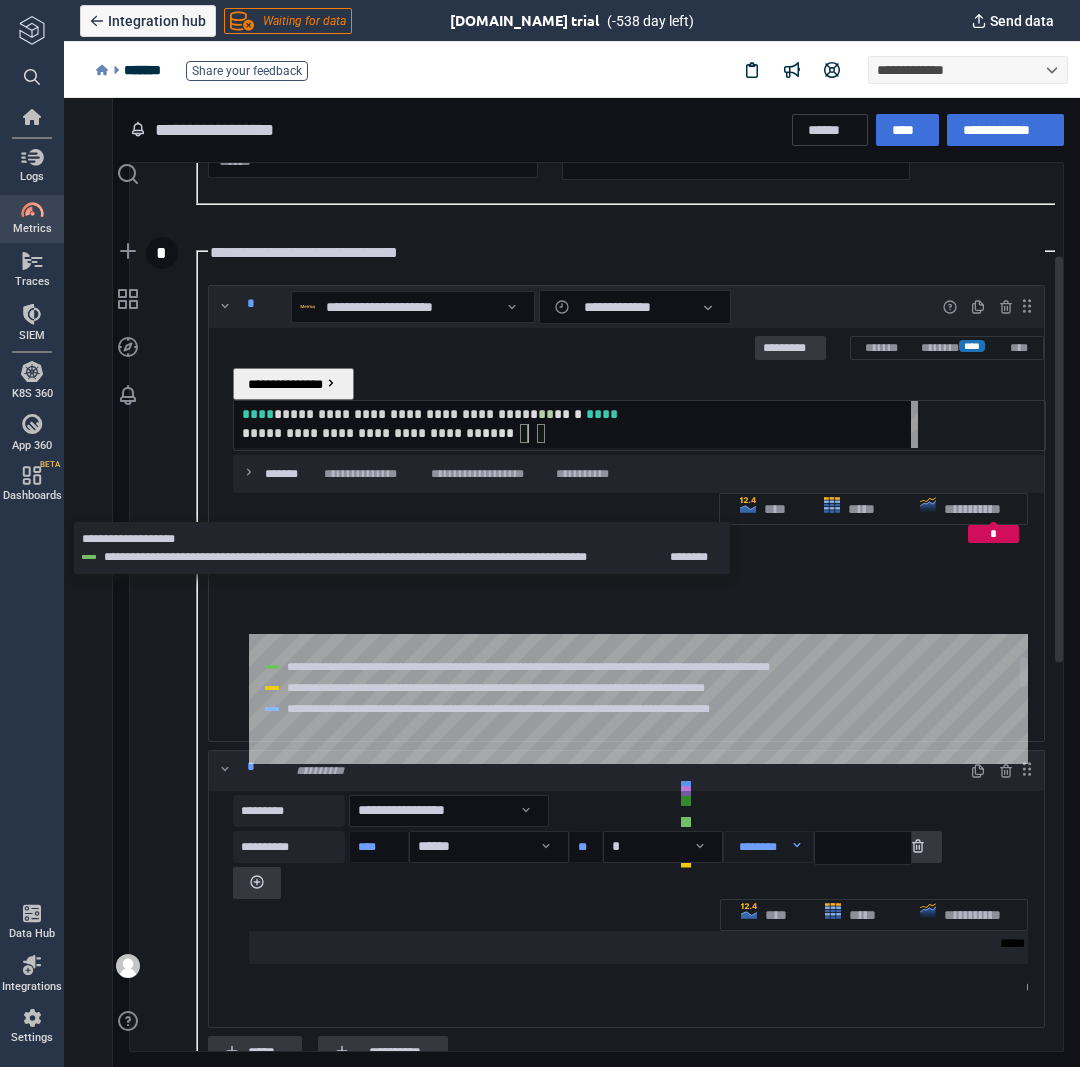 scroll, scrollTop: 16, scrollLeft: 723, axis: both 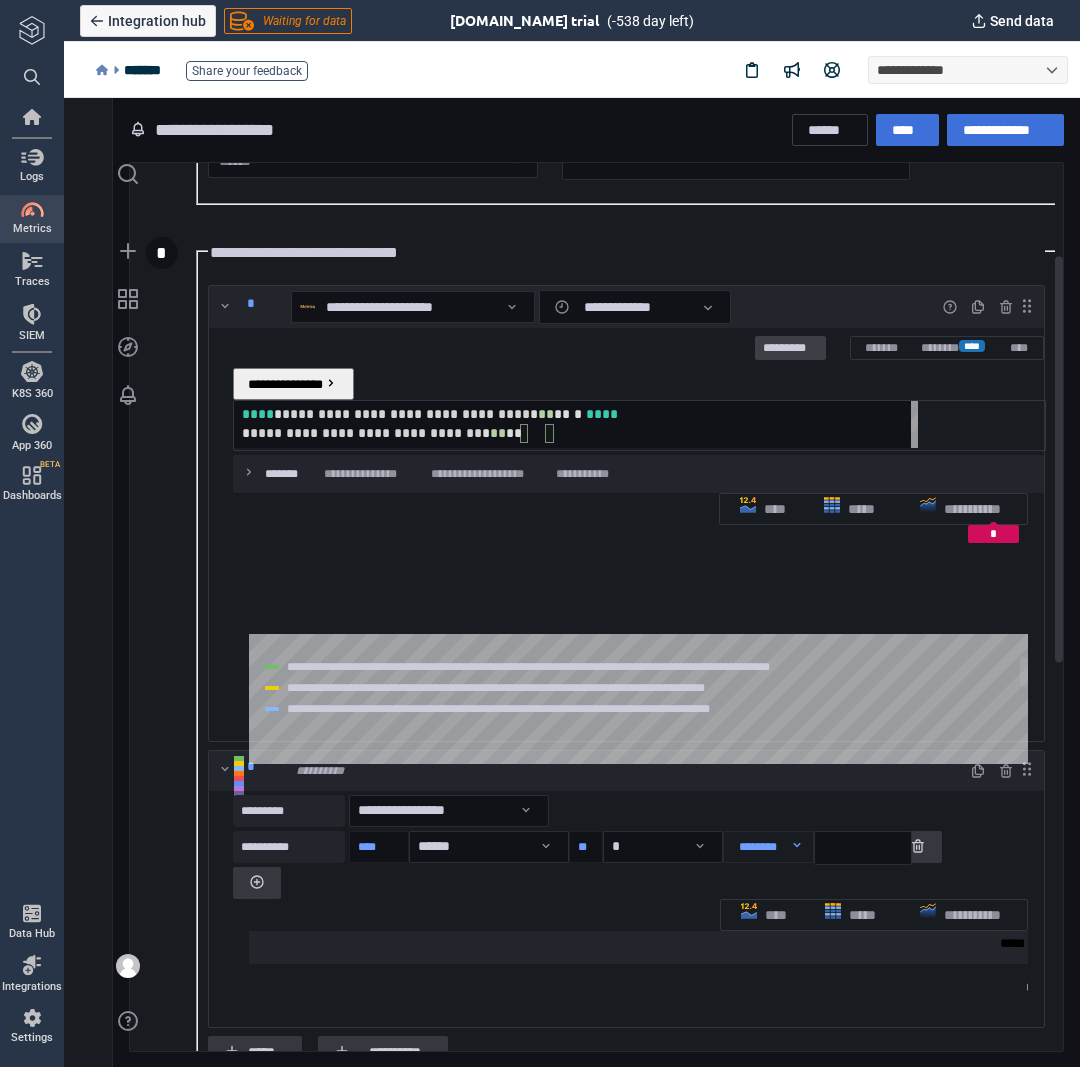 click on "*********" at bounding box center [790, 349] 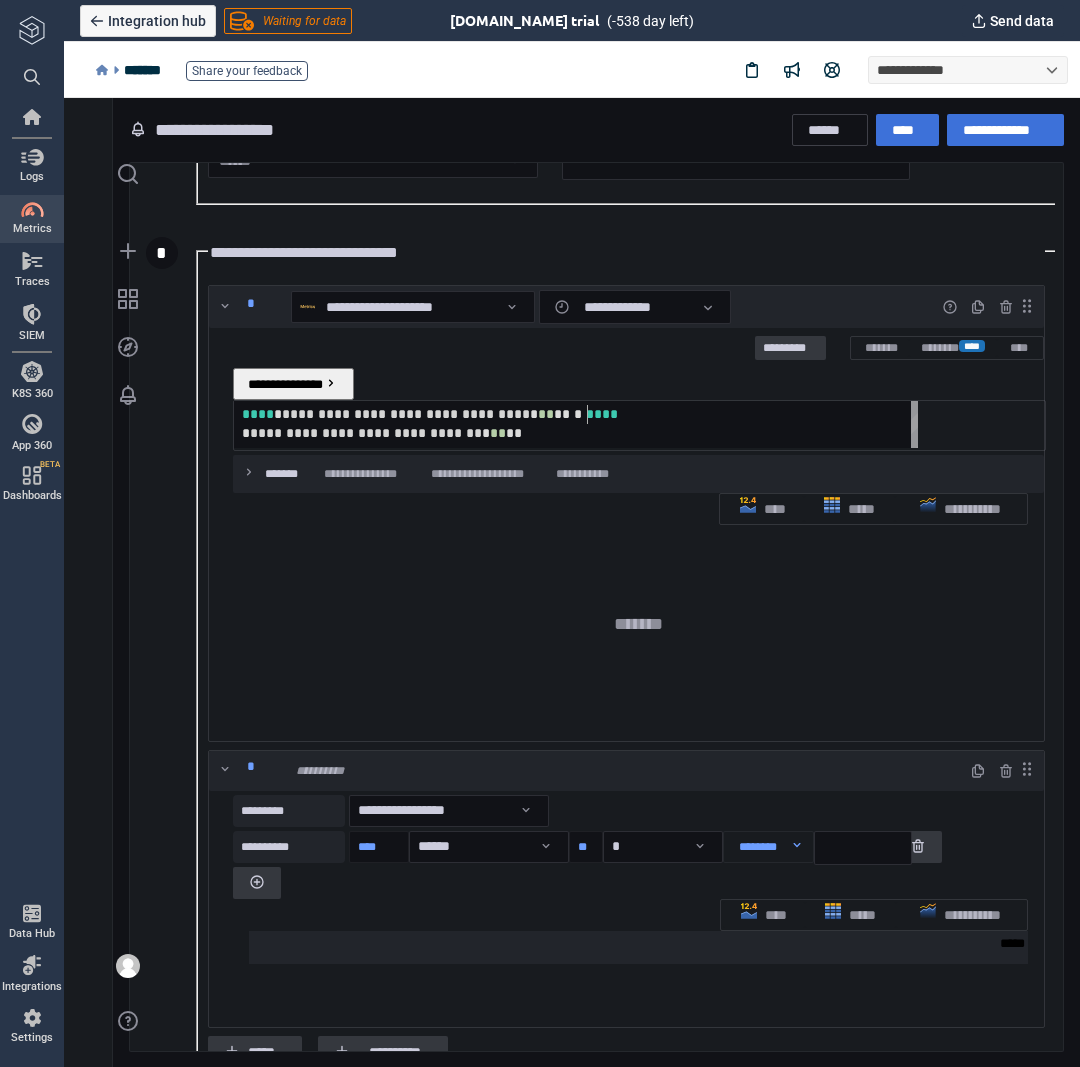 click on "**" at bounding box center (546, 414) 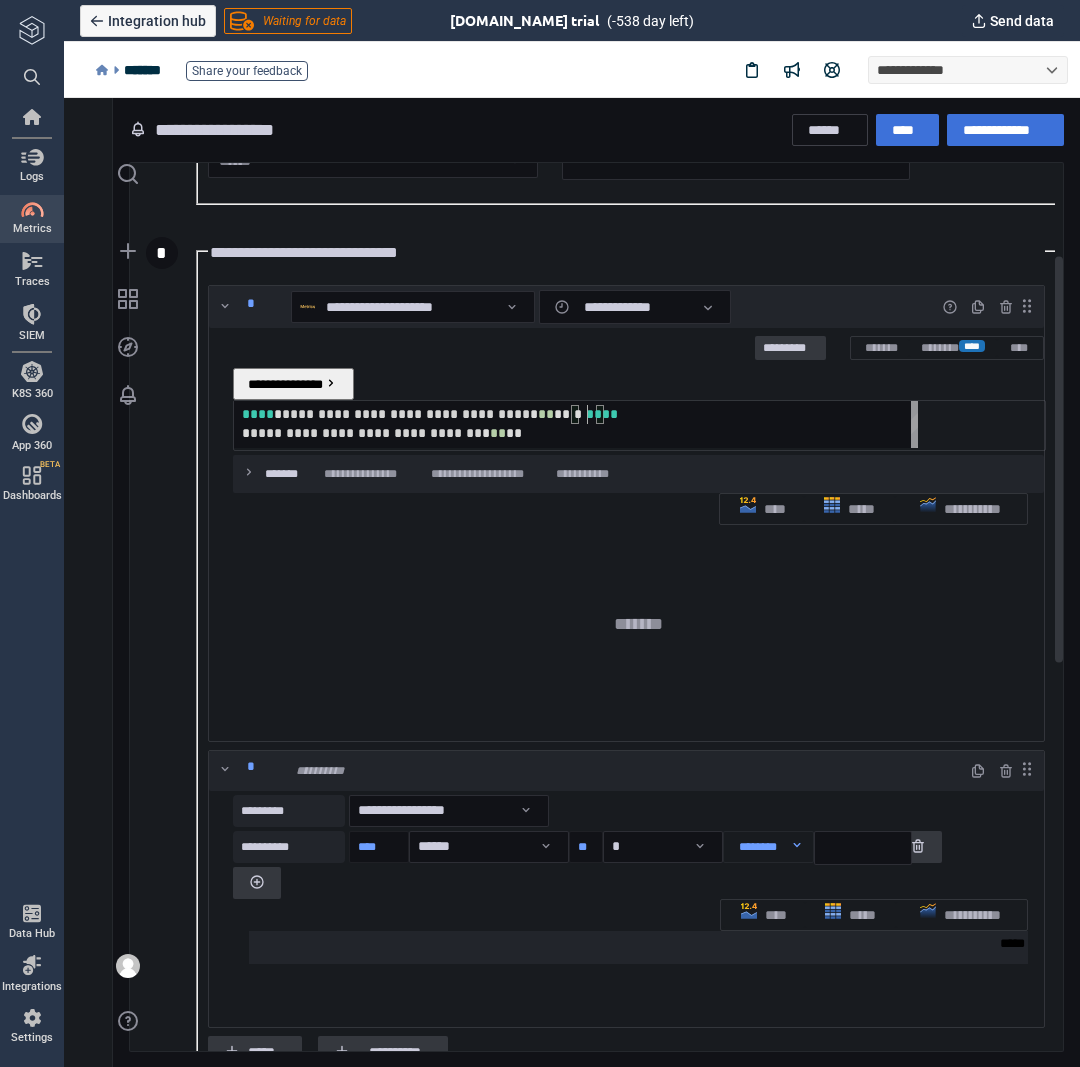 scroll, scrollTop: 16, scrollLeft: 345, axis: both 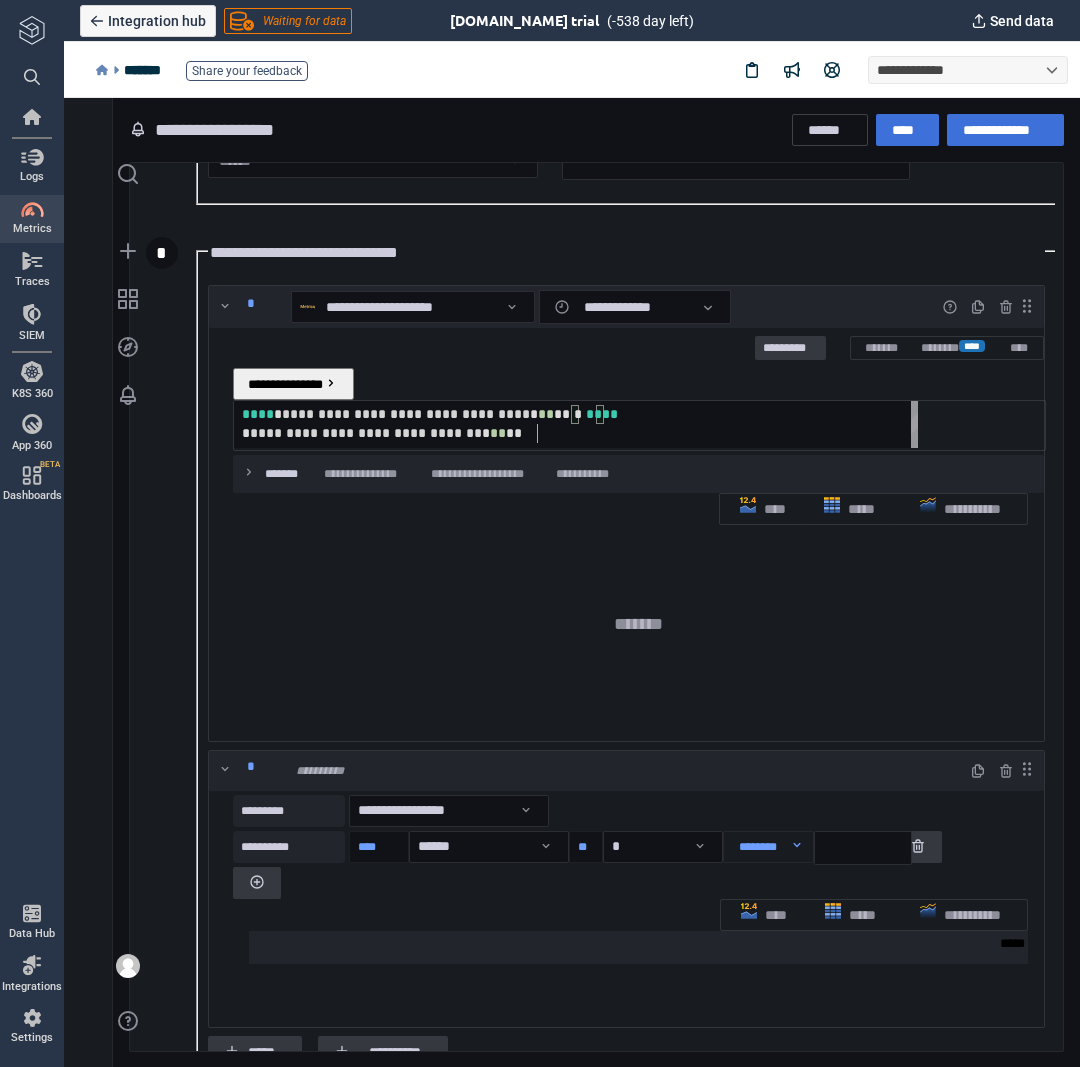 click on "**" at bounding box center [498, 433] 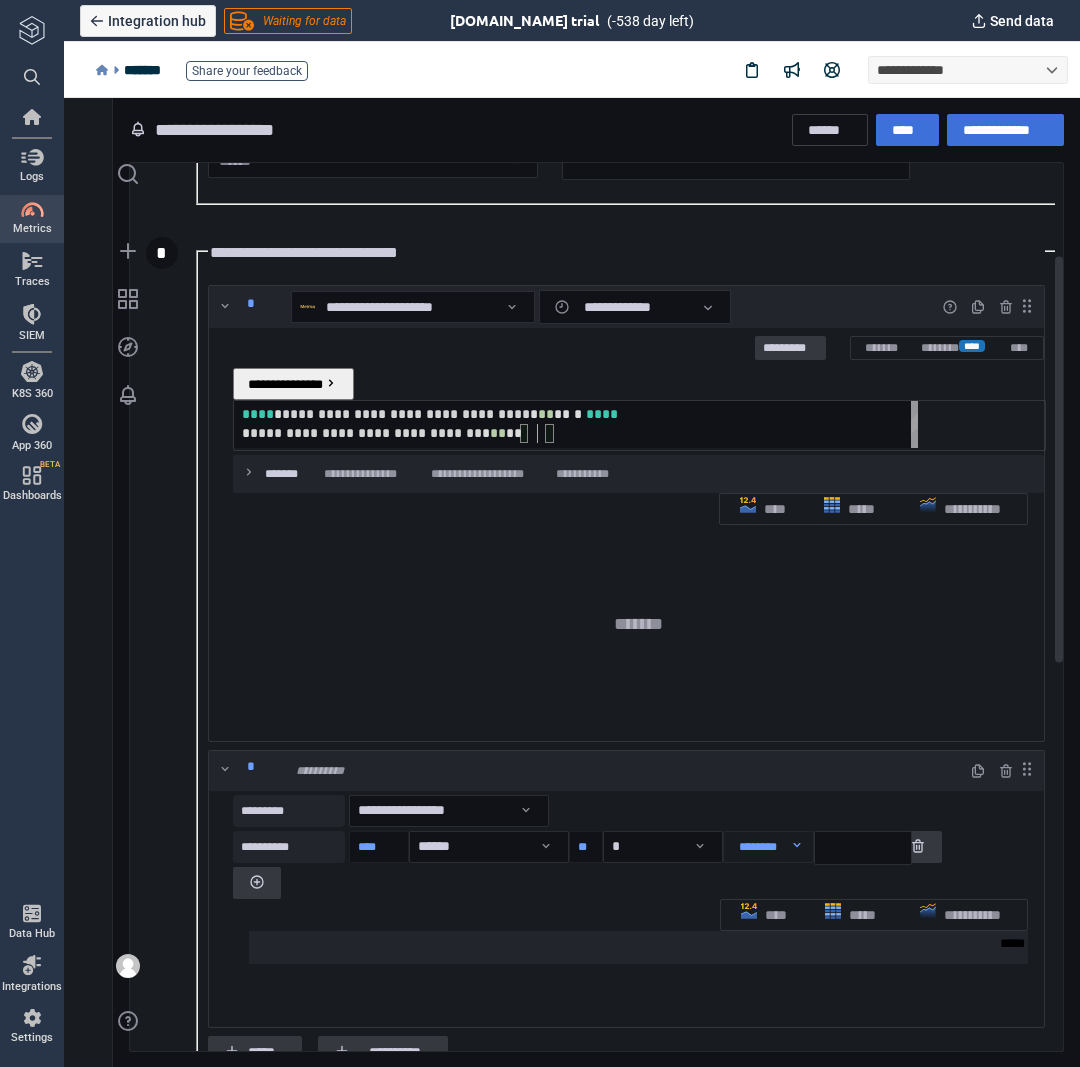 scroll, scrollTop: 16, scrollLeft: 723, axis: both 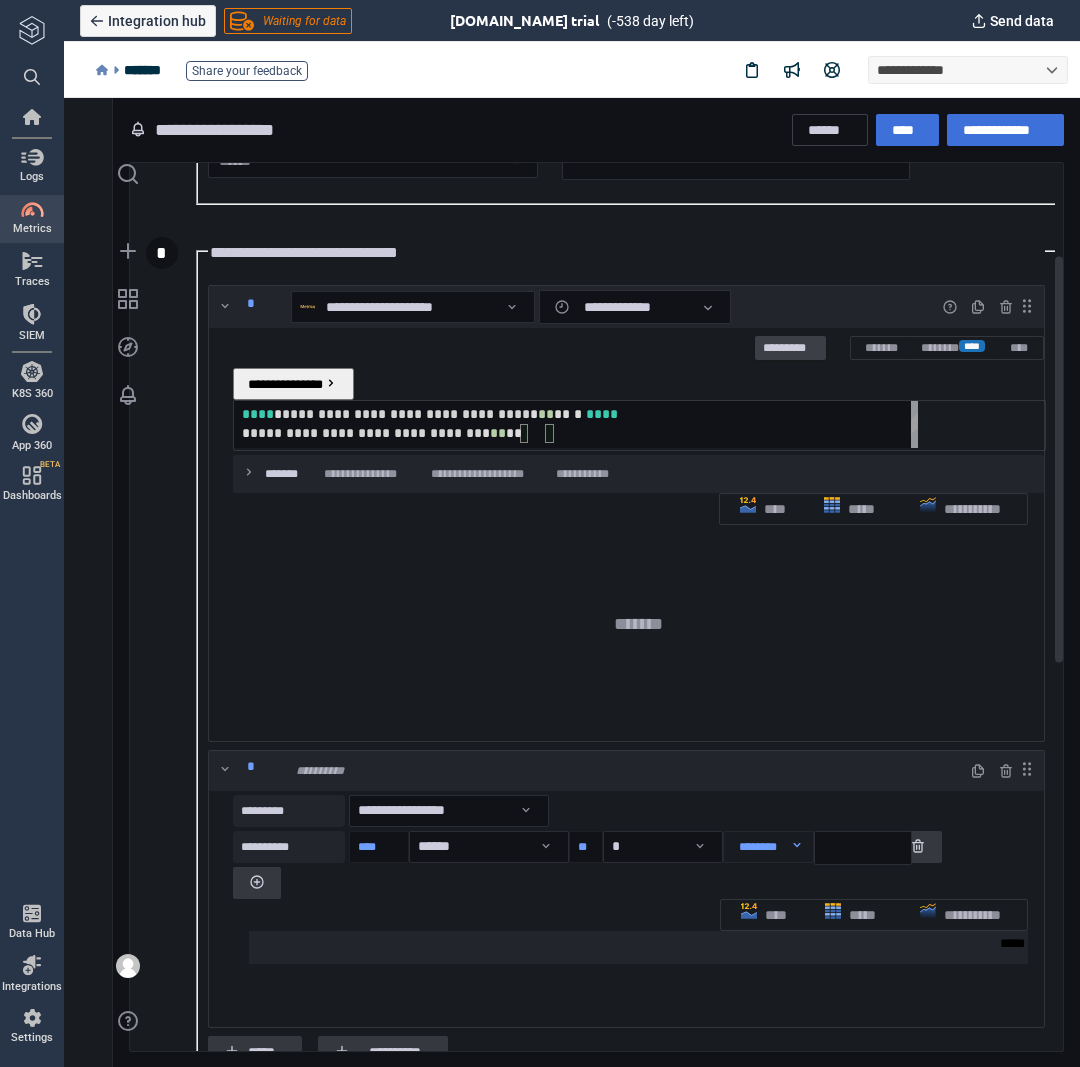 type on "**********" 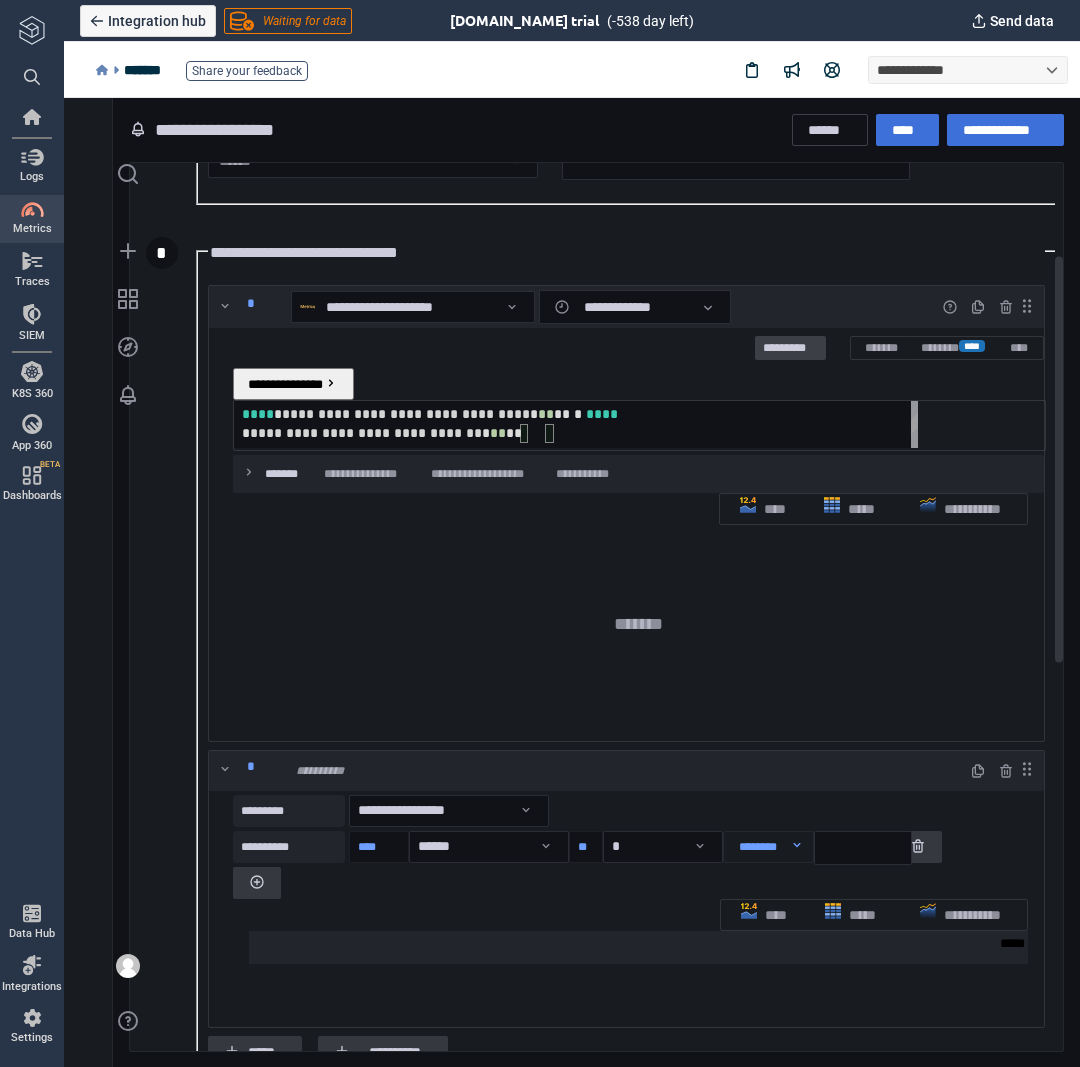 click on "*********" at bounding box center (790, 349) 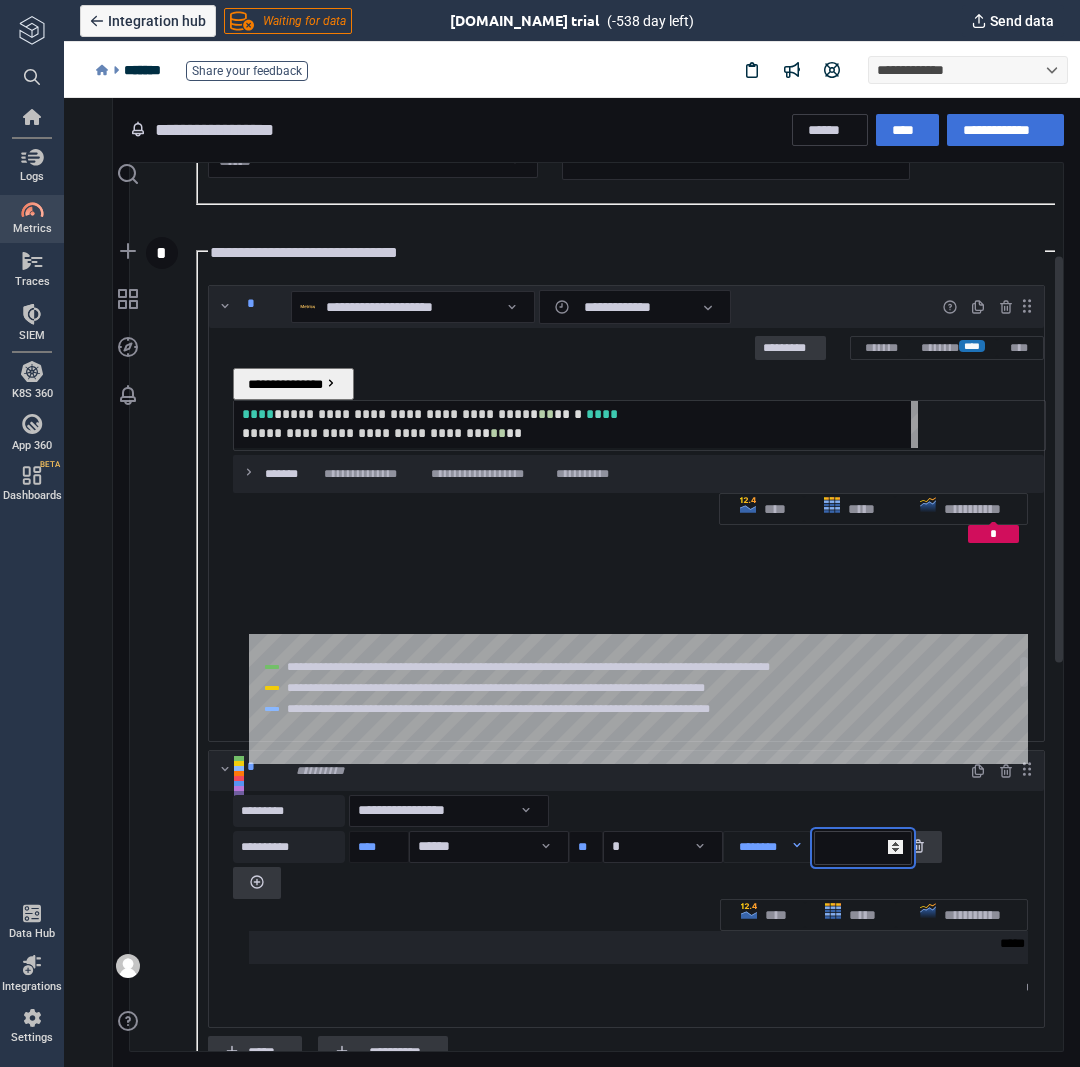 click on "*" at bounding box center (863, 848) 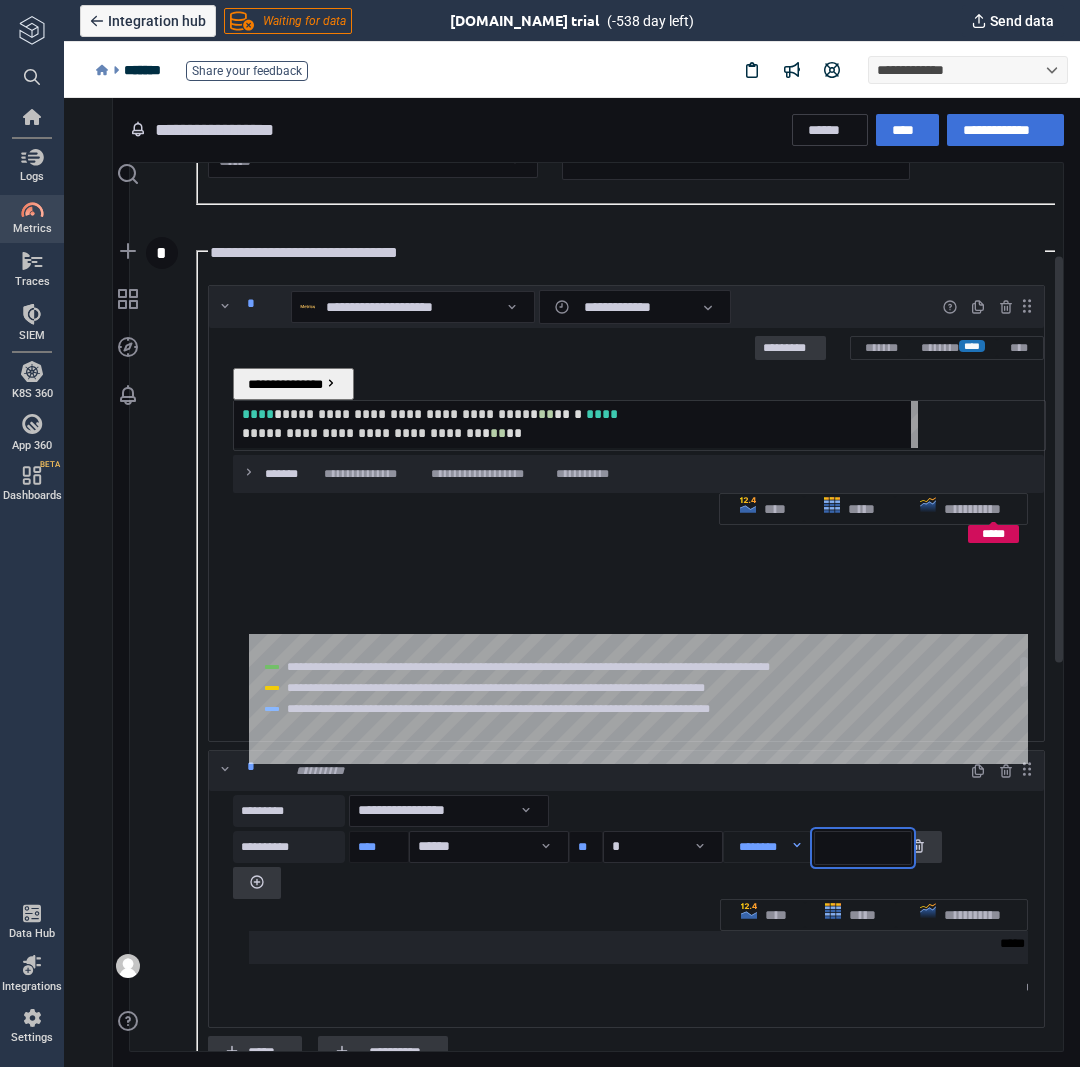 click on "**********" at bounding box center [626, 771] 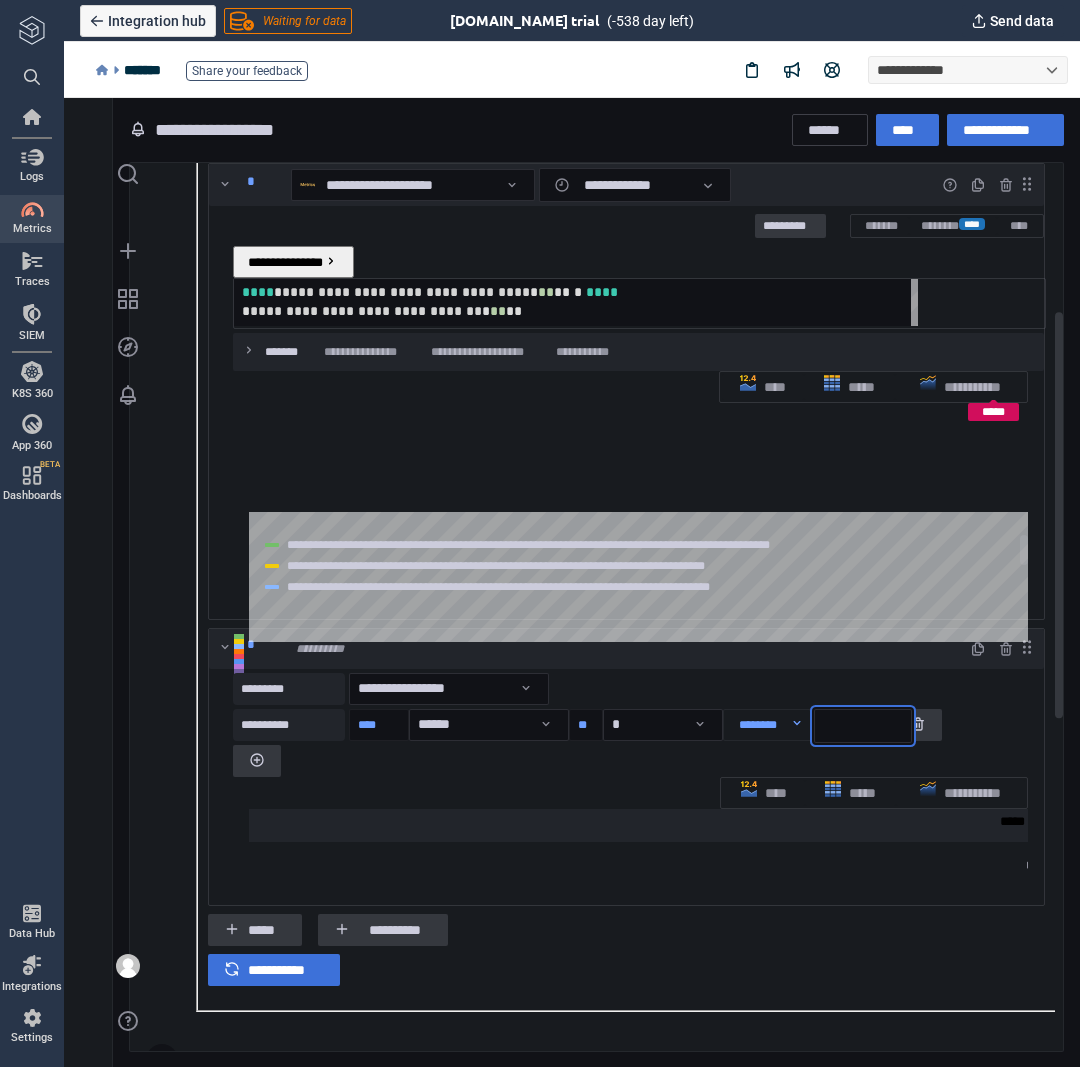scroll, scrollTop: 400, scrollLeft: 0, axis: vertical 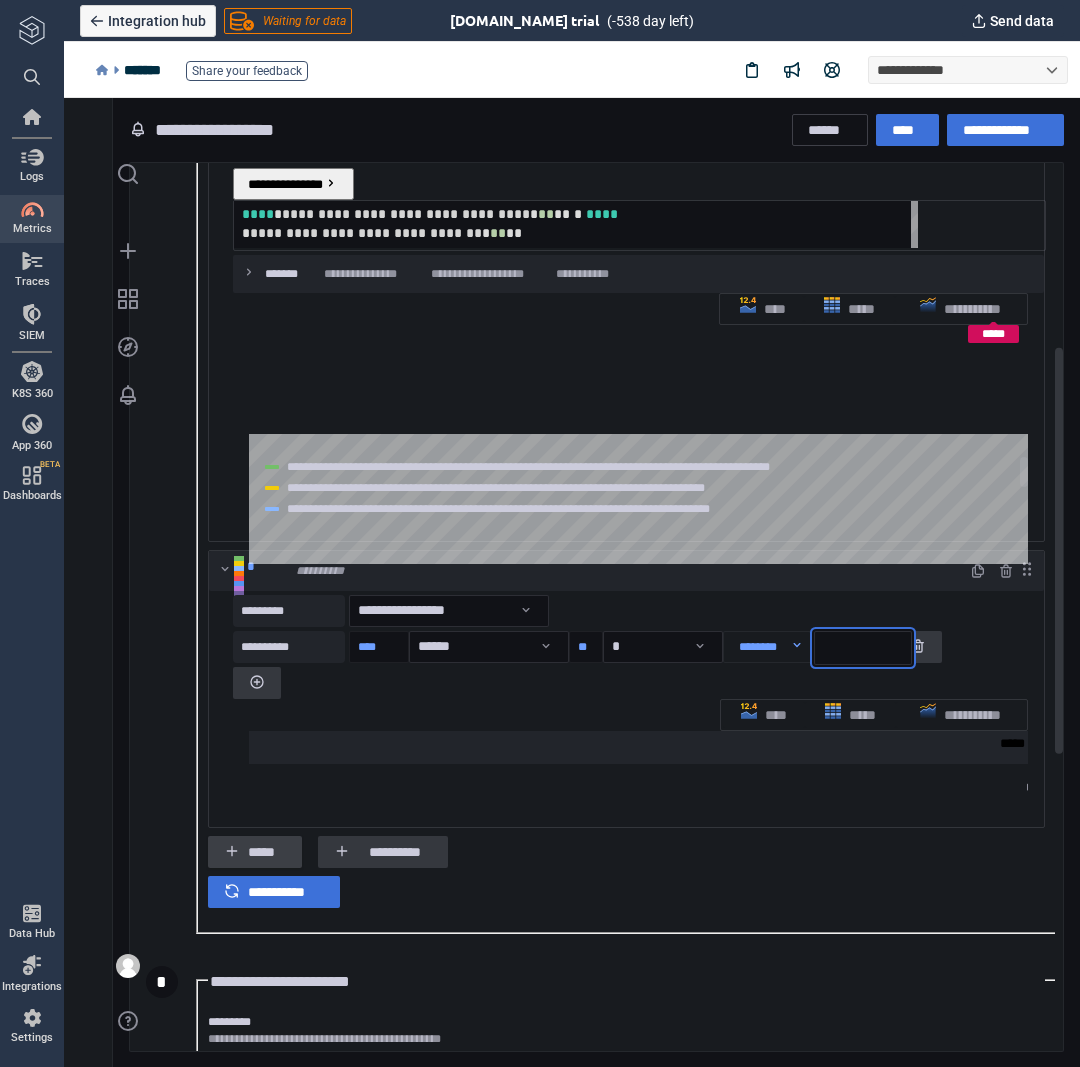 type on "***" 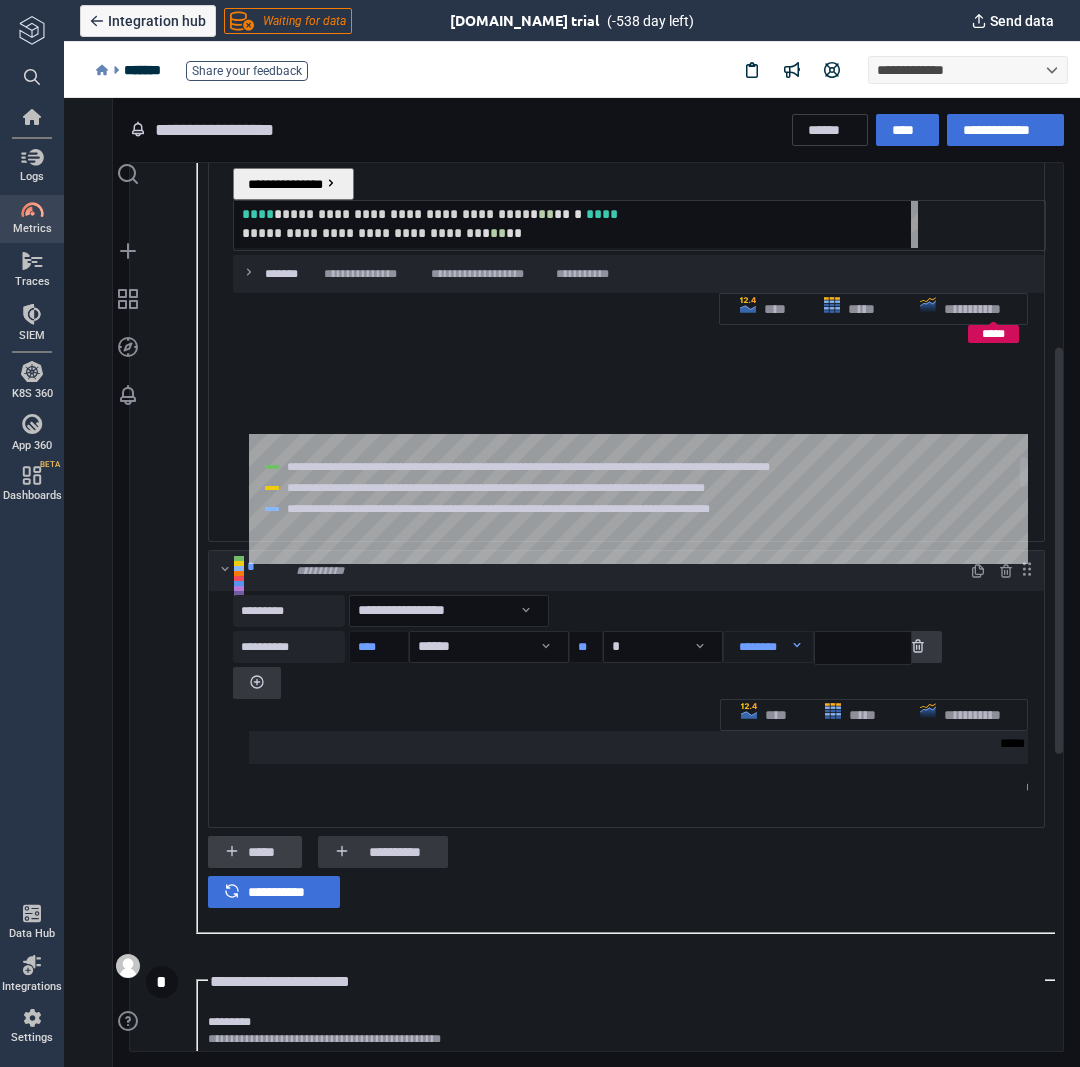 click at bounding box center [236, 852] 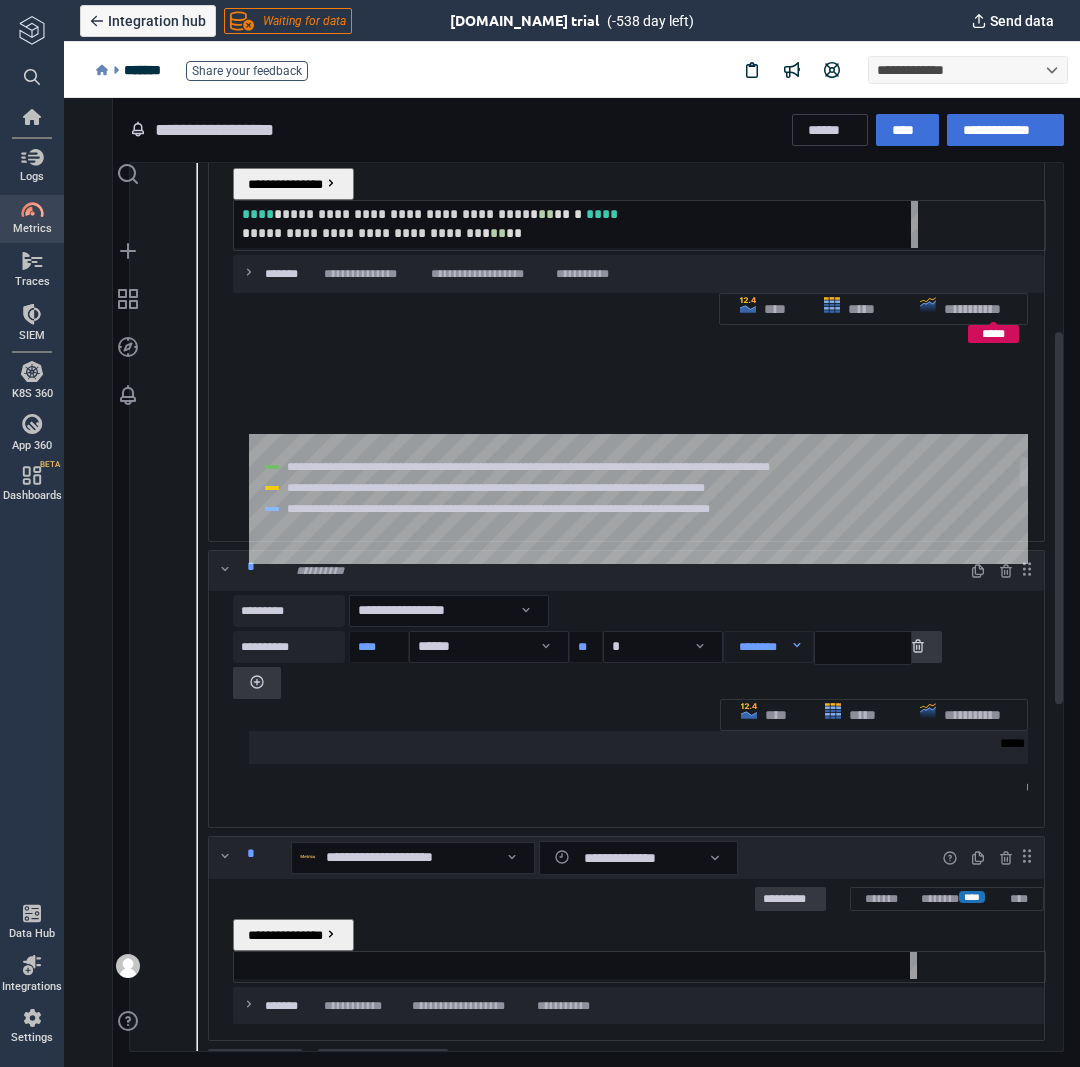 scroll, scrollTop: 0, scrollLeft: 0, axis: both 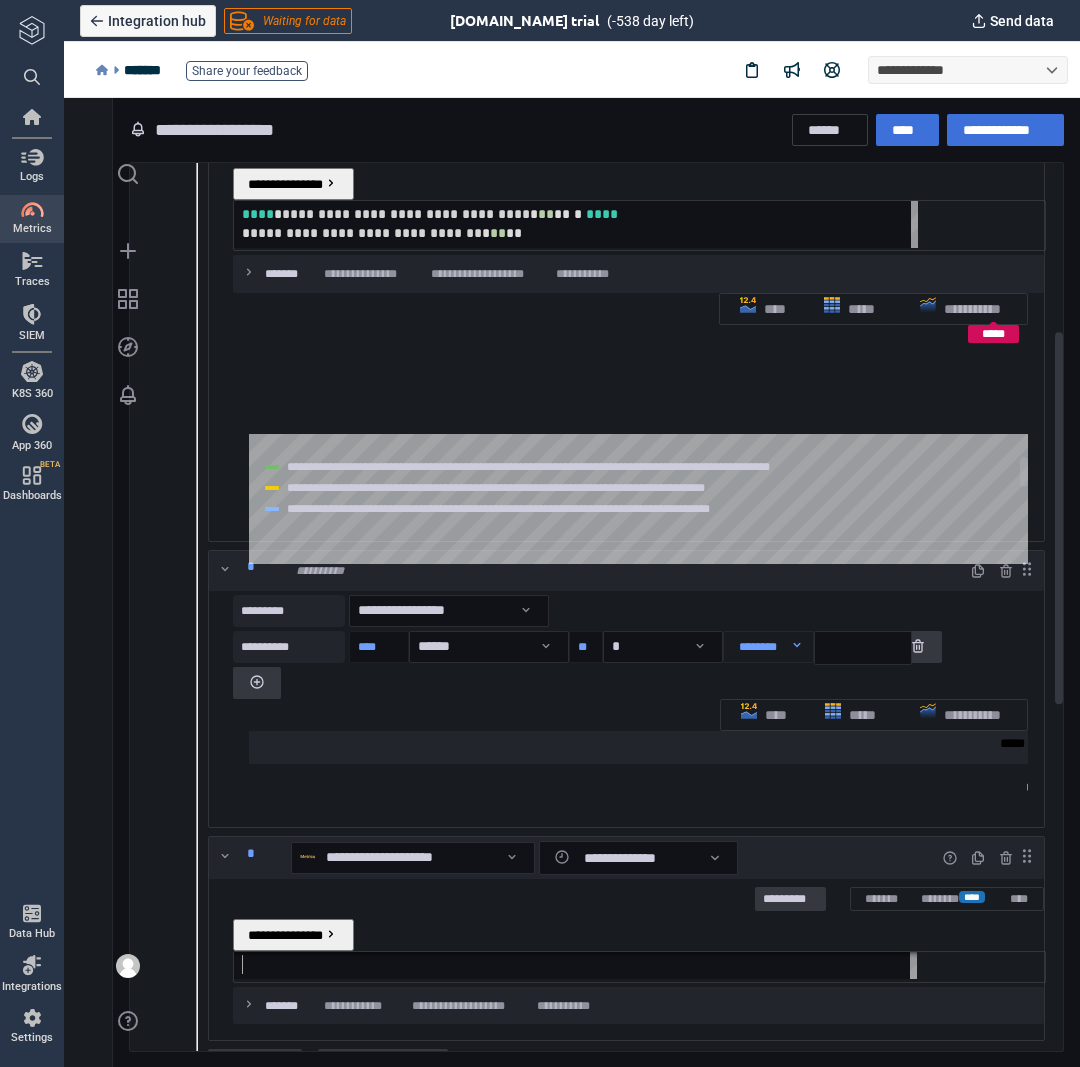 click at bounding box center [579, 964] 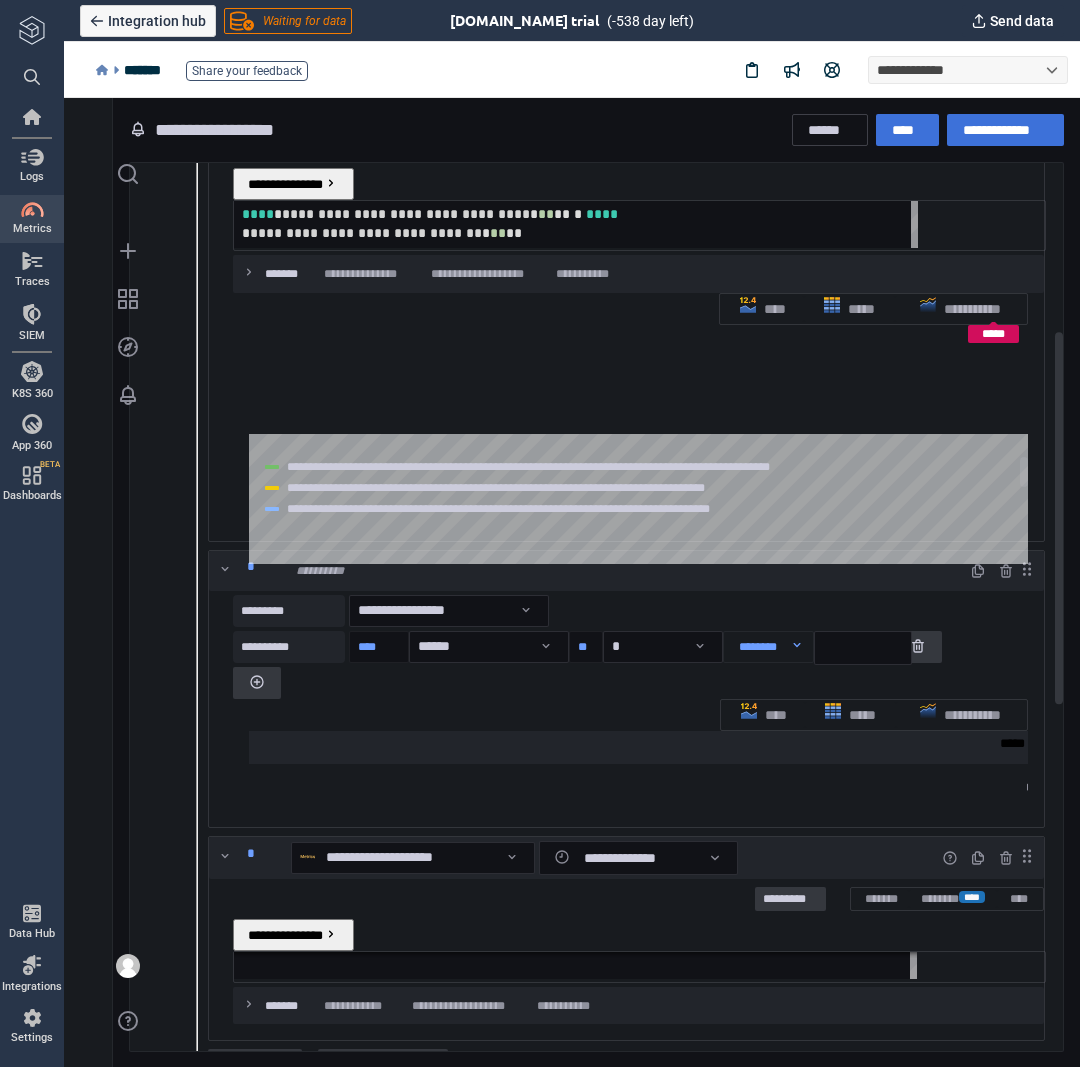 paste on "**********" 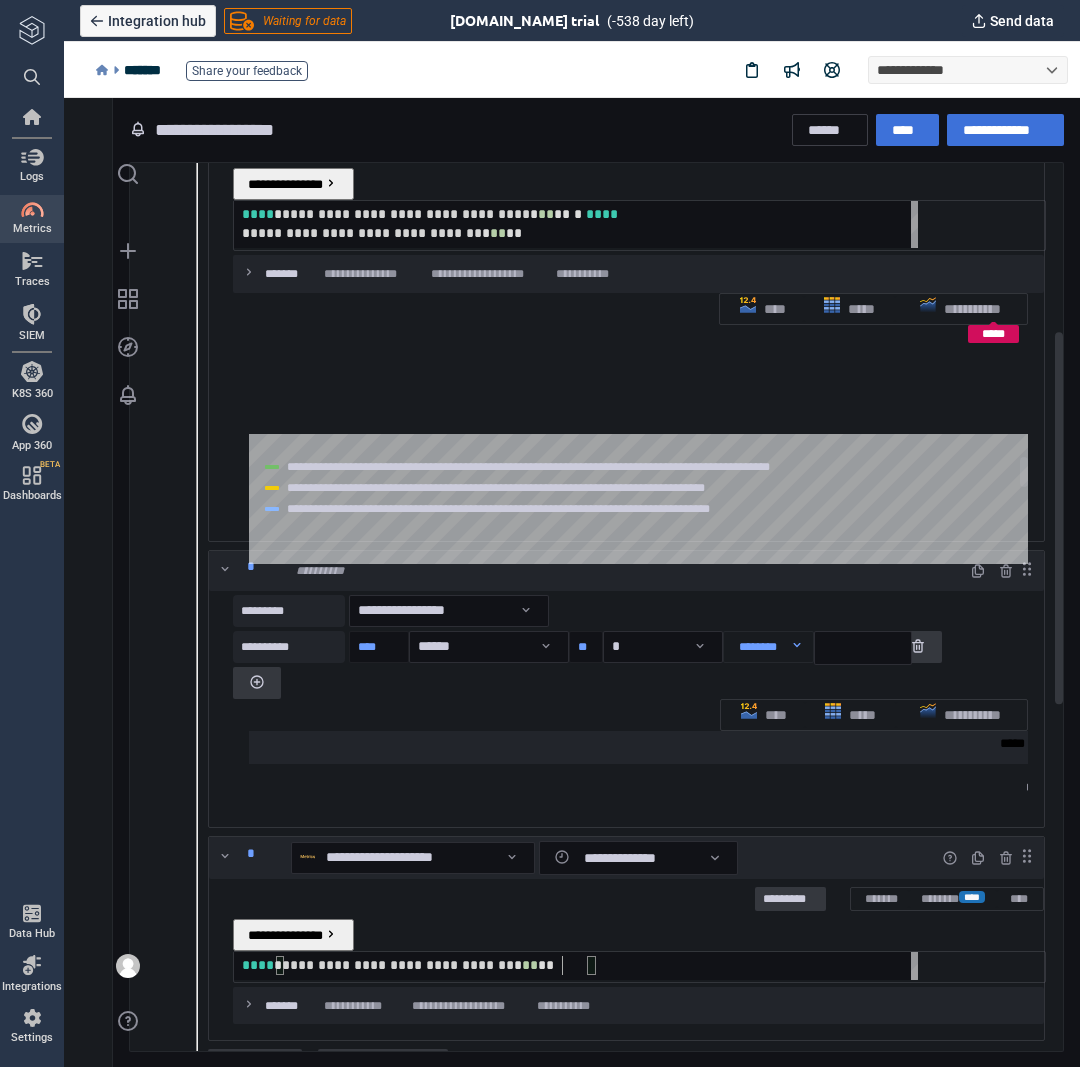 click on "**" at bounding box center (530, 965) 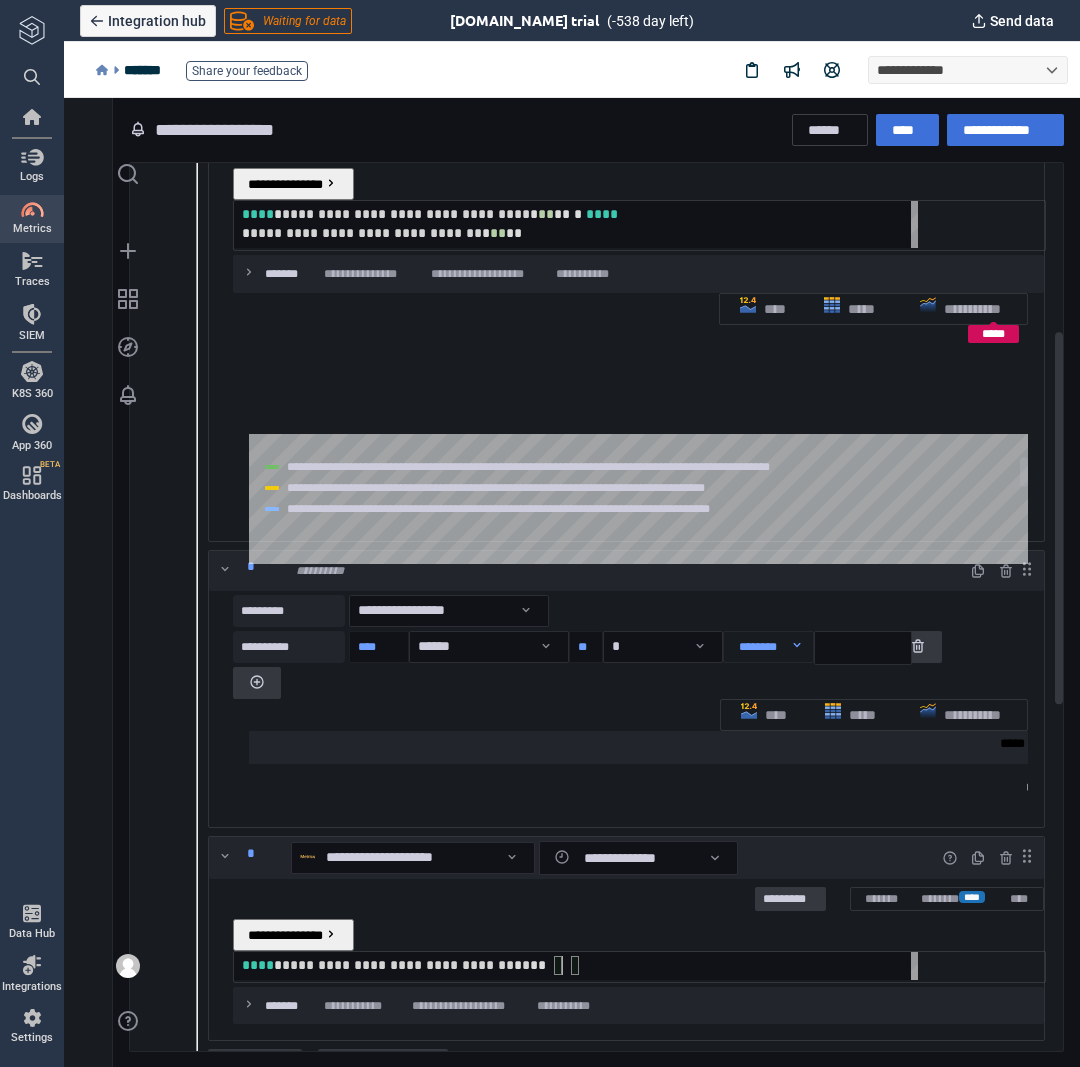 scroll, scrollTop: 1, scrollLeft: 327, axis: both 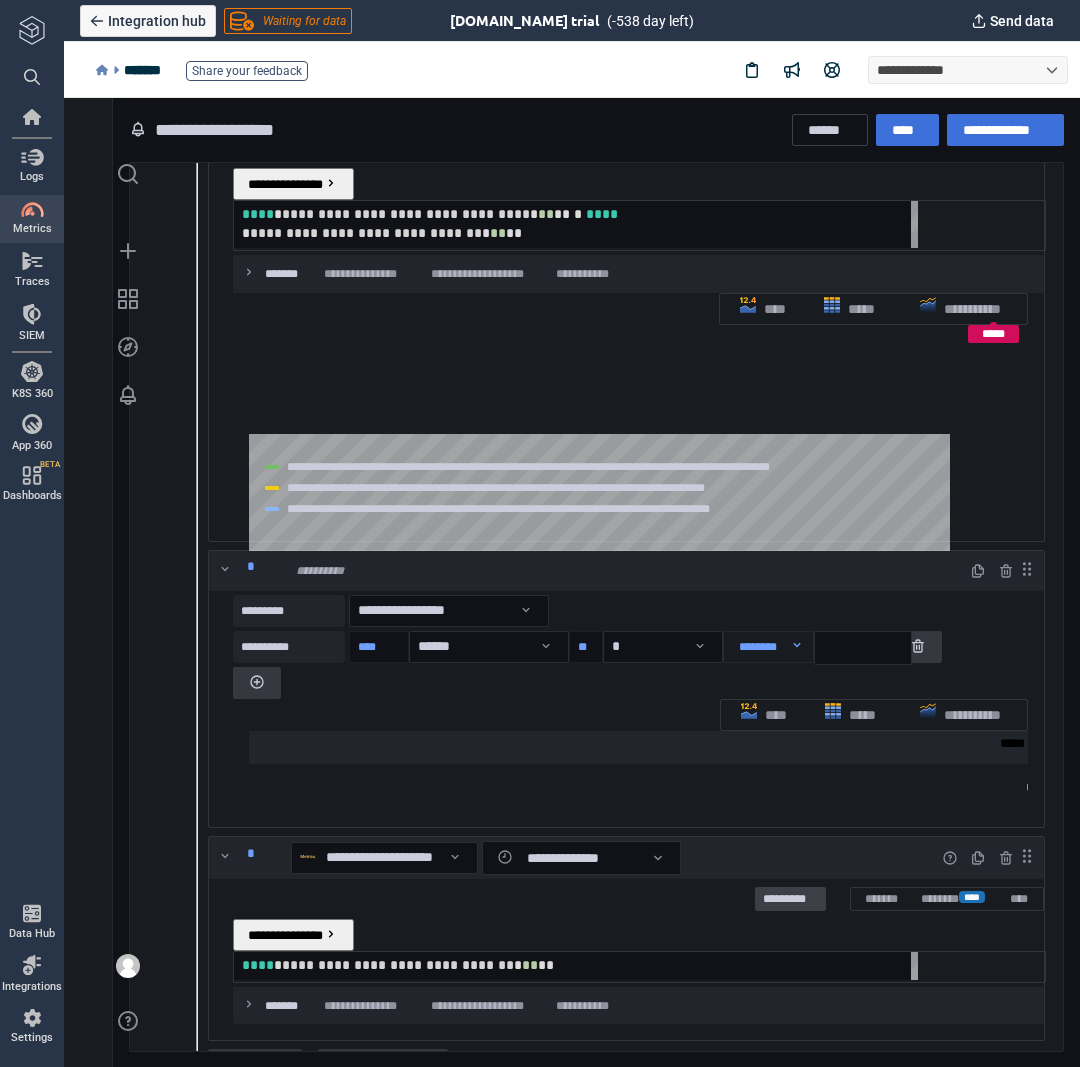 click on "*********" at bounding box center (790, 899) 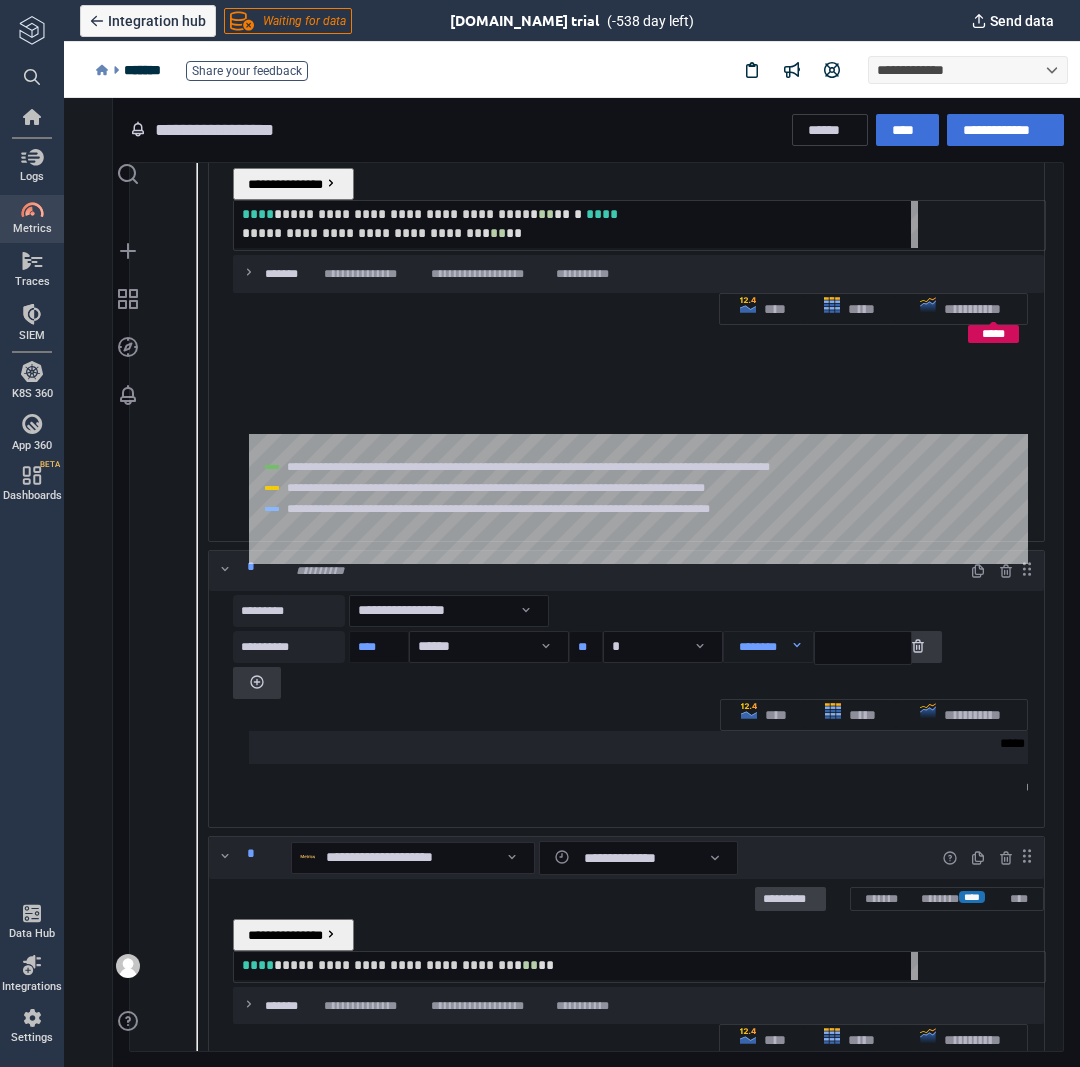 scroll, scrollTop: 8, scrollLeft: 8, axis: both 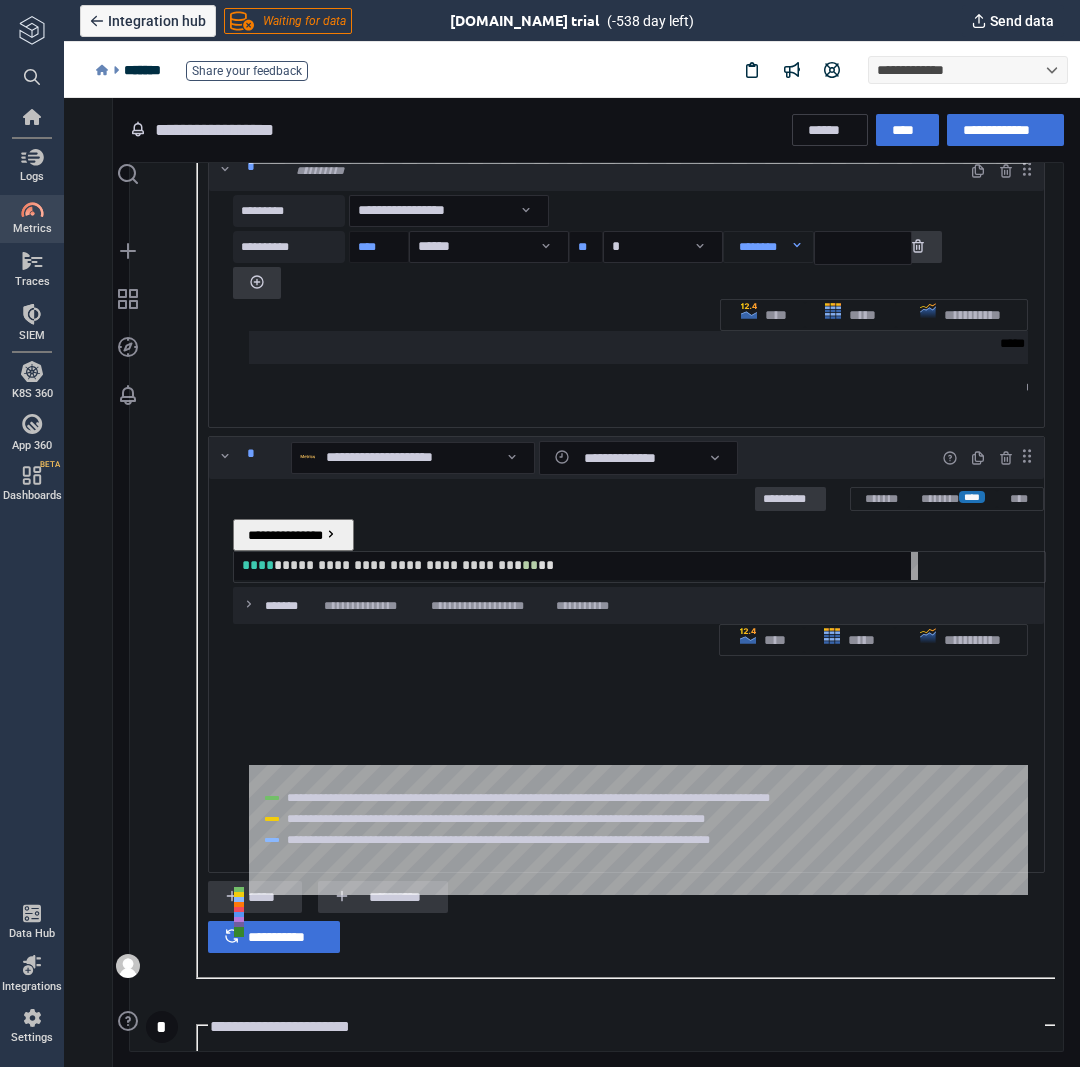 click on "**" at bounding box center (530, 565) 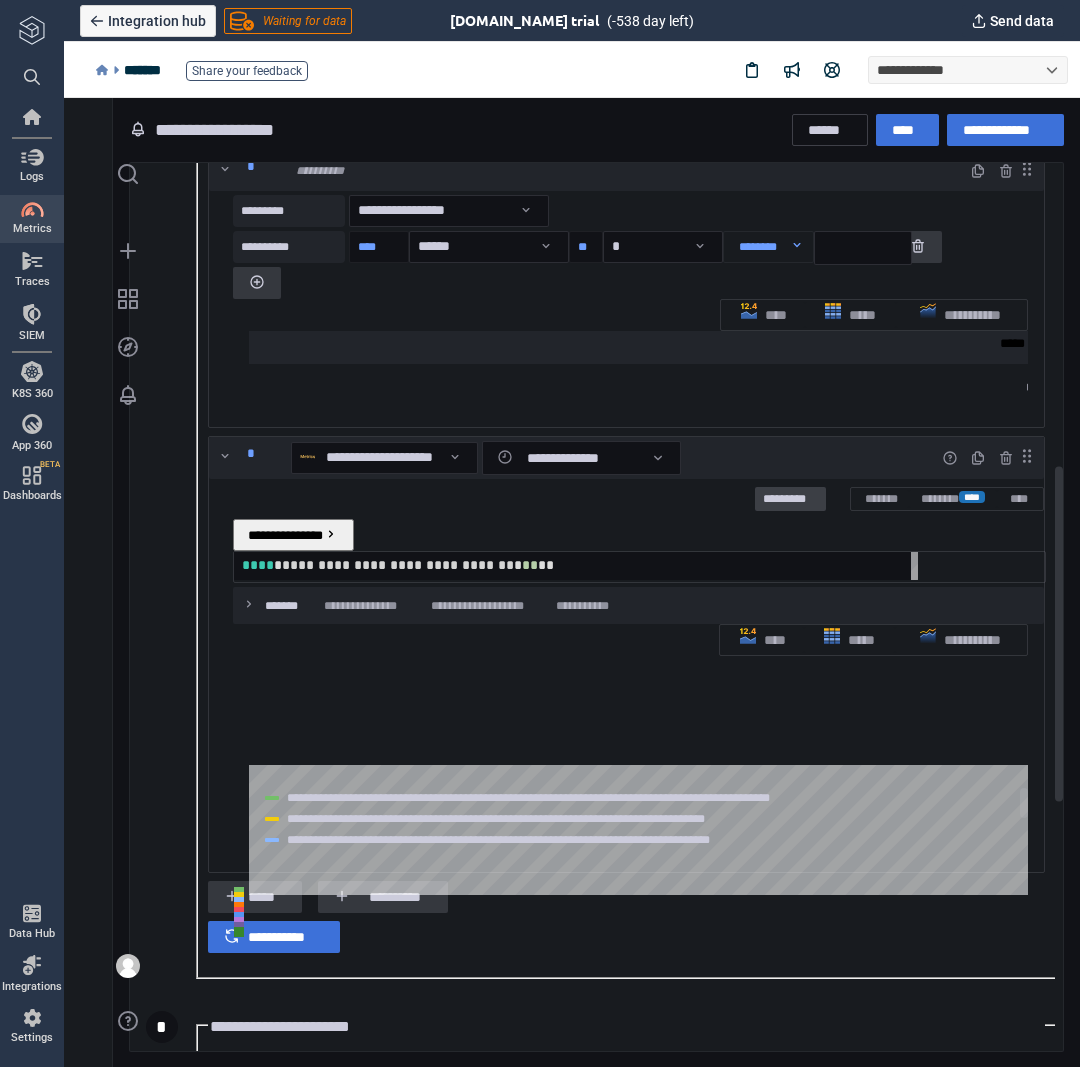 click on "*********" at bounding box center (790, 499) 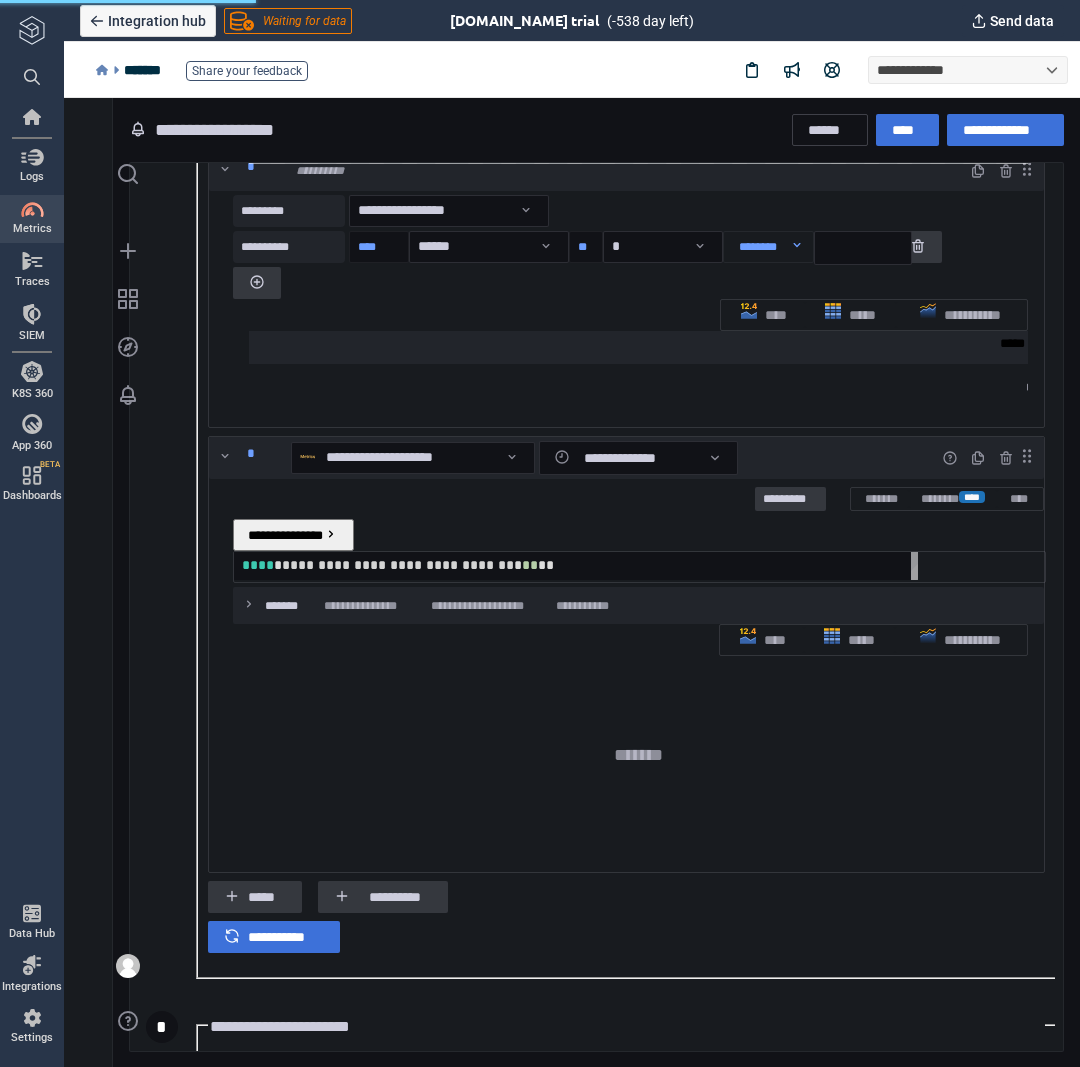 click on "**********" at bounding box center [500242, 500552] 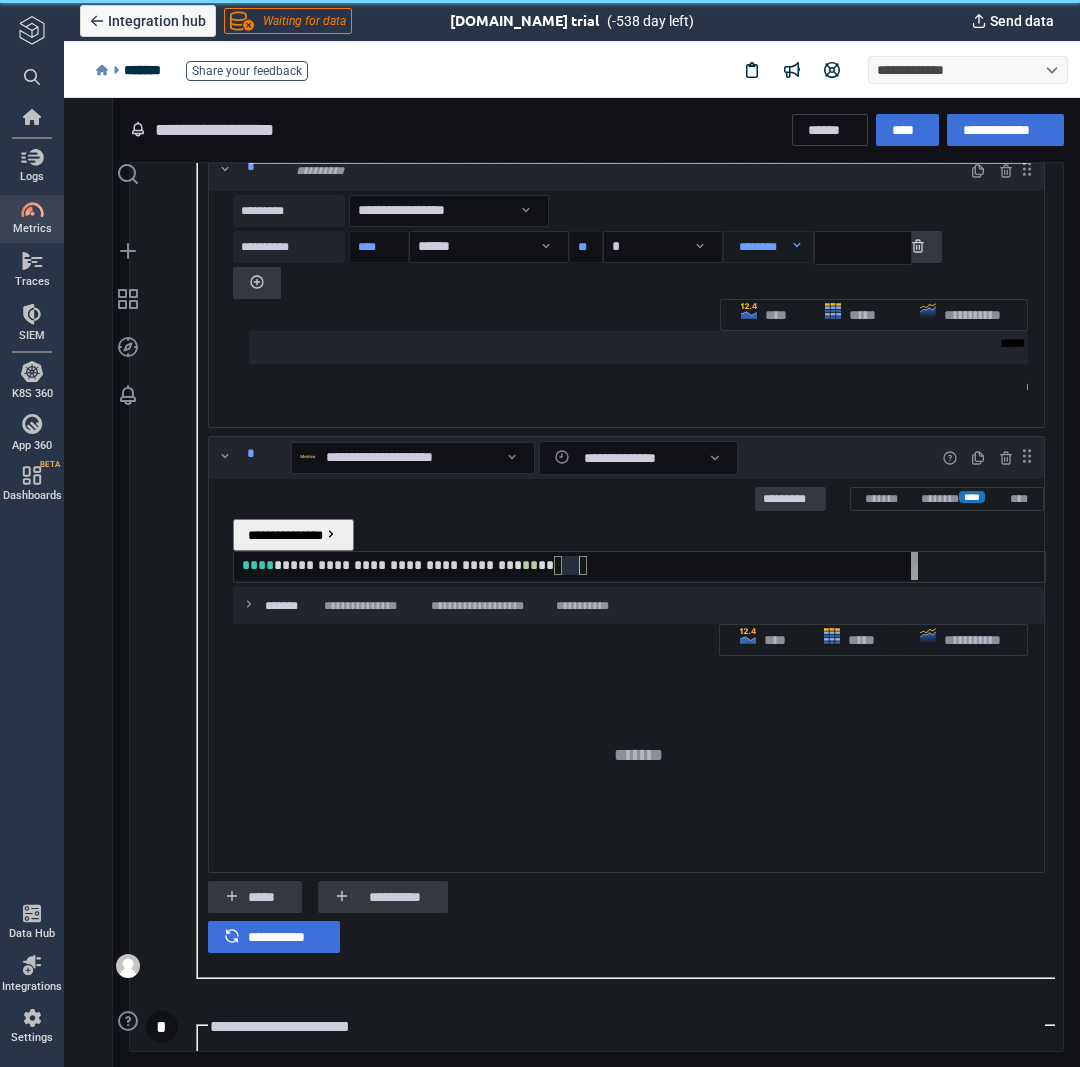 click on "**" at bounding box center [530, 565] 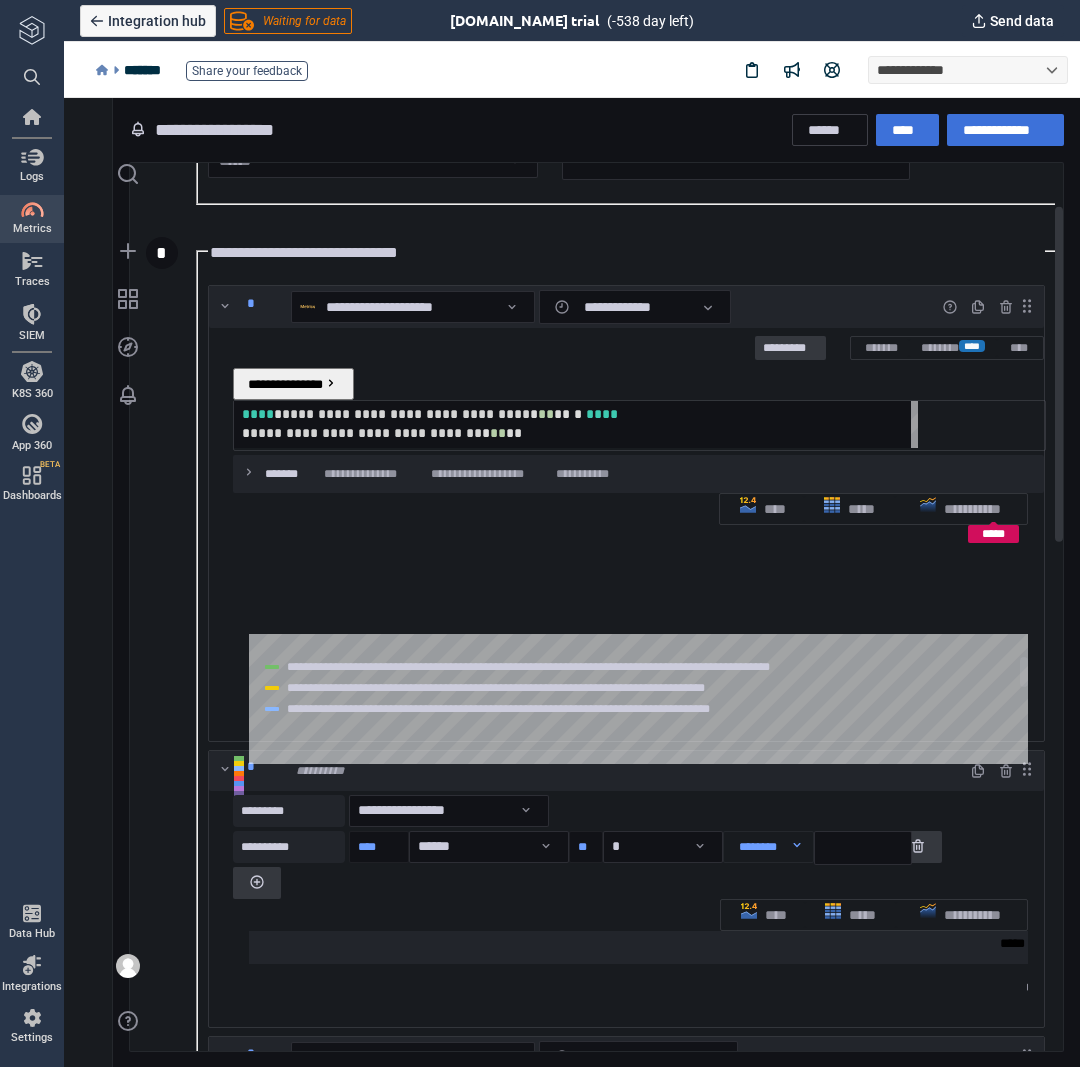 scroll, scrollTop: 0, scrollLeft: 0, axis: both 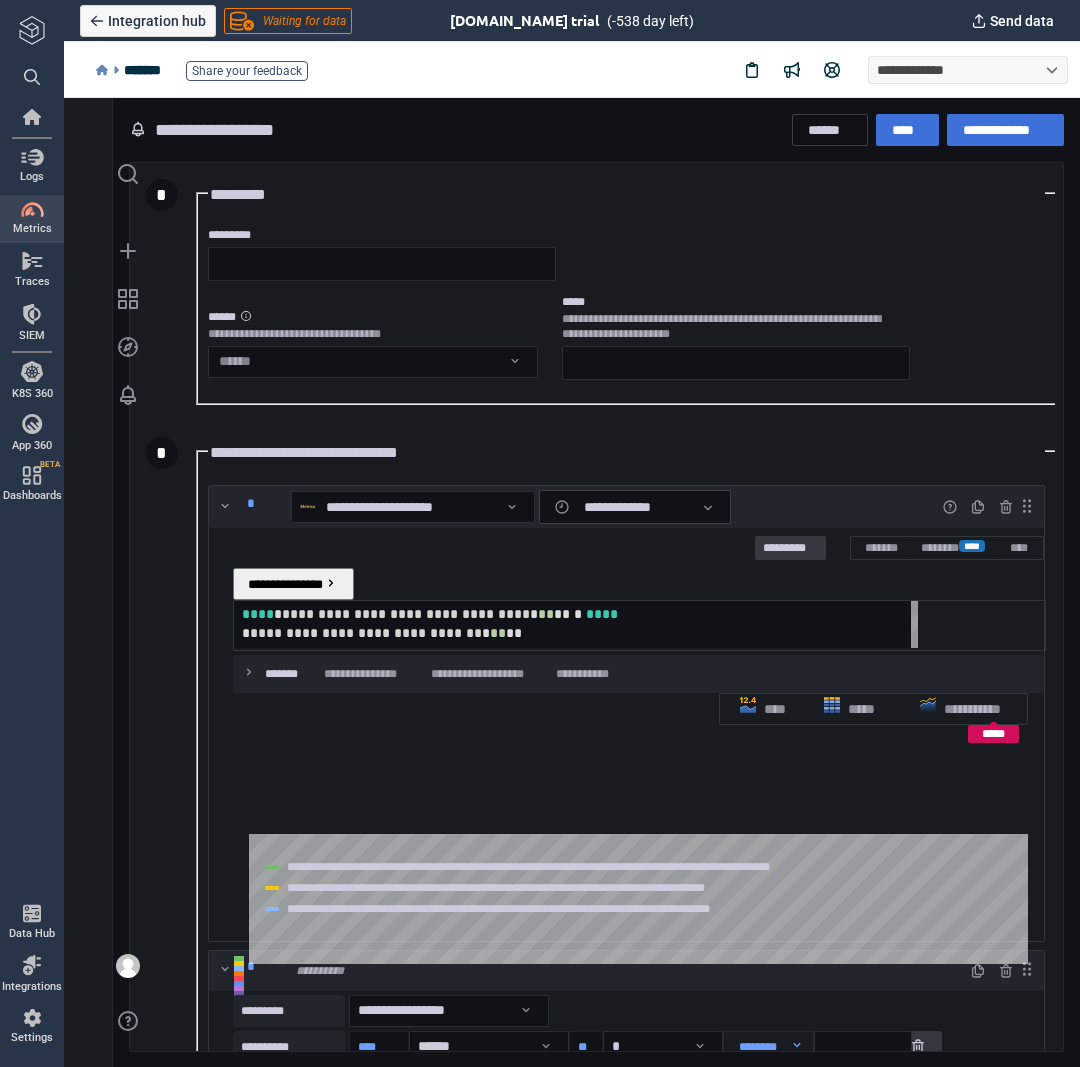 click on "****** ** ***" at bounding box center [633, 507] 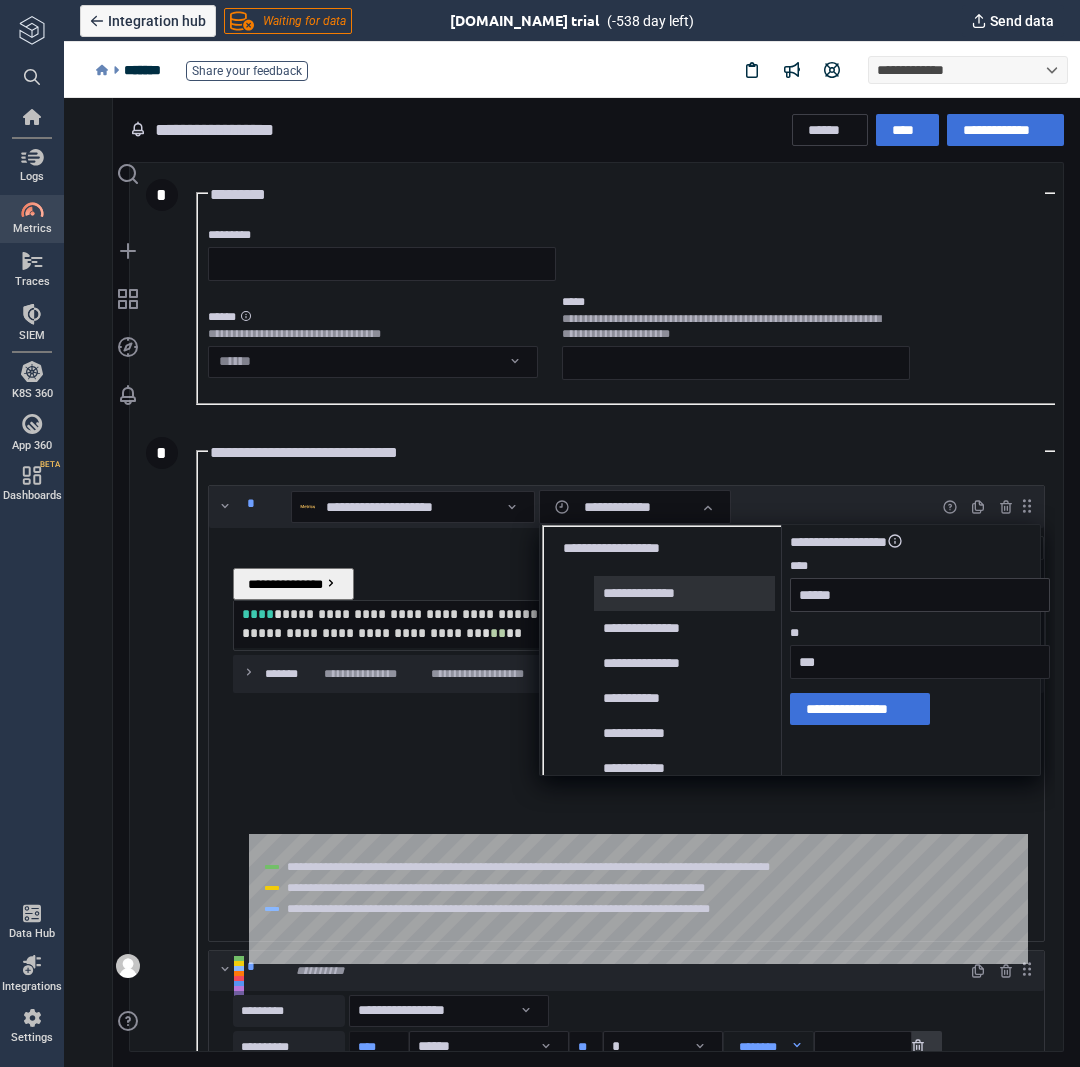 type on "**********" 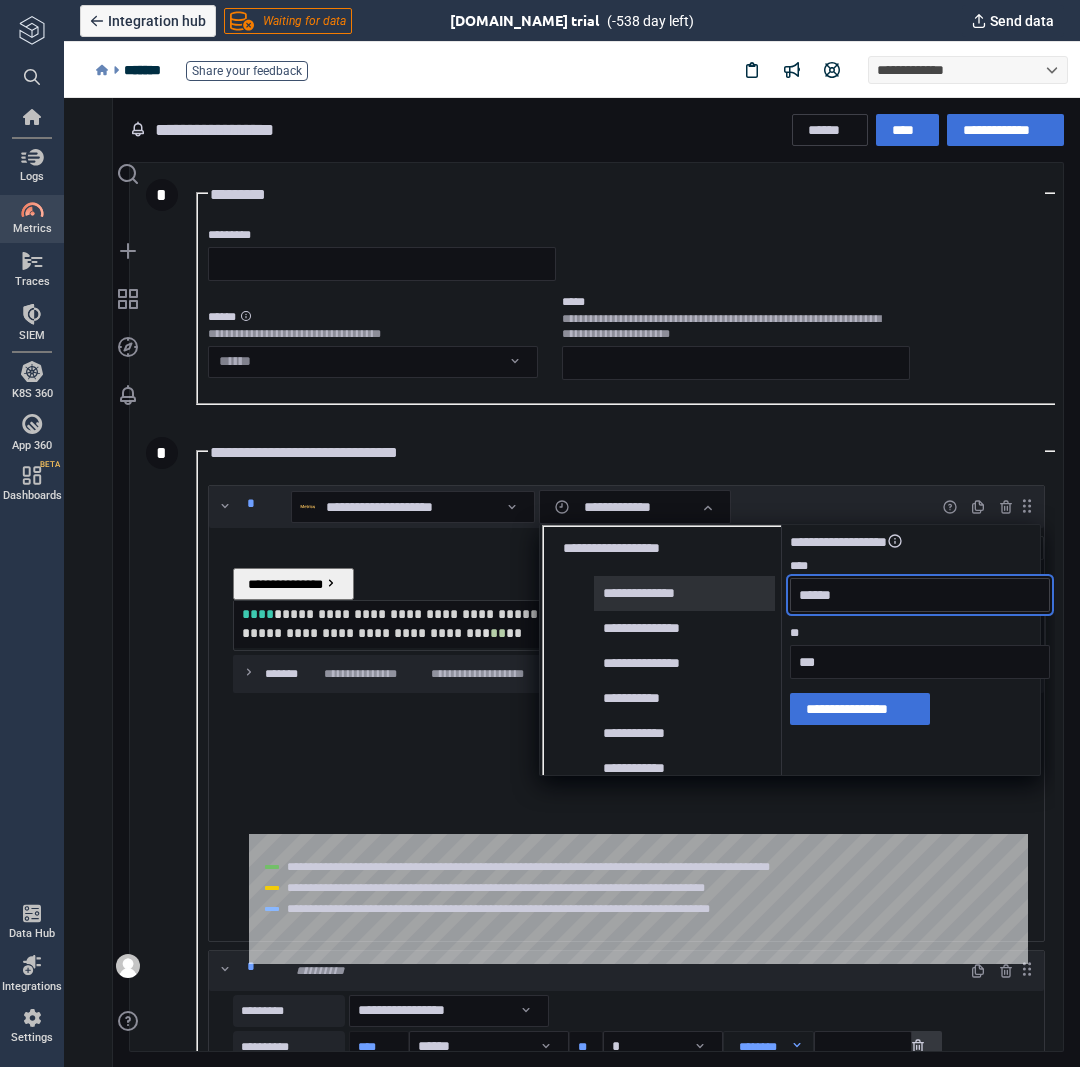 click on "******" at bounding box center [920, 595] 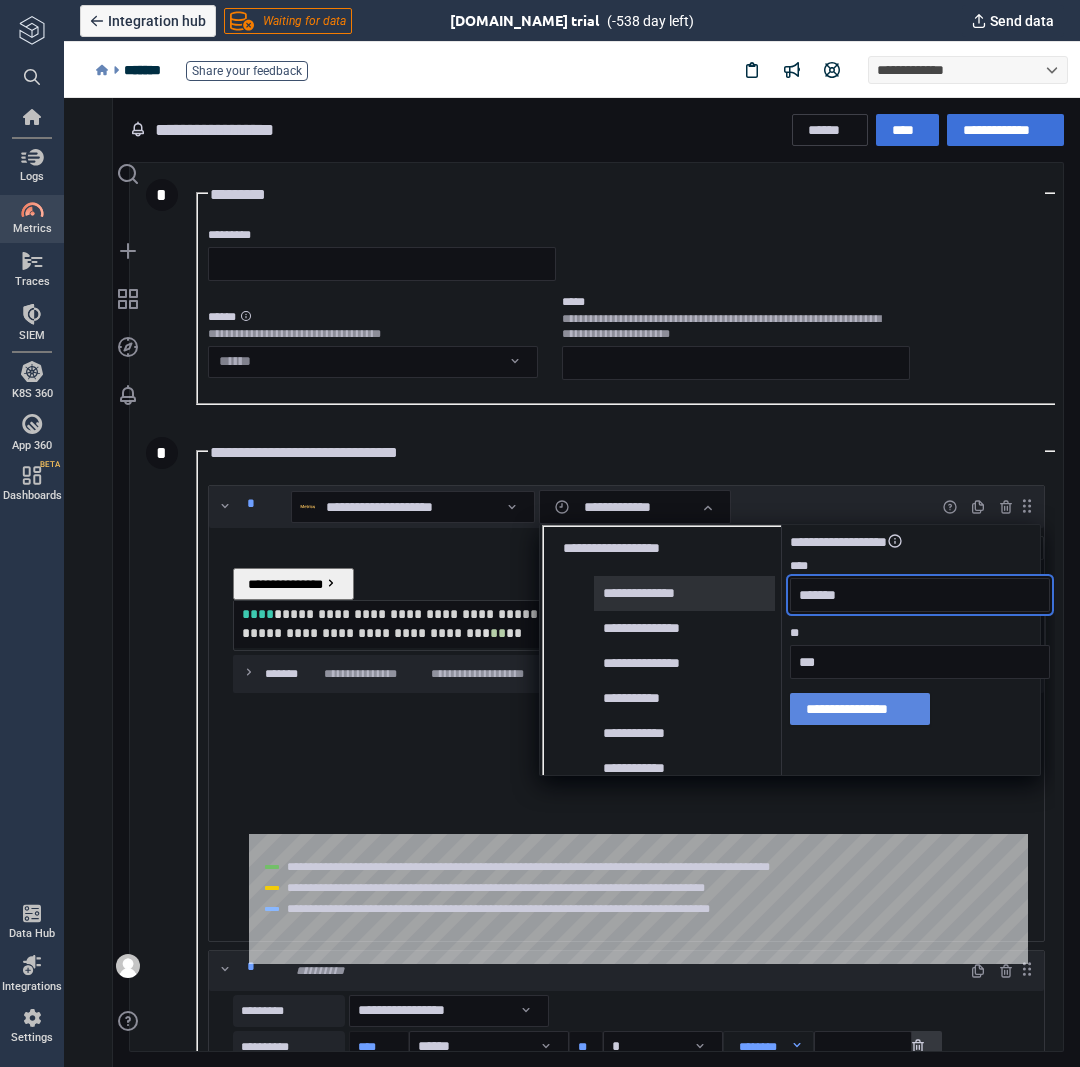 type on "*******" 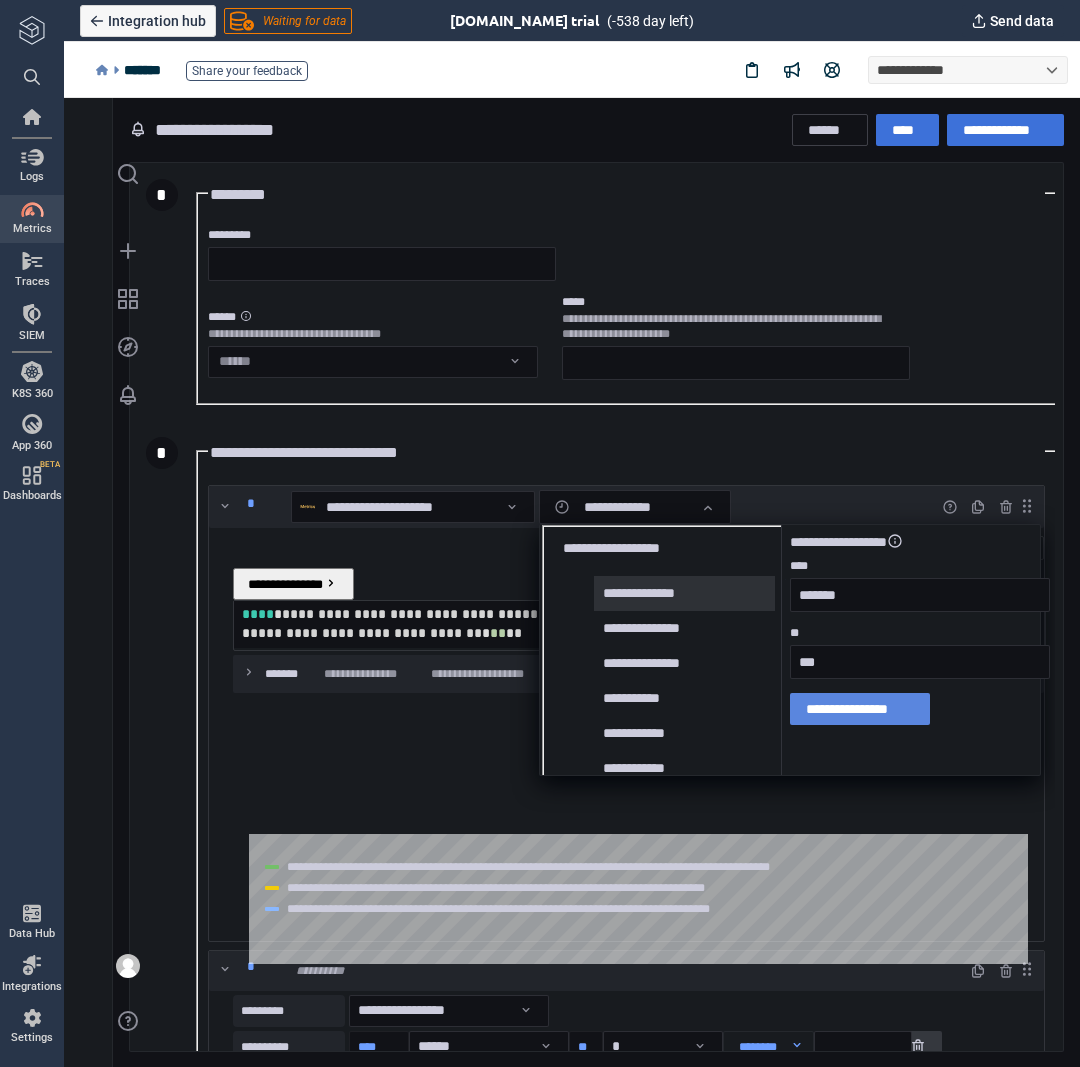 click on "**********" at bounding box center (860, 709) 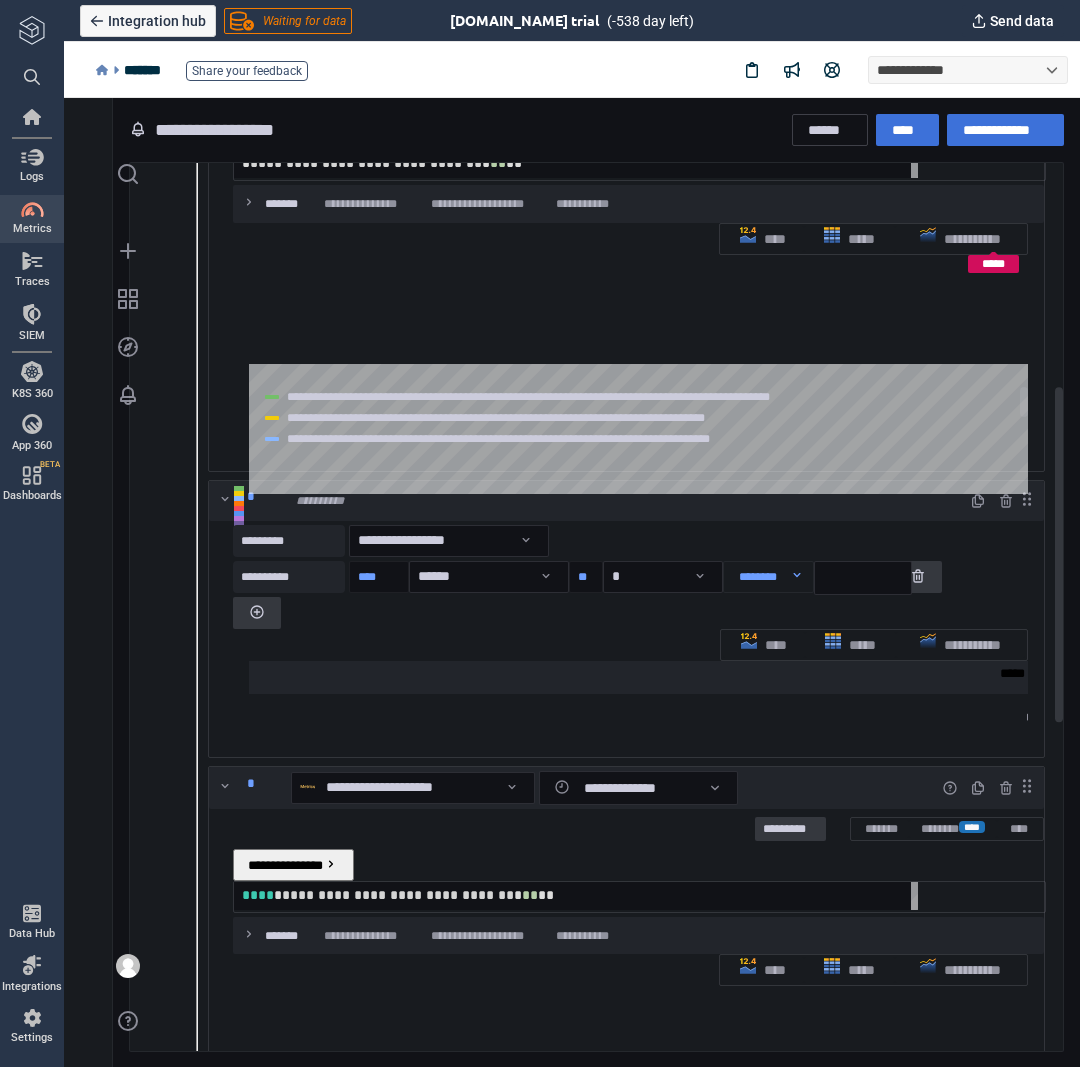 scroll, scrollTop: 600, scrollLeft: 0, axis: vertical 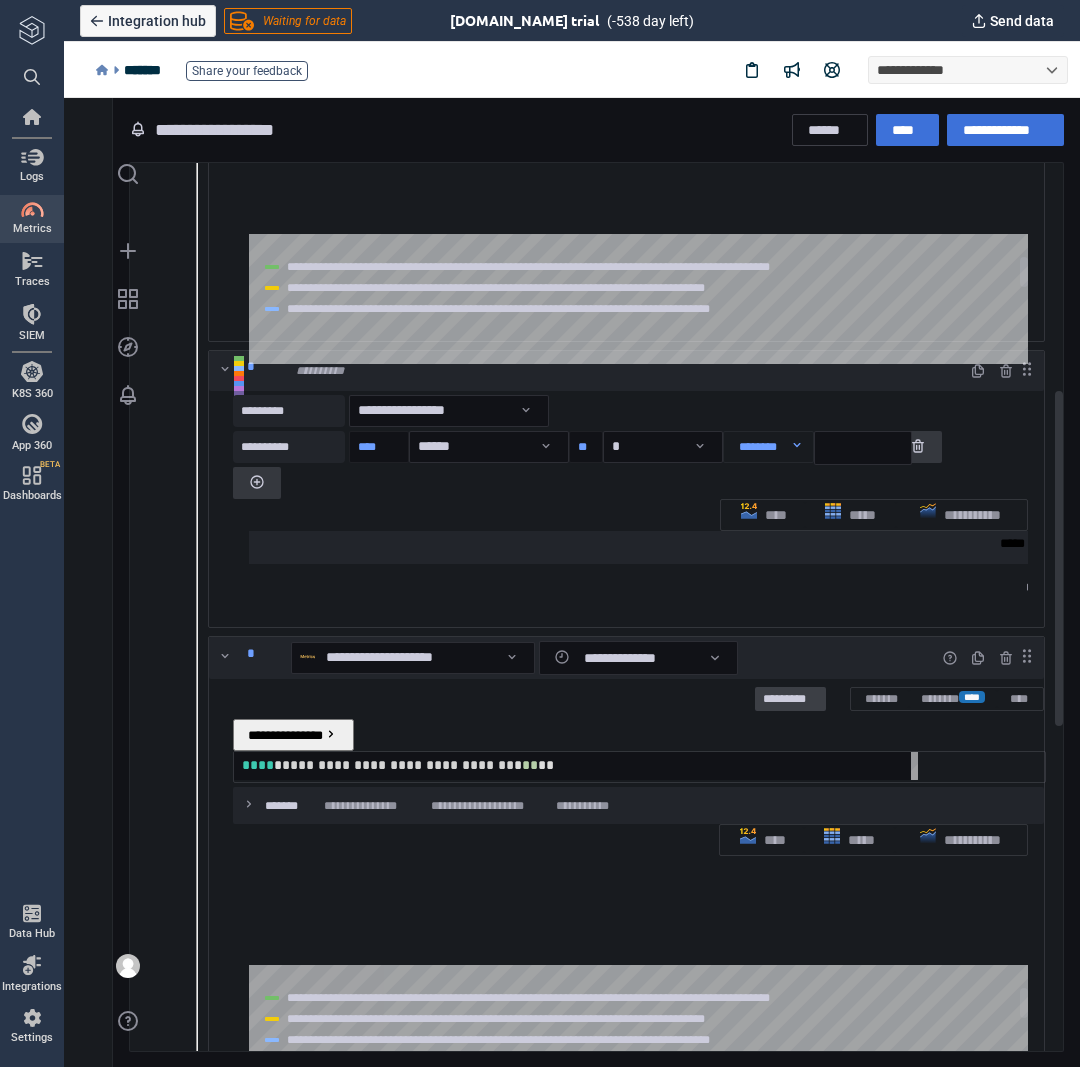 click on "*********" at bounding box center (790, 699) 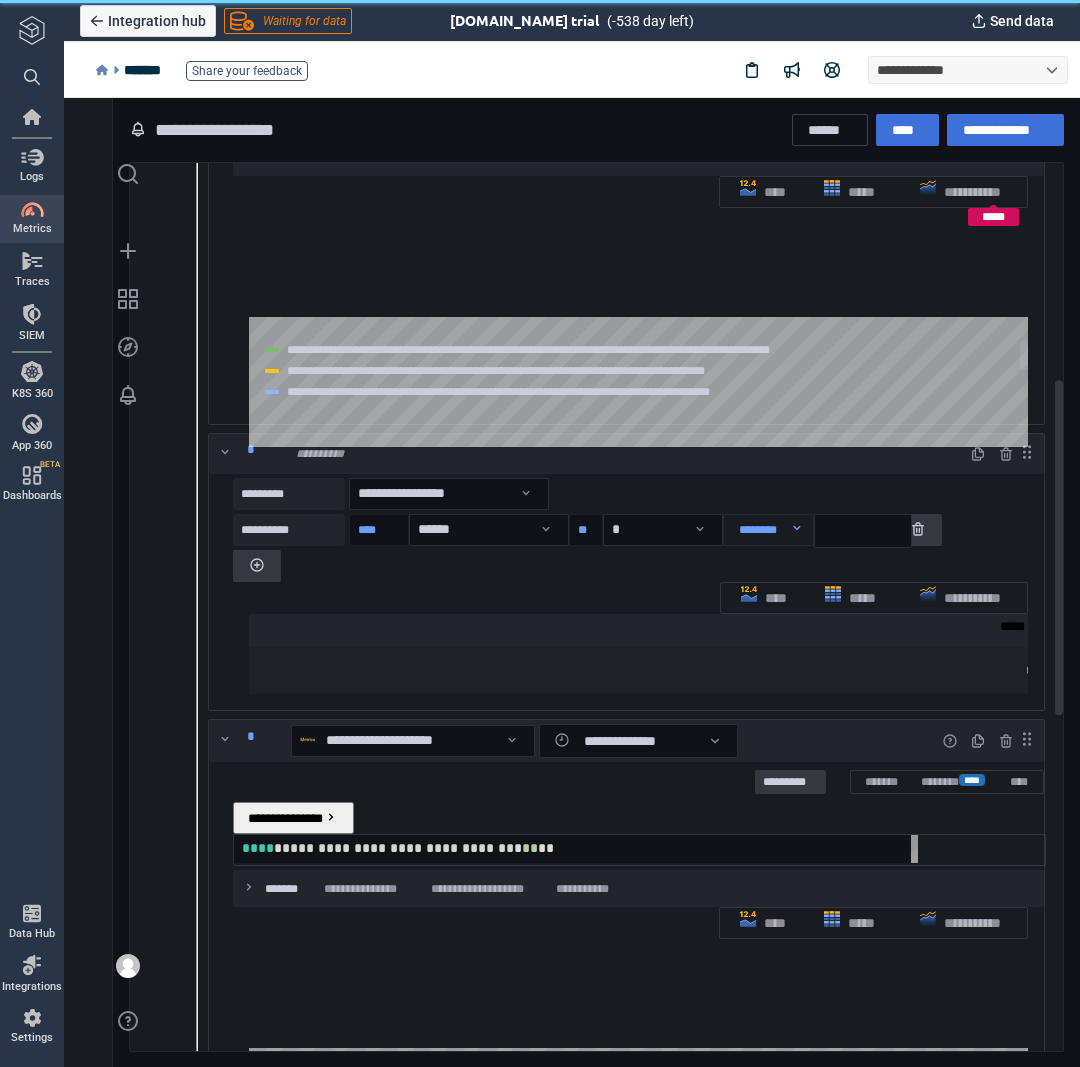 scroll, scrollTop: 600, scrollLeft: 0, axis: vertical 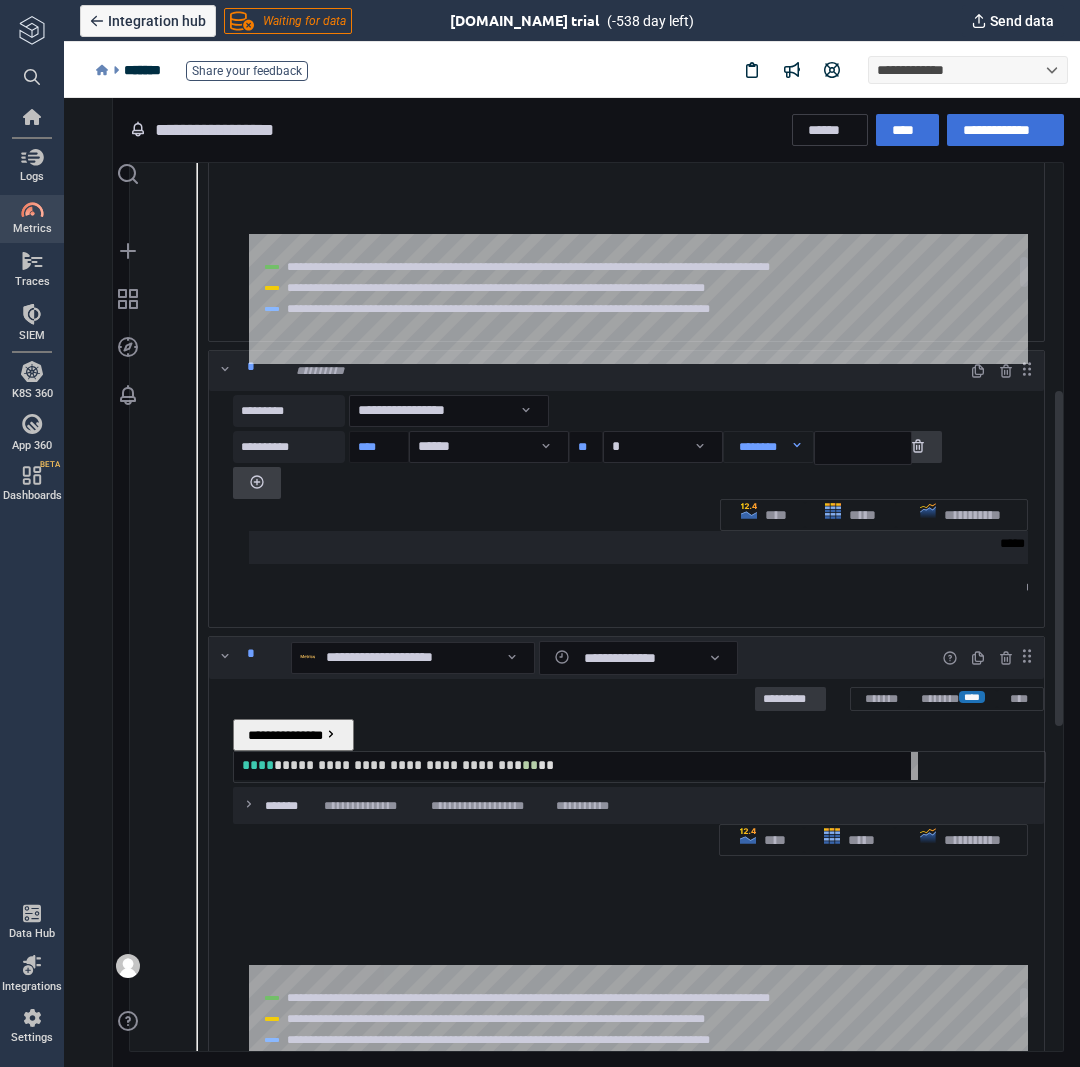click 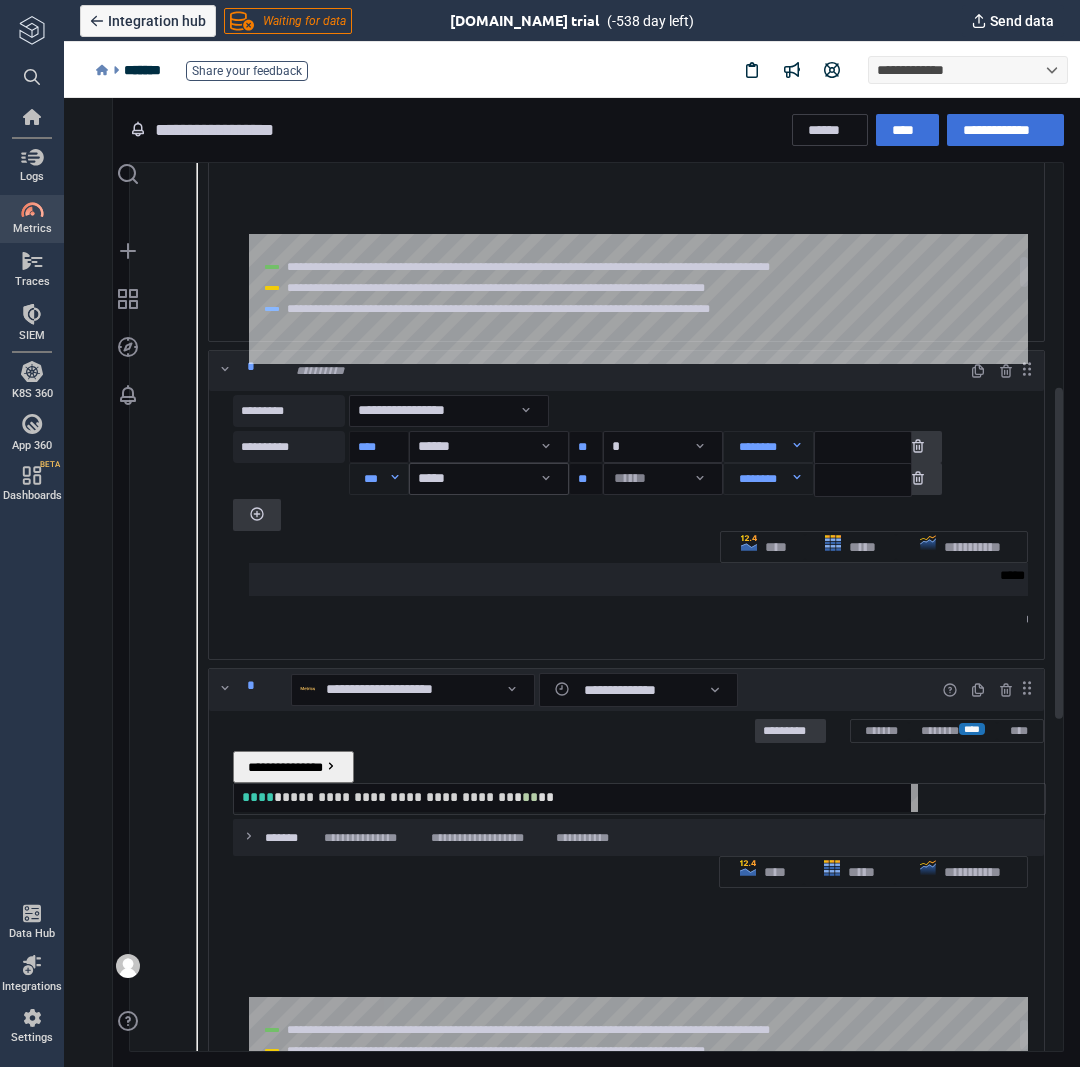 click on "**********" at bounding box center (572, 583) 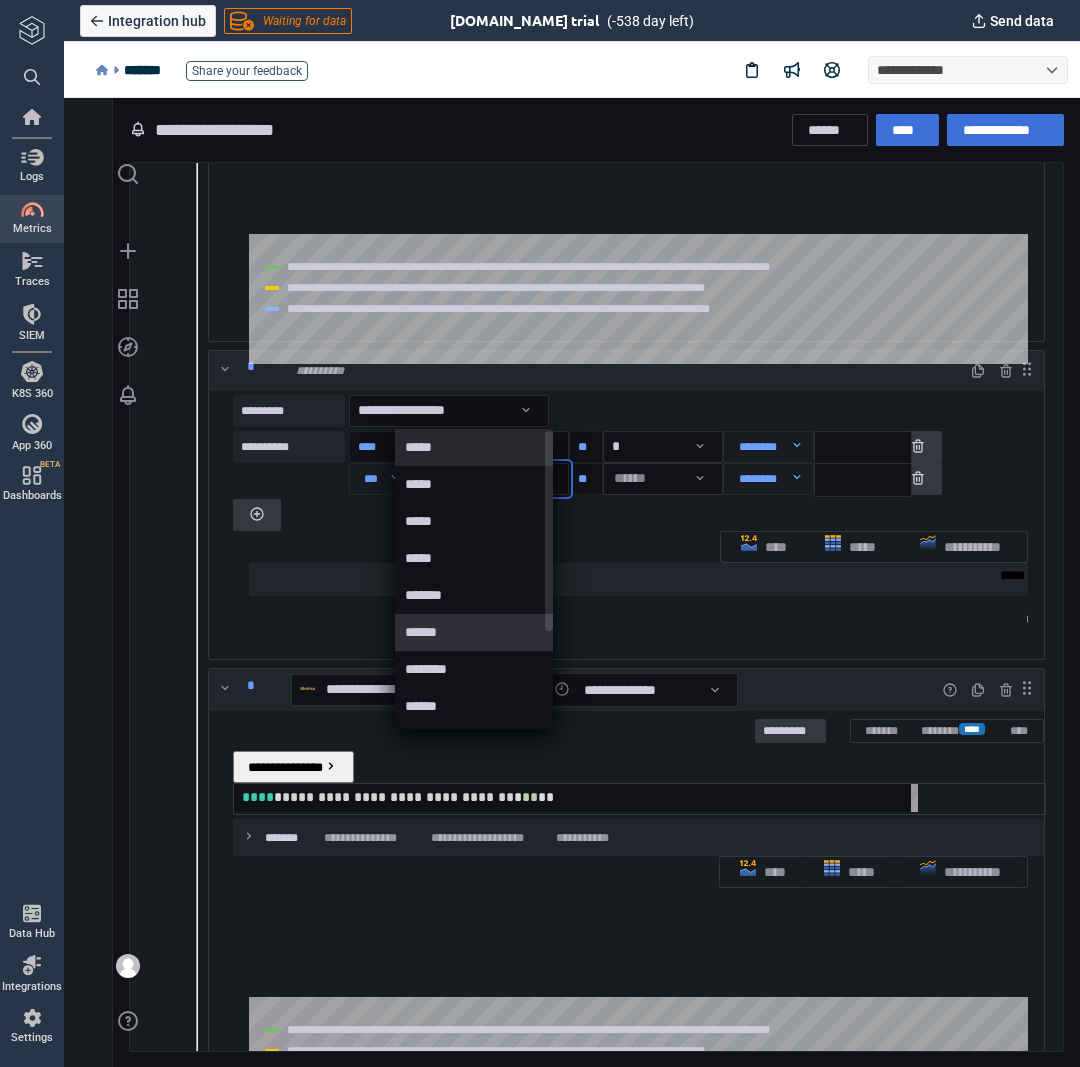 click on "******" at bounding box center (475, 632) 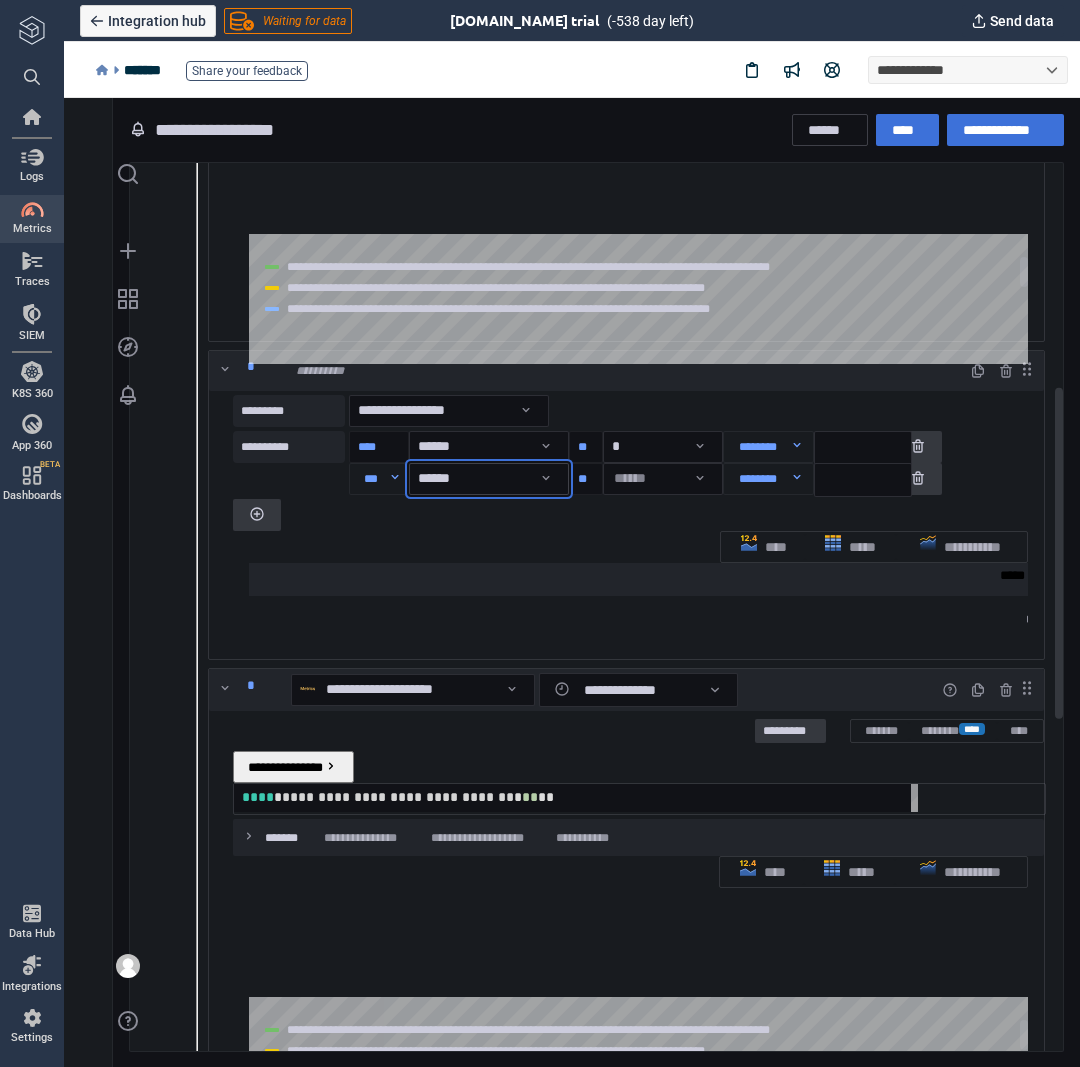 click on "**********" at bounding box center (572, 583) 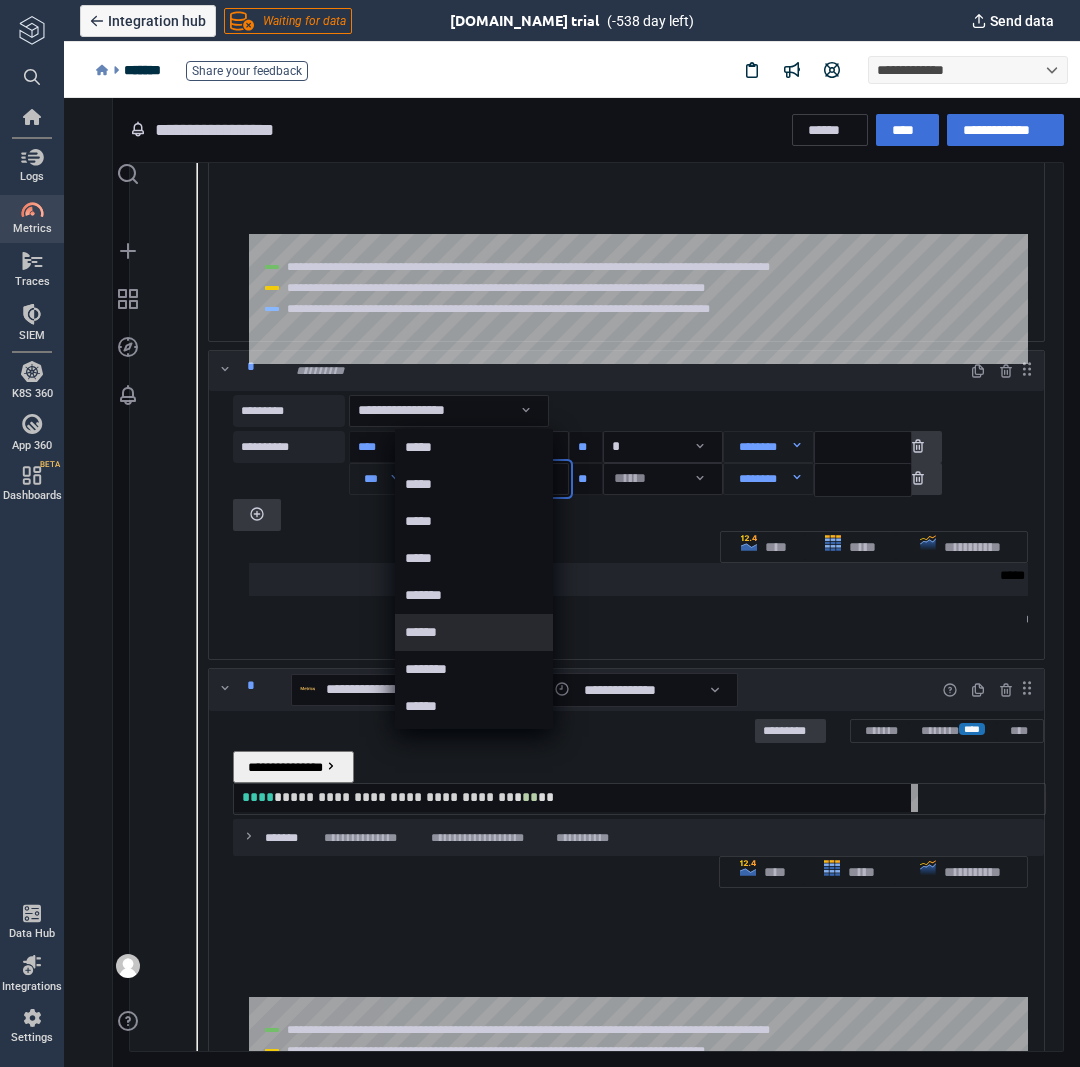 click at bounding box center [572, 583] 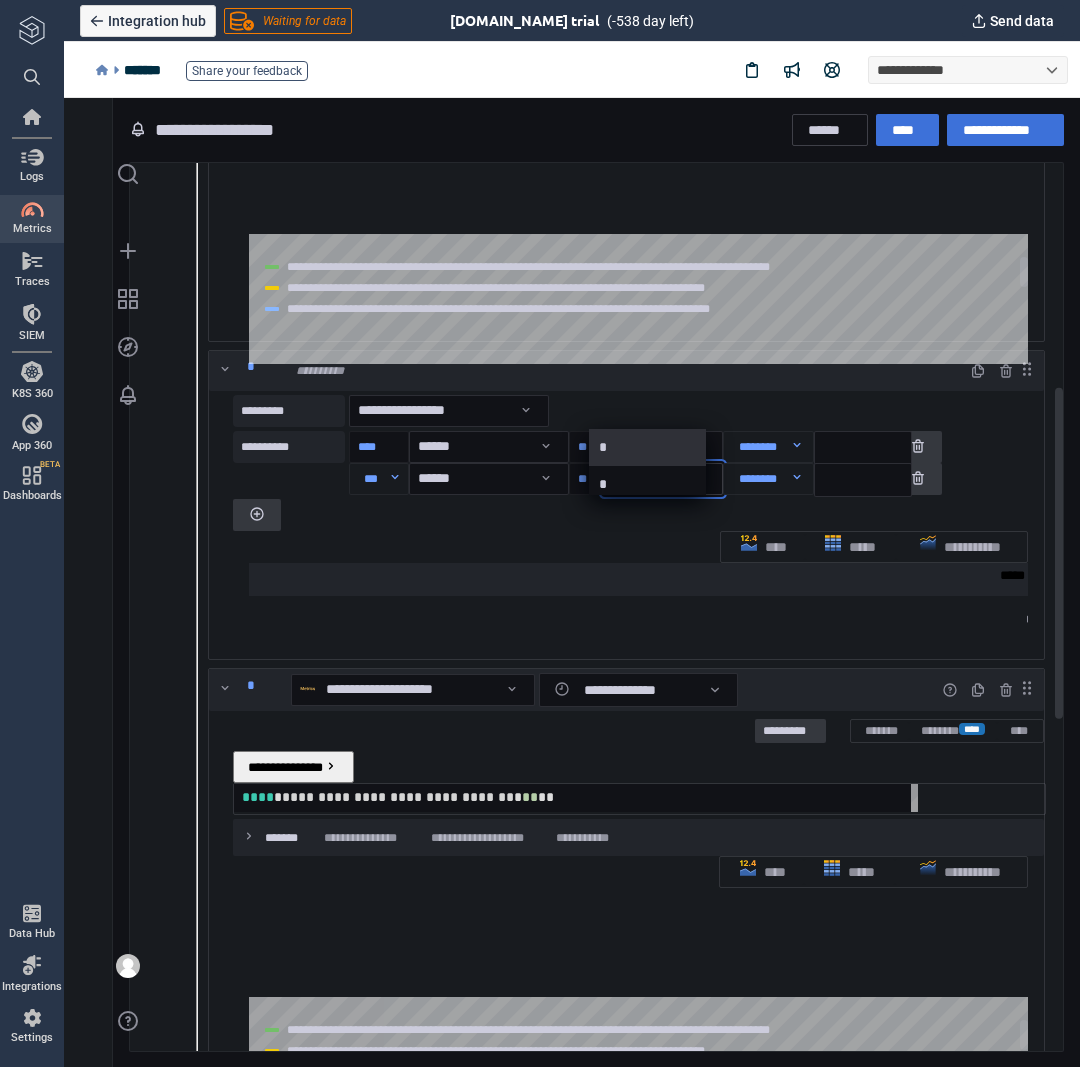 click on "**********" at bounding box center [572, 583] 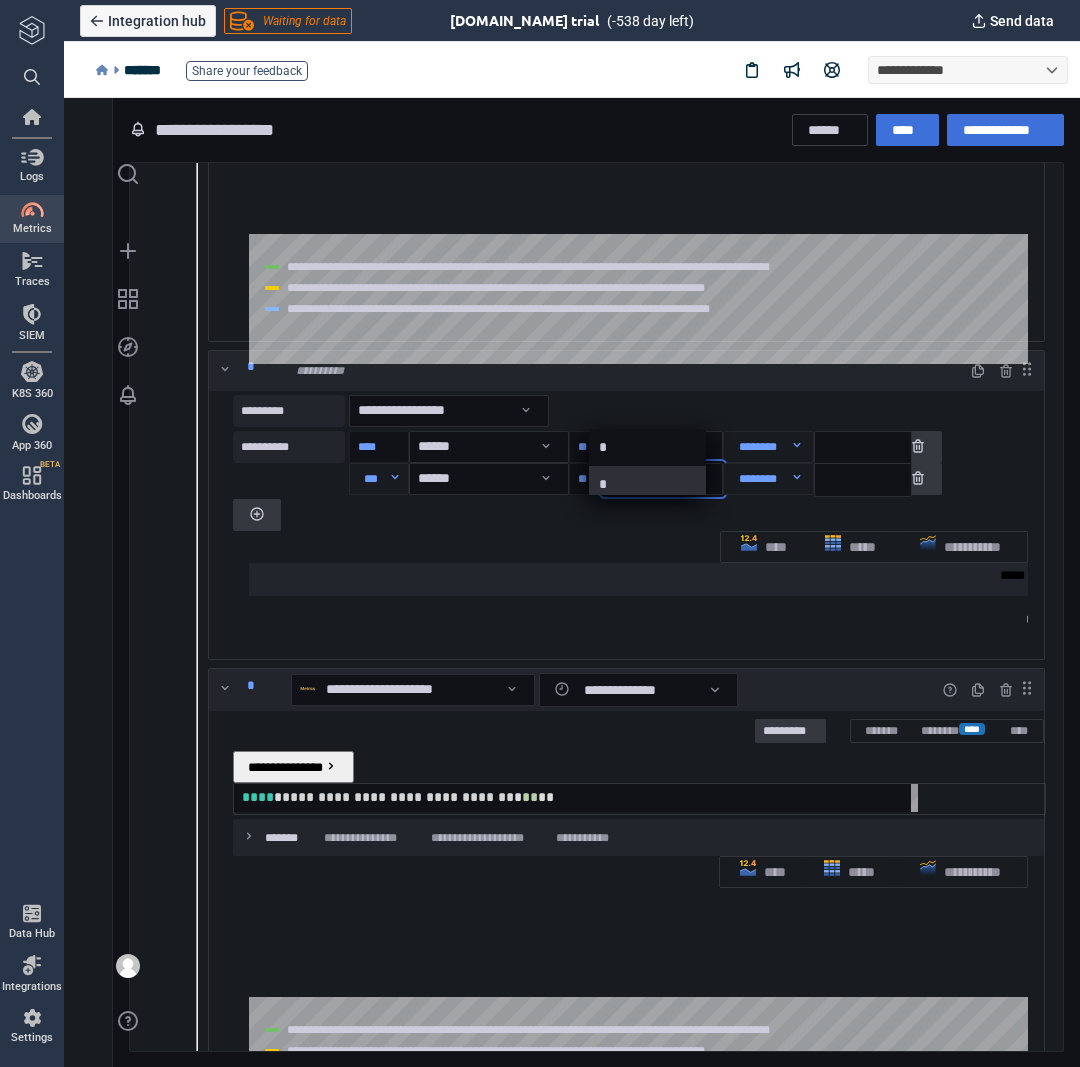 click on "*" at bounding box center [649, 484] 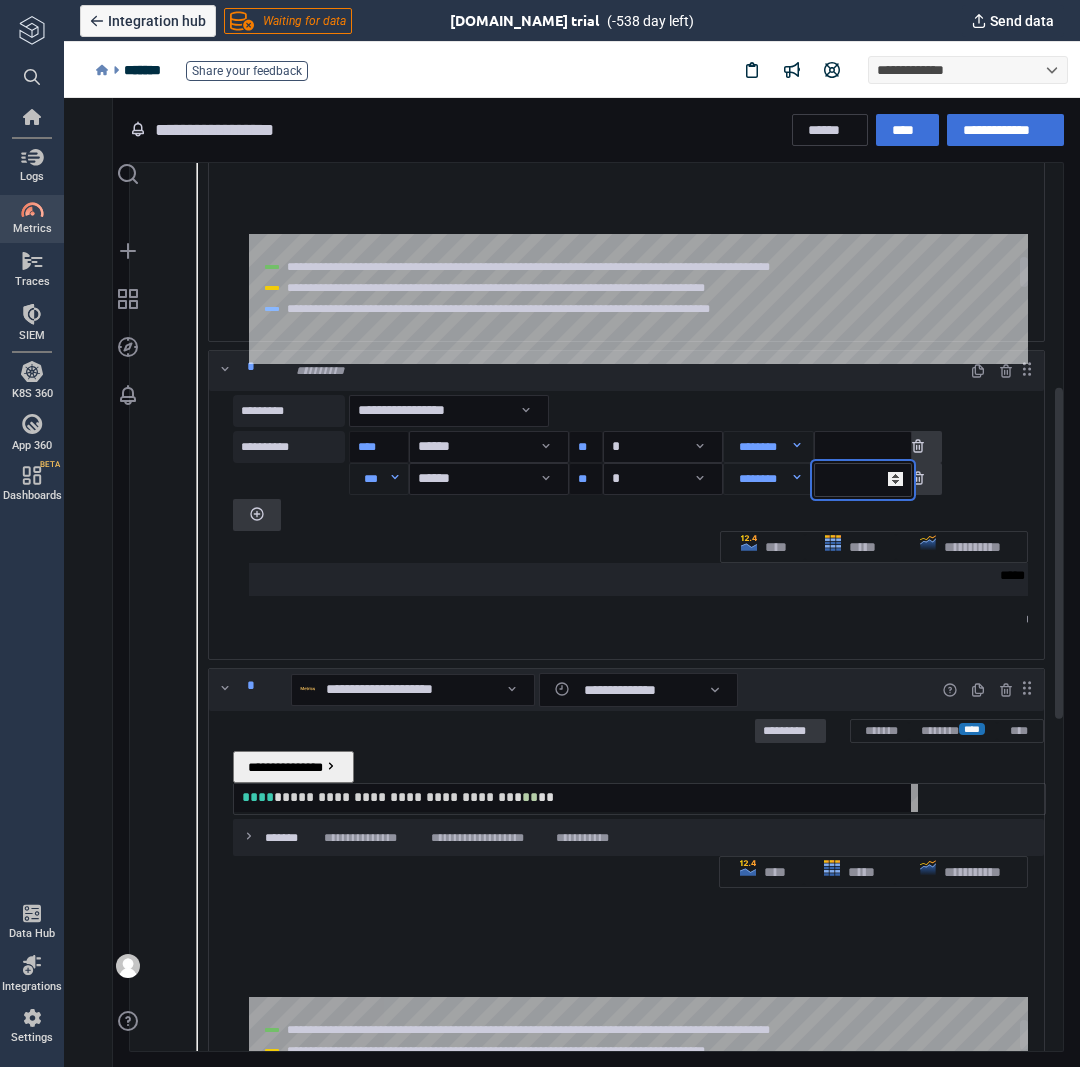 click on "*" at bounding box center (863, 480) 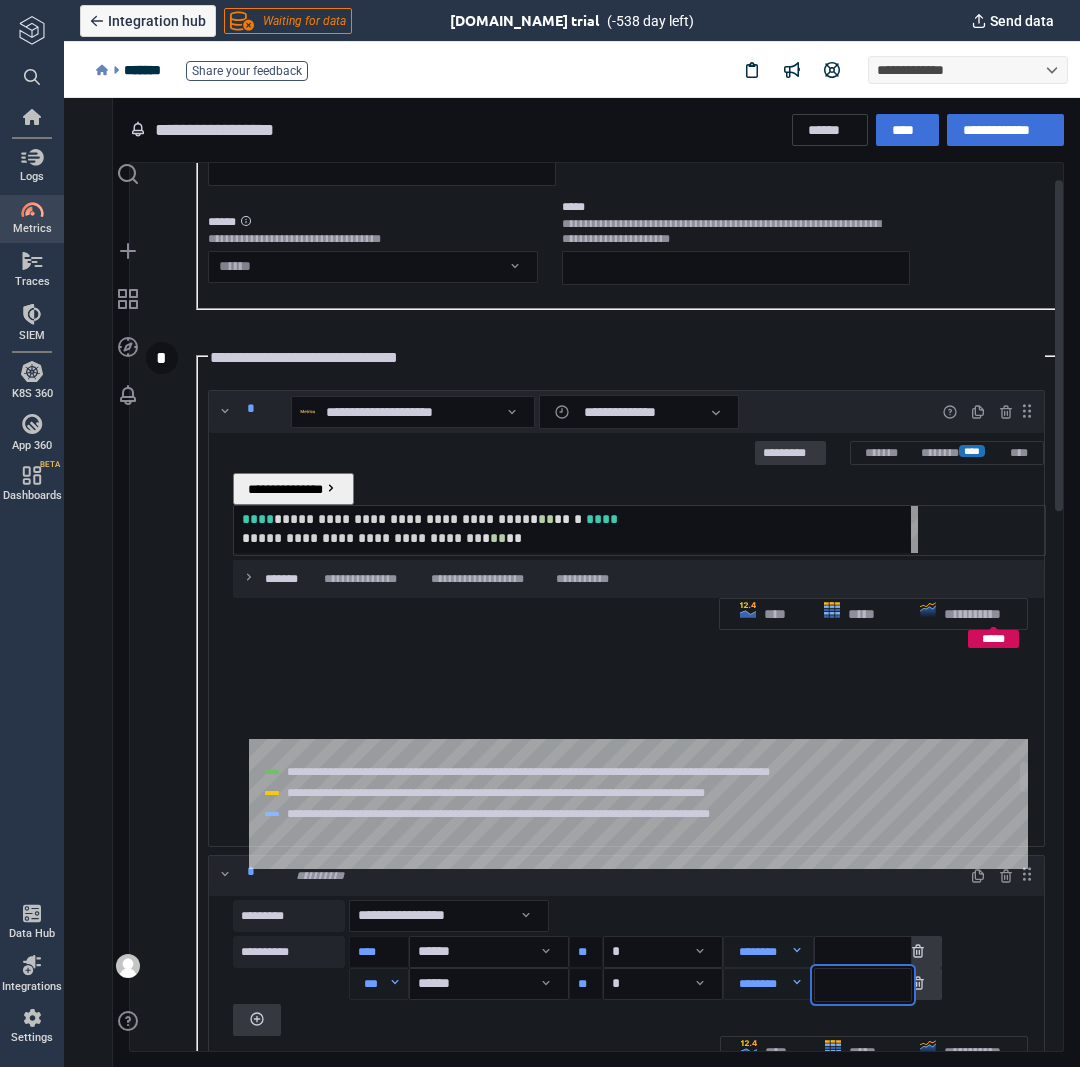 scroll, scrollTop: 0, scrollLeft: 0, axis: both 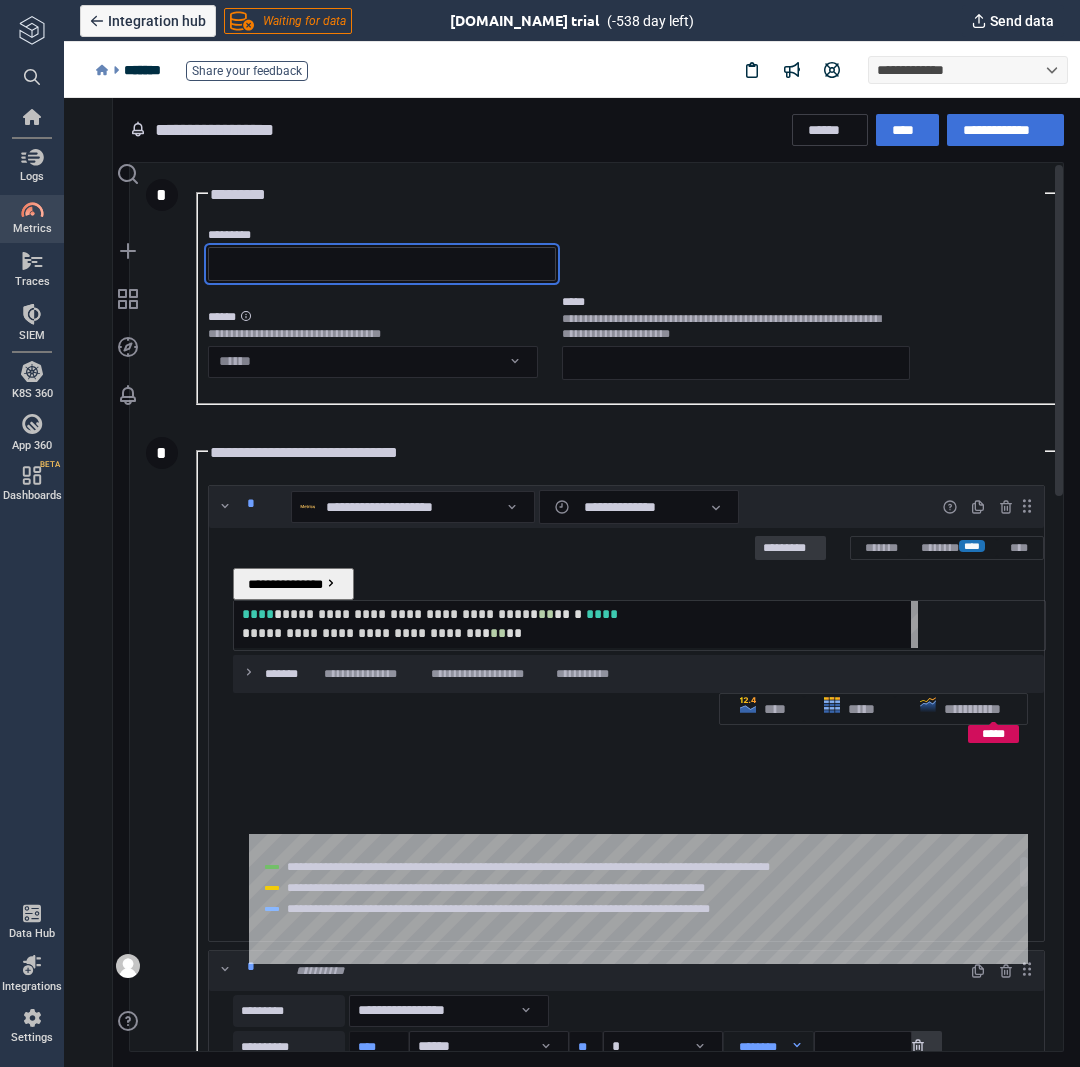 click on "*********" at bounding box center [382, 264] 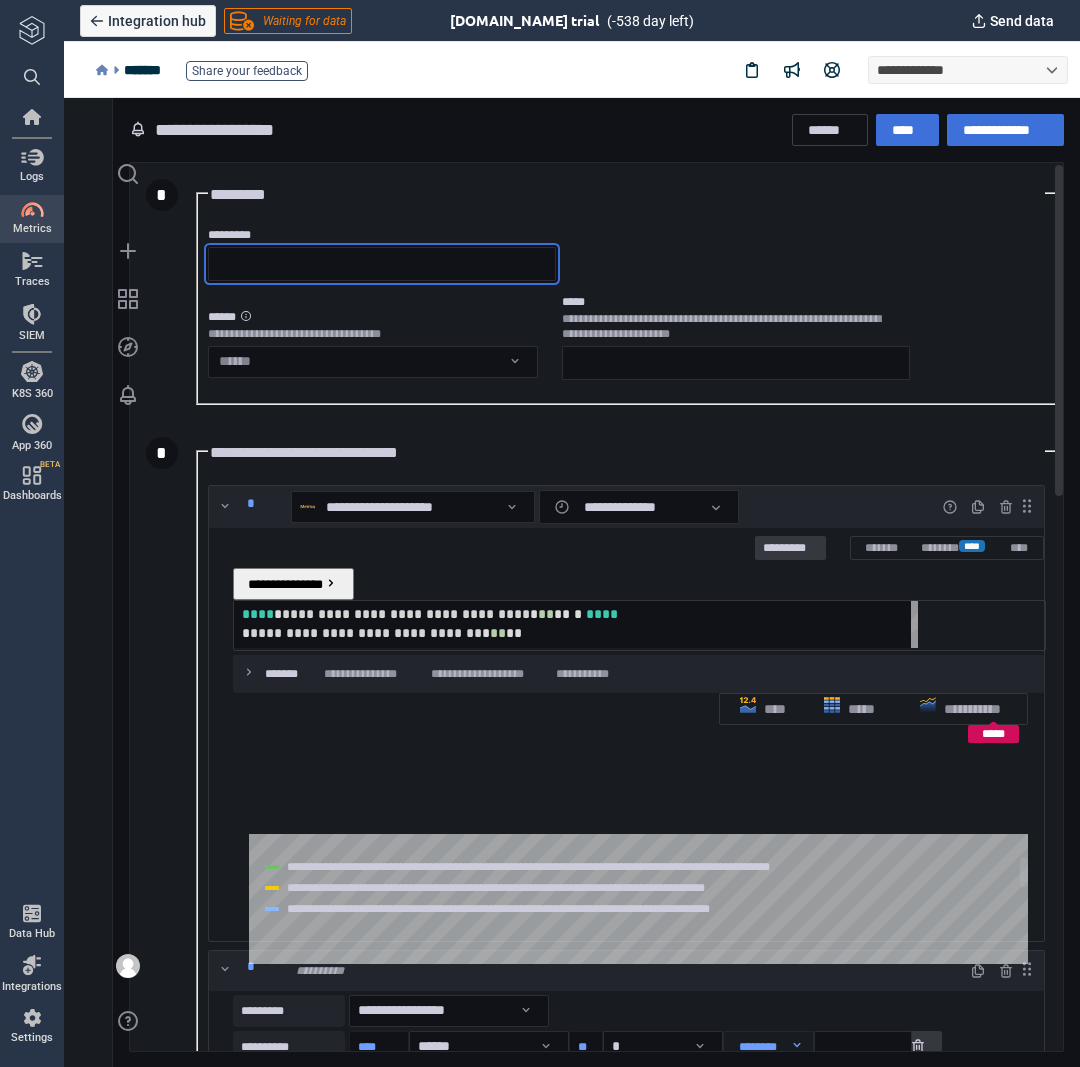 paste on "**********" 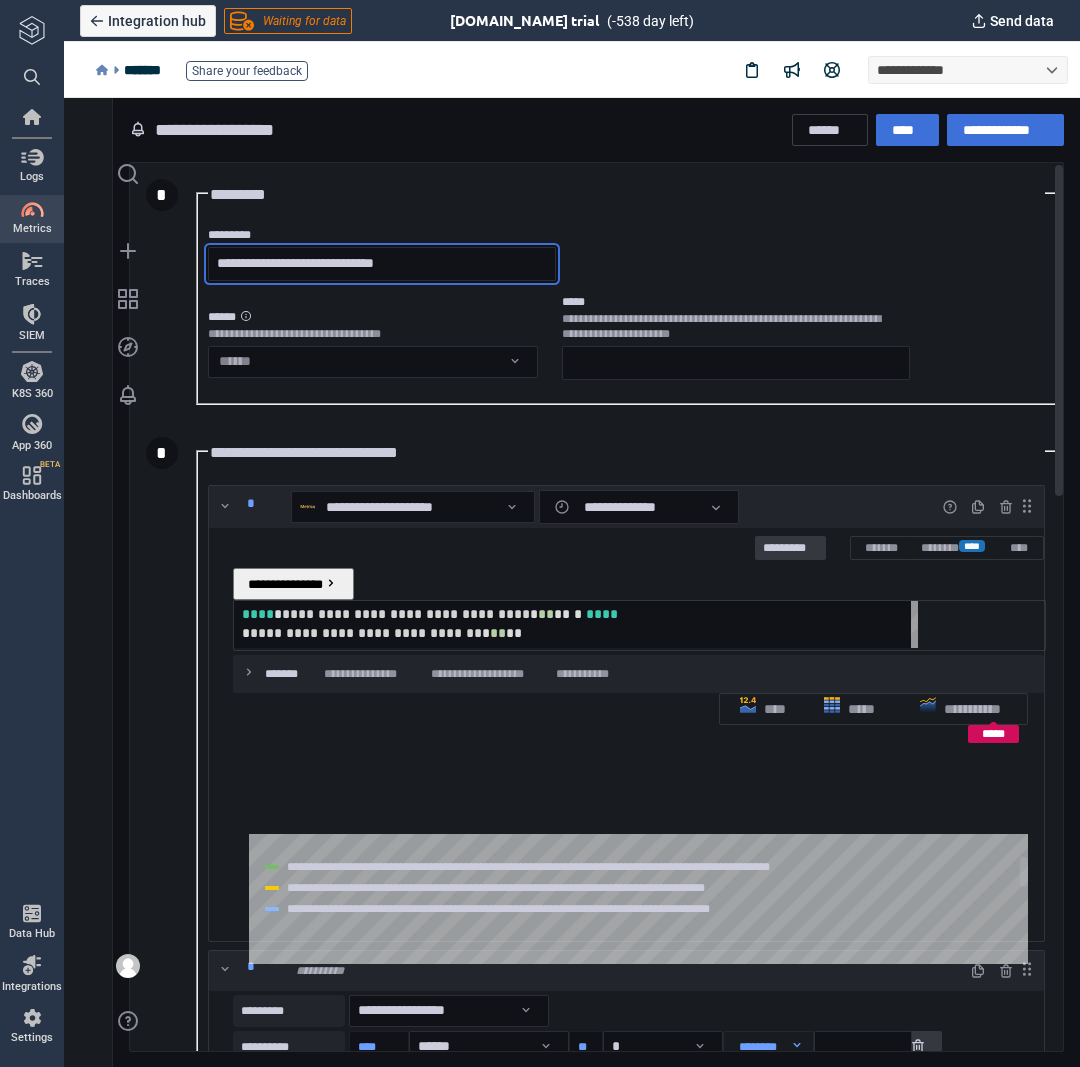 type on "**********" 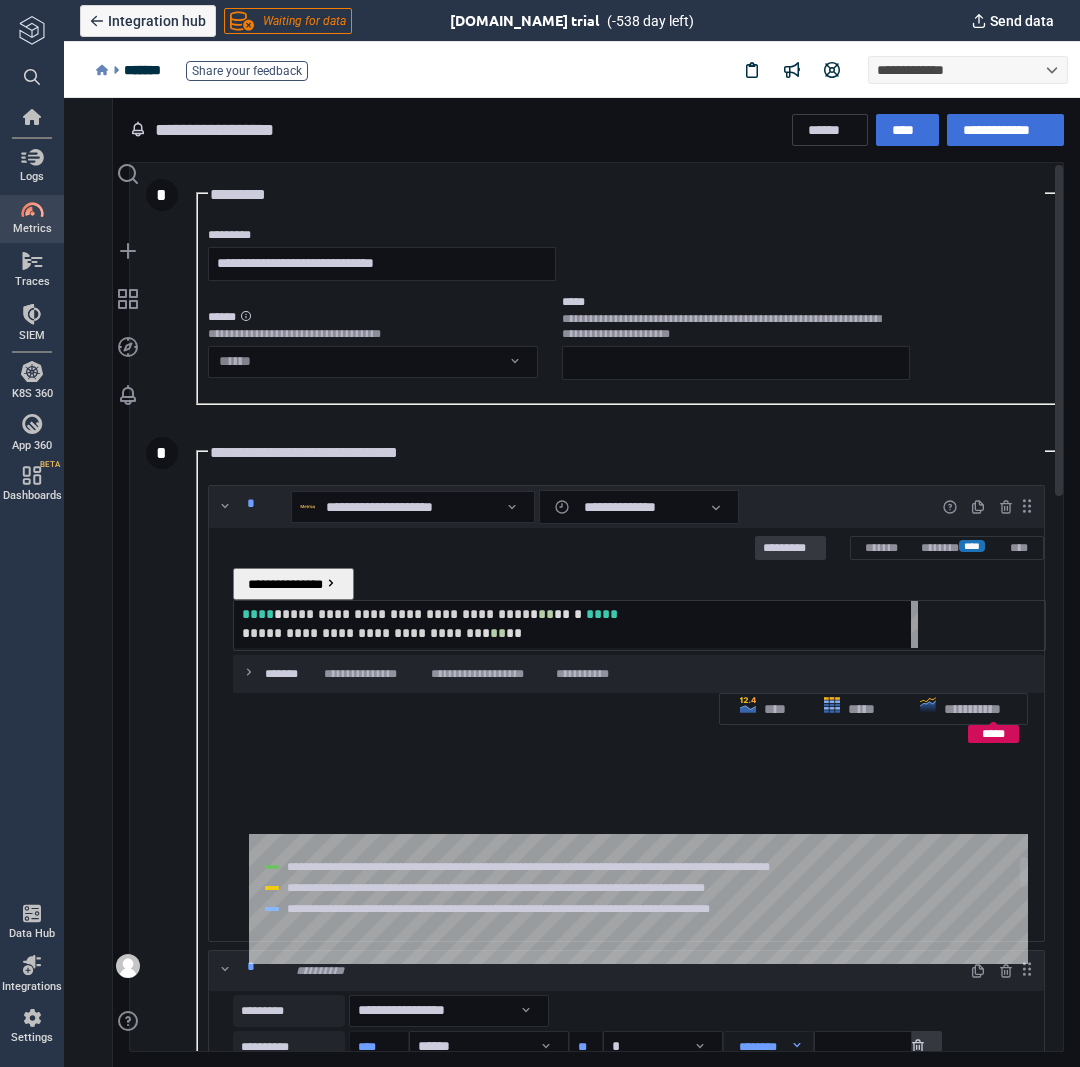 click on "**********" at bounding box center (296, 334) 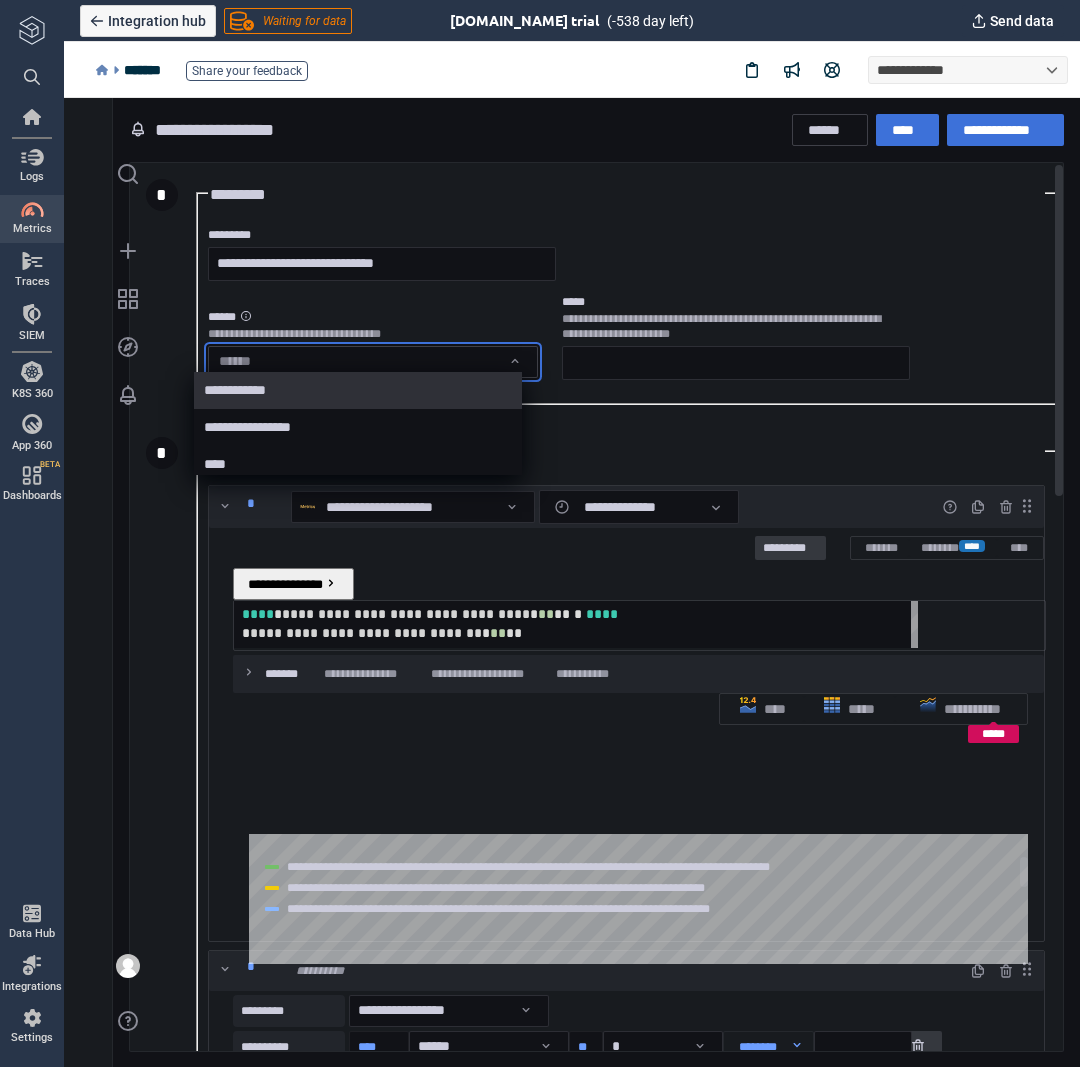 click on "**********" at bounding box center [572, 583] 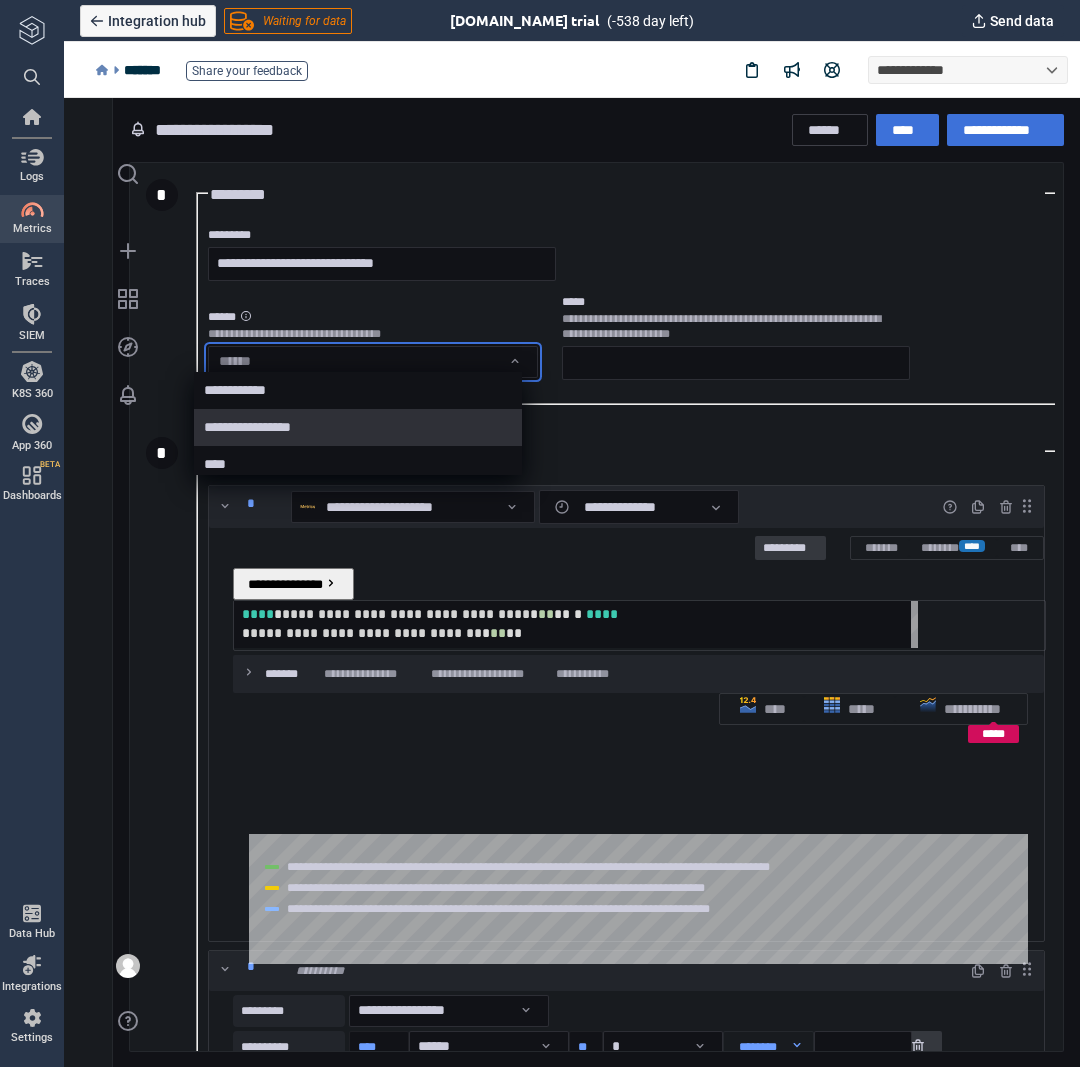 click on "**********" at bounding box center (362, 427) 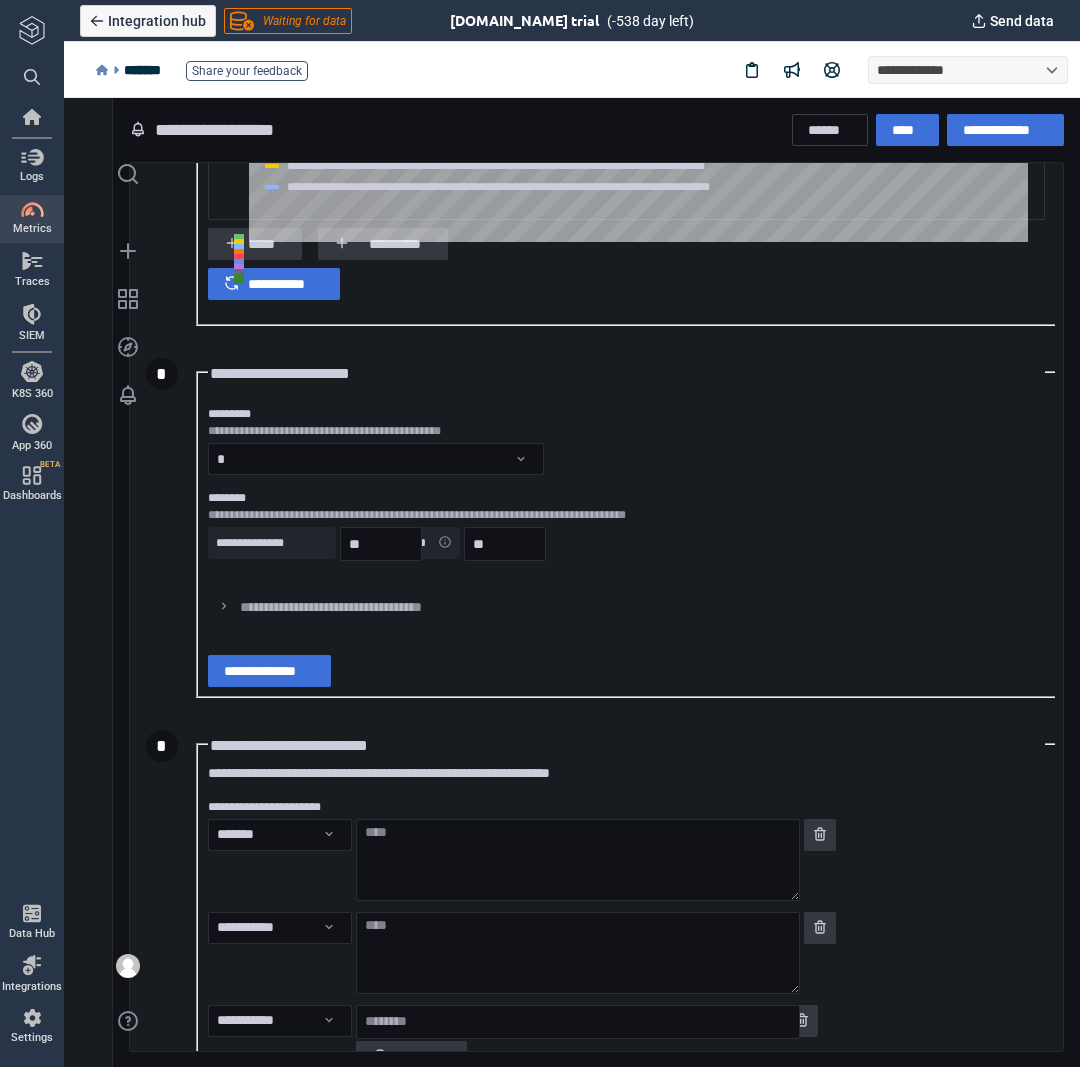 scroll, scrollTop: 1488, scrollLeft: 0, axis: vertical 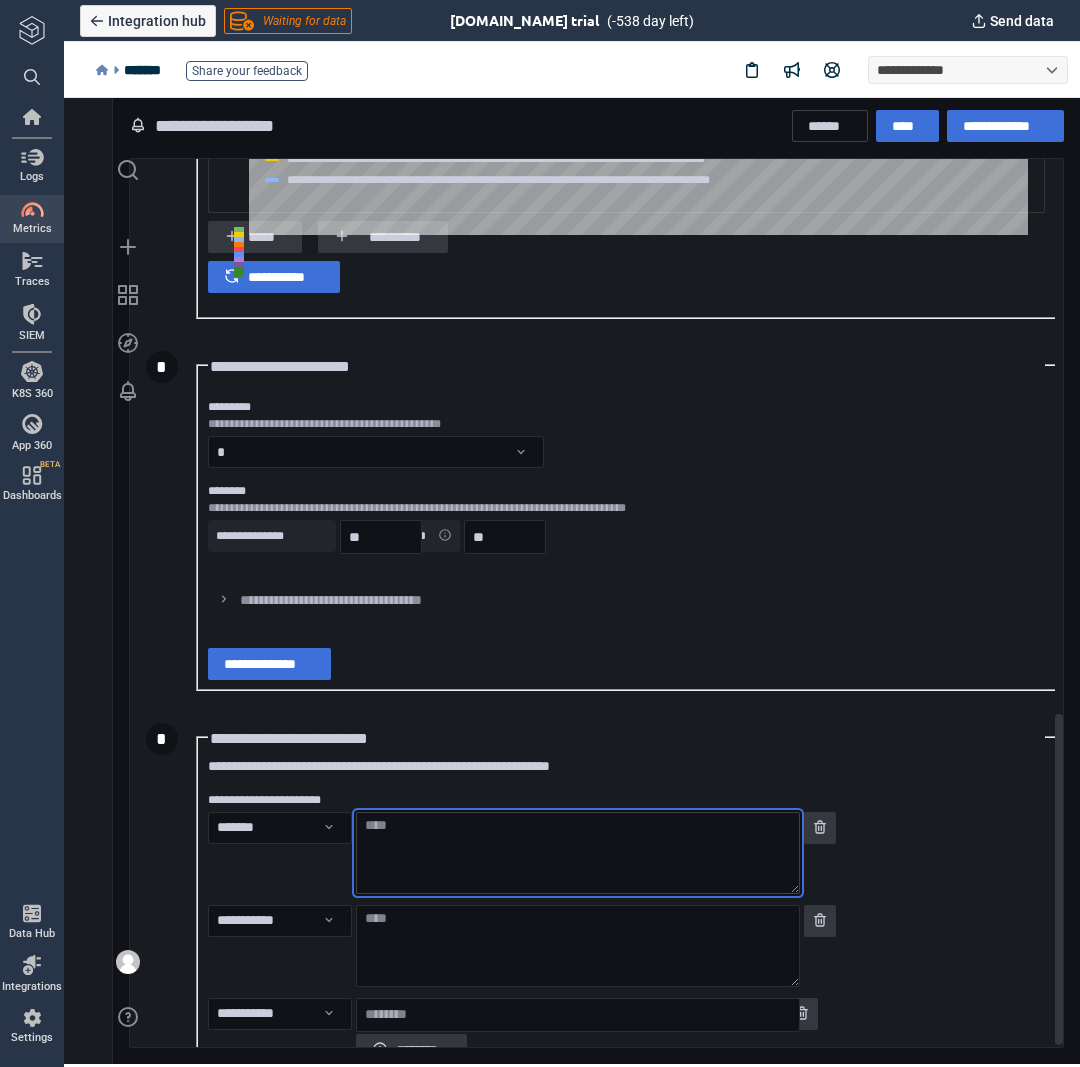 click at bounding box center (578, 853) 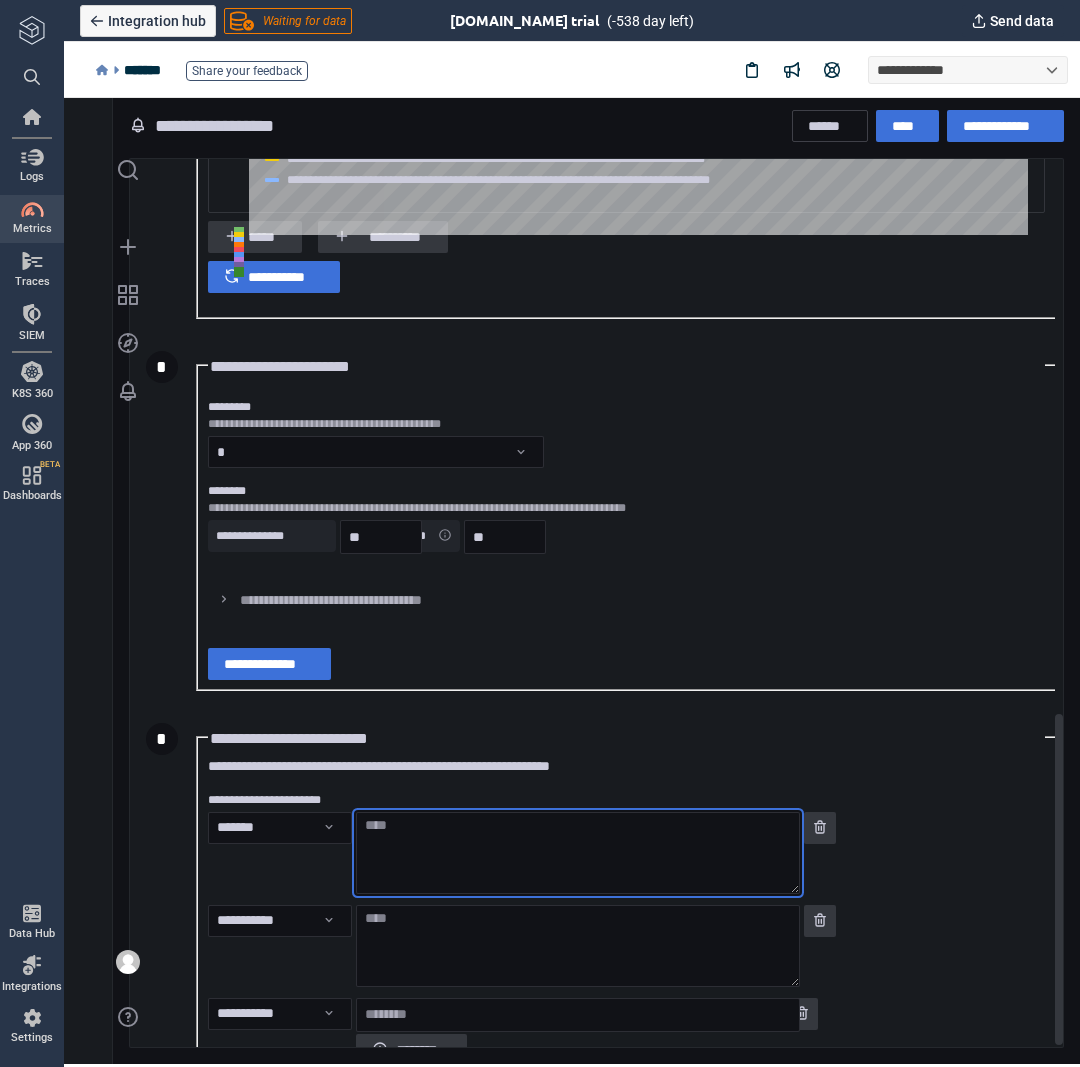 paste on "**********" 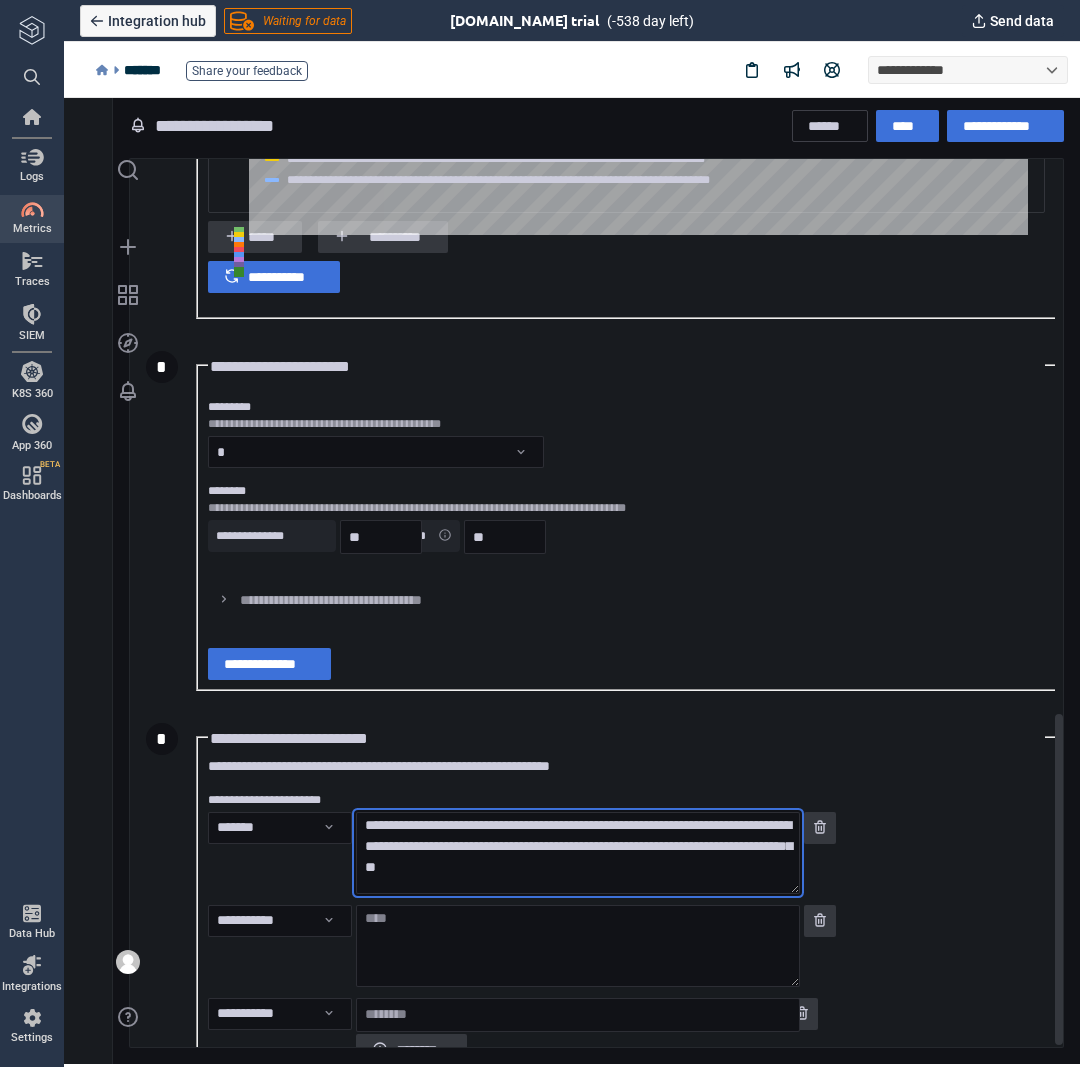 type on "**********" 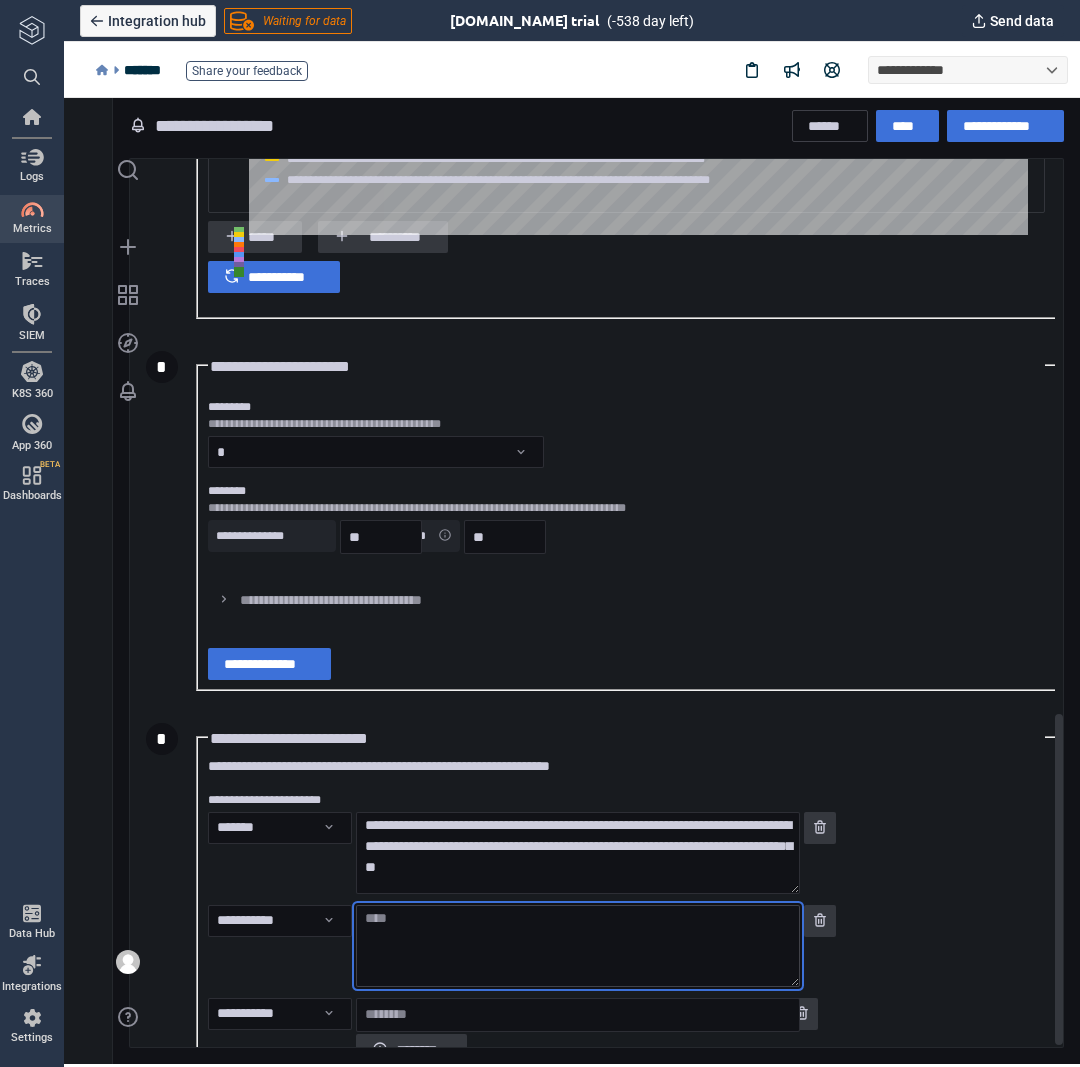 click at bounding box center [578, 946] 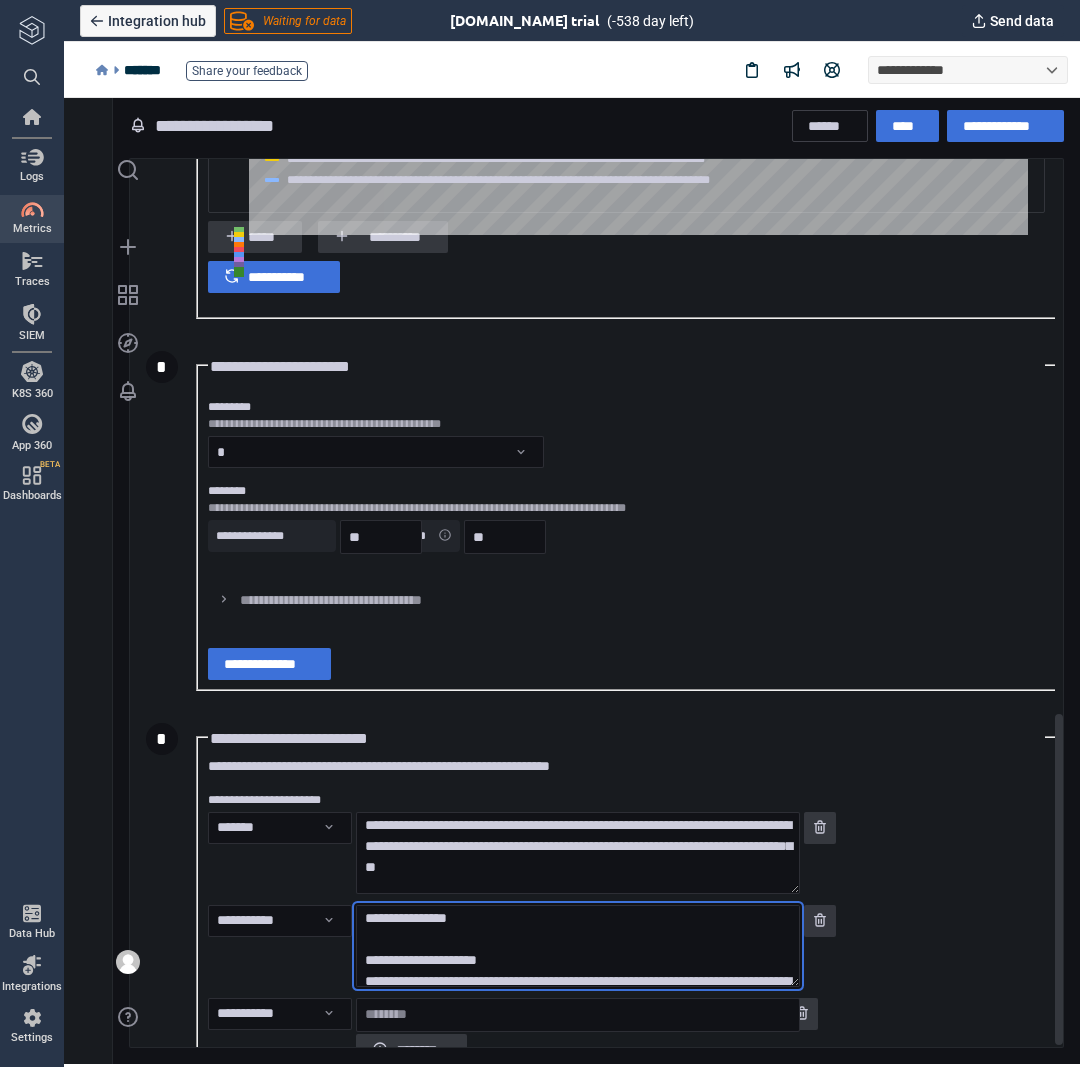 scroll, scrollTop: 176, scrollLeft: 0, axis: vertical 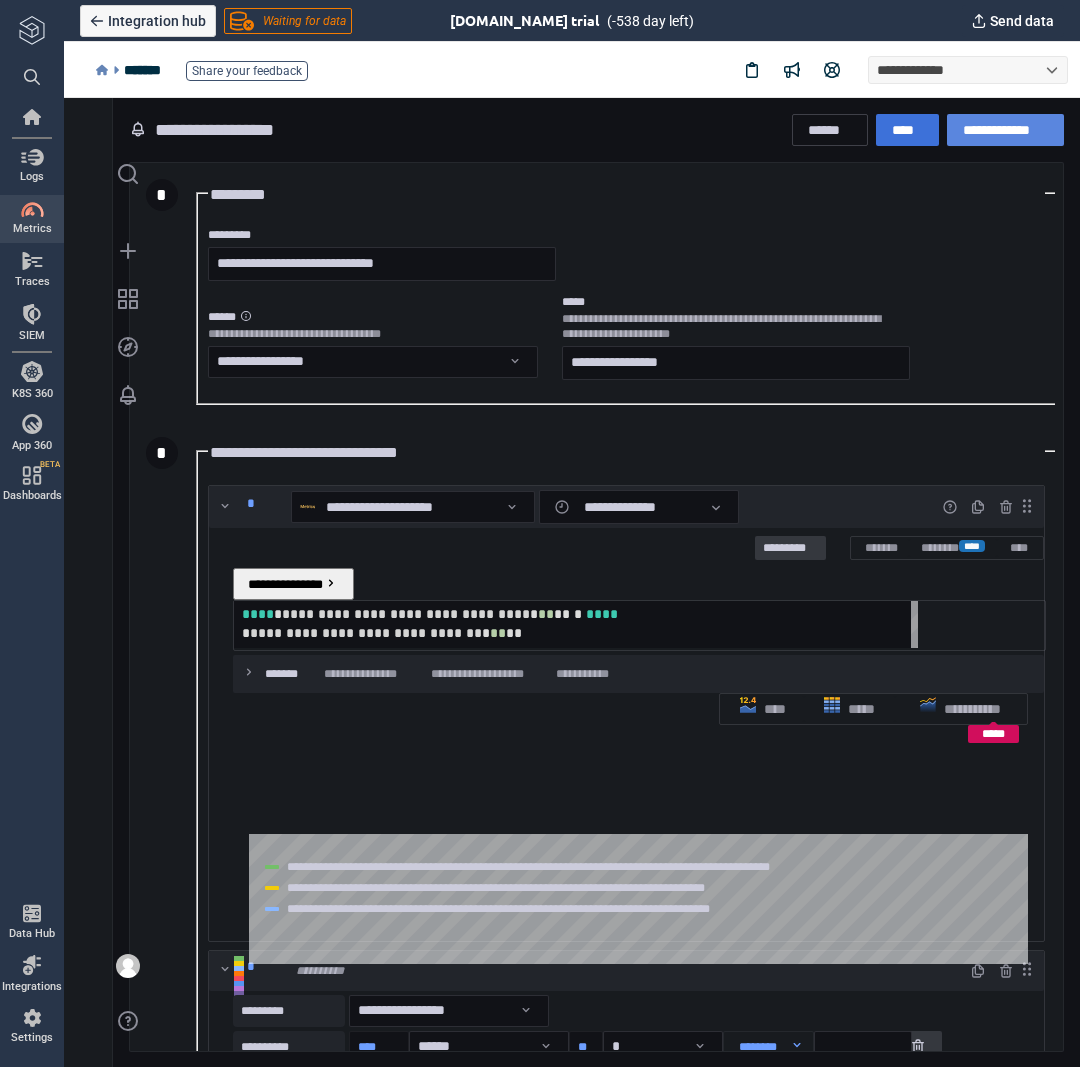 type on "**********" 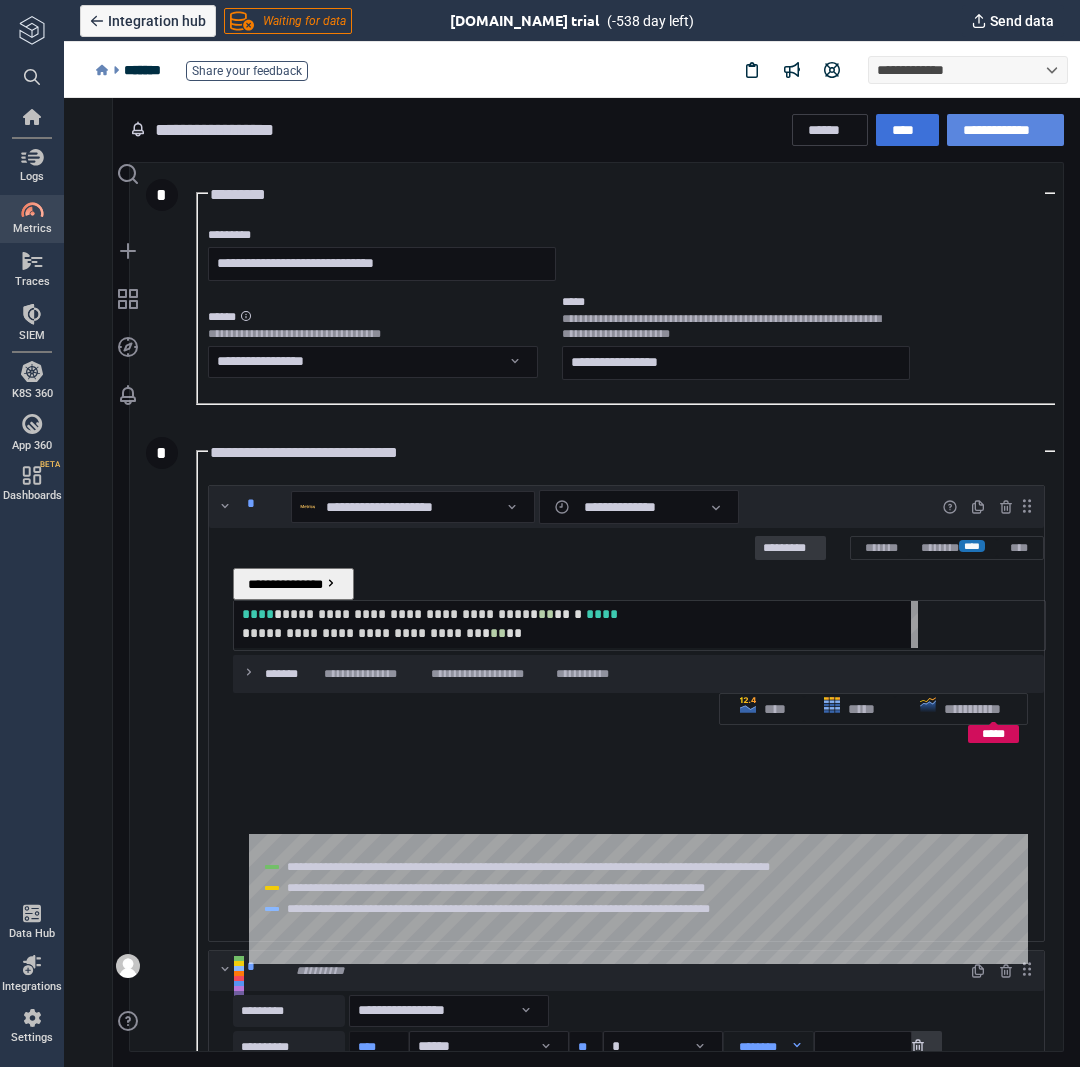click on "**********" at bounding box center [1005, 130] 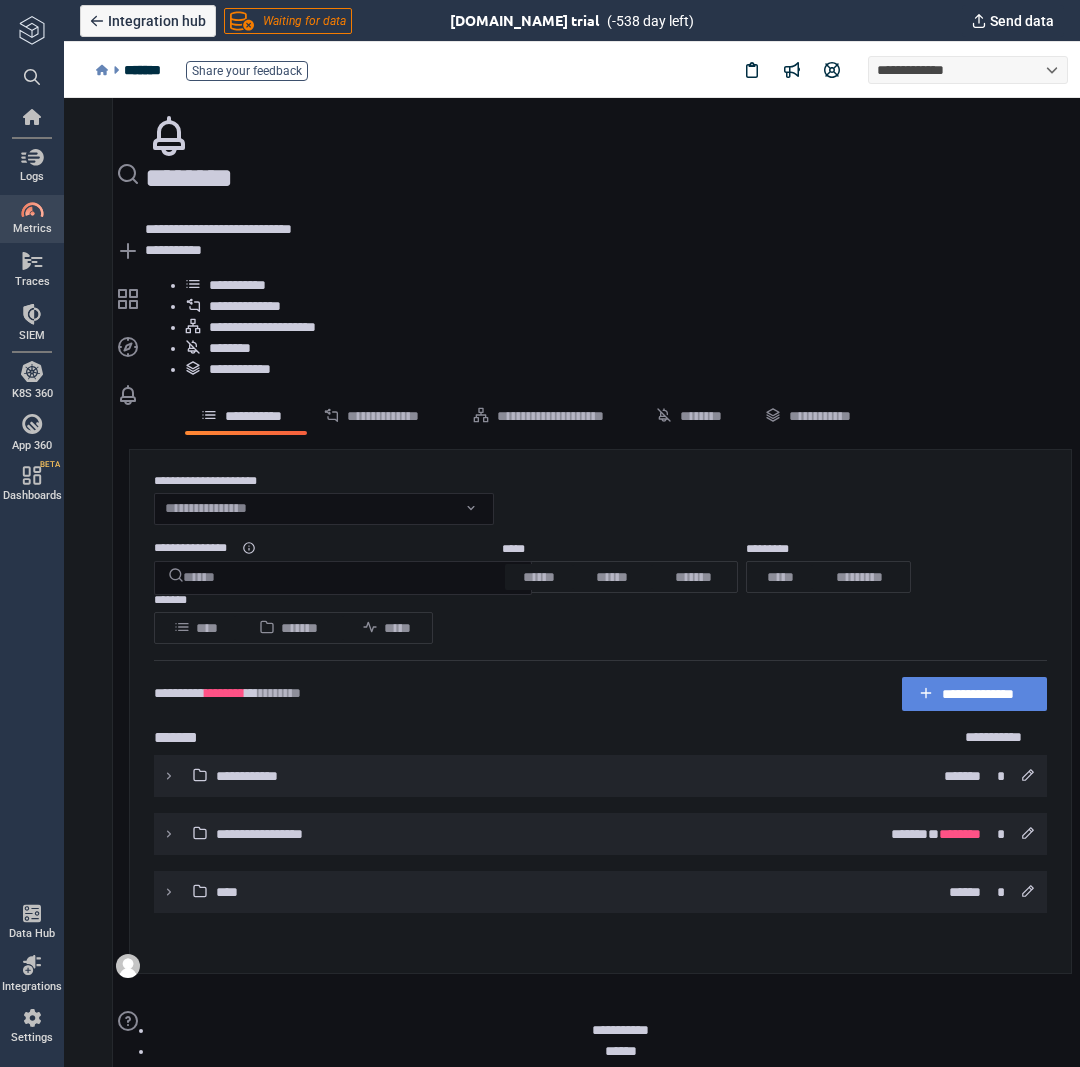 drag, startPoint x: 916, startPoint y: 491, endPoint x: 1137, endPoint y: 595, distance: 244.24782 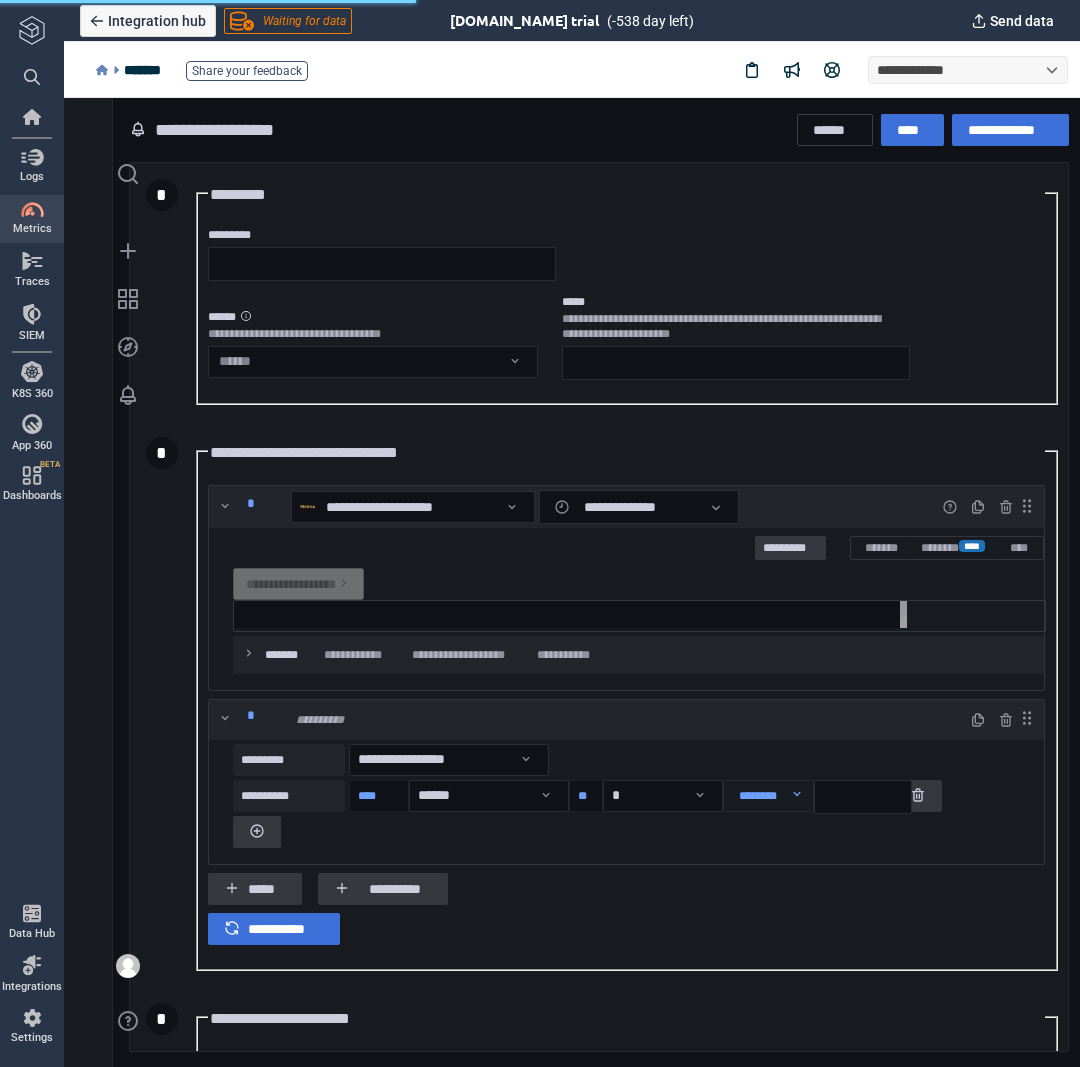 type on "*" 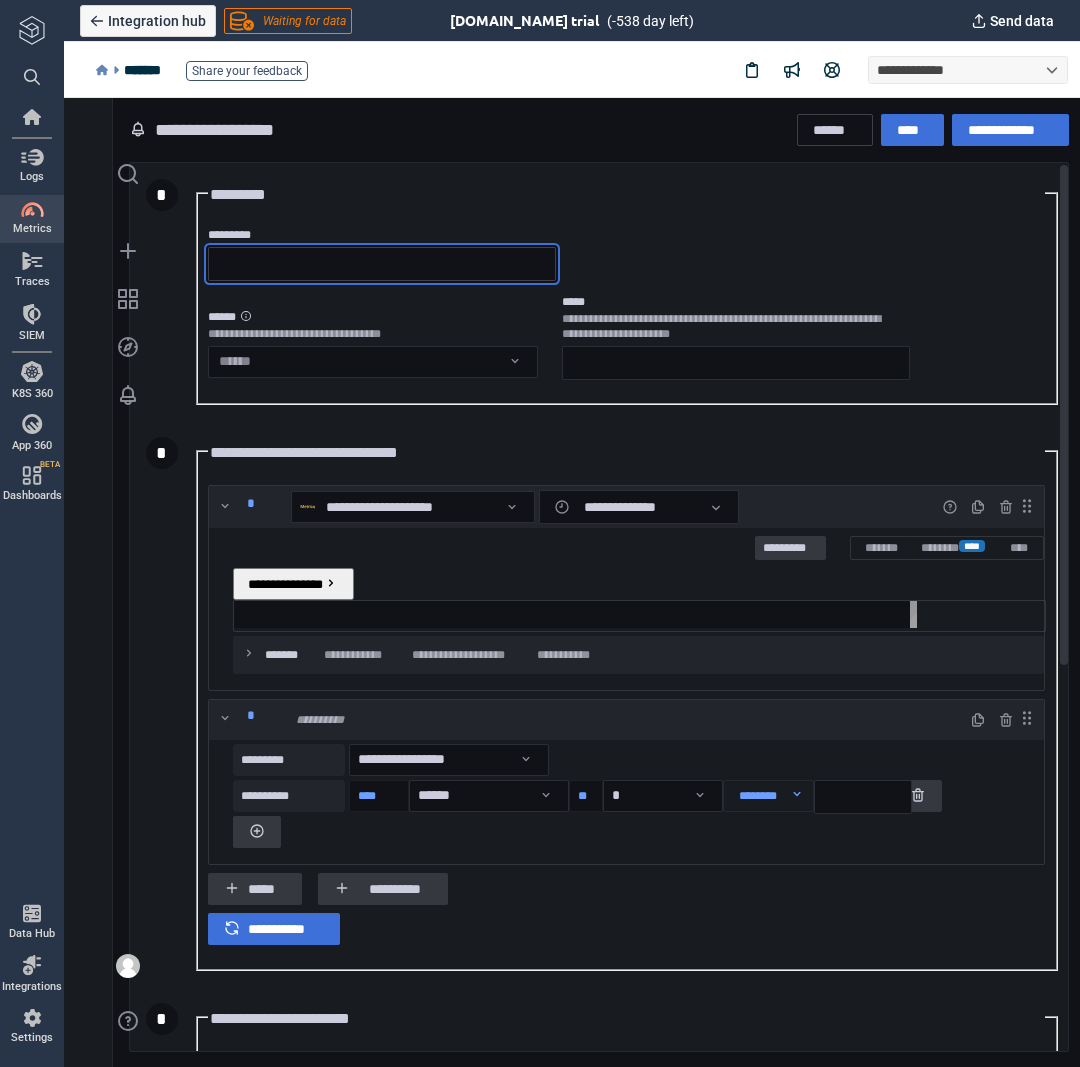 click on "*********" at bounding box center (382, 264) 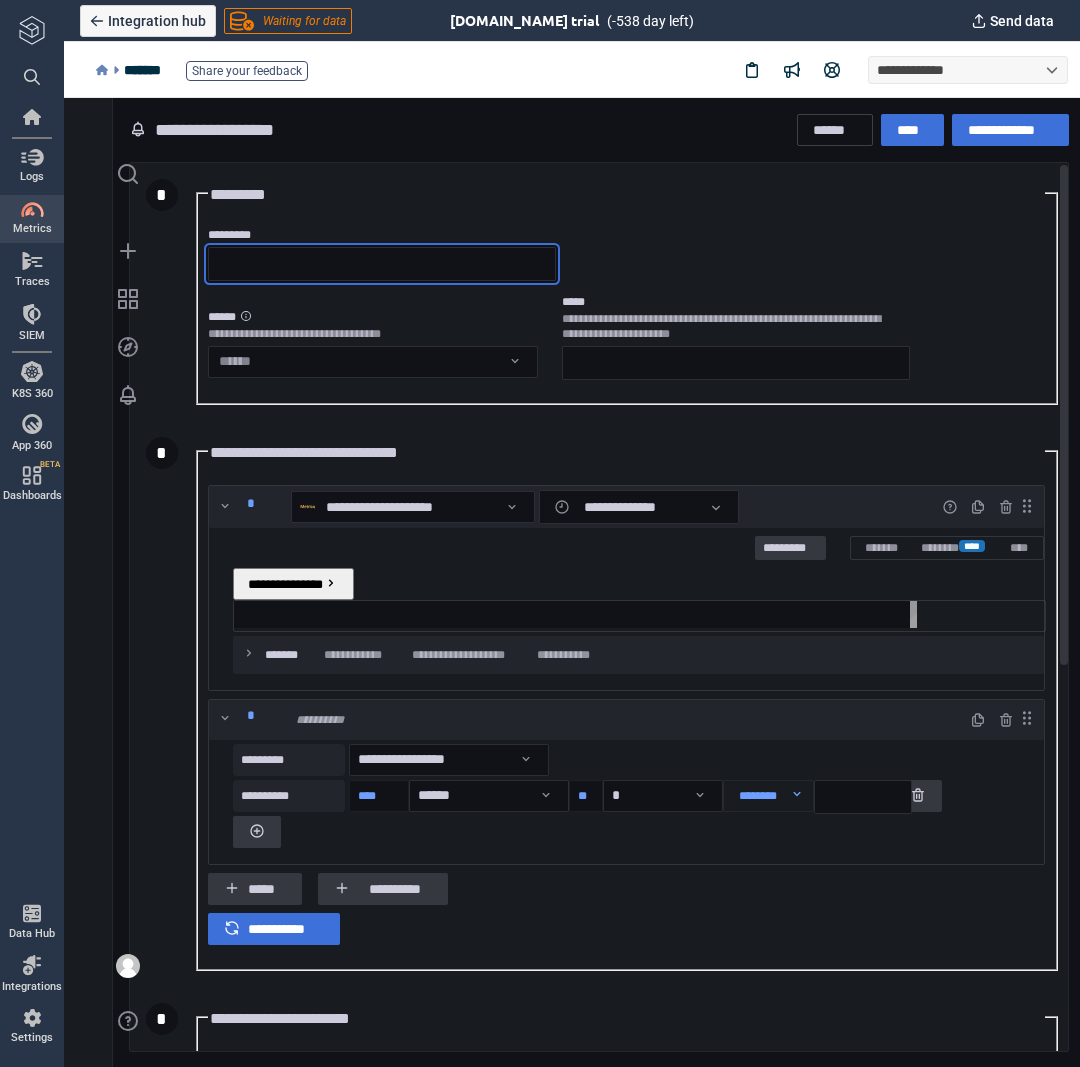 paste on "**********" 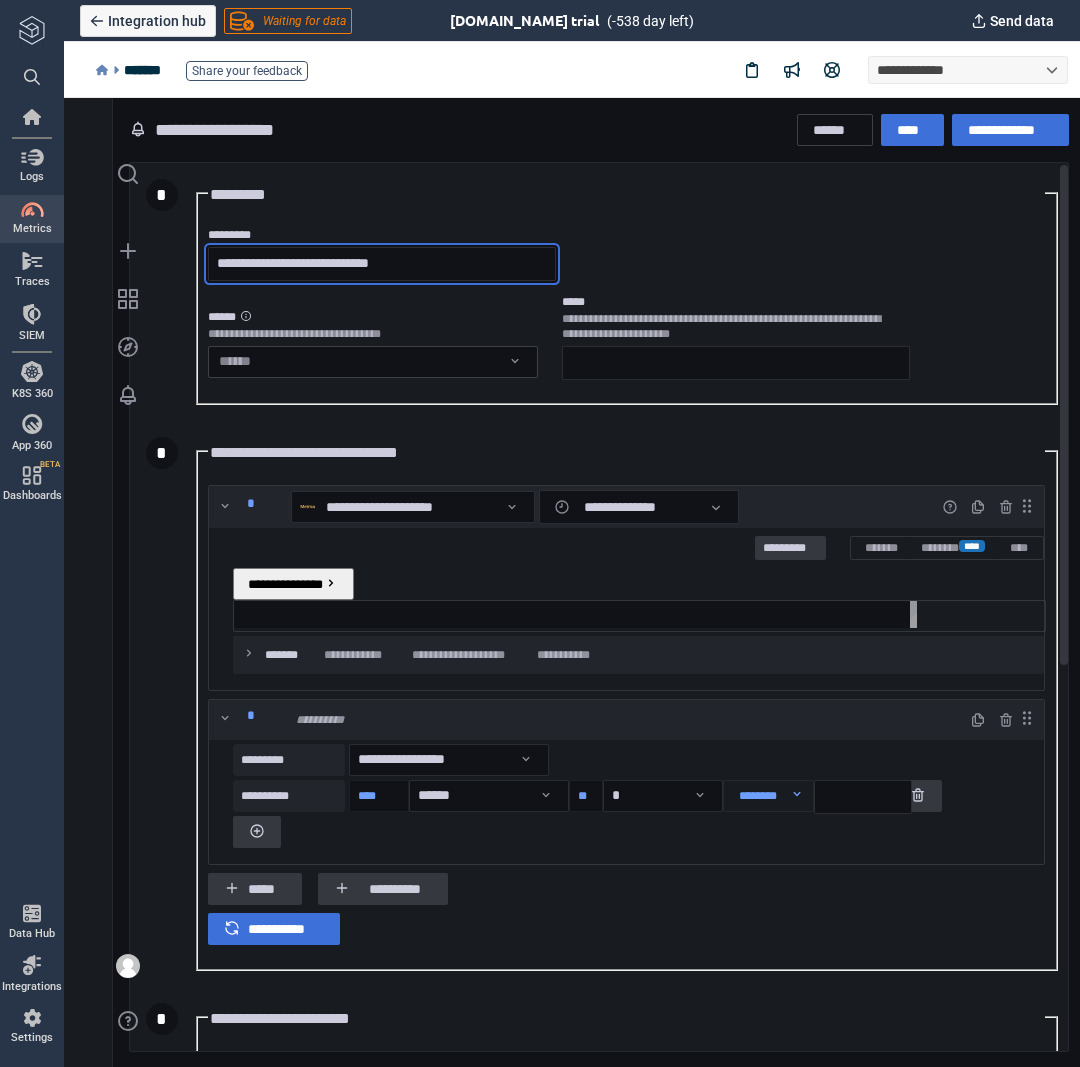 type on "**********" 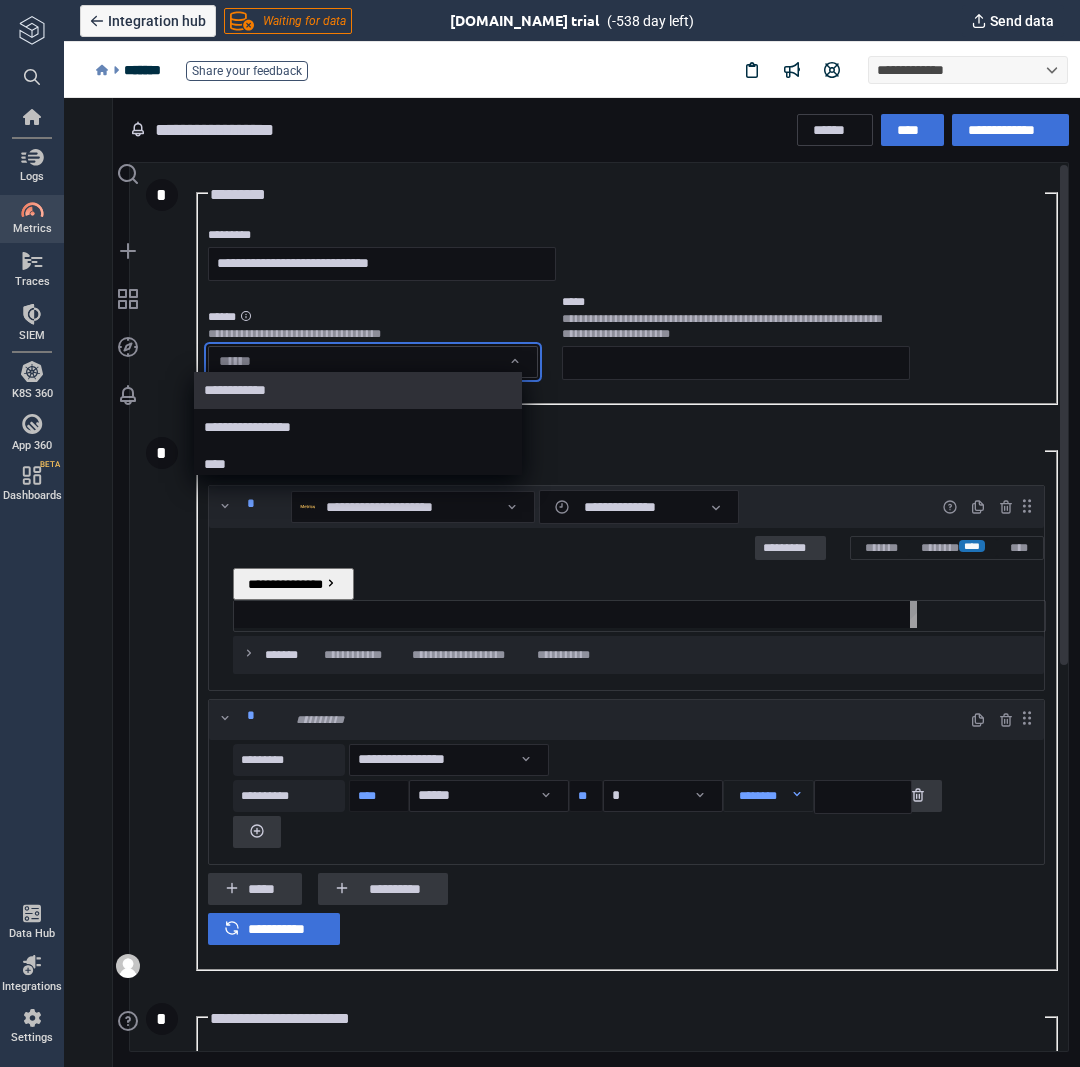 click on "**********" at bounding box center [572, 583] 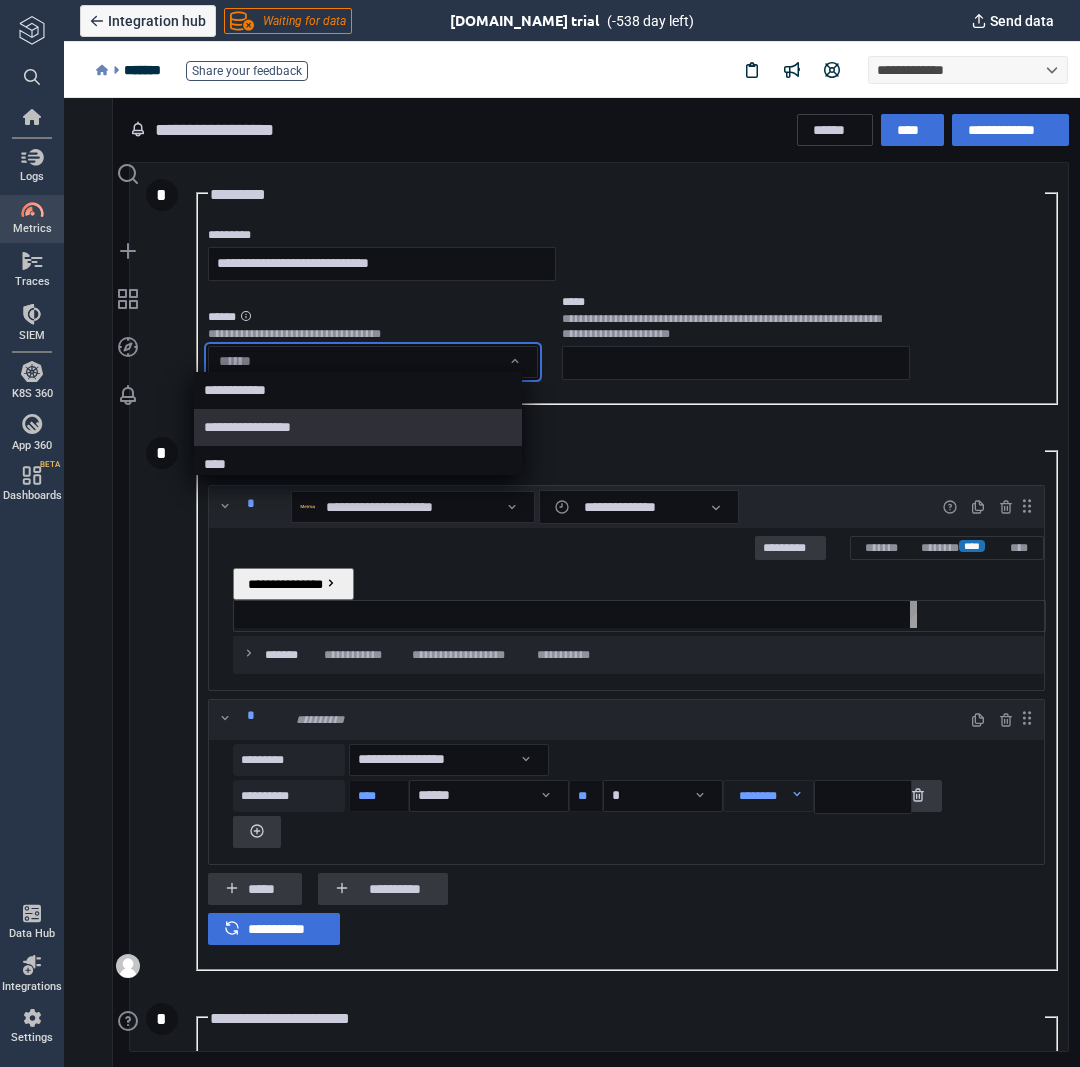 click on "**********" at bounding box center [359, 427] 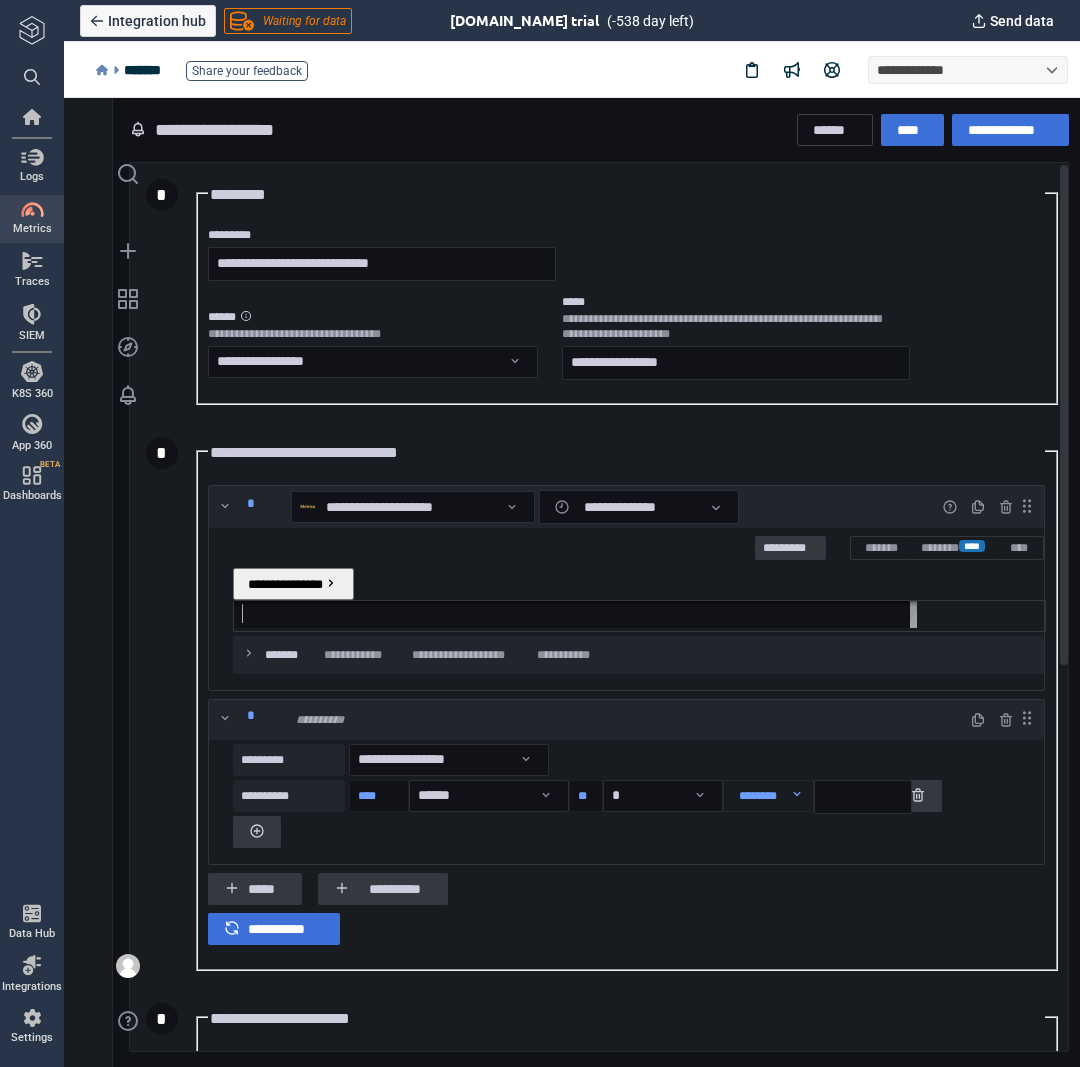 click at bounding box center (575, 614) 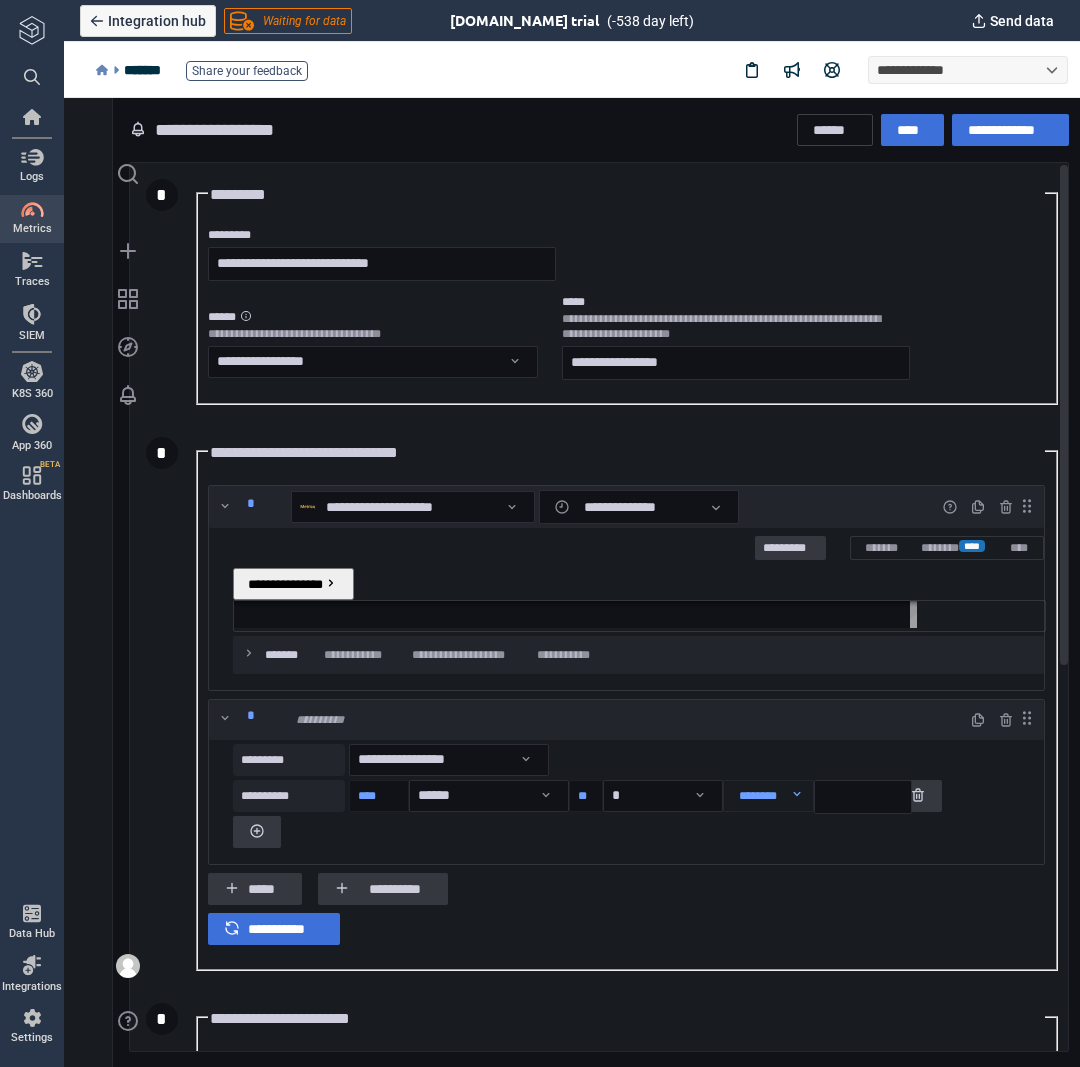paste on "**********" 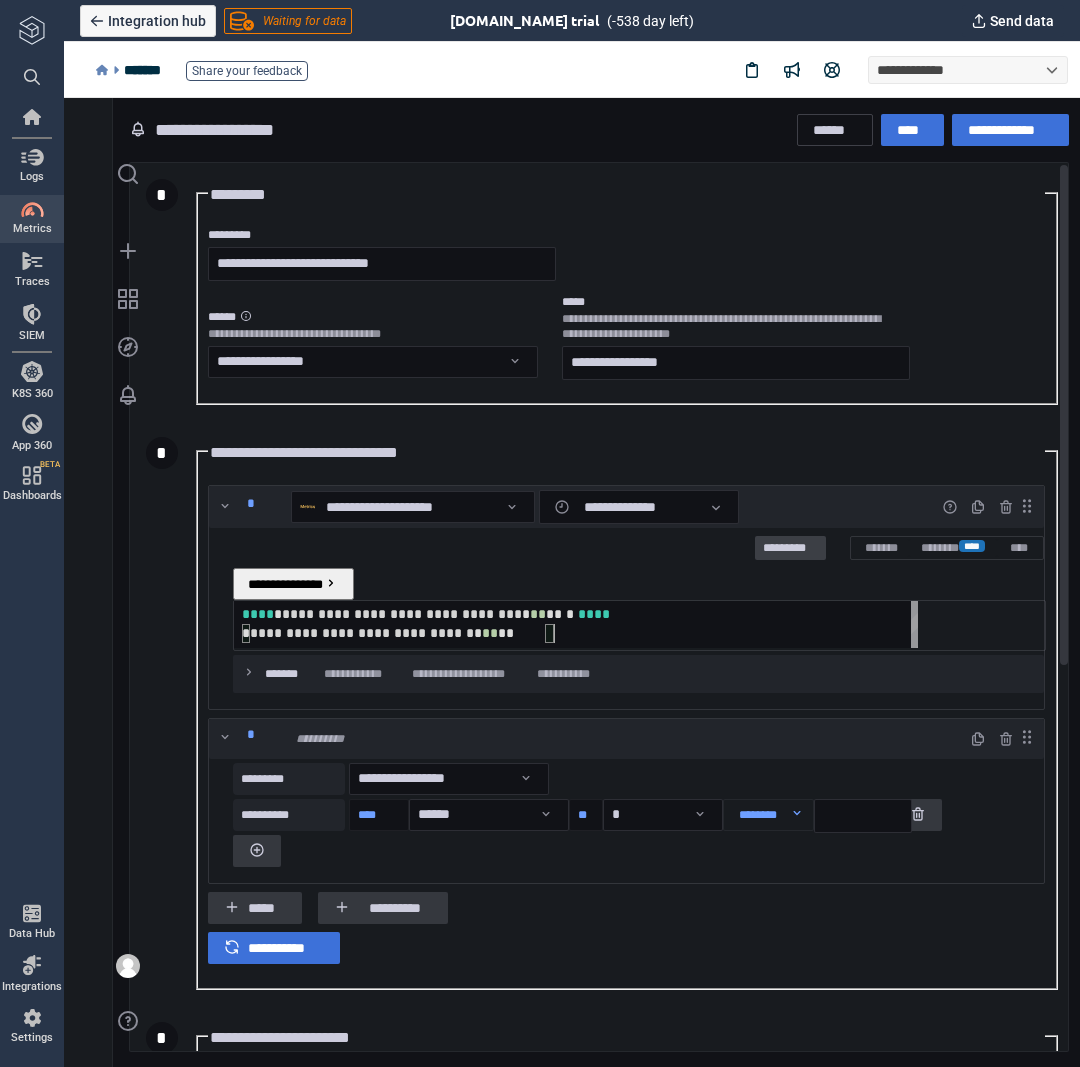 click on "*********" at bounding box center (790, 549) 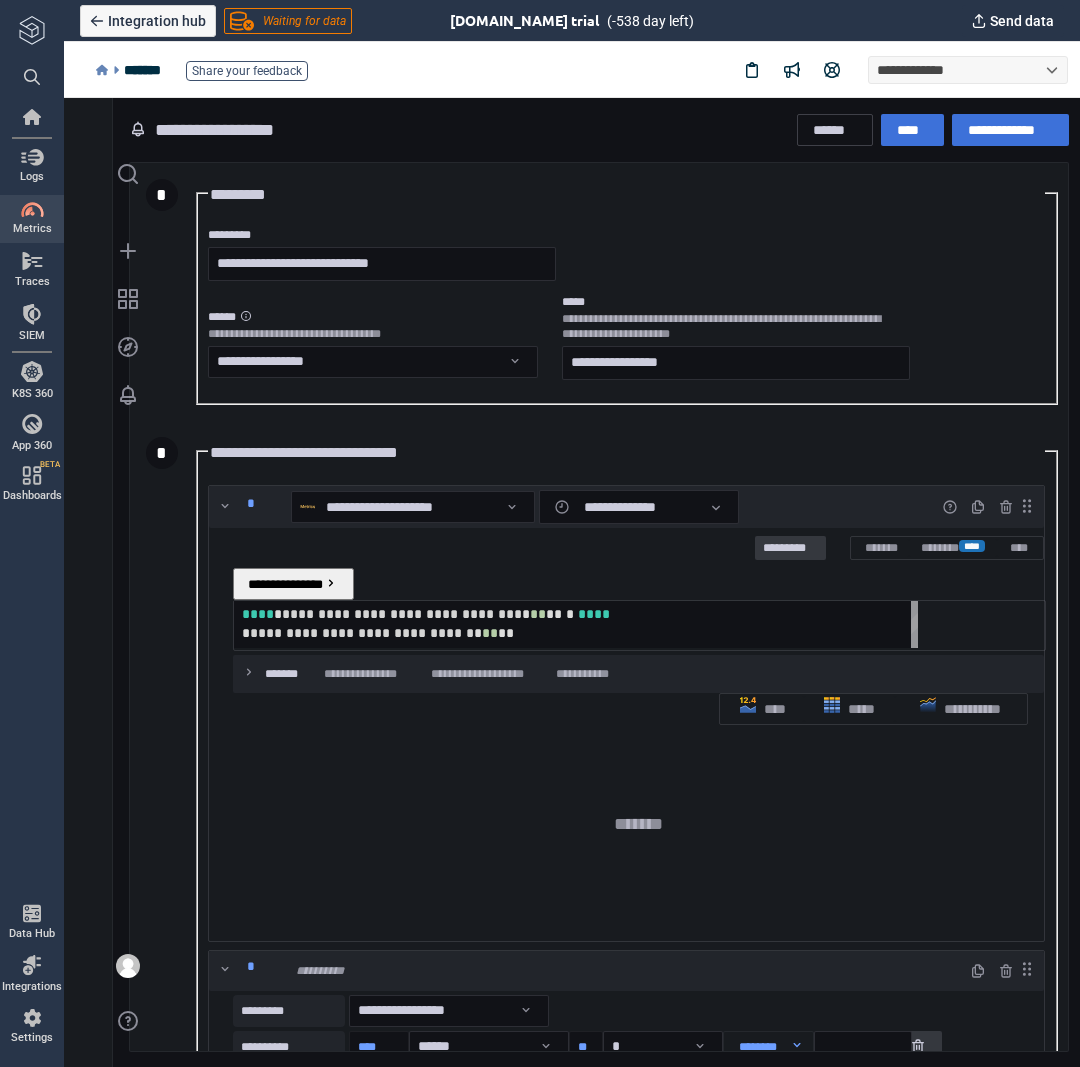scroll, scrollTop: 8, scrollLeft: 8, axis: both 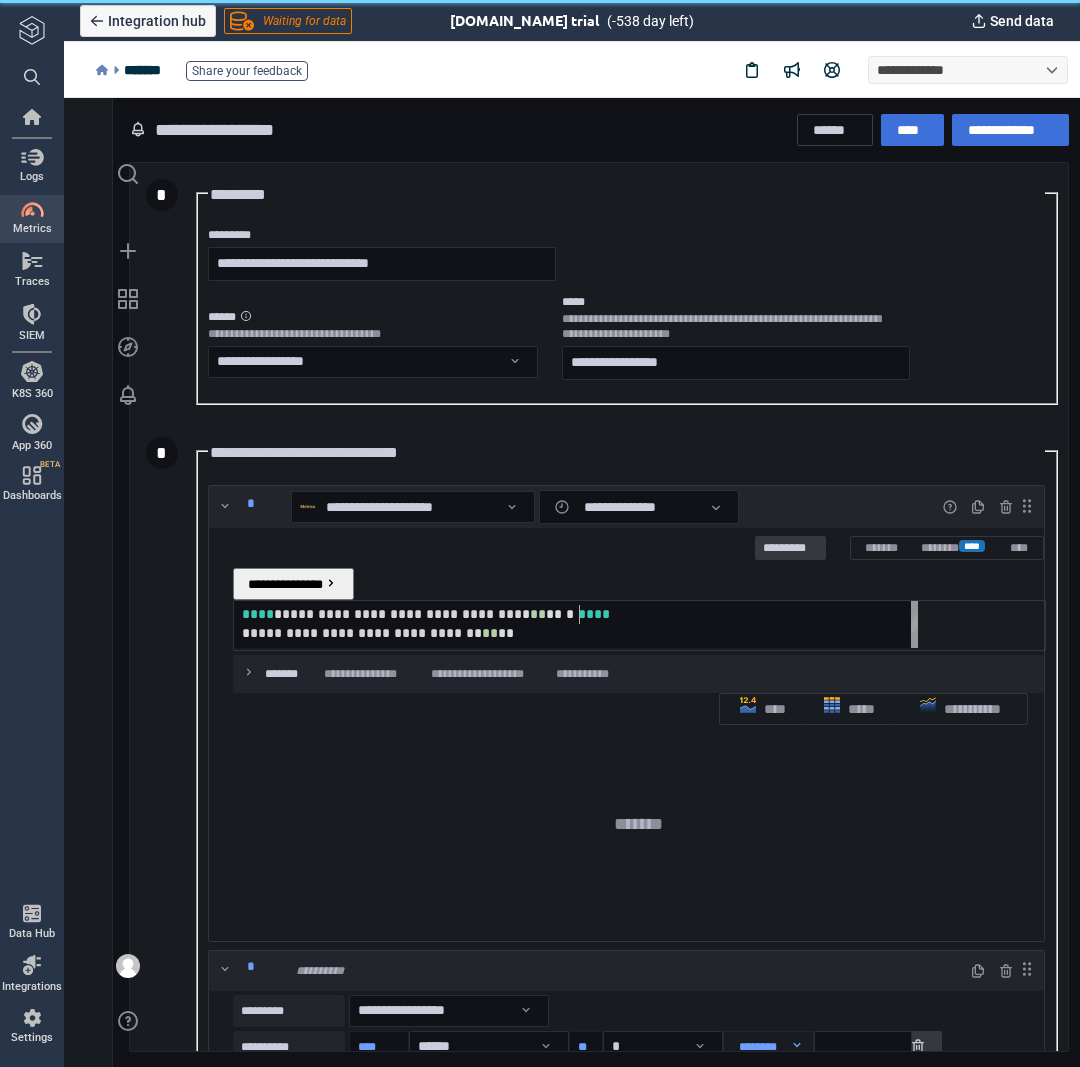 click on "**********" at bounding box center (500242, 500601) 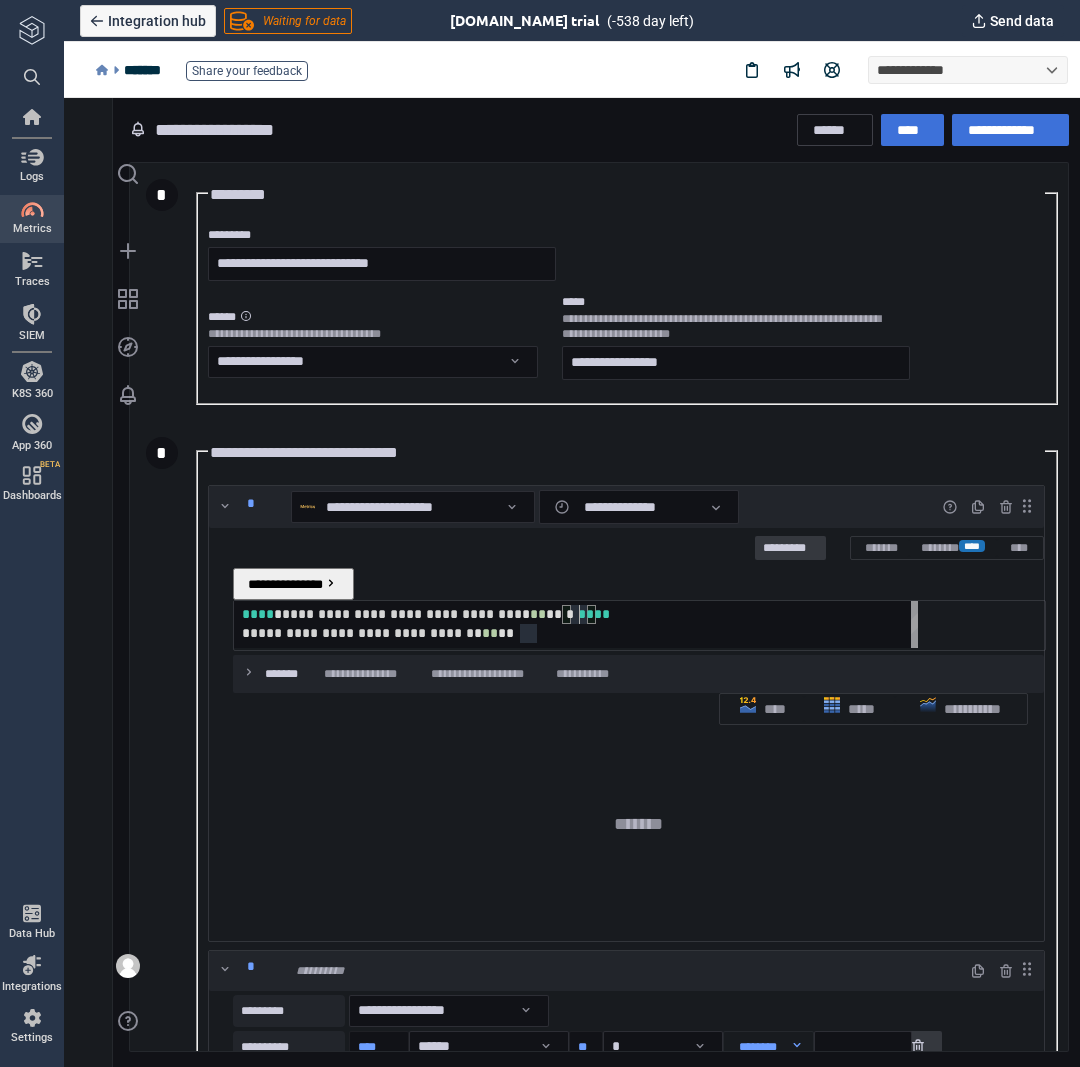 scroll, scrollTop: 0, scrollLeft: 337, axis: horizontal 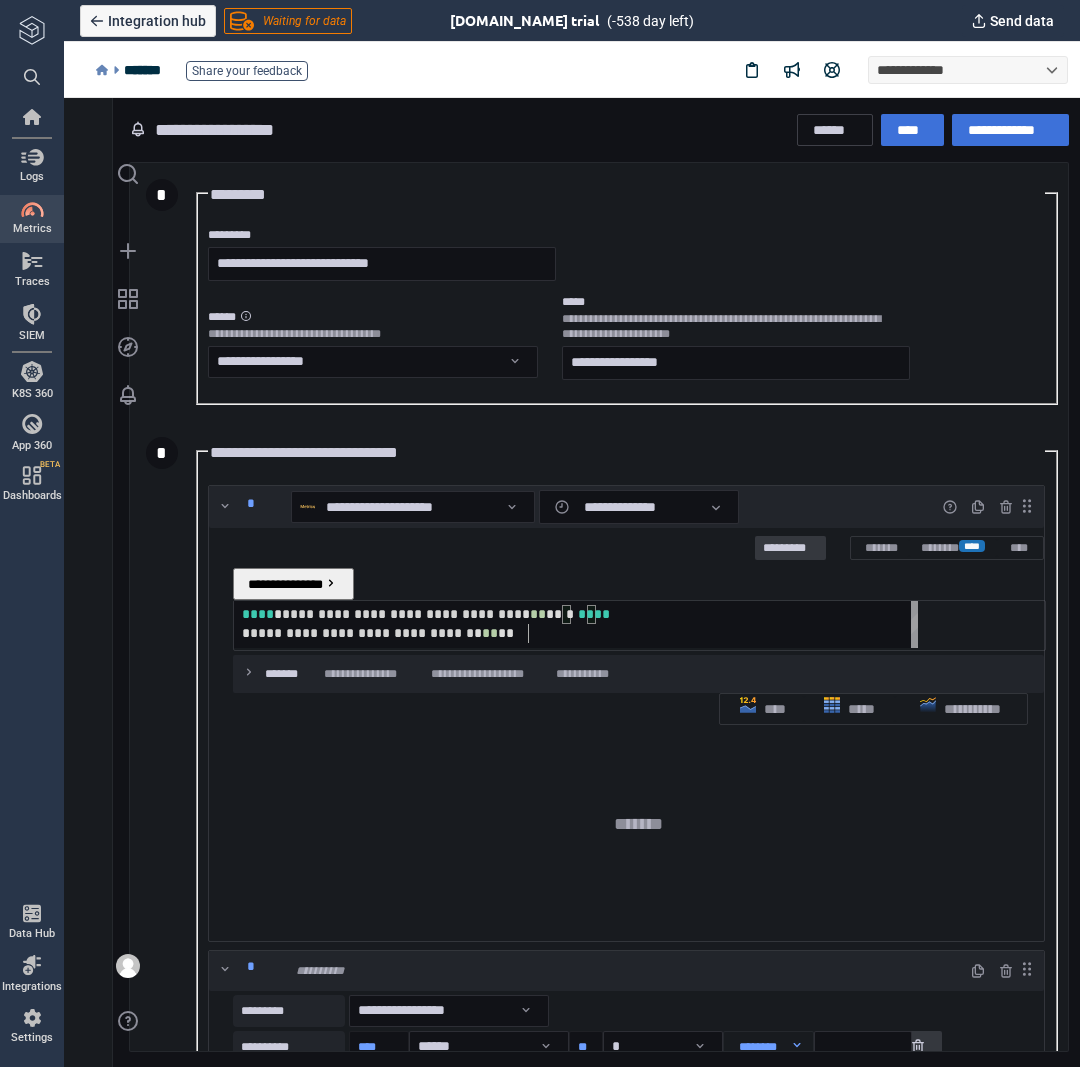 click on "**" at bounding box center (490, 633) 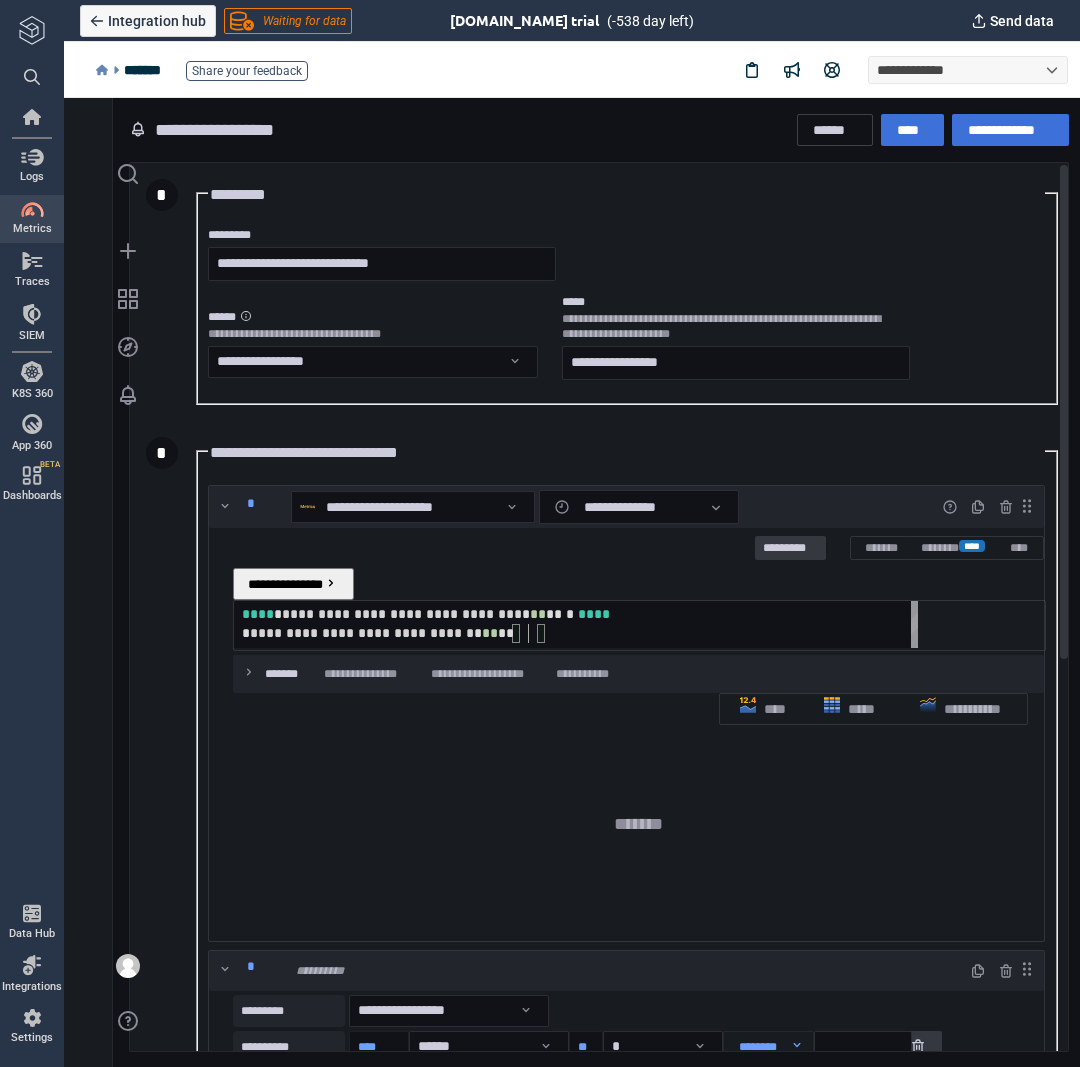 scroll, scrollTop: 0, scrollLeft: 706, axis: horizontal 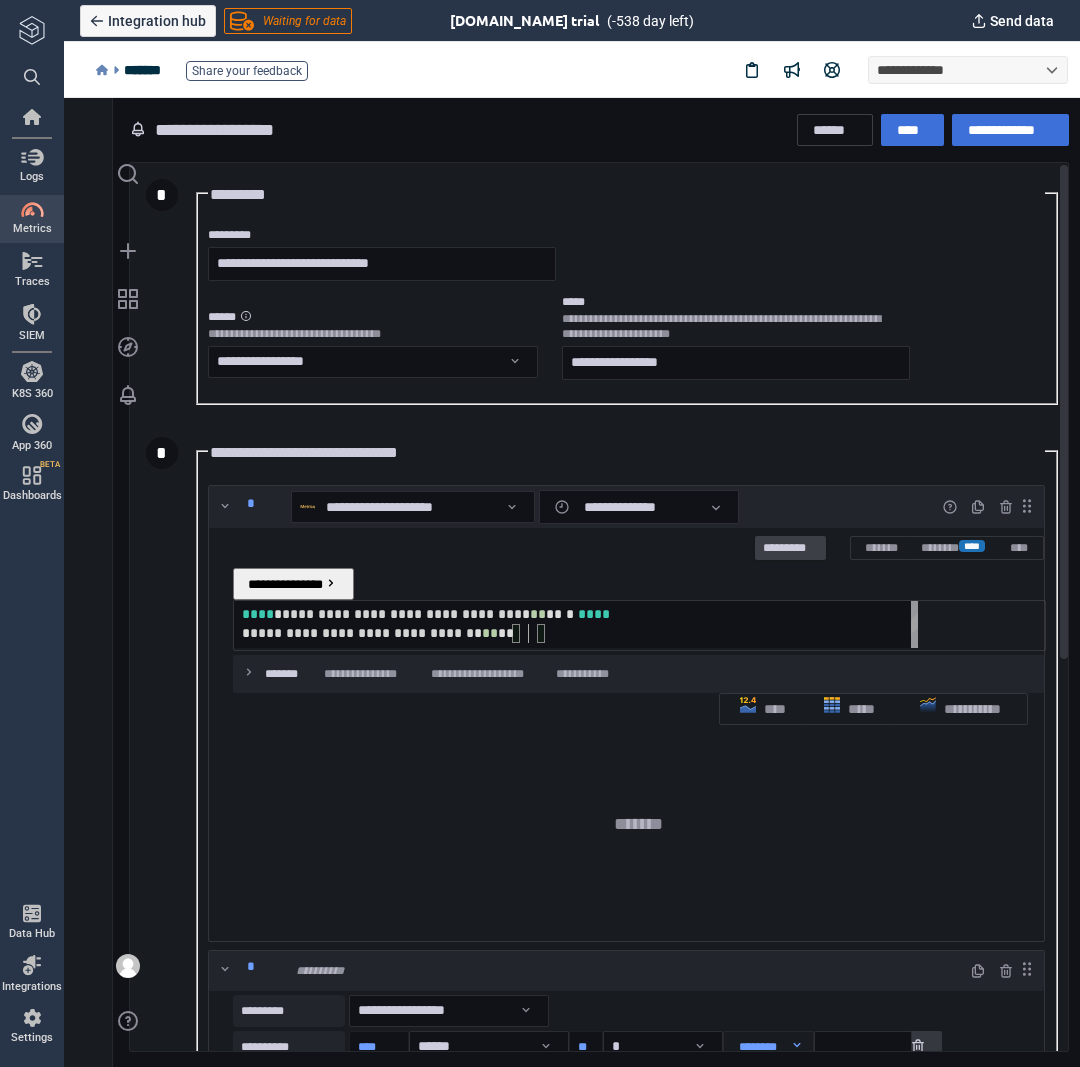 type on "**********" 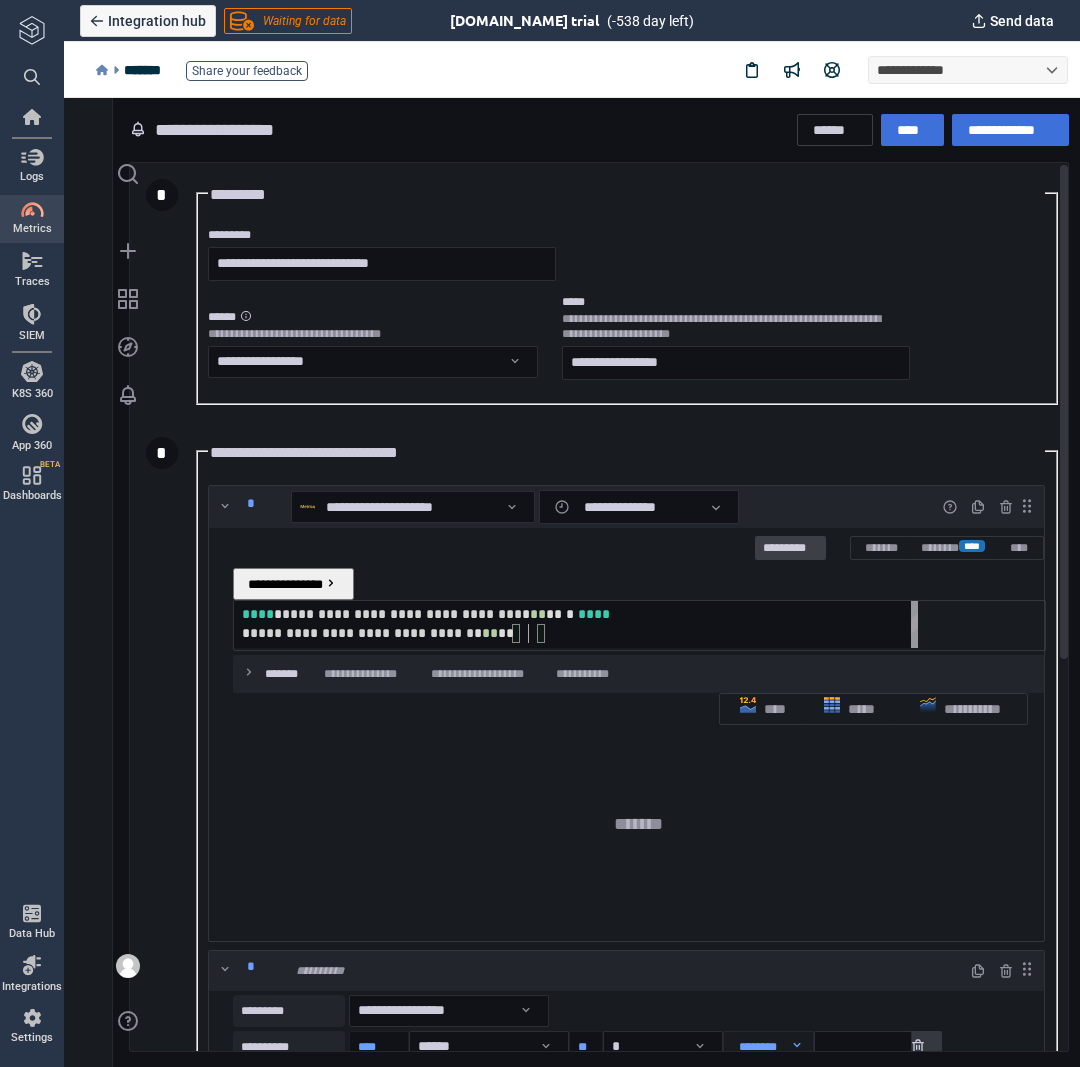 click on "*********" at bounding box center (790, 549) 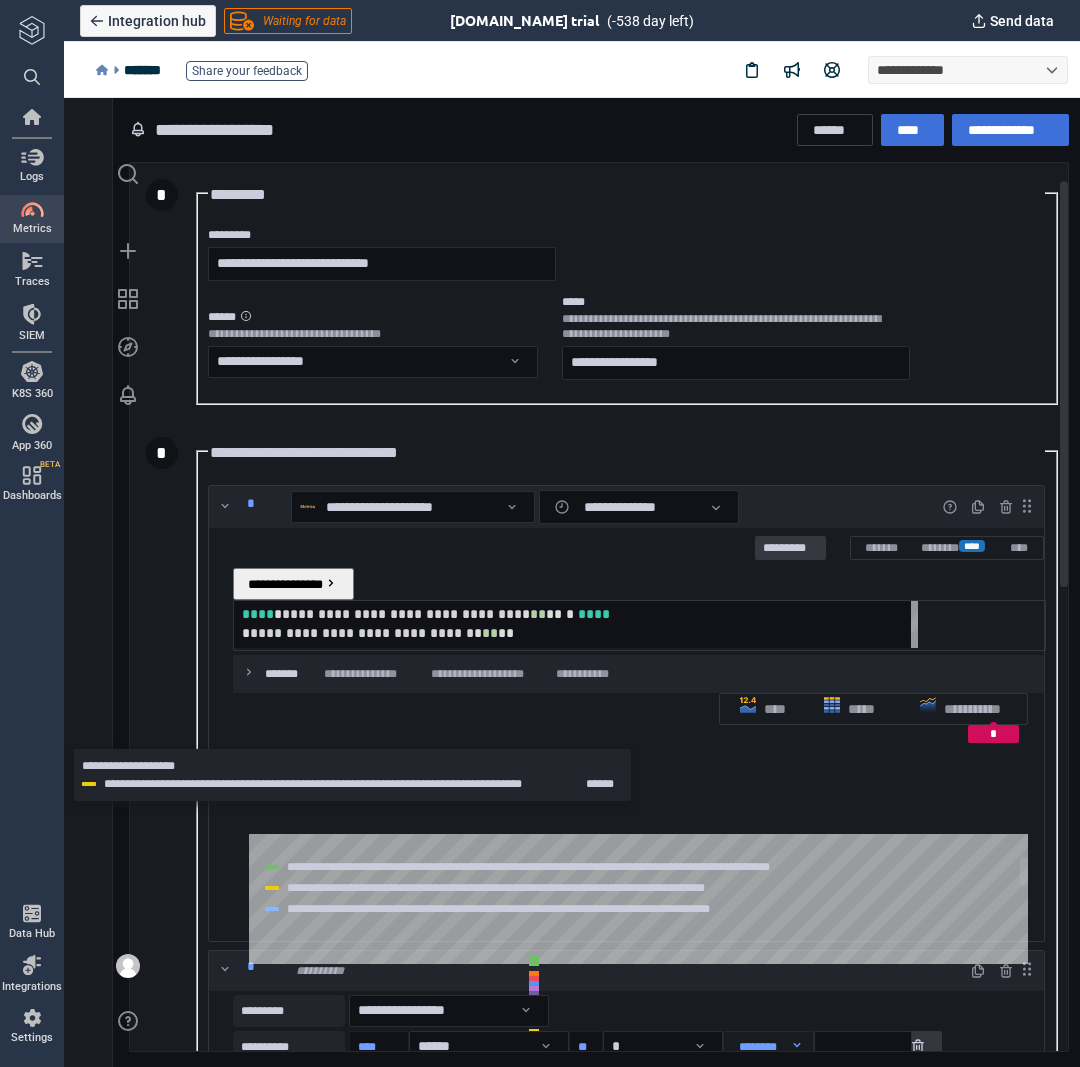 scroll, scrollTop: 200, scrollLeft: 0, axis: vertical 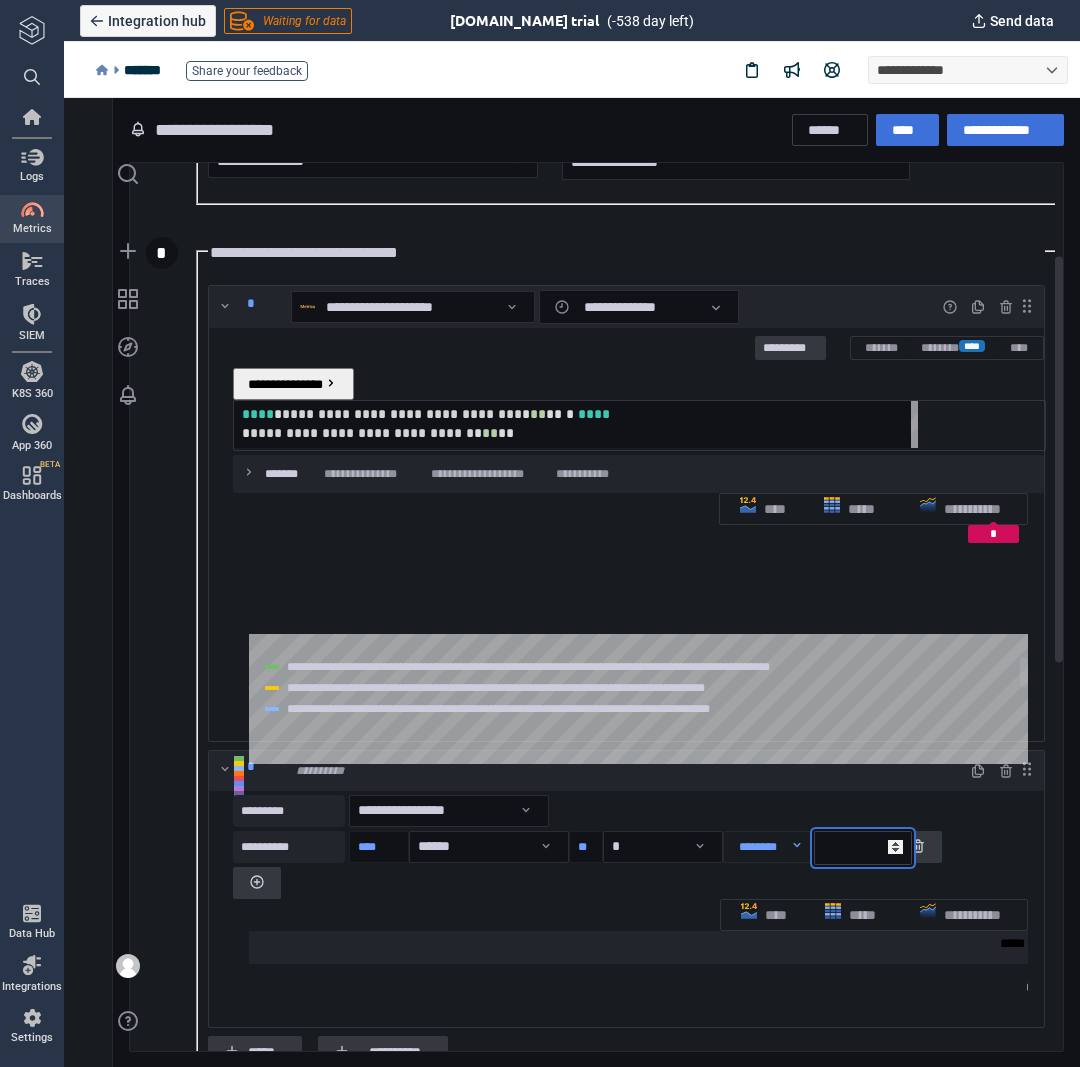 click on "*" at bounding box center (863, 848) 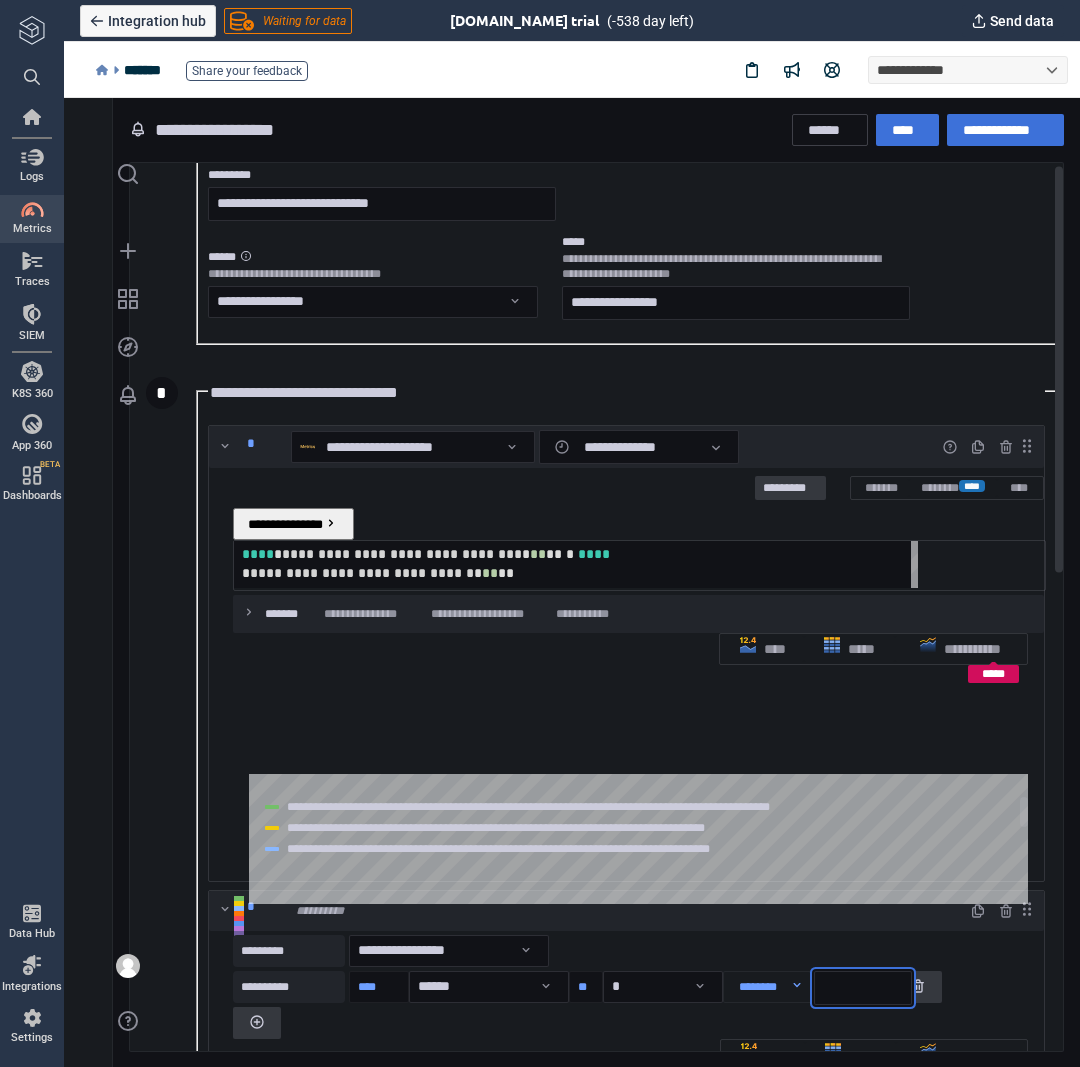 scroll, scrollTop: 200, scrollLeft: 0, axis: vertical 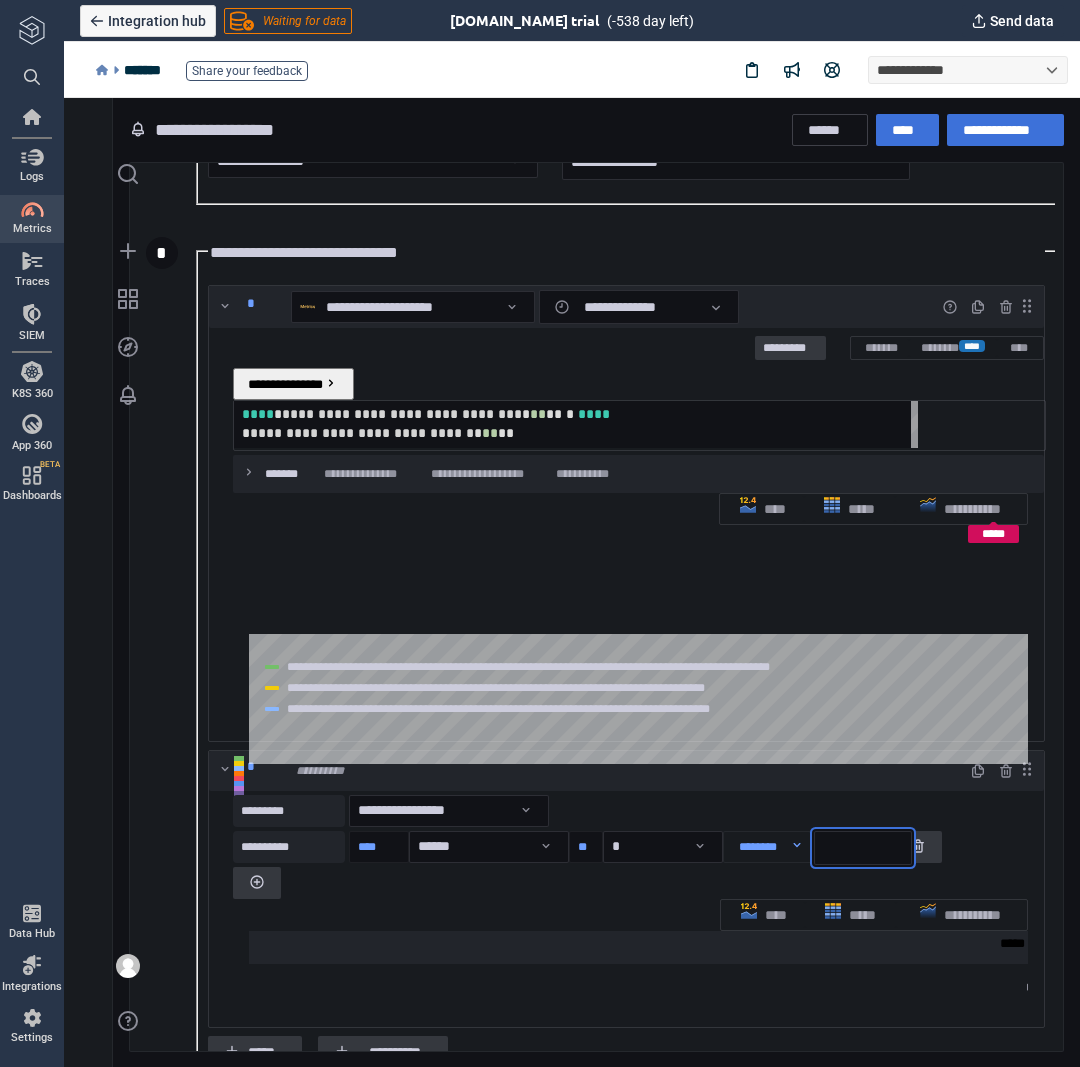 type on "***" 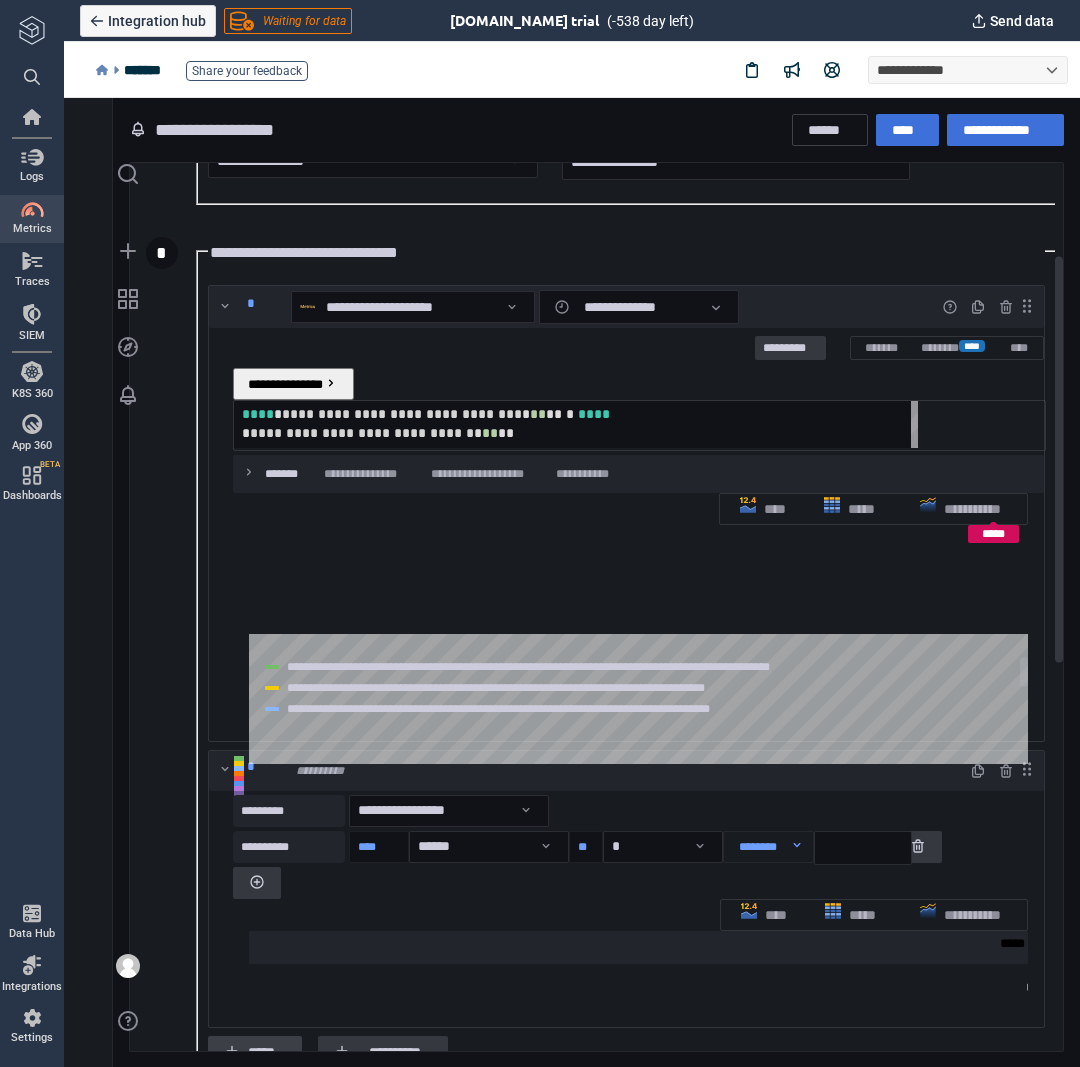 click on "*****" at bounding box center (267, 1052) 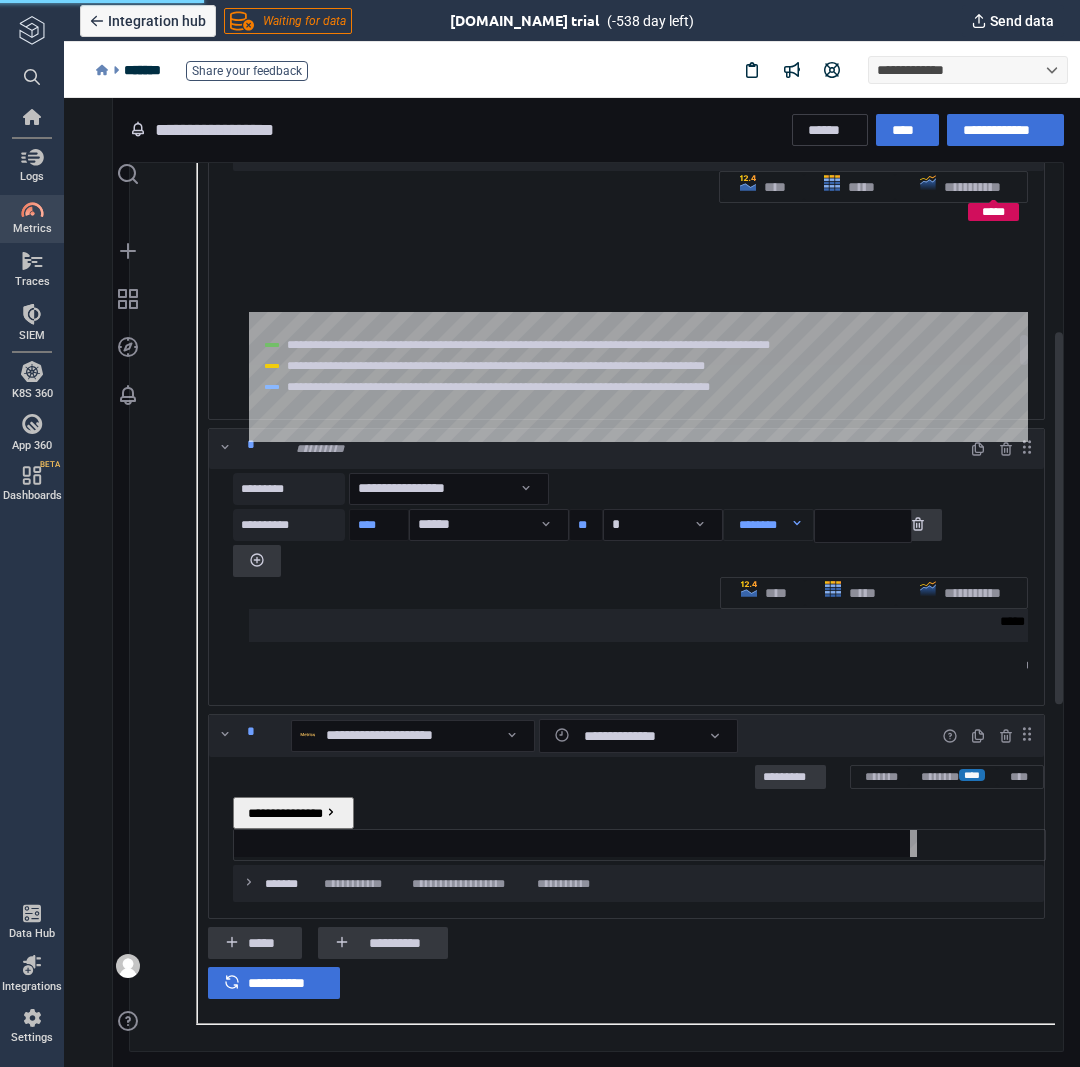 scroll, scrollTop: 600, scrollLeft: 0, axis: vertical 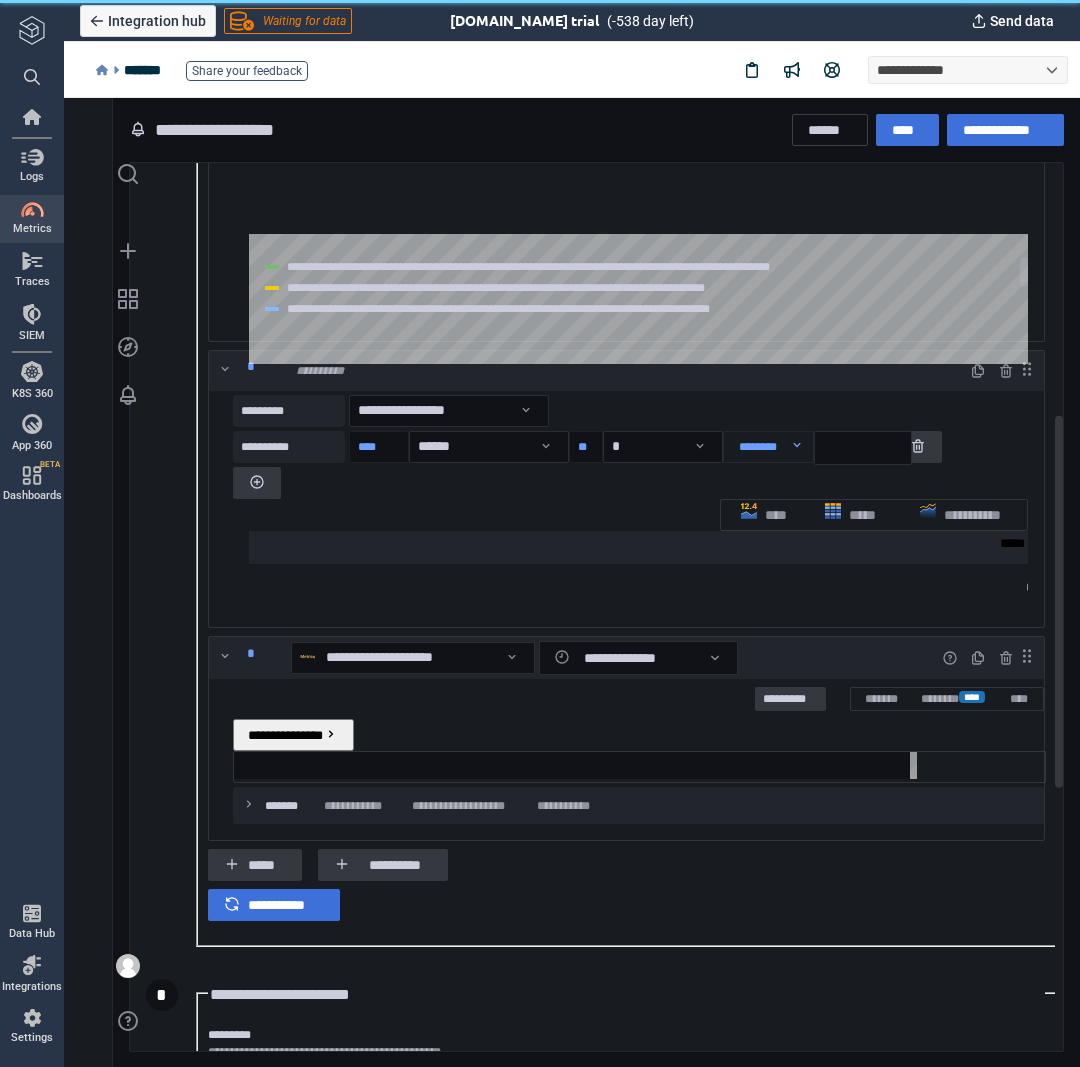 click at bounding box center [579, 765] 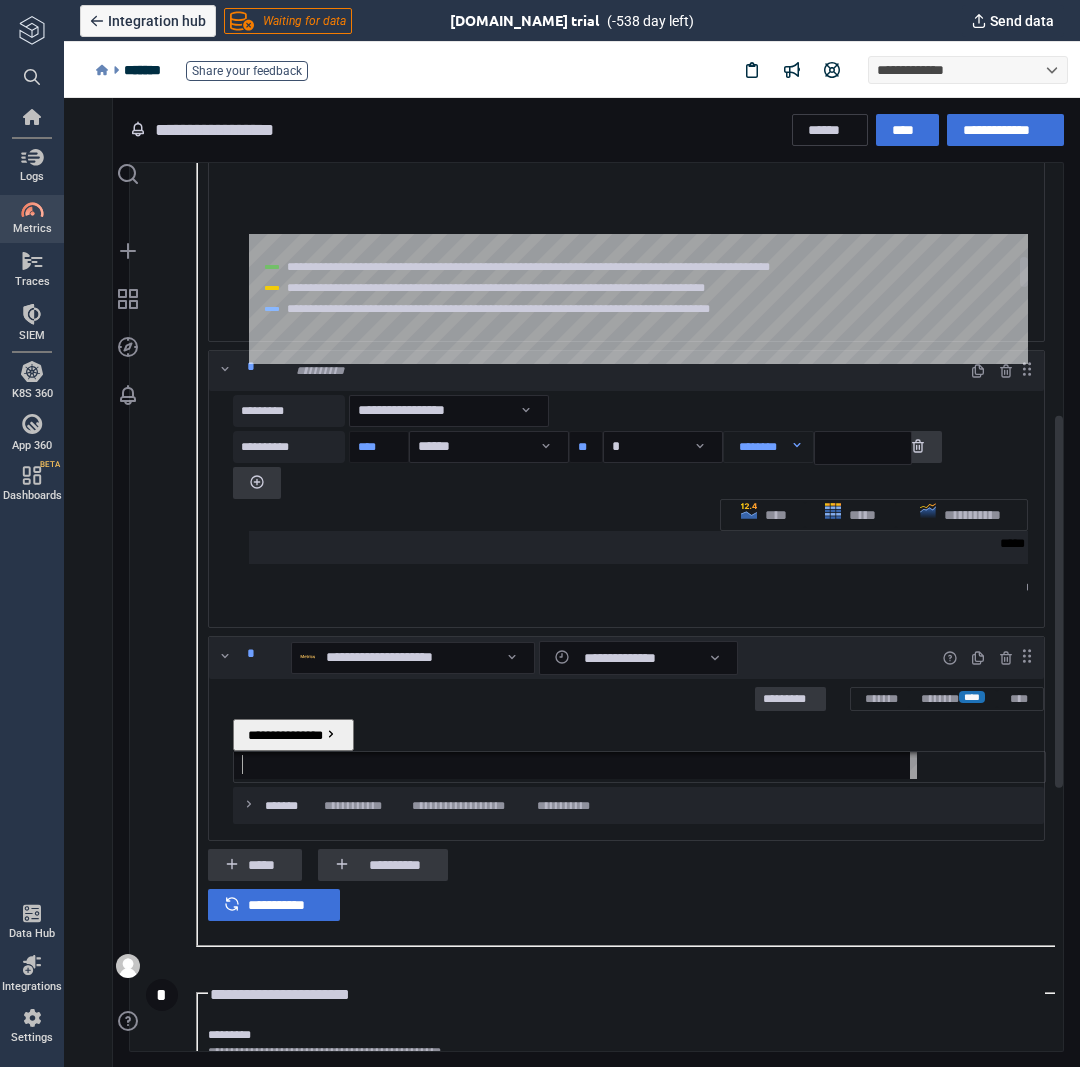 paste on "**********" 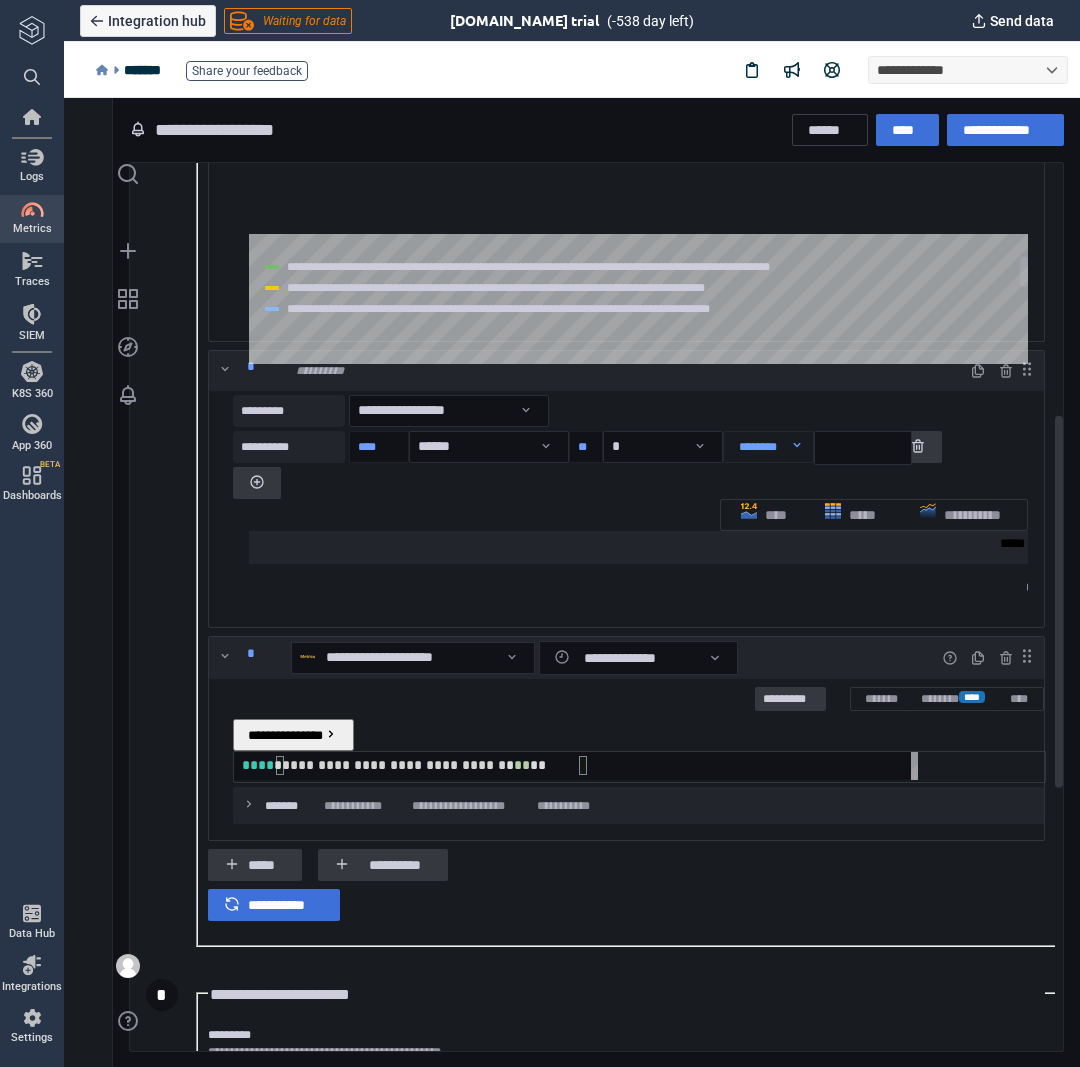 click on "**" at bounding box center [522, 765] 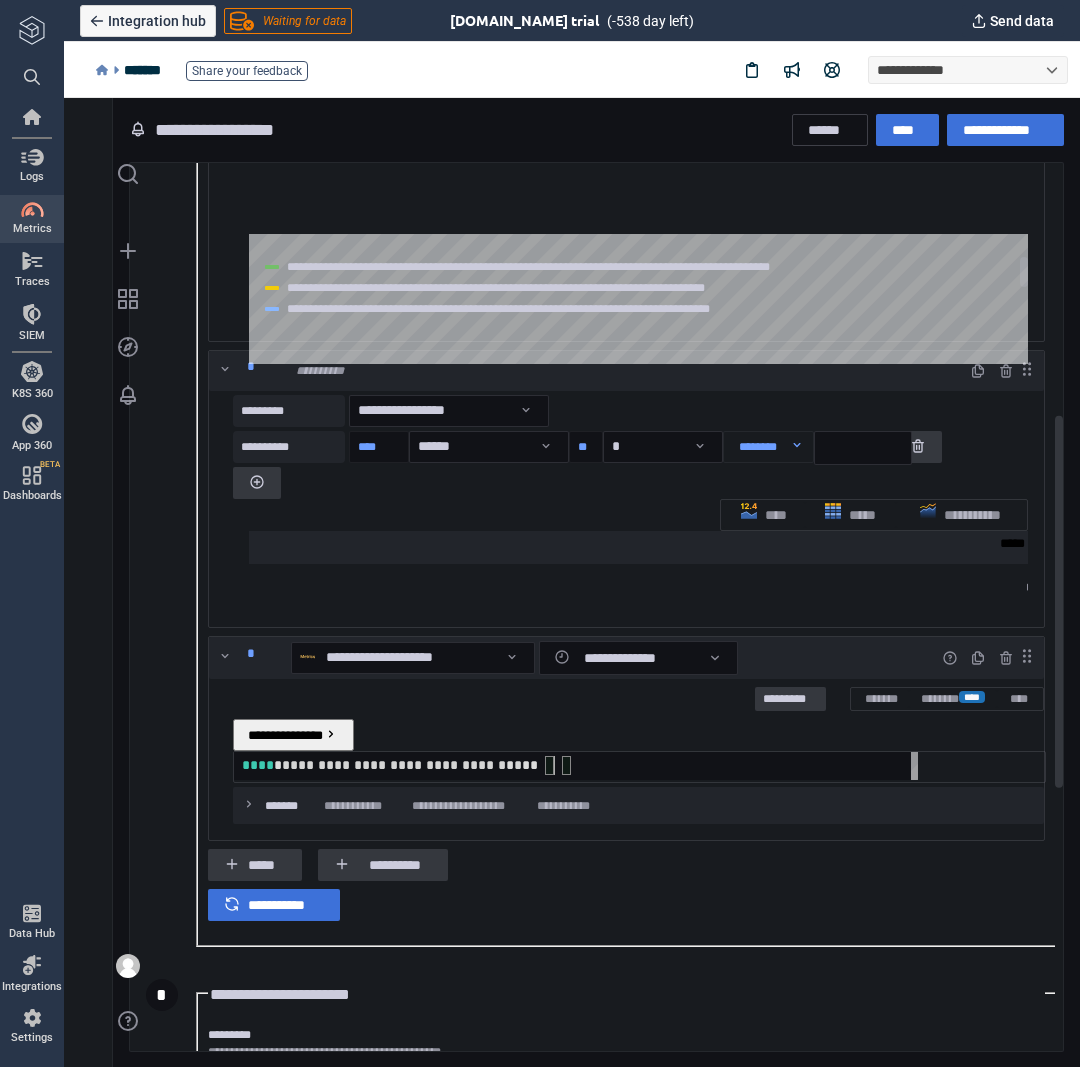 scroll, scrollTop: 1, scrollLeft: 320, axis: both 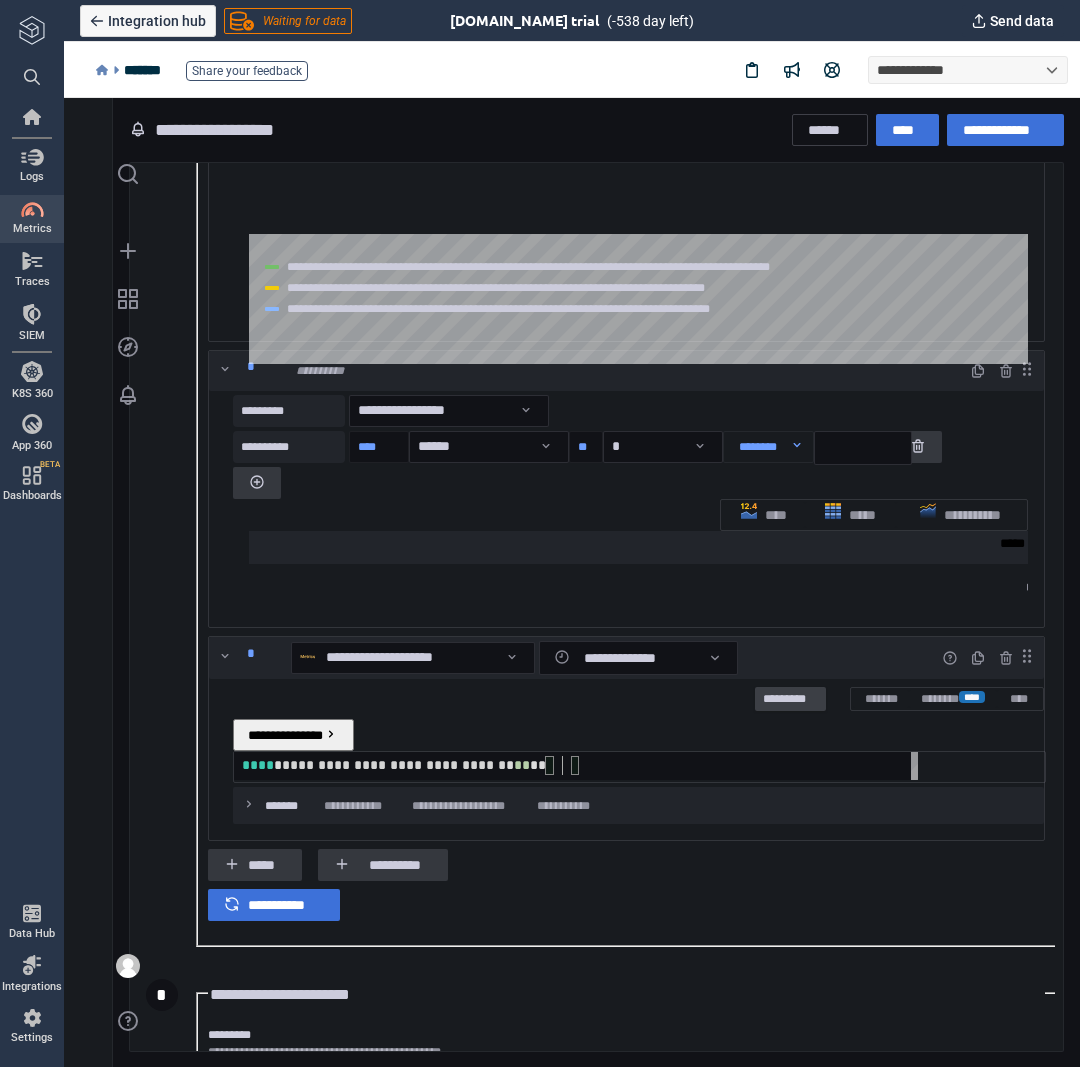 type on "**********" 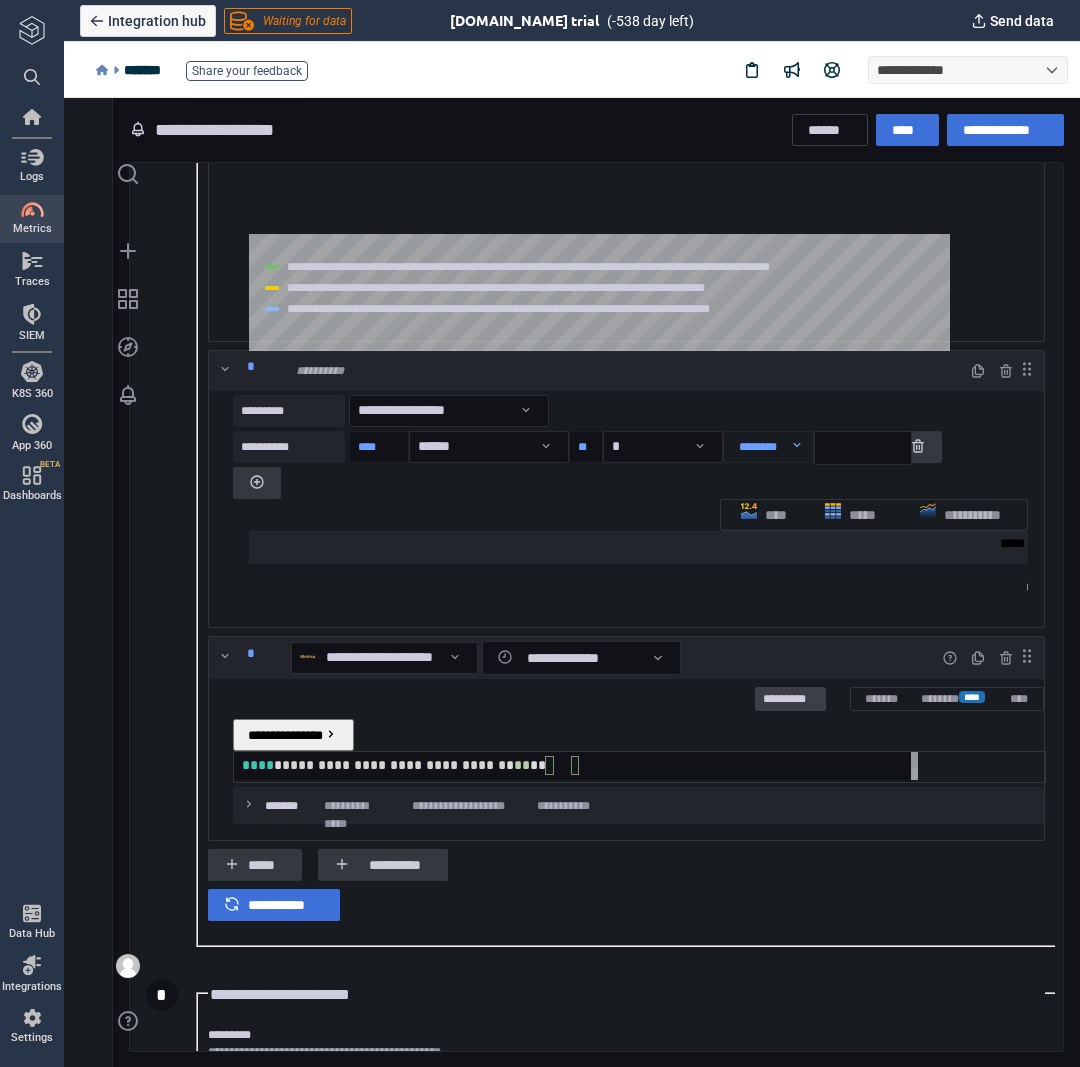 click on "*********" at bounding box center (790, 699) 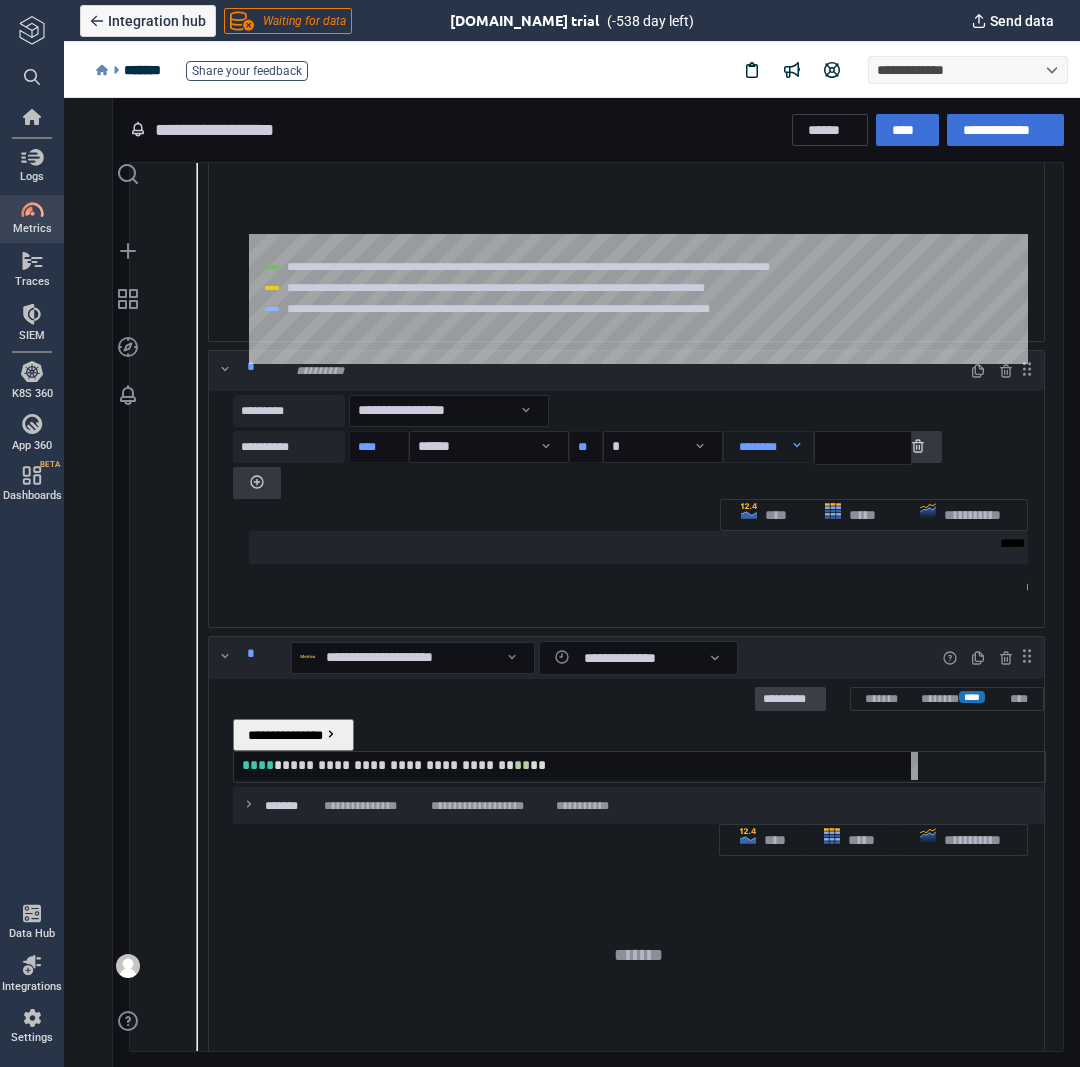 scroll, scrollTop: 8, scrollLeft: 8, axis: both 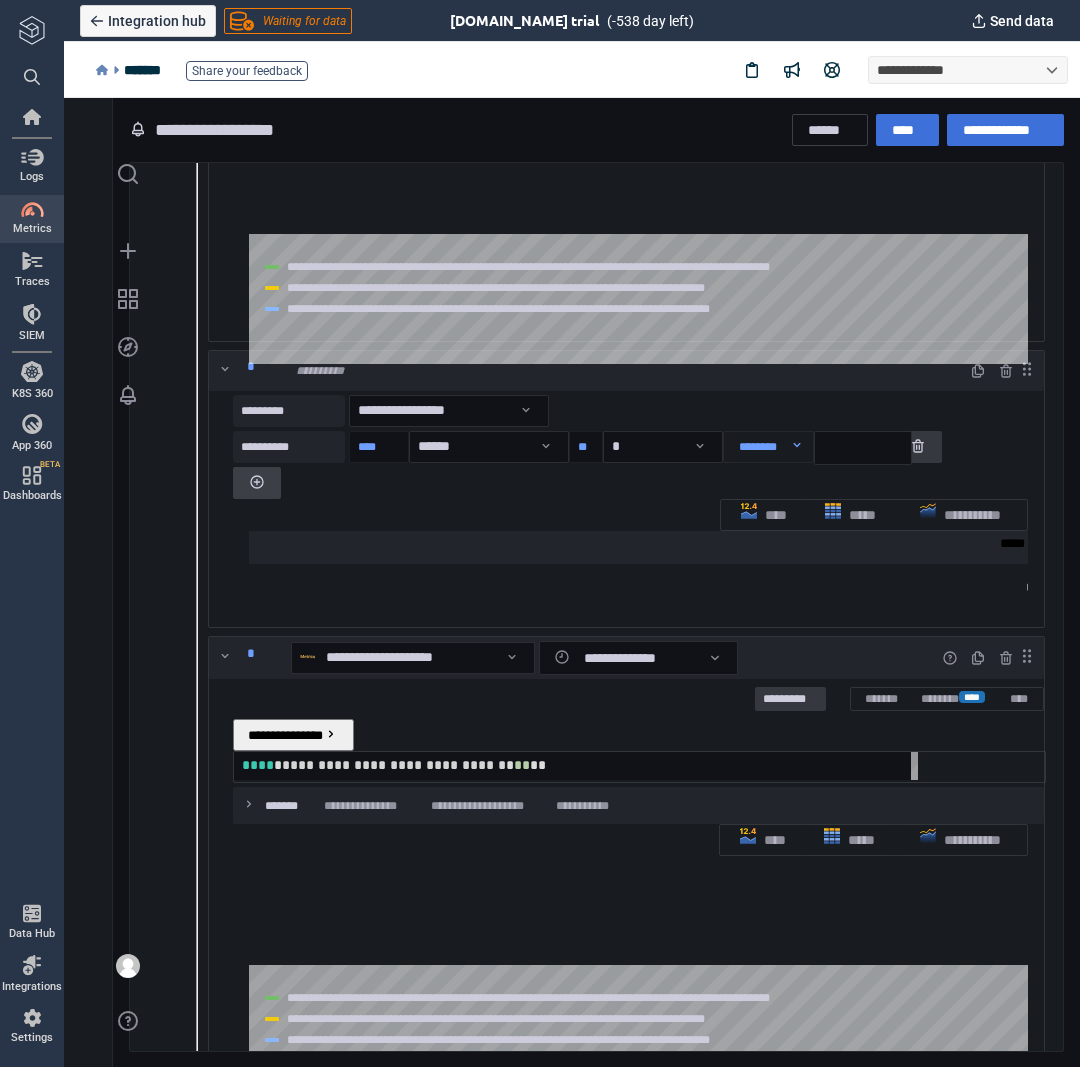 click 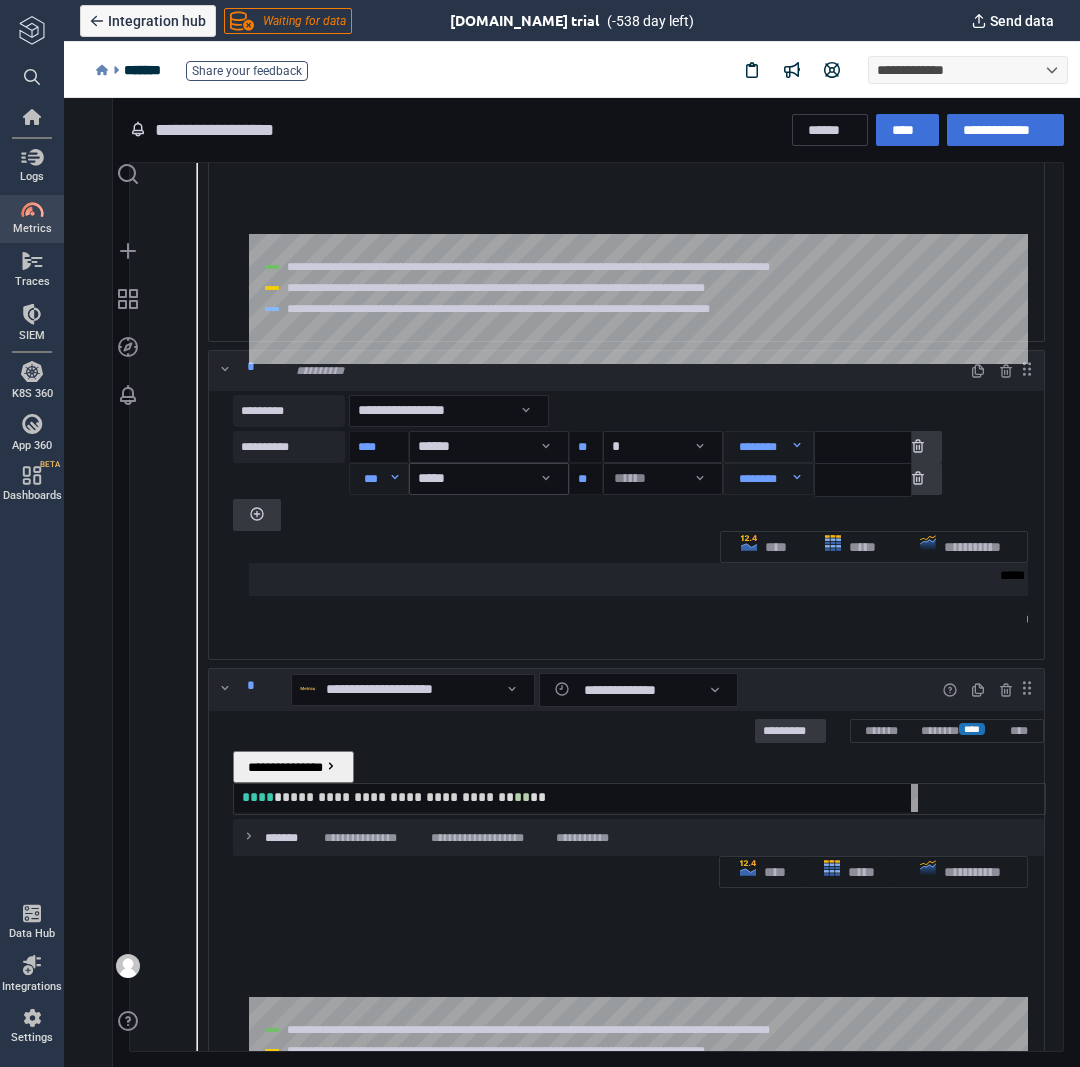 click on "**********" at bounding box center [572, 583] 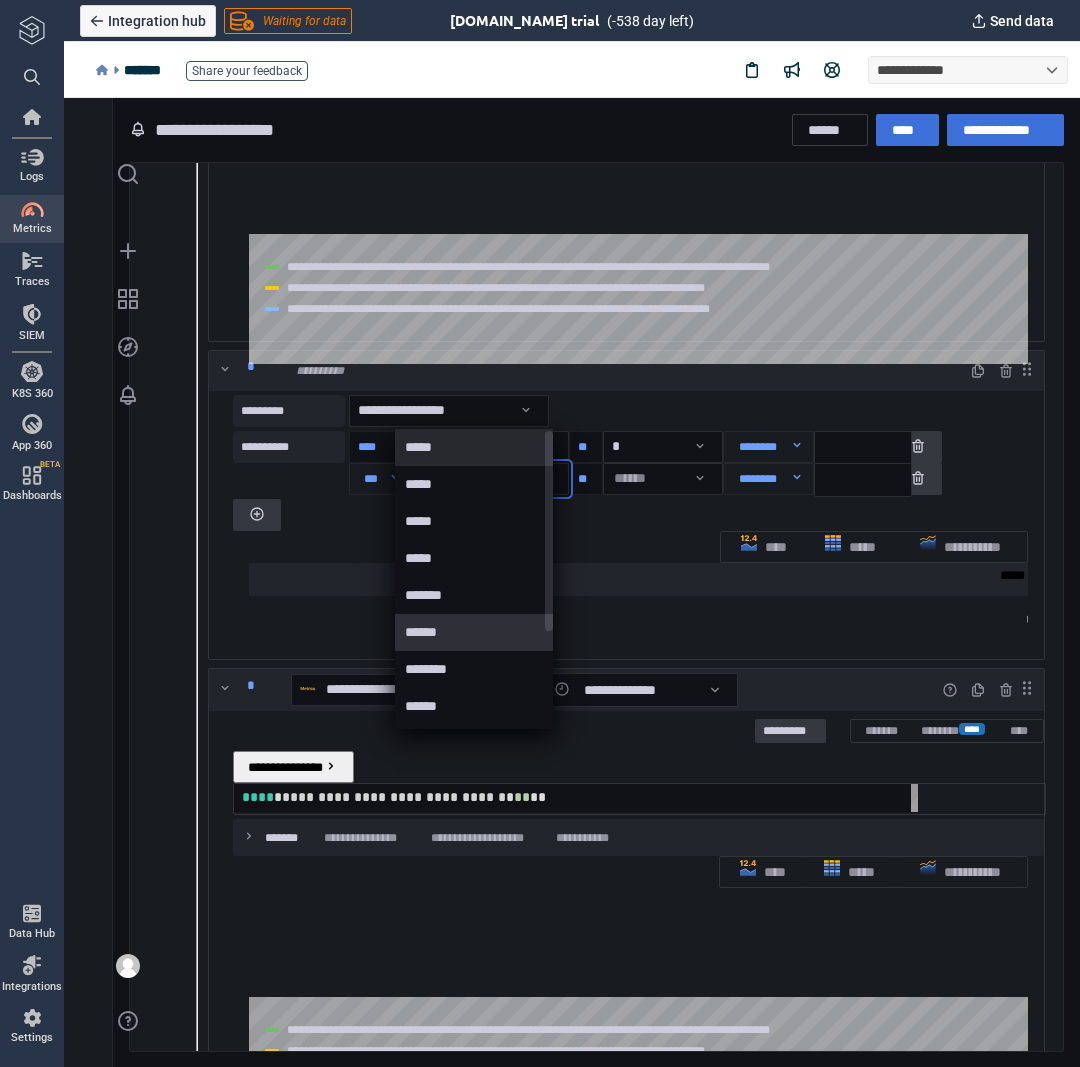 click on "******" at bounding box center (475, 632) 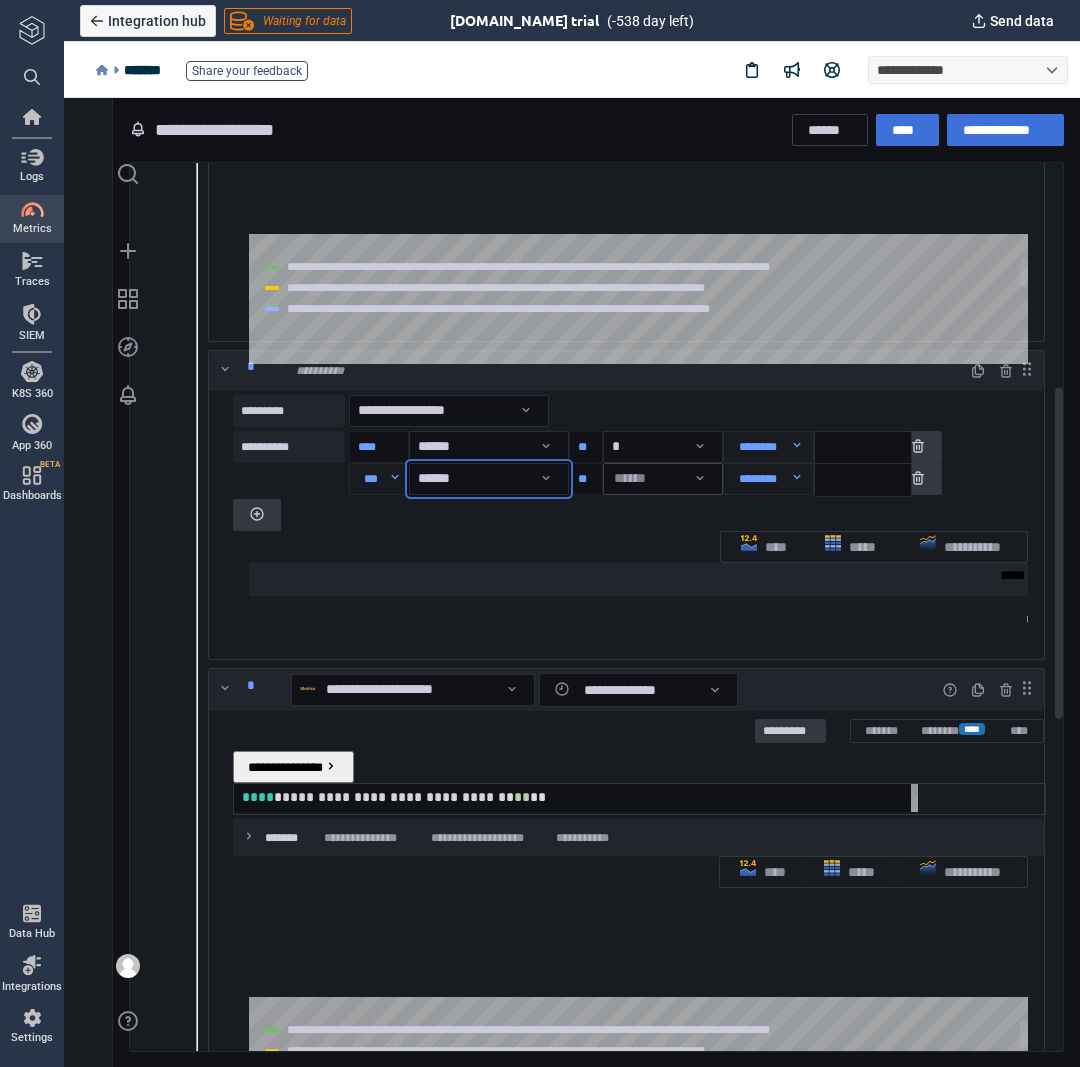 click on "**********" at bounding box center (572, 583) 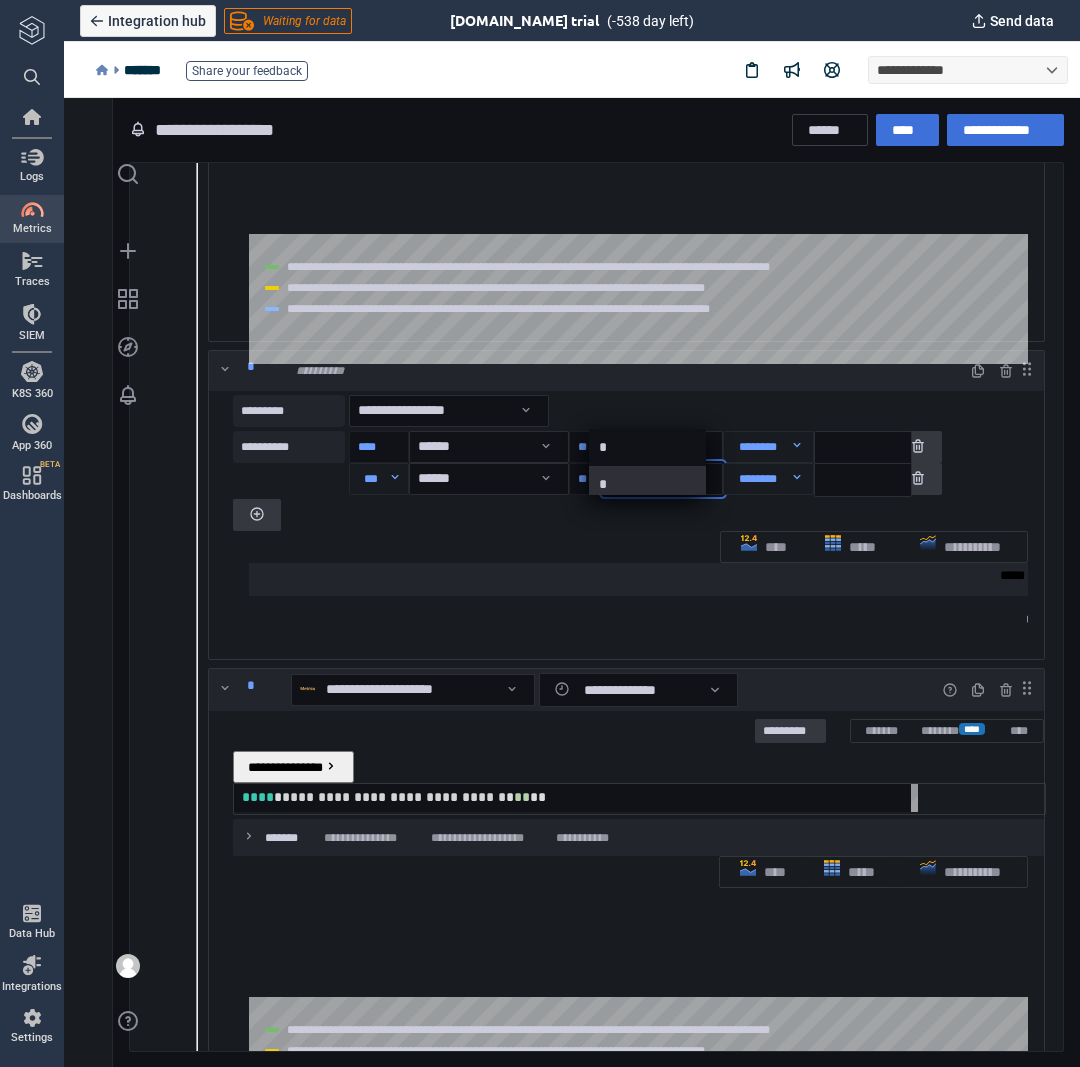 click on "*" at bounding box center (649, 484) 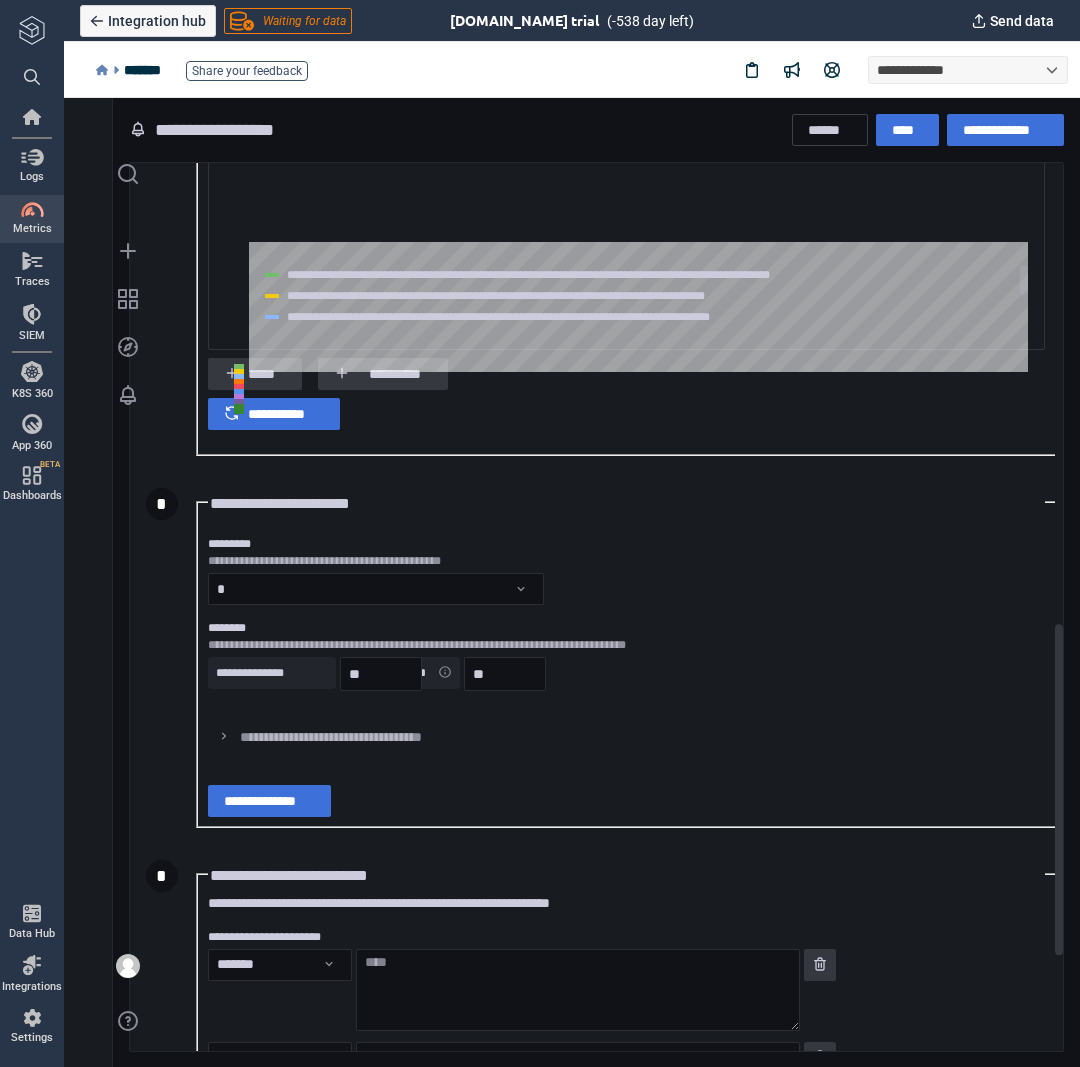 scroll, scrollTop: 1400, scrollLeft: 0, axis: vertical 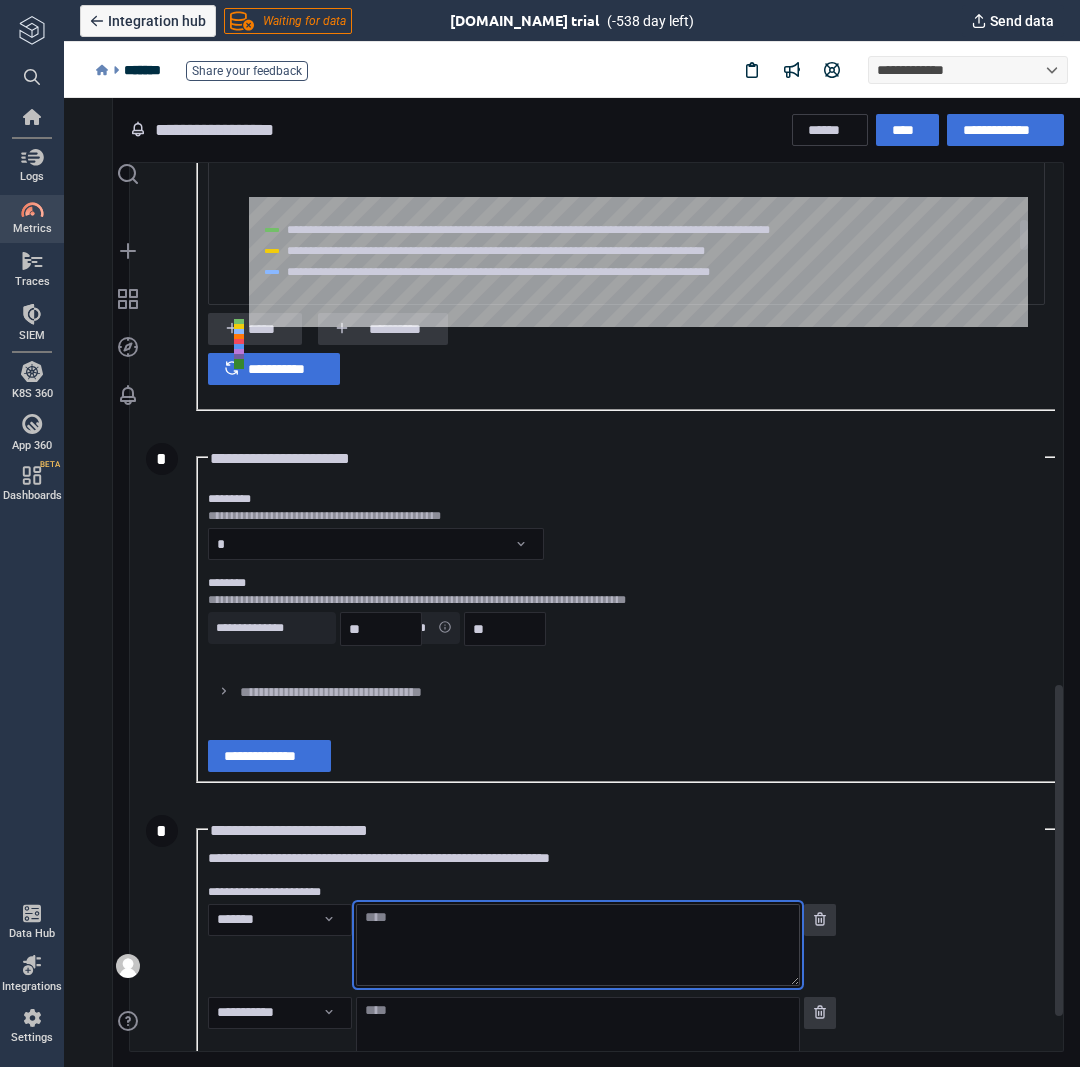 click at bounding box center (578, 945) 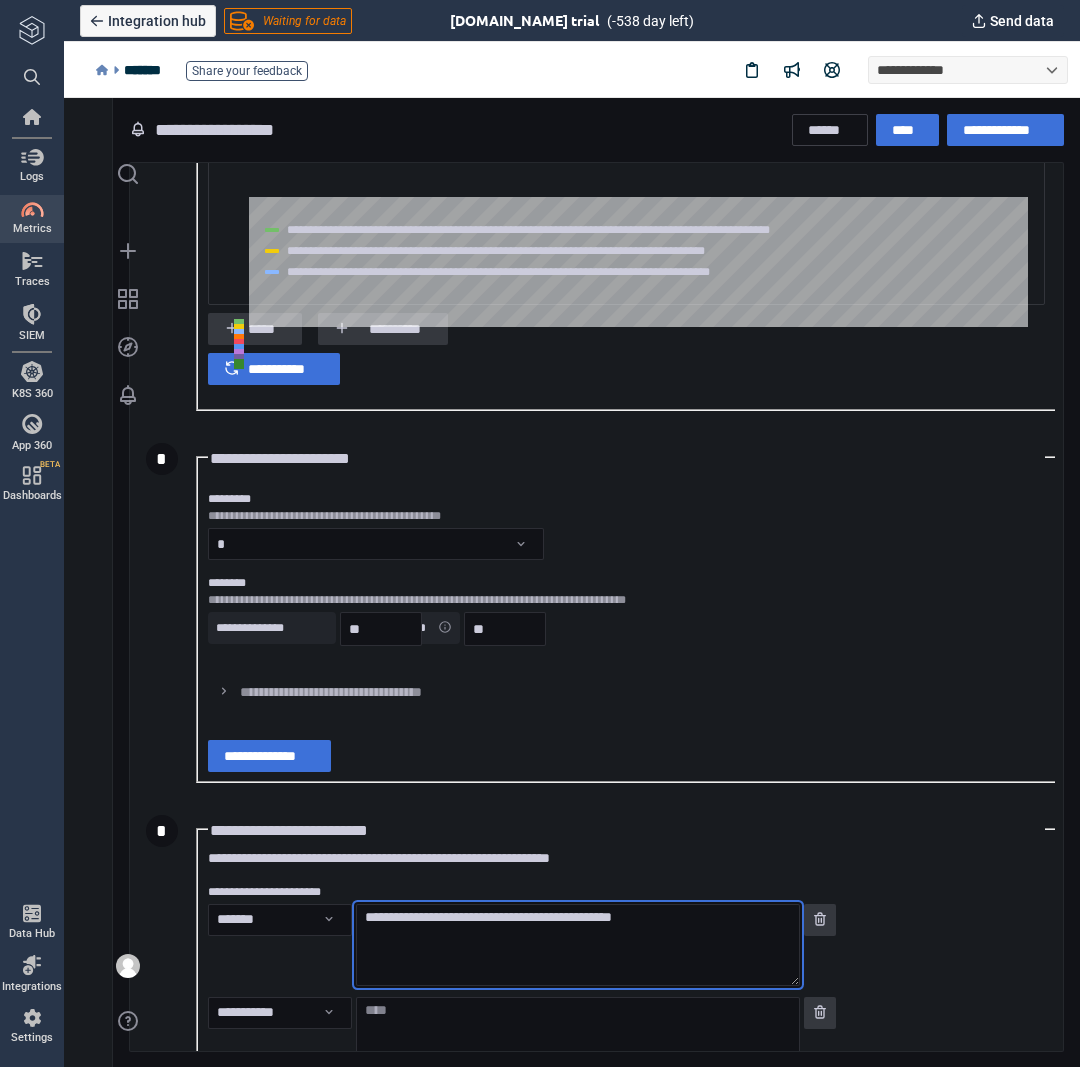 type on "**********" 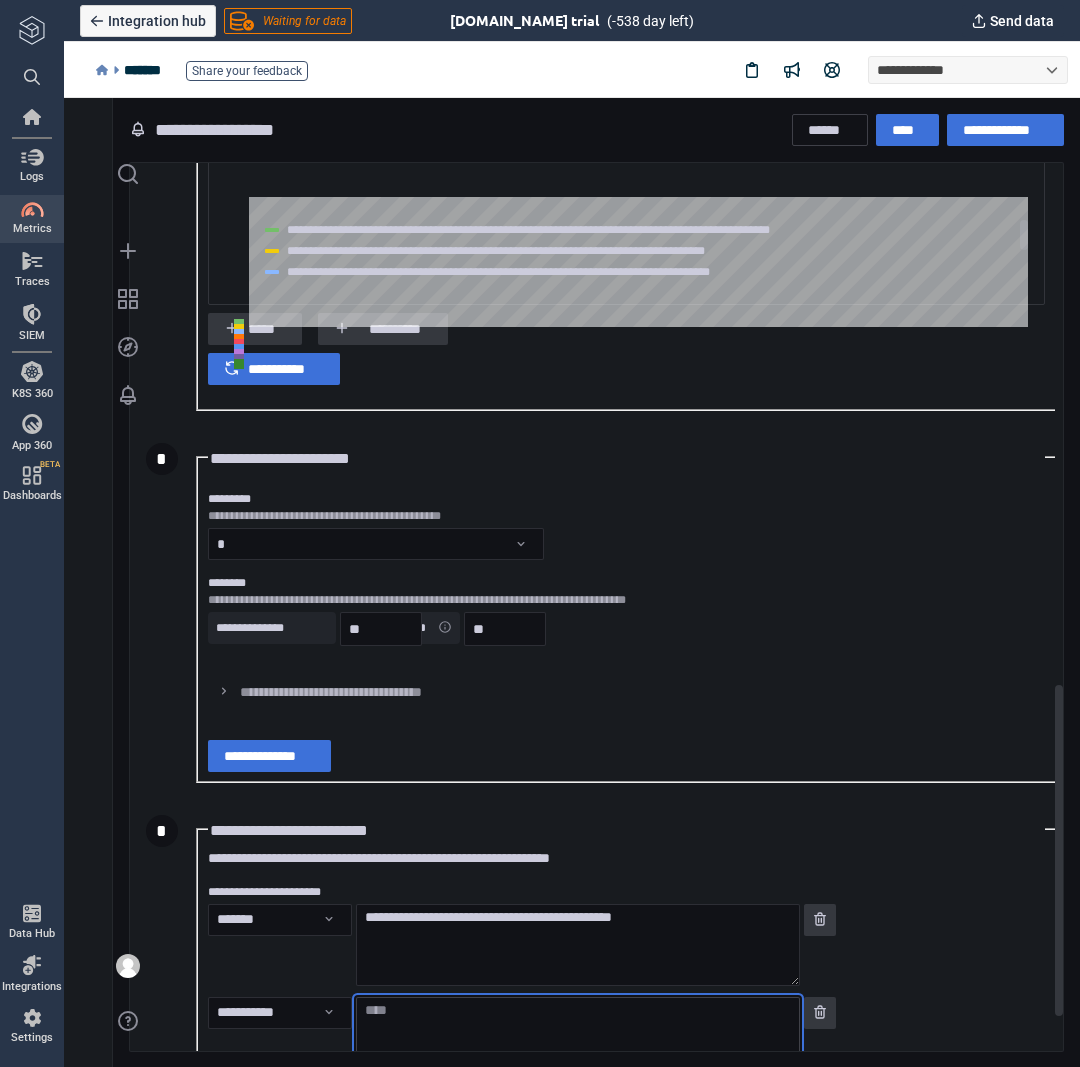 click at bounding box center (578, 1038) 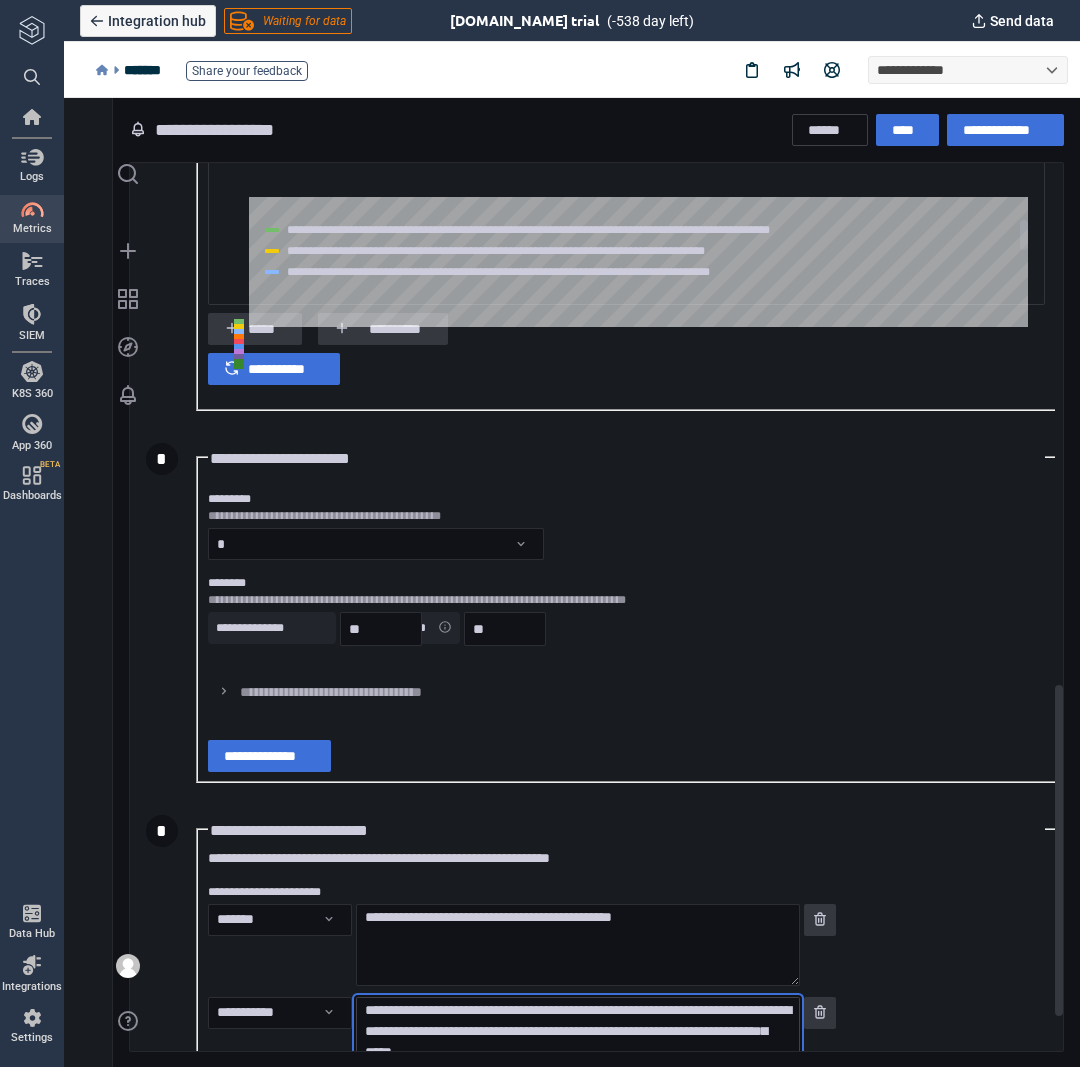 scroll, scrollTop: 261, scrollLeft: 0, axis: vertical 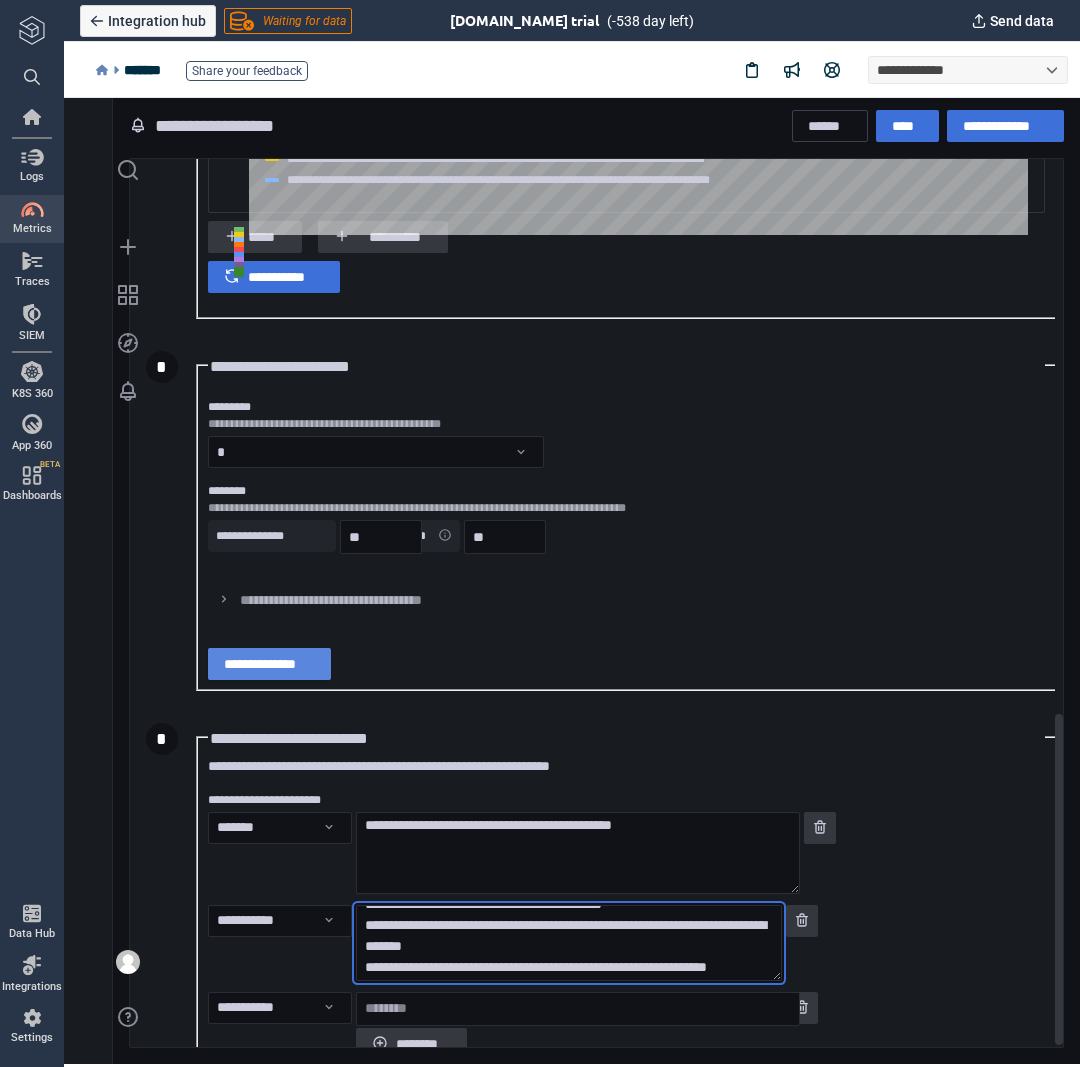 type on "**********" 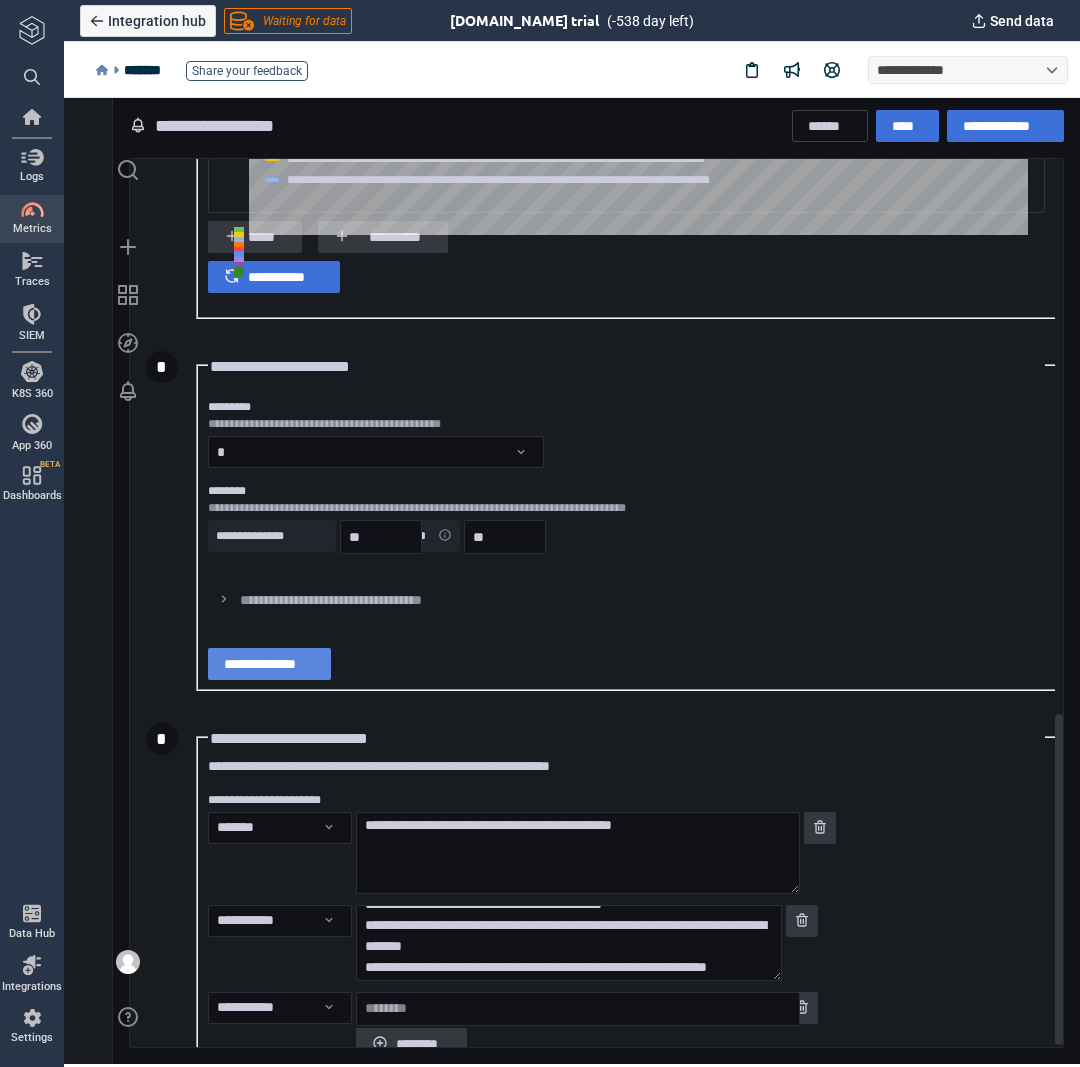 click on "**********" at bounding box center (269, 664) 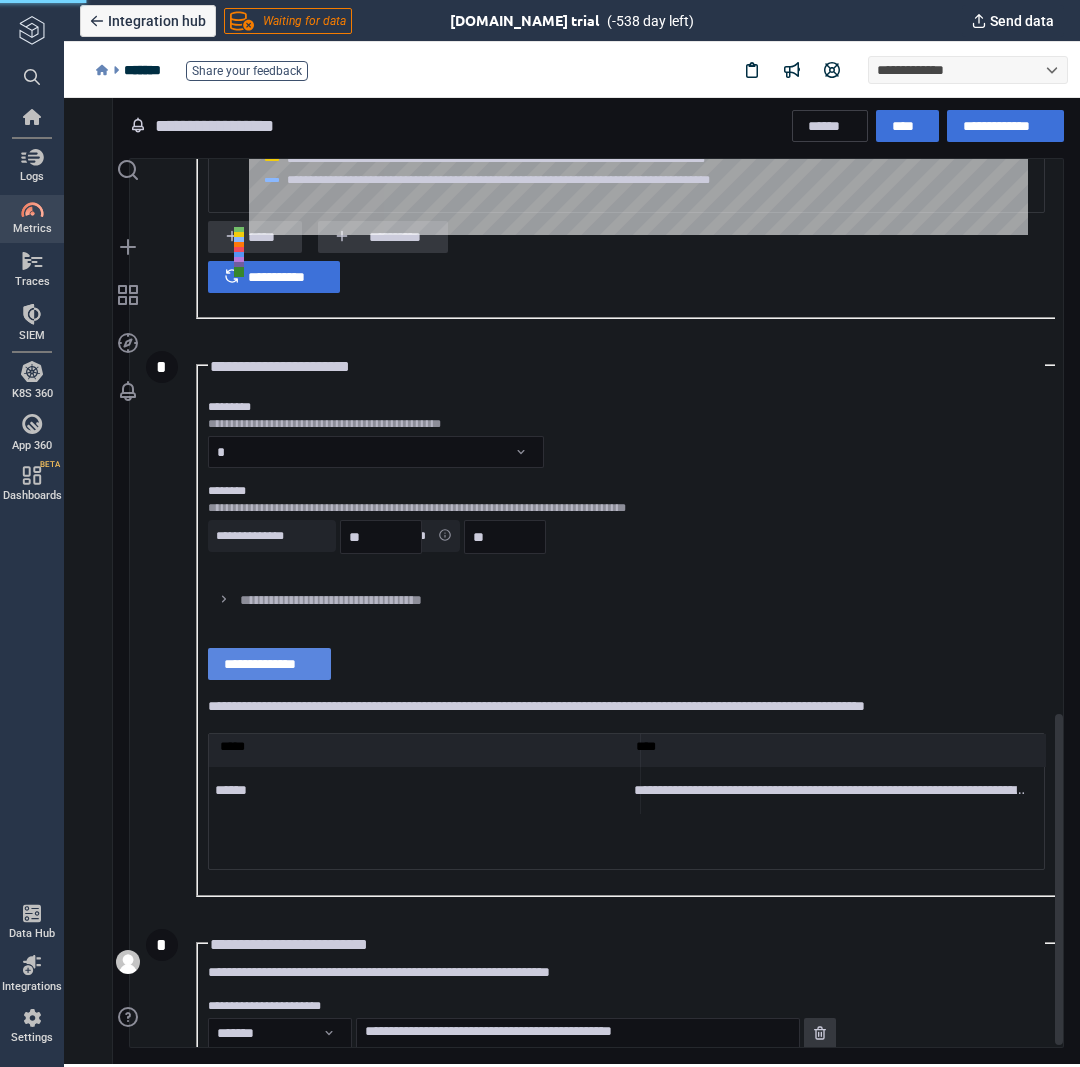 scroll, scrollTop: 8, scrollLeft: 8, axis: both 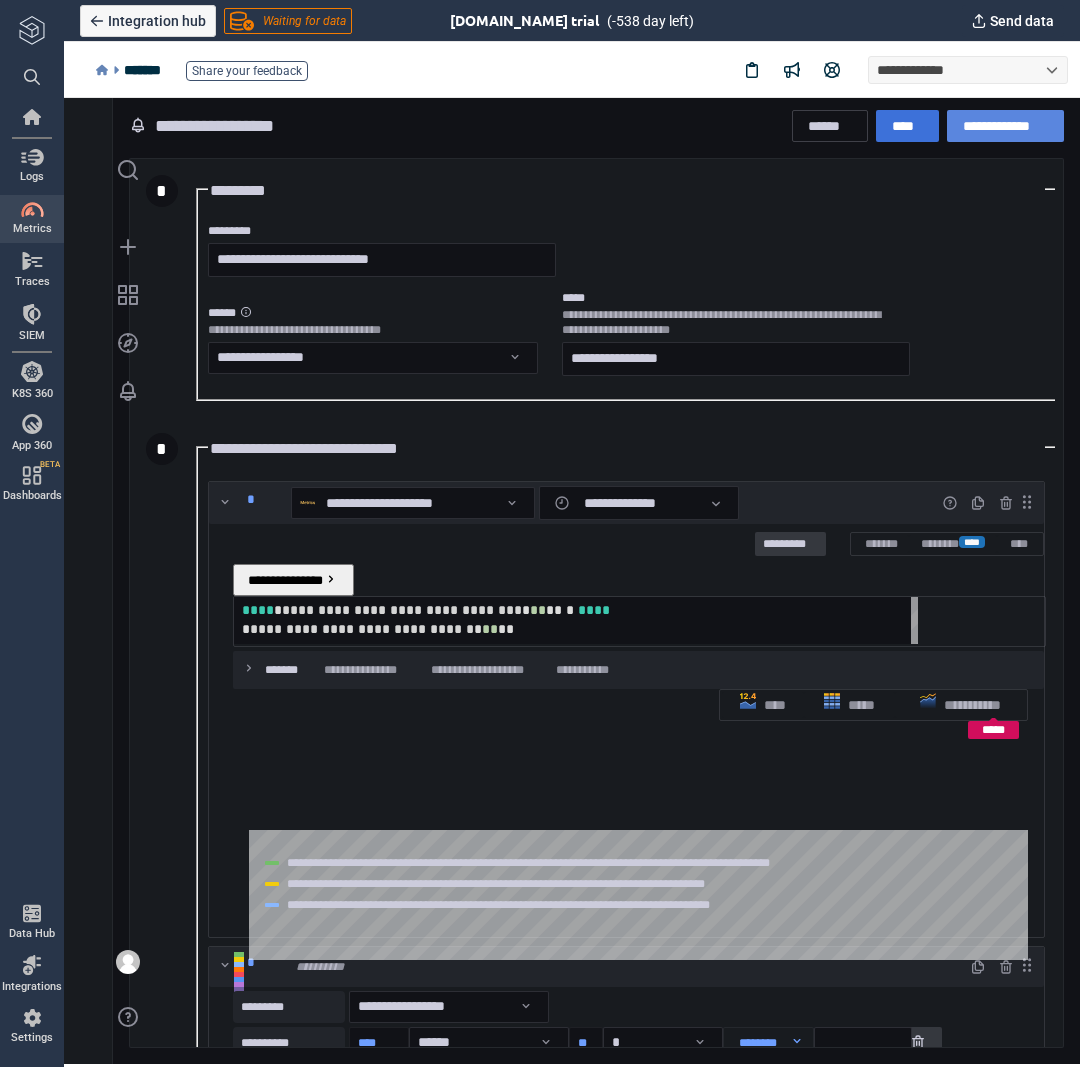 click on "**********" at bounding box center (1005, 126) 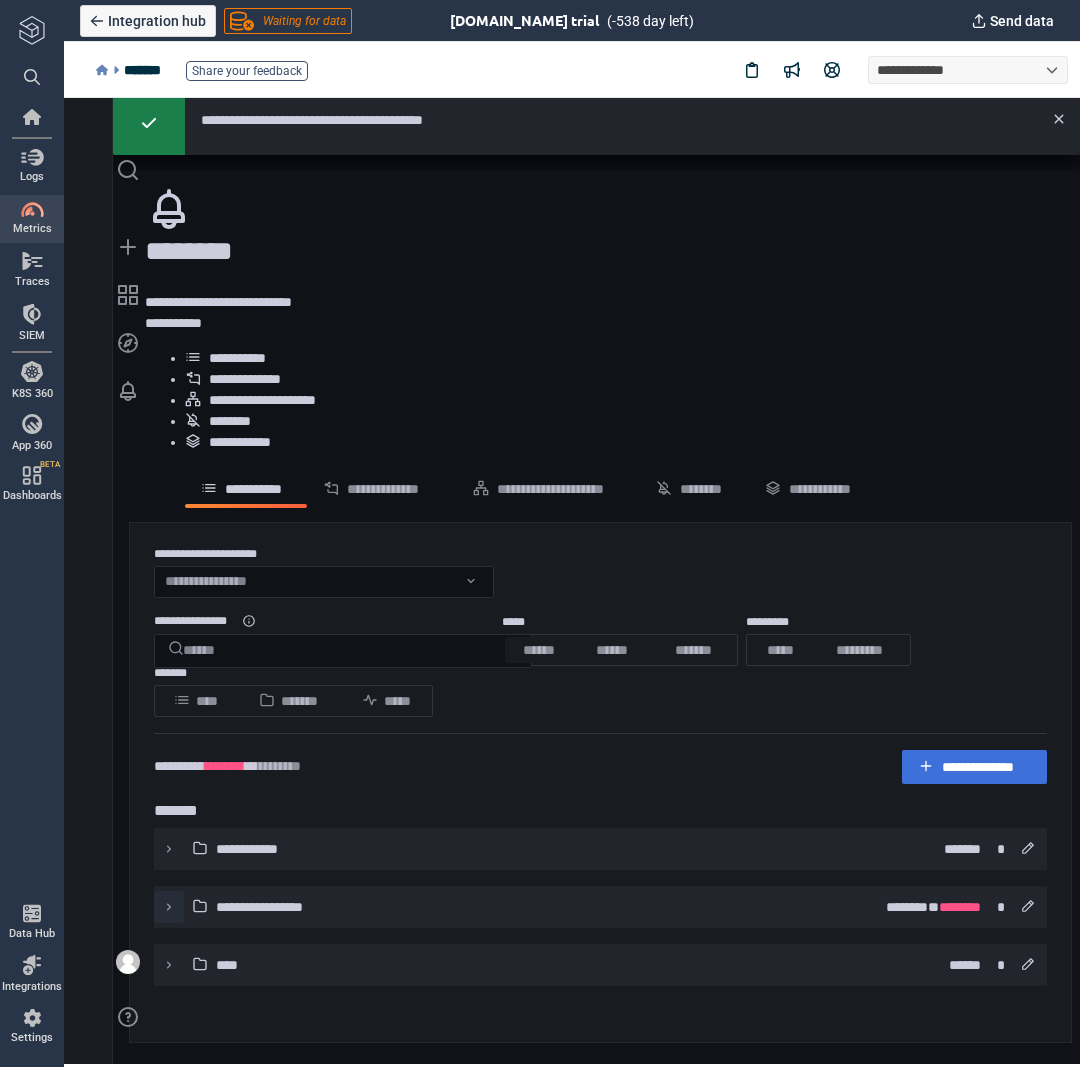 click 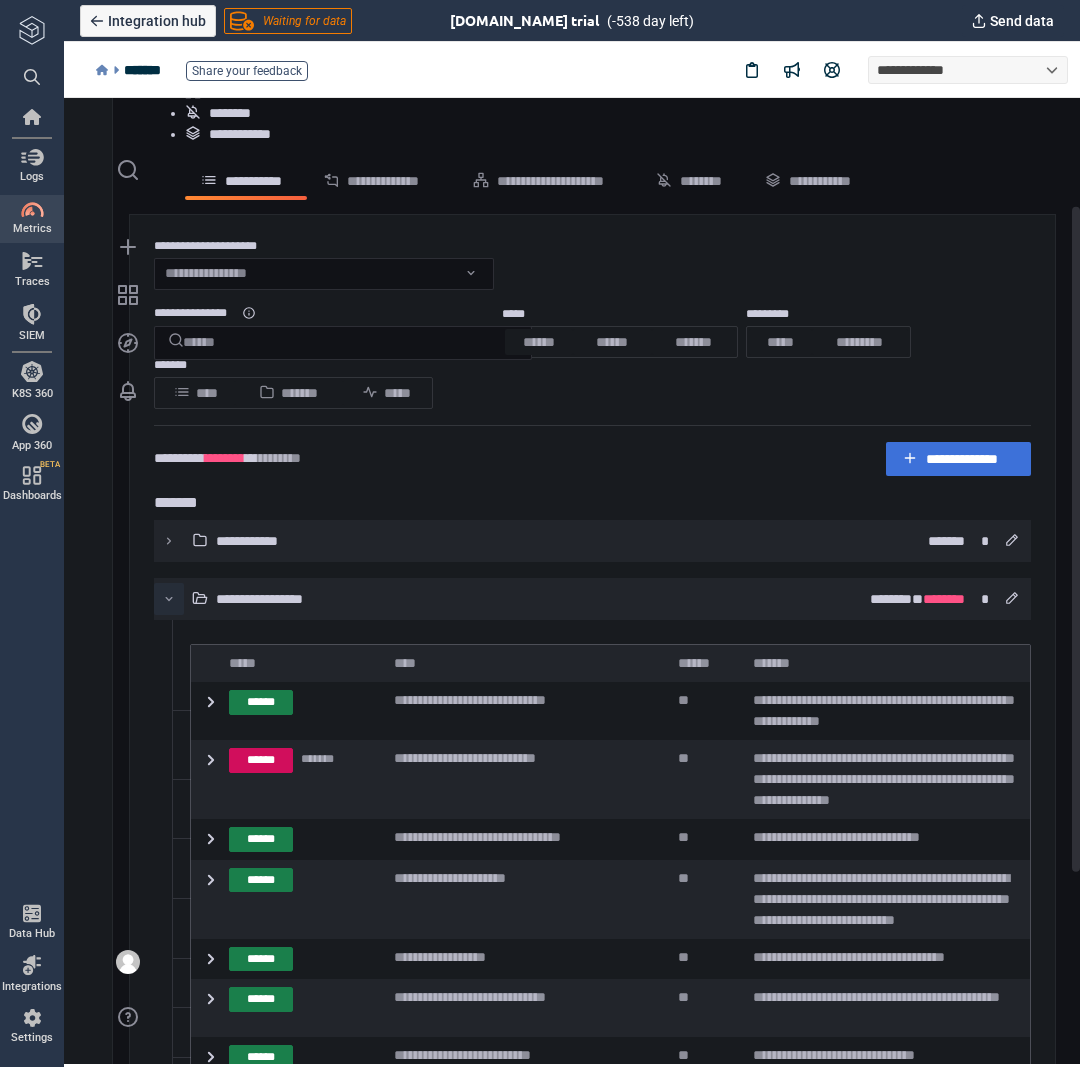 scroll, scrollTop: 0, scrollLeft: 0, axis: both 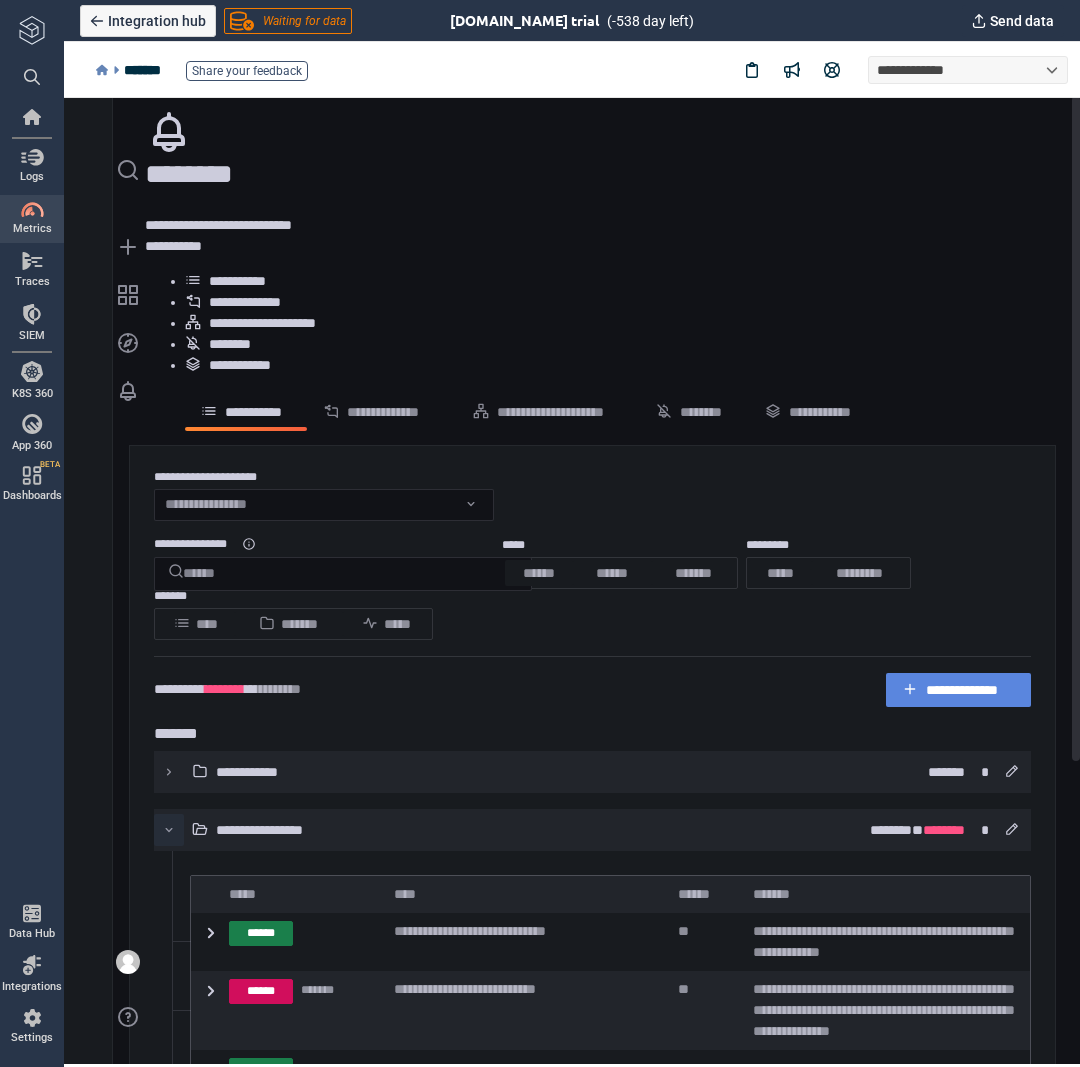 click at bounding box center (914, 690) 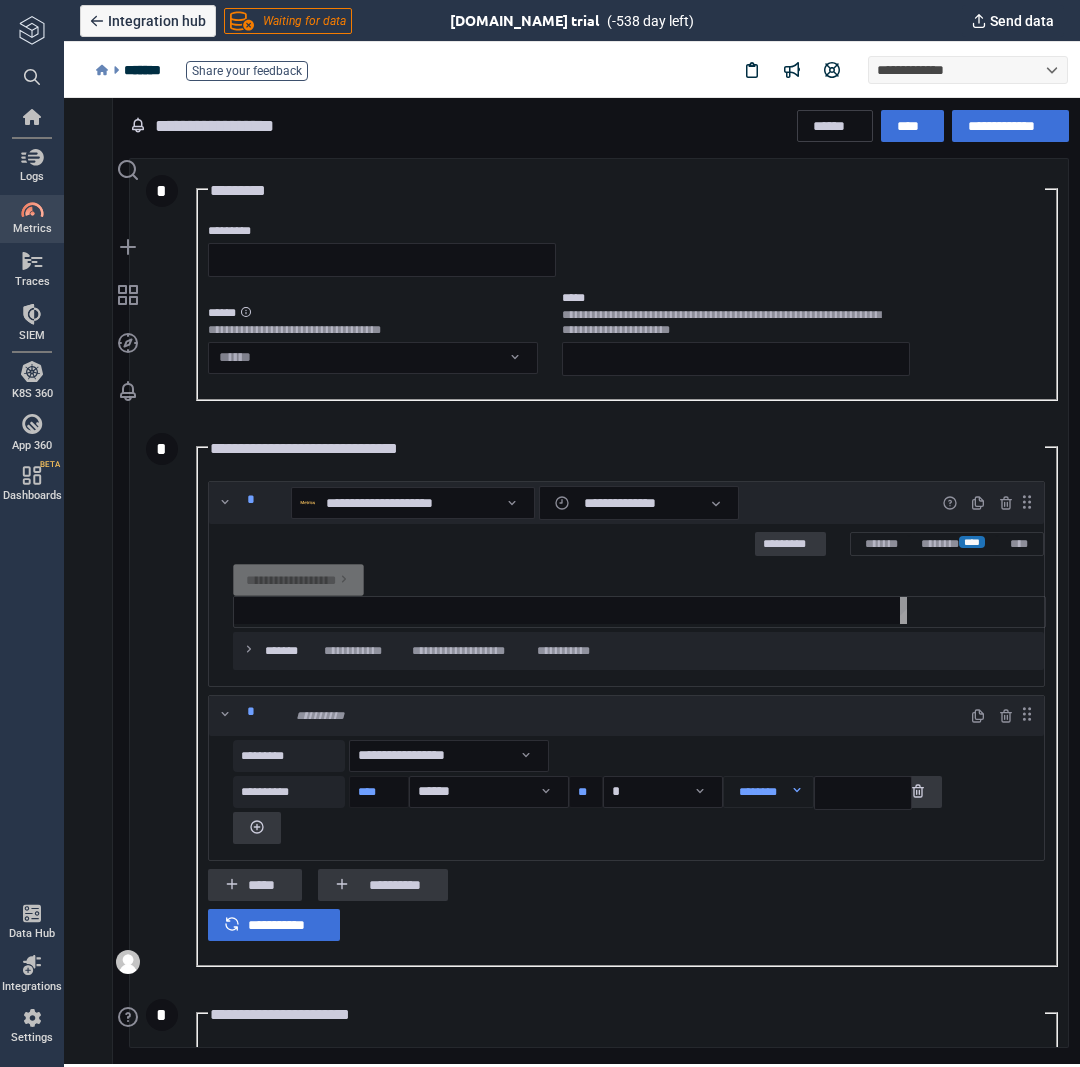 type on "*" 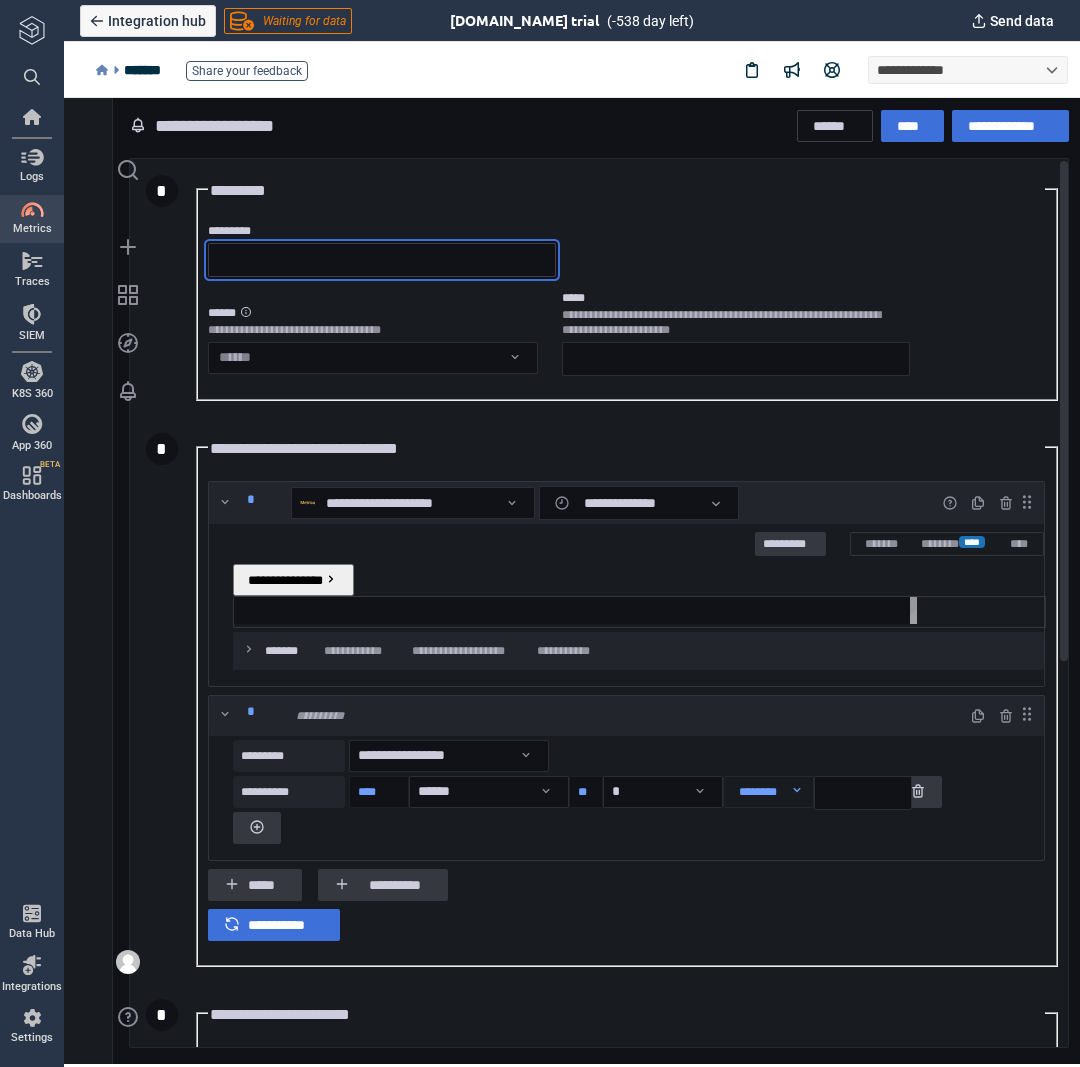 click on "*********" at bounding box center (382, 260) 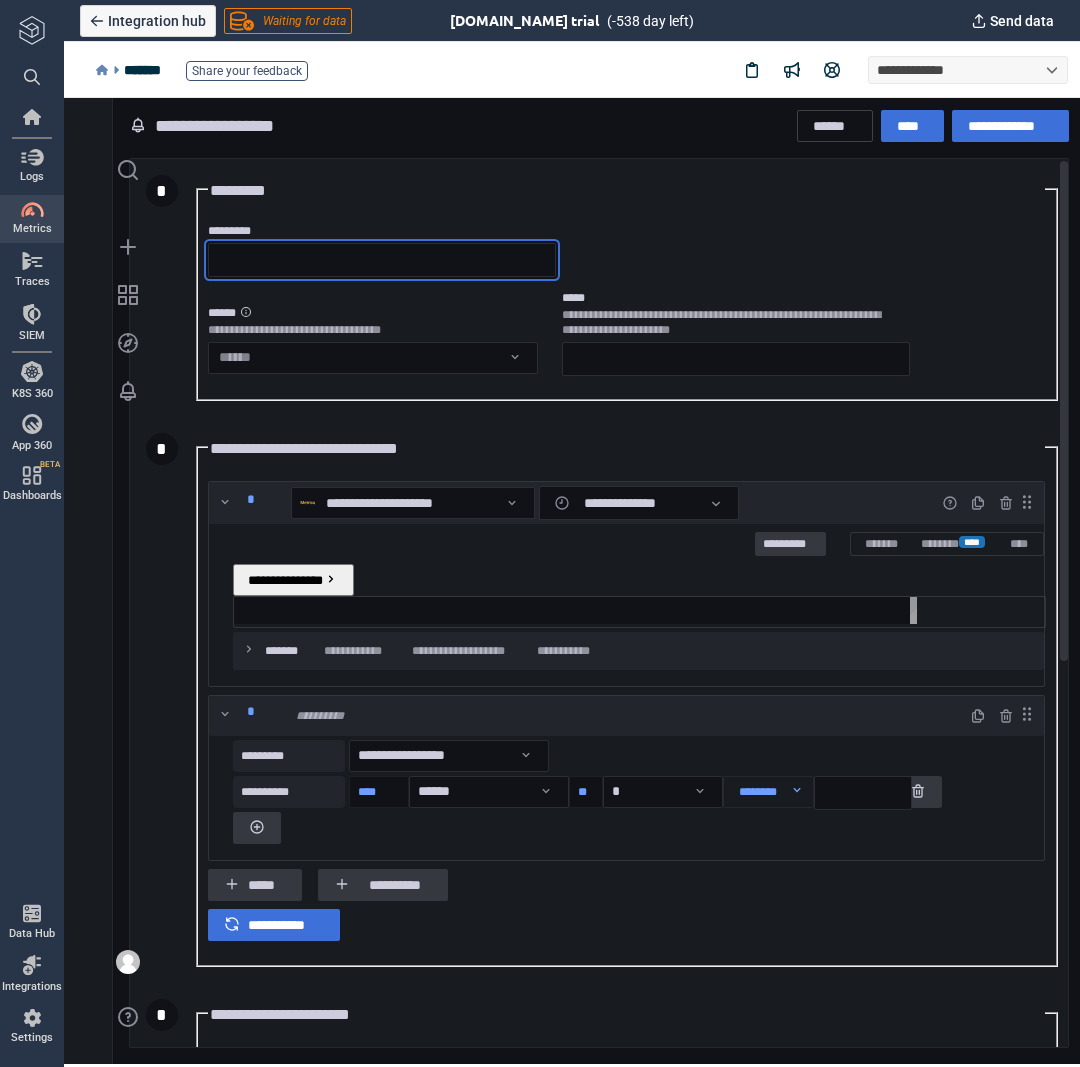paste on "**********" 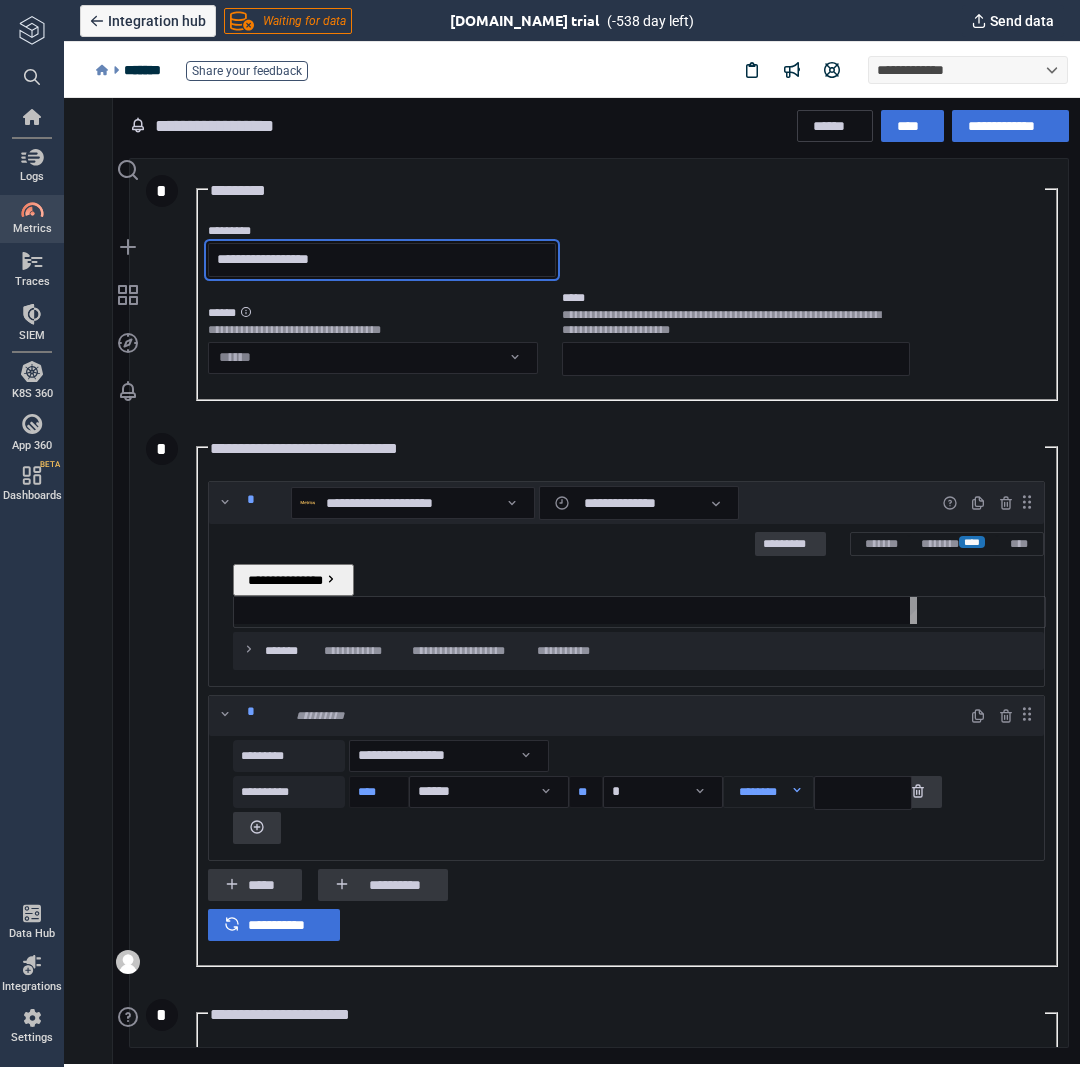 type on "**********" 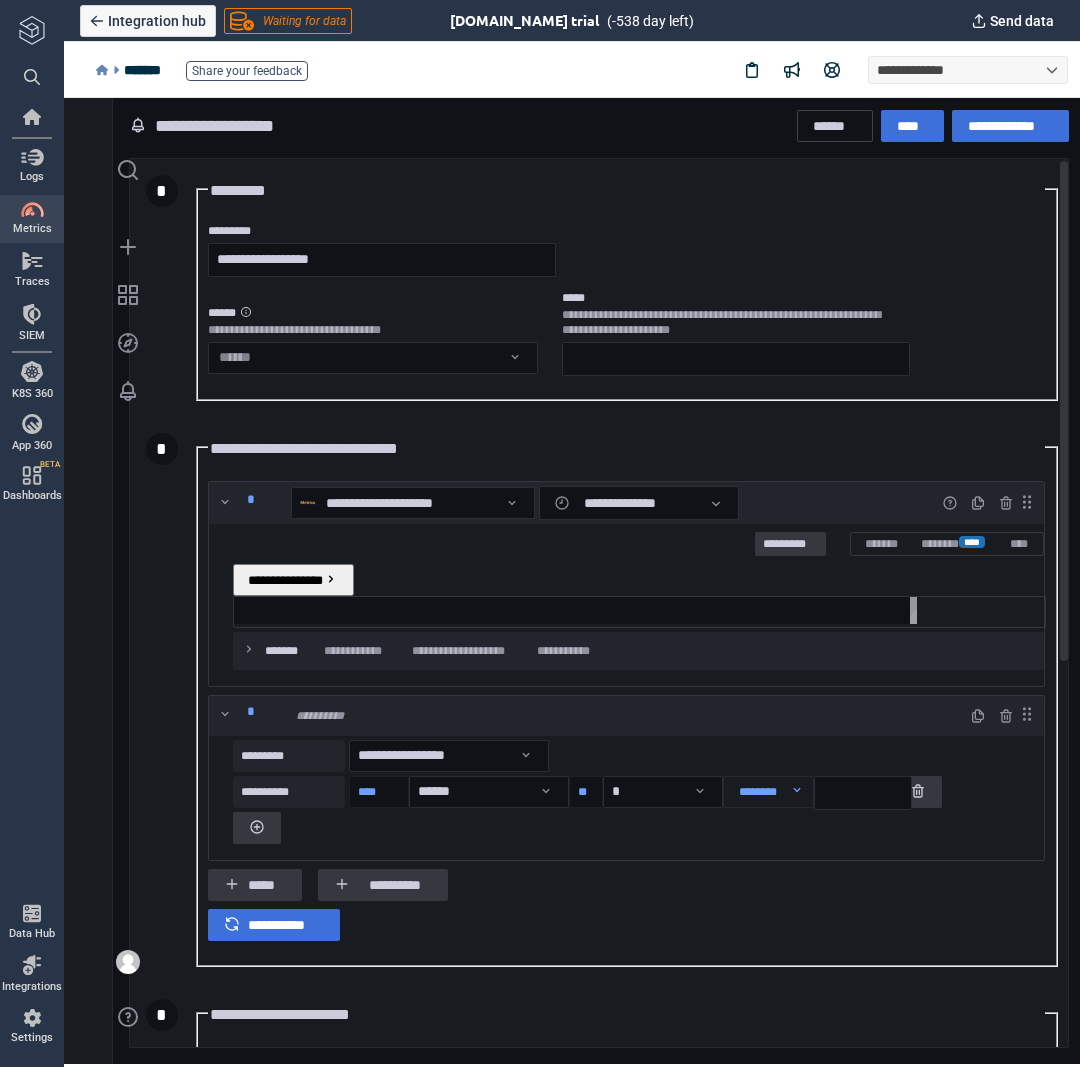 click on "**********" at bounding box center (638, 612) 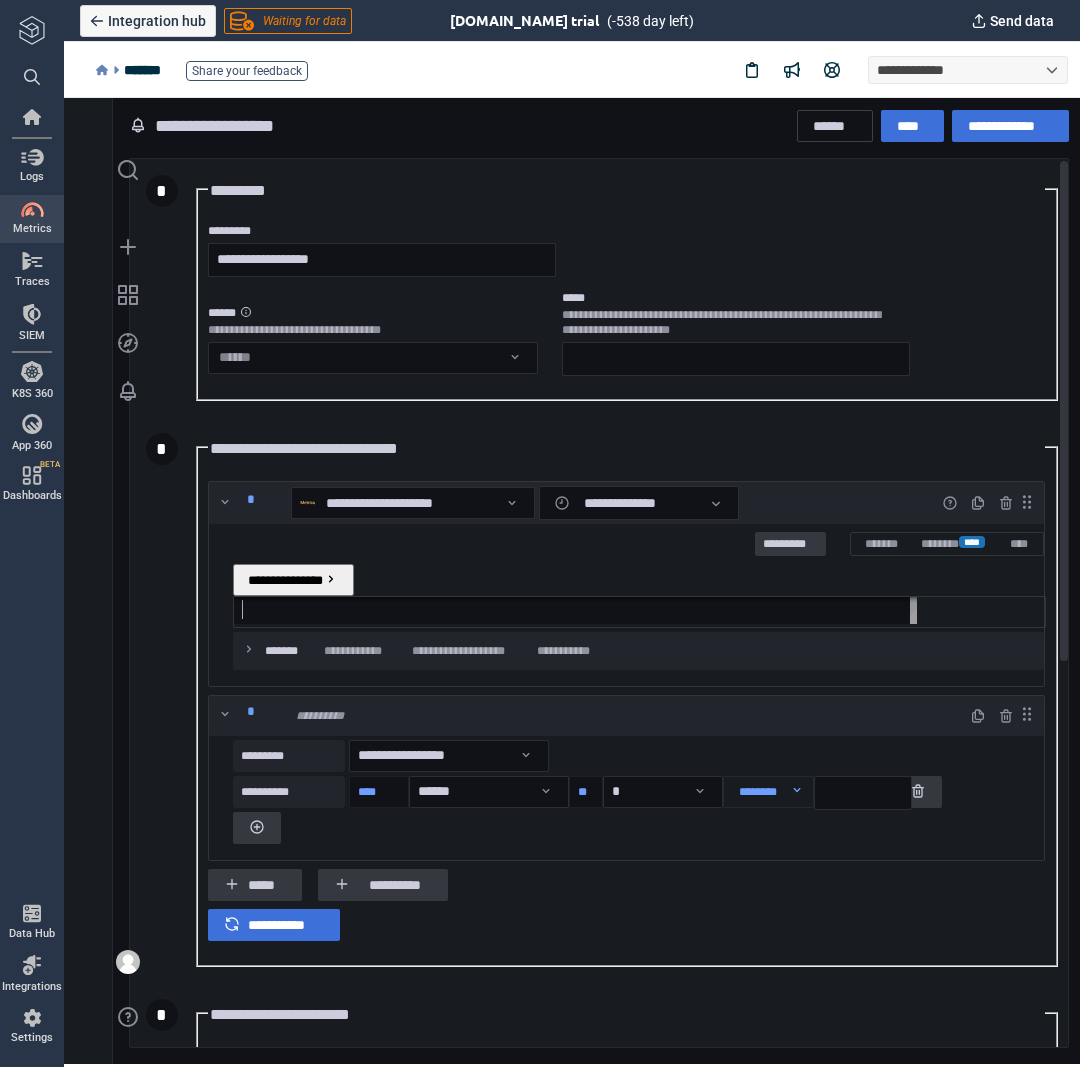 paste on "**********" 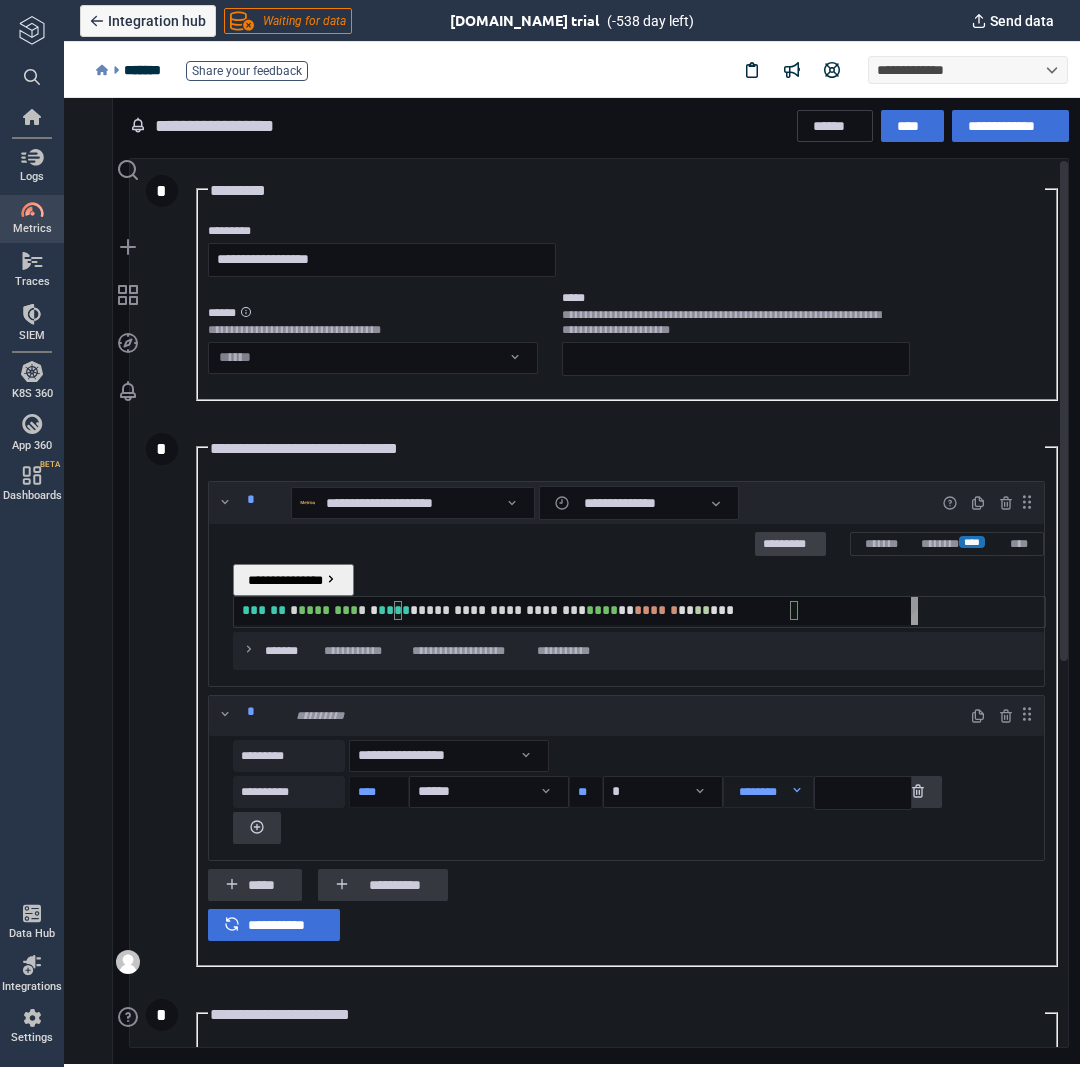click on "*********" at bounding box center (790, 545) 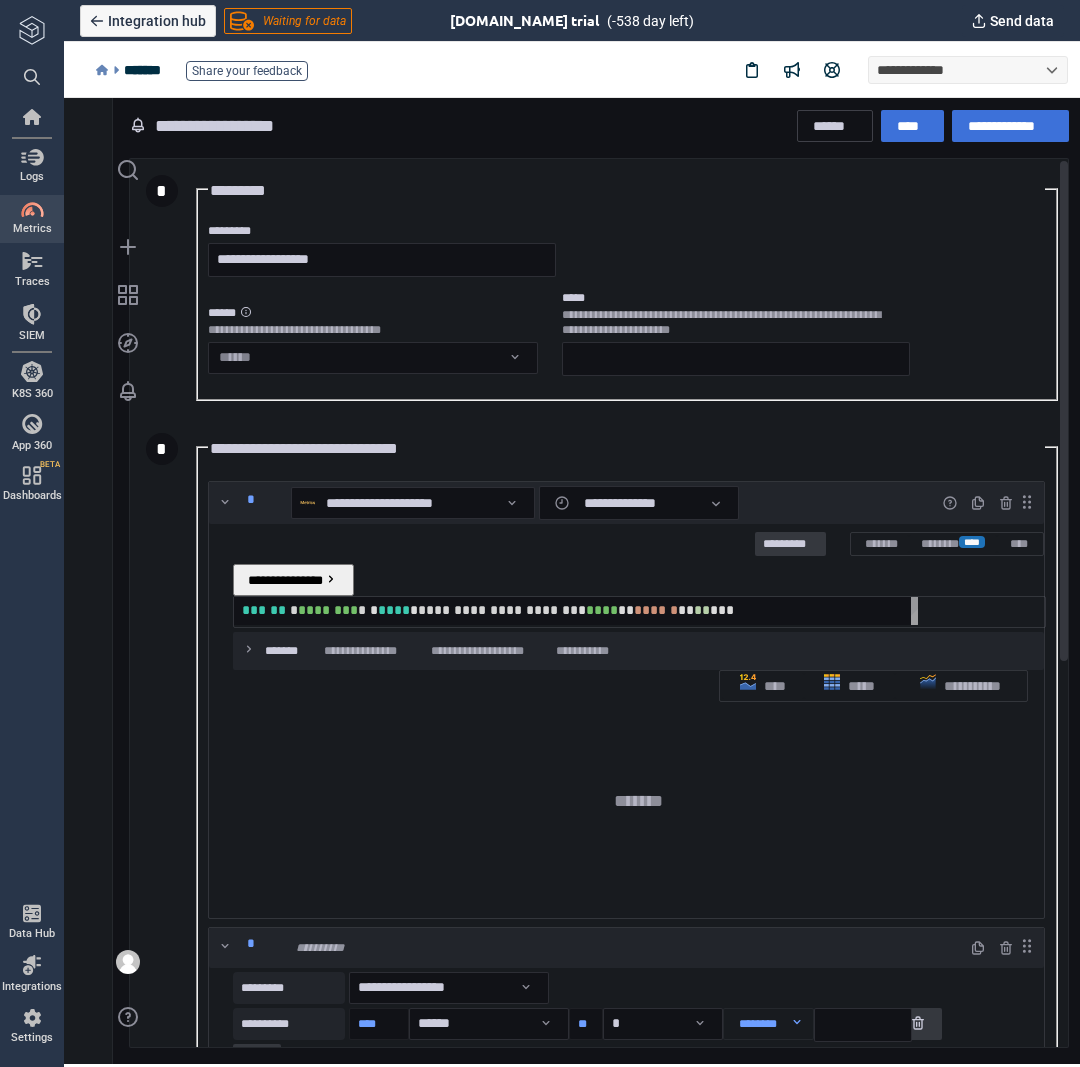 scroll, scrollTop: 8, scrollLeft: 8, axis: both 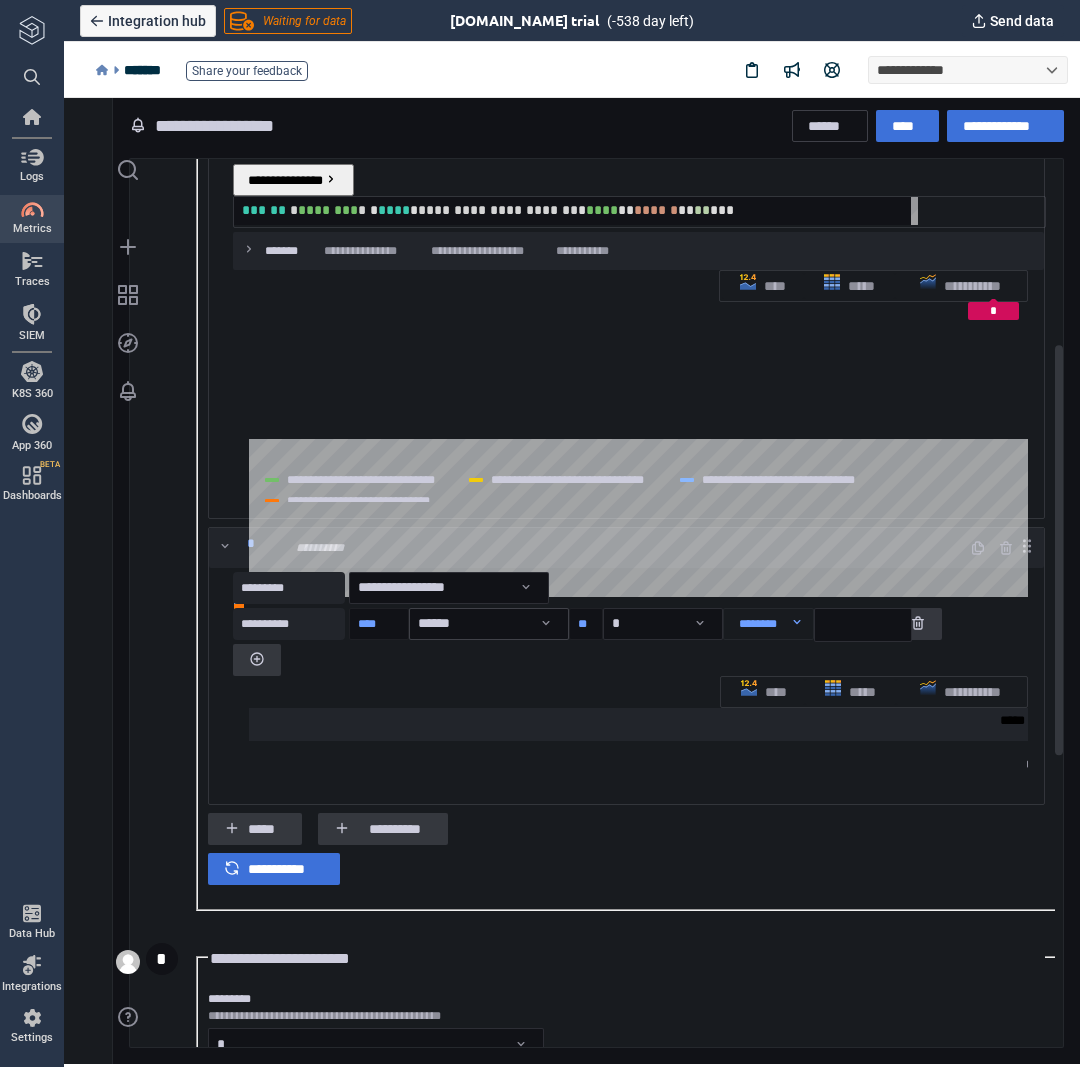click on "**********" at bounding box center (572, 579) 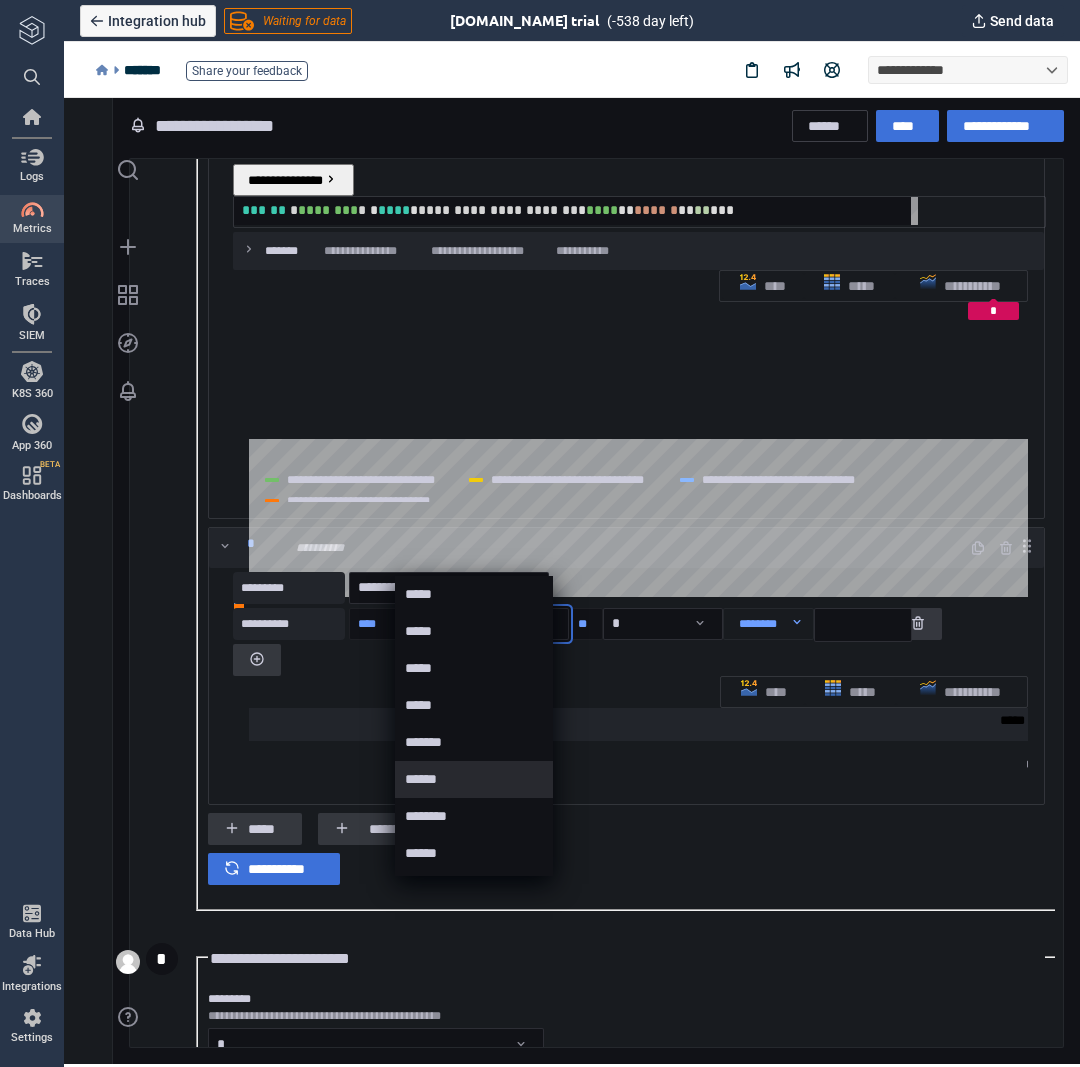 click at bounding box center [572, 579] 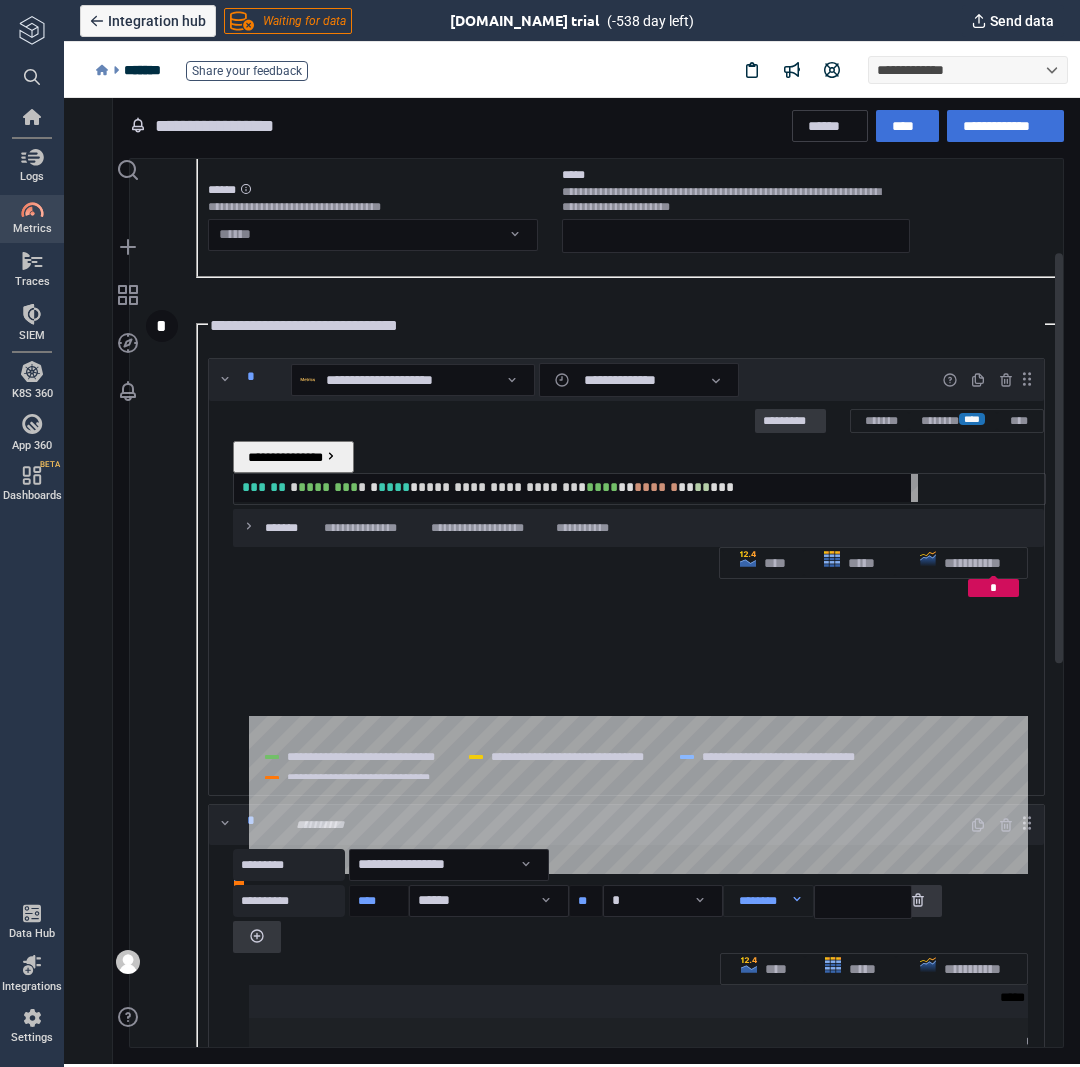 scroll, scrollTop: 200, scrollLeft: 0, axis: vertical 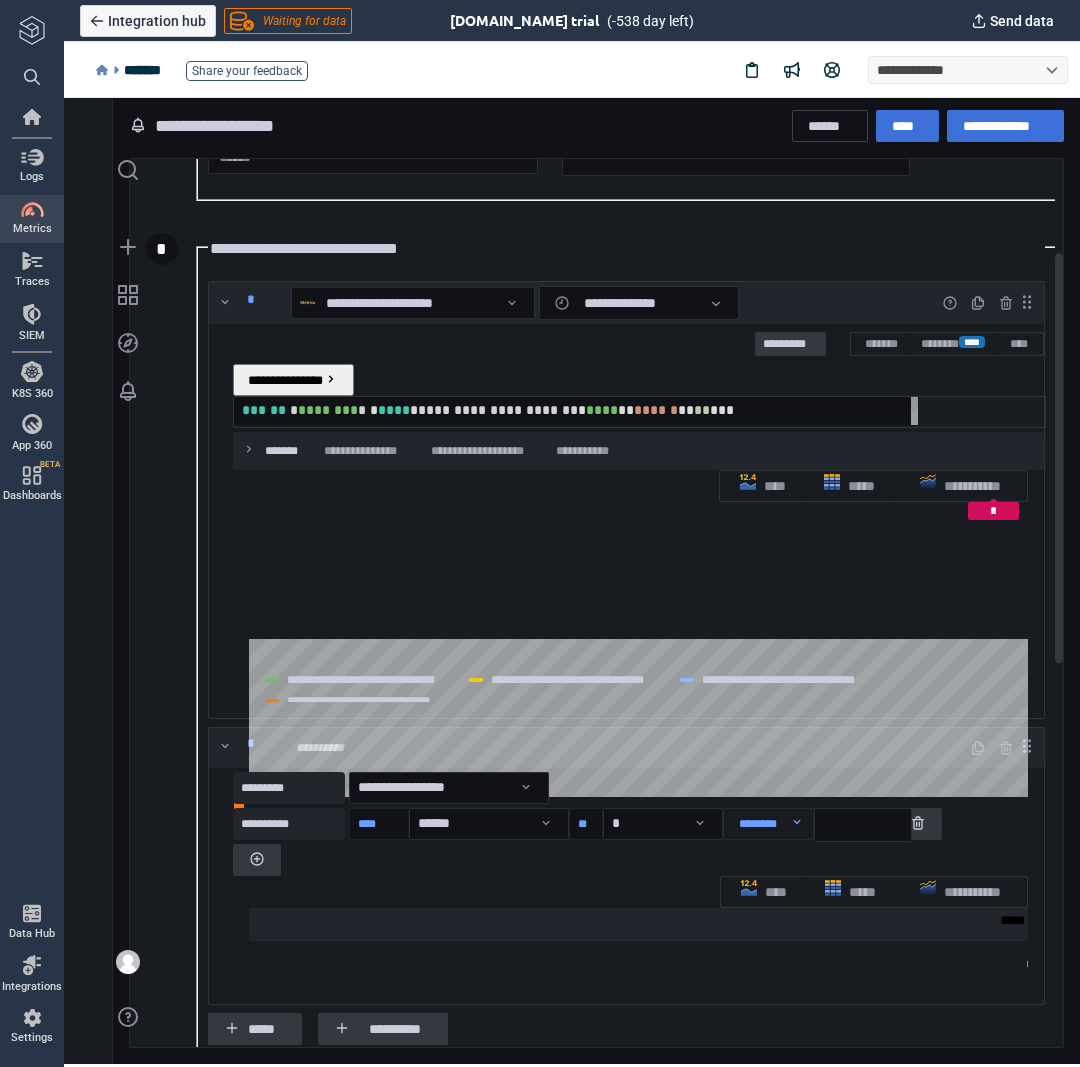 click on "**********" at bounding box center [638, 842] 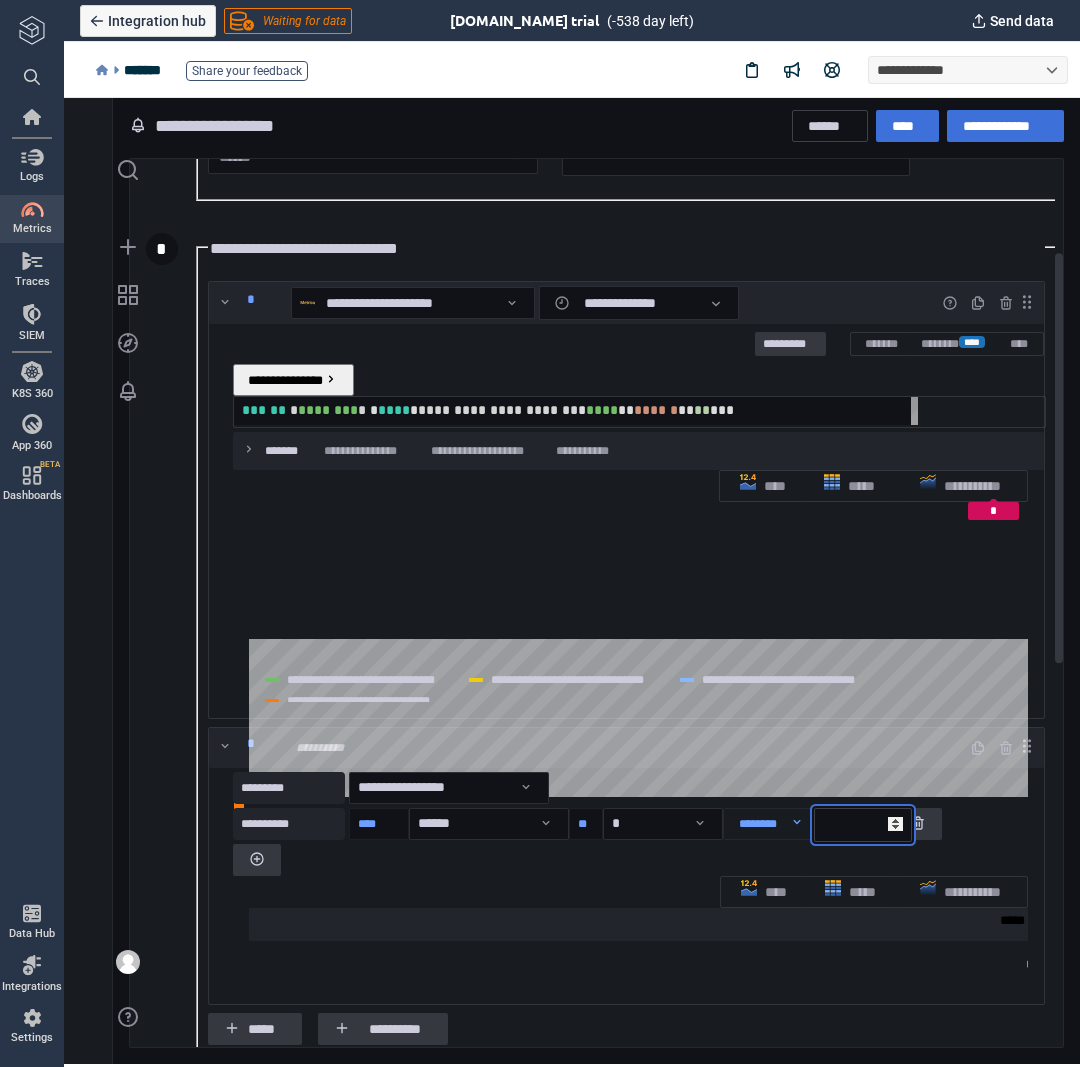 click on "*" at bounding box center [863, 825] 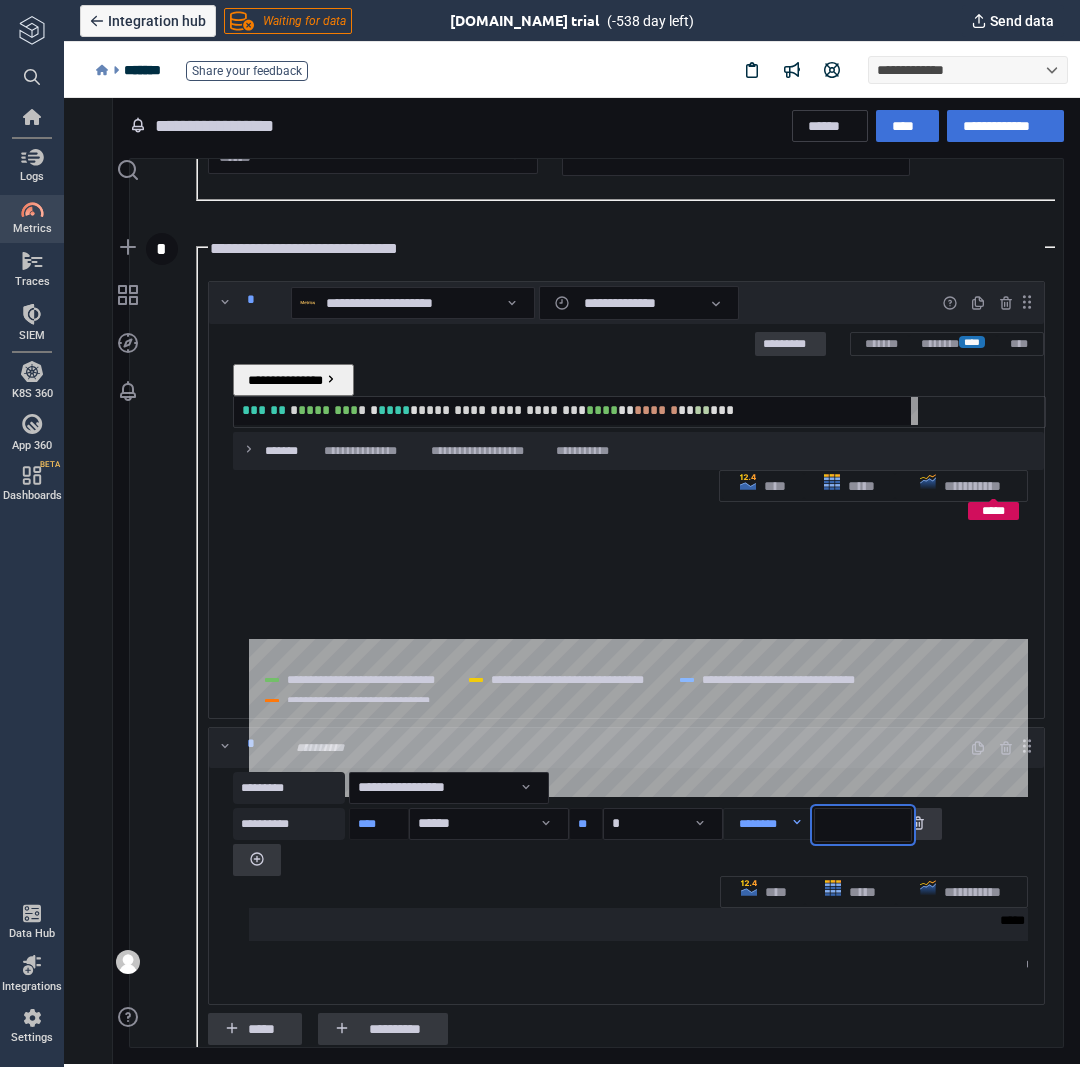 type on "***" 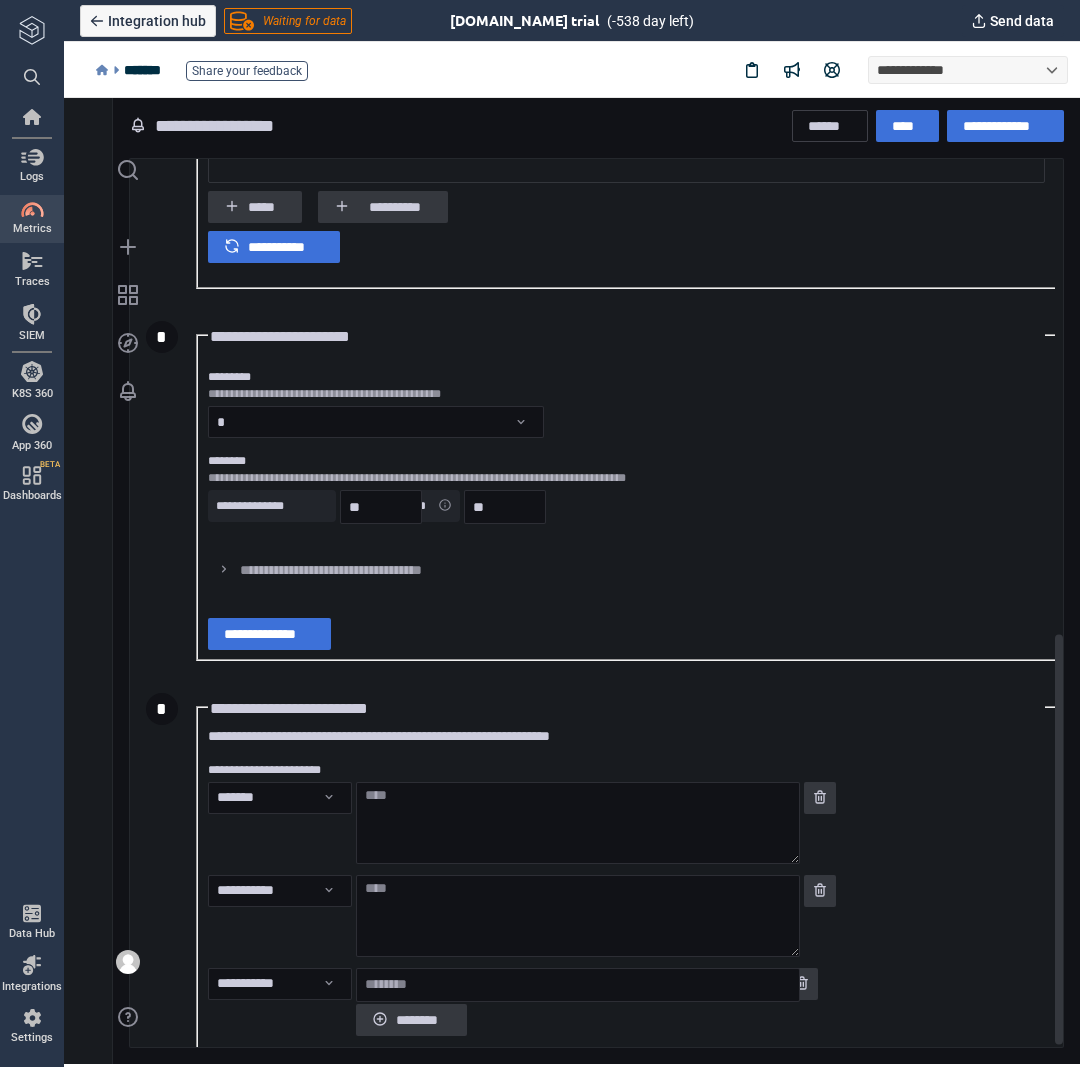 scroll, scrollTop: 1028, scrollLeft: 0, axis: vertical 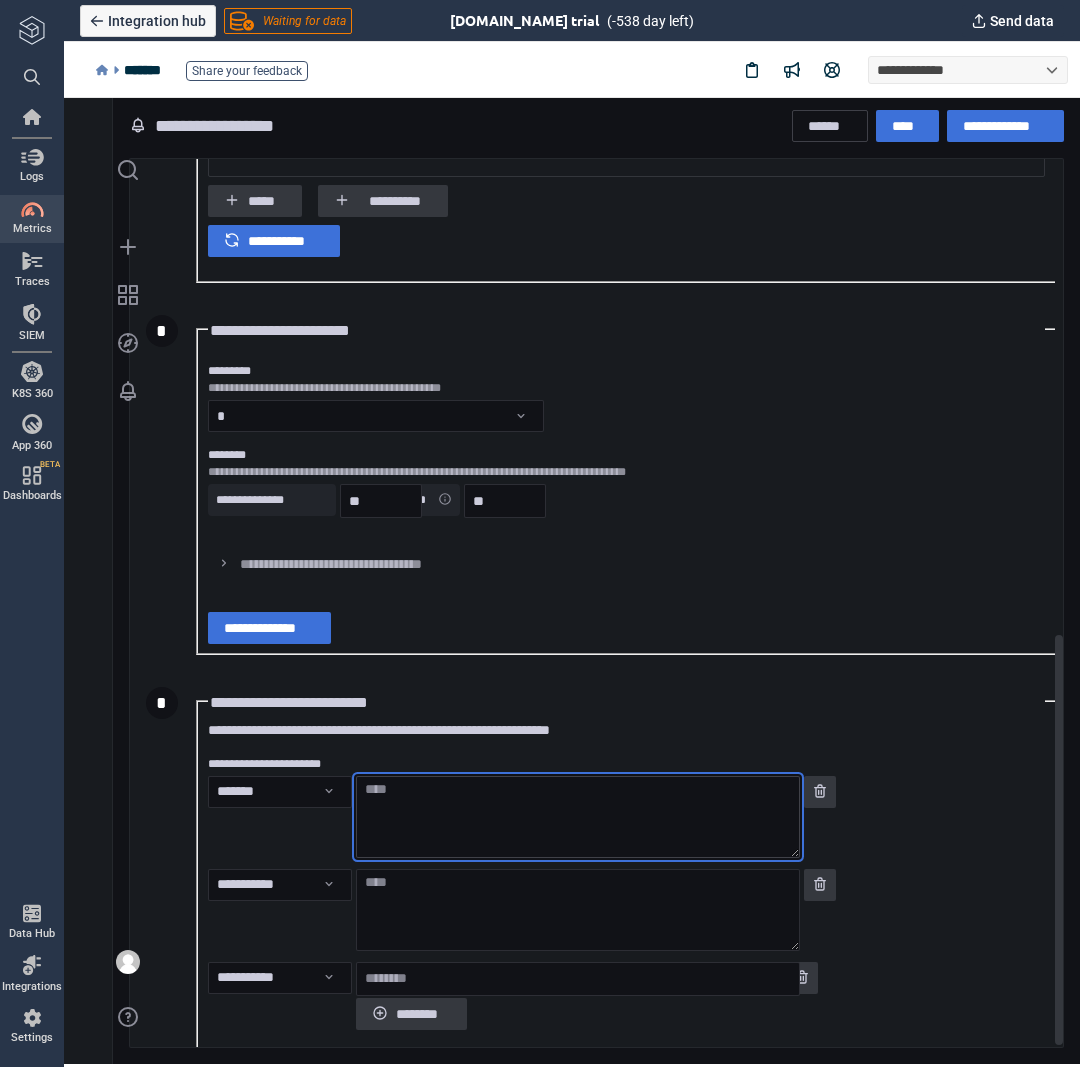 click at bounding box center [578, 817] 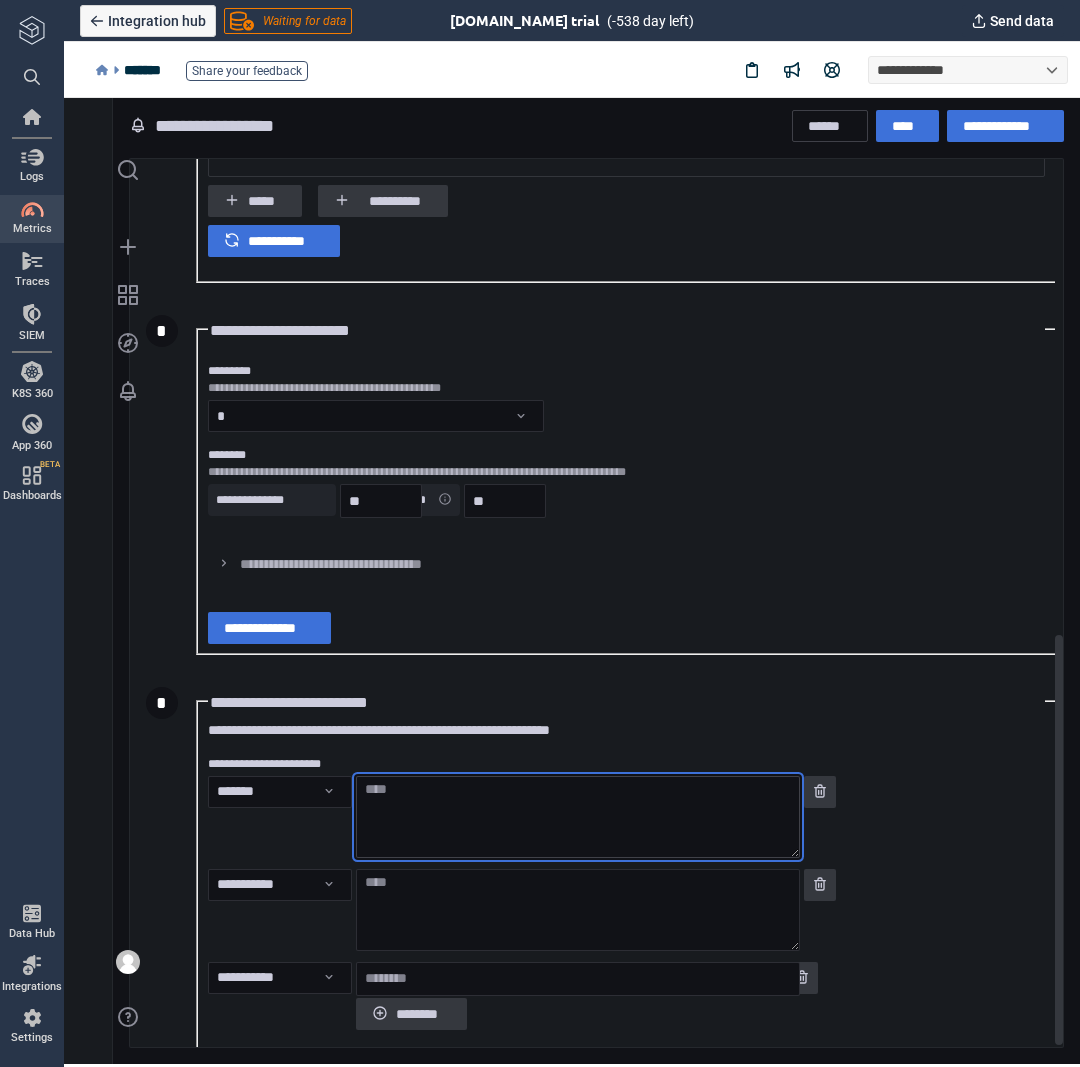paste on "**********" 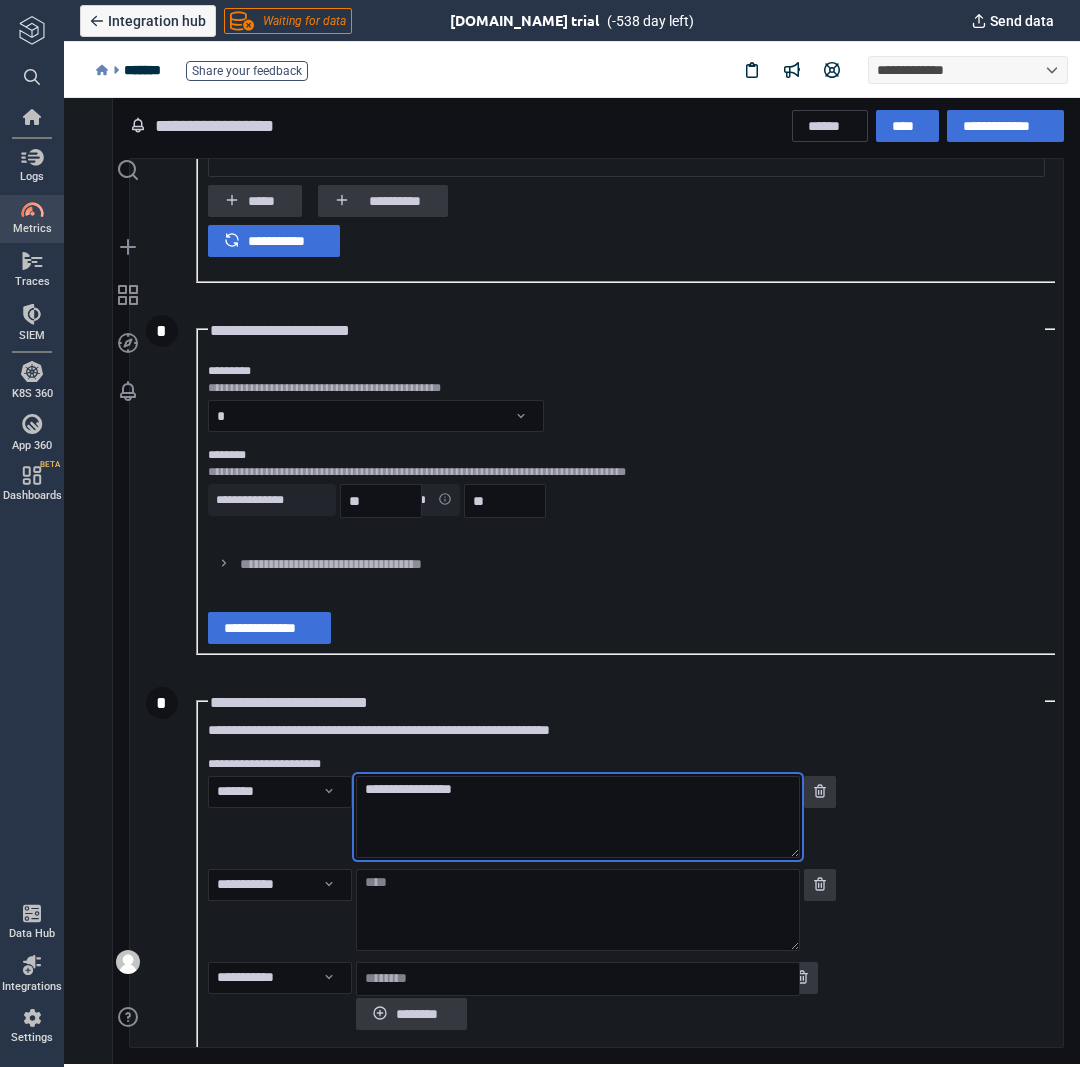 type on "**********" 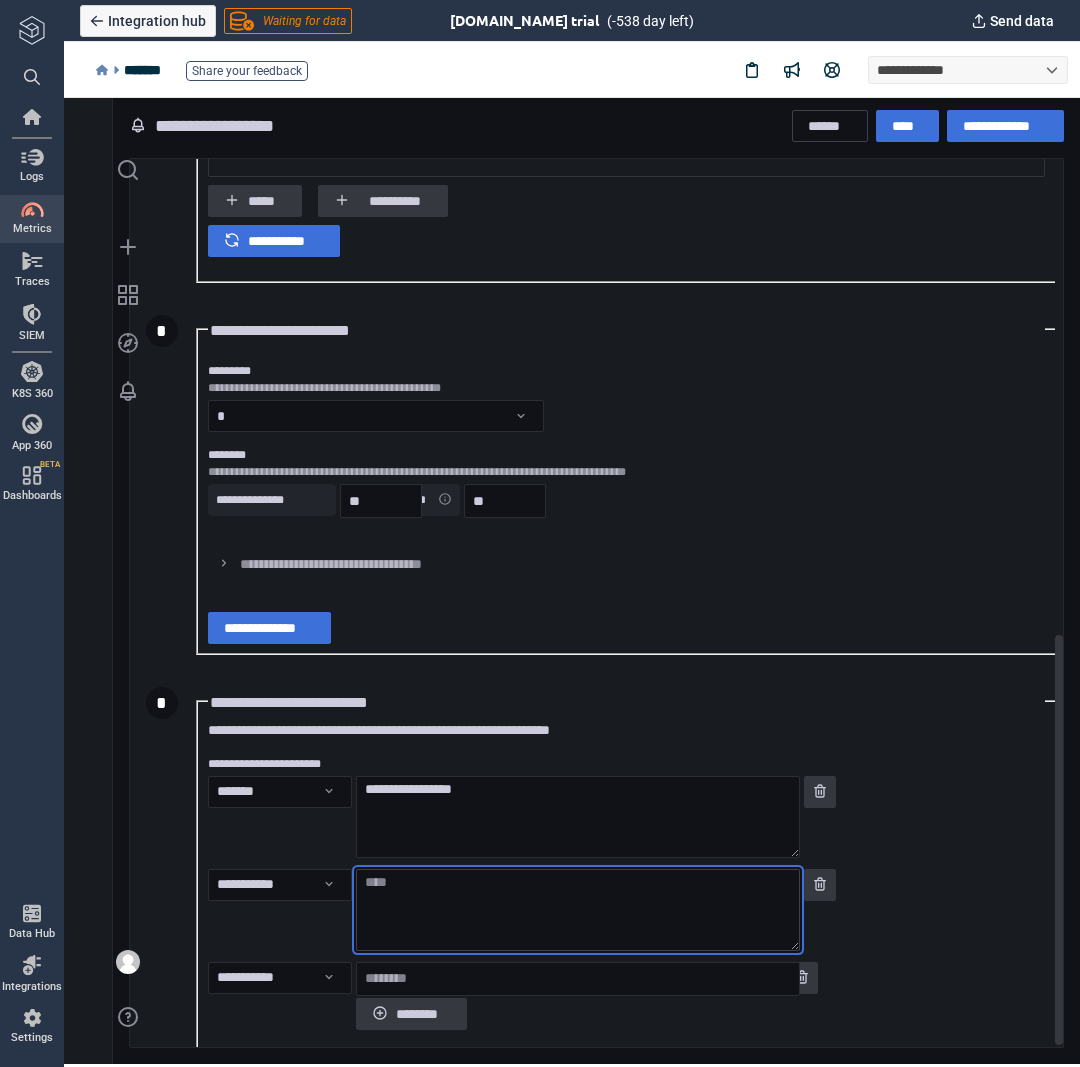 click at bounding box center (578, 910) 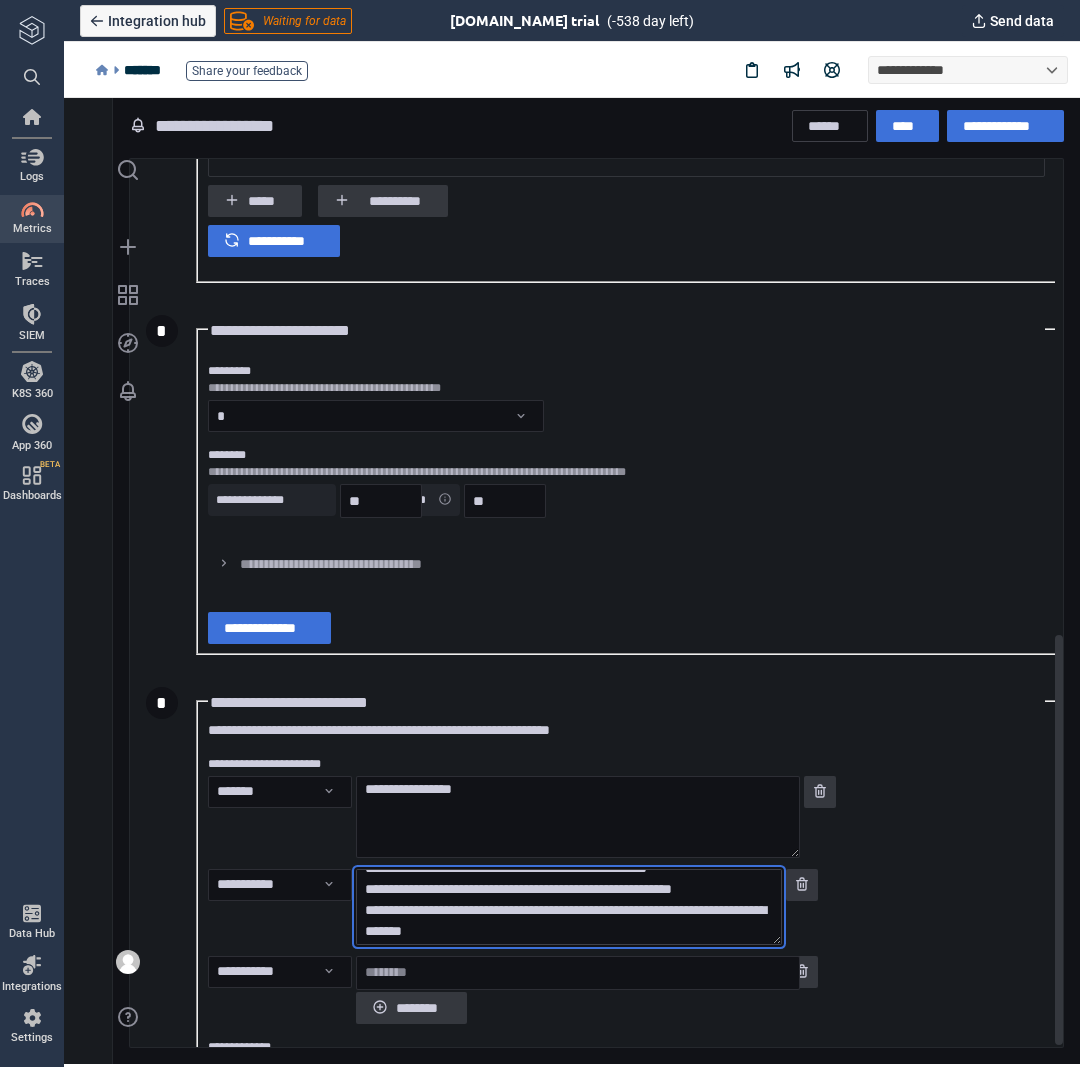 scroll, scrollTop: 244, scrollLeft: 0, axis: vertical 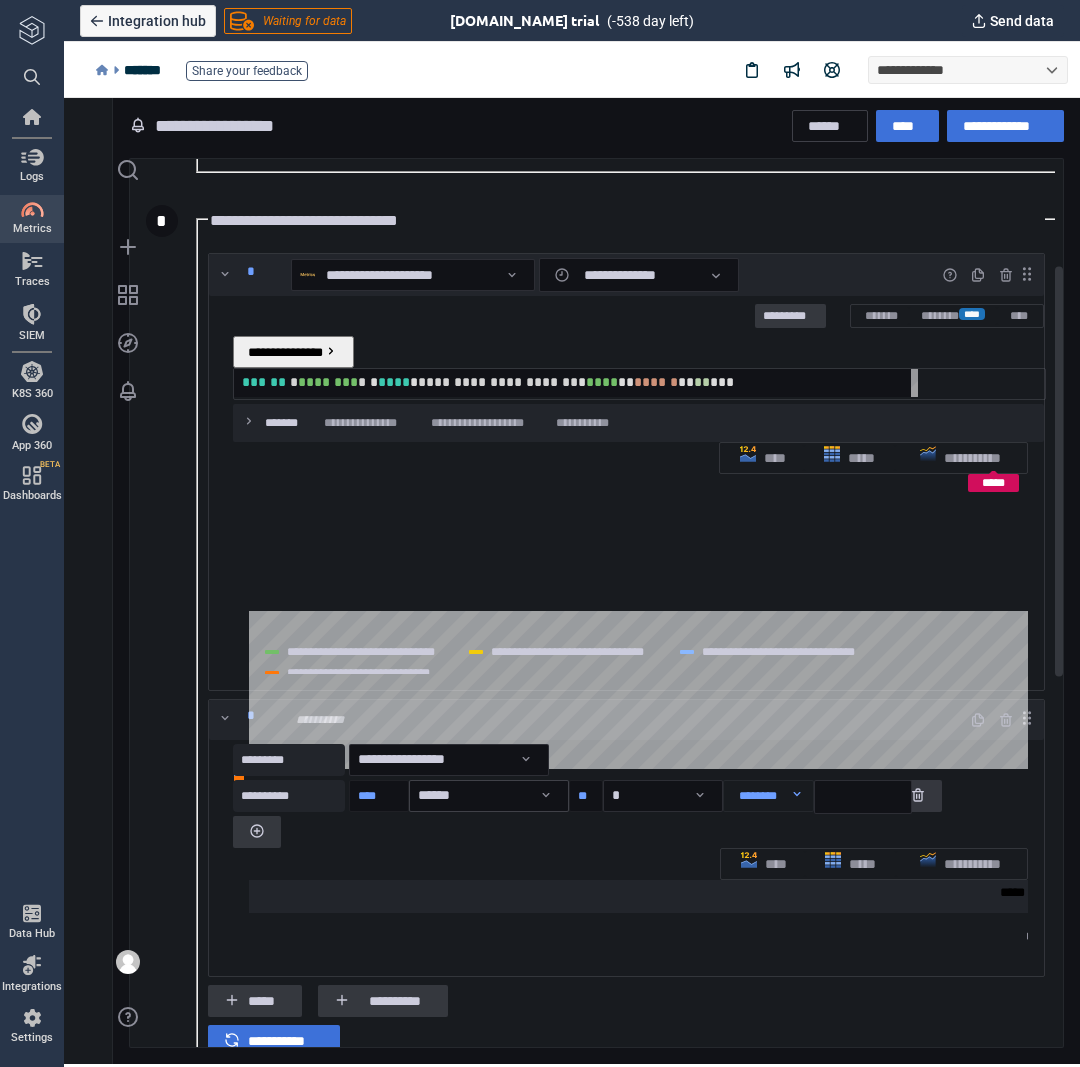 type on "**********" 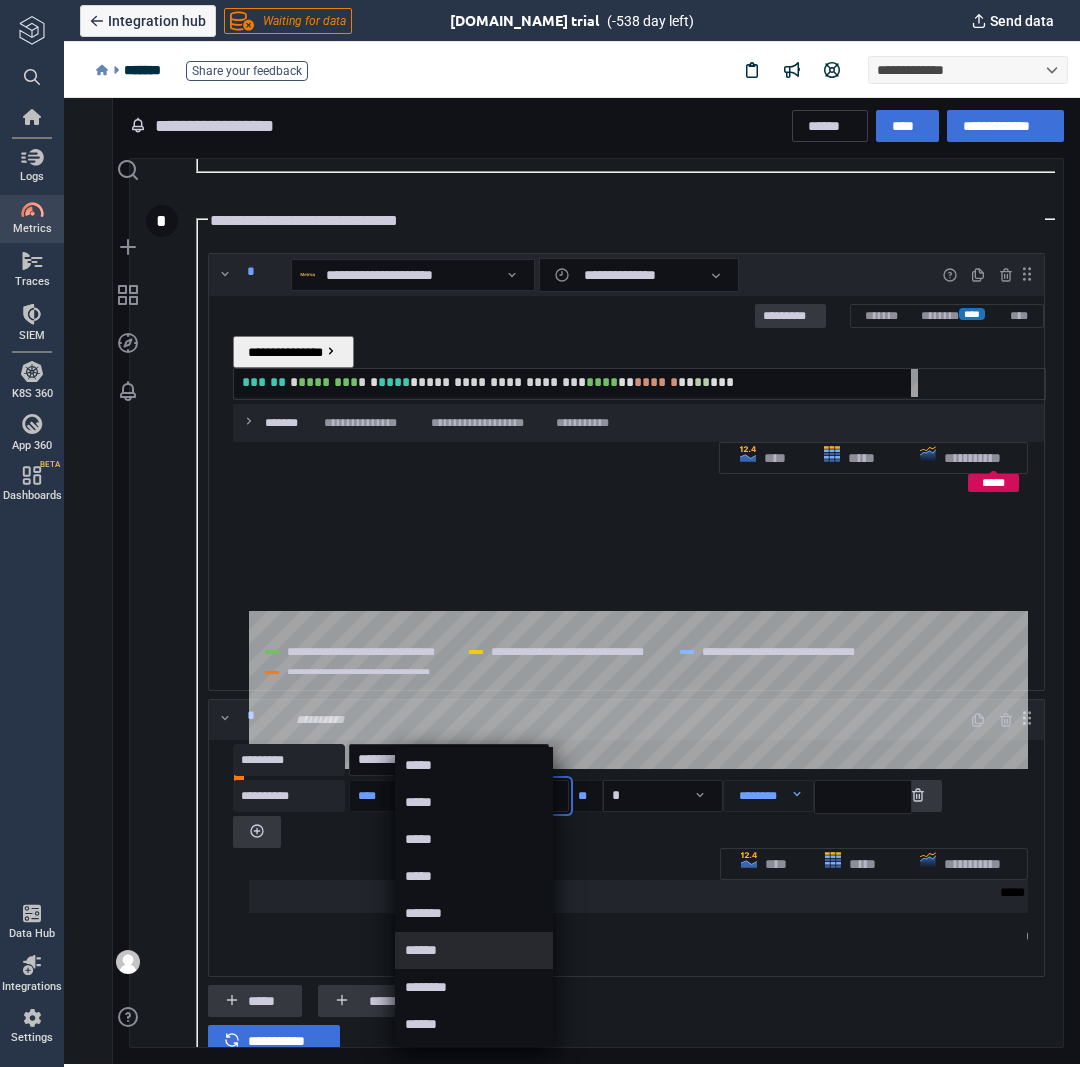 click at bounding box center (572, 579) 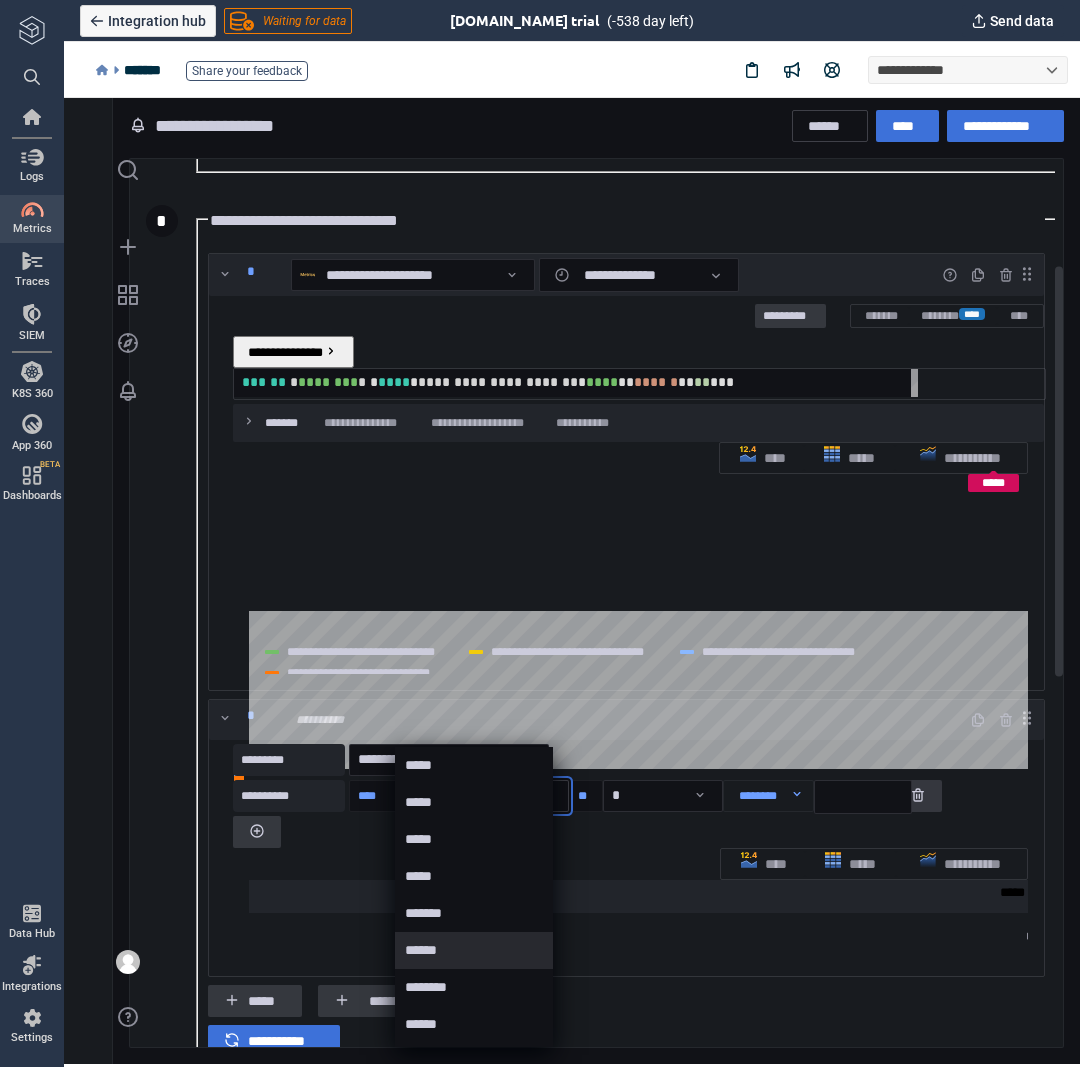 click on "**********" at bounding box center [572, 579] 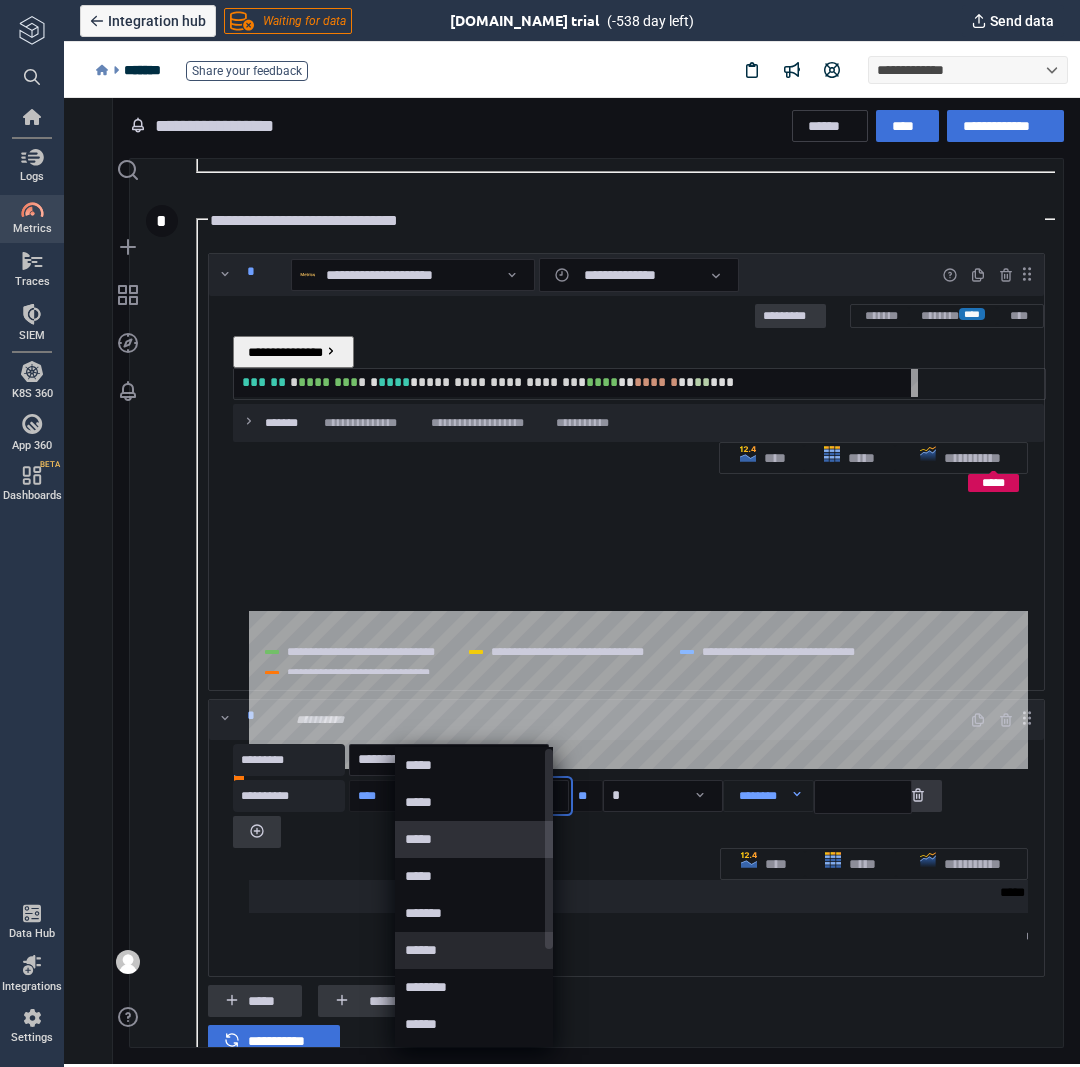 click on "*****" at bounding box center (475, 839) 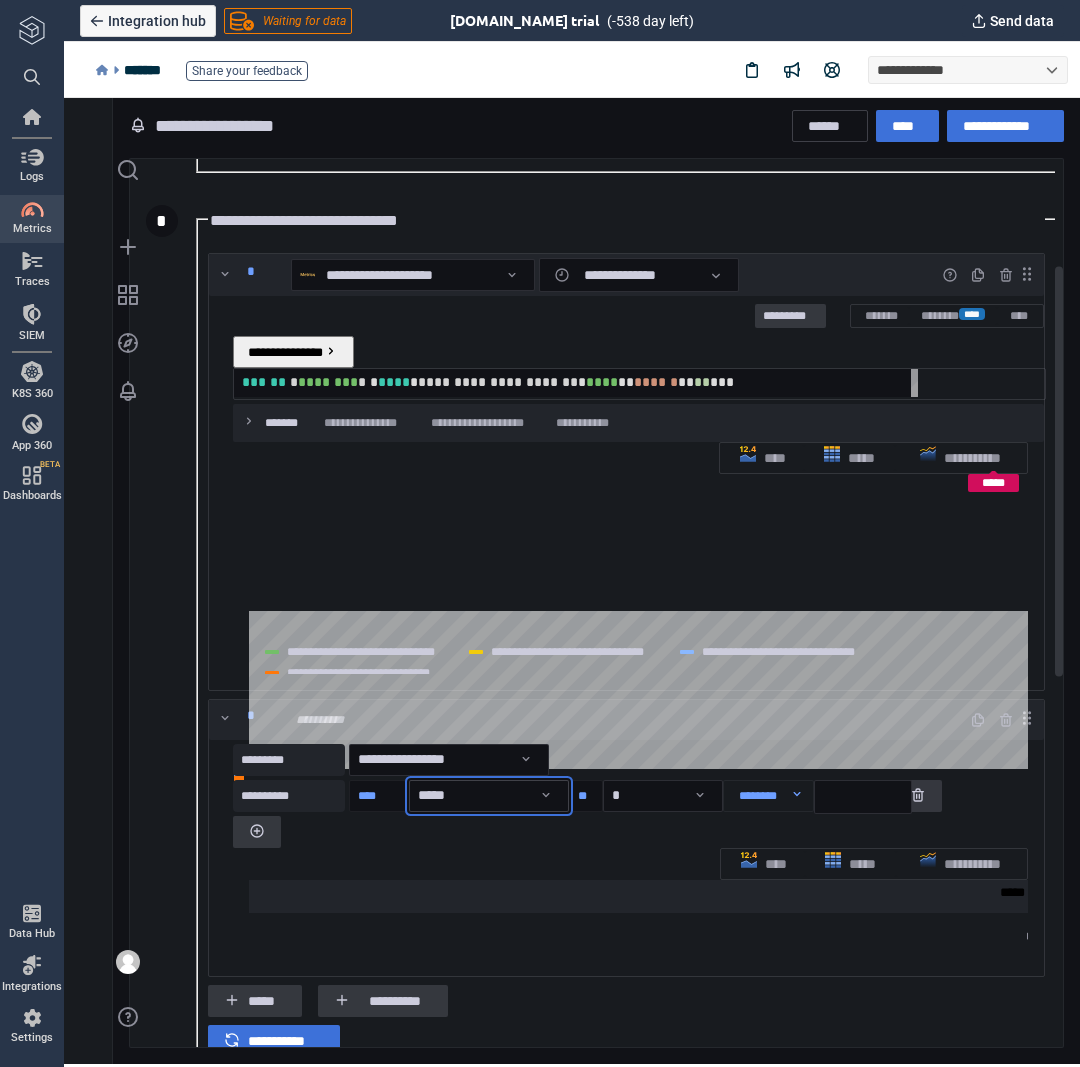 click on "**********" at bounding box center (572, 579) 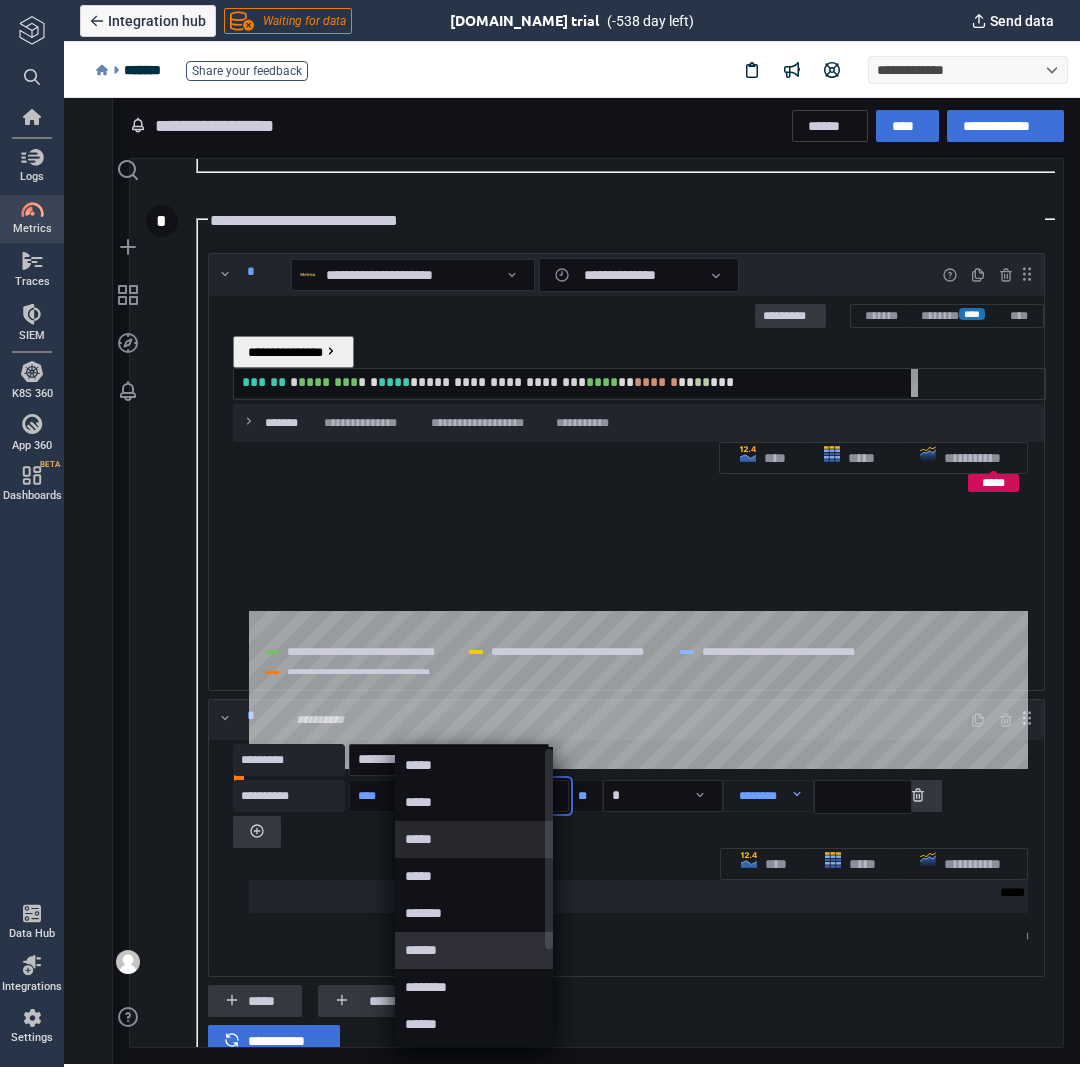click on "******" at bounding box center (475, 950) 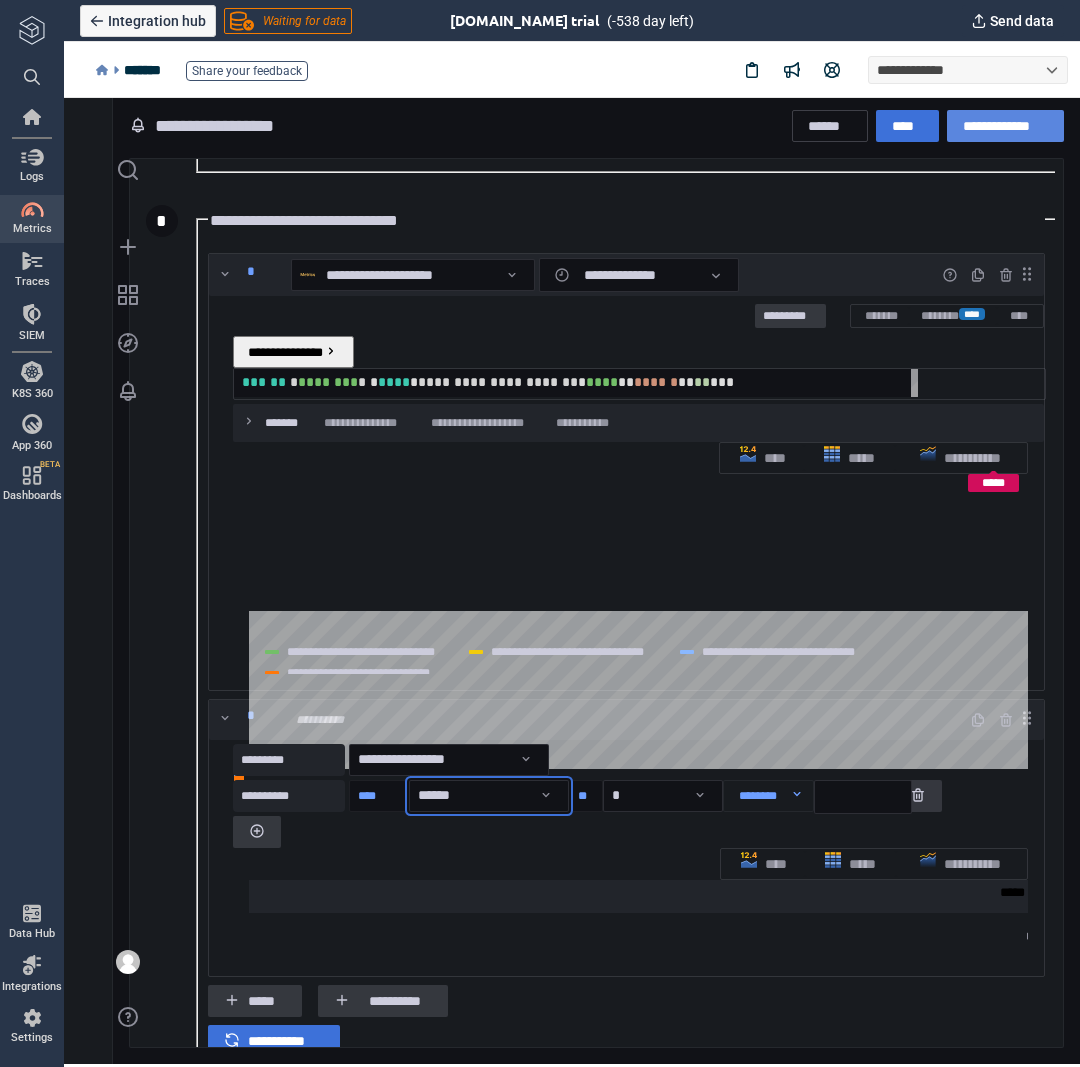 click on "**********" at bounding box center [1005, 126] 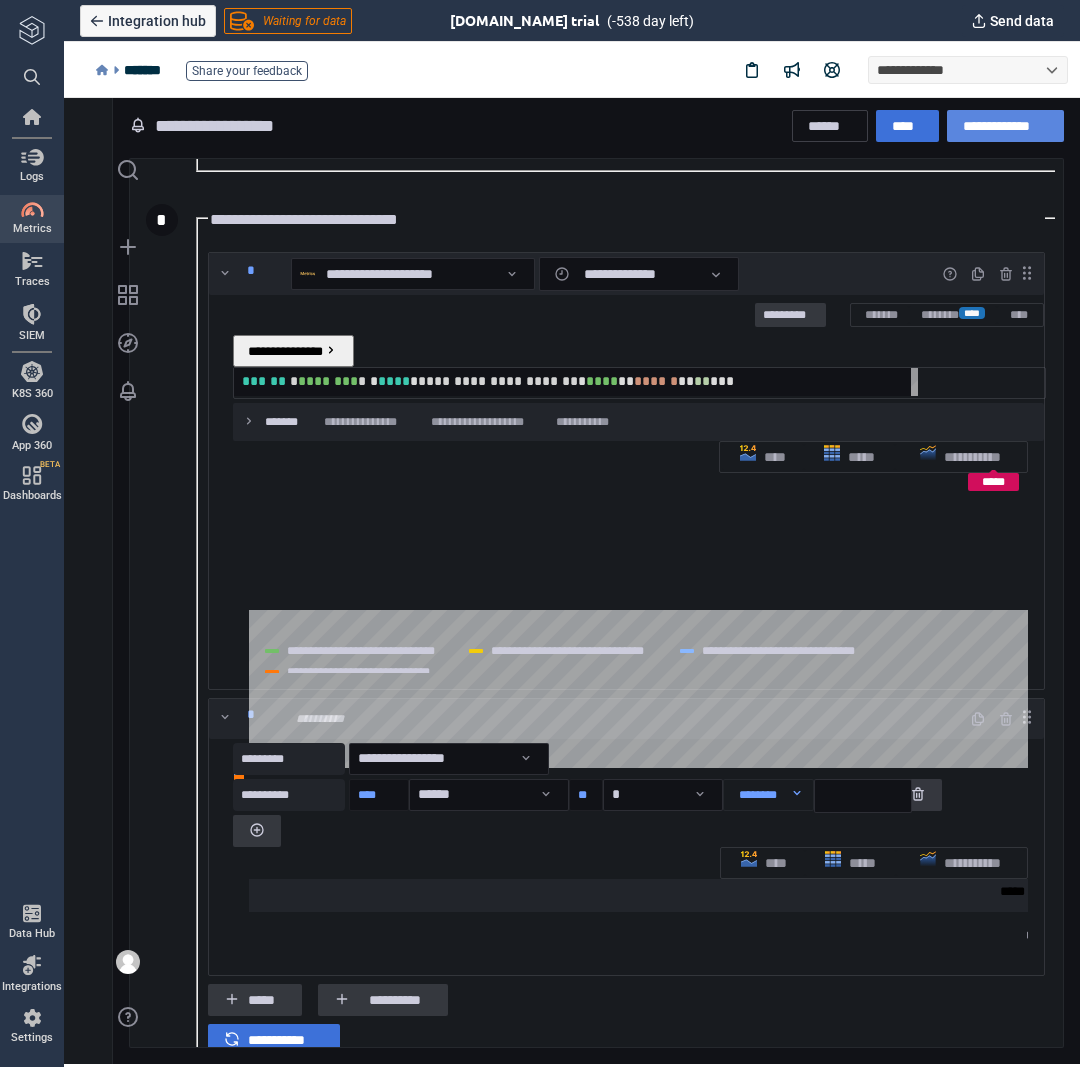click on "**********" at bounding box center (1005, 126) 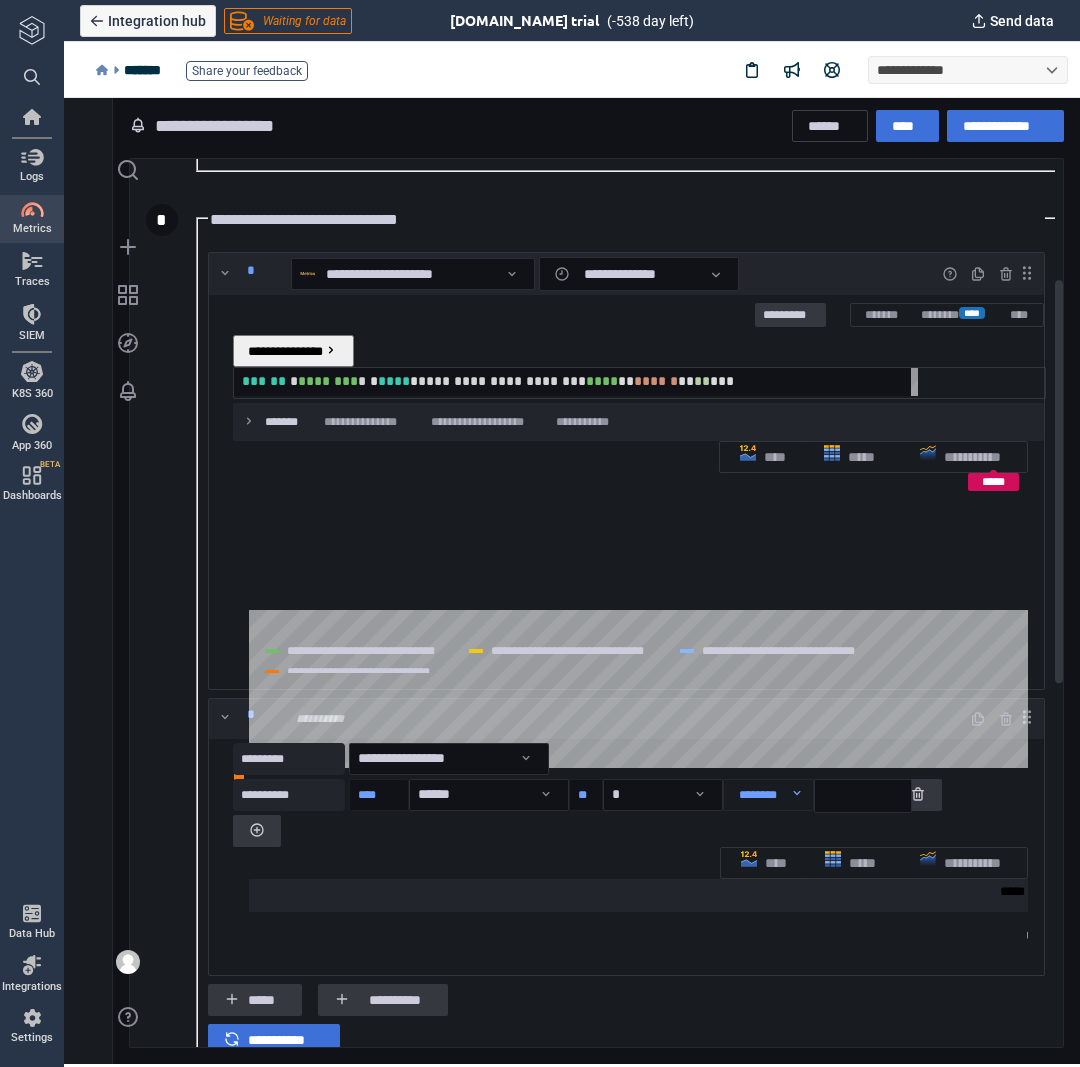 scroll, scrollTop: 63, scrollLeft: 0, axis: vertical 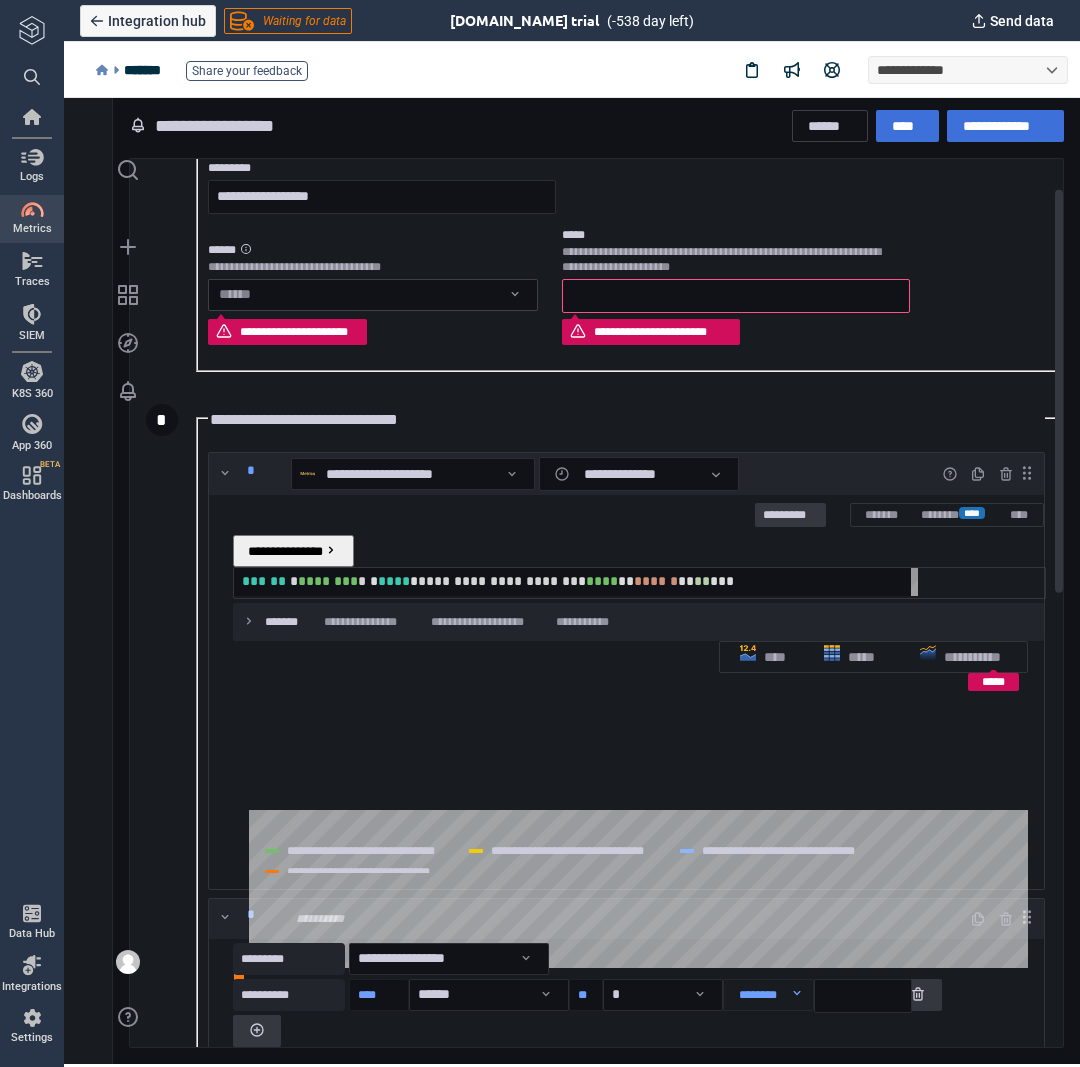 click on "******" at bounding box center [373, 295] 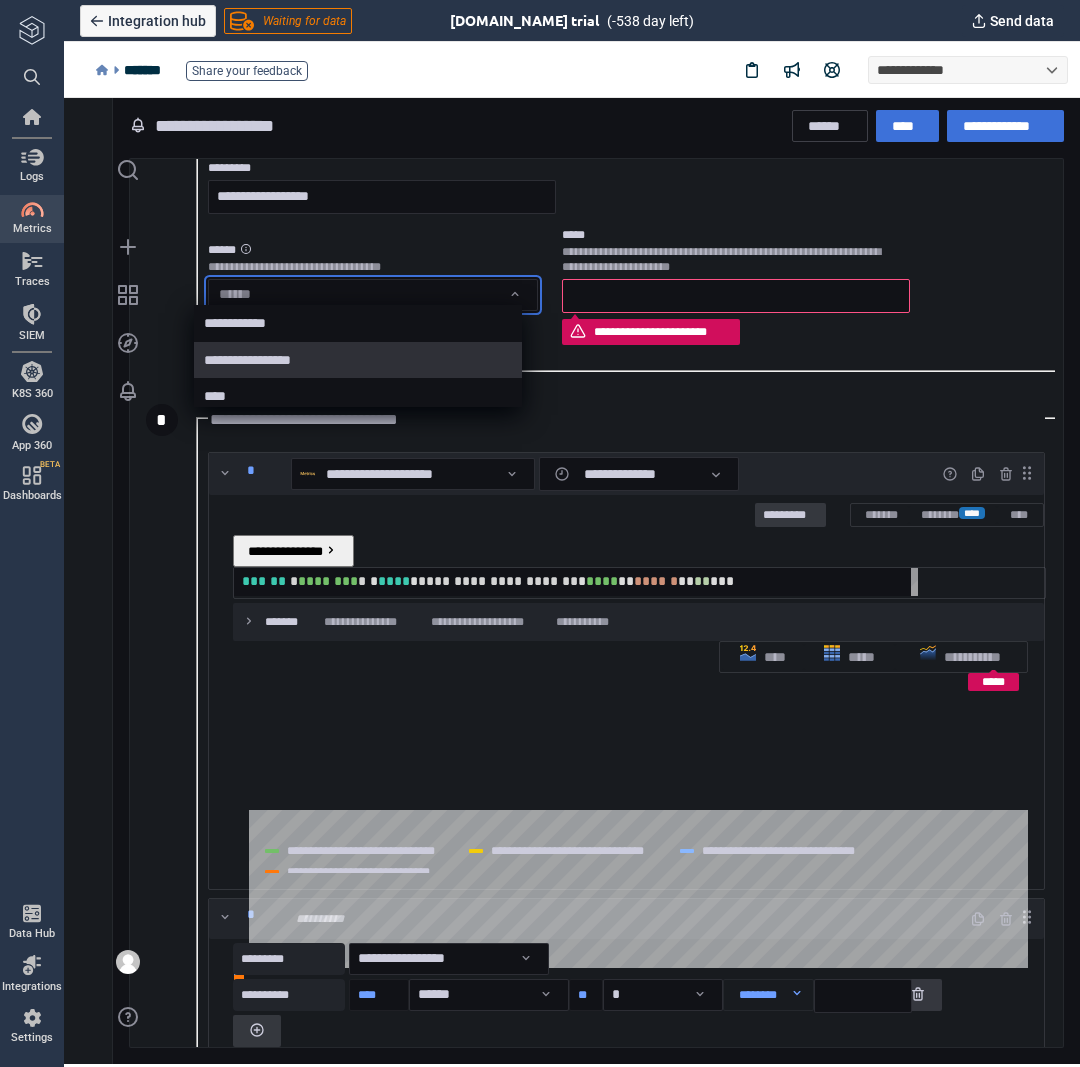 click on "**********" at bounding box center [359, 360] 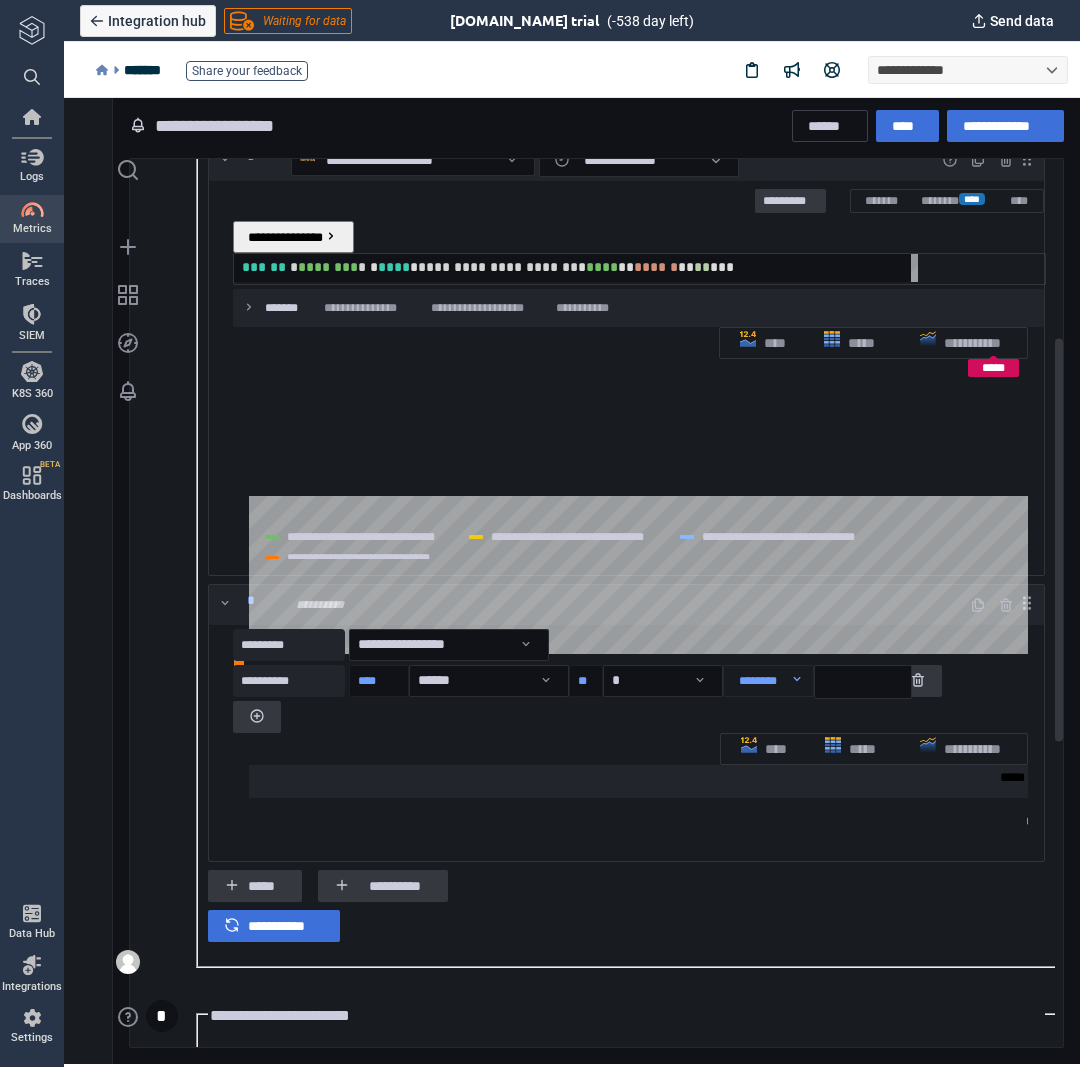 scroll, scrollTop: 400, scrollLeft: 0, axis: vertical 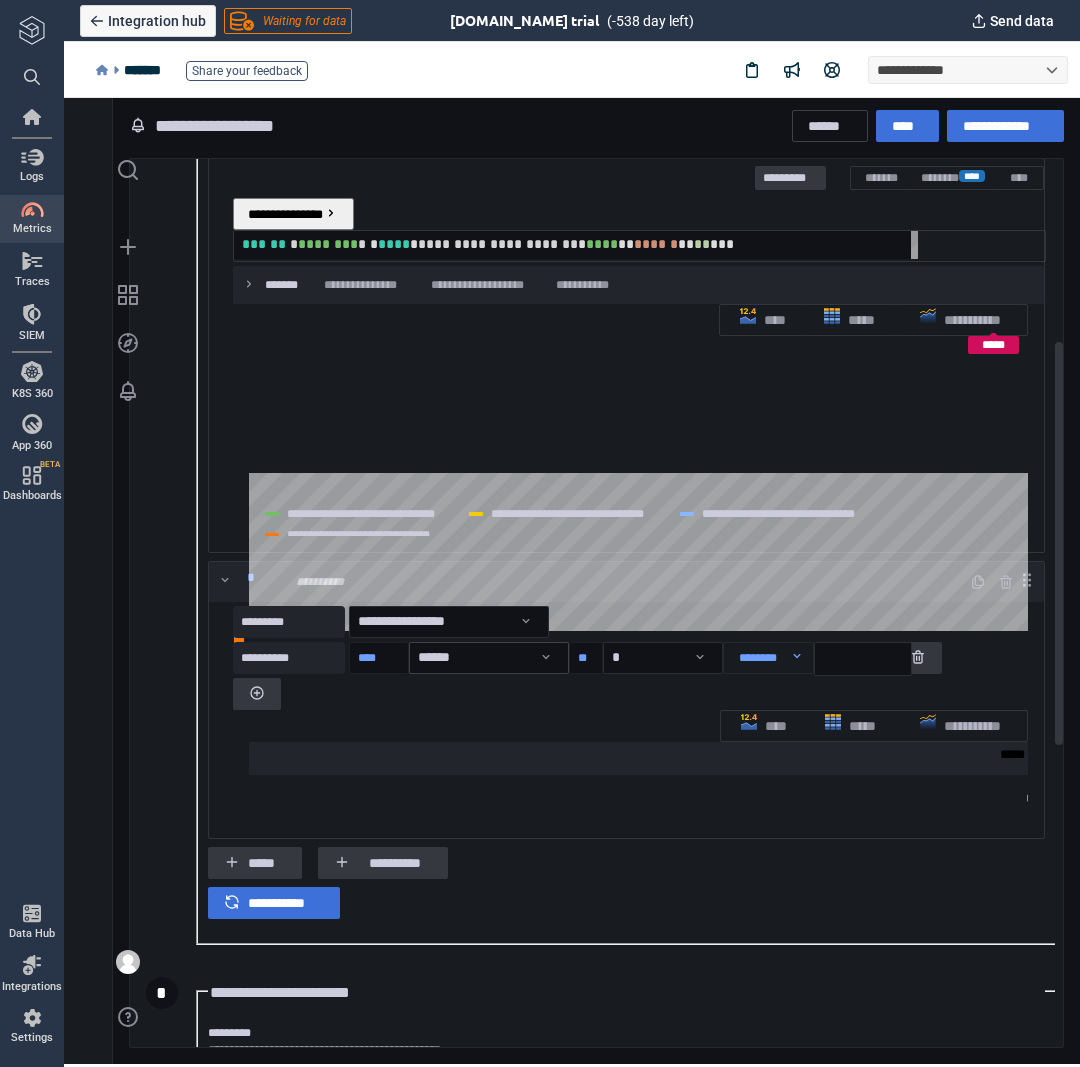 click on "**********" at bounding box center [572, 579] 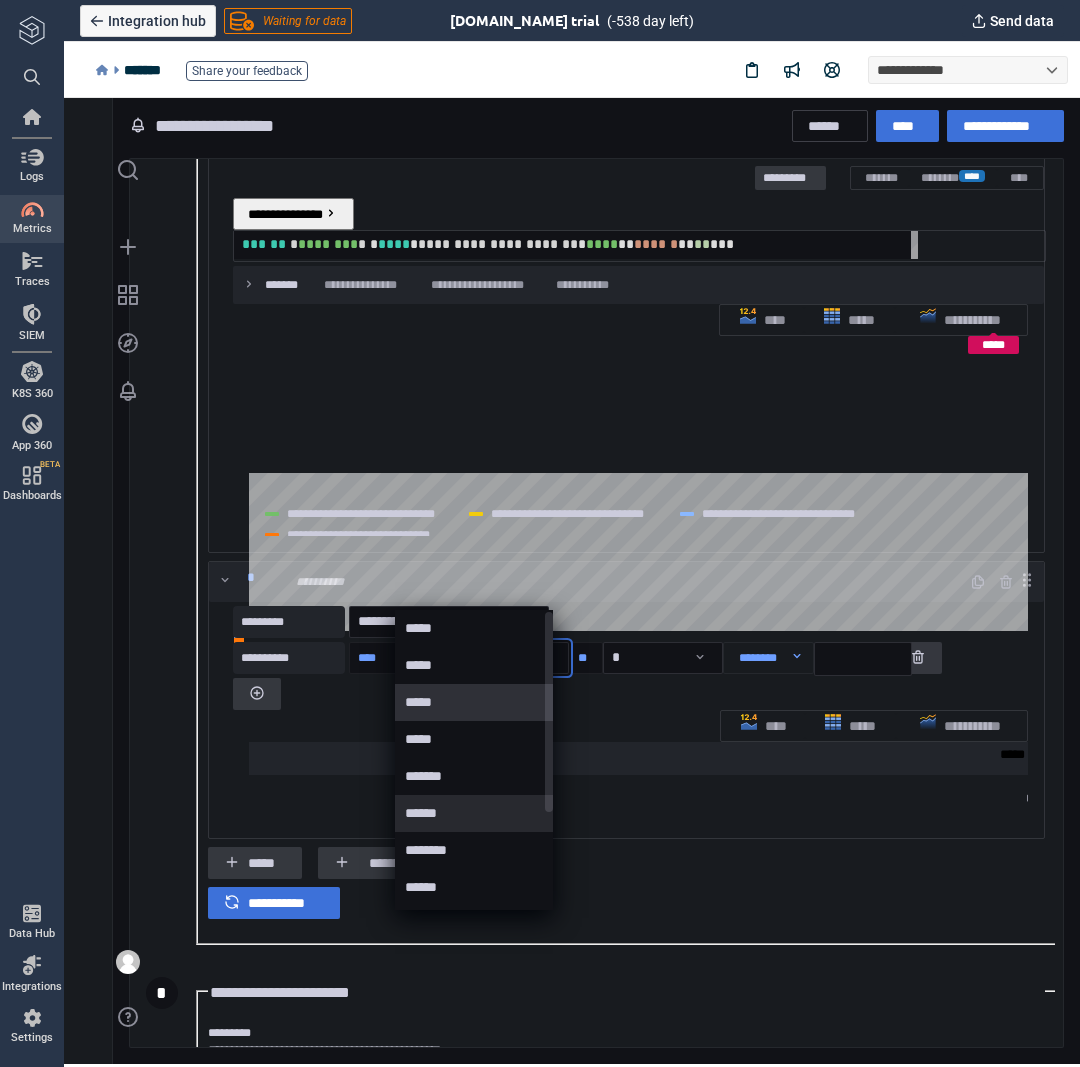 click on "*****" at bounding box center [478, 702] 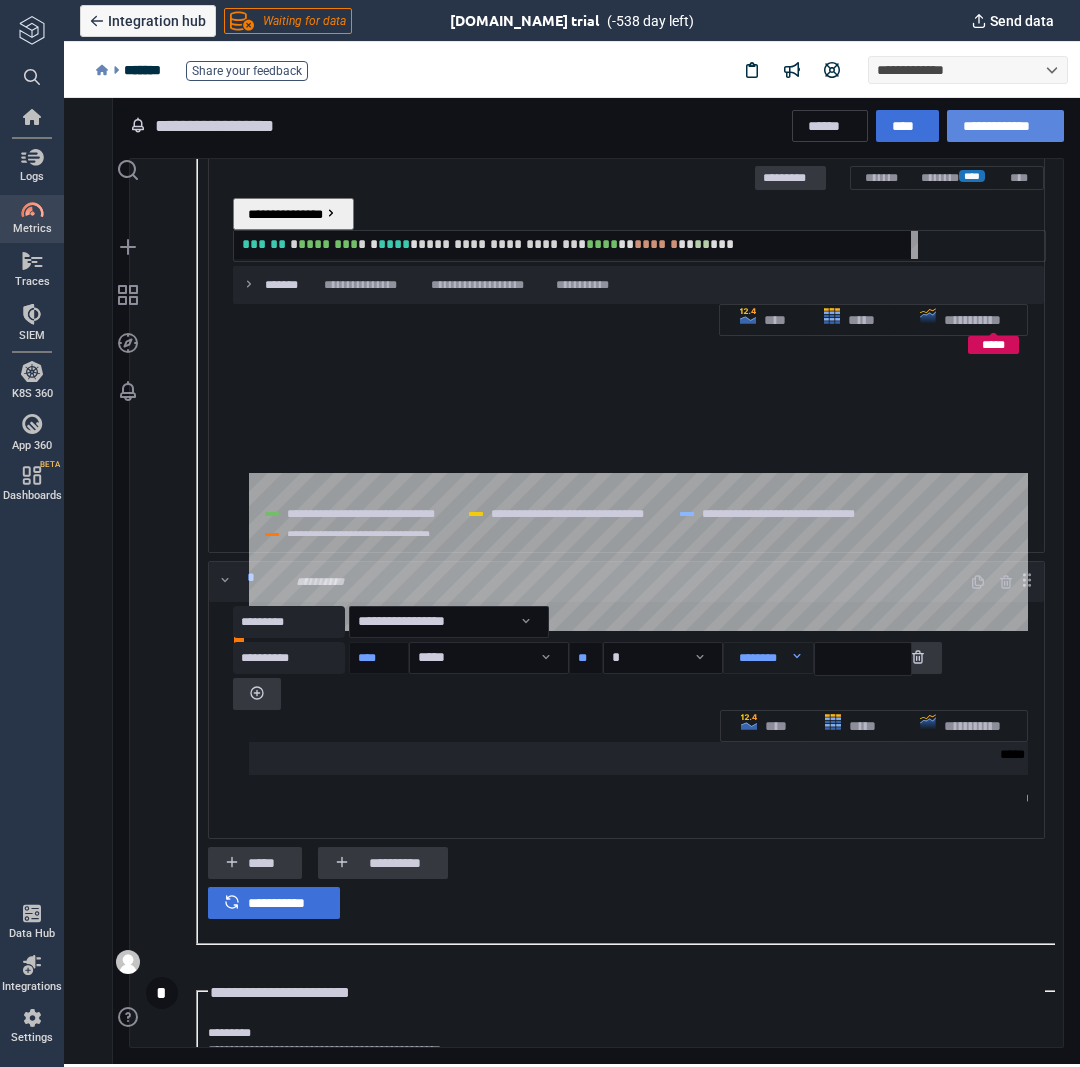click on "**********" at bounding box center [1005, 126] 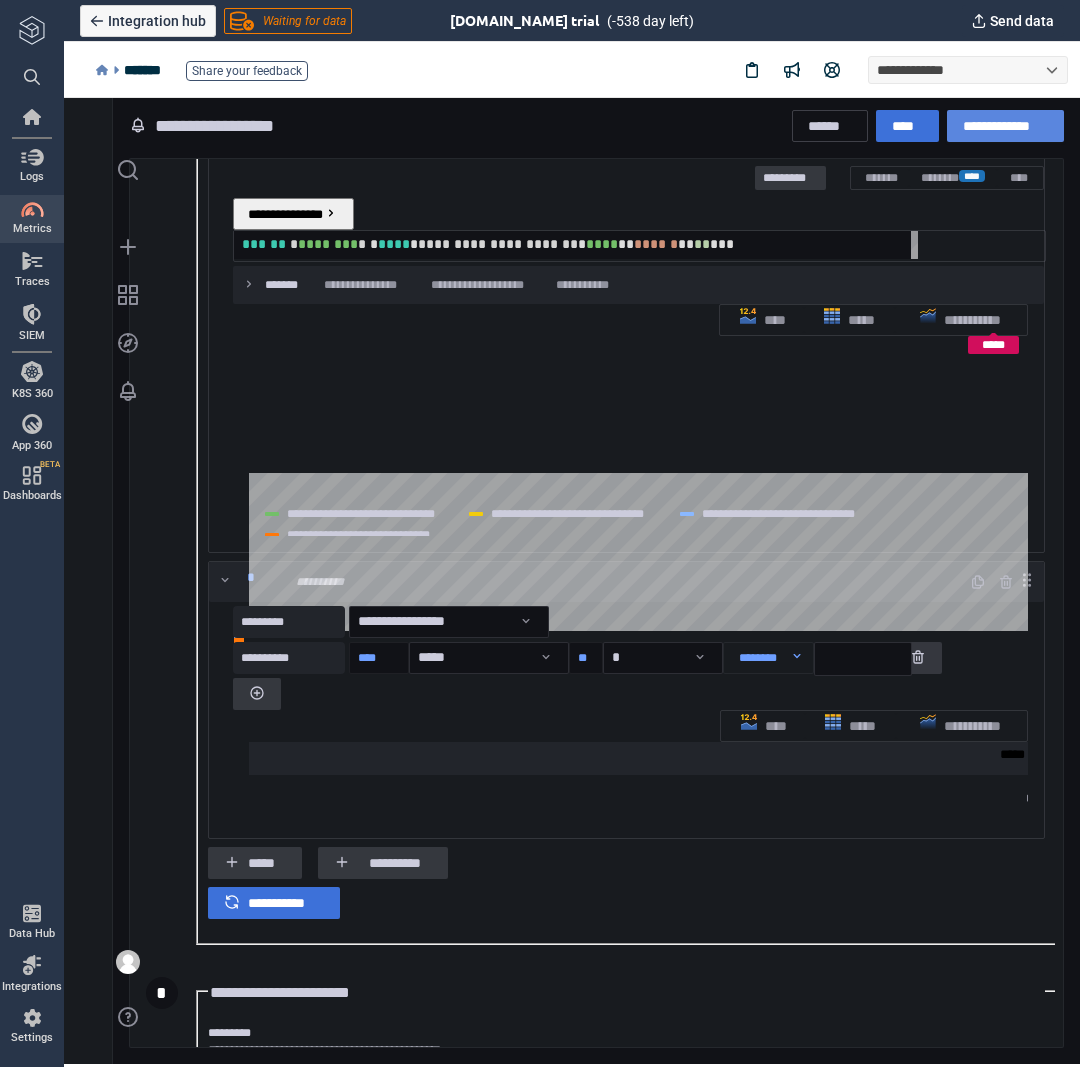 scroll, scrollTop: 365, scrollLeft: 0, axis: vertical 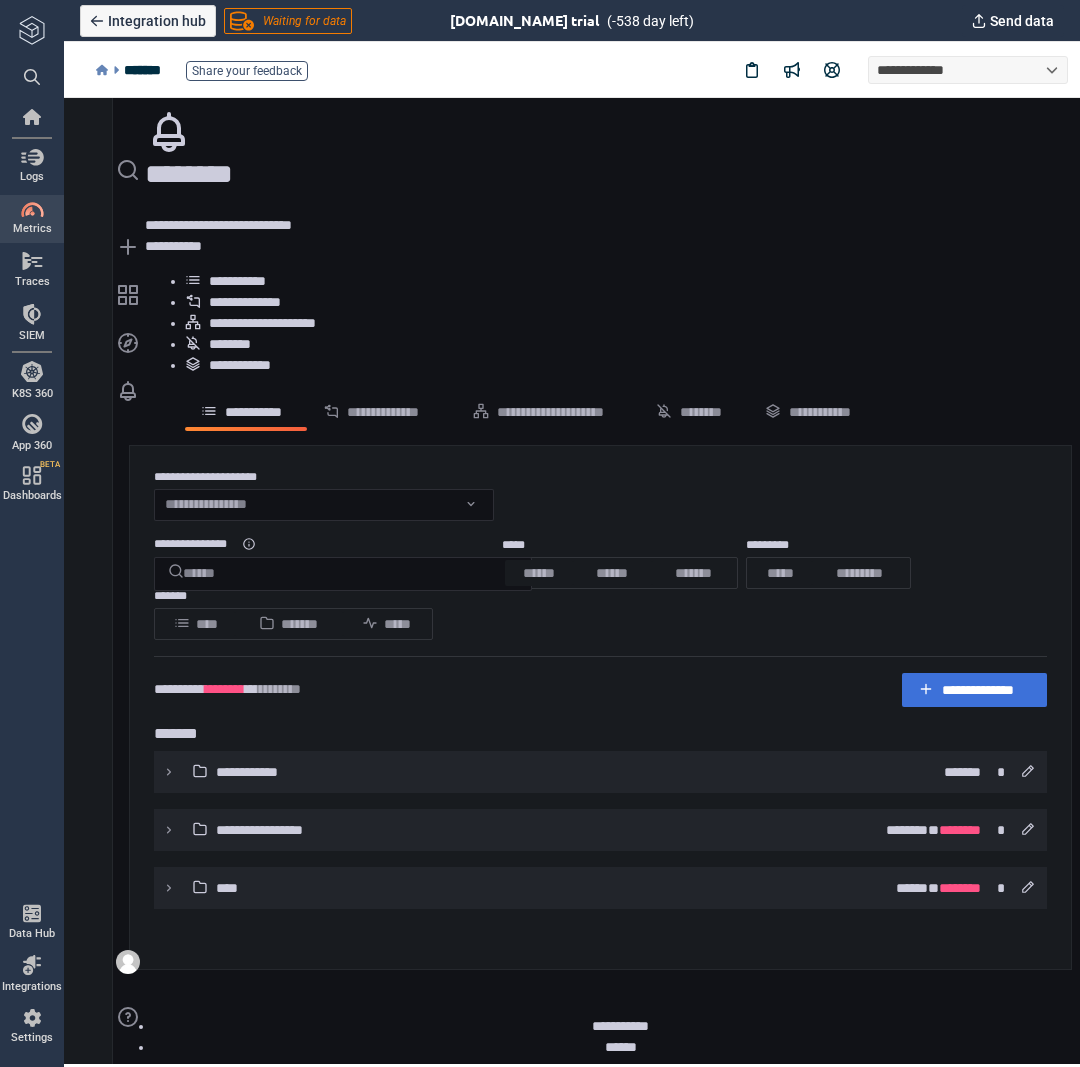 click on "**********" at bounding box center [600, 707] 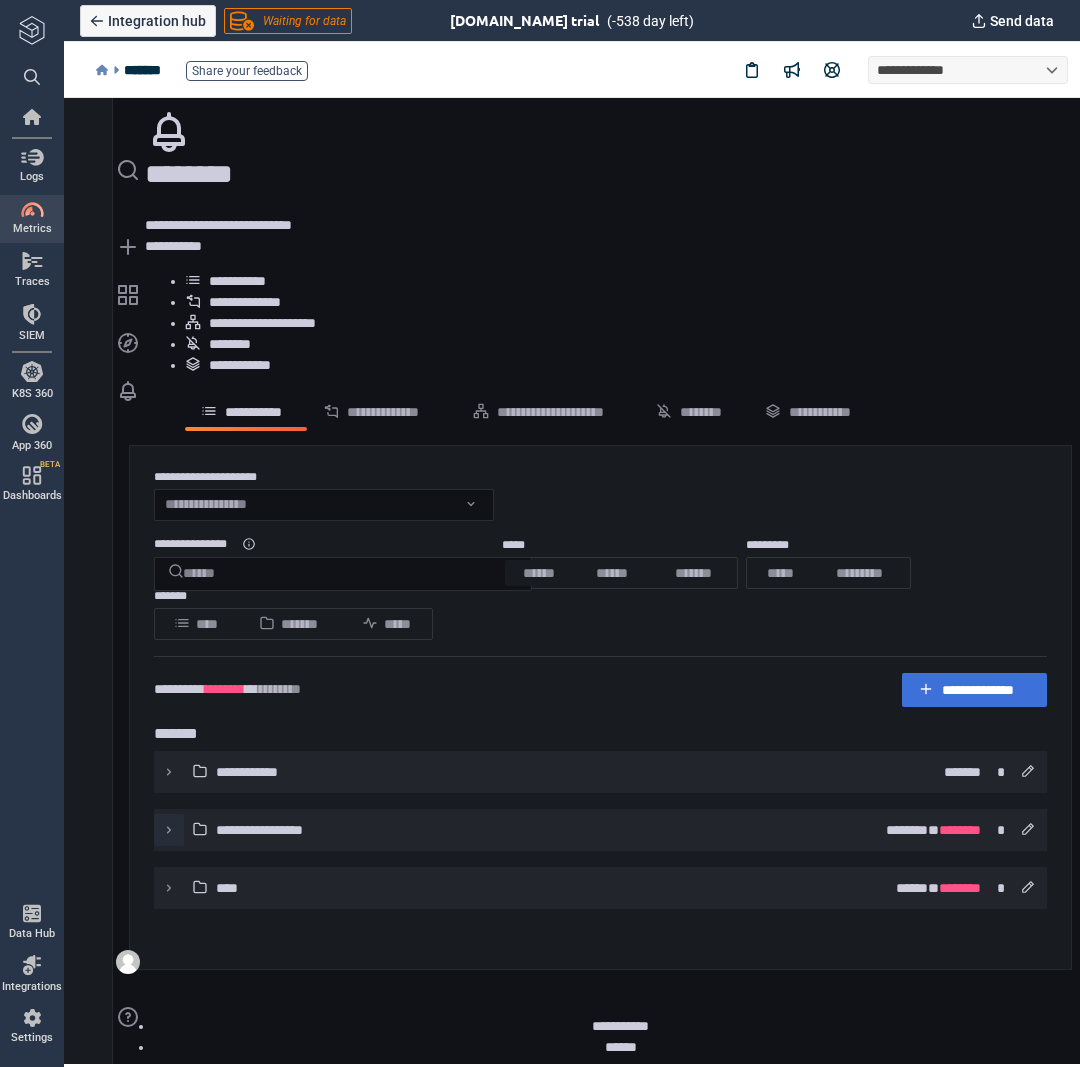 click 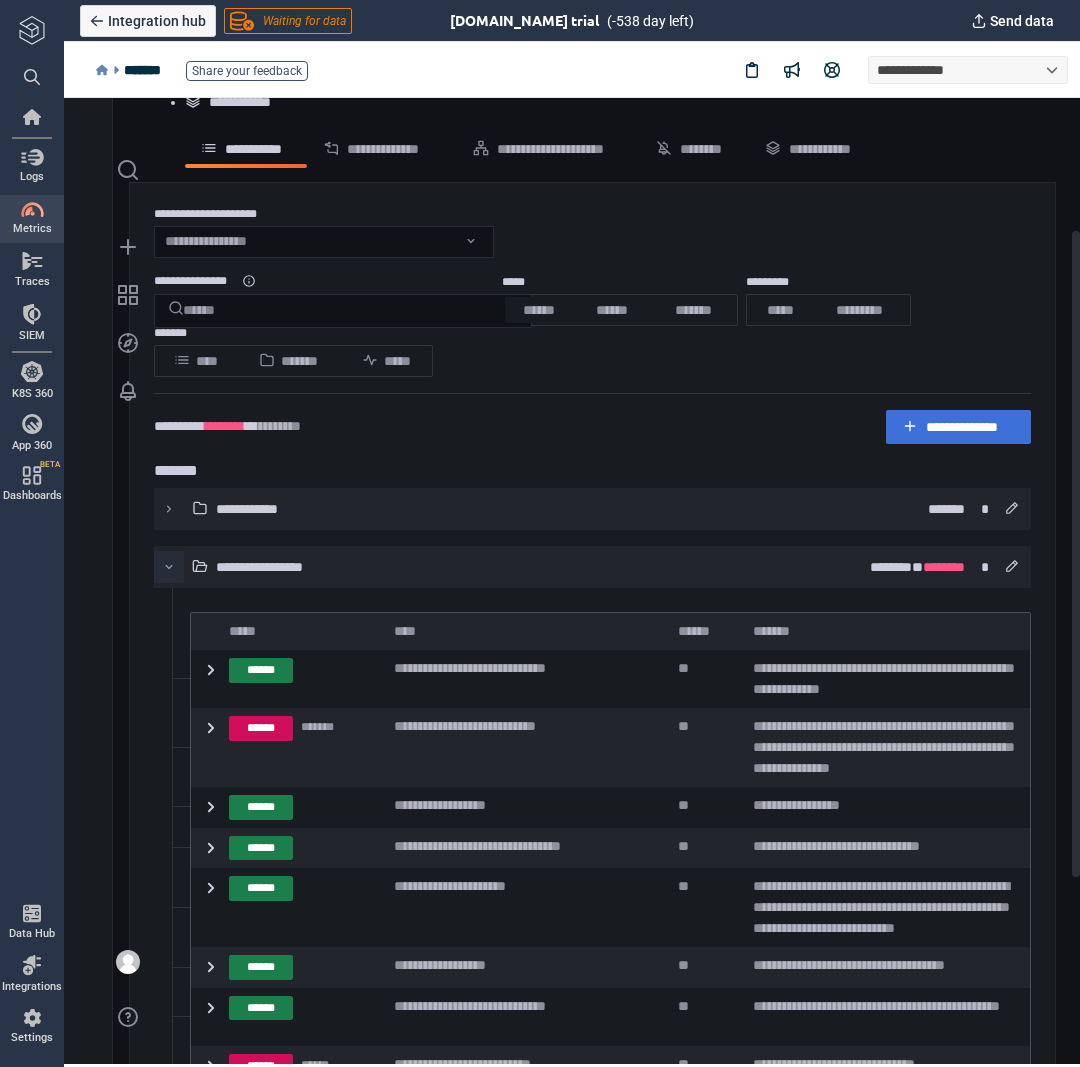 scroll, scrollTop: 400, scrollLeft: 0, axis: vertical 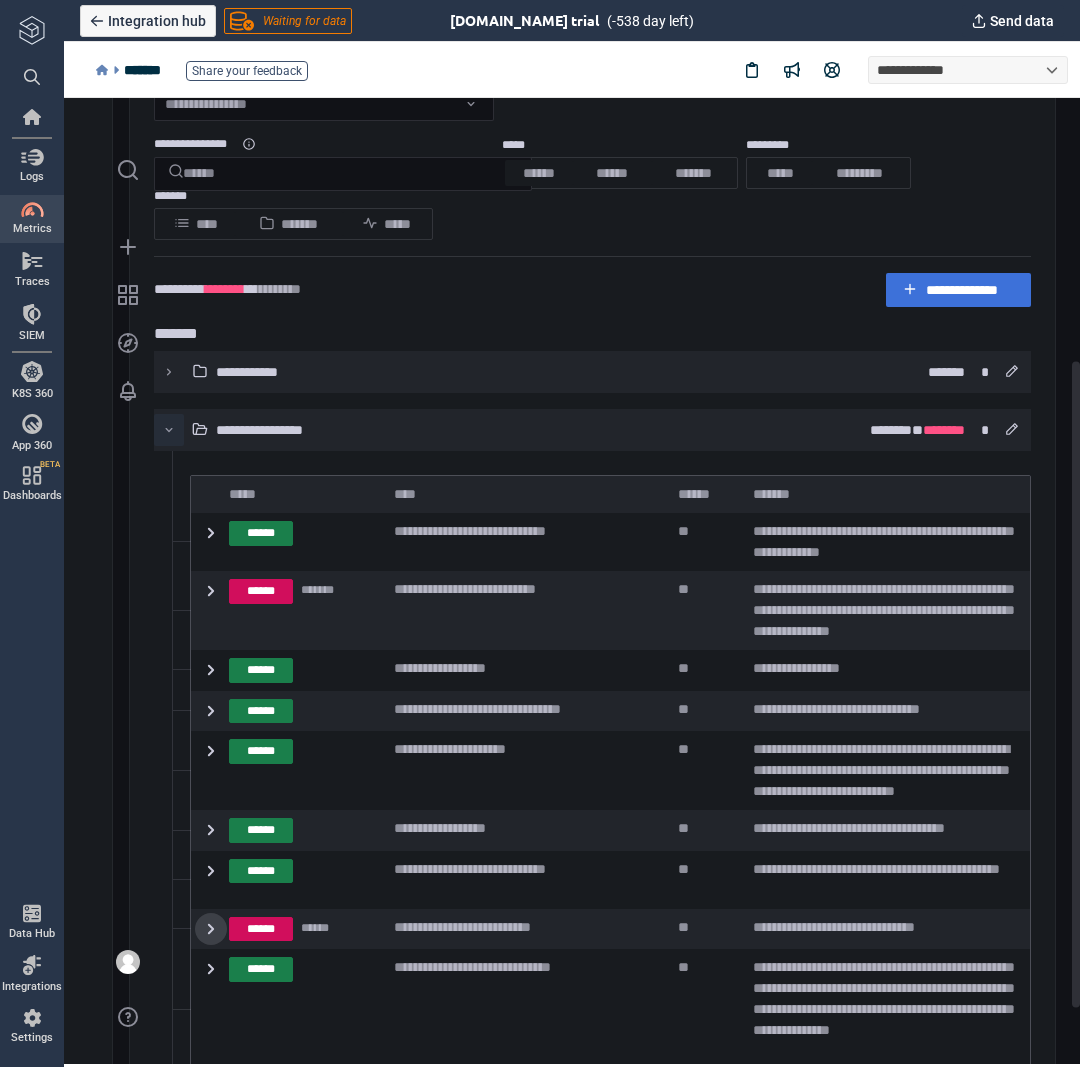 click 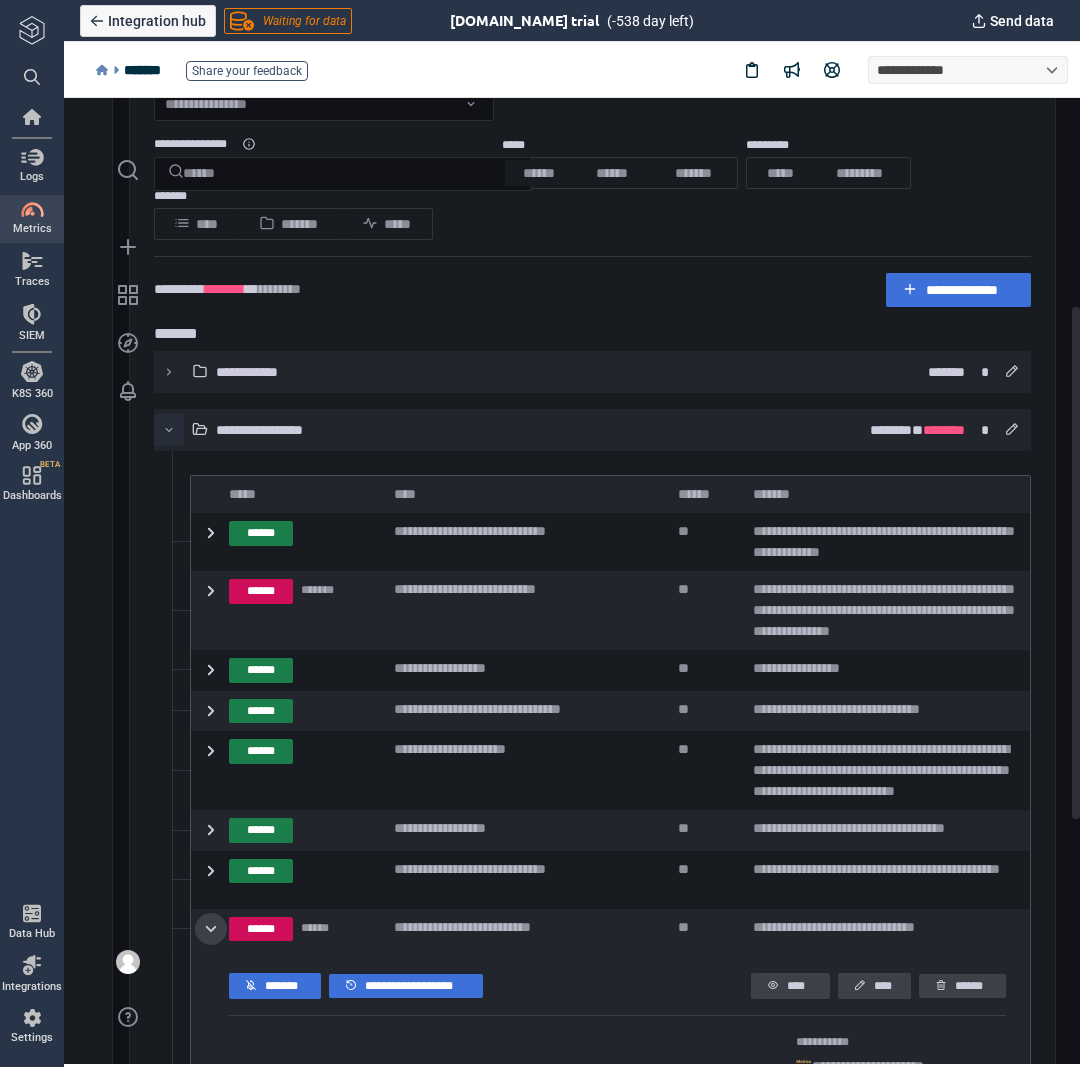 click on "******" at bounding box center [303, 880] 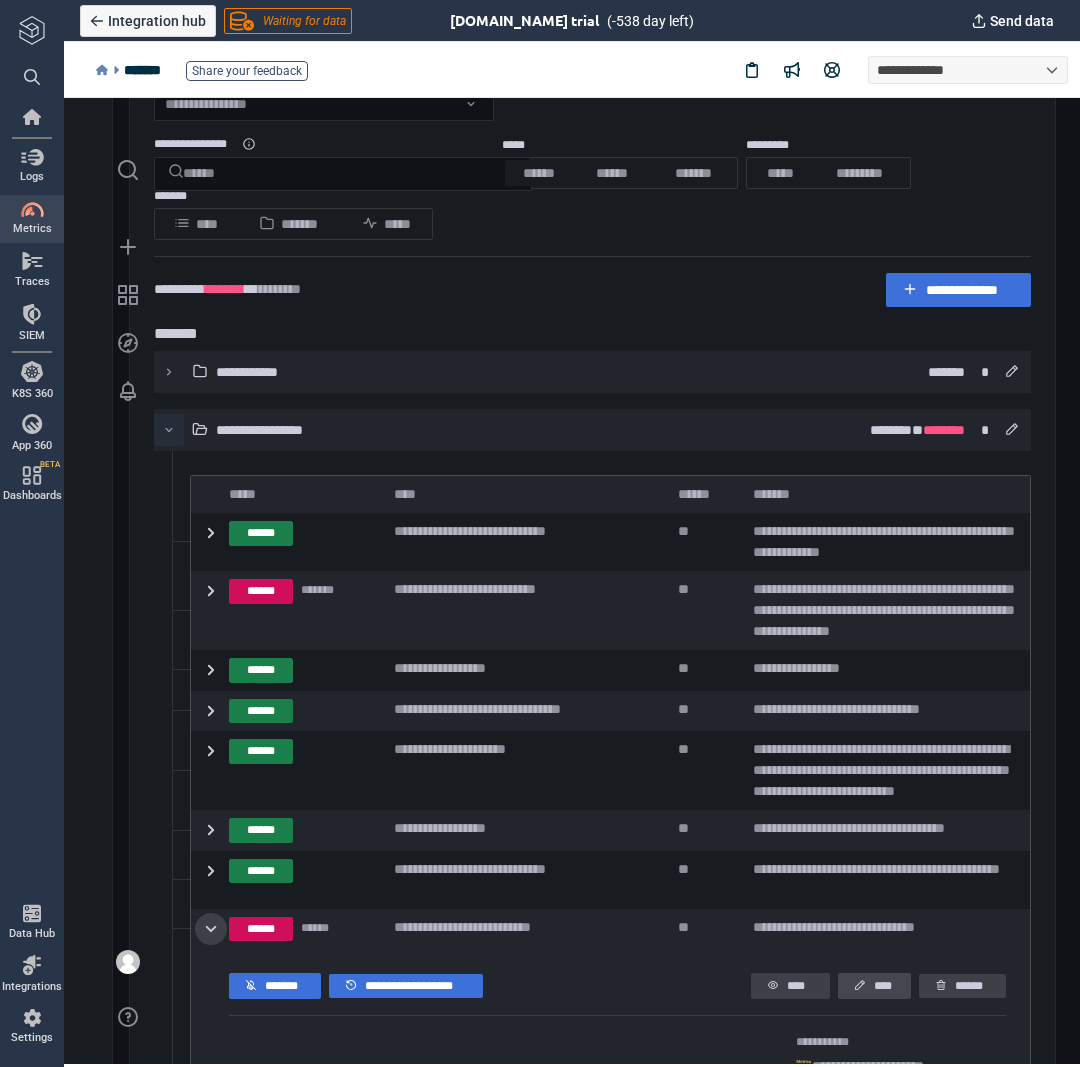 click 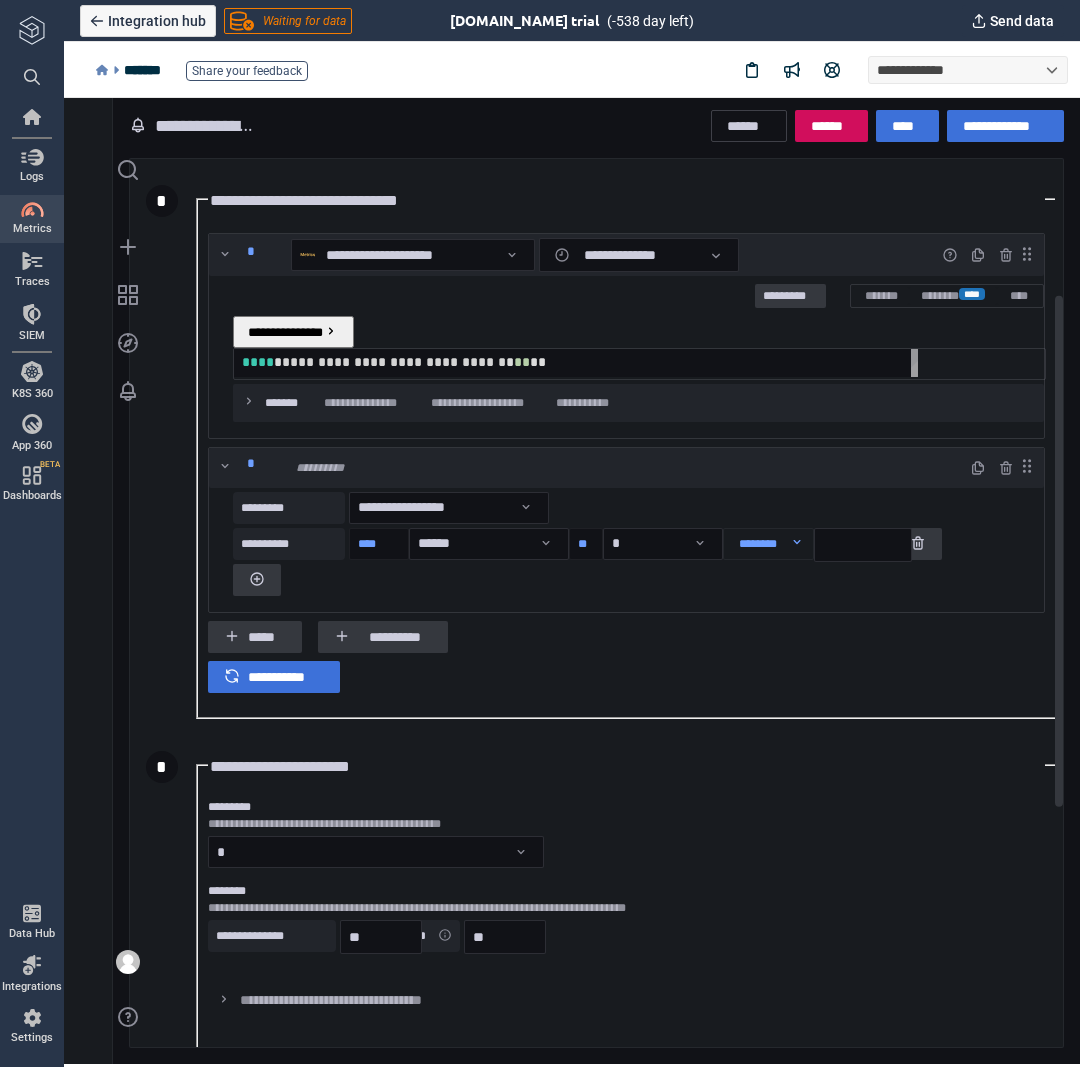 scroll, scrollTop: 48, scrollLeft: 0, axis: vertical 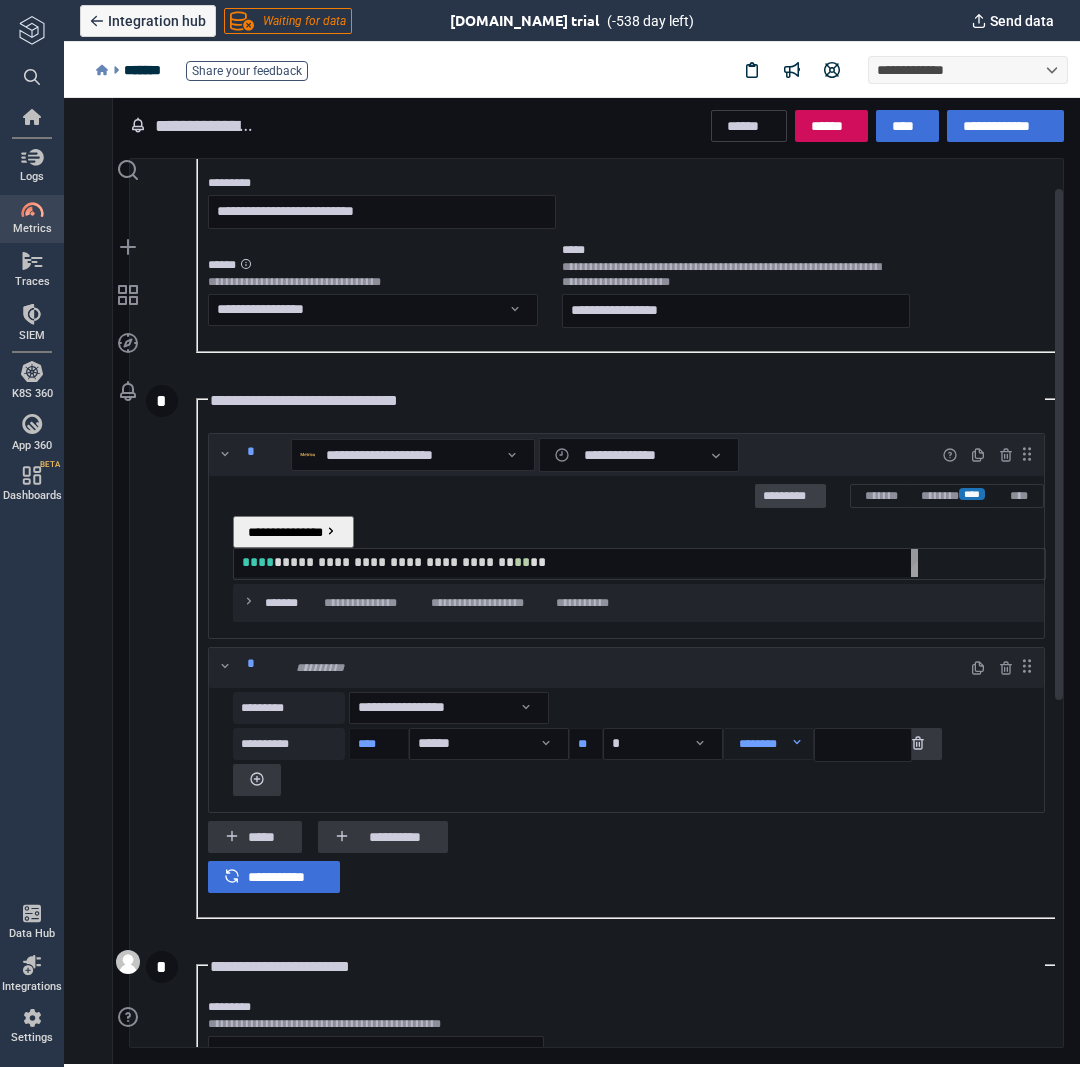 click on "*********" at bounding box center (790, 497) 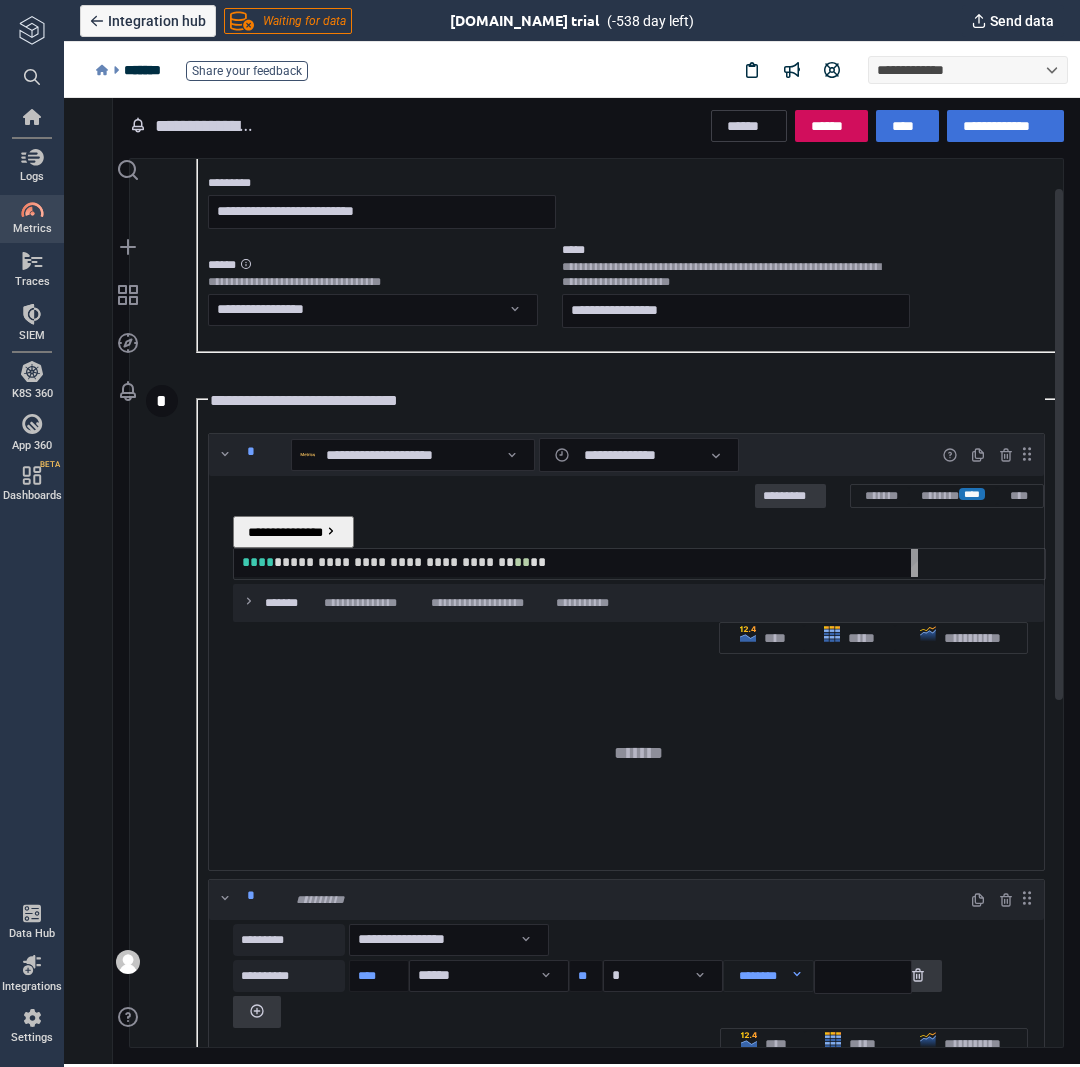 scroll, scrollTop: 8, scrollLeft: 8, axis: both 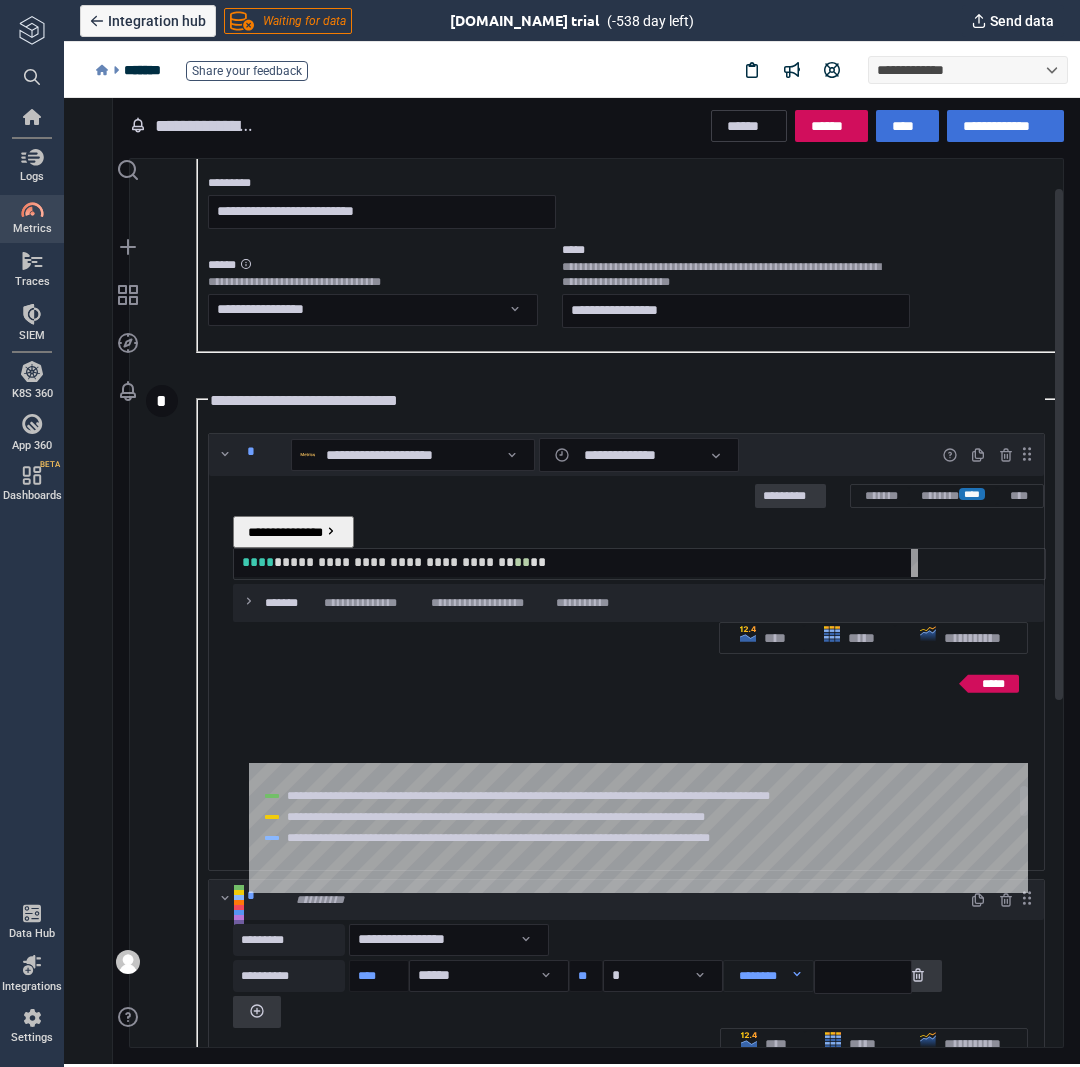 click on "**********" at bounding box center (592, 1106) 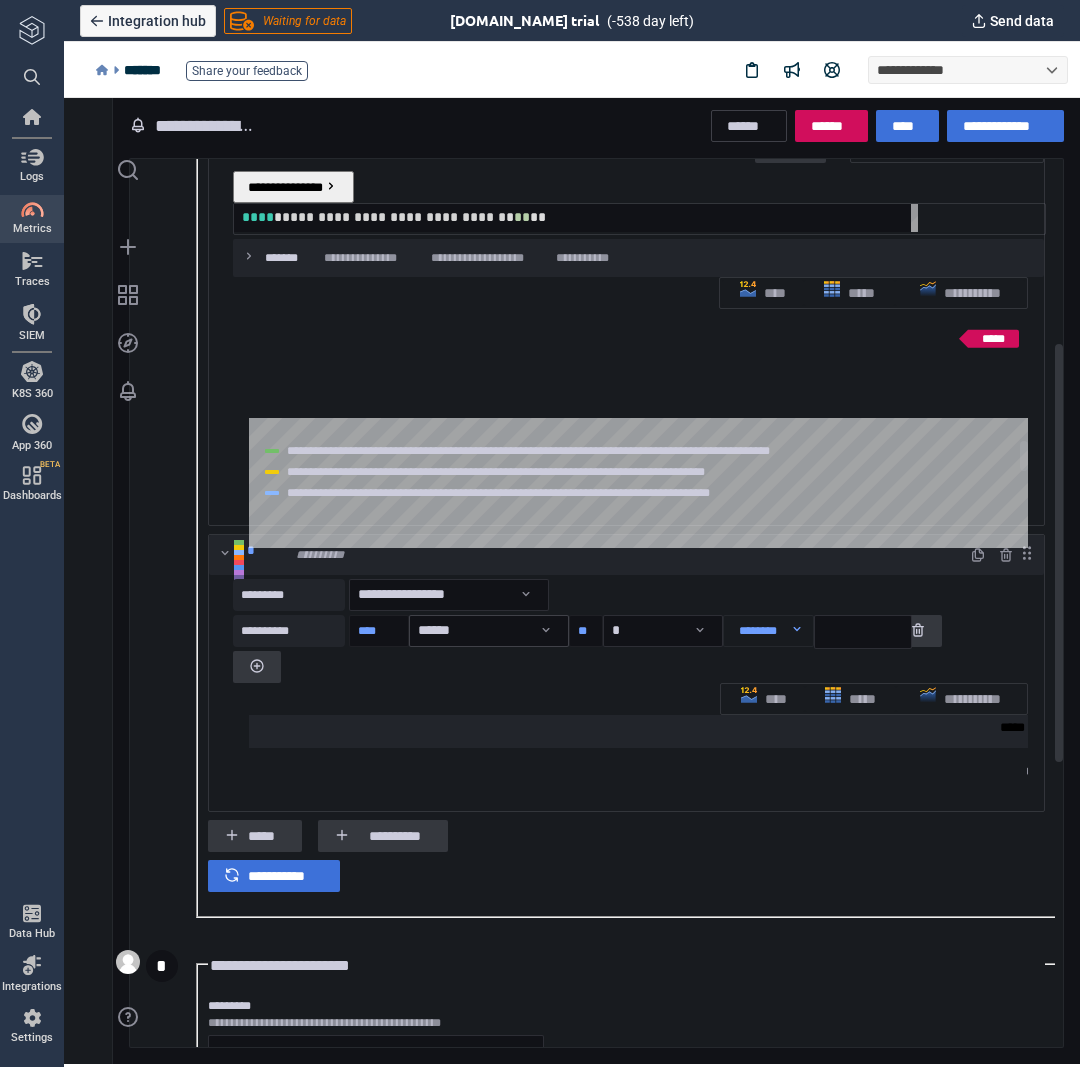 scroll, scrollTop: 193, scrollLeft: 0, axis: vertical 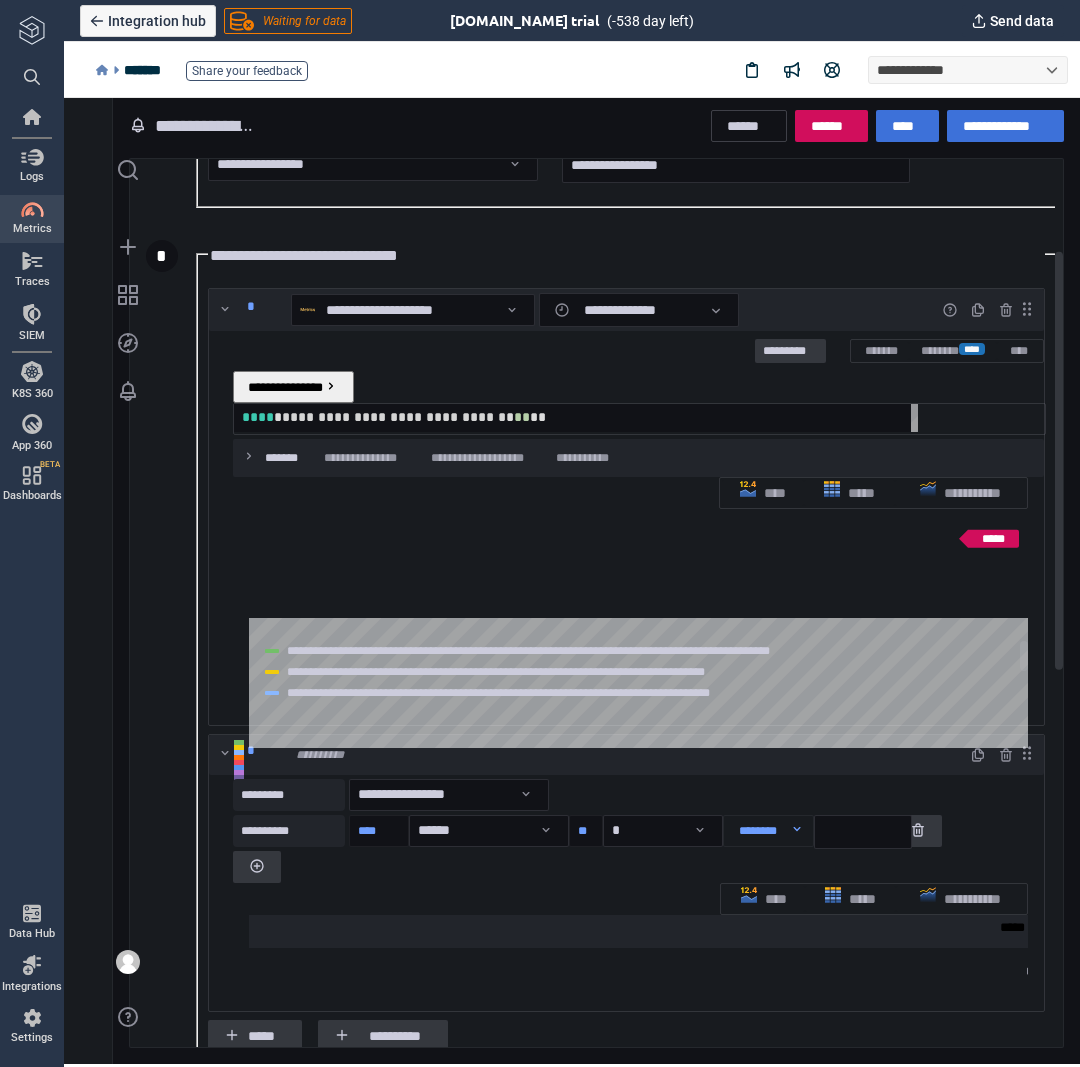 click on "**********" at bounding box center (592, 961) 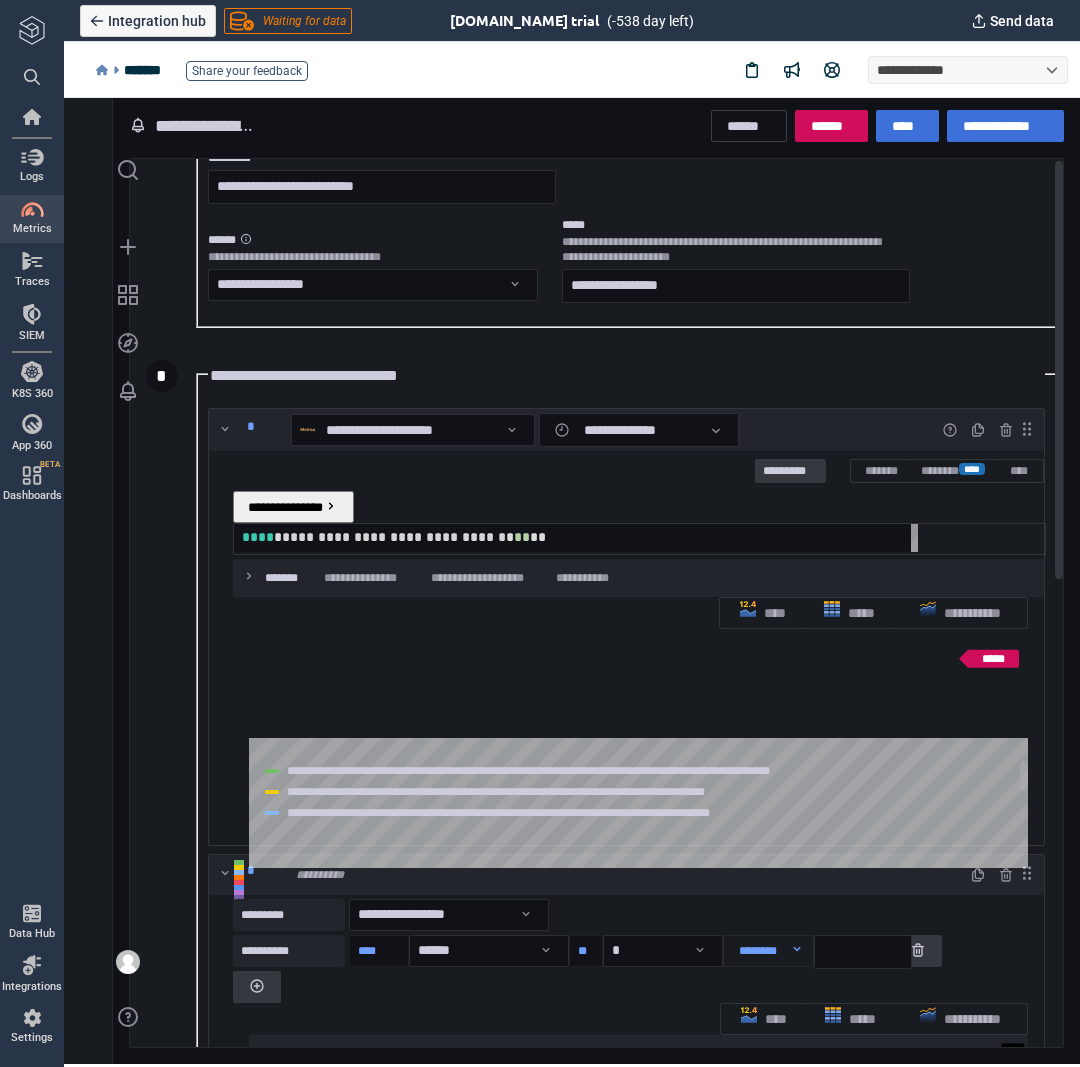 scroll, scrollTop: 0, scrollLeft: 0, axis: both 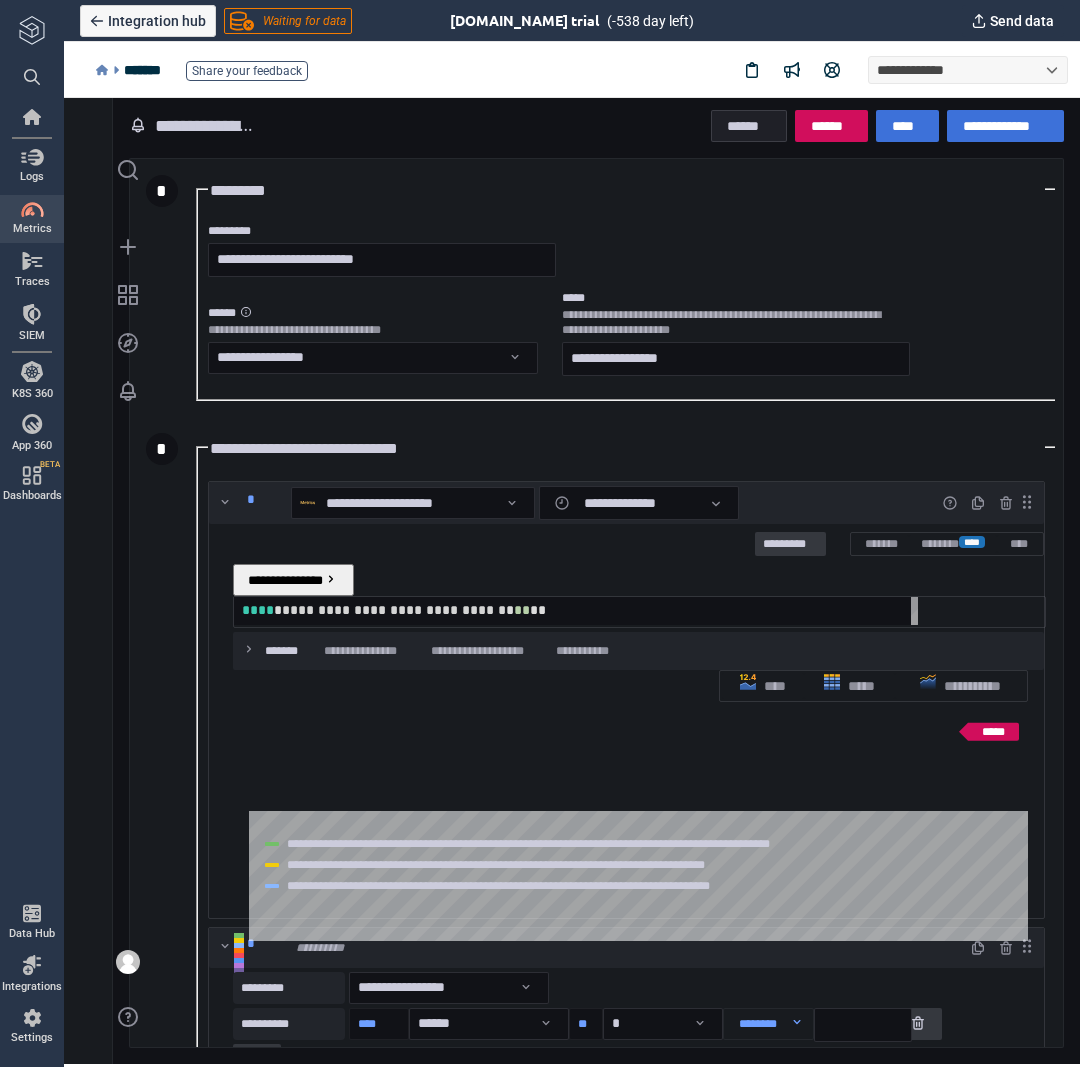 click on "******" at bounding box center [749, 126] 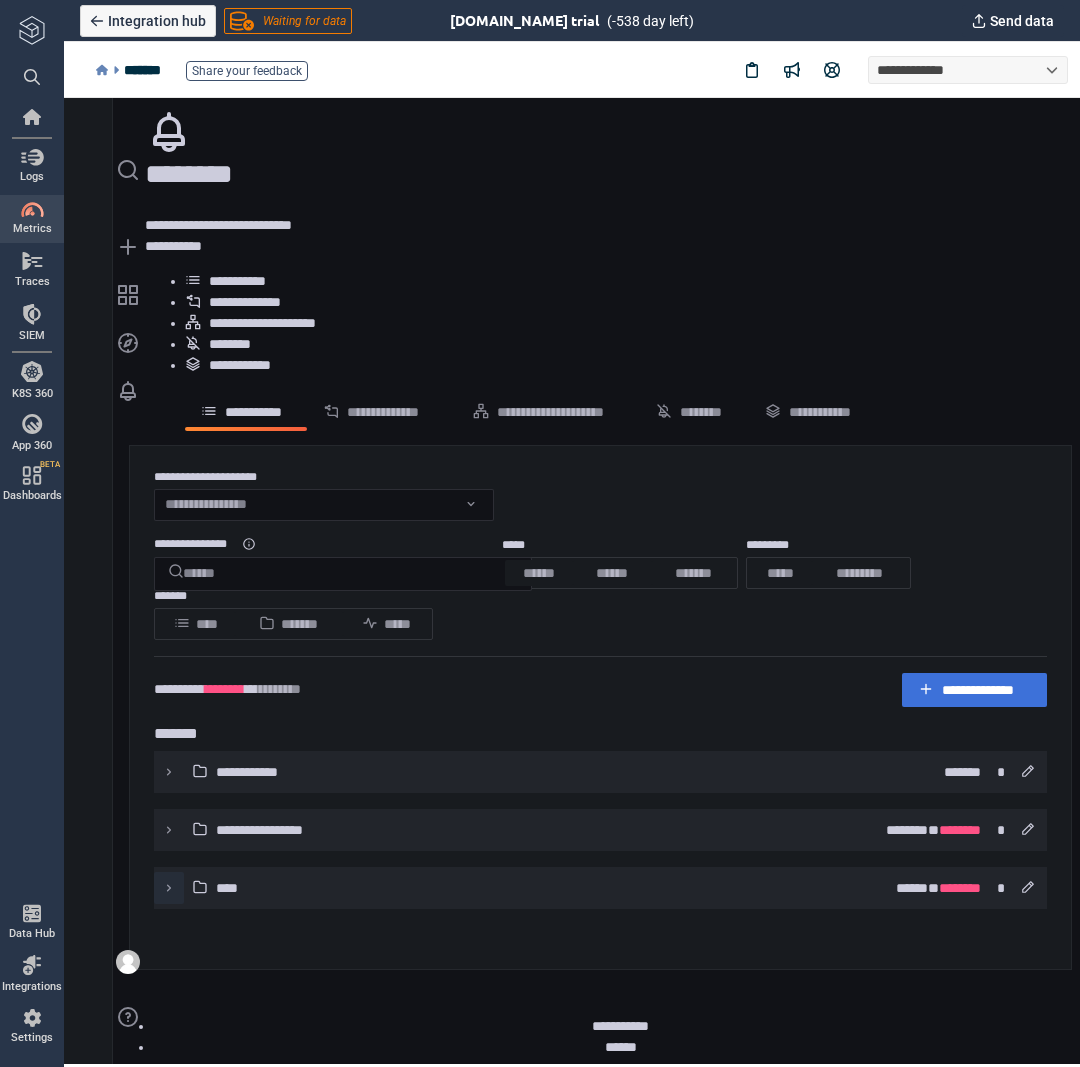 click 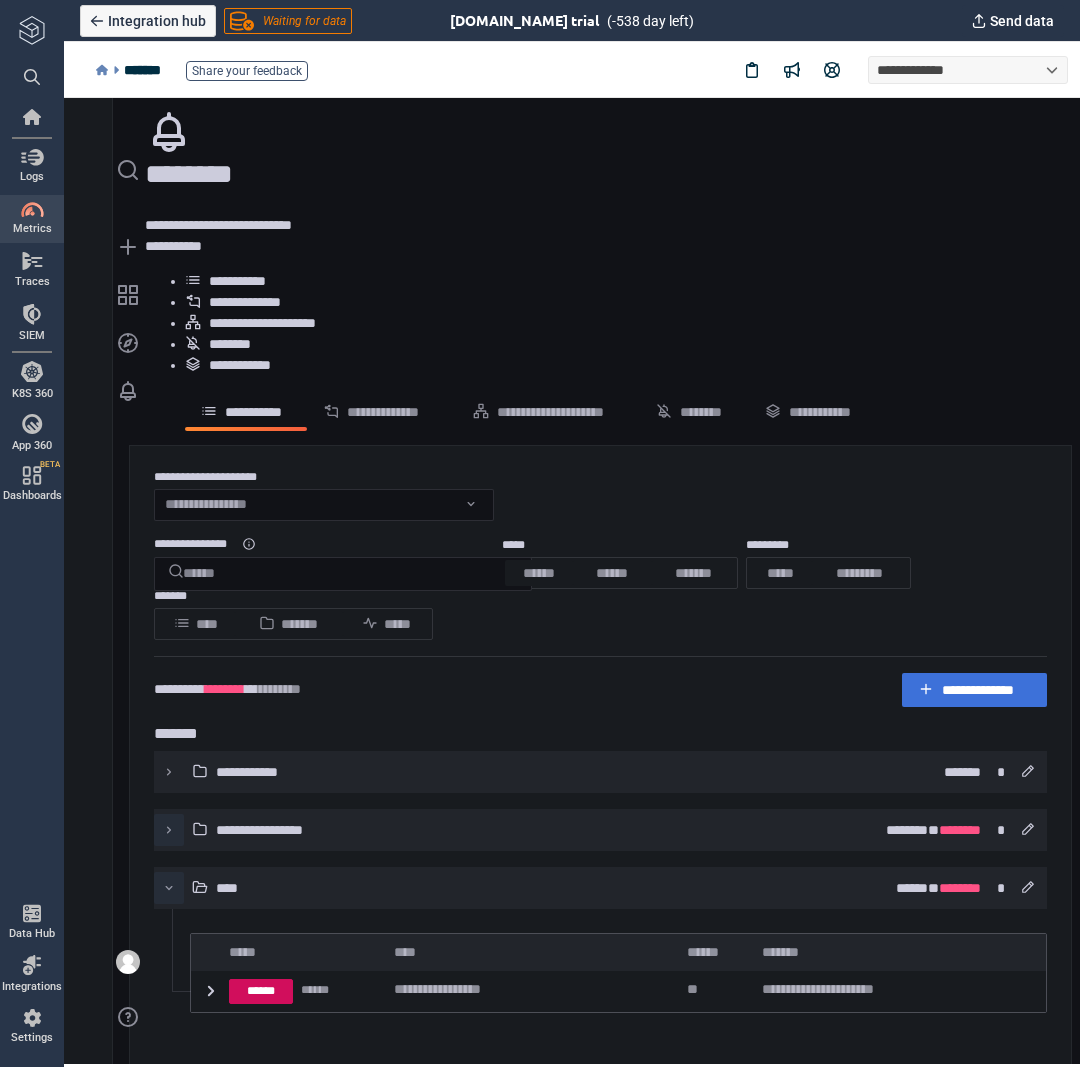 click 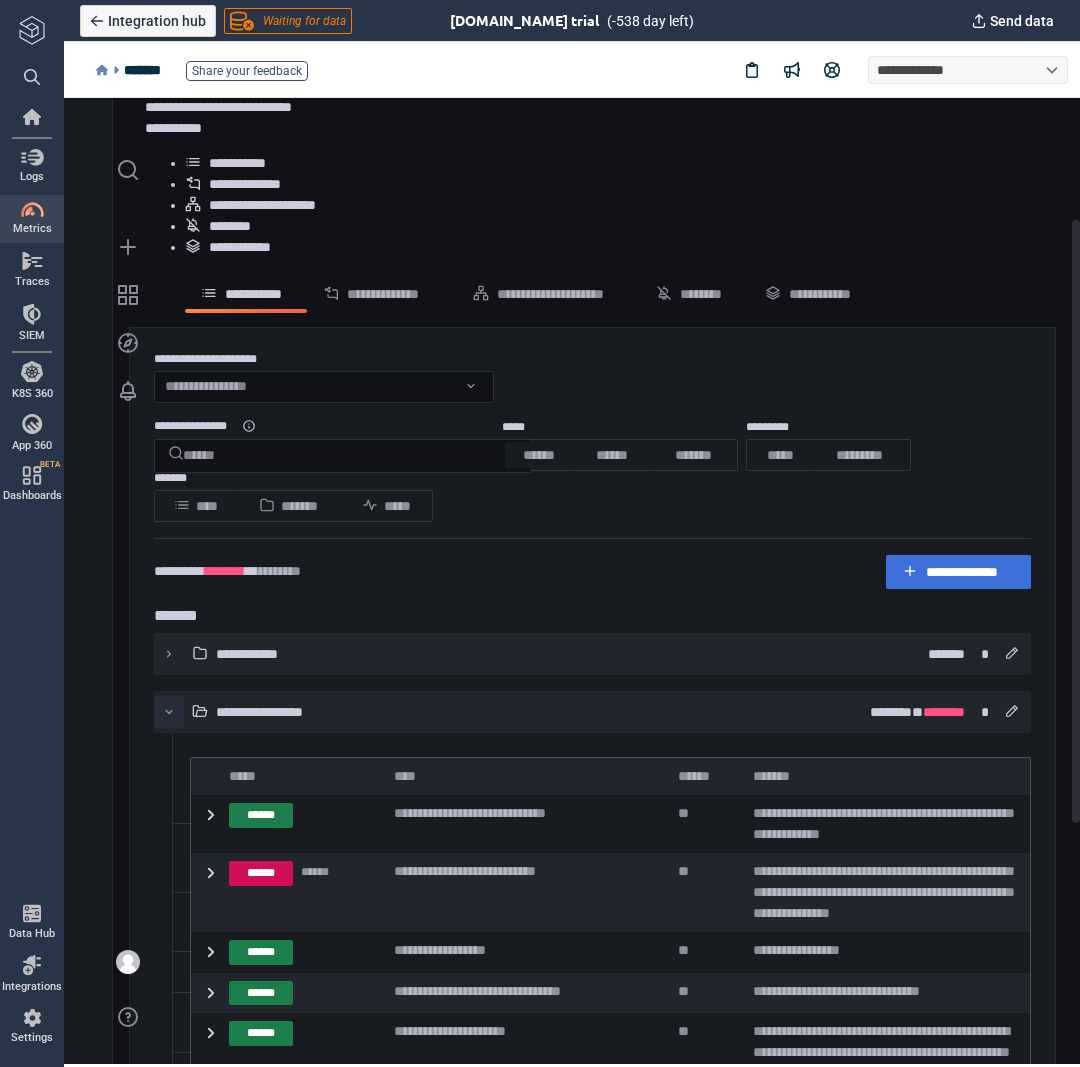 scroll, scrollTop: 200, scrollLeft: 0, axis: vertical 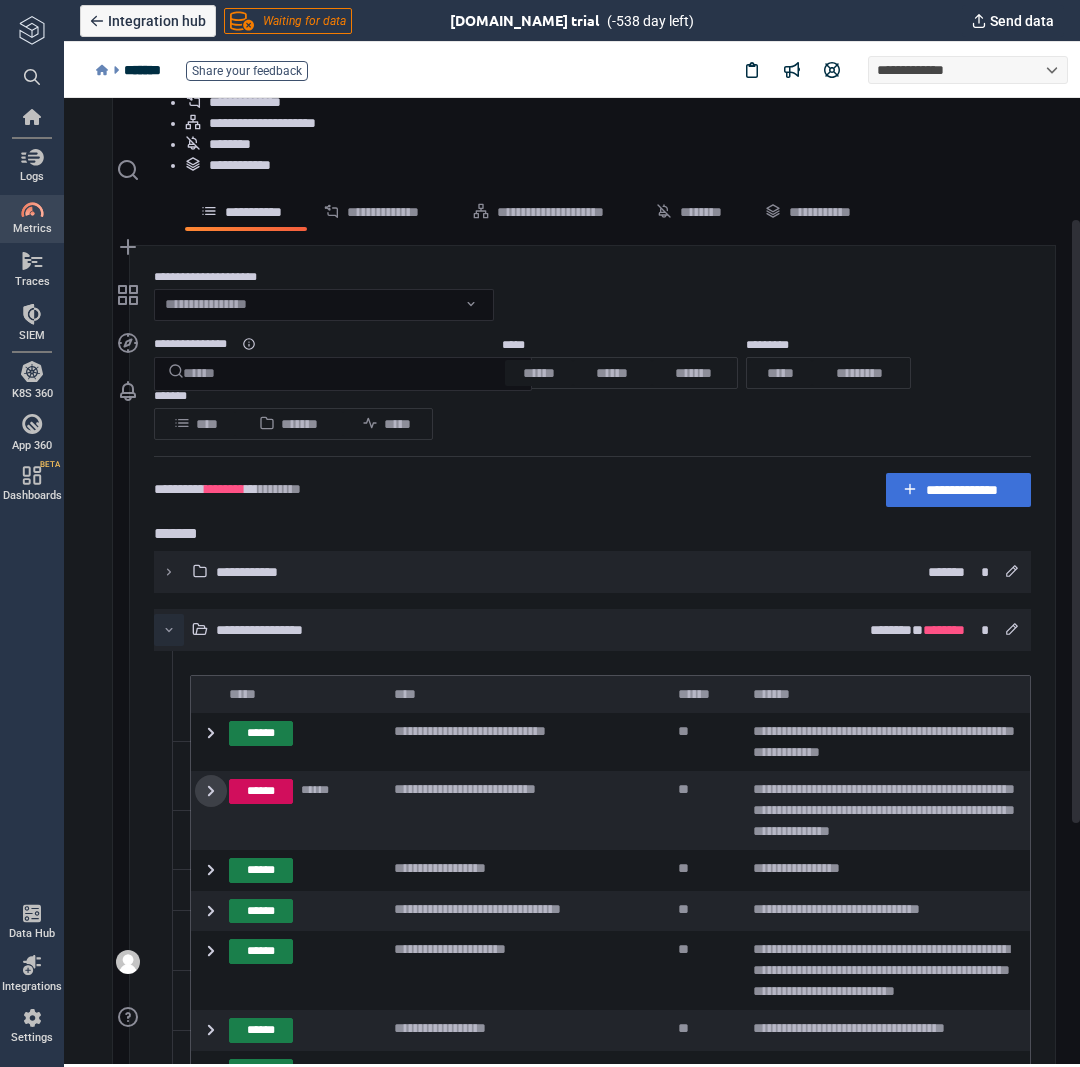 click 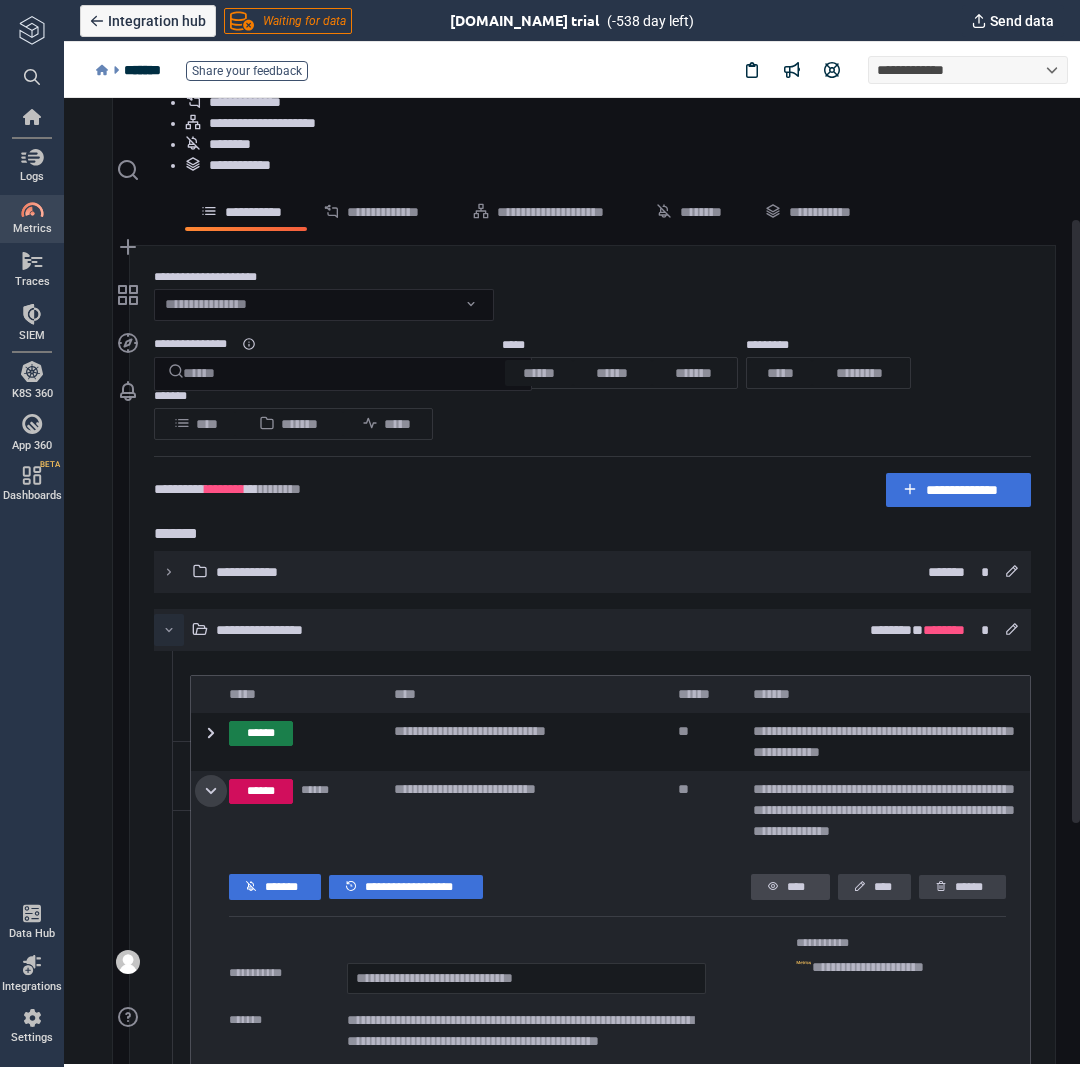 click on "****" at bounding box center [800, 887] 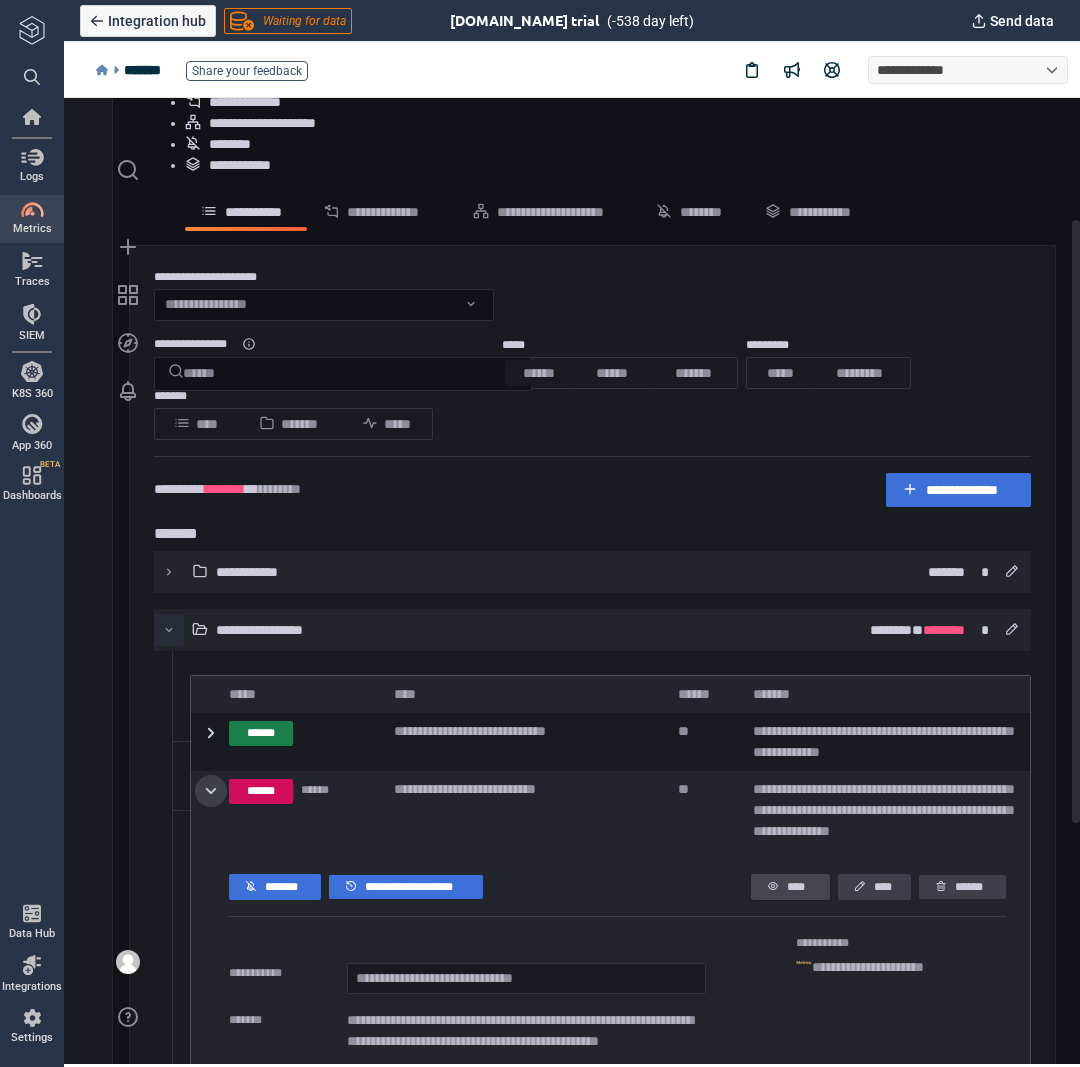 type on "*" 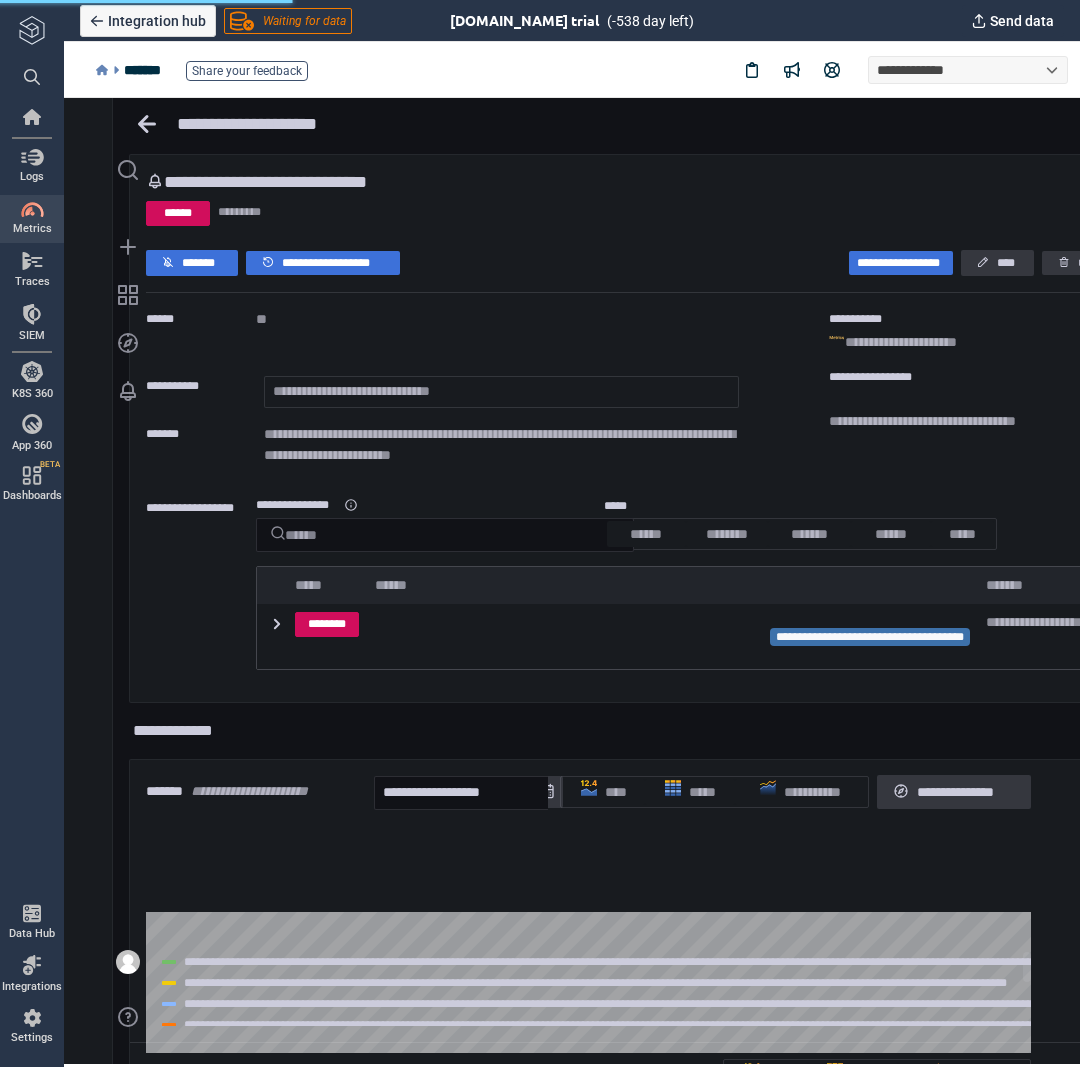 scroll, scrollTop: 8, scrollLeft: 8, axis: both 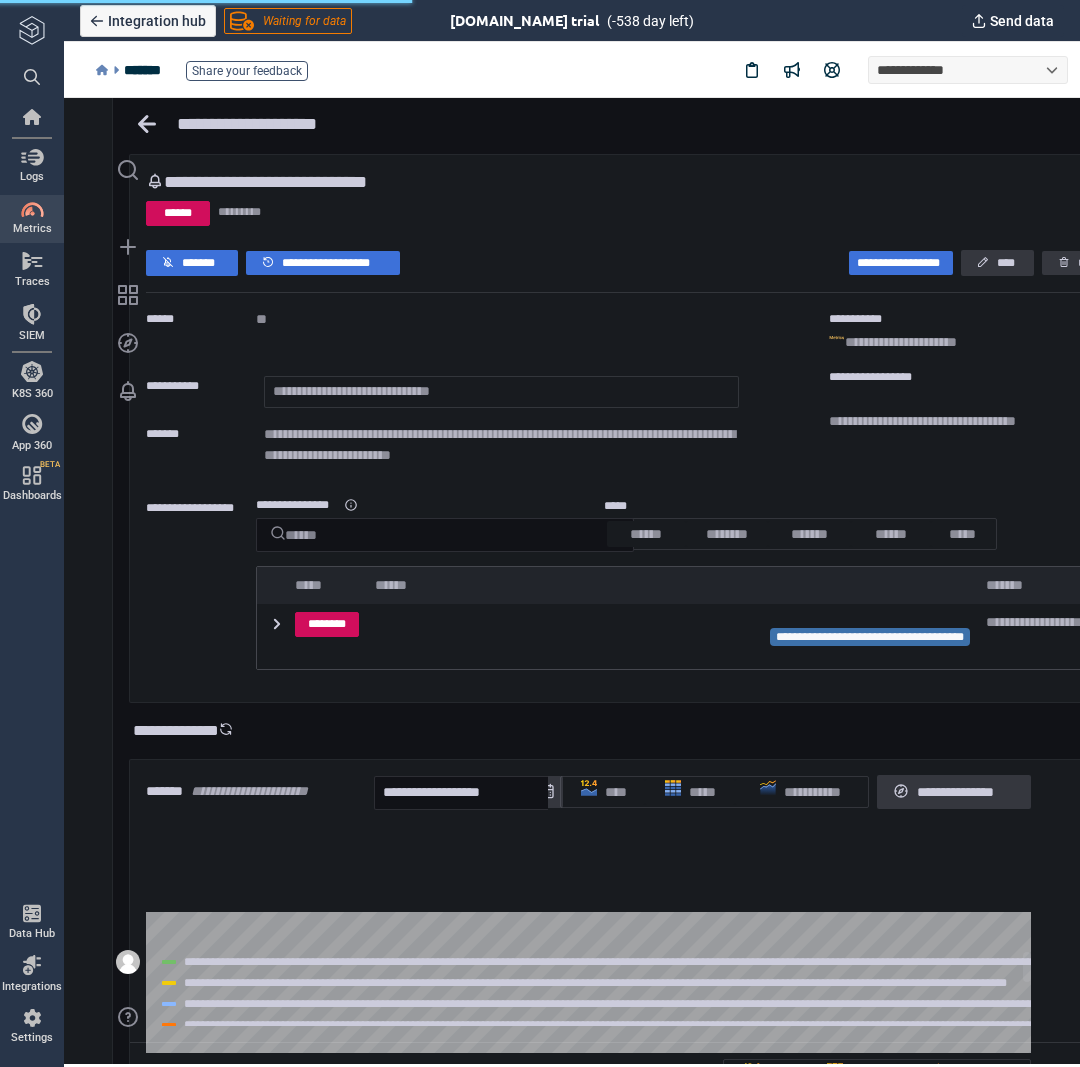 type on "**********" 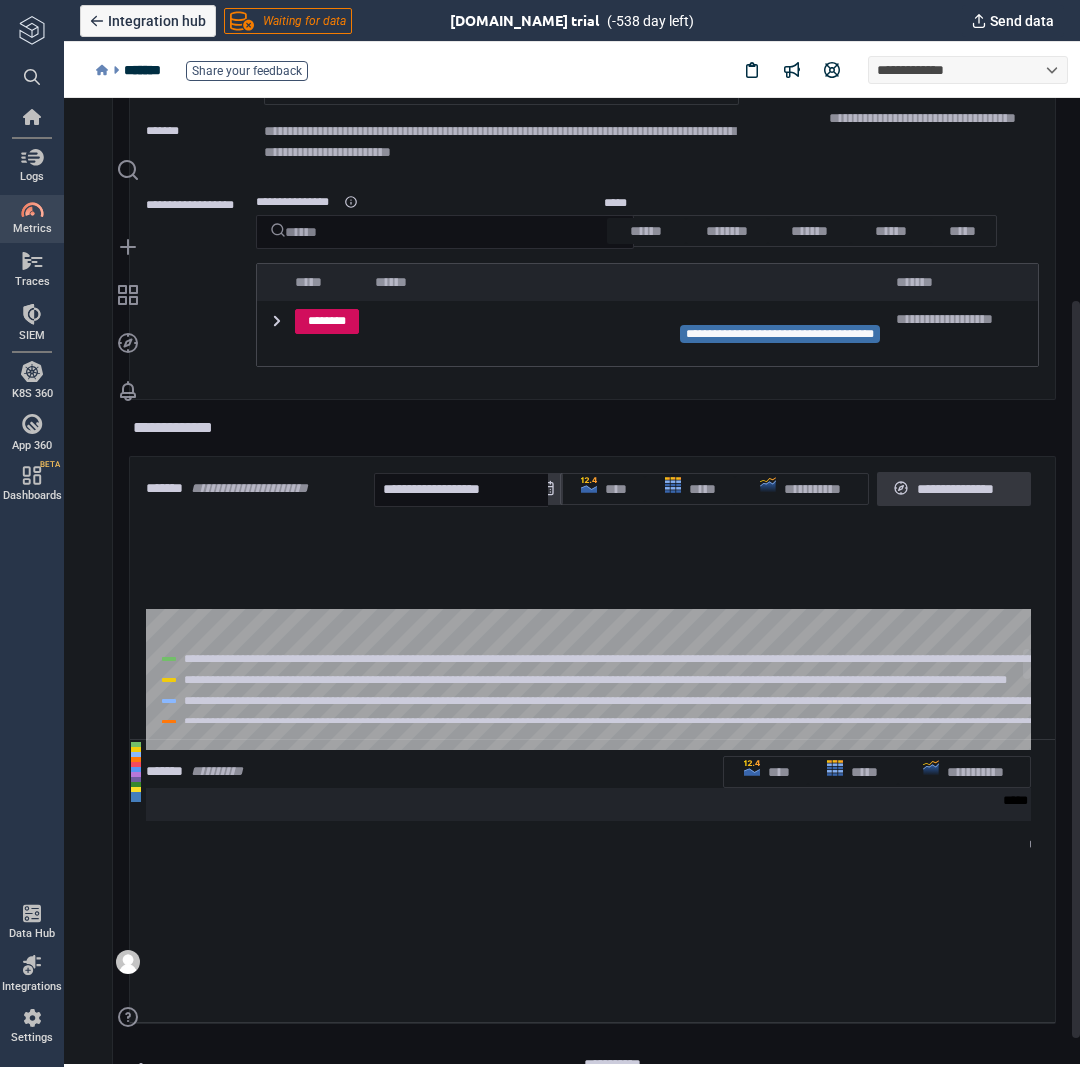 scroll, scrollTop: 0, scrollLeft: 0, axis: both 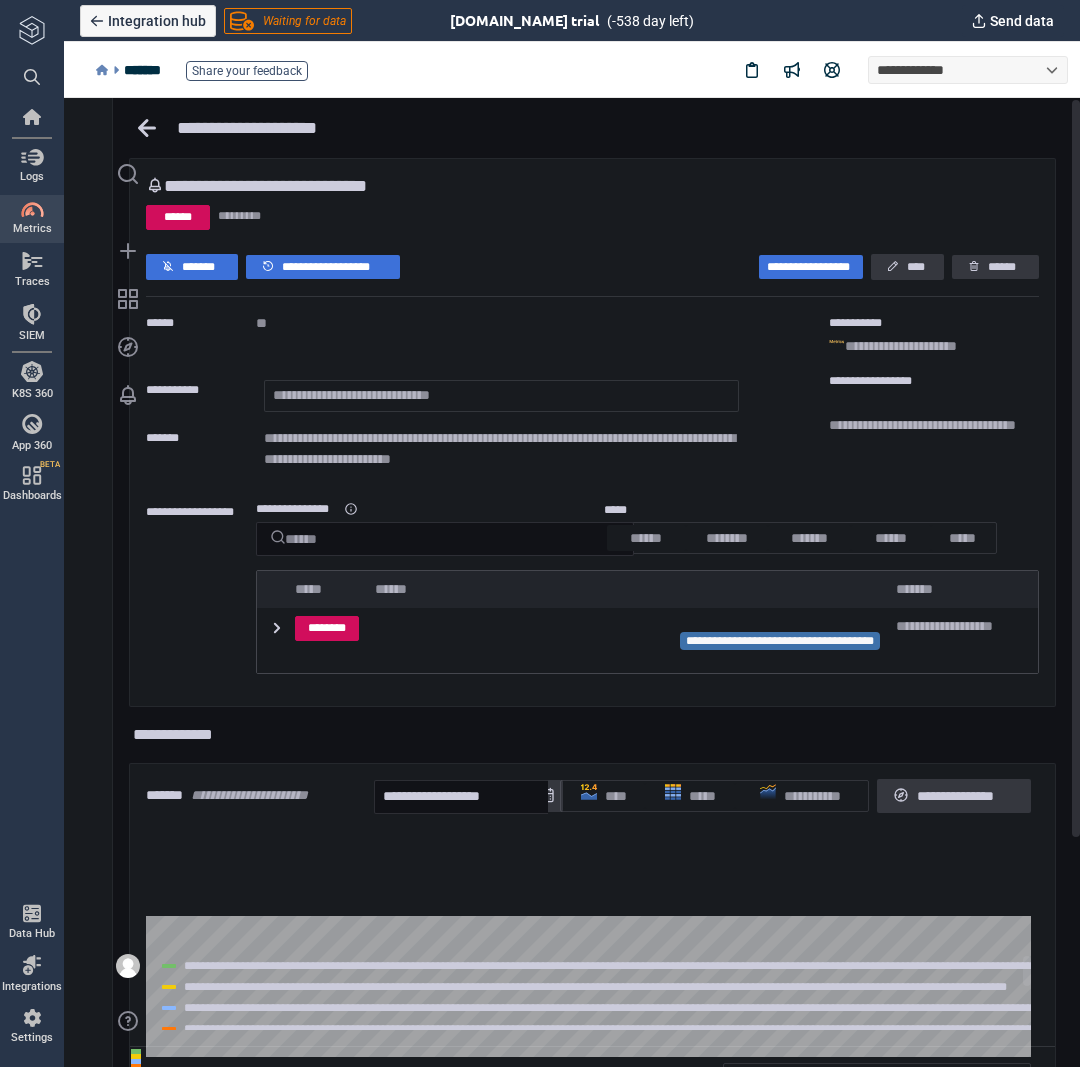 click on "**********" at bounding box center [501, 449] 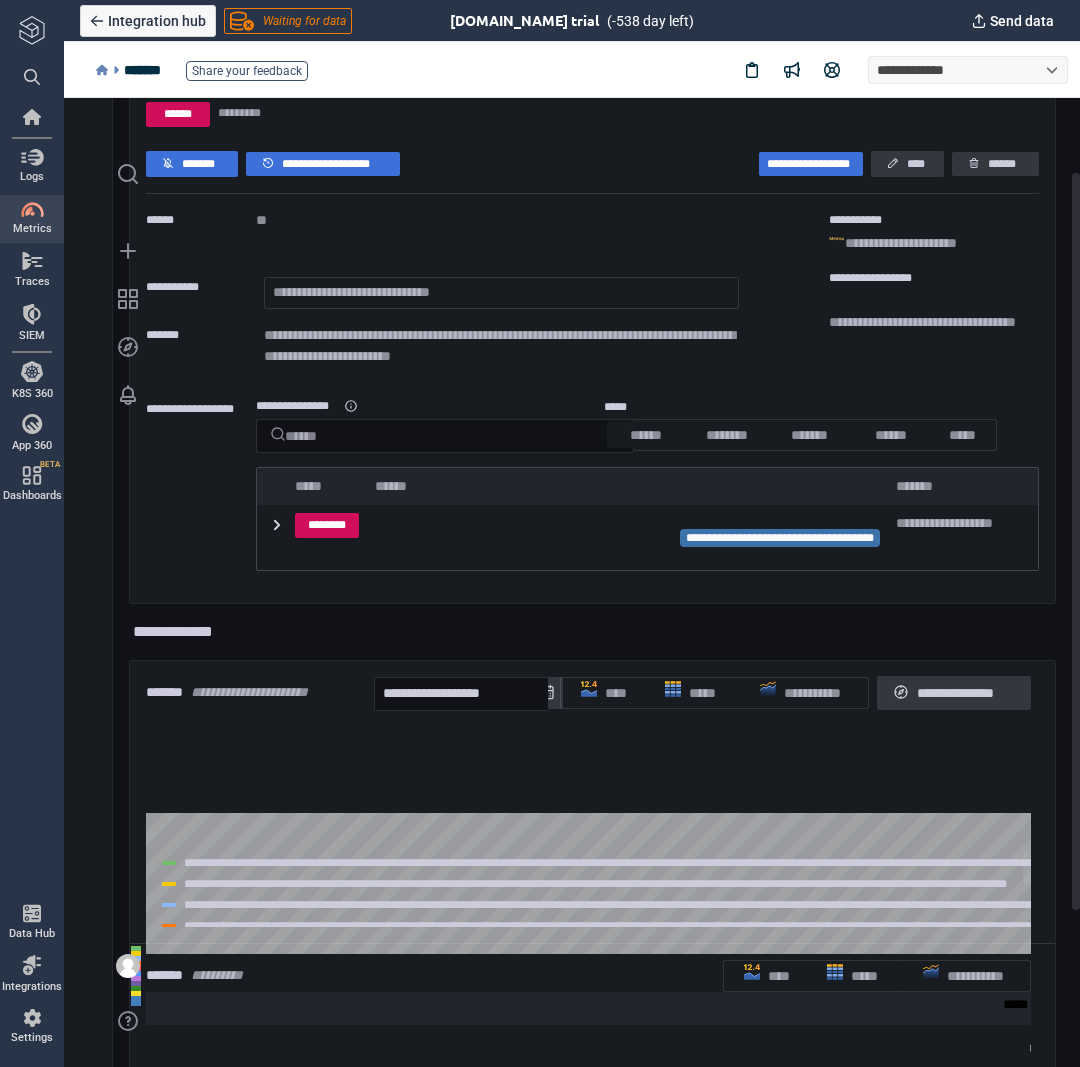 scroll, scrollTop: 0, scrollLeft: 0, axis: both 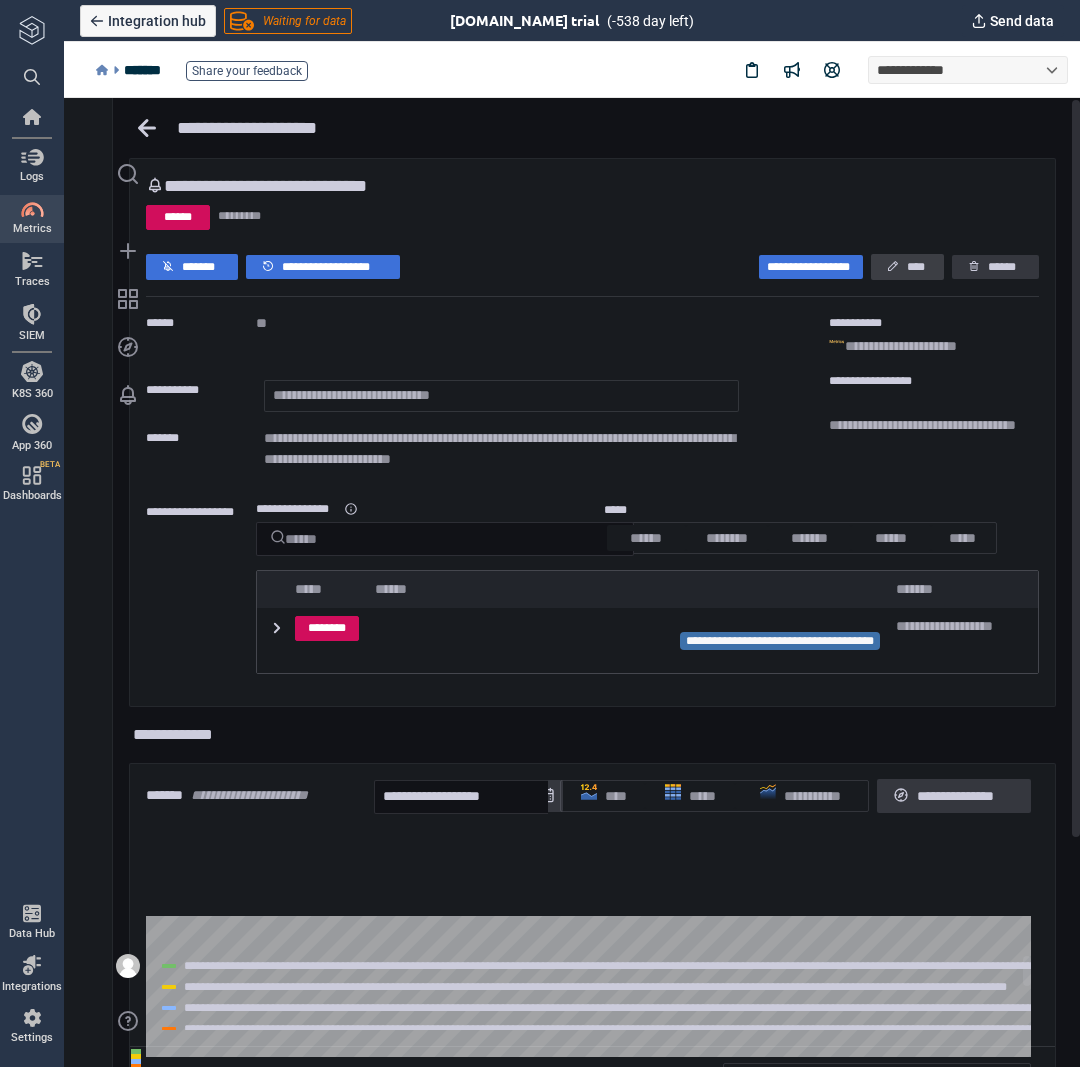 click at bounding box center (897, 267) 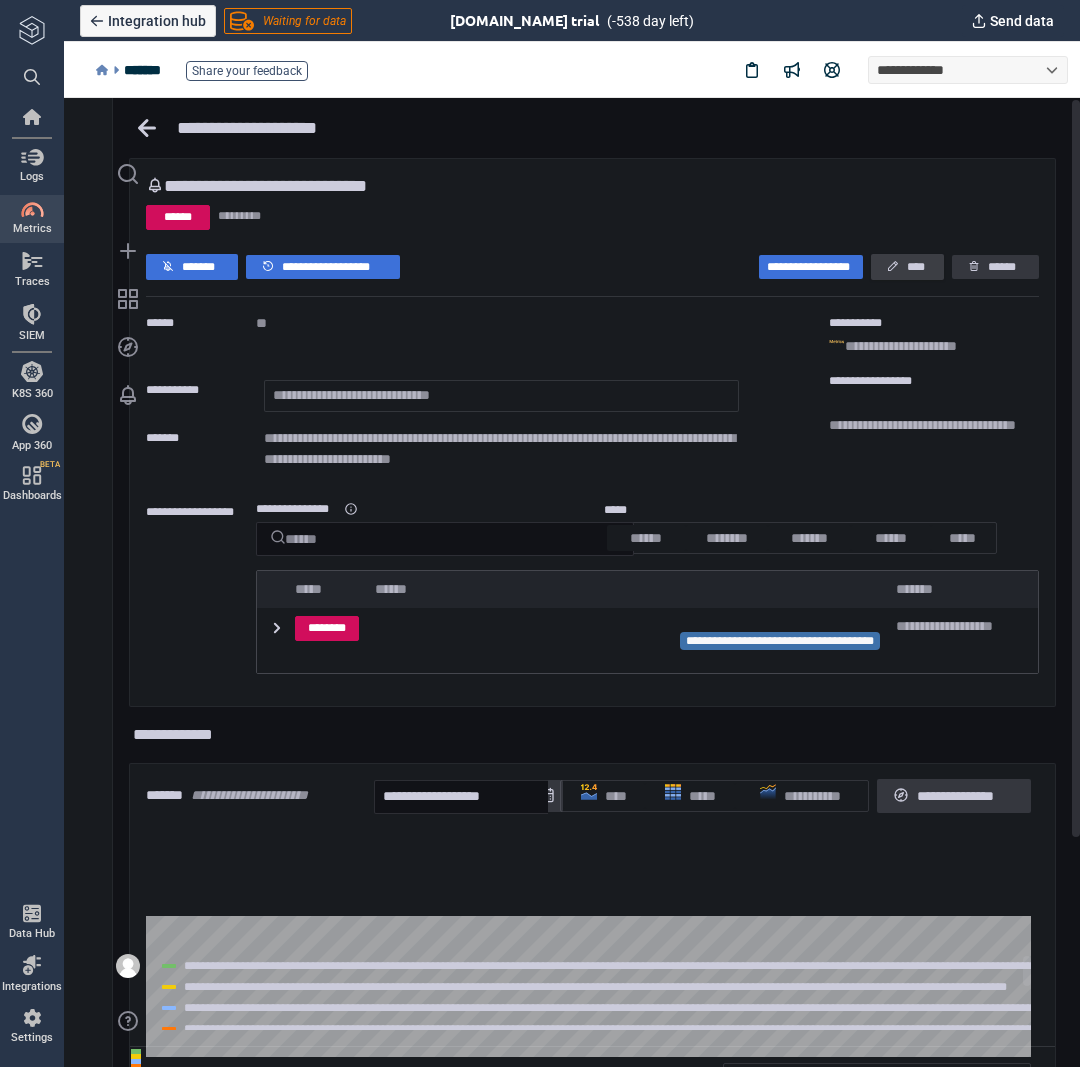 type on "*" 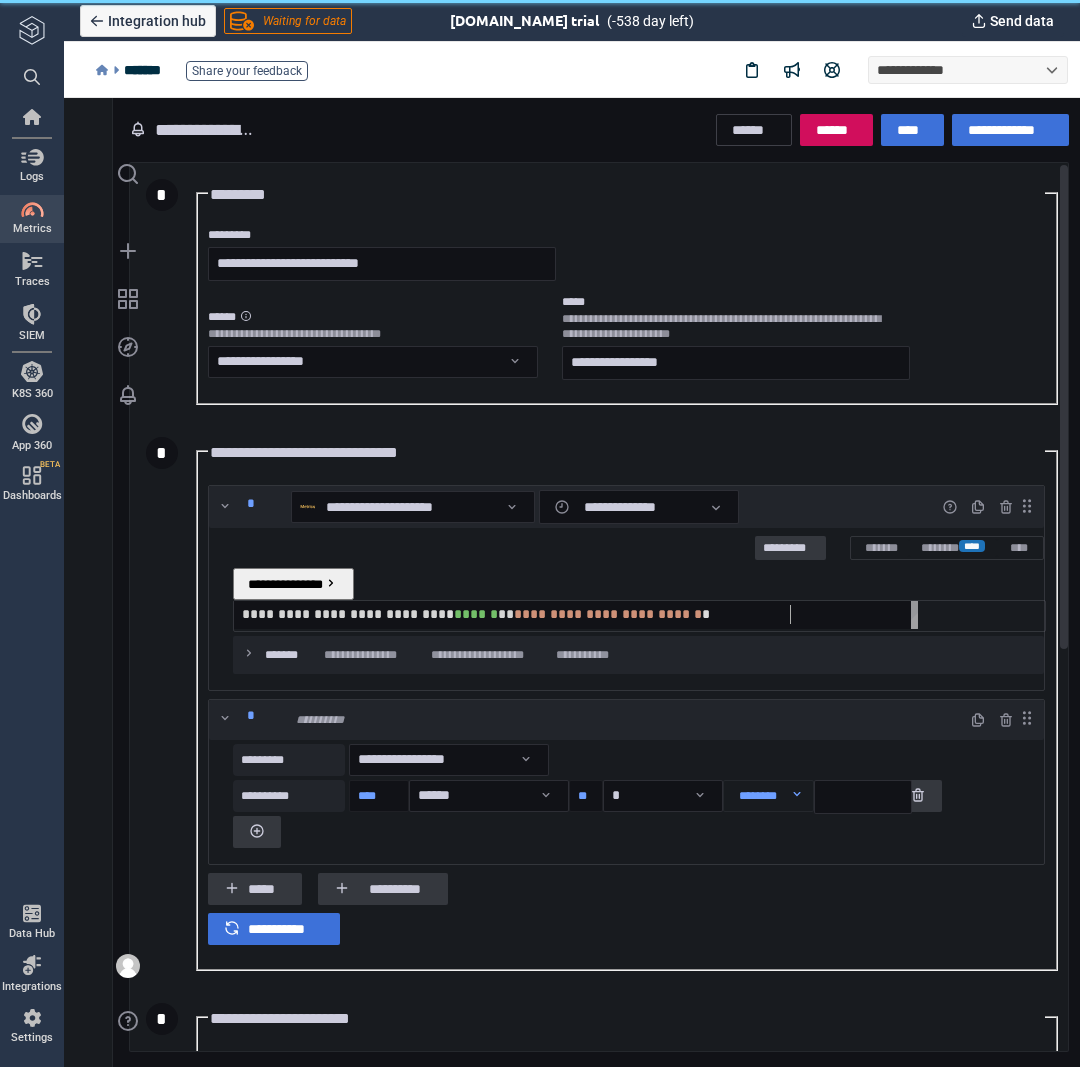 click on "**********" at bounding box center (580, 615) 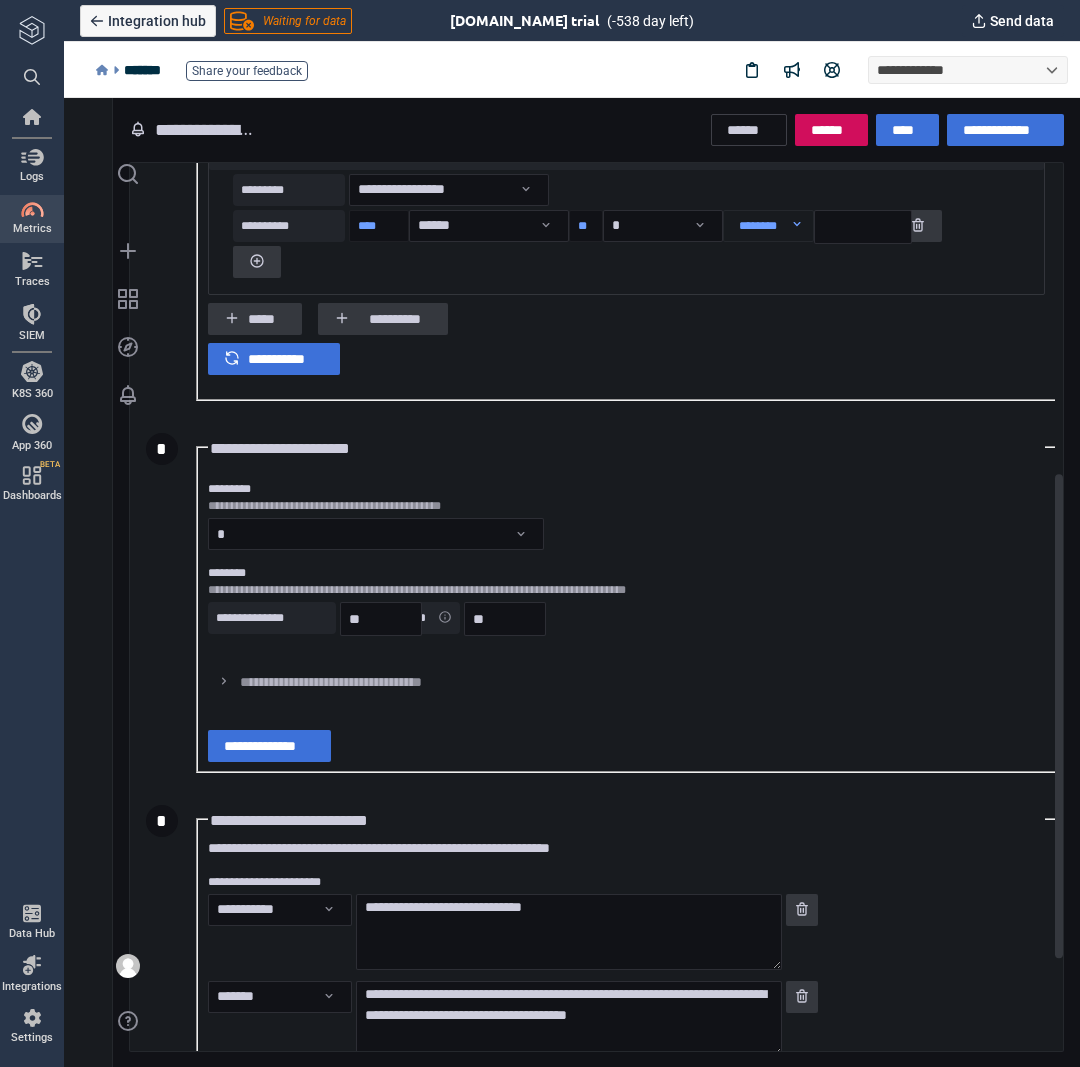 scroll, scrollTop: 136, scrollLeft: 0, axis: vertical 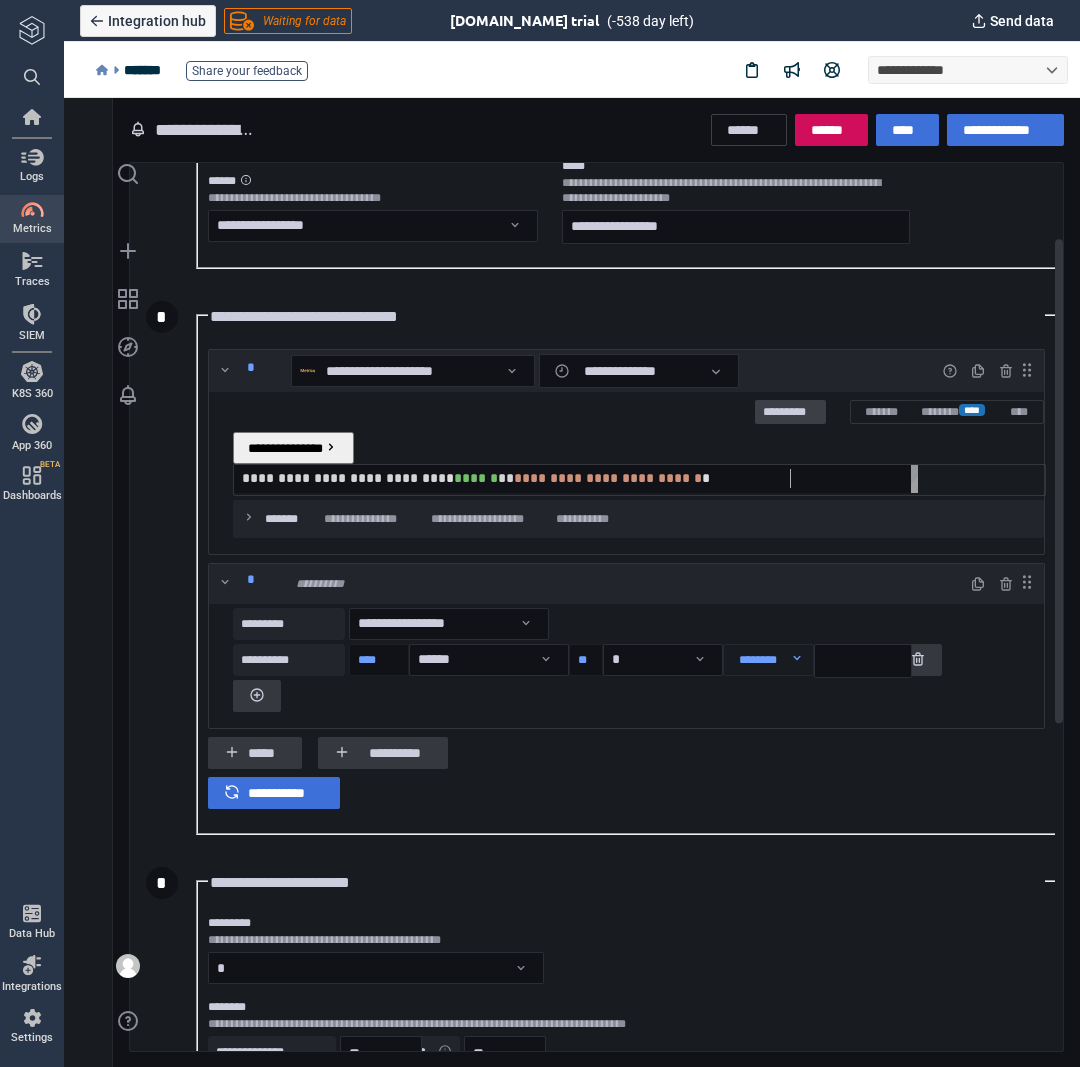 click on "*********" at bounding box center (790, 413) 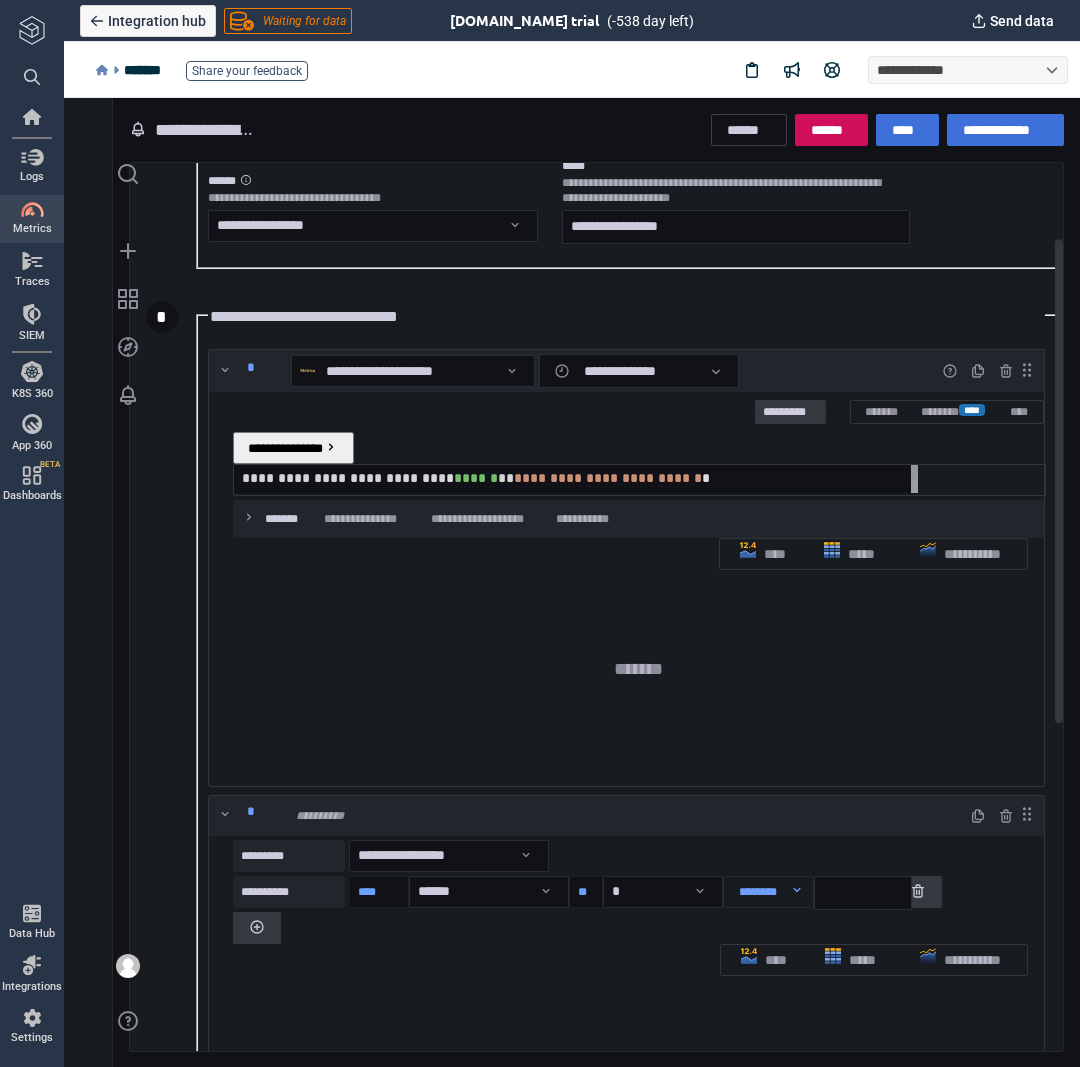 scroll, scrollTop: 8, scrollLeft: 8, axis: both 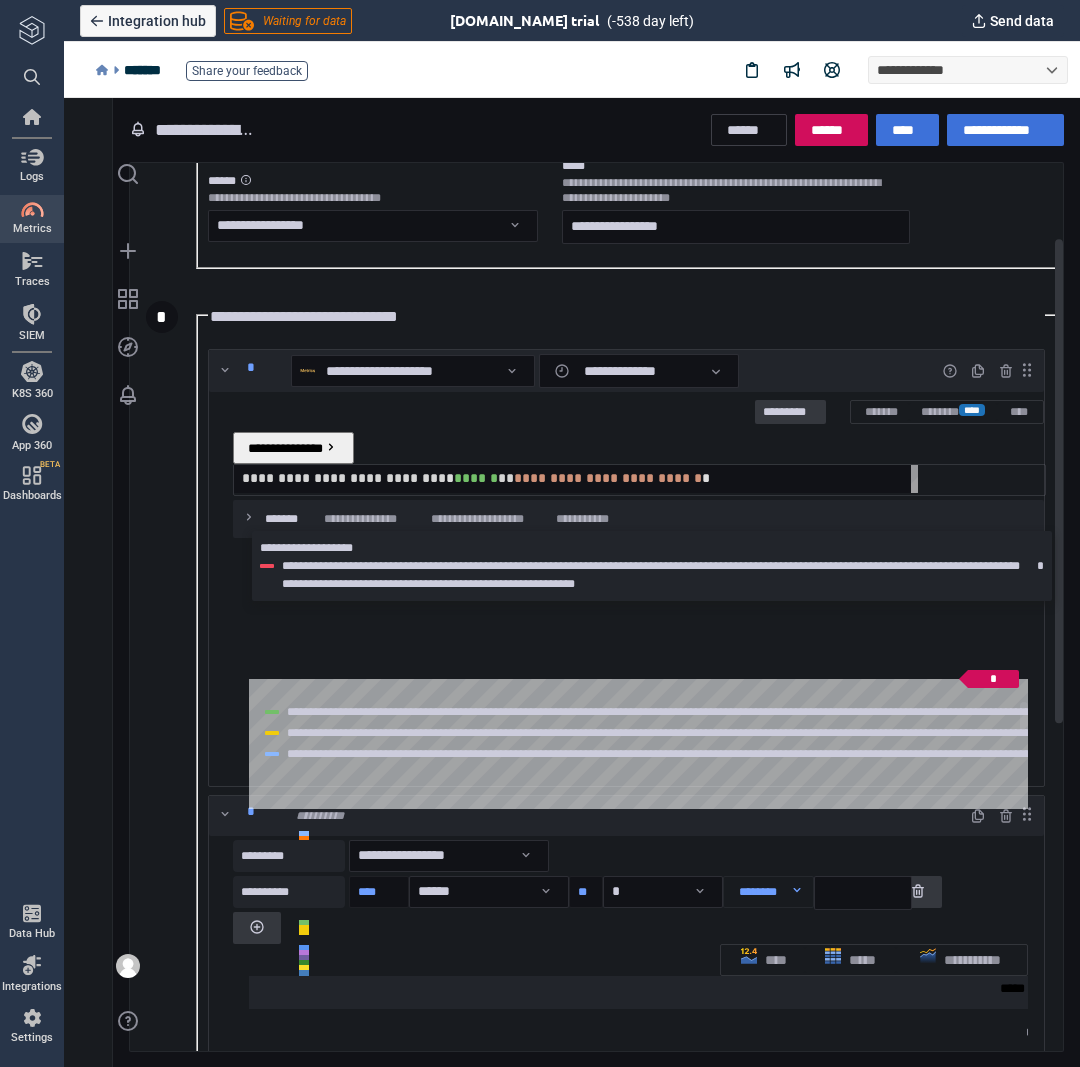 click at bounding box center (304, 846) 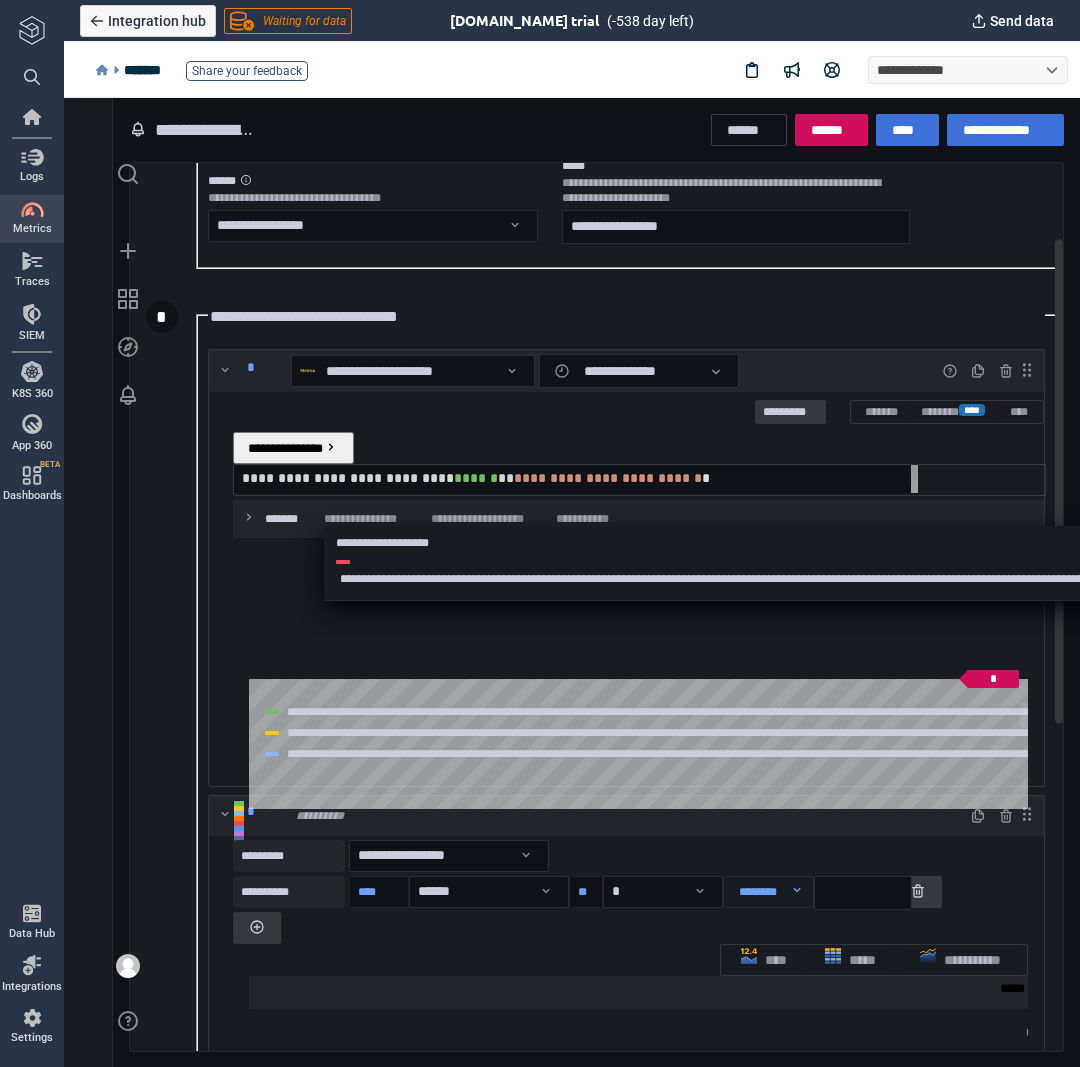 click on "**********" at bounding box center (344, 478) 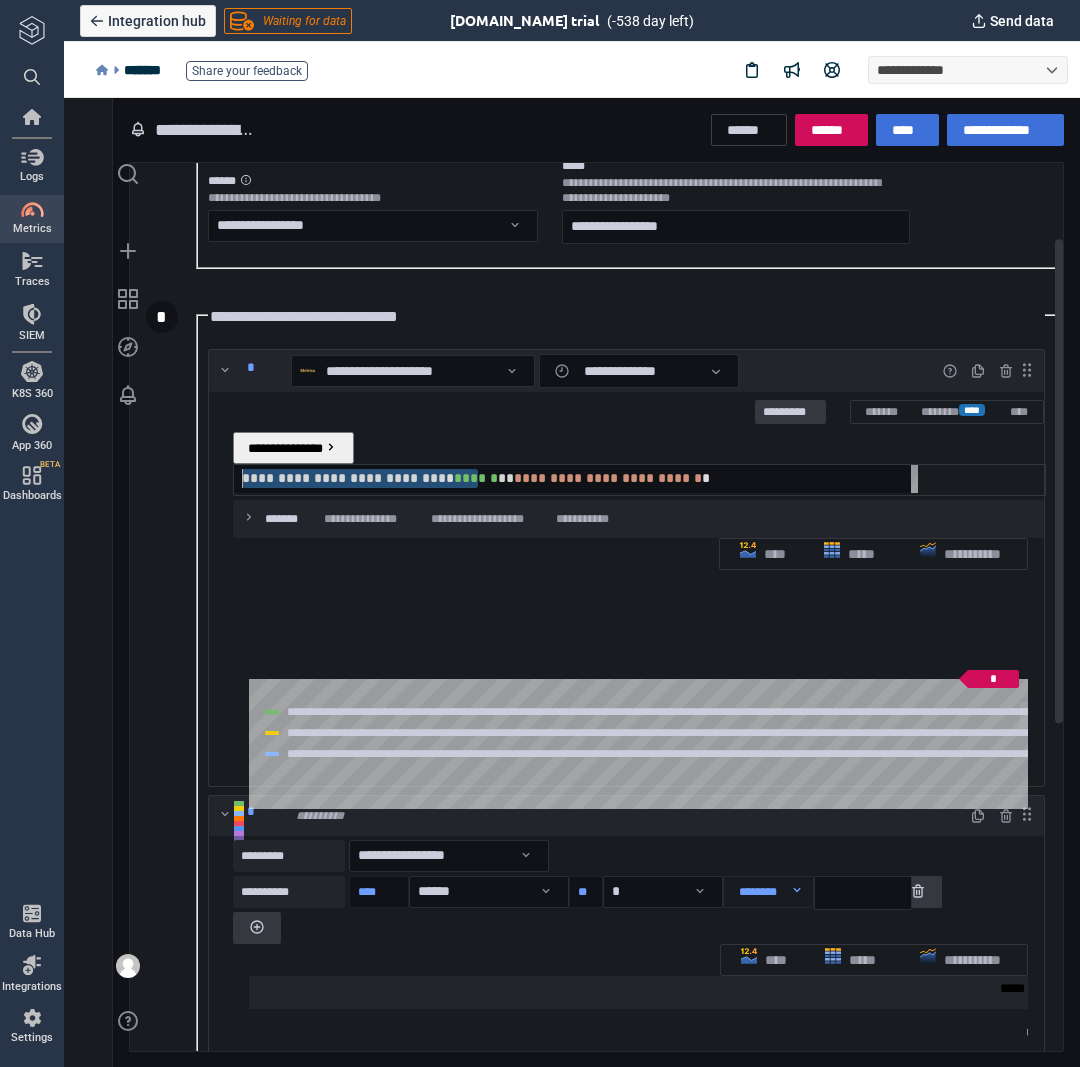 drag, startPoint x: 586, startPoint y: 425, endPoint x: 350, endPoint y: 429, distance: 236.03389 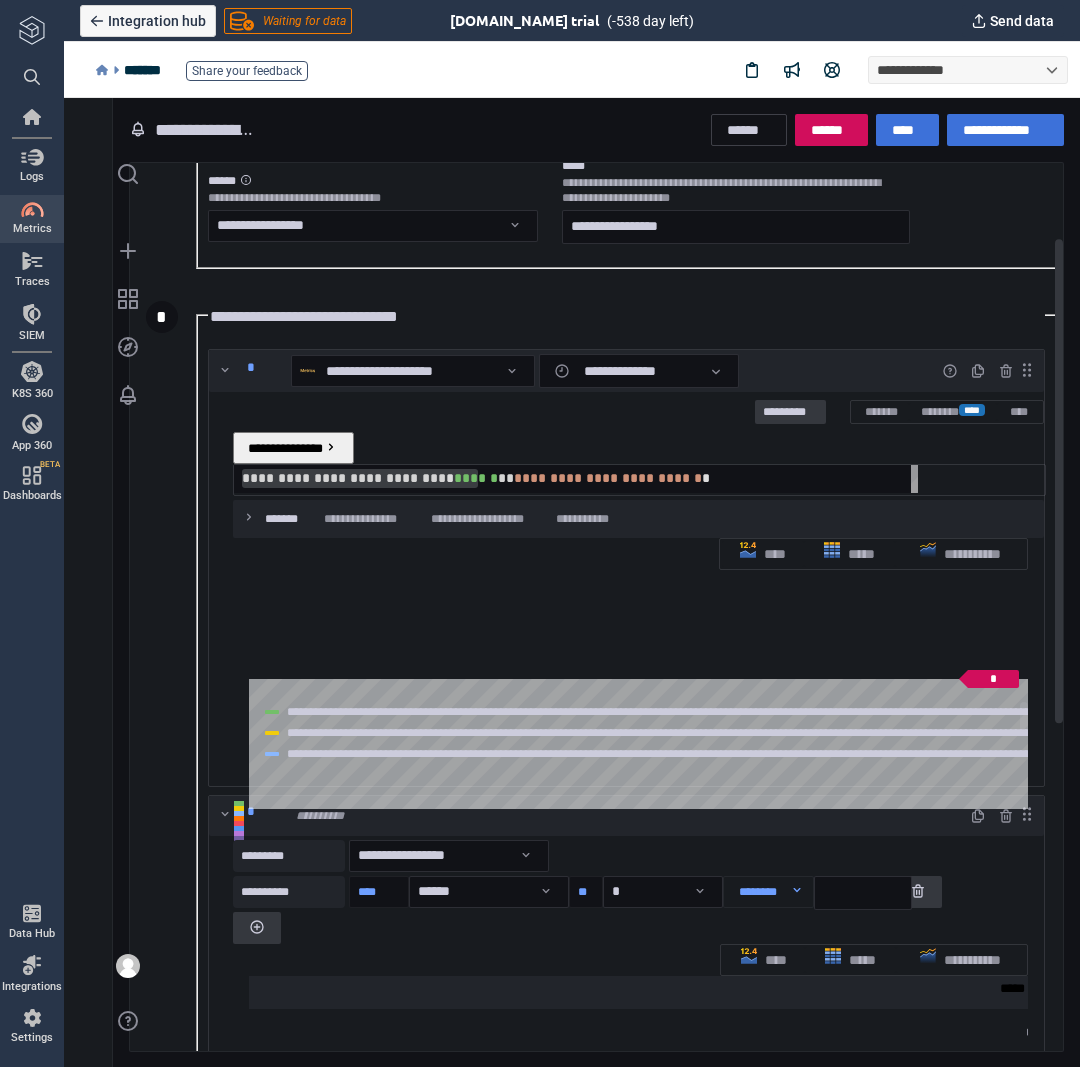 click on "**********" at bounding box center (808, 712) 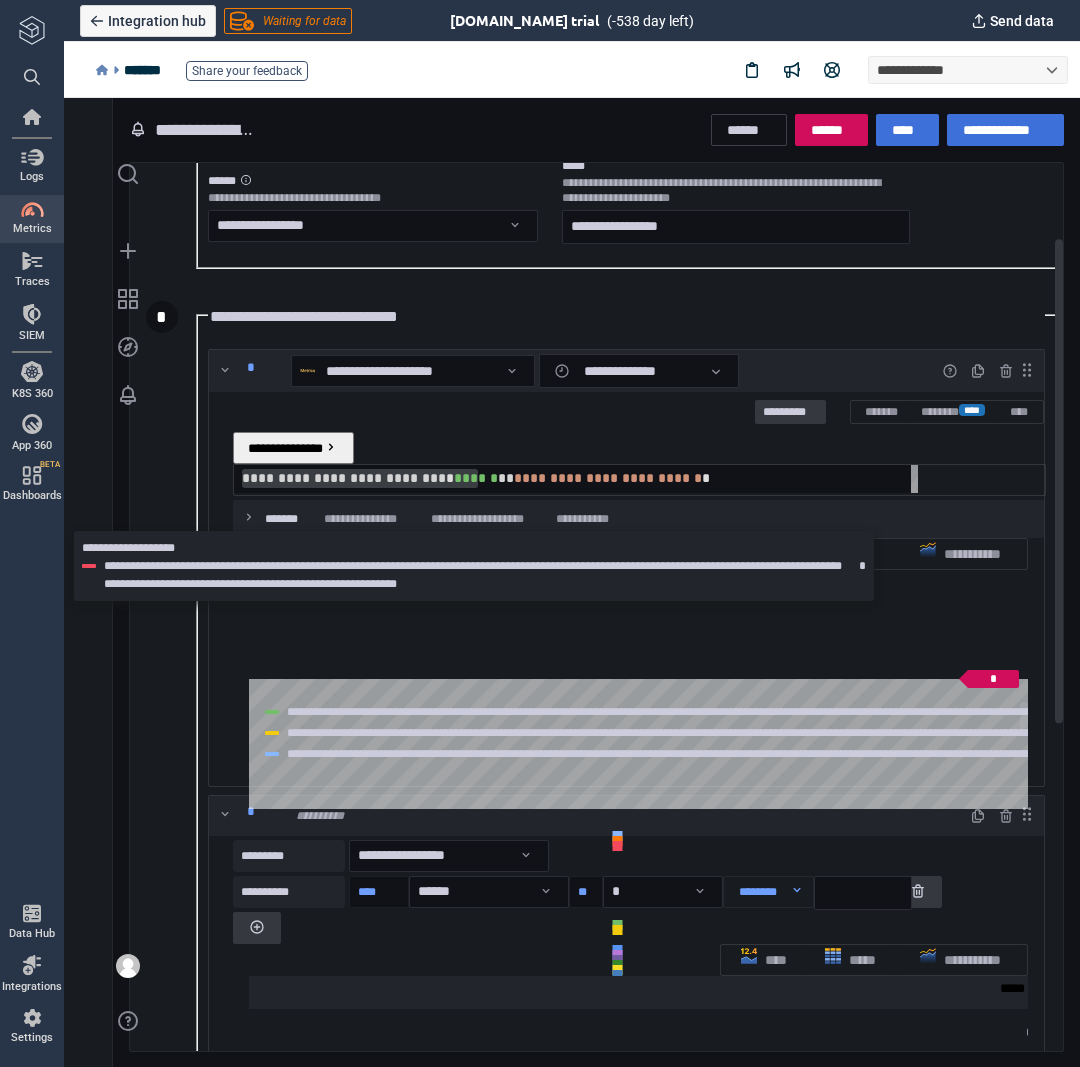 click at bounding box center [618, 846] 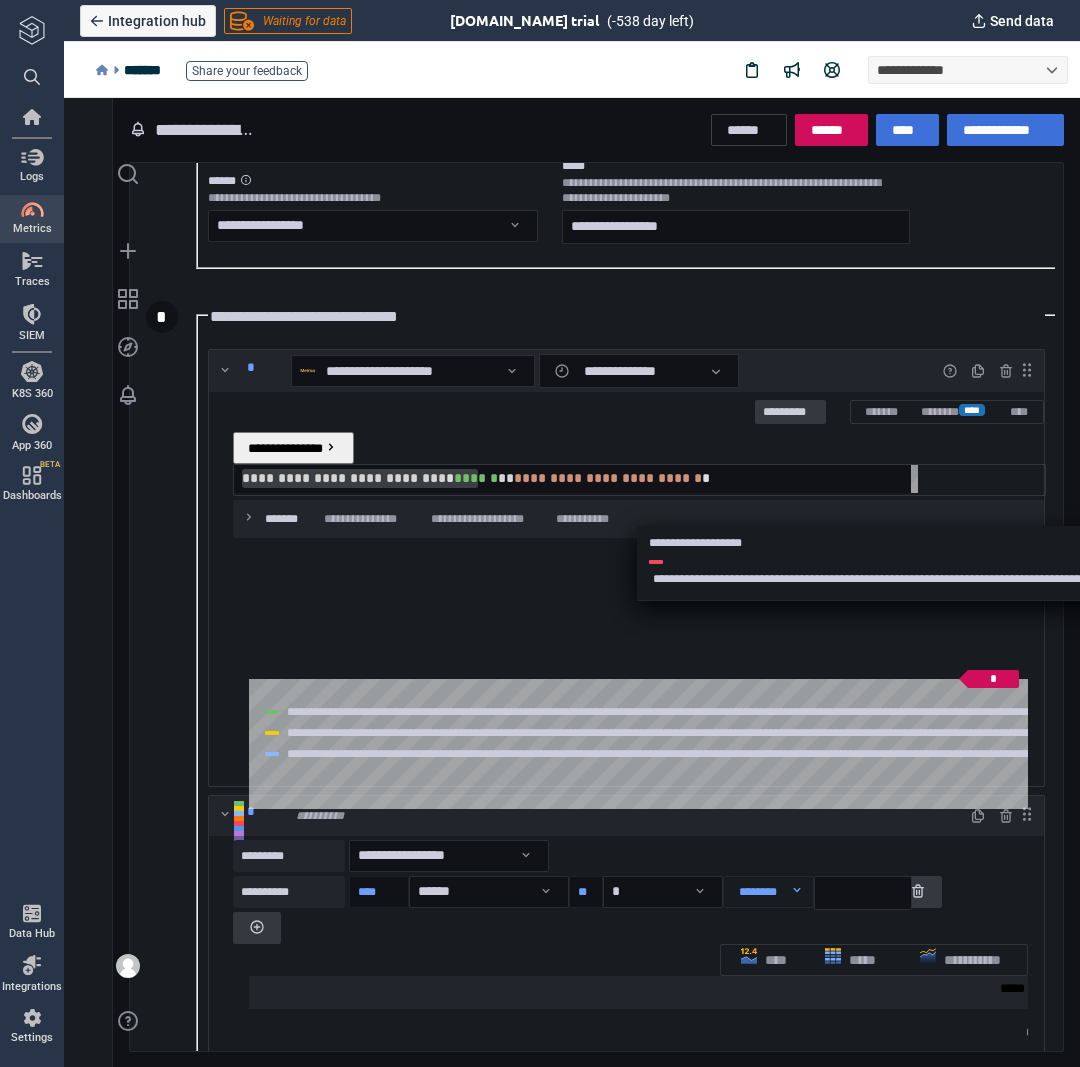 click on "**********" at bounding box center (1167, 570) 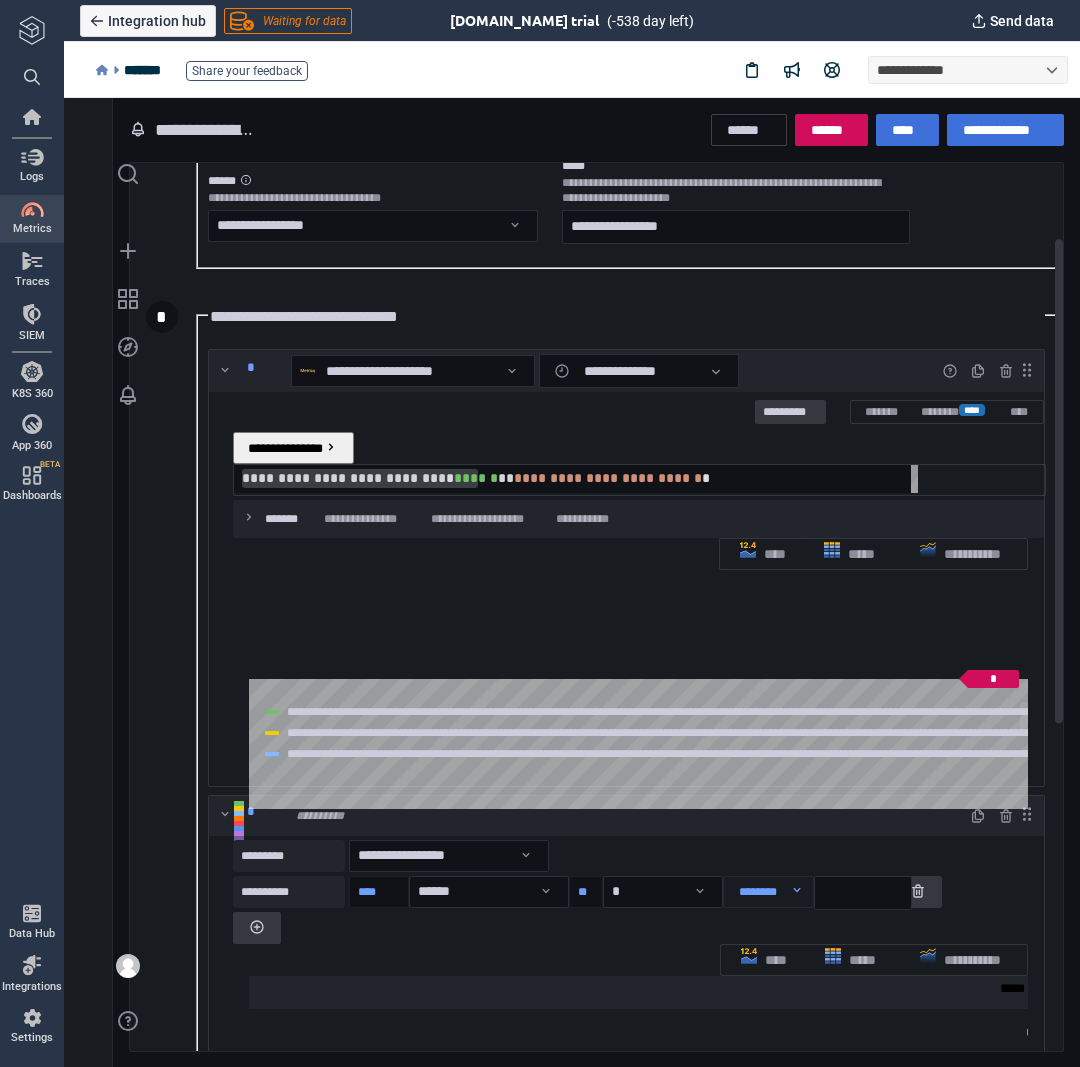 click on "**********" at bounding box center (808, 712) 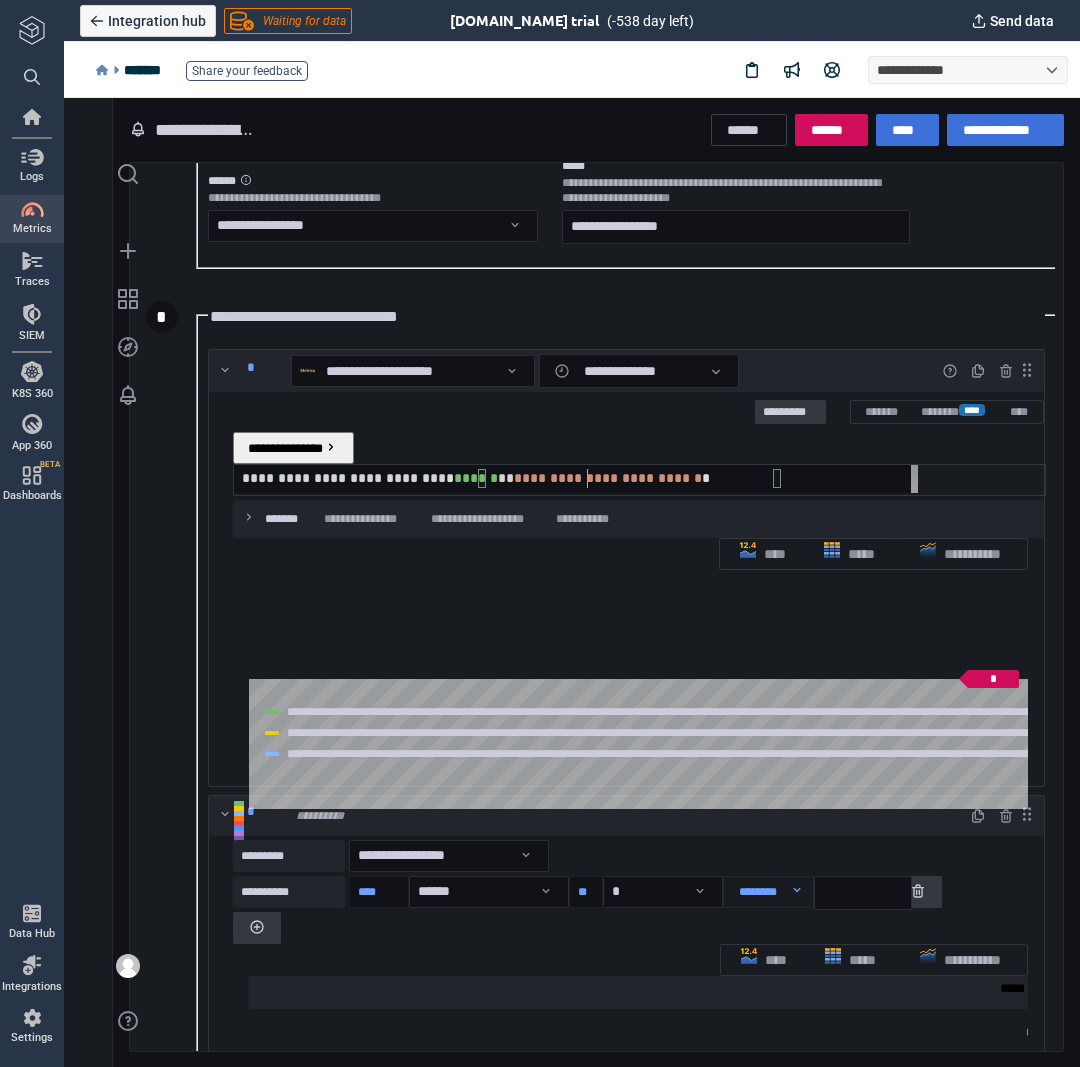 click on "**********" at bounding box center (608, 478) 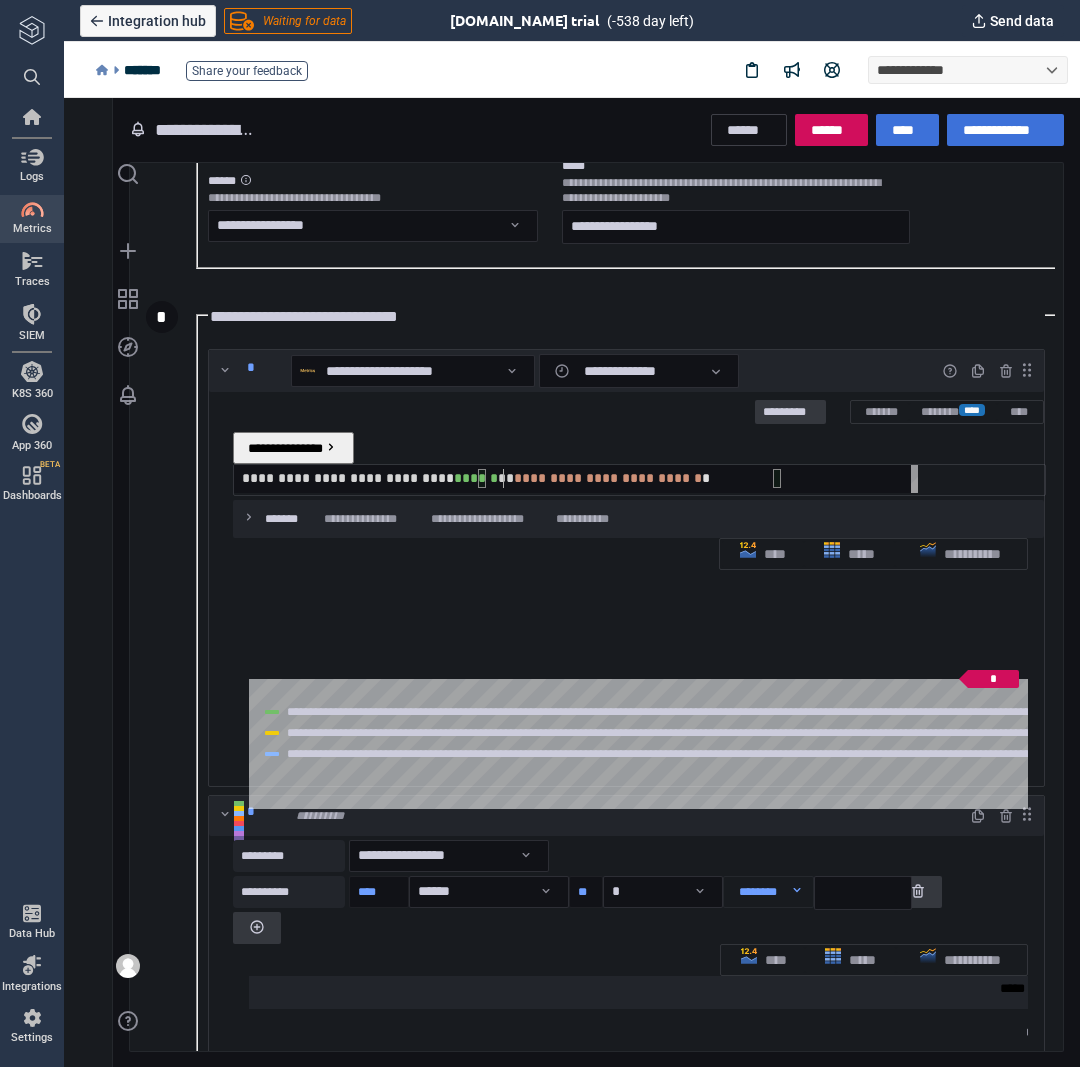 click on "******" at bounding box center (476, 478) 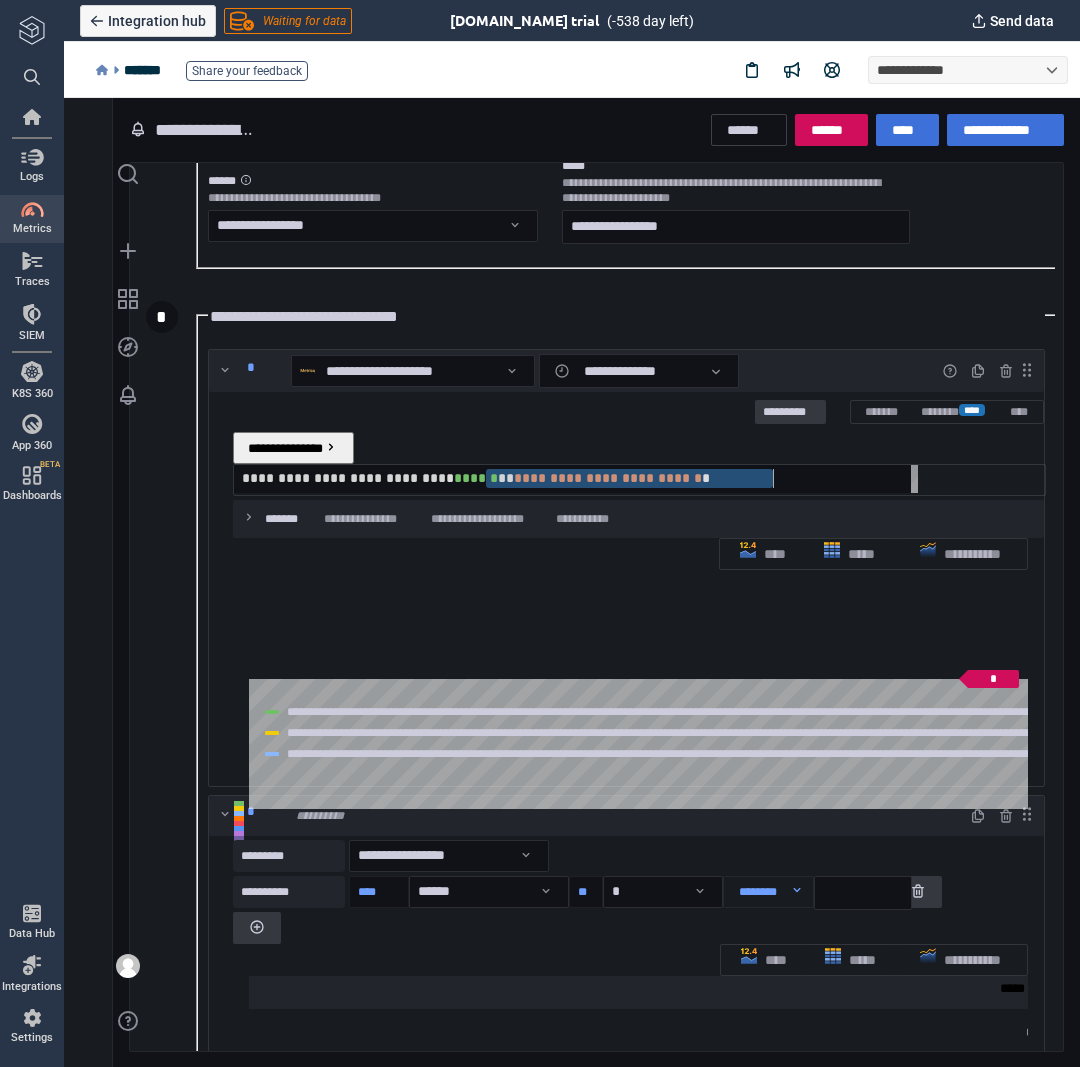 drag, startPoint x: 594, startPoint y: 420, endPoint x: 884, endPoint y: 428, distance: 290.11032 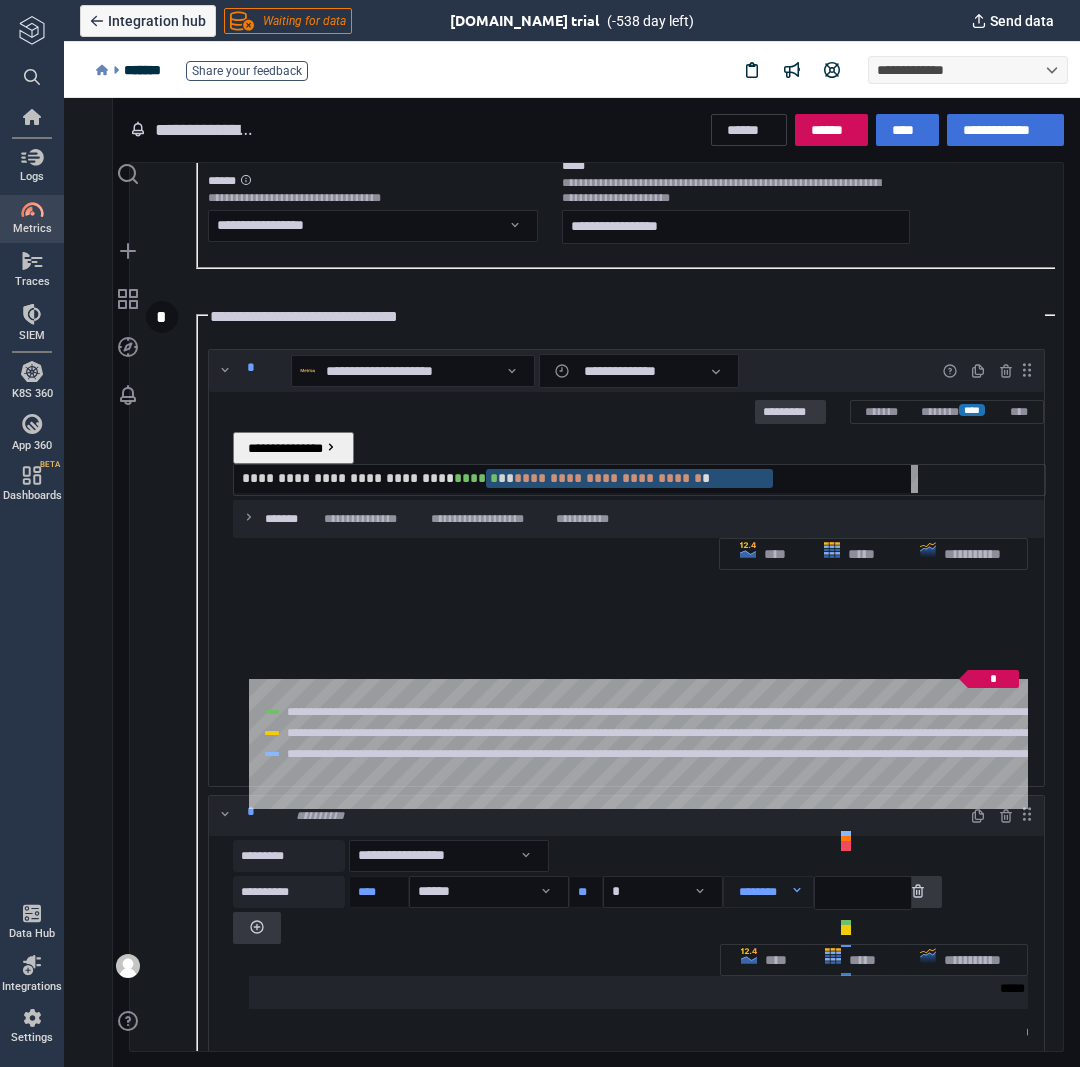 scroll, scrollTop: 0, scrollLeft: 260, axis: horizontal 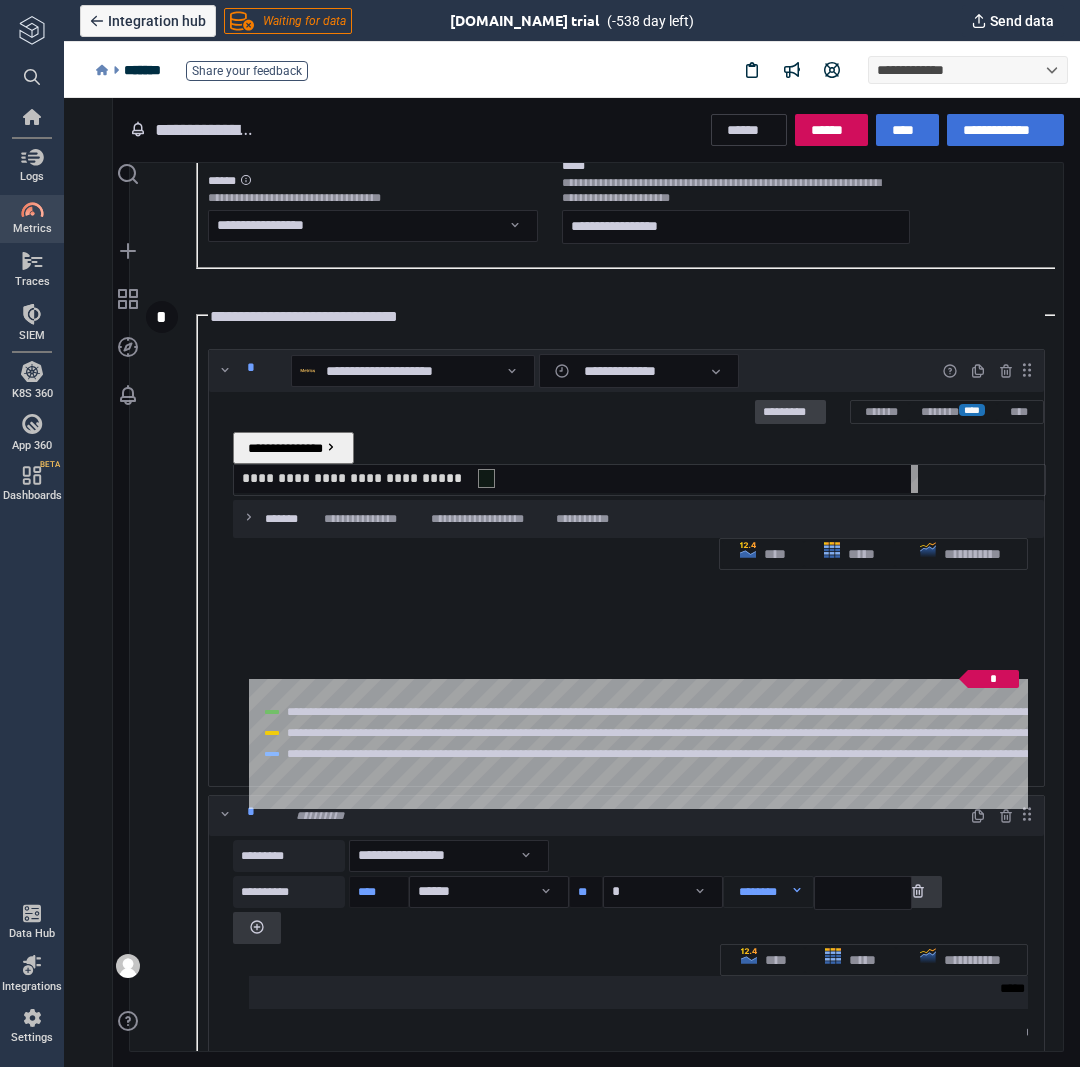 click on "*********" at bounding box center [790, 413] 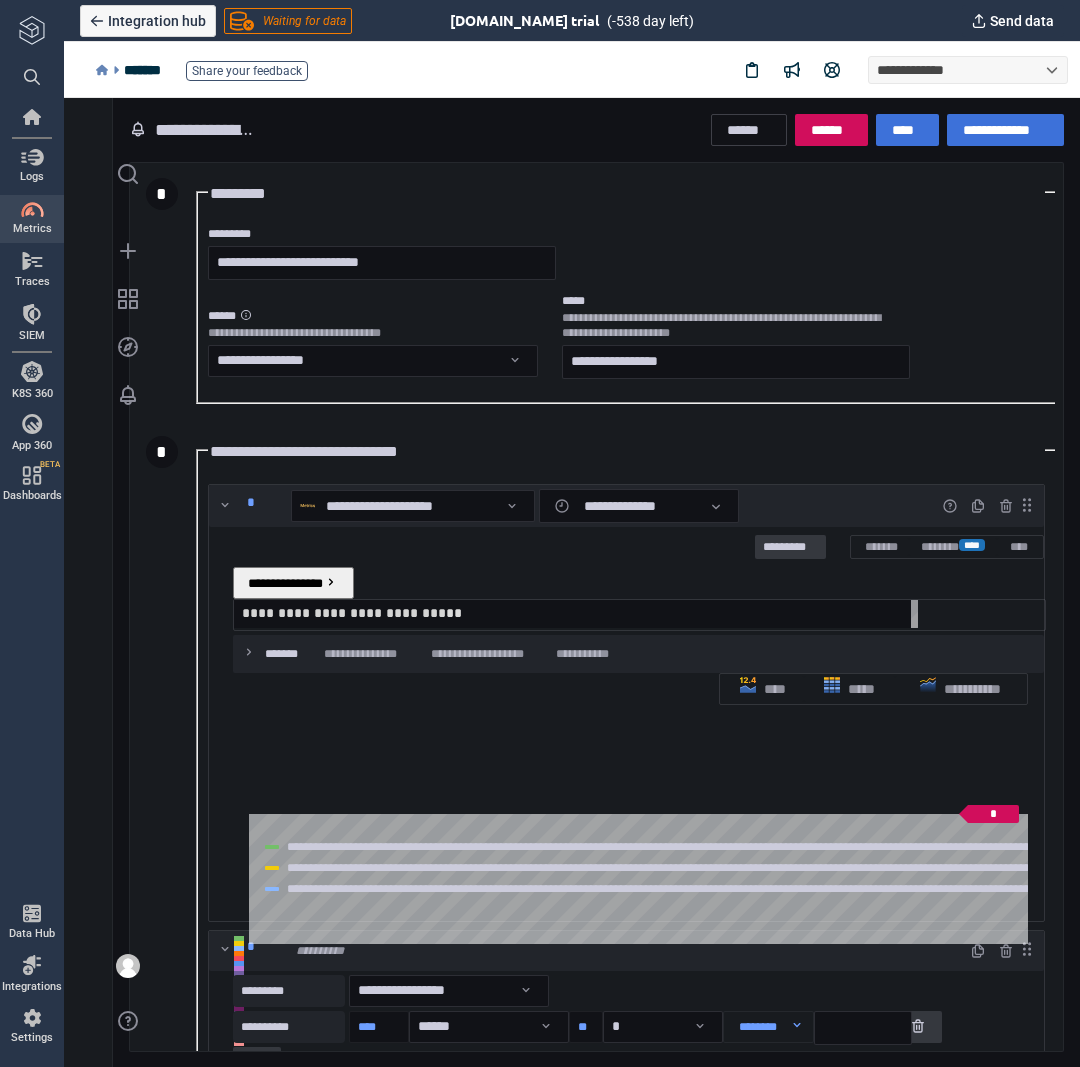 scroll, scrollTop: 0, scrollLeft: 0, axis: both 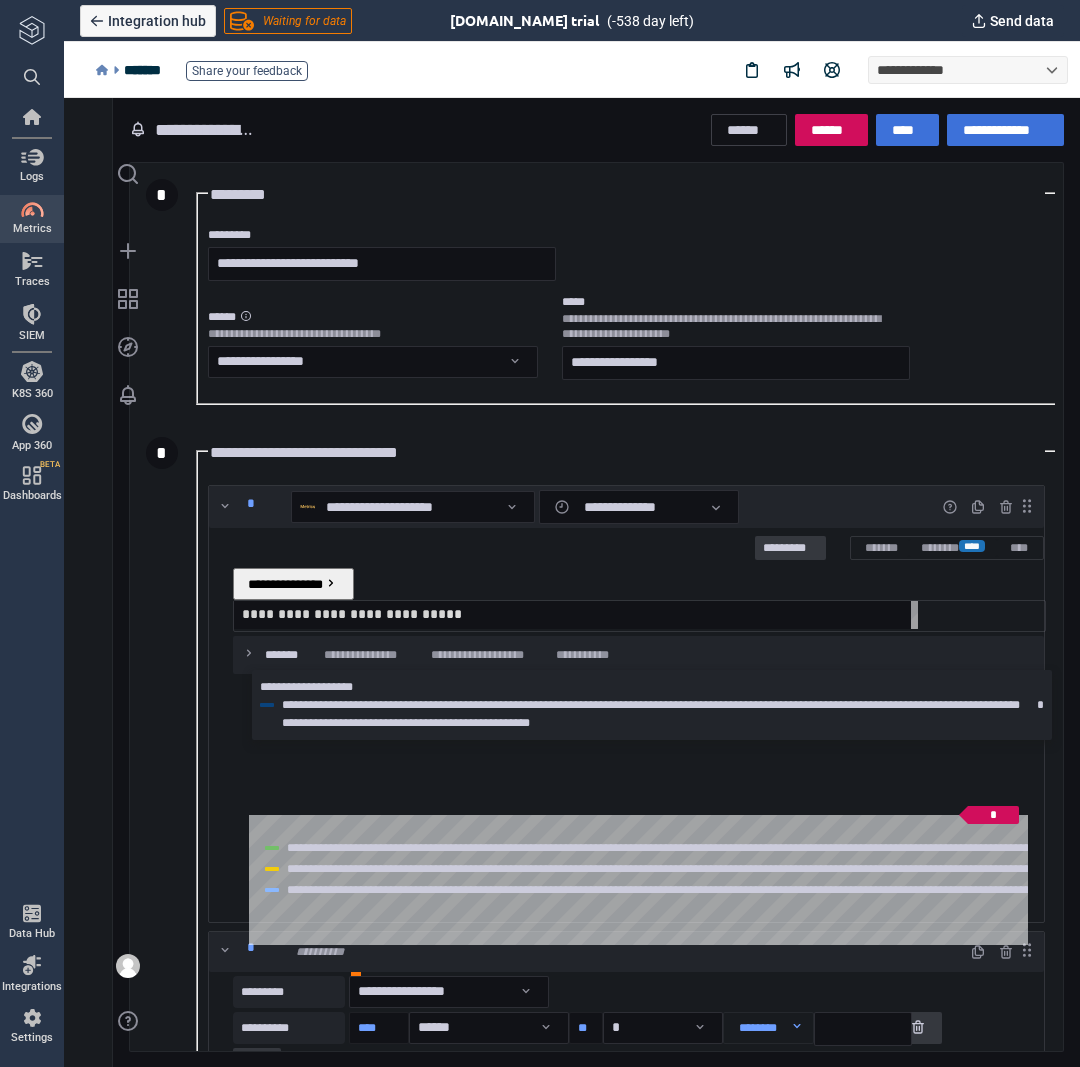 click at bounding box center (356, 1027) 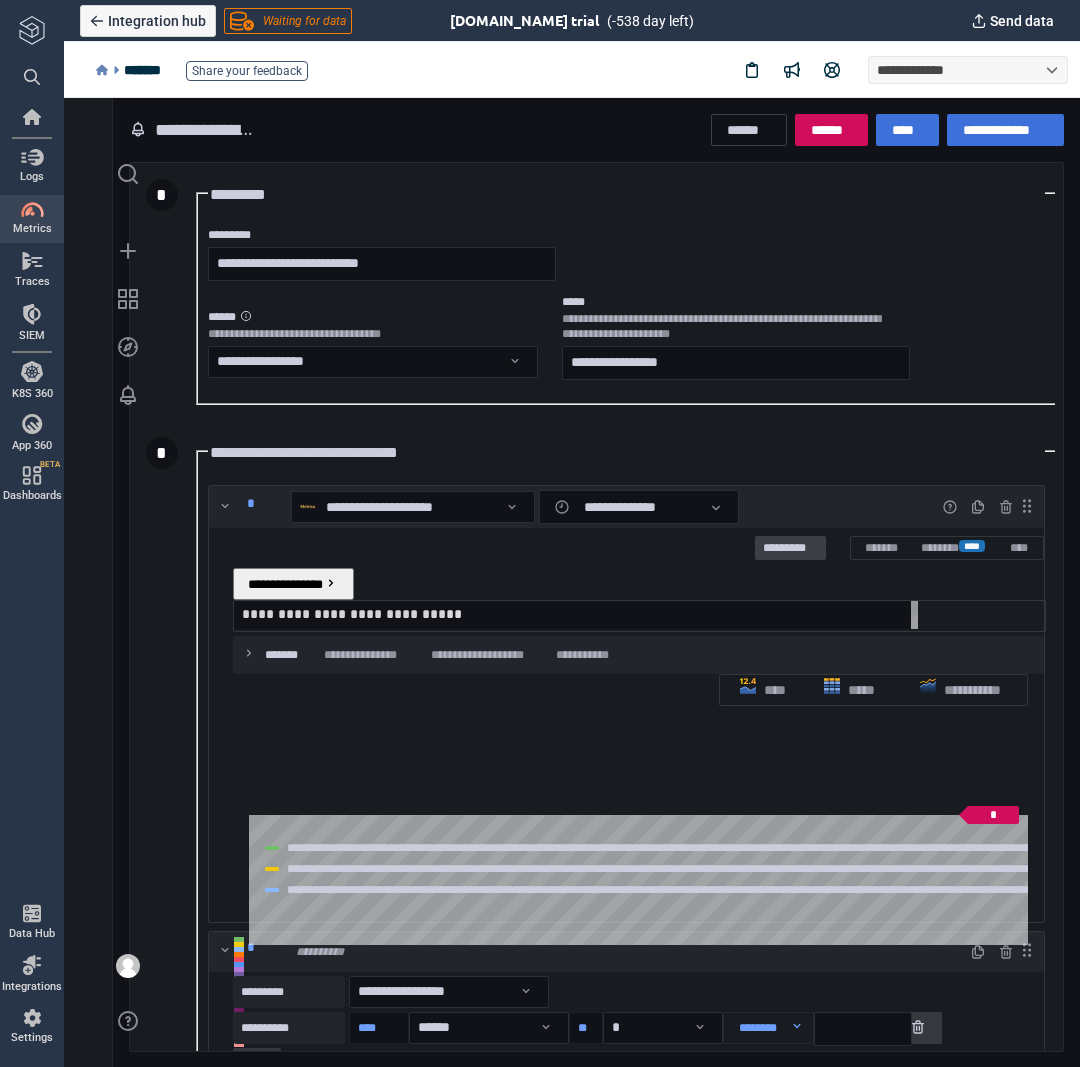 click on "*********" at bounding box center (790, 549) 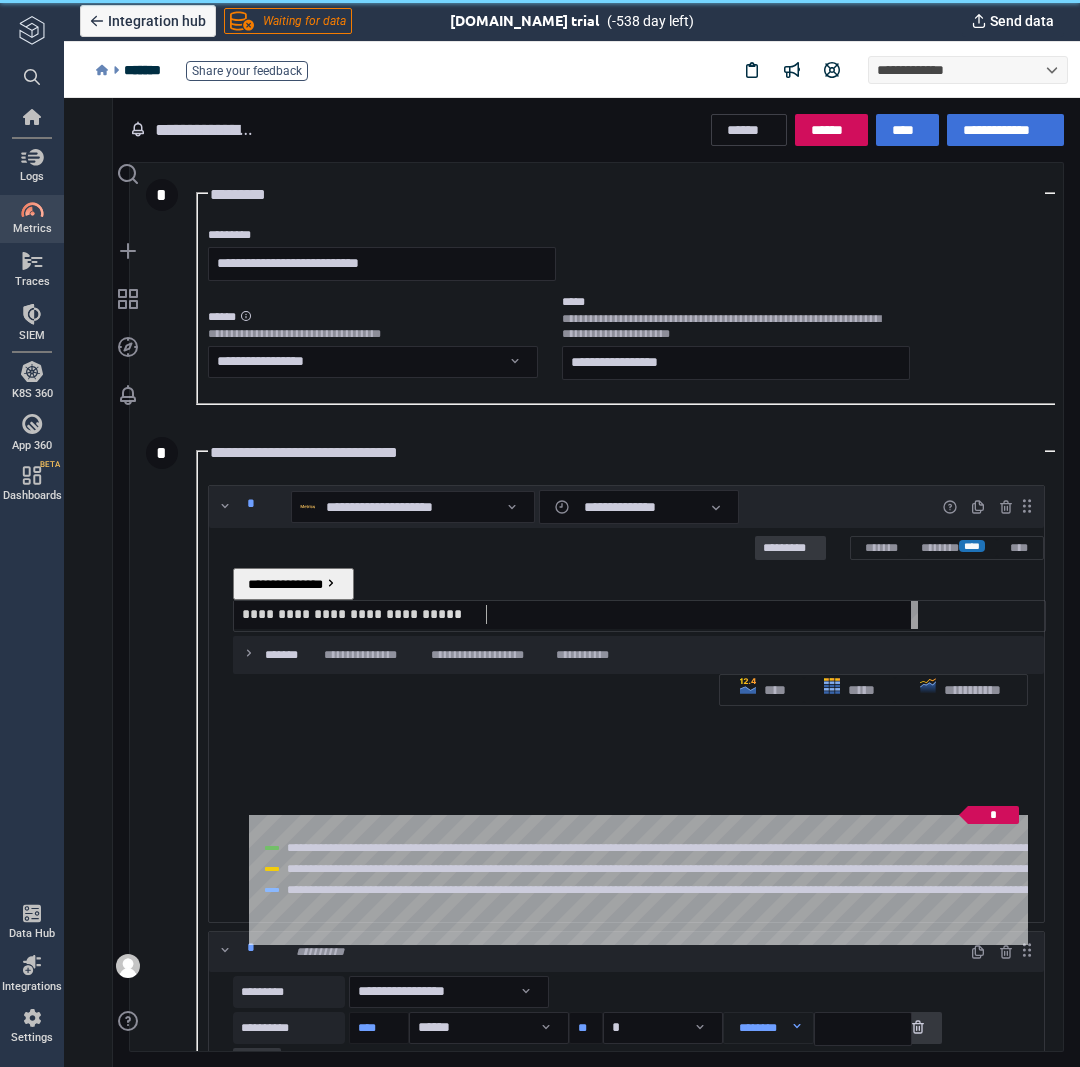 click on "**" at bounding box center [454, 614] 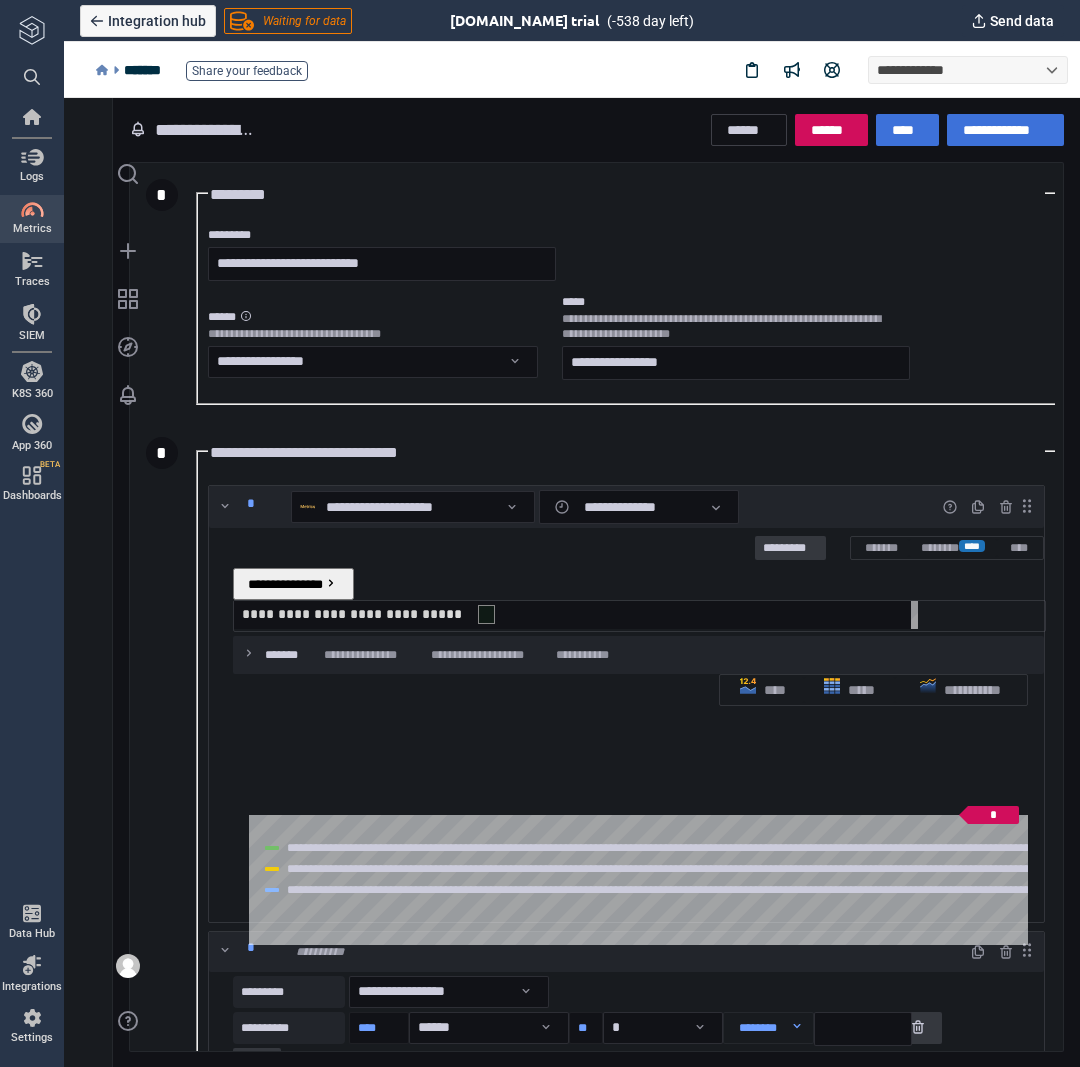paste on "**********" 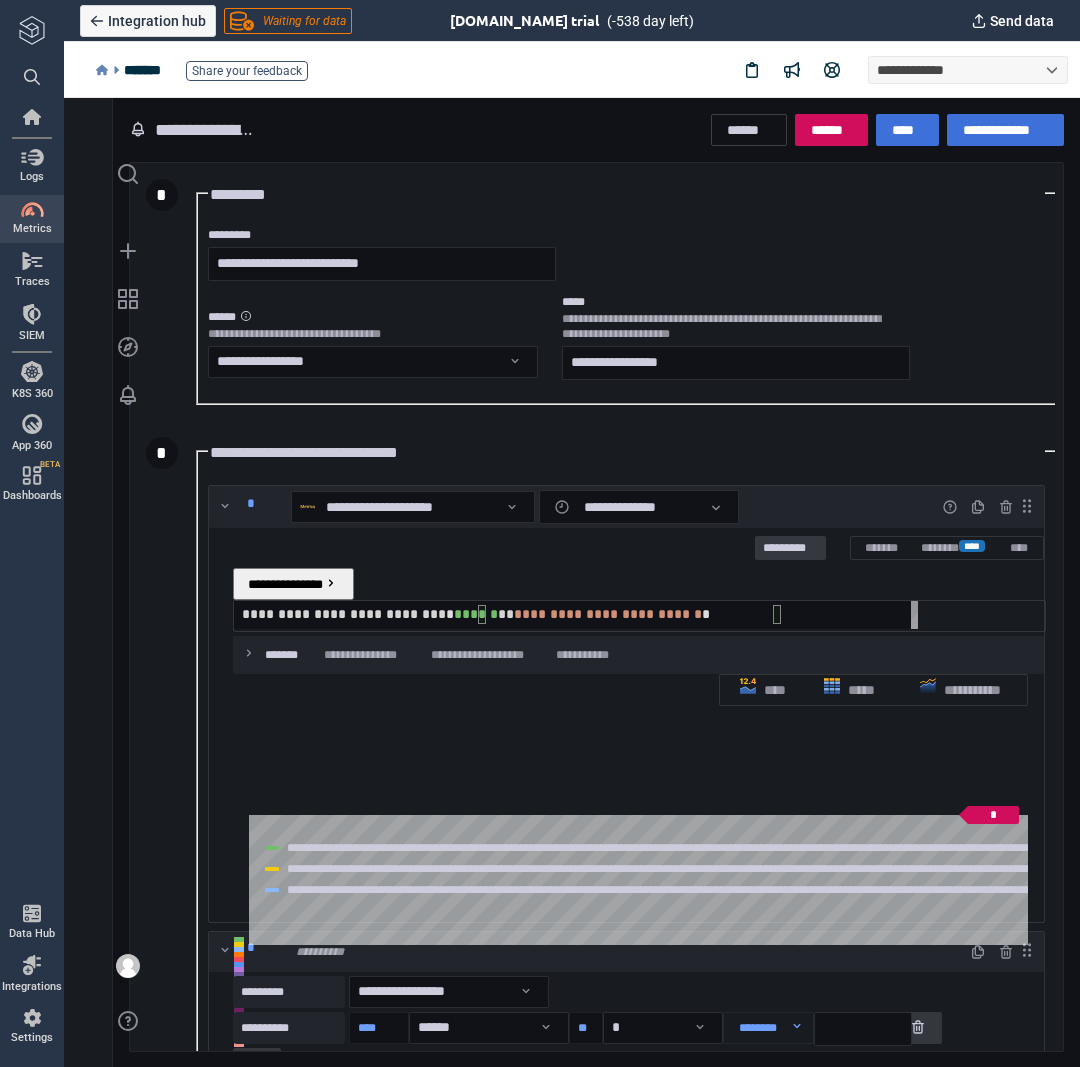 click on "********* *******   *******   **** ****" at bounding box center [638, 548] 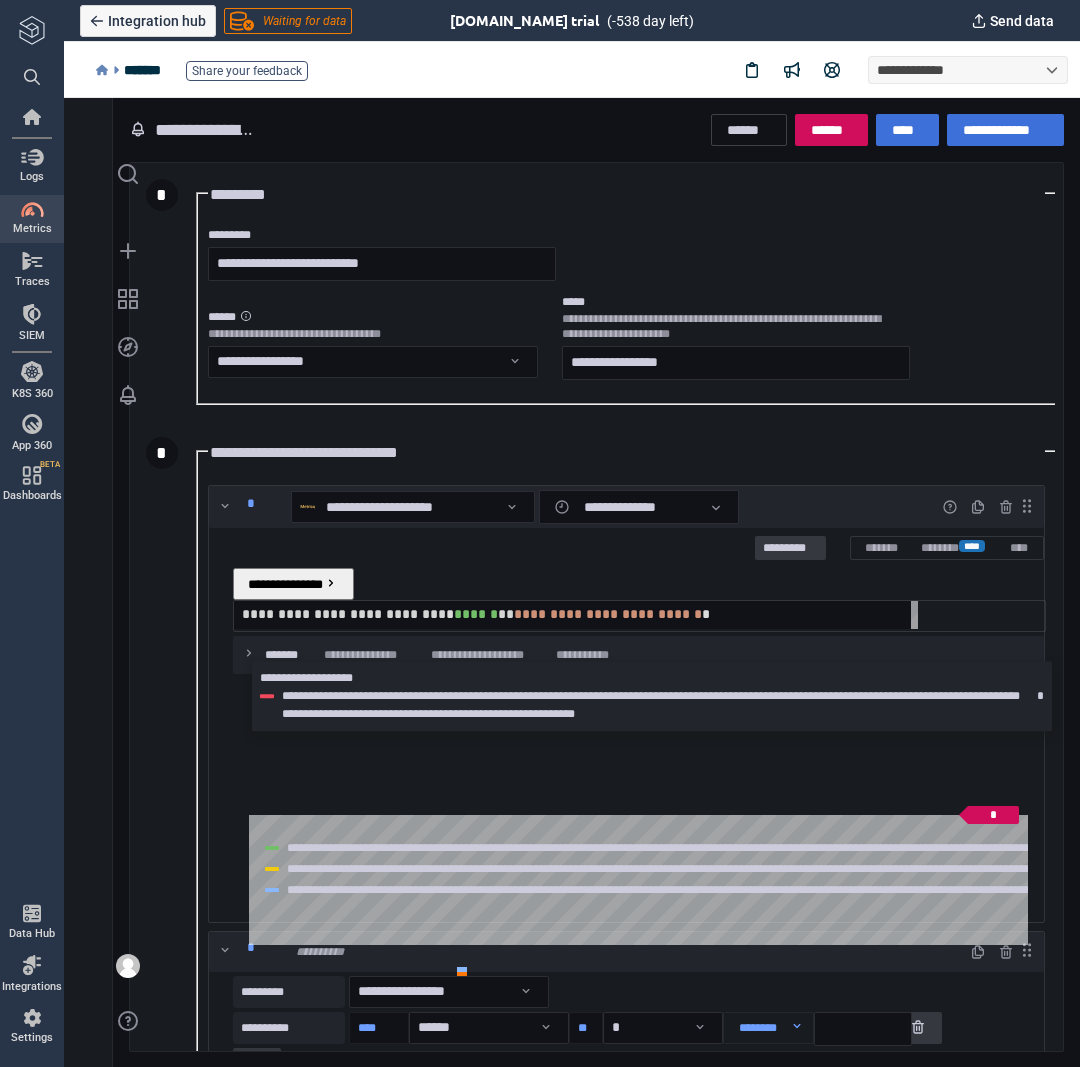 click at bounding box center (588, 1001) 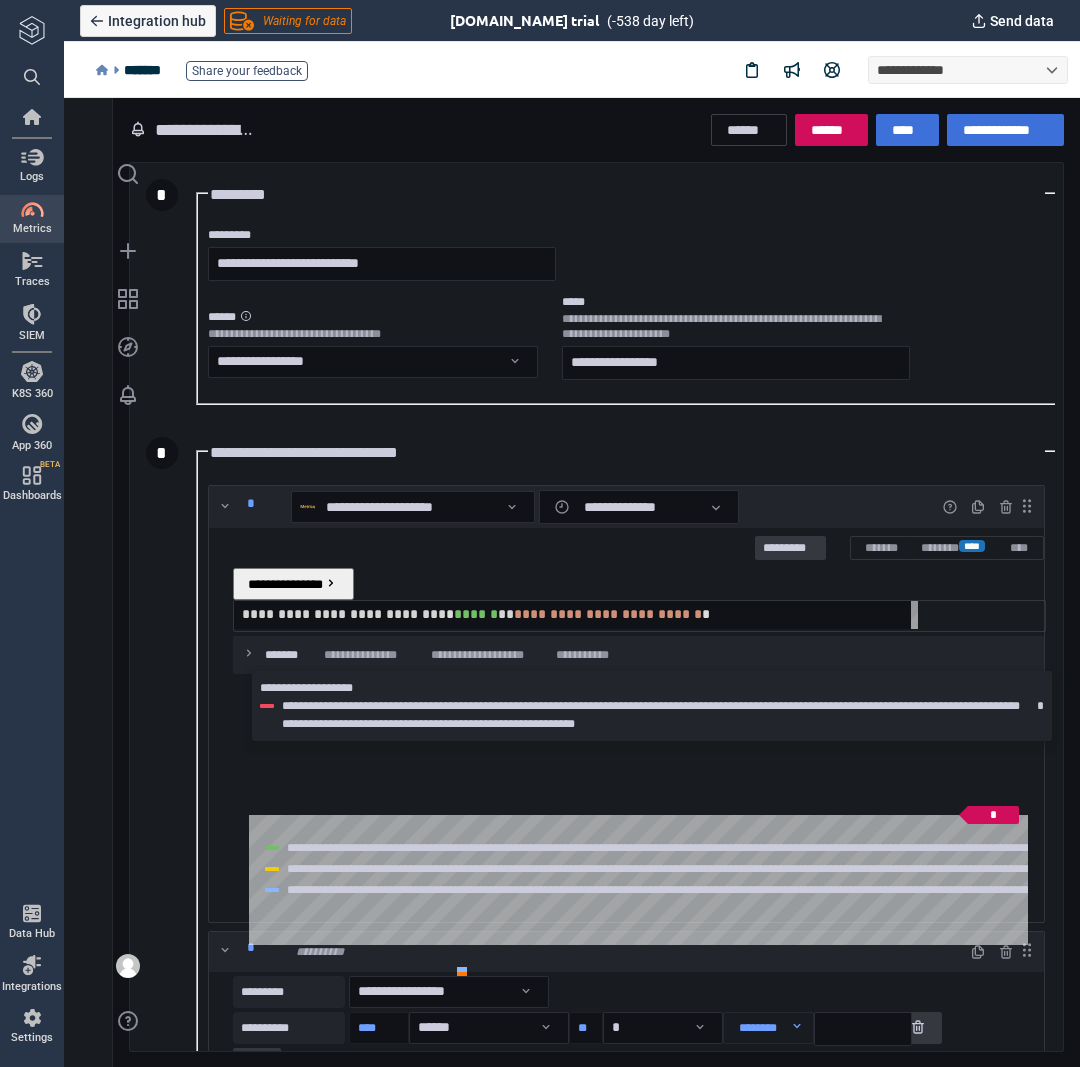 click at bounding box center (462, 982) 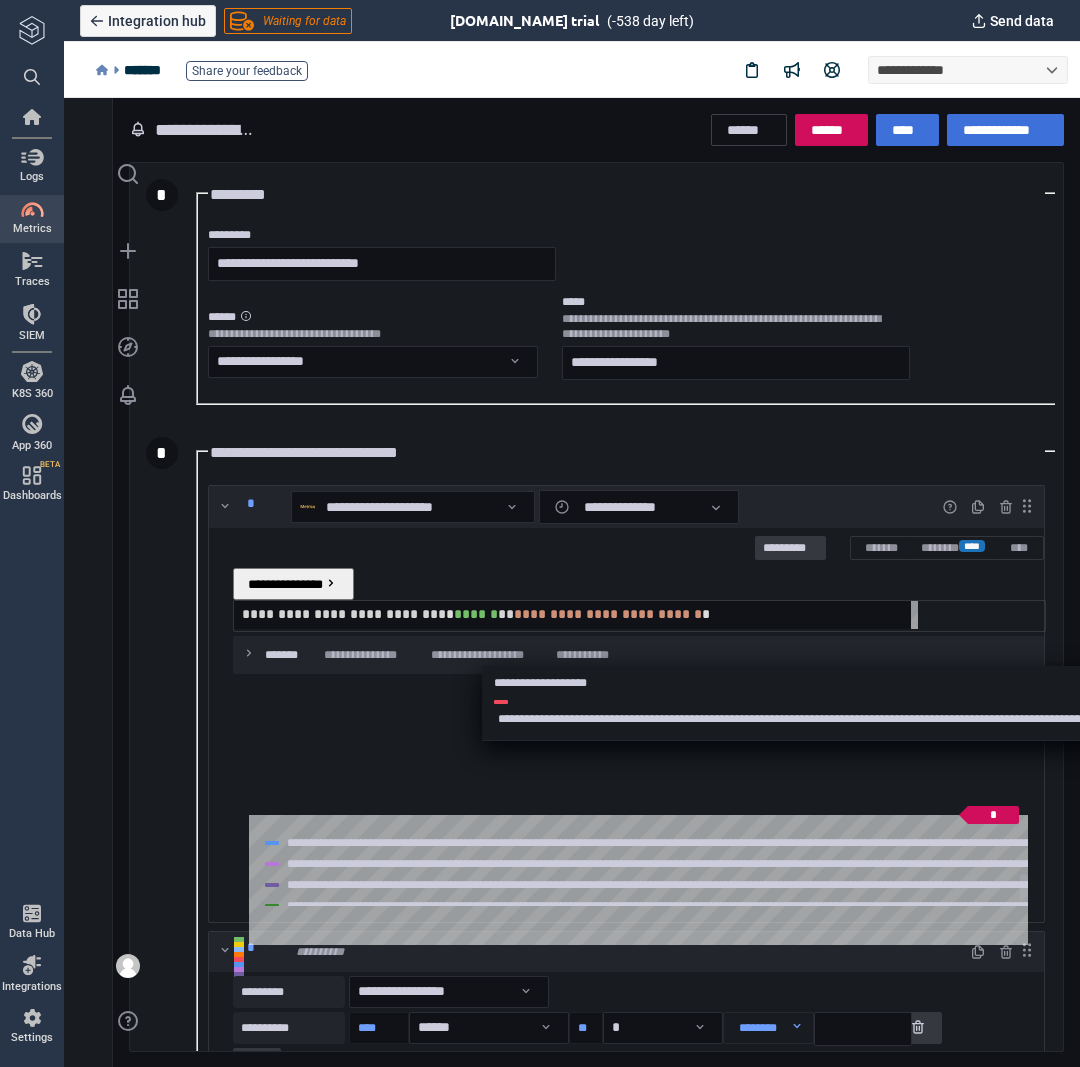 scroll, scrollTop: 161, scrollLeft: 0, axis: vertical 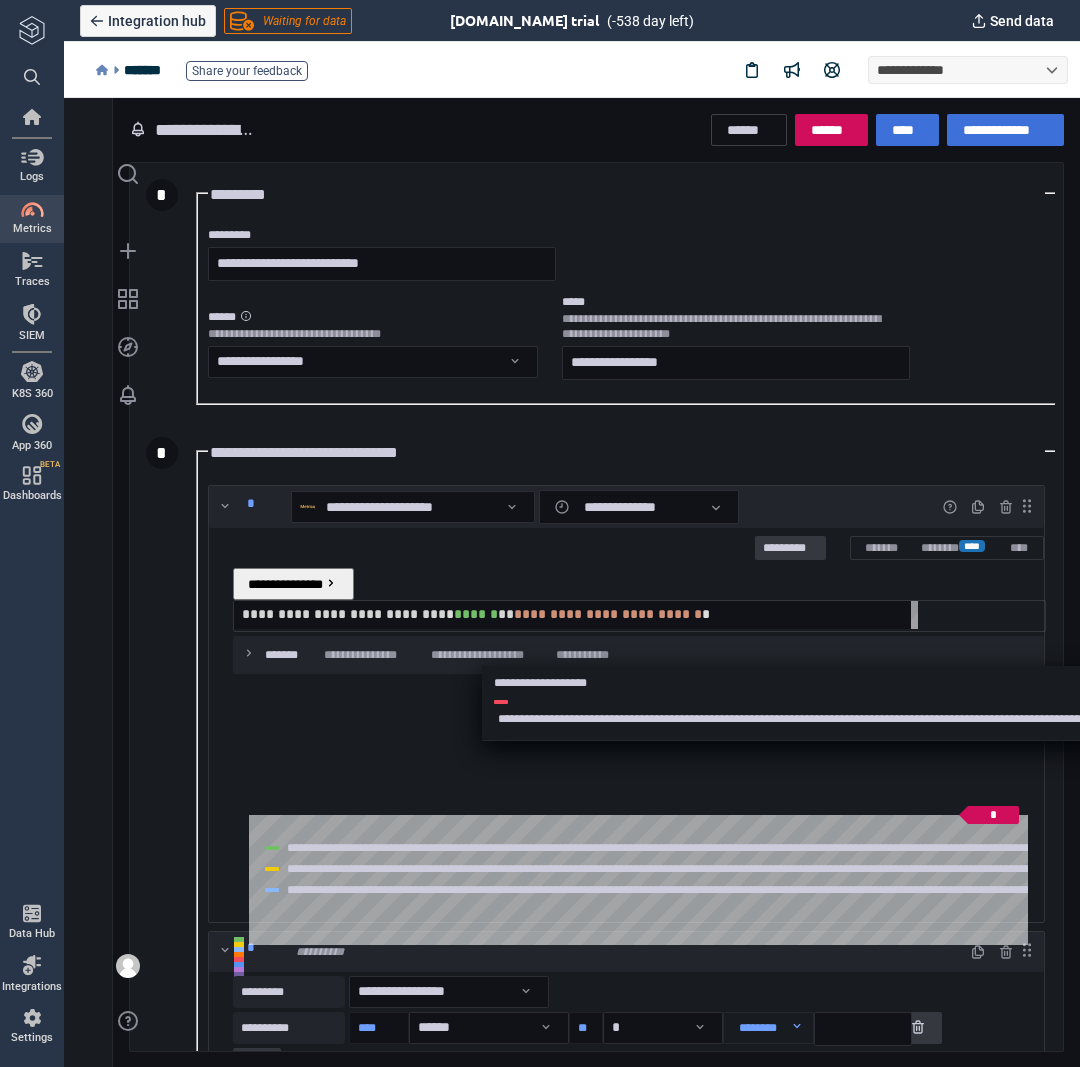 click at bounding box center (712, 614) 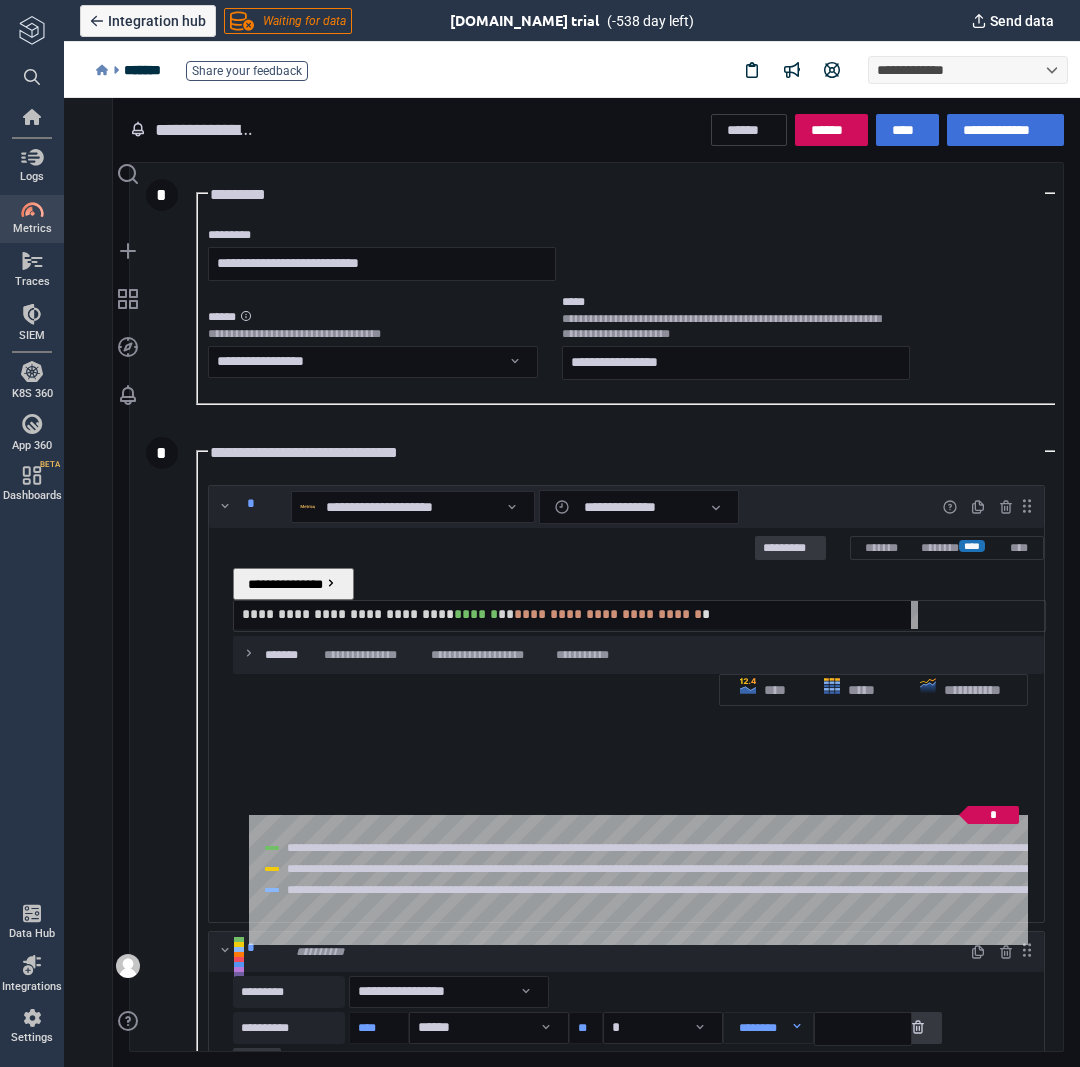 click on "*" at bounding box center [706, 614] 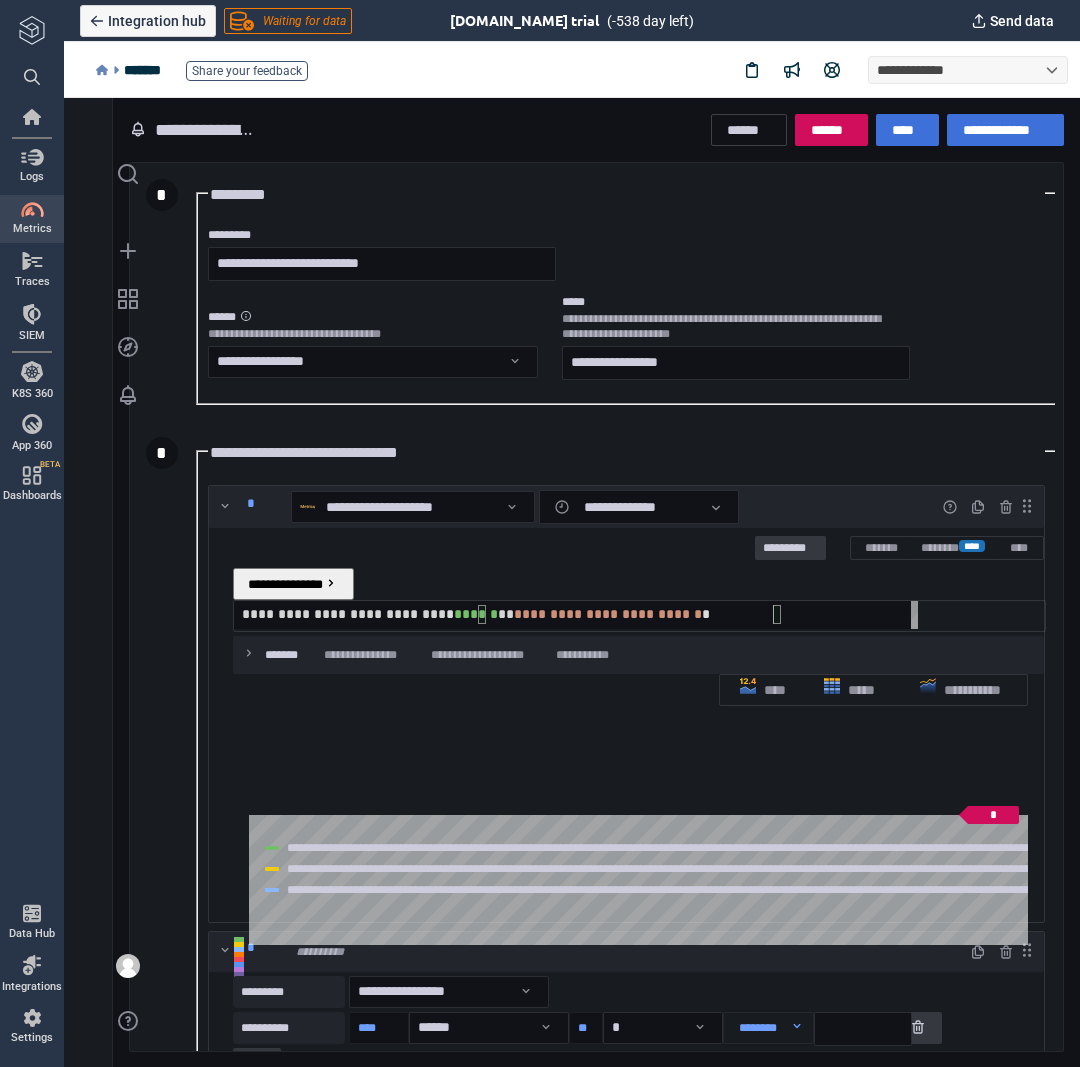 scroll, scrollTop: 0, scrollLeft: 540, axis: horizontal 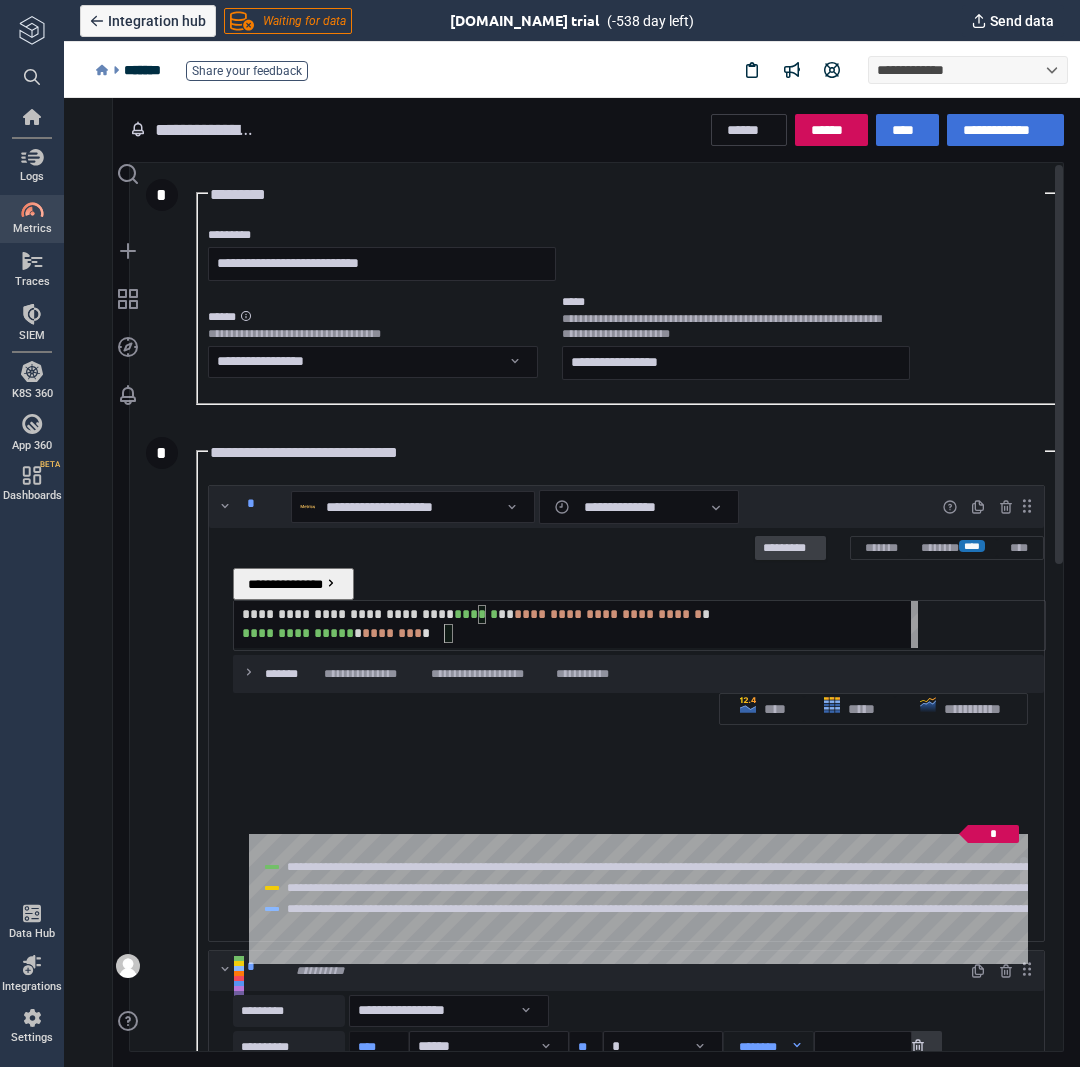 type on "**********" 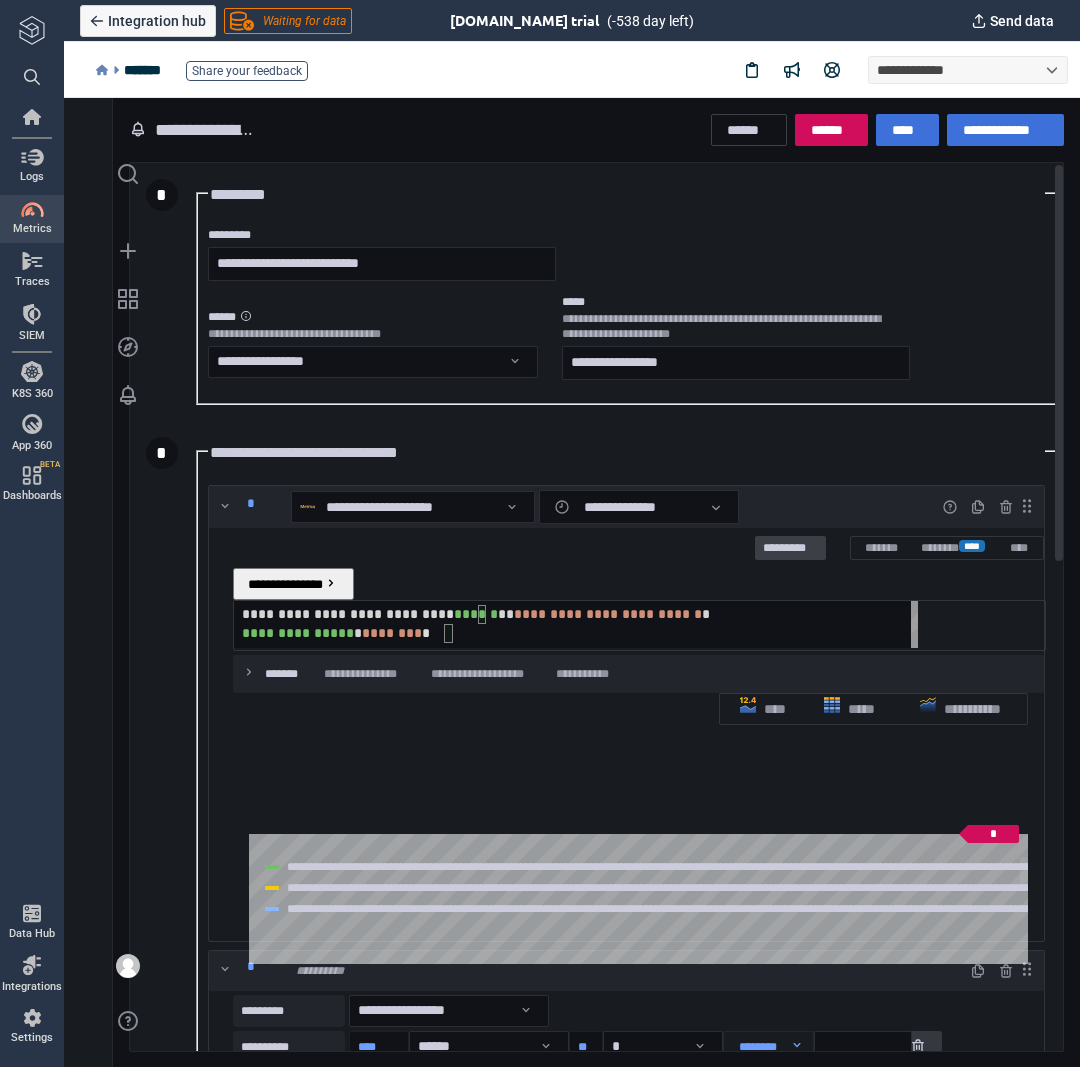 click on "*********" at bounding box center (790, 549) 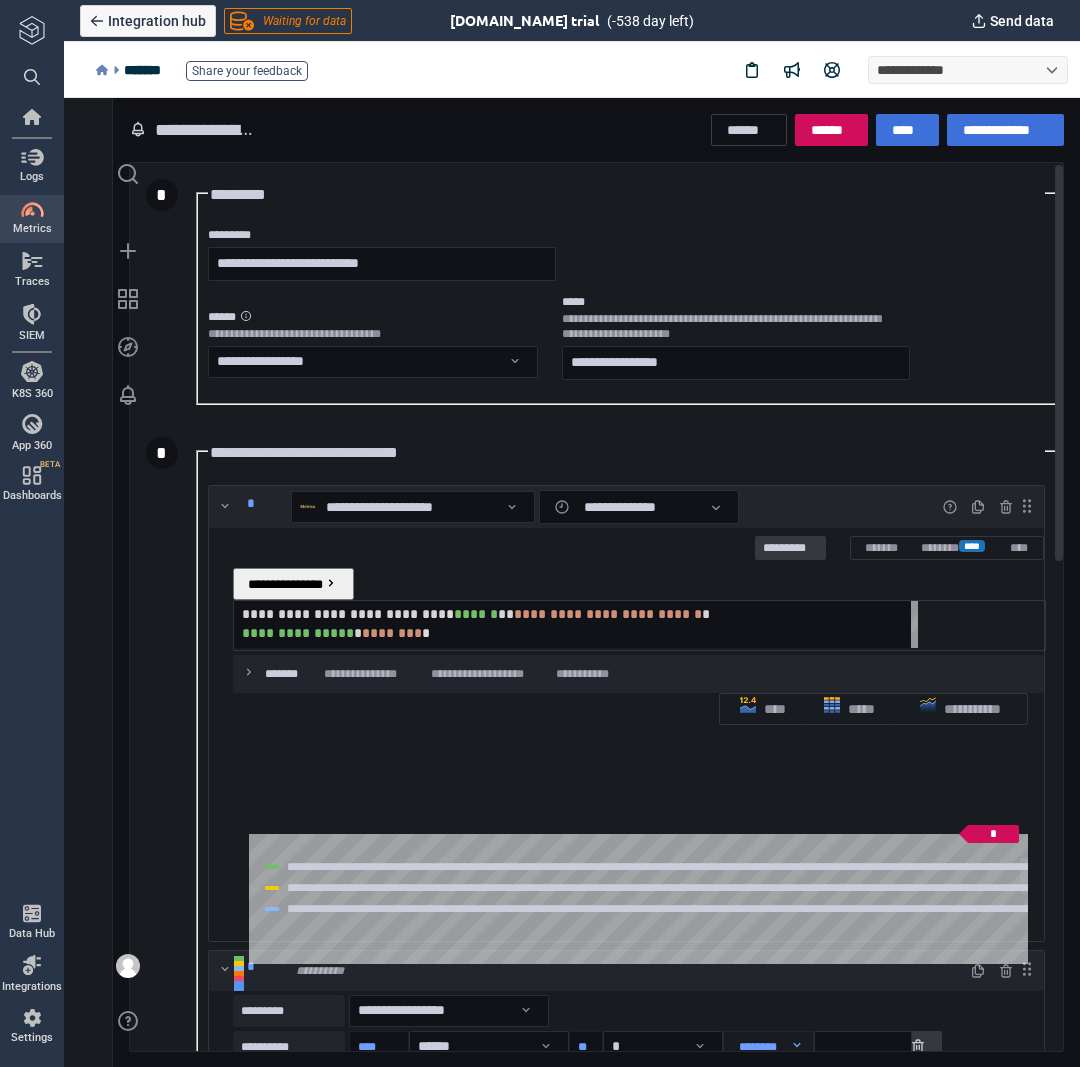 scroll, scrollTop: 55, scrollLeft: 0, axis: vertical 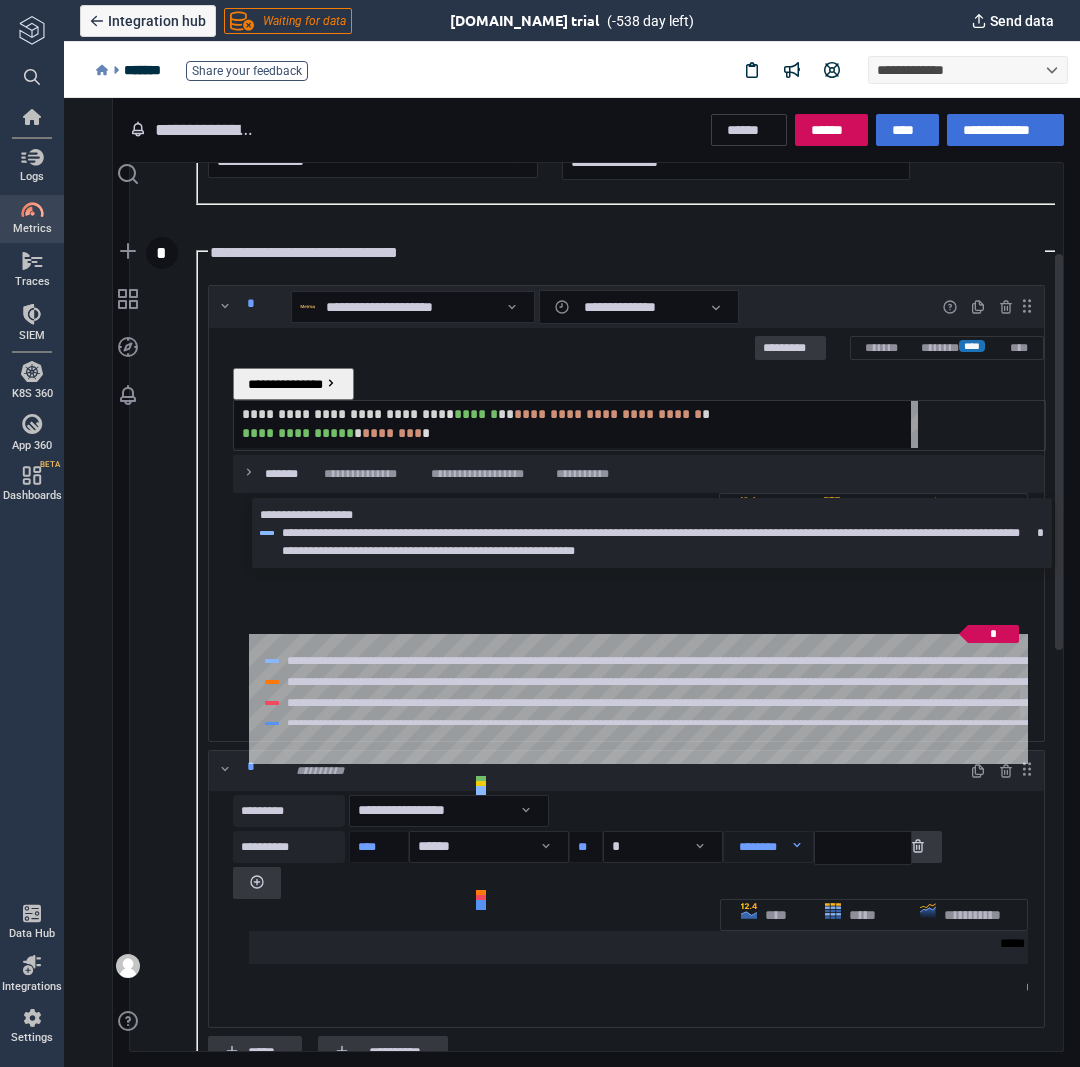 click at bounding box center [588, 820] 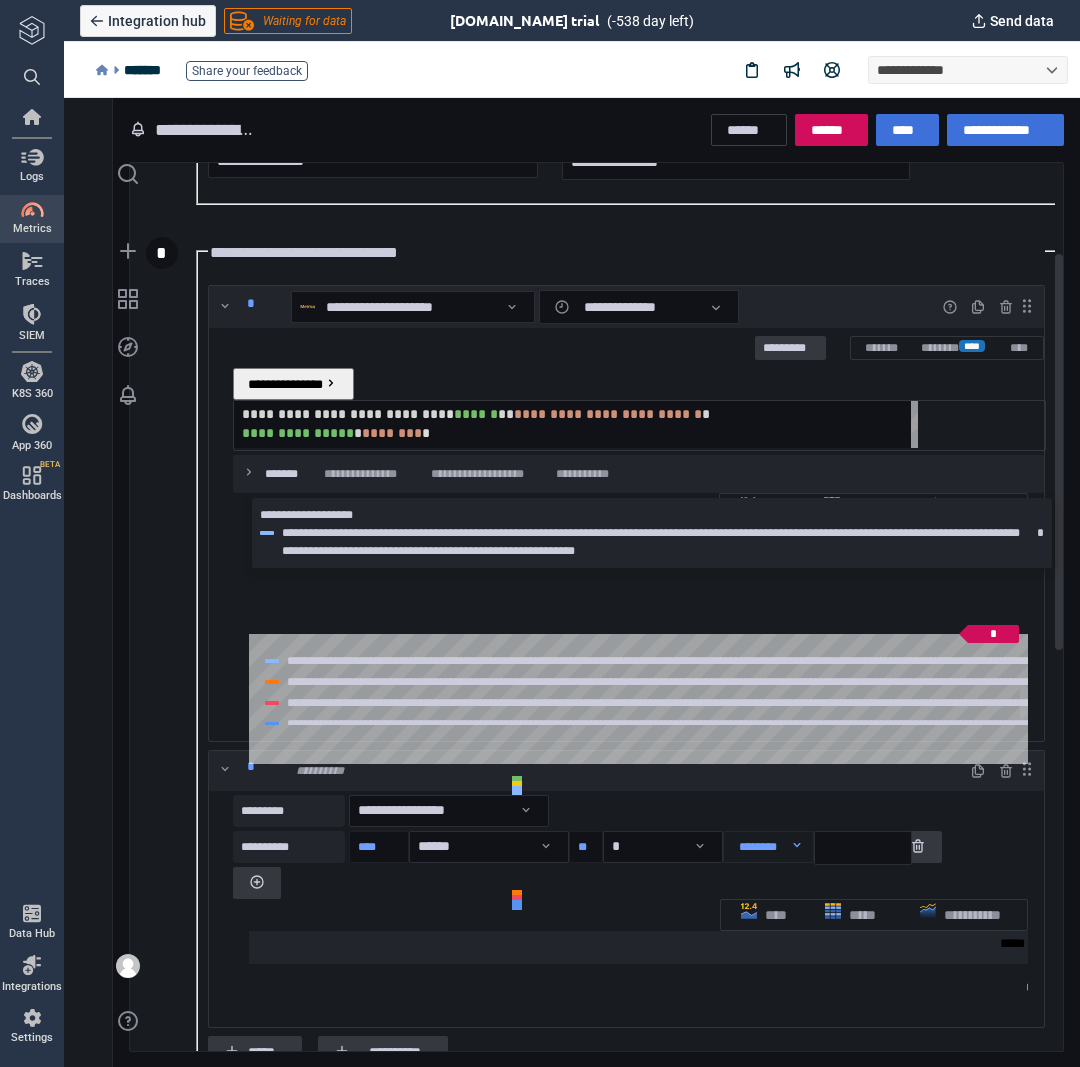 click at bounding box center (588, 820) 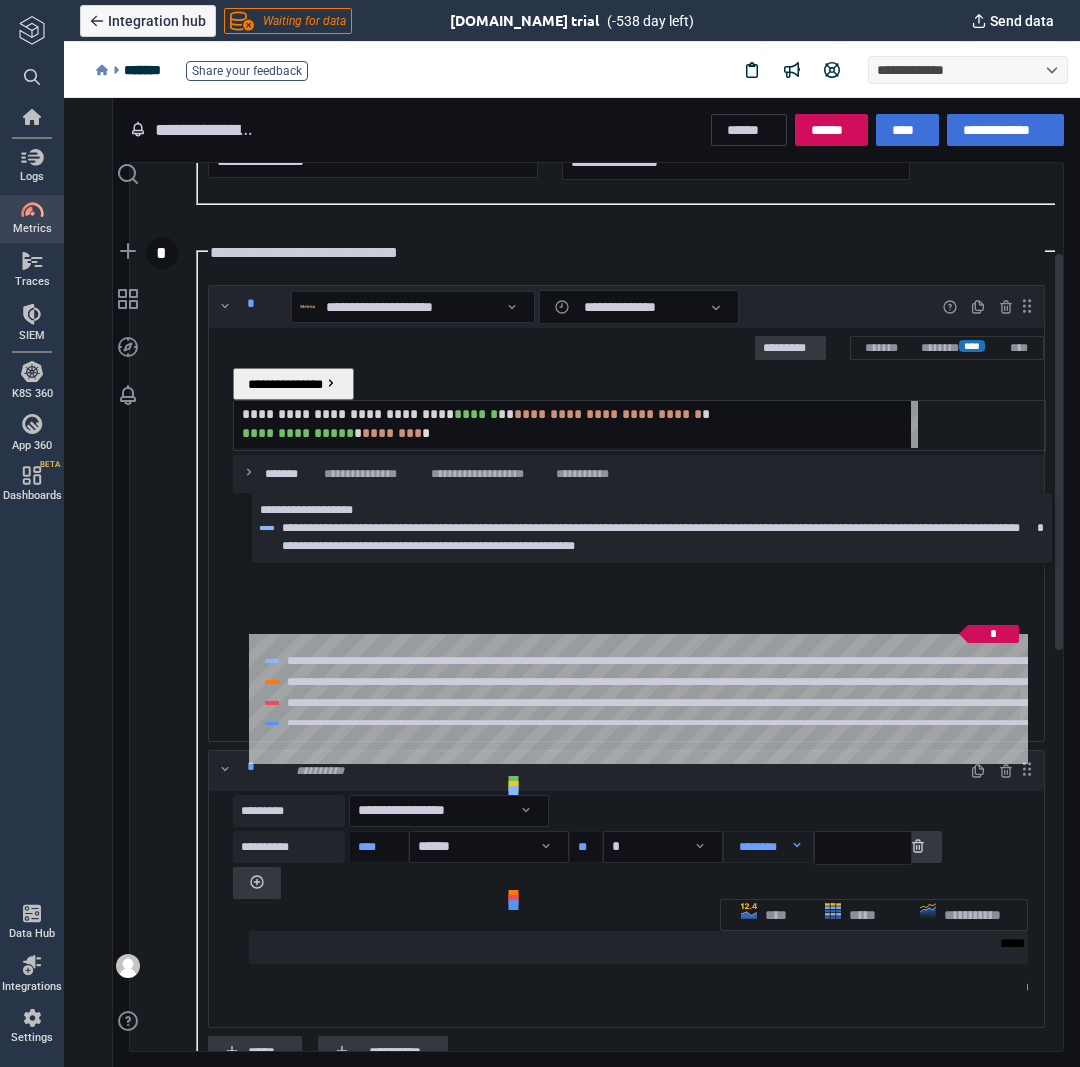 click at bounding box center [514, 791] 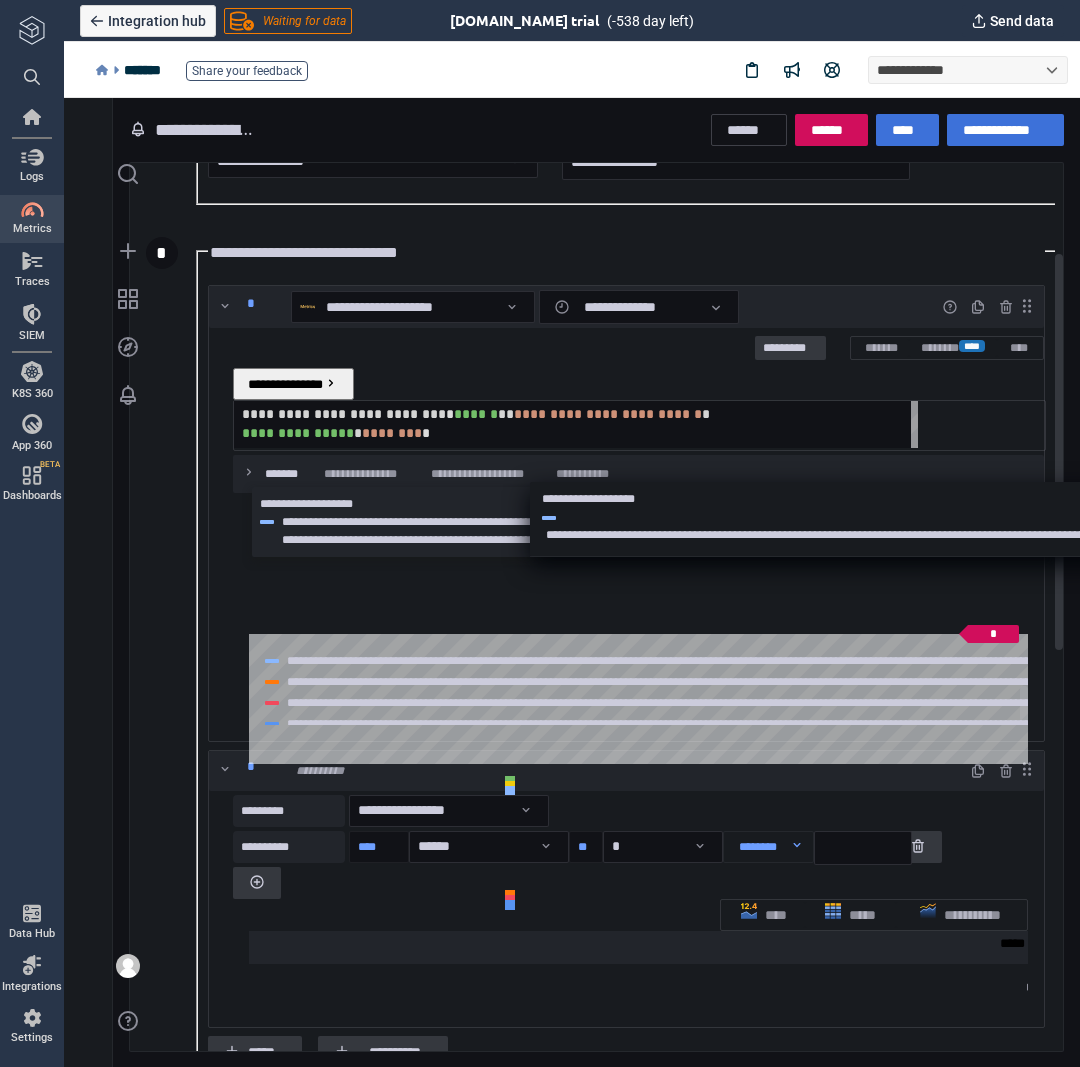 click at bounding box center (510, 791) 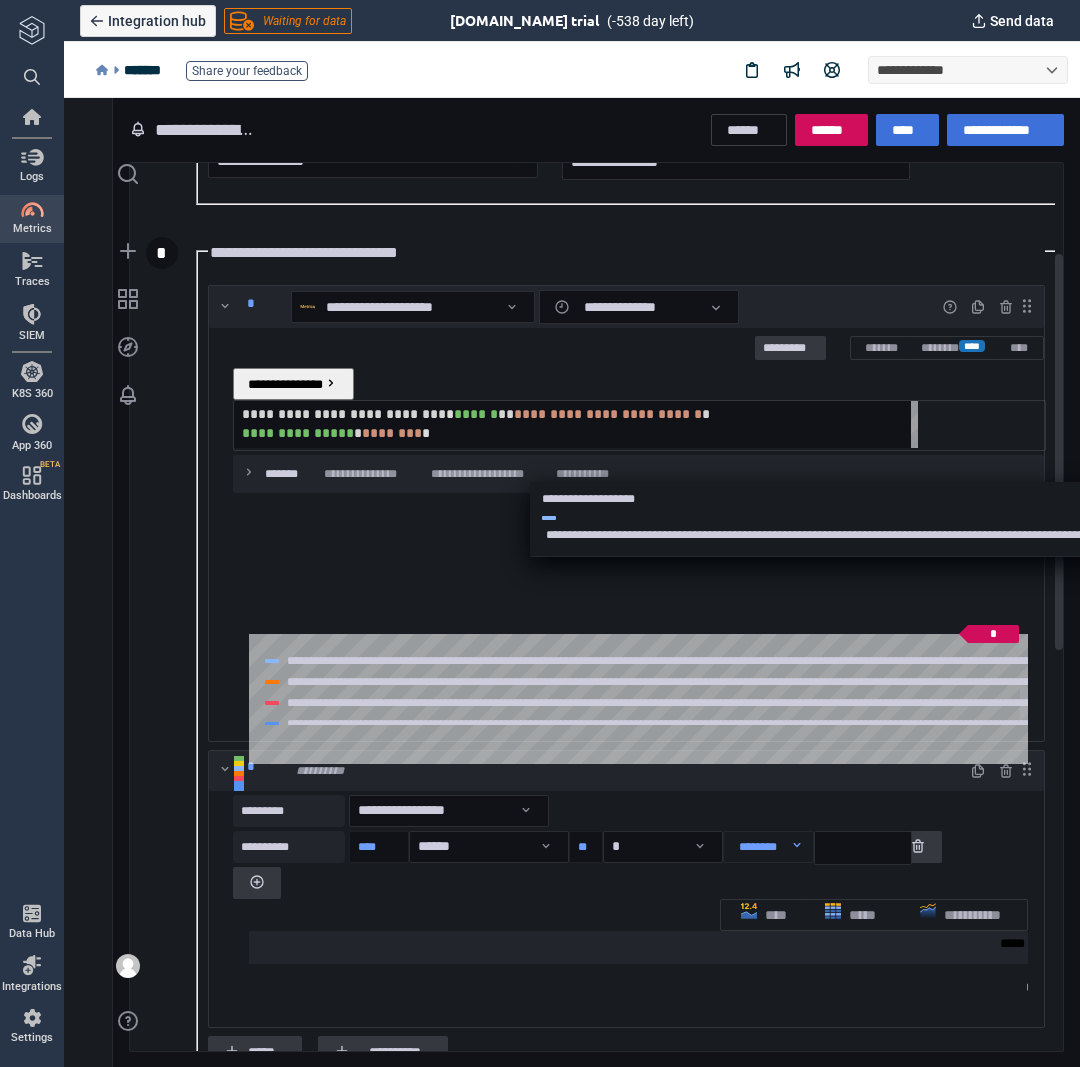 drag, startPoint x: 711, startPoint y: 534, endPoint x: 818, endPoint y: 526, distance: 107.298645 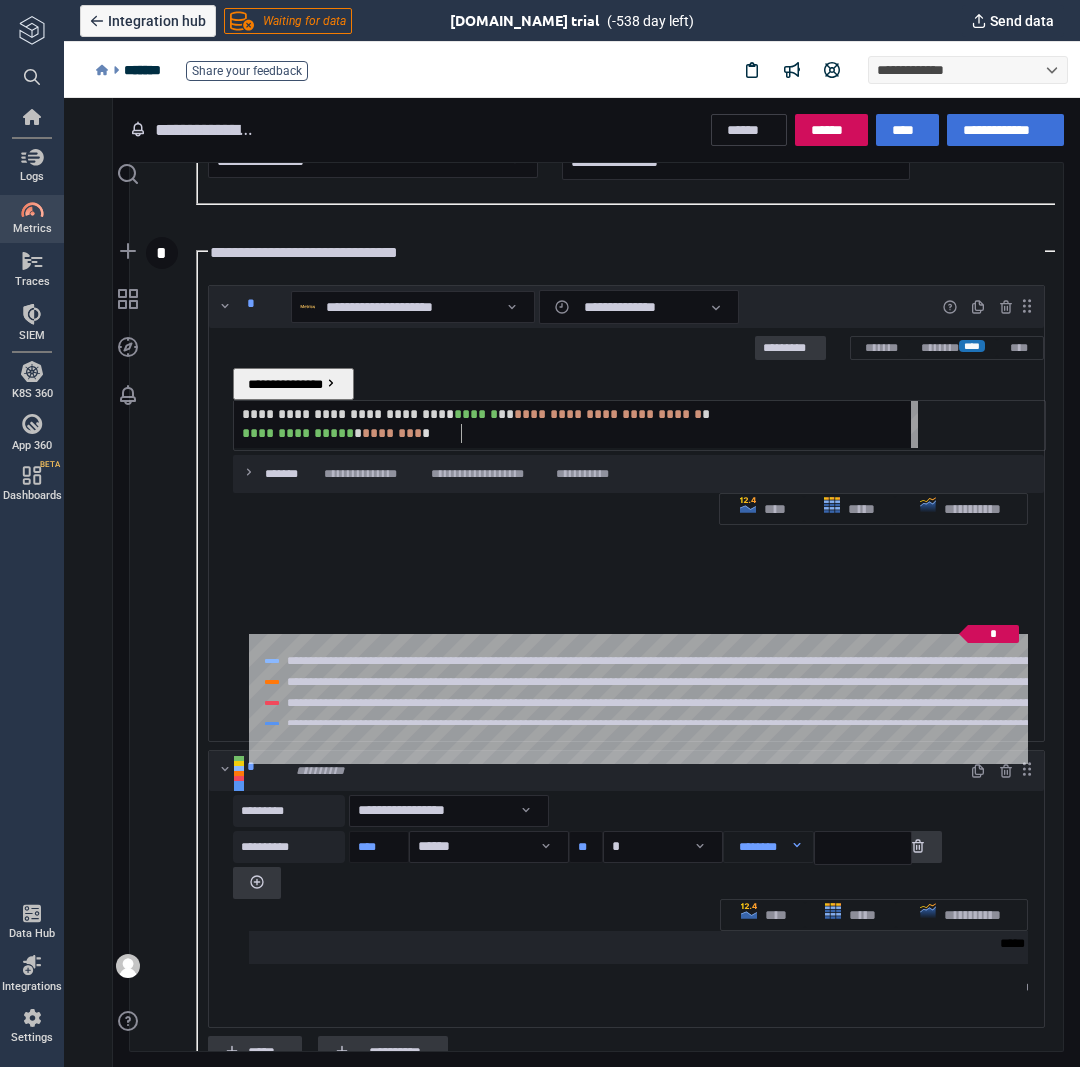 scroll, scrollTop: 0, scrollLeft: 741, axis: horizontal 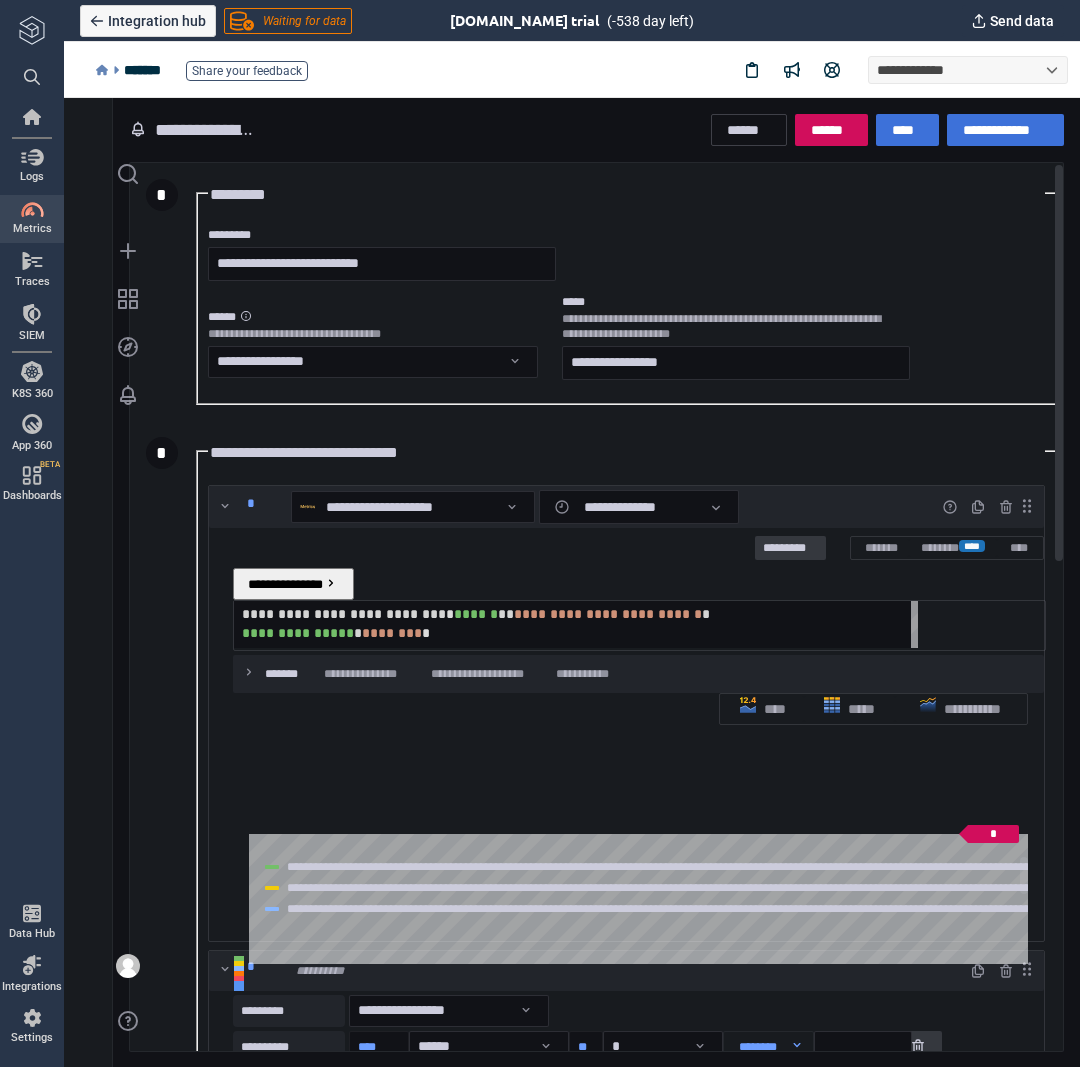 click on "**********" at bounding box center [852, 867] 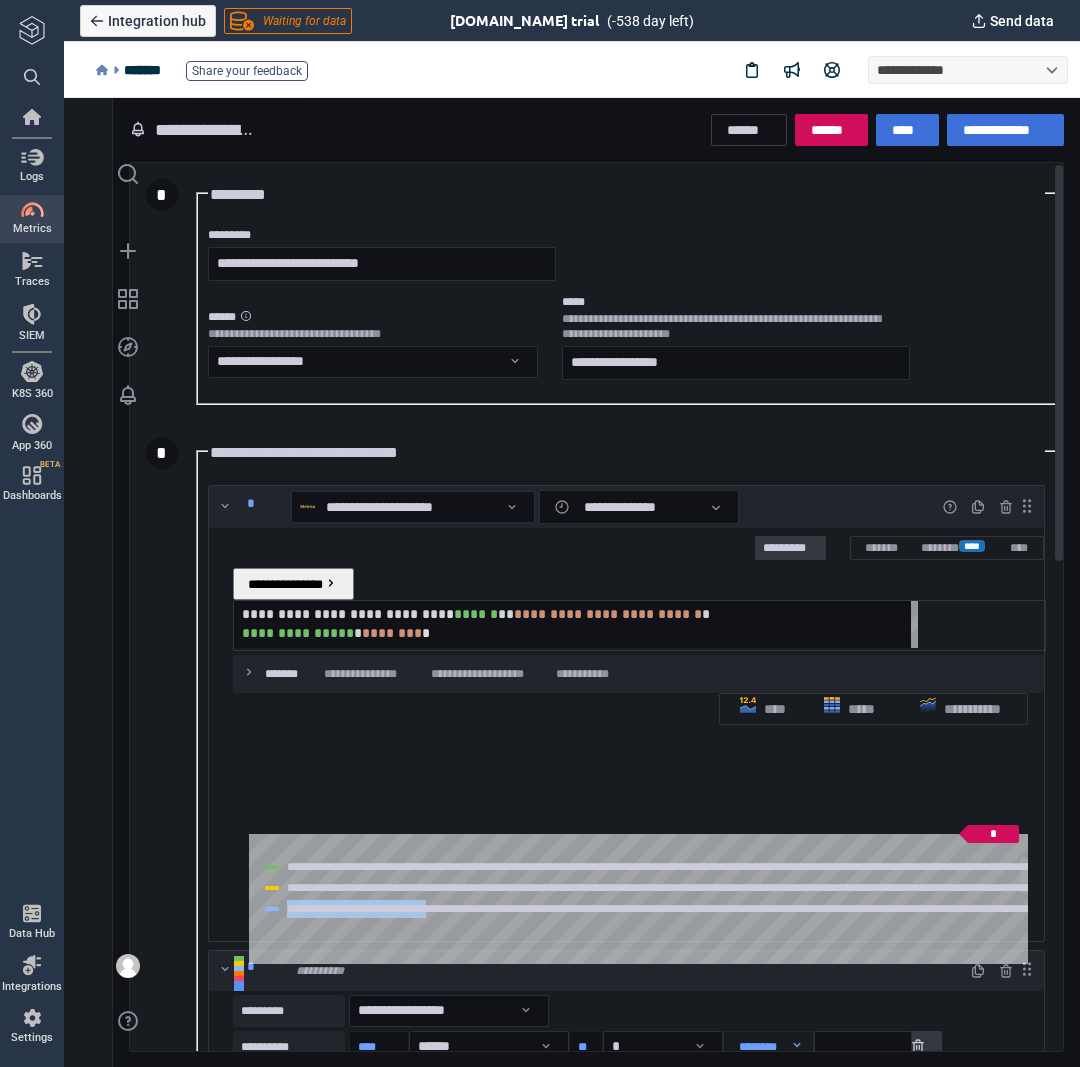 click on "**********" at bounding box center [849, 918] 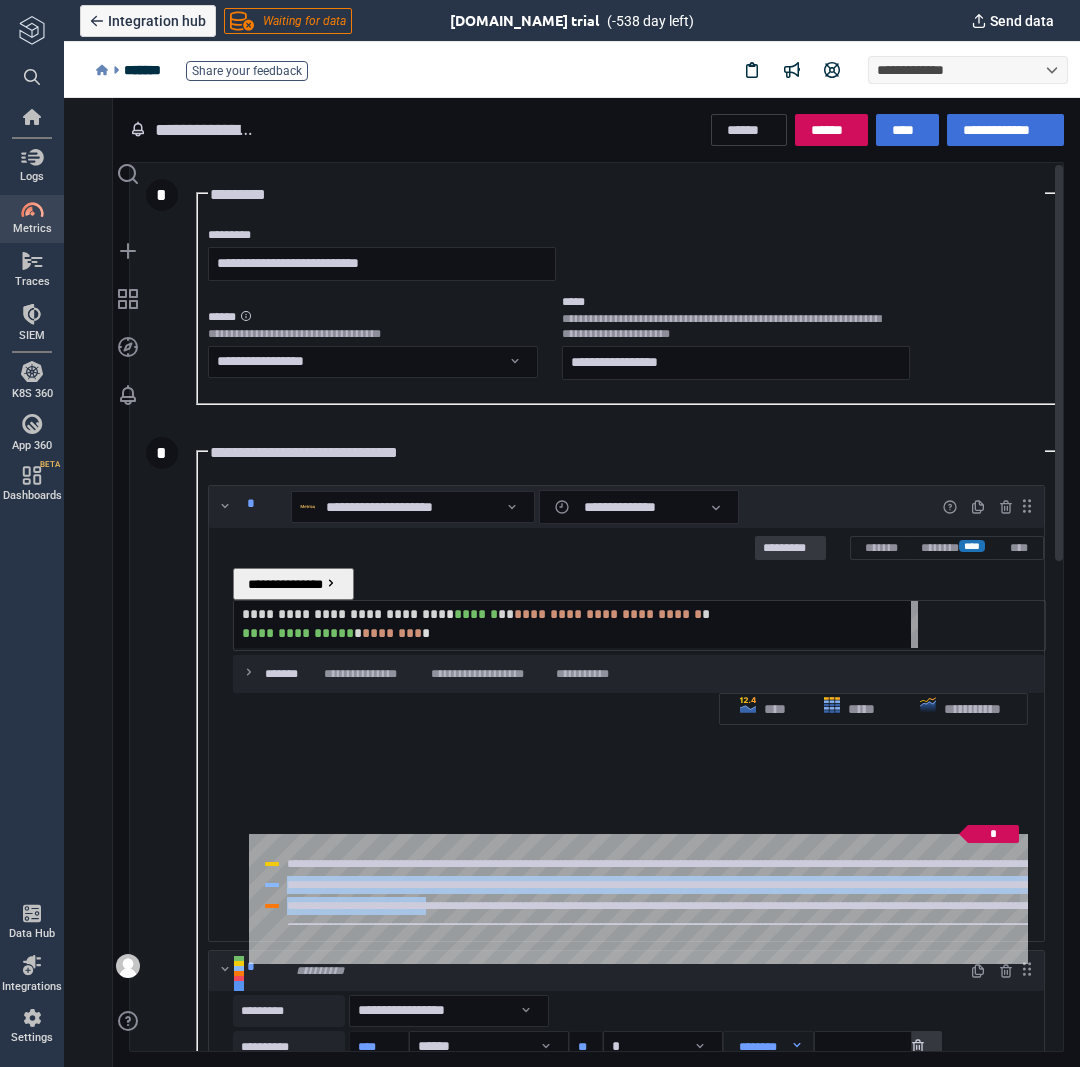click on "**********" at bounding box center (849, 894) 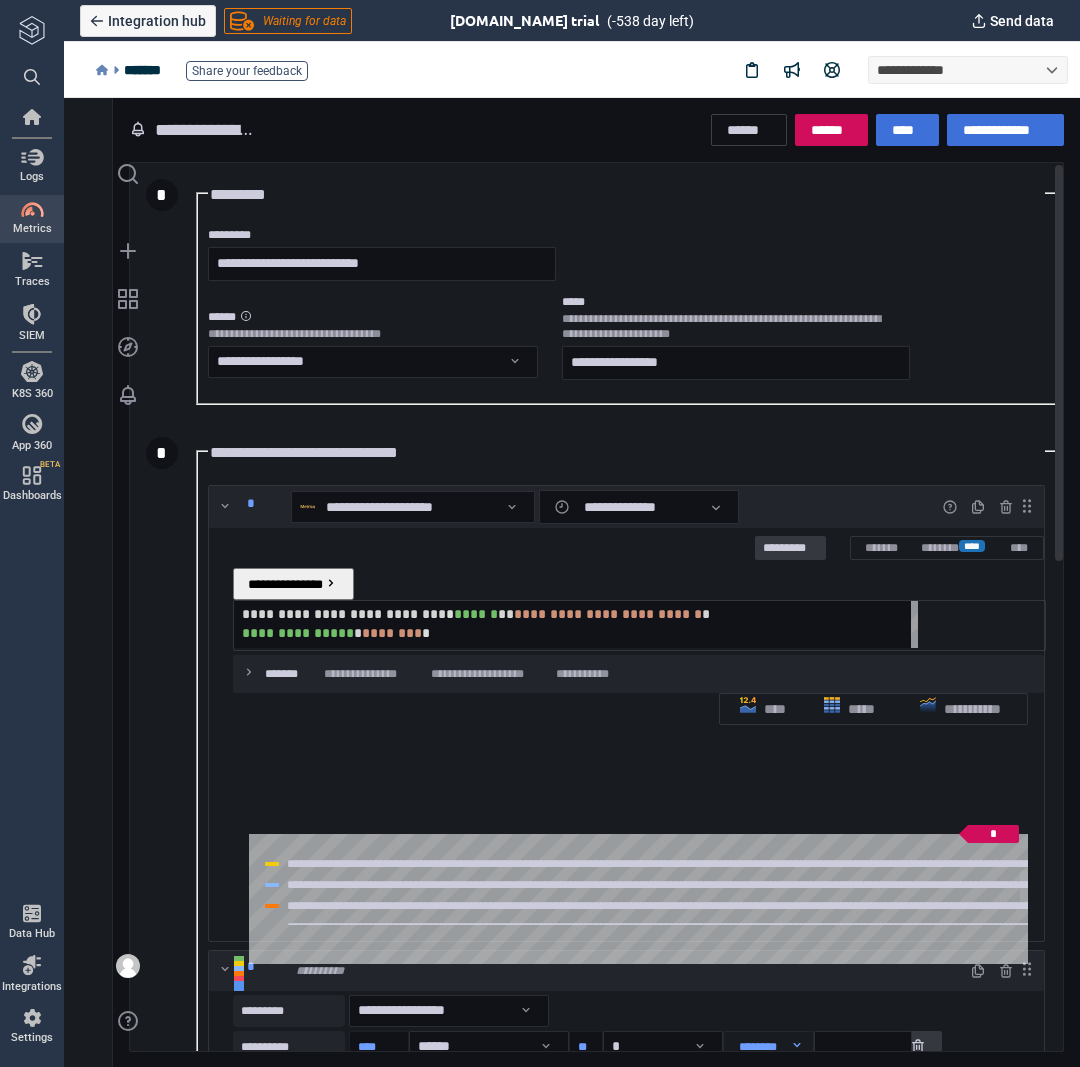 click on "**********" at bounding box center [855, 885] 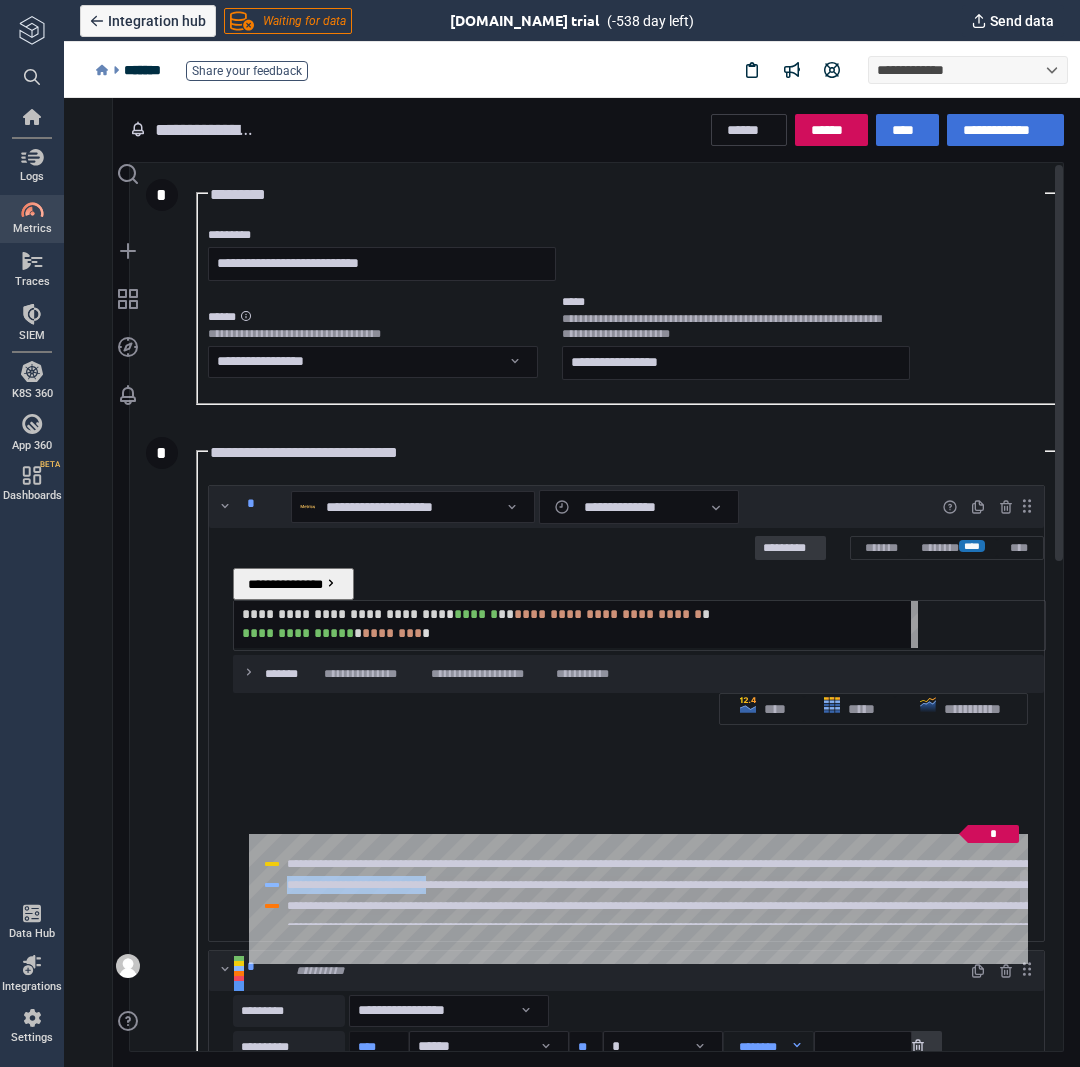 click on "**********" at bounding box center [855, 885] 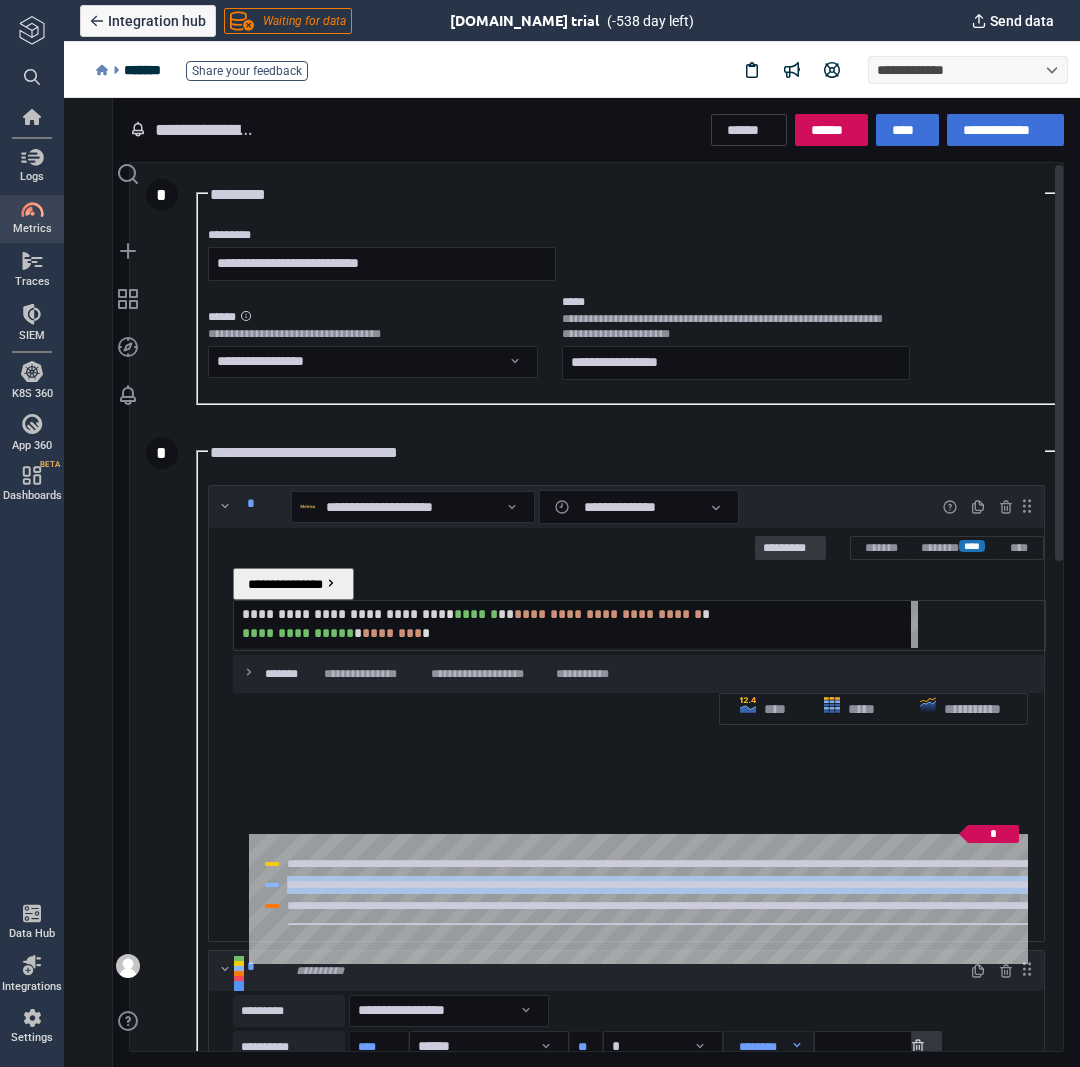 click on "**********" at bounding box center (855, 885) 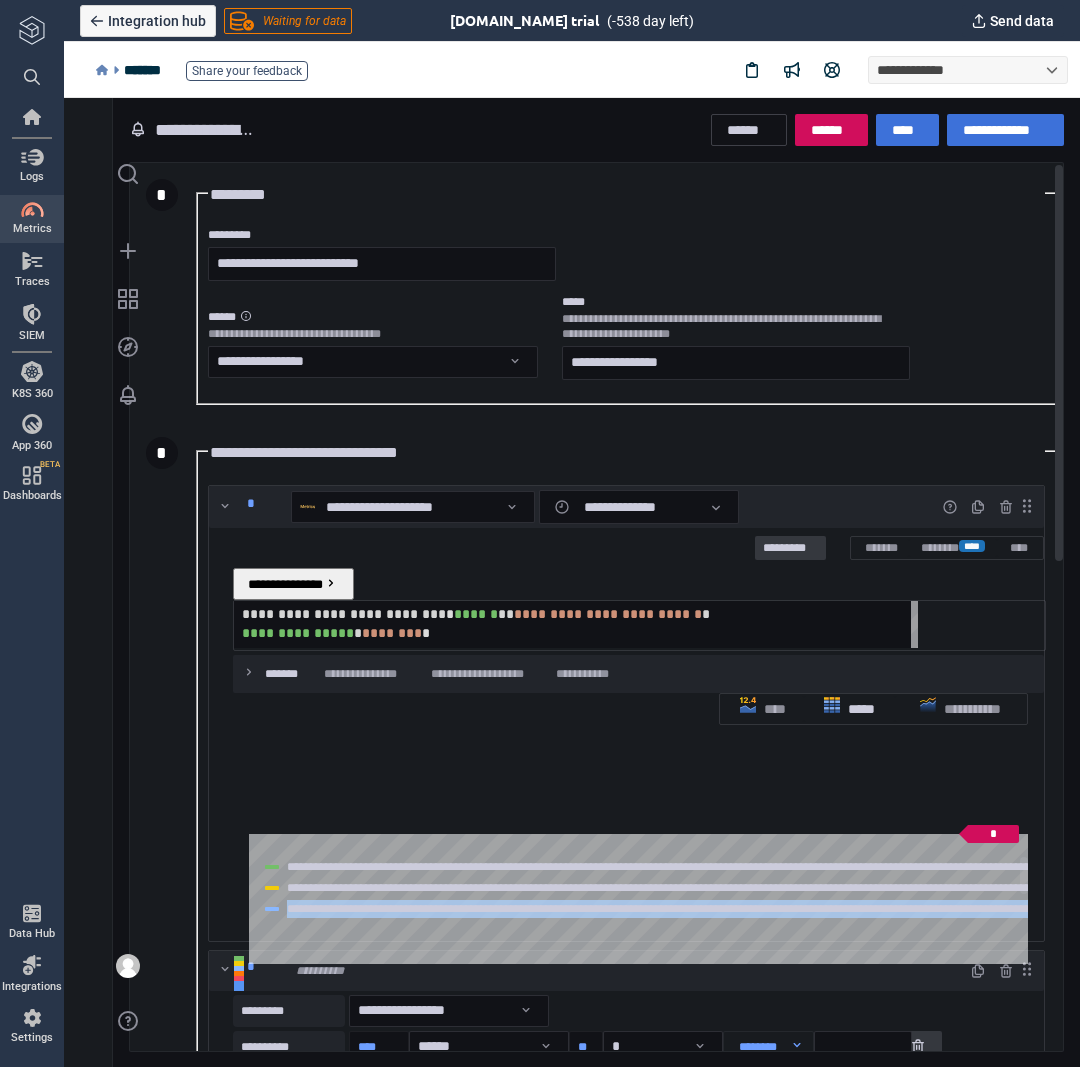 click on "*****" at bounding box center [849, 709] 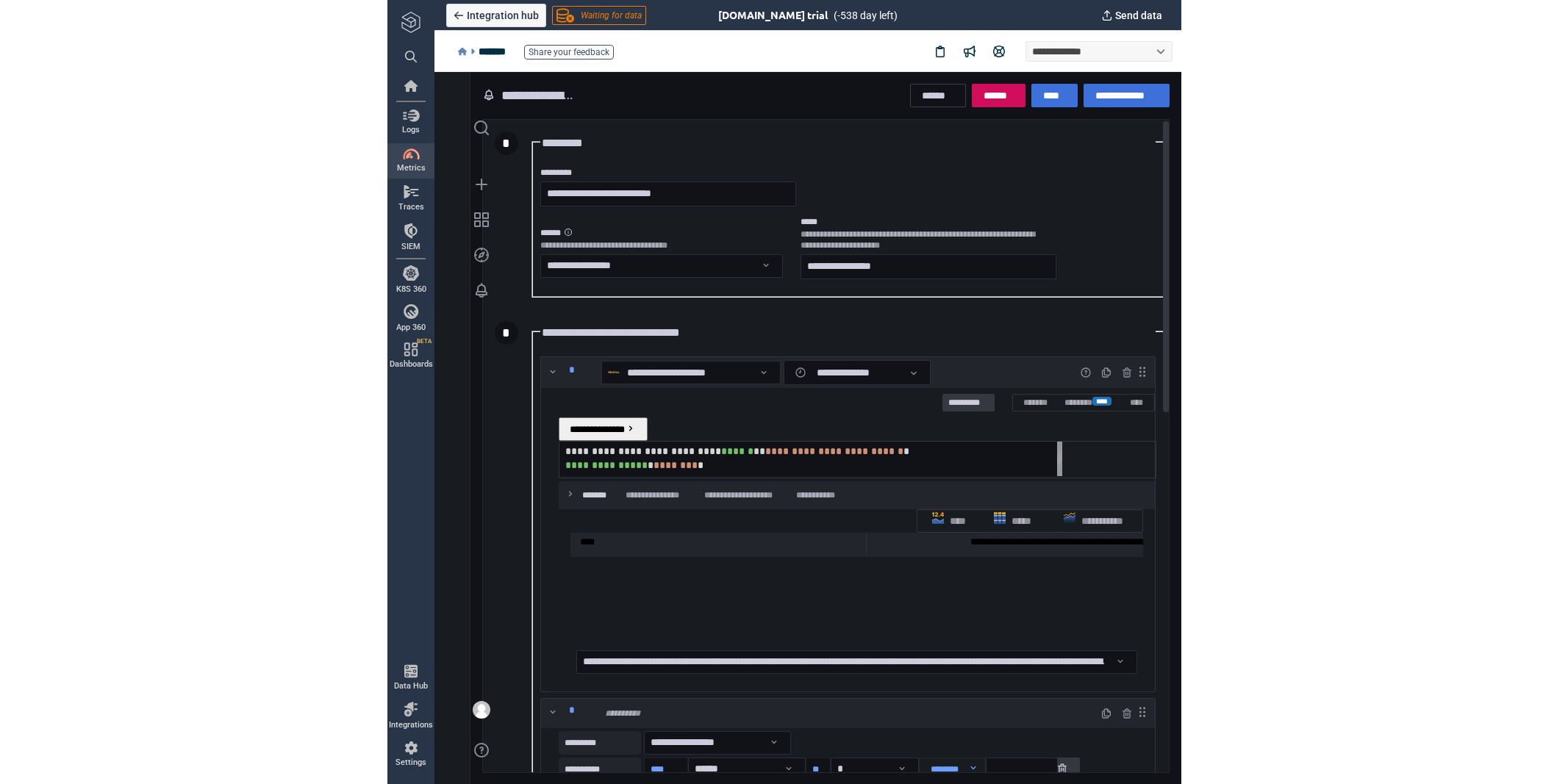 scroll, scrollTop: 15345, scrollLeft: 0, axis: vertical 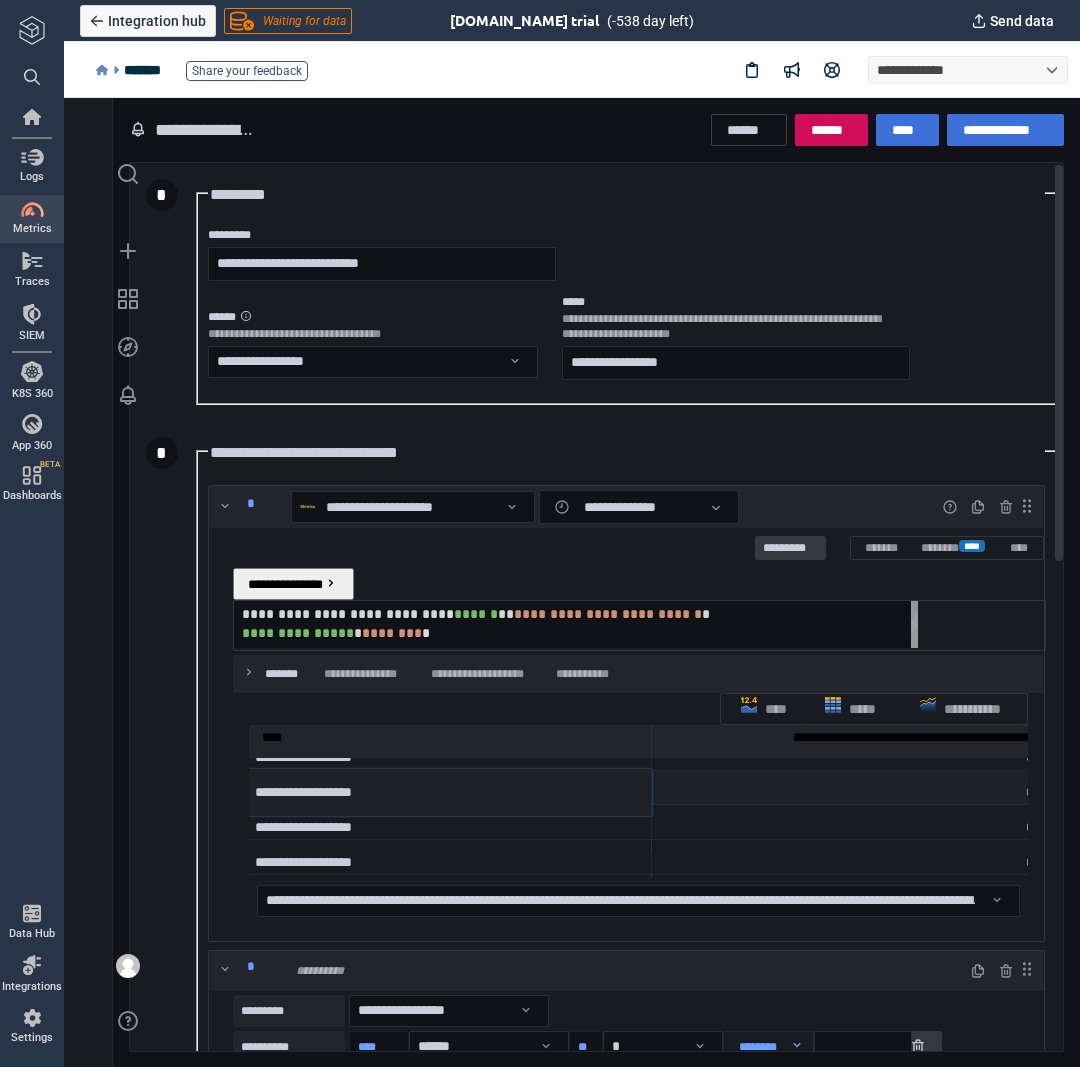 click on "**********" at bounding box center (450, 792) 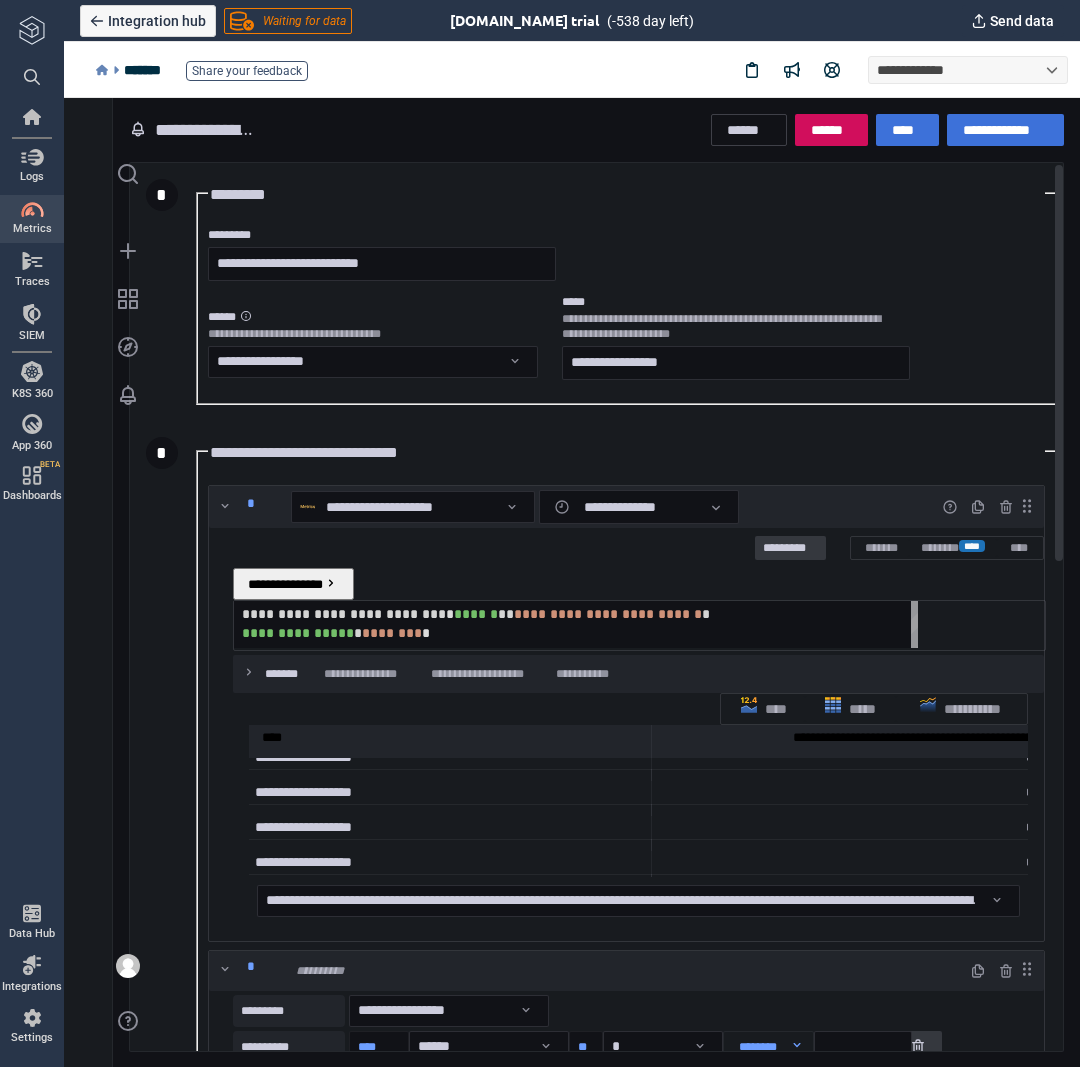 click on "**********" at bounding box center (1303, 741) 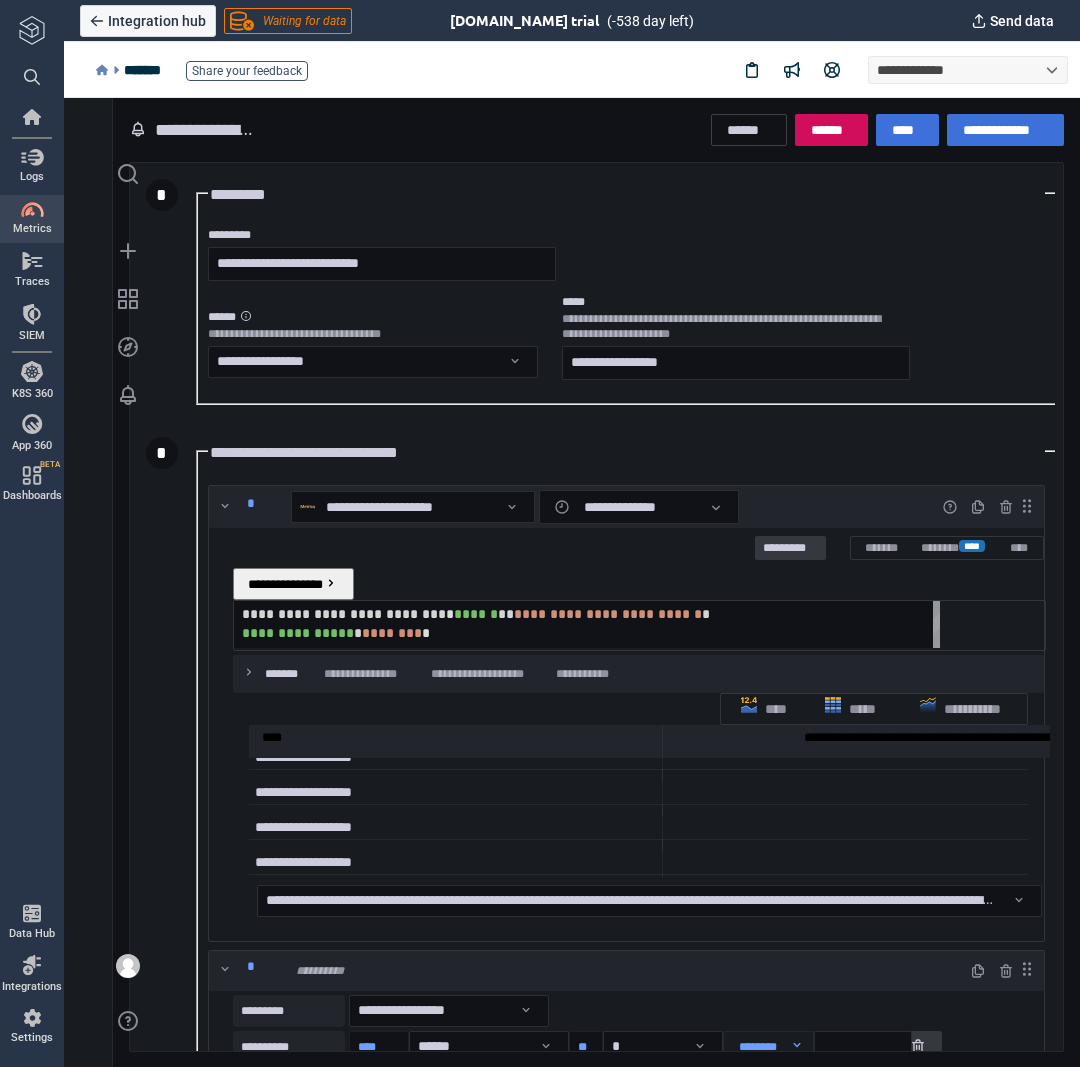 type on "*" 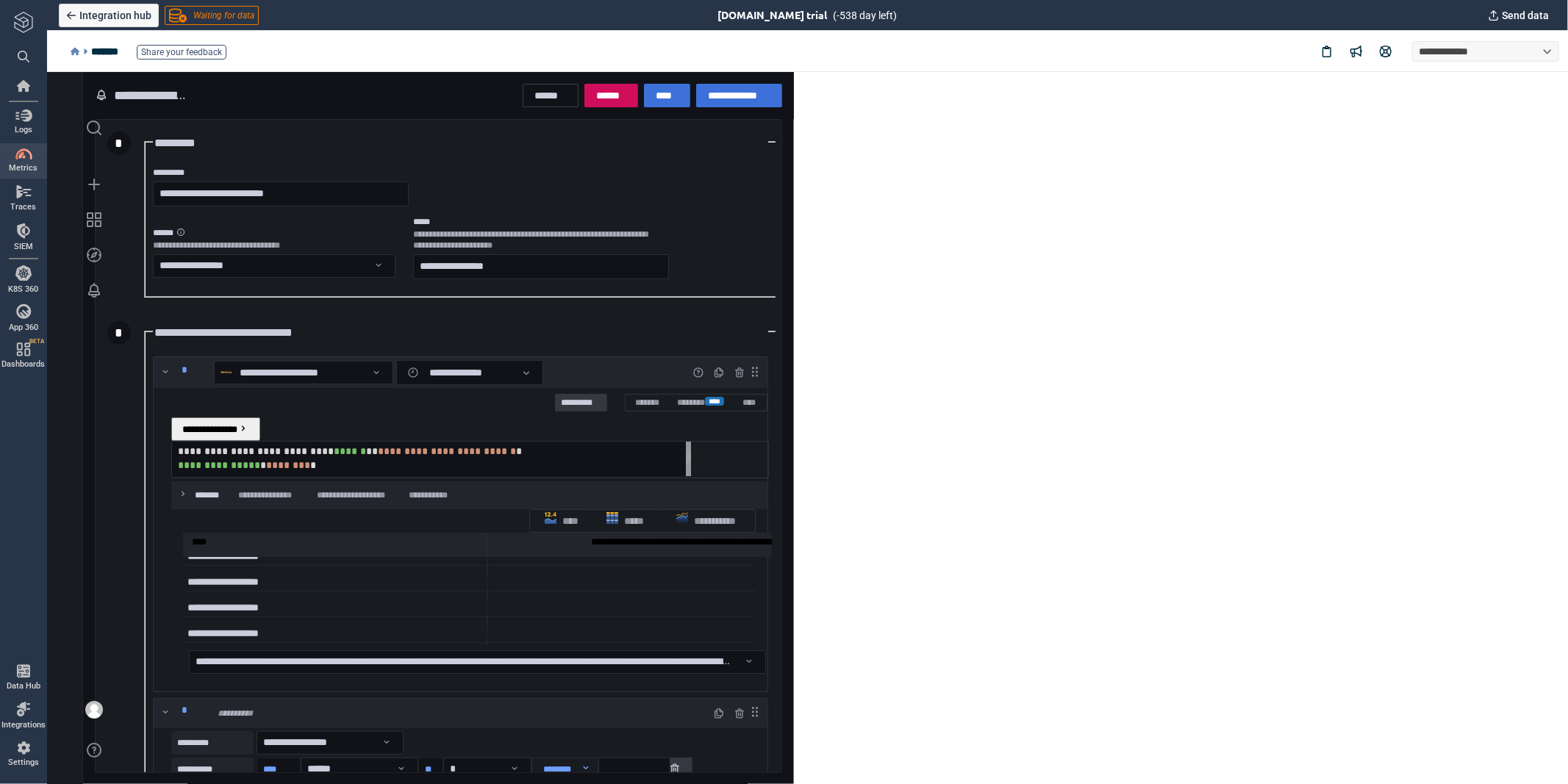 scroll, scrollTop: 6, scrollLeft: 7, axis: both 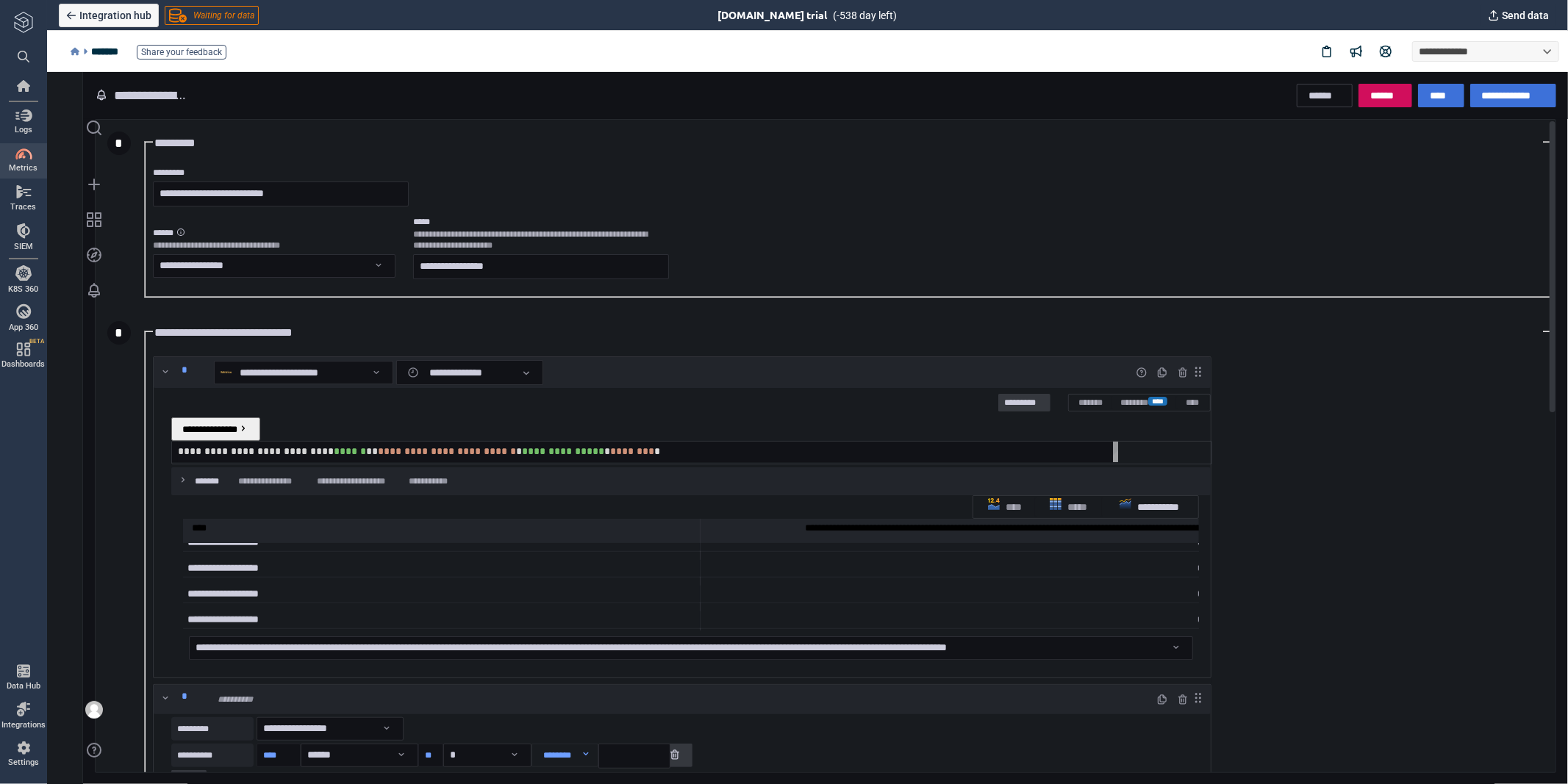 click on "**********" at bounding box center [1149, 506] 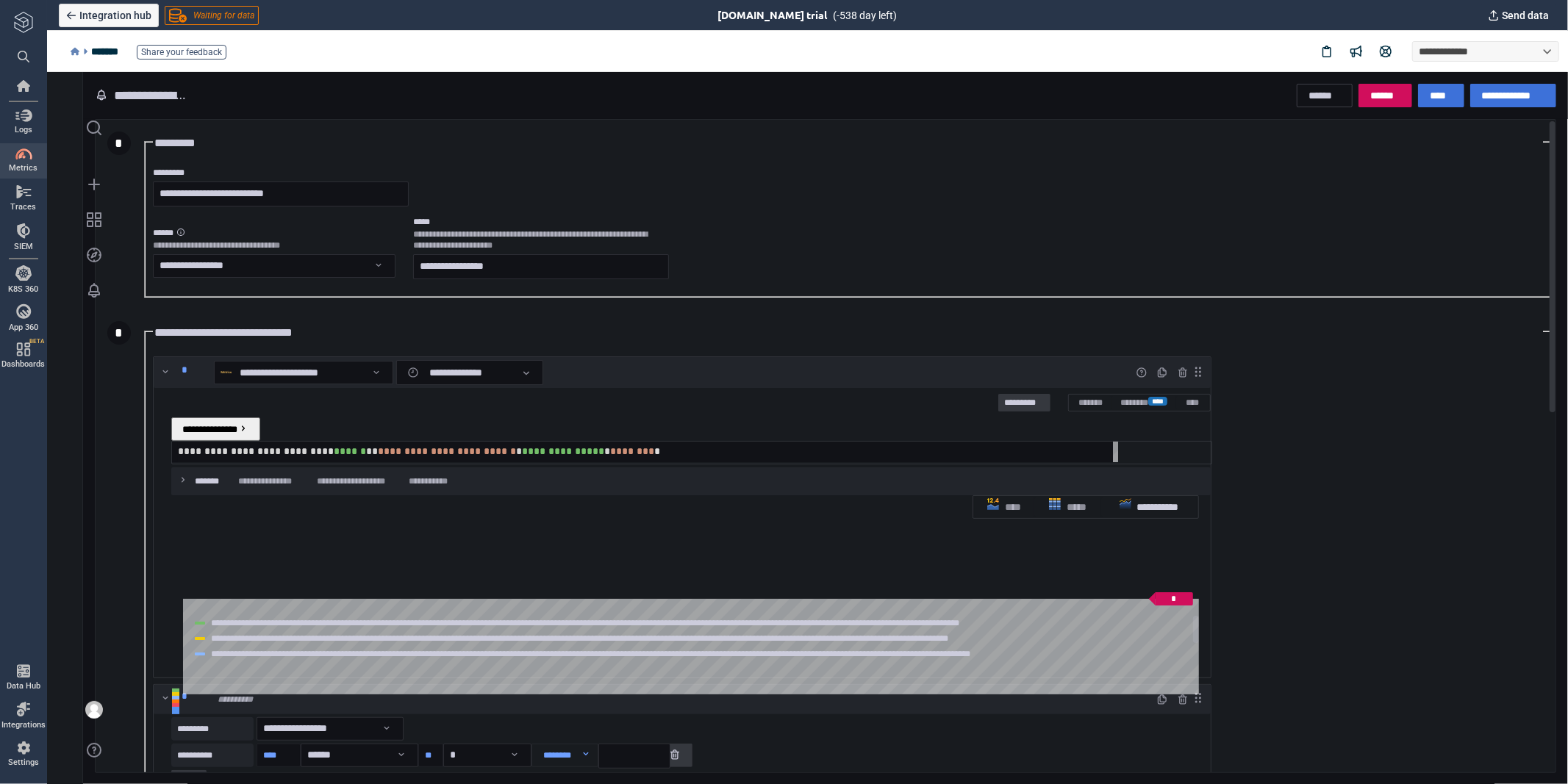 click 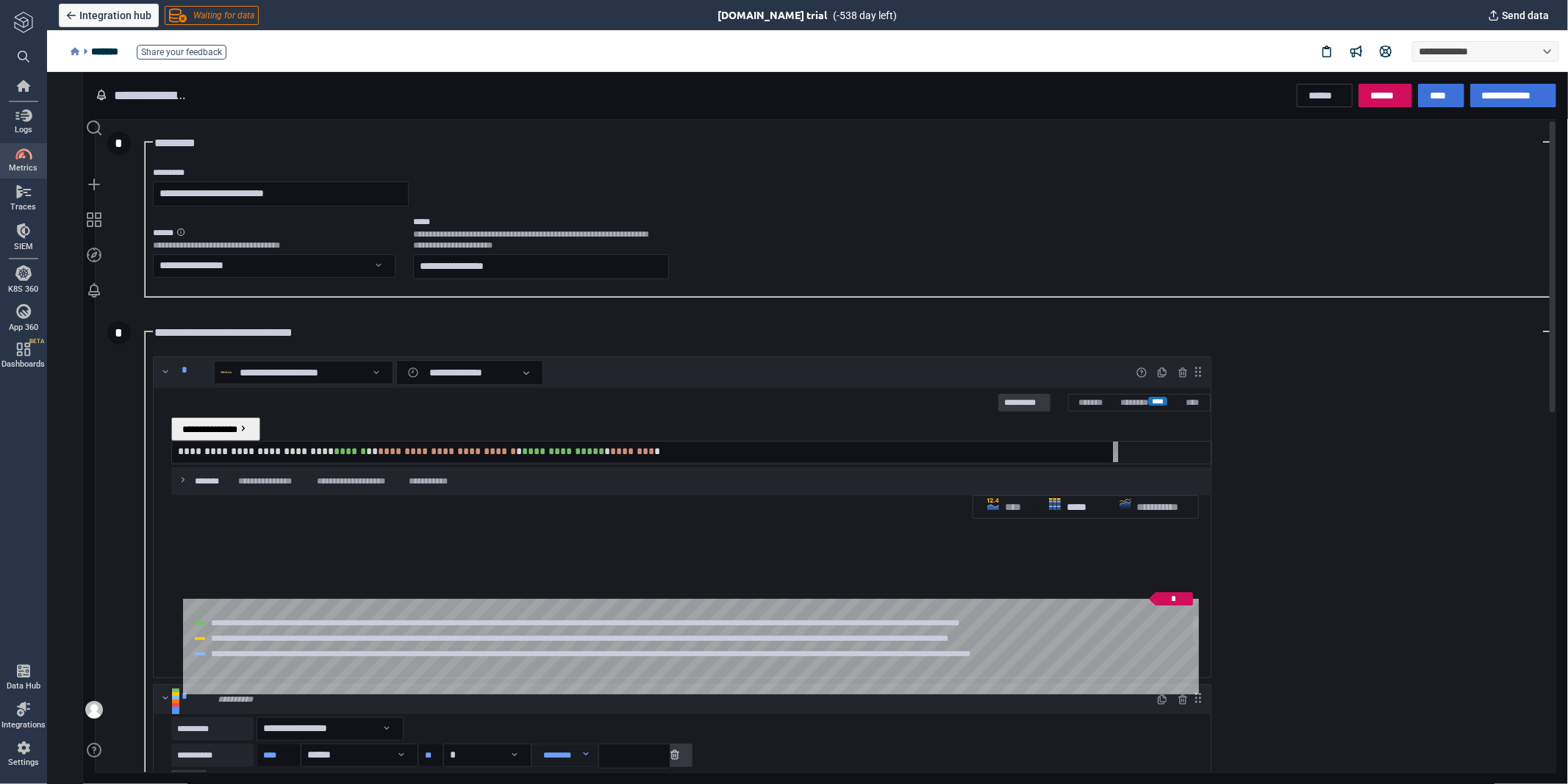 click 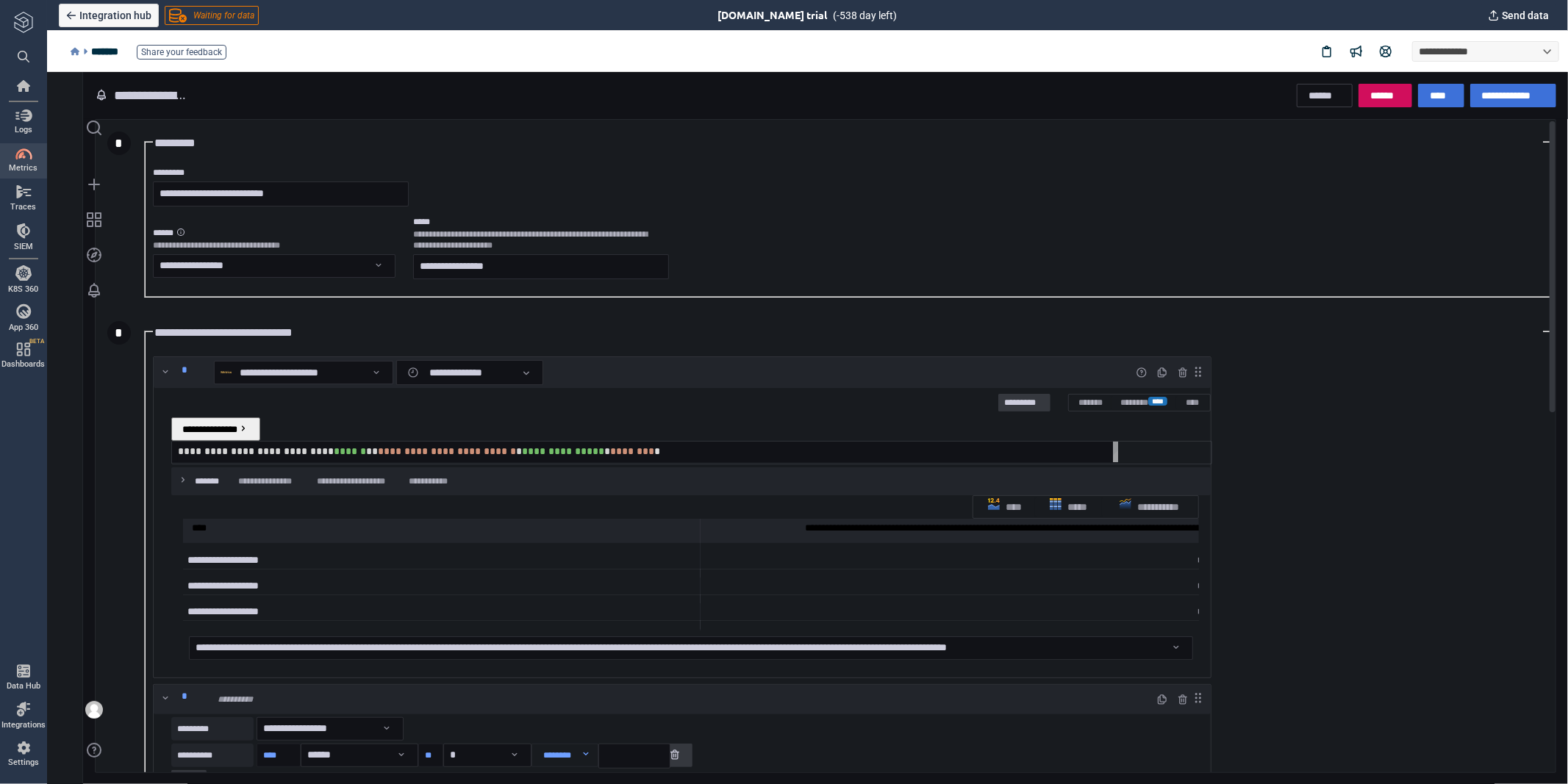 click on "**********" at bounding box center (1178, 530) 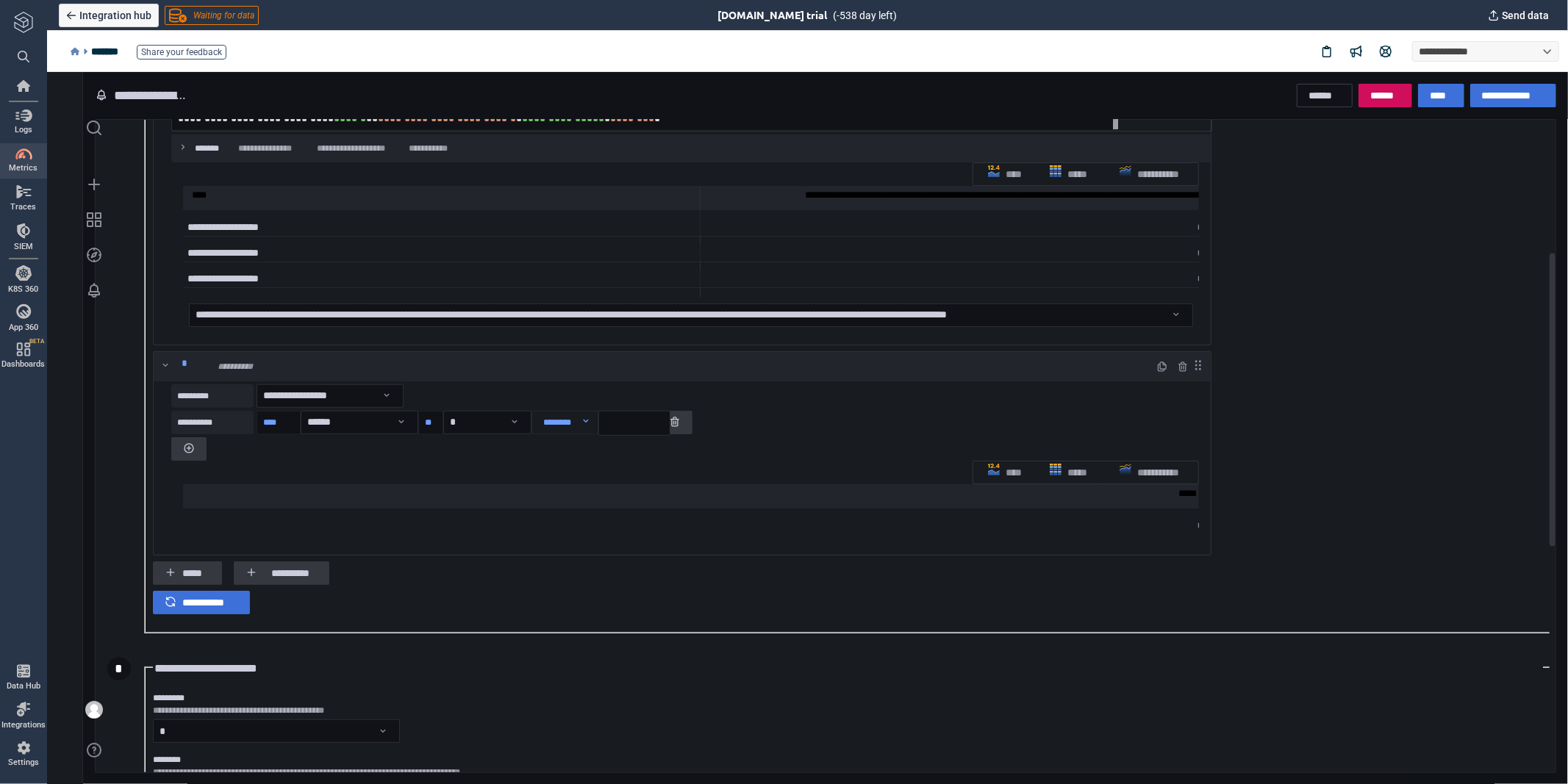 scroll, scrollTop: 294, scrollLeft: 0, axis: vertical 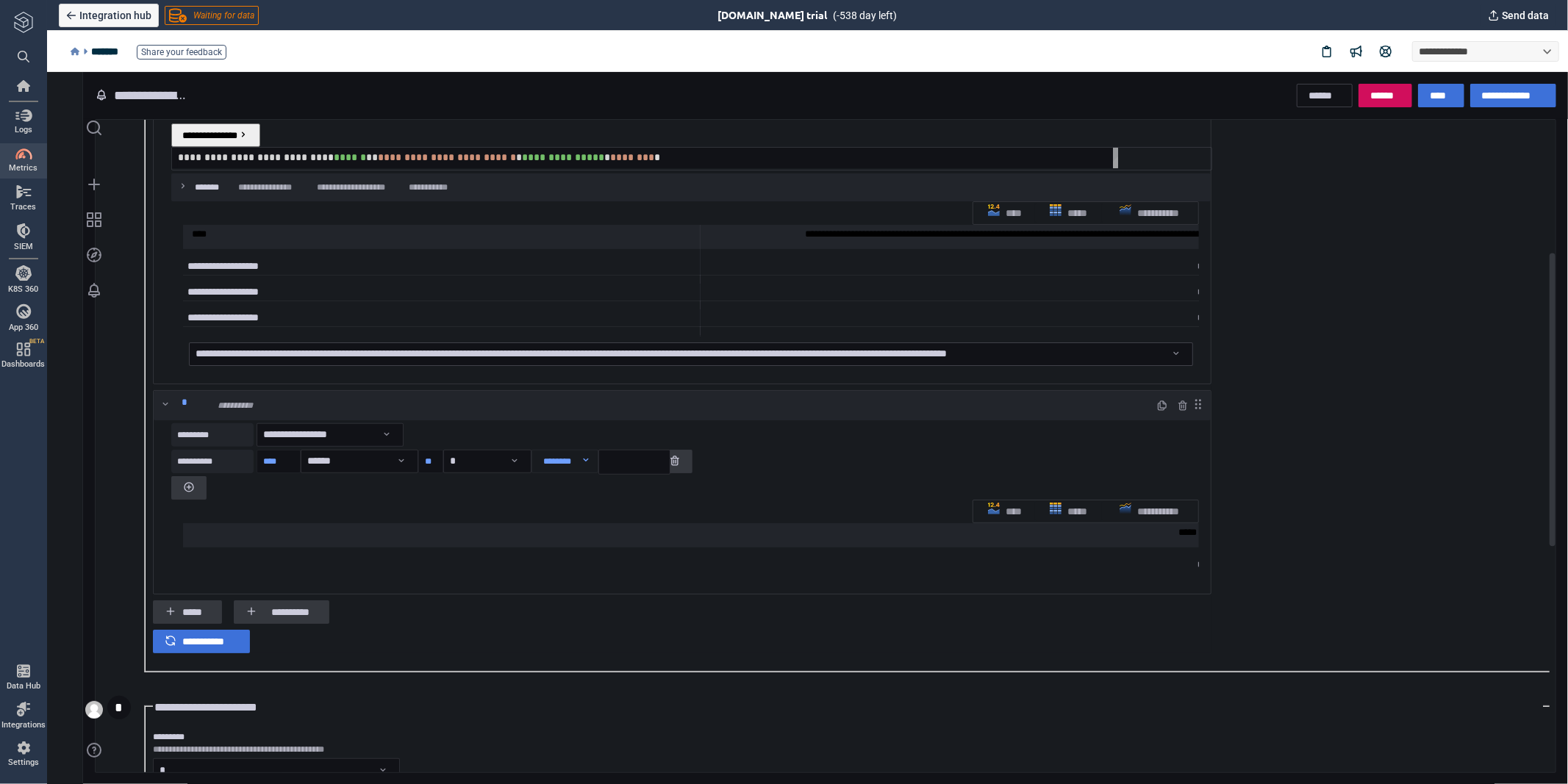 type 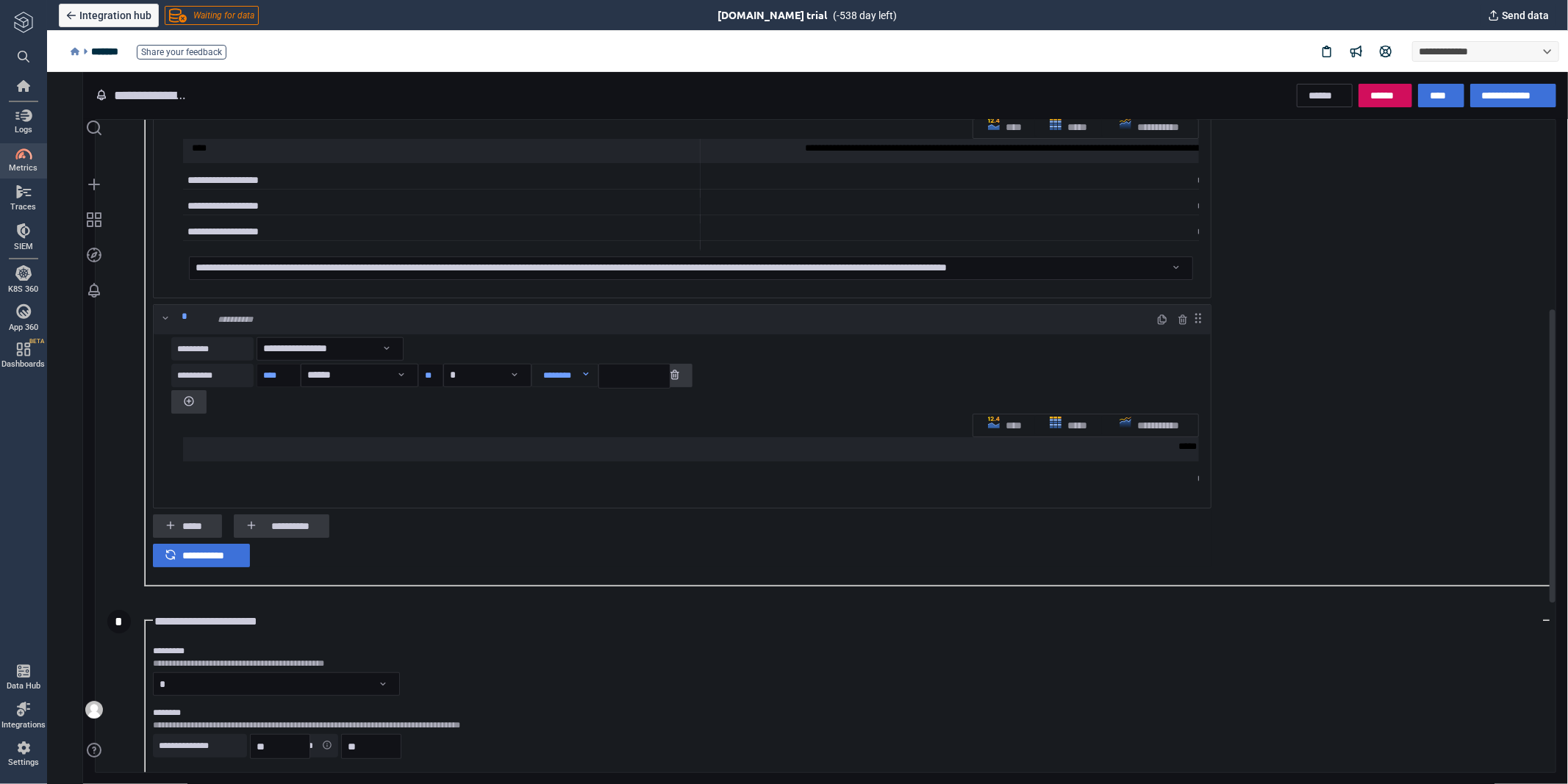 scroll, scrollTop: 441, scrollLeft: 0, axis: vertical 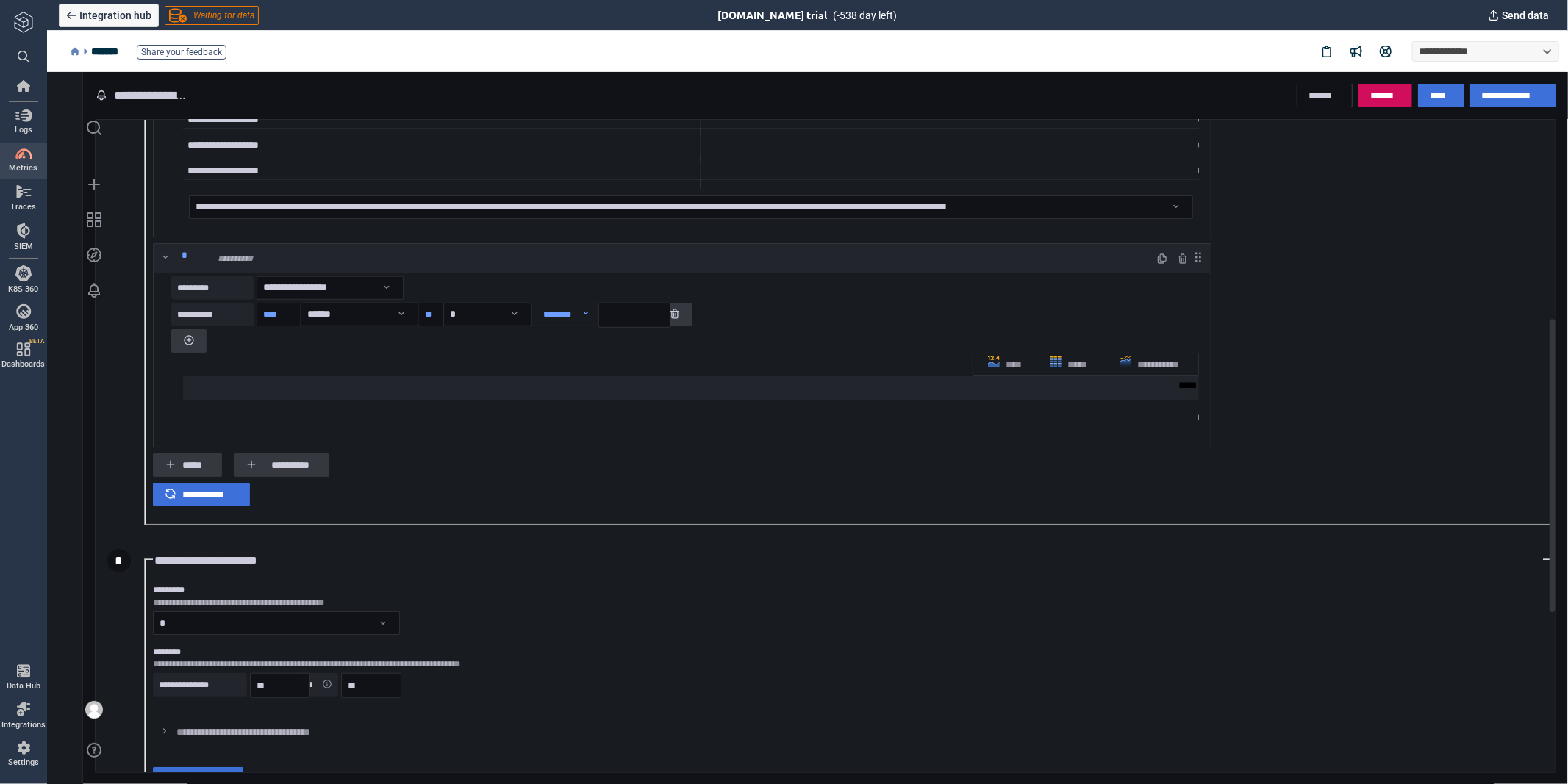 click on "**********" at bounding box center [847, 684] 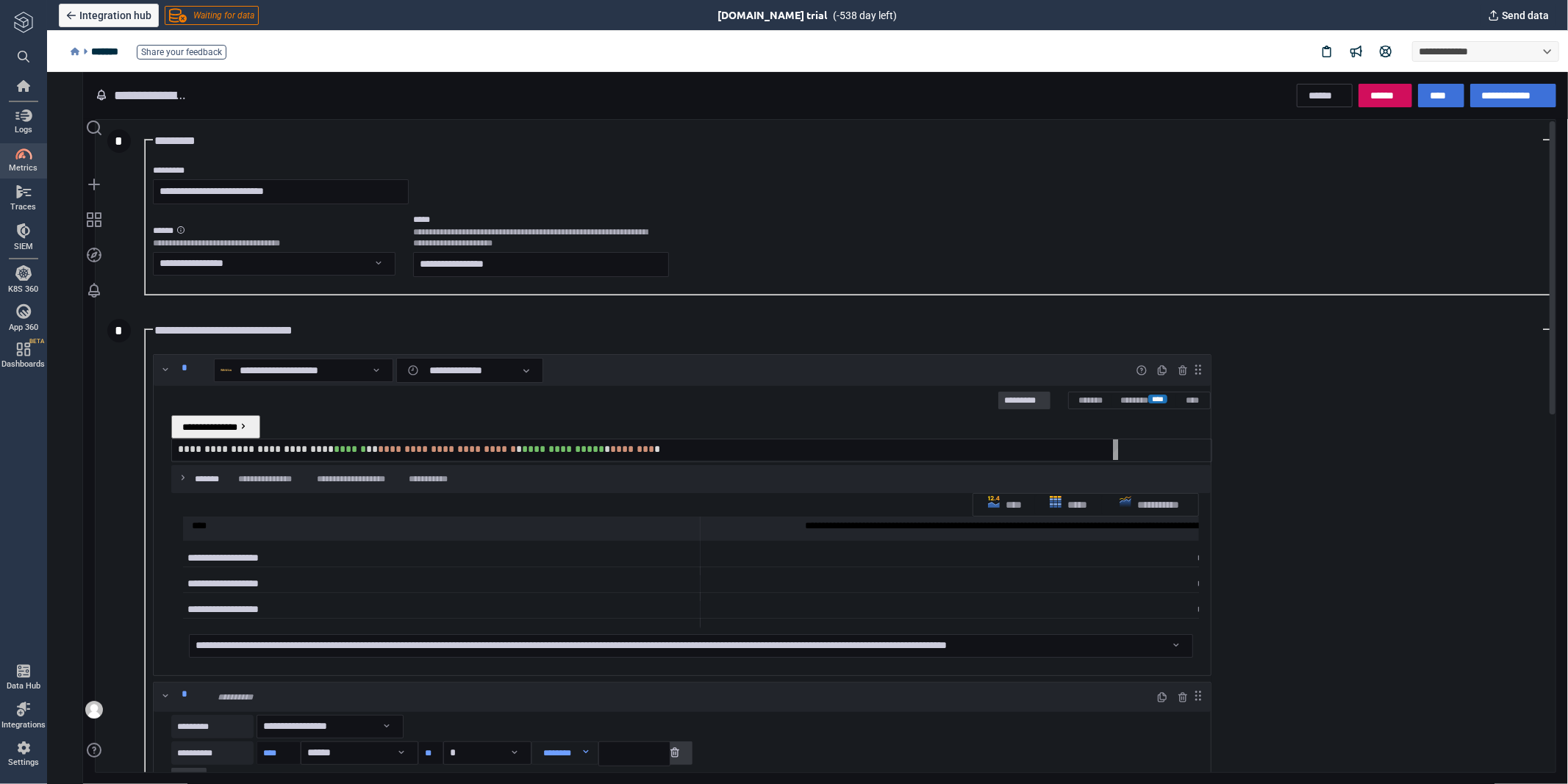 scroll, scrollTop: 0, scrollLeft: 0, axis: both 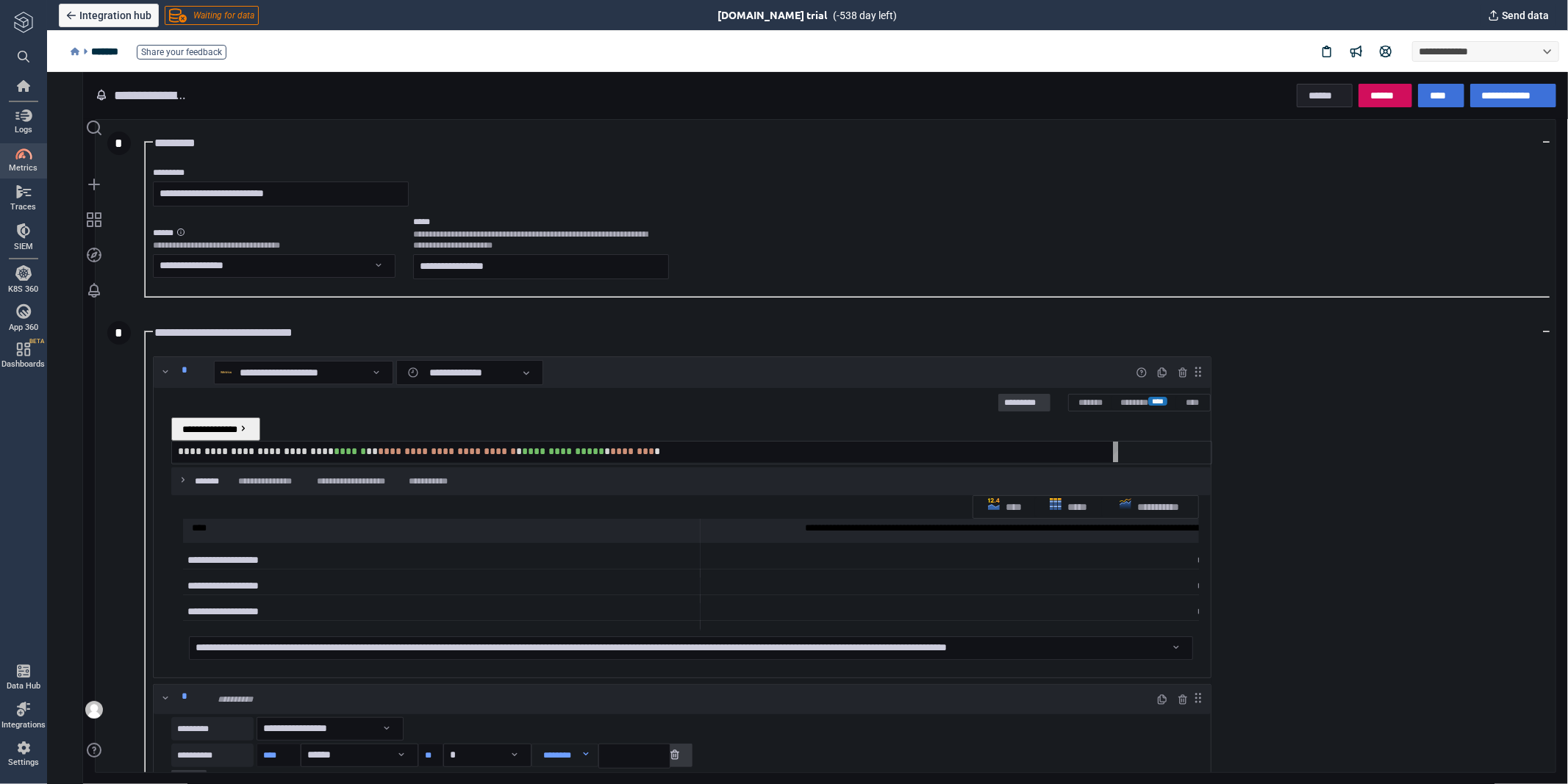 click on "******" at bounding box center [1324, 95] 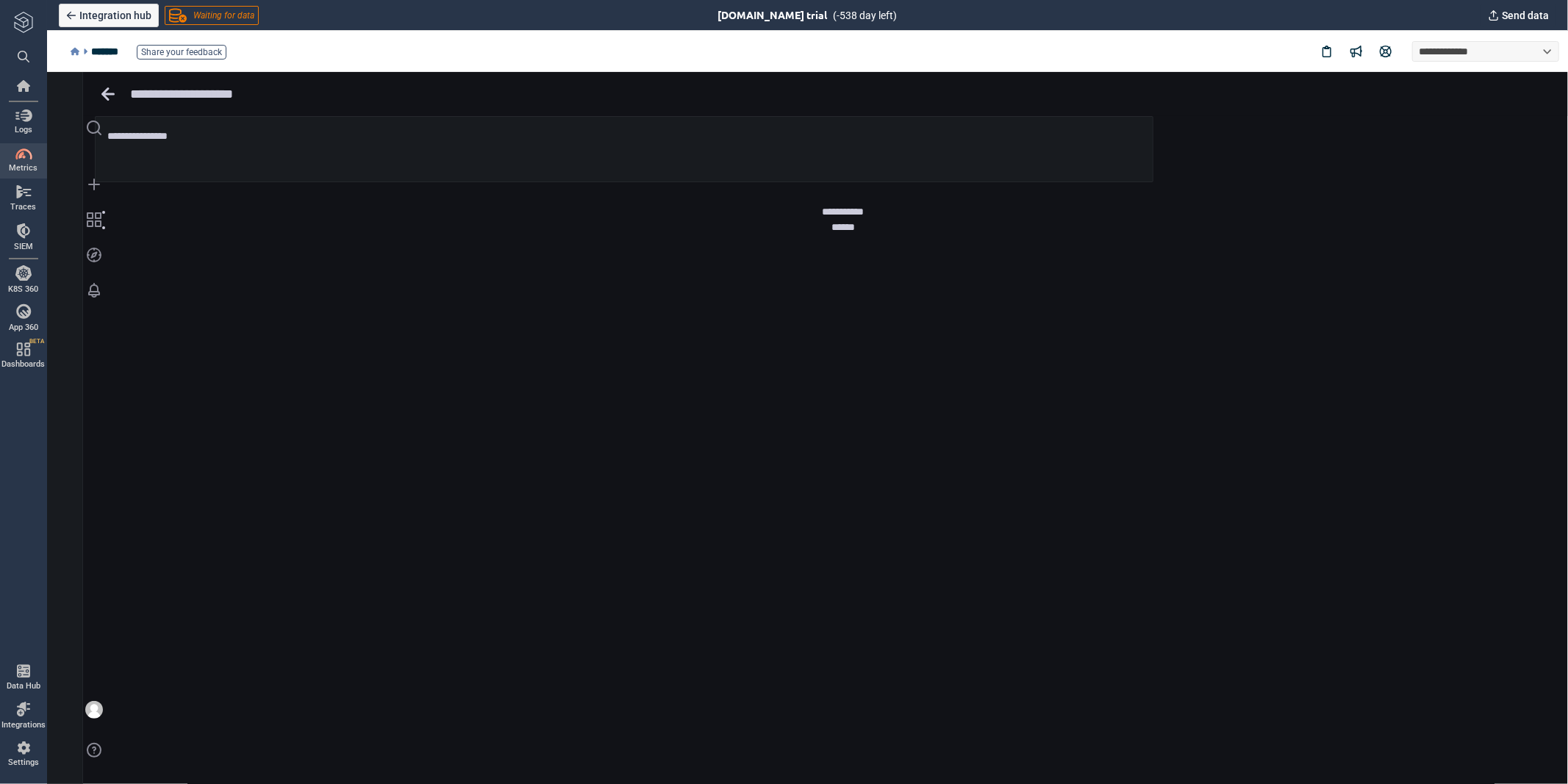 type on "*" 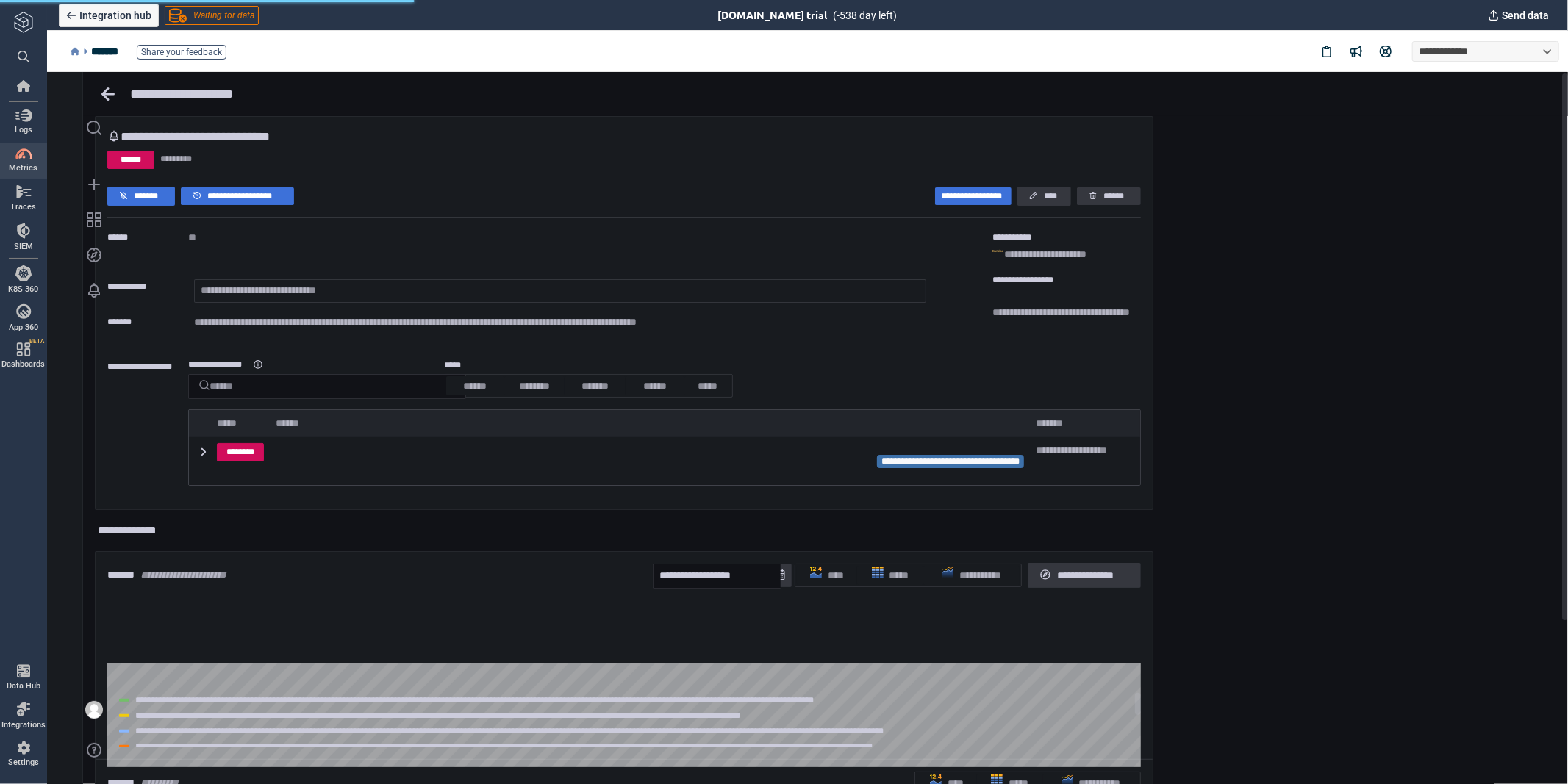 scroll, scrollTop: 6, scrollLeft: 6, axis: both 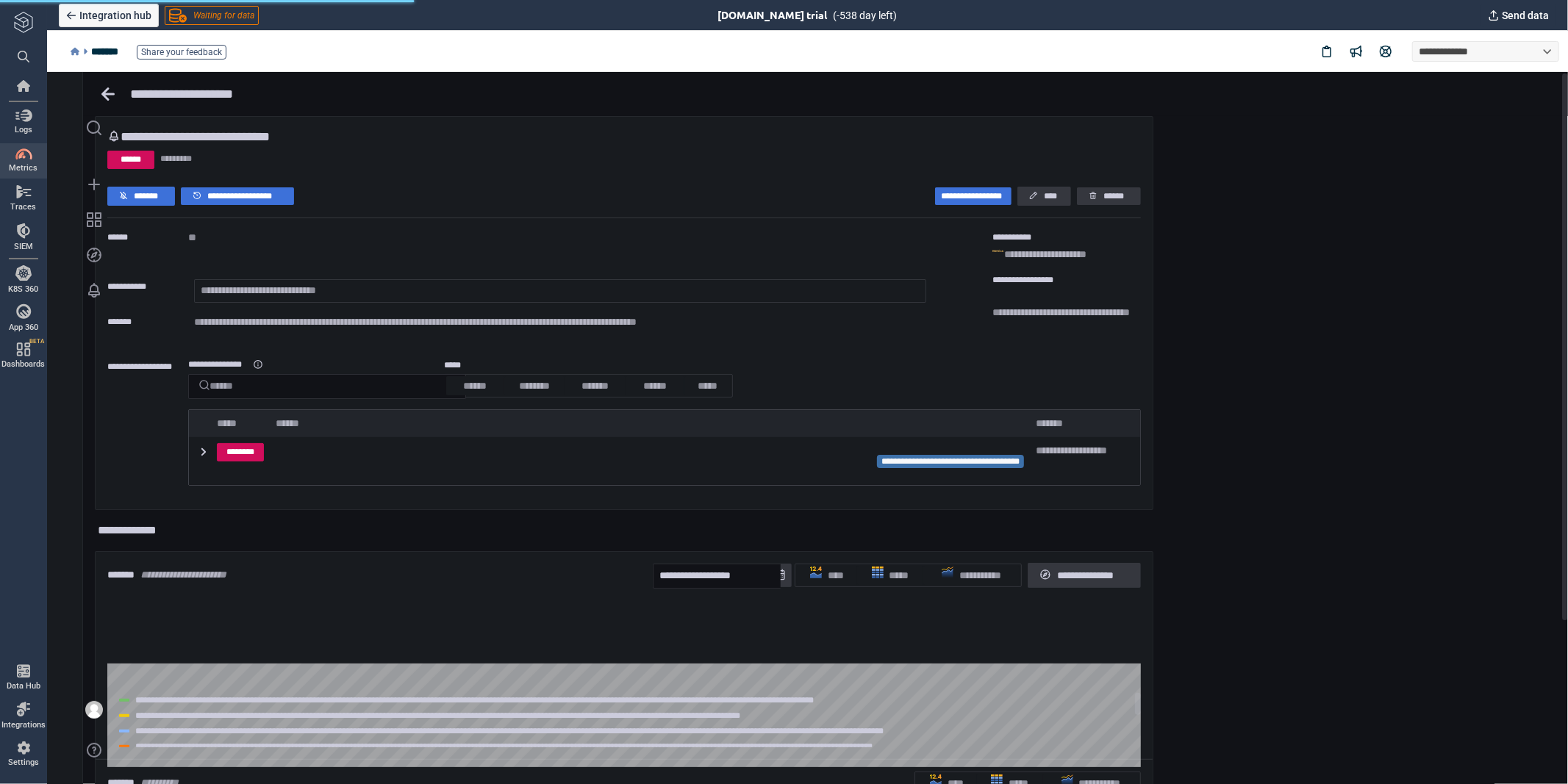 type on "**********" 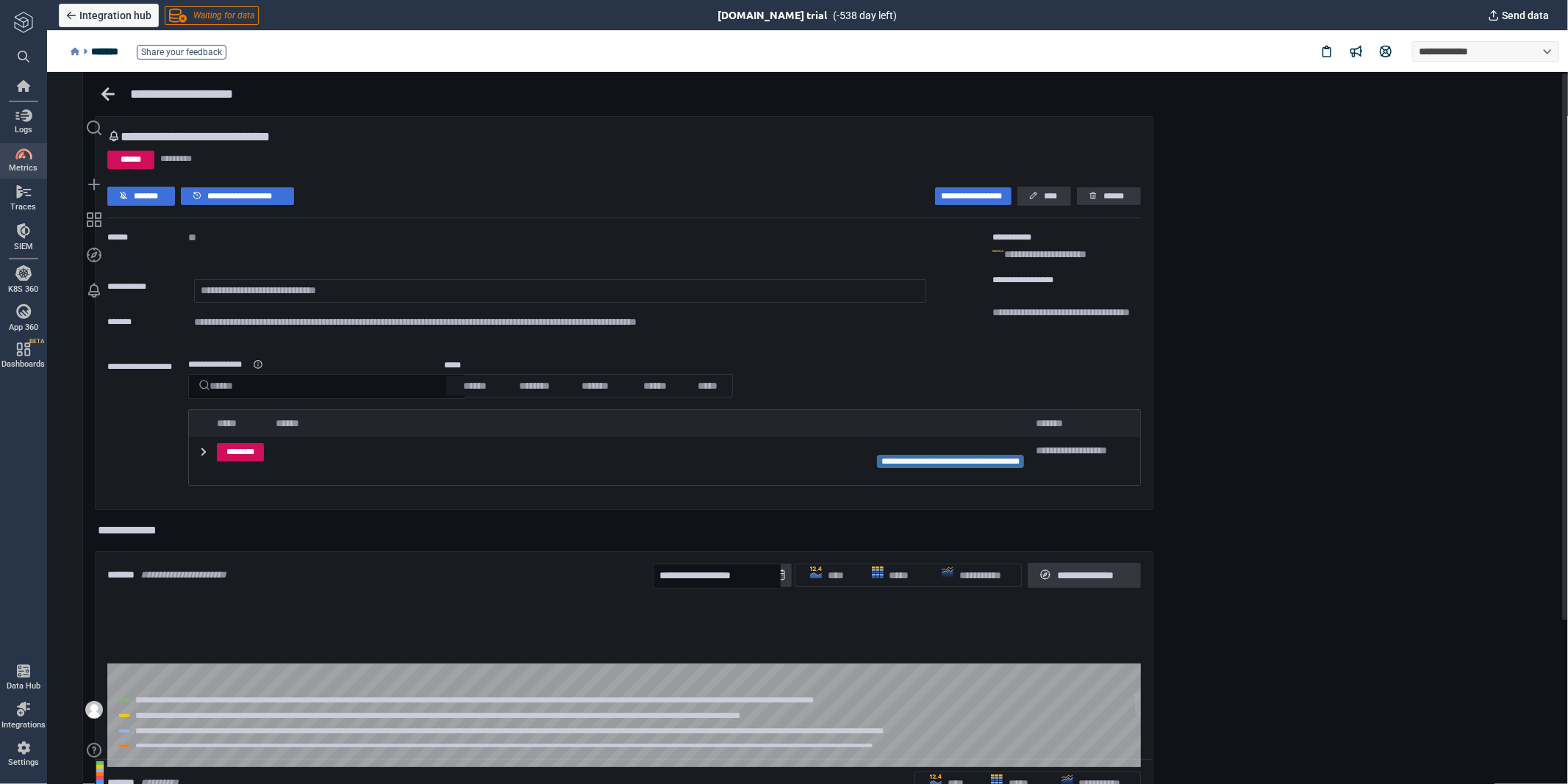 click on "****** ***   *****" at bounding box center [623, 159] 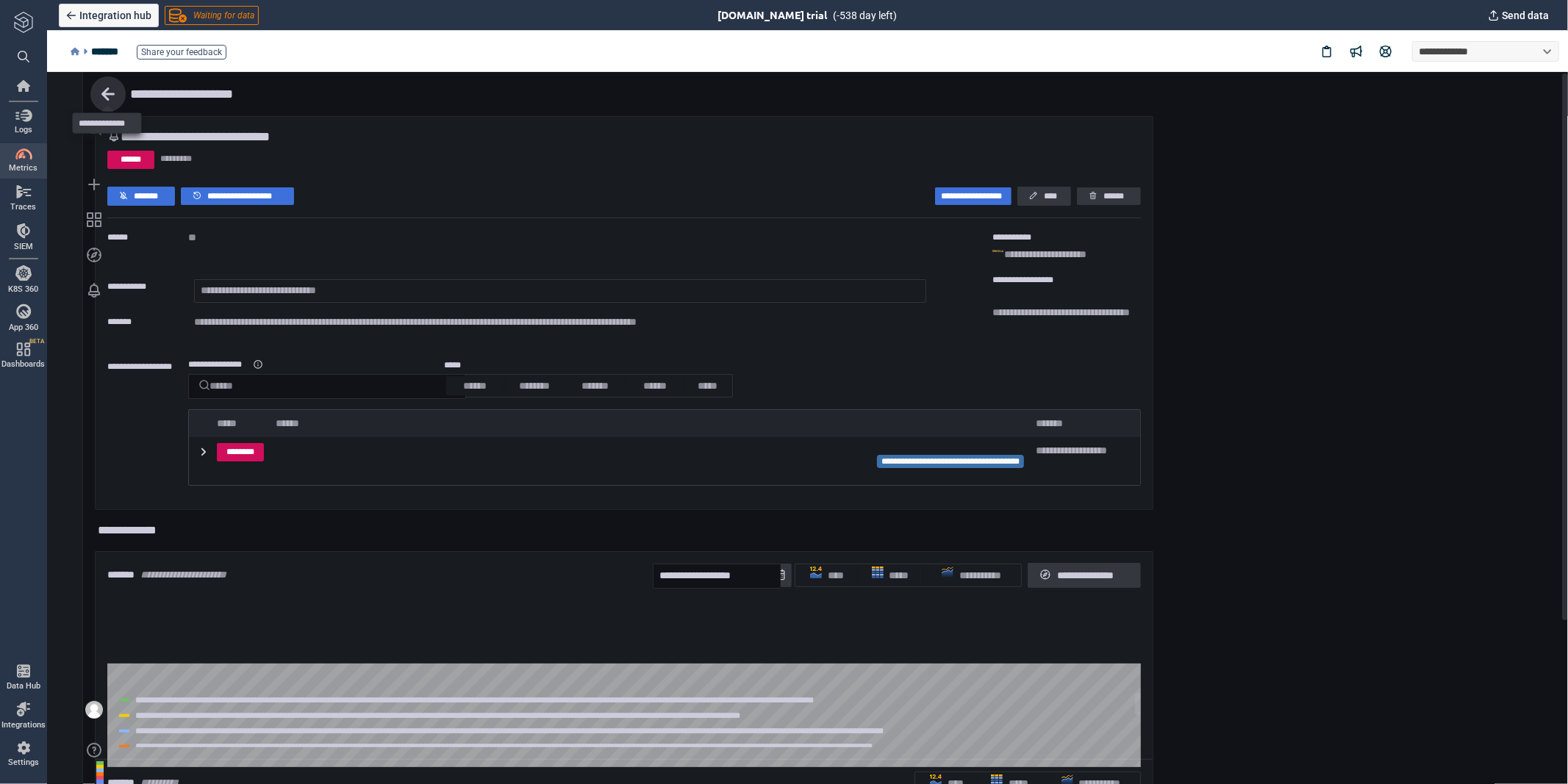 click 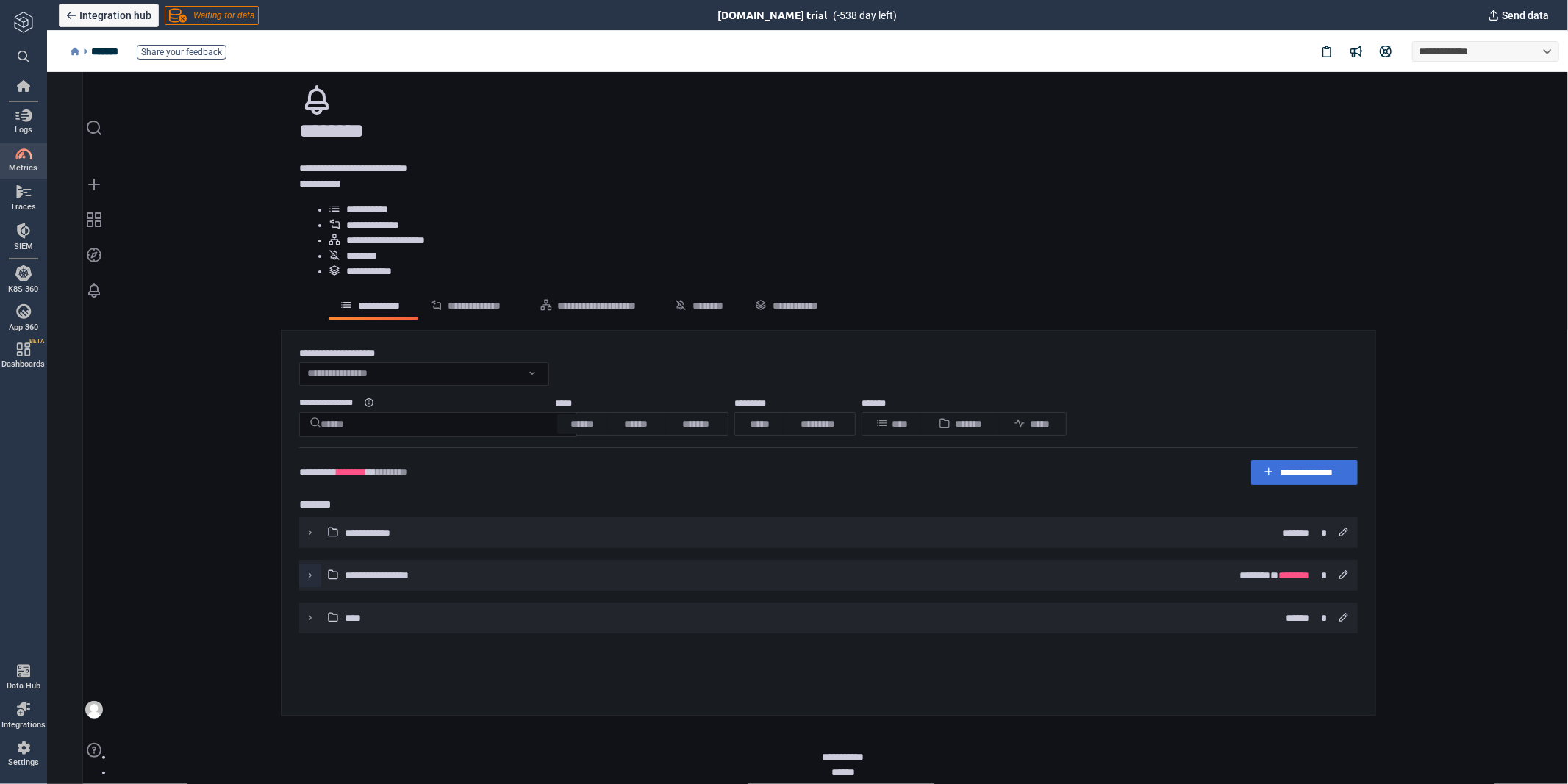 click 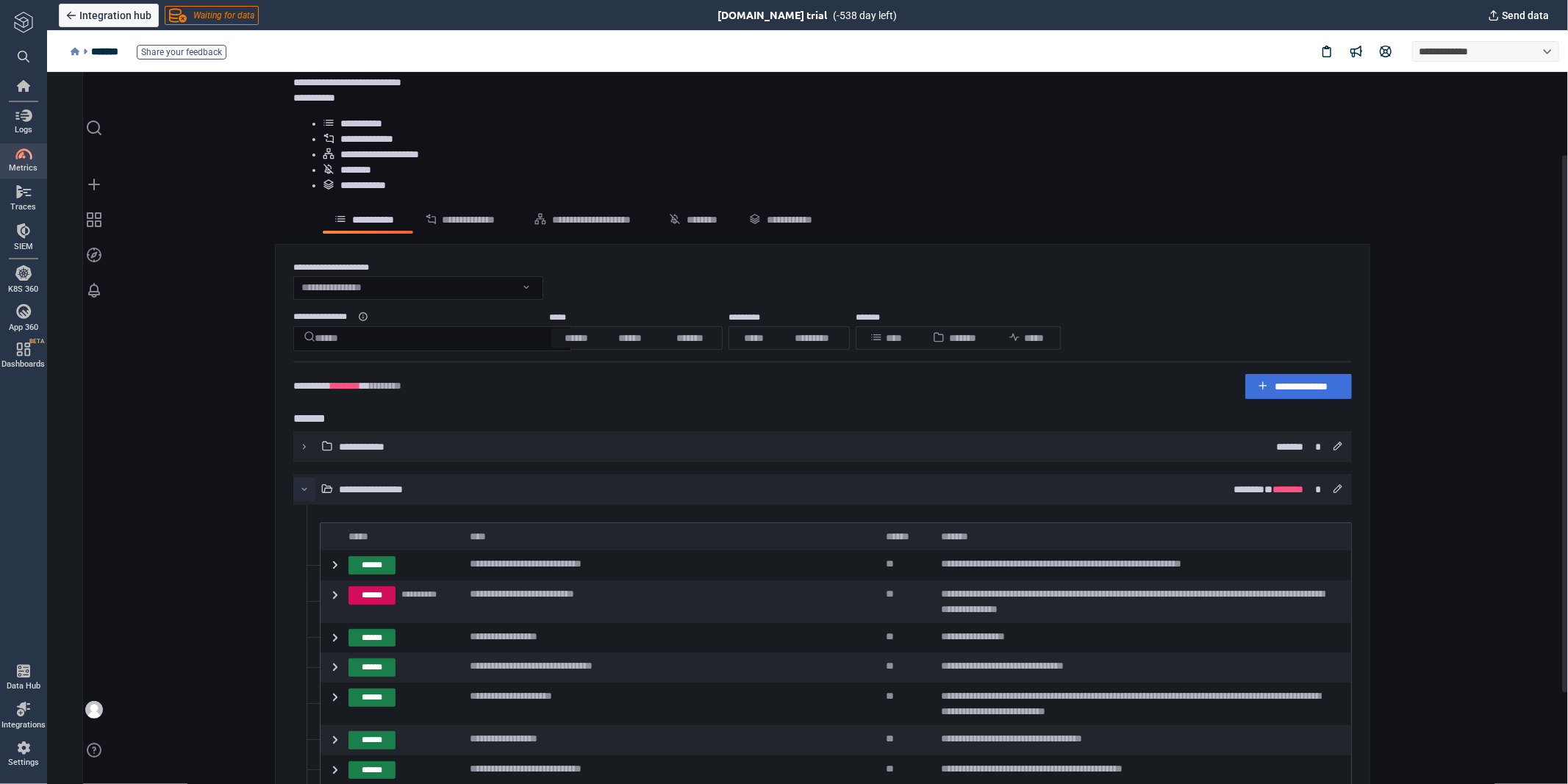 scroll, scrollTop: 229, scrollLeft: 0, axis: vertical 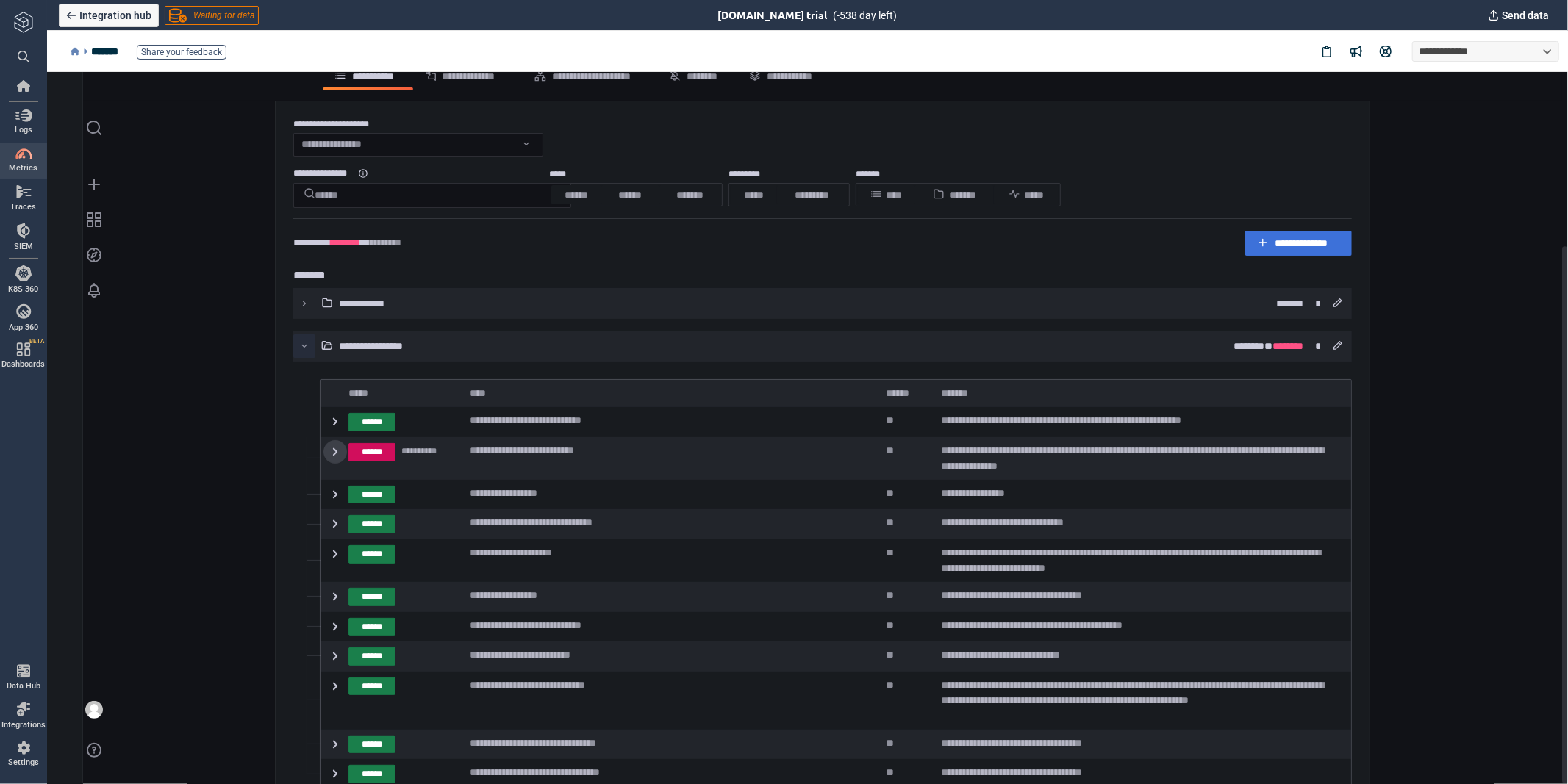 click 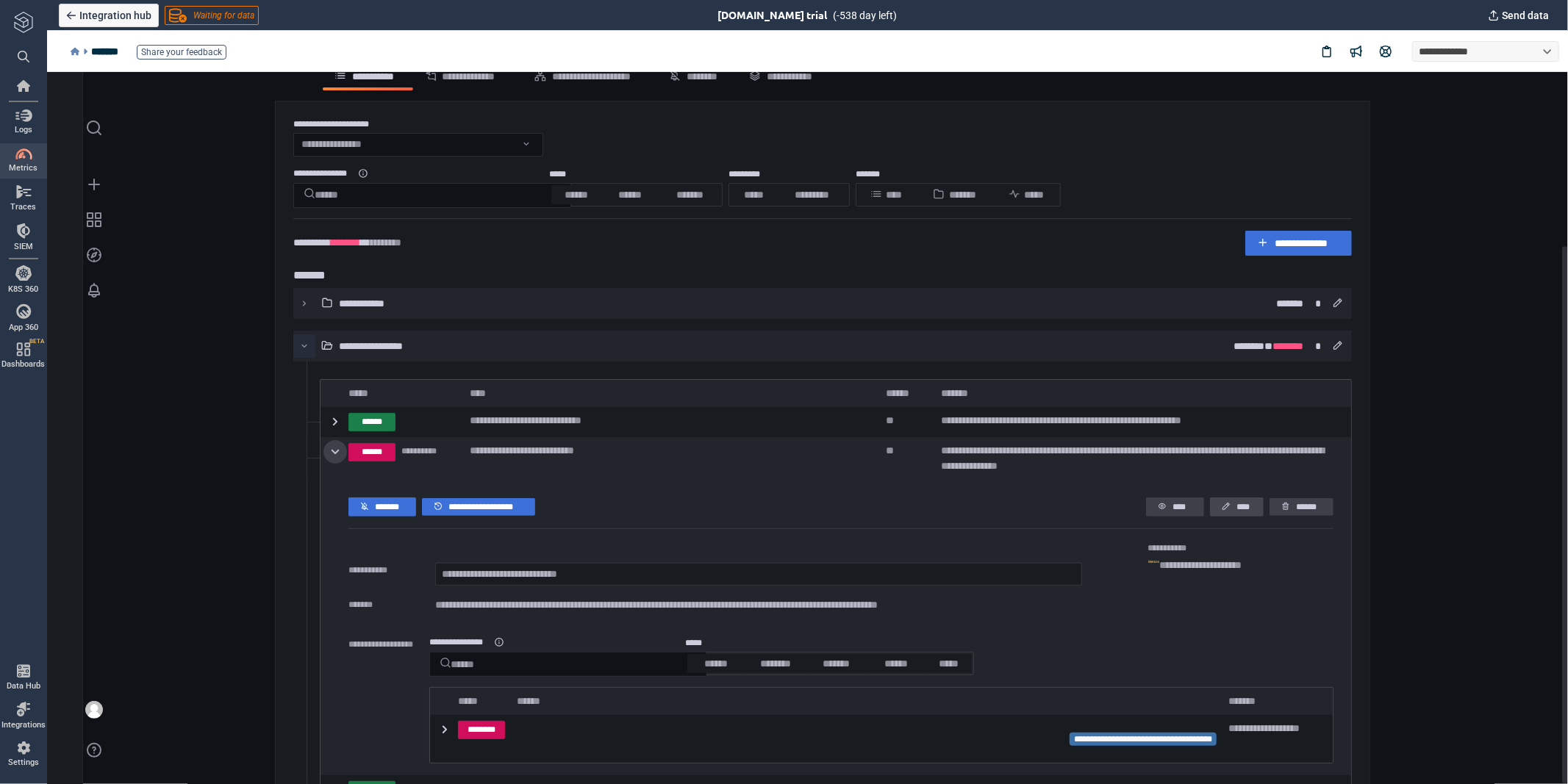 click 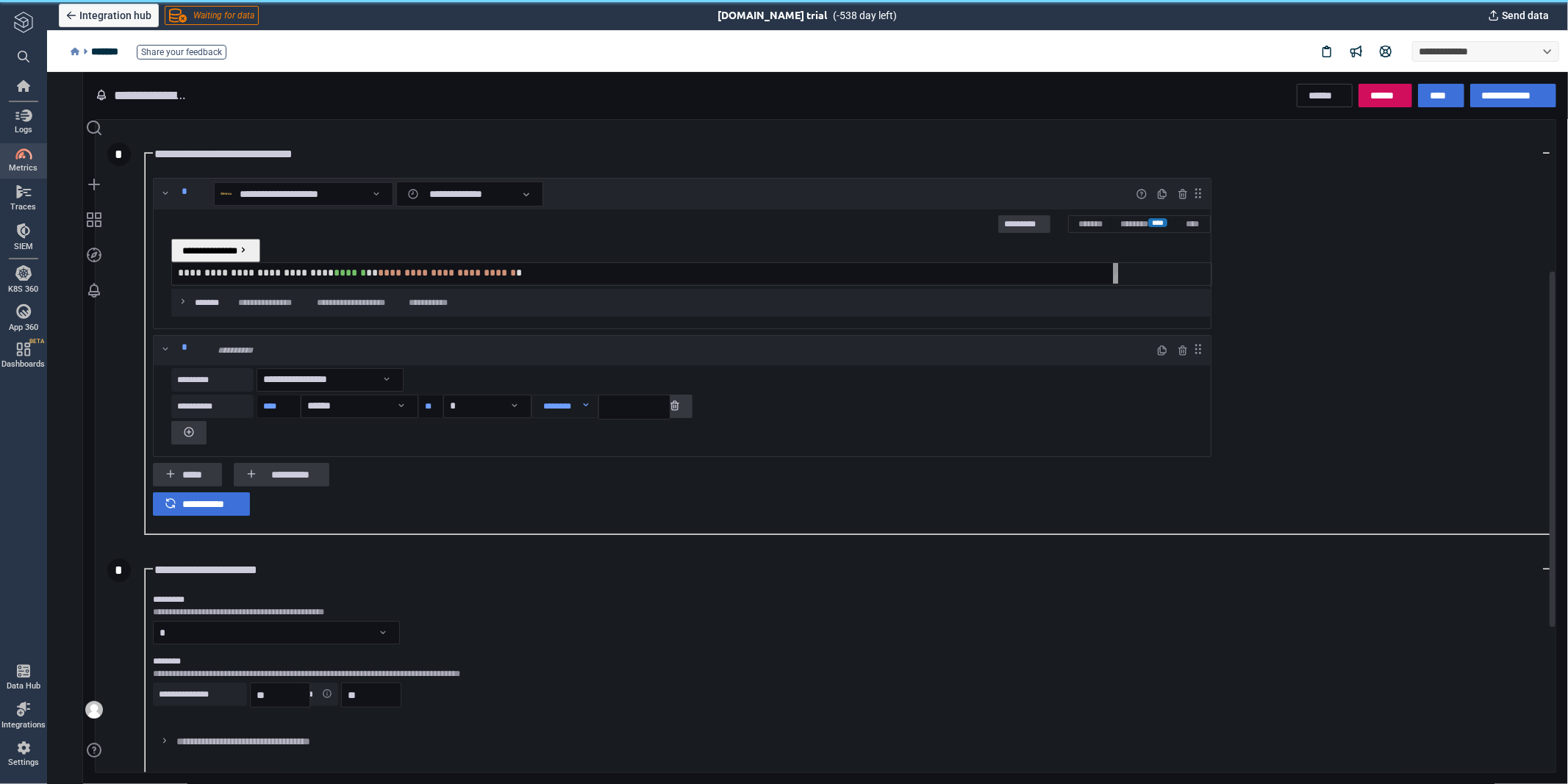 scroll, scrollTop: 147, scrollLeft: 0, axis: vertical 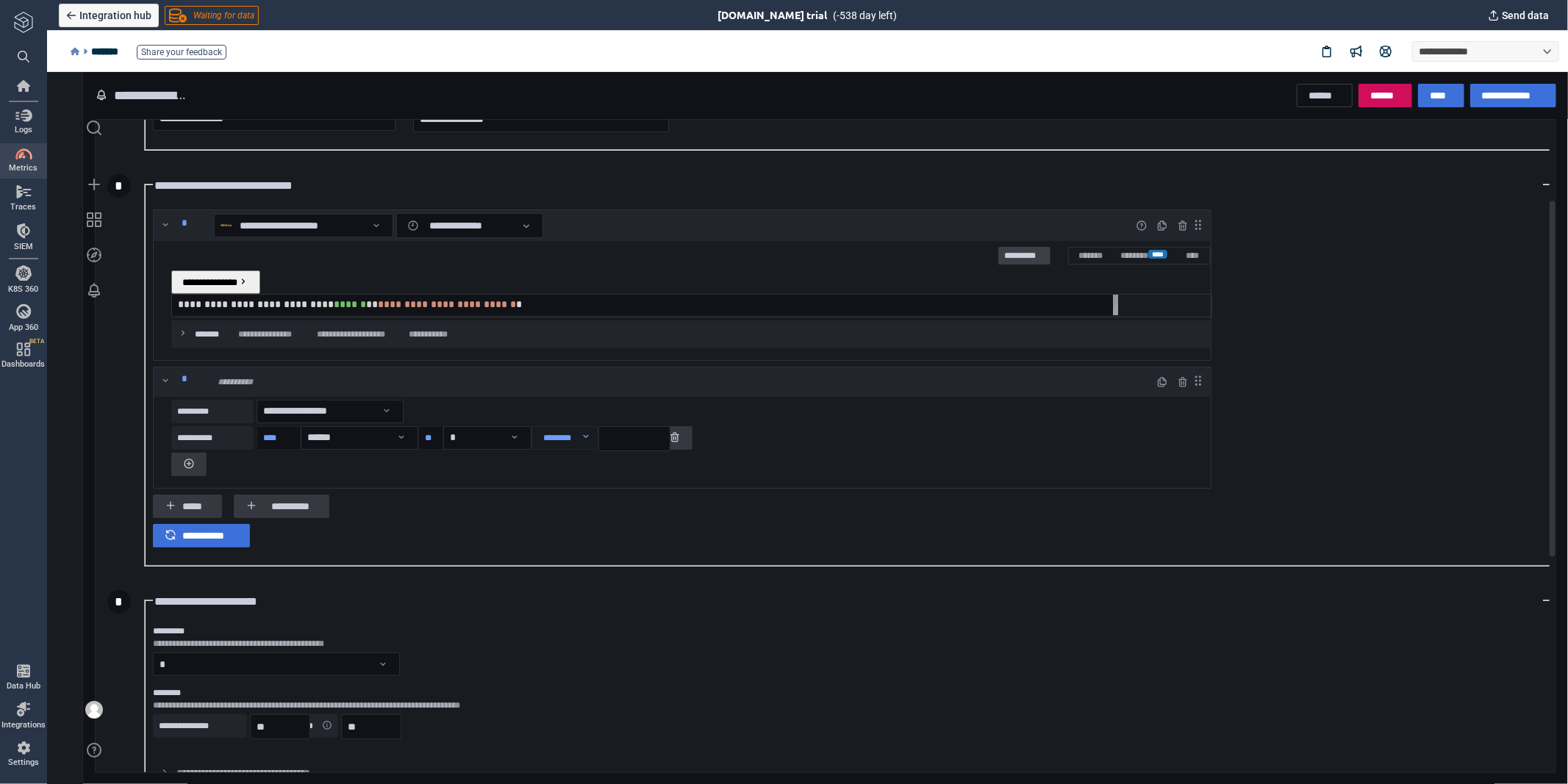 click on "*********" at bounding box center (1023, 256) 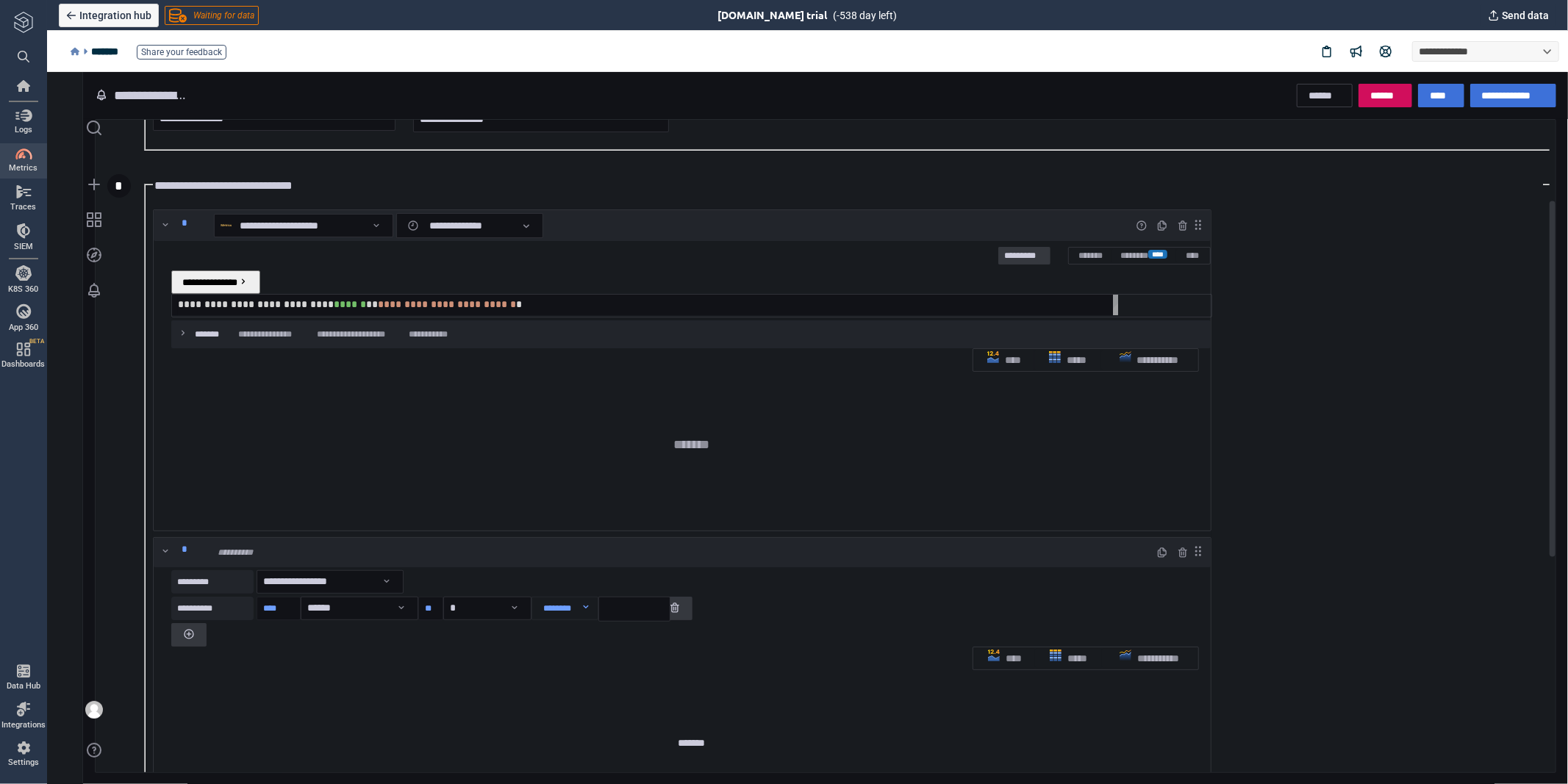 scroll, scrollTop: 6, scrollLeft: 7, axis: both 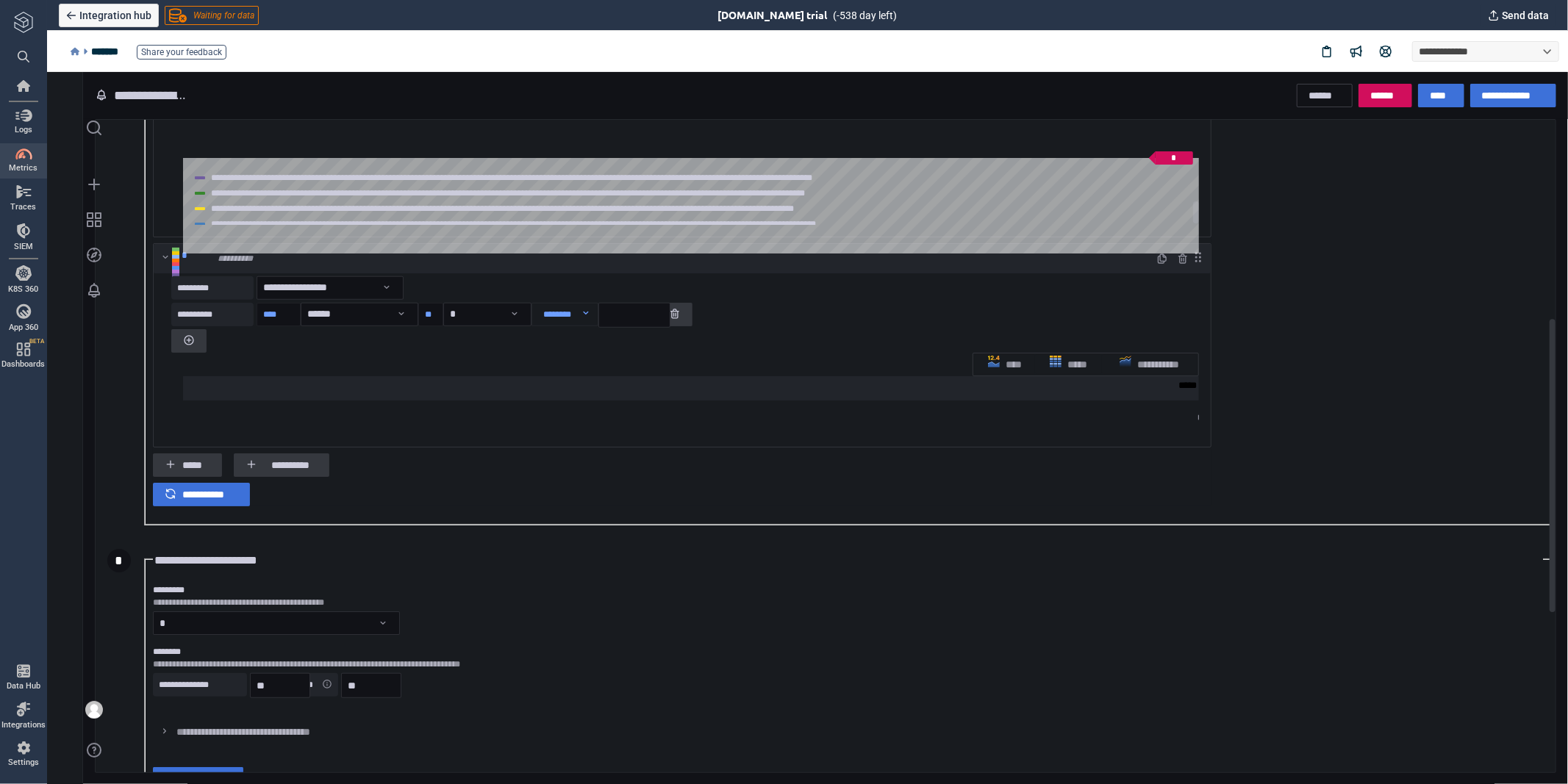 click on "**********" at bounding box center [681, 494] 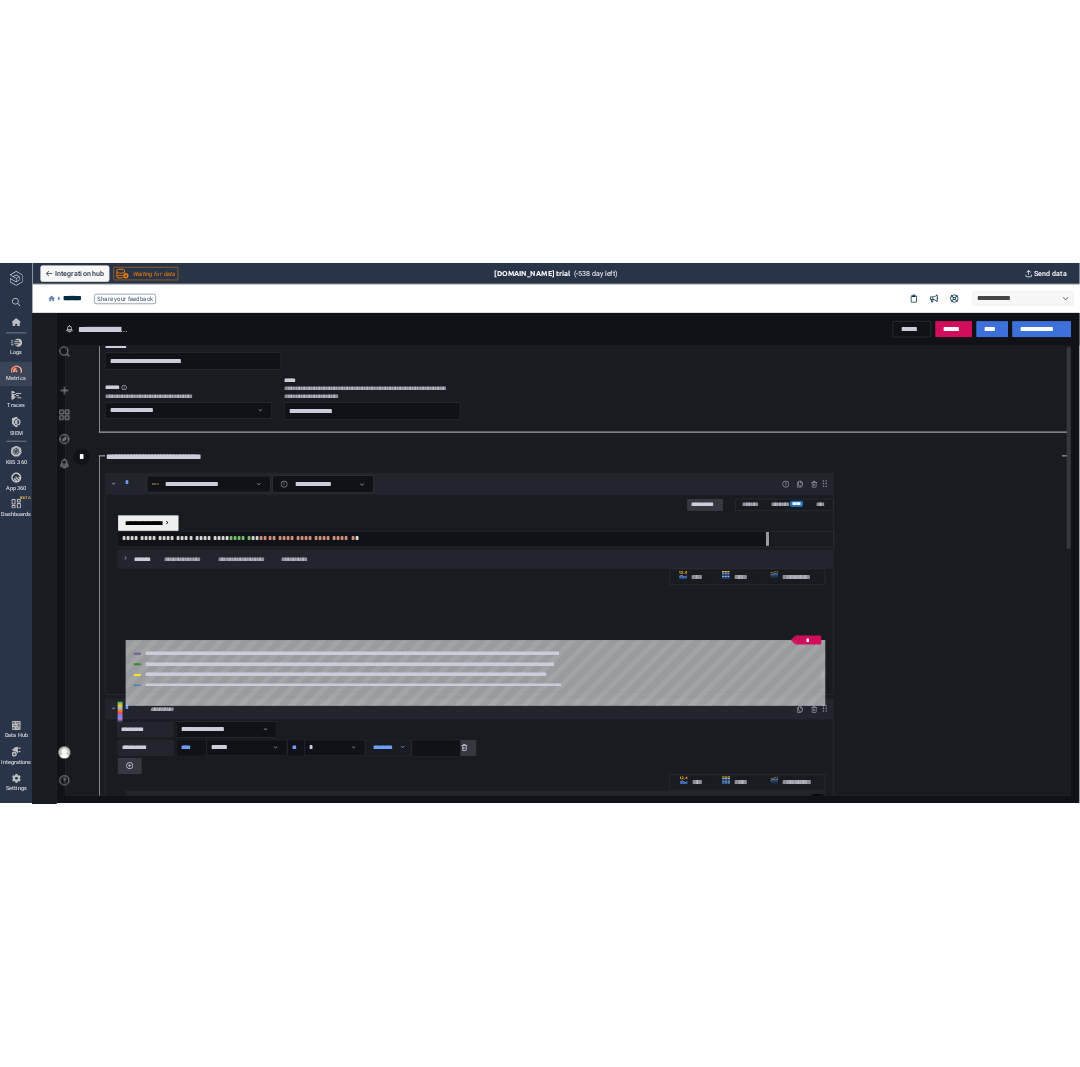 scroll, scrollTop: 0, scrollLeft: 0, axis: both 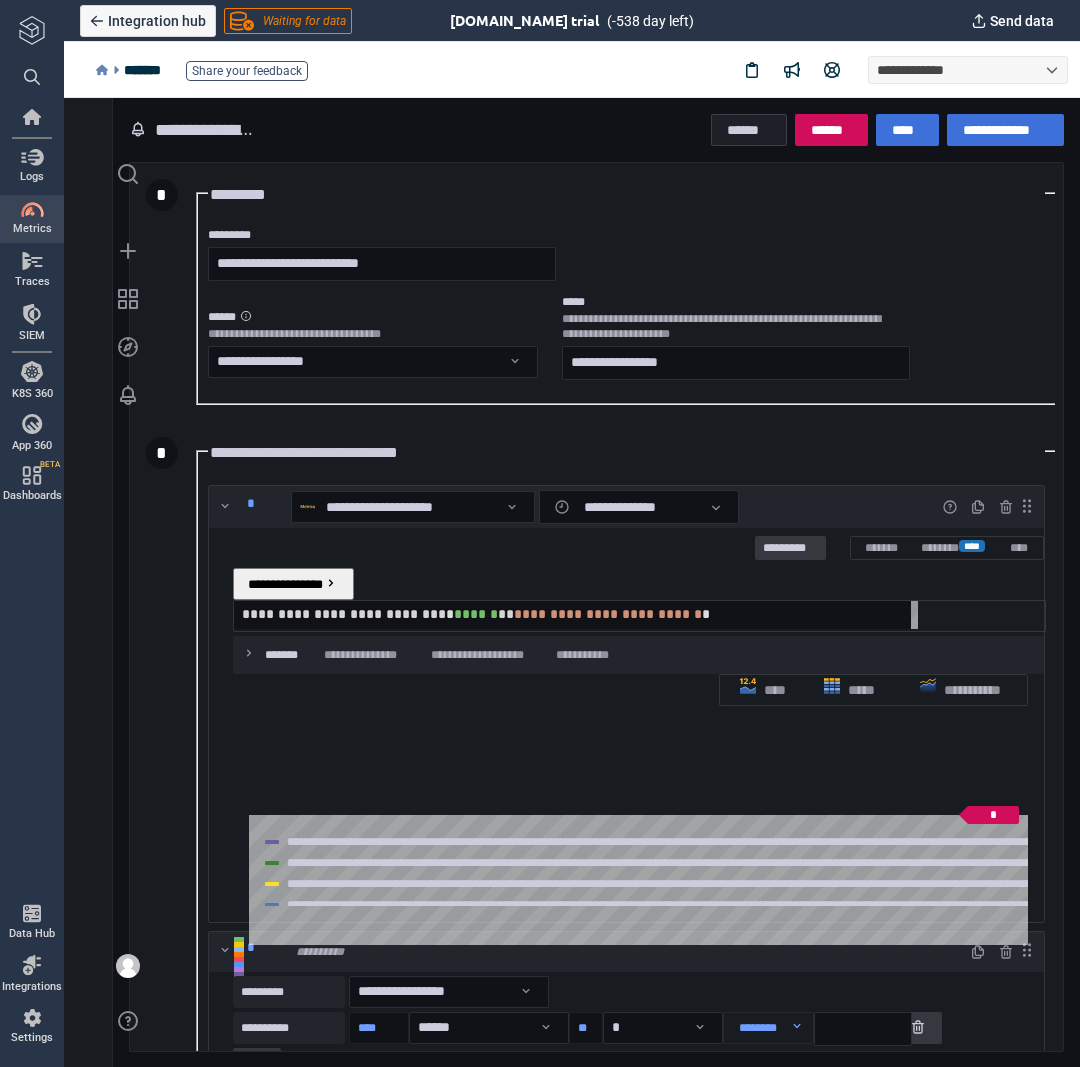 click on "******" at bounding box center (749, 130) 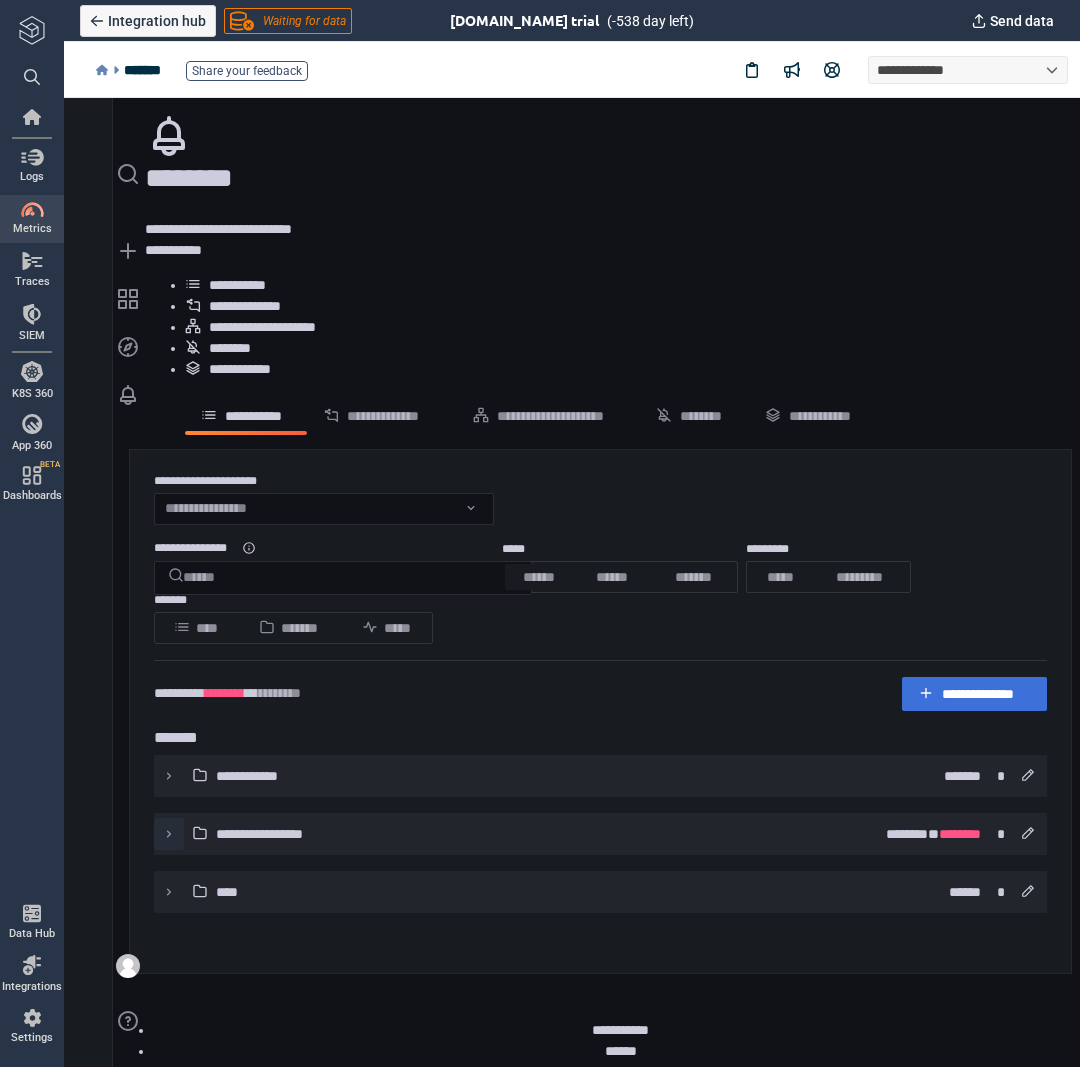 click 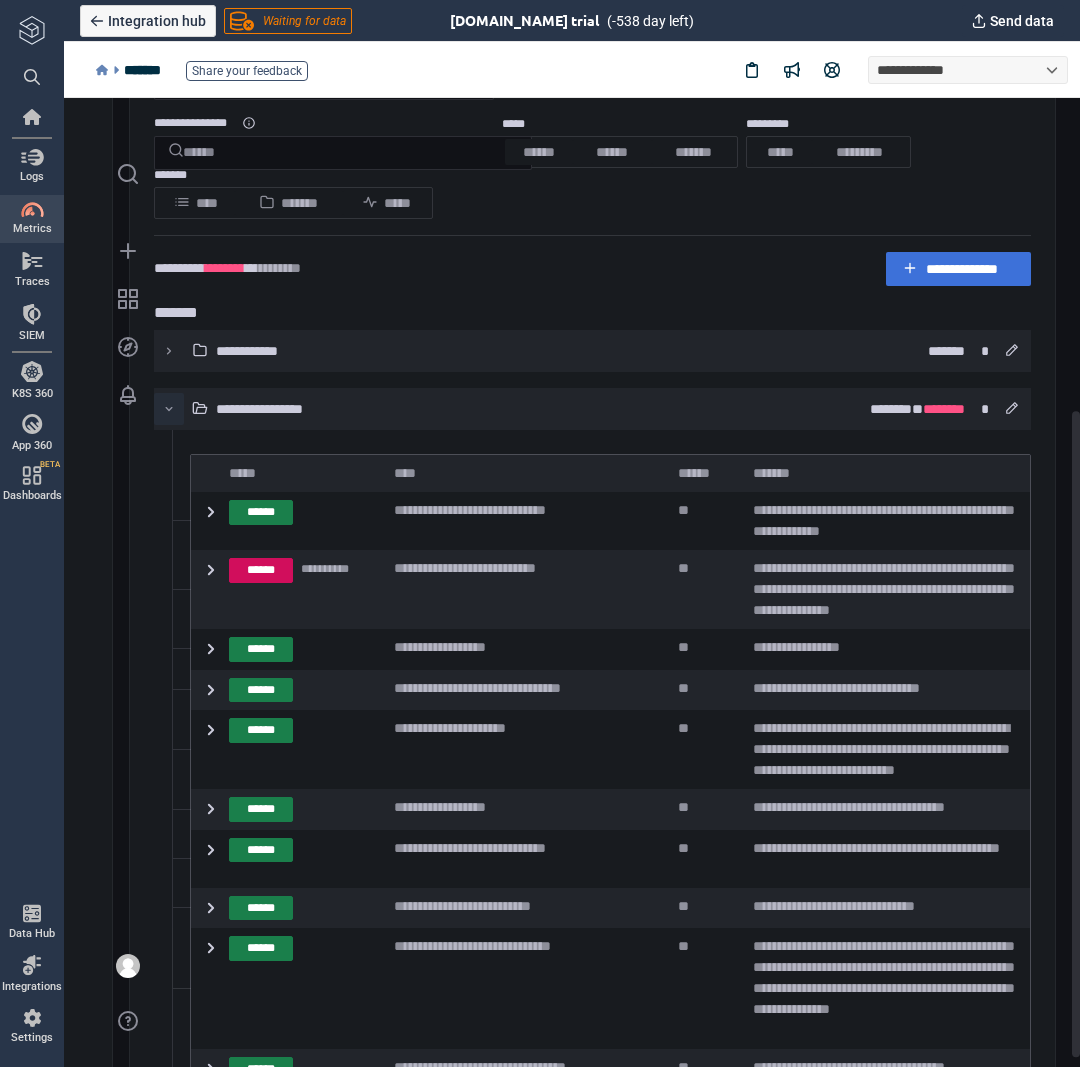 scroll, scrollTop: 482, scrollLeft: 0, axis: vertical 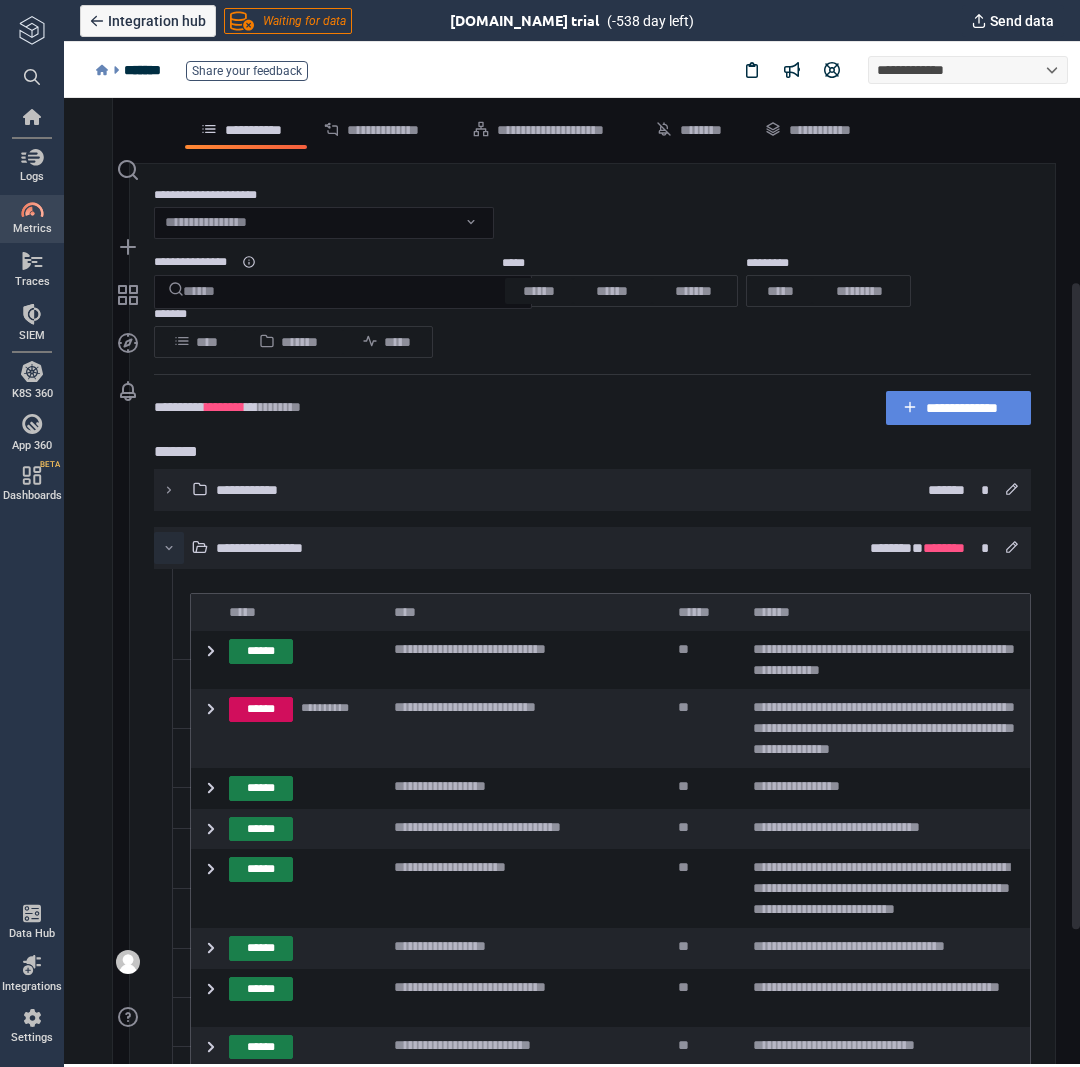 drag, startPoint x: 956, startPoint y: 205, endPoint x: 1130, endPoint y: 309, distance: 202.71162 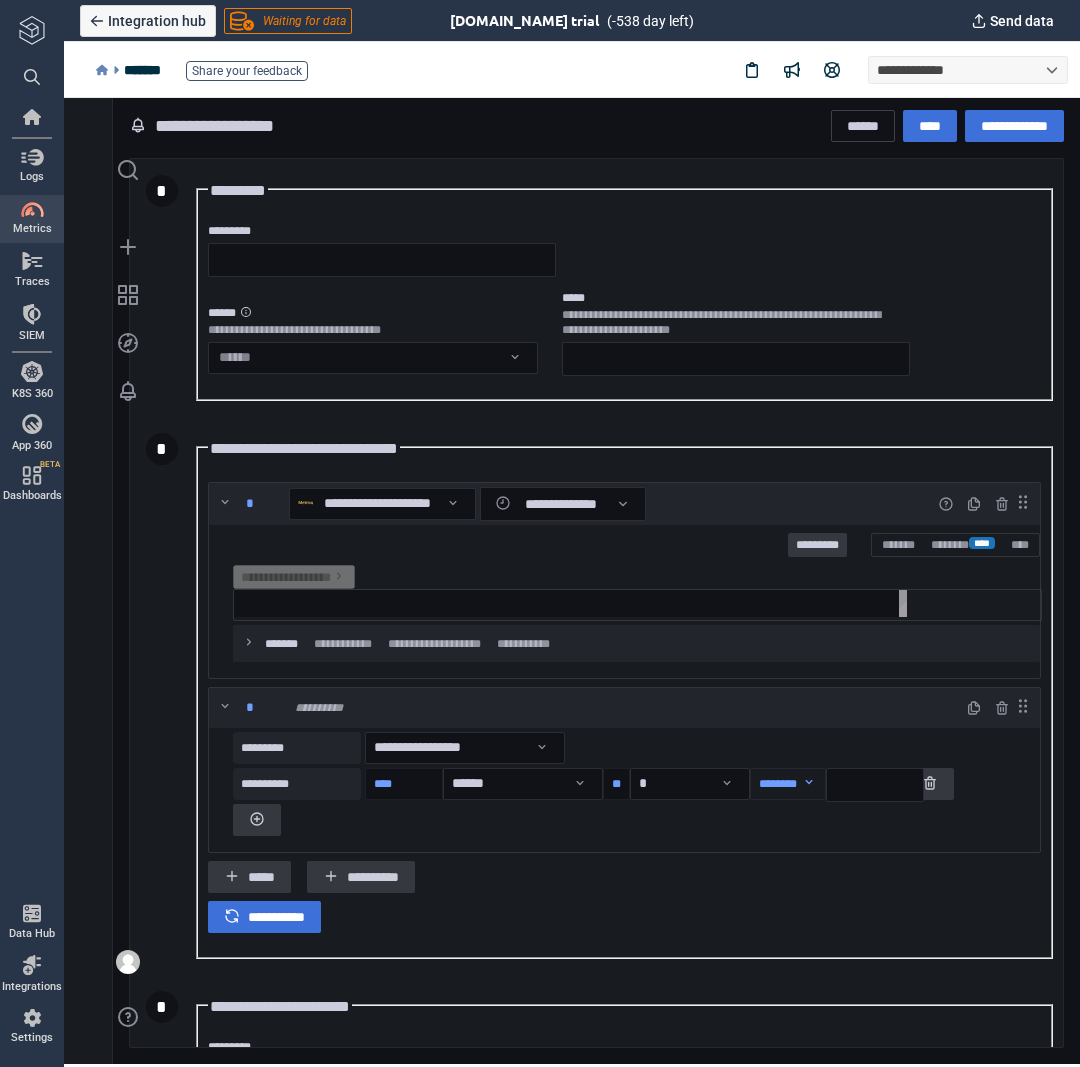 type on "*" 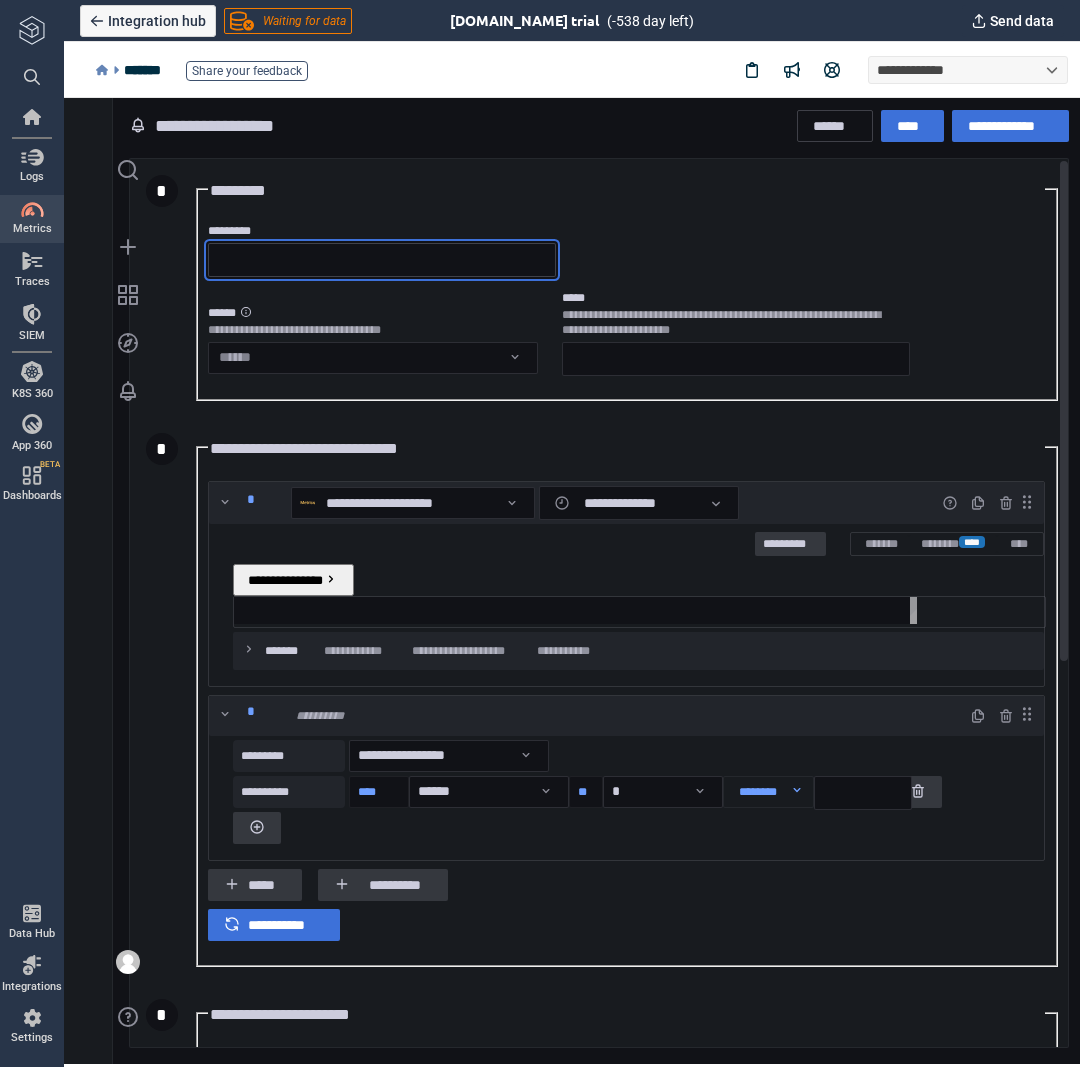 click on "*********" at bounding box center [382, 260] 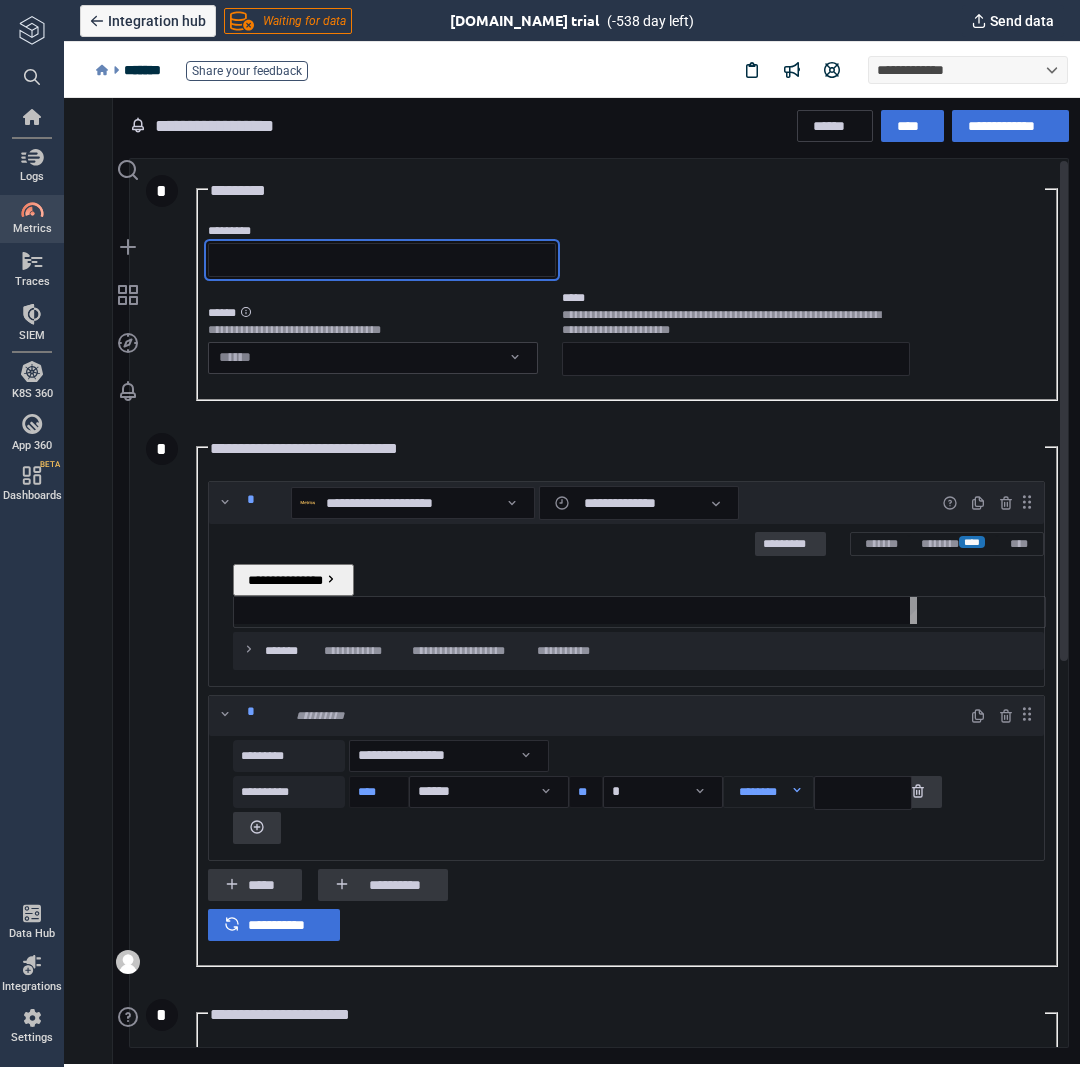 paste on "**********" 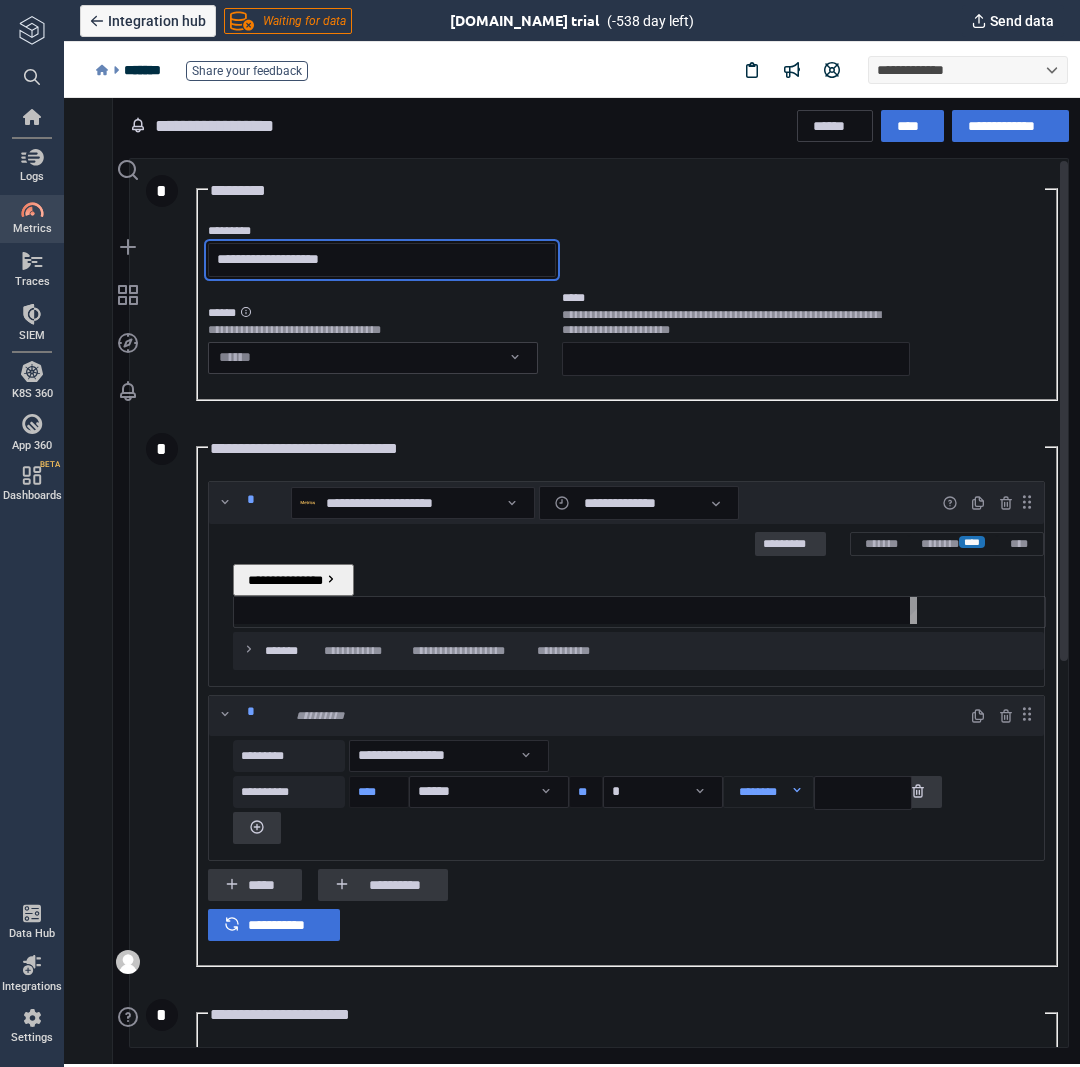 type on "**********" 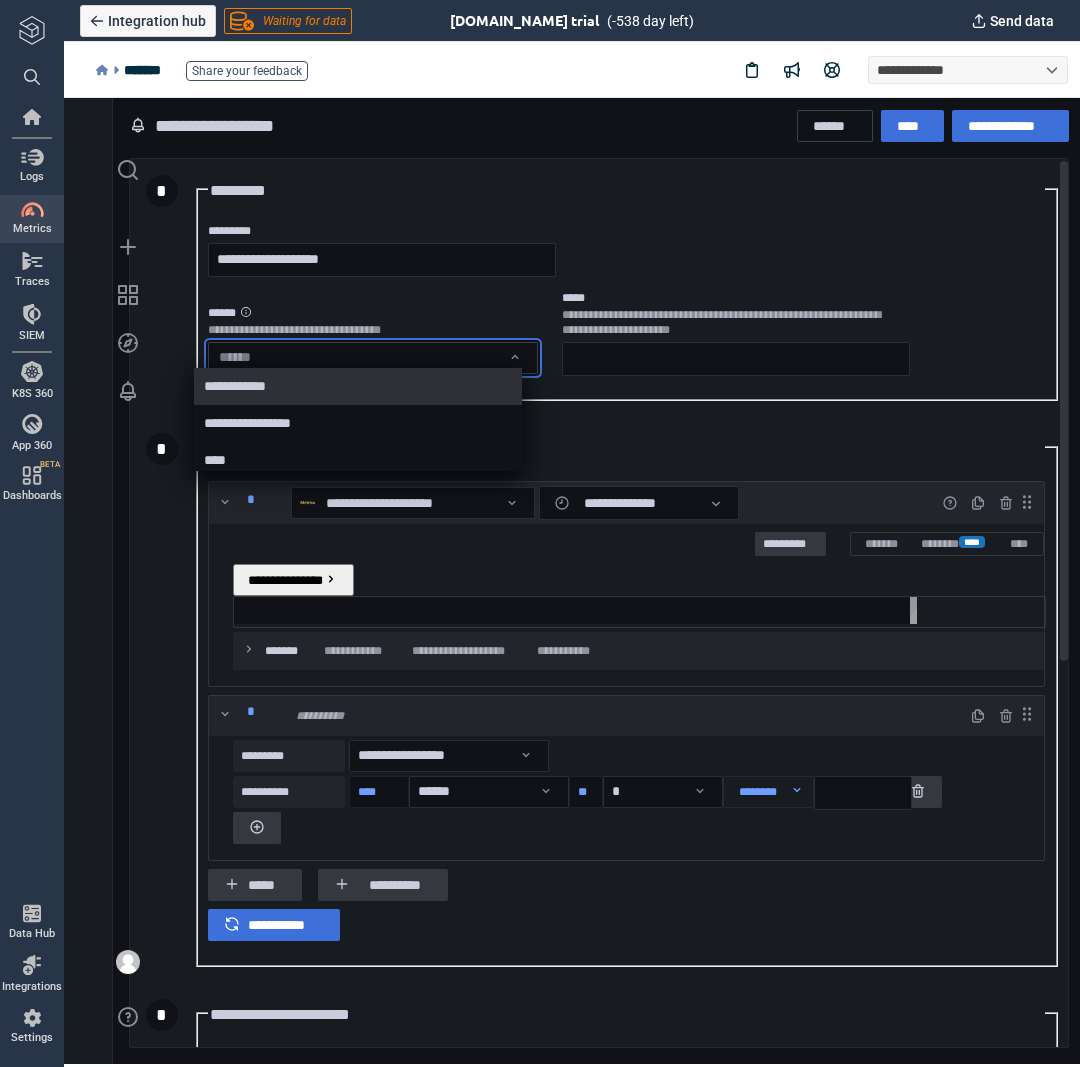 click on "**********" at bounding box center [572, 579] 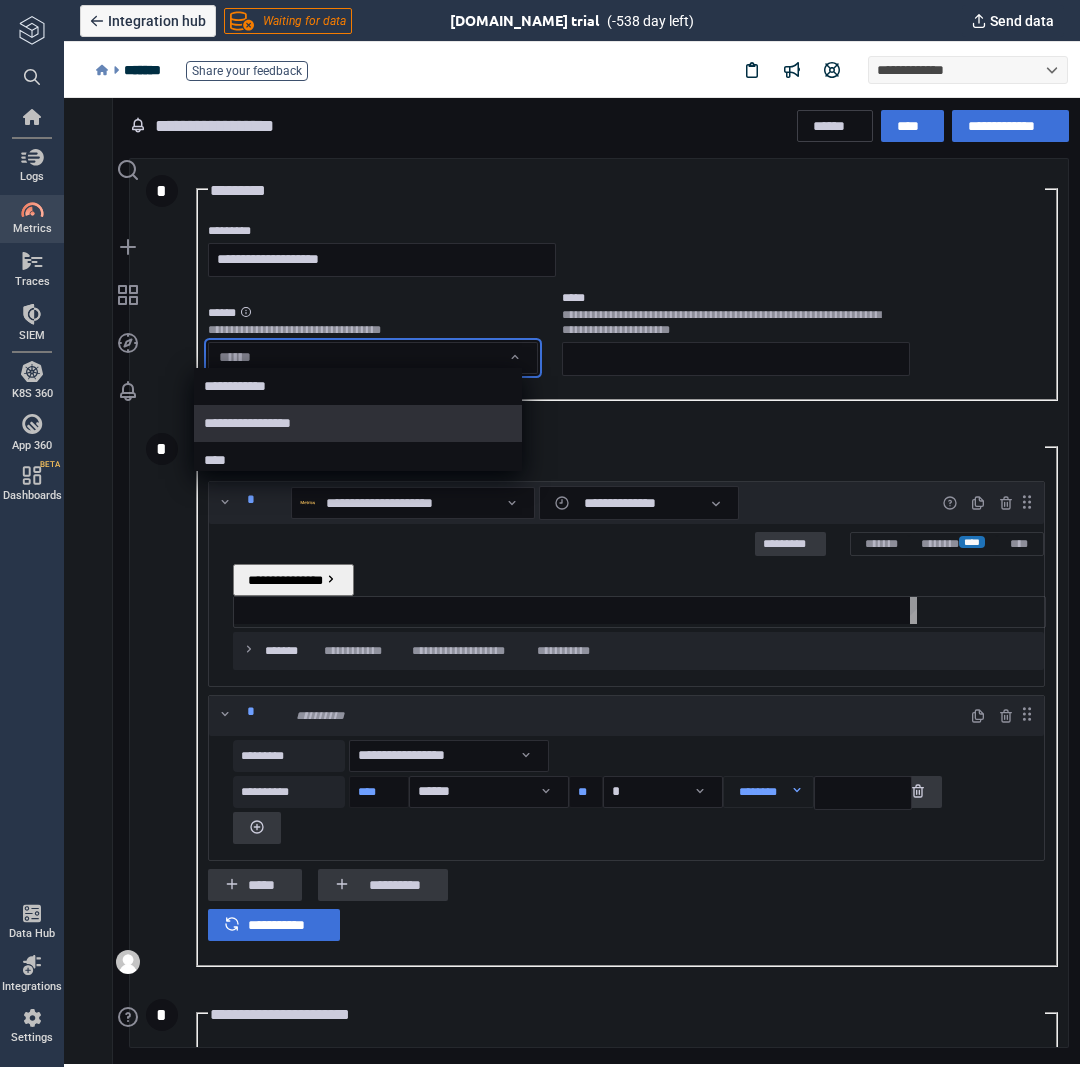 click on "**********" at bounding box center (362, 423) 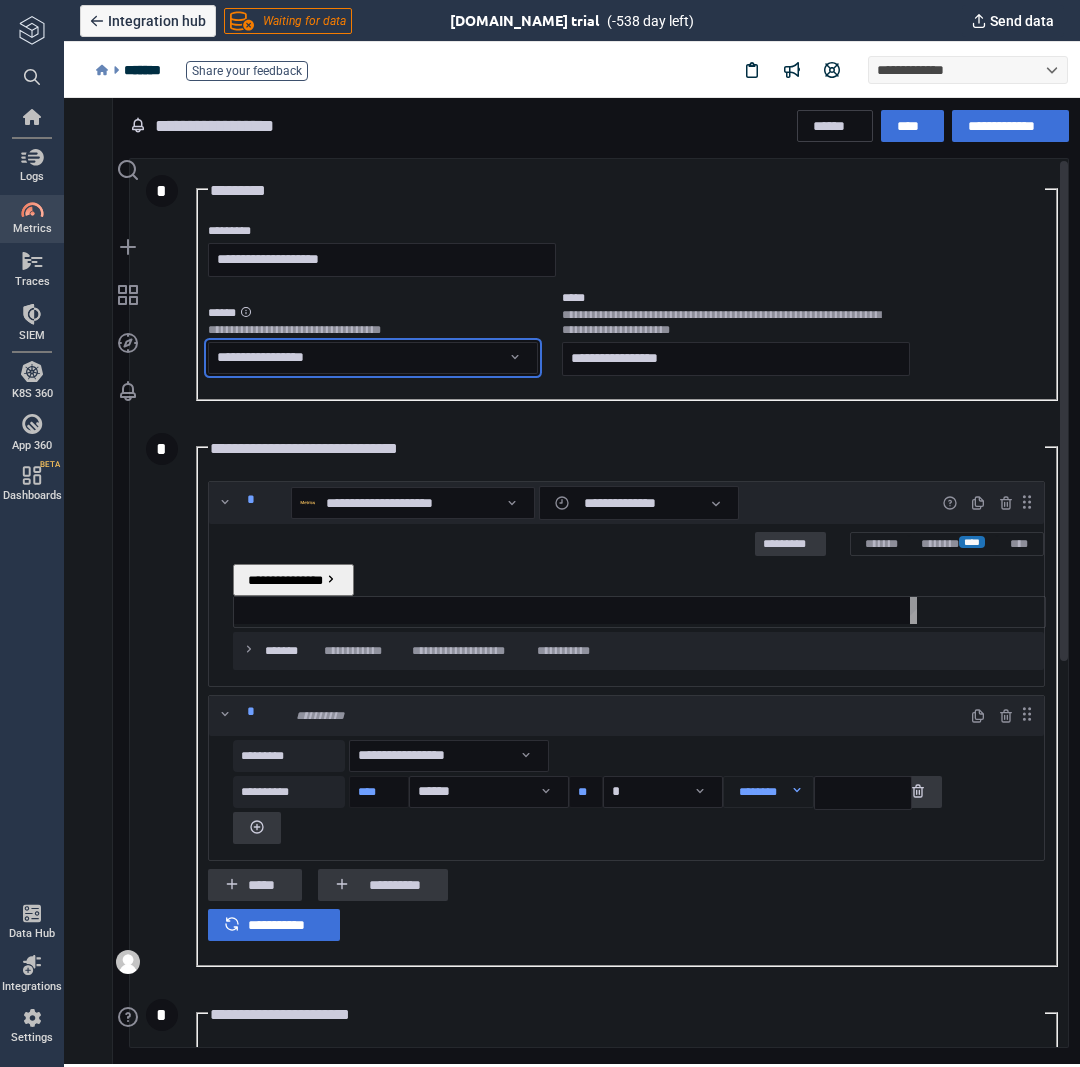 click on "**********" at bounding box center (626, 340) 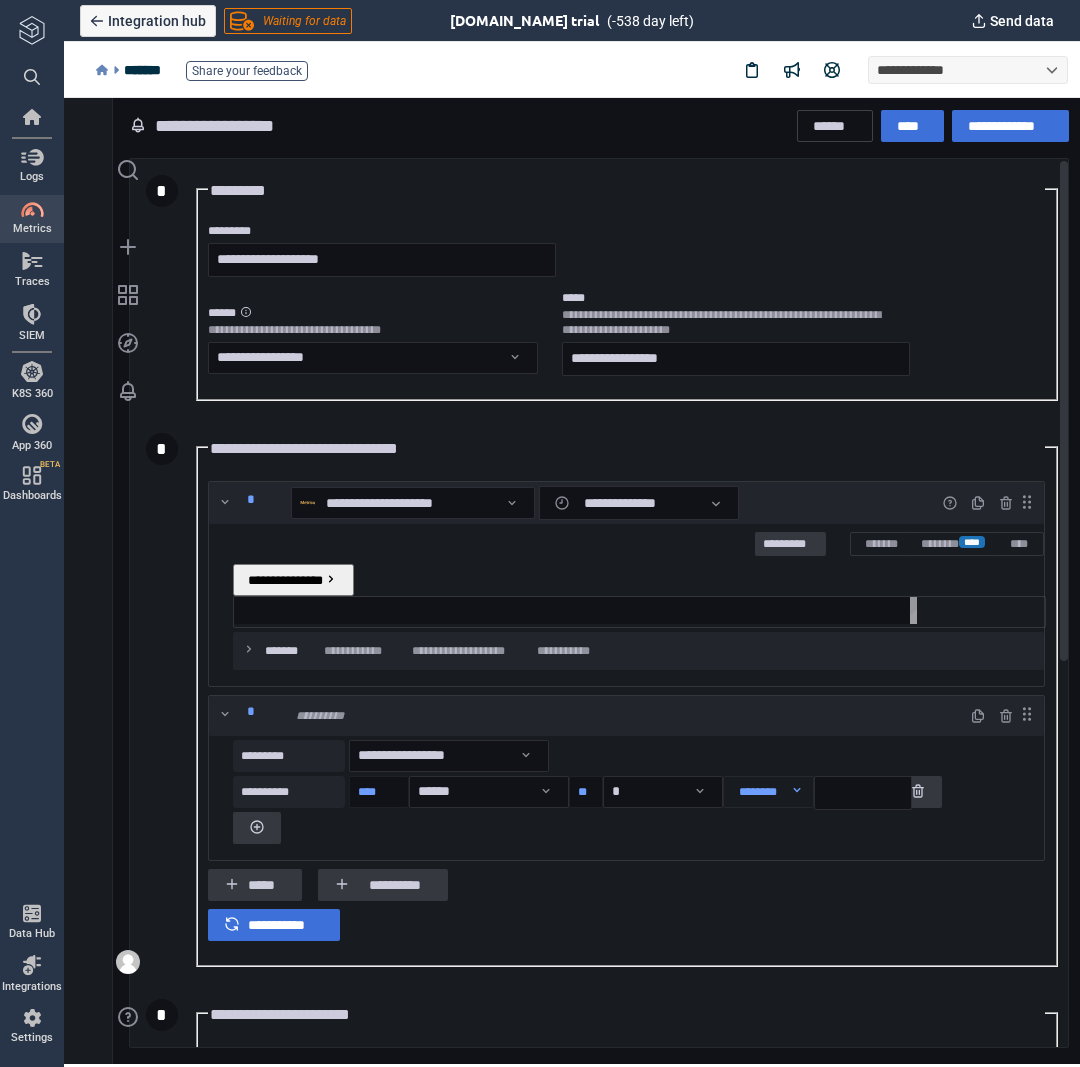 click at bounding box center [579, 610] 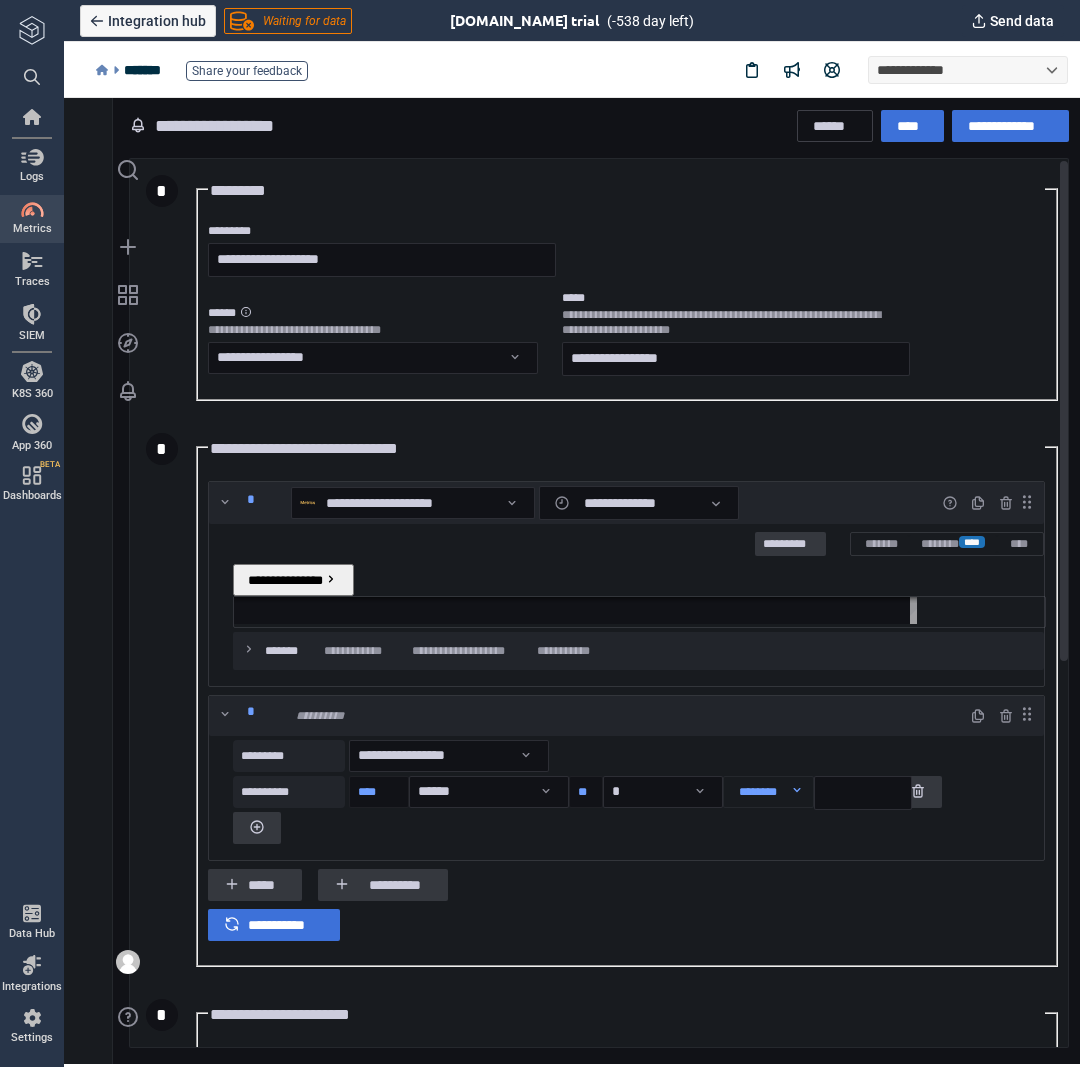 paste on "**********" 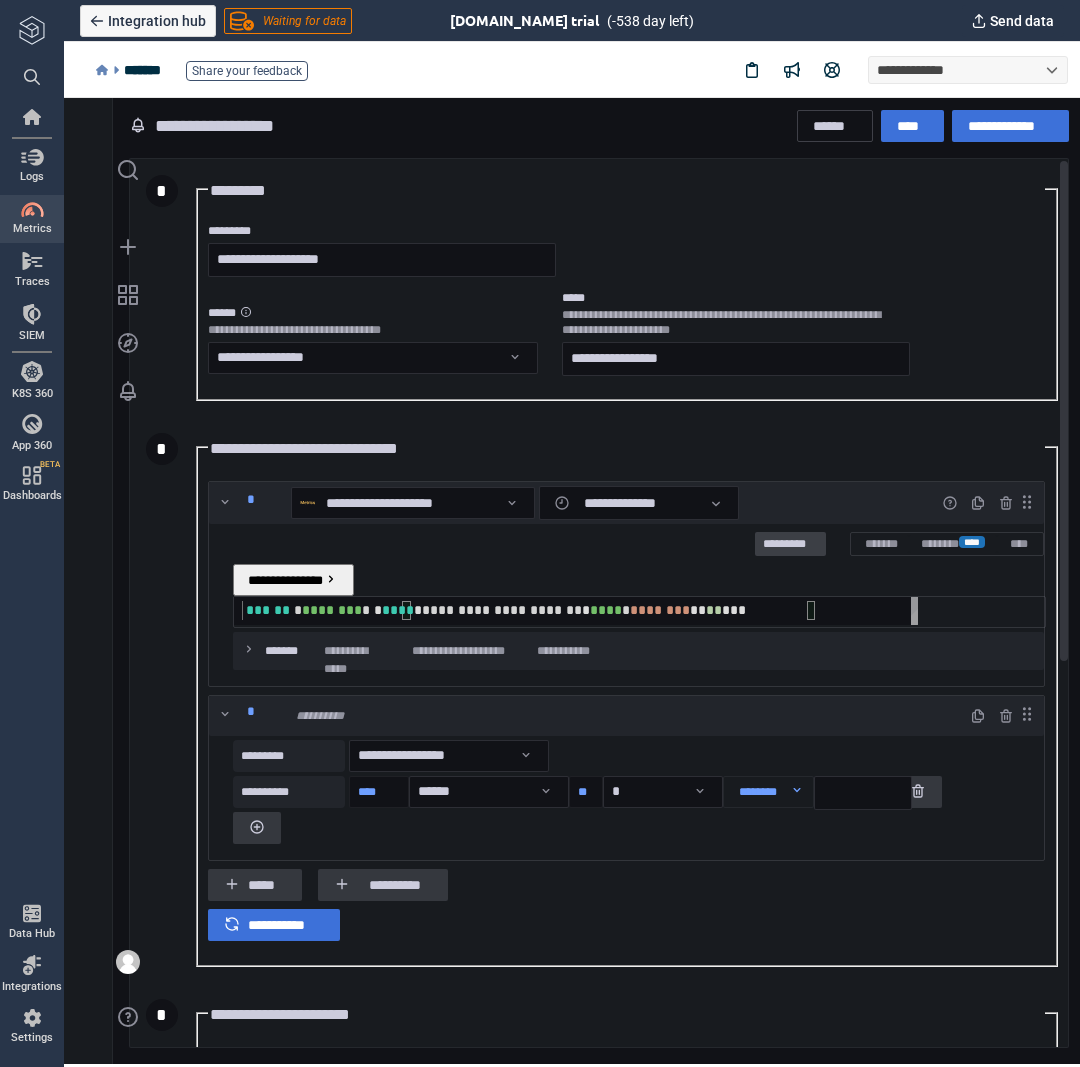 click on "*********" at bounding box center (790, 545) 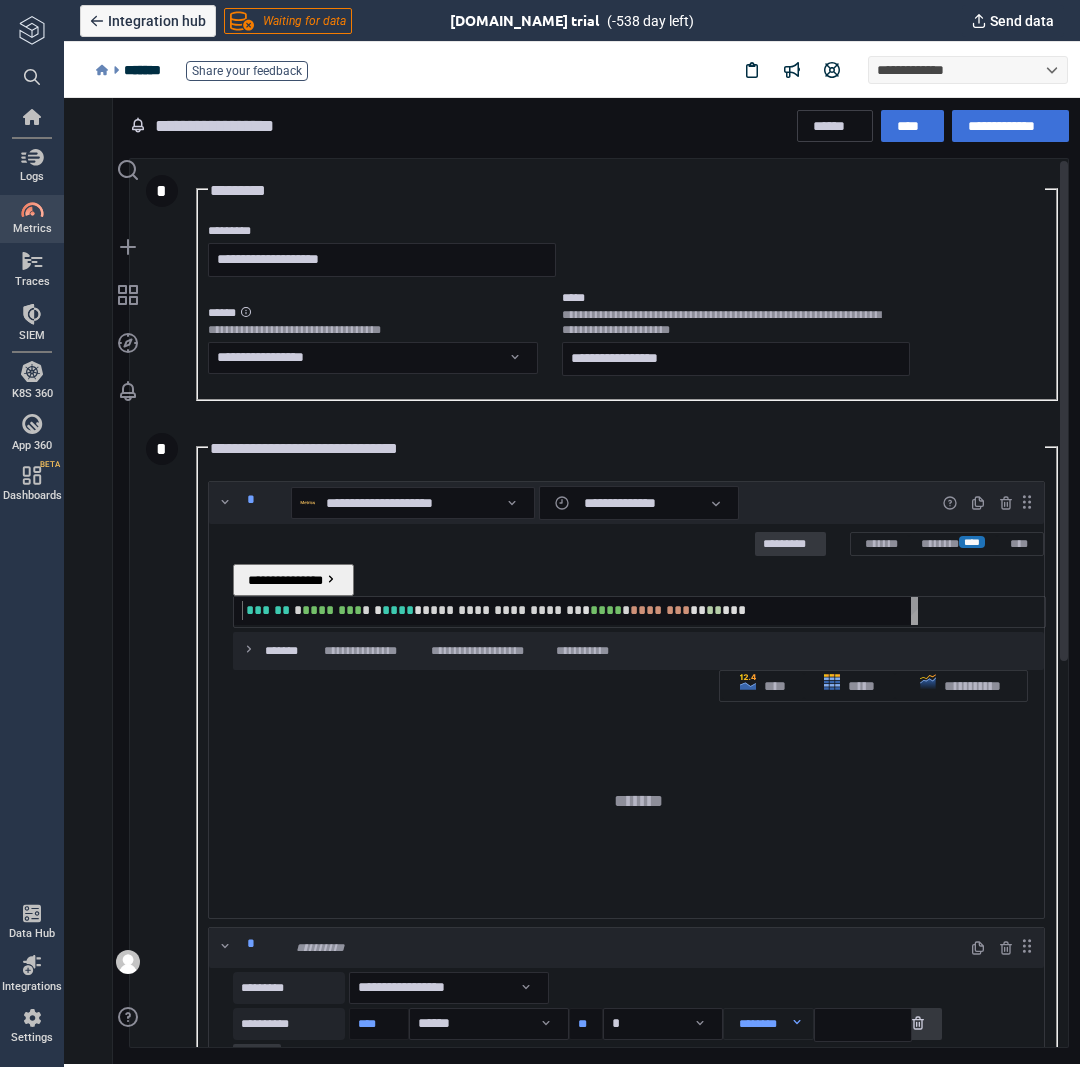 scroll, scrollTop: 8, scrollLeft: 8, axis: both 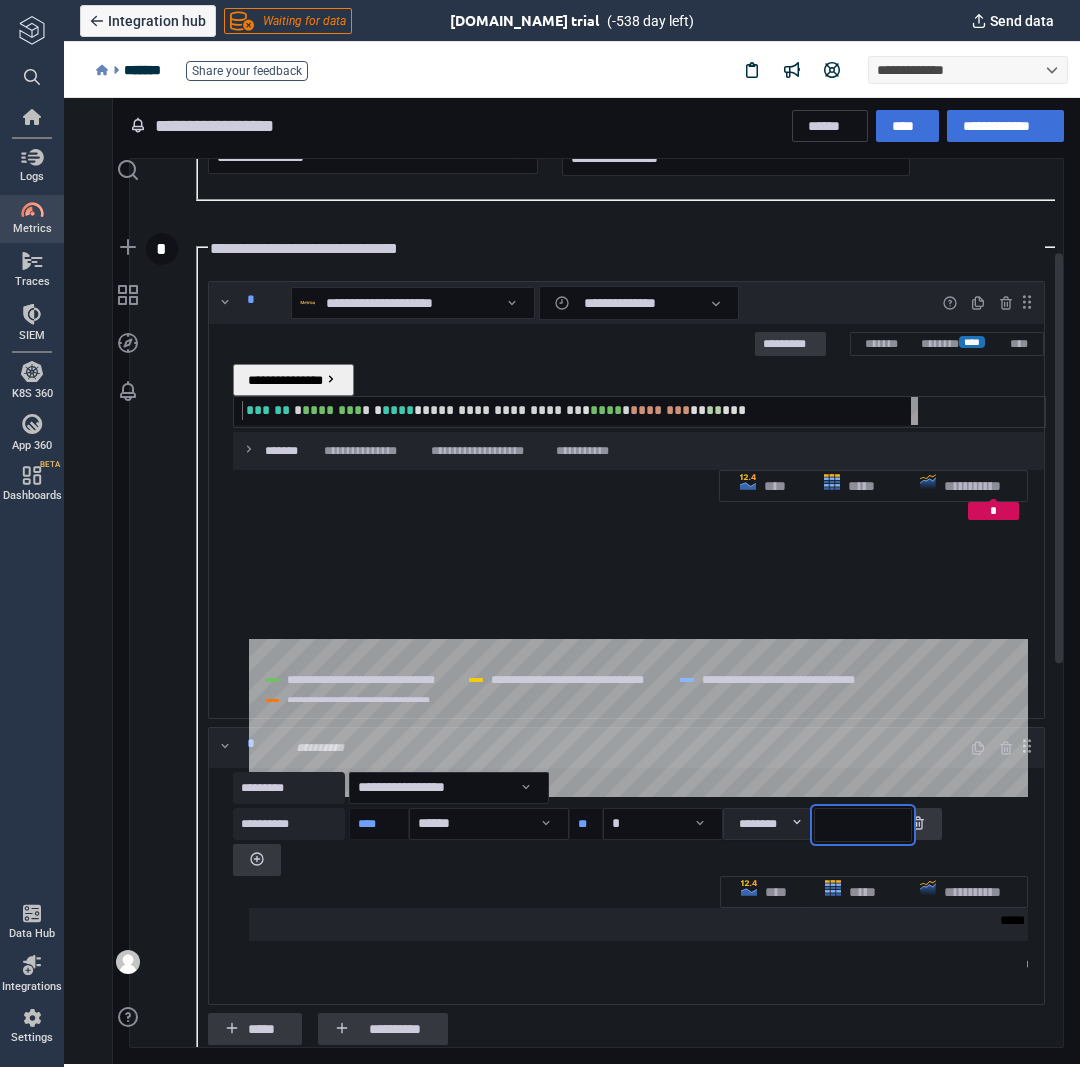drag, startPoint x: 828, startPoint y: 757, endPoint x: 769, endPoint y: 756, distance: 59.008472 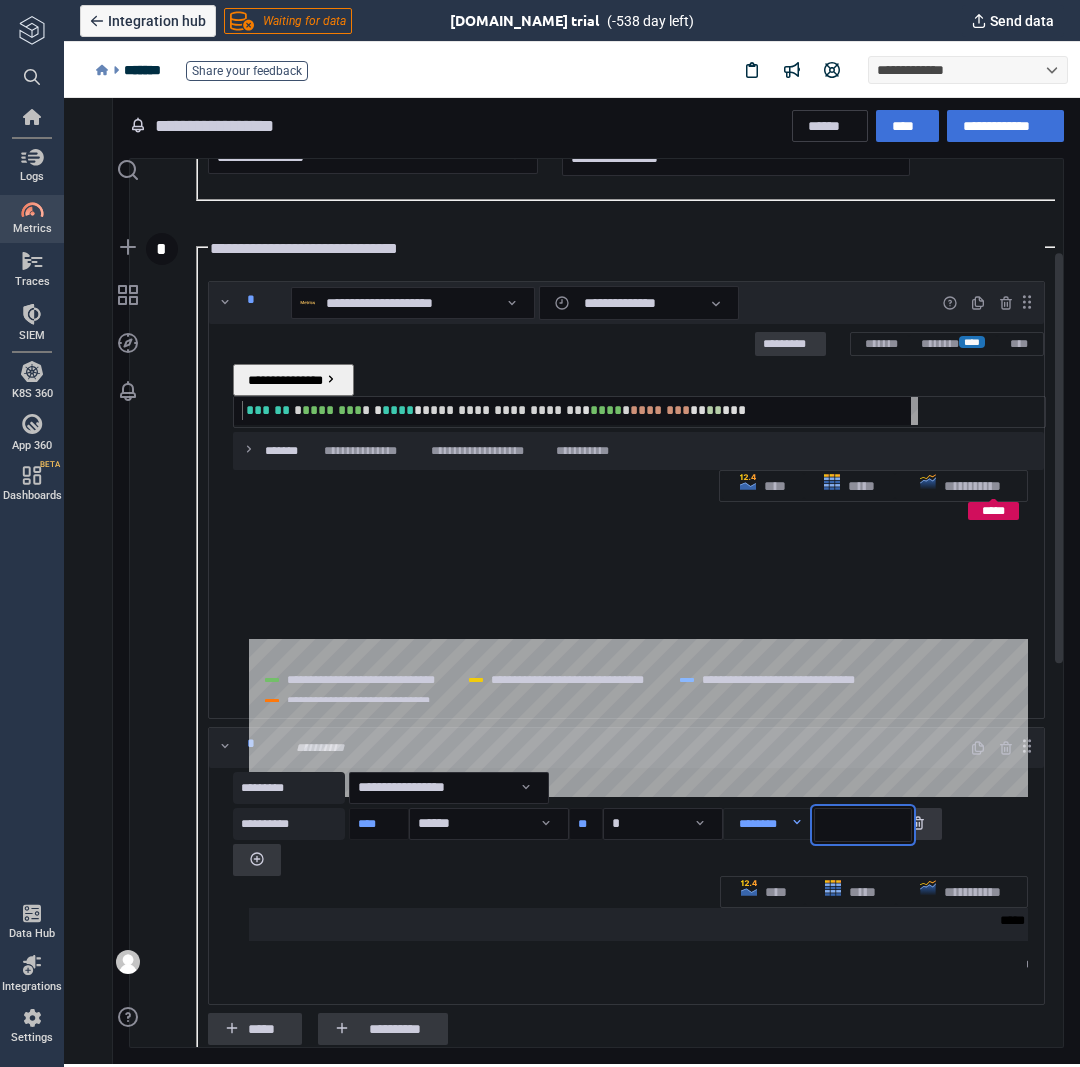 type on "***" 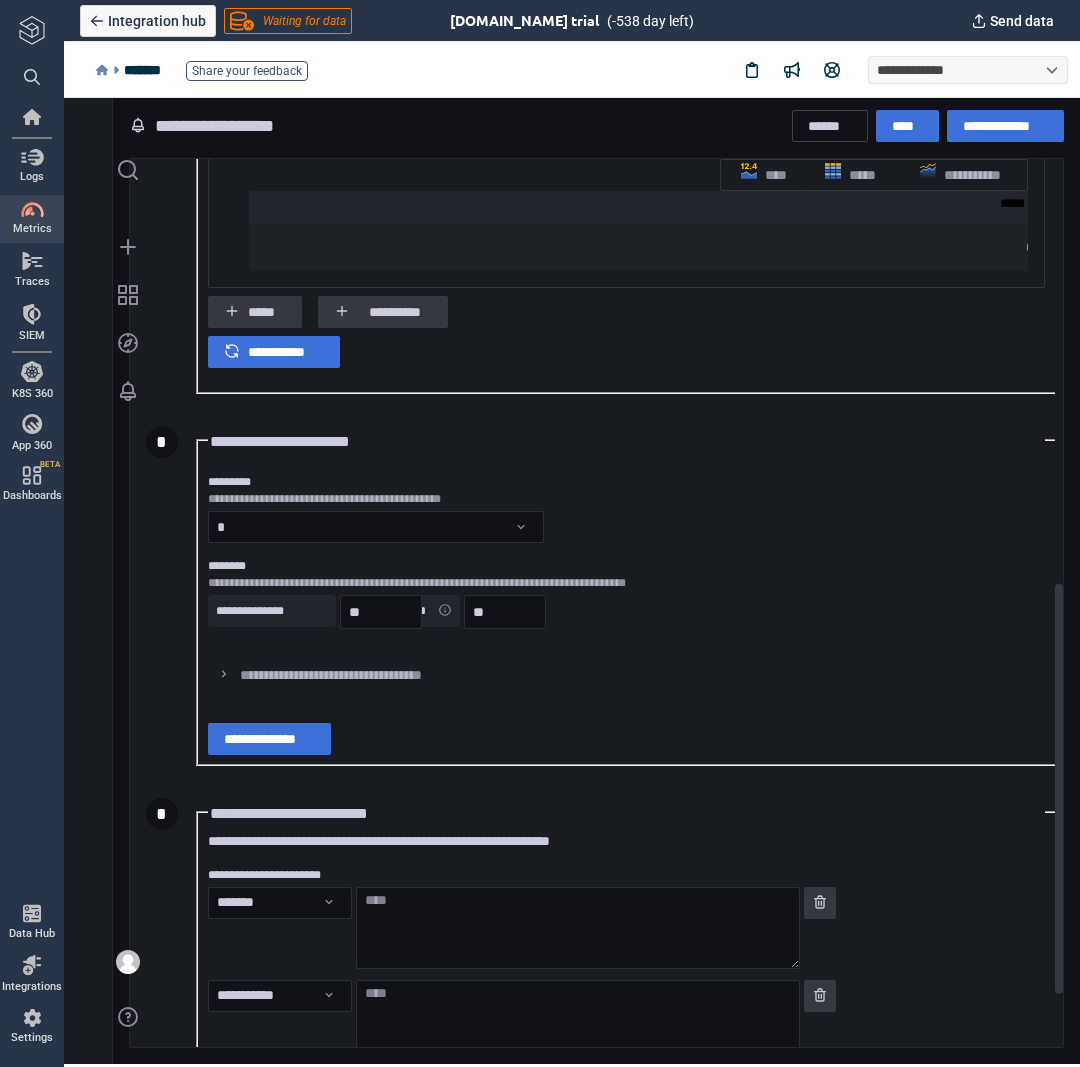 scroll, scrollTop: 1000, scrollLeft: 0, axis: vertical 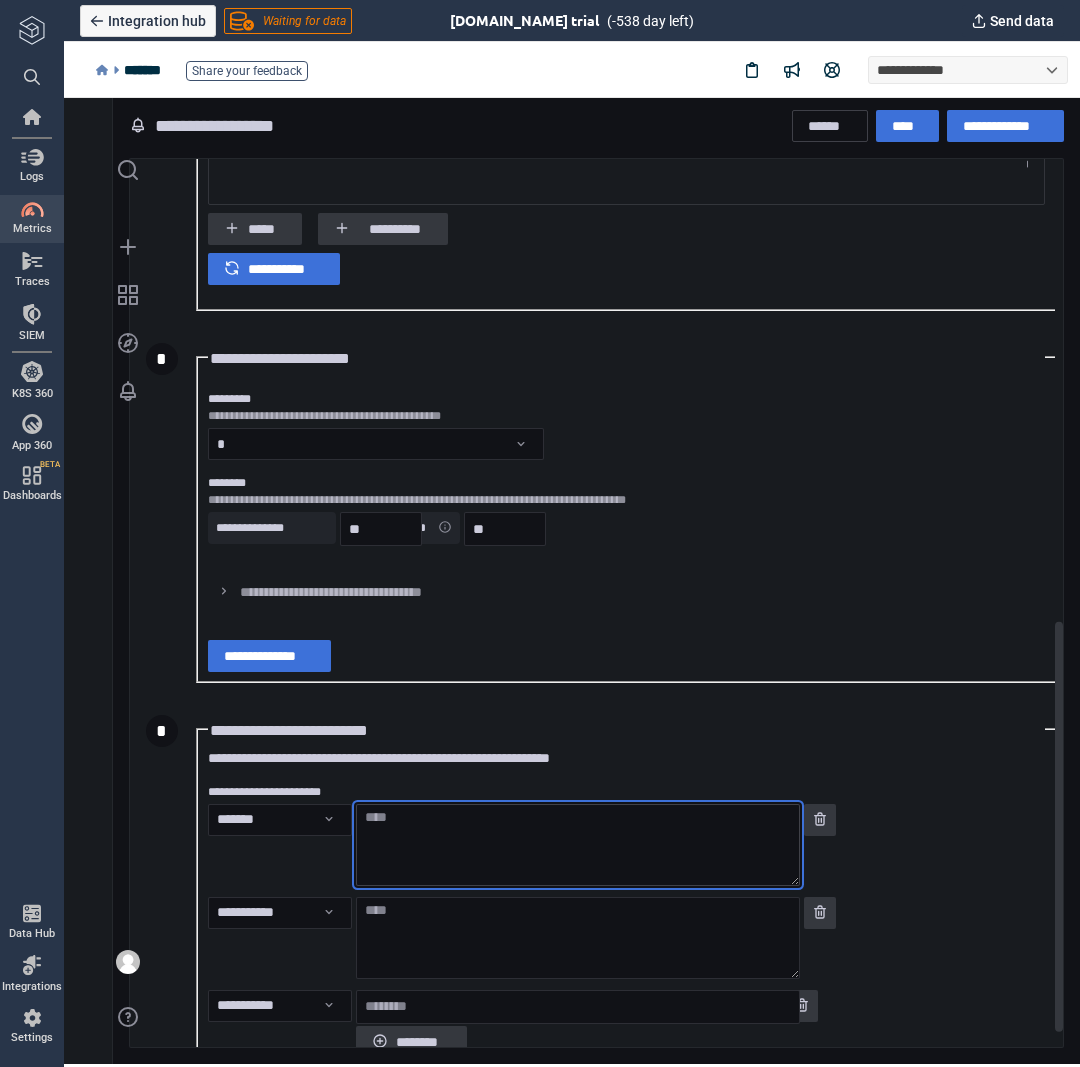 click at bounding box center (578, 845) 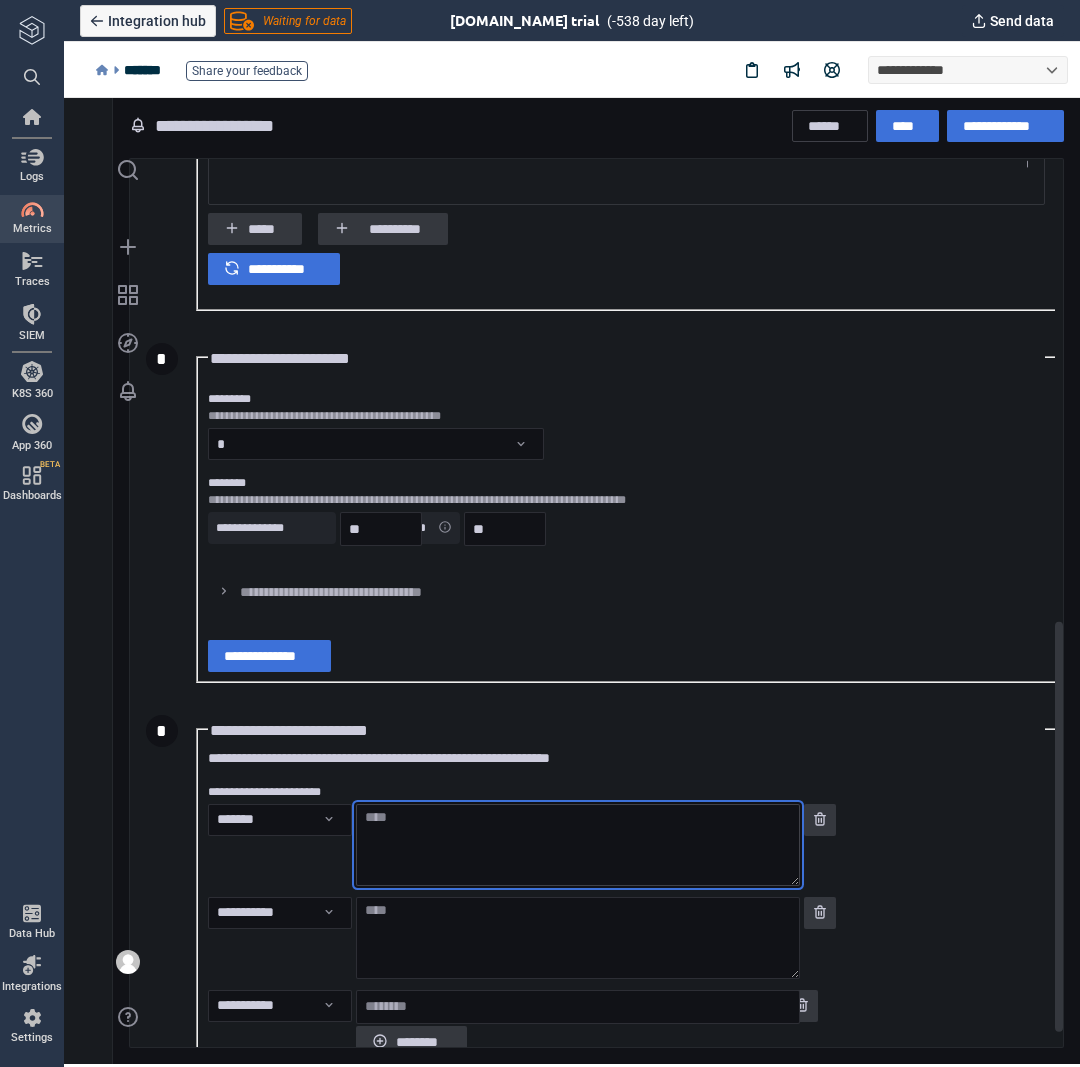 paste on "**********" 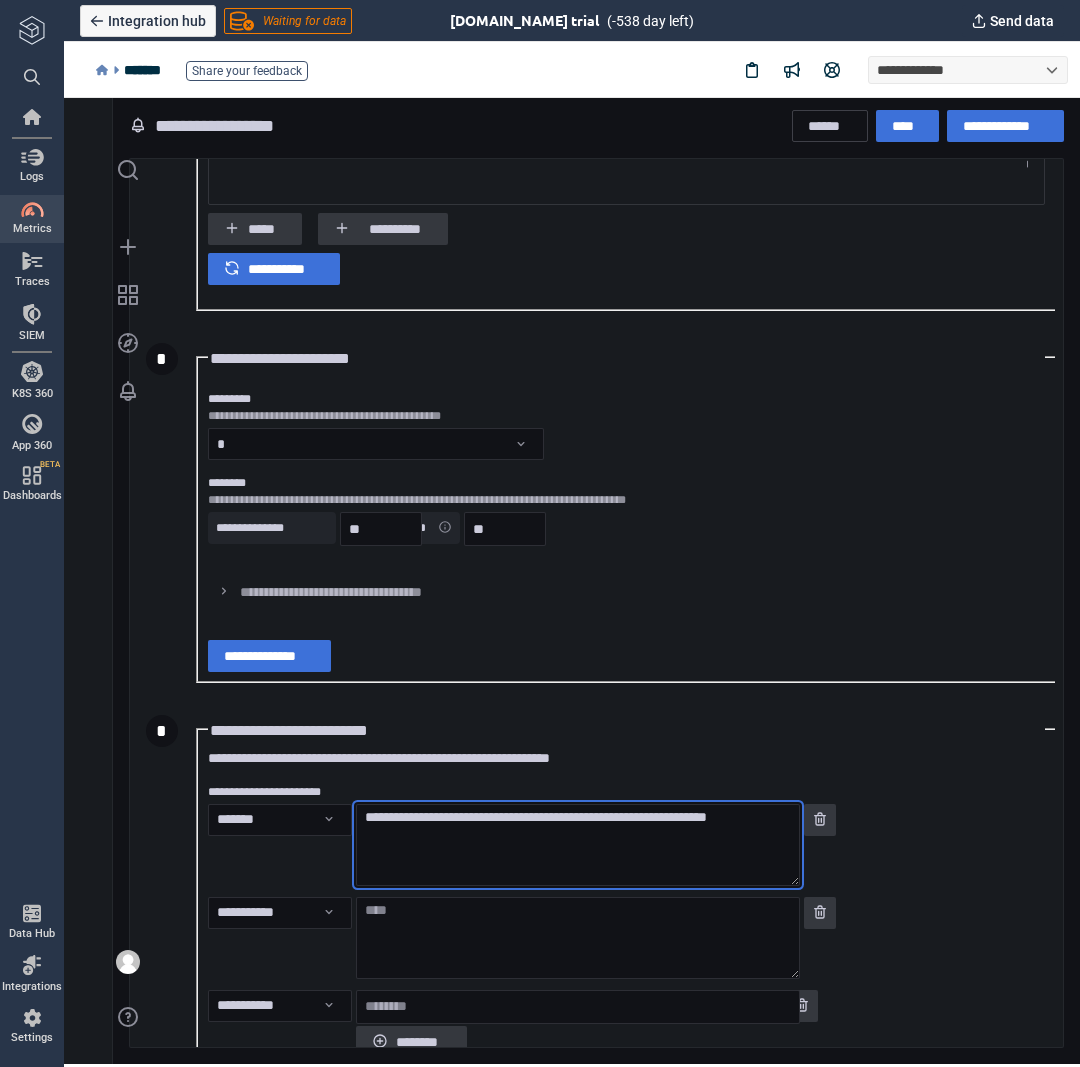 type on "**********" 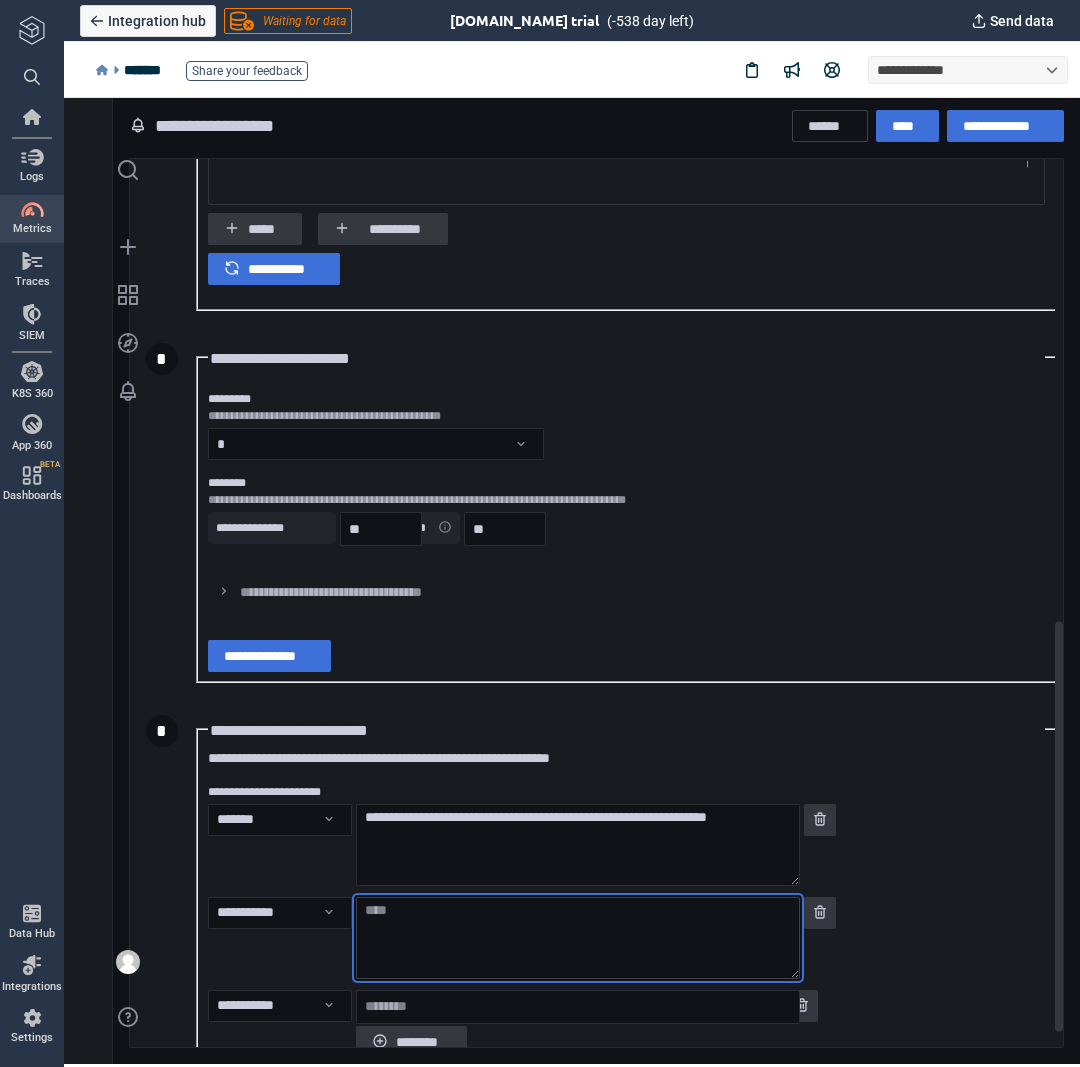 click at bounding box center (578, 938) 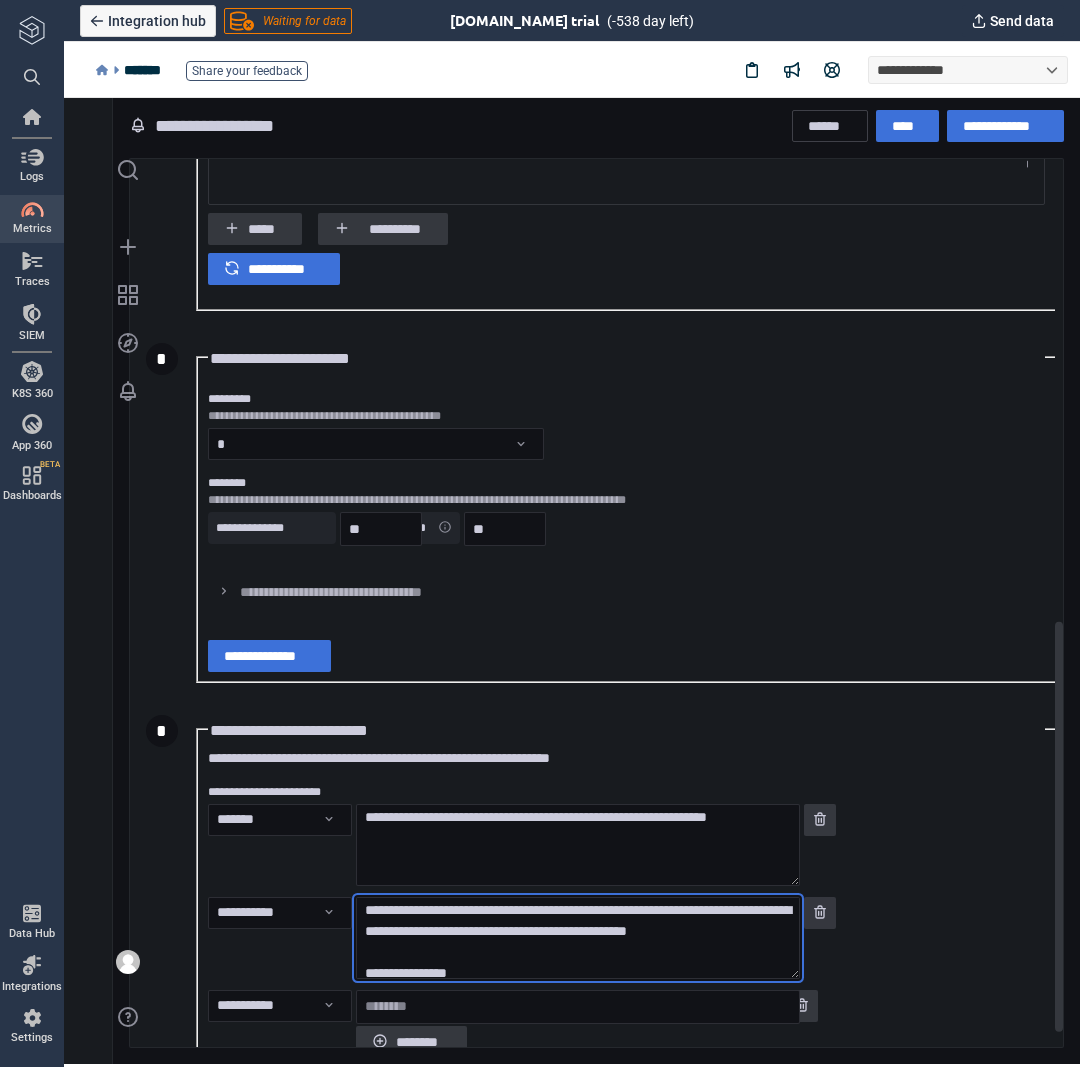 scroll, scrollTop: 261, scrollLeft: 0, axis: vertical 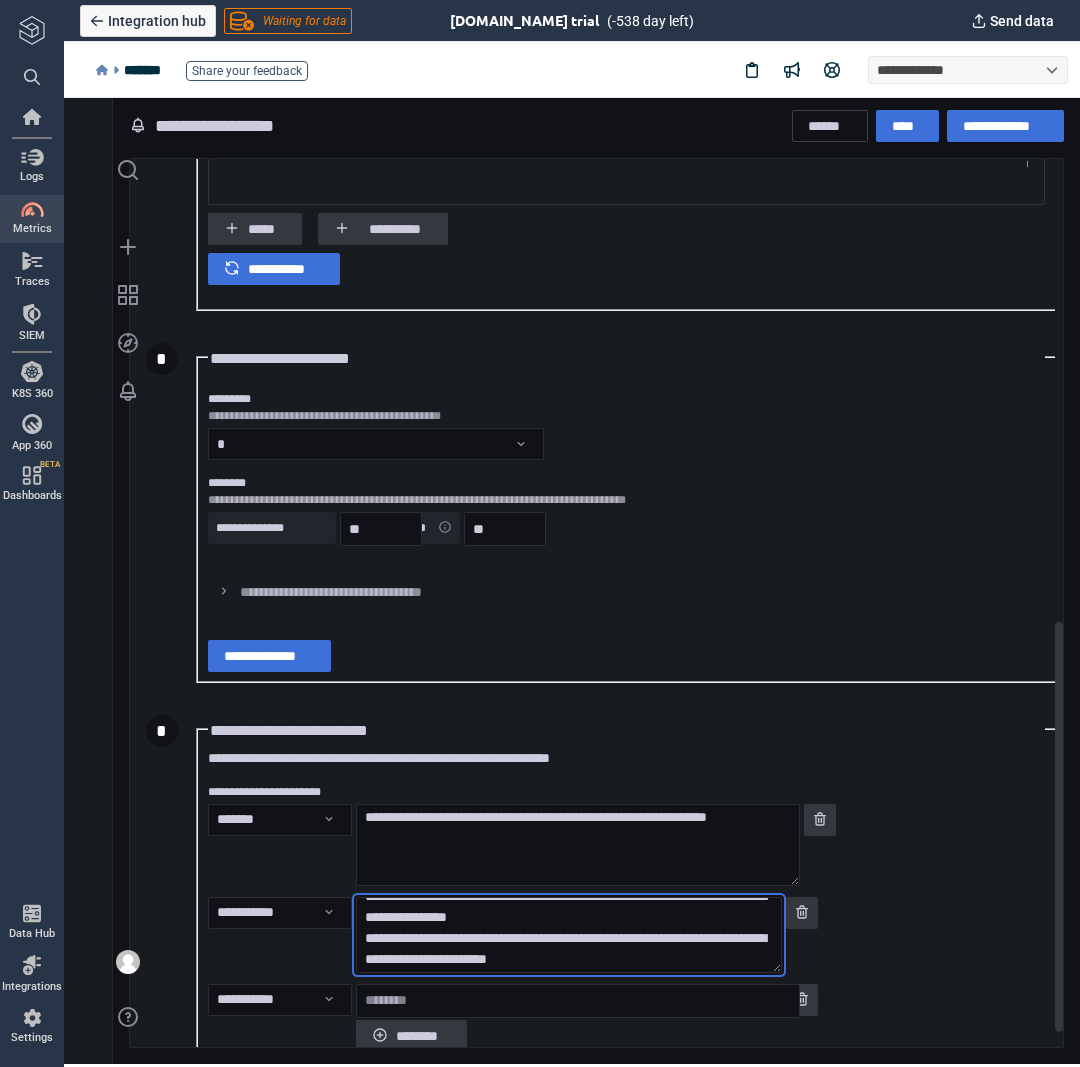 type on "**********" 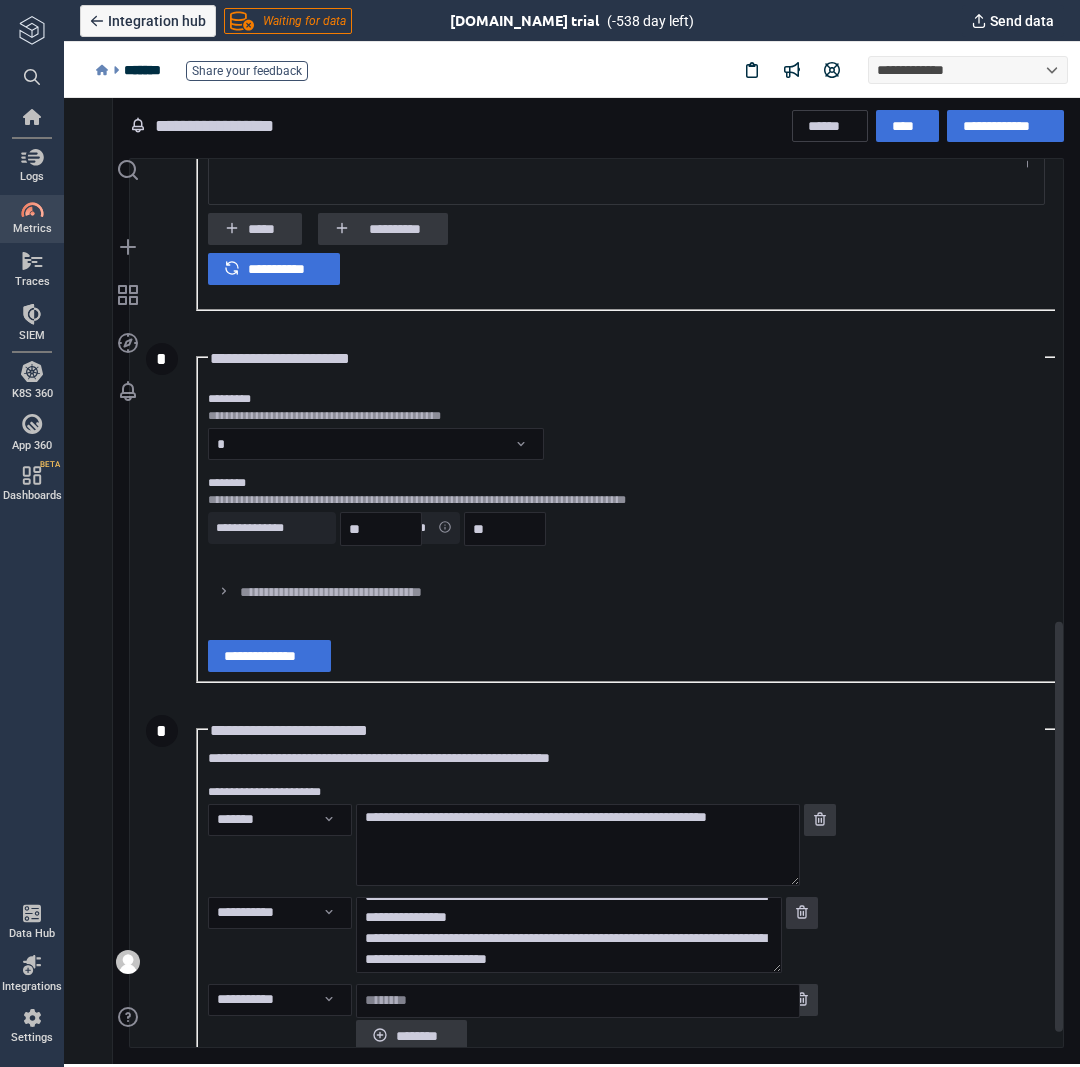 click on "**********" at bounding box center (626, 729) 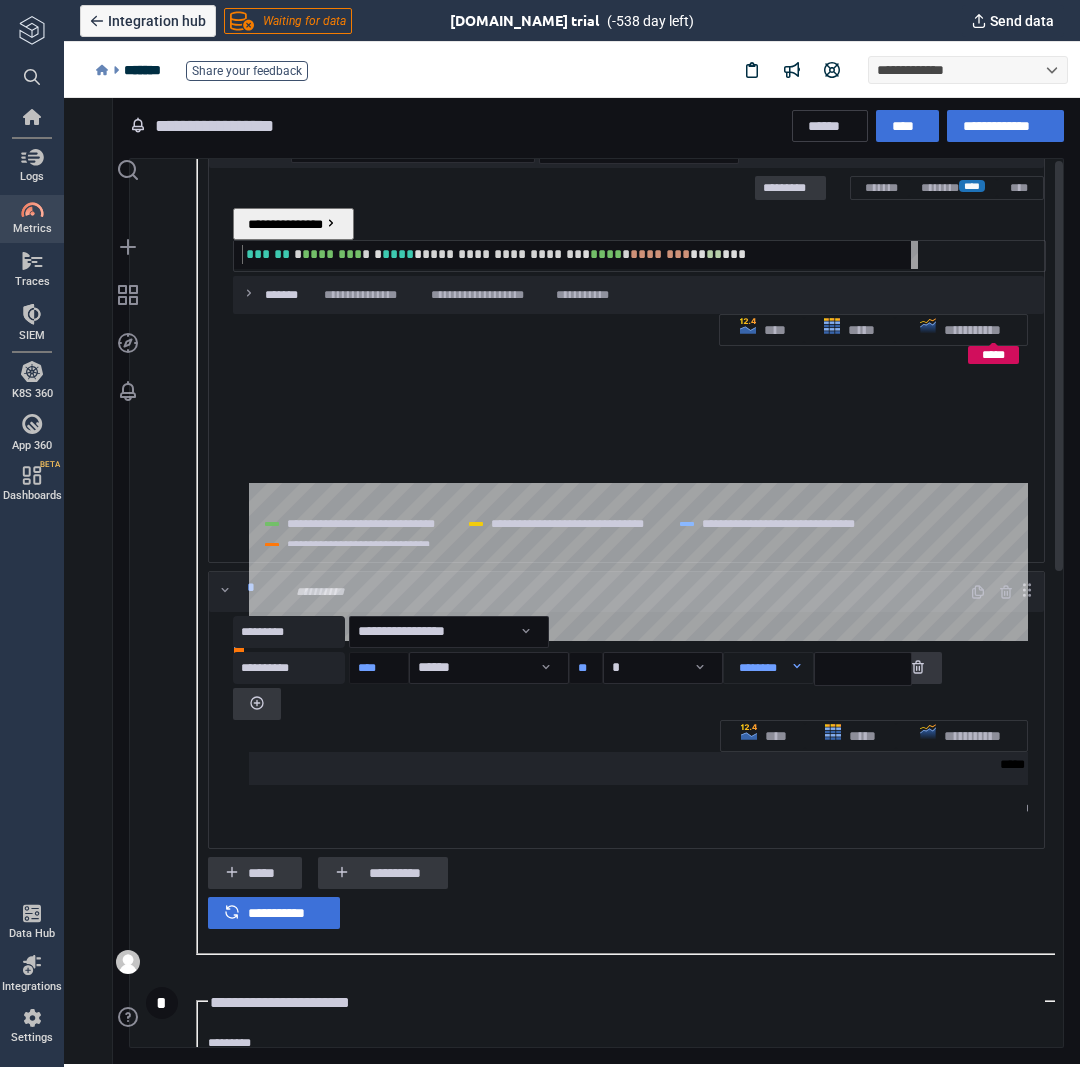 scroll, scrollTop: 1000, scrollLeft: 0, axis: vertical 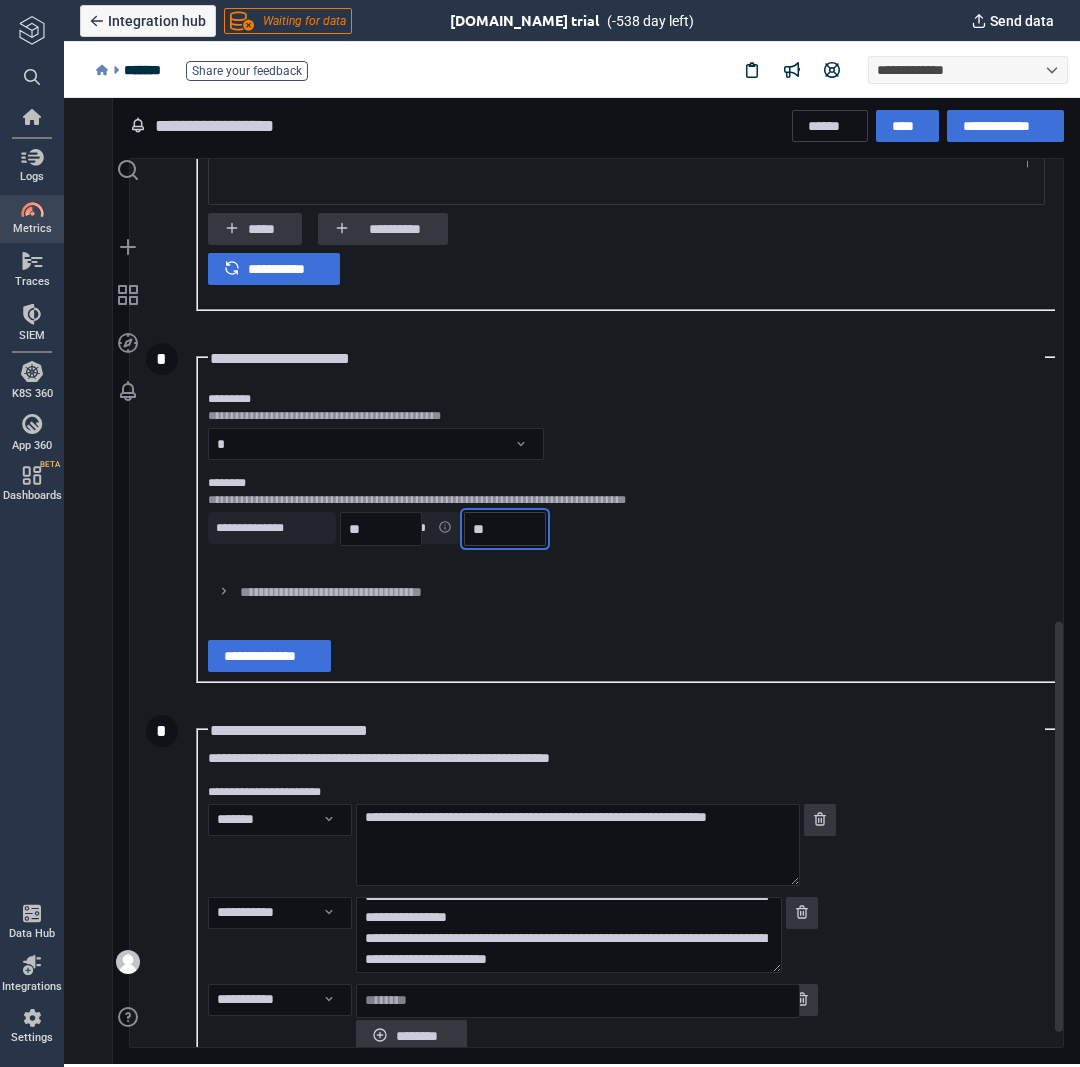 click on "**" at bounding box center [505, 529] 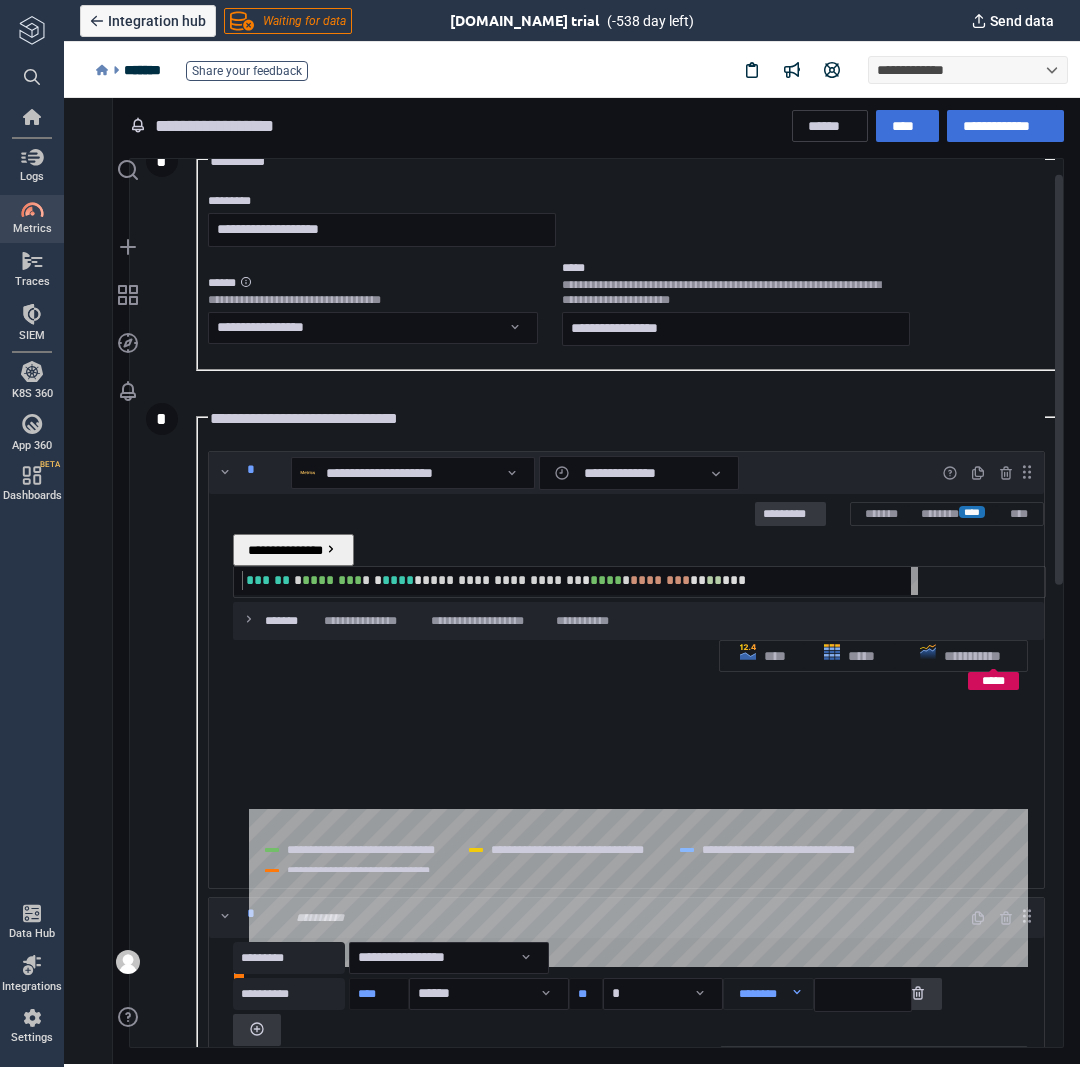 scroll, scrollTop: 0, scrollLeft: 0, axis: both 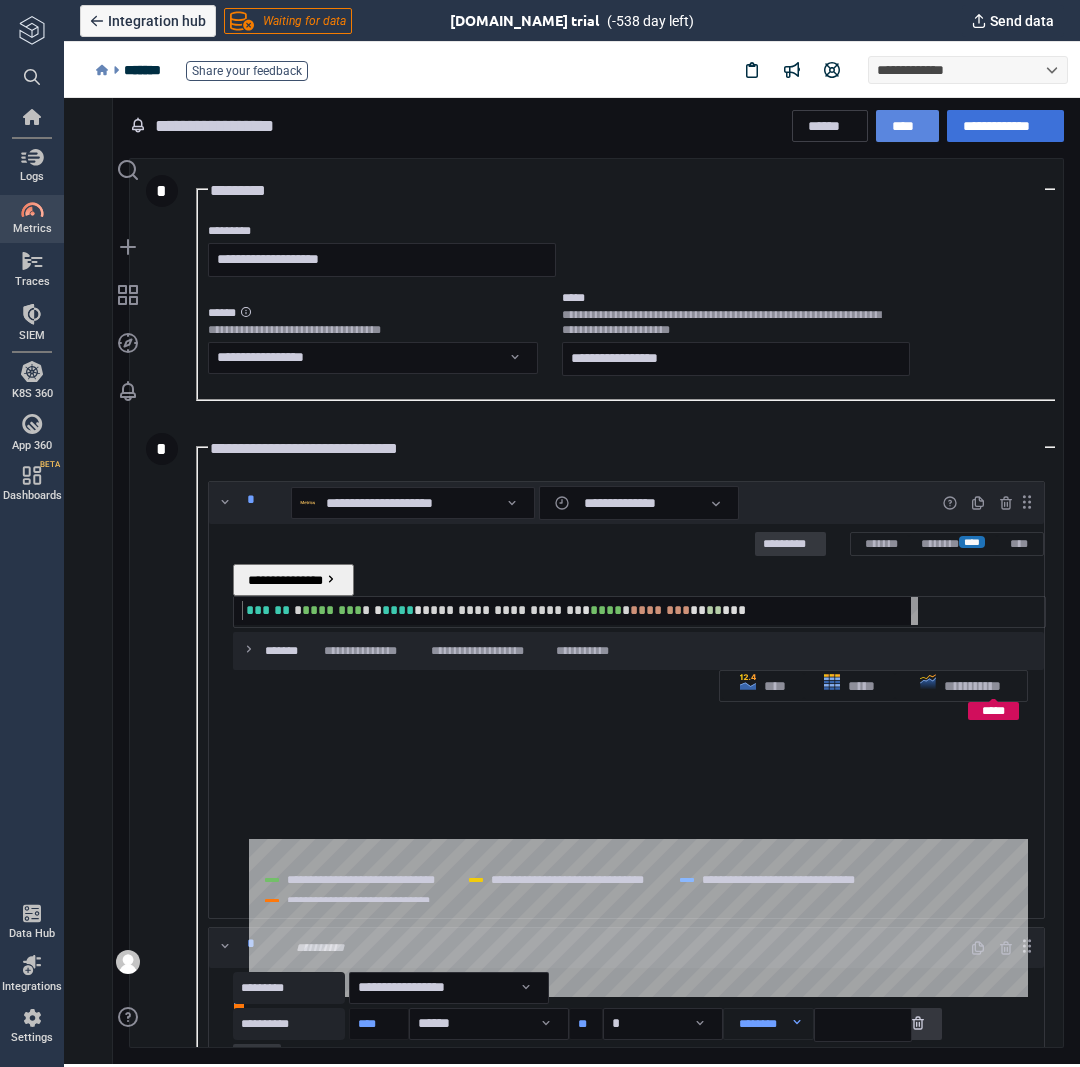 type on "**" 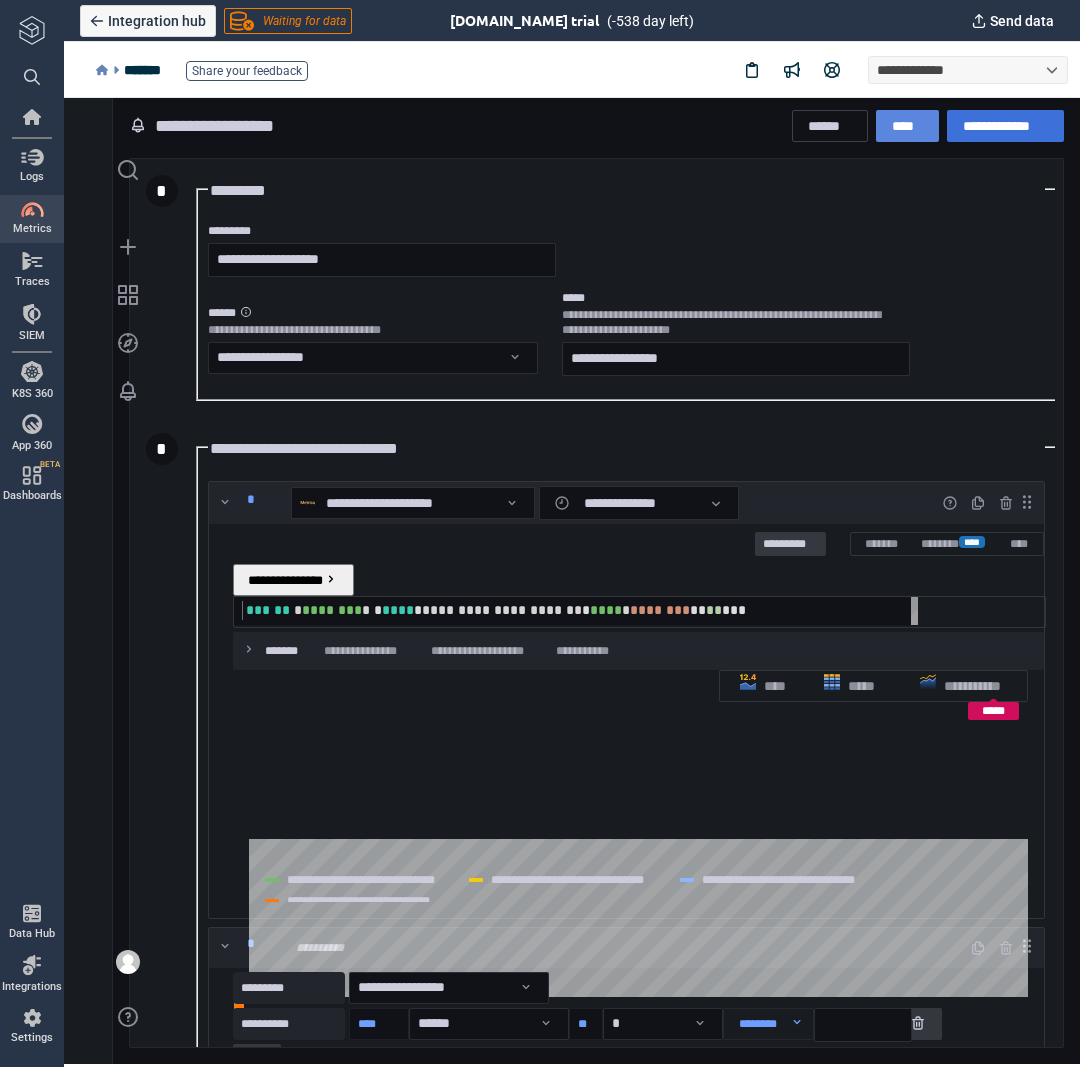 click on "****" at bounding box center [907, 126] 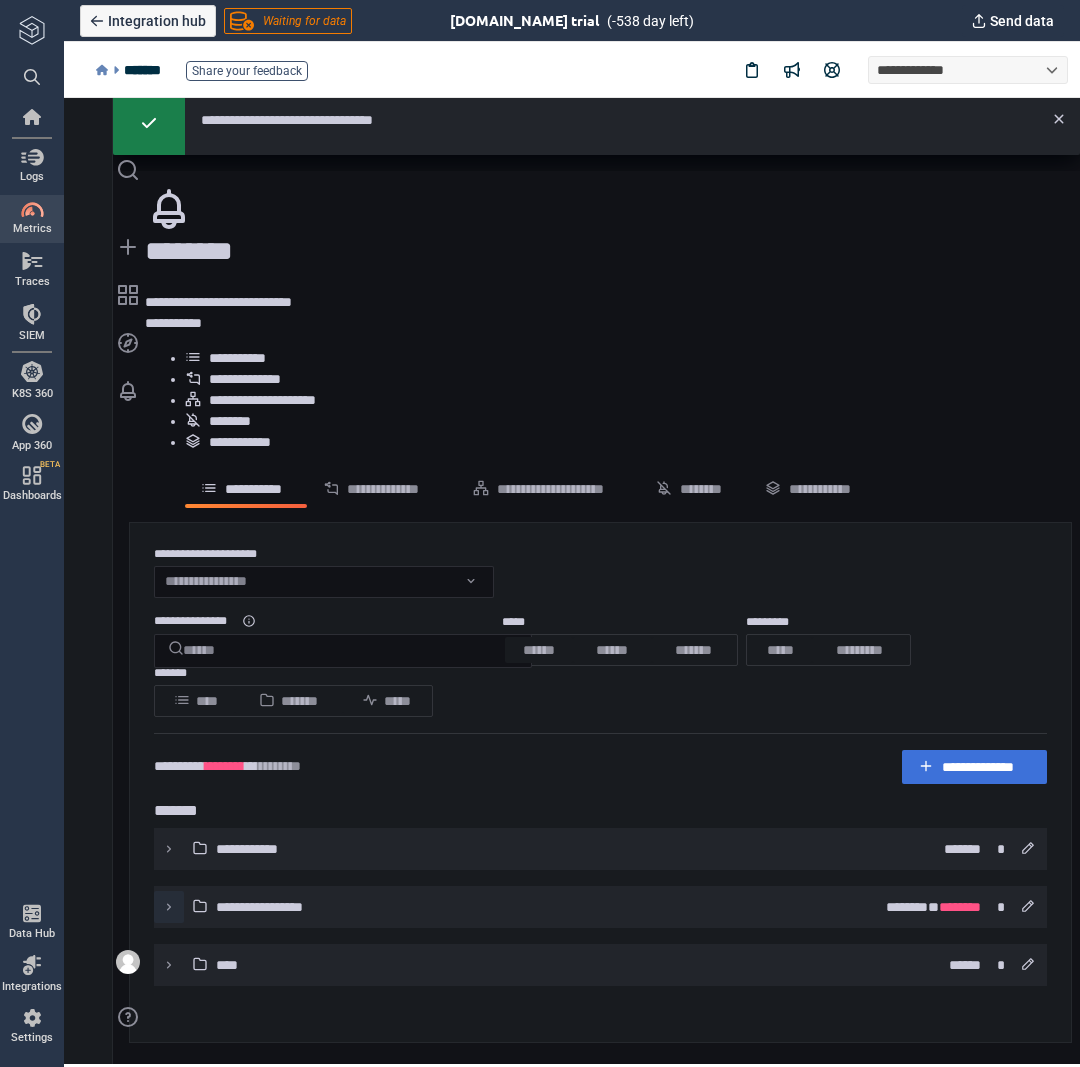 click 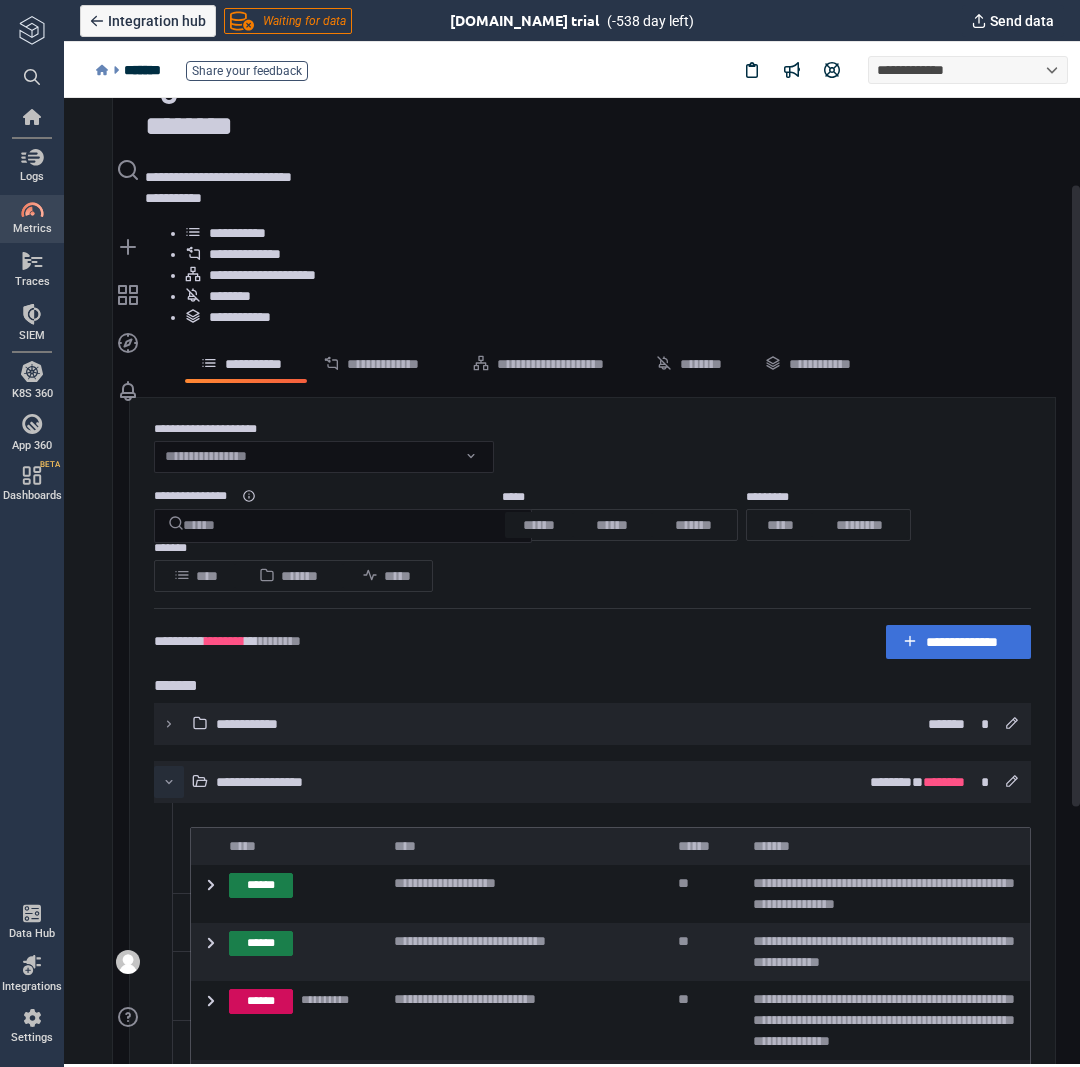 scroll, scrollTop: 0, scrollLeft: 0, axis: both 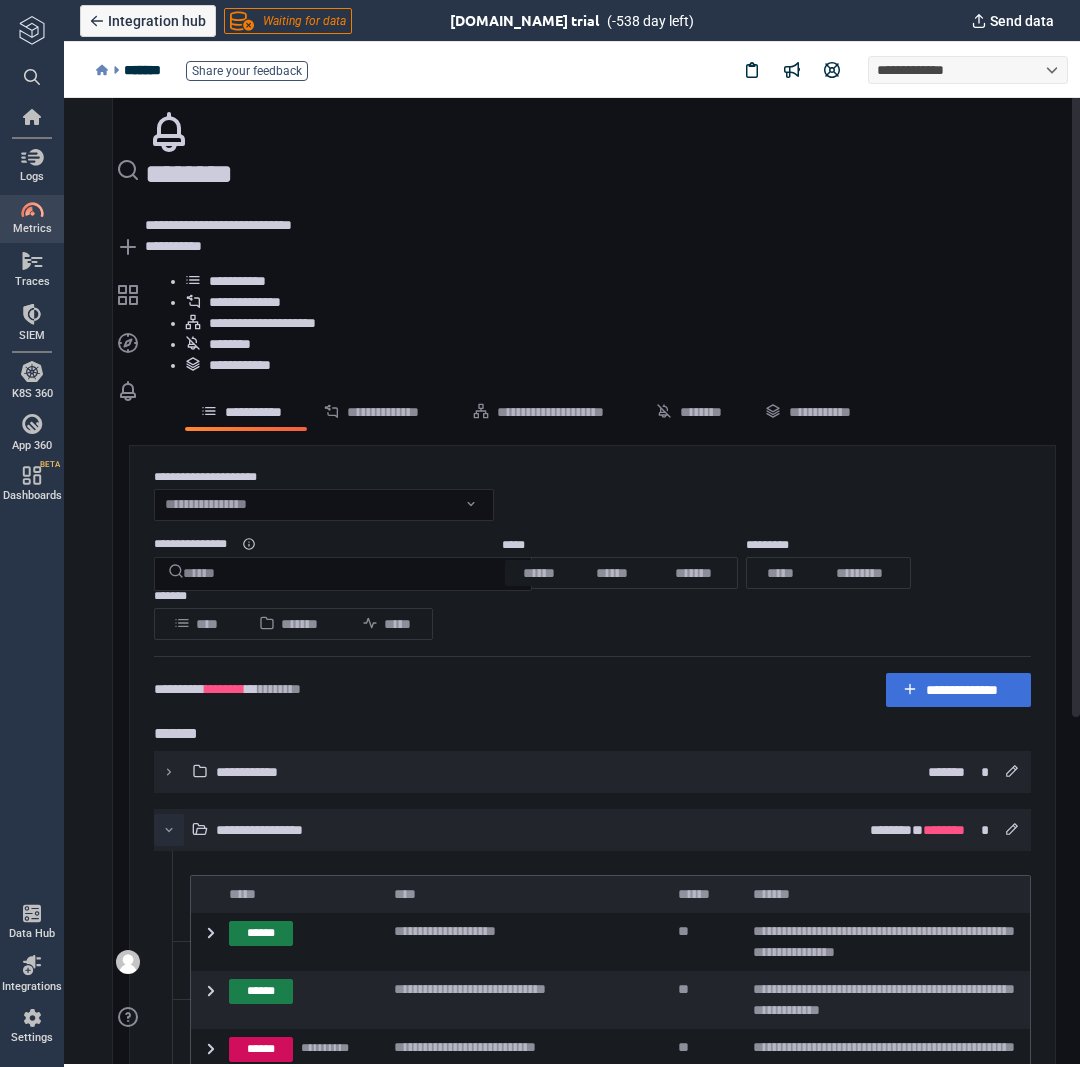 click at bounding box center (169, 830) 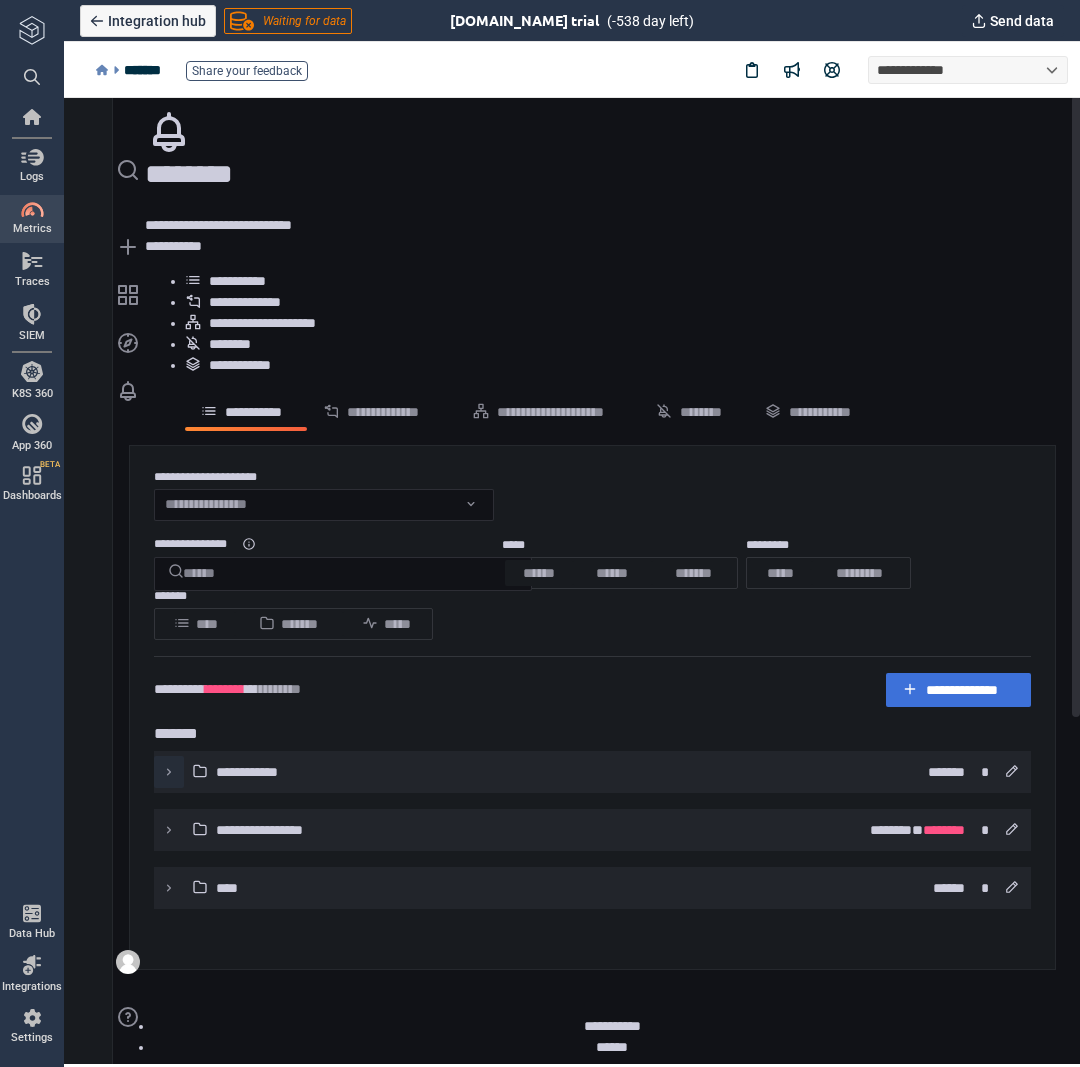 click 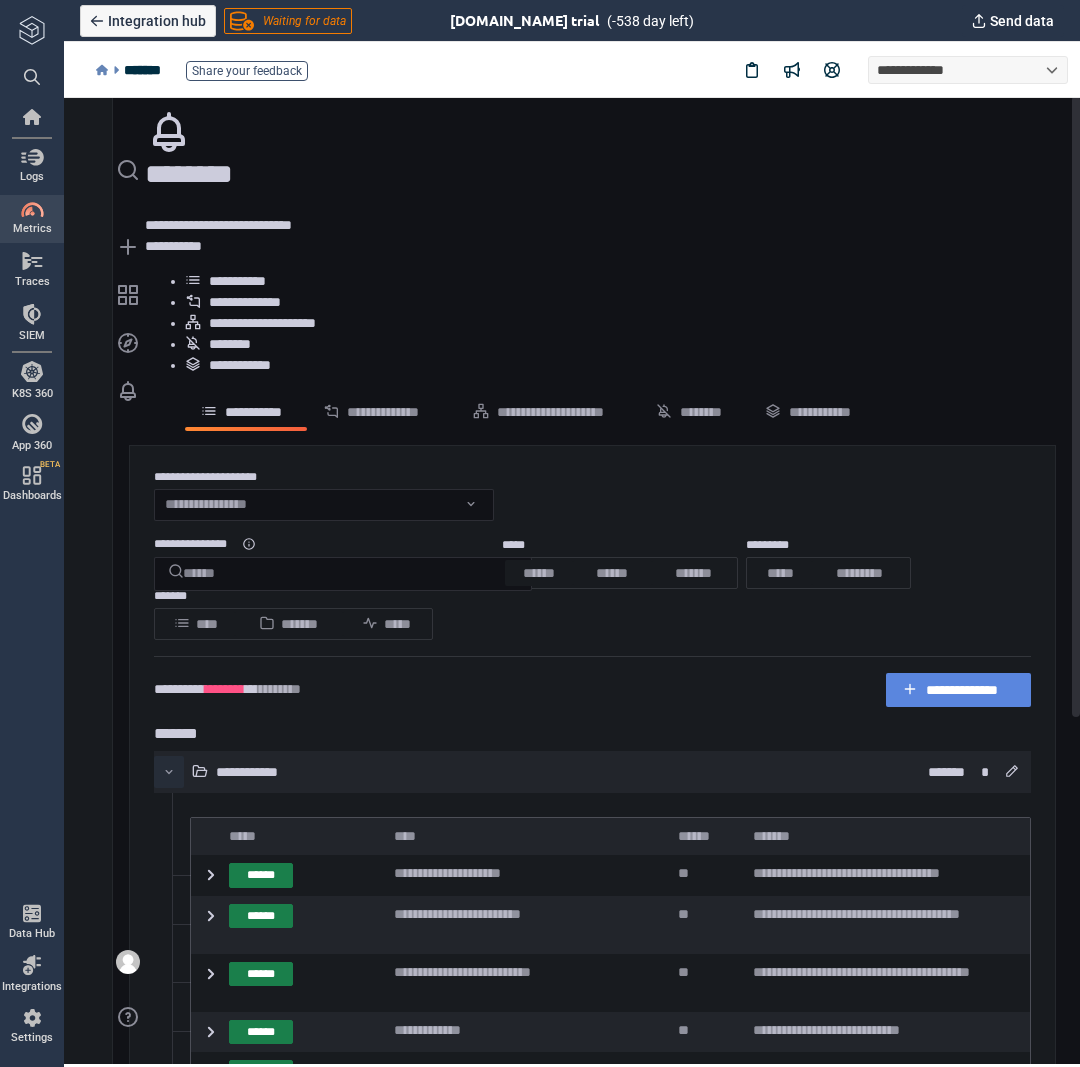 click on "**********" at bounding box center (970, 690) 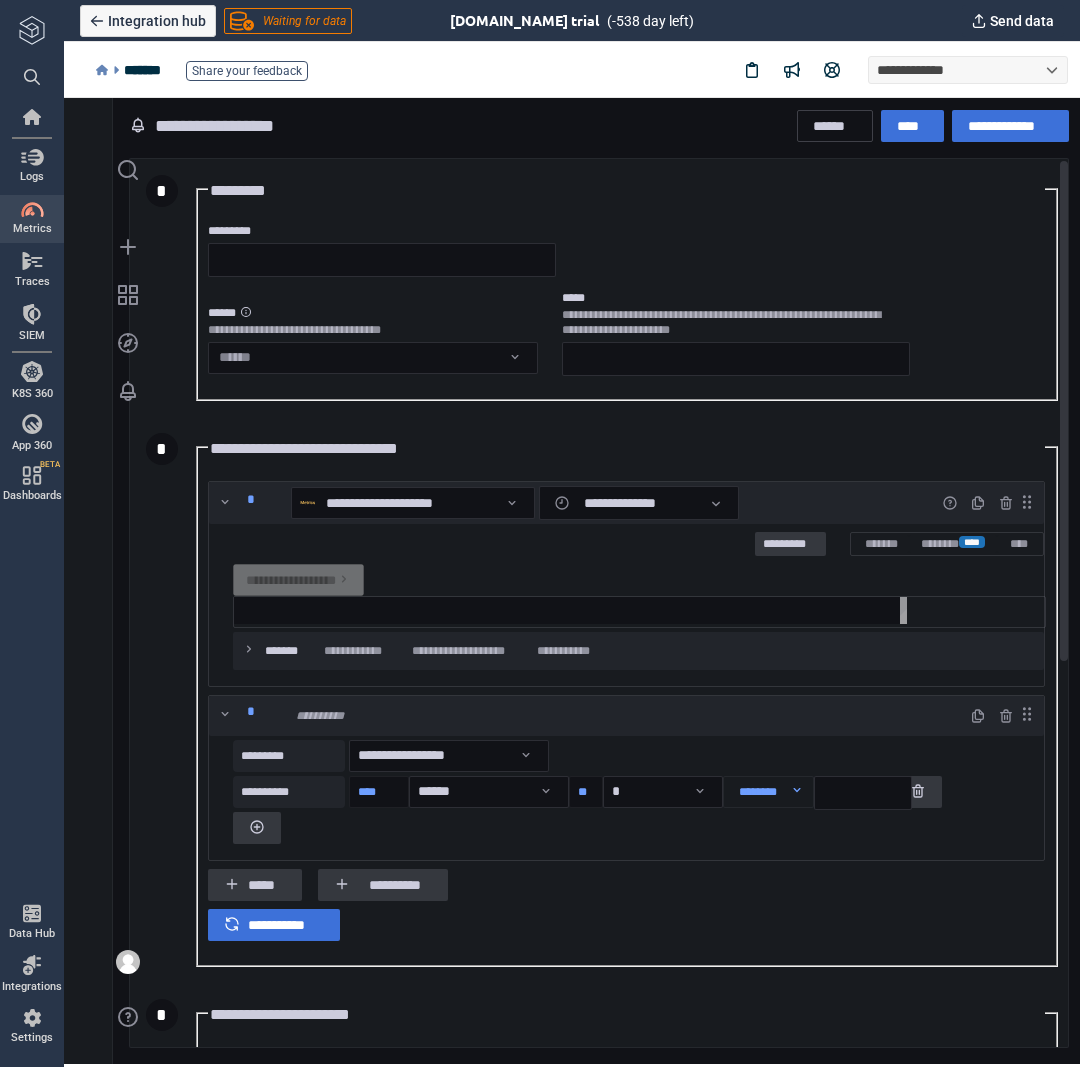 type on "*" 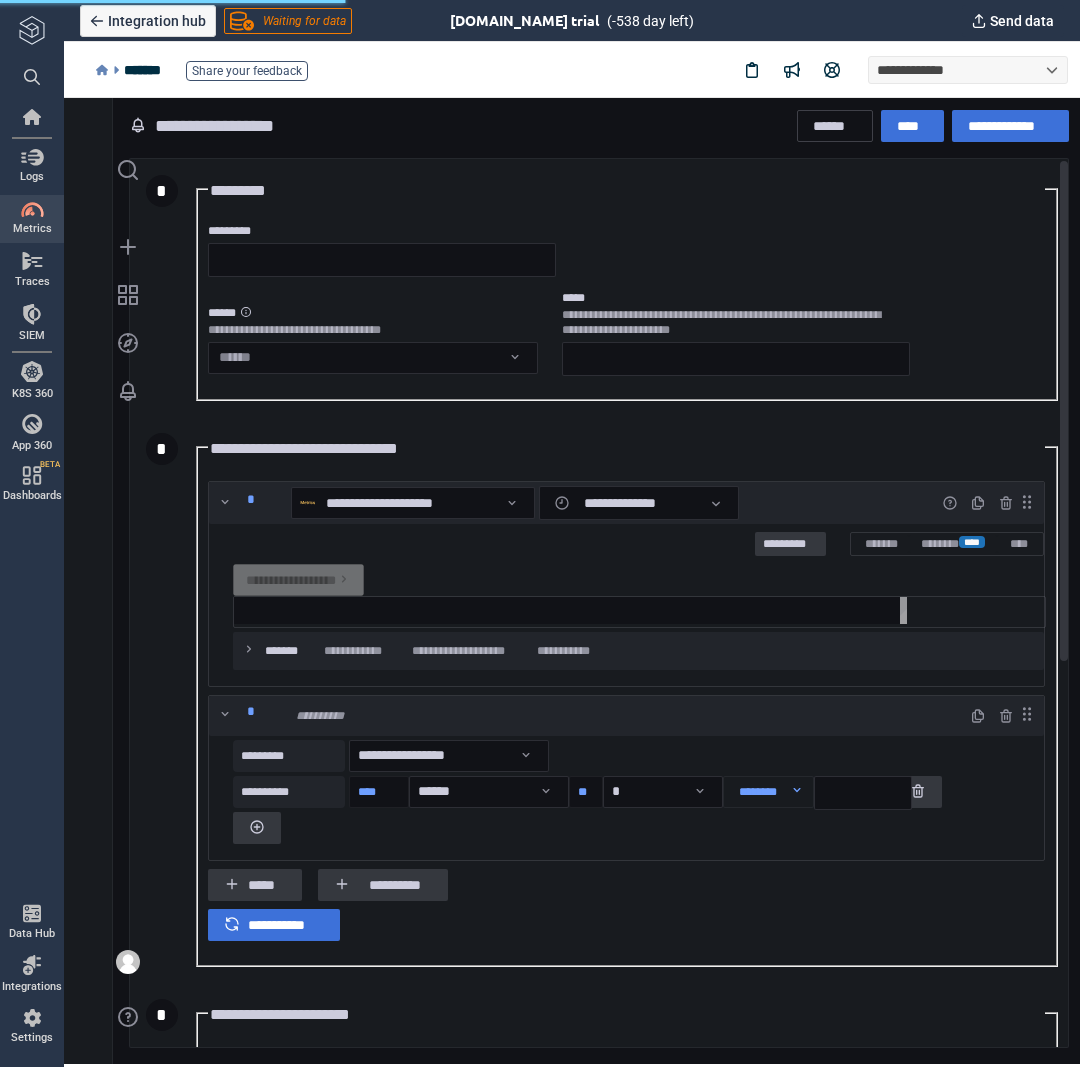 click on "**********" at bounding box center (626, 340) 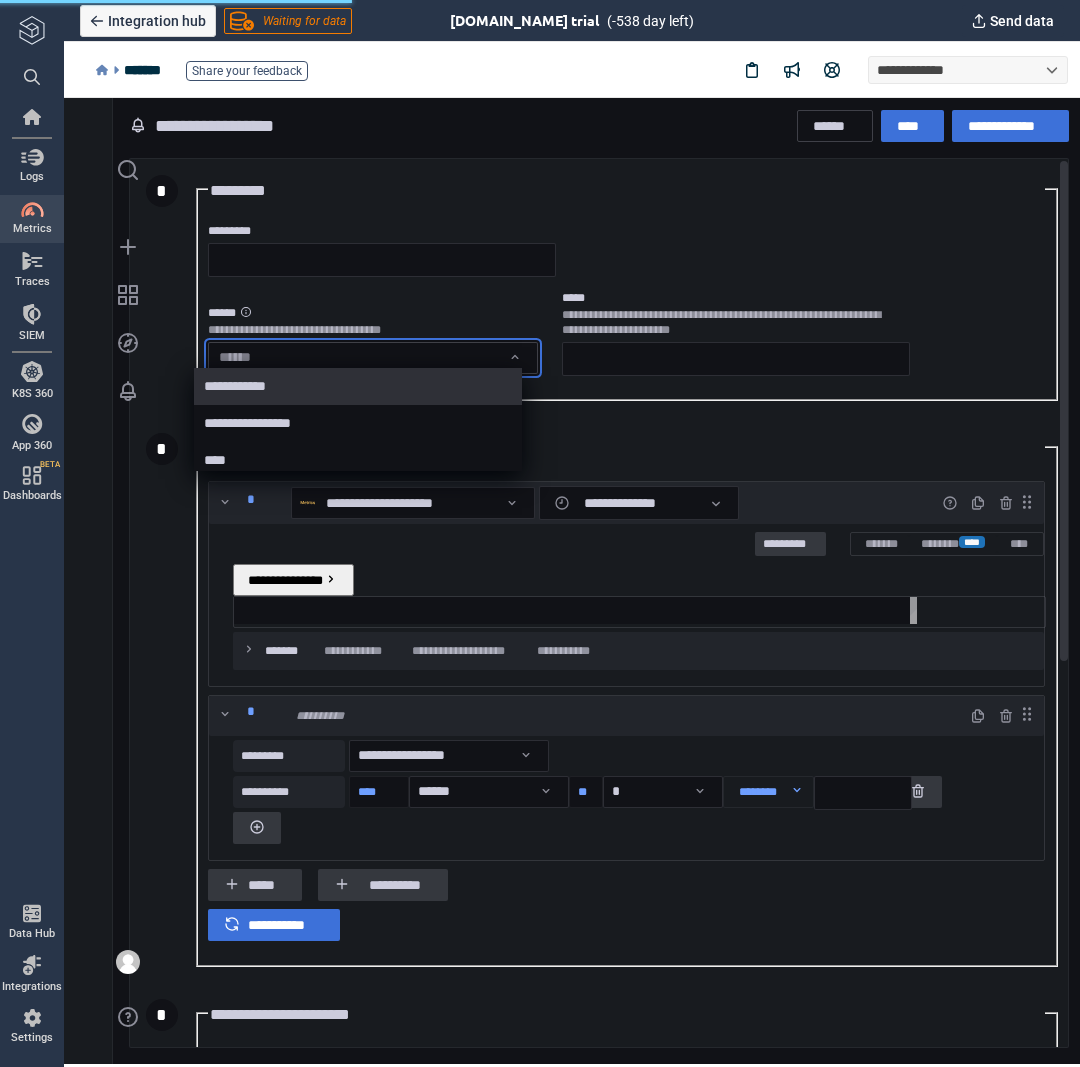 click on "**********" at bounding box center (572, 579) 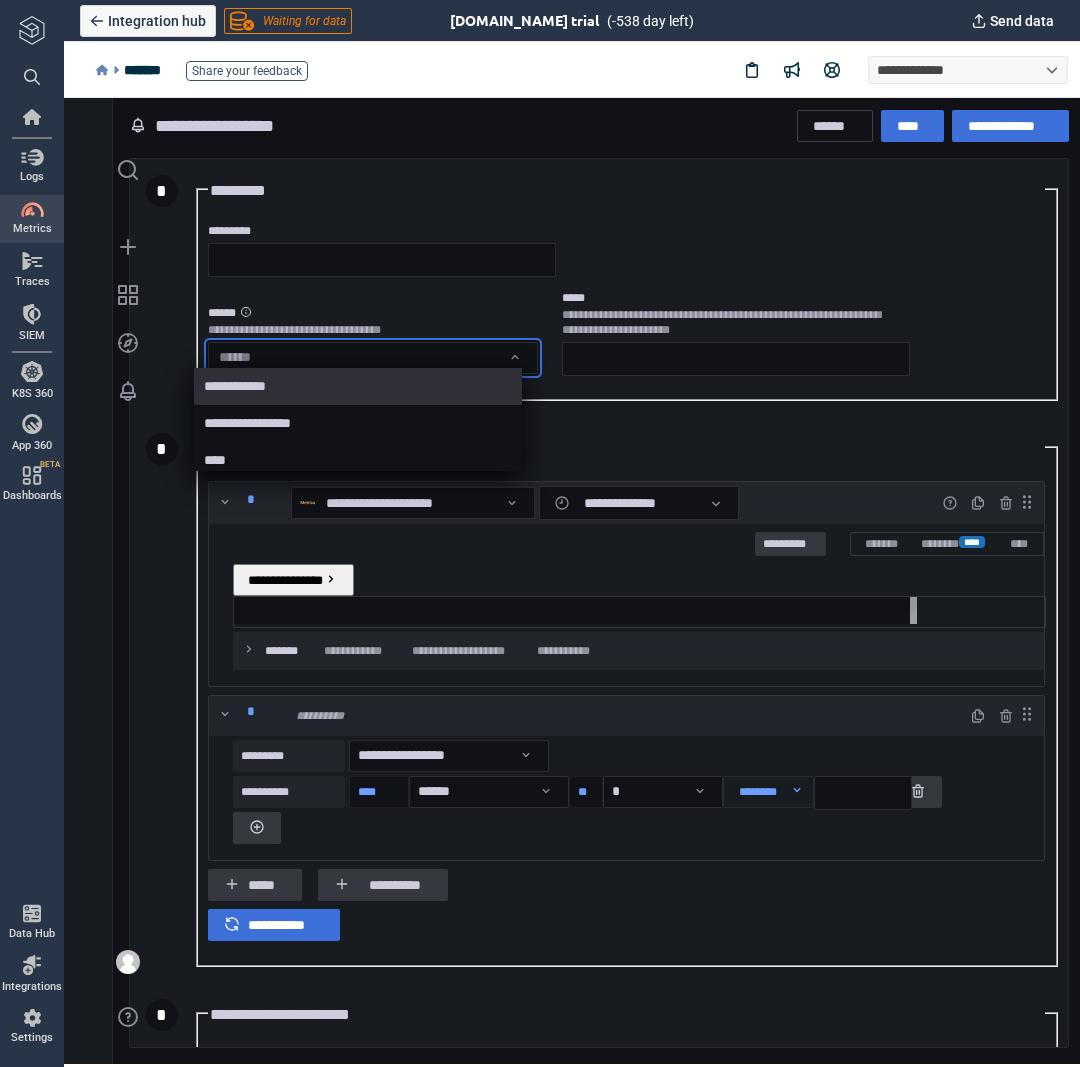 click on "**********" at bounding box center (359, 386) 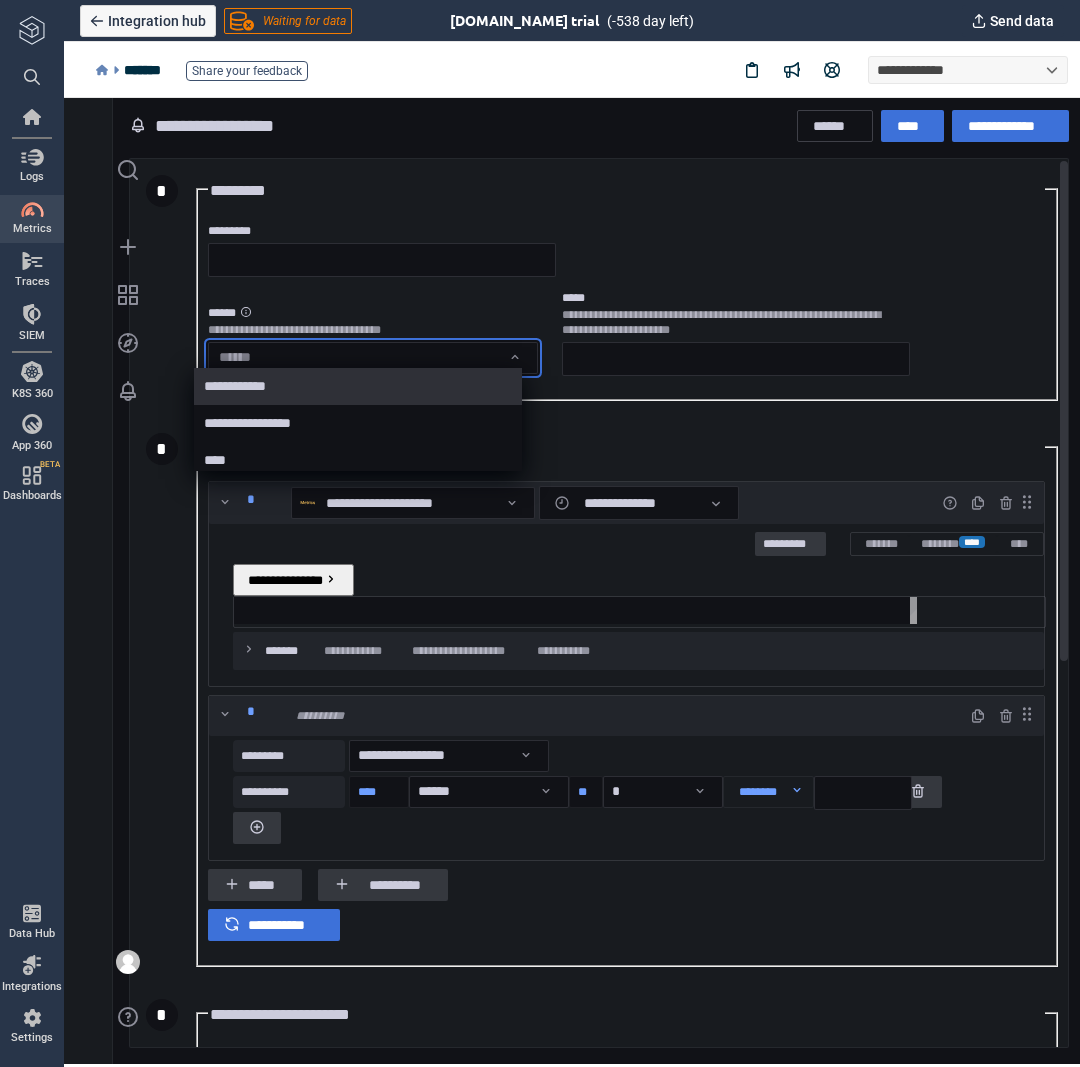 type on "**********" 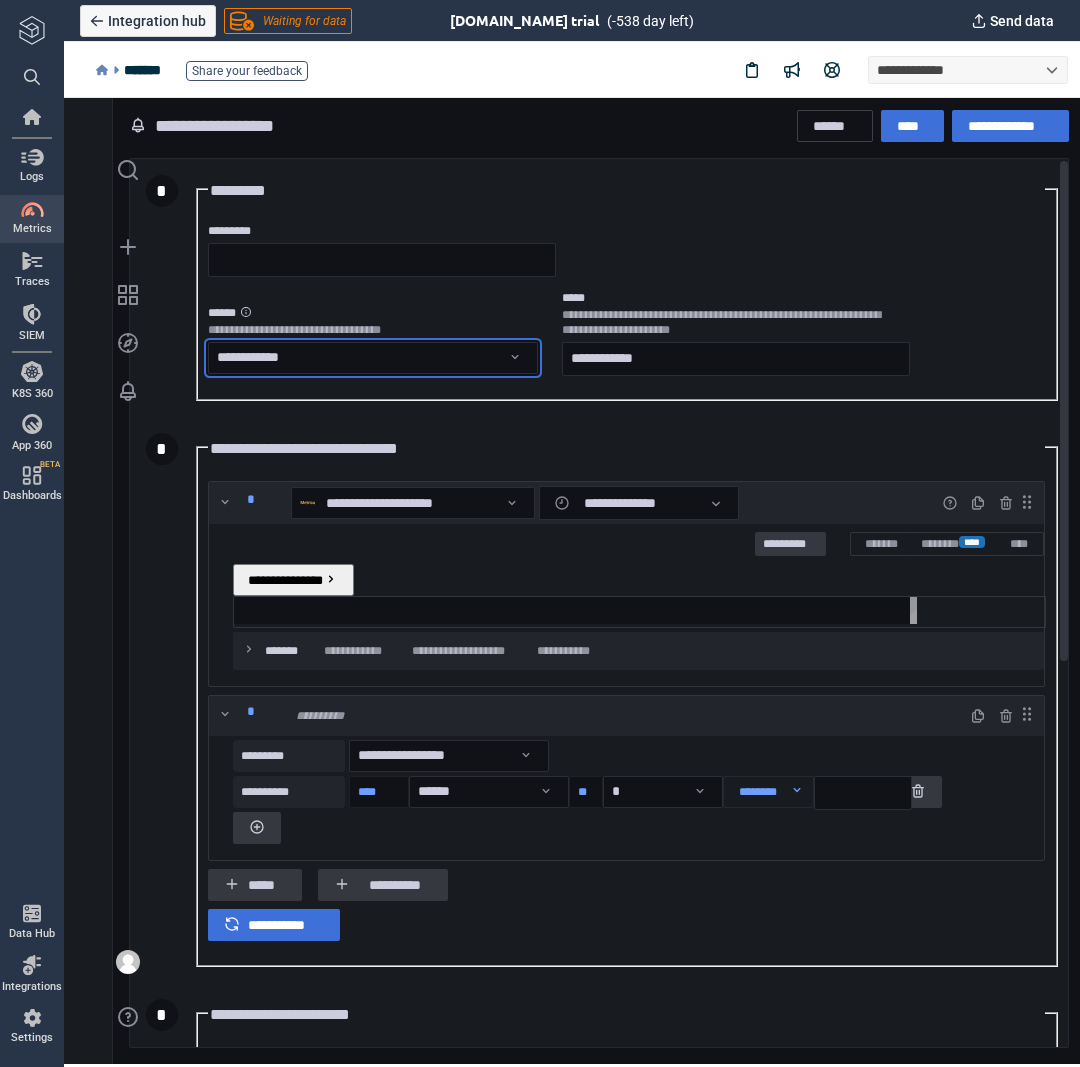 click at bounding box center [579, 610] 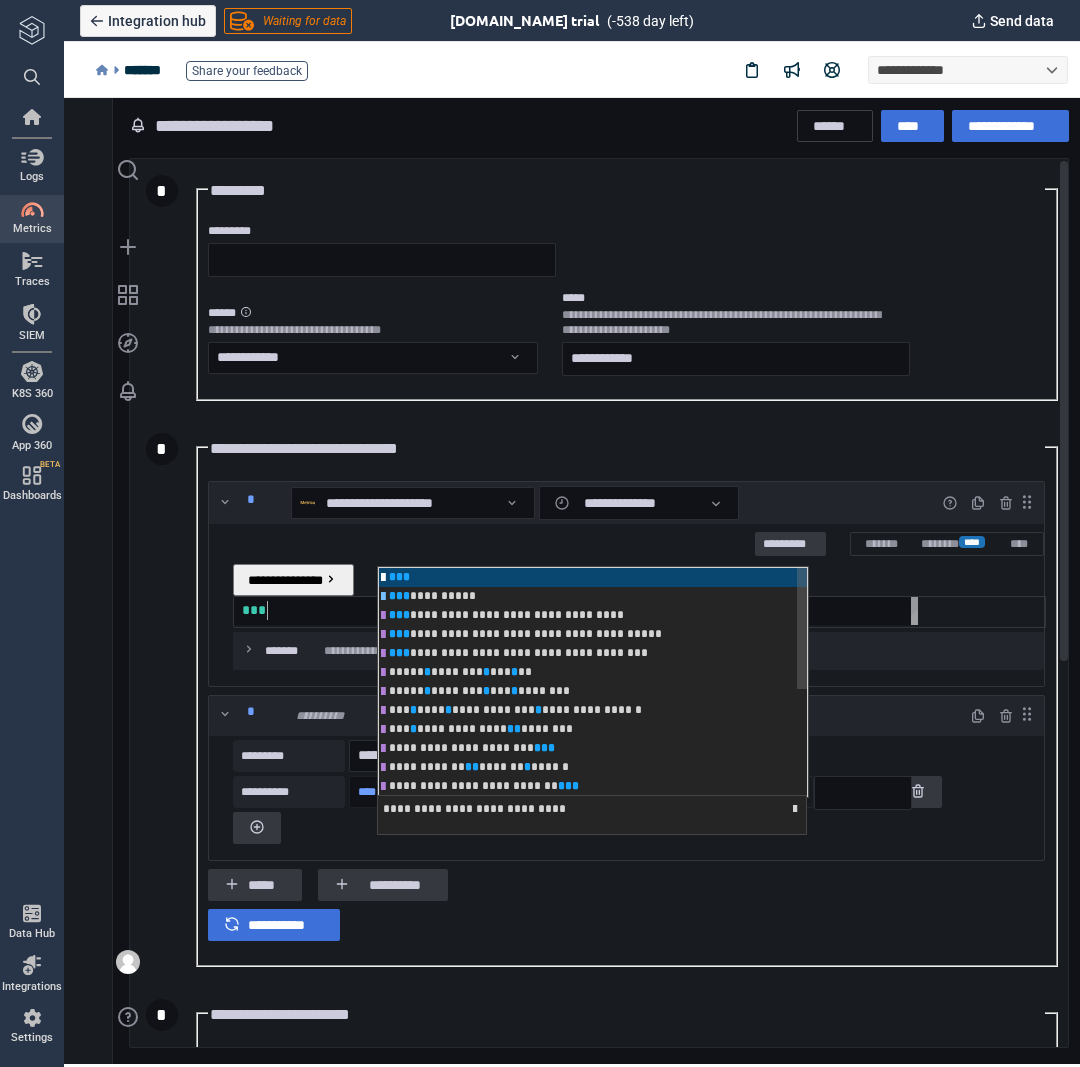 scroll, scrollTop: 0, scrollLeft: 31, axis: horizontal 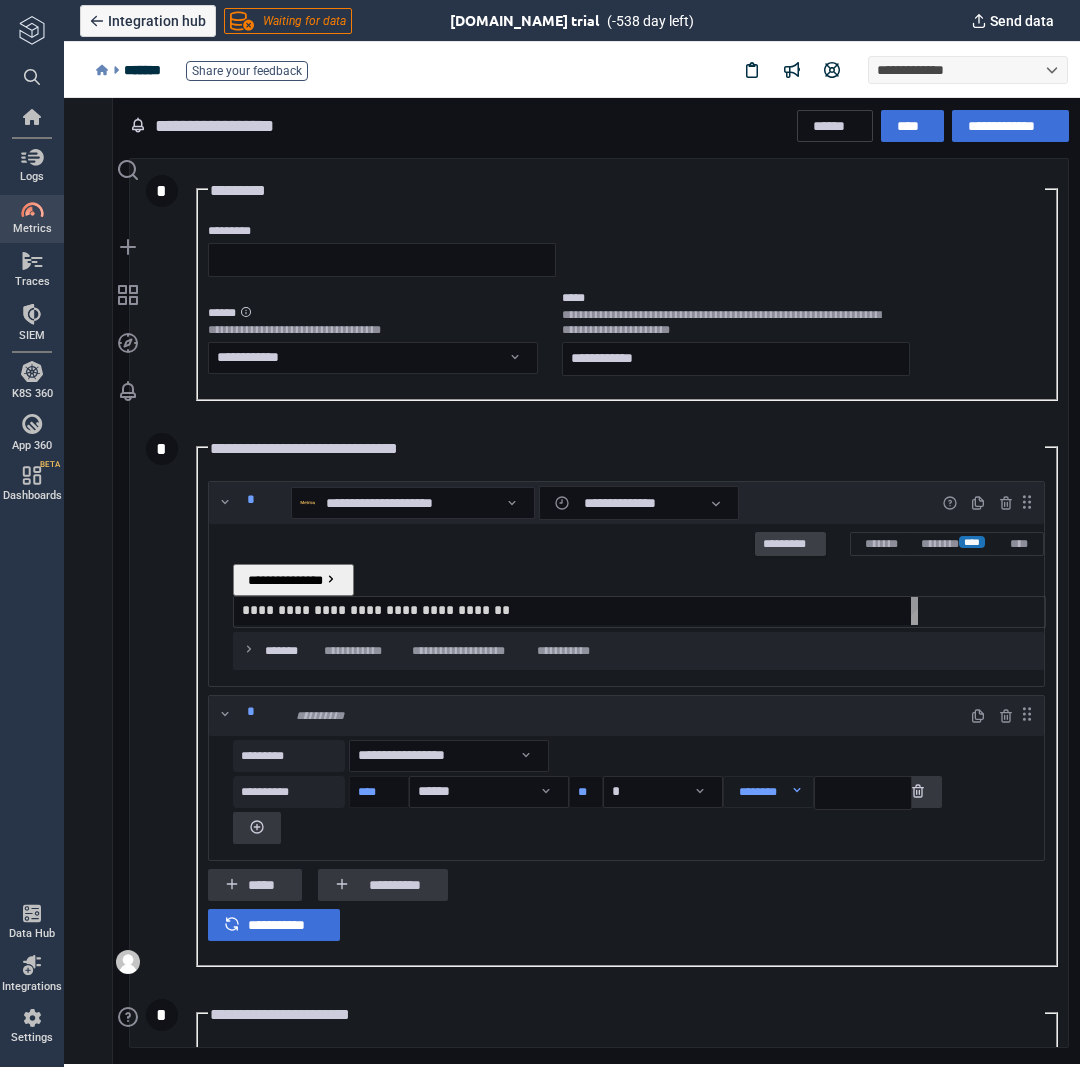 type on "**********" 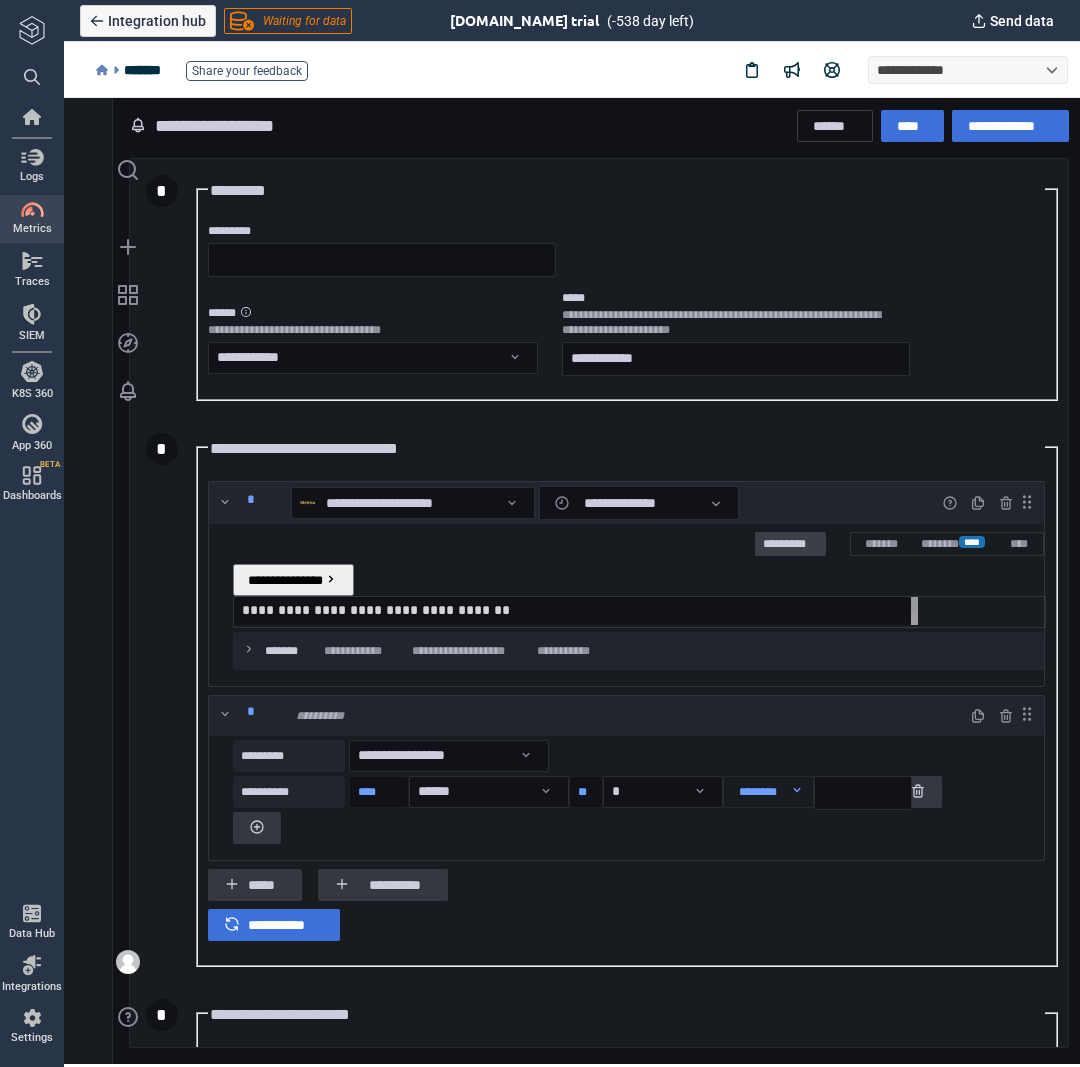 click on "*********" at bounding box center [790, 545] 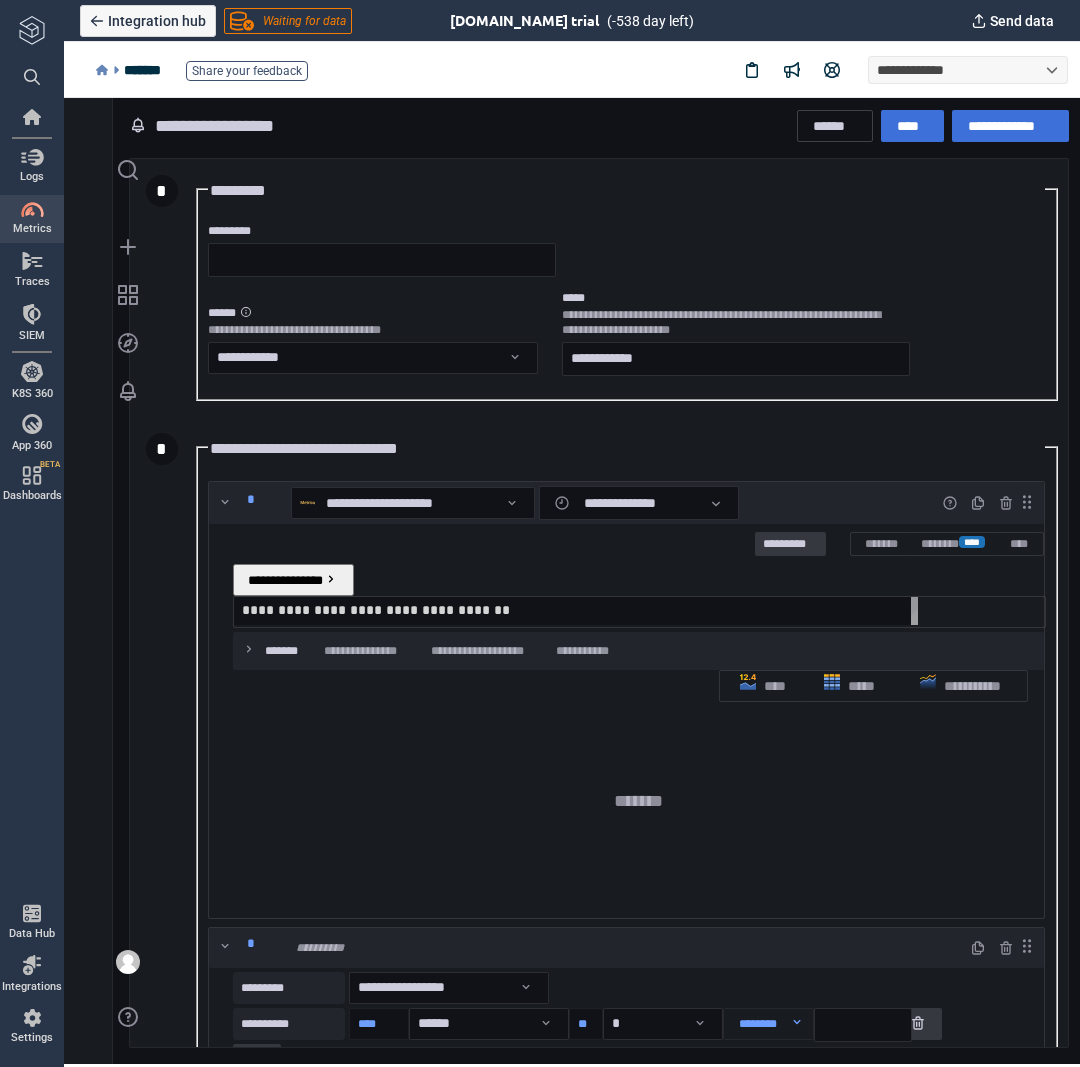 scroll, scrollTop: 8, scrollLeft: 8, axis: both 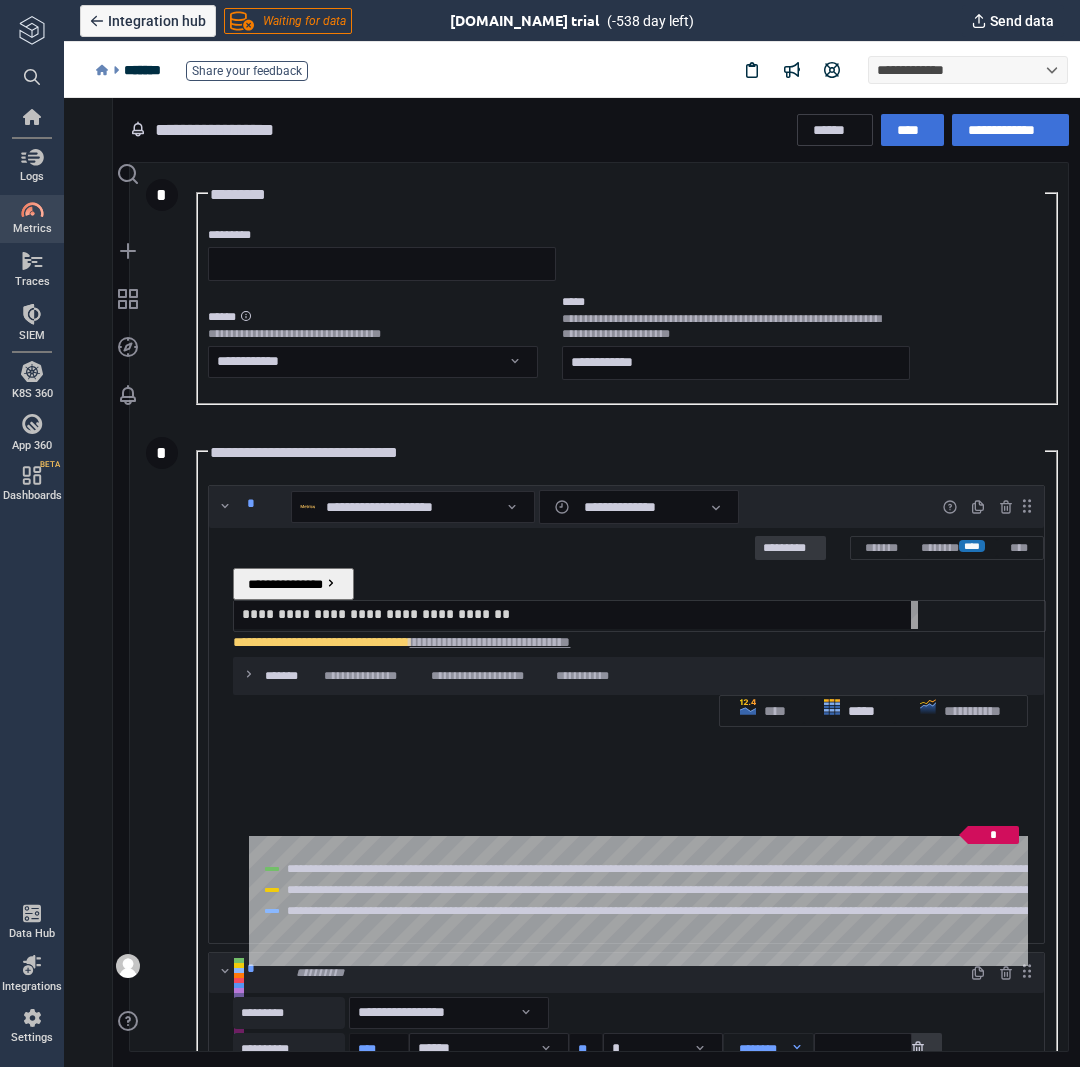 click on "*****" at bounding box center [849, 711] 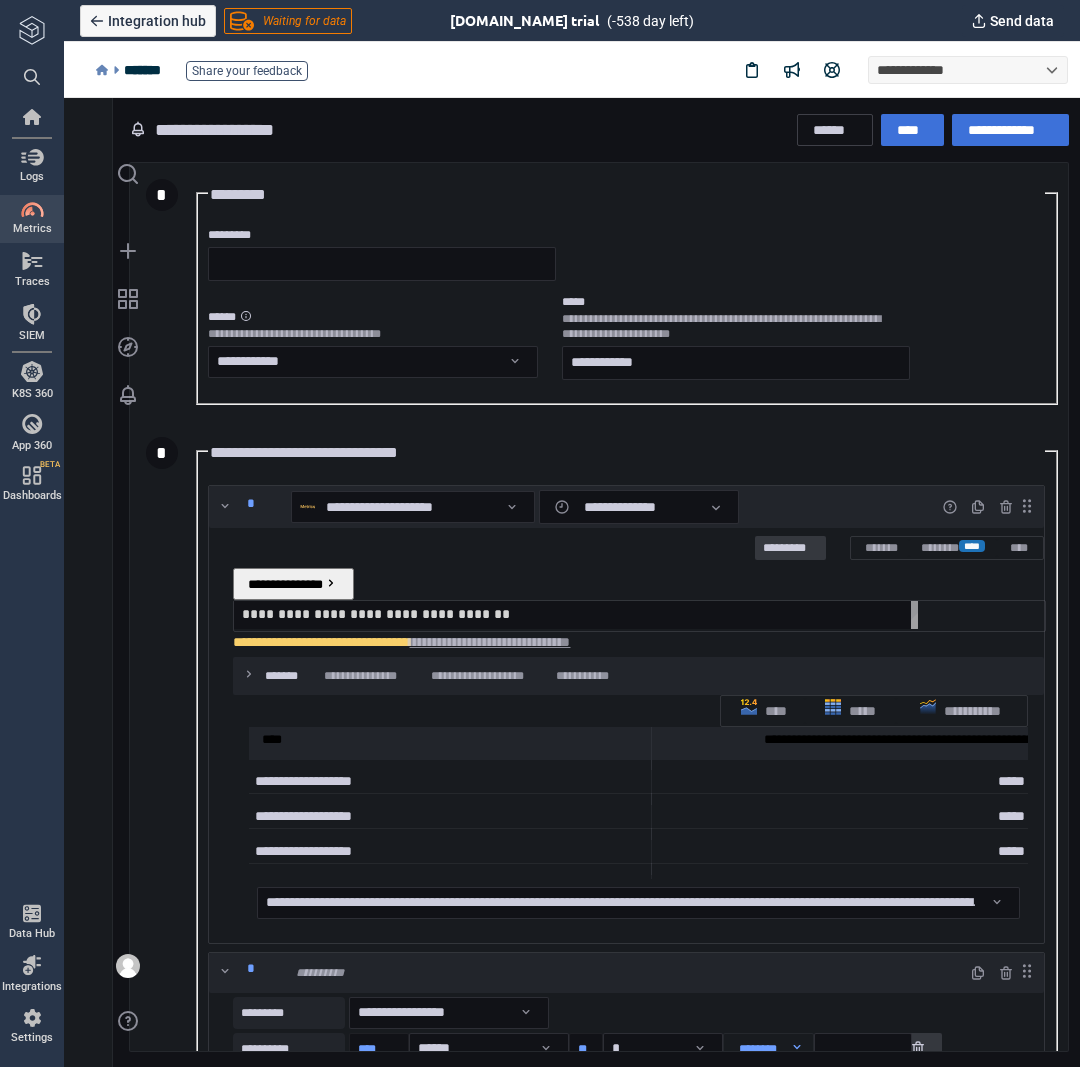 scroll, scrollTop: 1200, scrollLeft: 0, axis: vertical 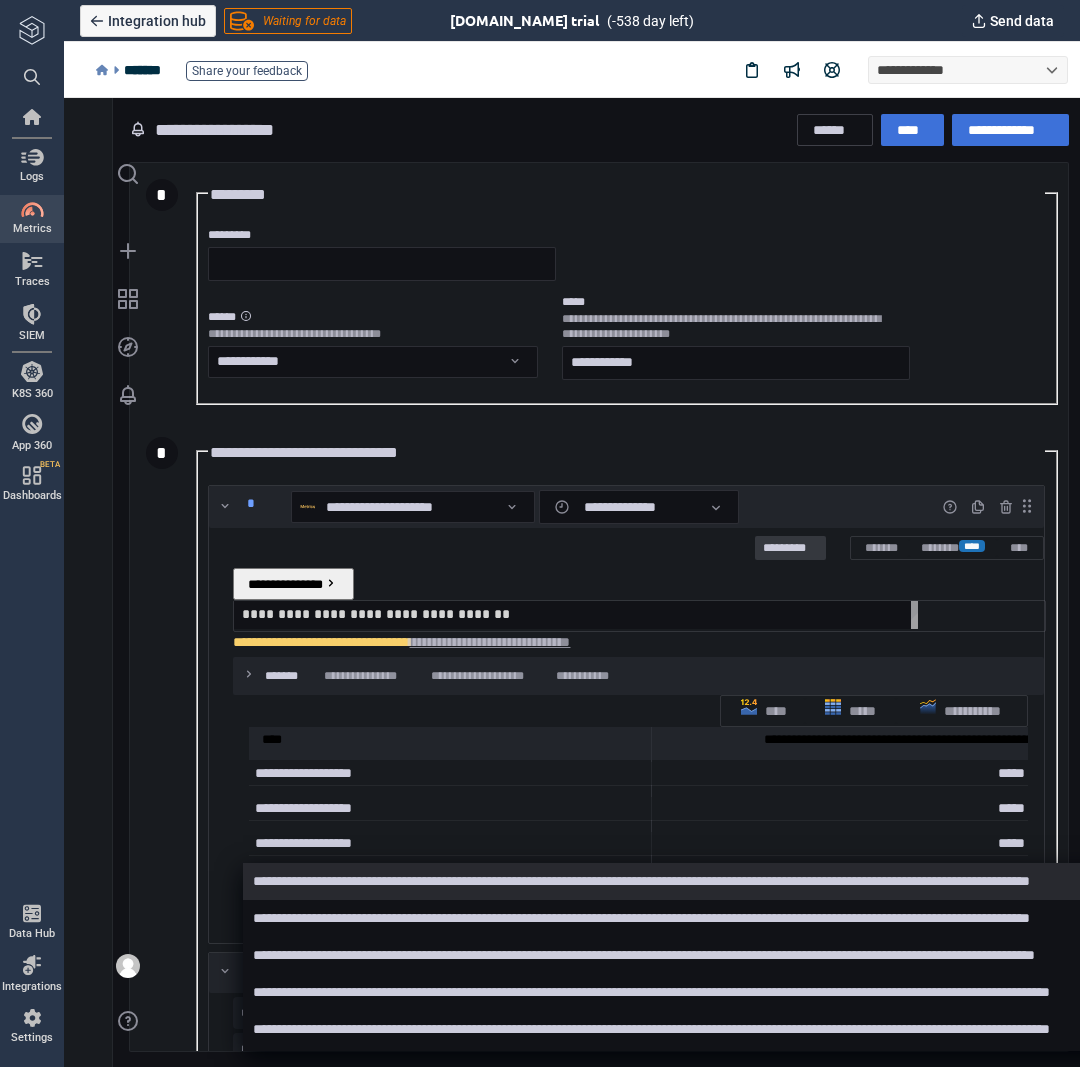 click on "**********" at bounding box center (572, 583) 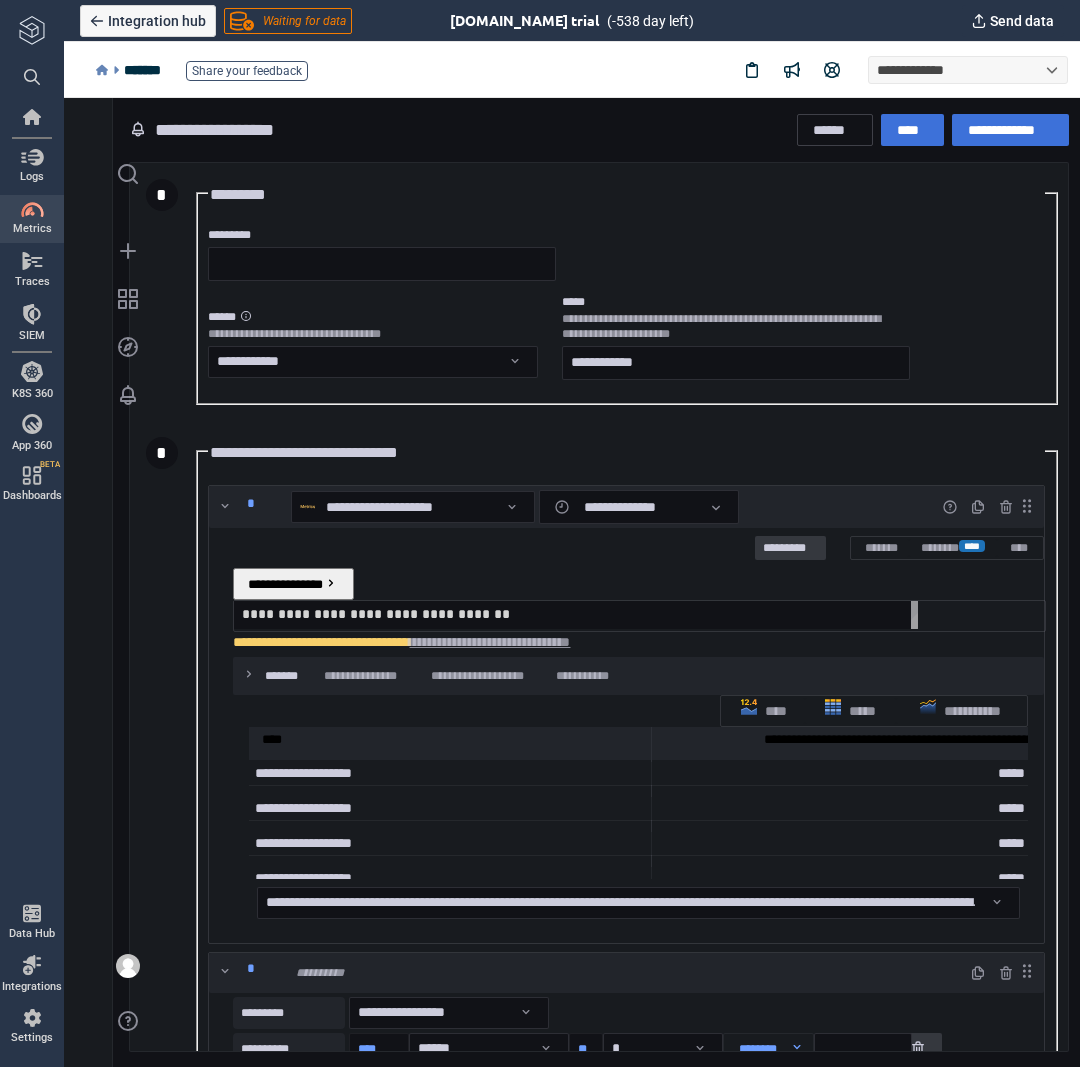type on "*" 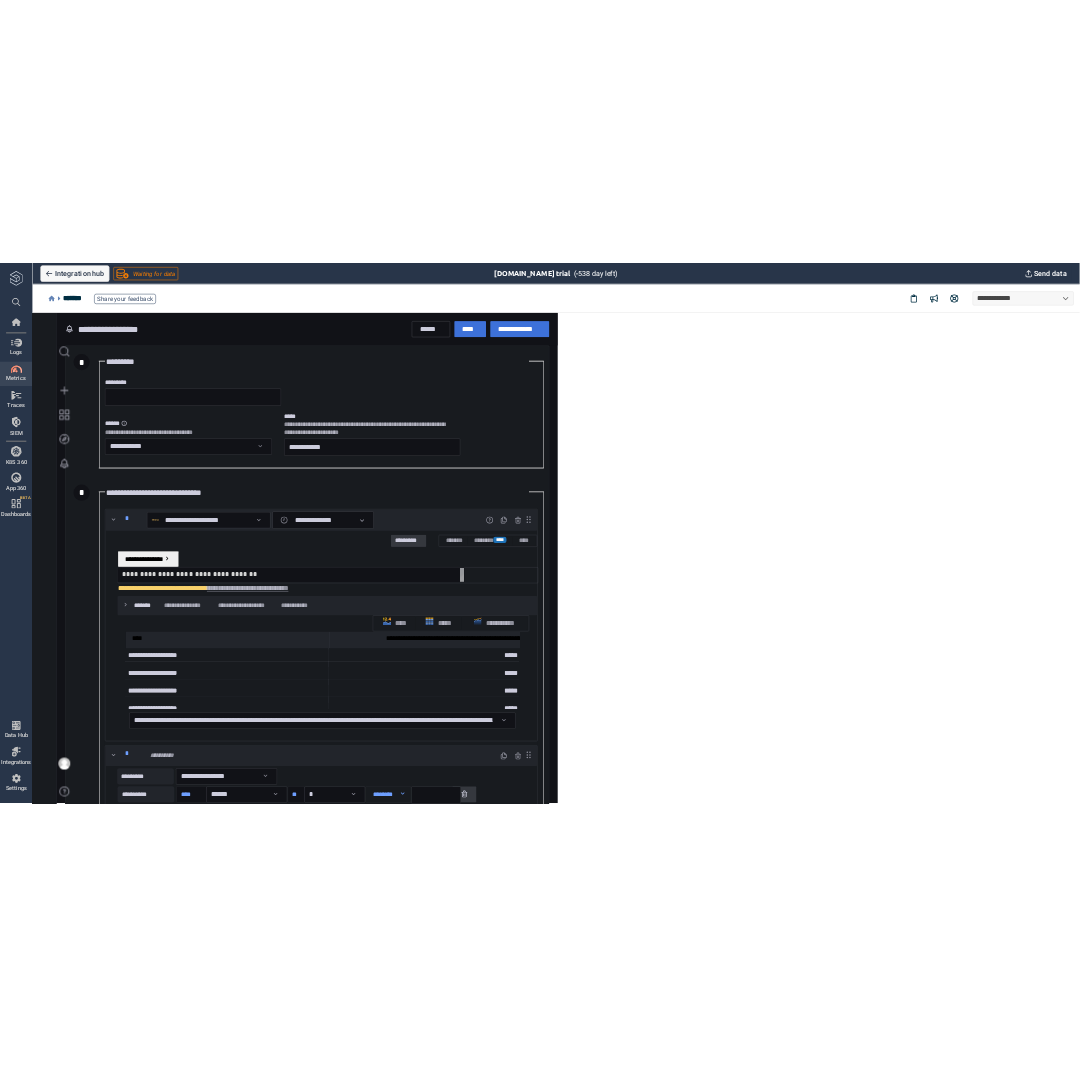 scroll, scrollTop: 8, scrollLeft: 10, axis: both 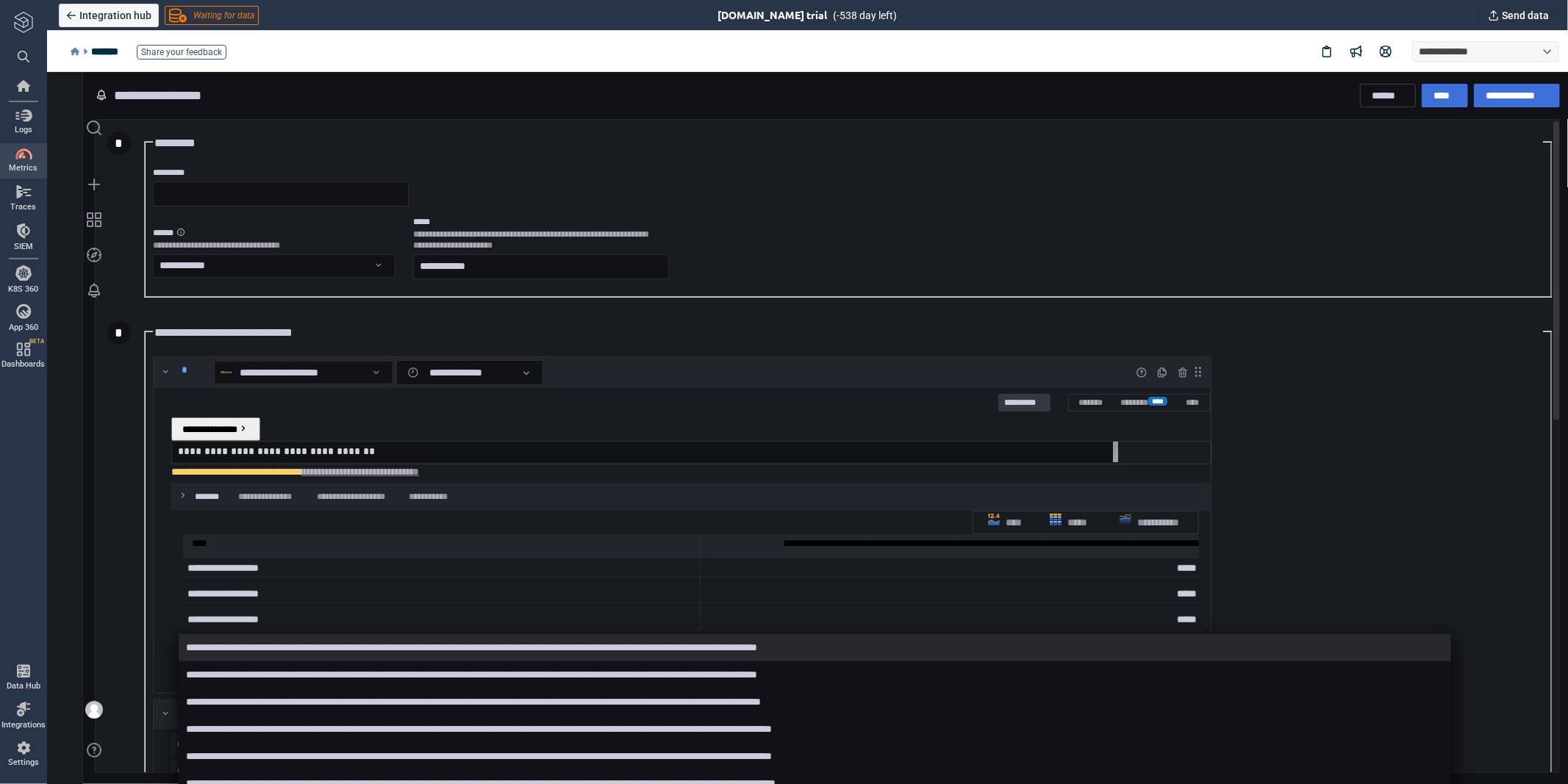 click on "**********" at bounding box center [806, 428] 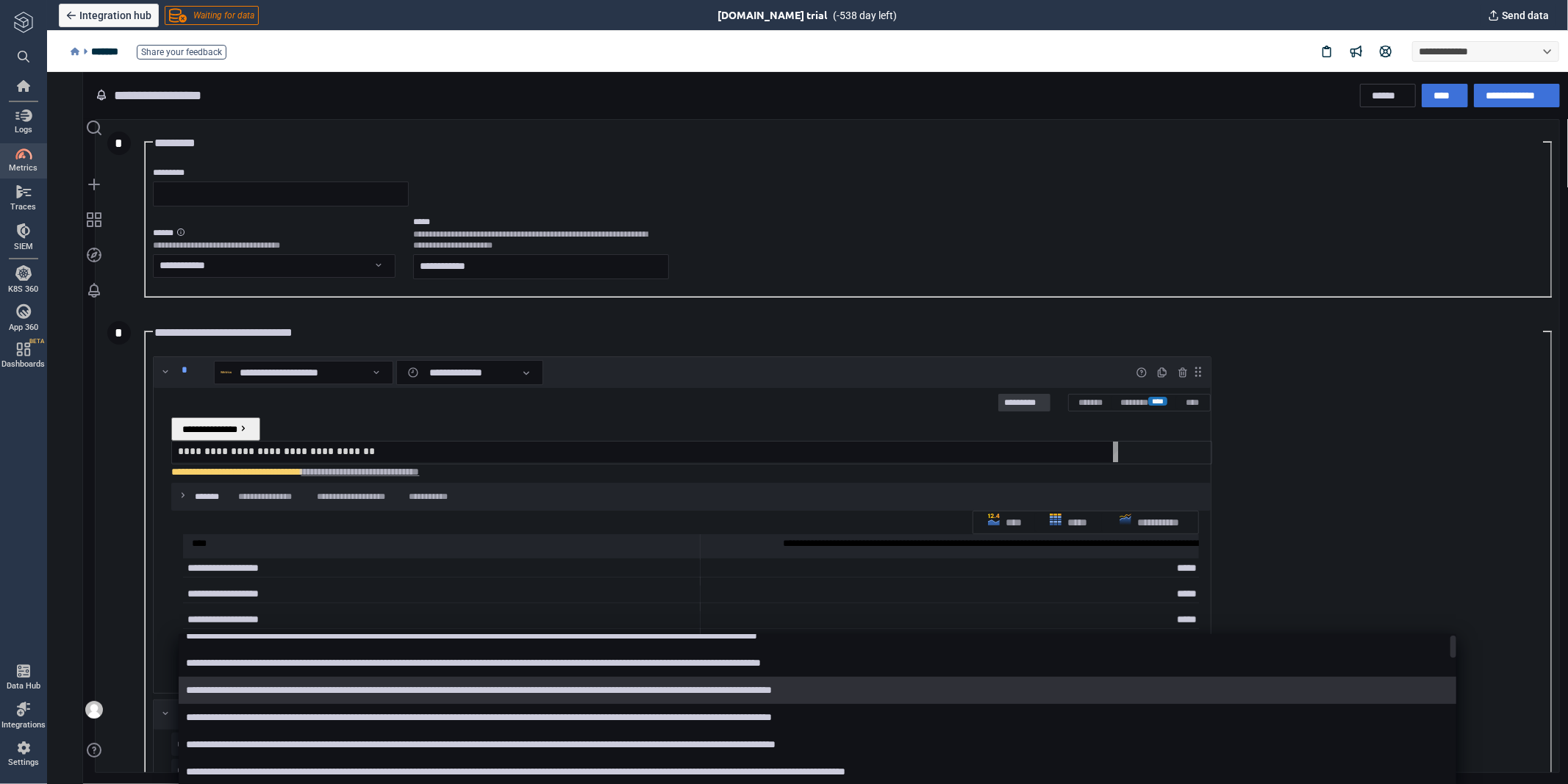 scroll, scrollTop: 0, scrollLeft: 0, axis: both 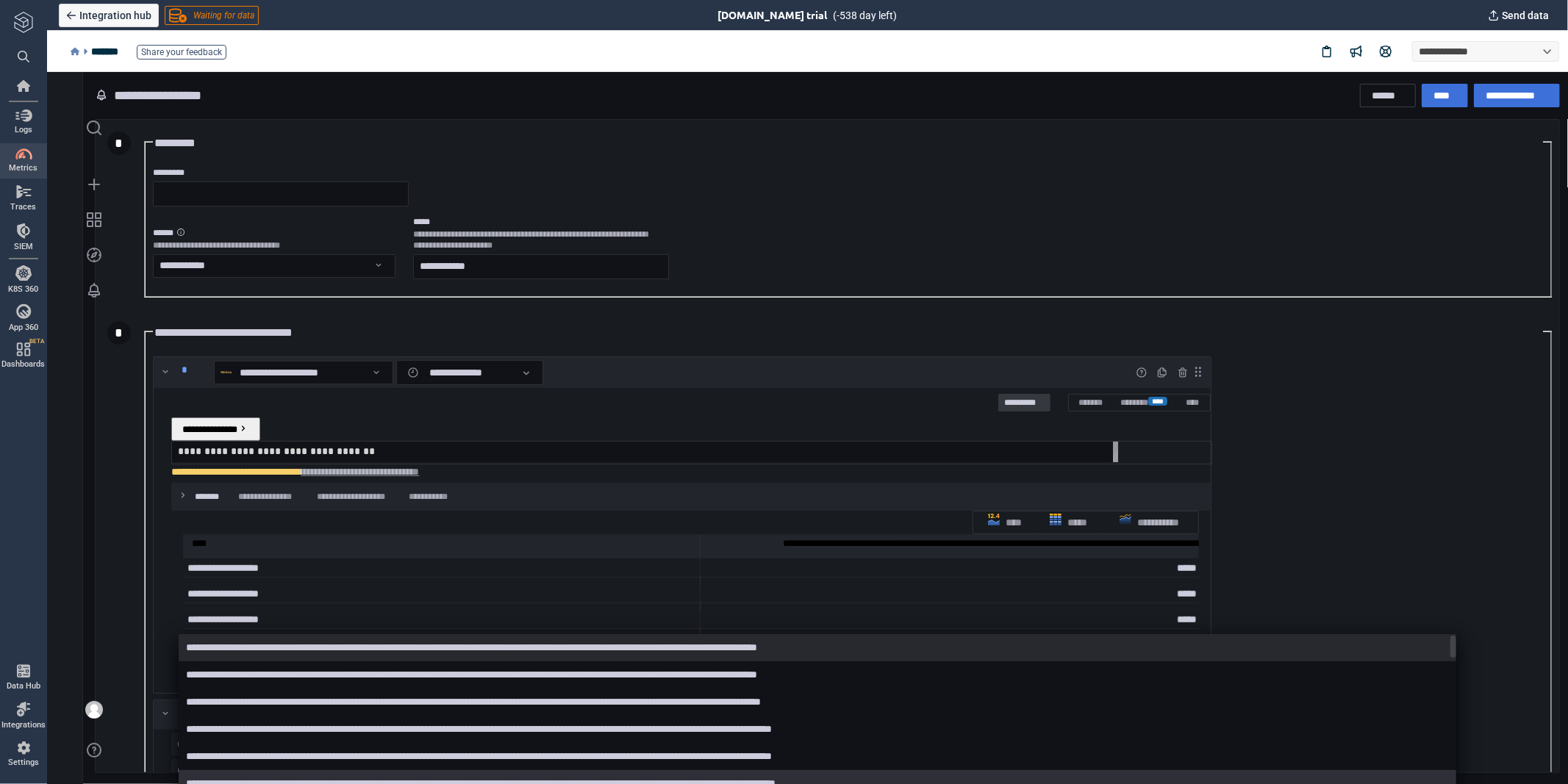 click on "**********" at bounding box center (819, 783) 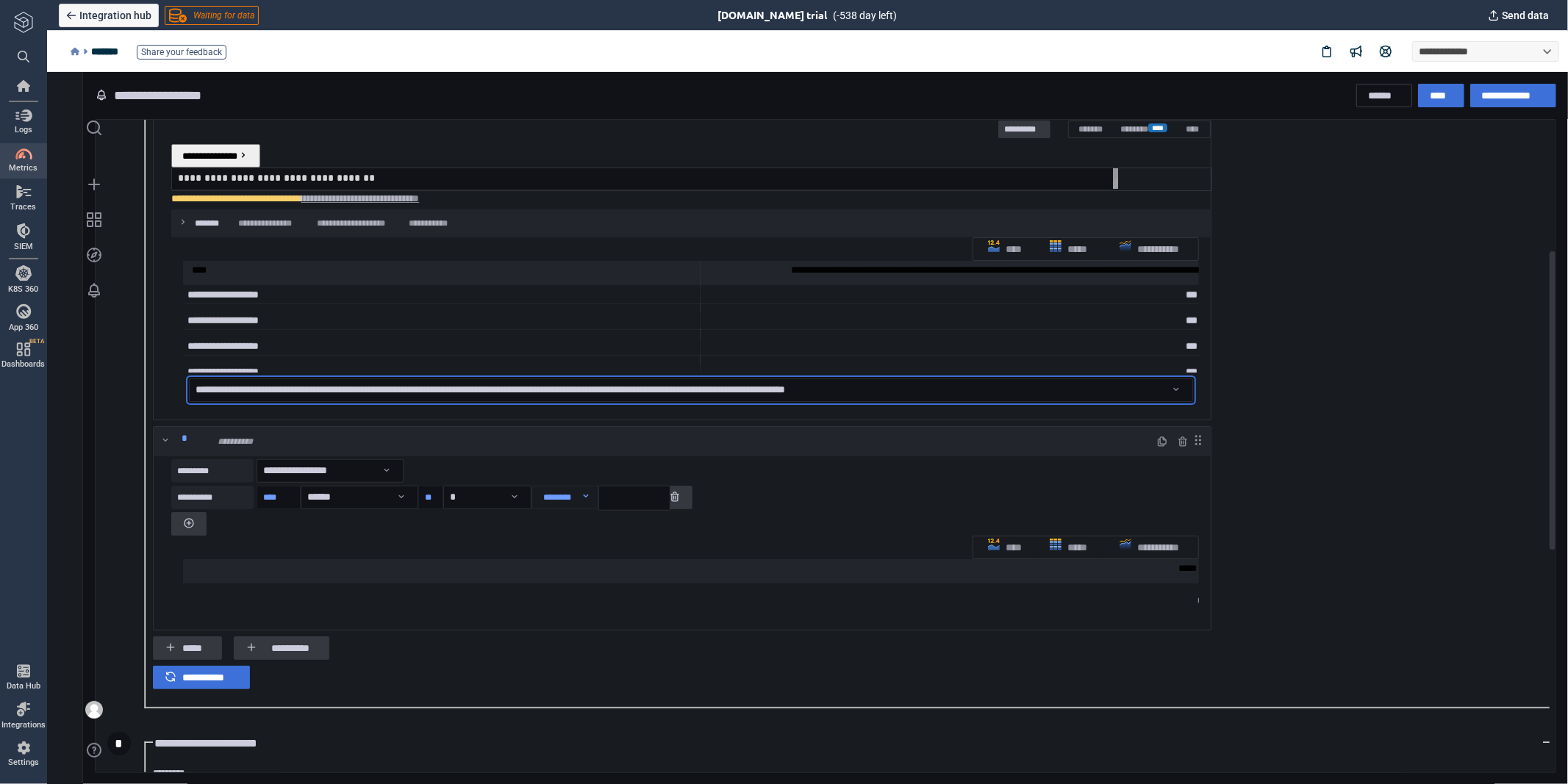 scroll, scrollTop: 294, scrollLeft: 0, axis: vertical 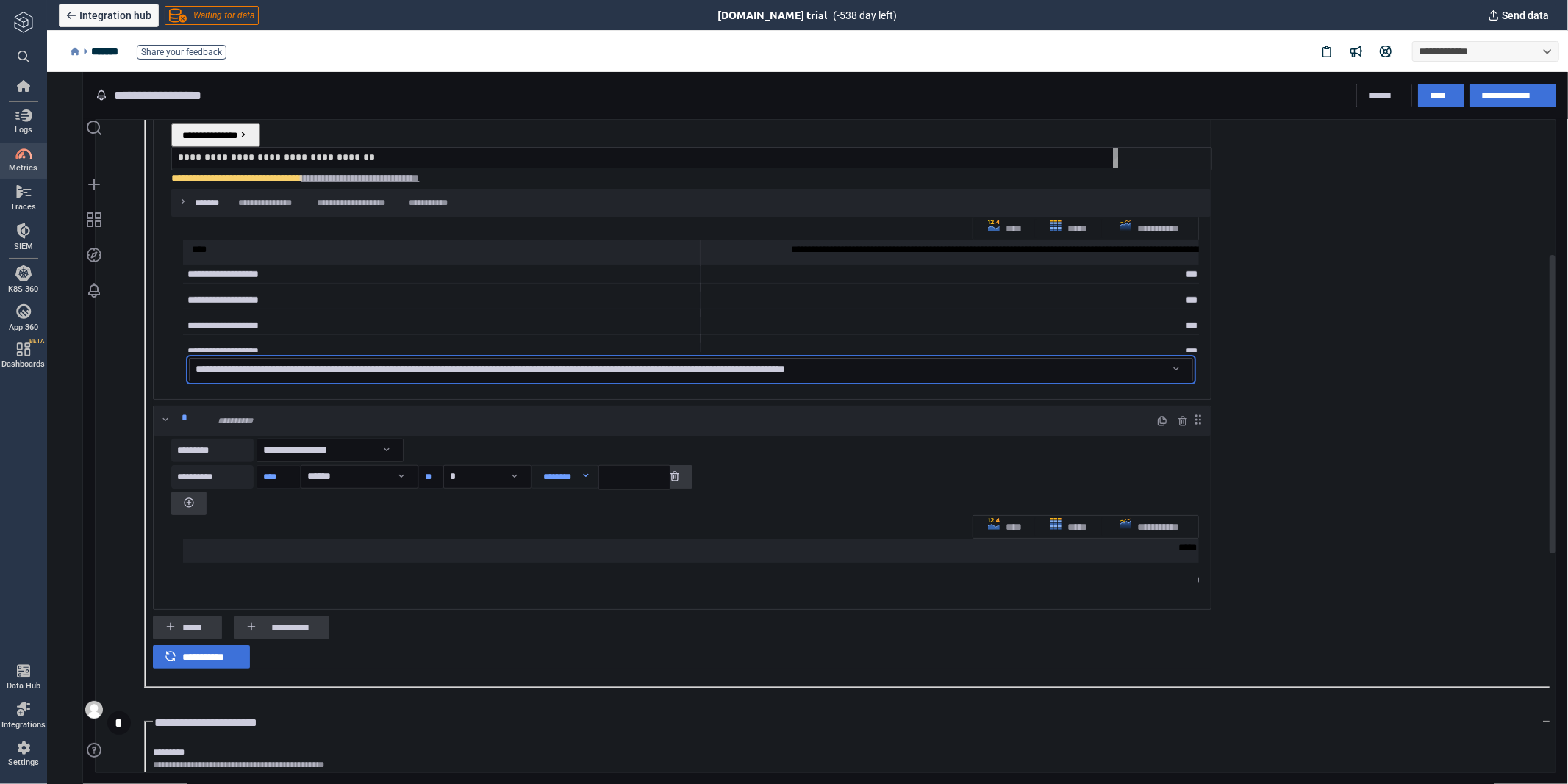 click on "**********" at bounding box center (806, 428) 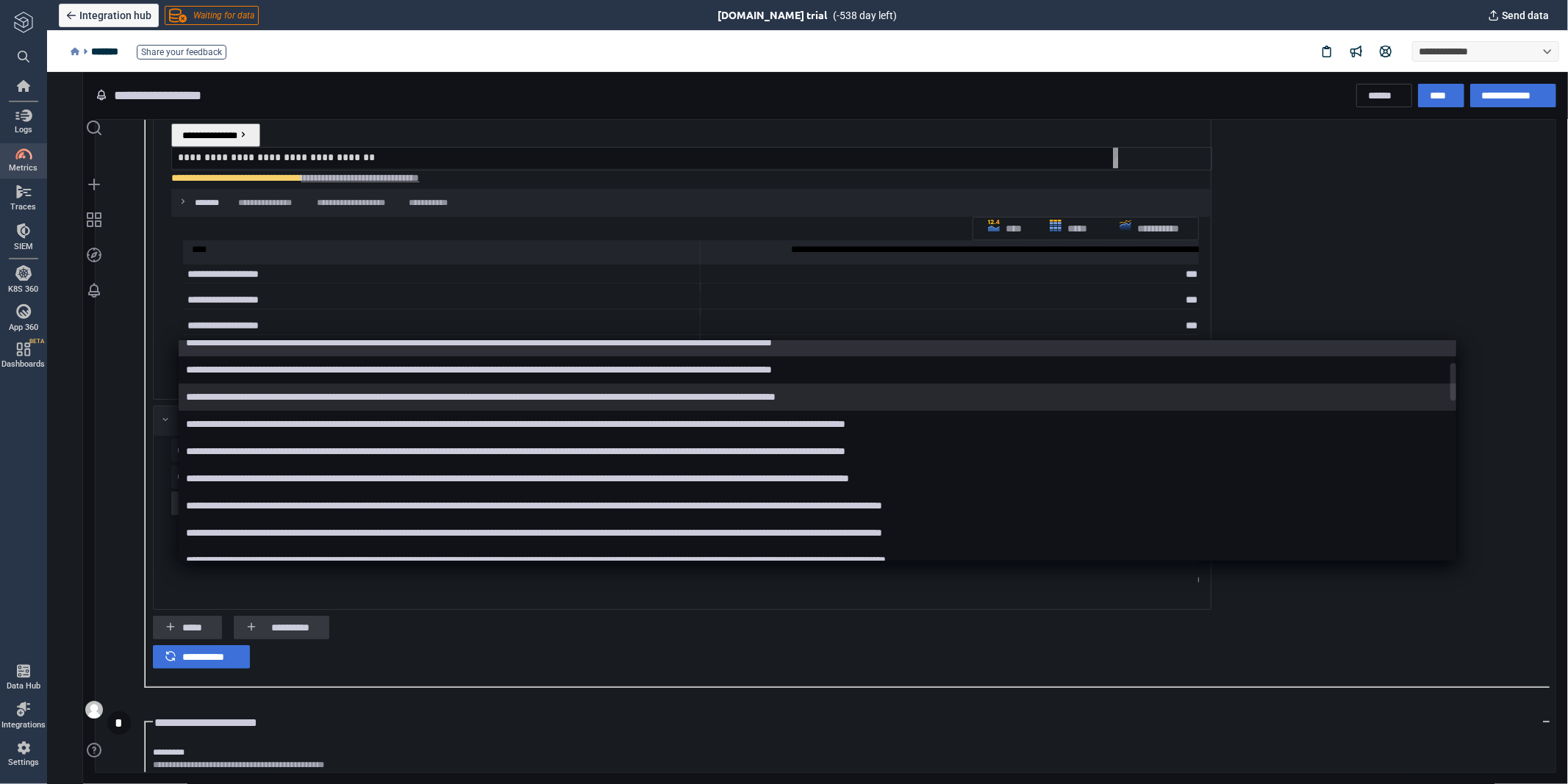 scroll, scrollTop: 0, scrollLeft: 0, axis: both 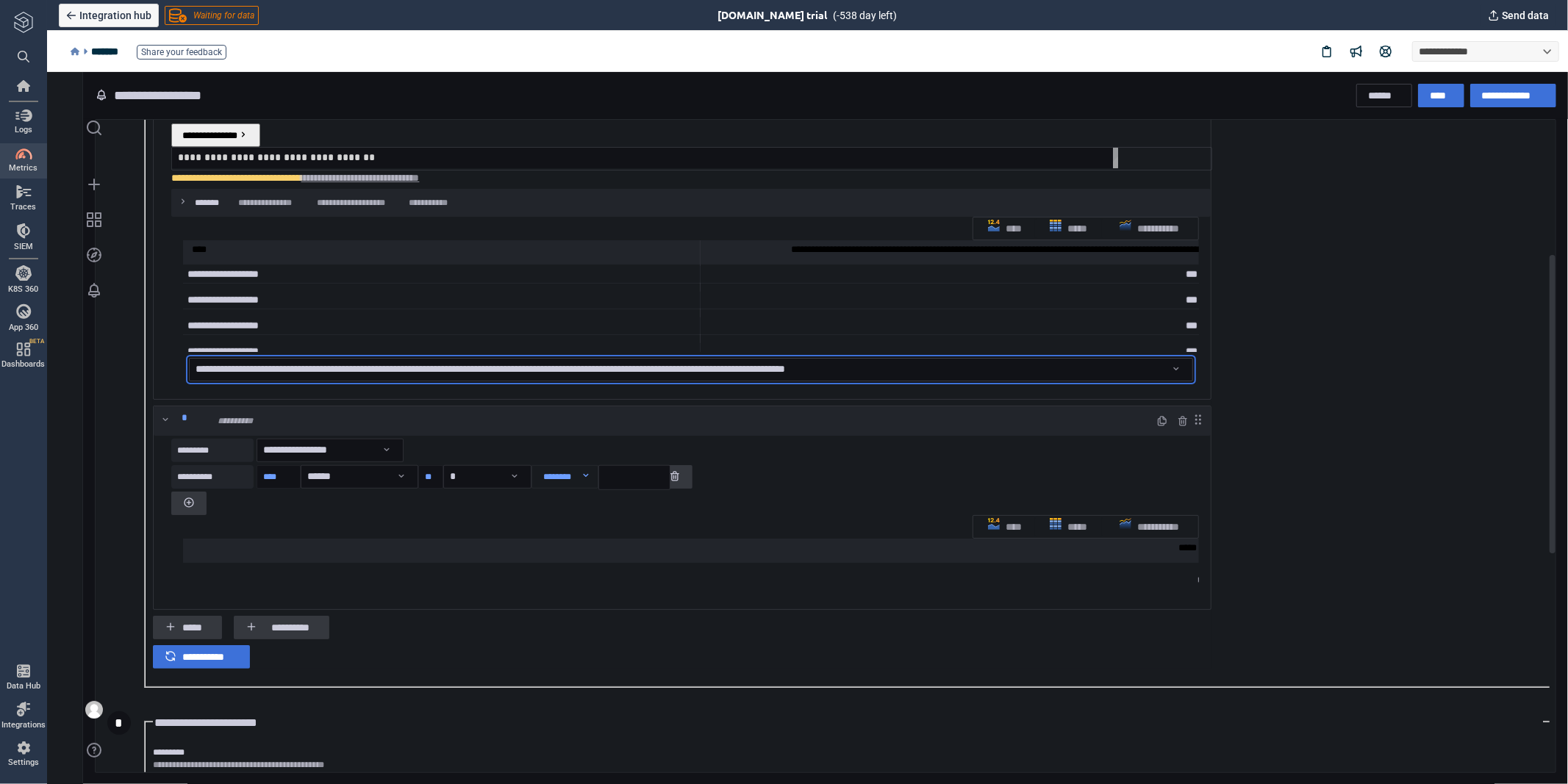 click on "**********" at bounding box center [806, 428] 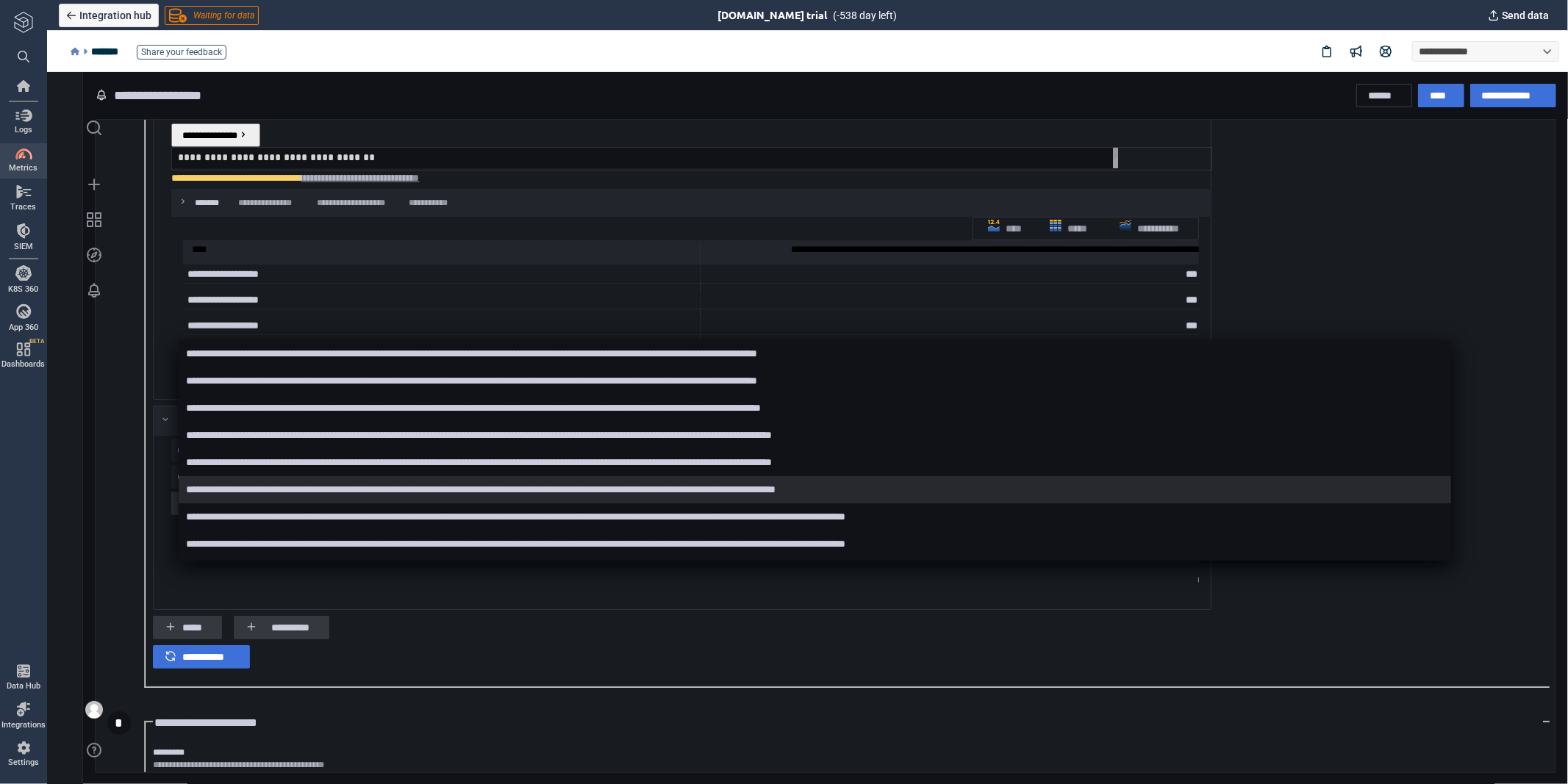 click at bounding box center (806, 428) 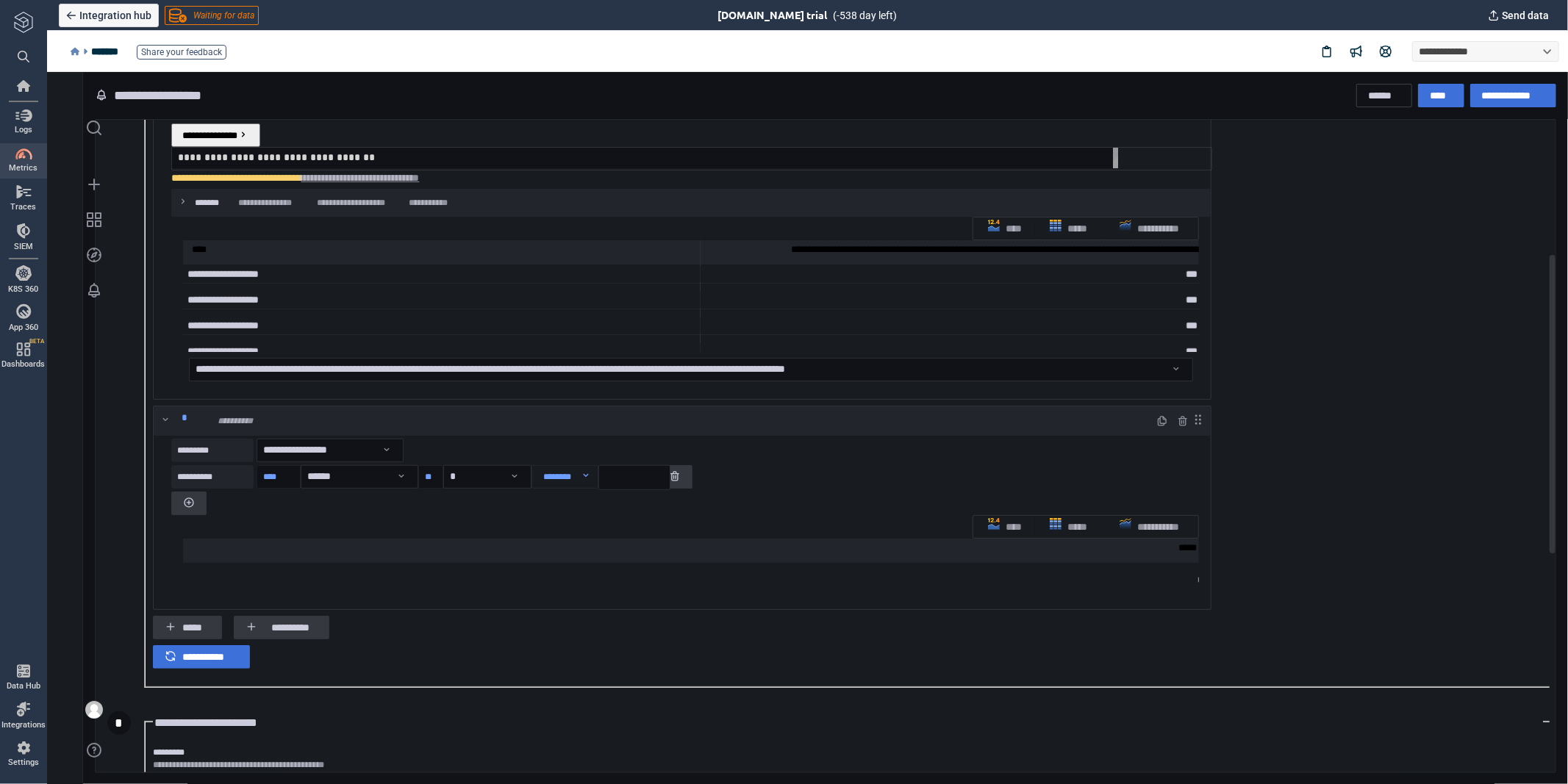scroll, scrollTop: 0, scrollLeft: 0, axis: both 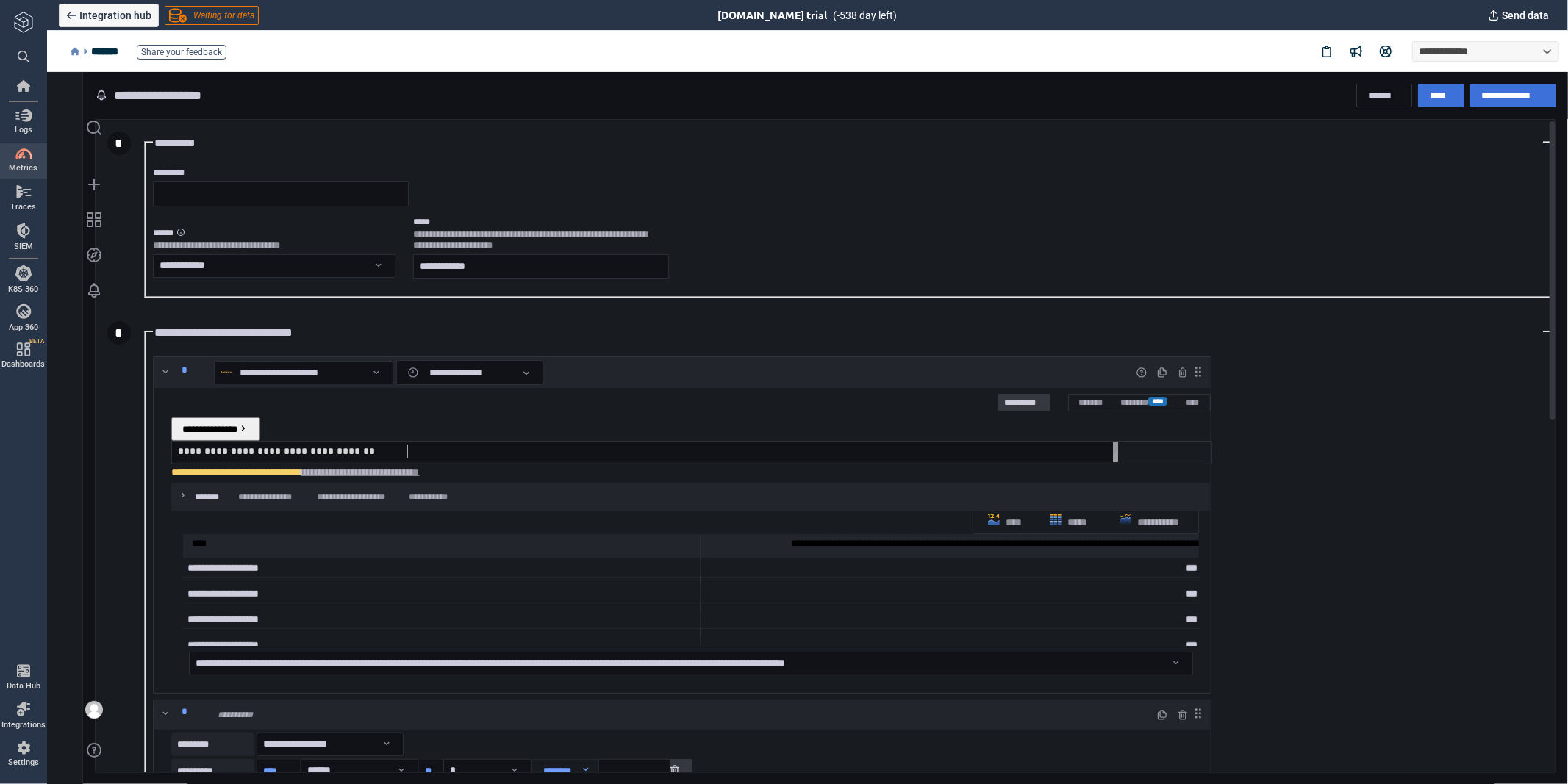 click on "**********" at bounding box center (647, 450) 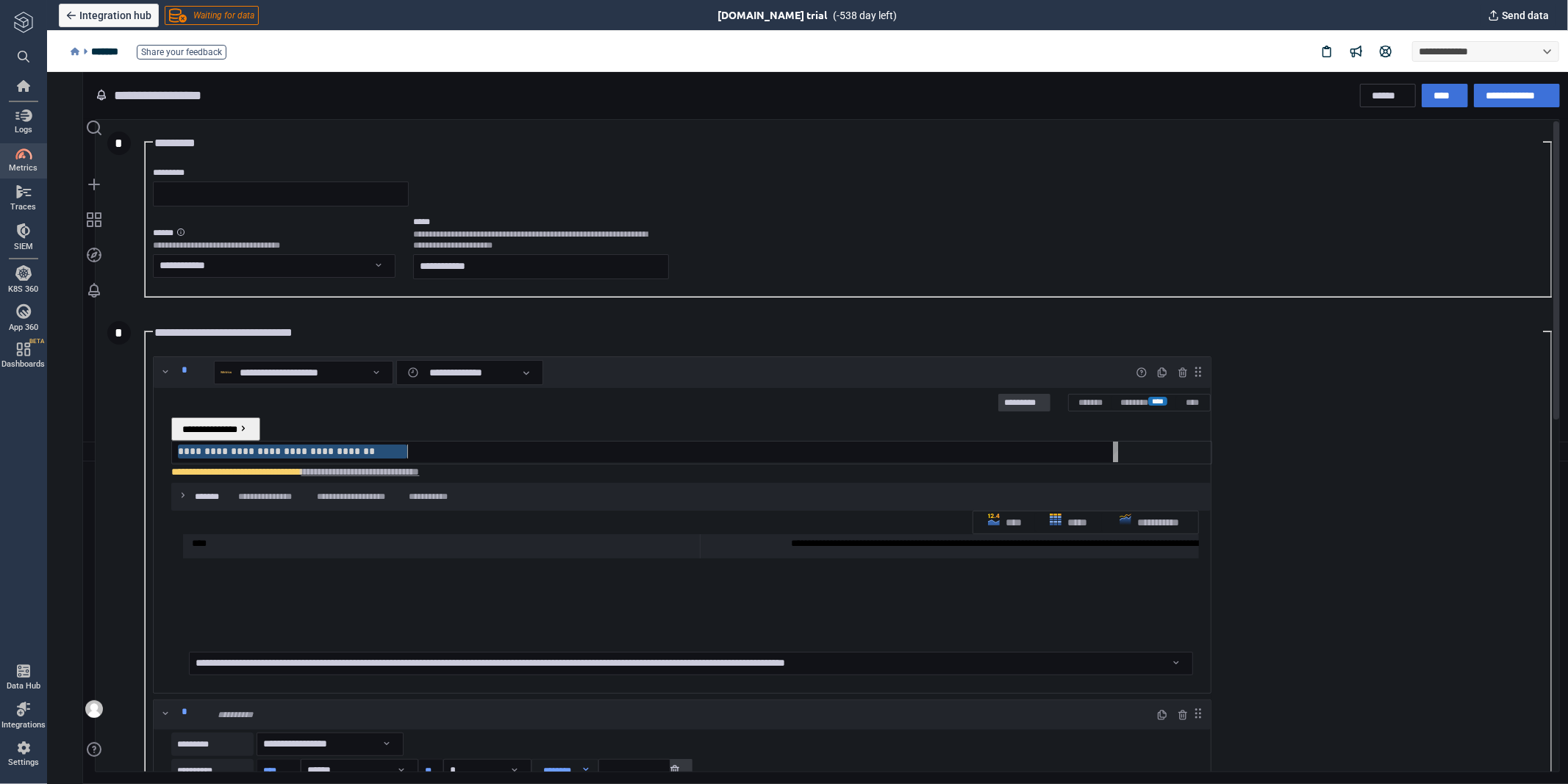 scroll, scrollTop: 0, scrollLeft: 0, axis: both 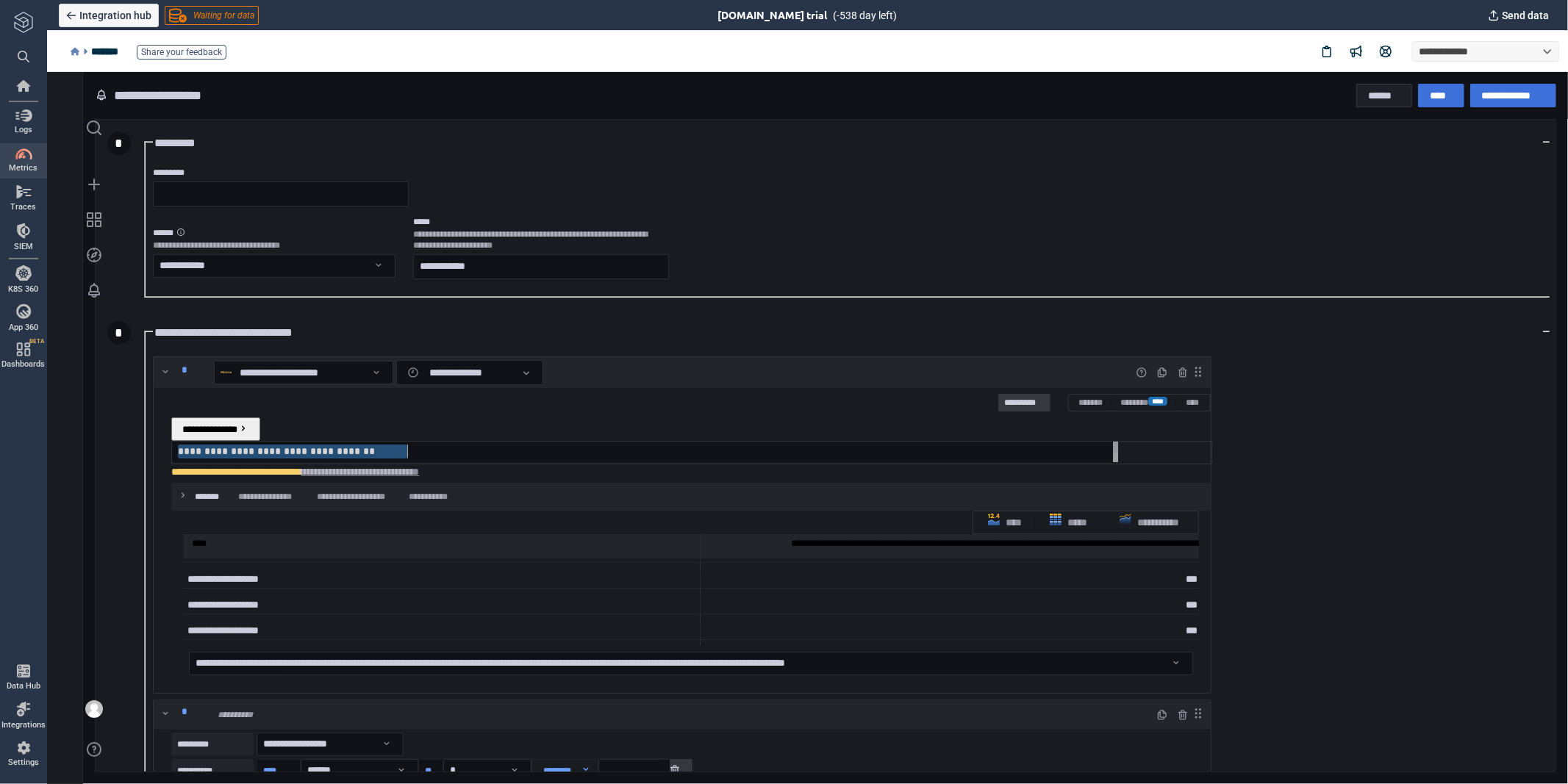 click on "******" at bounding box center (1383, 95) 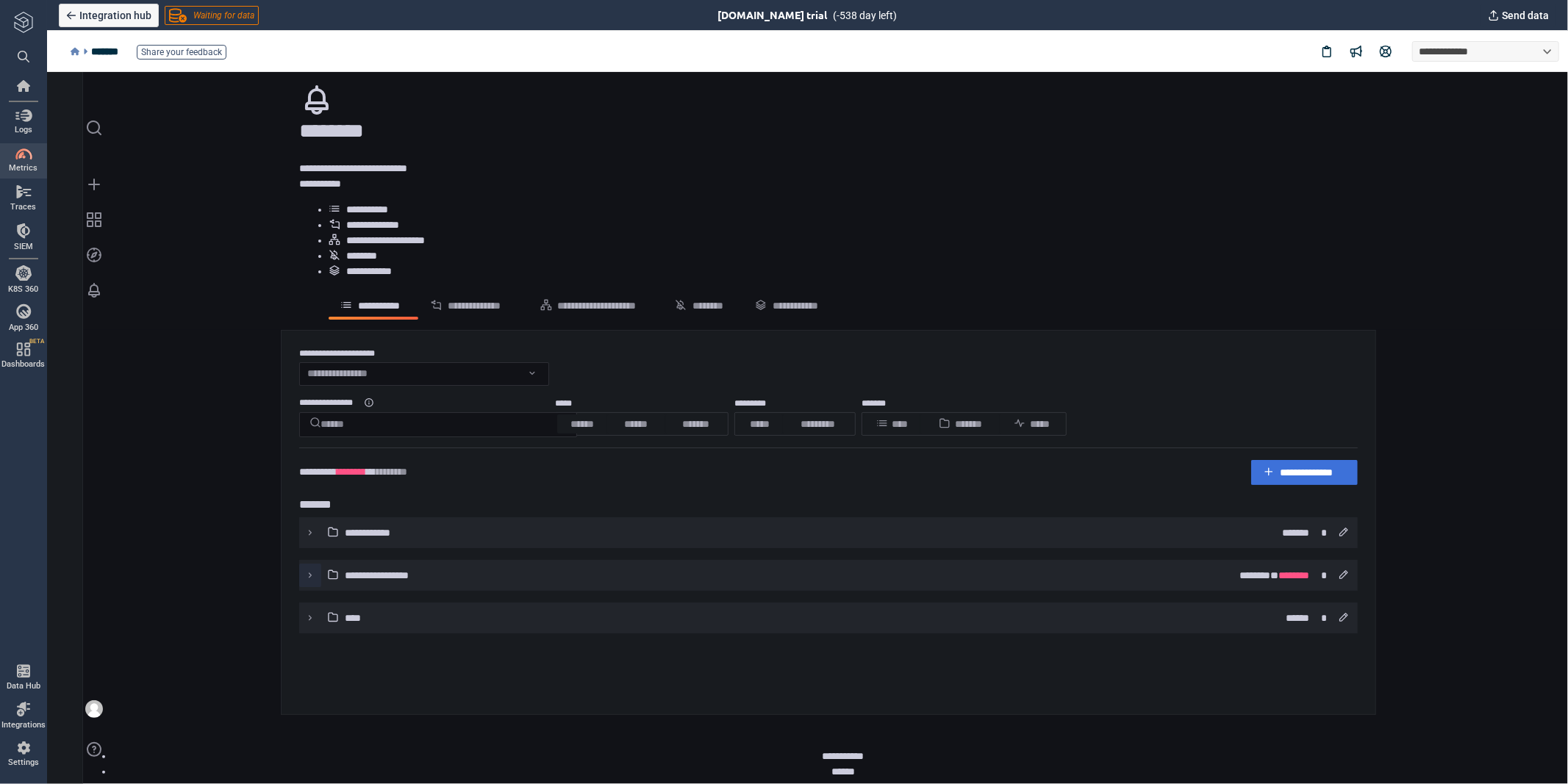 click 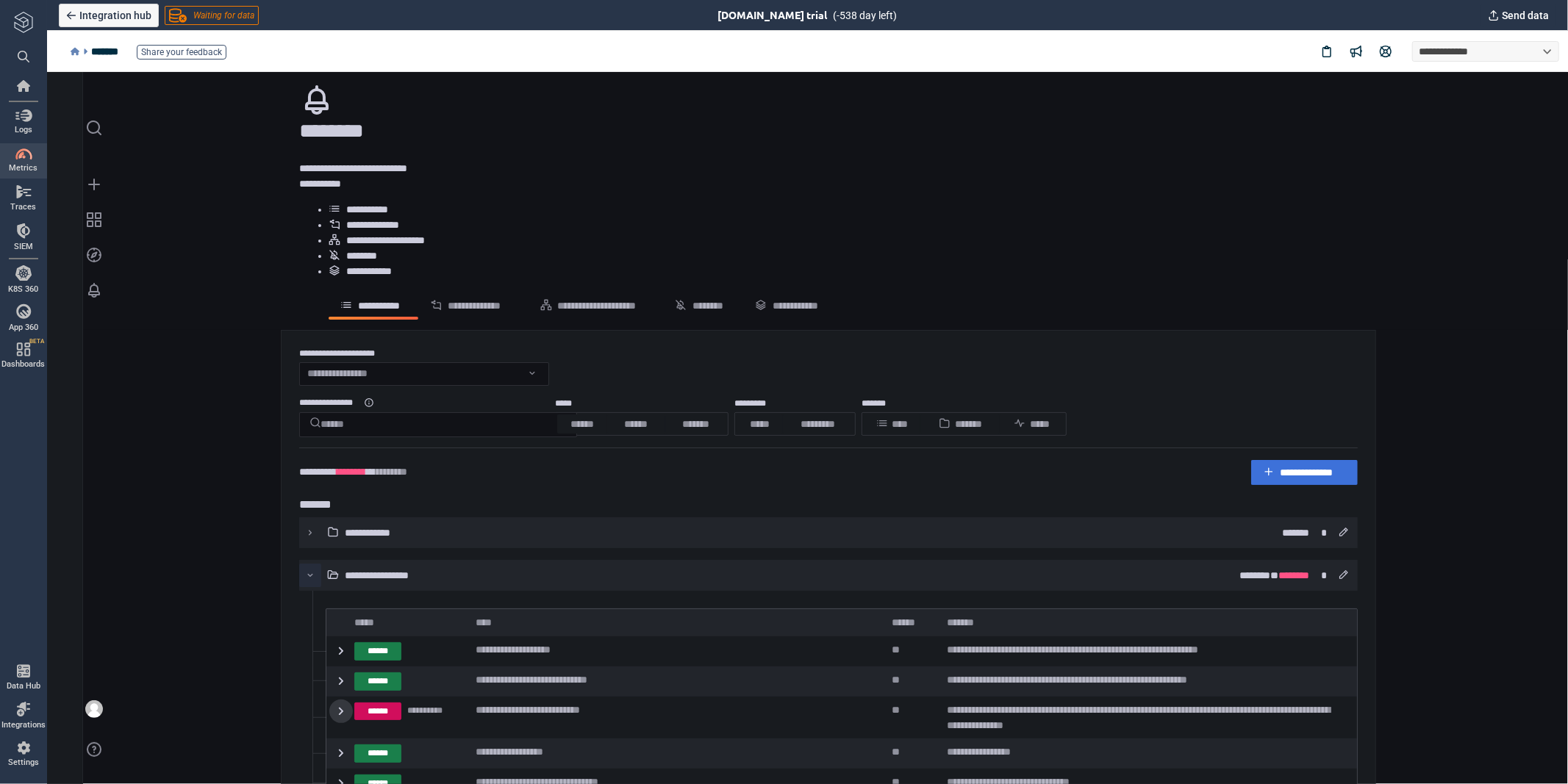 click 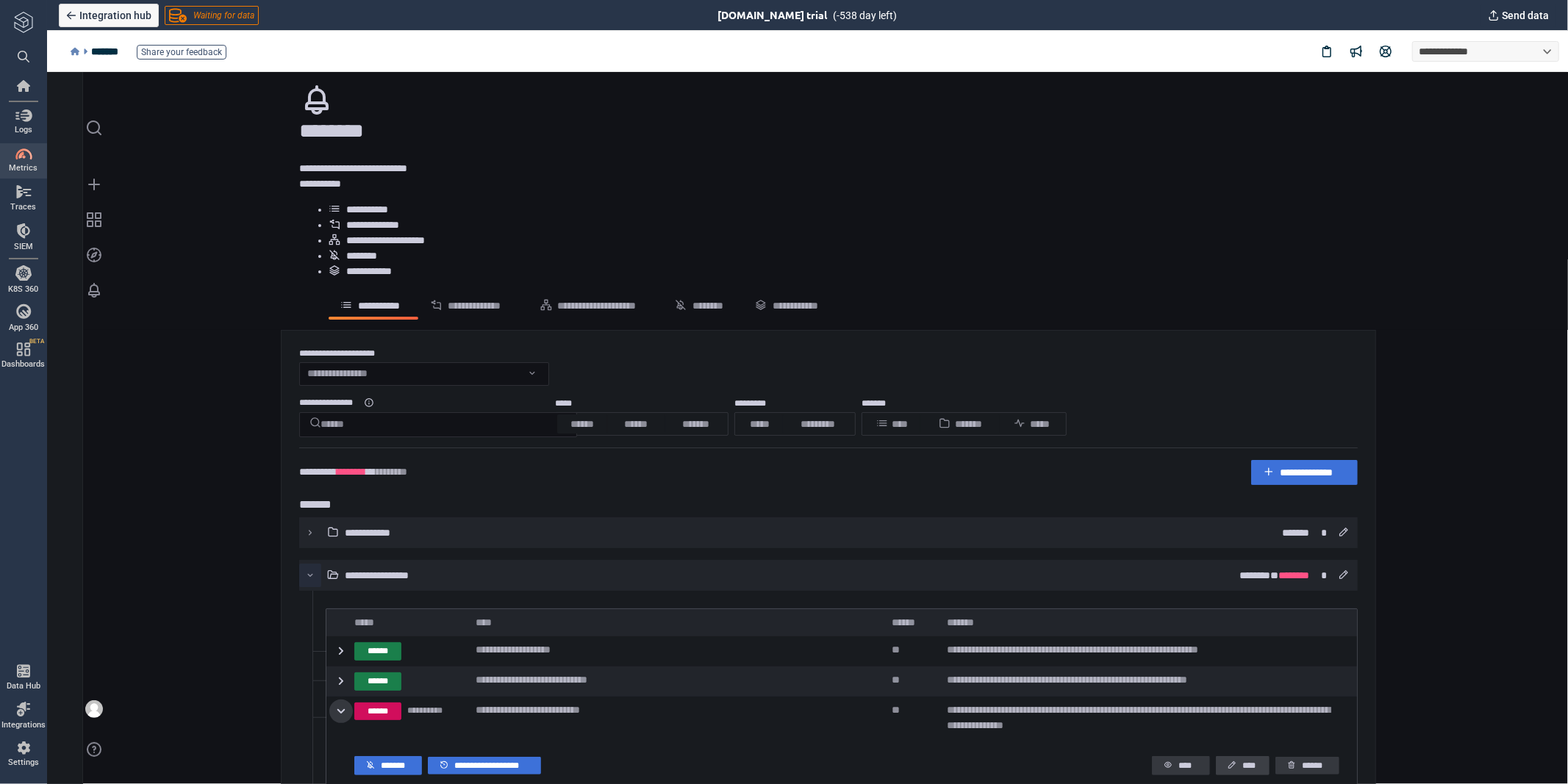click on "****" at bounding box center [1249, 766] 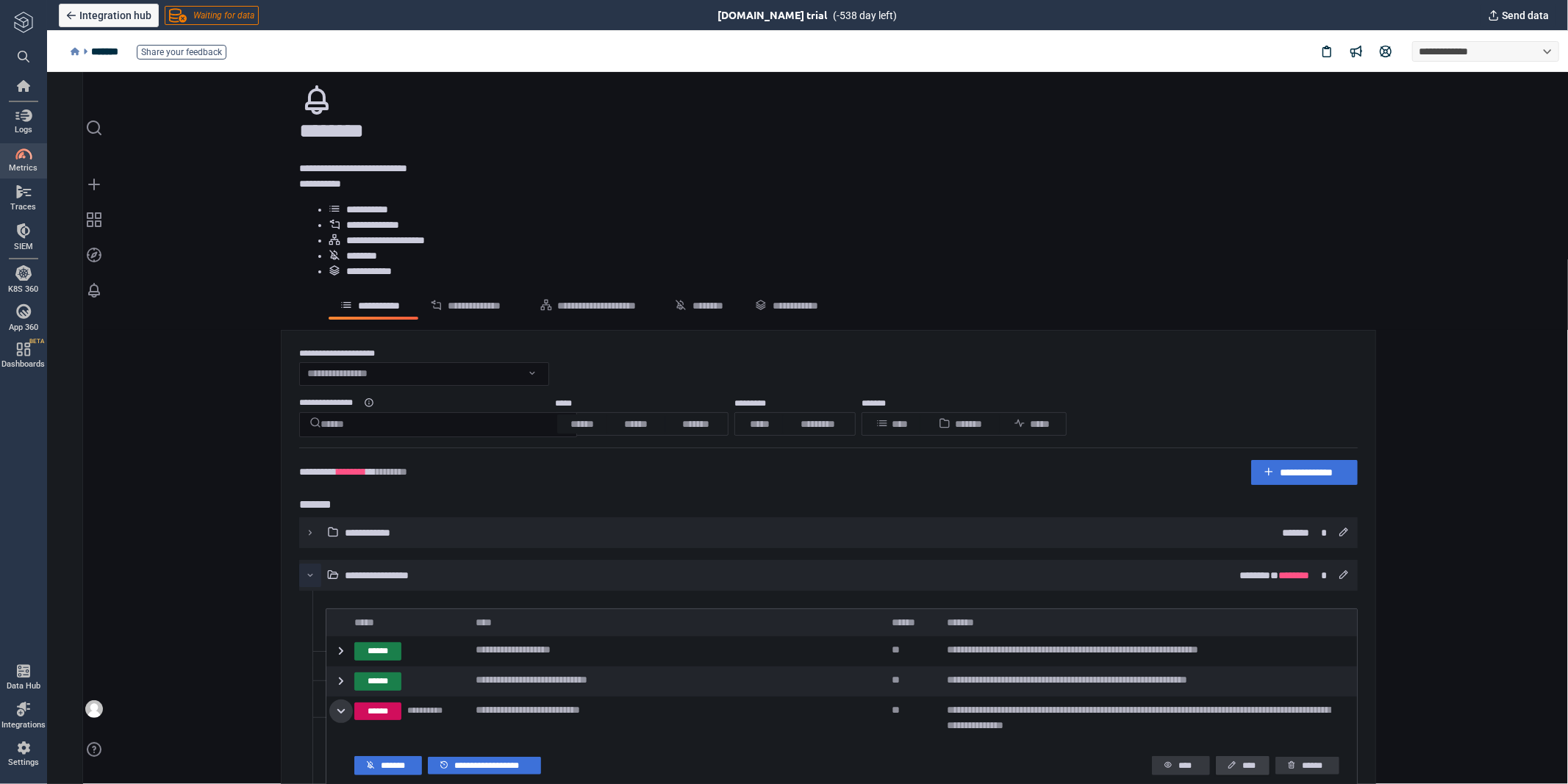 type on "*" 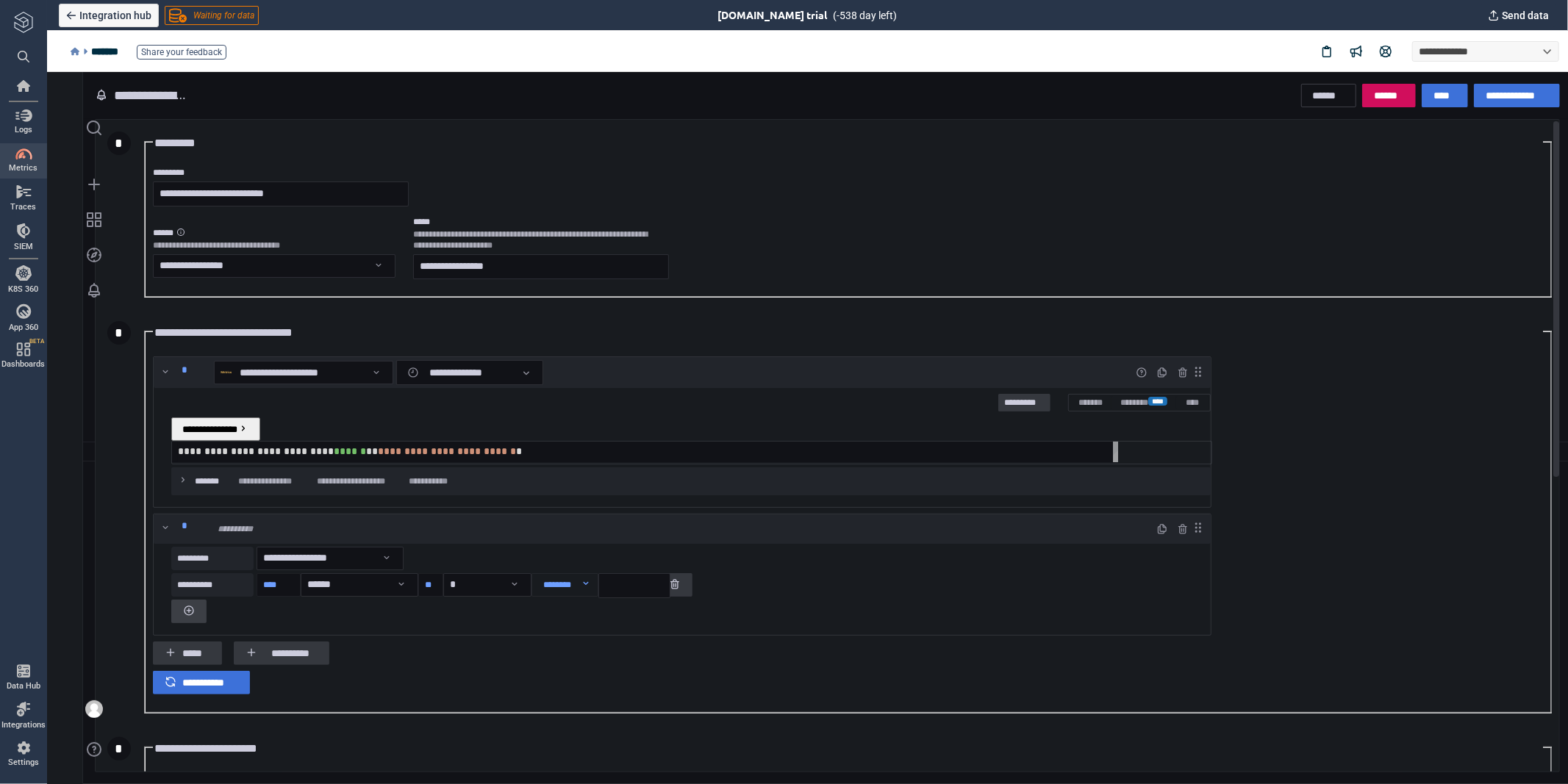 click 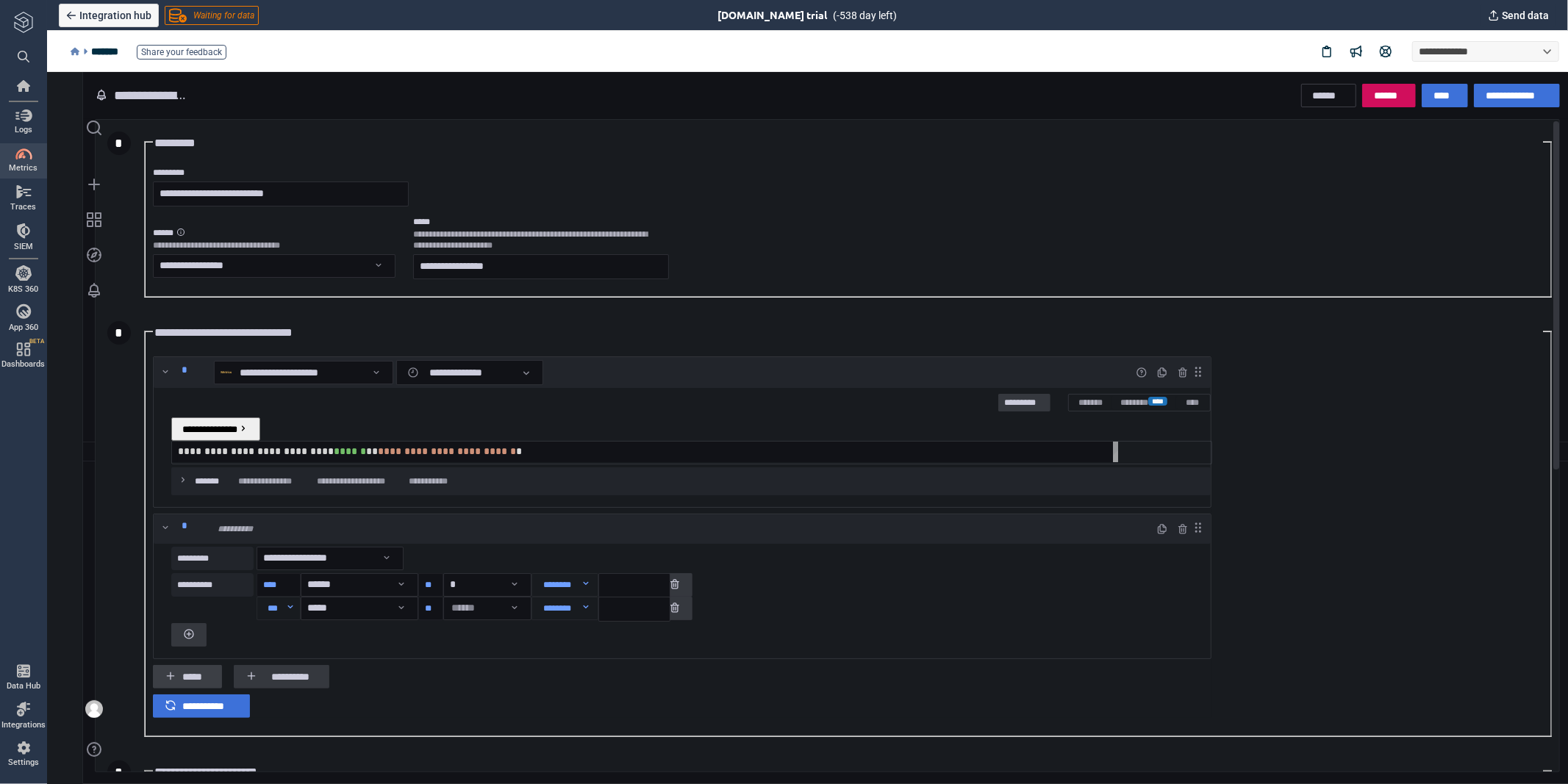 click on "*****" at bounding box center (196, 676) 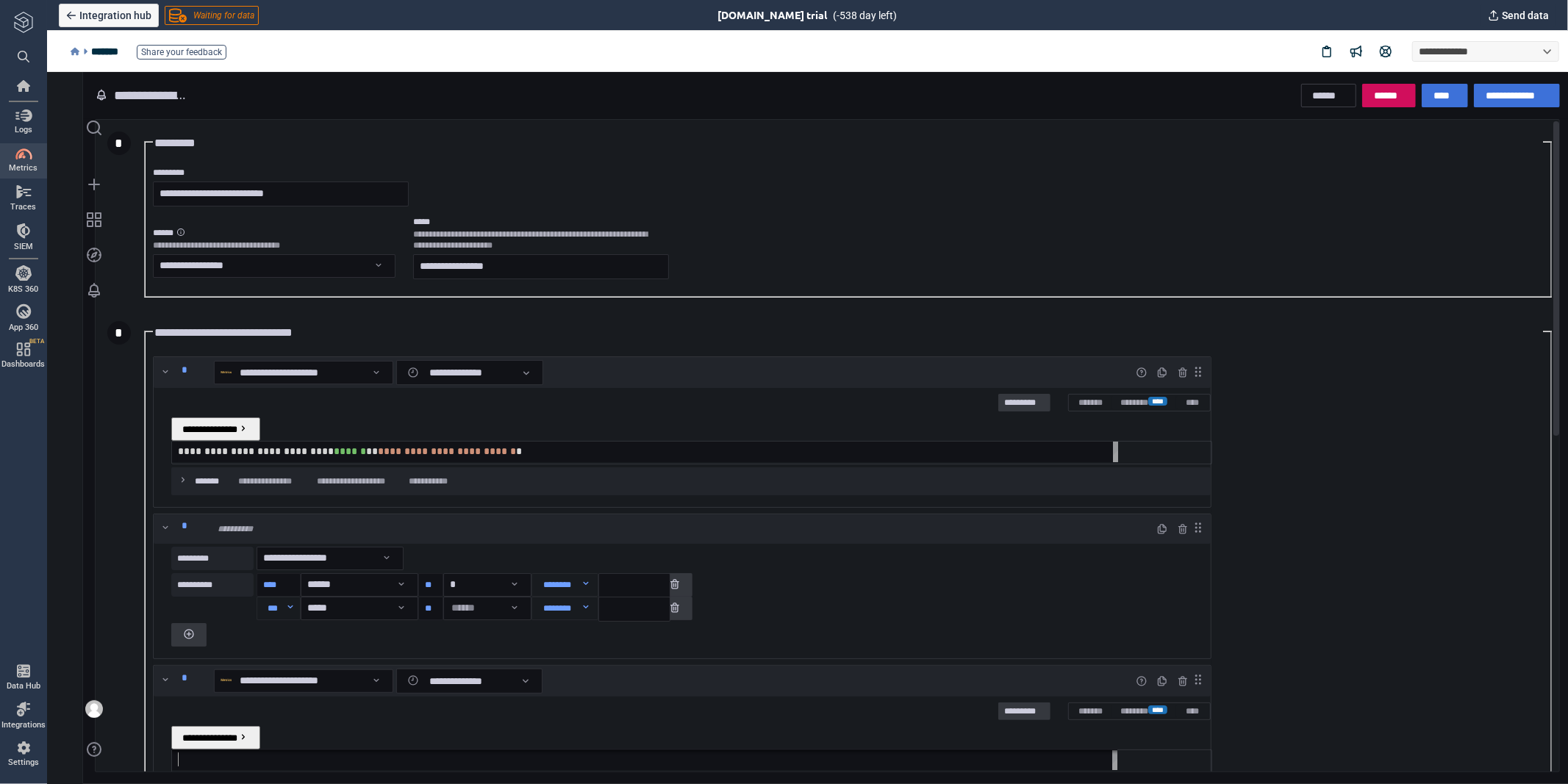 click at bounding box center (644, 759) 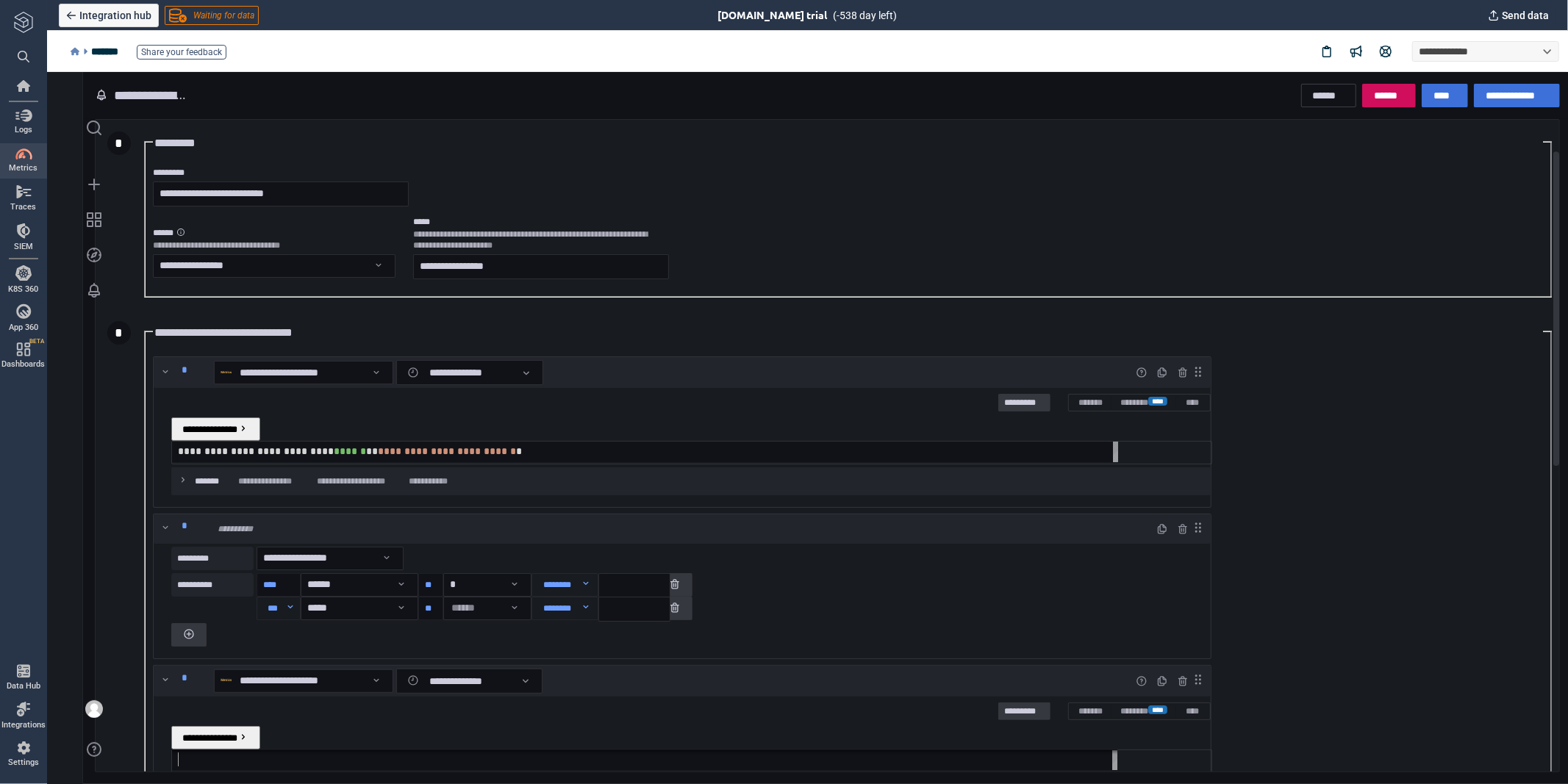 scroll, scrollTop: 147, scrollLeft: 0, axis: vertical 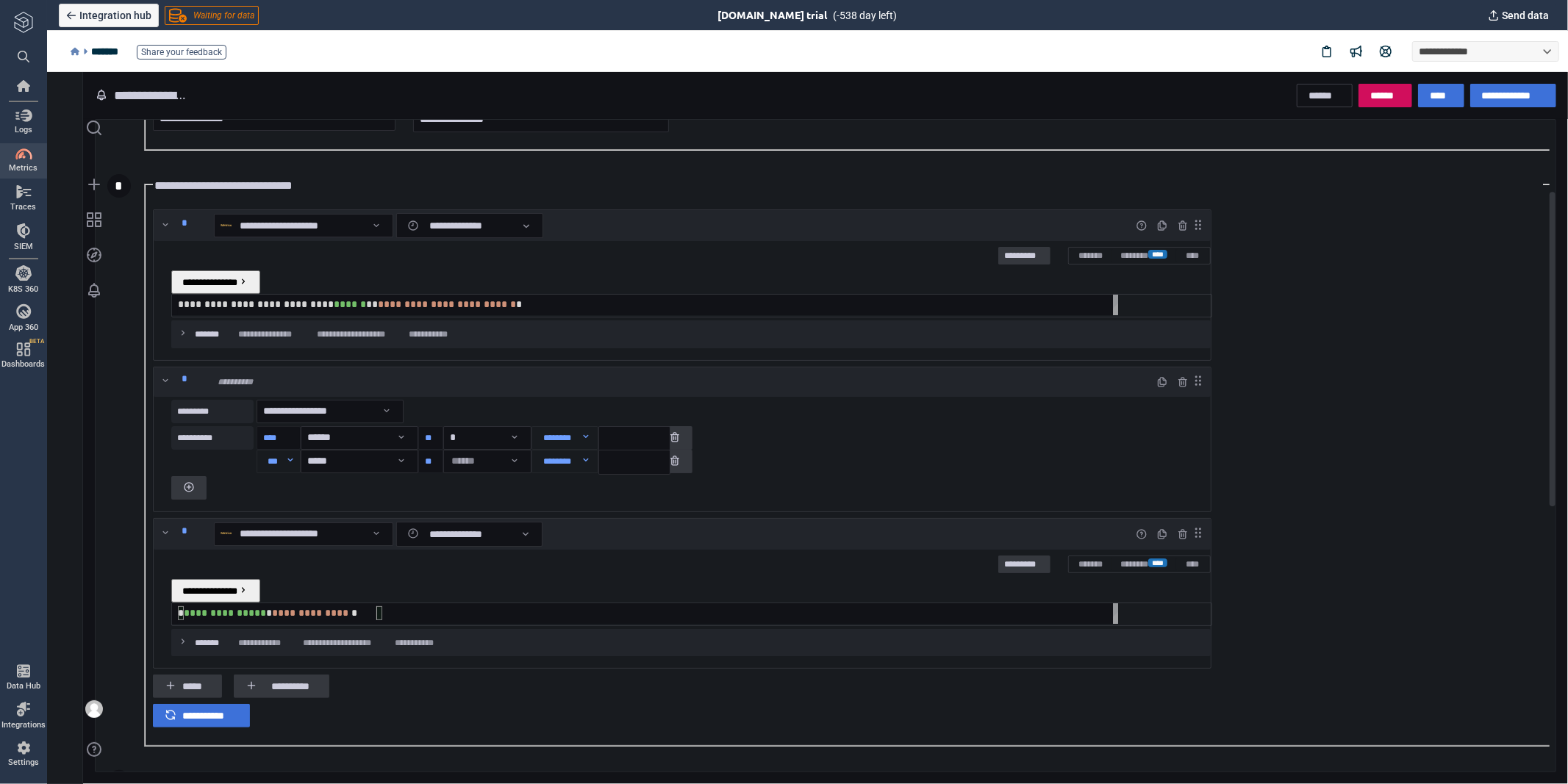type on "**********" 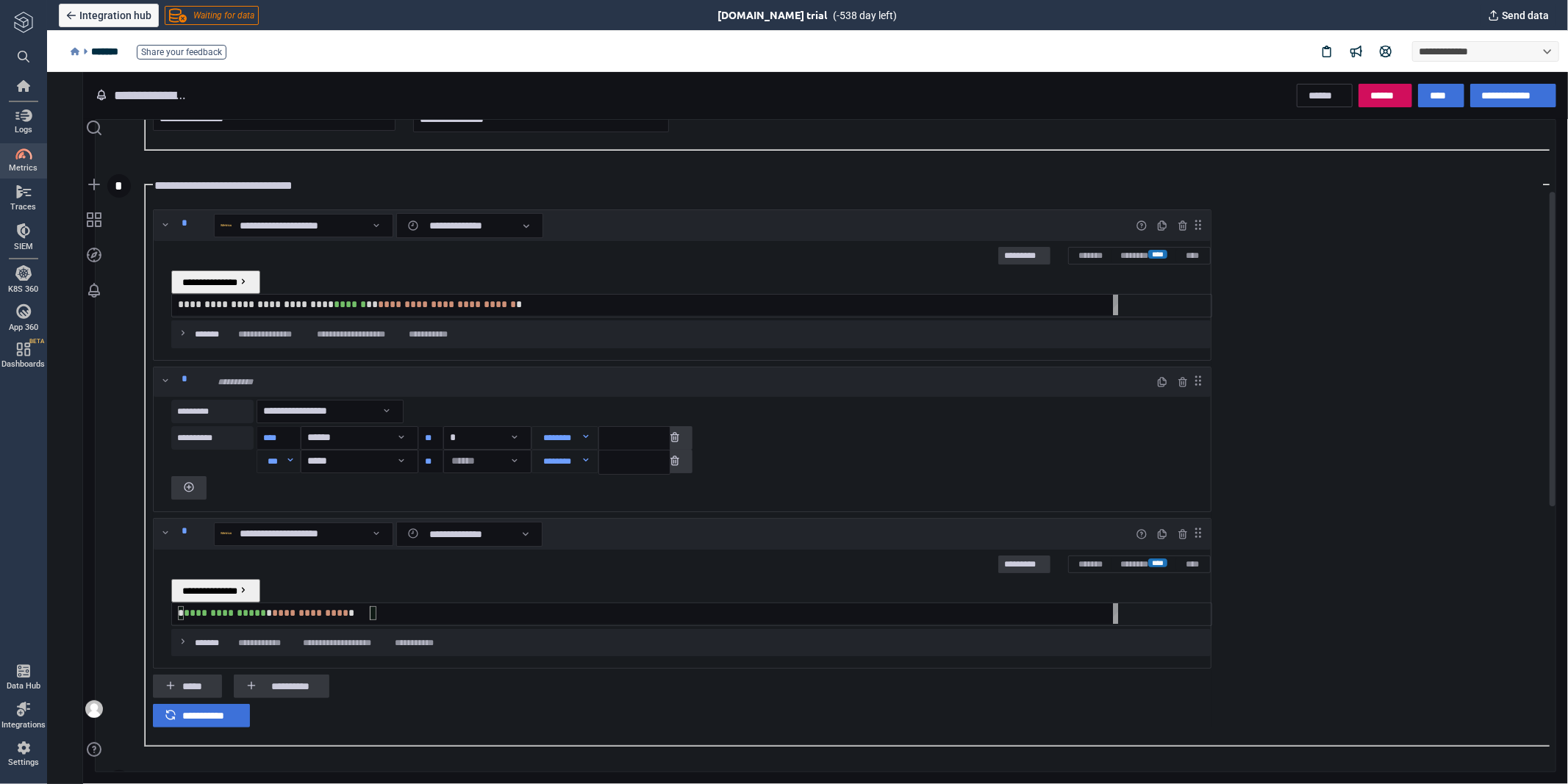 scroll, scrollTop: 1, scrollLeft: 197, axis: both 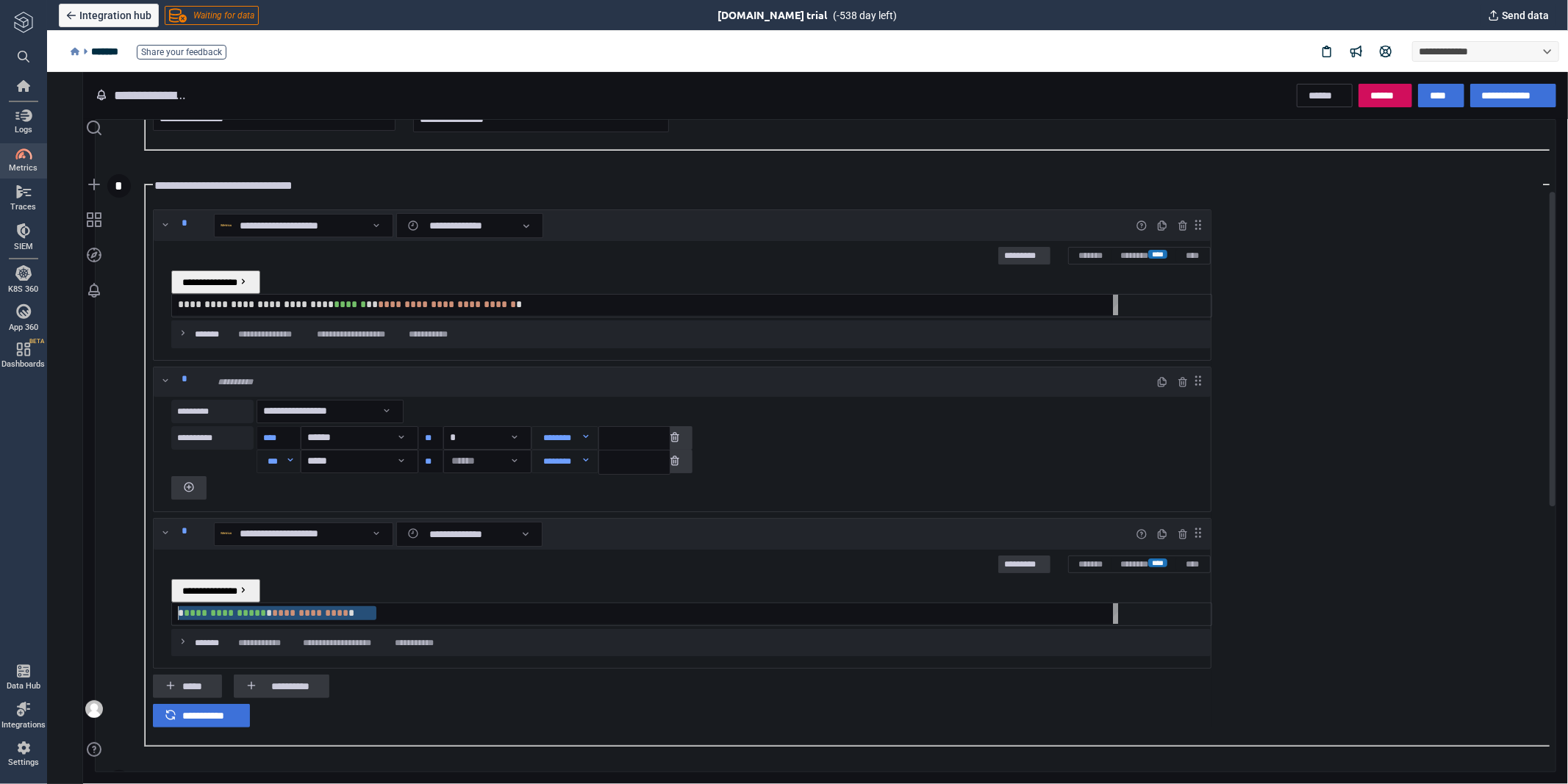 drag, startPoint x: 447, startPoint y: 542, endPoint x: 158, endPoint y: 536, distance: 289.06228 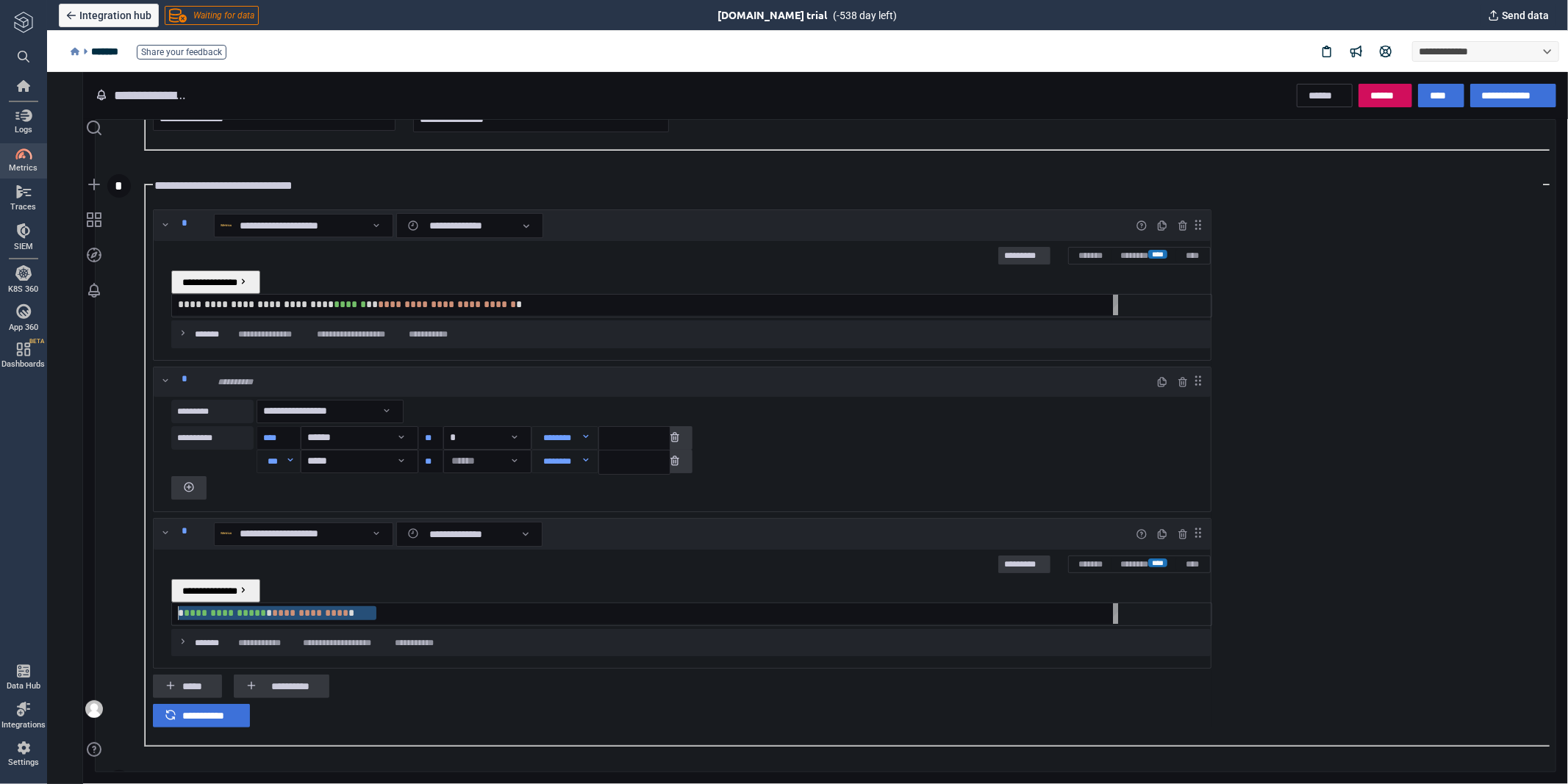 type 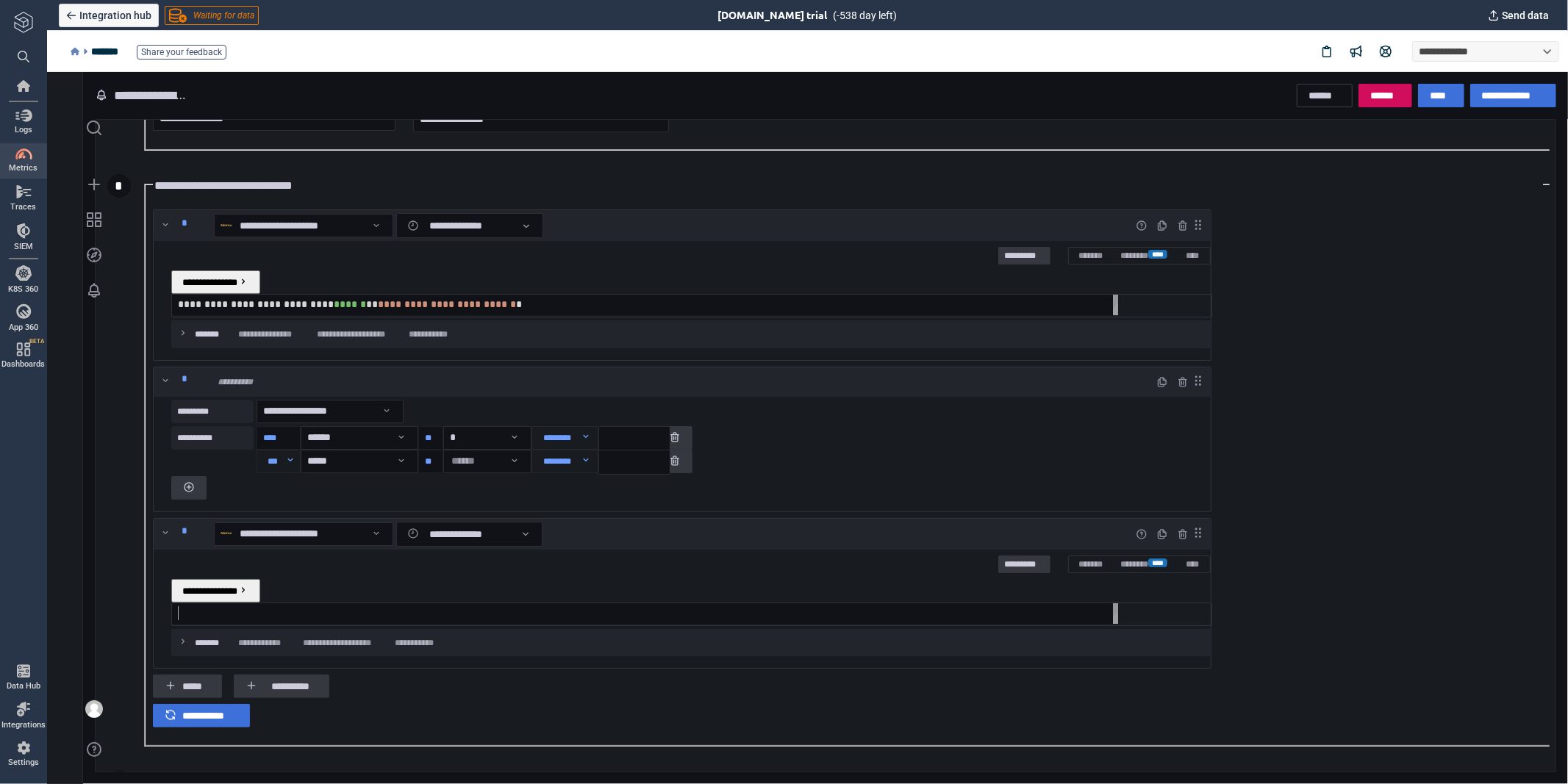 scroll, scrollTop: 1, scrollLeft: 0, axis: vertical 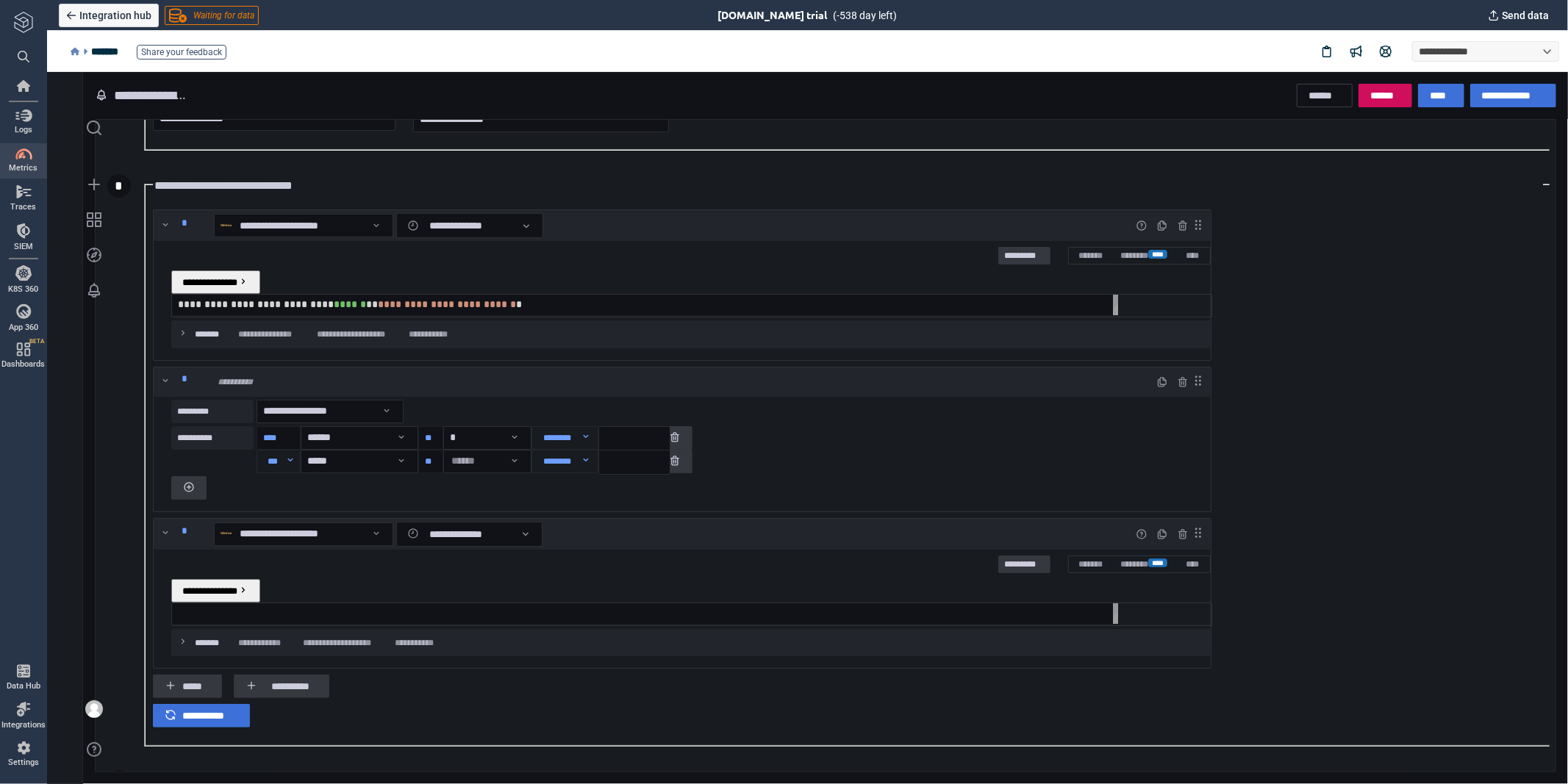 click on "**********" at bounding box center (647, 303) 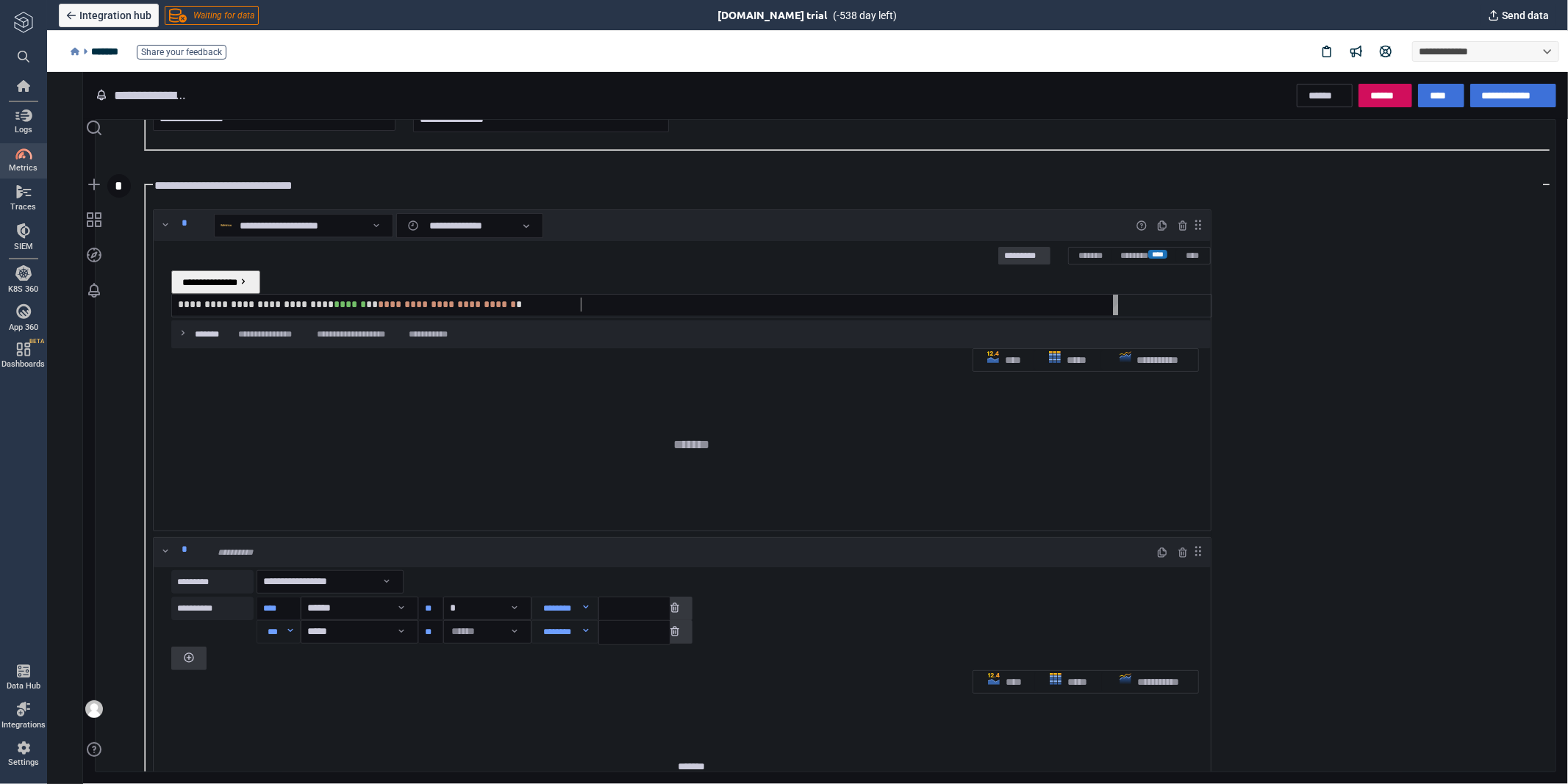scroll, scrollTop: 6, scrollLeft: 7, axis: both 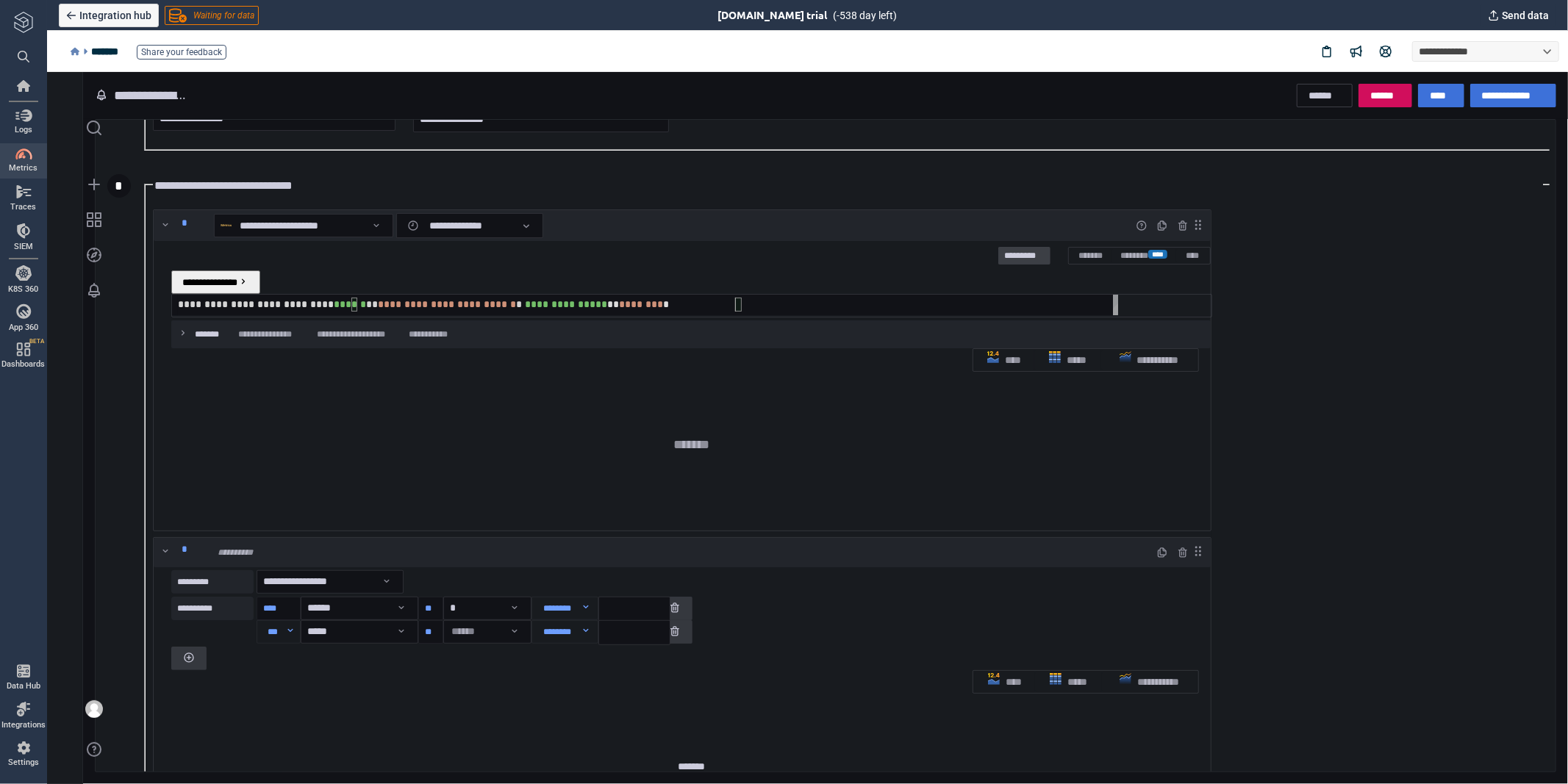 click on "*********" at bounding box center (1023, 255) 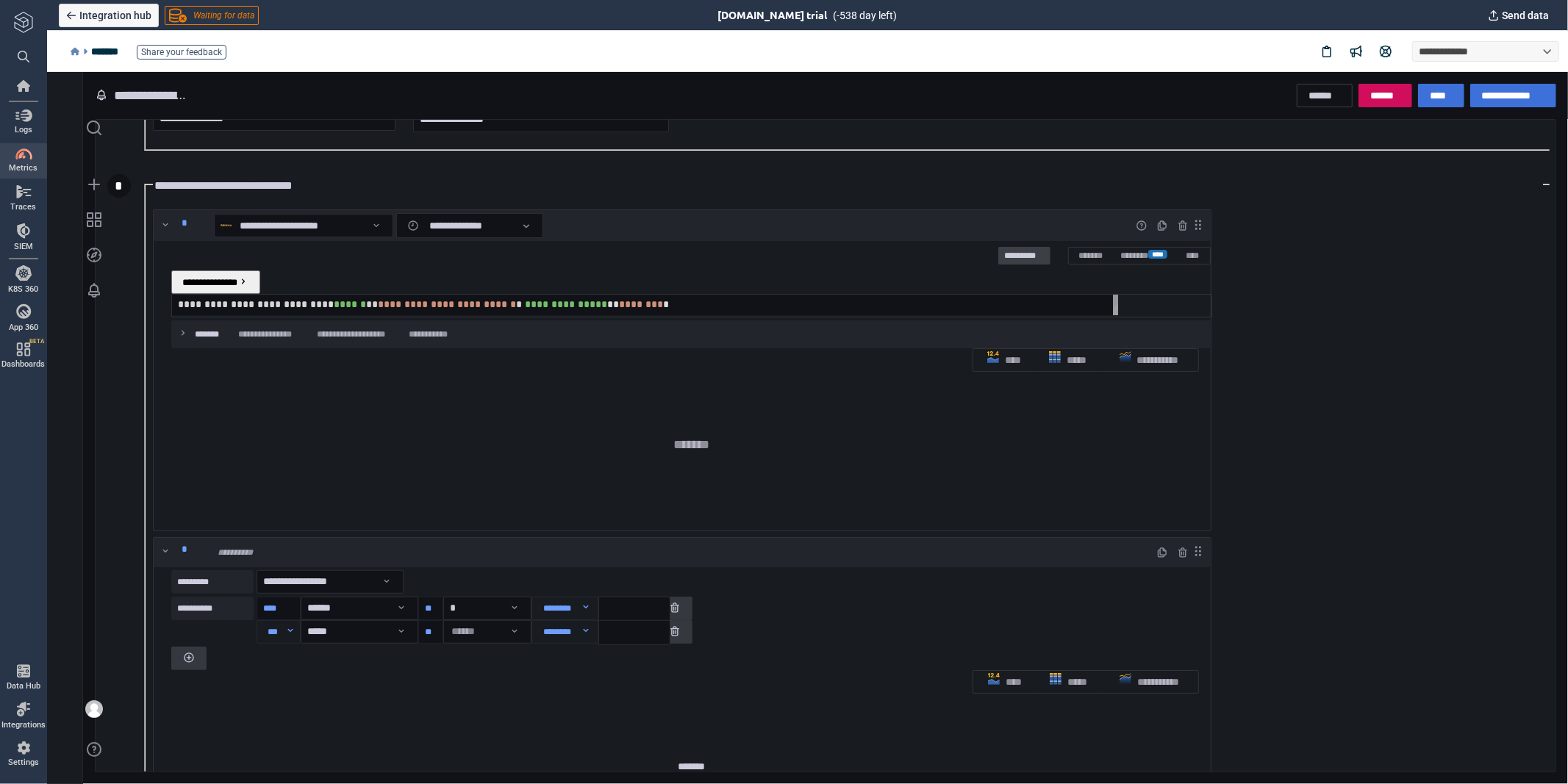 click on "*********" at bounding box center (1023, 256) 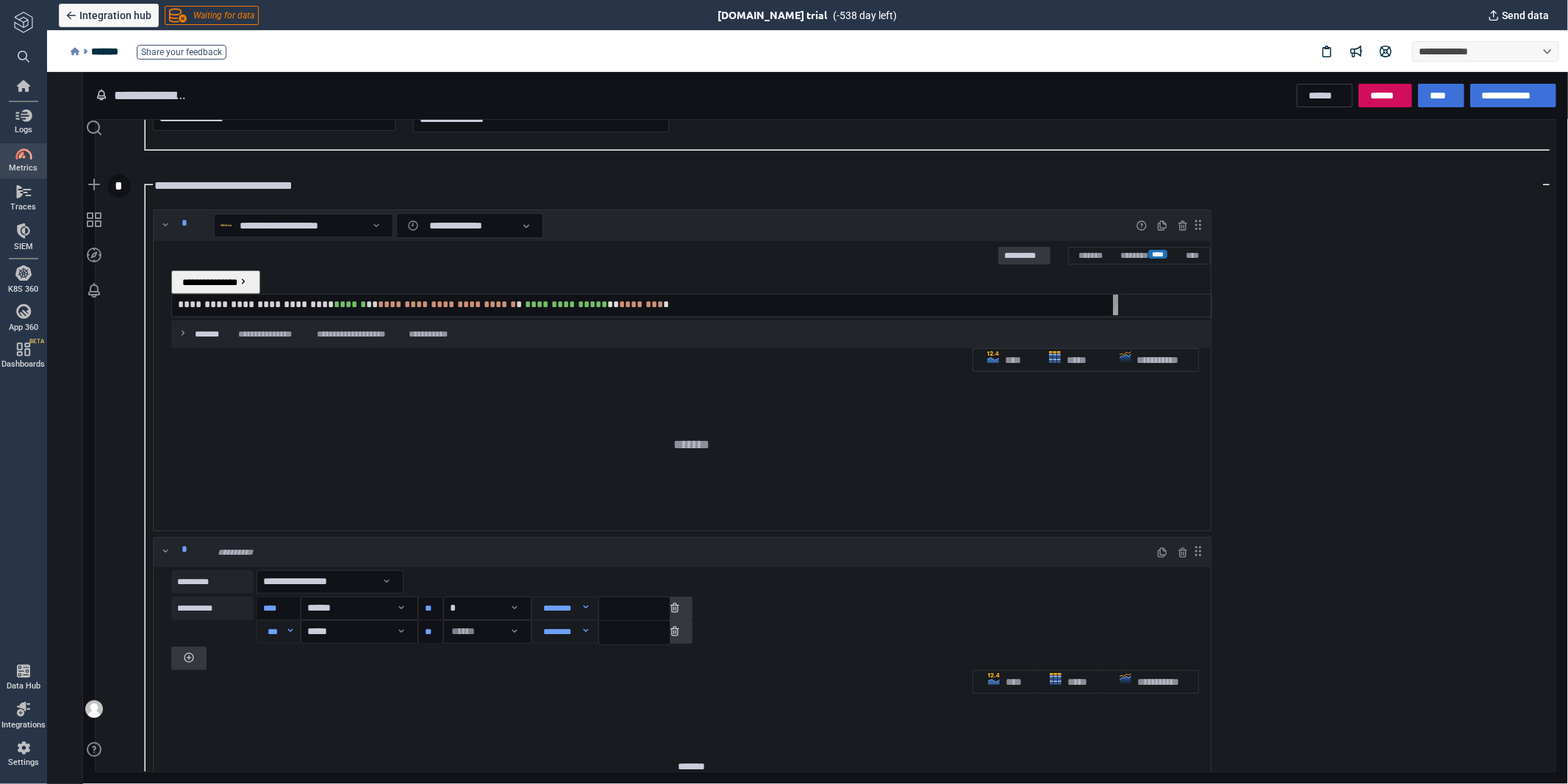 scroll, scrollTop: 0, scrollLeft: 556, axis: horizontal 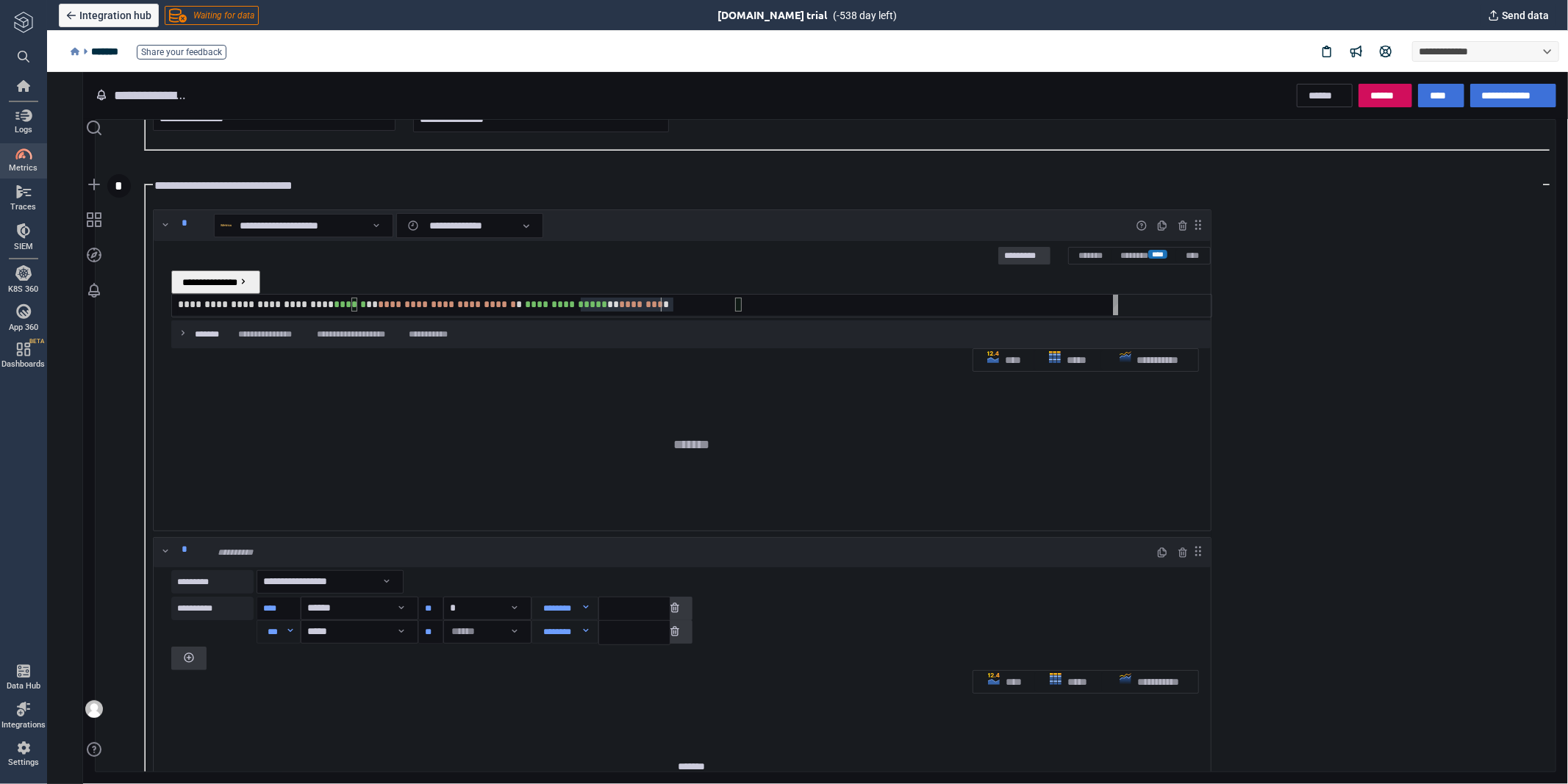 click on "**********" at bounding box center [367735, 367679] 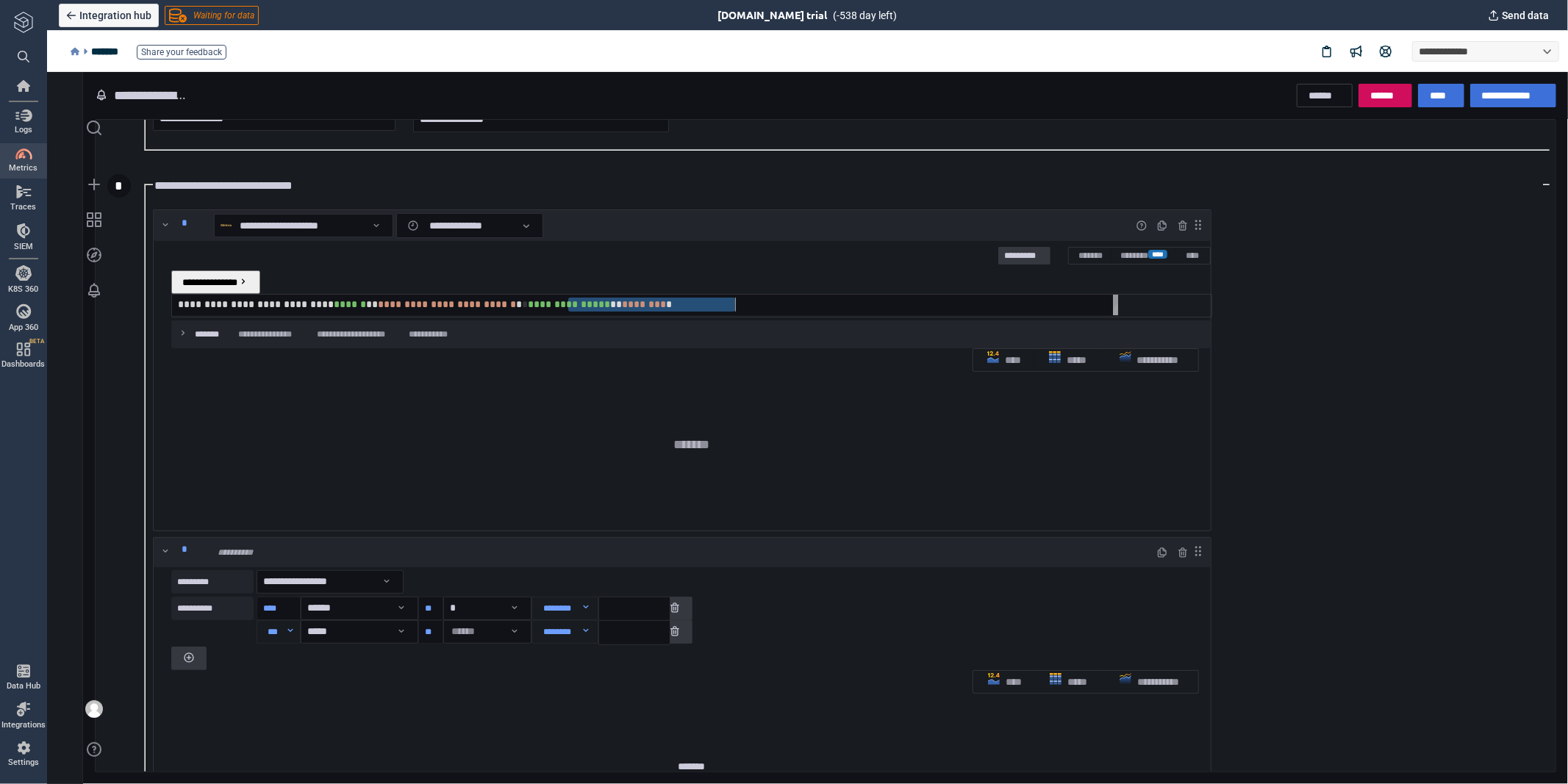 drag, startPoint x: 648, startPoint y: 267, endPoint x: 815, endPoint y: 265, distance: 167.01198 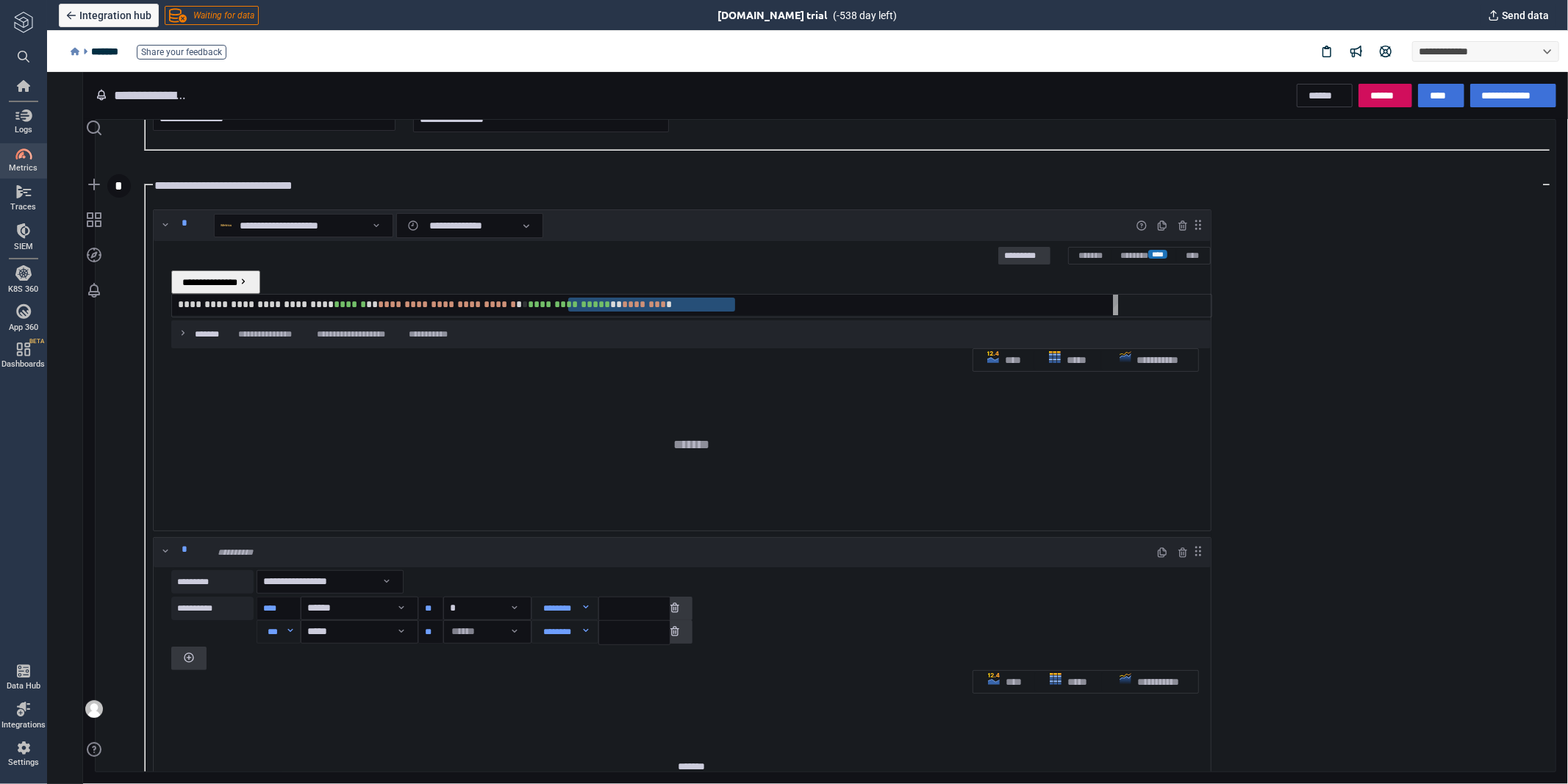 type on "**********" 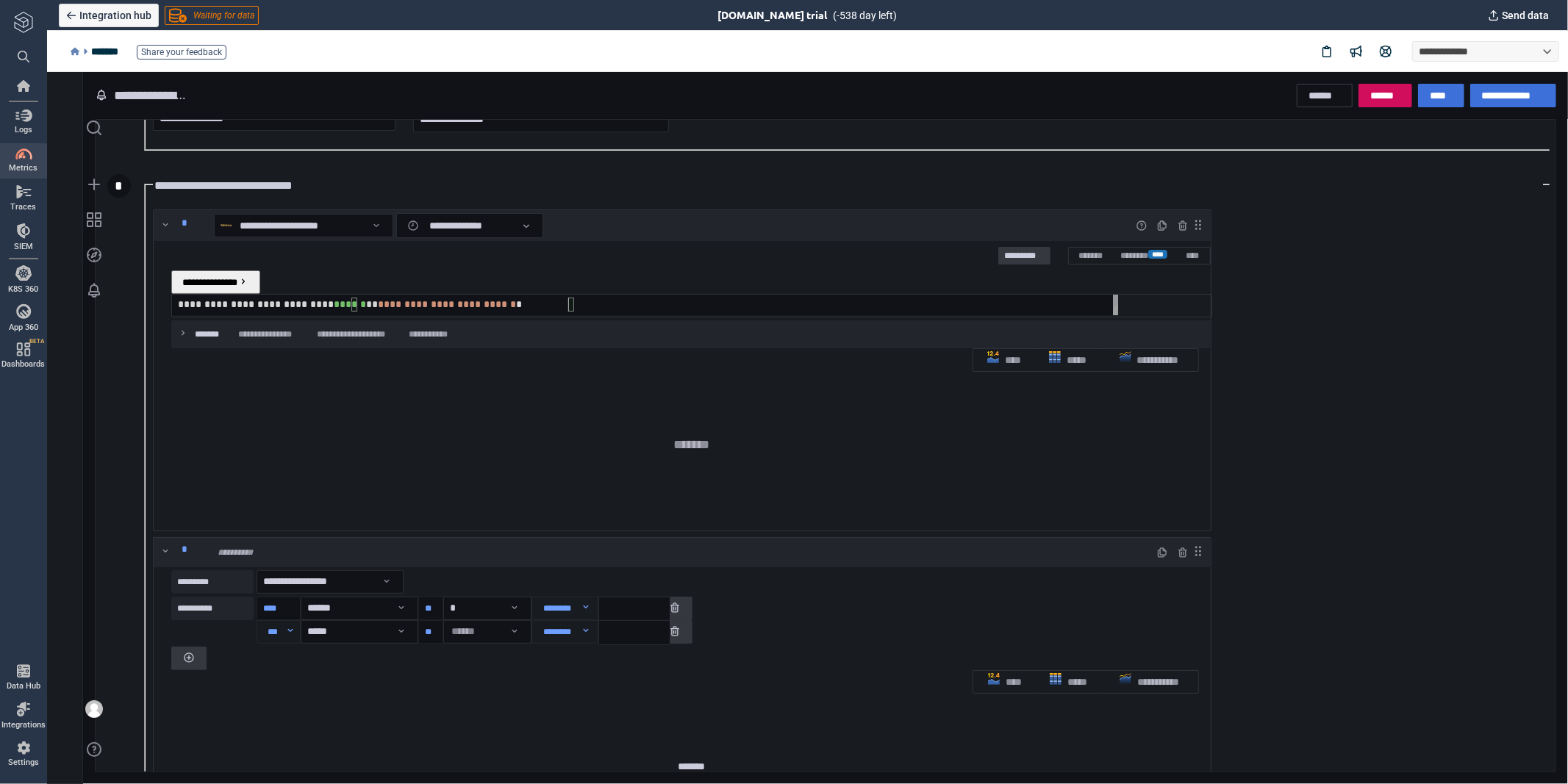 scroll, scrollTop: 0, scrollLeft: 395, axis: horizontal 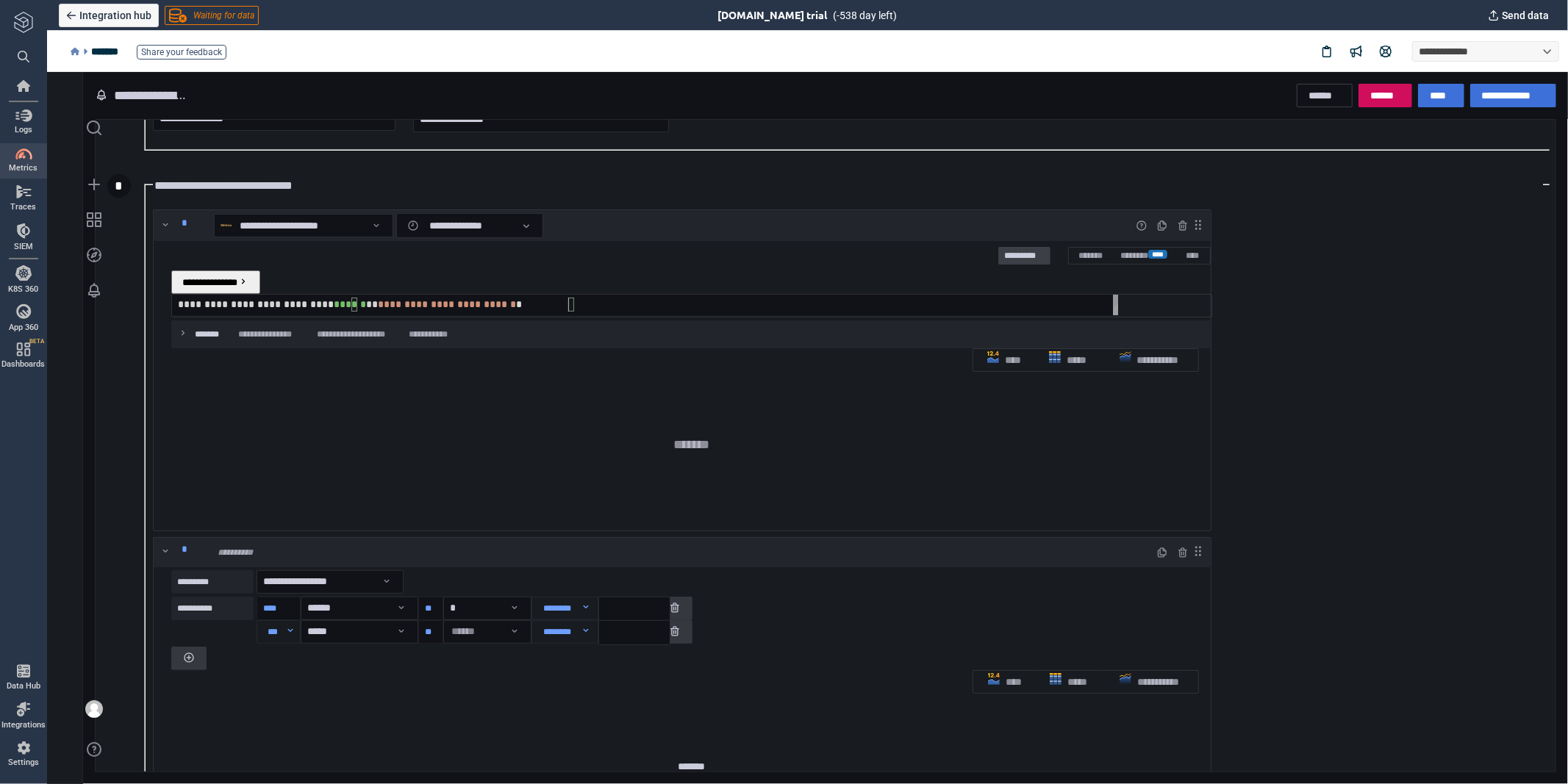 click on "*********" at bounding box center [1023, 256] 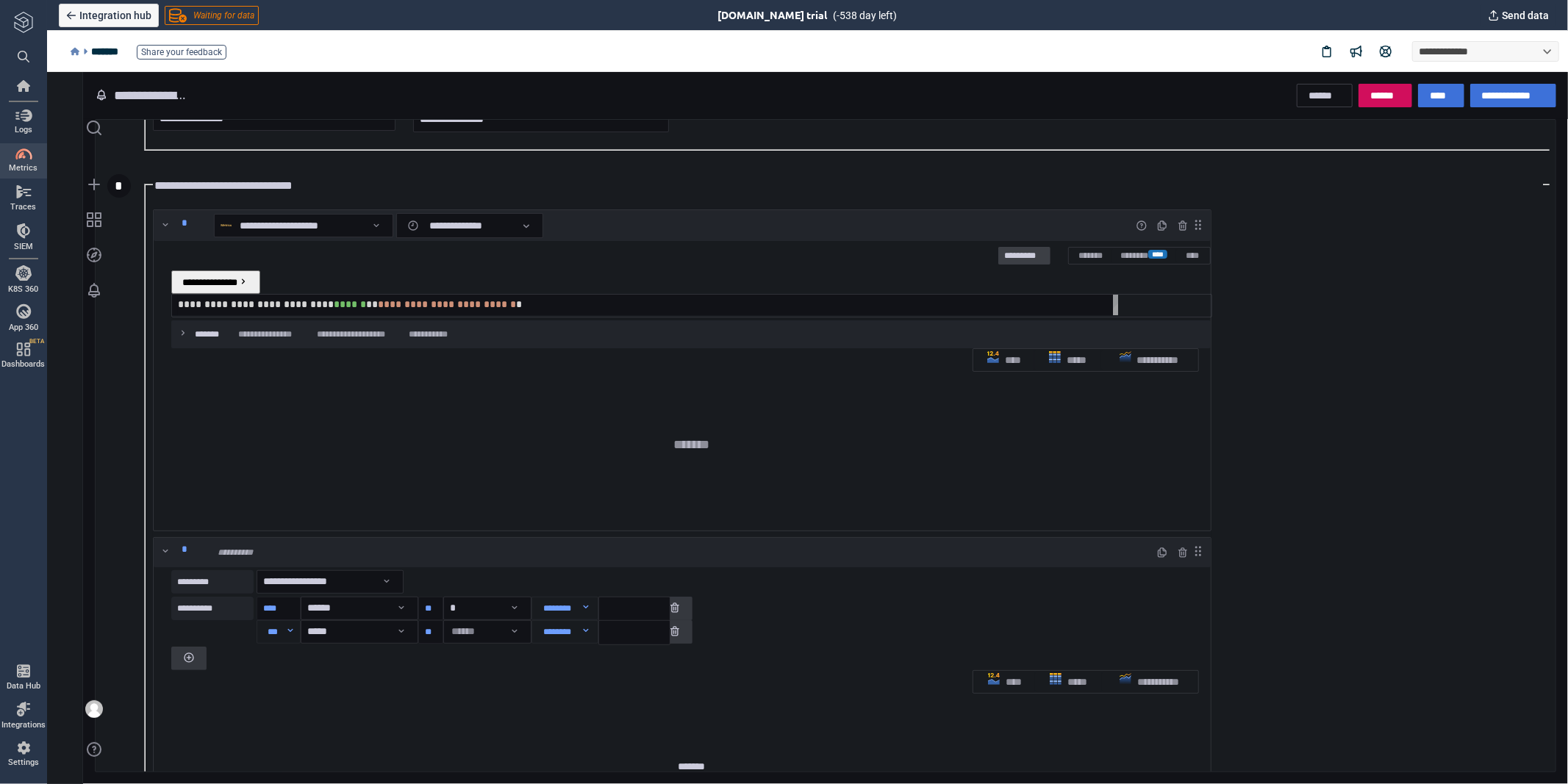 click on "*********" at bounding box center (1023, 255) 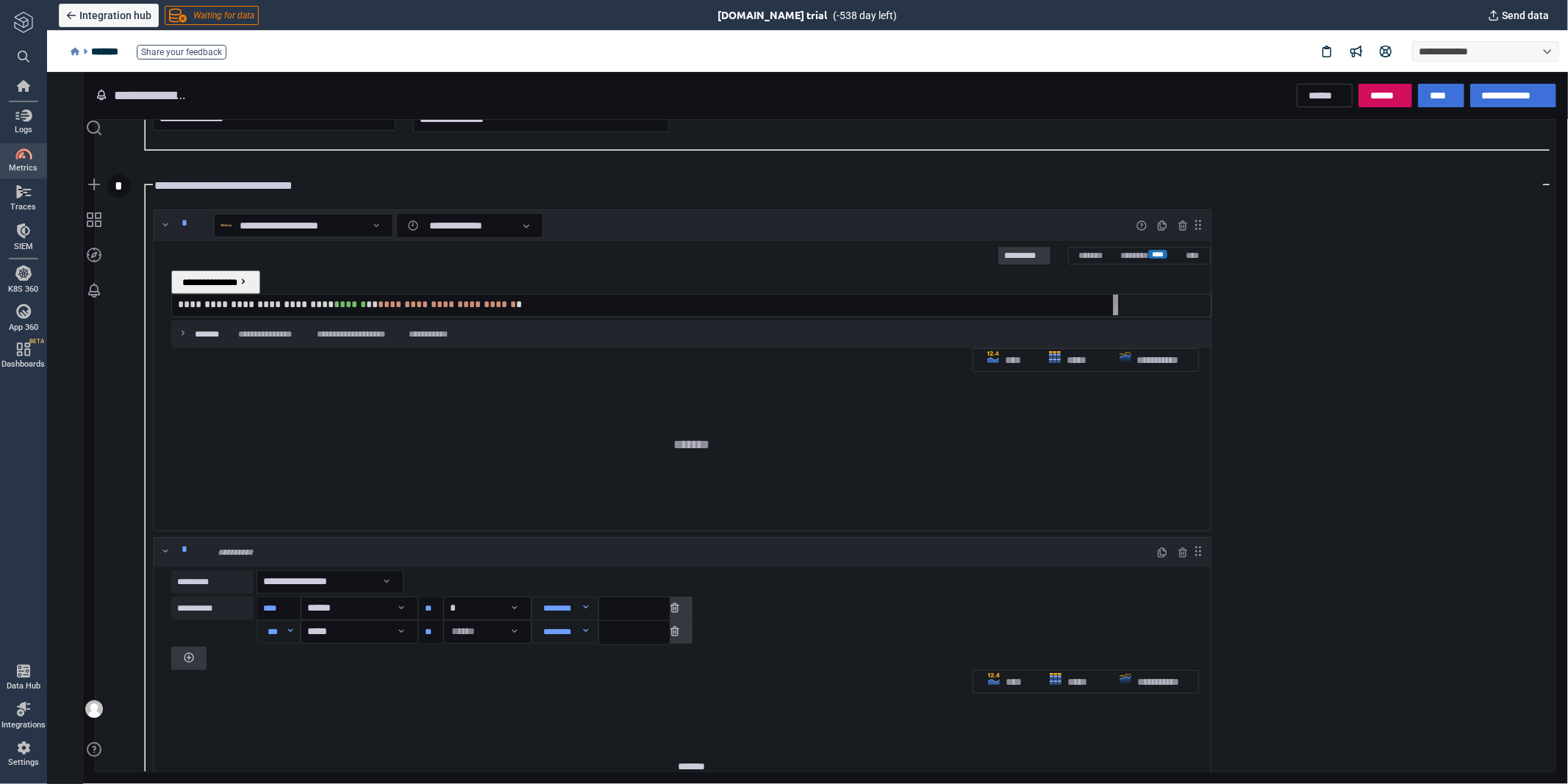 click on "**********" at bounding box center (847, 723) 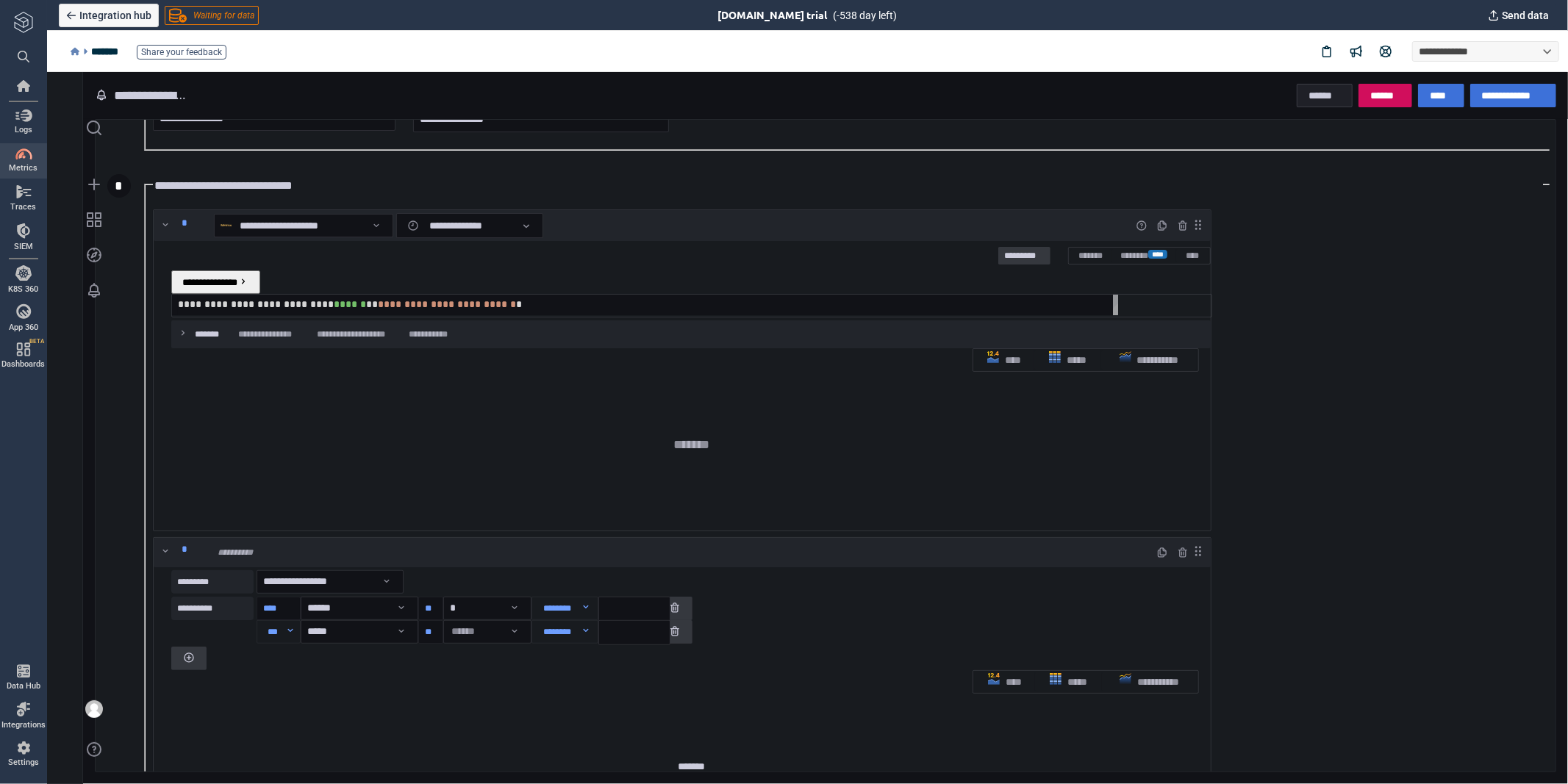 click on "******" at bounding box center (1324, 95) 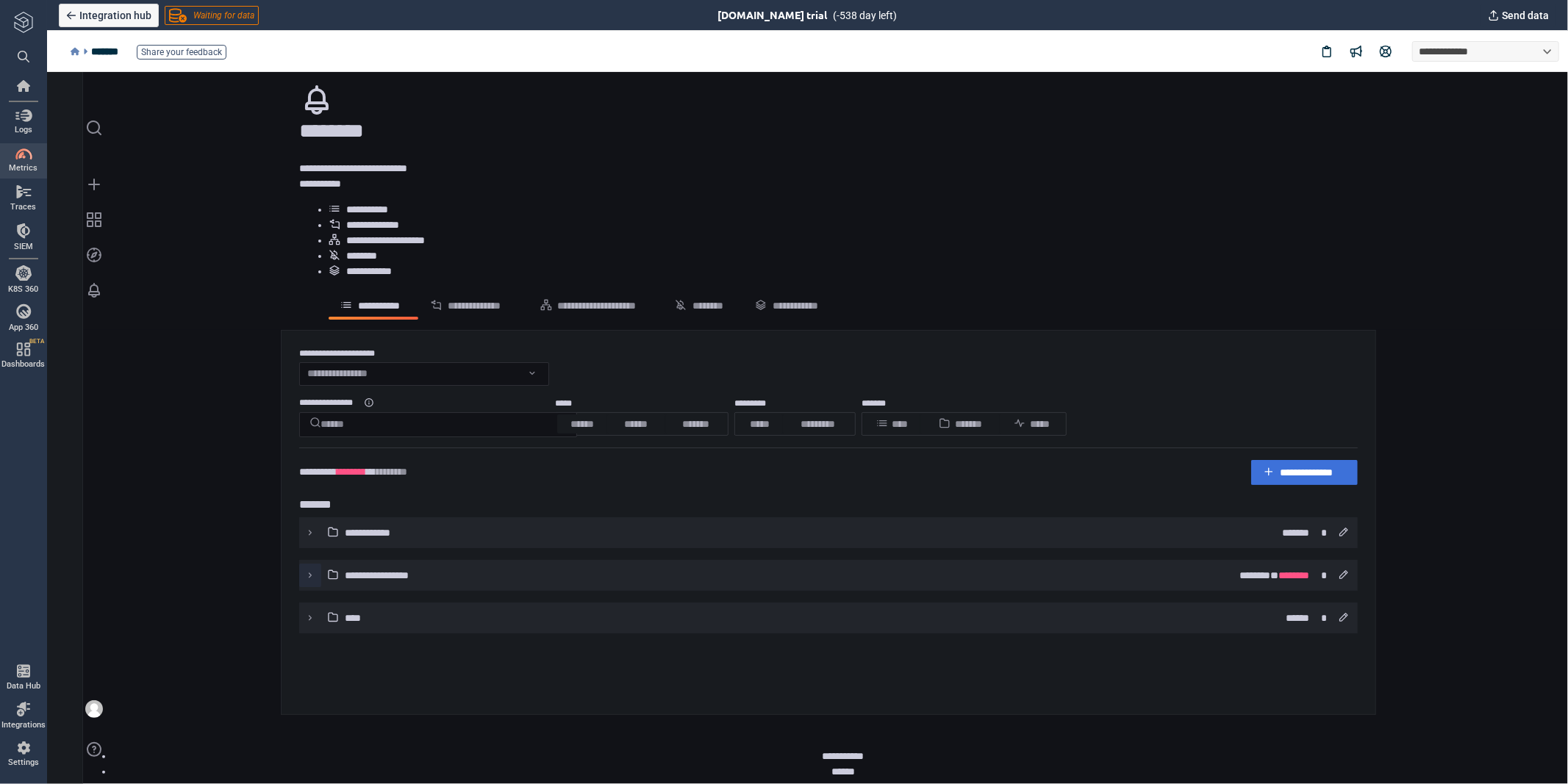 click 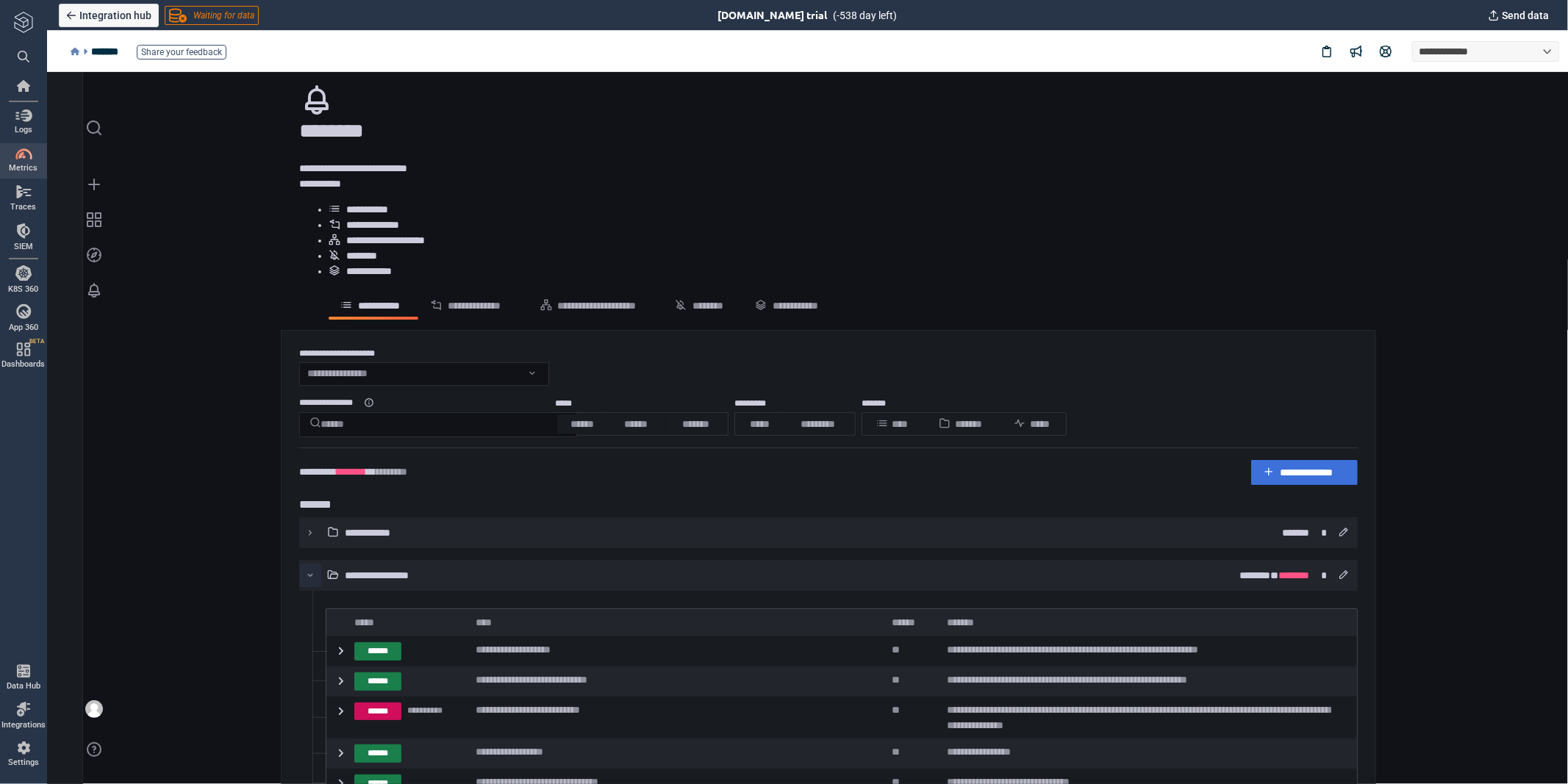 click on "**********" at bounding box center (1139, 717) 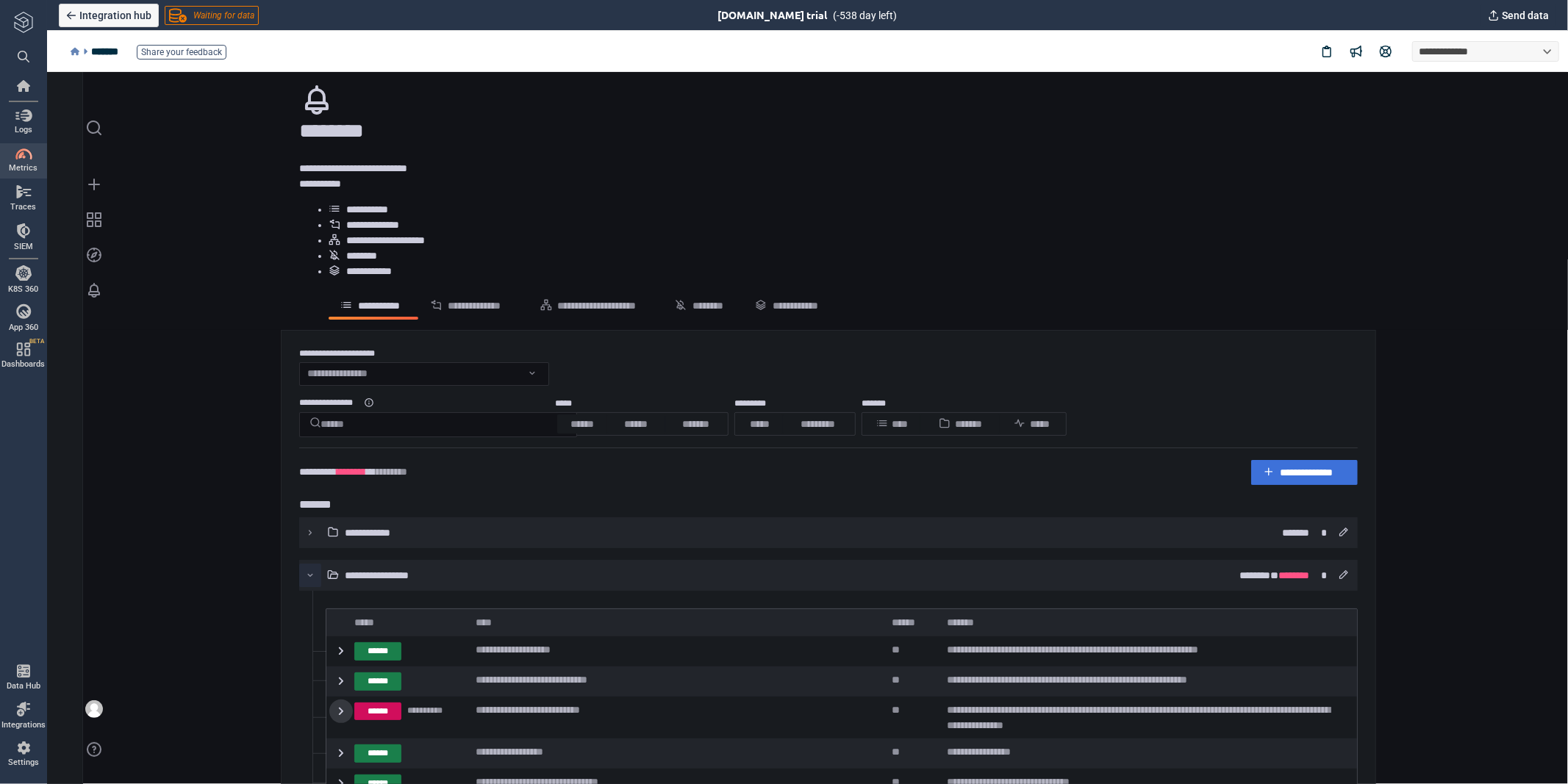 click 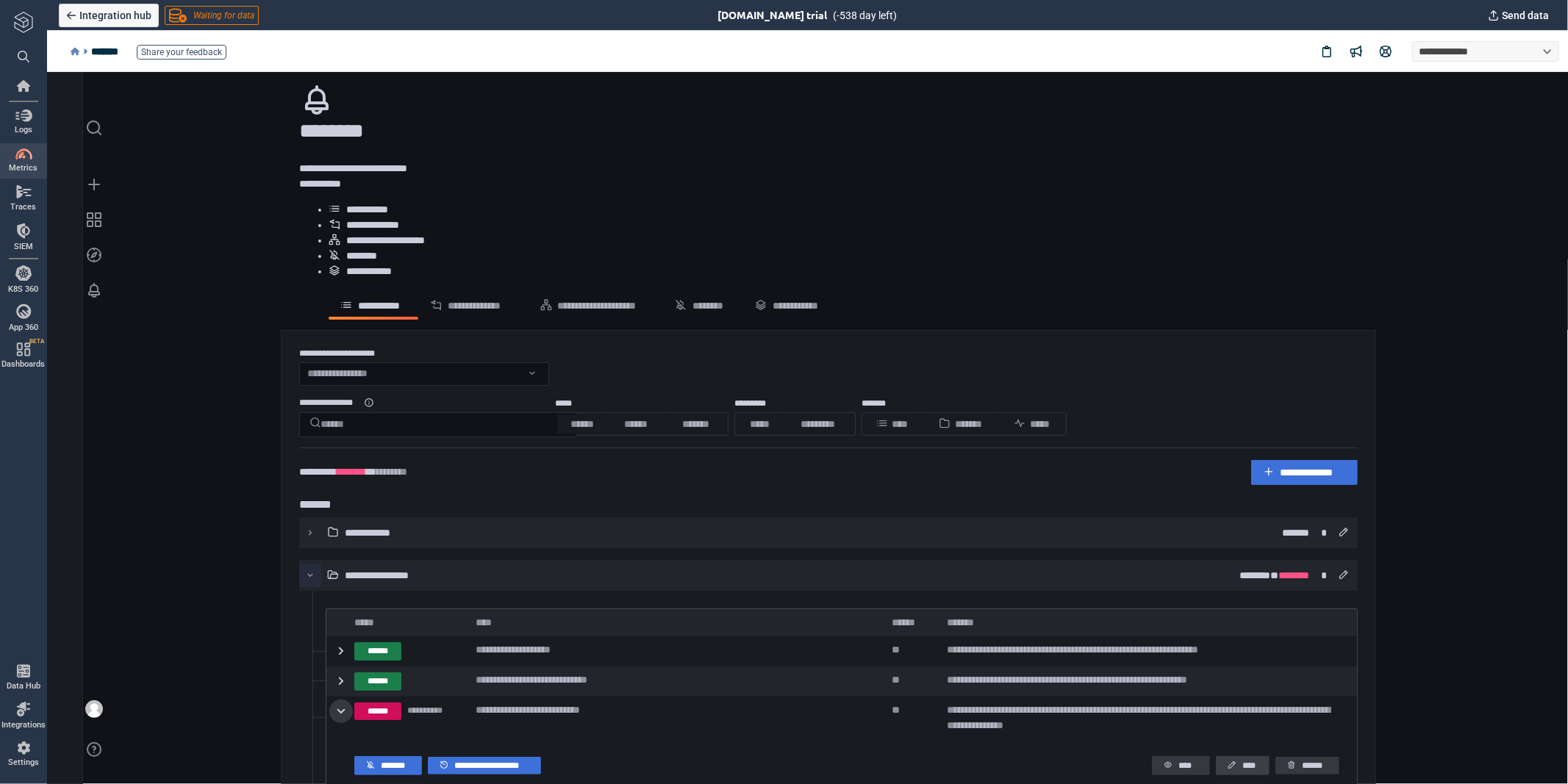 click 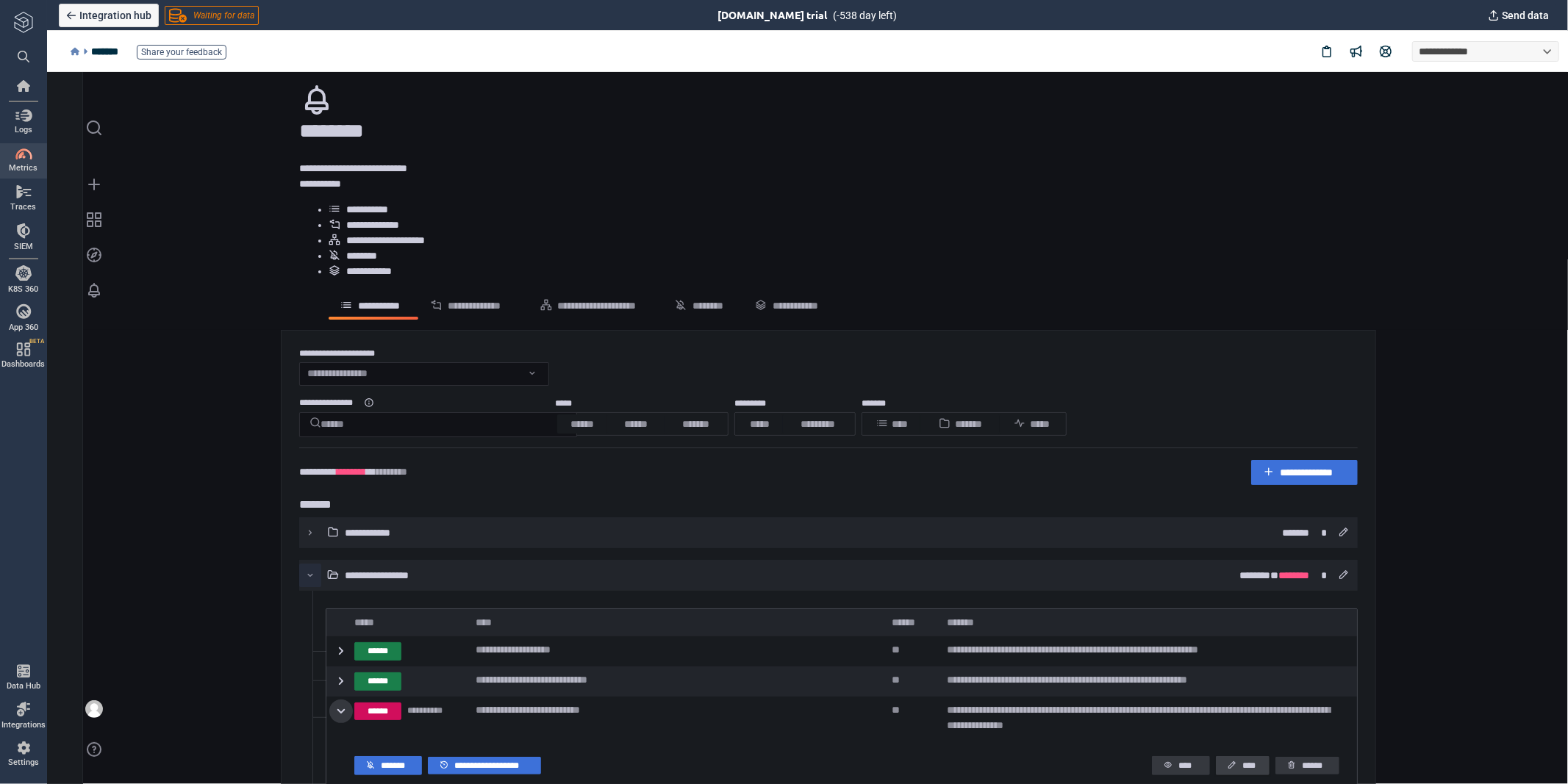 type on "*" 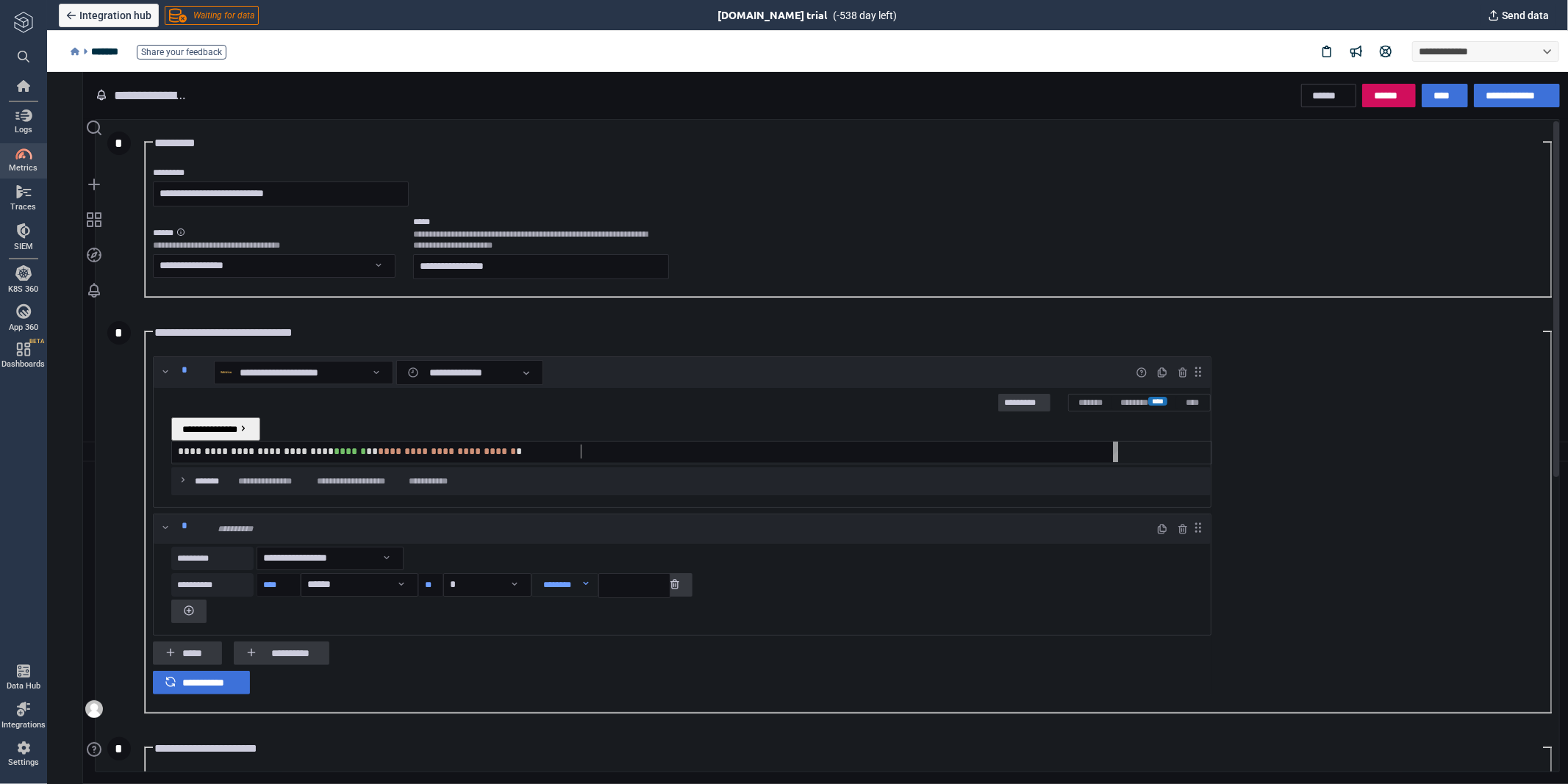 scroll, scrollTop: 0, scrollLeft: 401, axis: horizontal 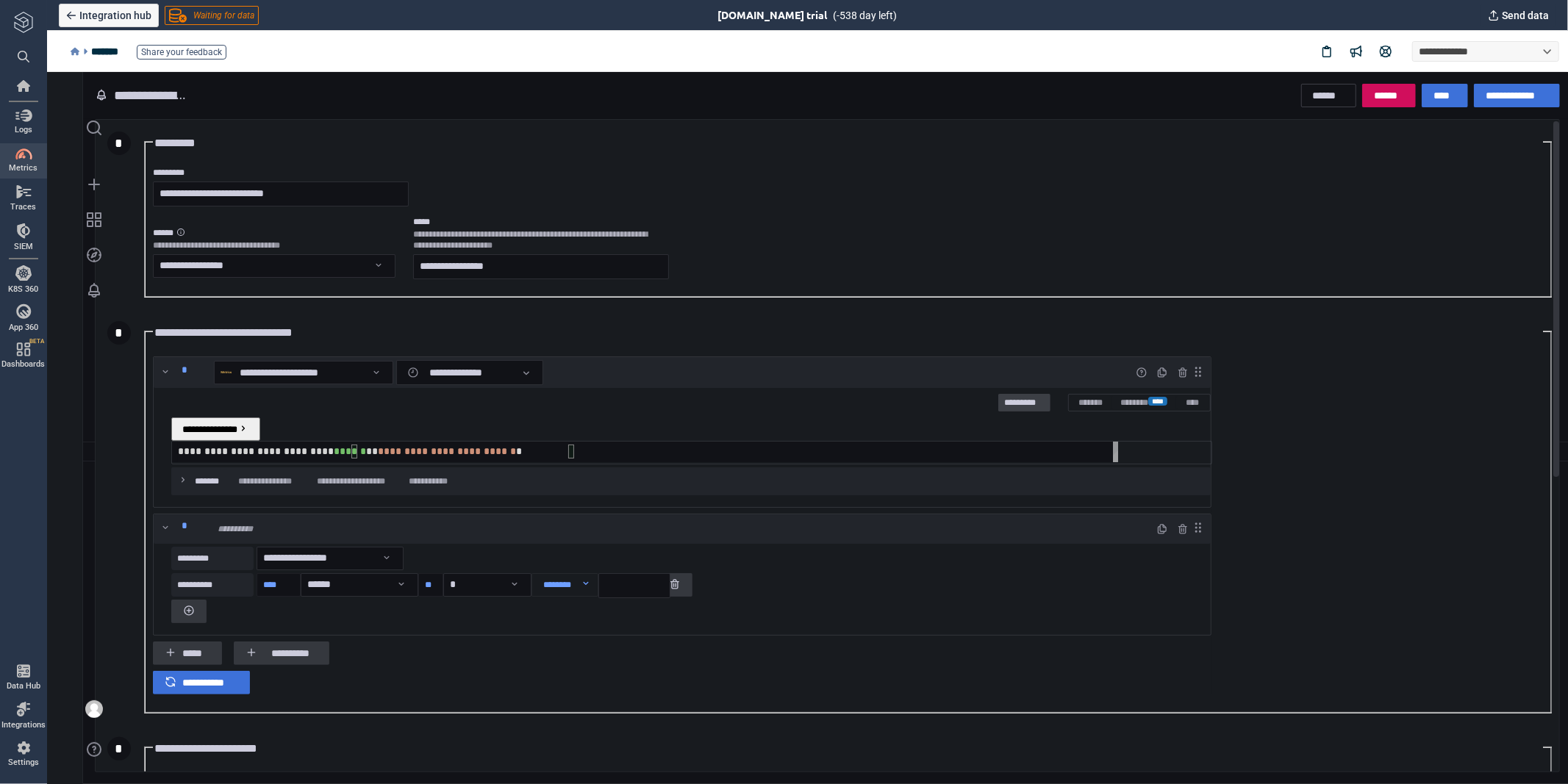 click on "*********" at bounding box center [1023, 403] 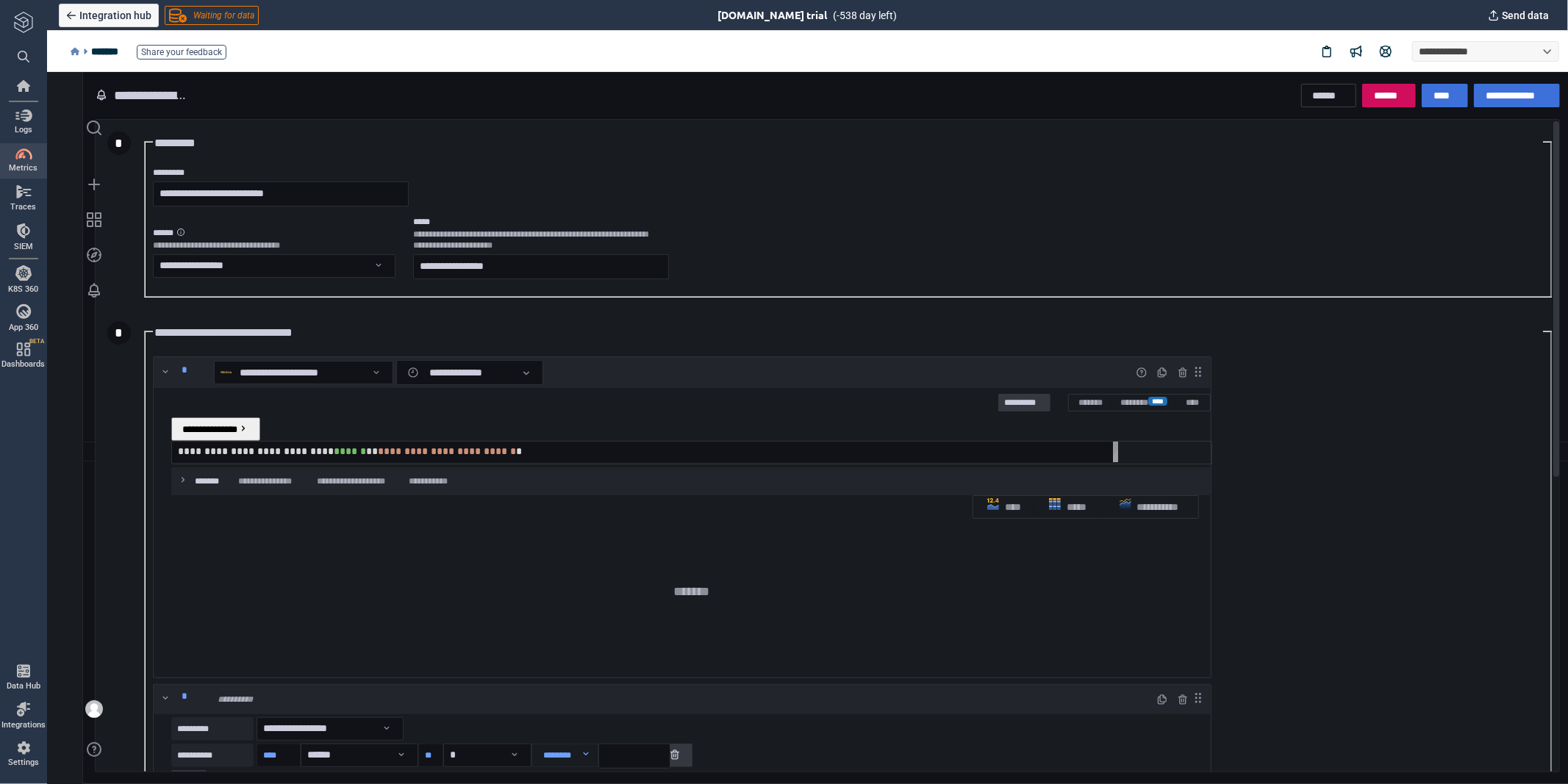 scroll, scrollTop: 6, scrollLeft: 7, axis: both 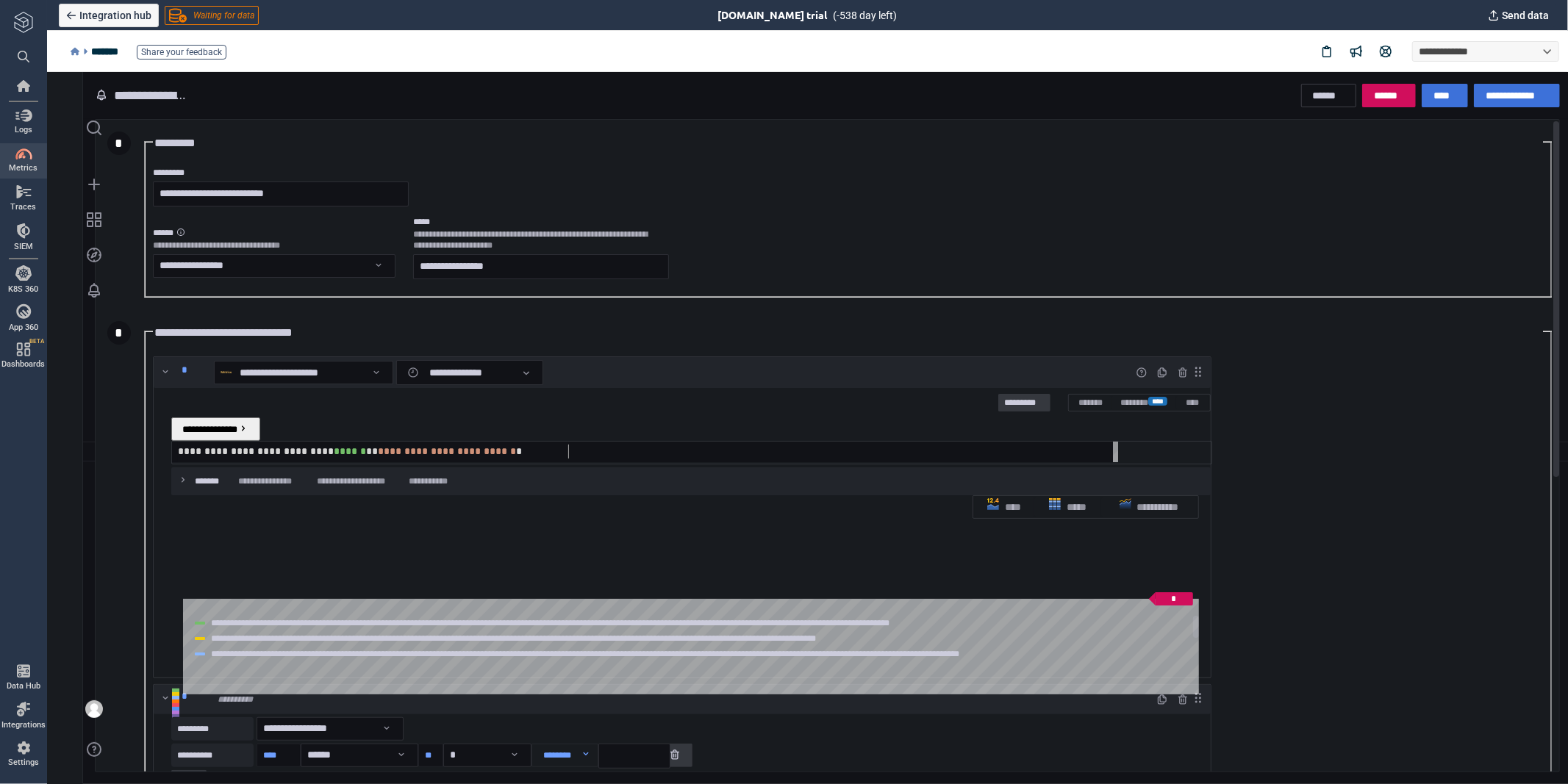 click on "**********" at bounding box center (647, 451) 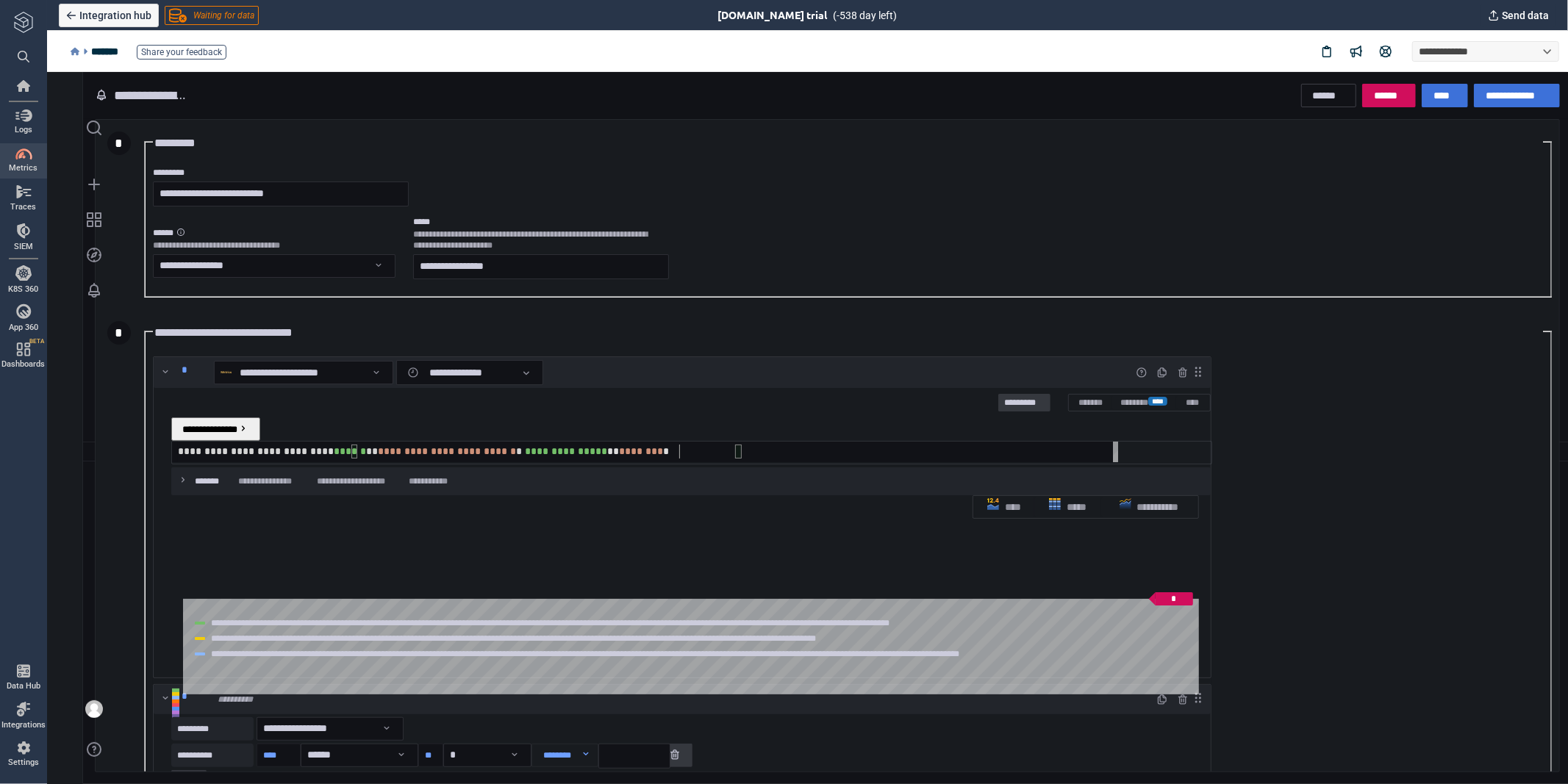scroll, scrollTop: 0, scrollLeft: 501, axis: horizontal 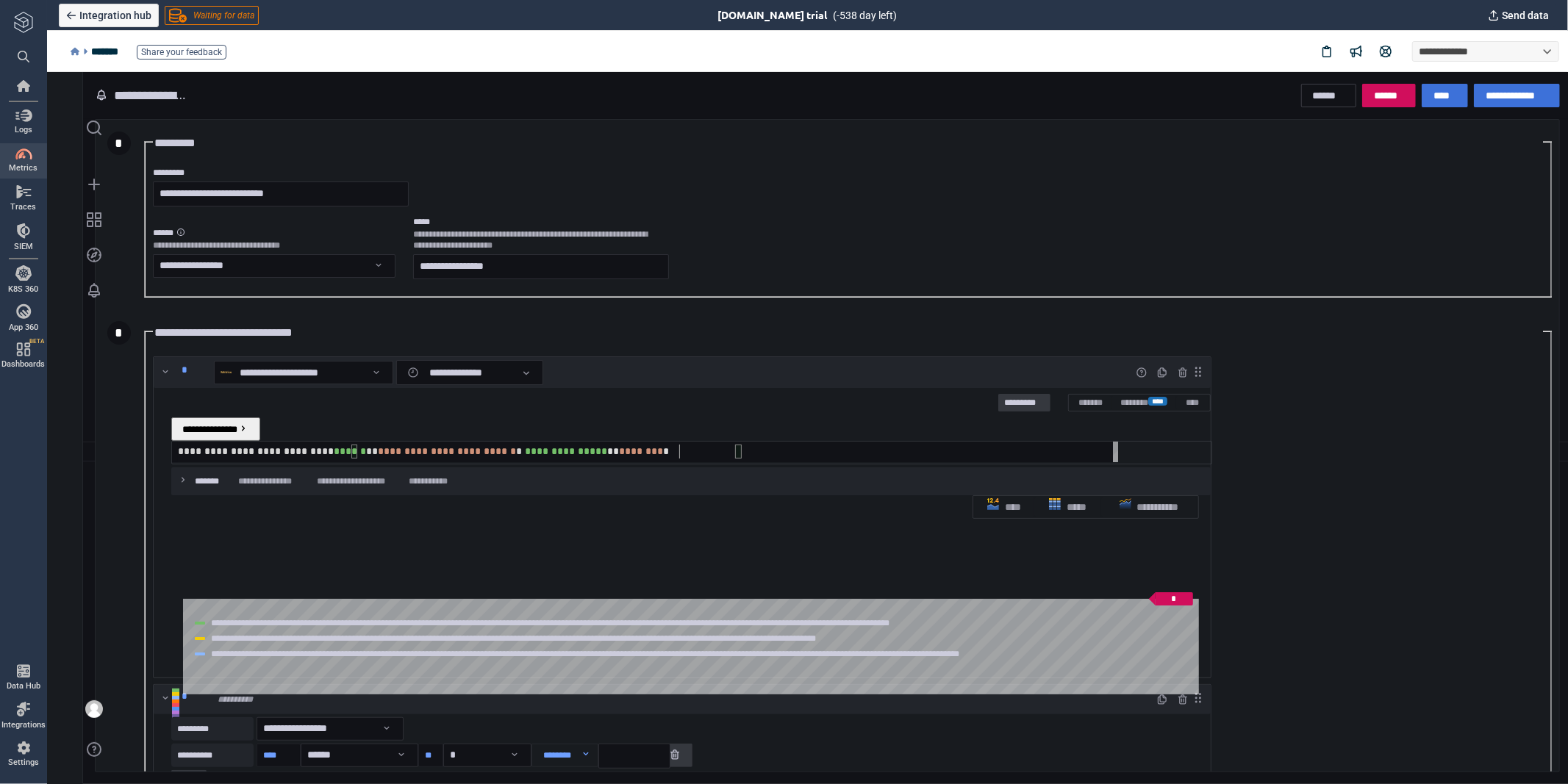 click on "**********" at bounding box center [647, 451] 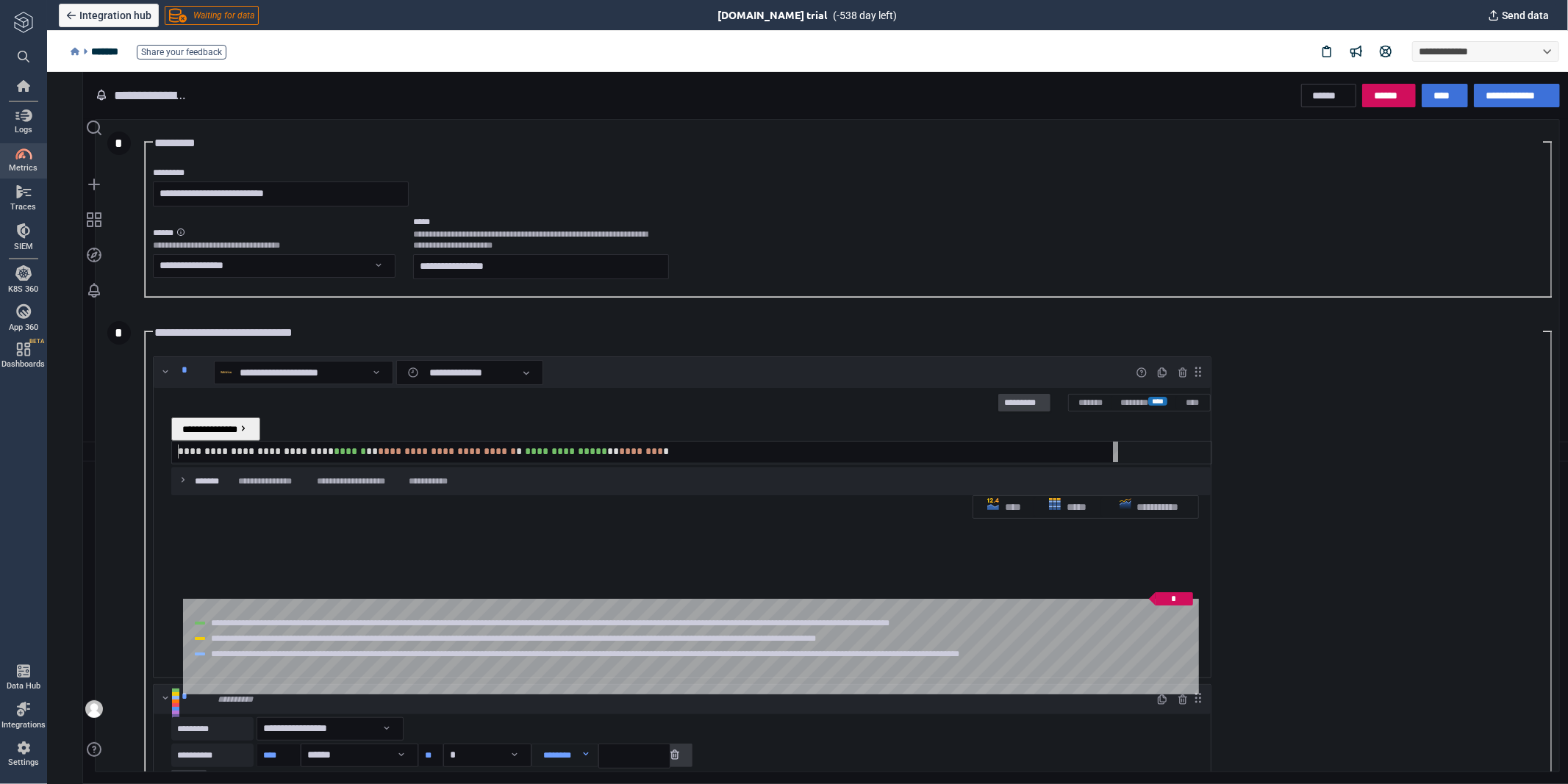 type on "**********" 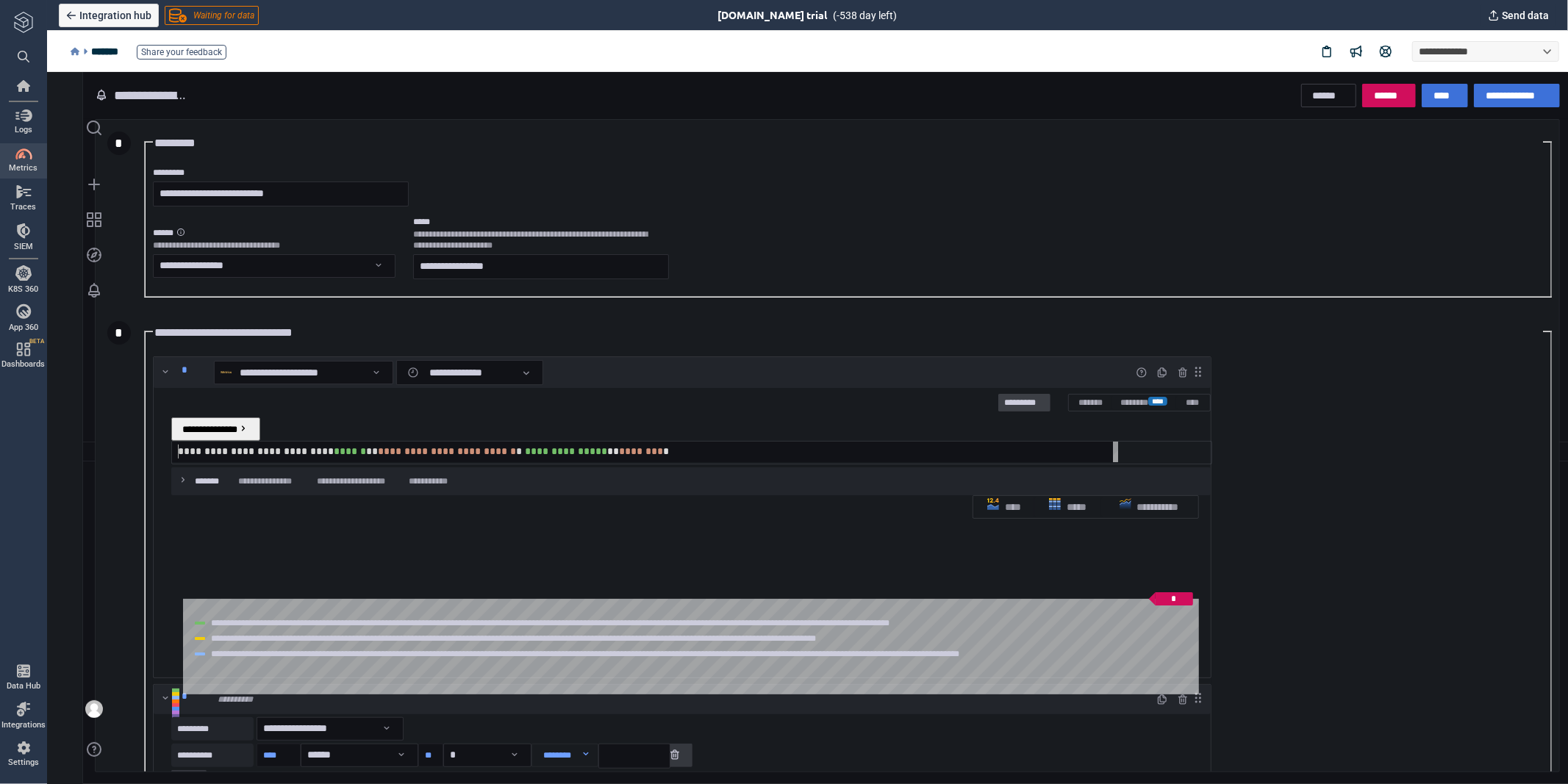 click on "*********" at bounding box center [1023, 403] 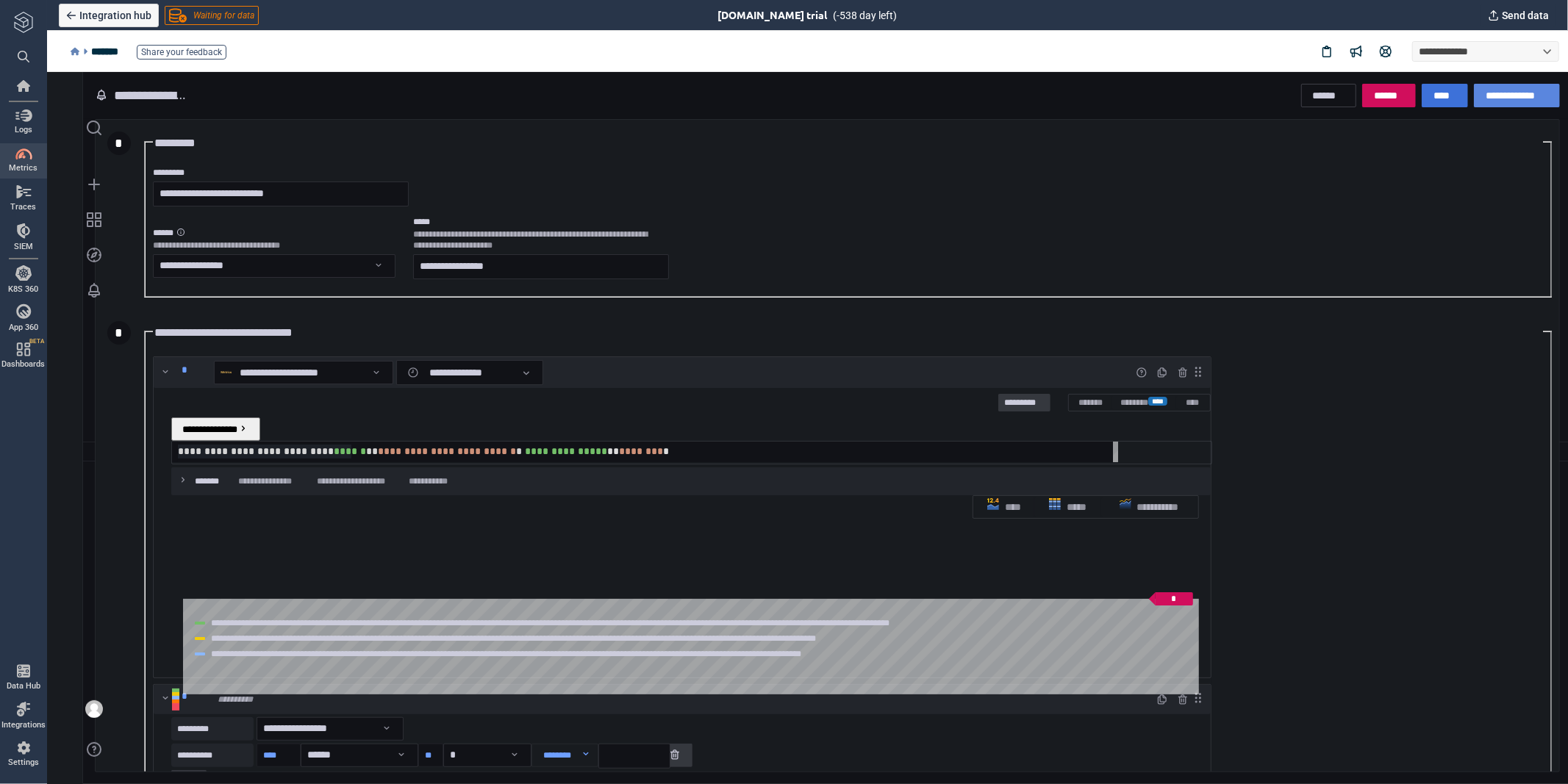 click on "**********" at bounding box center (1516, 95) 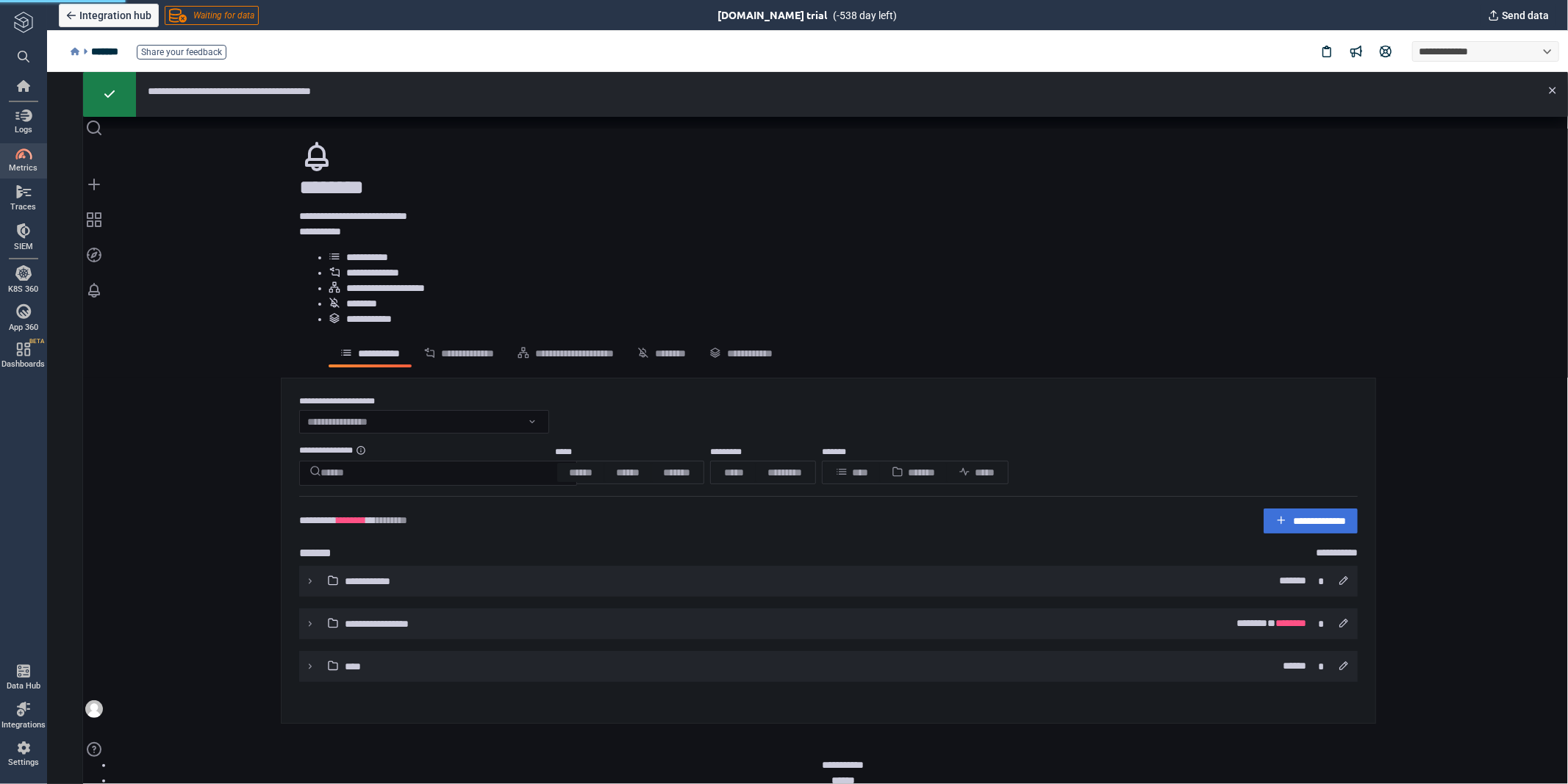 type on "*" 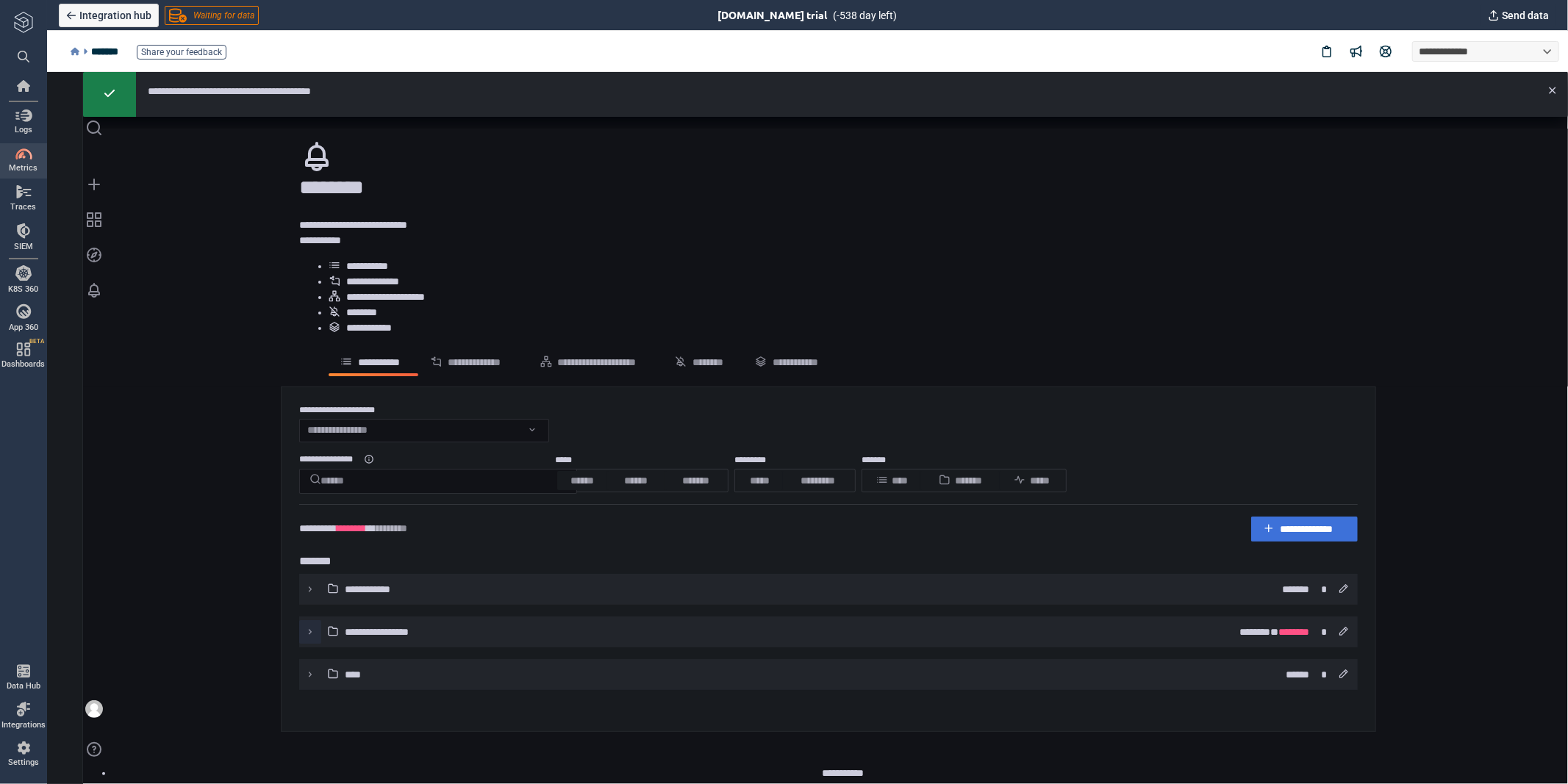 click 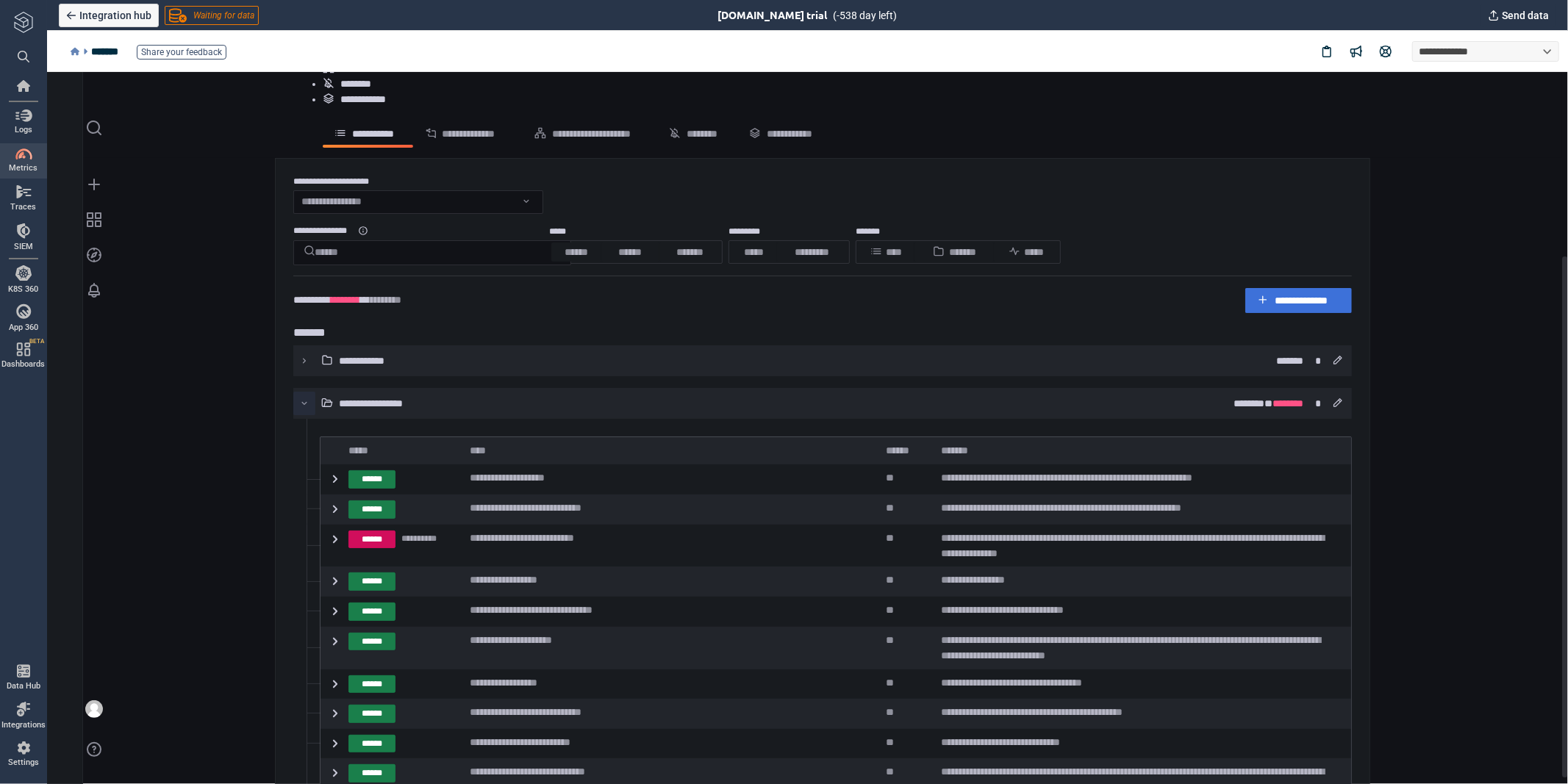 scroll, scrollTop: 259, scrollLeft: 0, axis: vertical 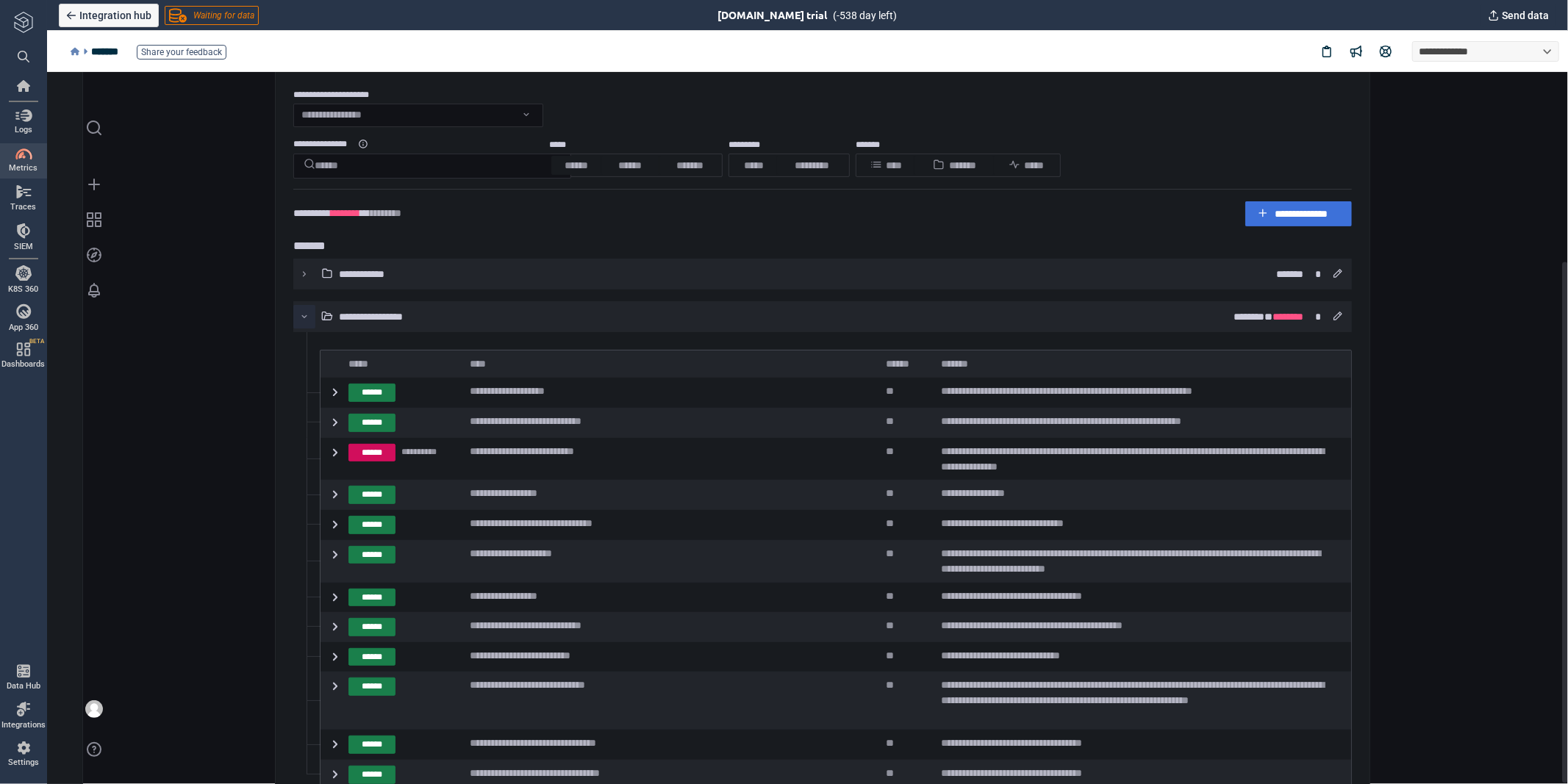 type 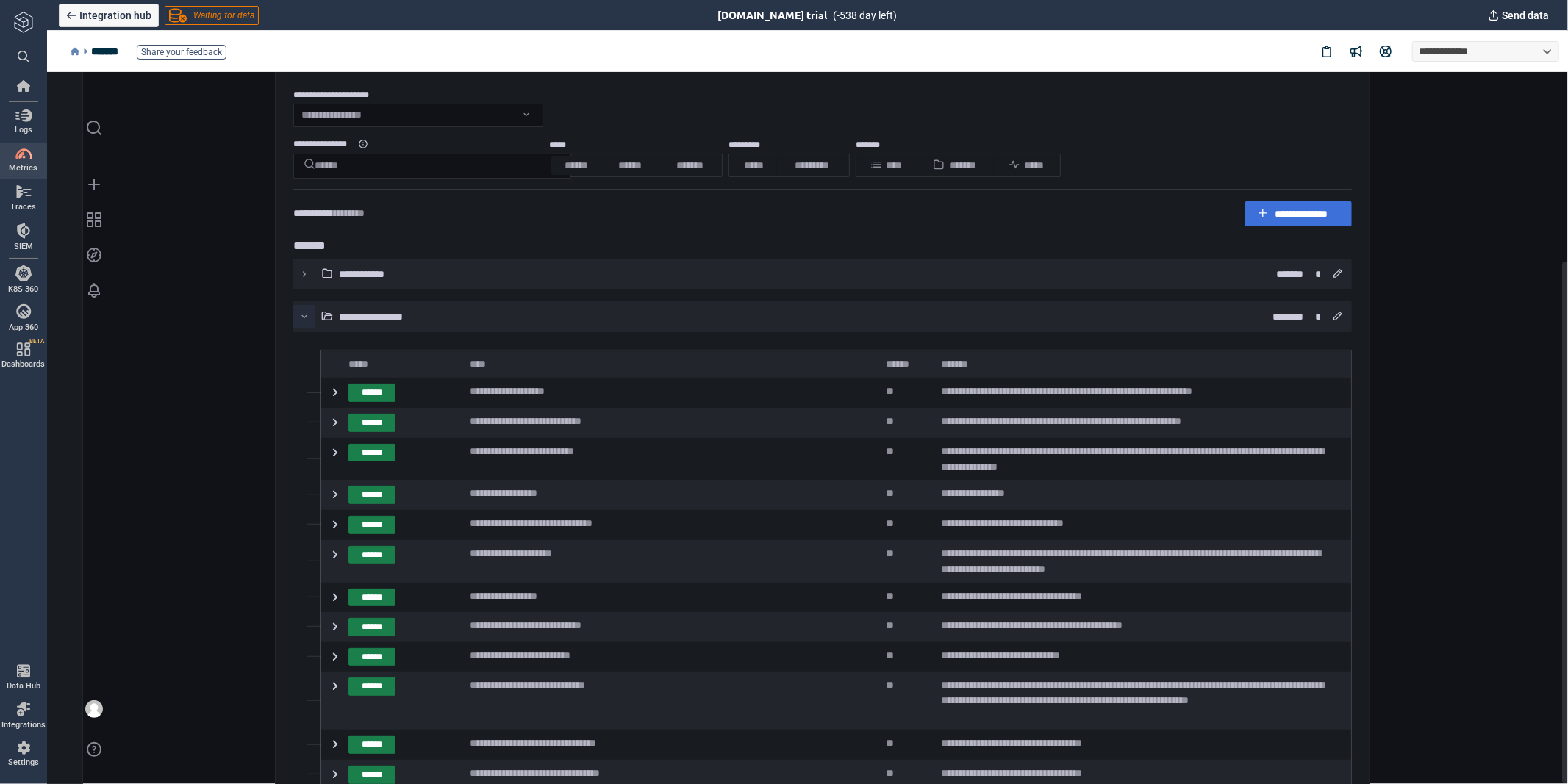 click on "**********" at bounding box center [662, 458] 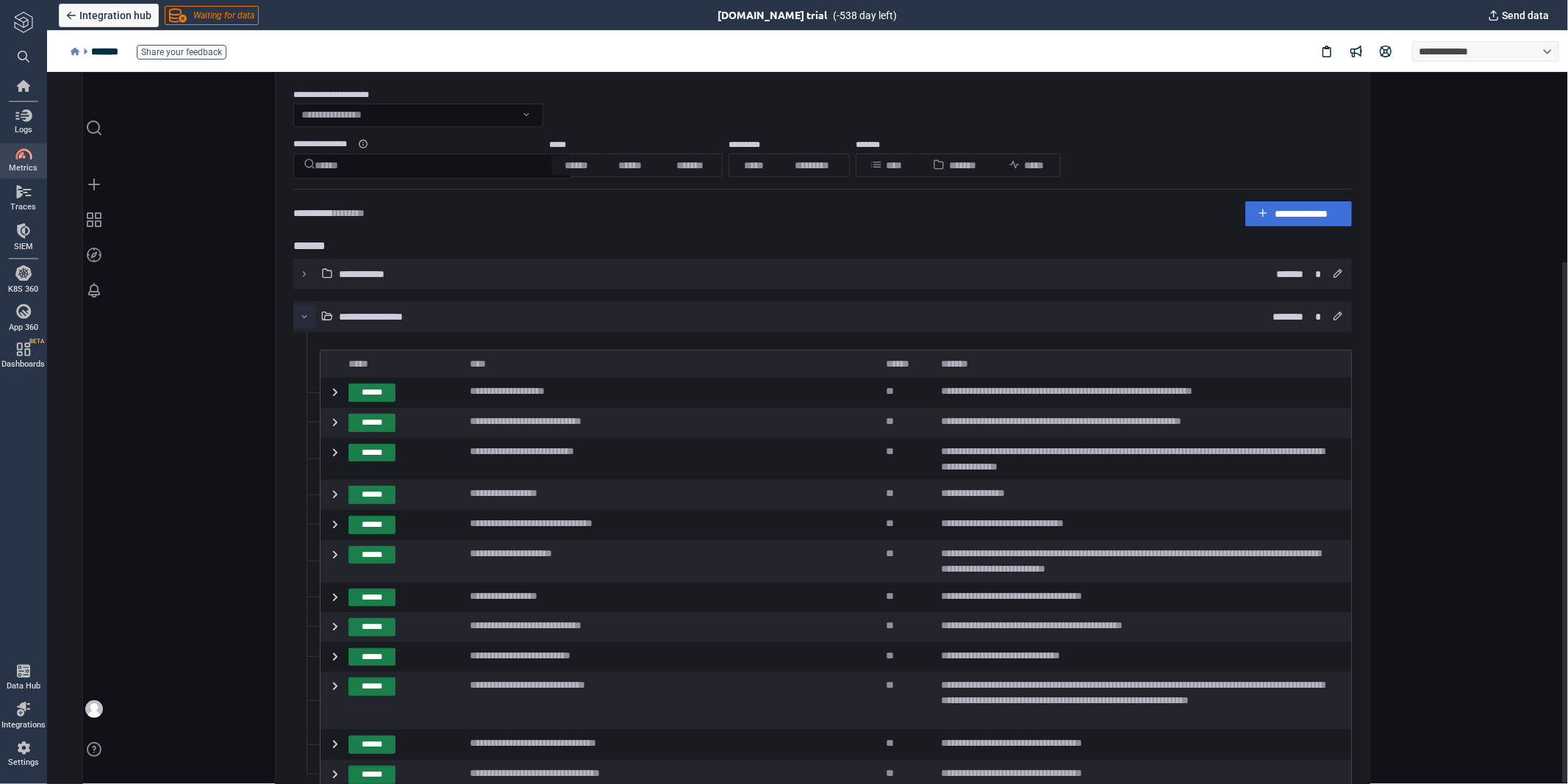 click on "**********" at bounding box center (822, 172) 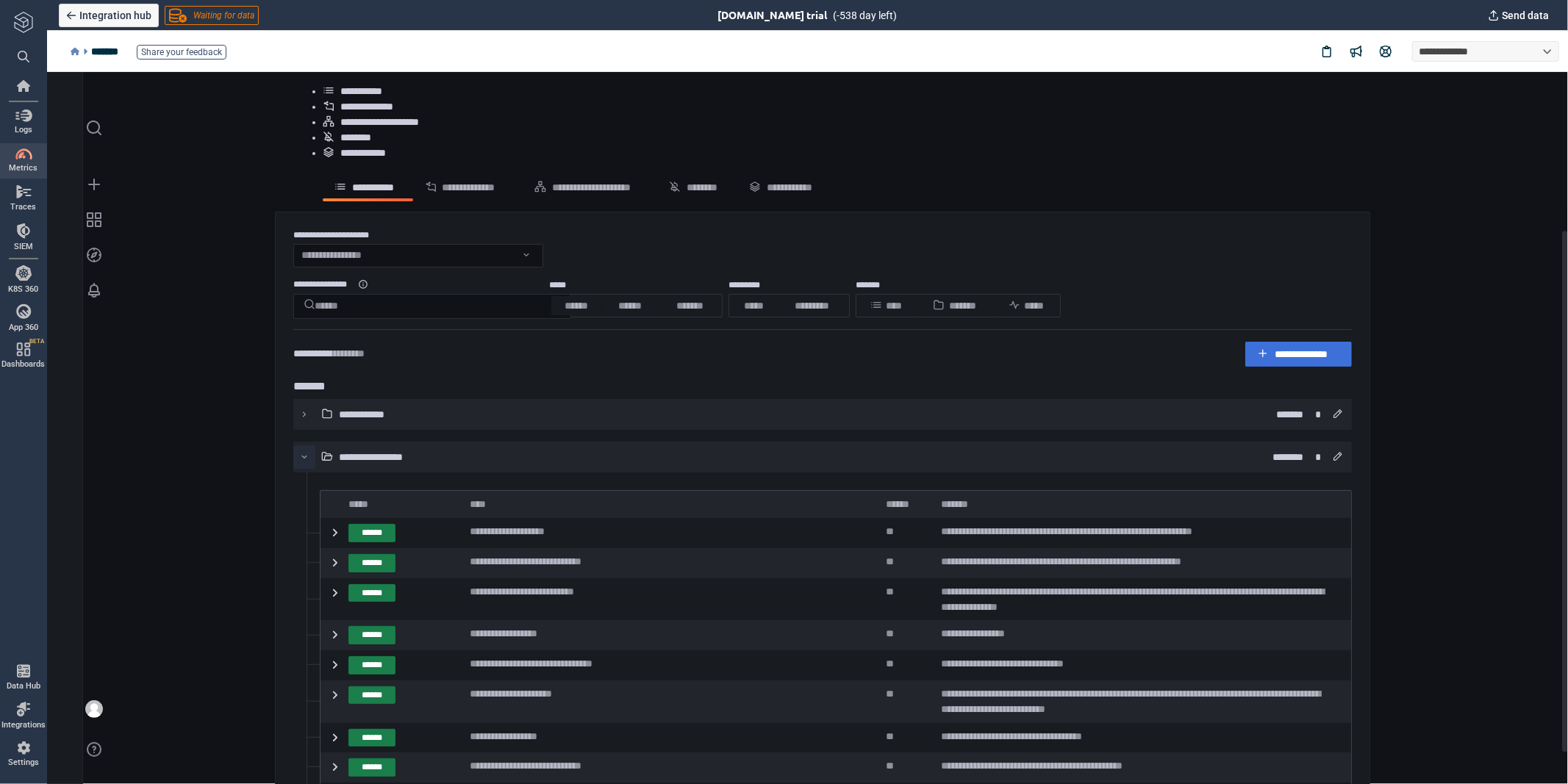 scroll, scrollTop: 0, scrollLeft: 0, axis: both 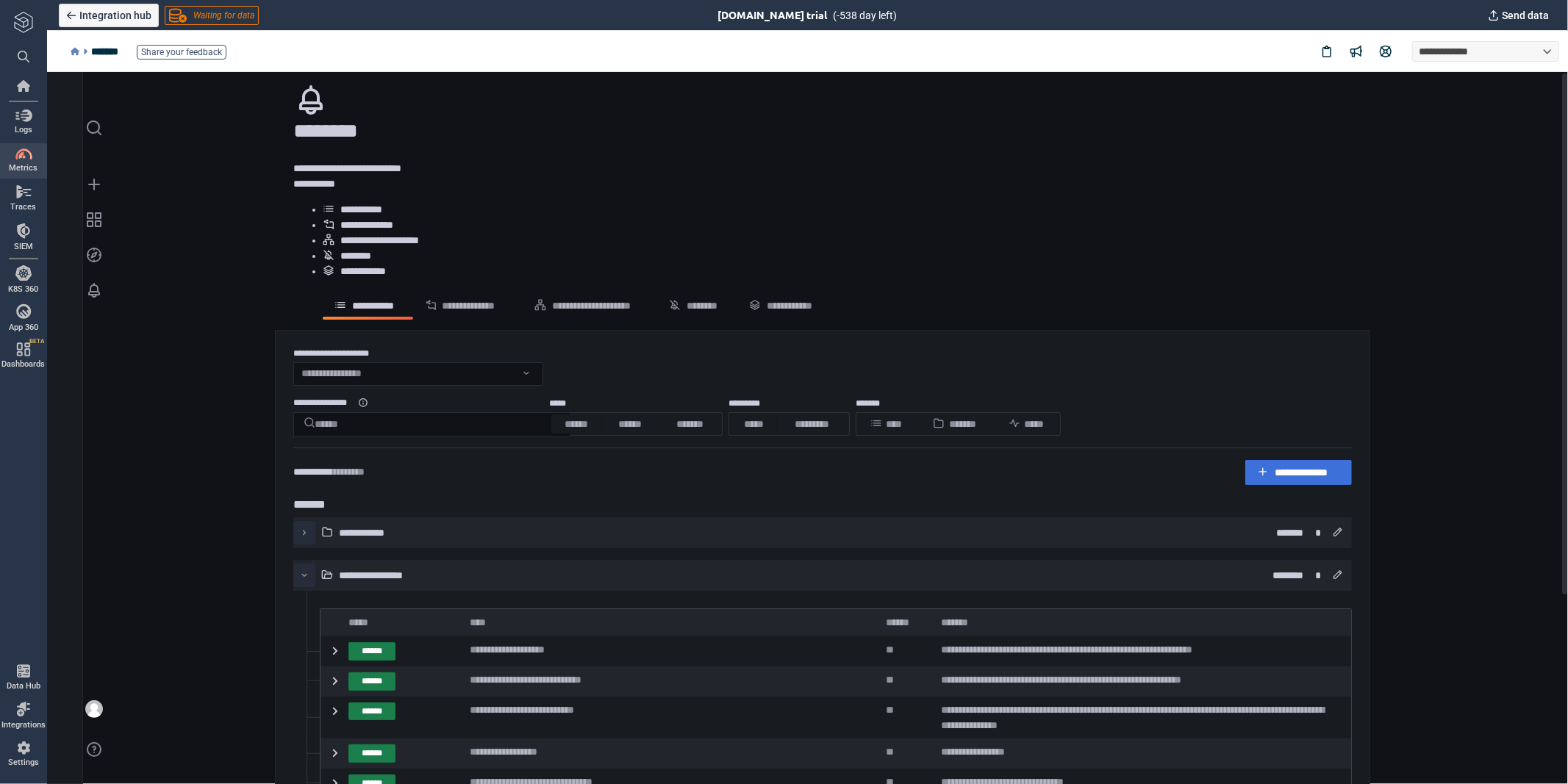 click 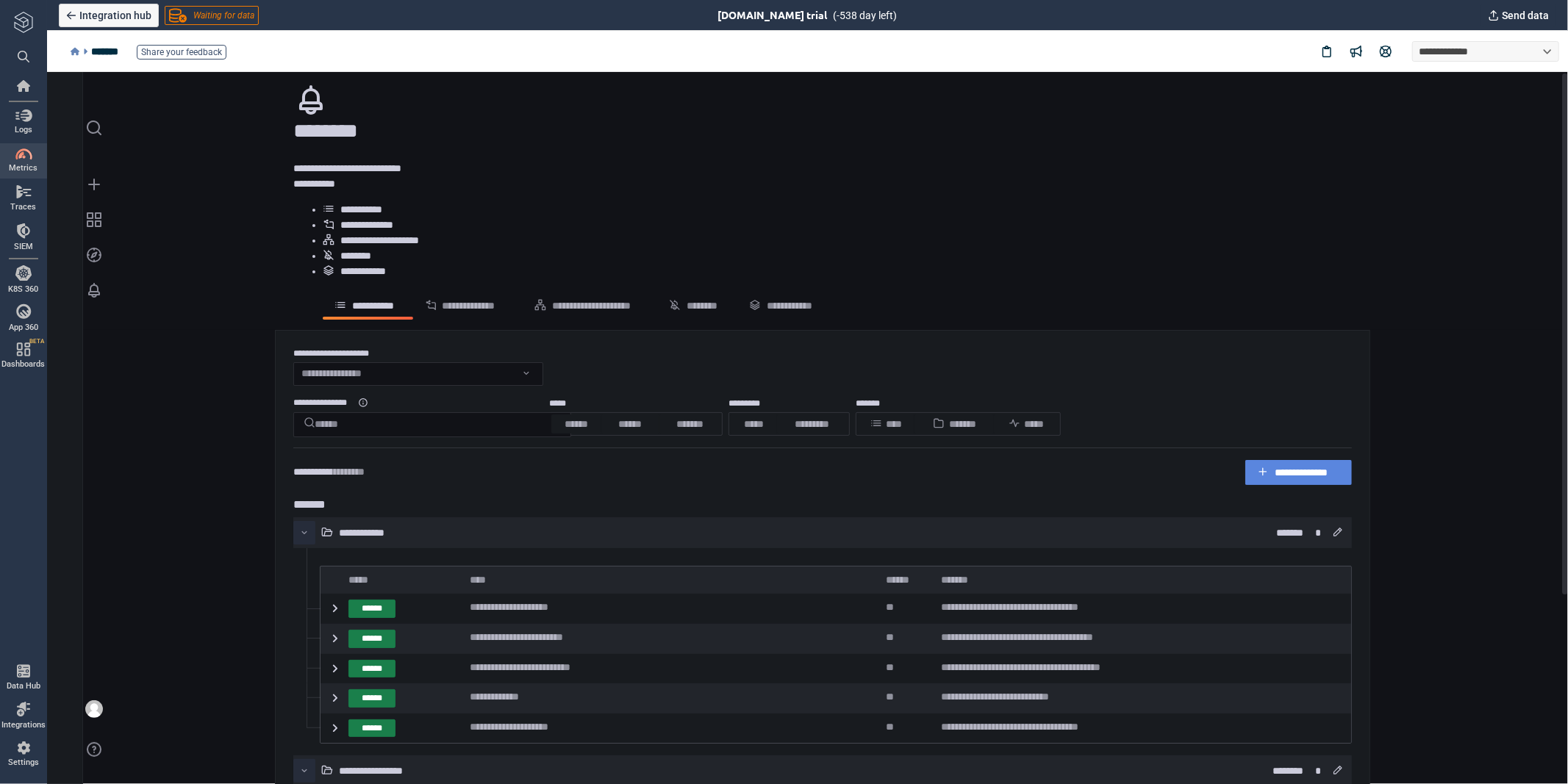 click on "**********" at bounding box center (1306, 472) 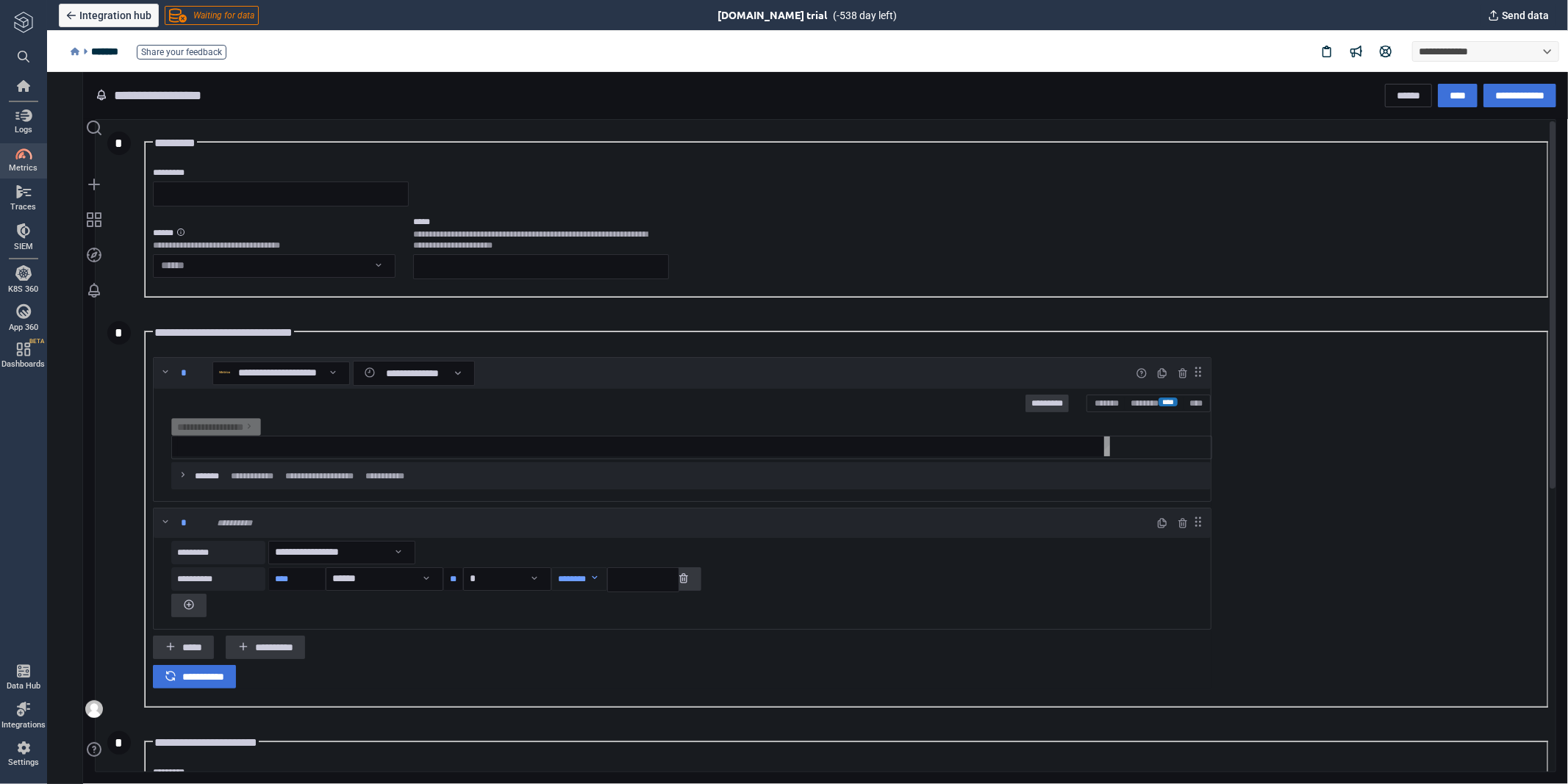 type on "*" 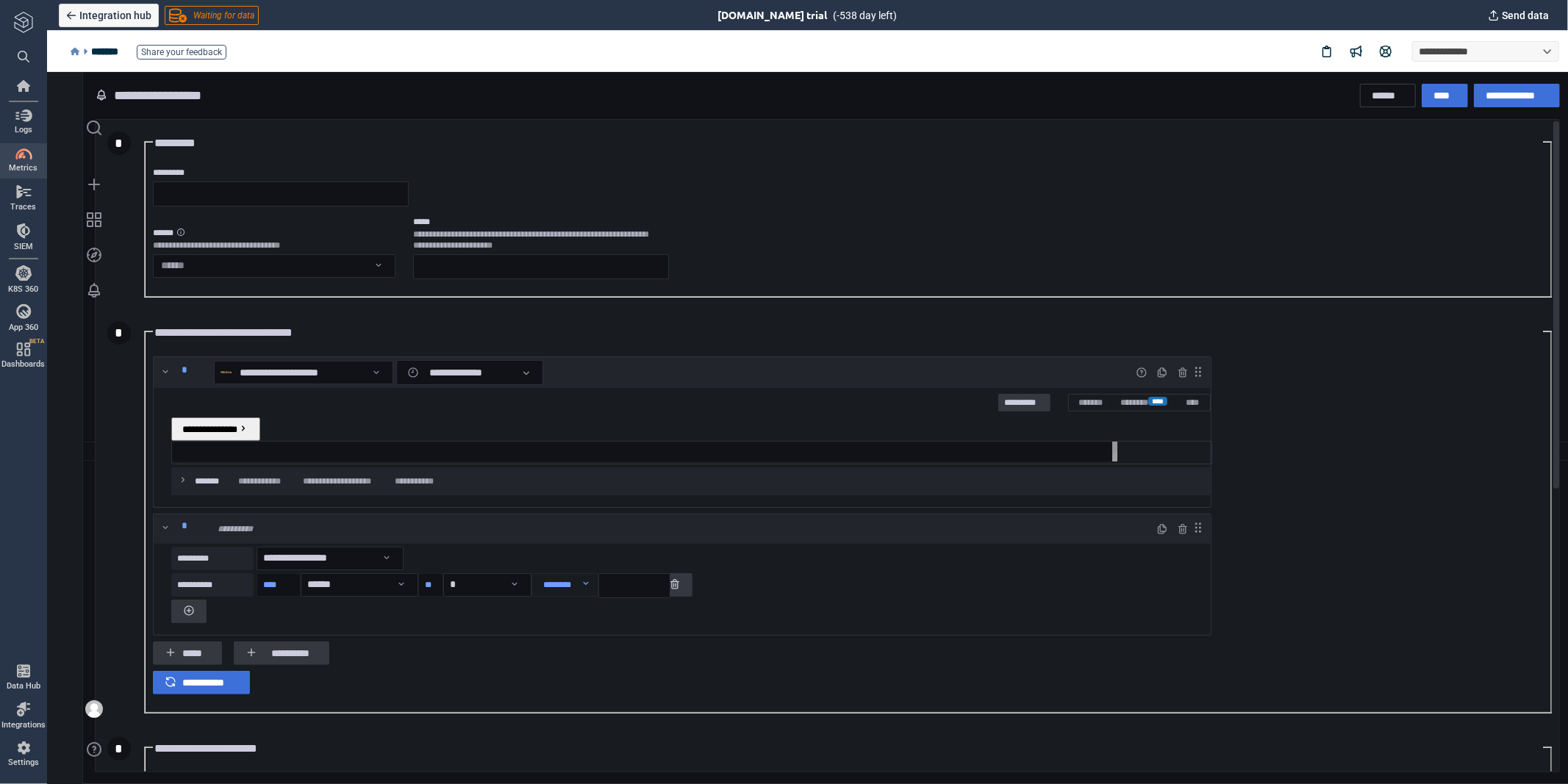 click at bounding box center (647, 450) 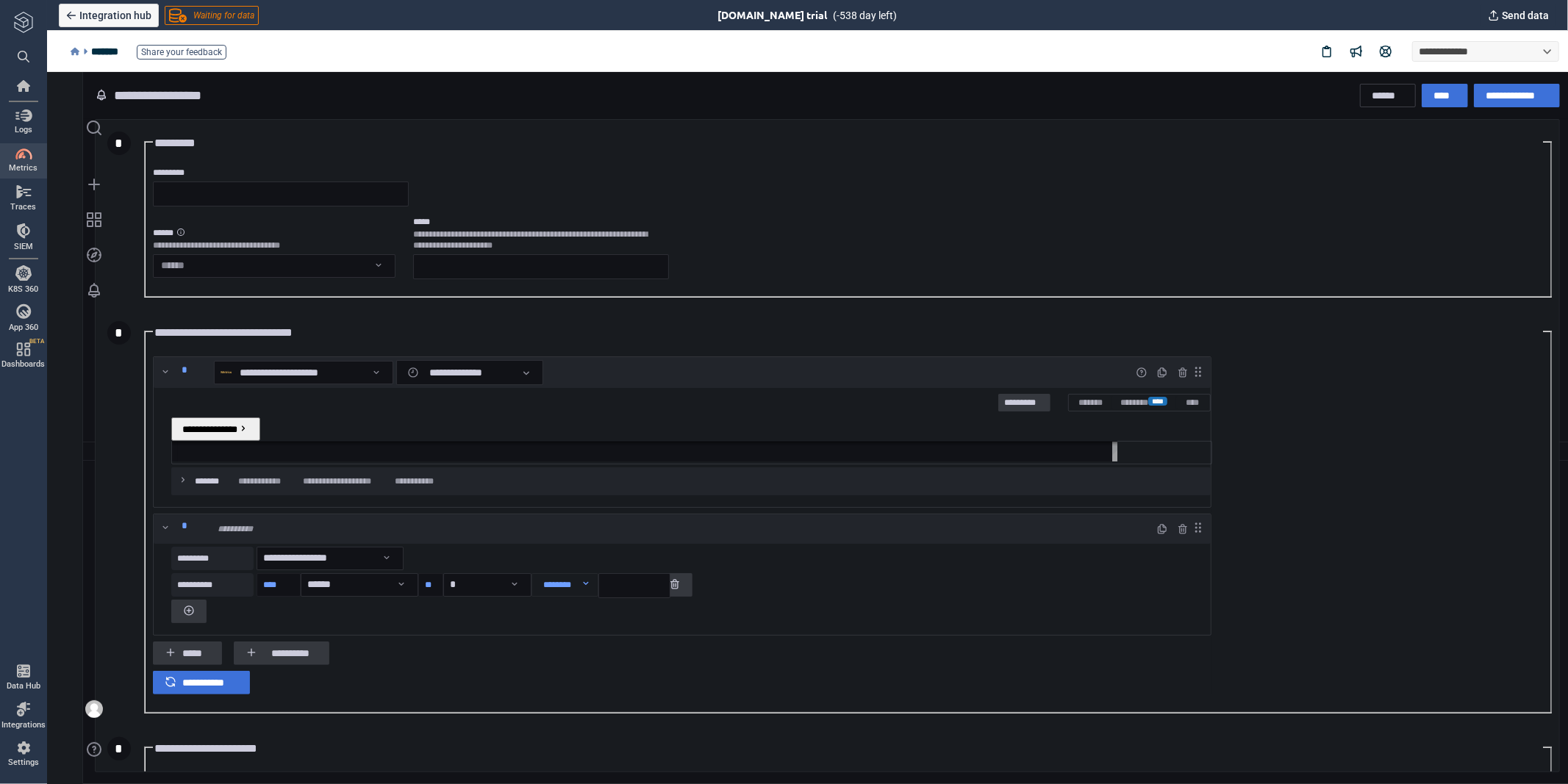 paste on "**********" 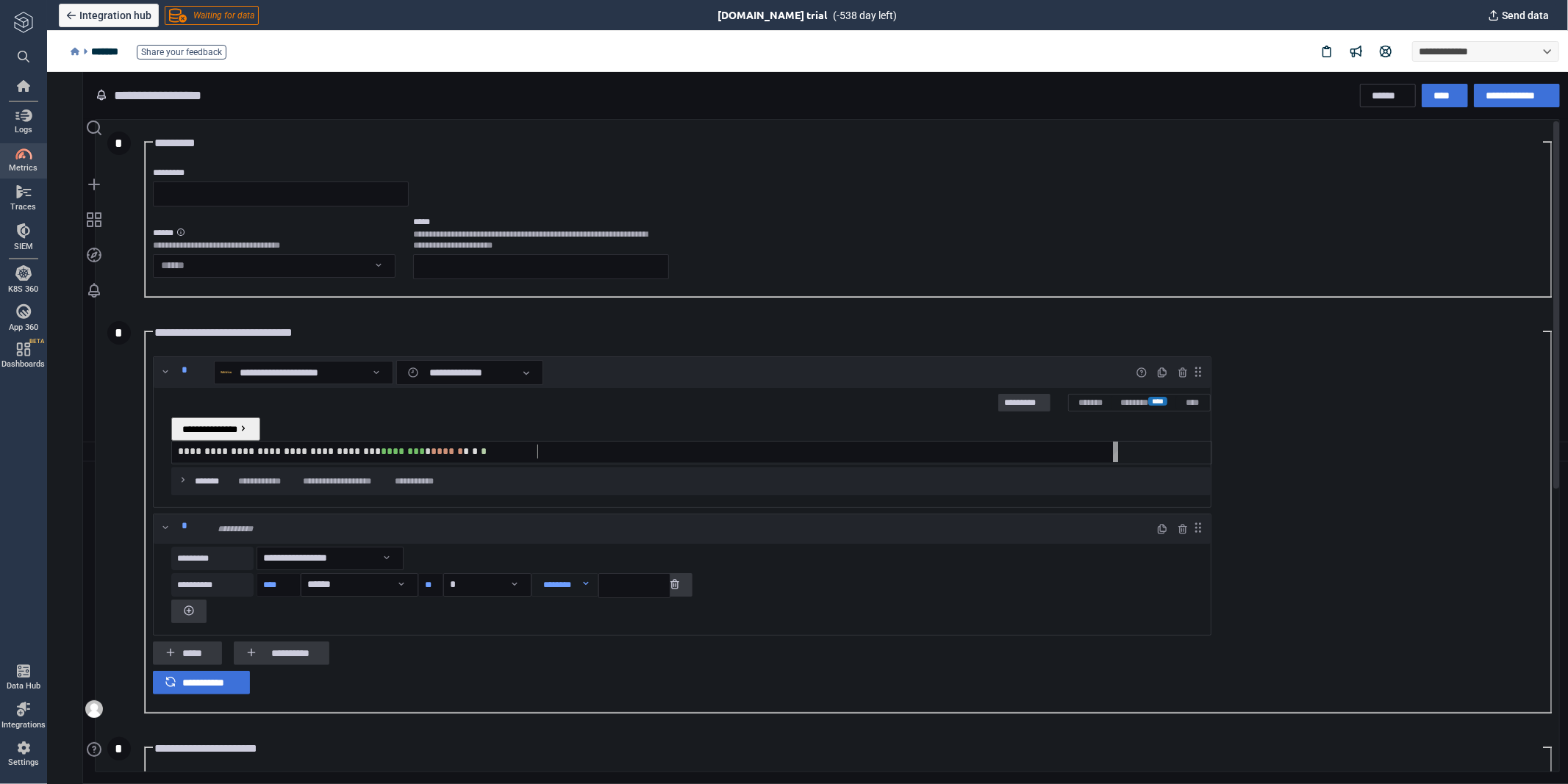 click at bounding box center [690, 415] 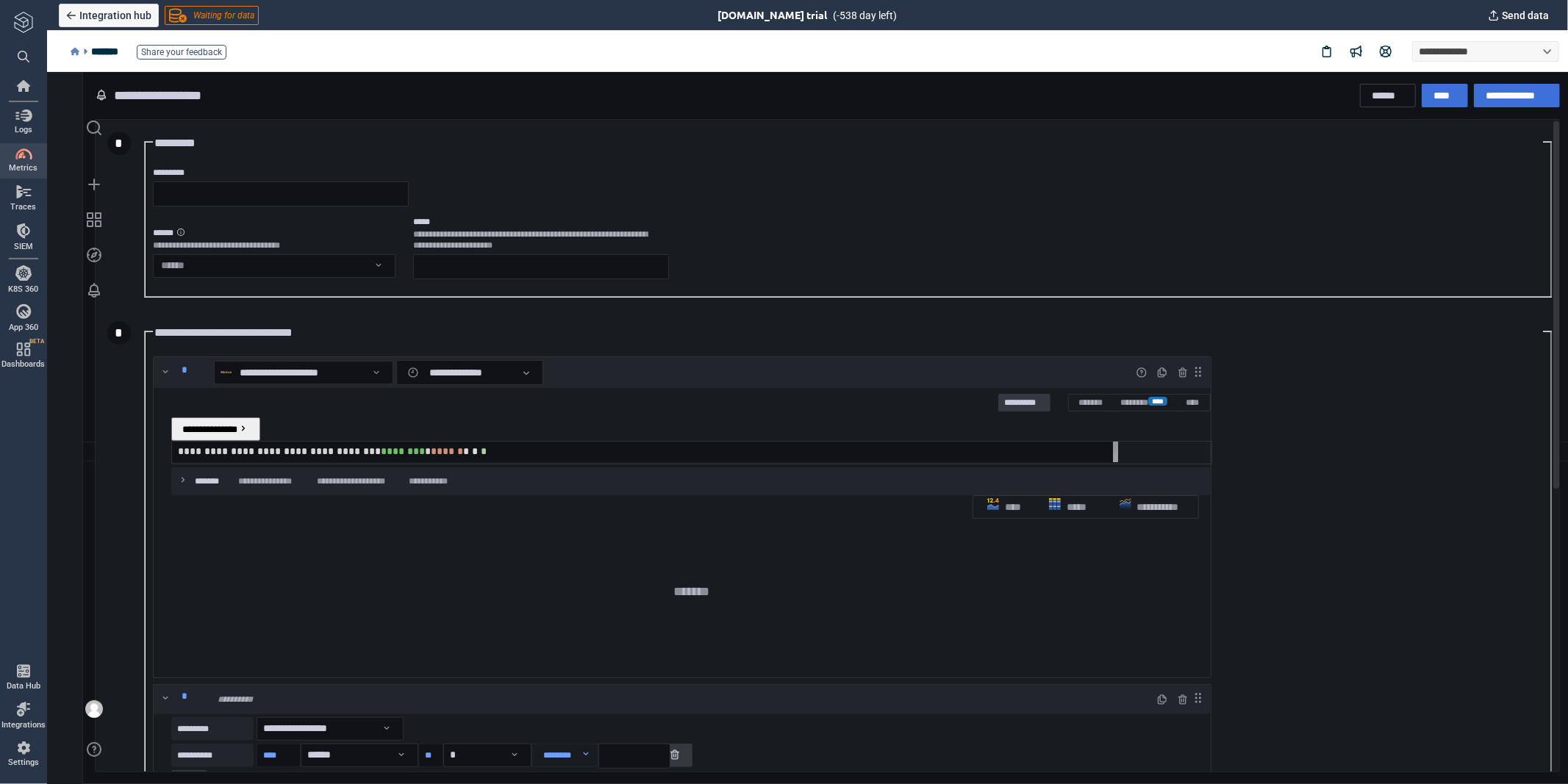 scroll, scrollTop: 6, scrollLeft: 7, axis: both 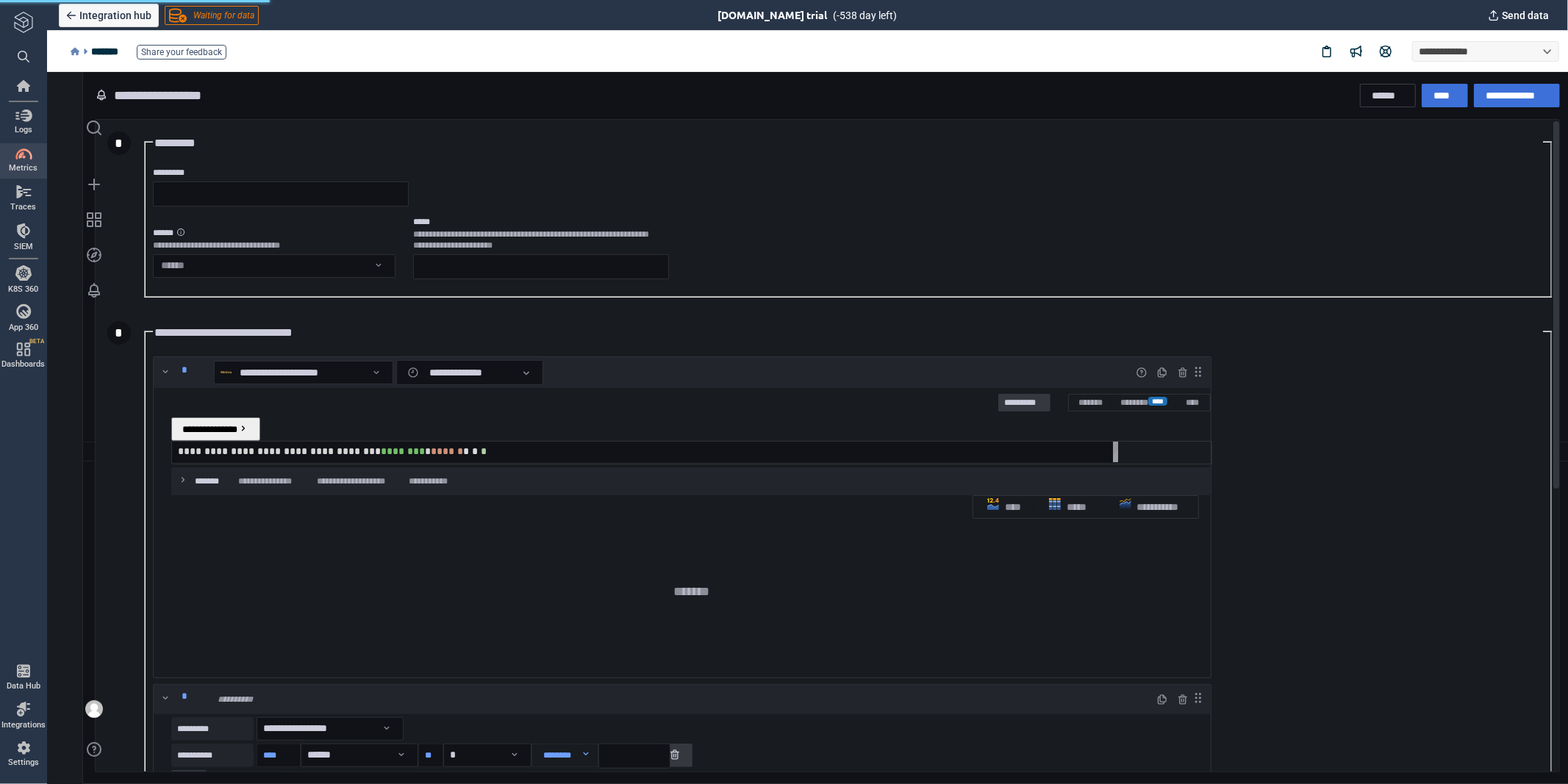 click on "*" at bounding box center [465, 450] 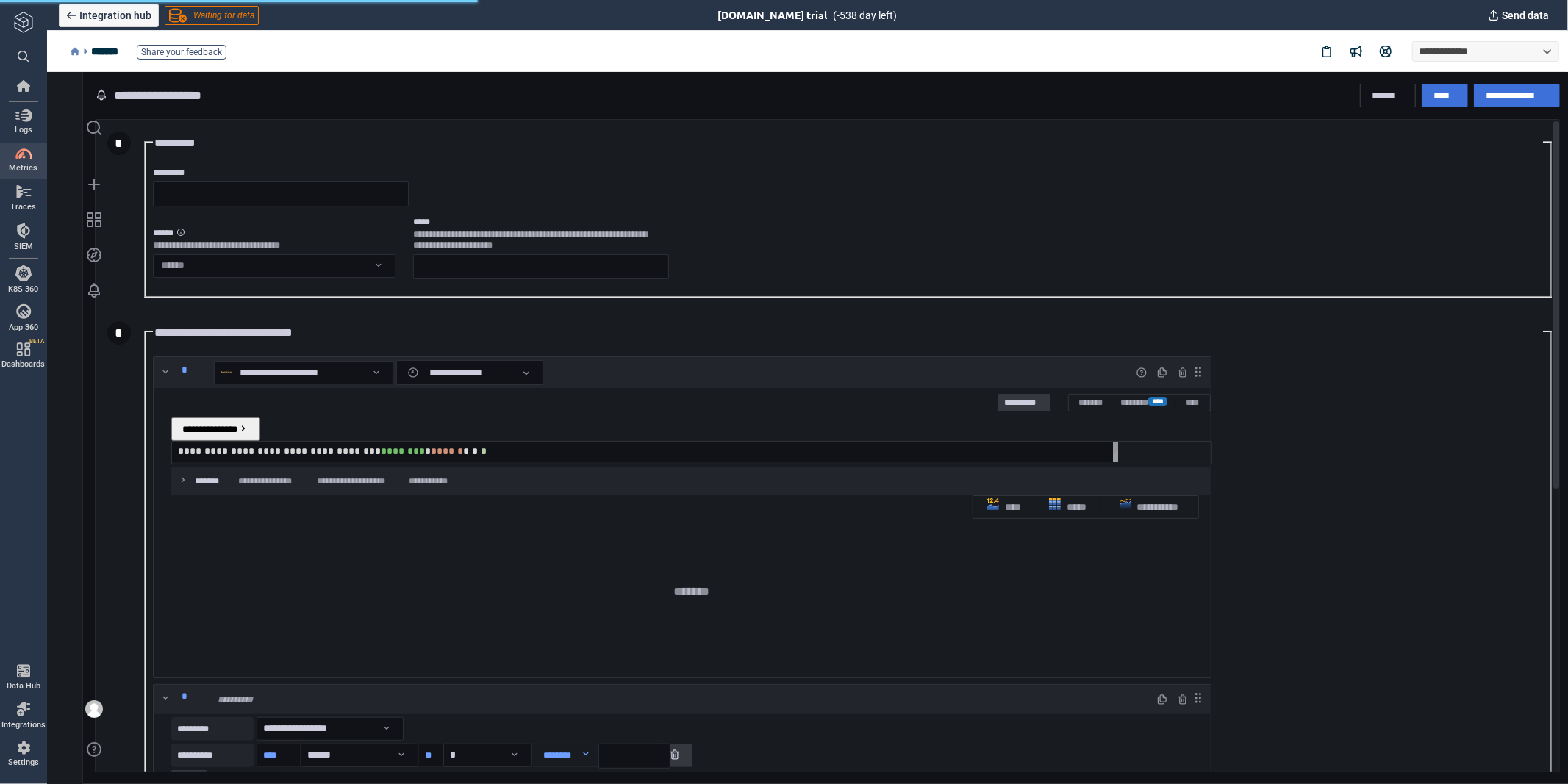 scroll, scrollTop: 0, scrollLeft: 357, axis: horizontal 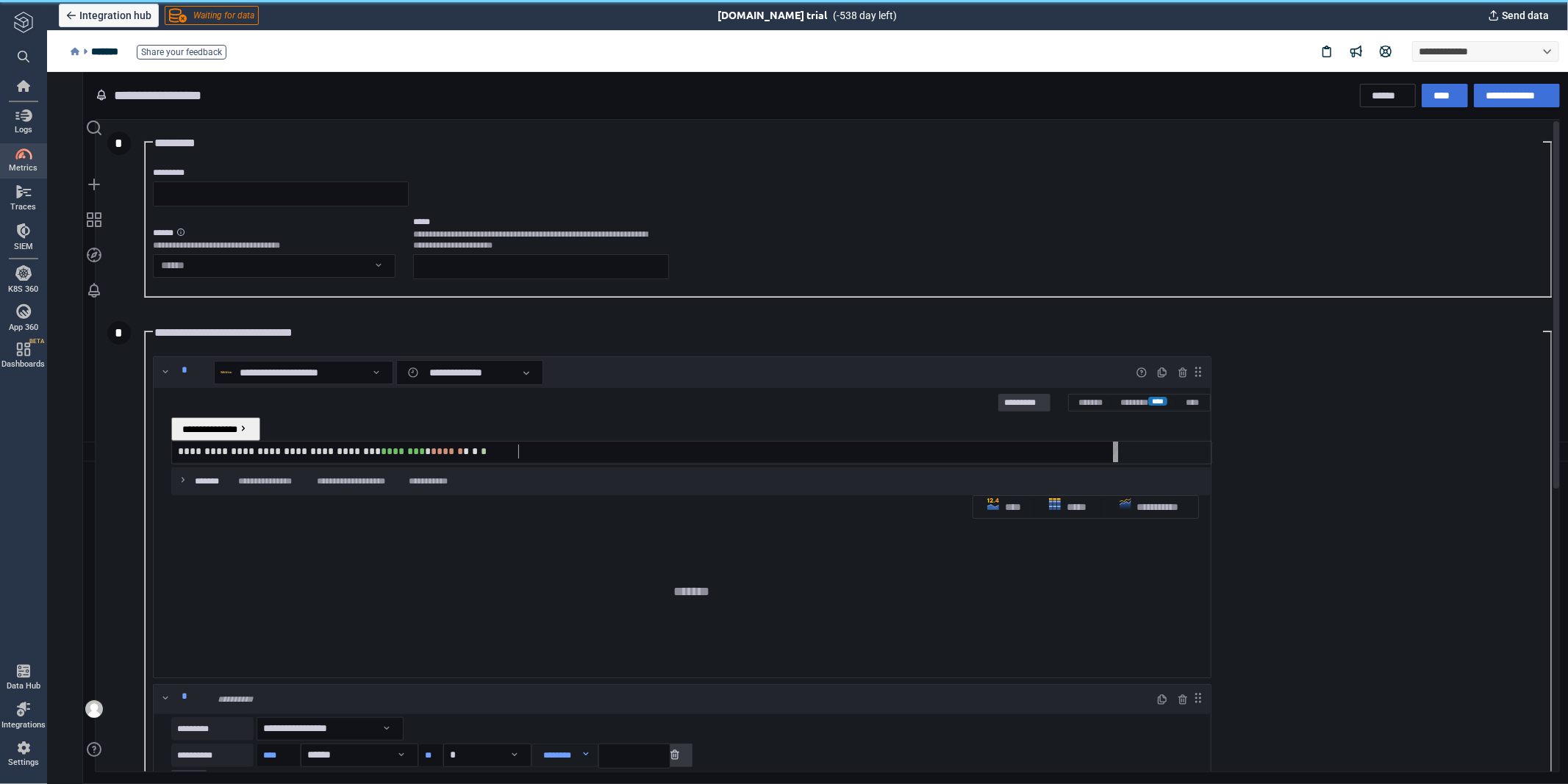 click on "*" at bounding box center [474, 450] 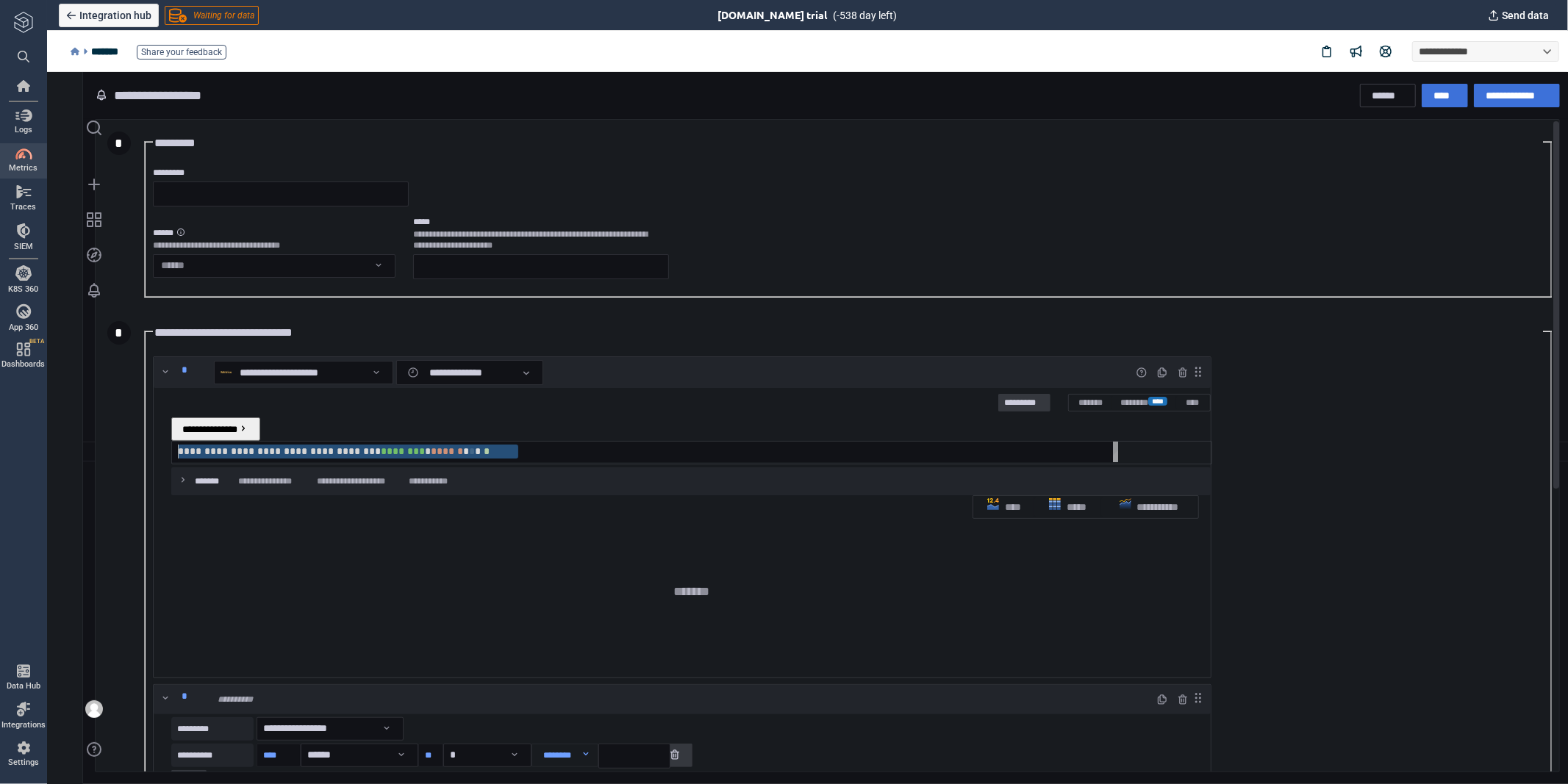 drag, startPoint x: 595, startPoint y: 410, endPoint x: 651, endPoint y: 417, distance: 56.4358 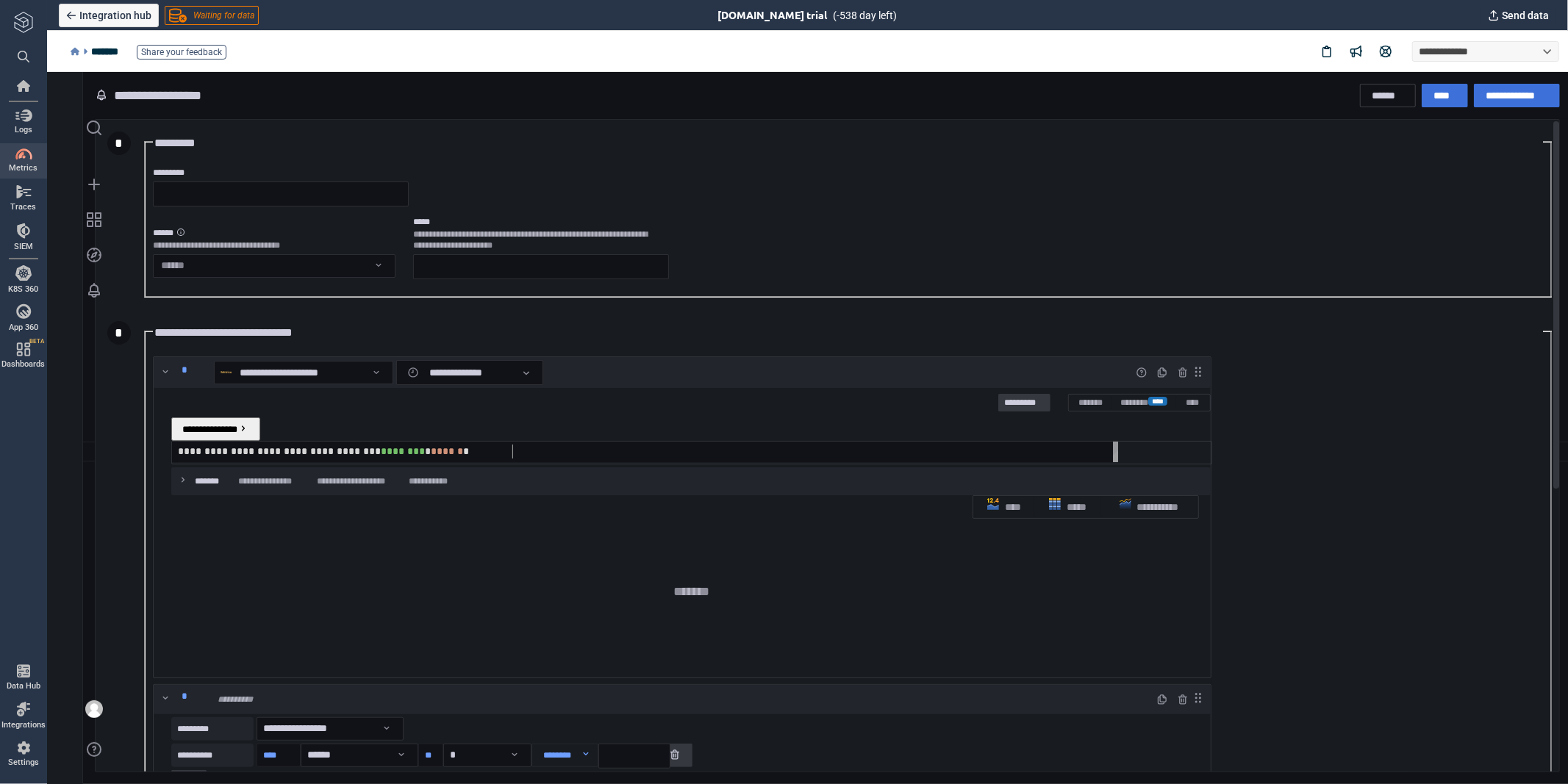 scroll, scrollTop: 0, scrollLeft: 333, axis: horizontal 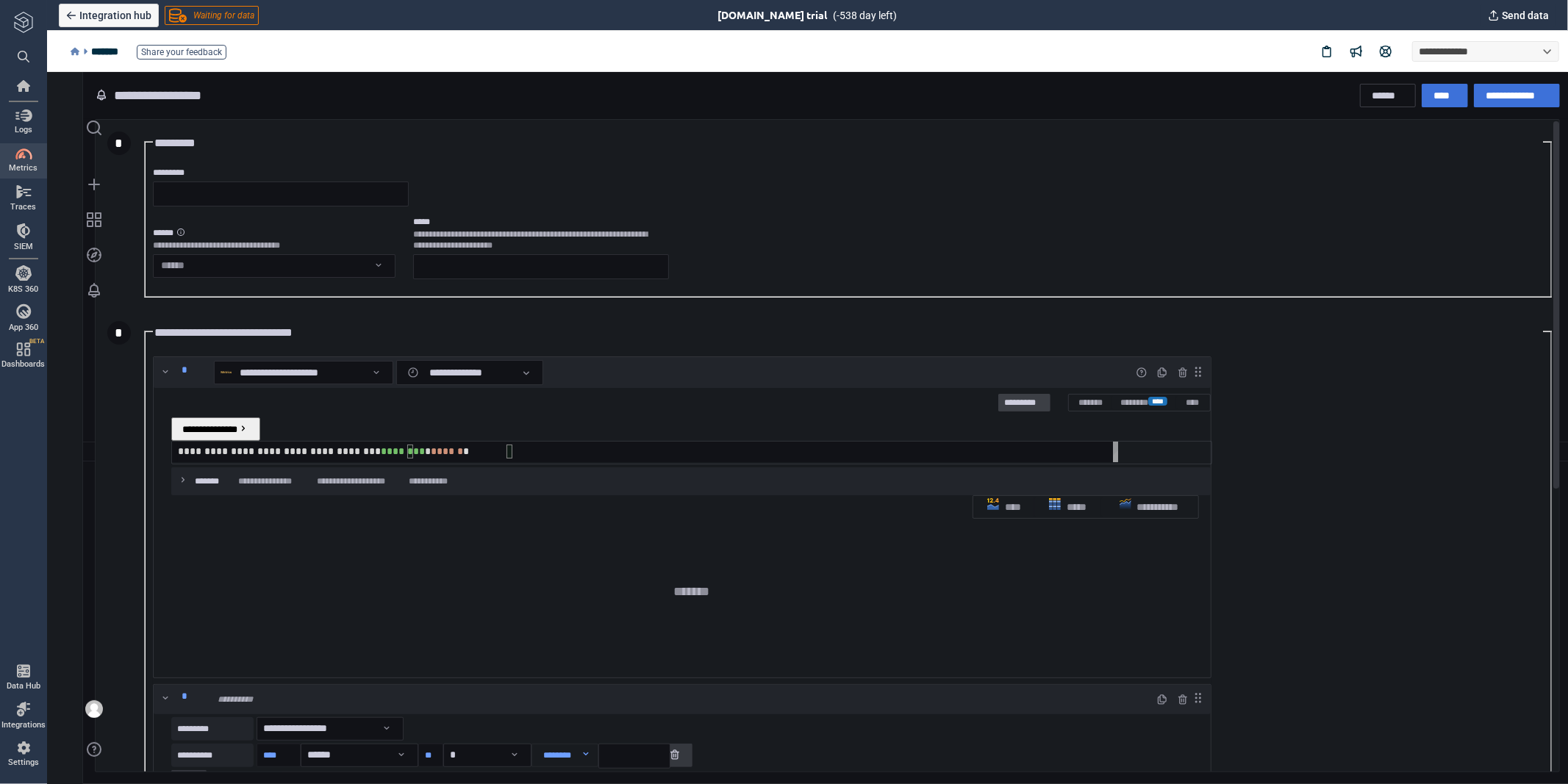 click on "*********" at bounding box center [1023, 403] 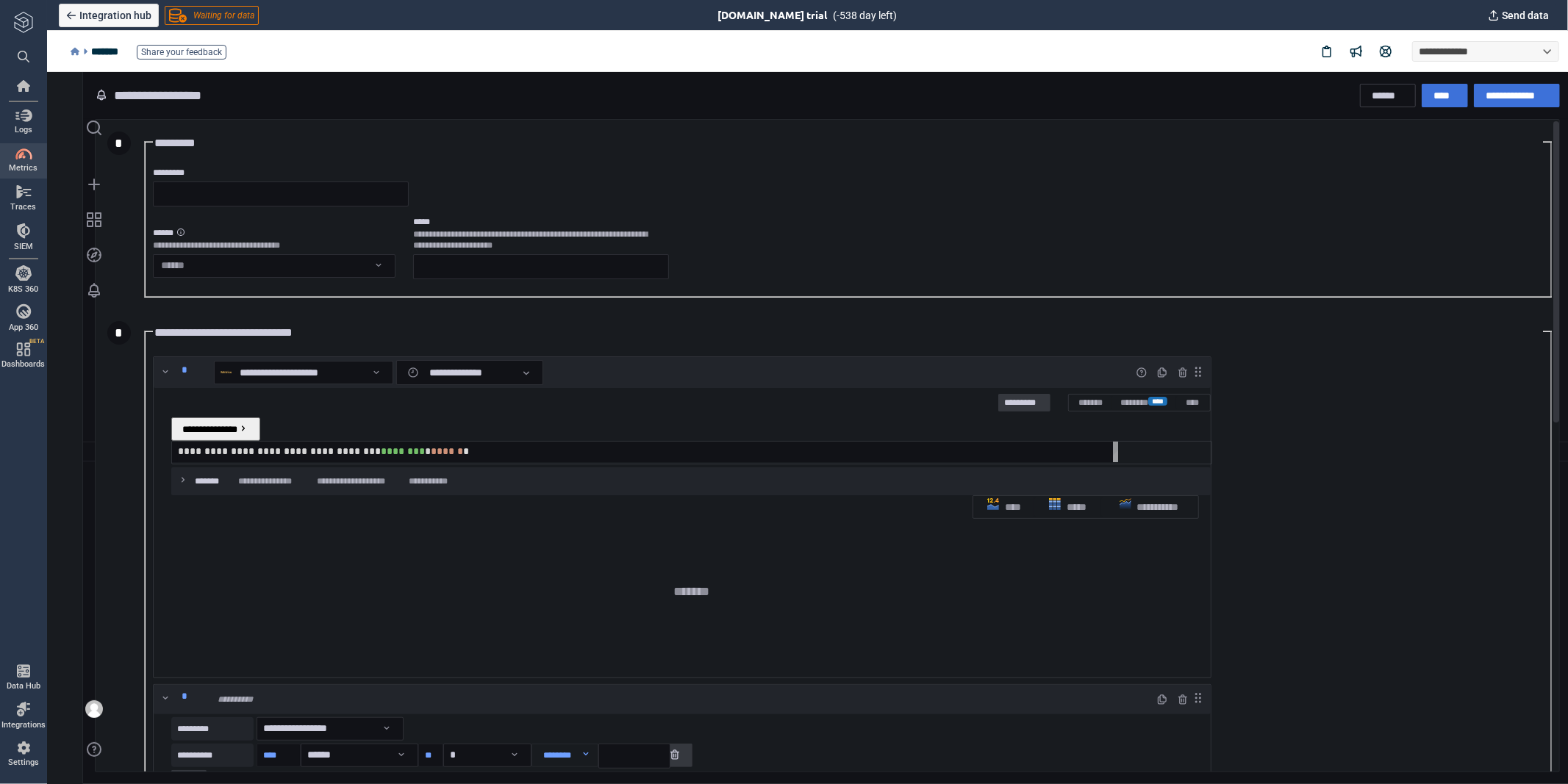 click on "******" at bounding box center (446, 450) 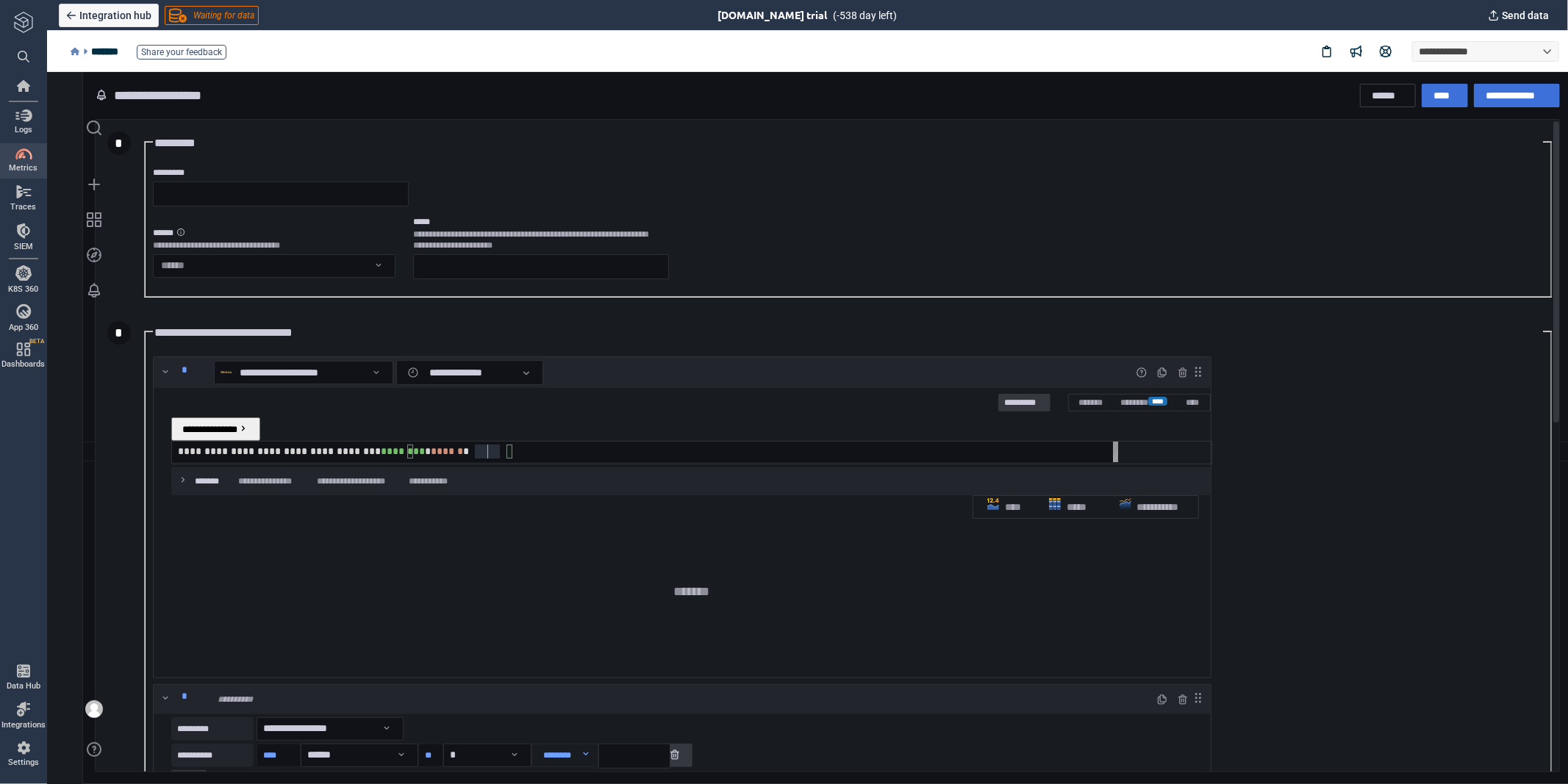 click on "******" at bounding box center (446, 450) 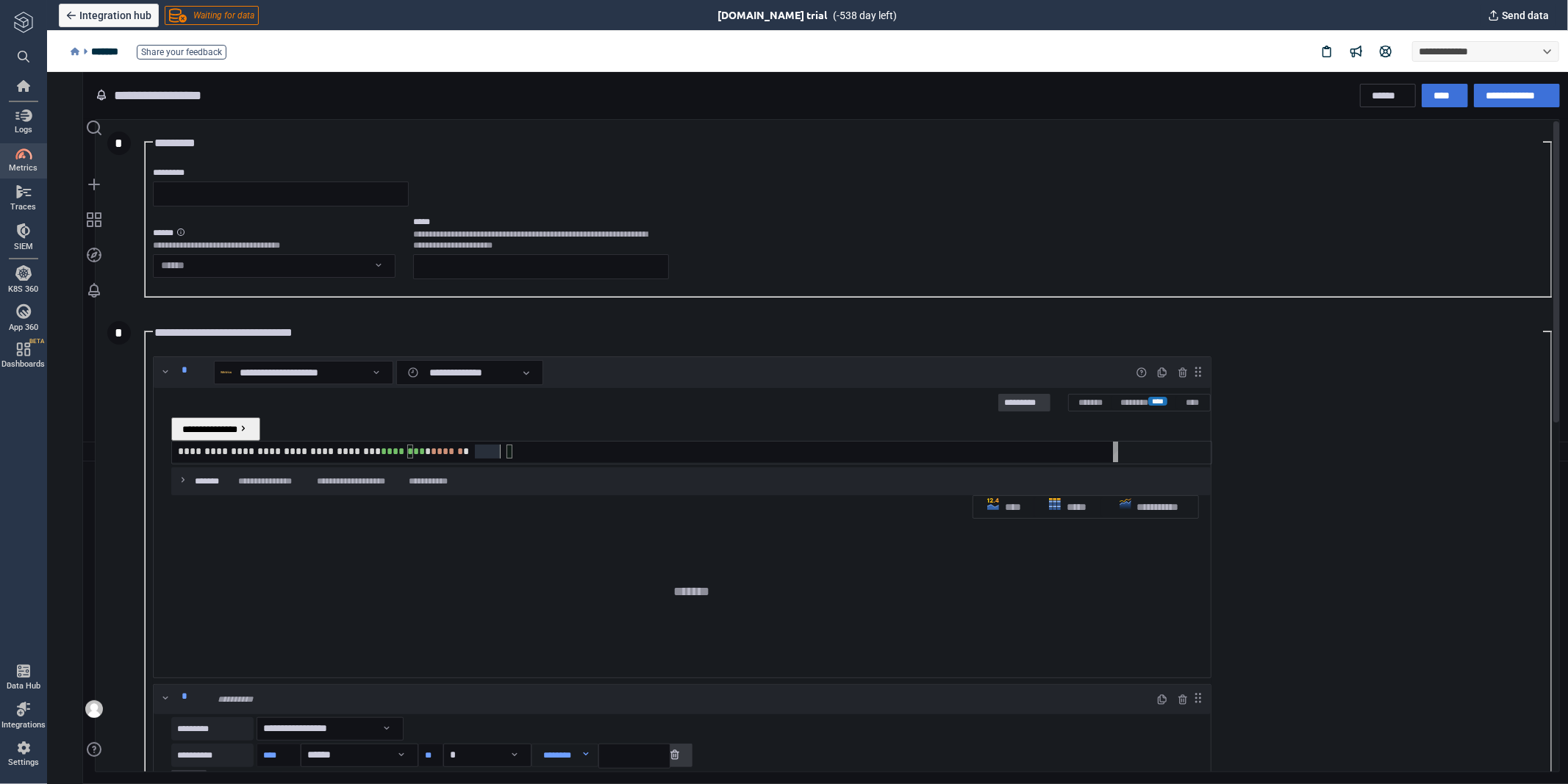 click on "********" at bounding box center [402, 450] 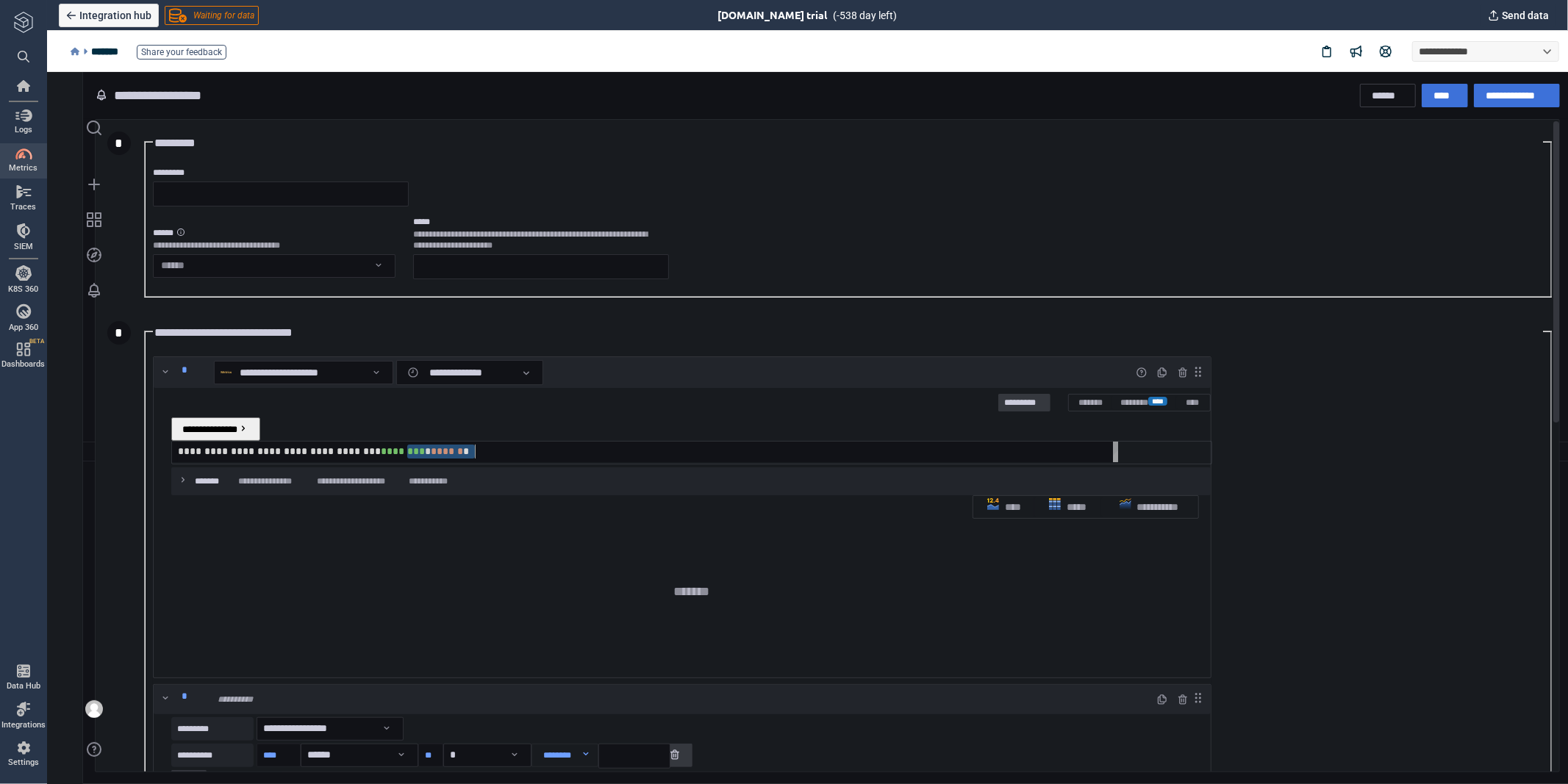 drag, startPoint x: 490, startPoint y: 411, endPoint x: 561, endPoint y: 411, distance: 71 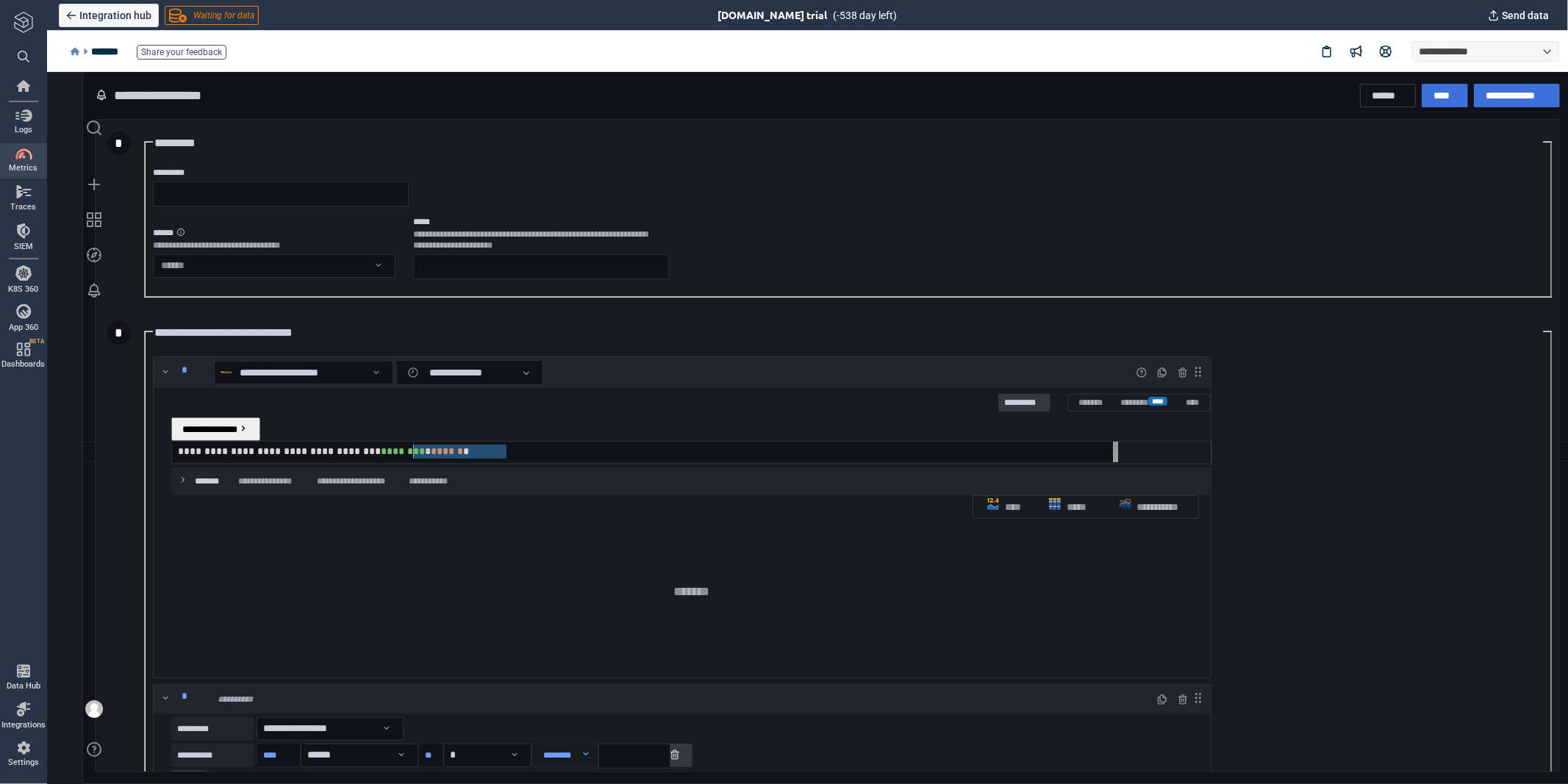 drag, startPoint x: 586, startPoint y: 413, endPoint x: 495, endPoint y: 414, distance: 91.00549 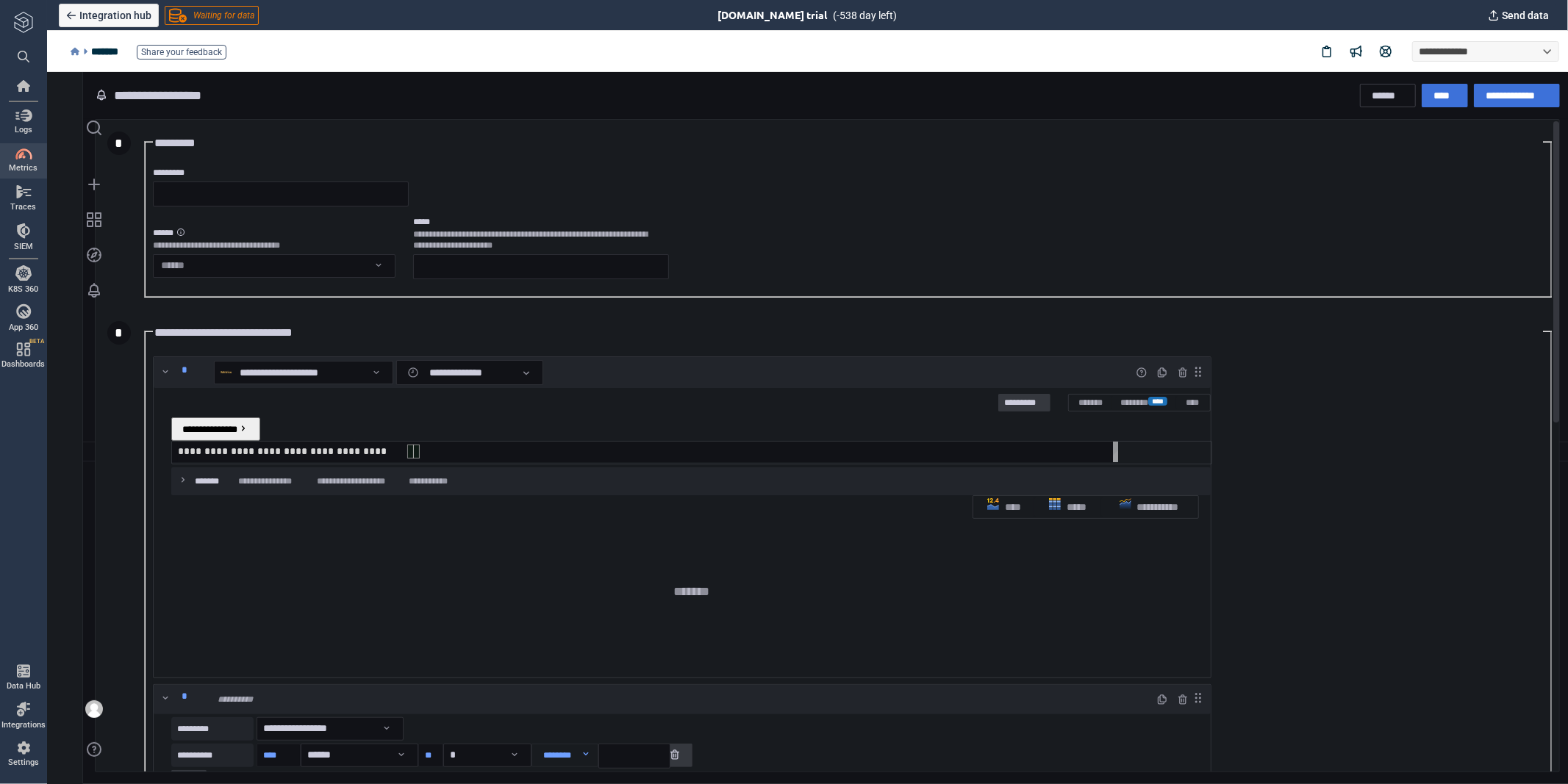 scroll, scrollTop: 0, scrollLeft: 240, axis: horizontal 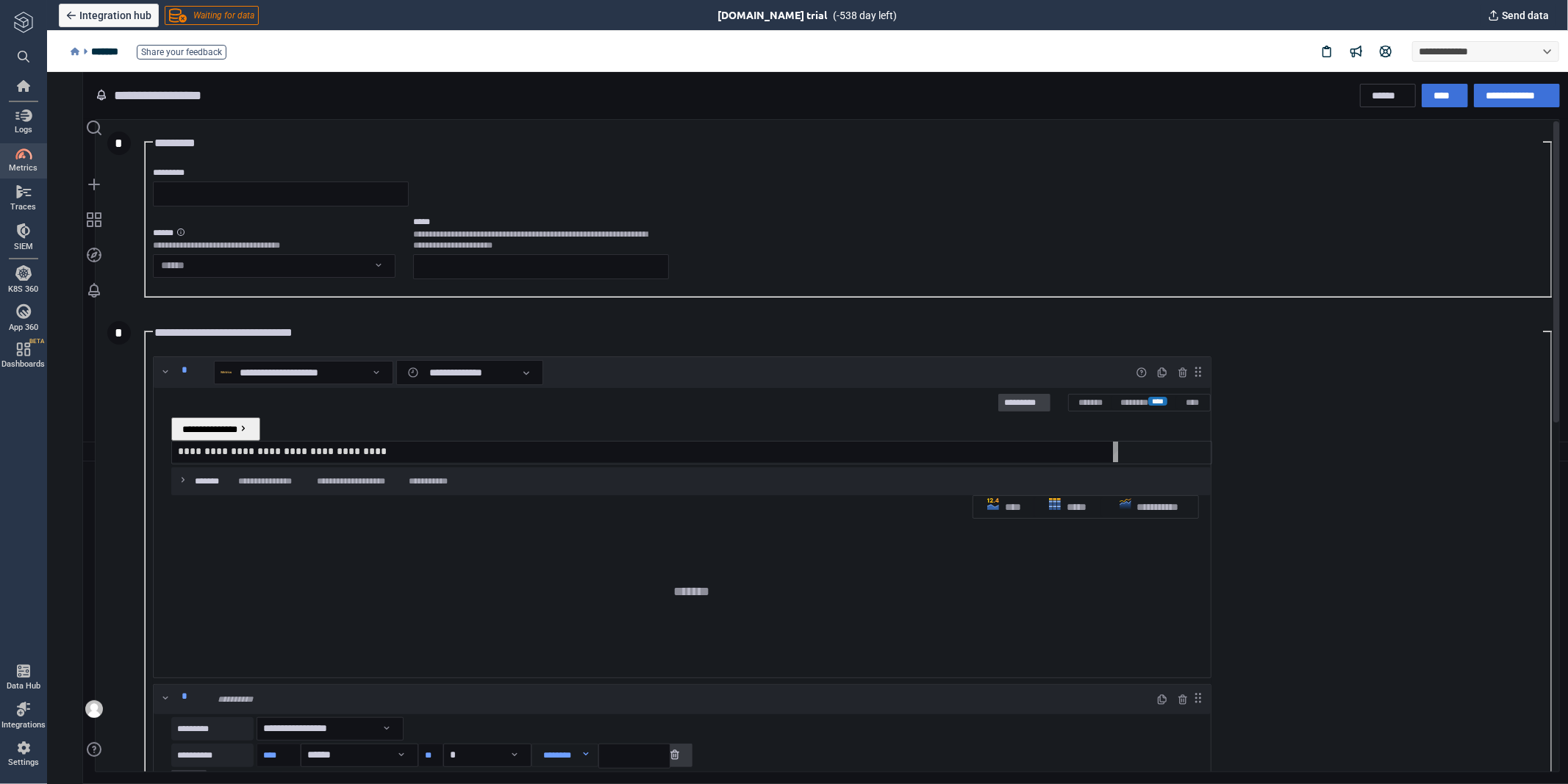 click on "*********" at bounding box center (1023, 403) 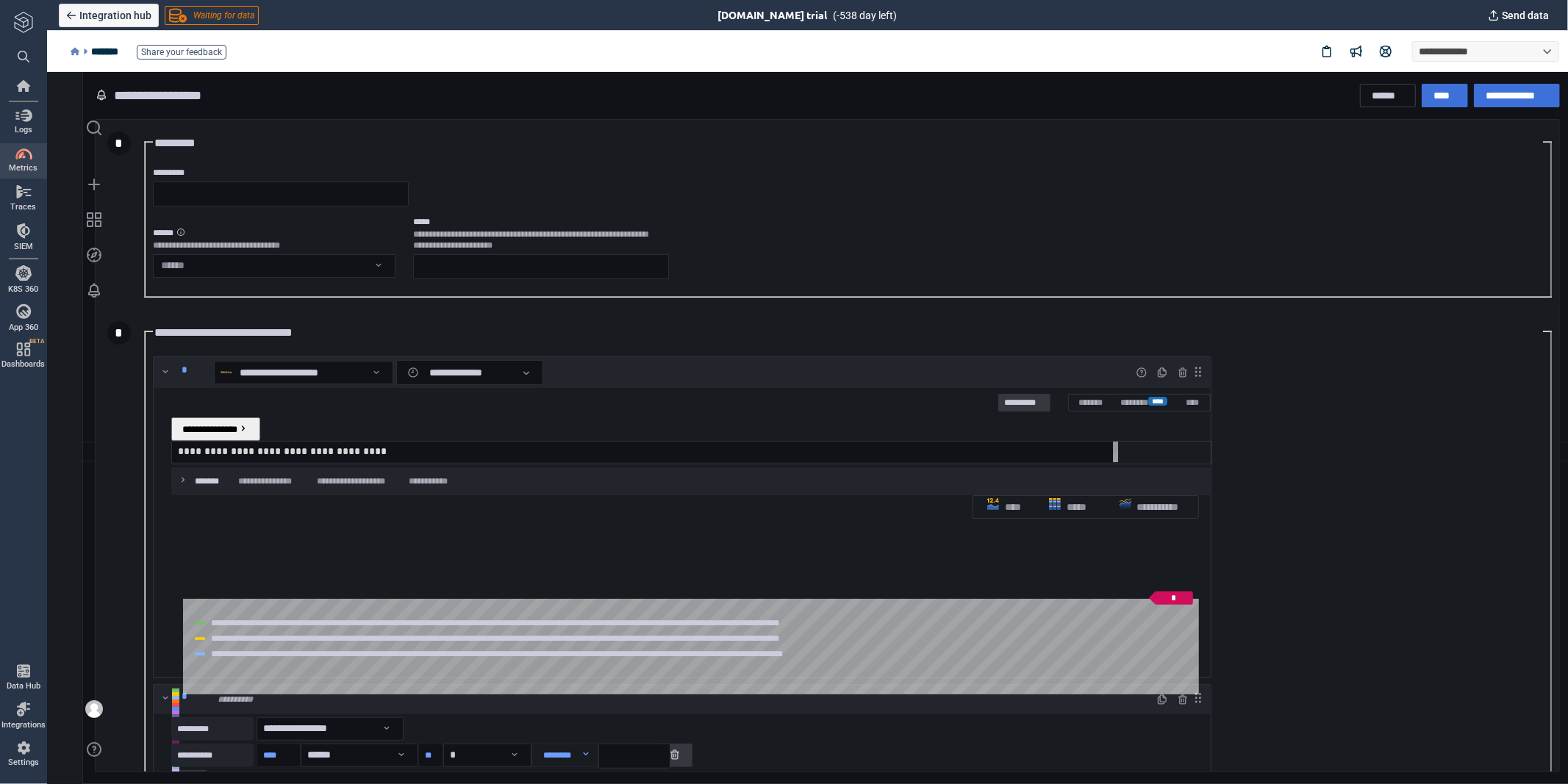 scroll, scrollTop: 0, scrollLeft: 235, axis: horizontal 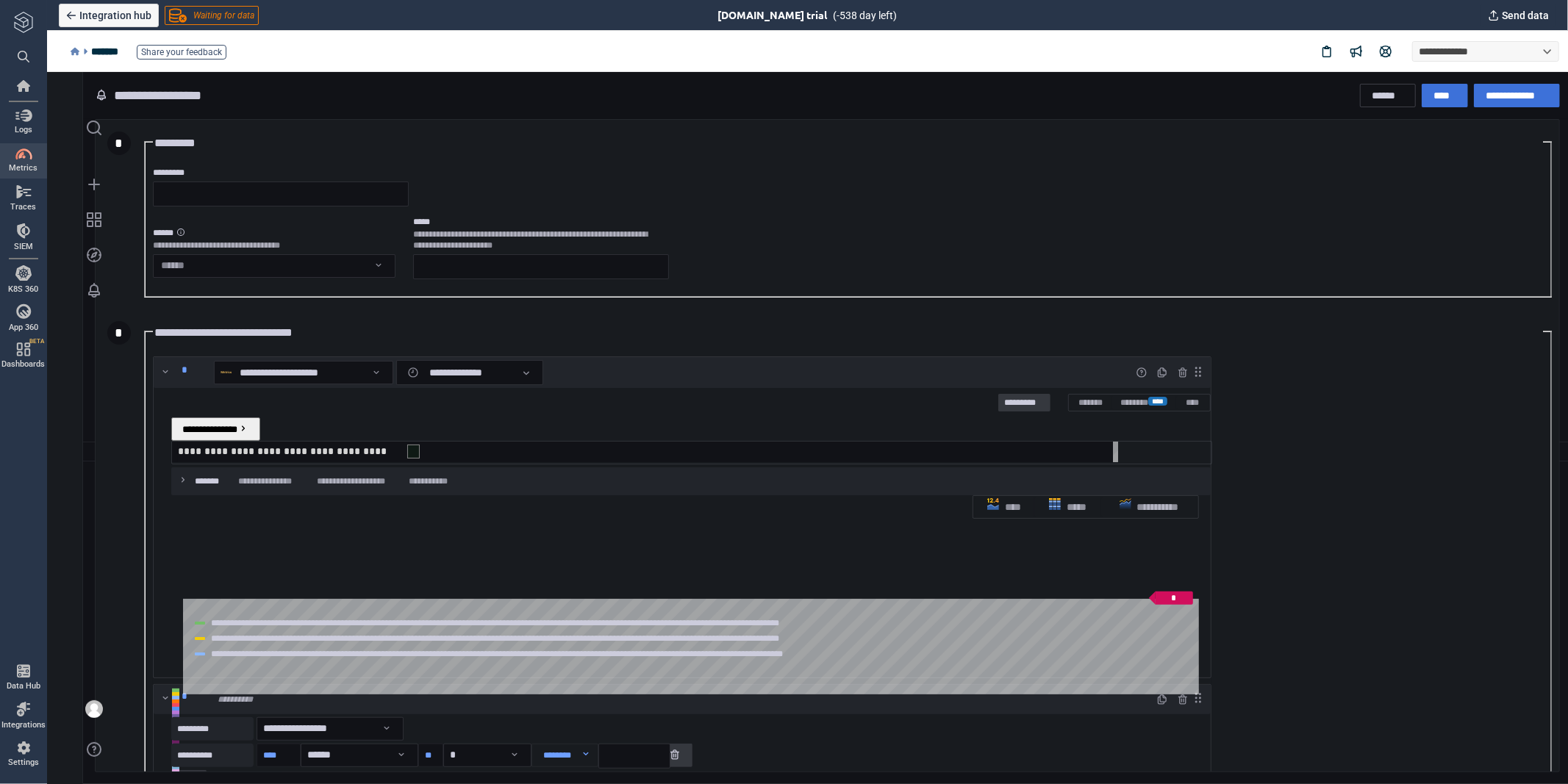 paste on "**********" 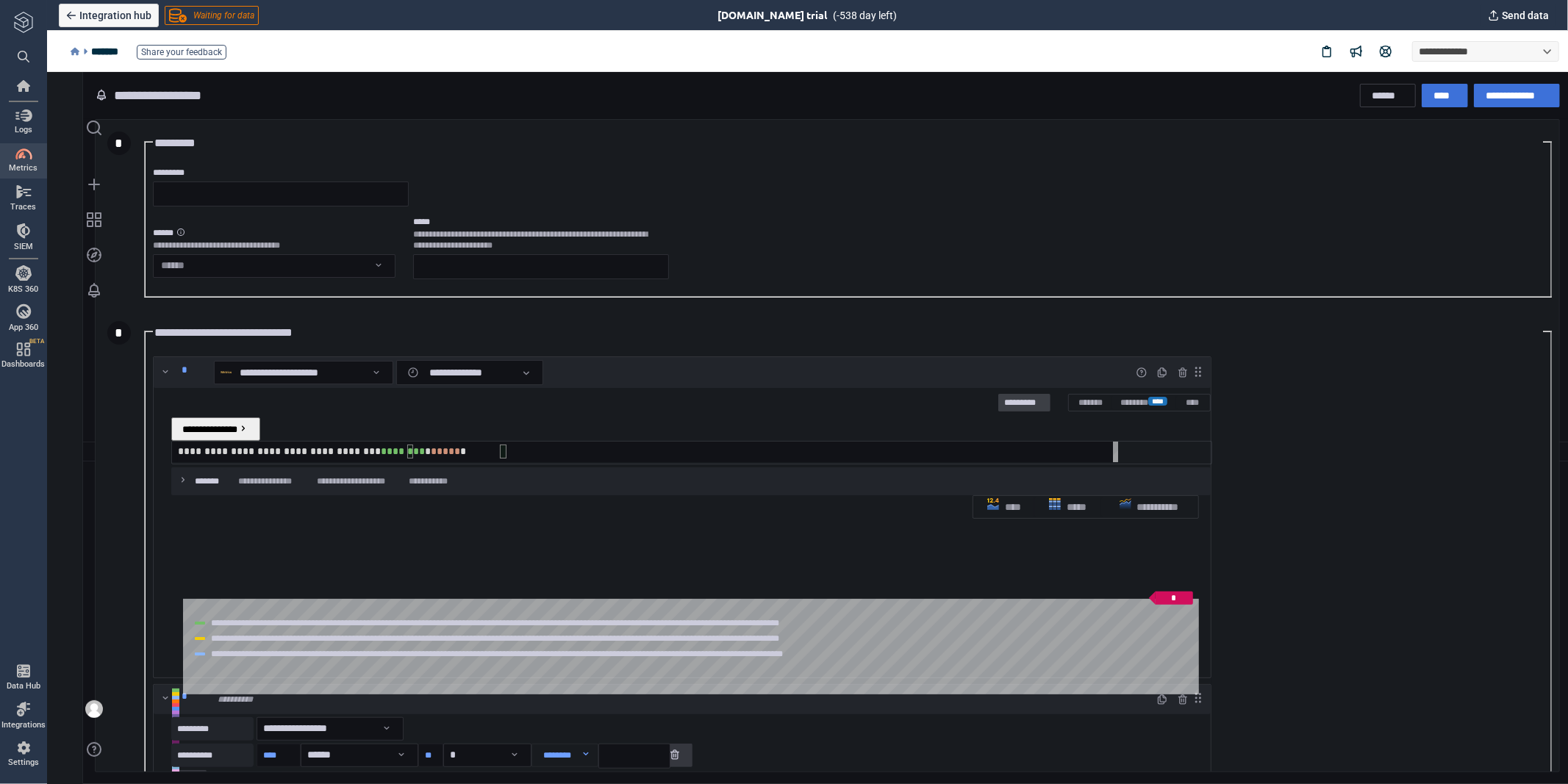 click on "*********" at bounding box center (1023, 403) 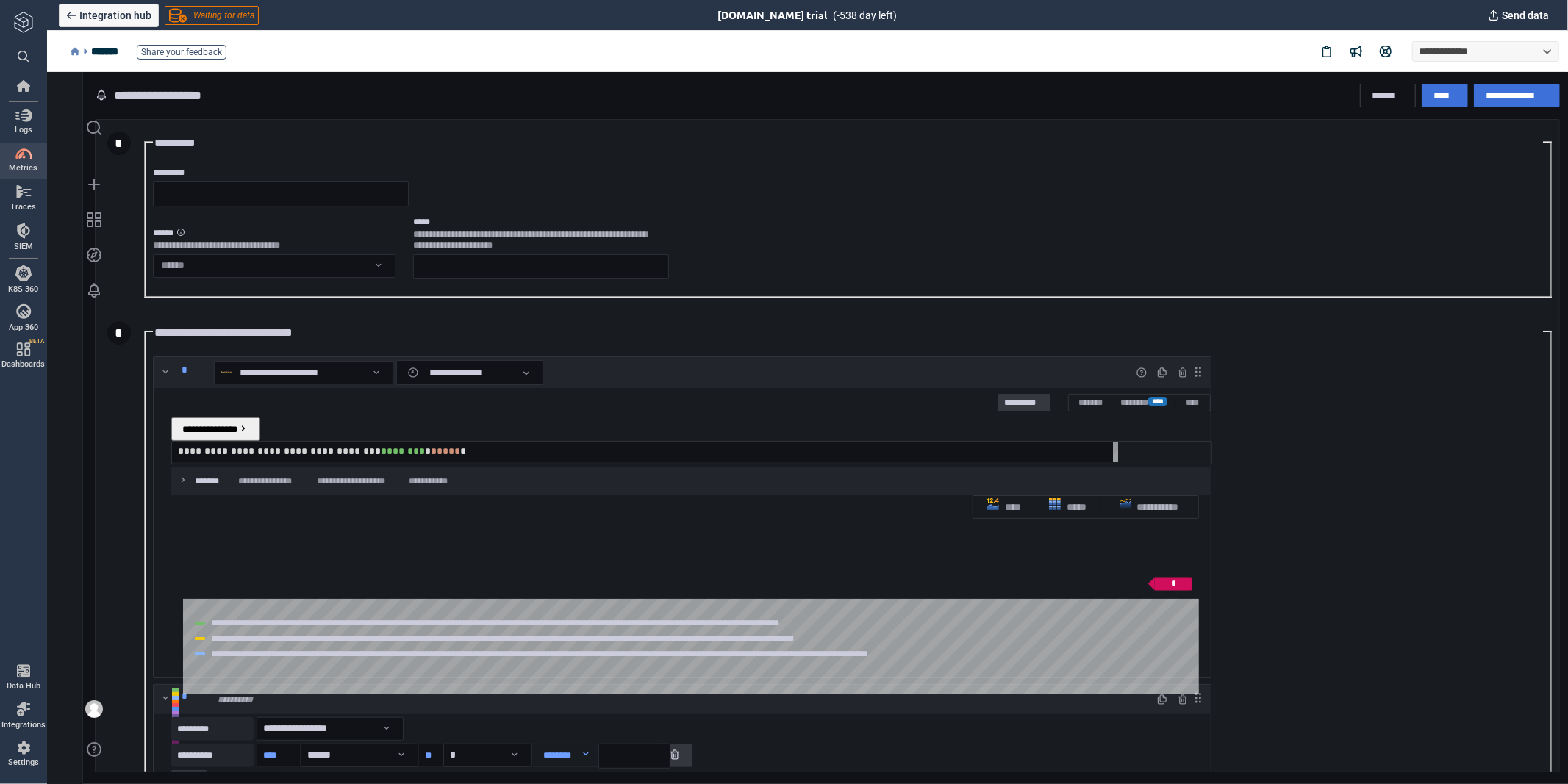 click on "*****" at bounding box center (445, 450) 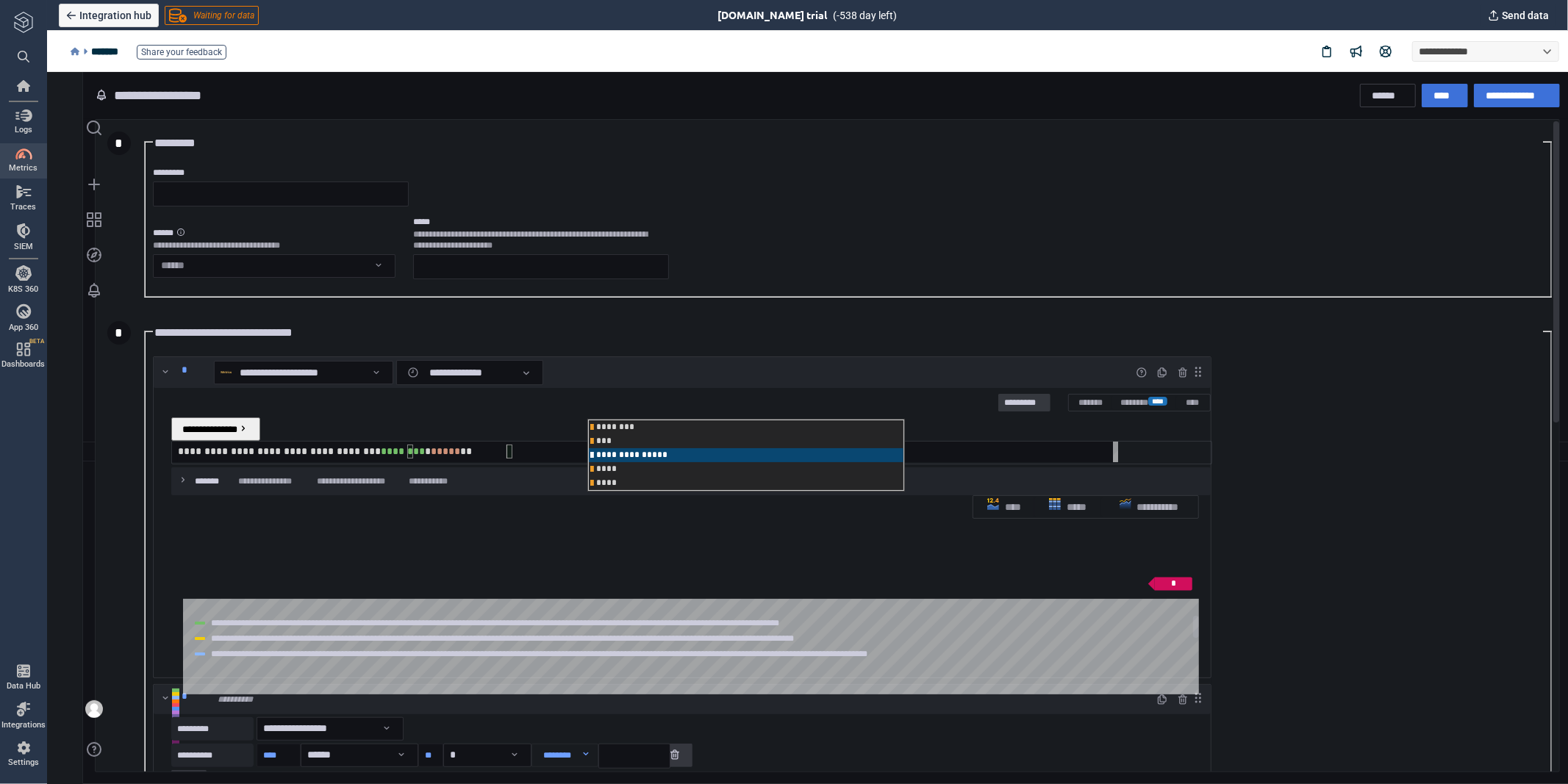 scroll, scrollTop: 0, scrollLeft: 333, axis: horizontal 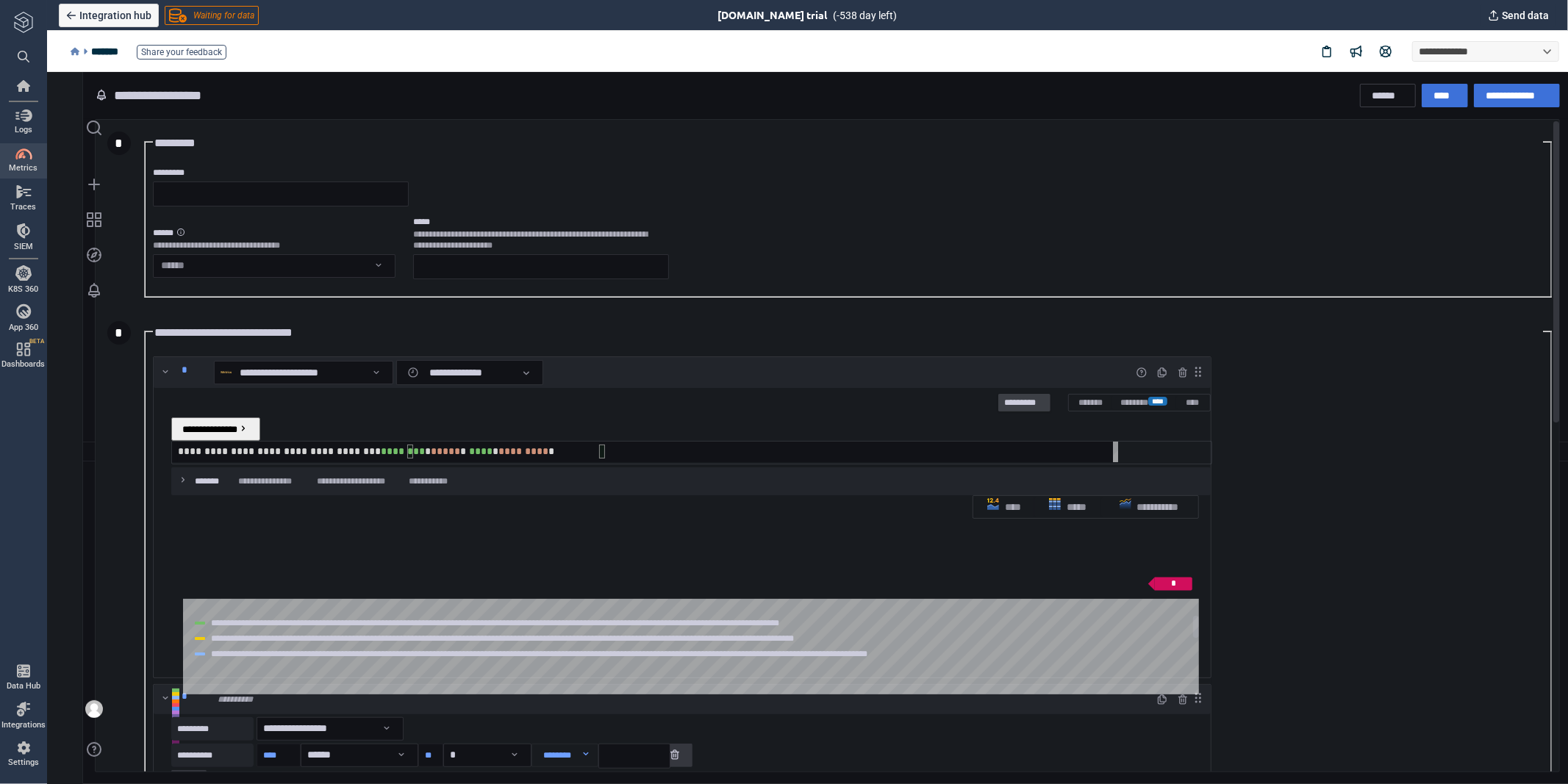 type on "**********" 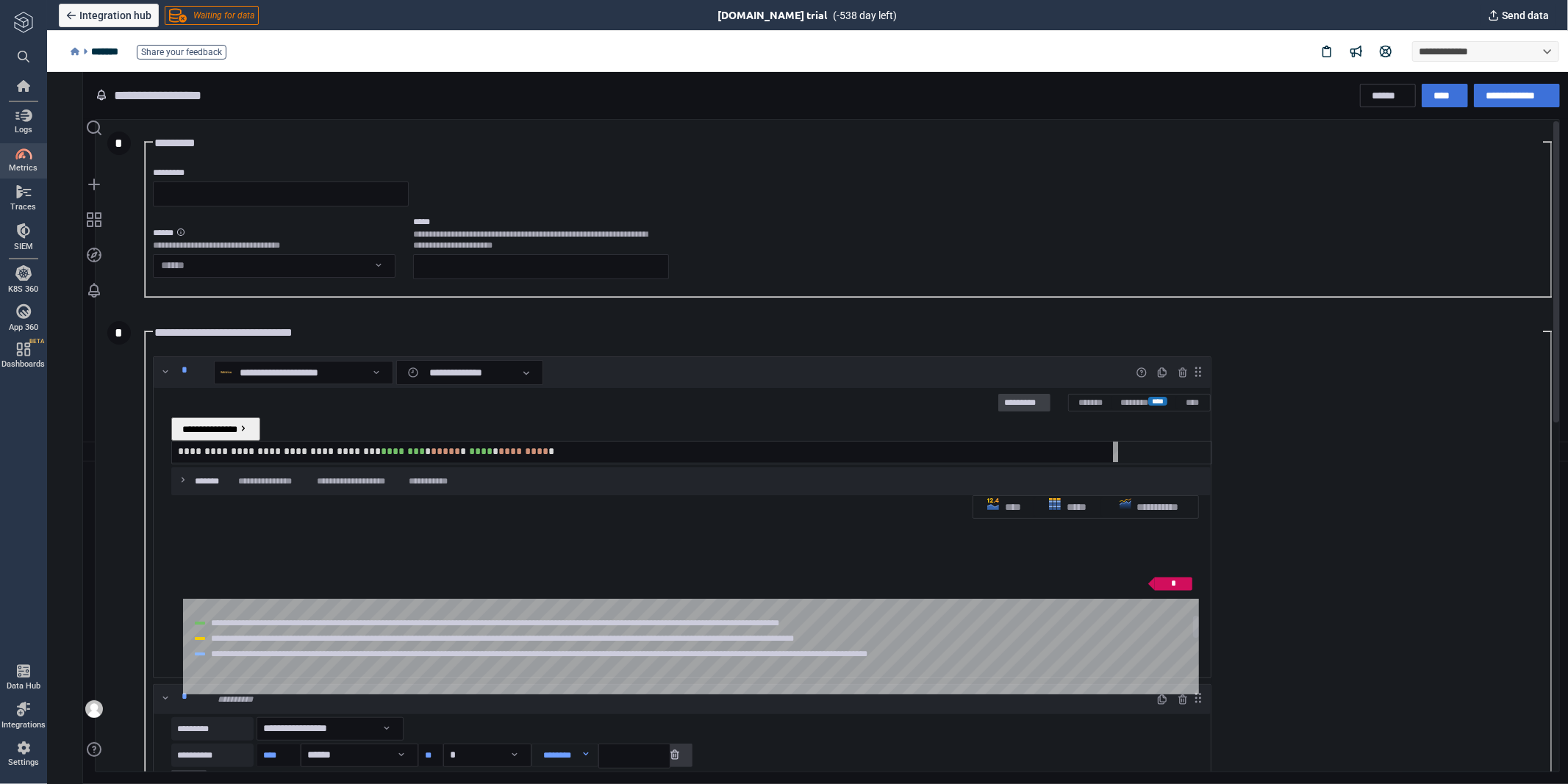 click on "*********" at bounding box center [1023, 403] 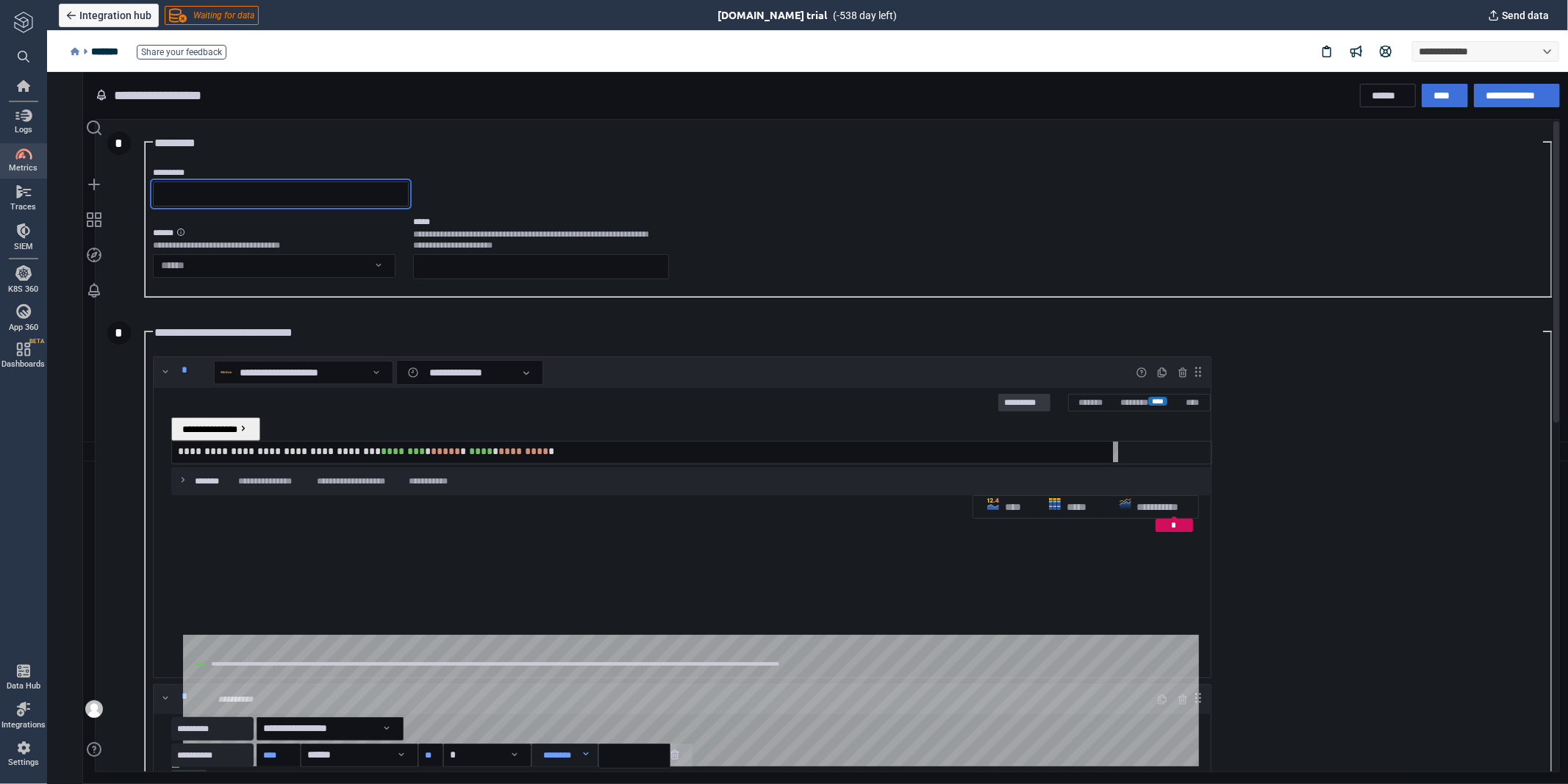 click on "*********" at bounding box center [280, 193] 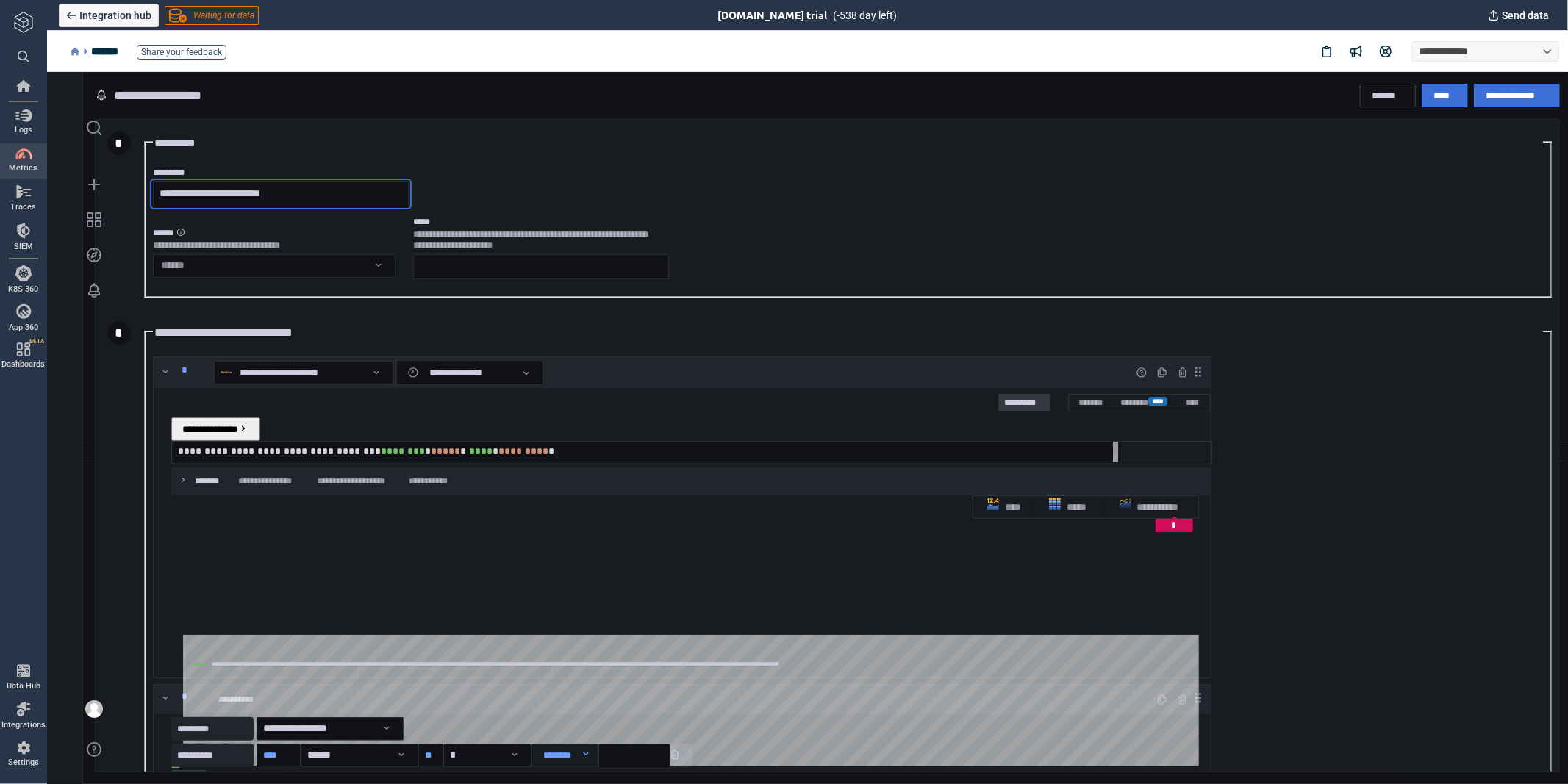 type on "**********" 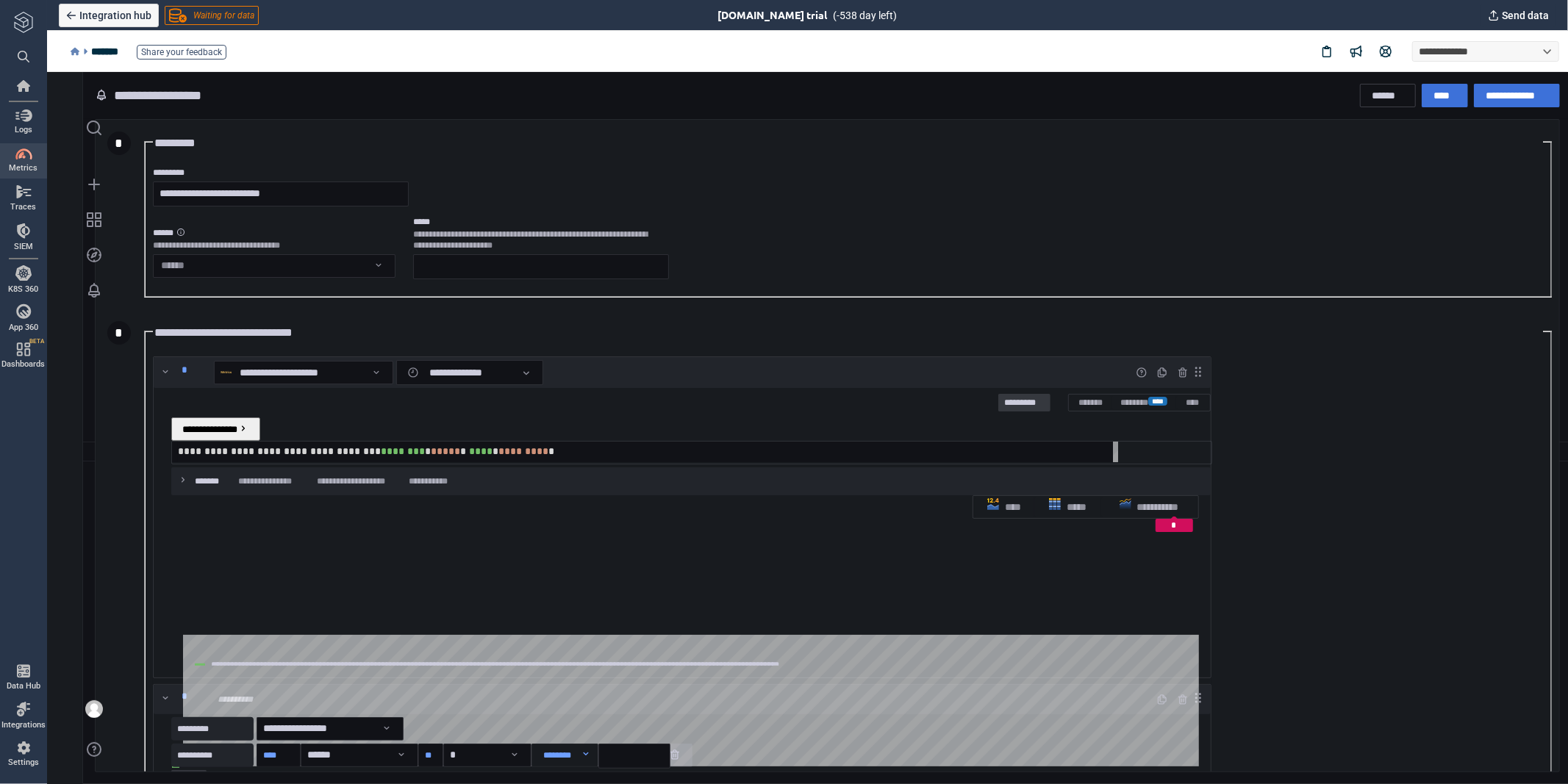 scroll, scrollTop: 0, scrollLeft: 420, axis: horizontal 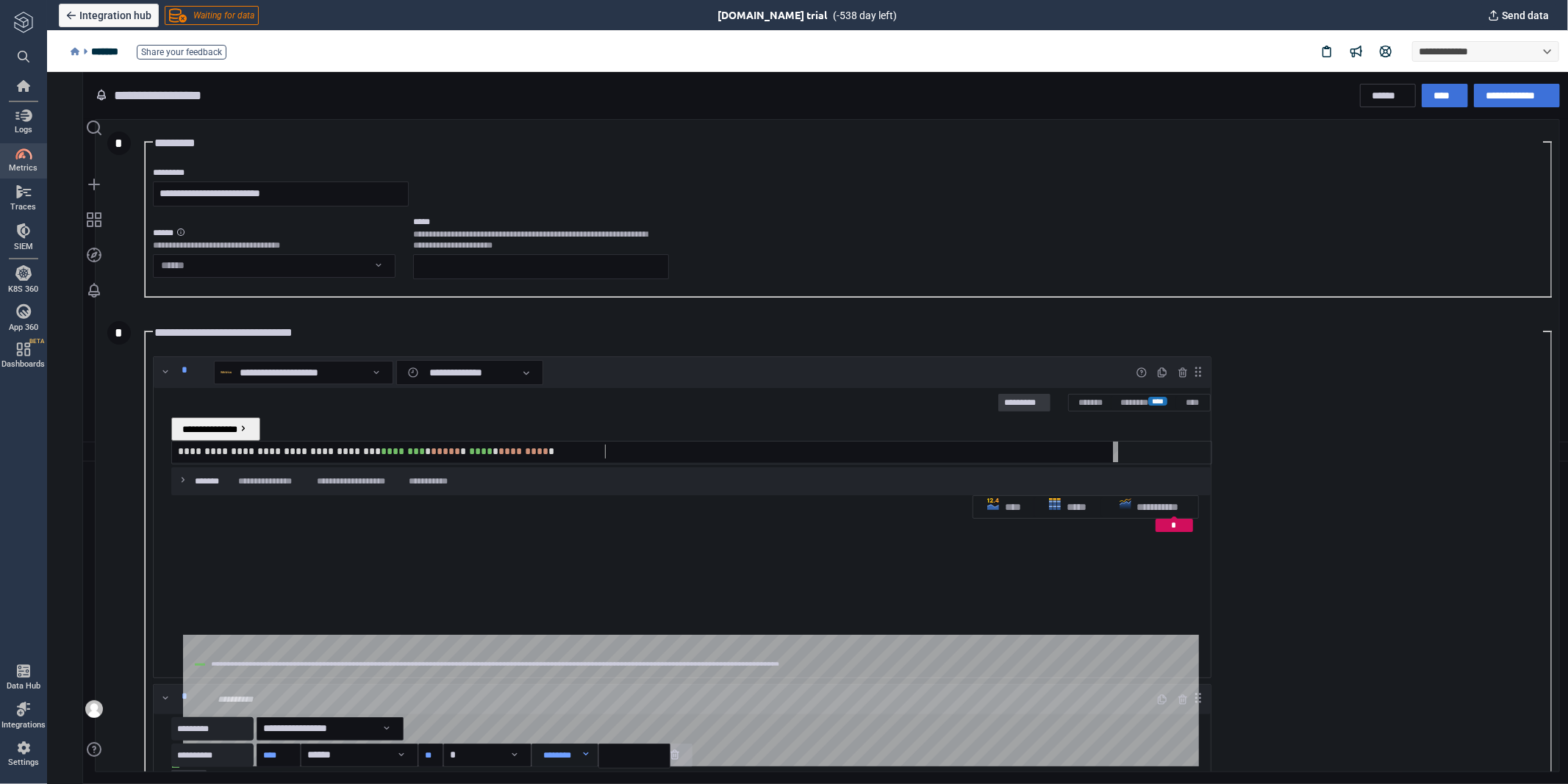 click on "**********" at bounding box center [647, 450] 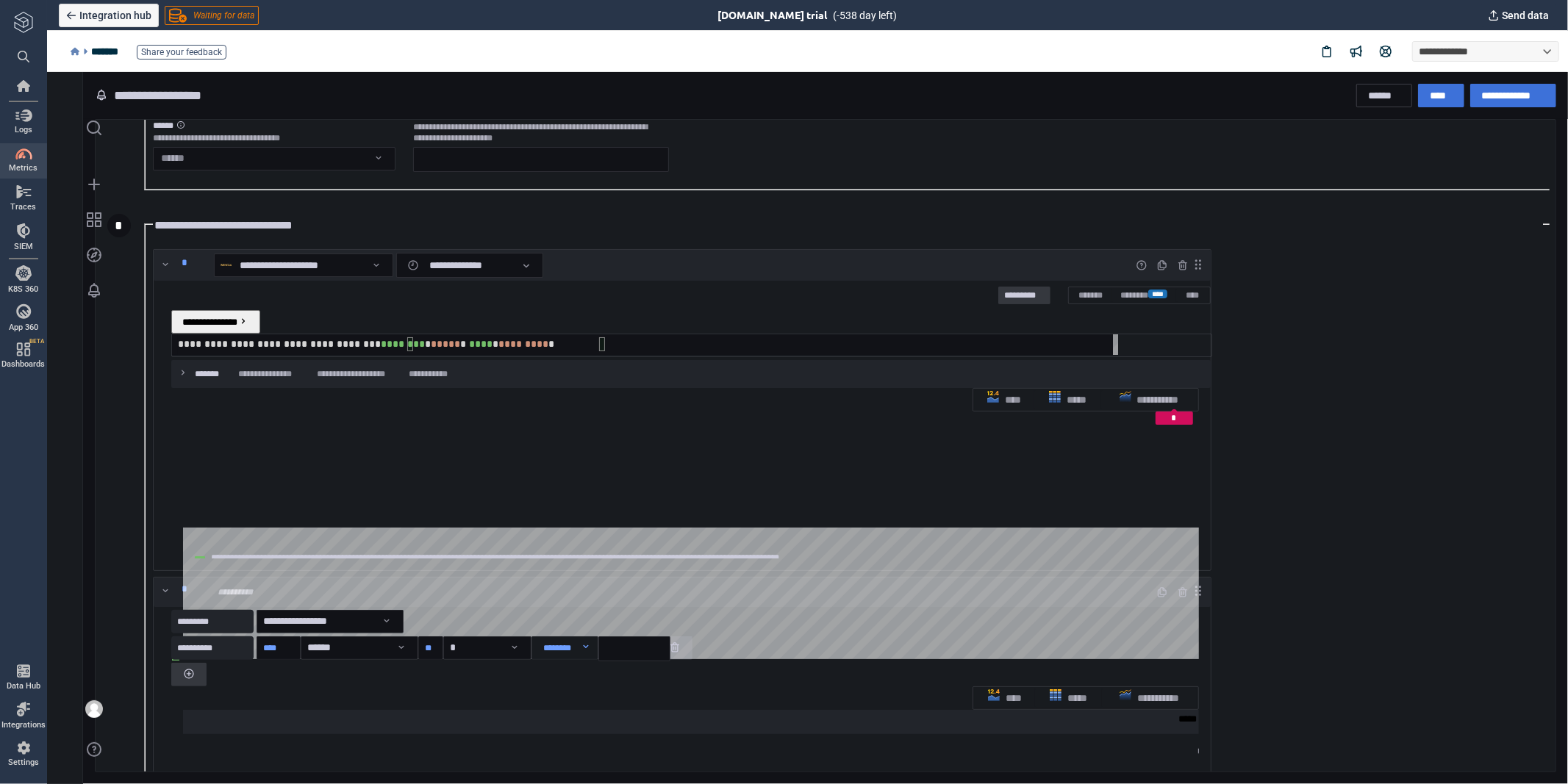 scroll, scrollTop: 147, scrollLeft: 0, axis: vertical 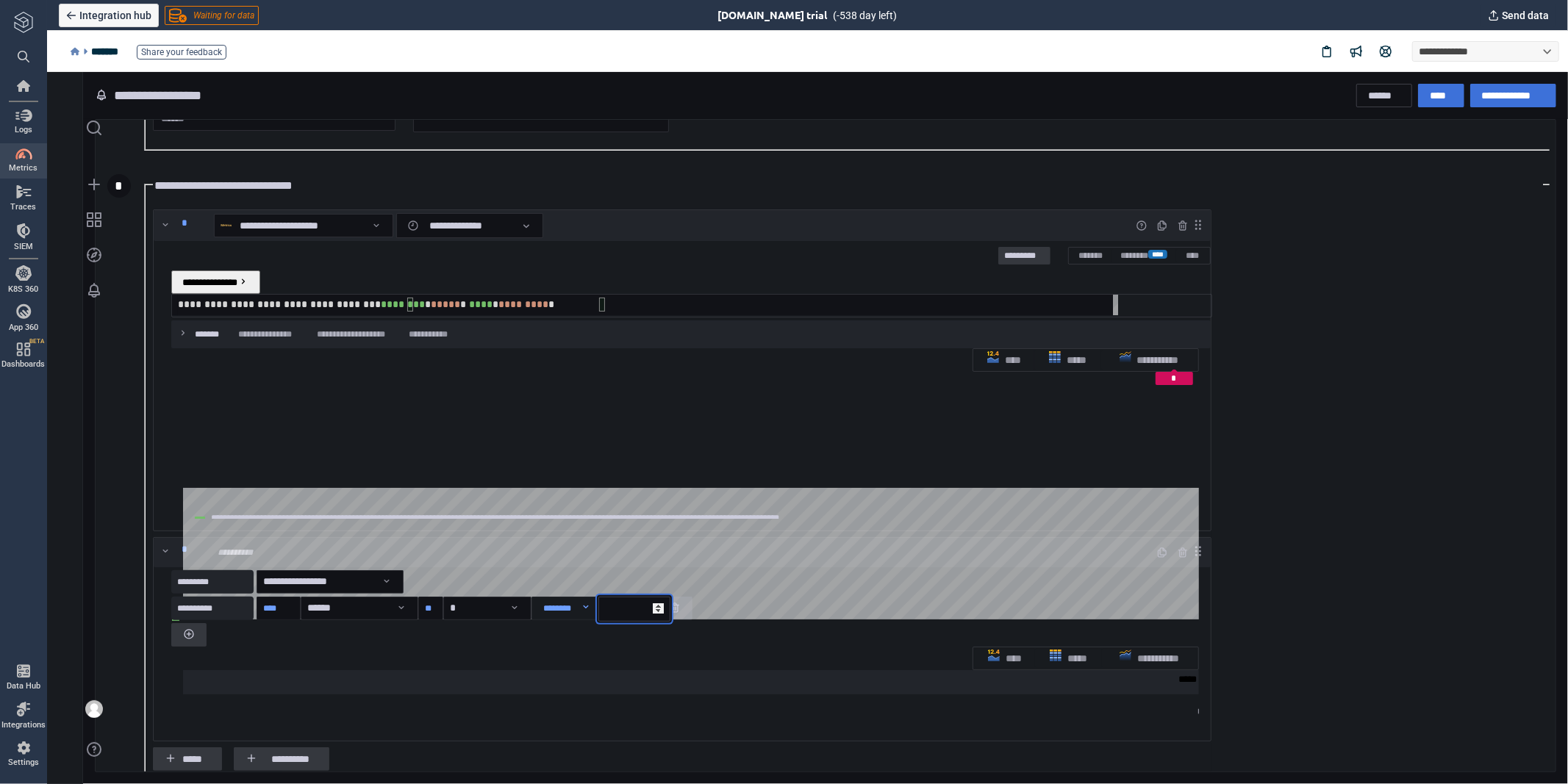 click on "*" at bounding box center [634, 608] 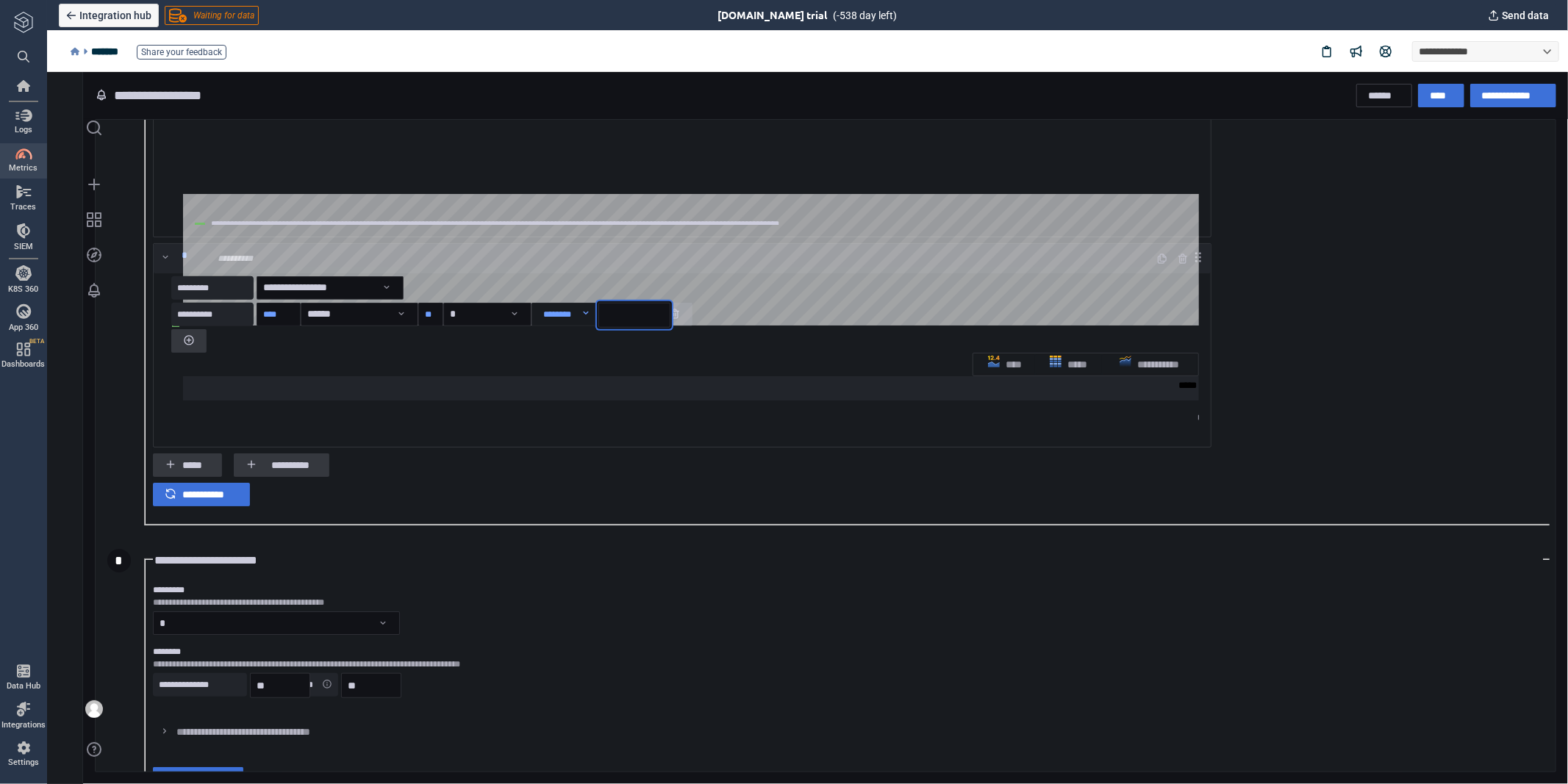 scroll, scrollTop: 588, scrollLeft: 0, axis: vertical 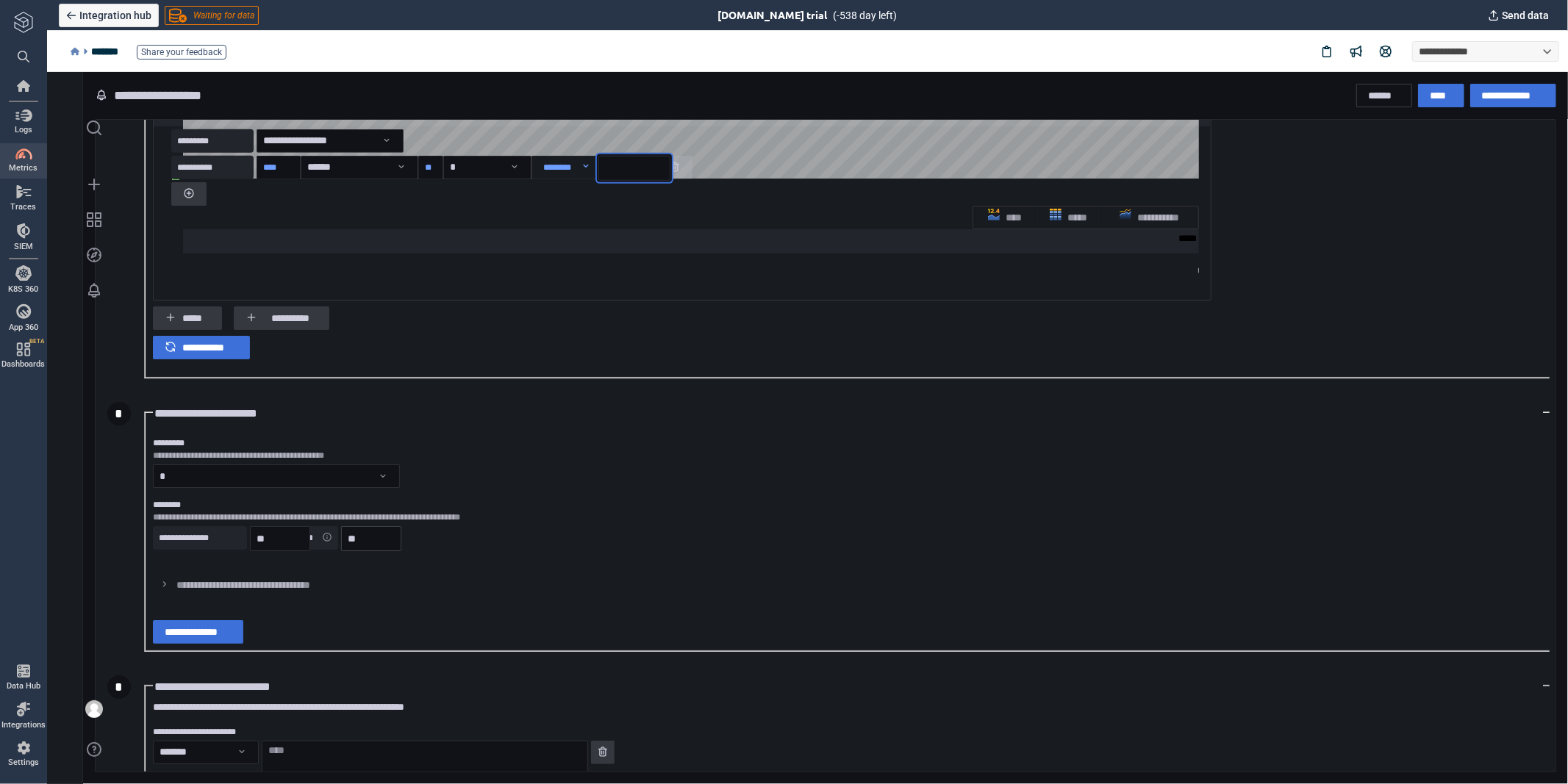 type on "**" 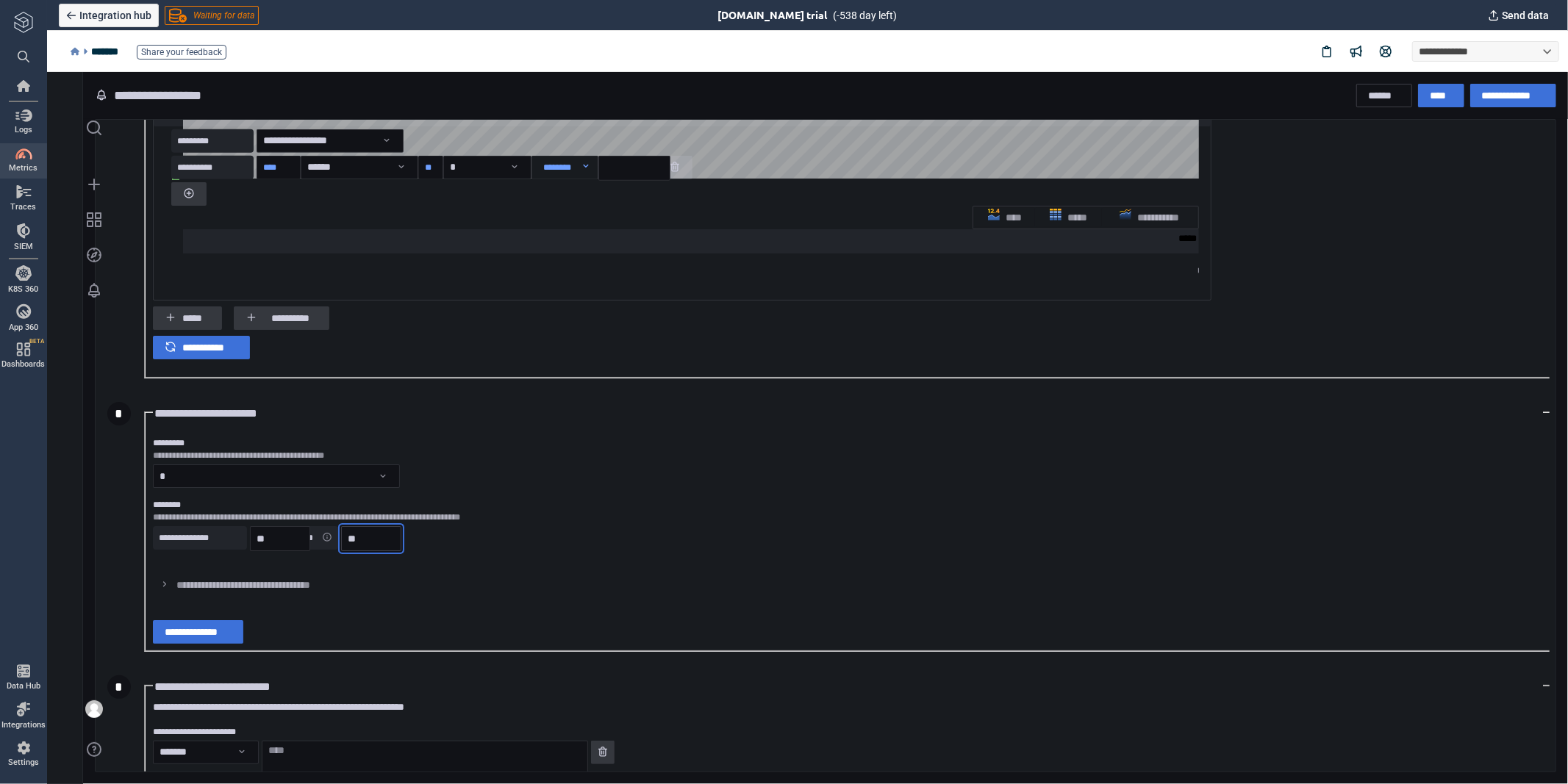 click on "**" at bounding box center [370, 538] 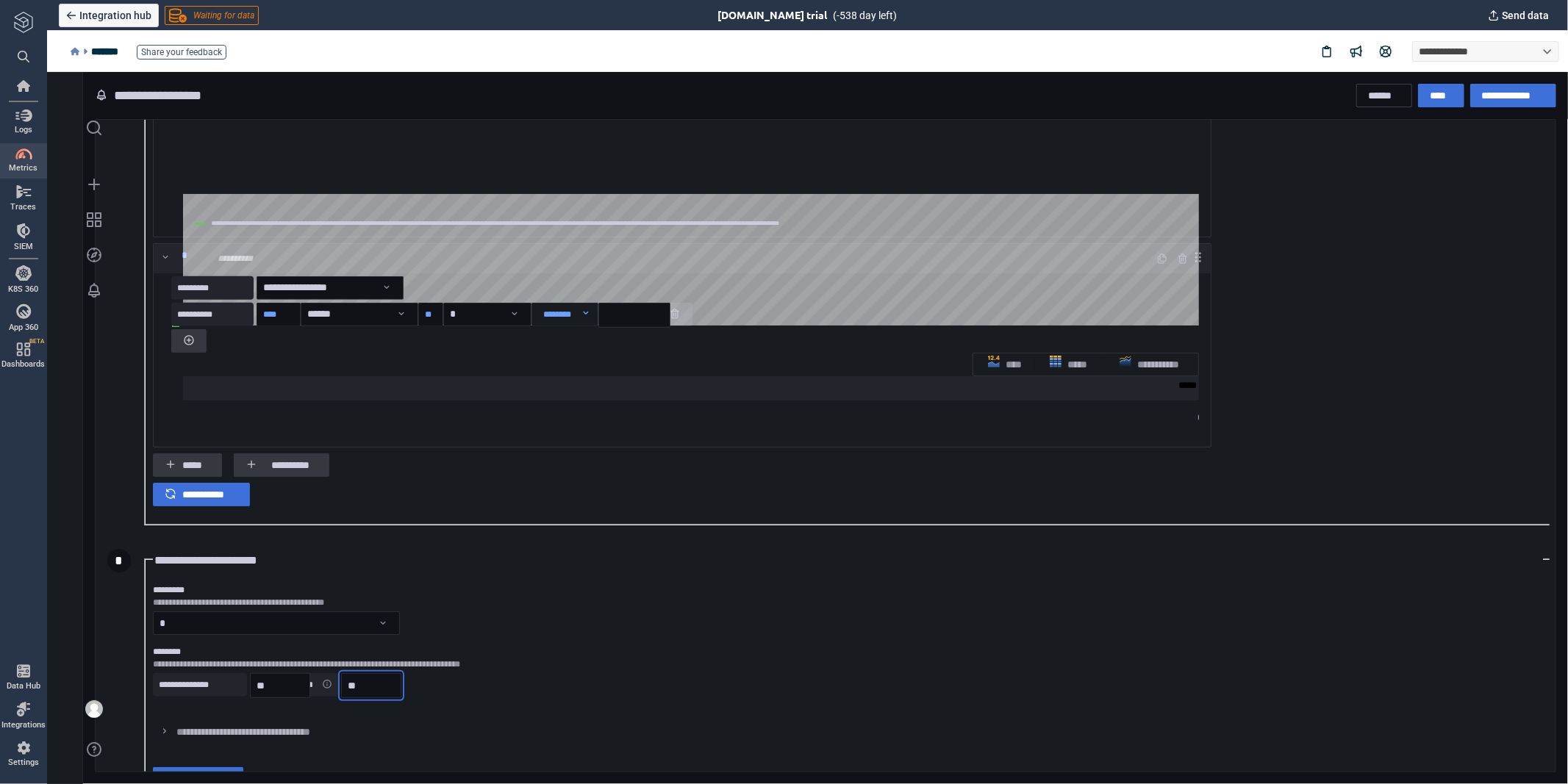 scroll, scrollTop: 735, scrollLeft: 0, axis: vertical 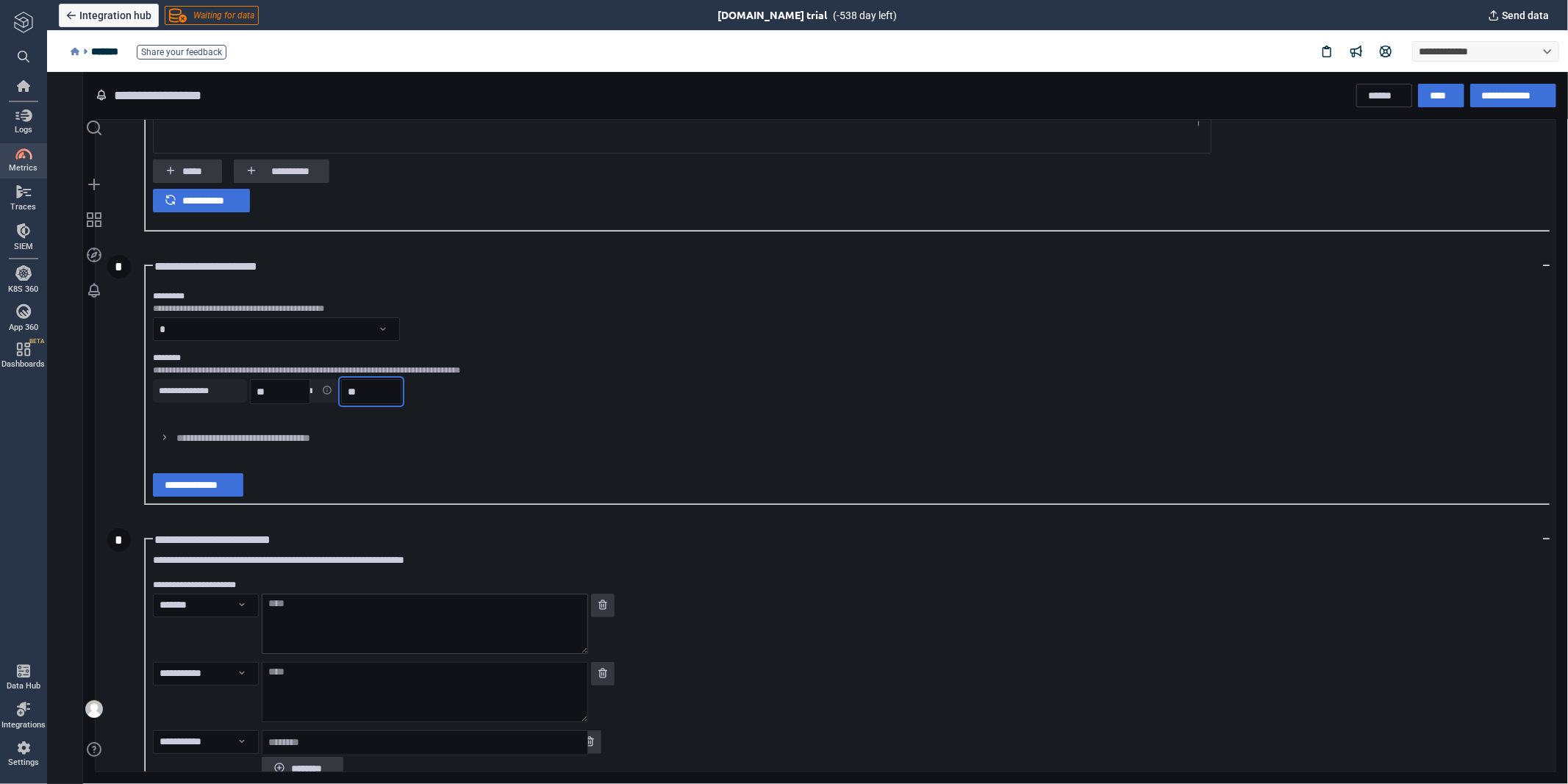 type on "**" 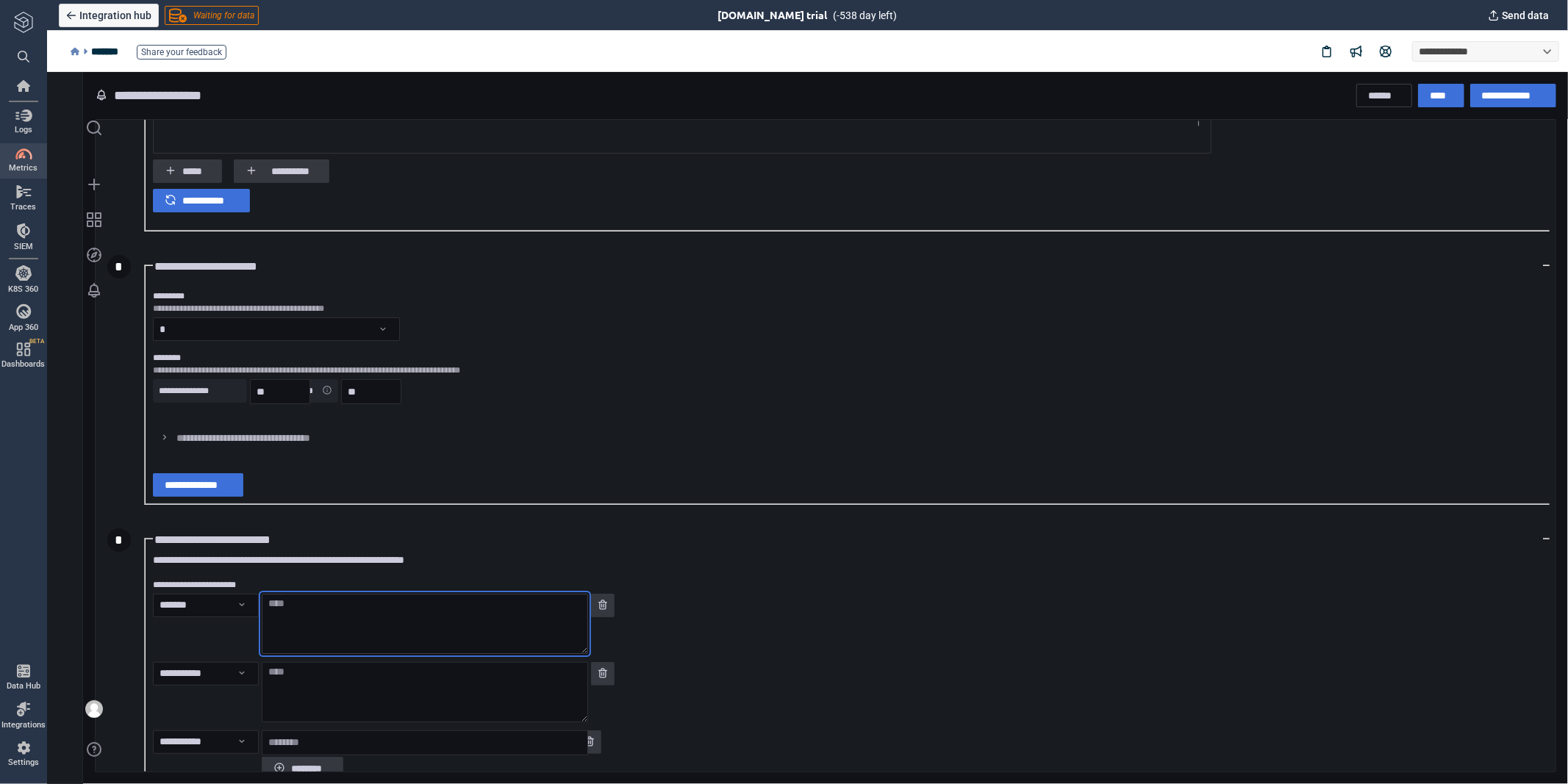 click at bounding box center (424, 623) 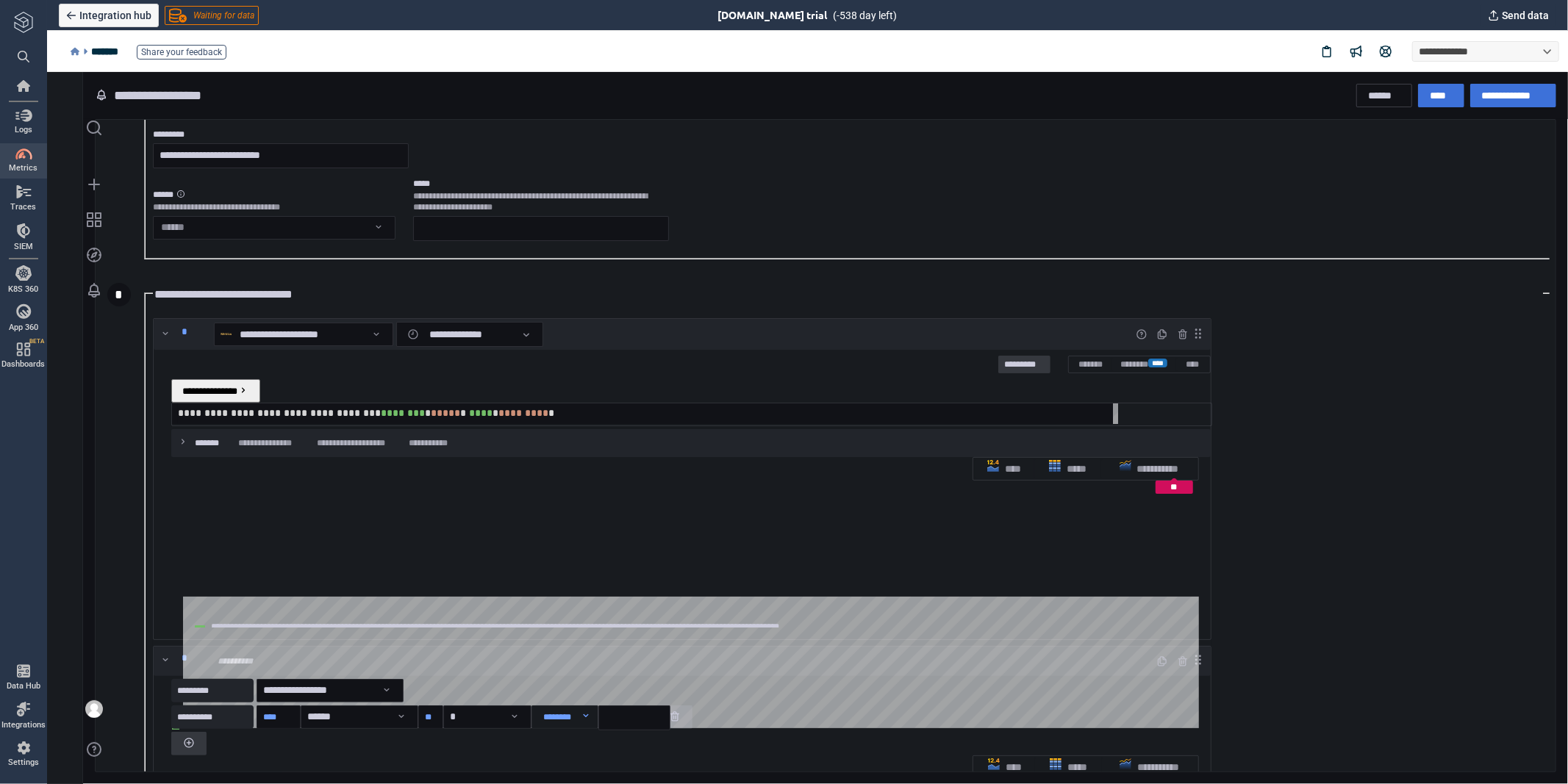 scroll, scrollTop: 0, scrollLeft: 0, axis: both 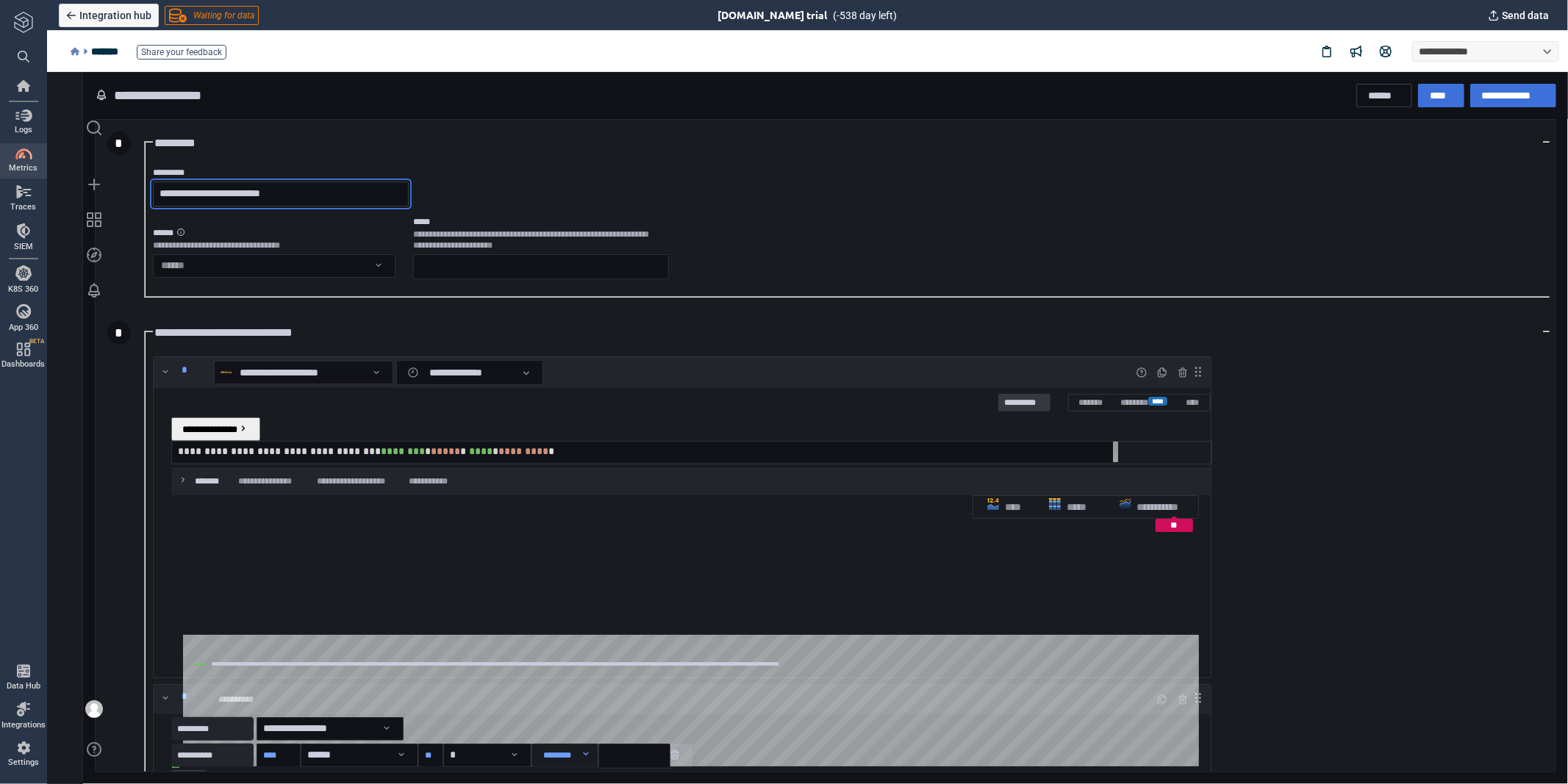 click on "**********" at bounding box center (280, 193) 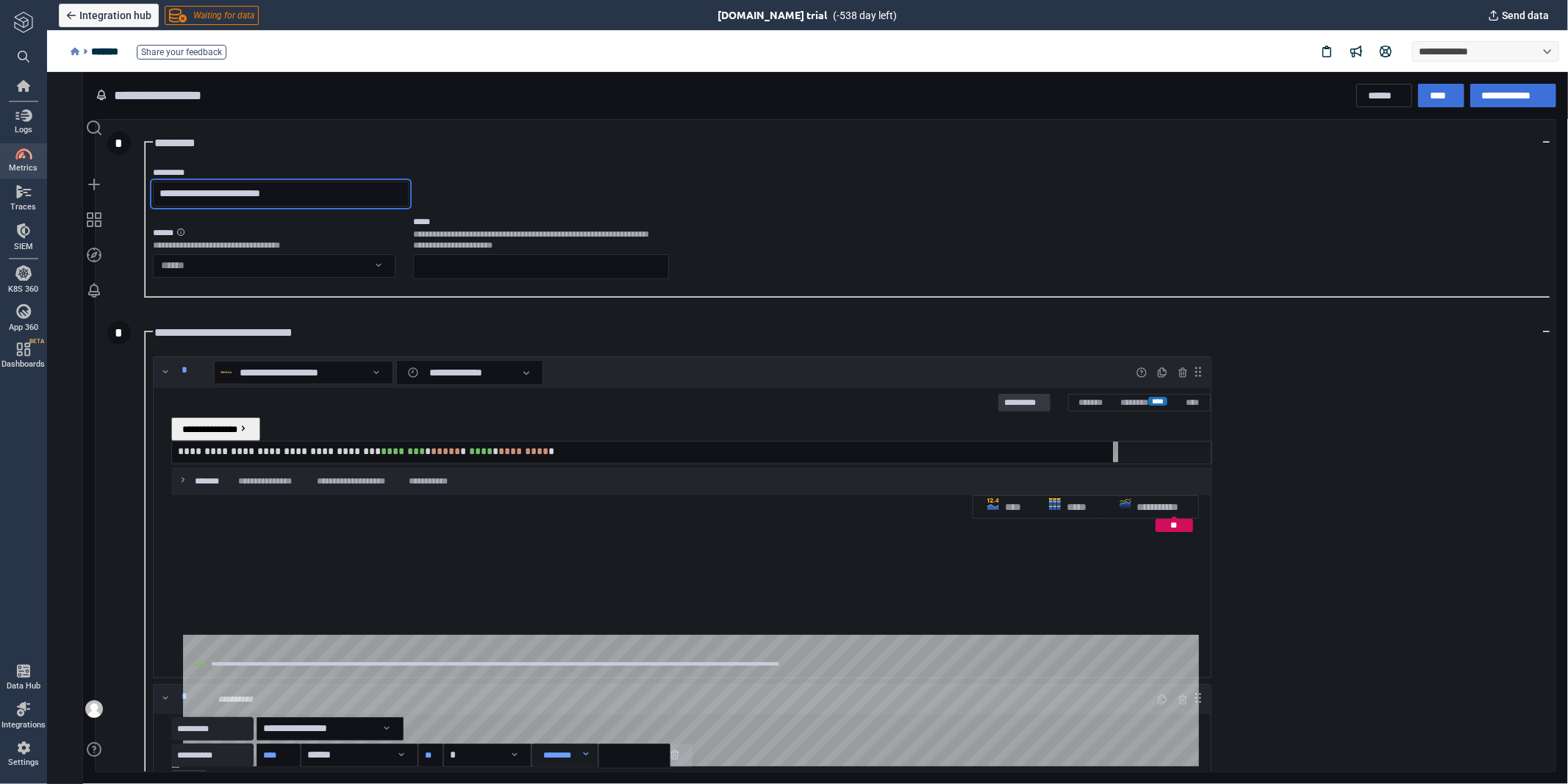 drag, startPoint x: 285, startPoint y: 189, endPoint x: 87, endPoint y: 195, distance: 198.0909 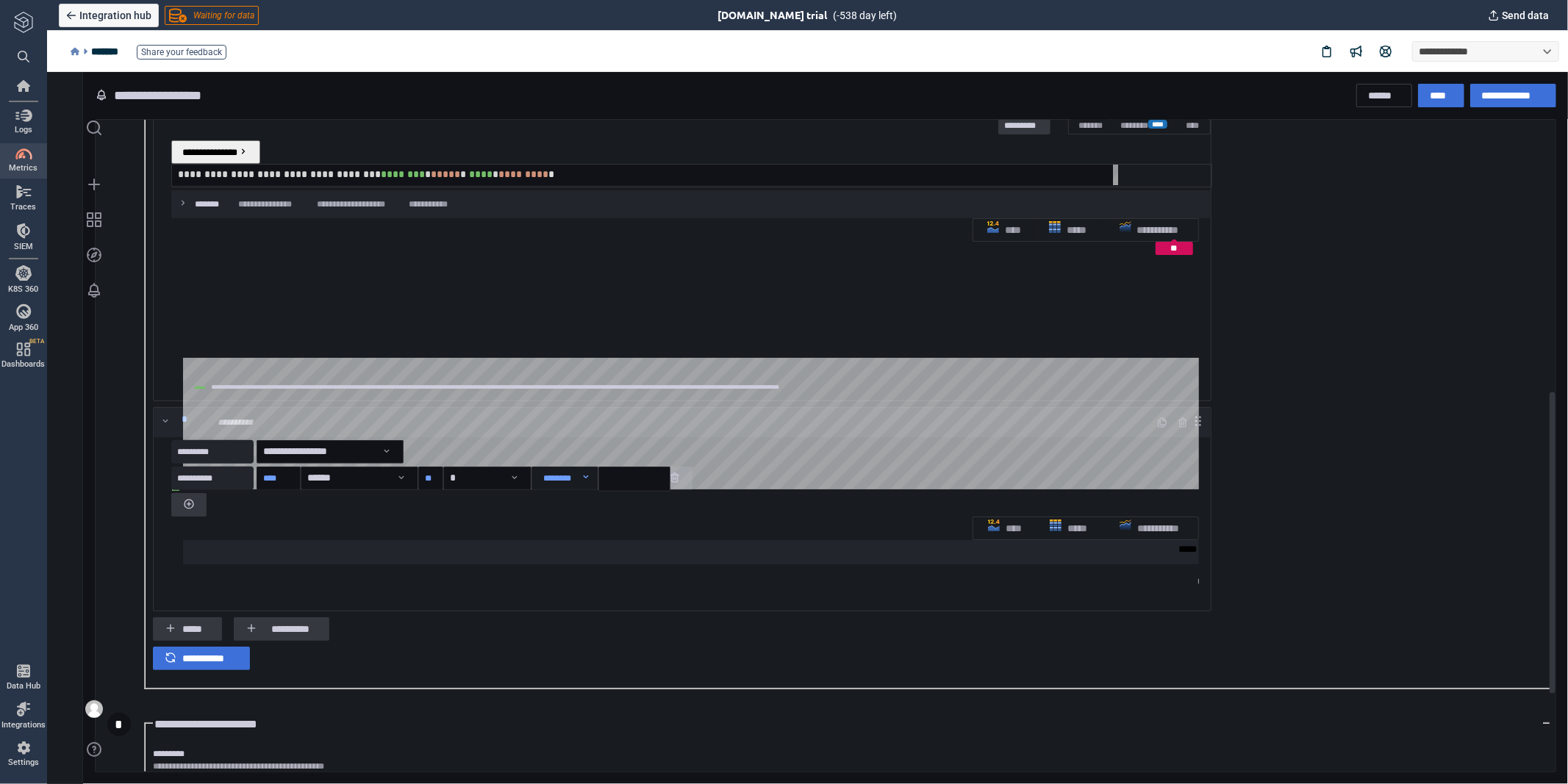 scroll, scrollTop: 588, scrollLeft: 0, axis: vertical 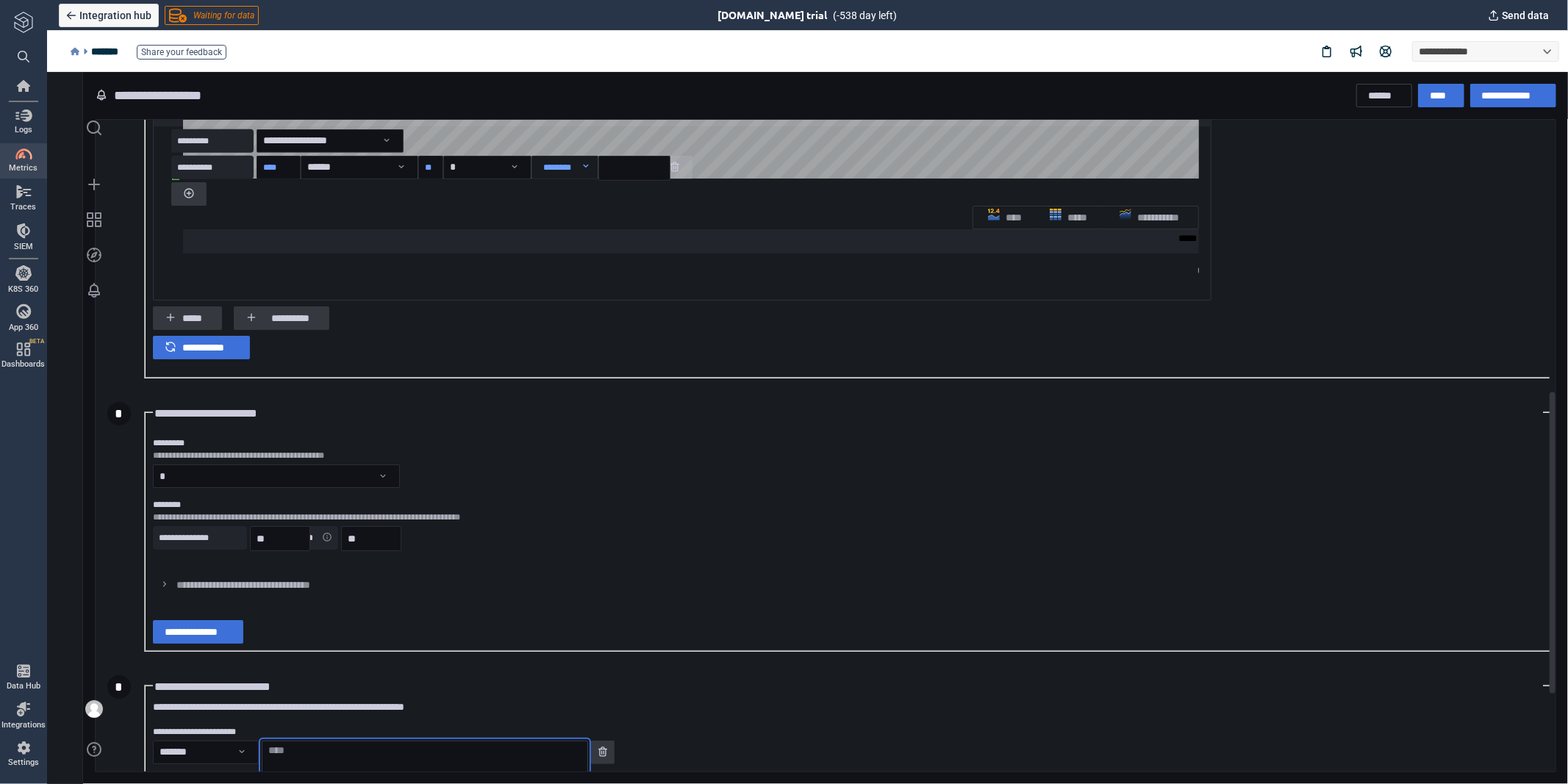 click at bounding box center (424, 770) 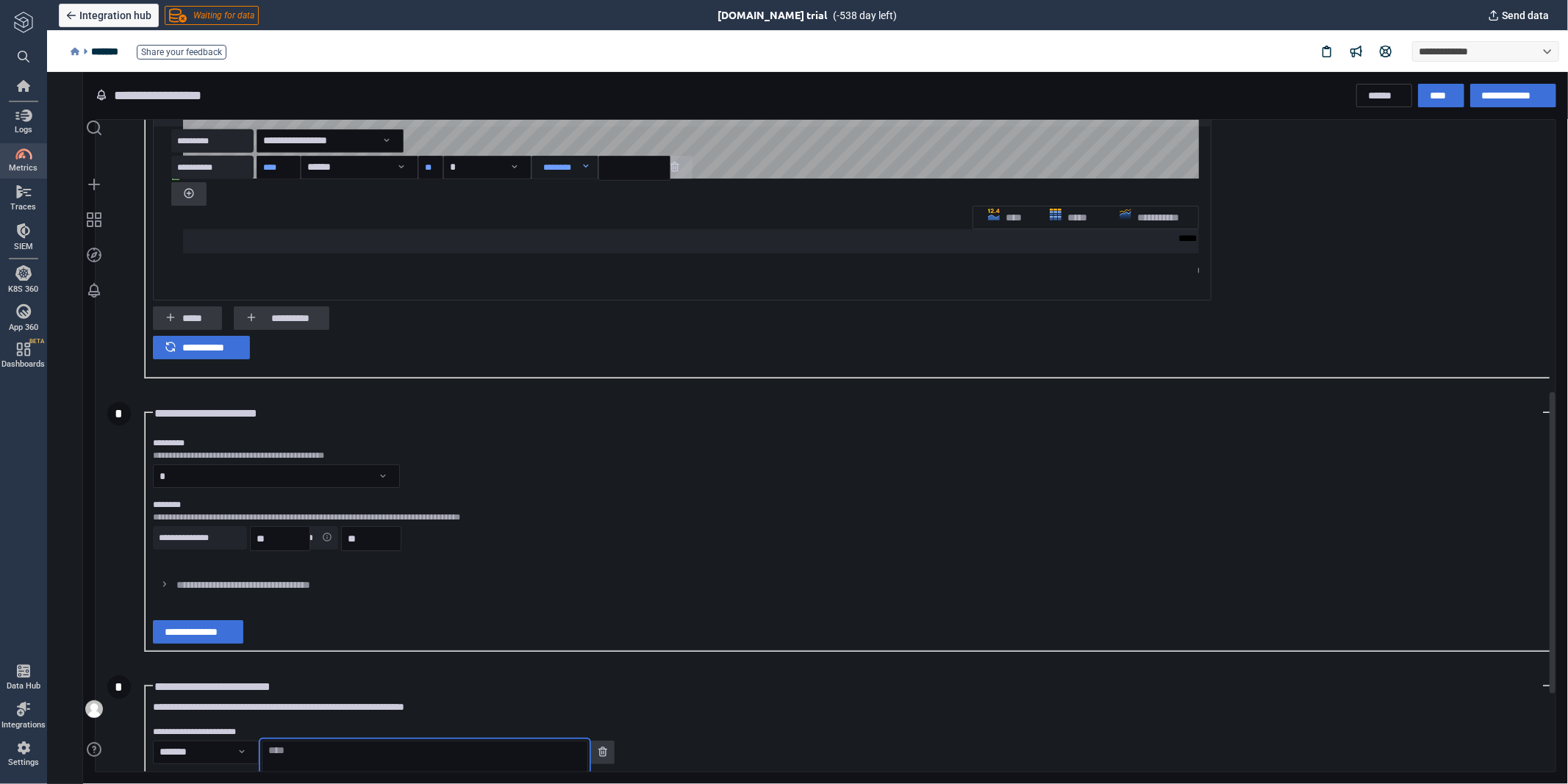 paste on "**********" 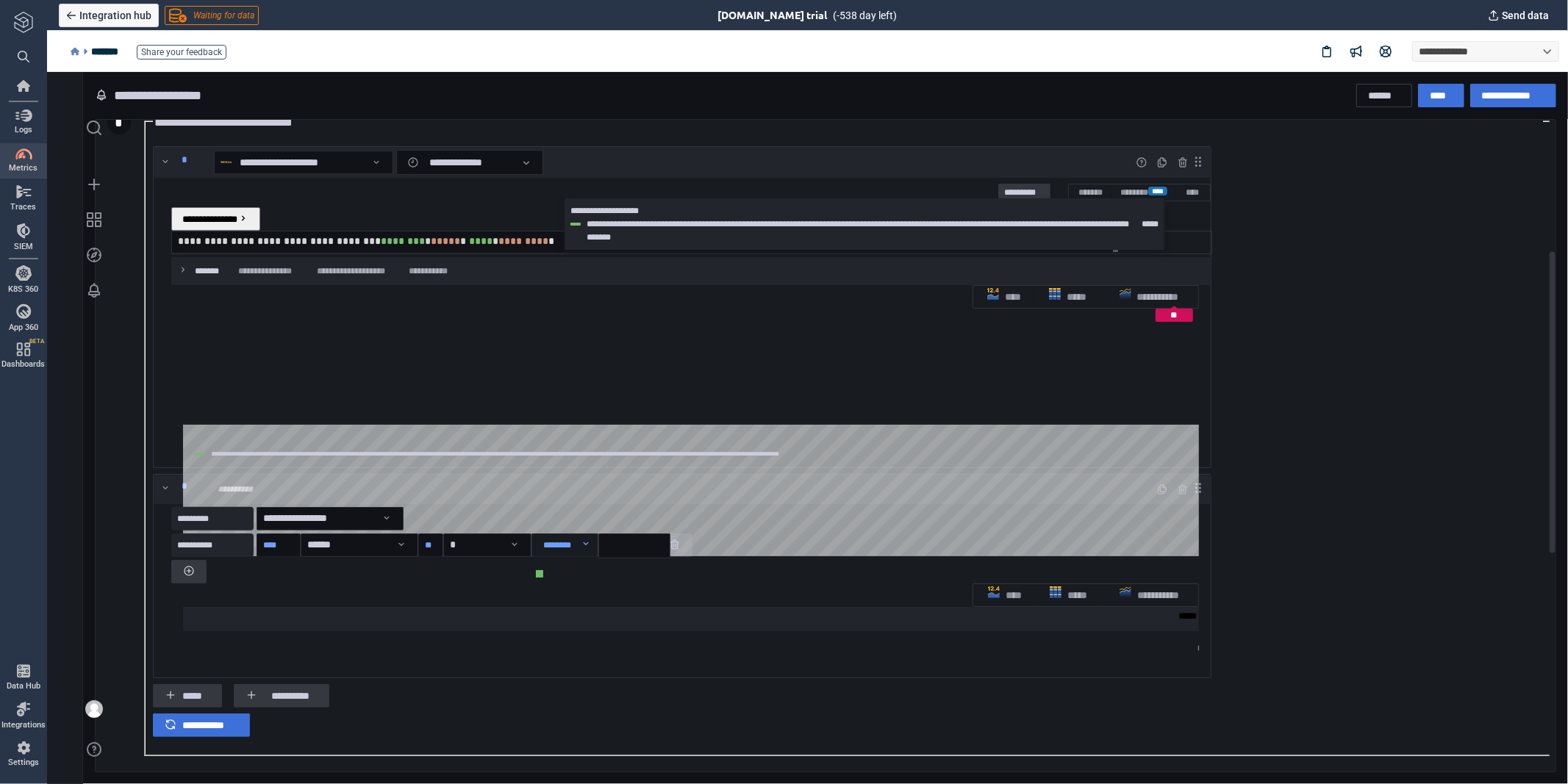 scroll, scrollTop: 0, scrollLeft: 0, axis: both 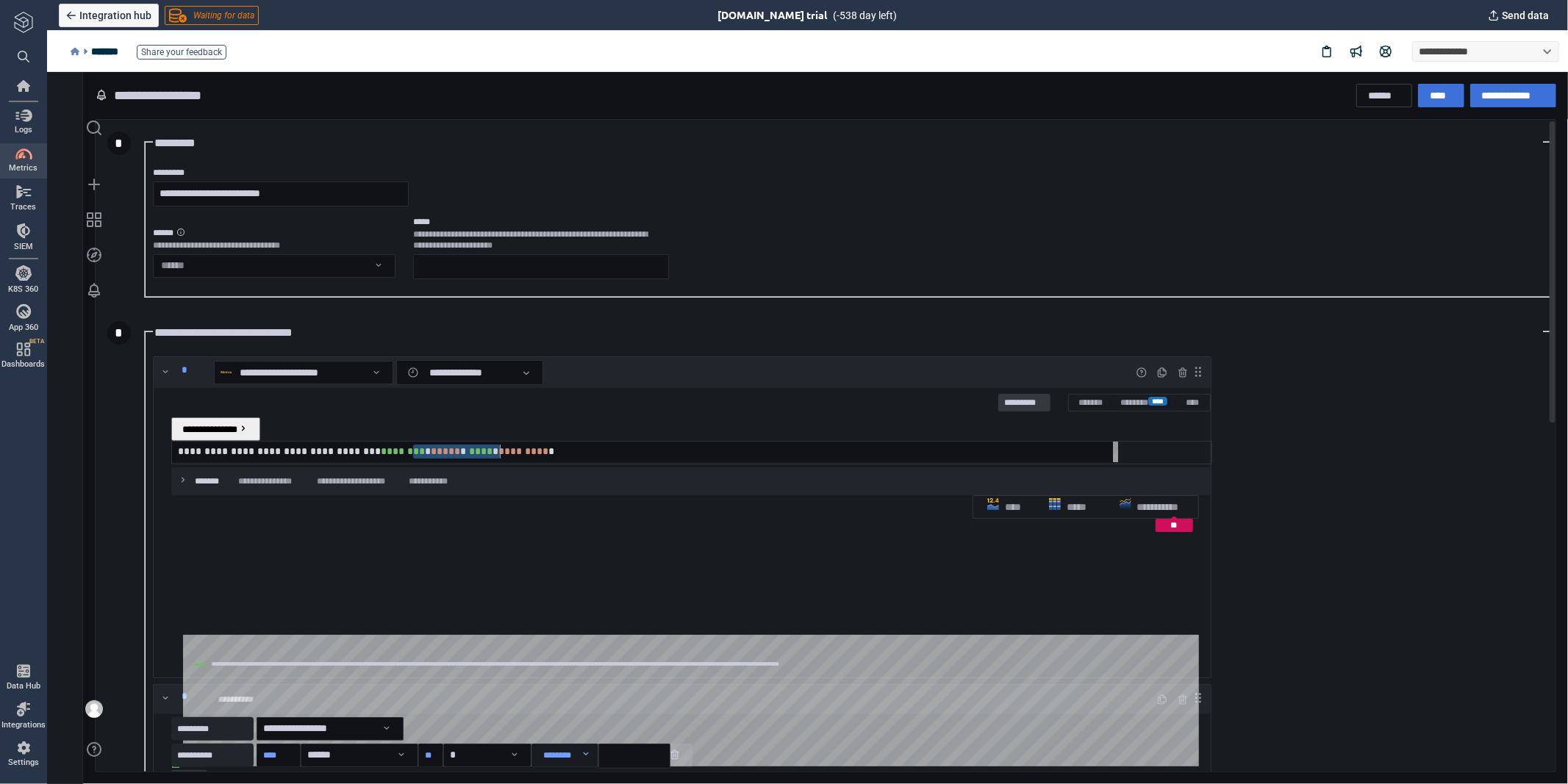 drag, startPoint x: 495, startPoint y: 411, endPoint x: 579, endPoint y: 412, distance: 84.006 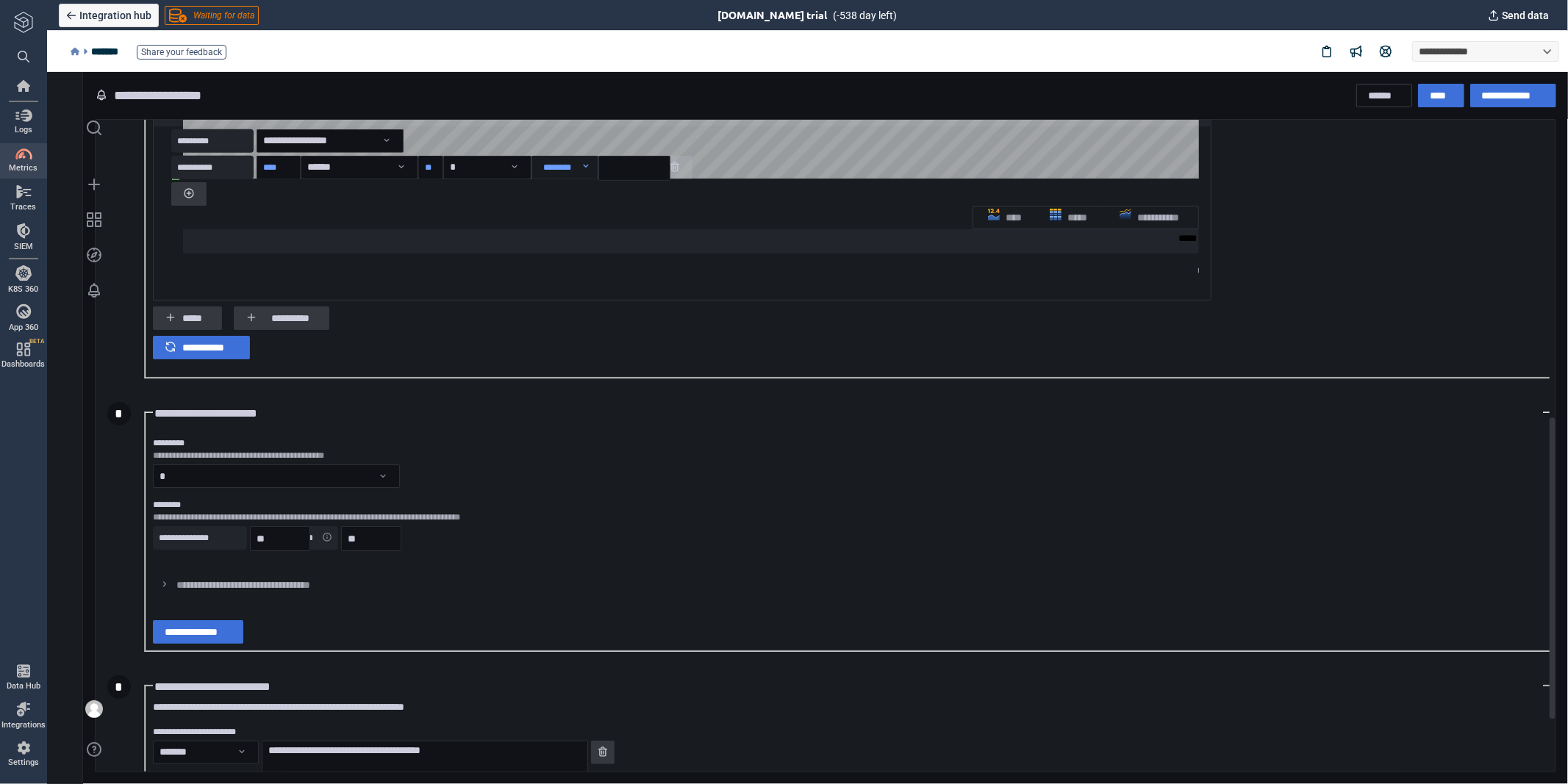 scroll, scrollTop: 755, scrollLeft: 0, axis: vertical 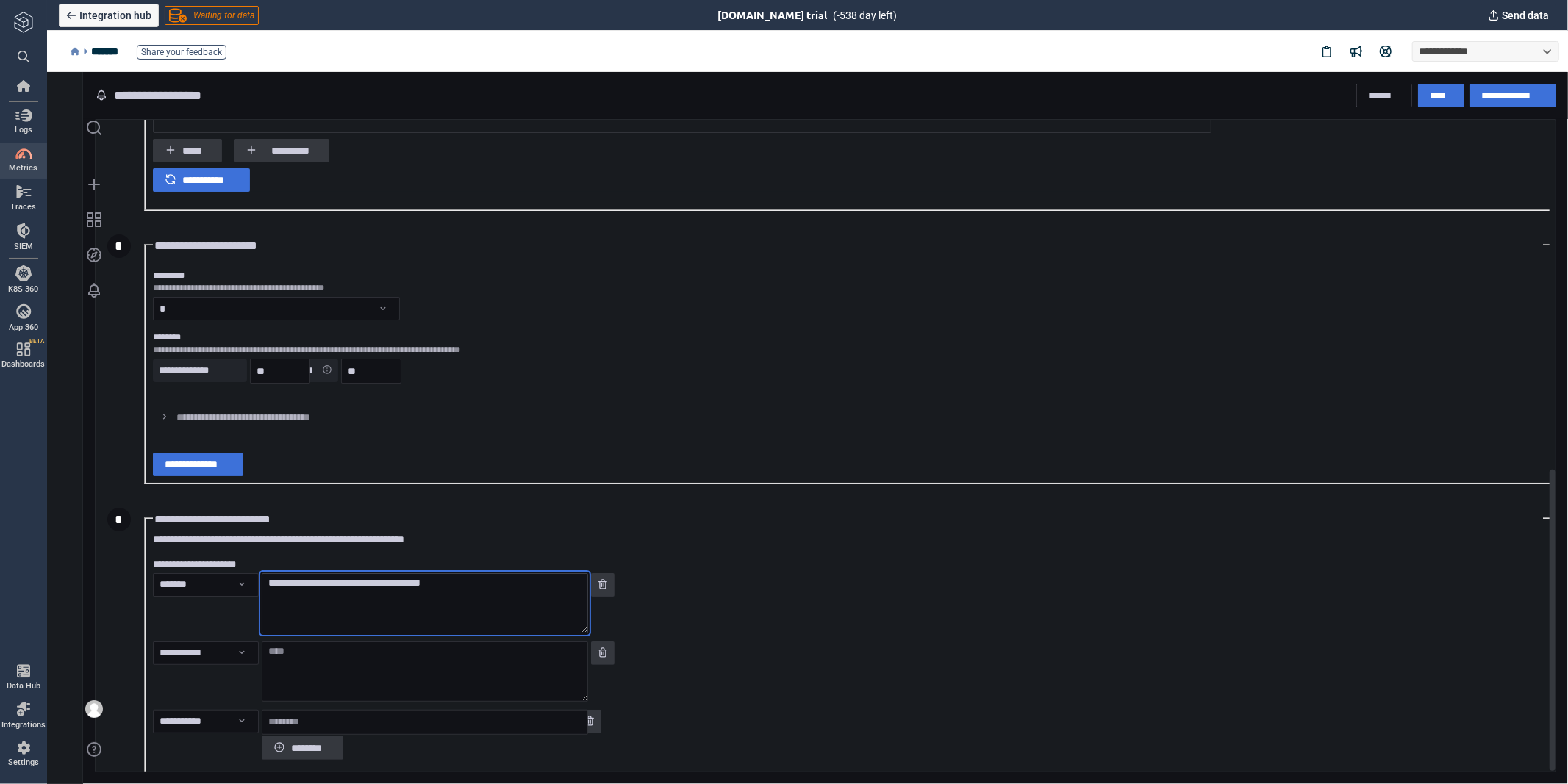 click on "**********" at bounding box center (424, 603) 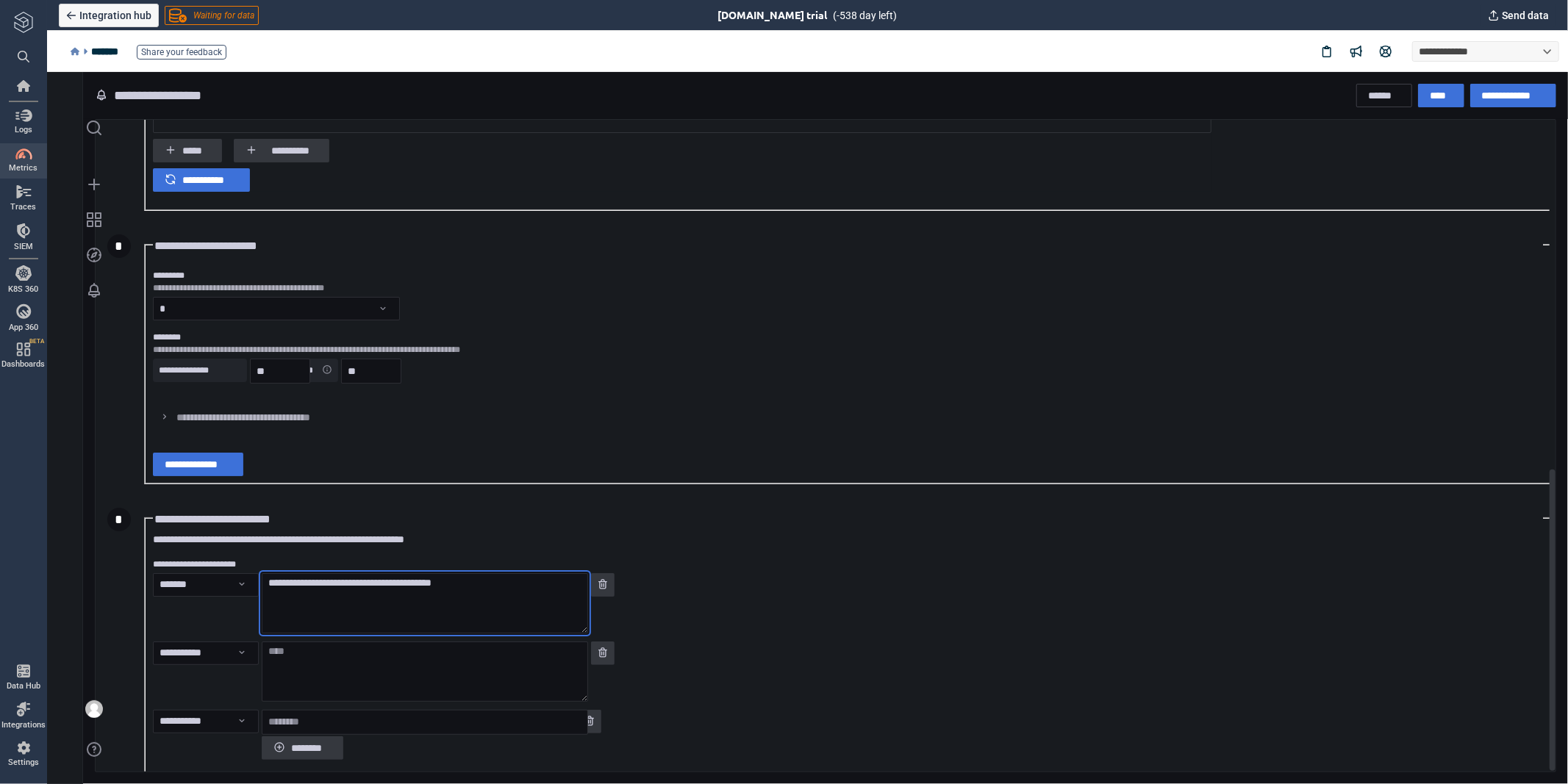 paste on "**********" 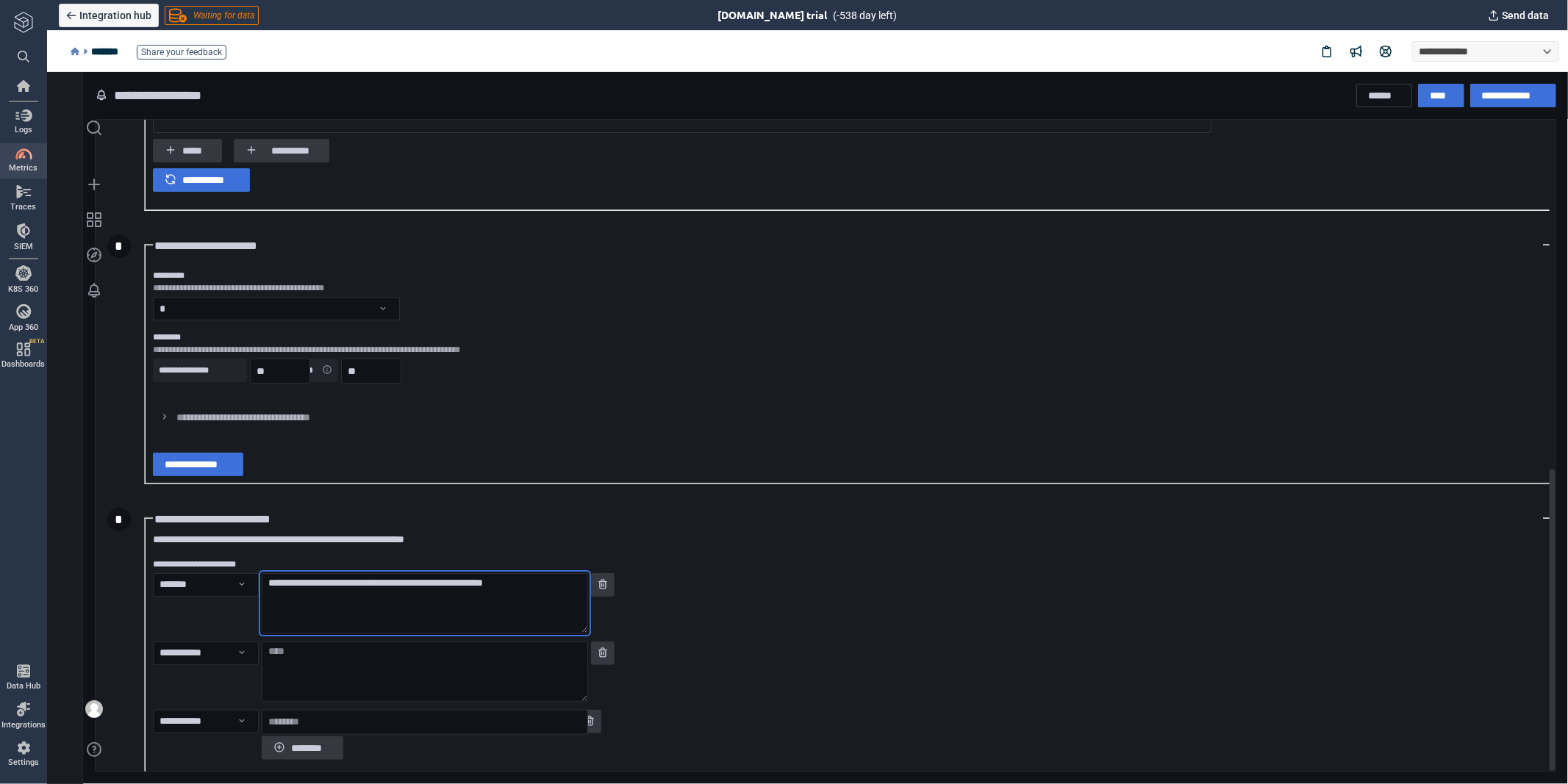 type on "**********" 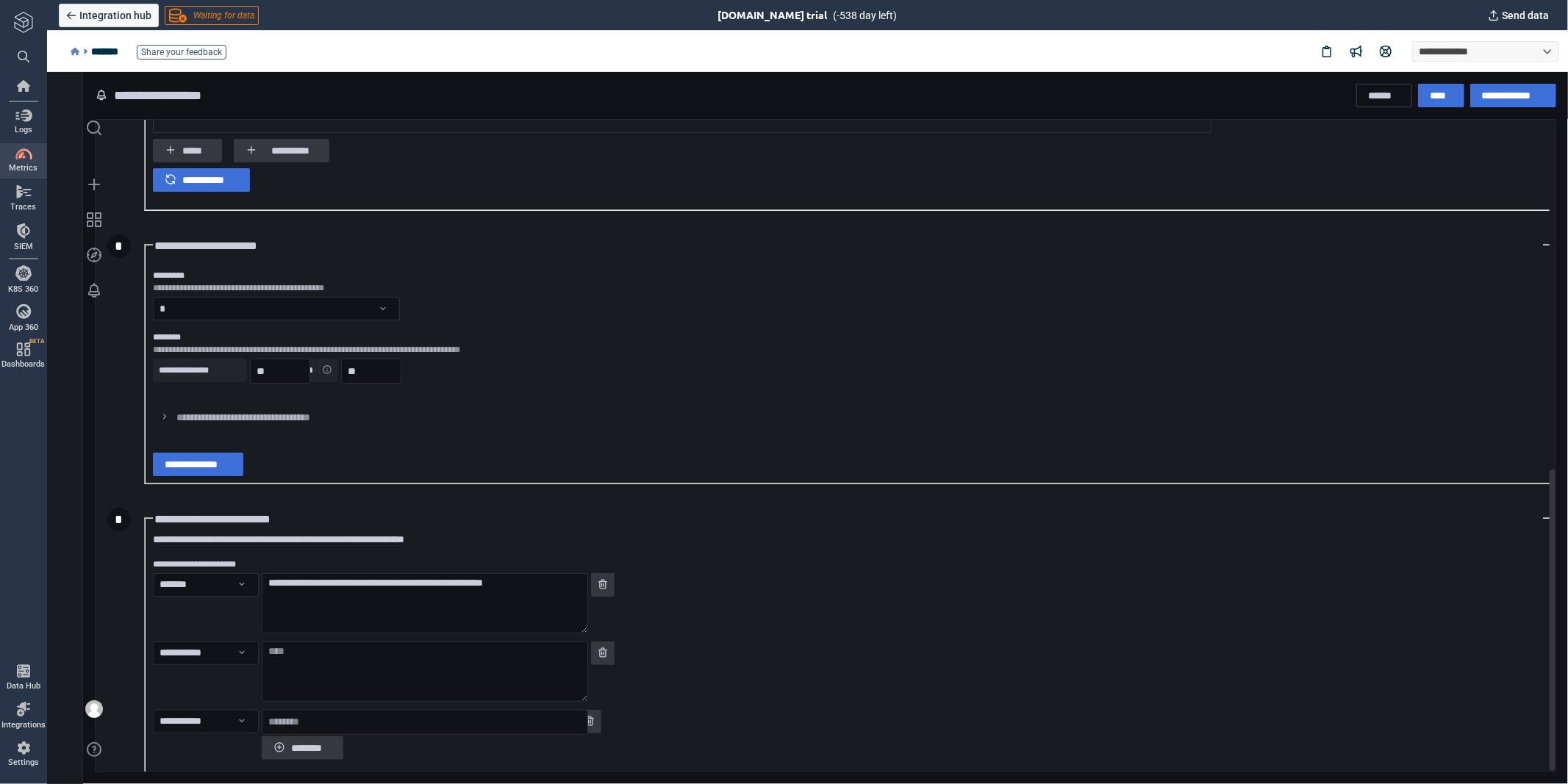 click on "**********" at bounding box center [847, 517] 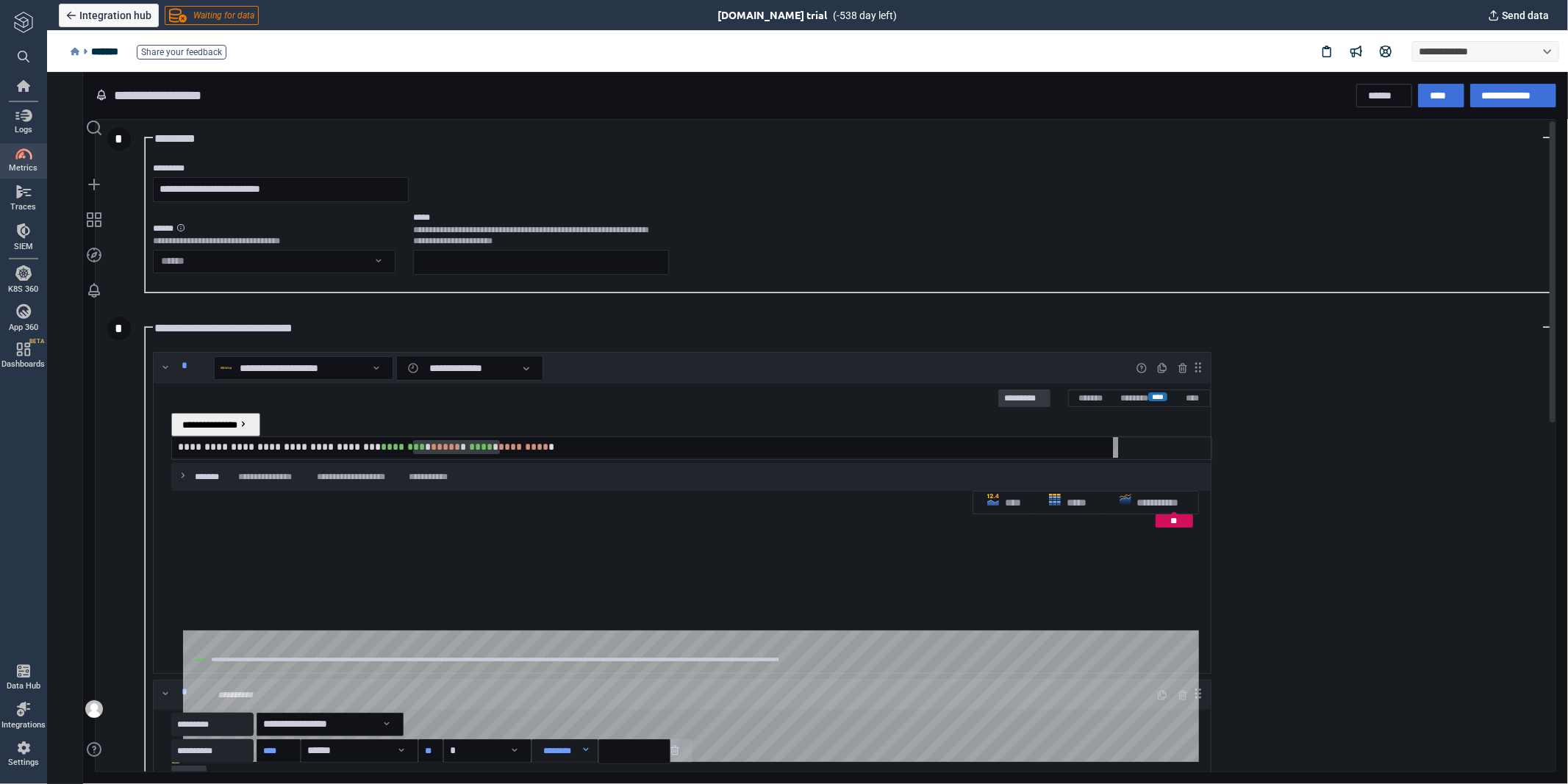 scroll, scrollTop: 0, scrollLeft: 0, axis: both 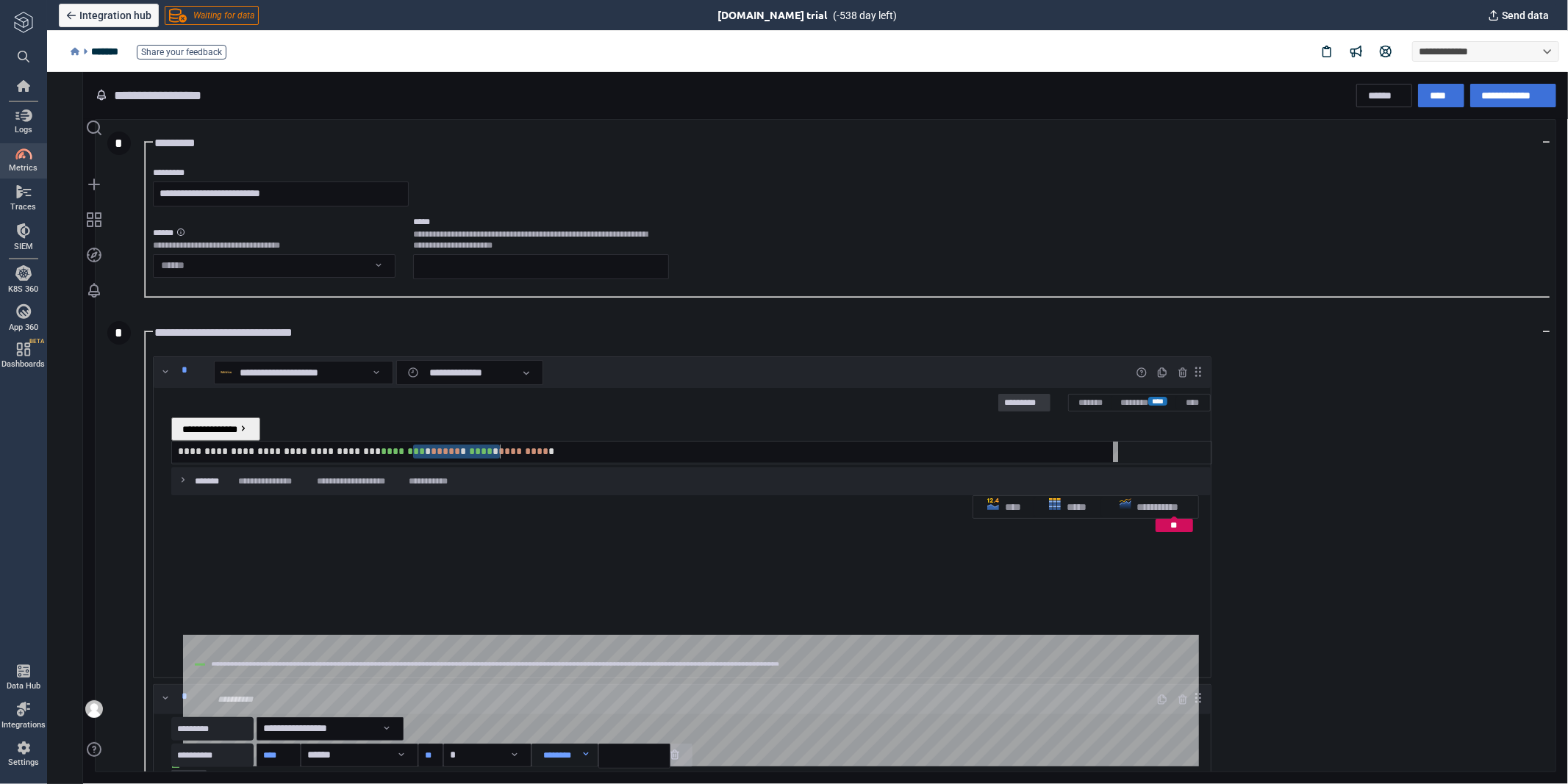 click on "*****" at bounding box center (445, 450) 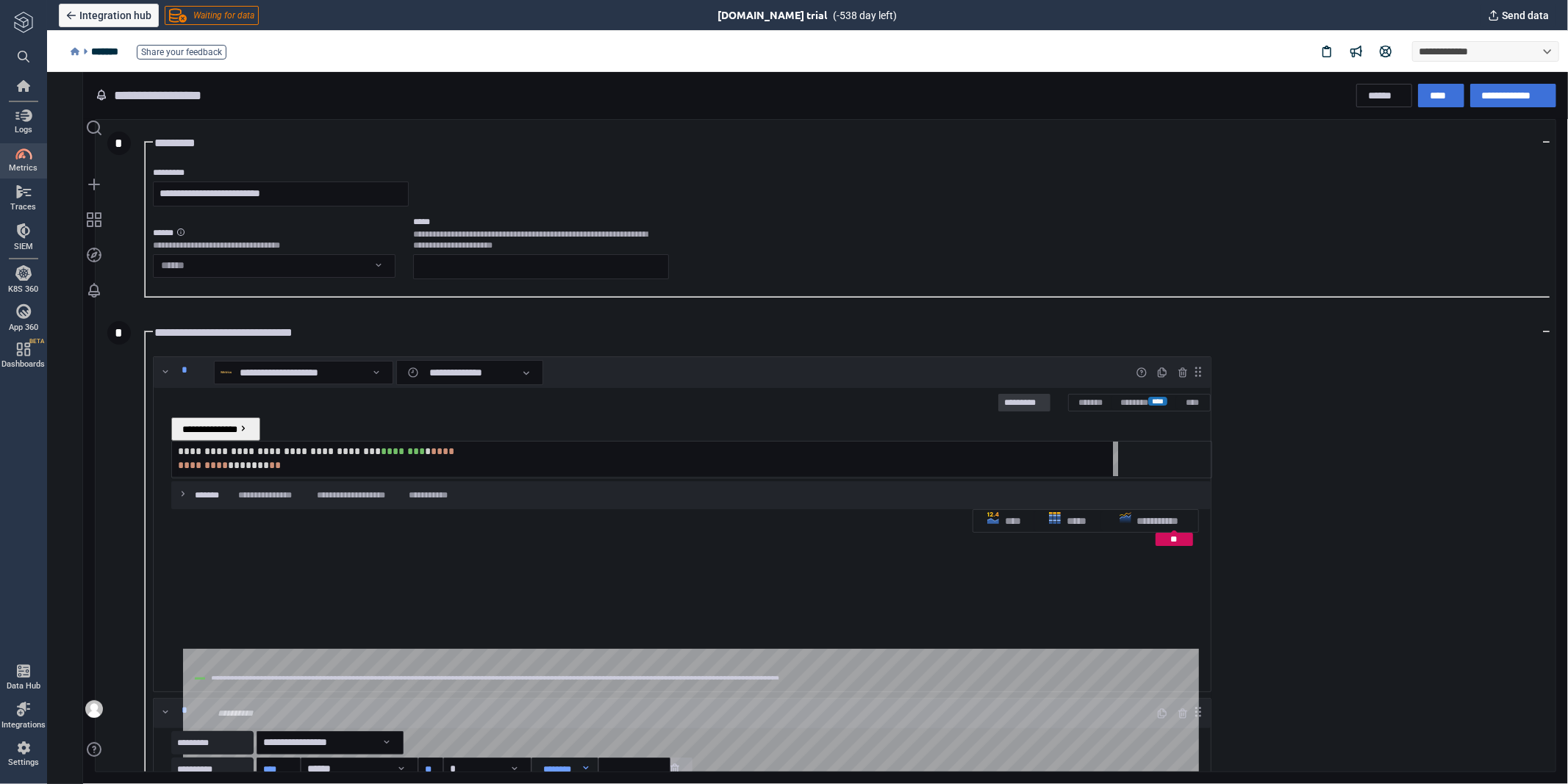 scroll, scrollTop: 12, scrollLeft: 1, axis: both 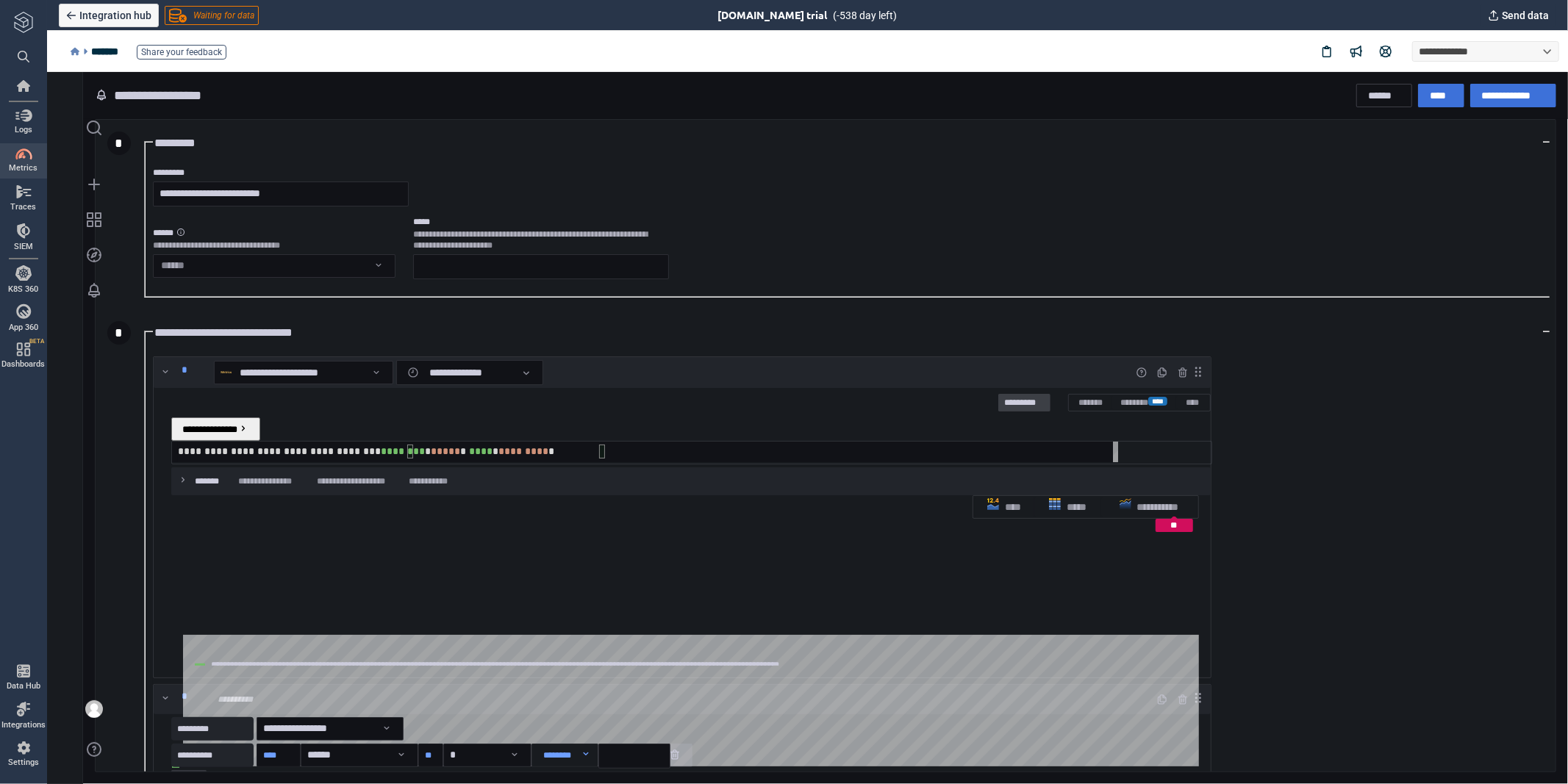 click on "*********" at bounding box center [1023, 403] 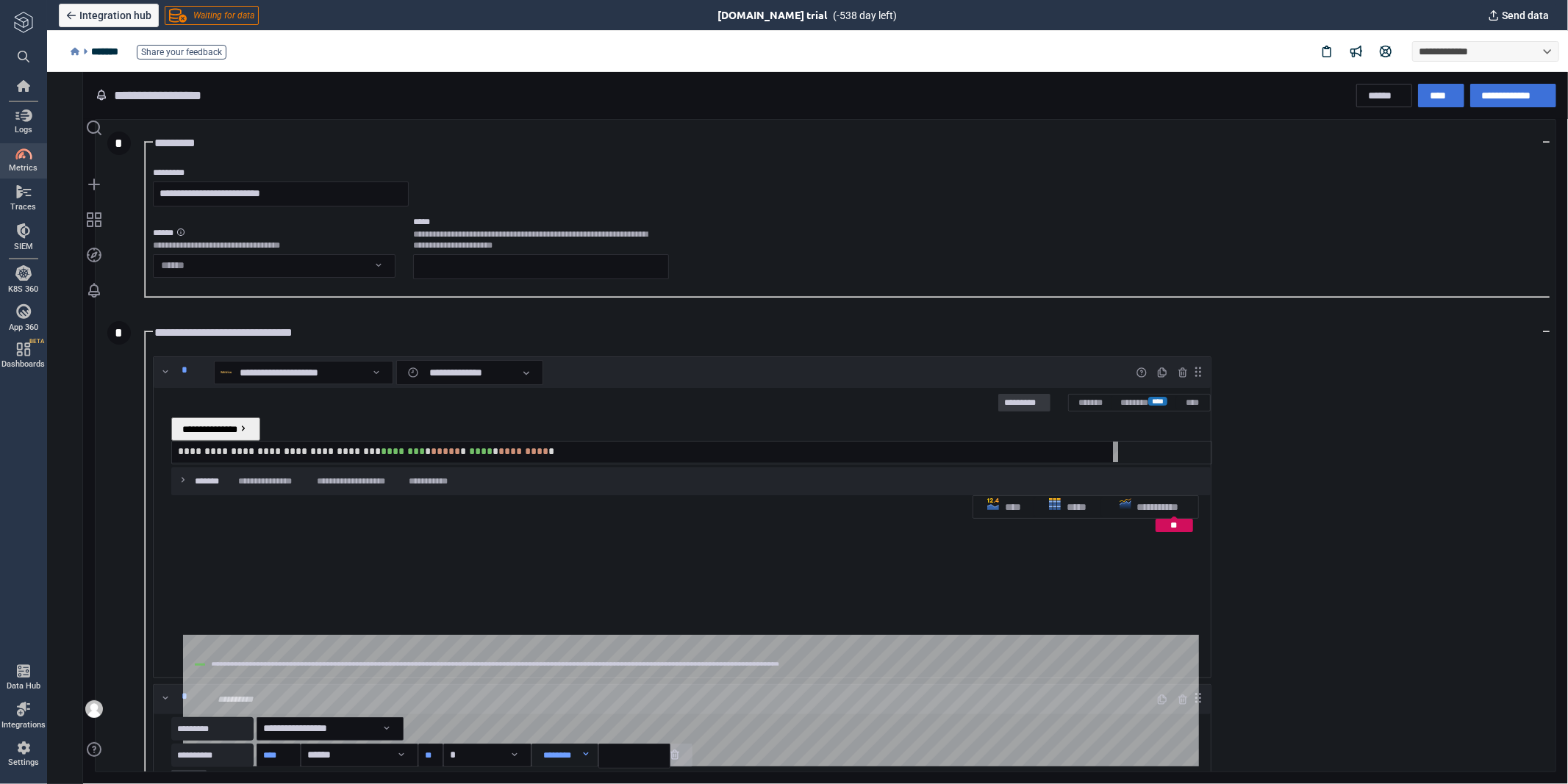 scroll, scrollTop: 12, scrollLeft: 315, axis: both 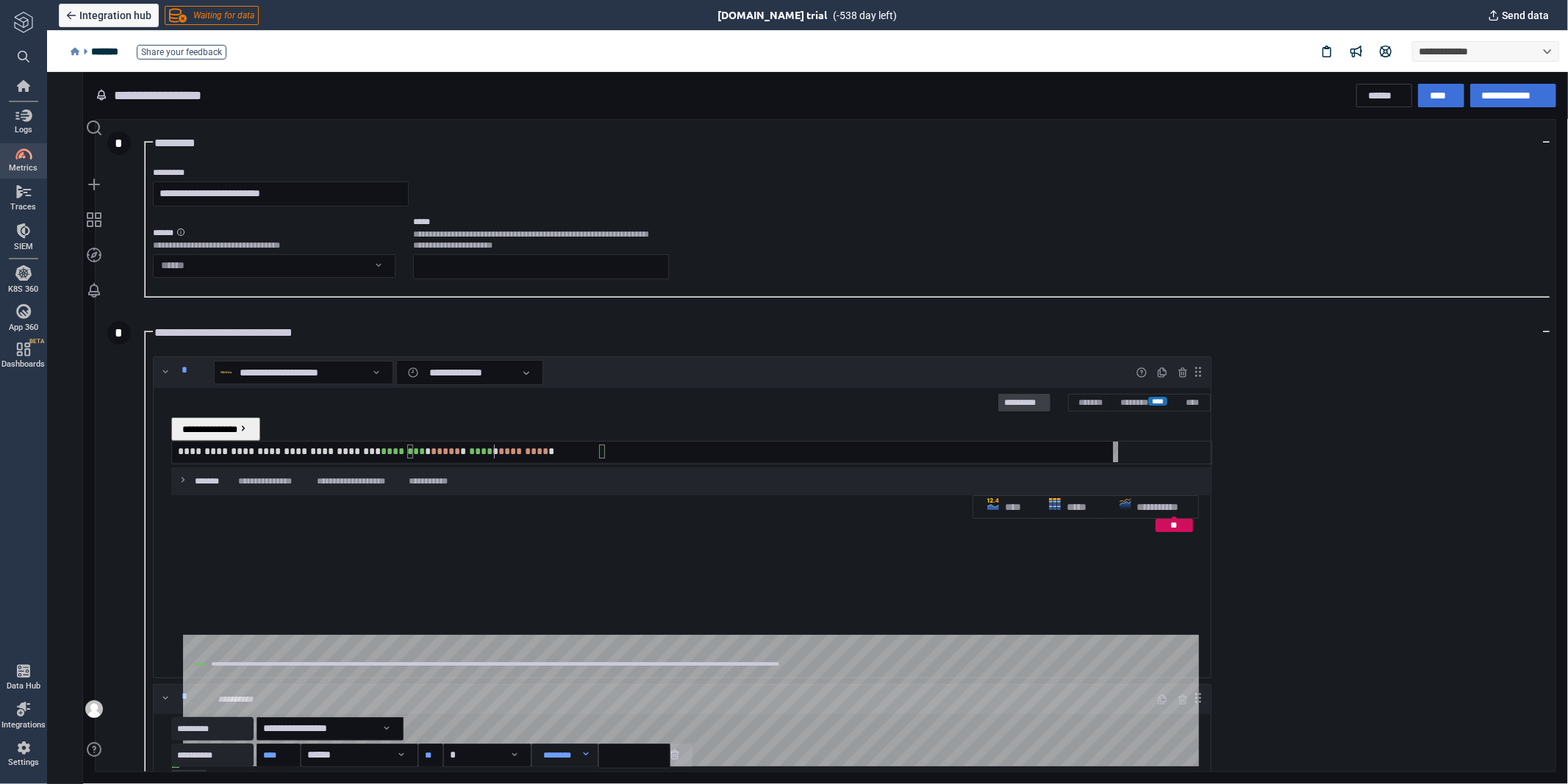 type on "**********" 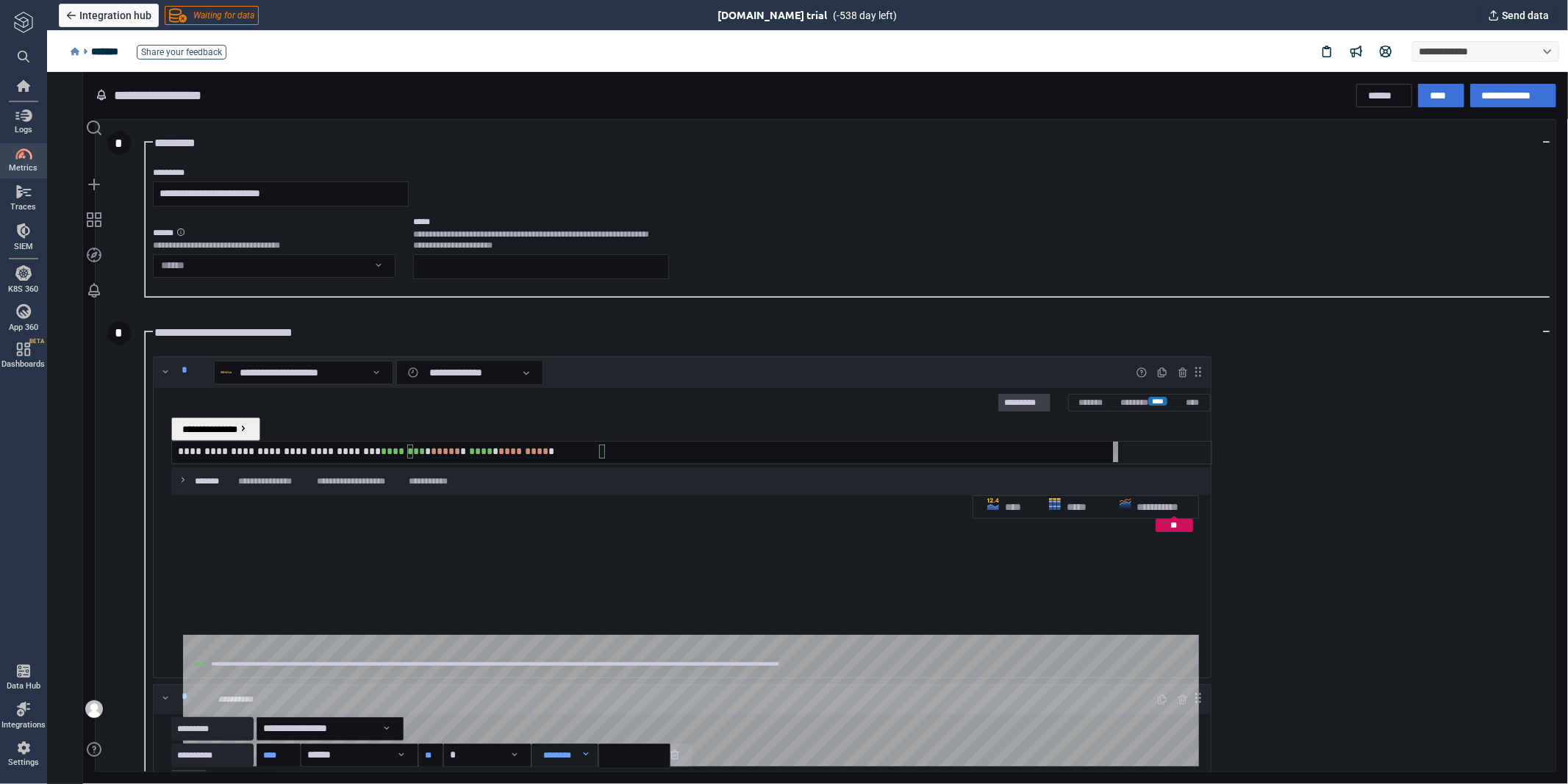 click on "*********" at bounding box center [1023, 403] 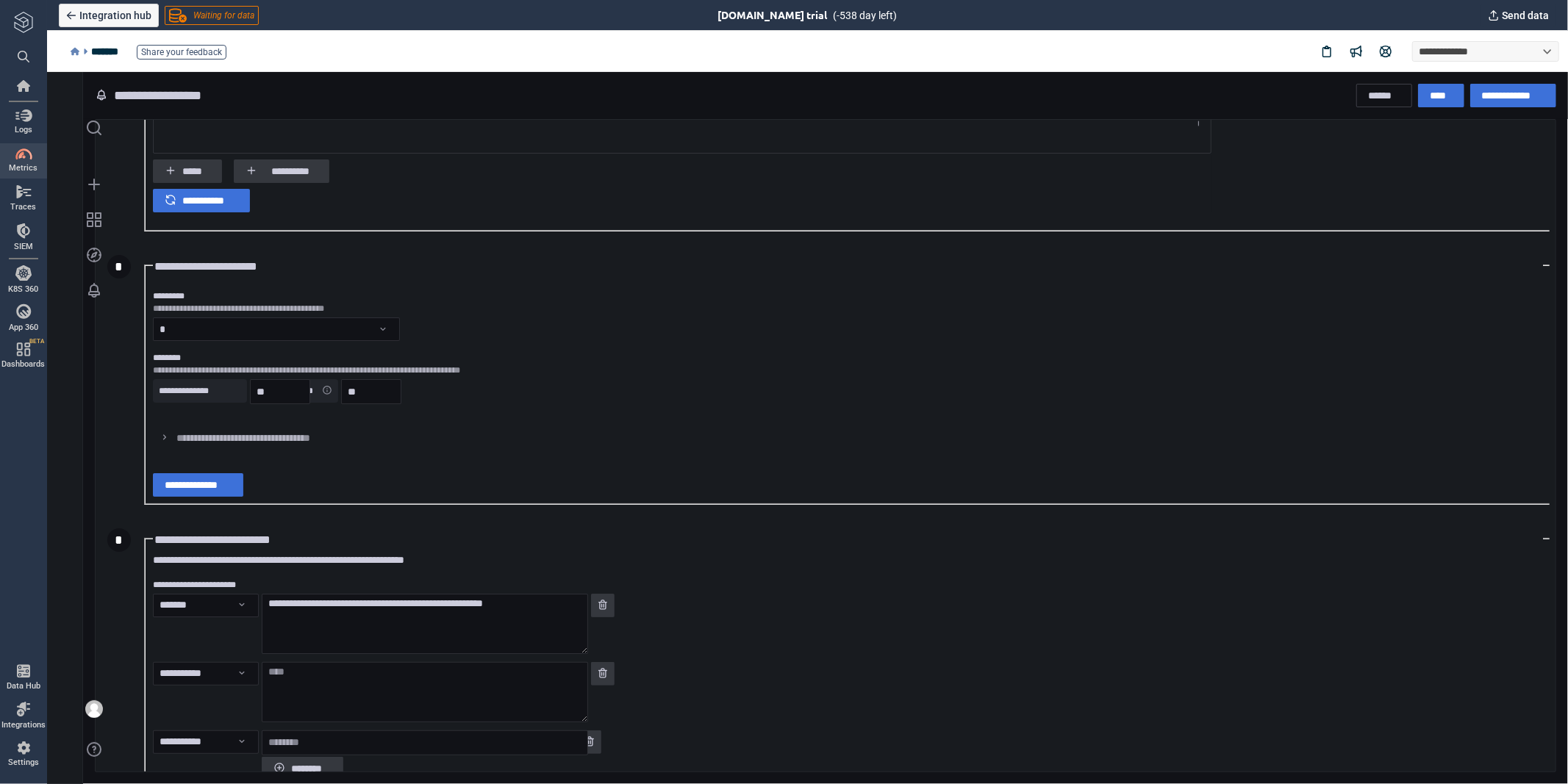 scroll, scrollTop: 755, scrollLeft: 0, axis: vertical 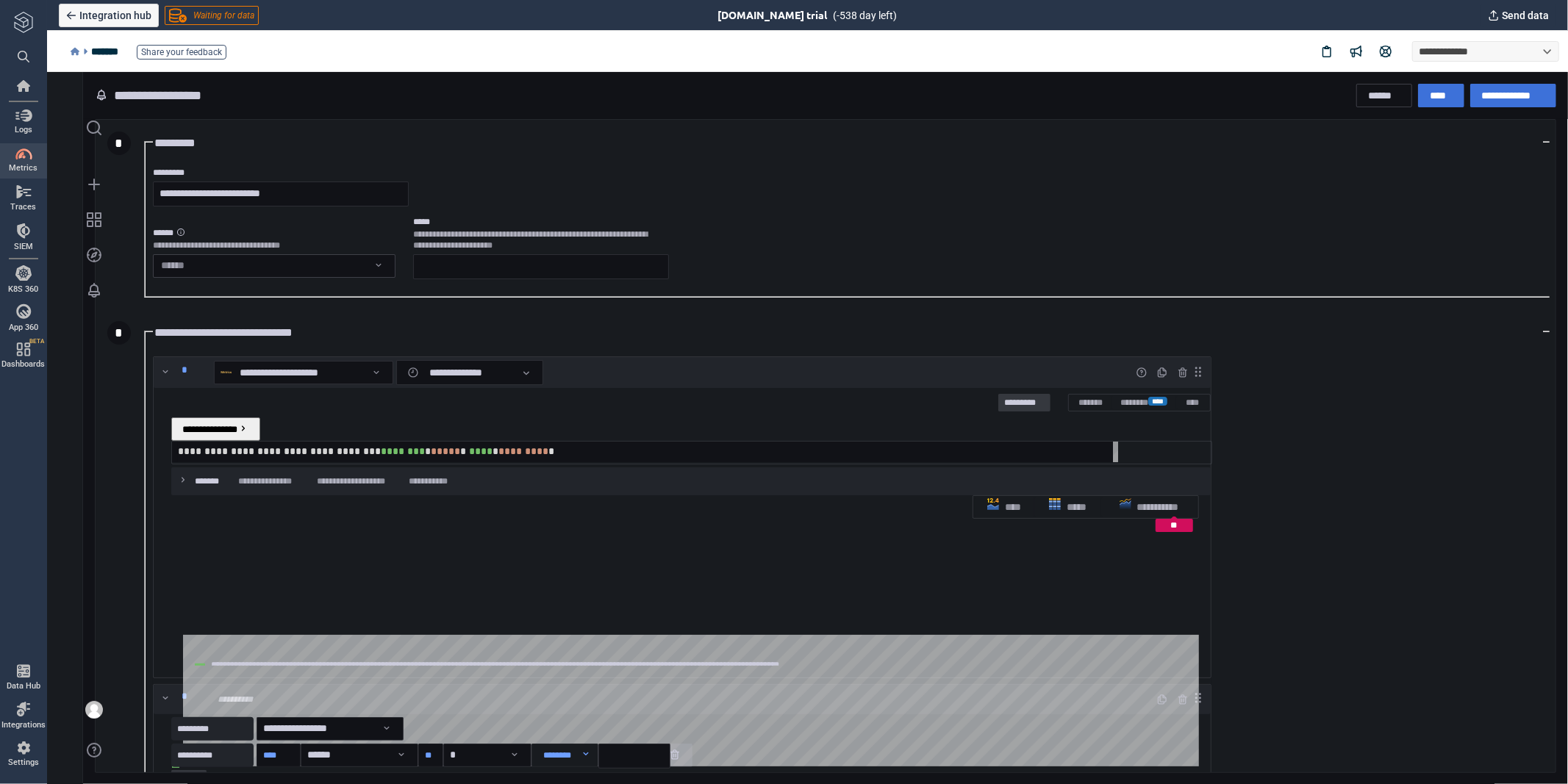 click on "**********" at bounding box center [806, 428] 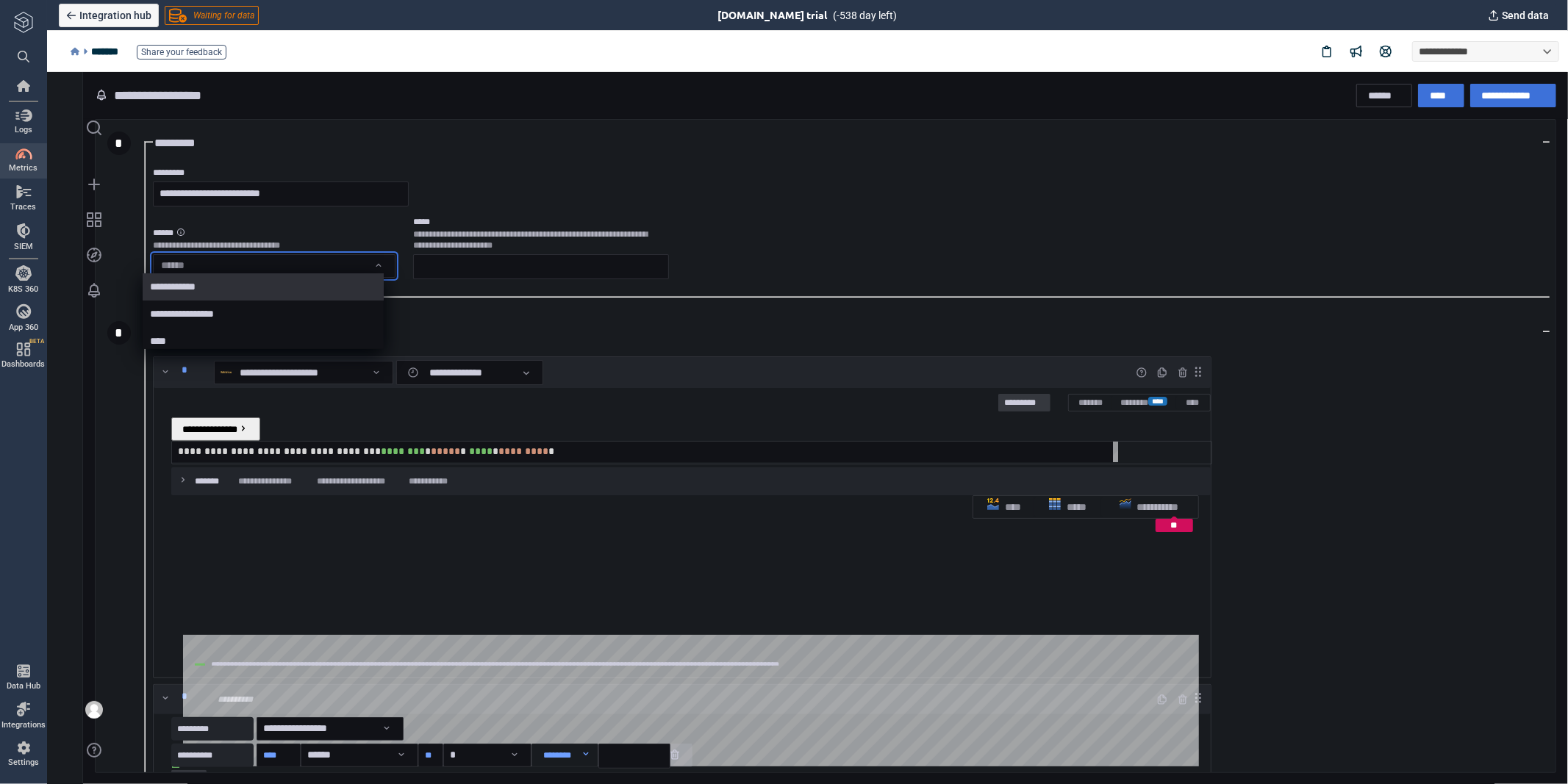 click on "**********" at bounding box center (263, 286) 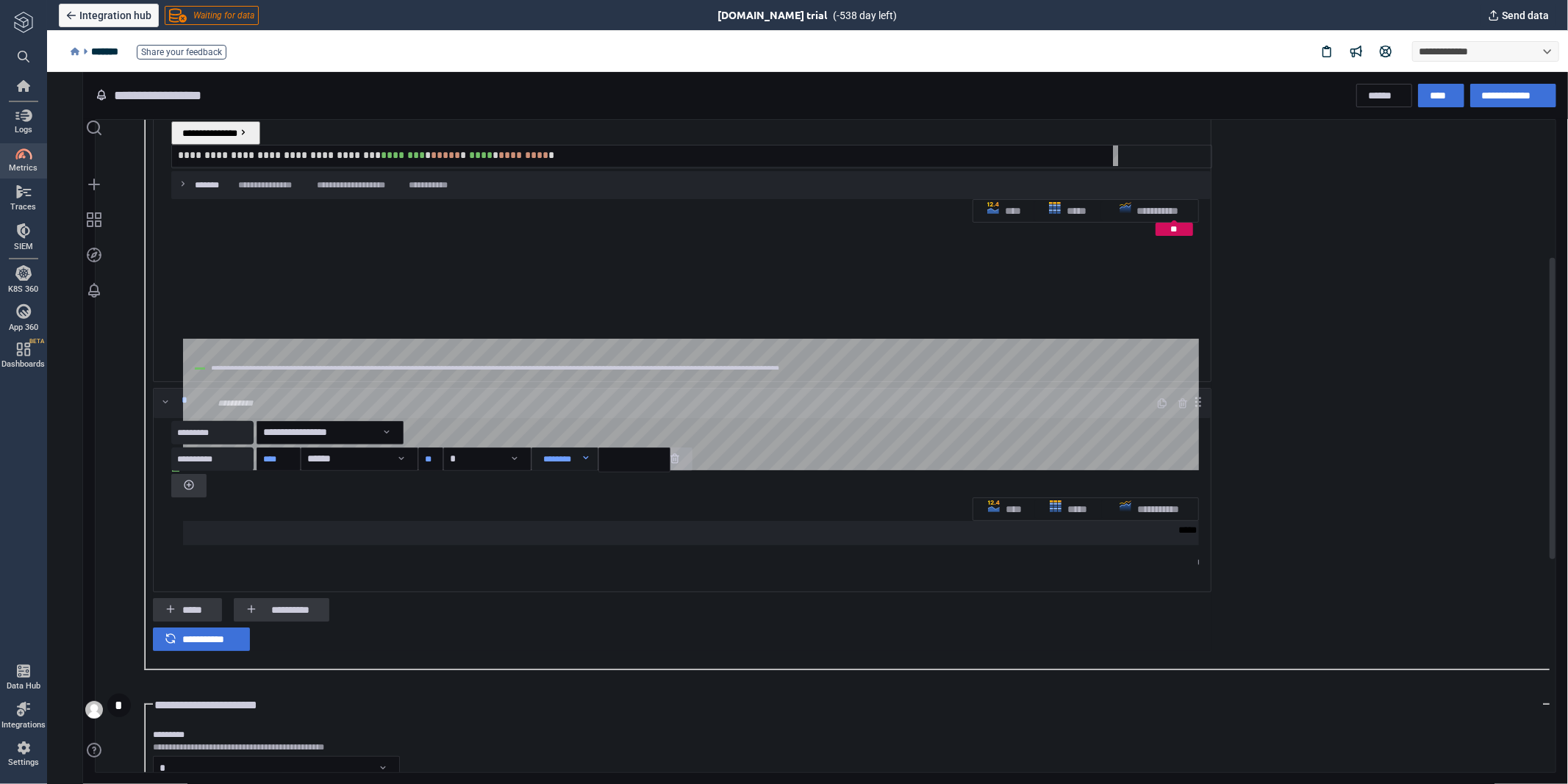scroll, scrollTop: 755, scrollLeft: 0, axis: vertical 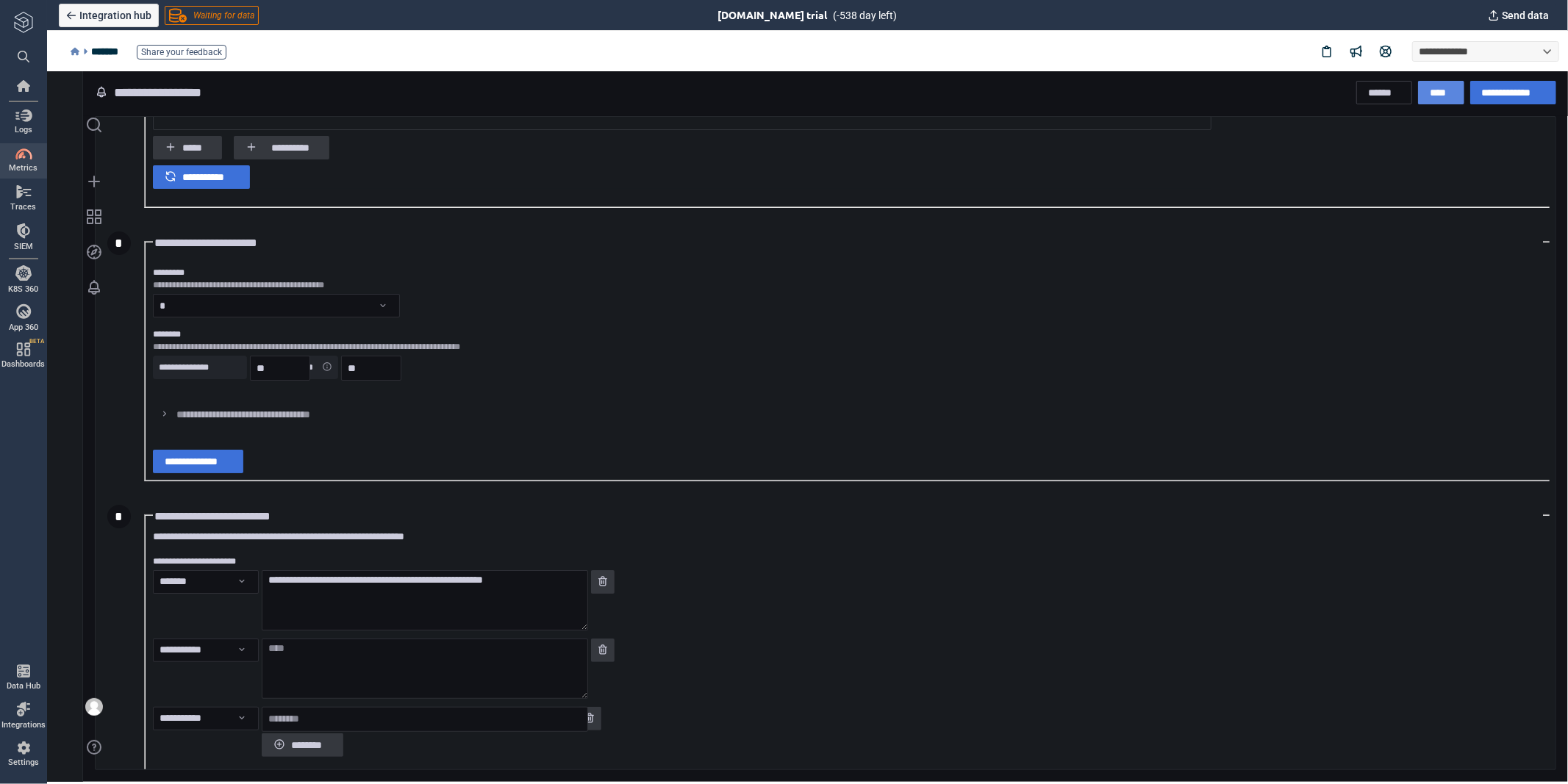 click on "****" at bounding box center [1440, 92] 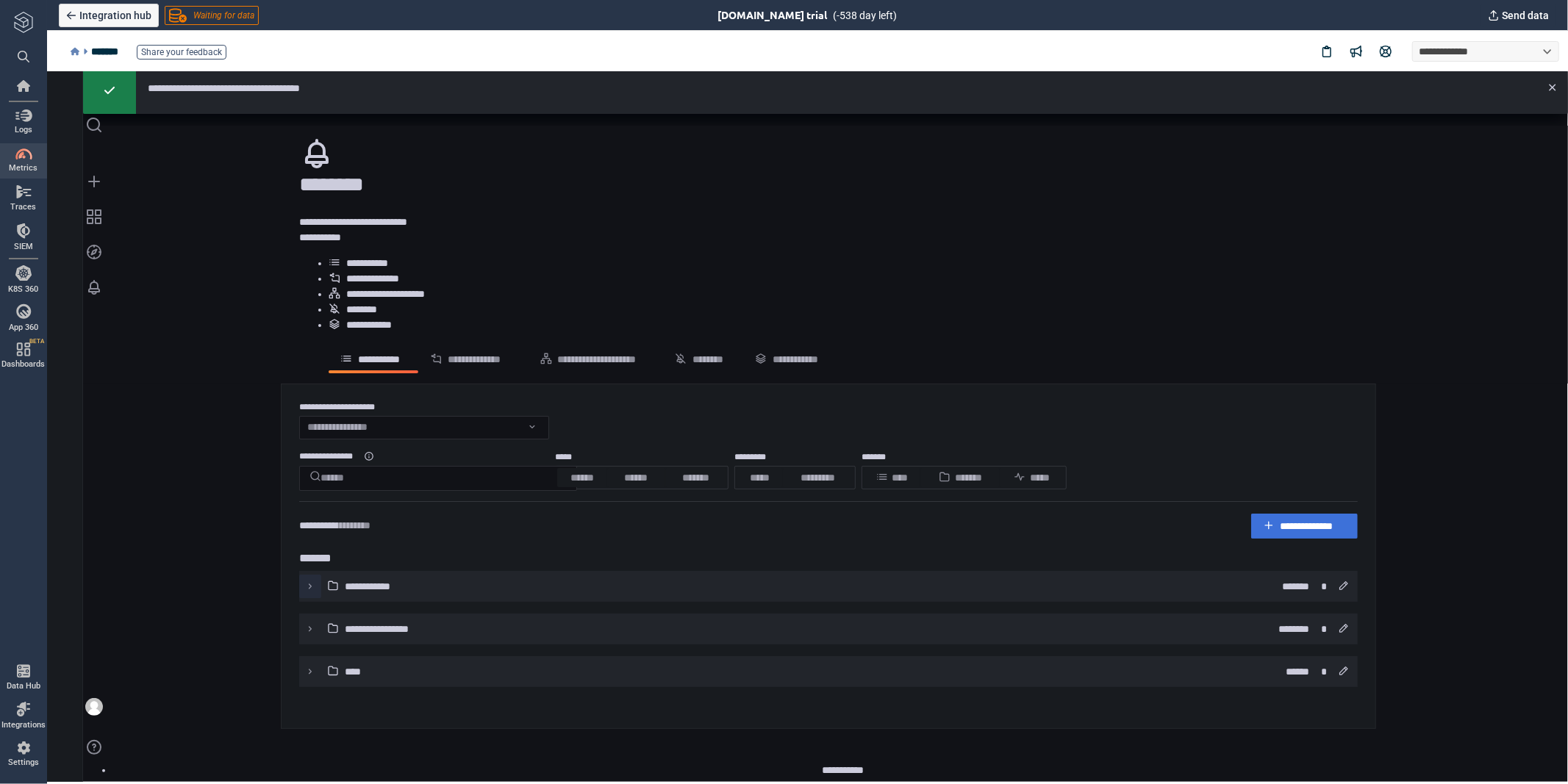 click 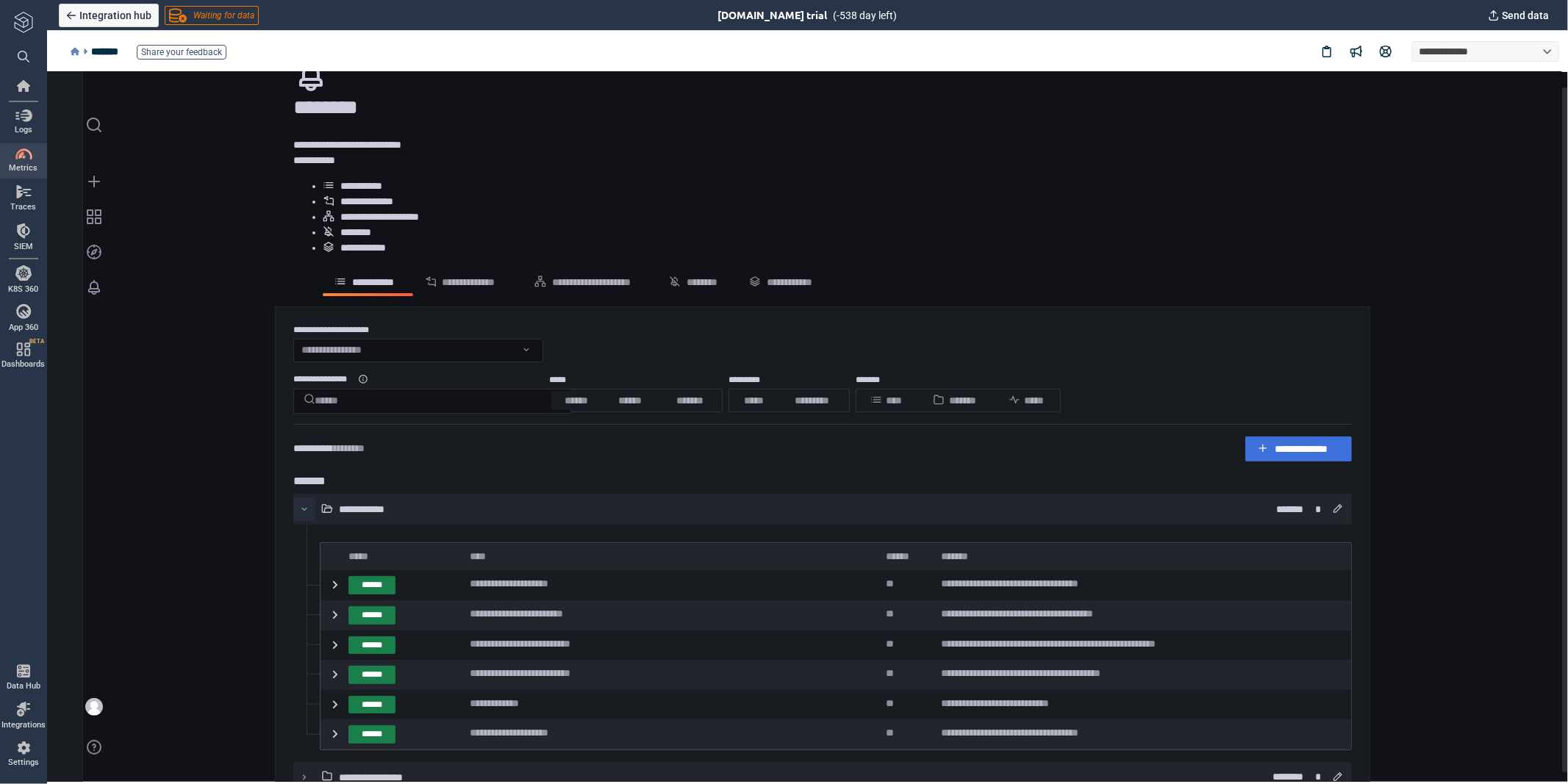 scroll, scrollTop: 26, scrollLeft: 0, axis: vertical 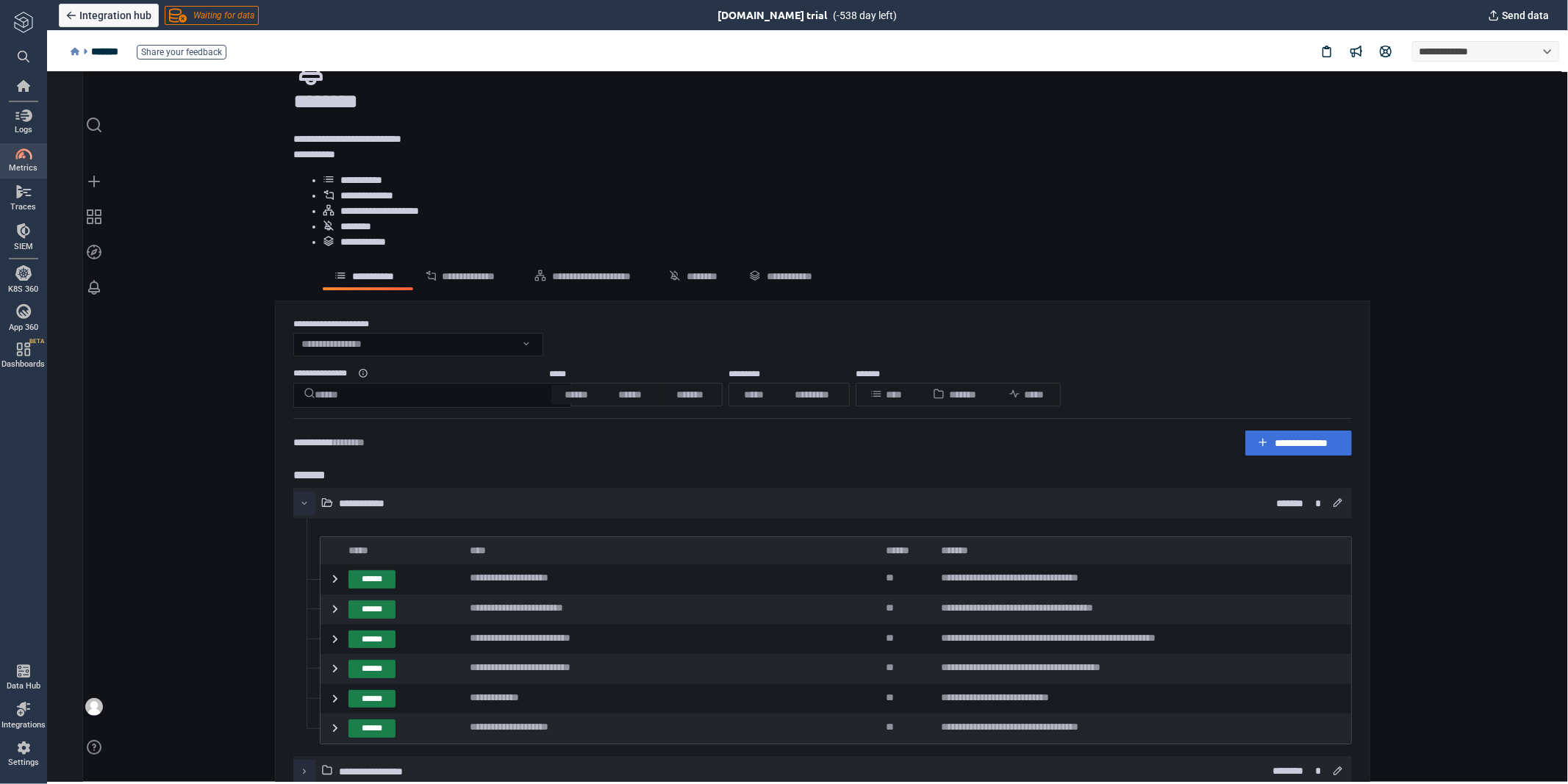click at bounding box center [304, 771] 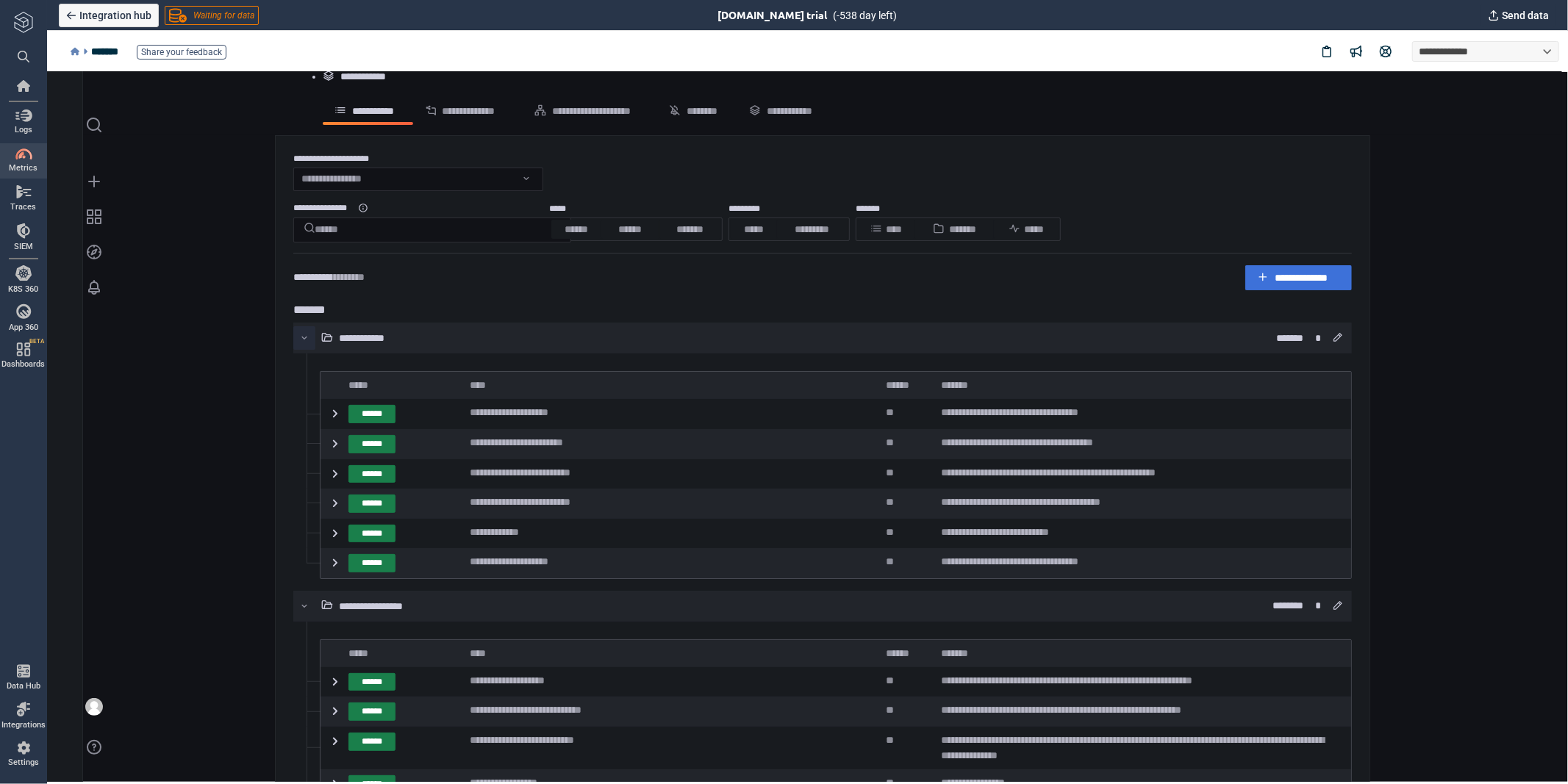 scroll, scrollTop: 190, scrollLeft: 0, axis: vertical 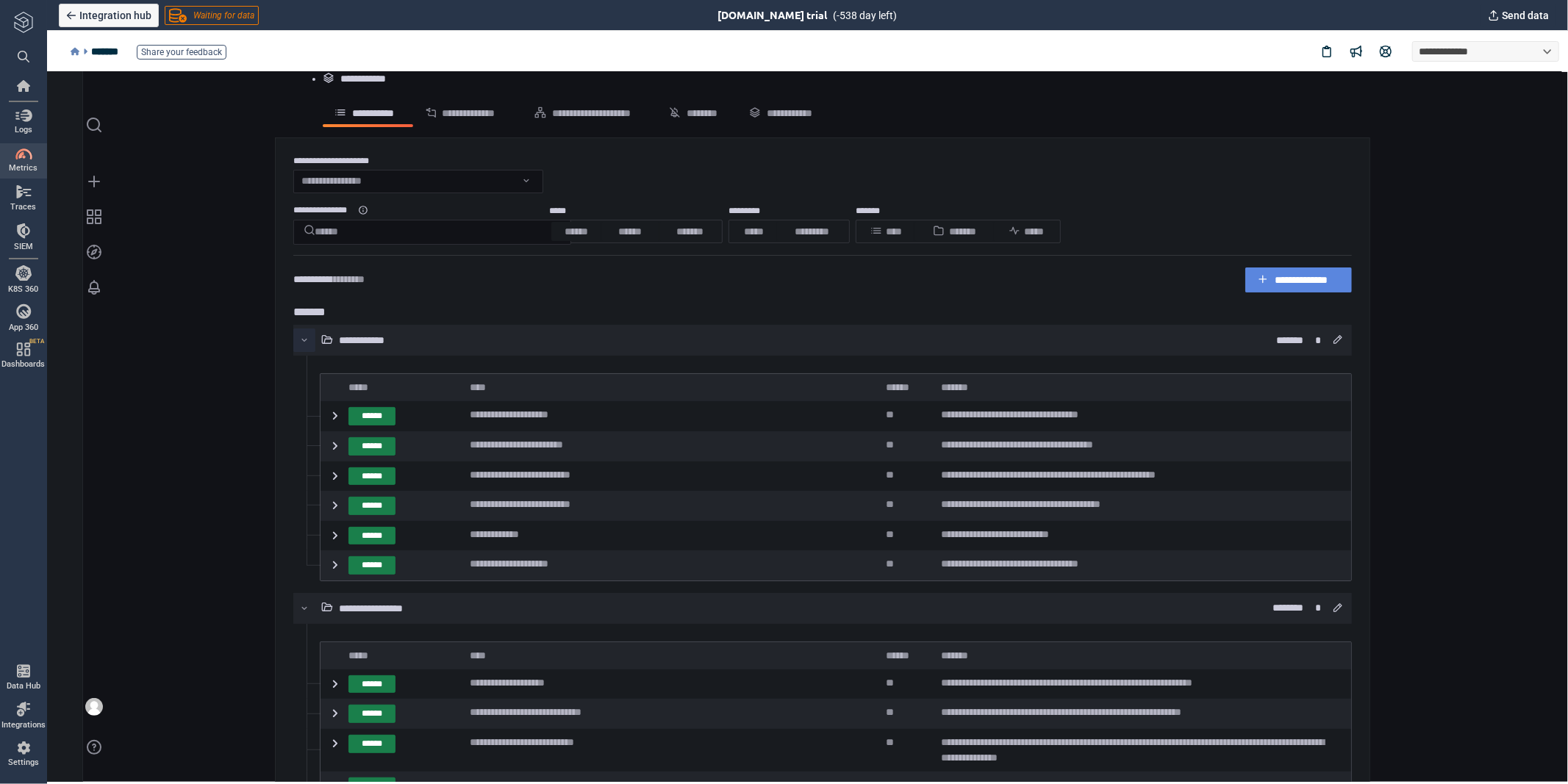 click at bounding box center (1265, 279) 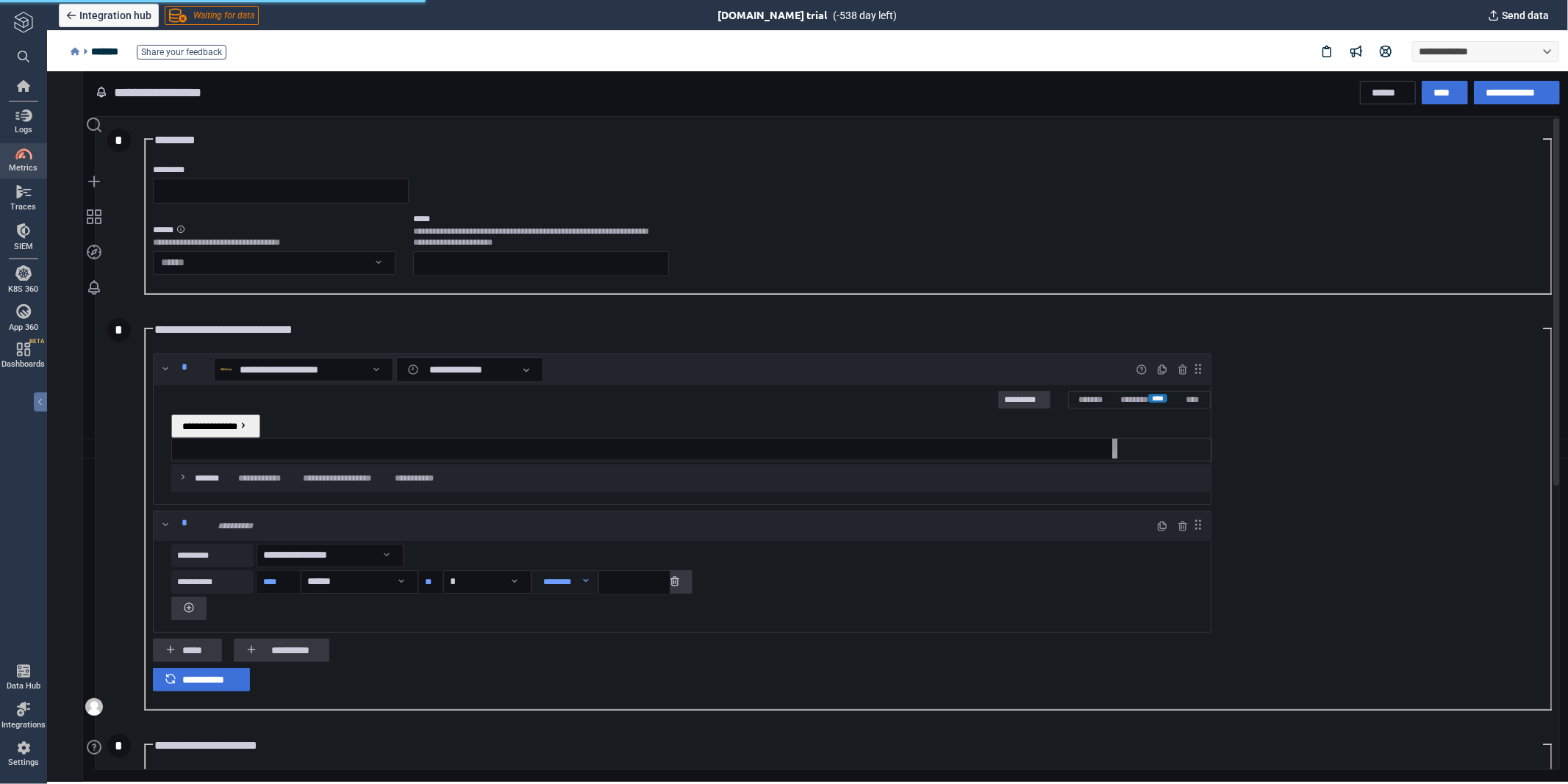type on "*" 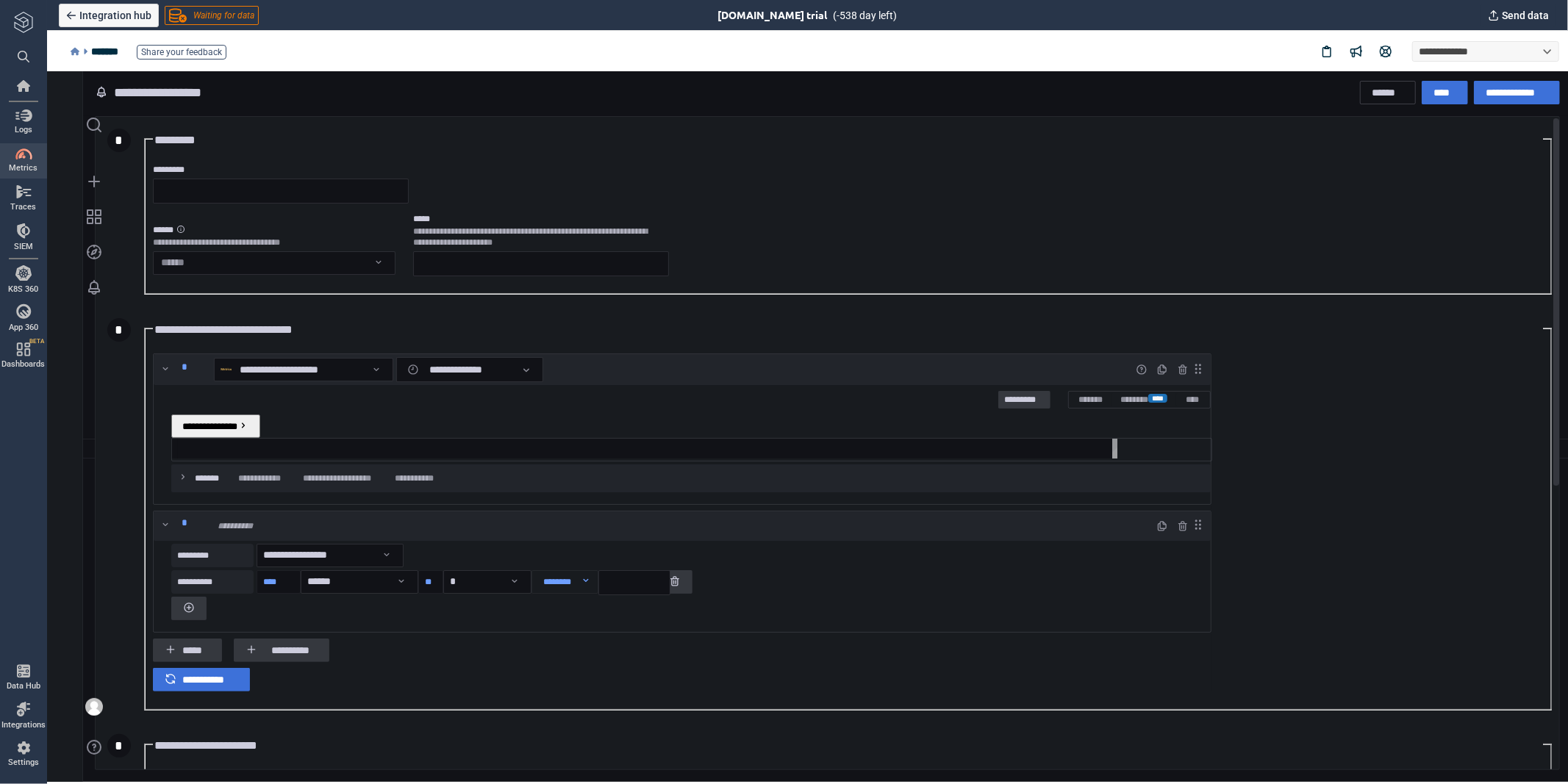 click at bounding box center [647, 447] 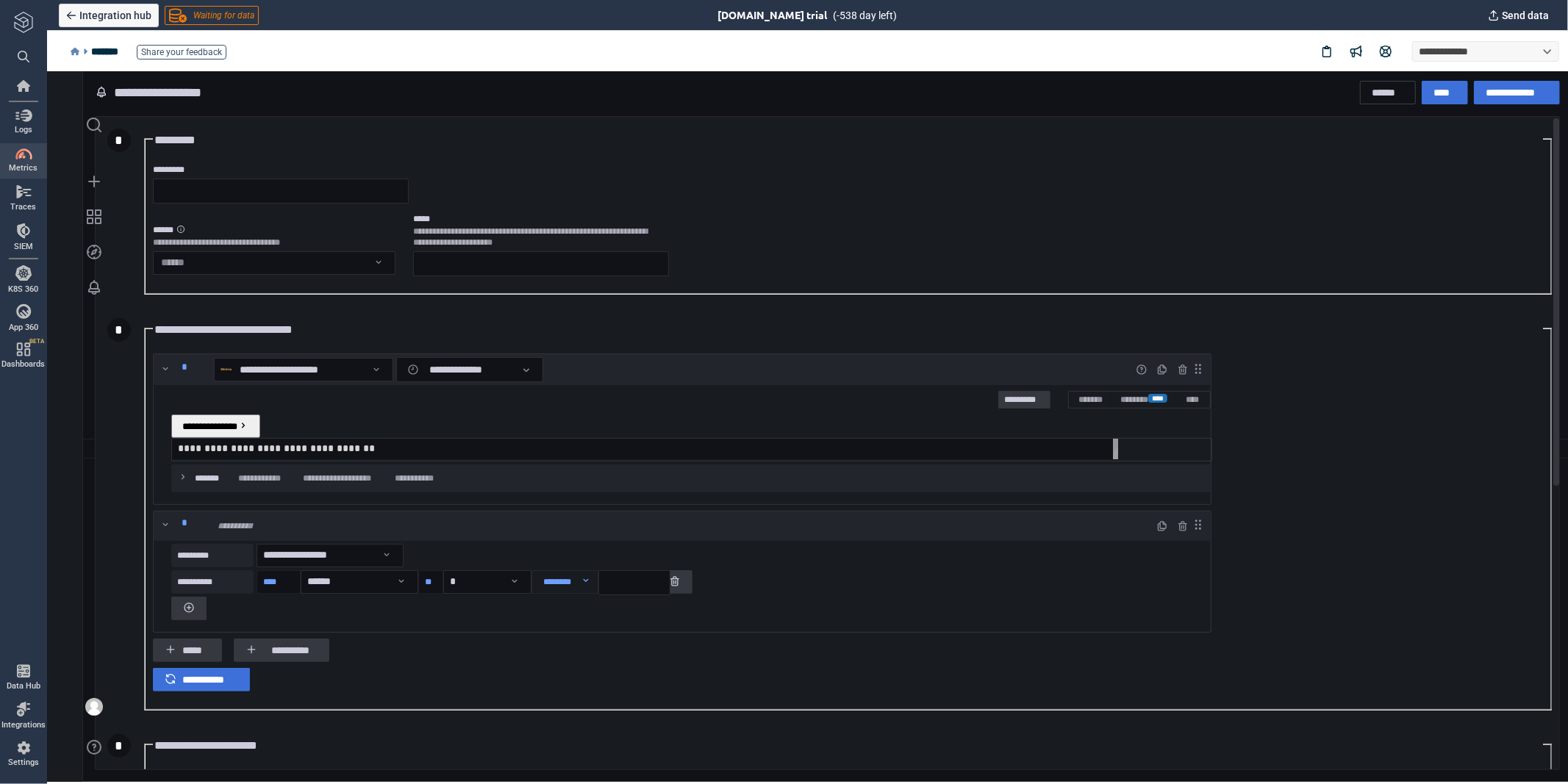 scroll, scrollTop: 0, scrollLeft: 235, axis: horizontal 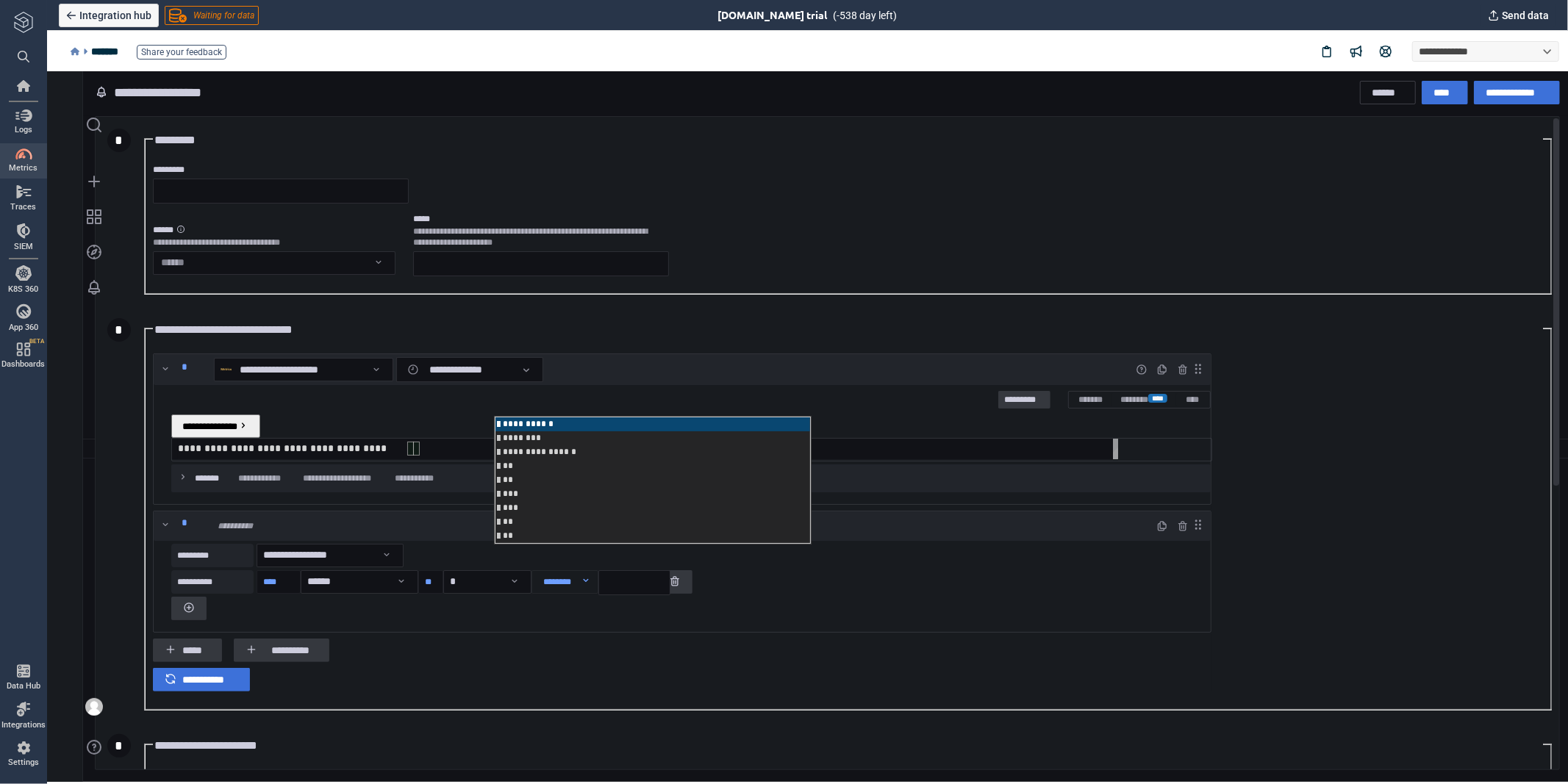 type on "**********" 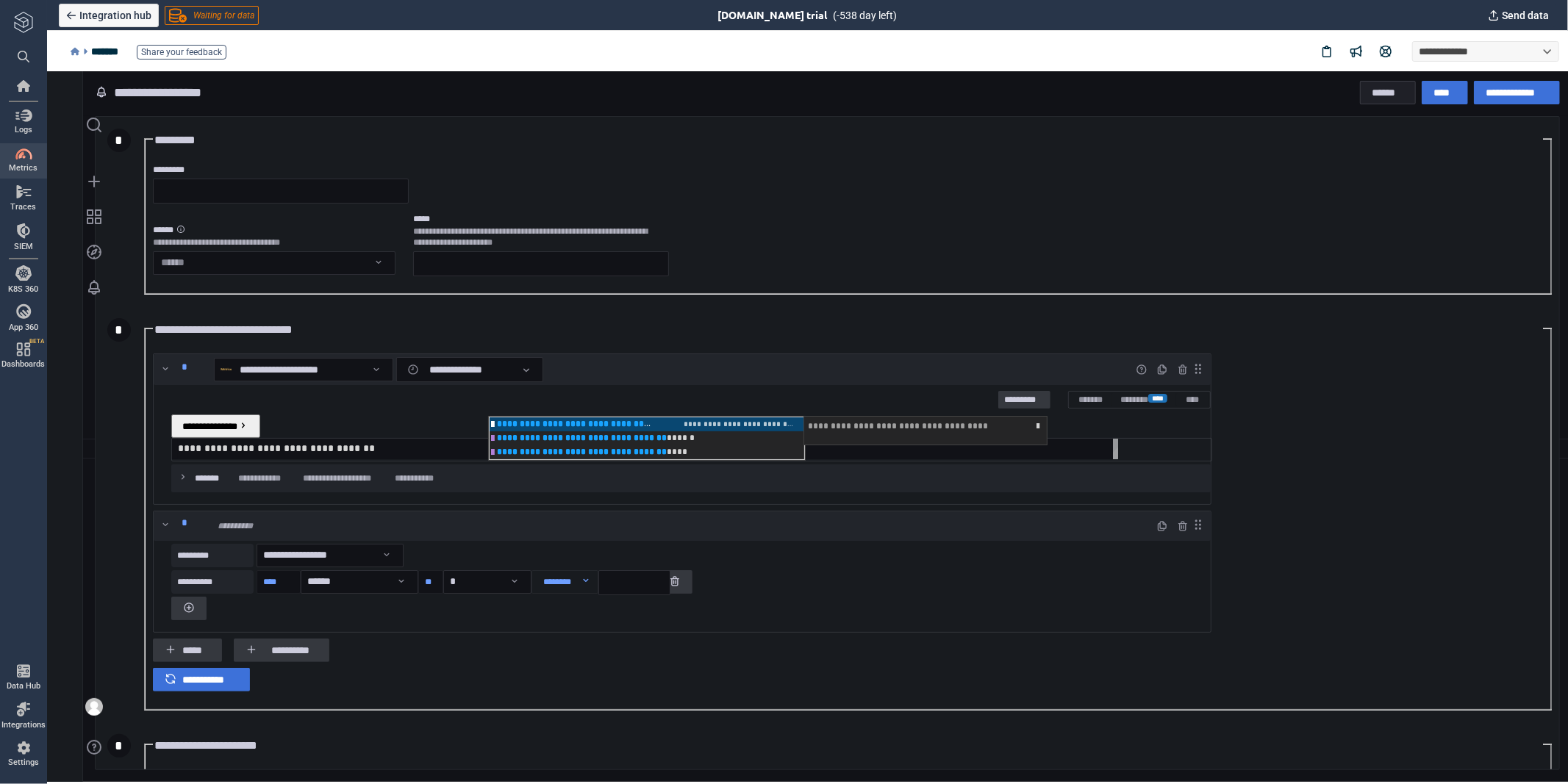 click on "******" at bounding box center (1387, 92) 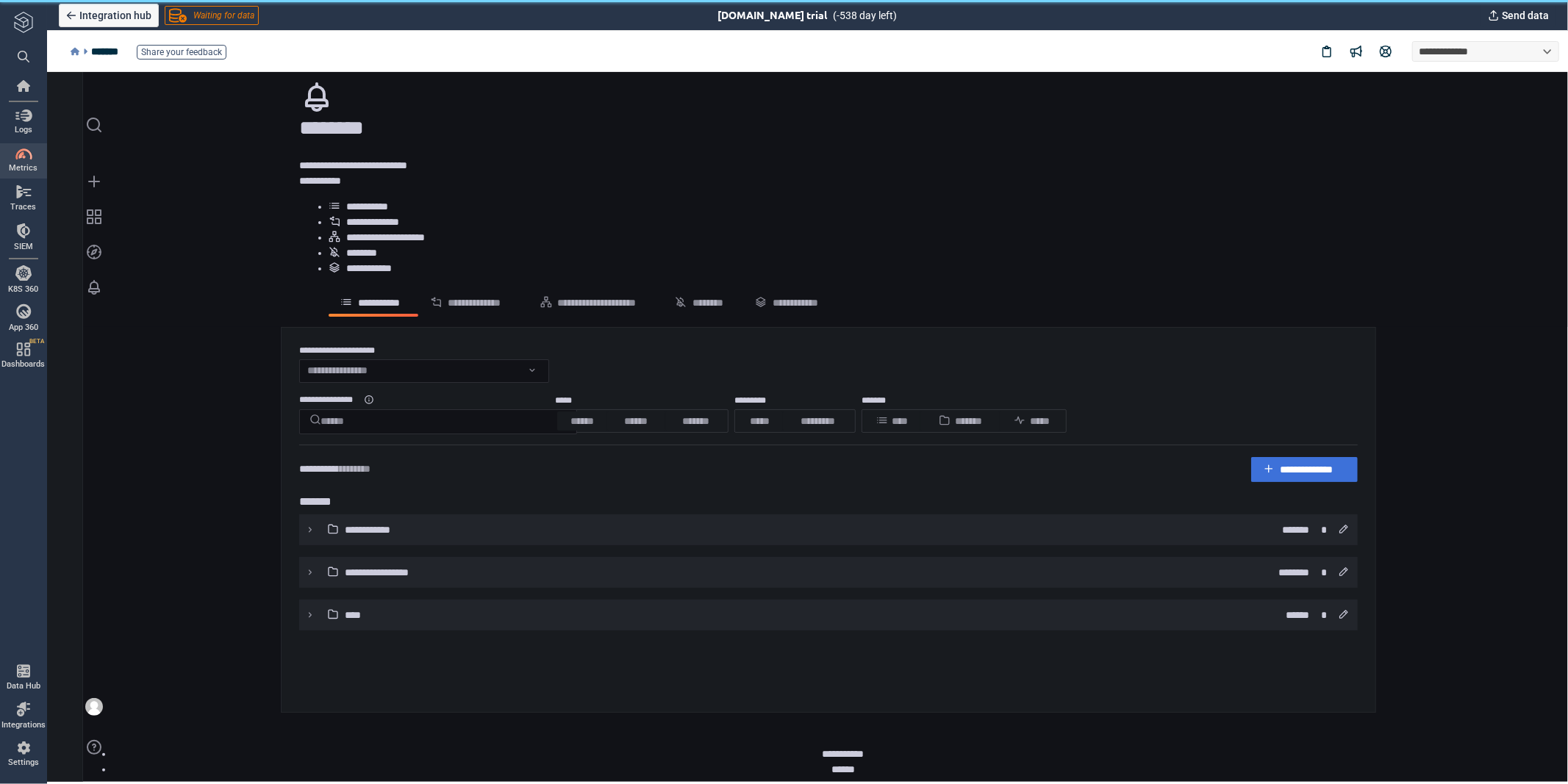 click on "**********" at bounding box center (828, 529) 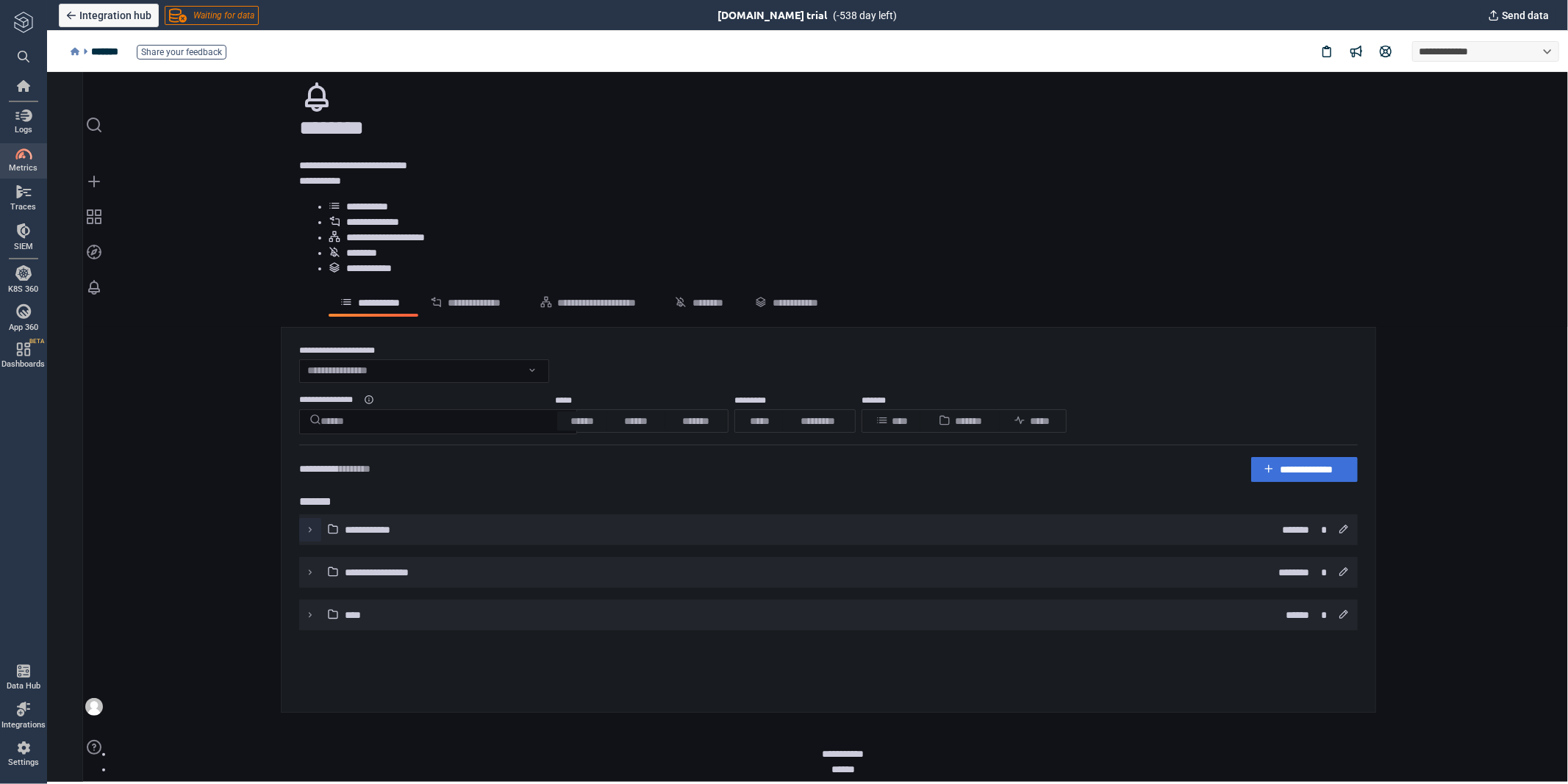click at bounding box center [309, 529] 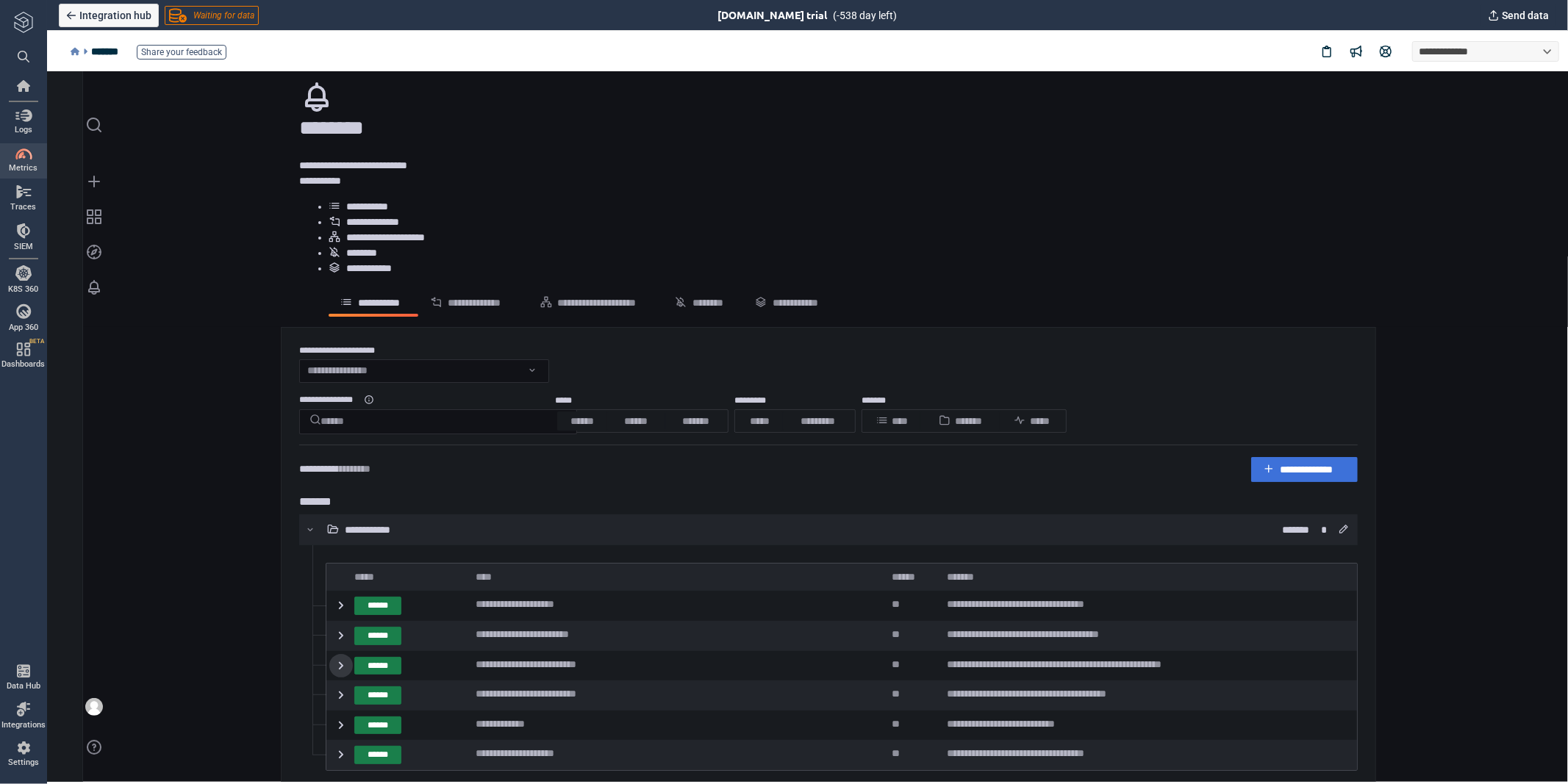 click 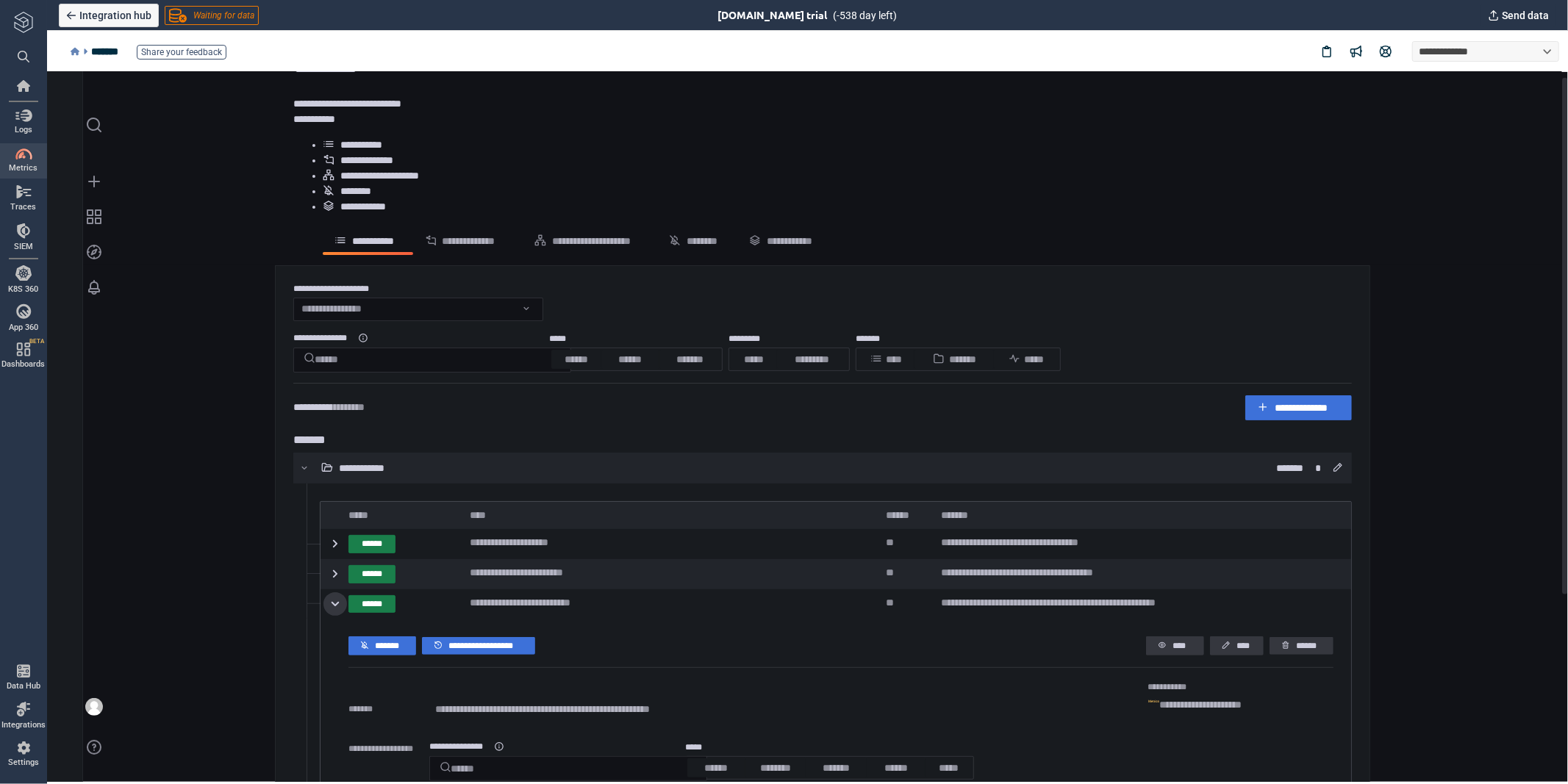 scroll, scrollTop: 147, scrollLeft: 0, axis: vertical 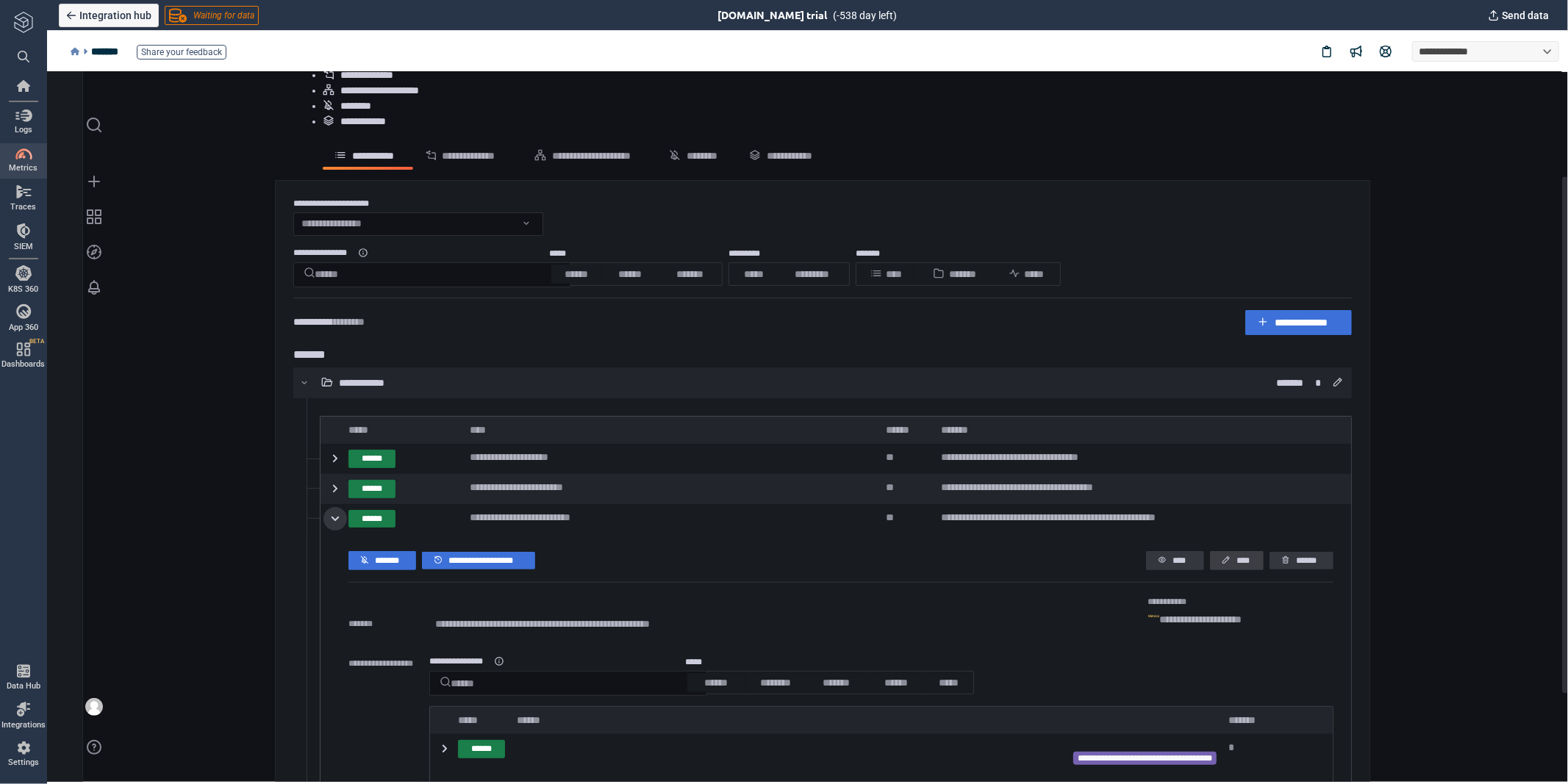 click at bounding box center [1228, 560] 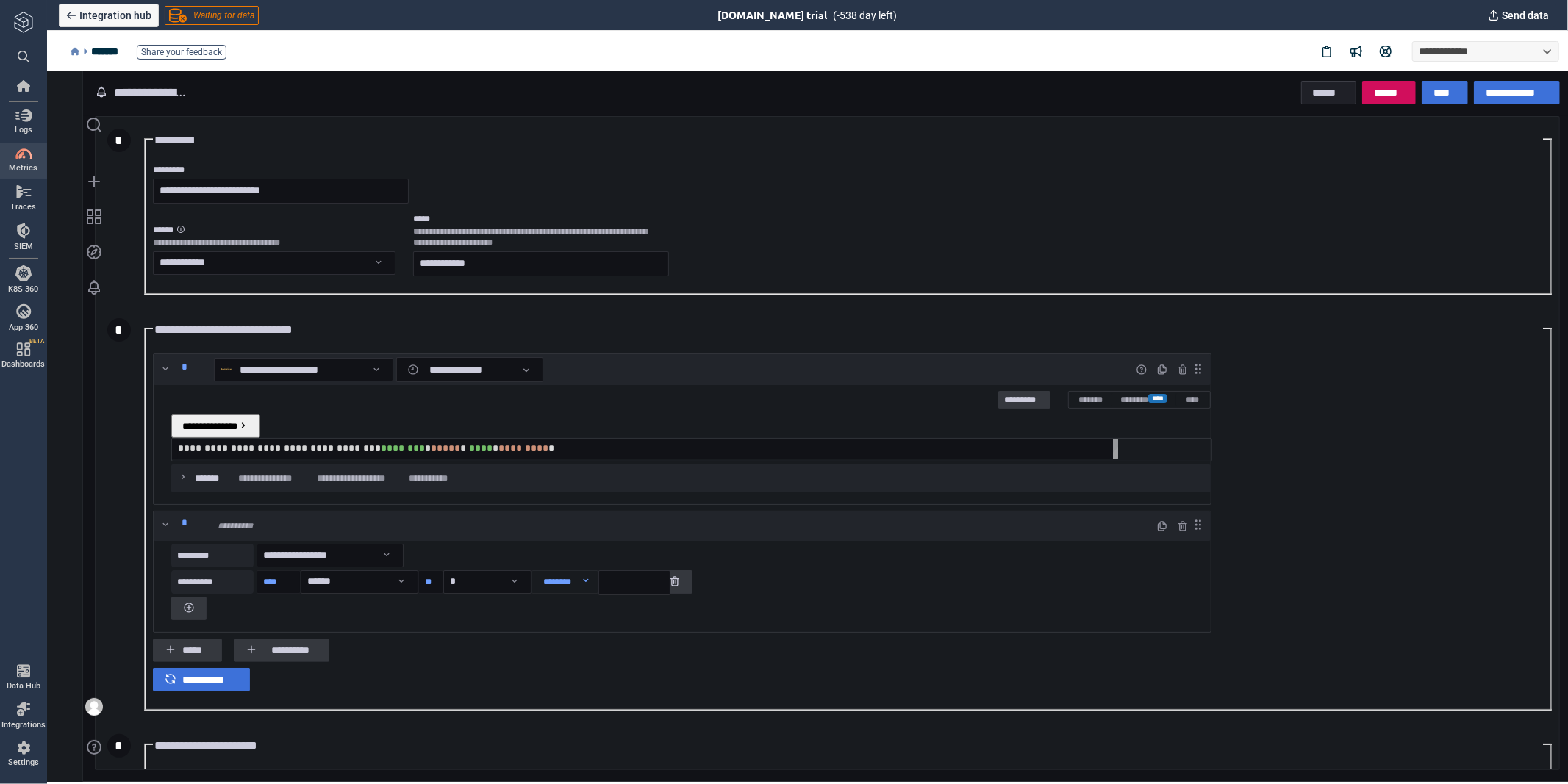 click on "******" at bounding box center [1328, 92] 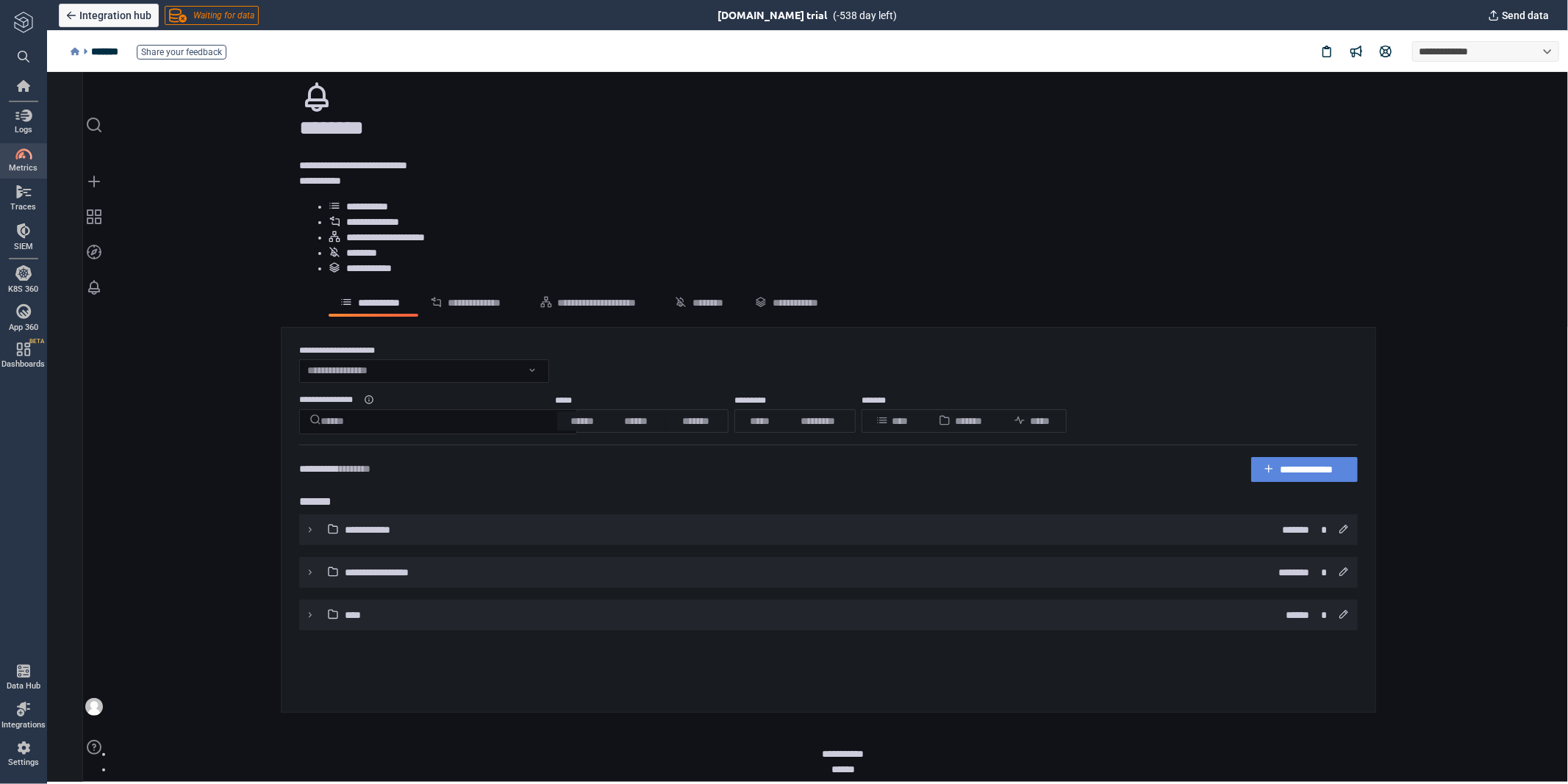 click on "**********" at bounding box center (1312, 469) 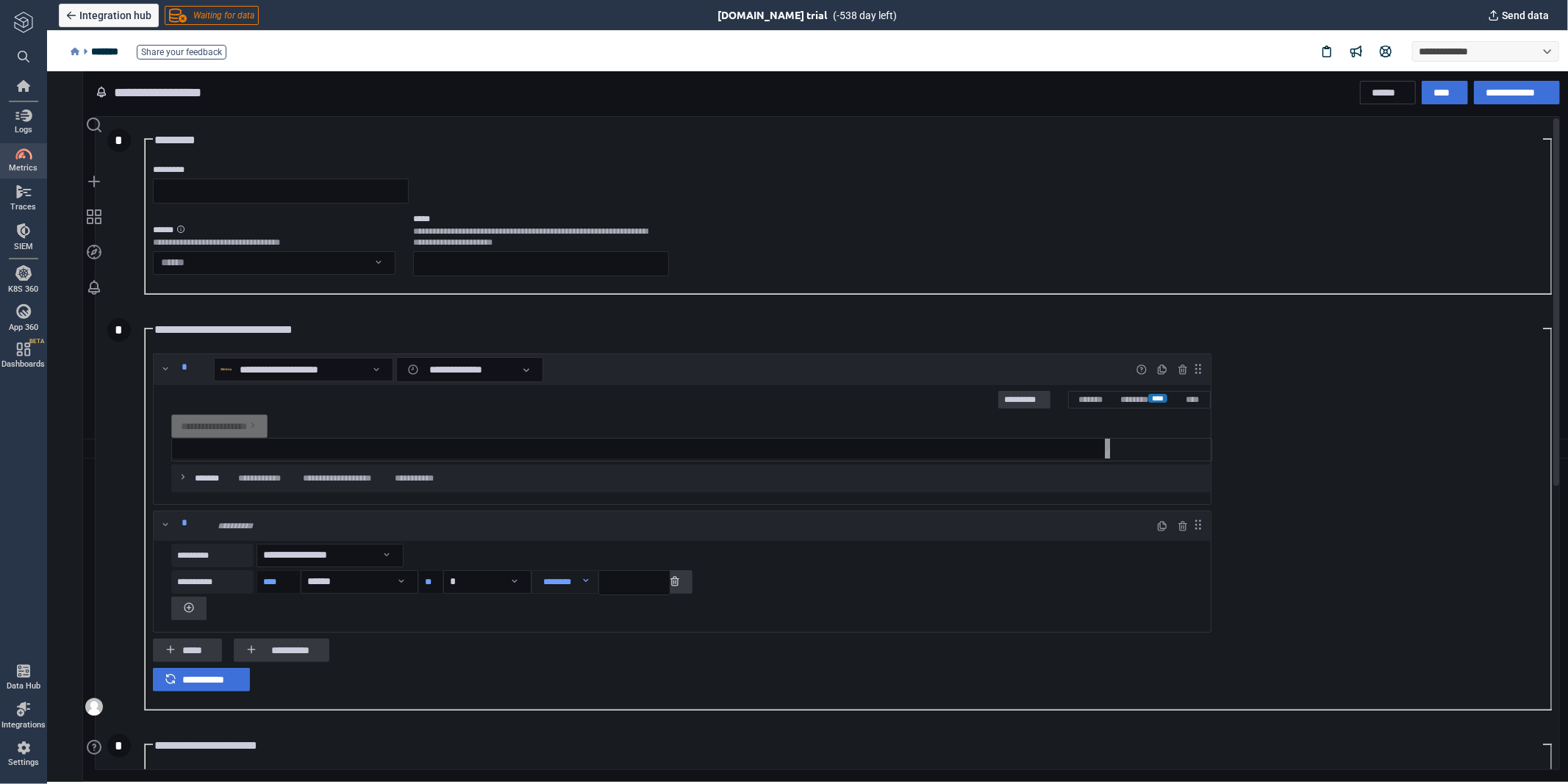 type on "*" 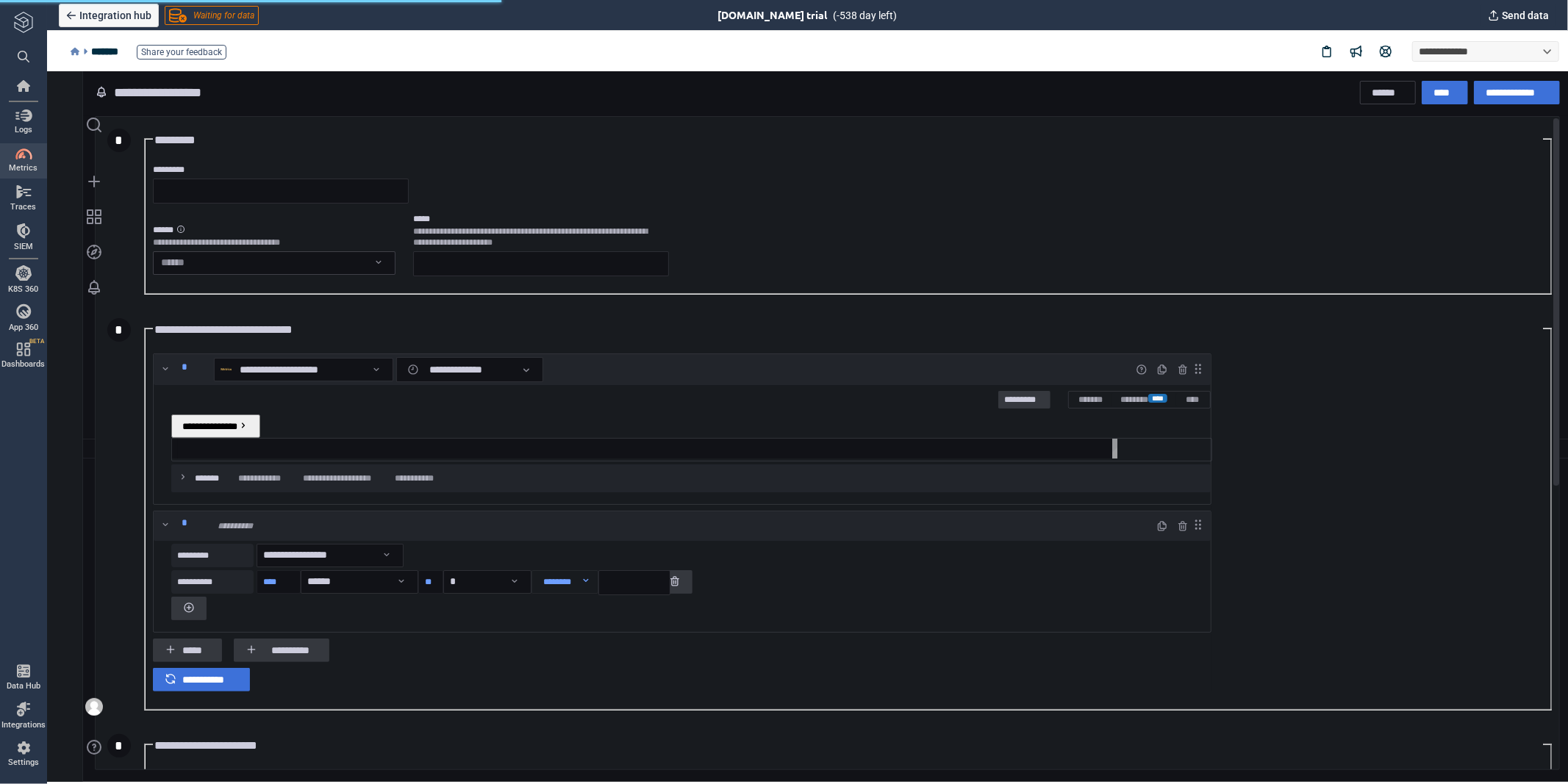 click on "**********" at bounding box center (806, 425) 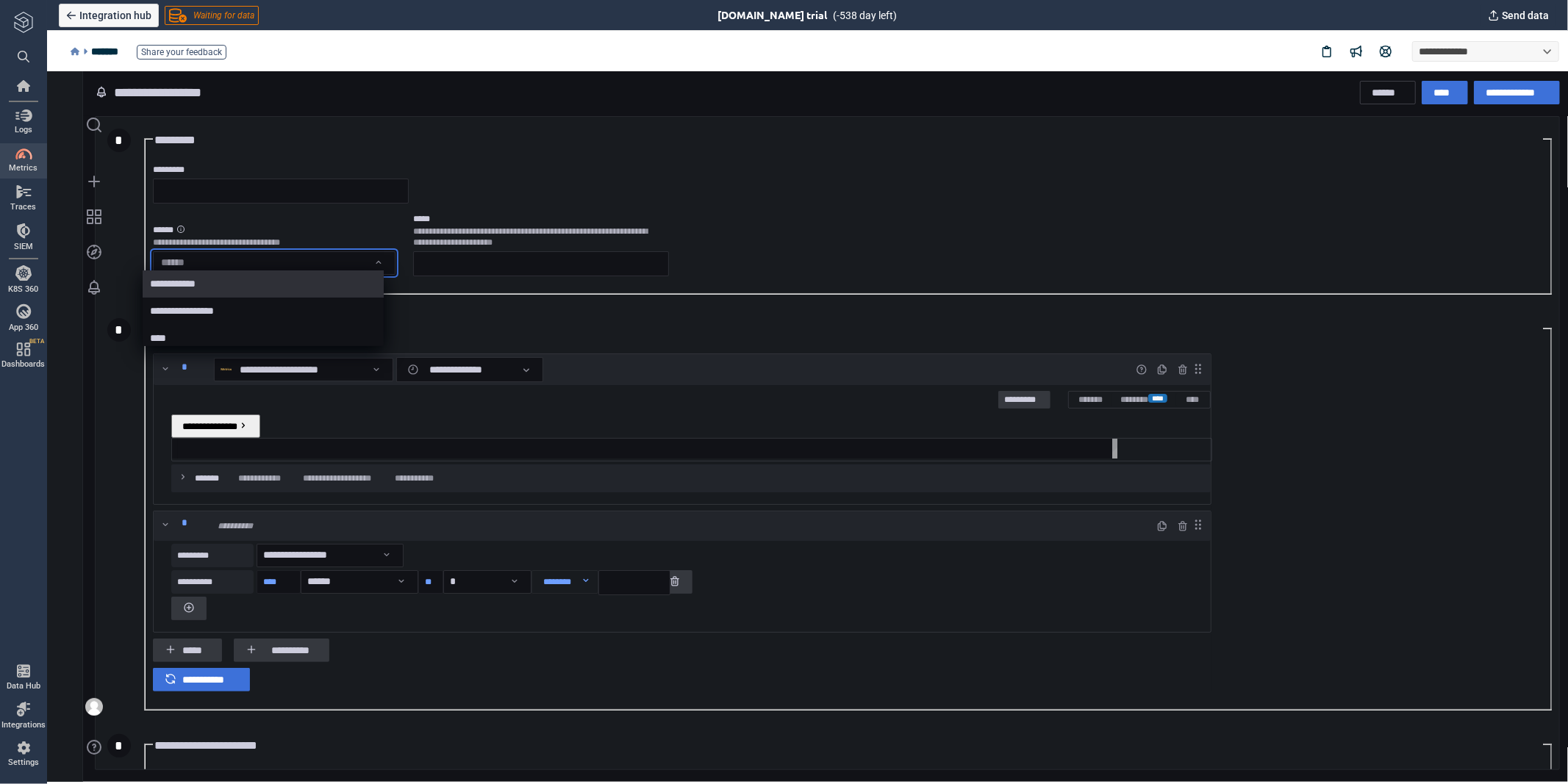 click on "**********" at bounding box center (263, 283) 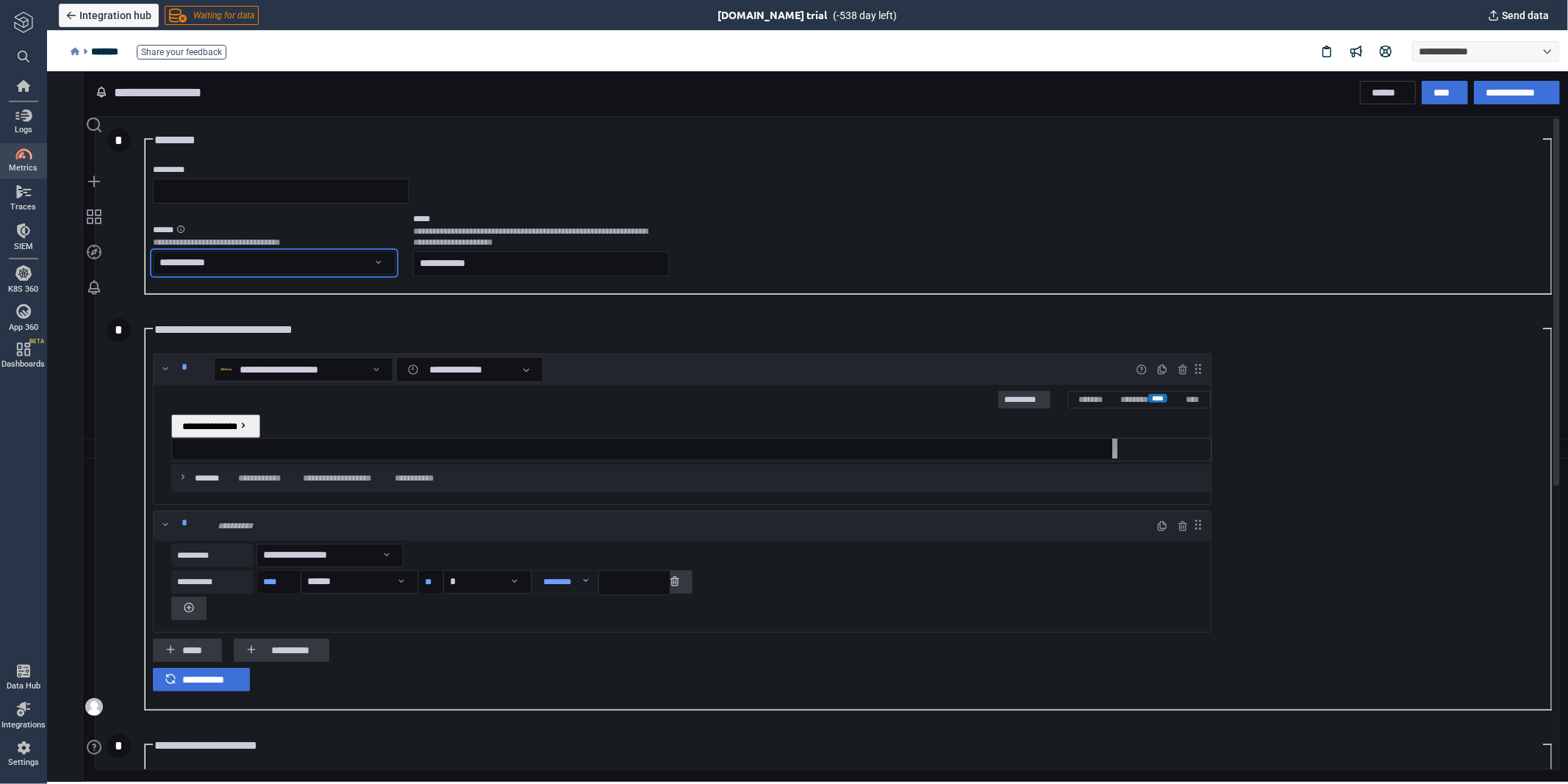 click at bounding box center [644, 447] 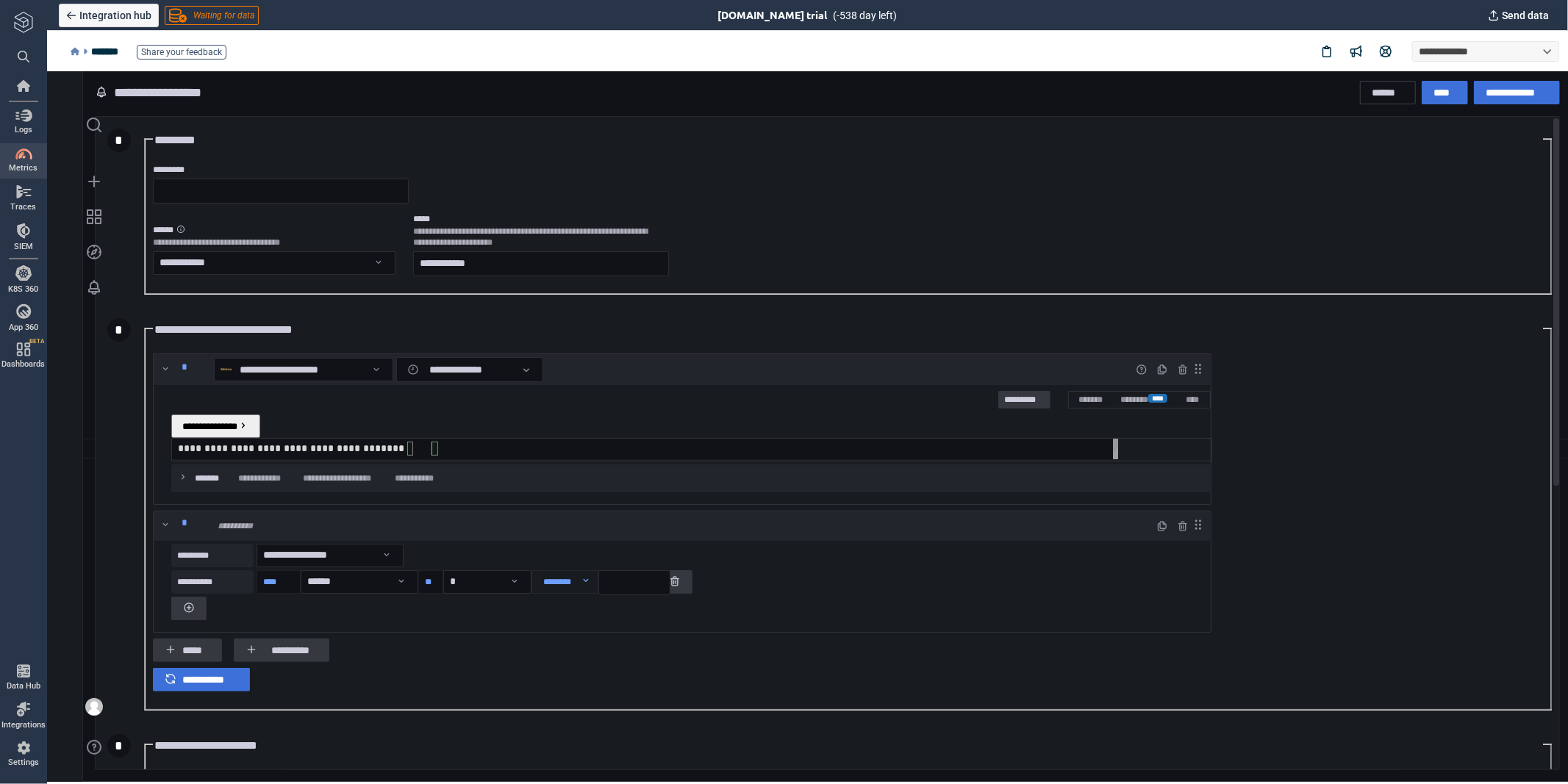 scroll, scrollTop: 0, scrollLeft: 259, axis: horizontal 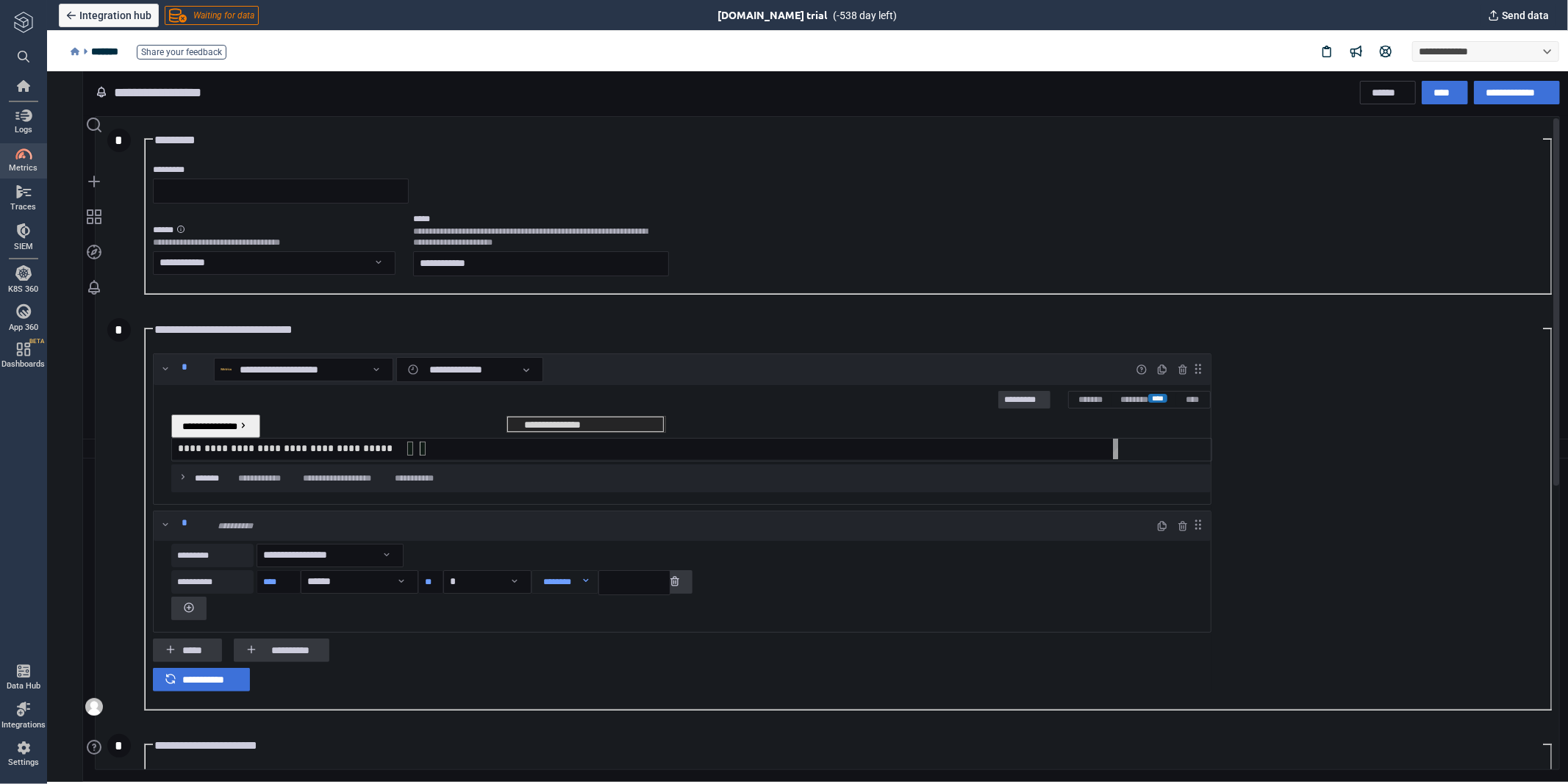 type on "**********" 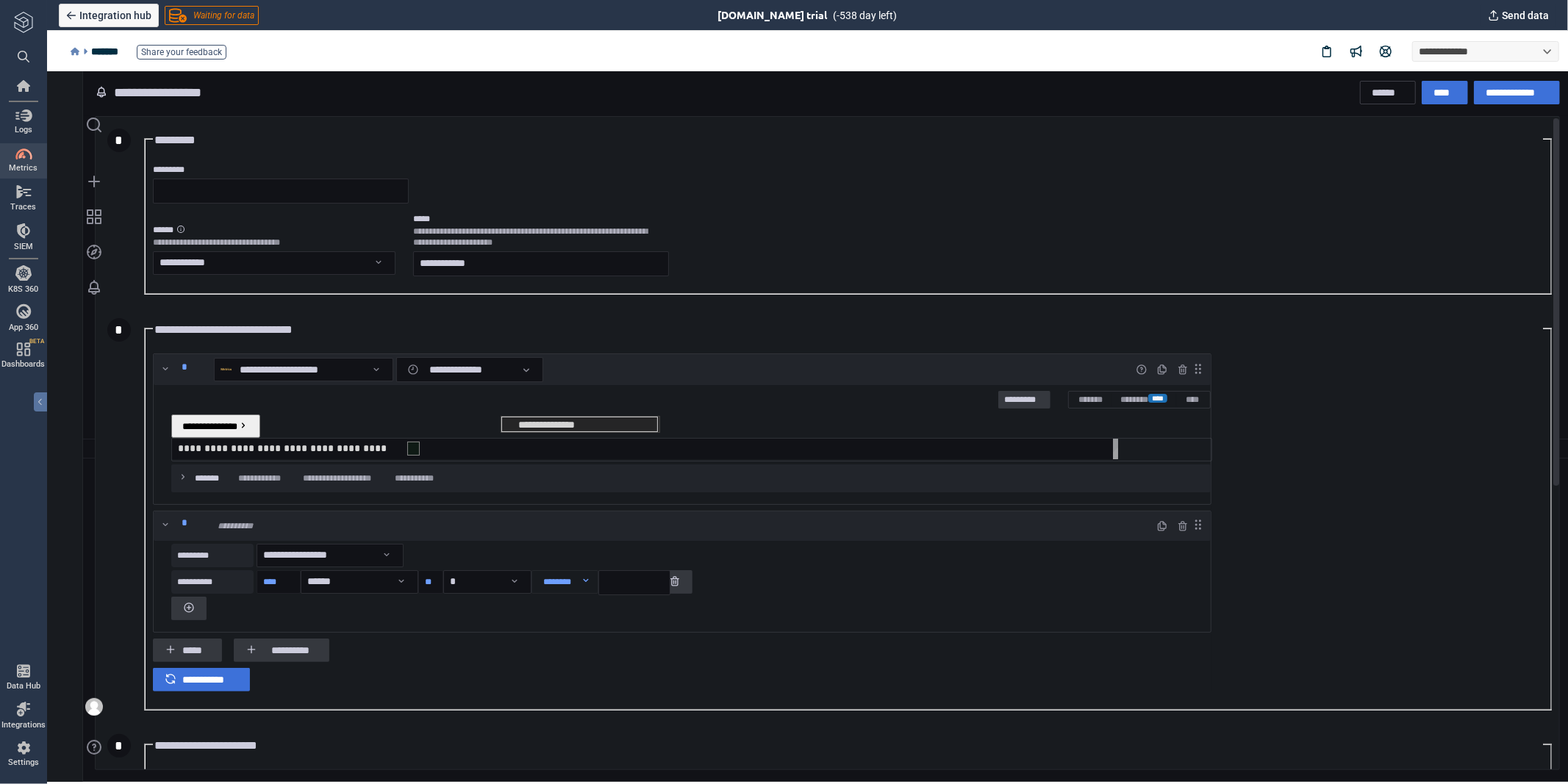 type on "*" 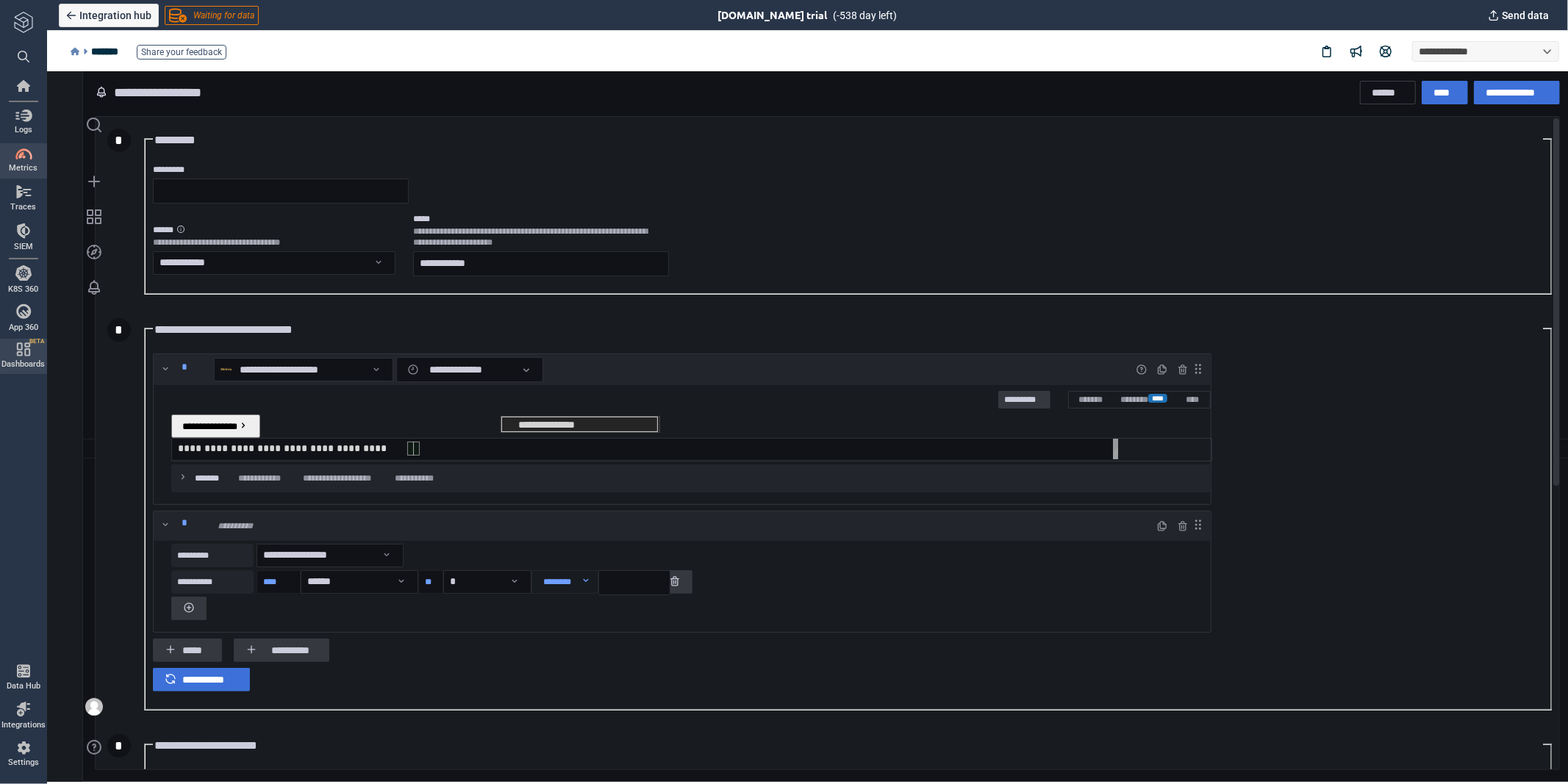 click on "**********" at bounding box center (681, 369) 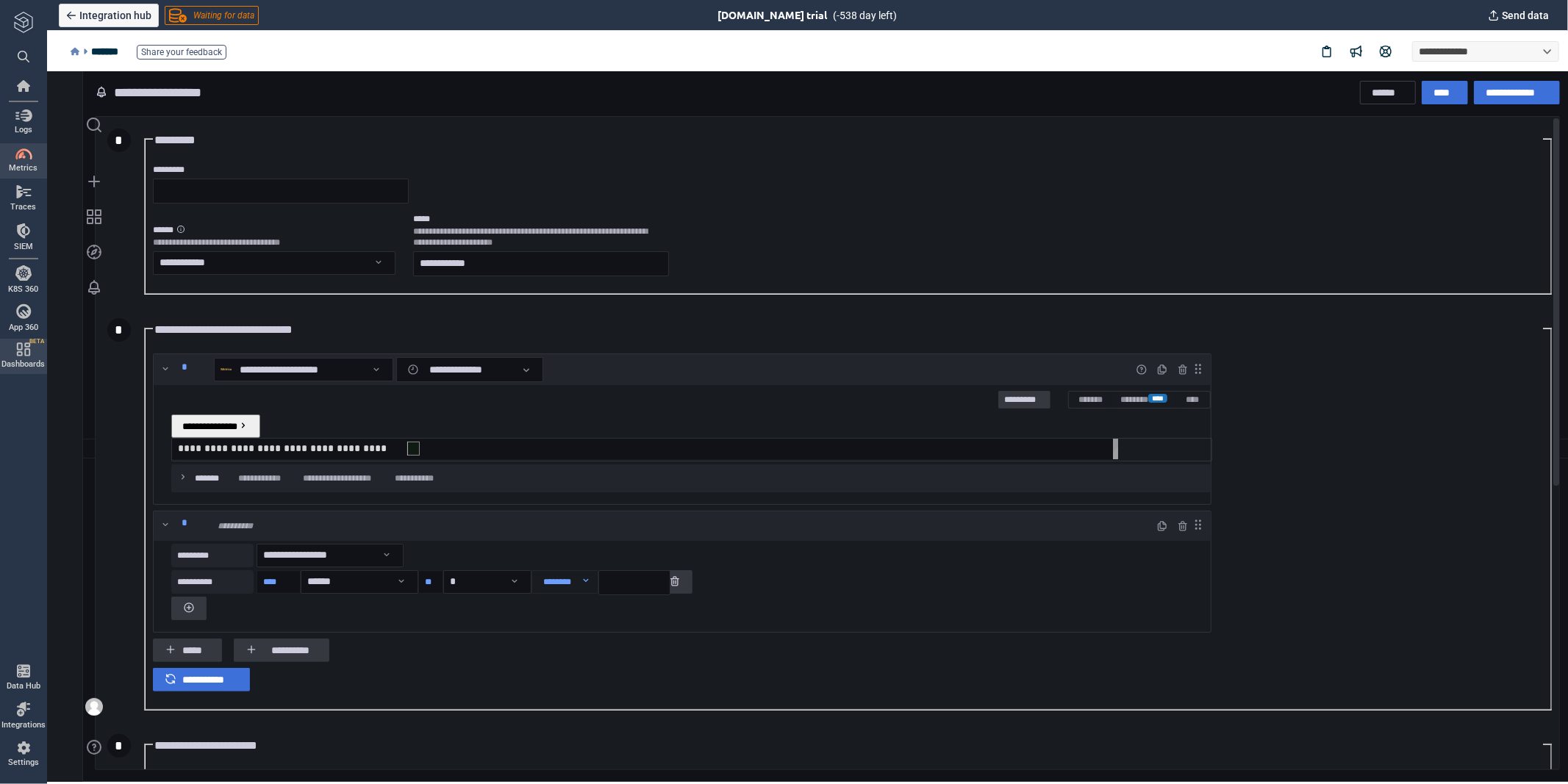 click on "**" at bounding box center (380, 447) 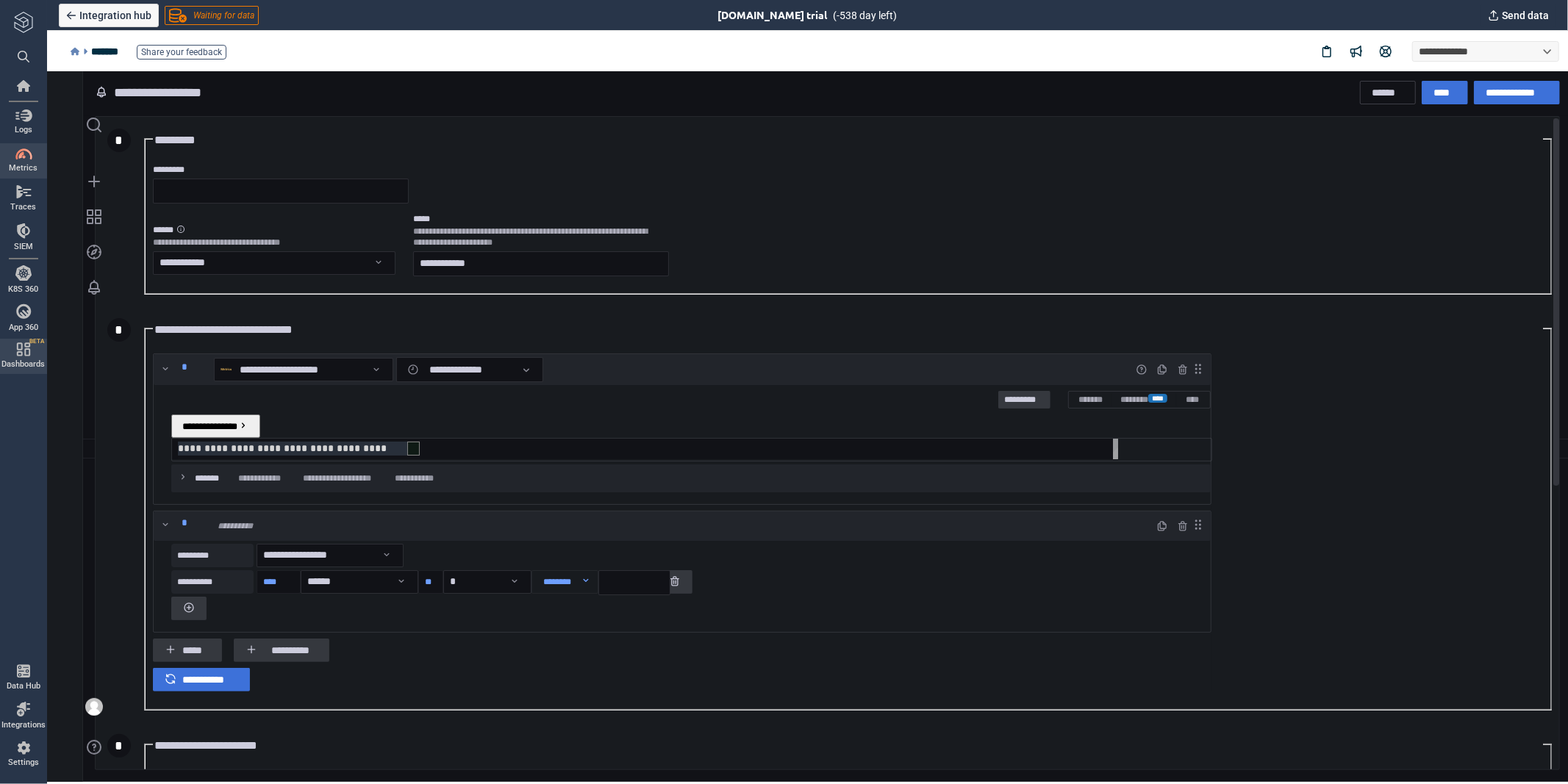 click on "**" at bounding box center [380, 447] 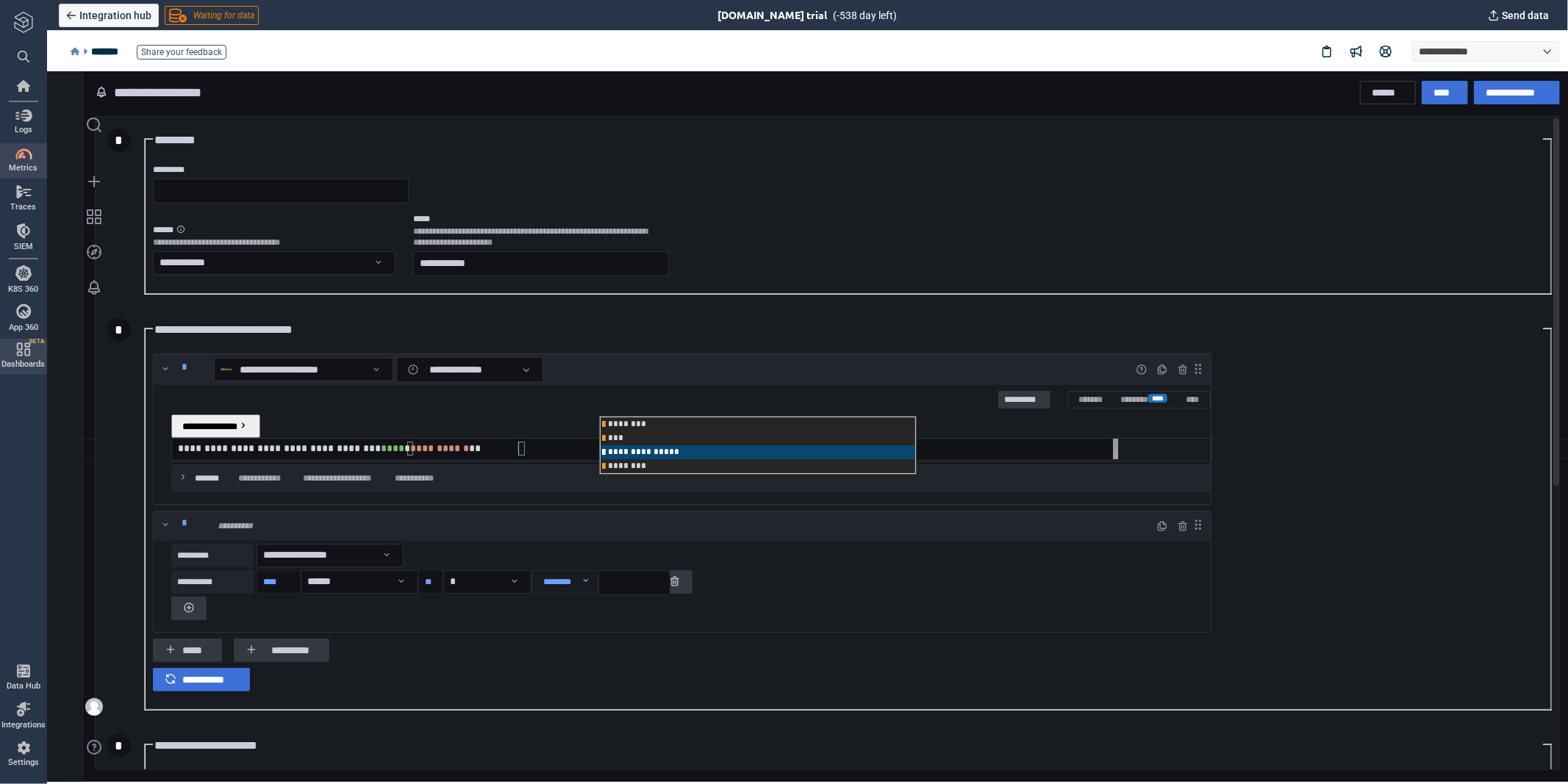 scroll, scrollTop: 0, scrollLeft: 346, axis: horizontal 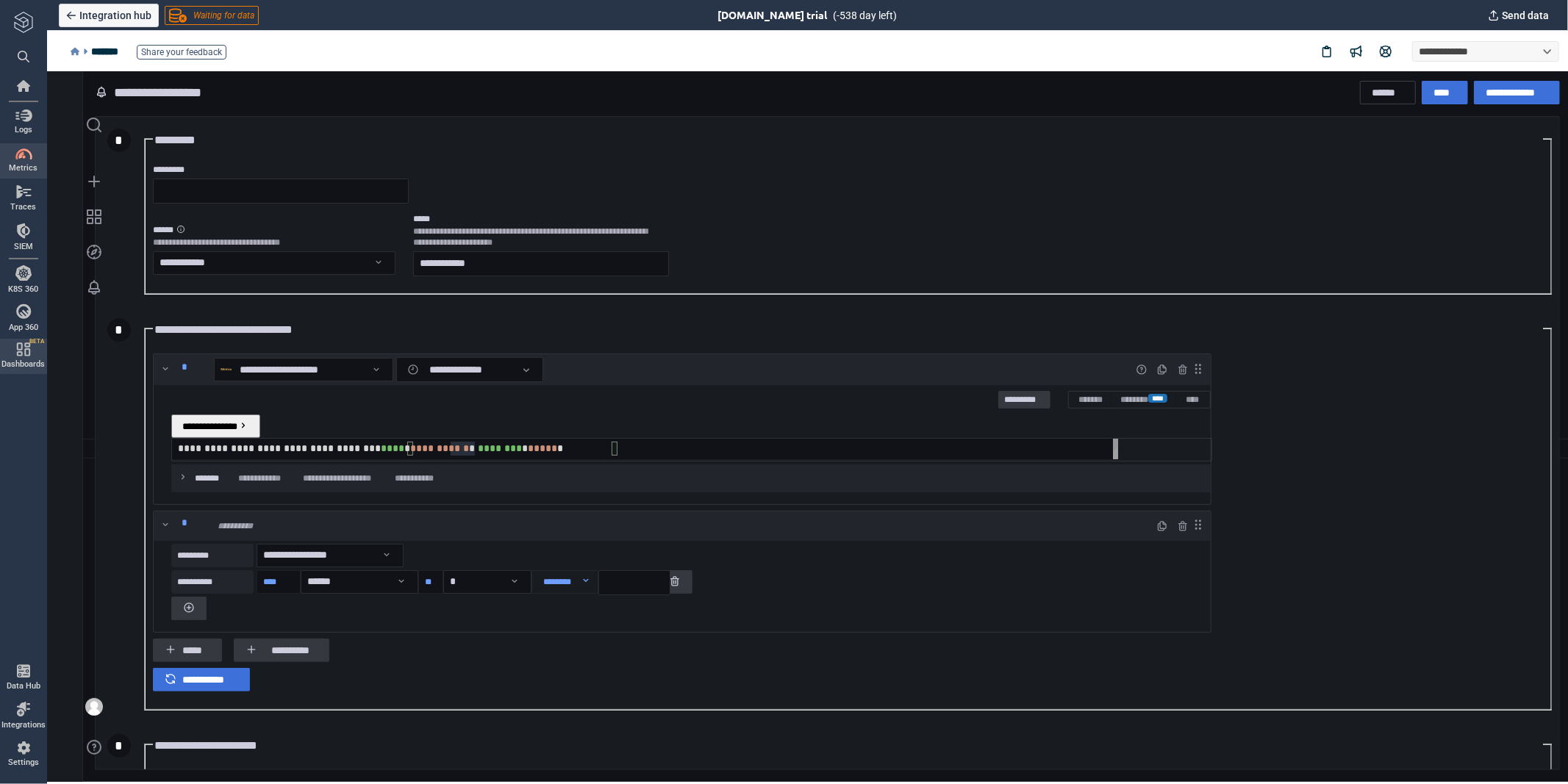 click on "**********" at bounding box center [367735, 367823] 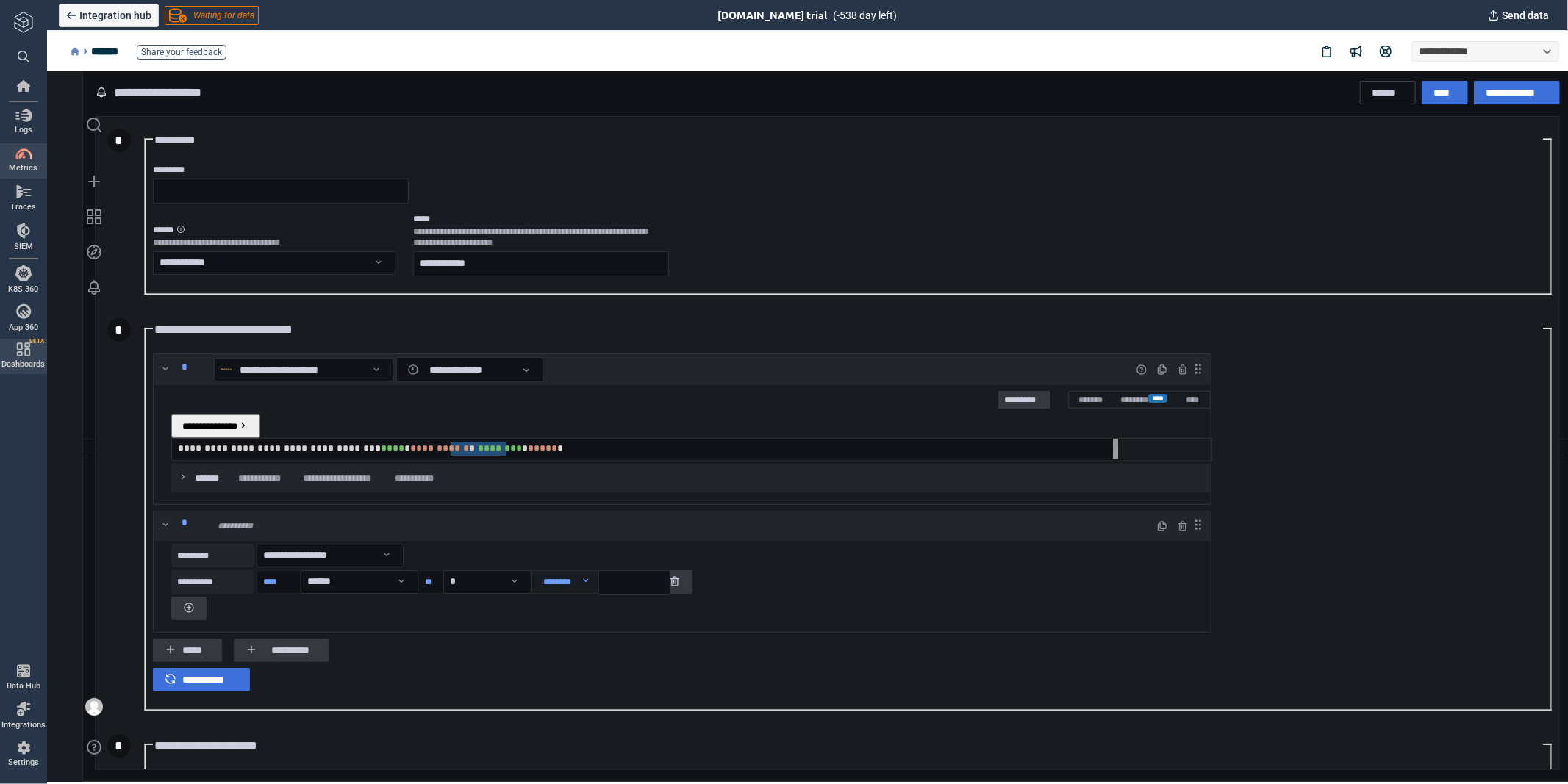 drag, startPoint x: 587, startPoint y: 409, endPoint x: 532, endPoint y: 411, distance: 55.03635 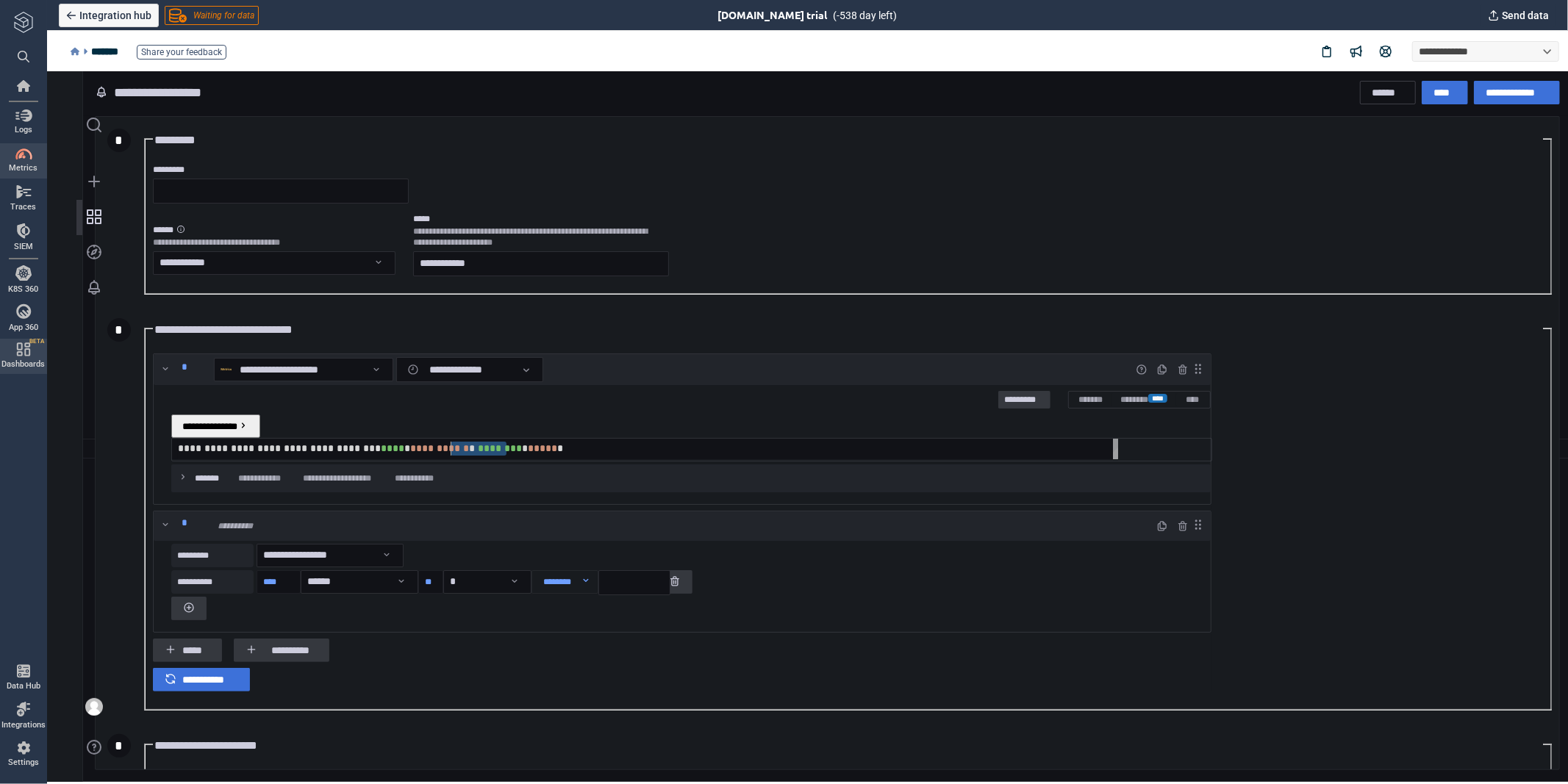 type on "*" 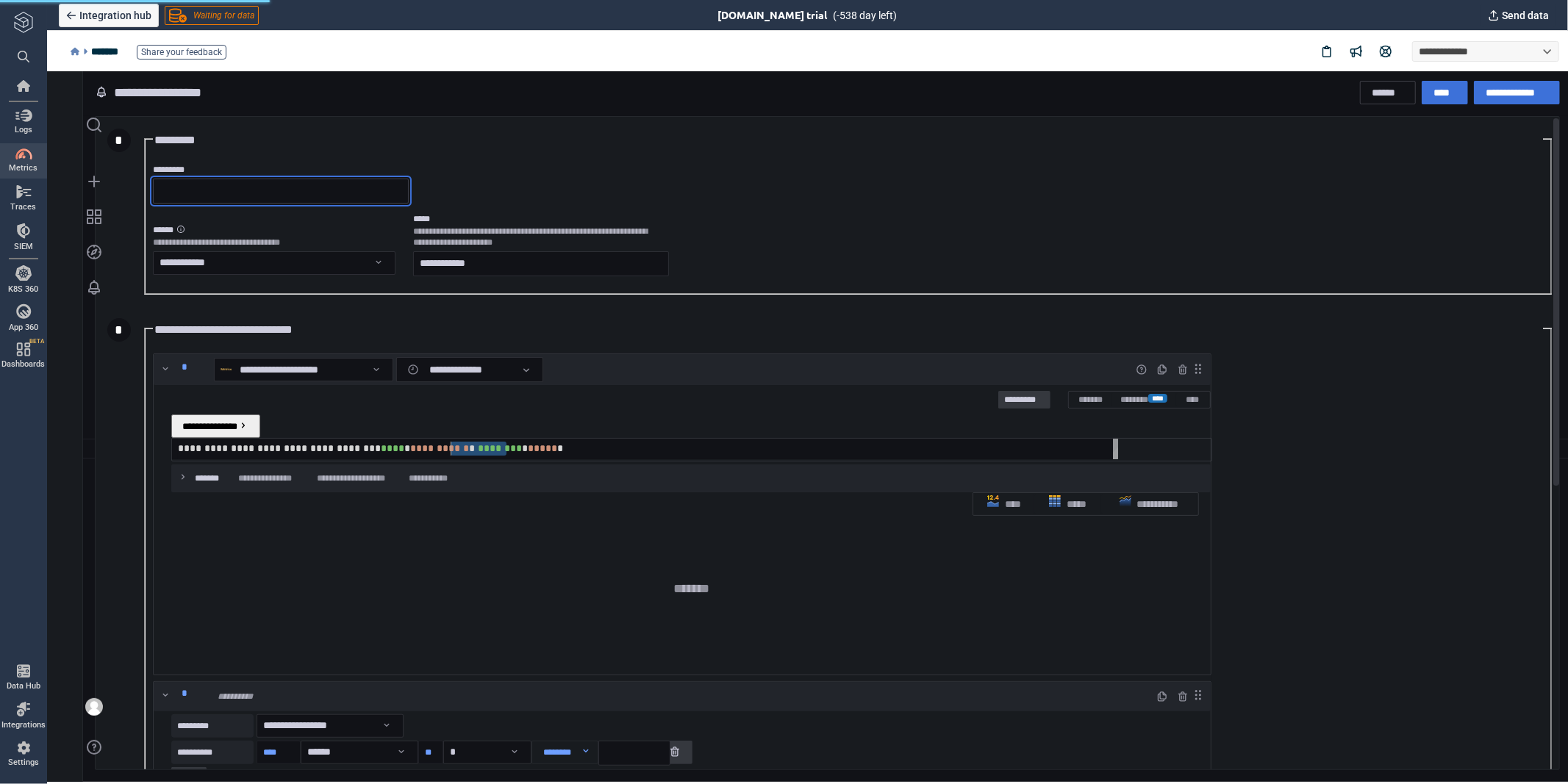 scroll, scrollTop: 6, scrollLeft: 7, axis: both 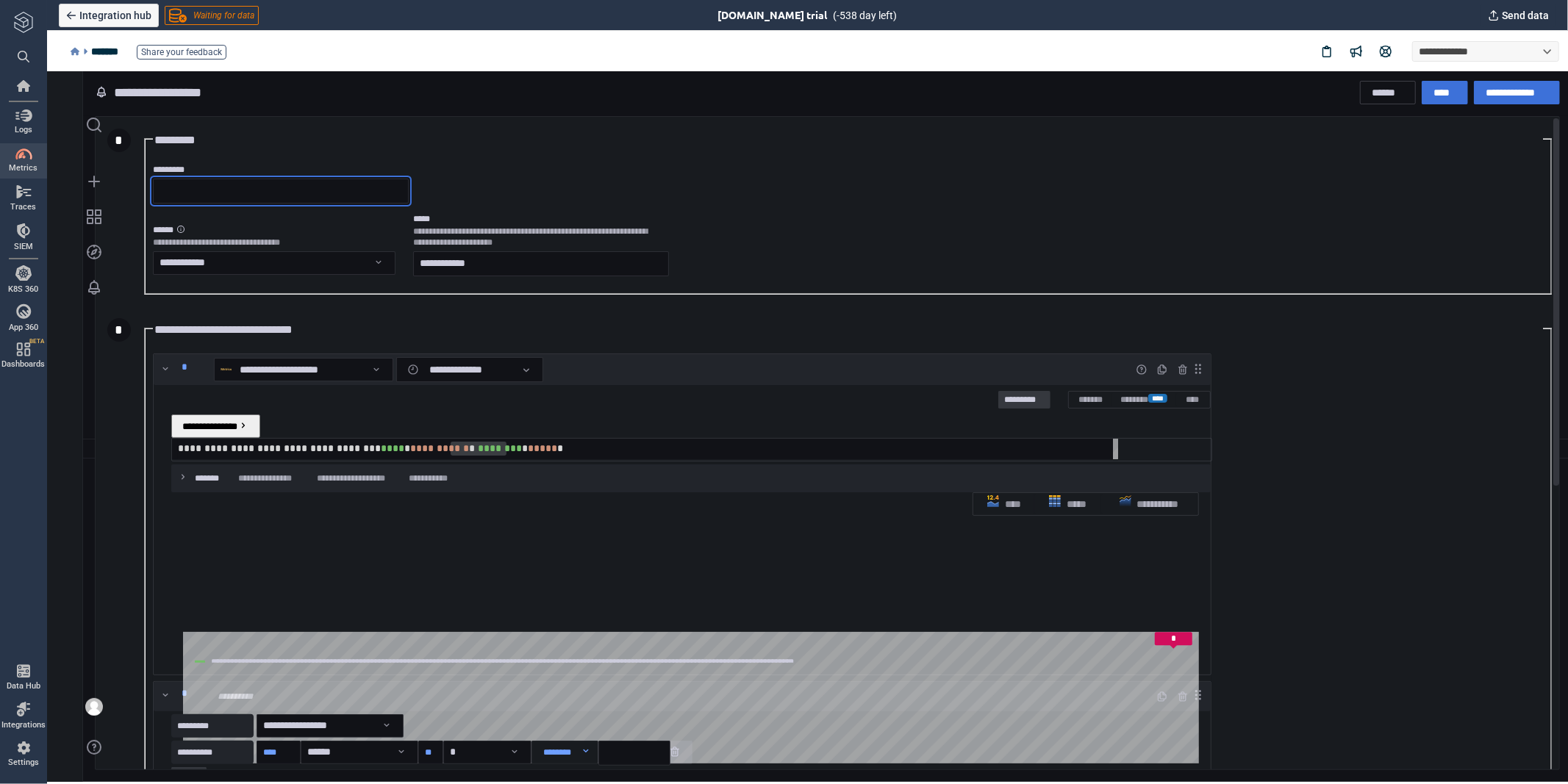 paste on "*********" 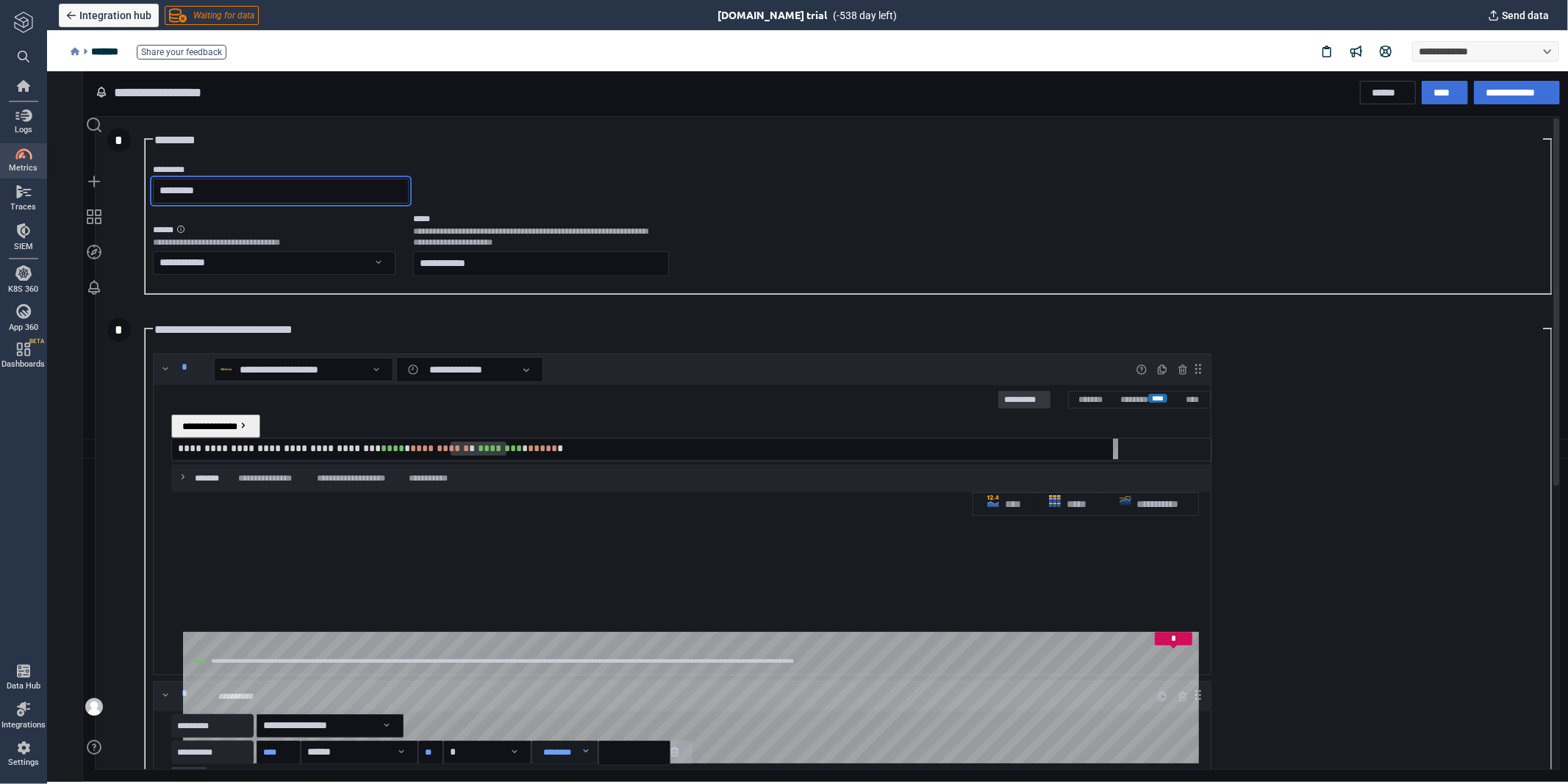 click on "*********" at bounding box center (280, 190) 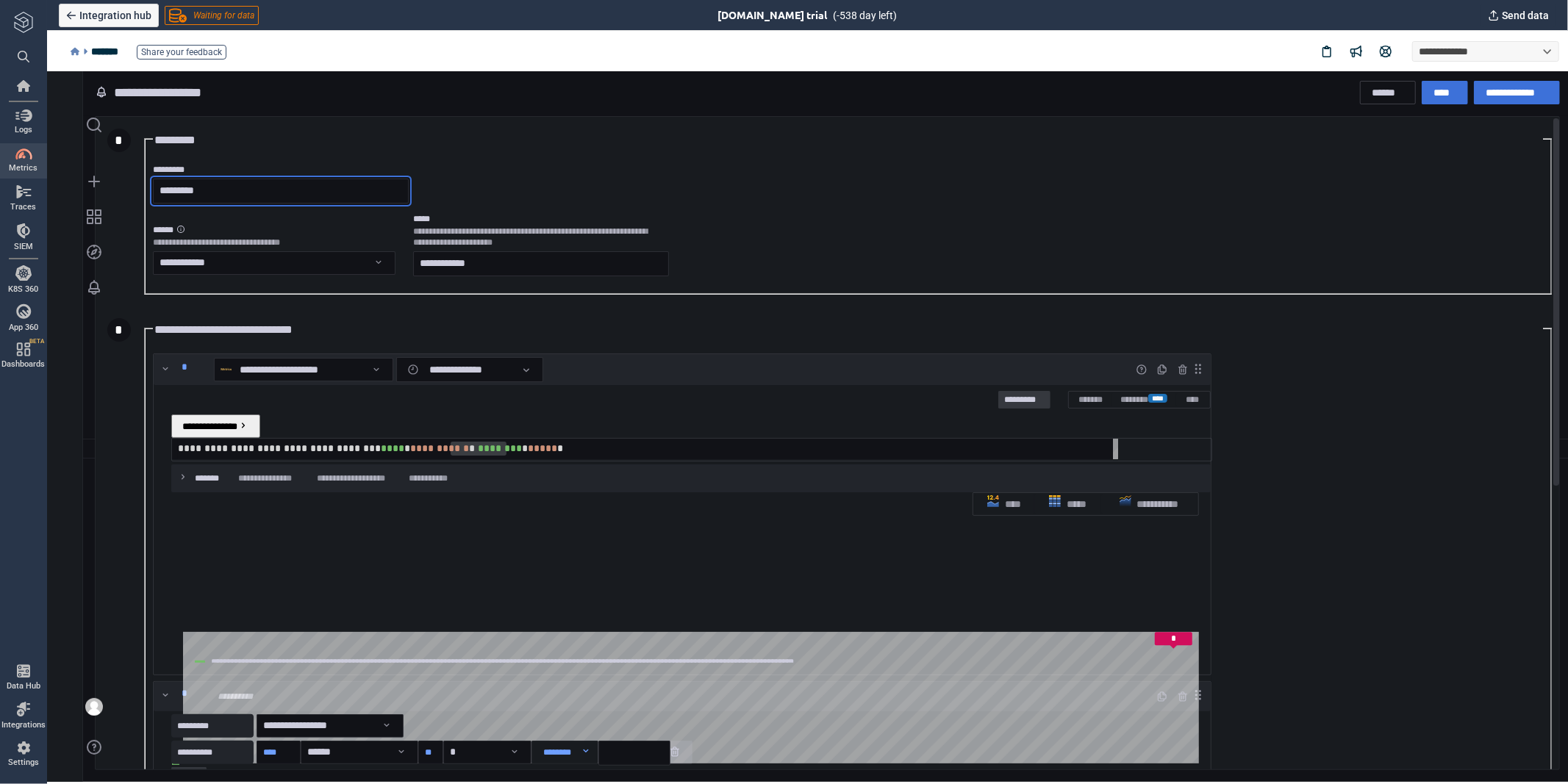 scroll, scrollTop: 0, scrollLeft: 0, axis: both 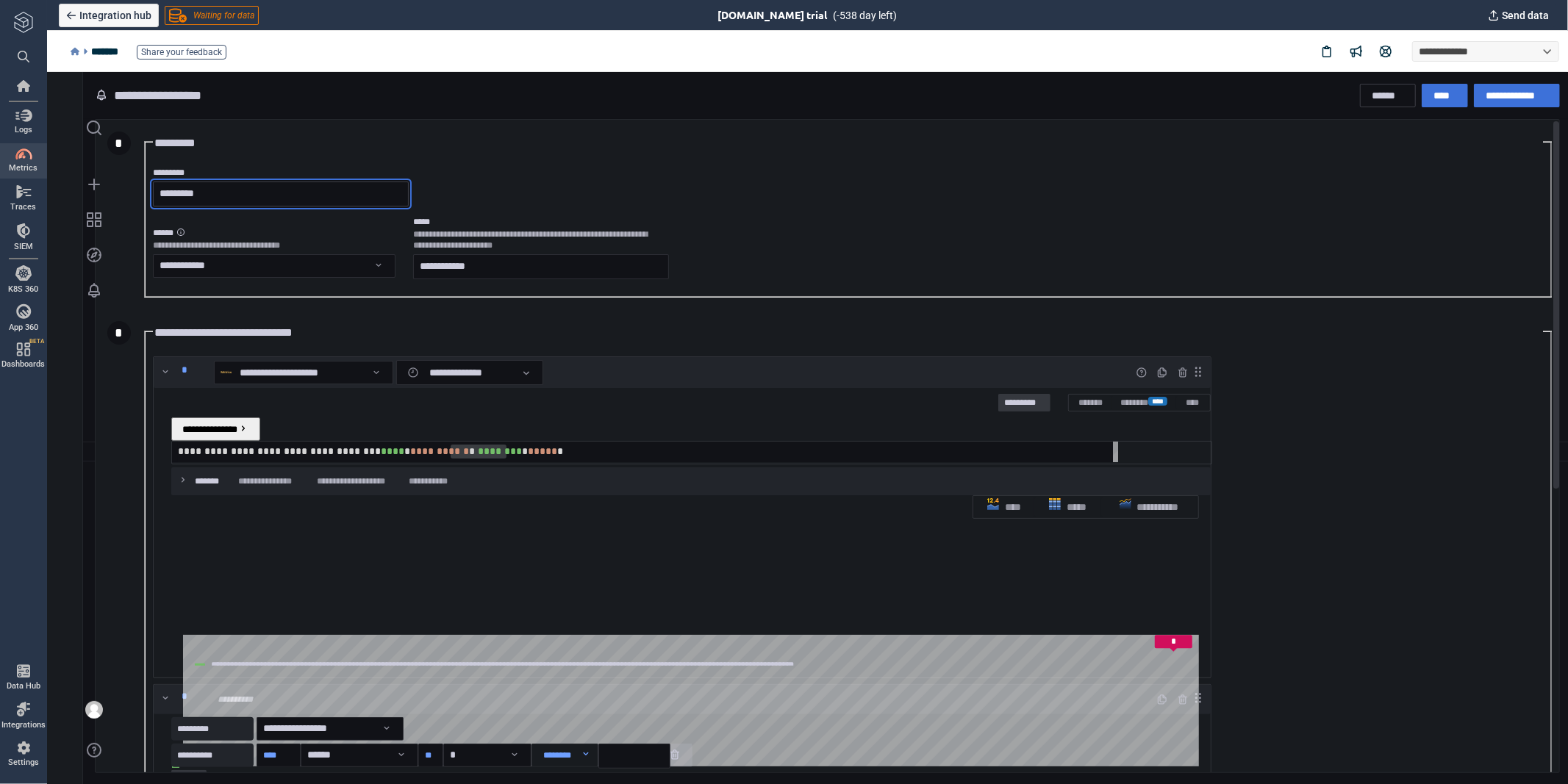 click on "*********" at bounding box center (280, 193) 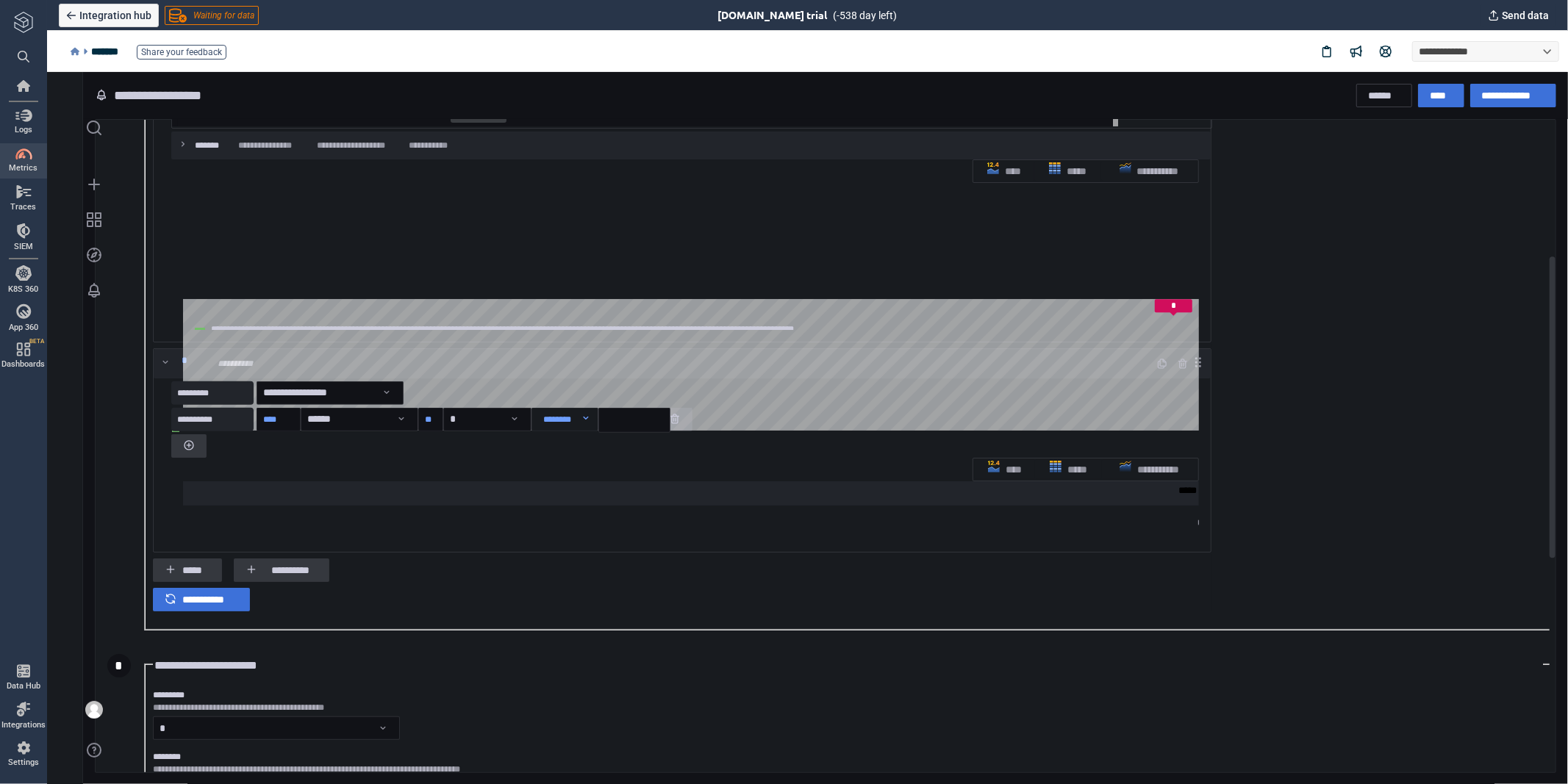scroll, scrollTop: 294, scrollLeft: 0, axis: vertical 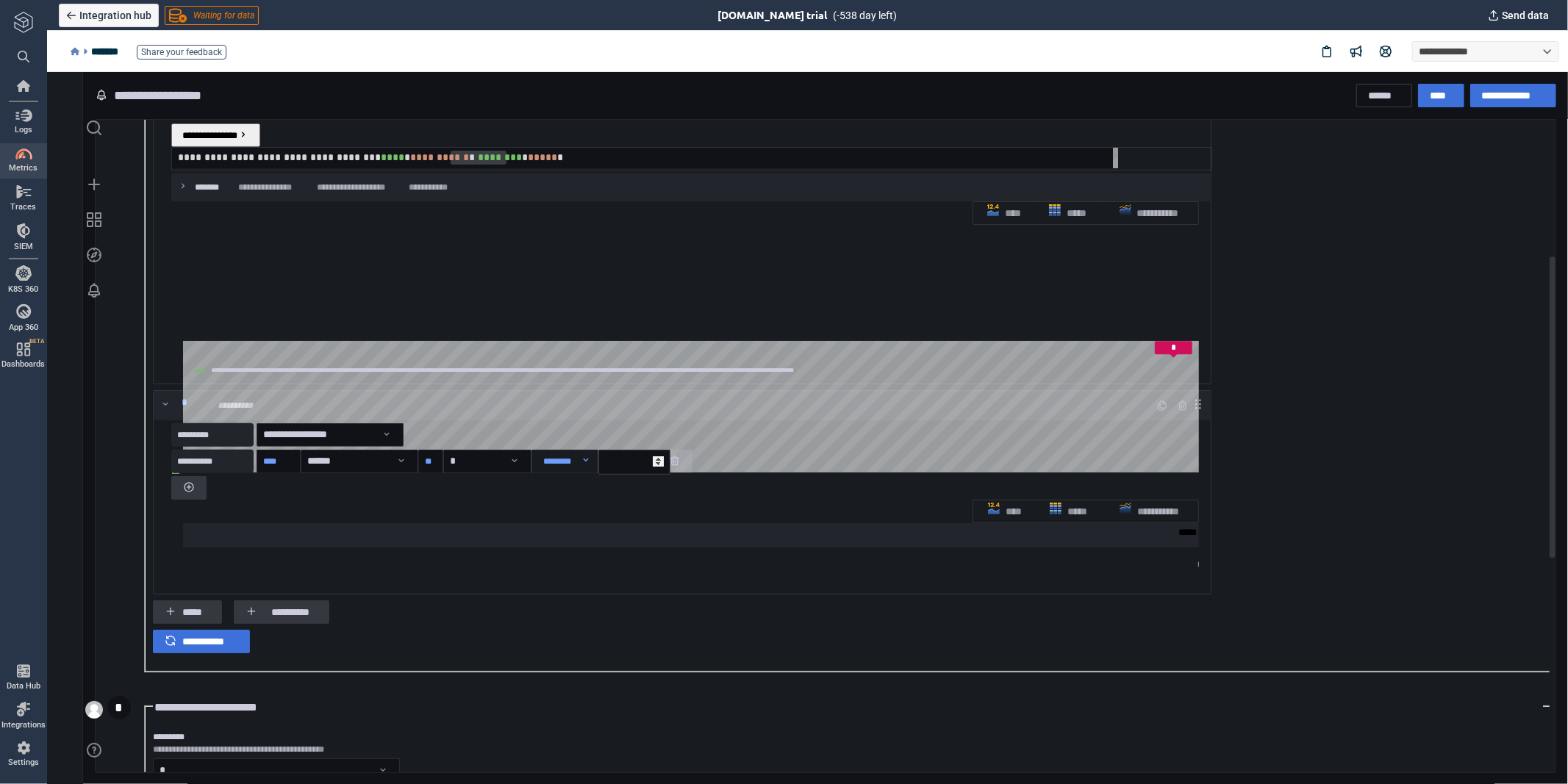 type on "**********" 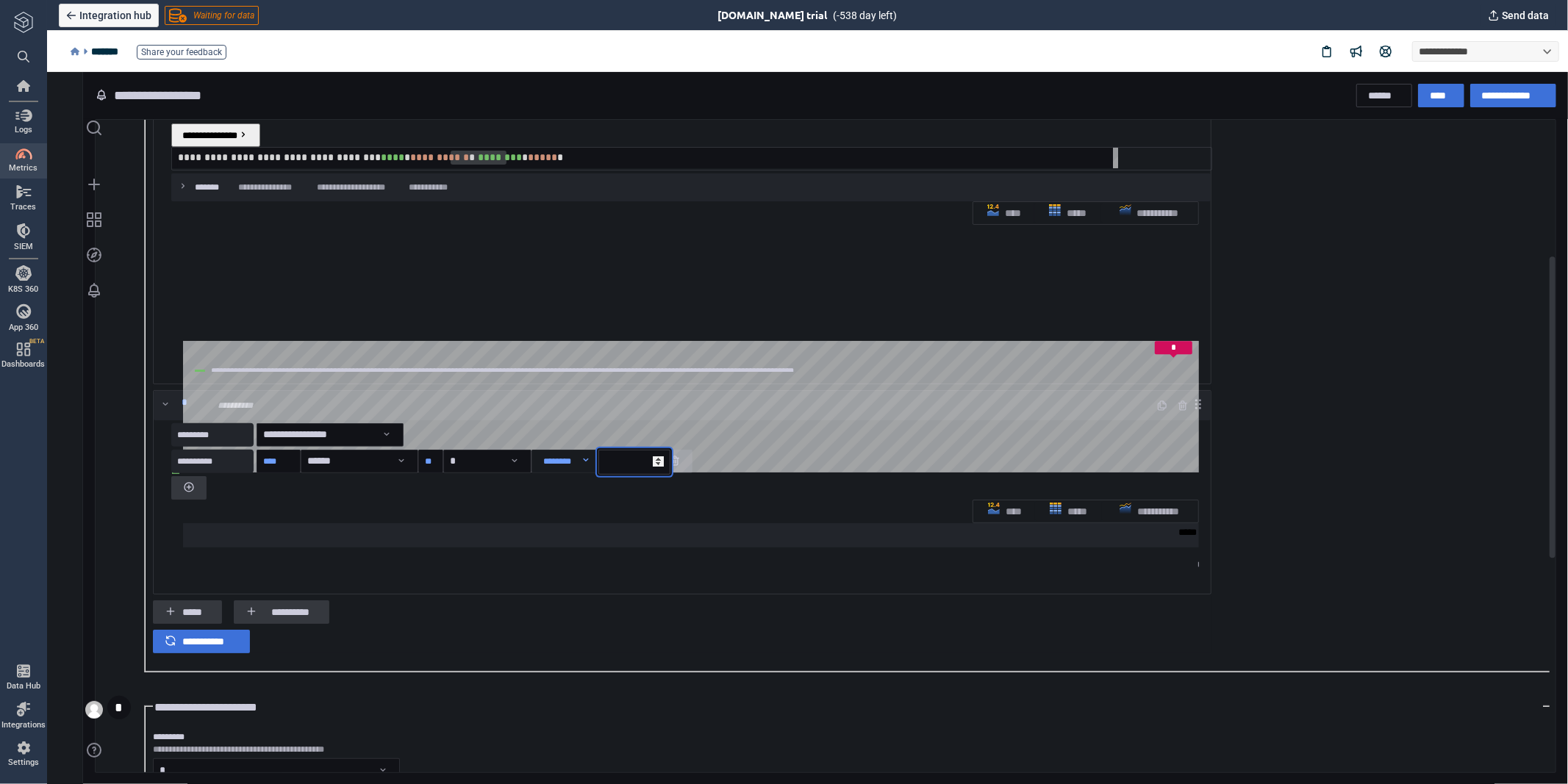click on "*" at bounding box center [634, 461] 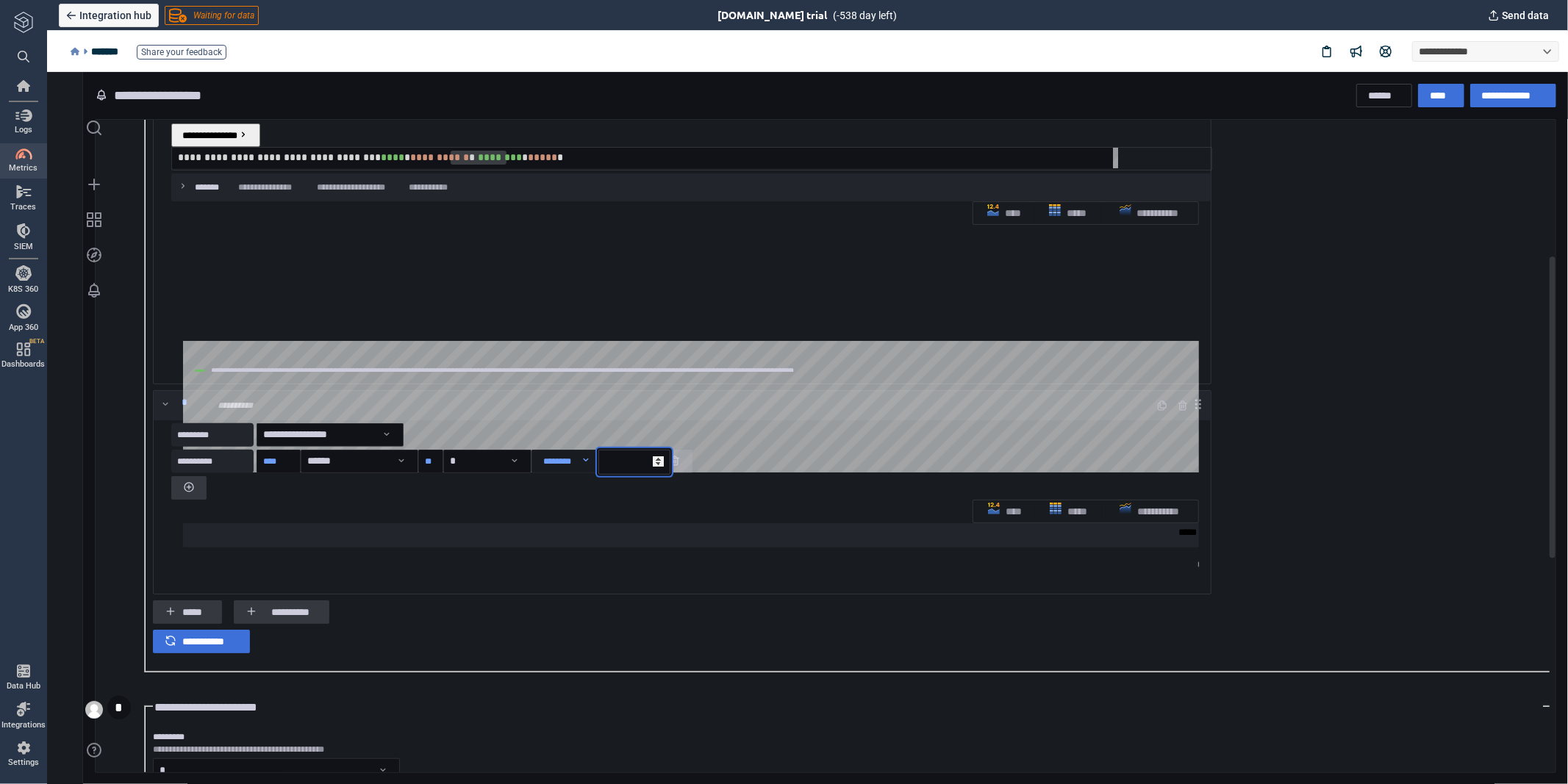type on "*" 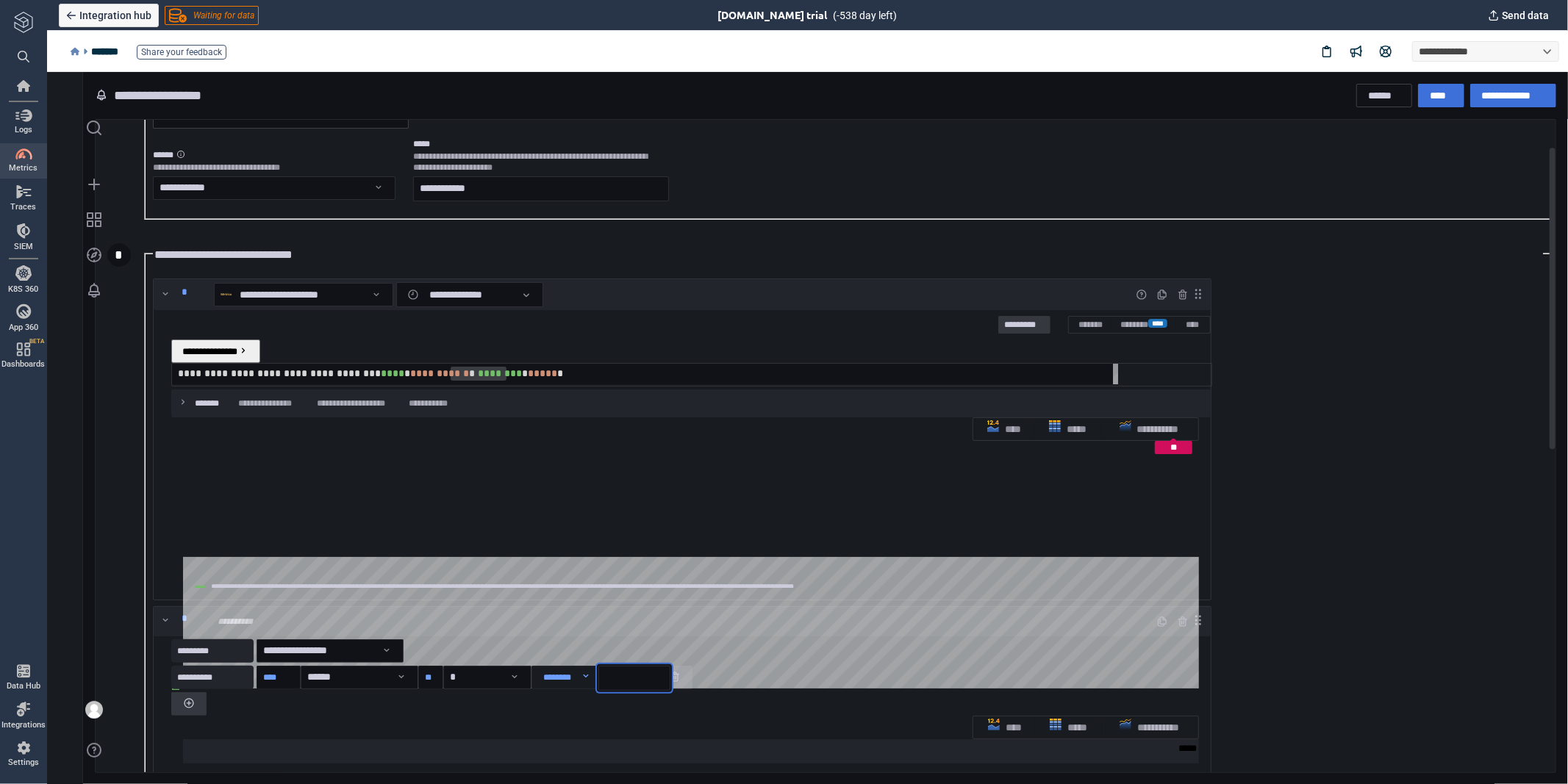 scroll, scrollTop: 0, scrollLeft: 0, axis: both 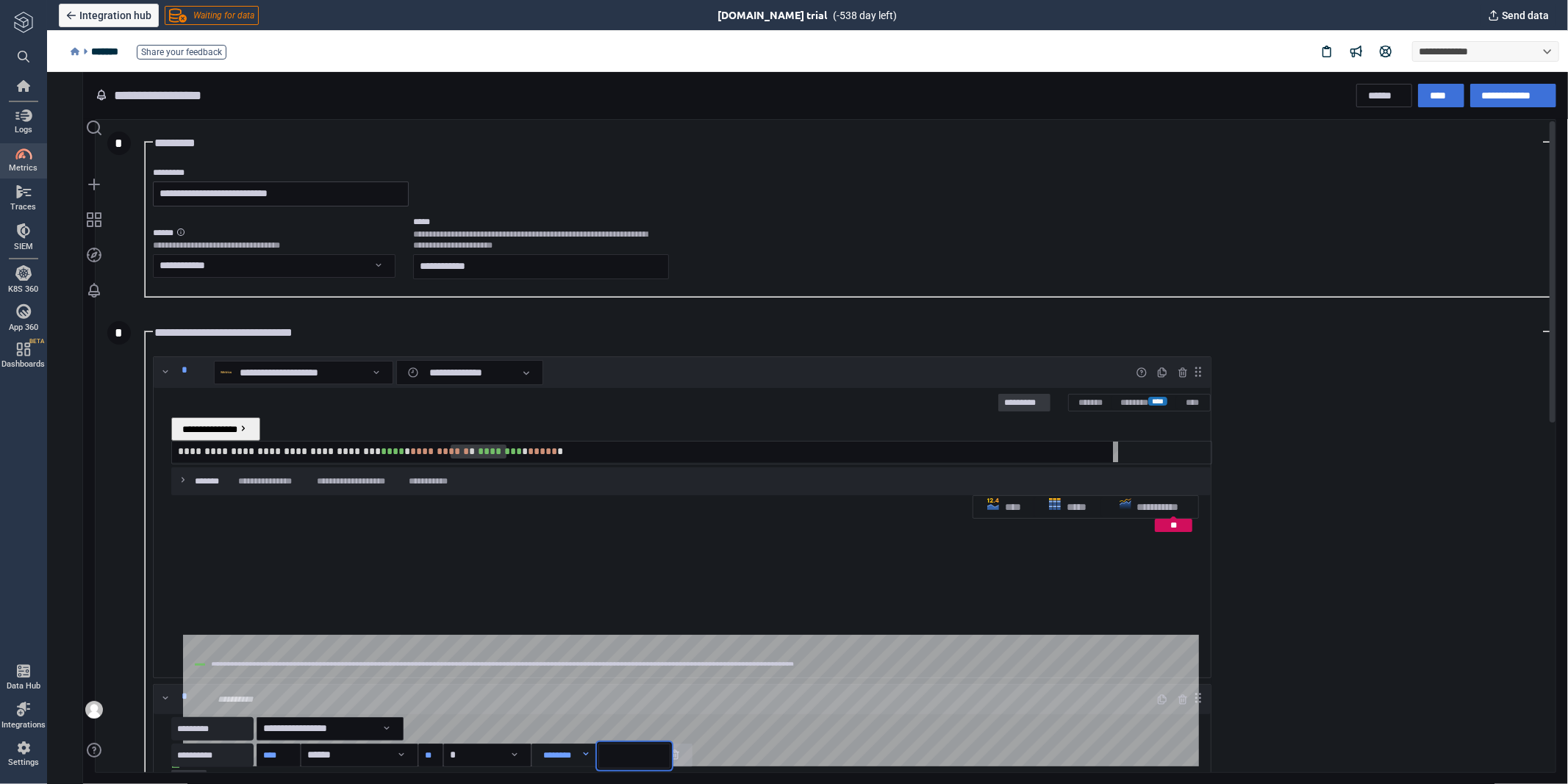 type on "**" 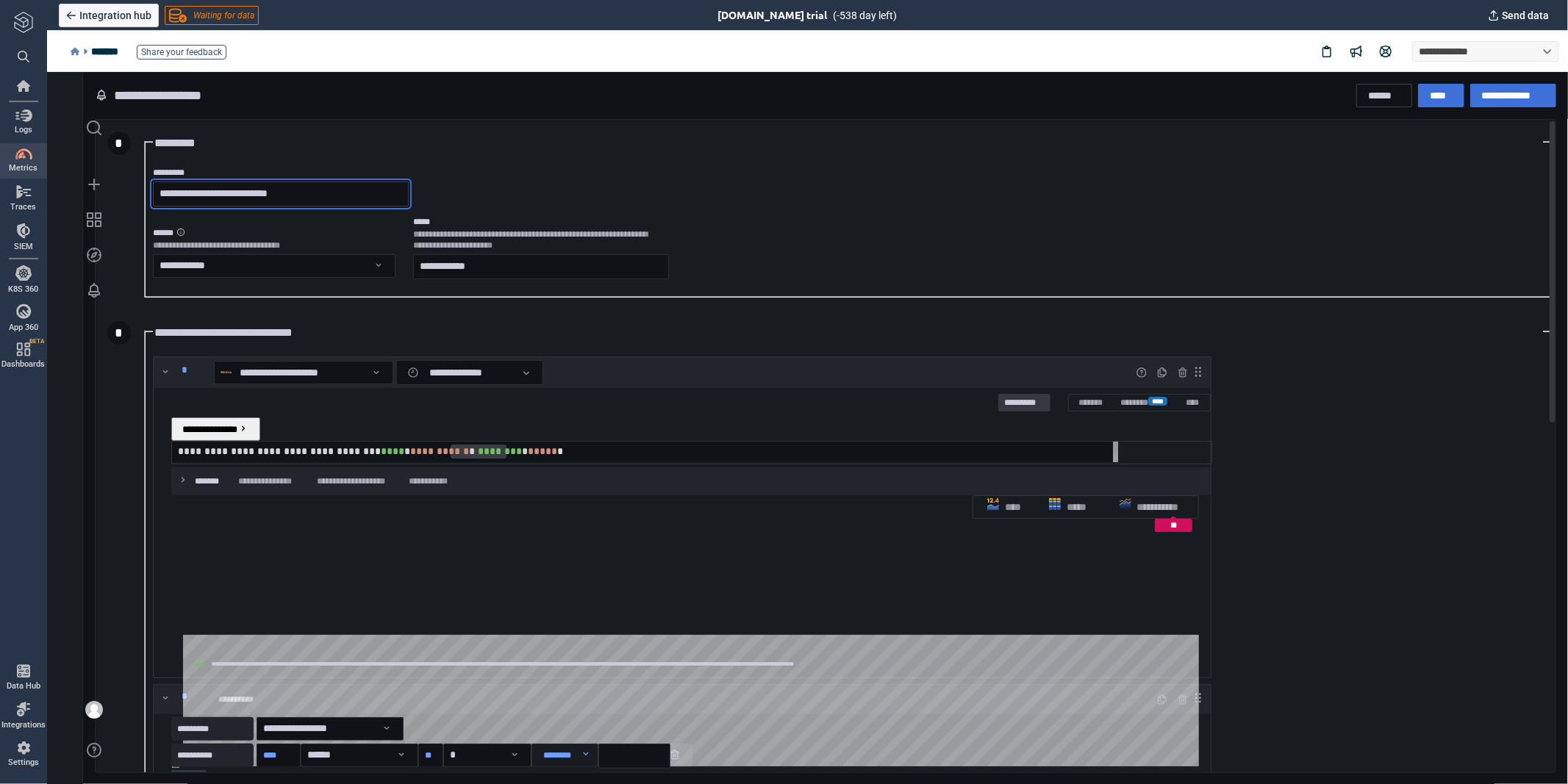 click on "**********" at bounding box center (280, 193) 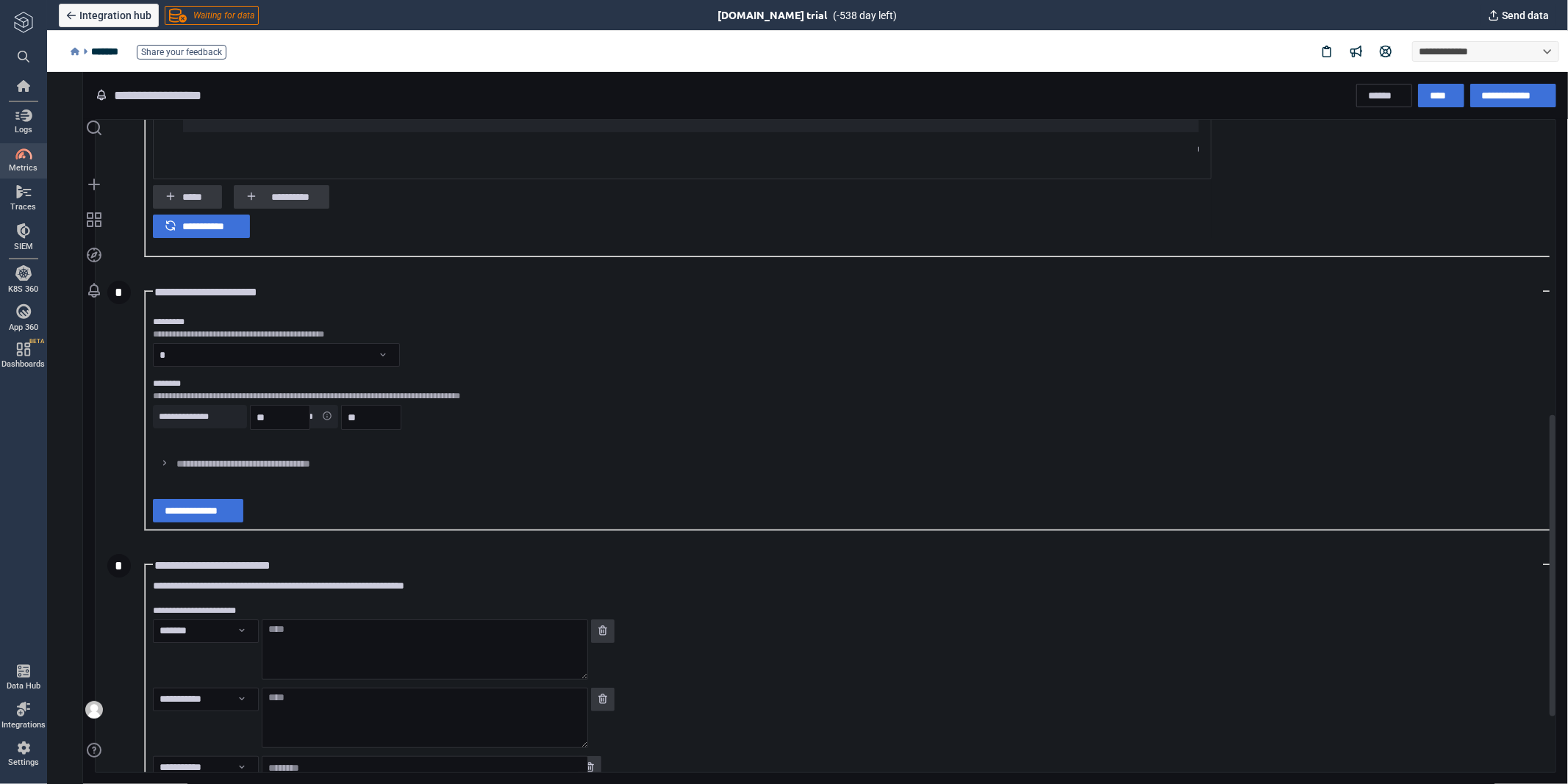 scroll, scrollTop: 735, scrollLeft: 0, axis: vertical 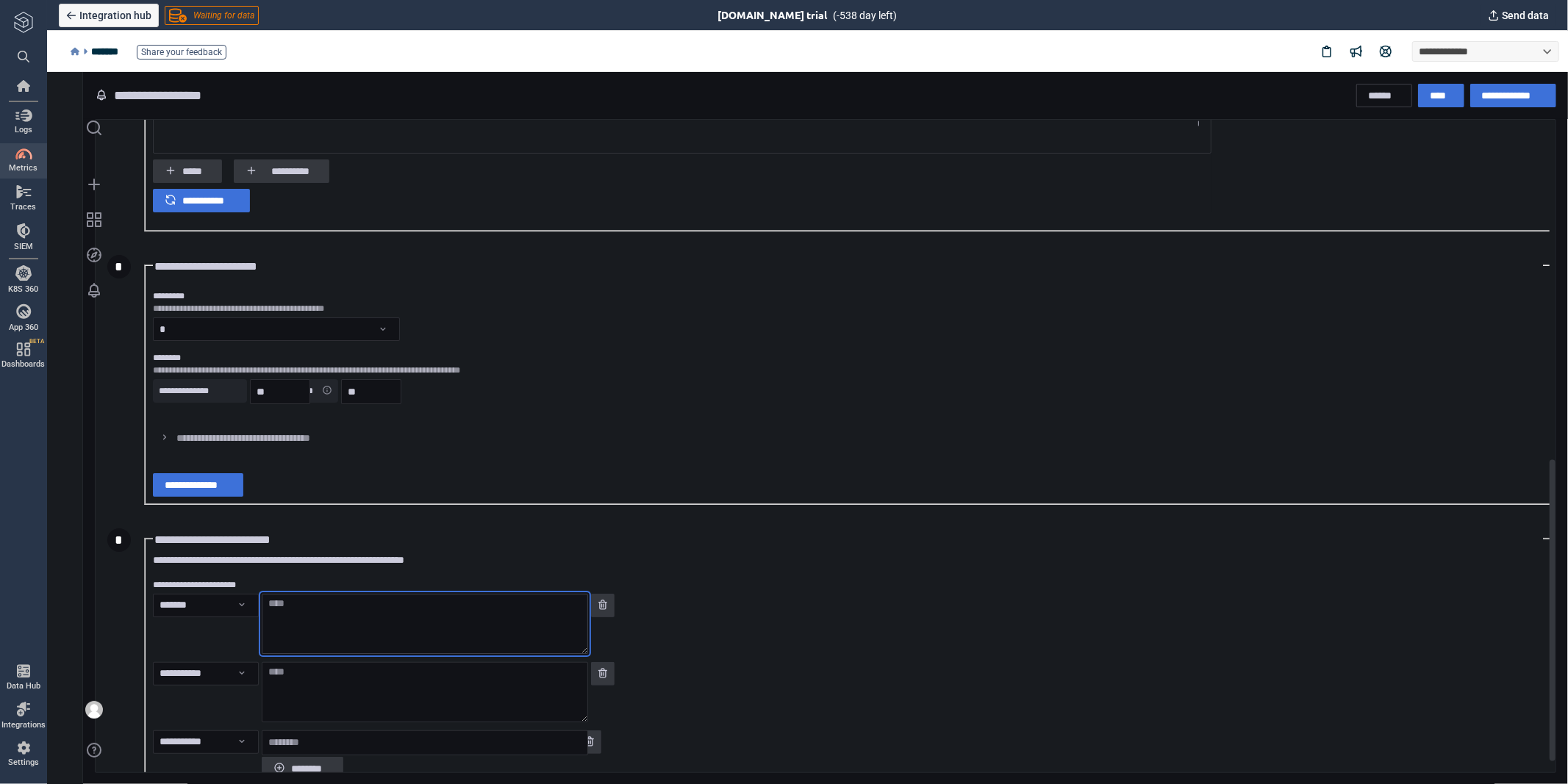 click at bounding box center [424, 623] 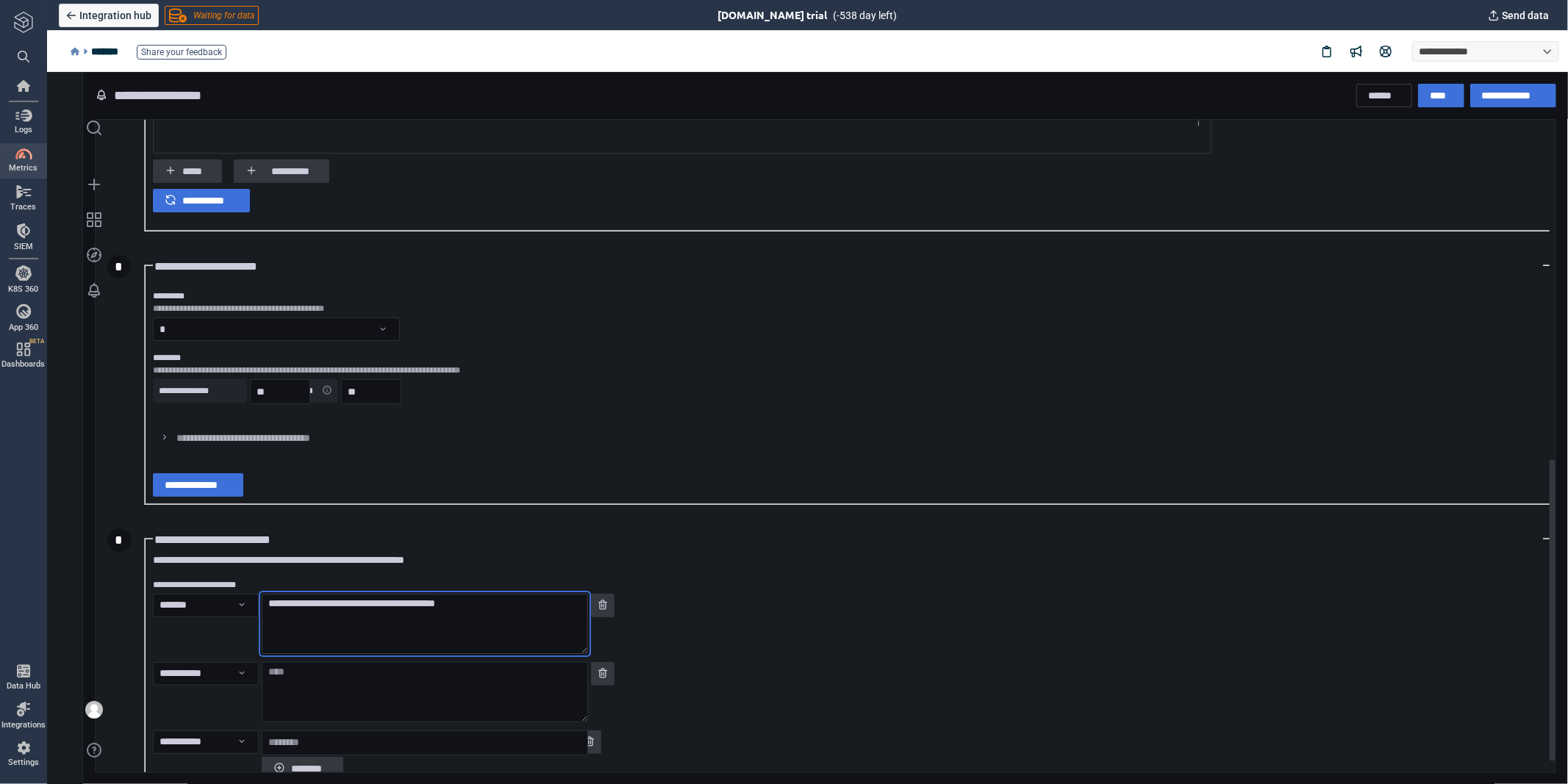 click on "**********" at bounding box center (424, 623) 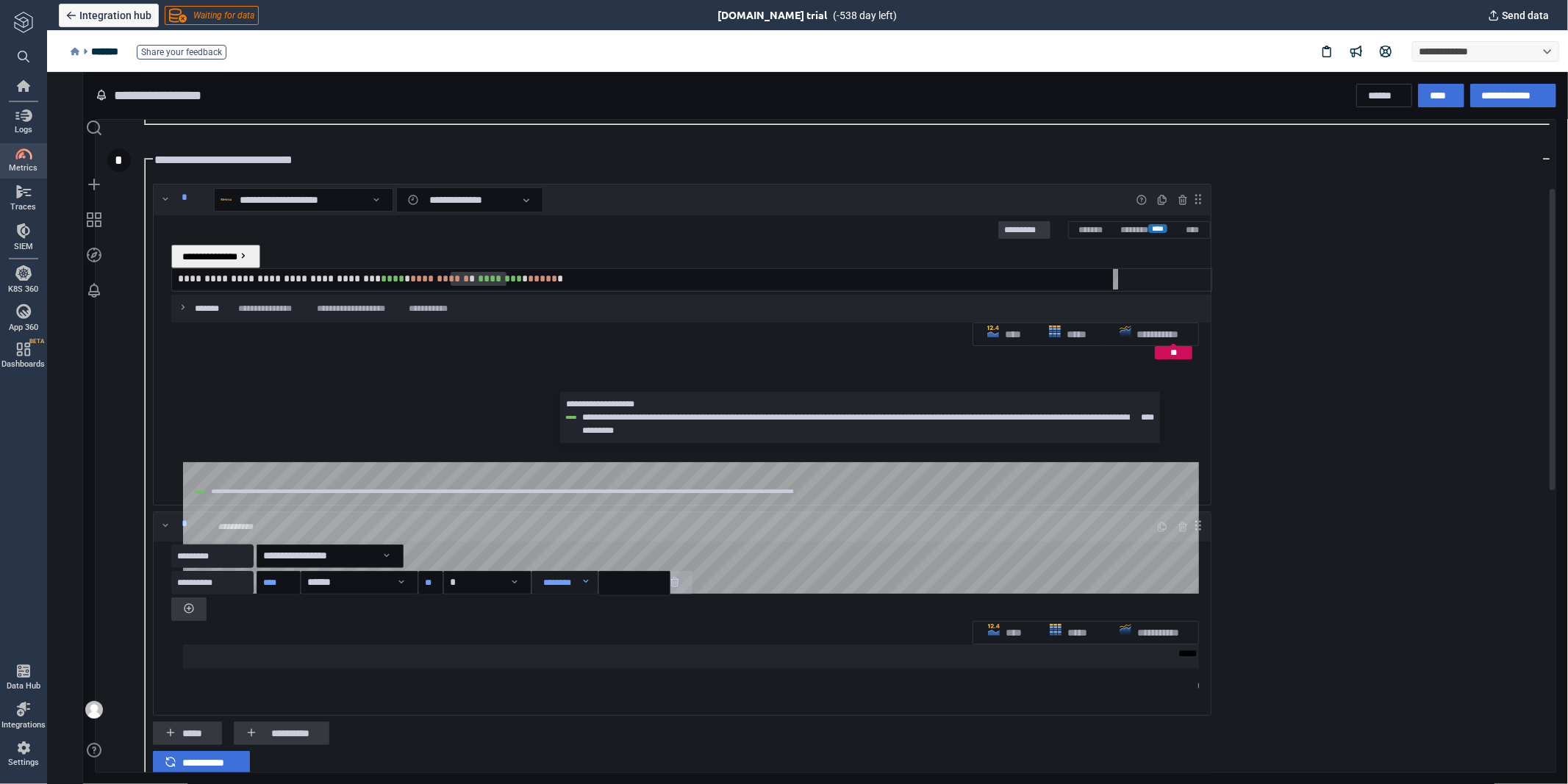 scroll, scrollTop: 147, scrollLeft: 0, axis: vertical 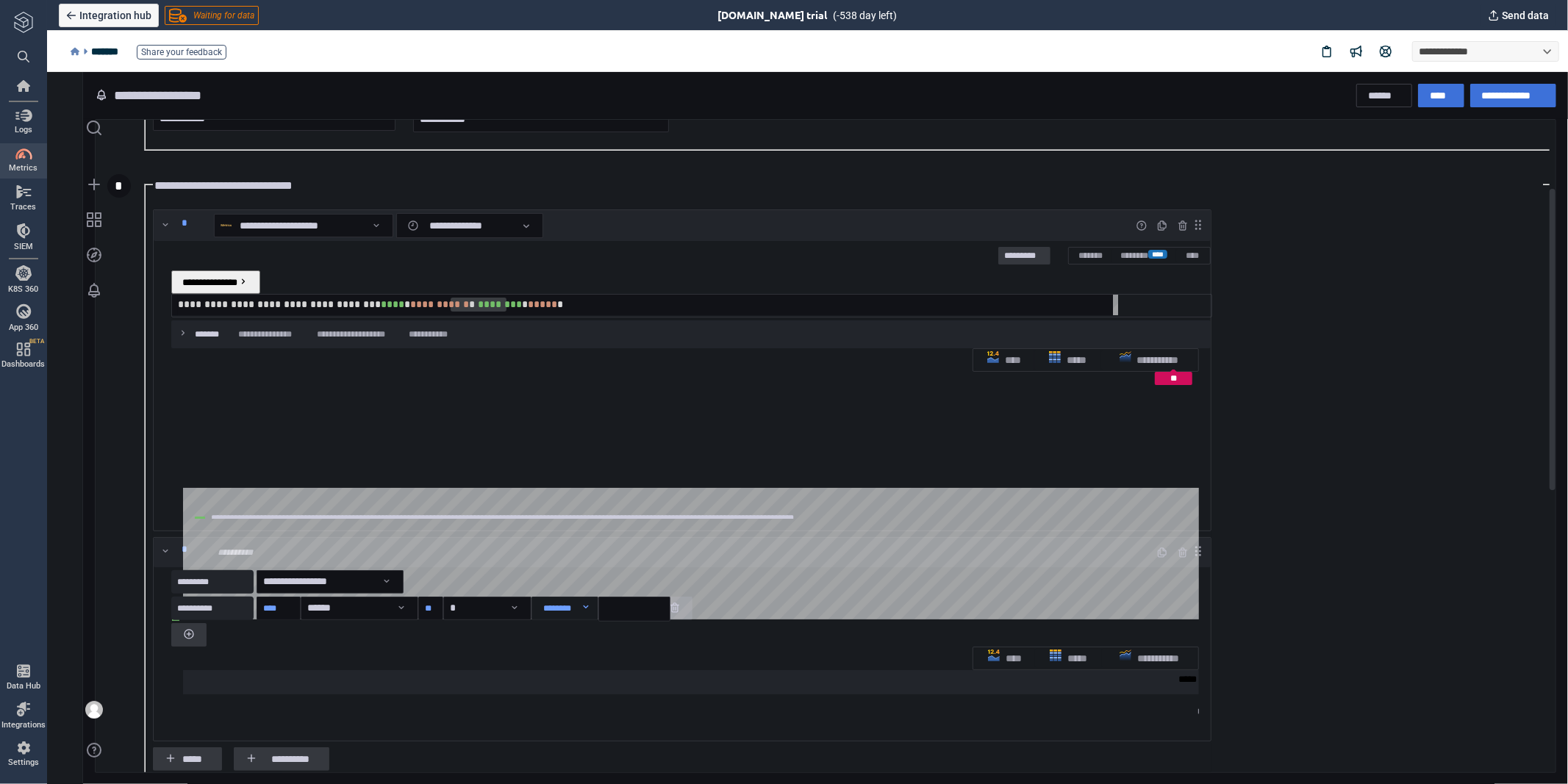 click on "**********" at bounding box center [690, 308] 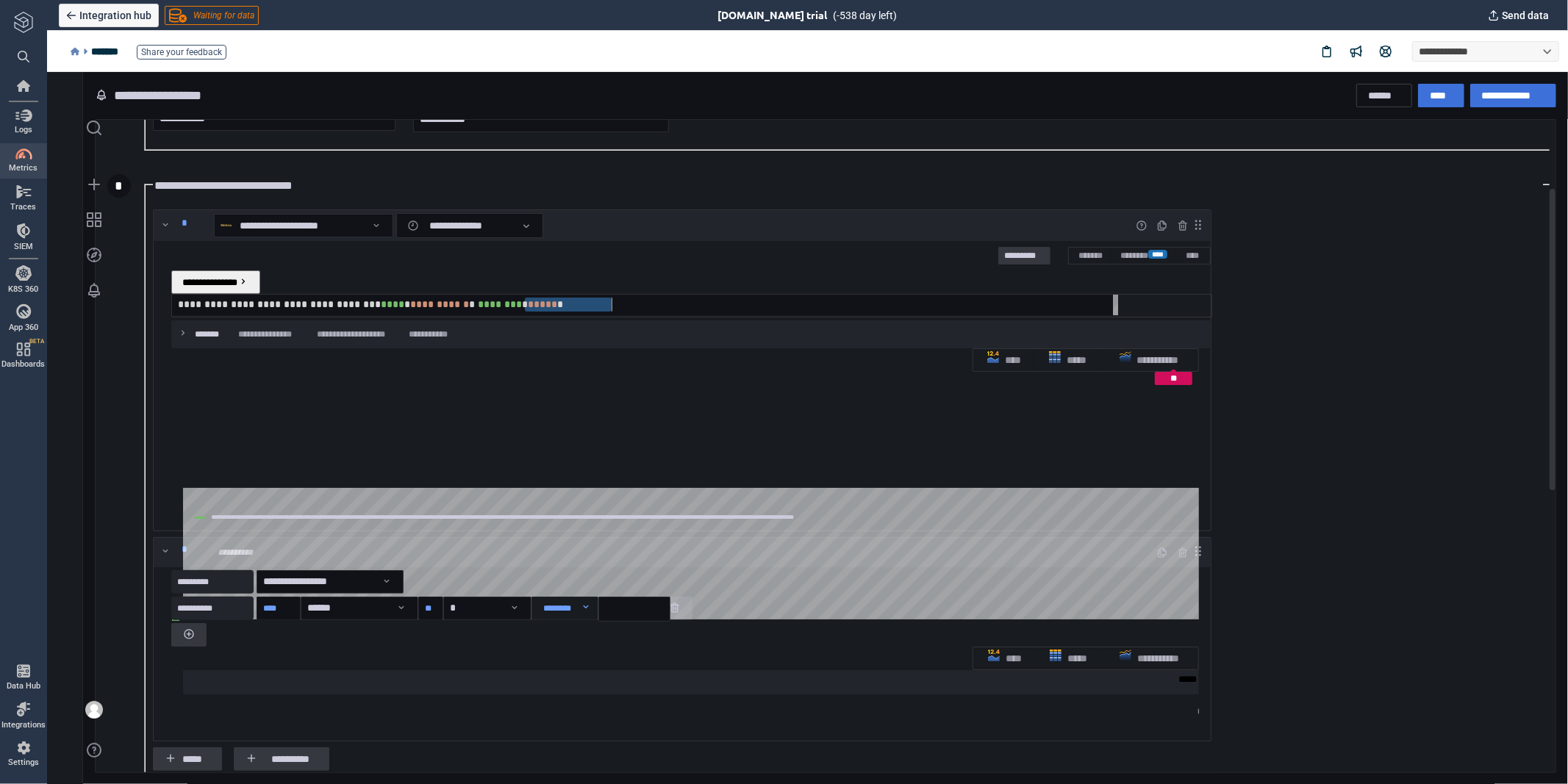 drag, startPoint x: 605, startPoint y: 265, endPoint x: 690, endPoint y: 260, distance: 85.14693 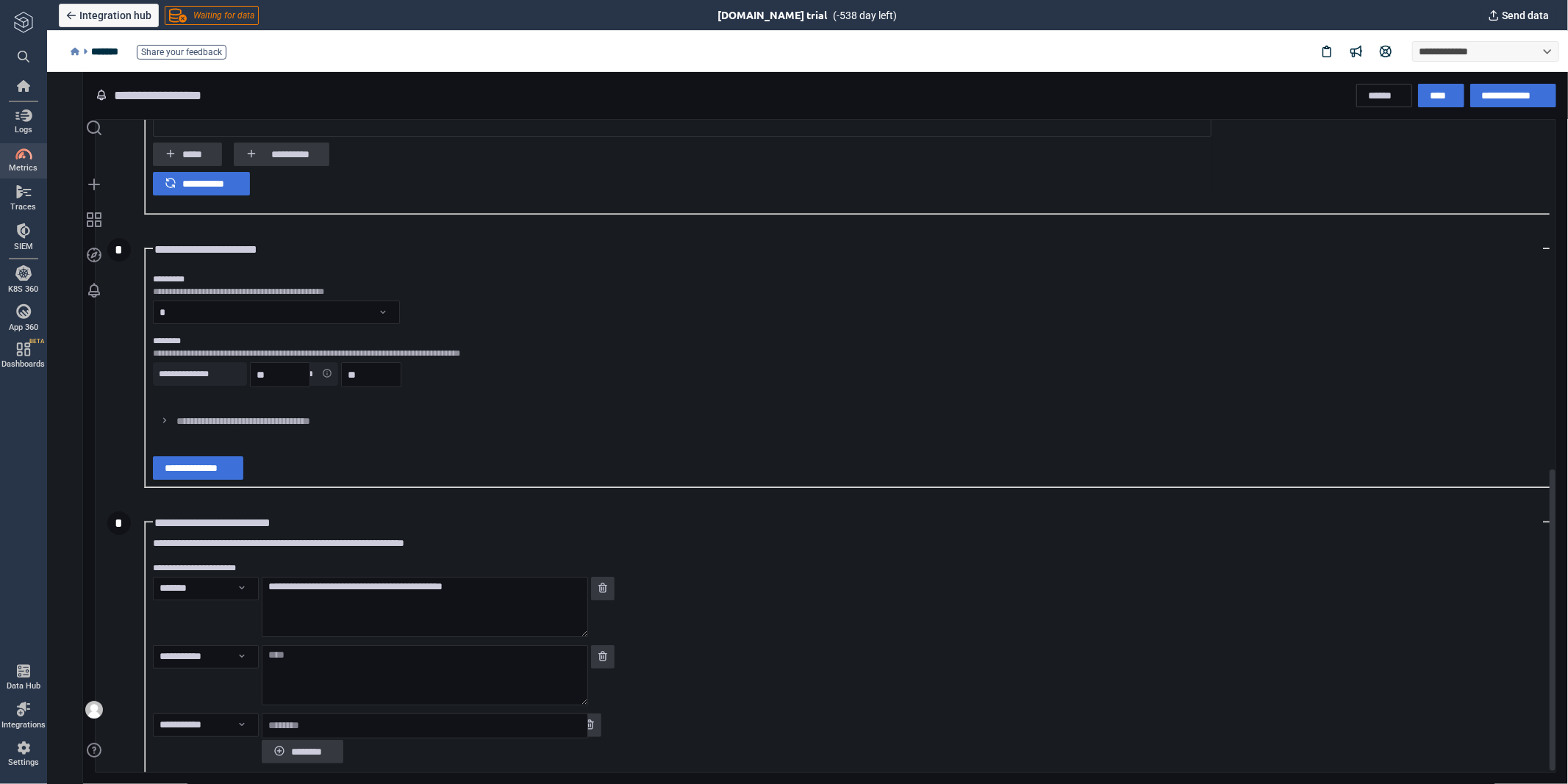 scroll, scrollTop: 755, scrollLeft: 0, axis: vertical 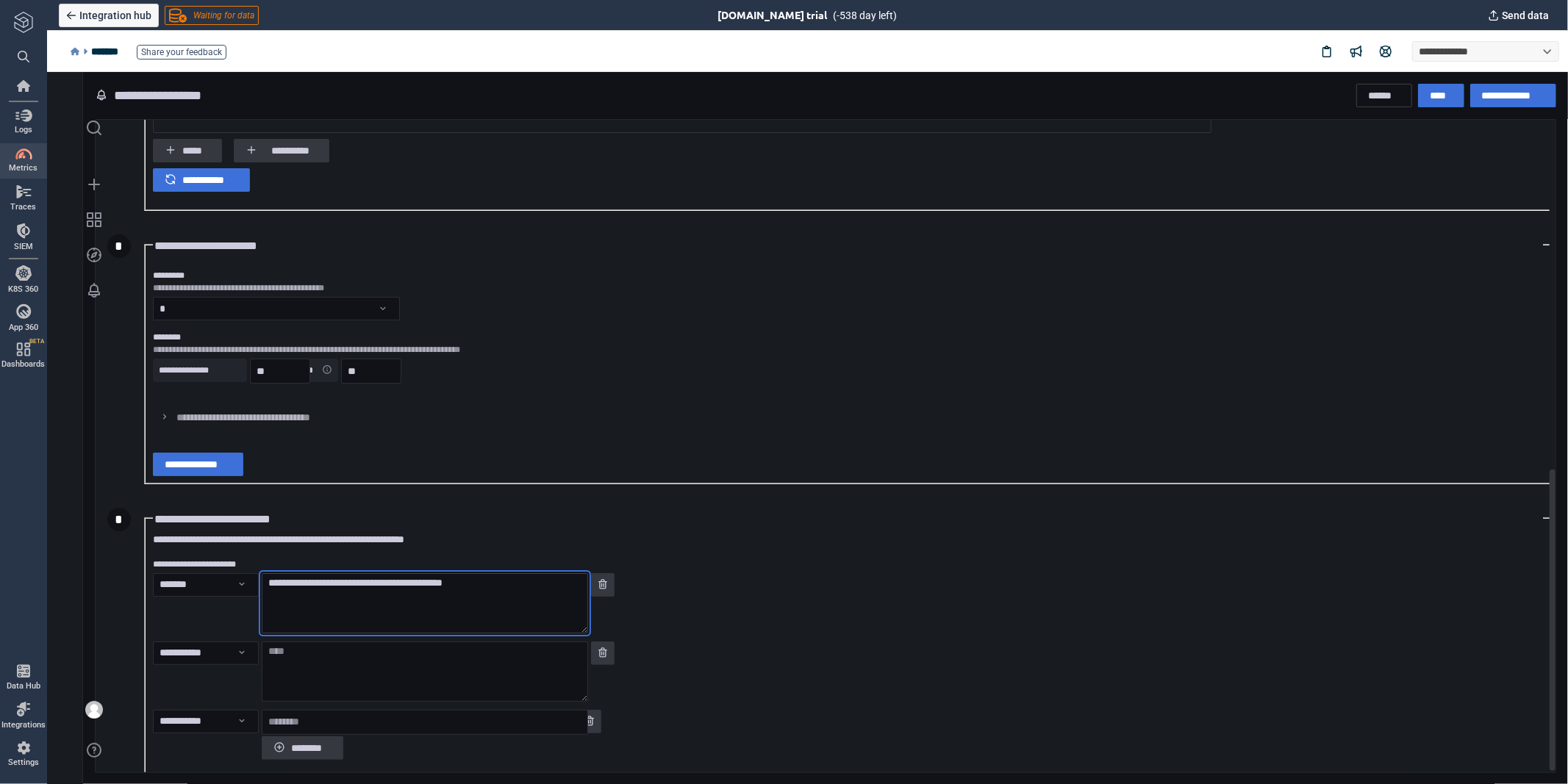 click on "**********" at bounding box center (424, 603) 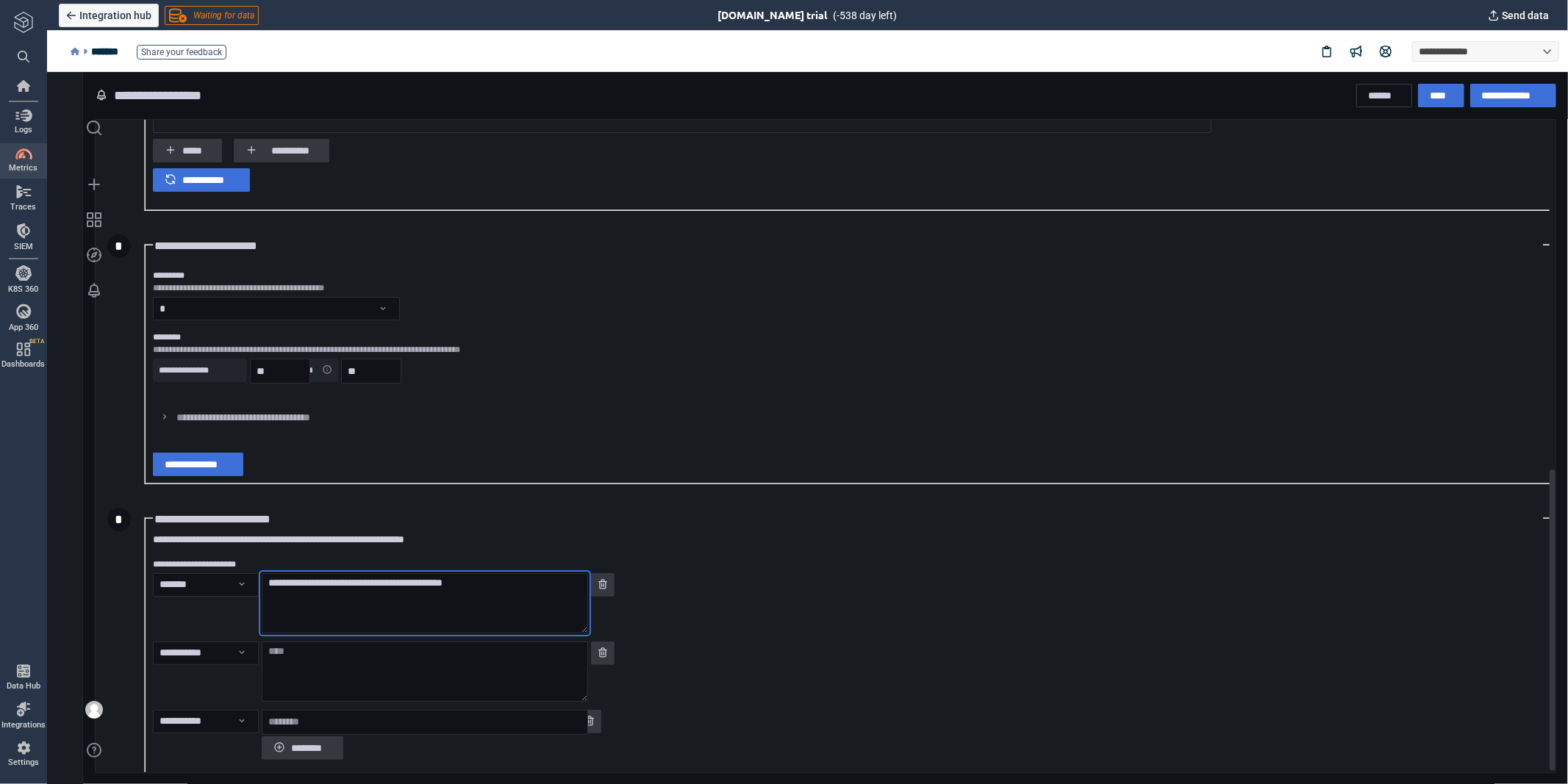 paste on "**********" 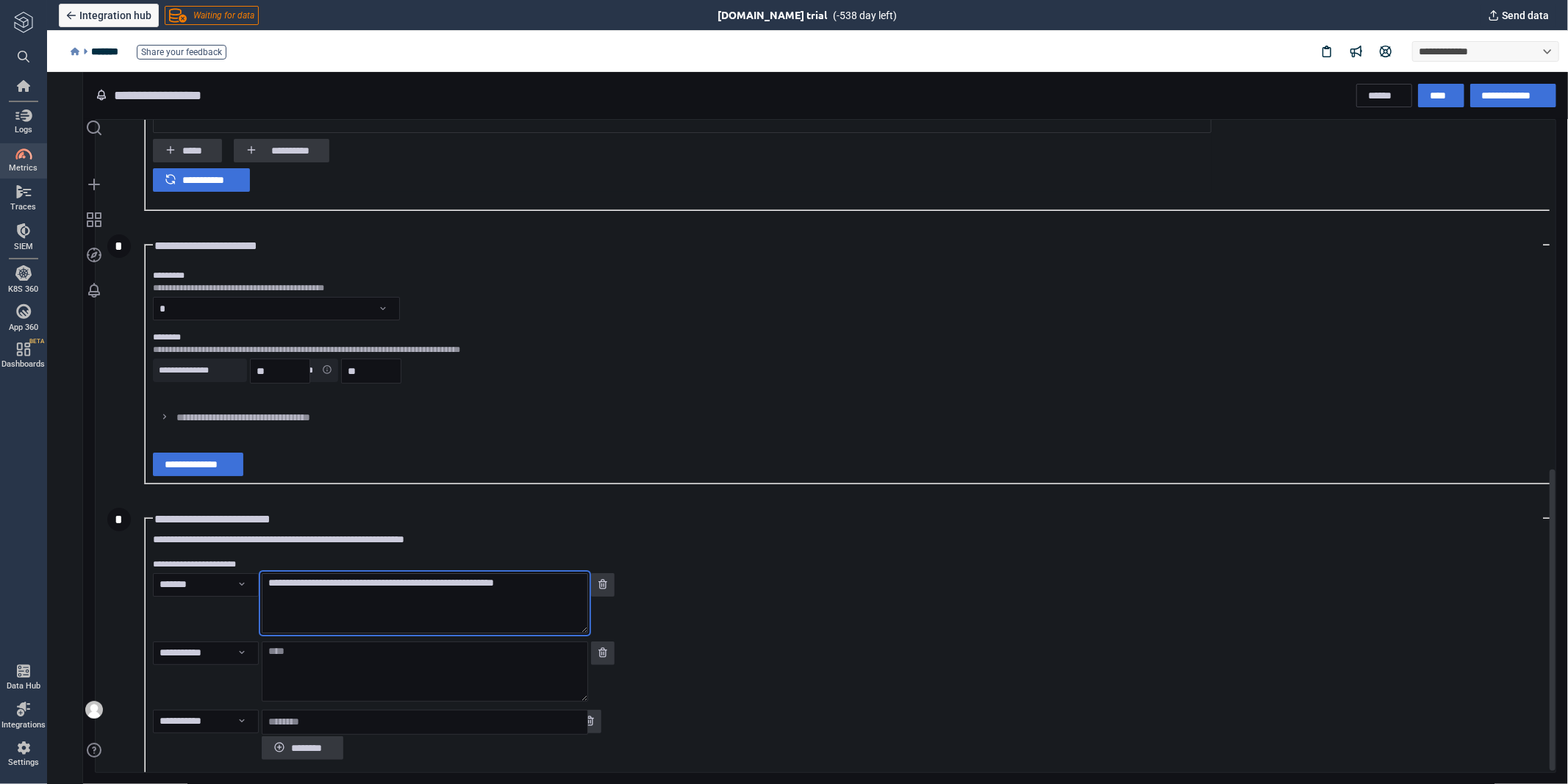 click on "**********" at bounding box center [424, 603] 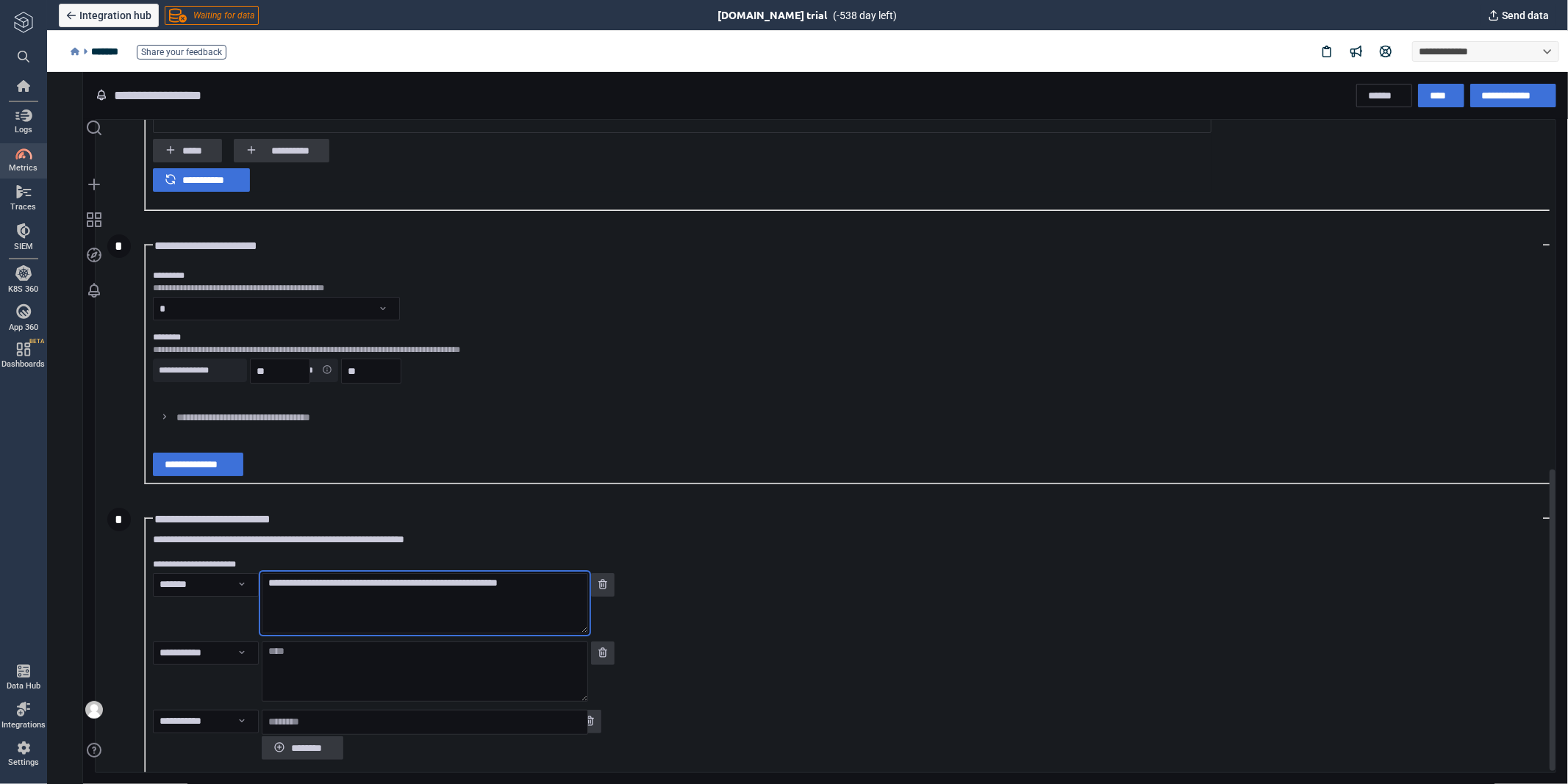 type on "**********" 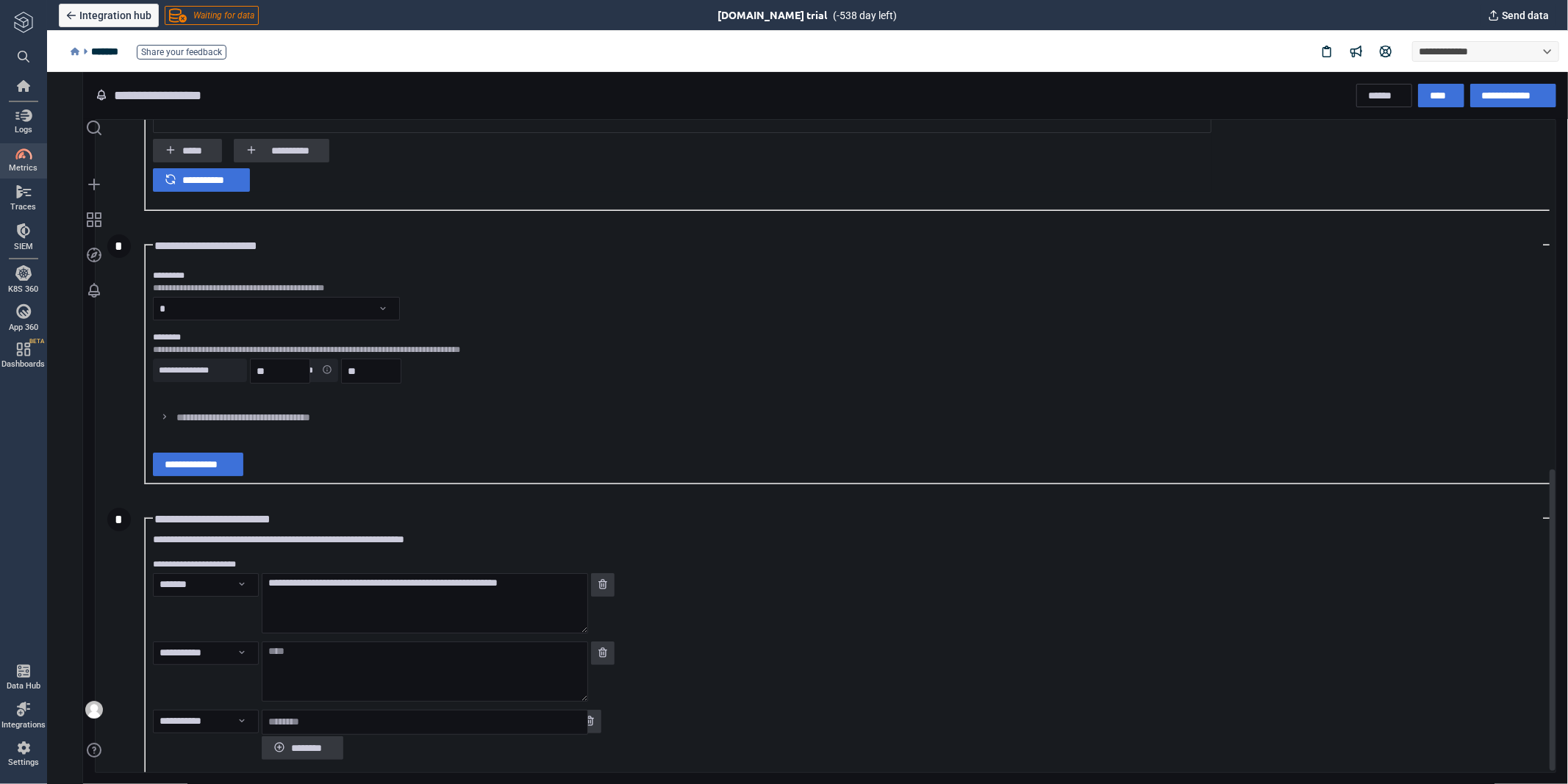 click on "**********" at bounding box center [822, 110] 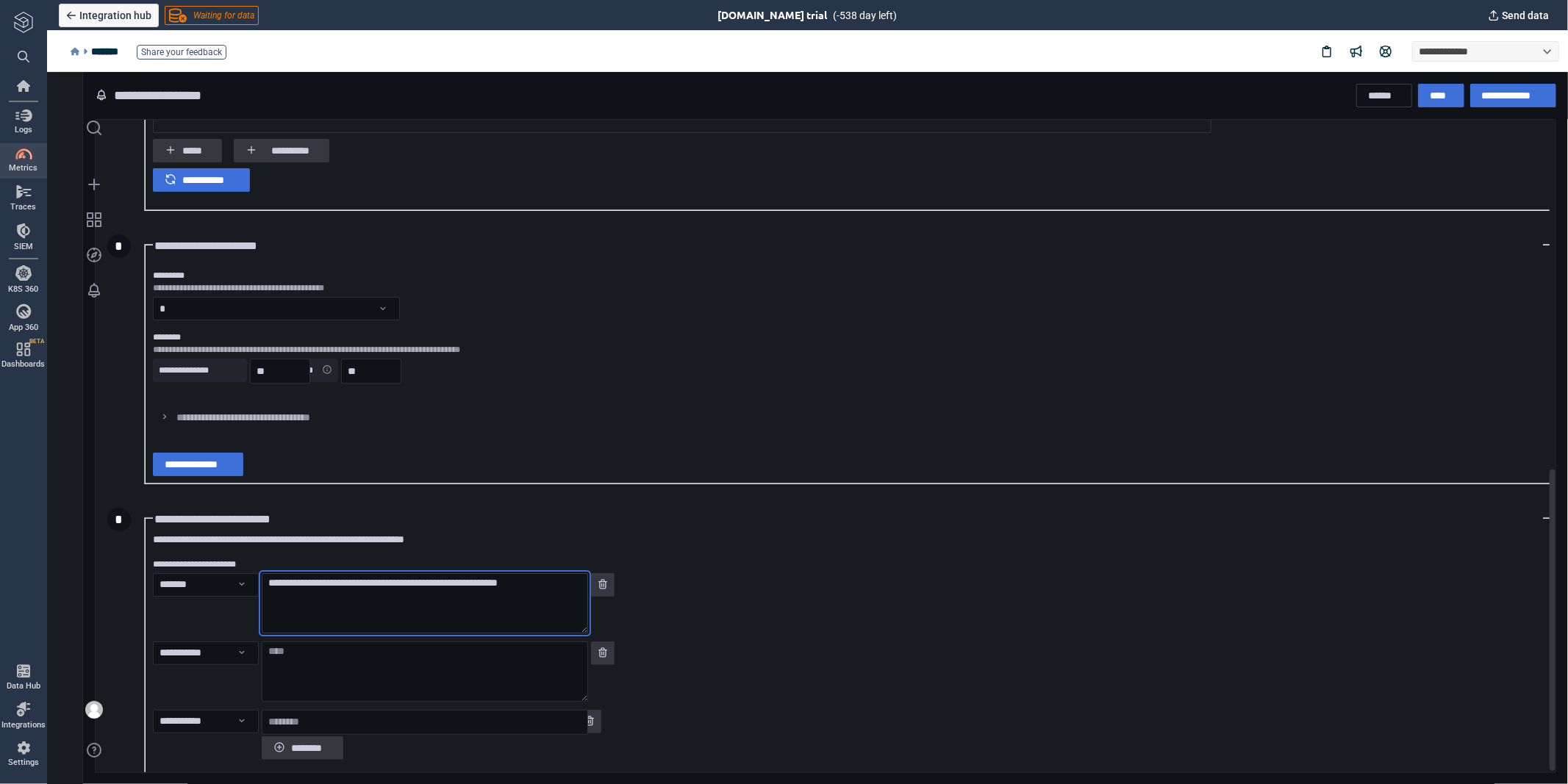 click on "**********" at bounding box center (424, 603) 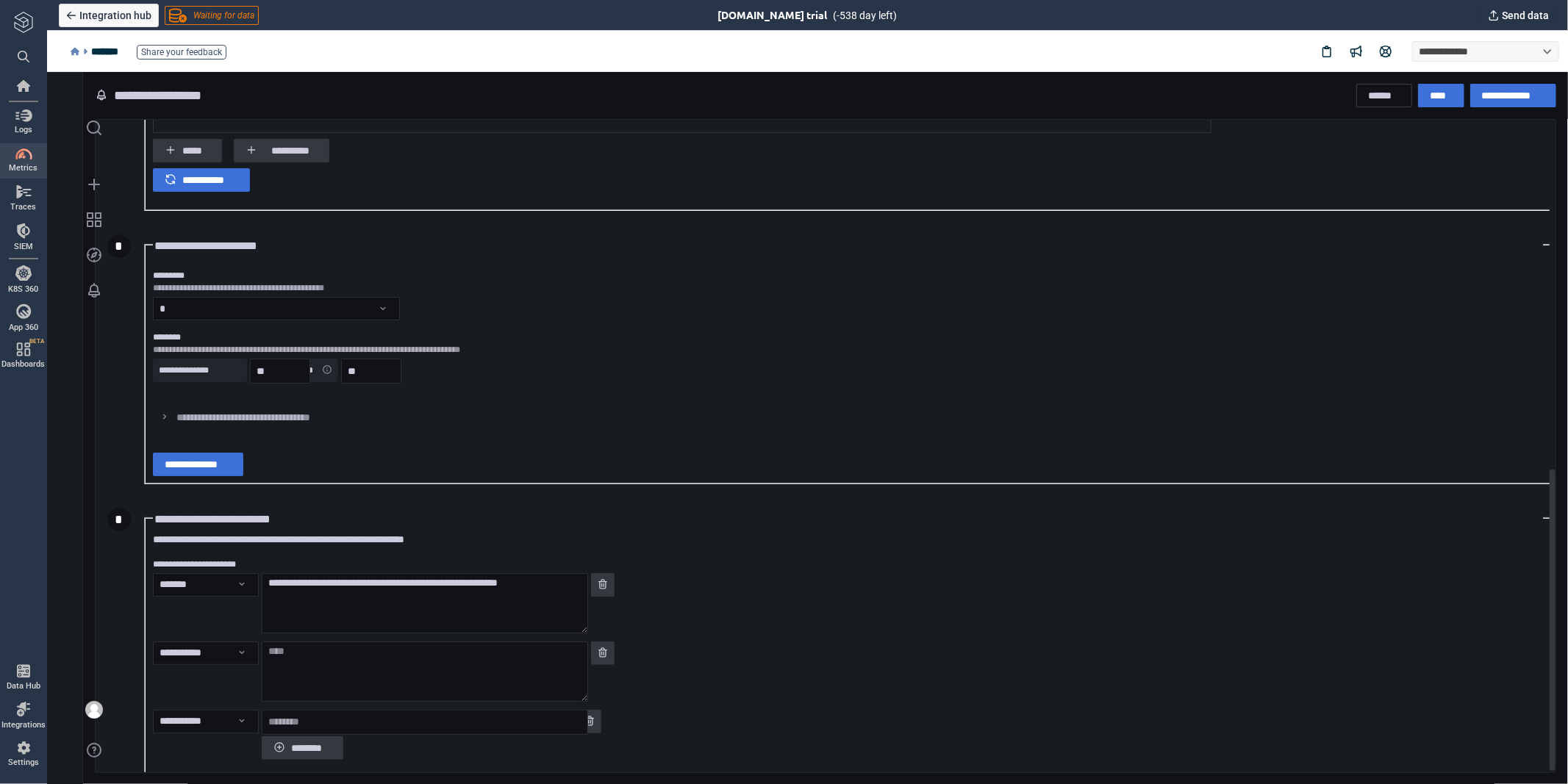 click on "**********" at bounding box center [847, 676] 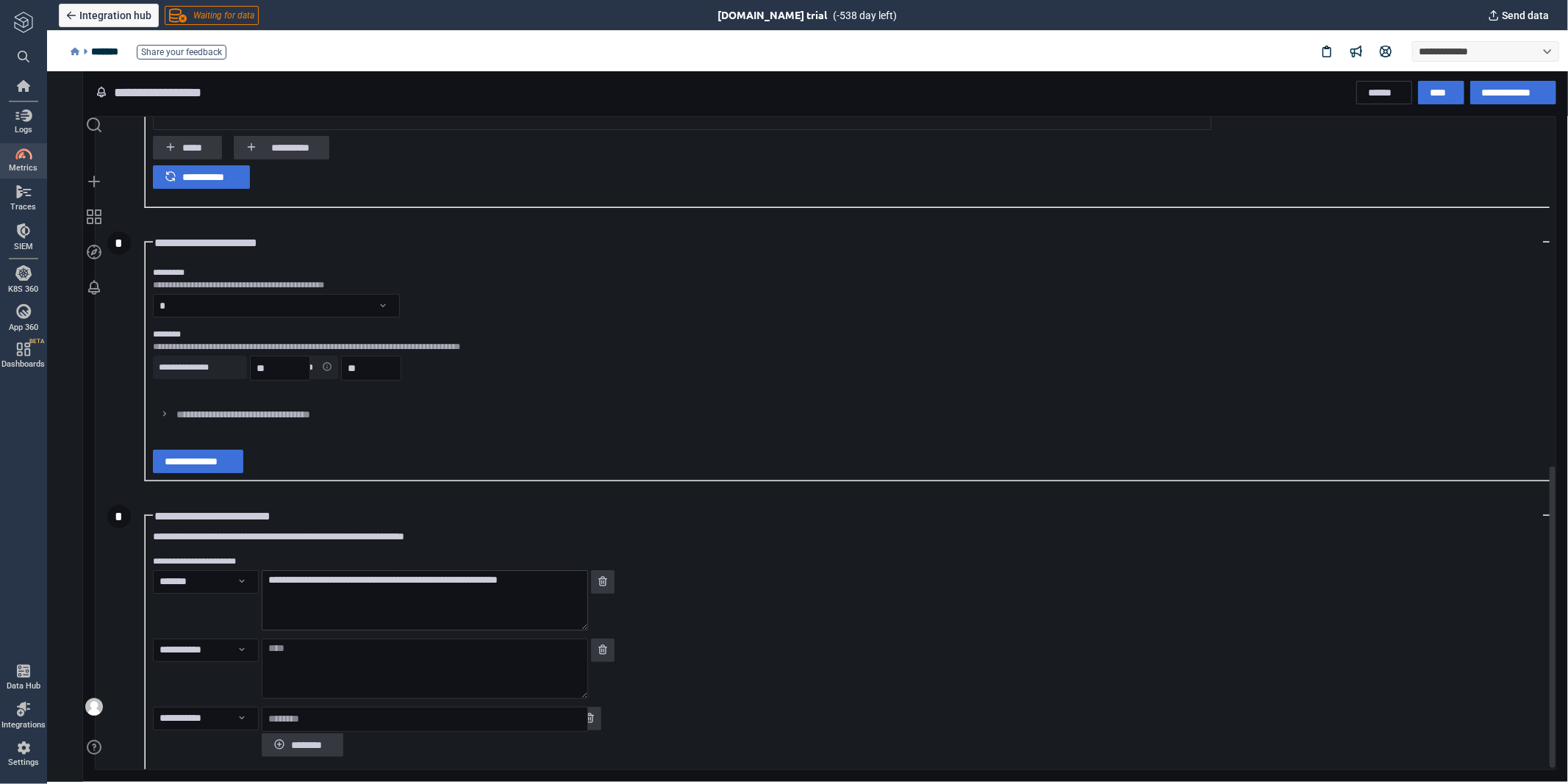 scroll, scrollTop: 0, scrollLeft: 0, axis: both 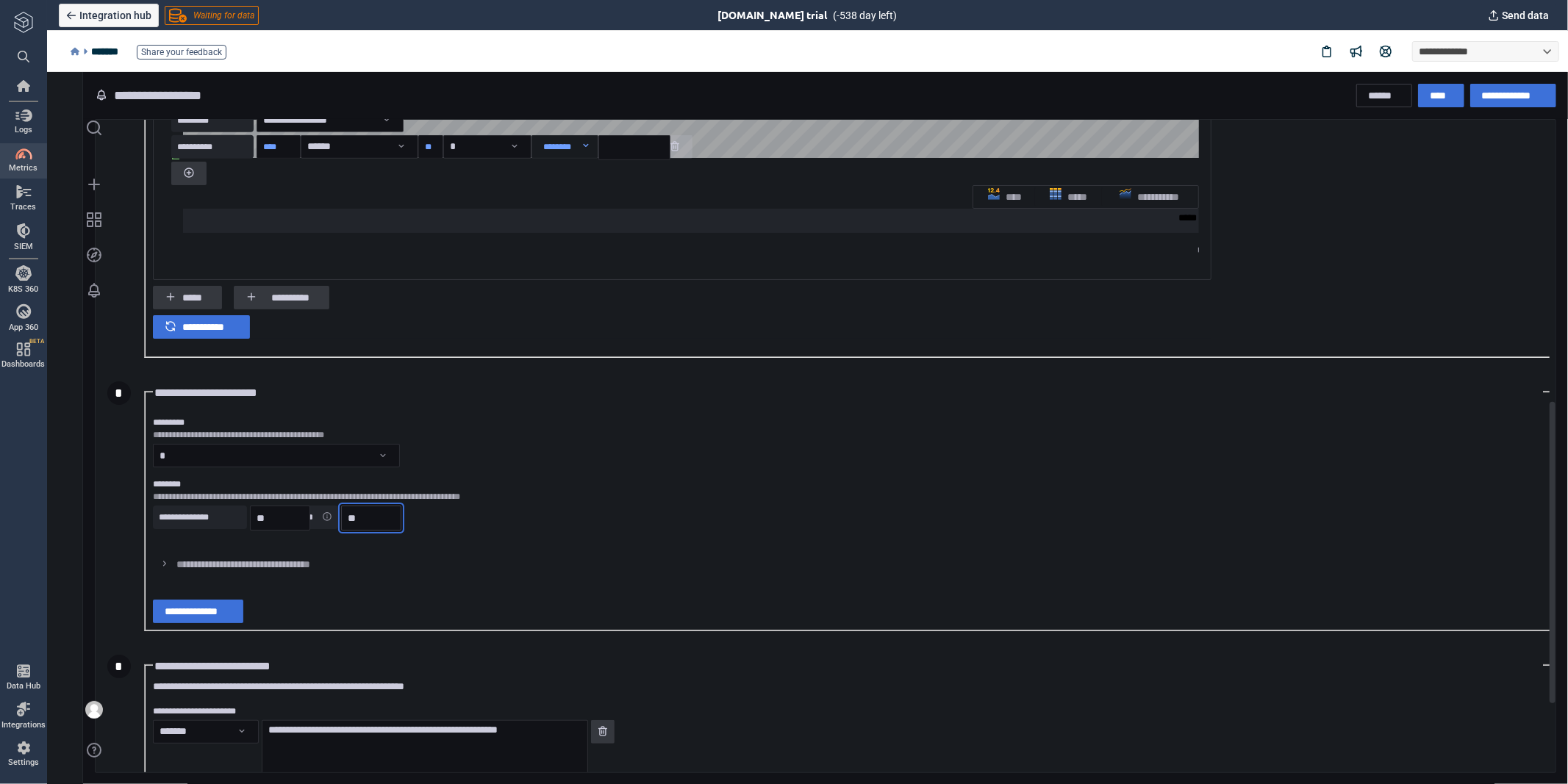 click on "**" at bounding box center (370, 517) 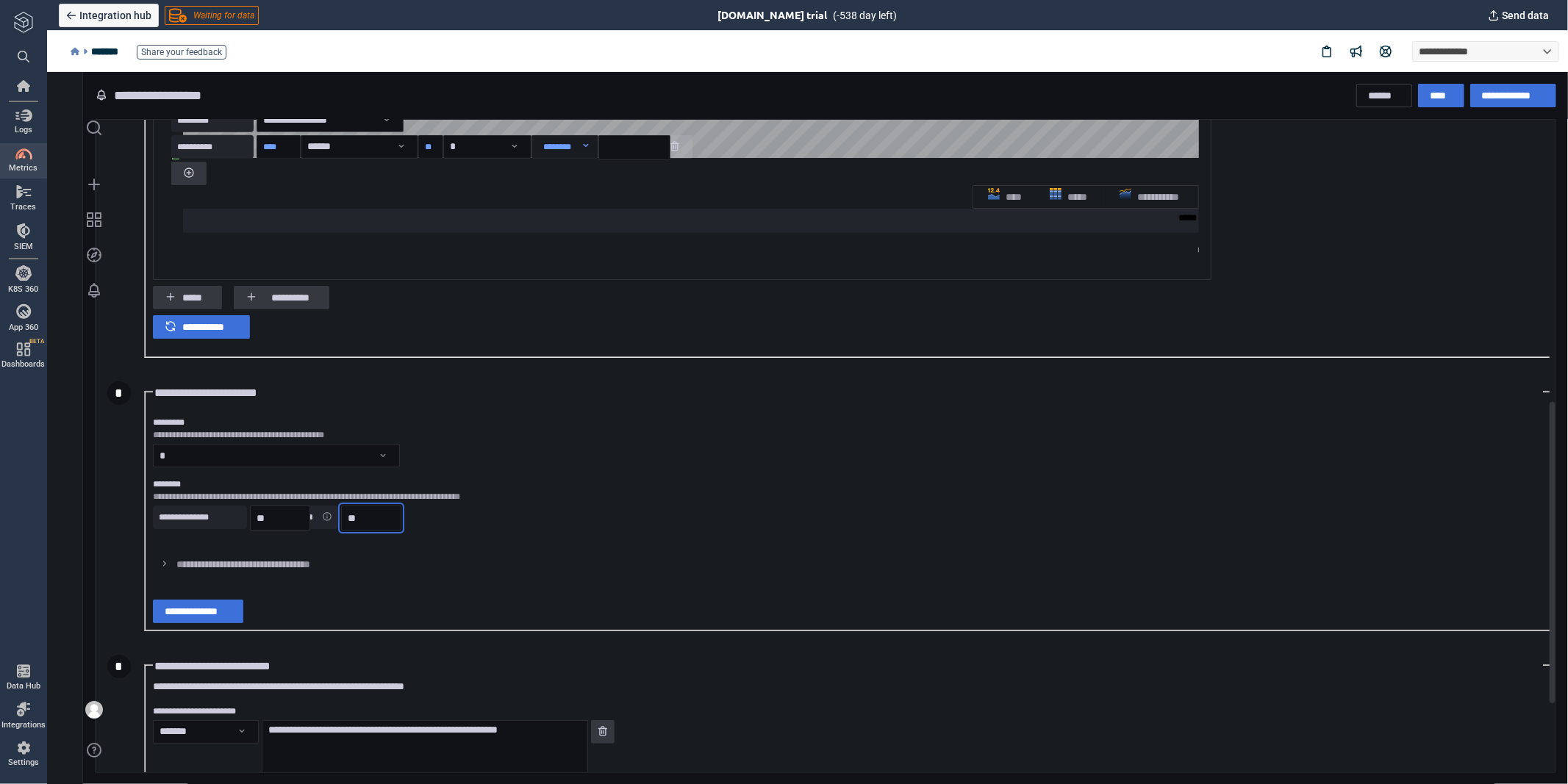 type on "**" 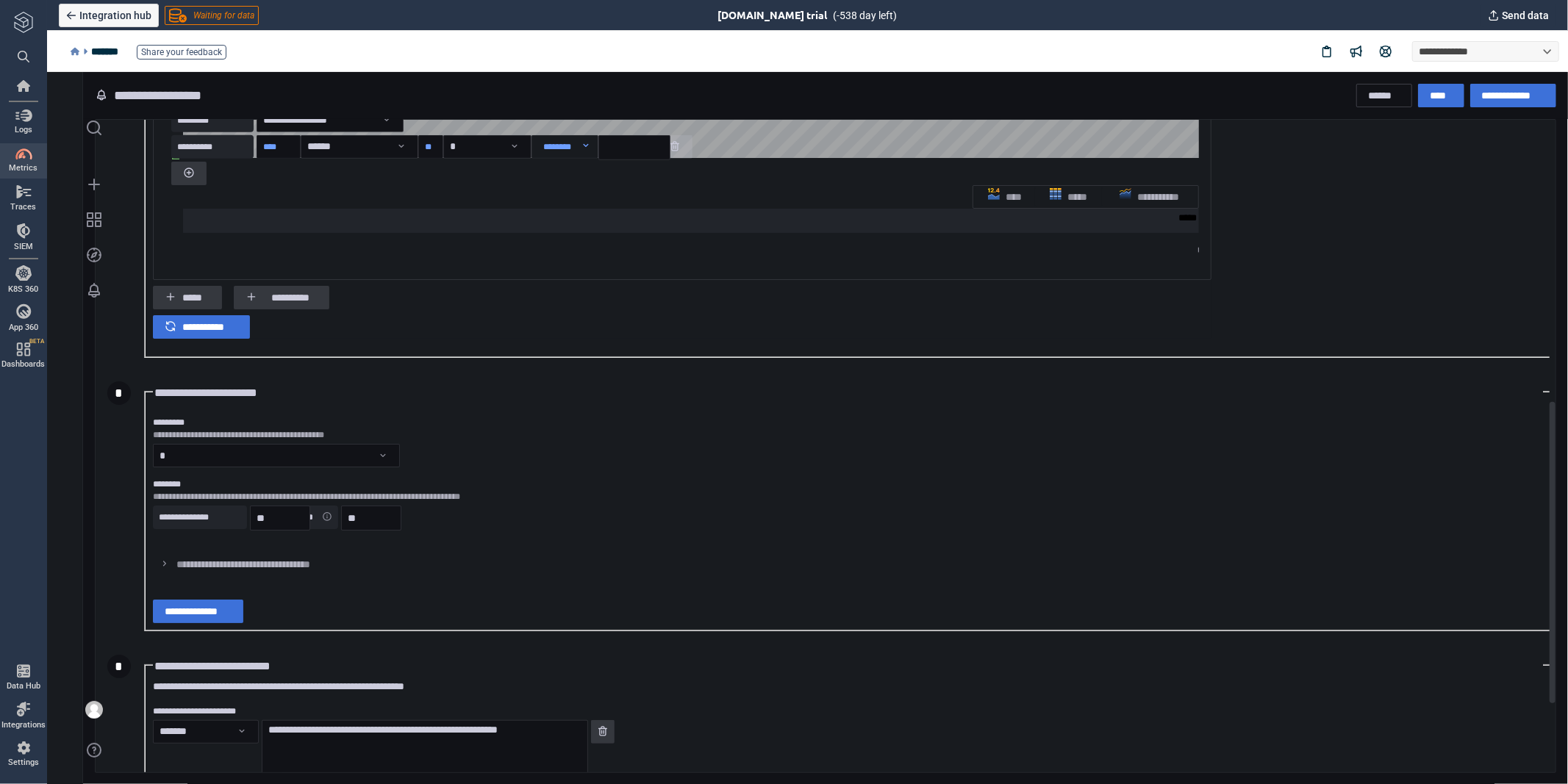 click on "**********" at bounding box center (847, 506) 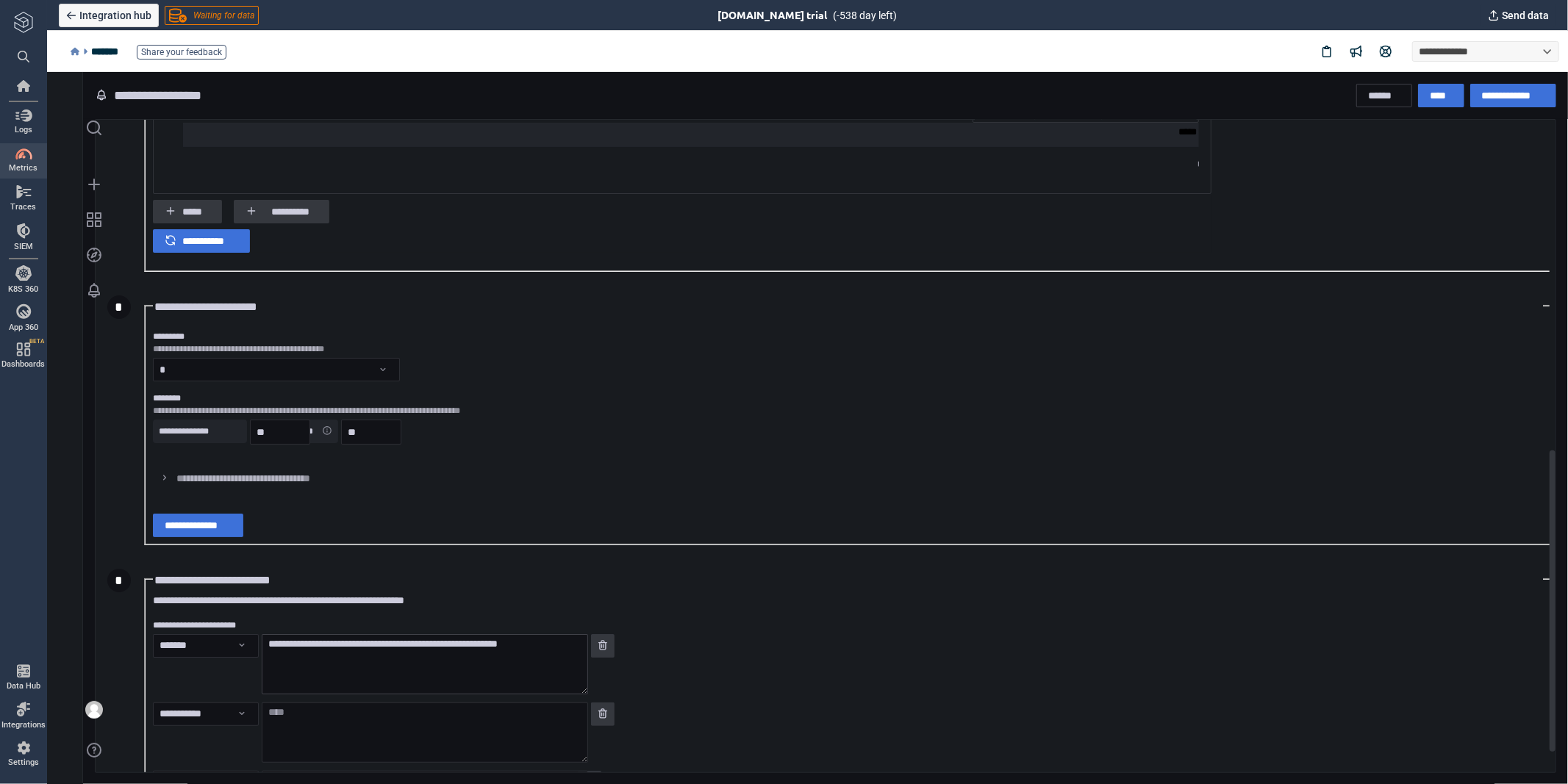 scroll, scrollTop: 755, scrollLeft: 0, axis: vertical 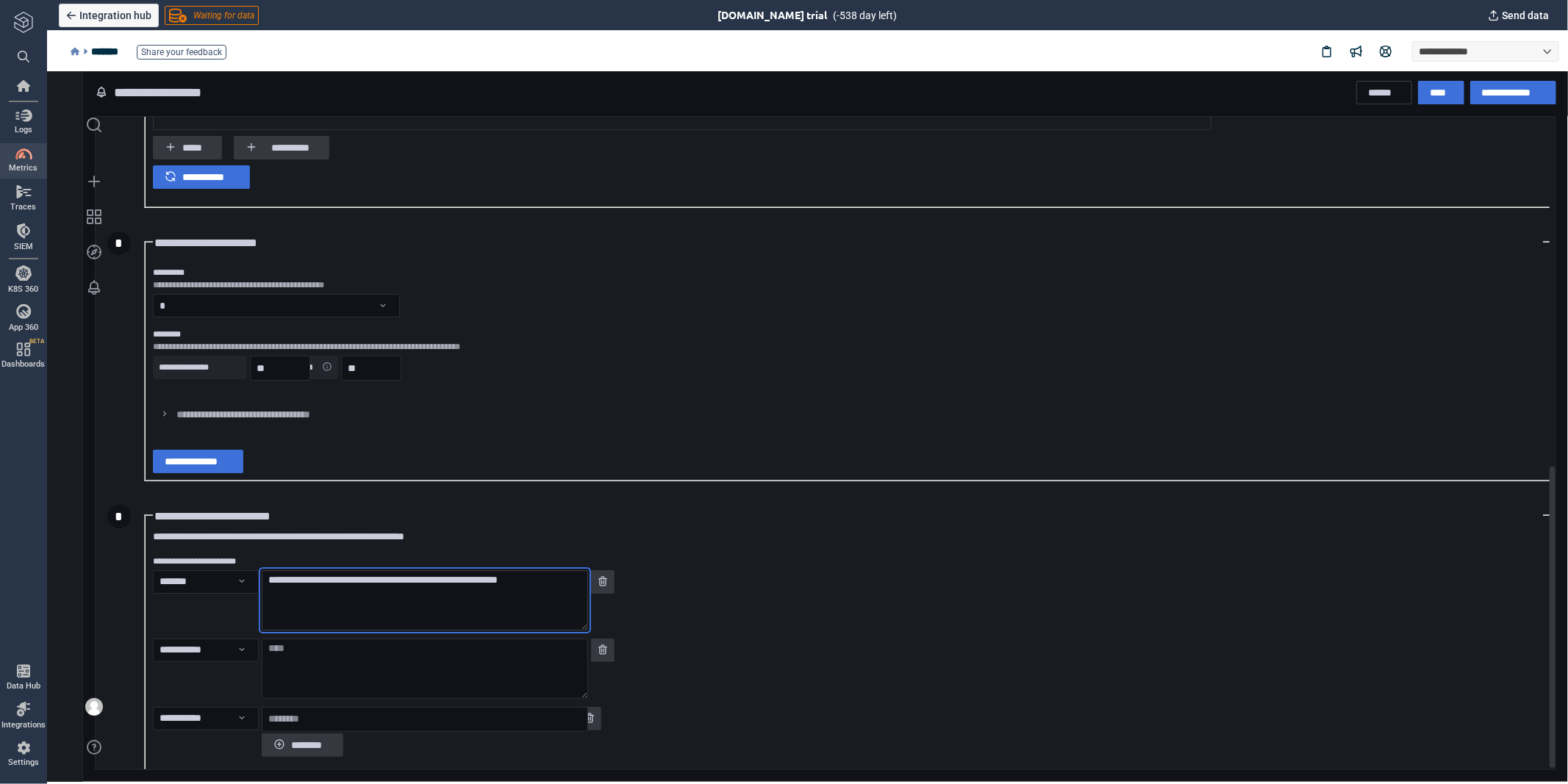 click on "**********" at bounding box center (424, 600) 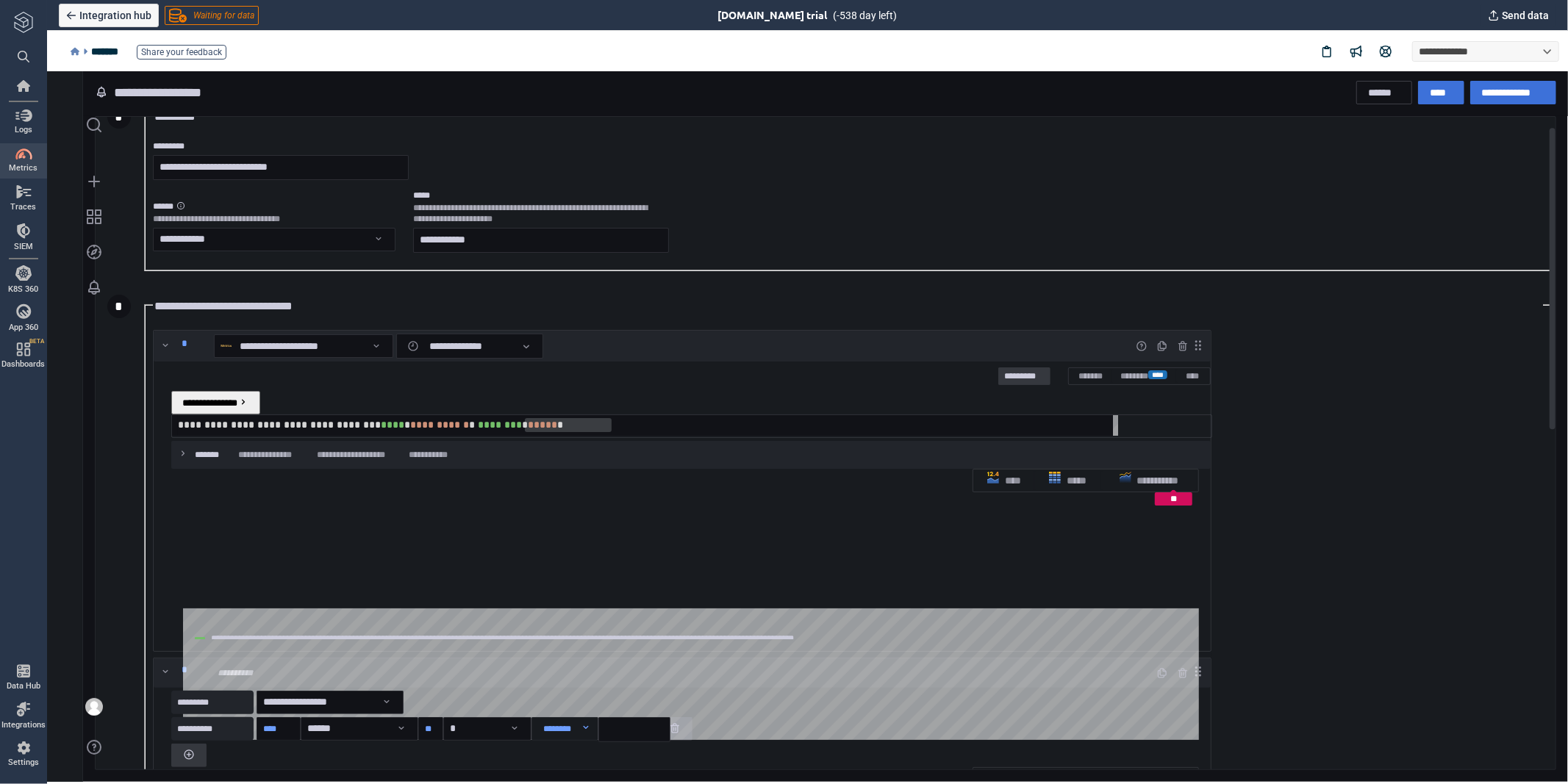 scroll, scrollTop: 21, scrollLeft: 0, axis: vertical 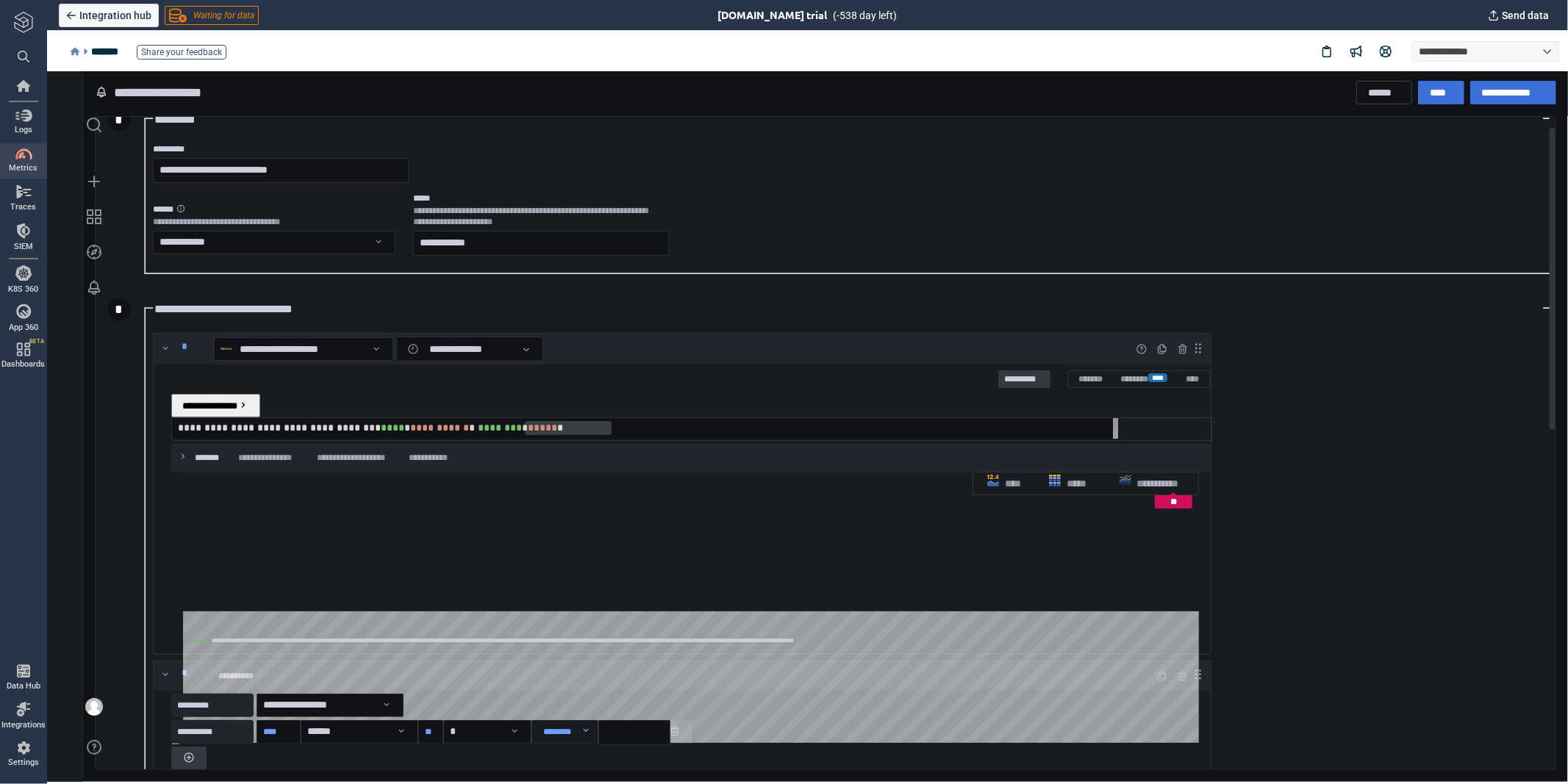 click on "**********" at bounding box center [847, 619] 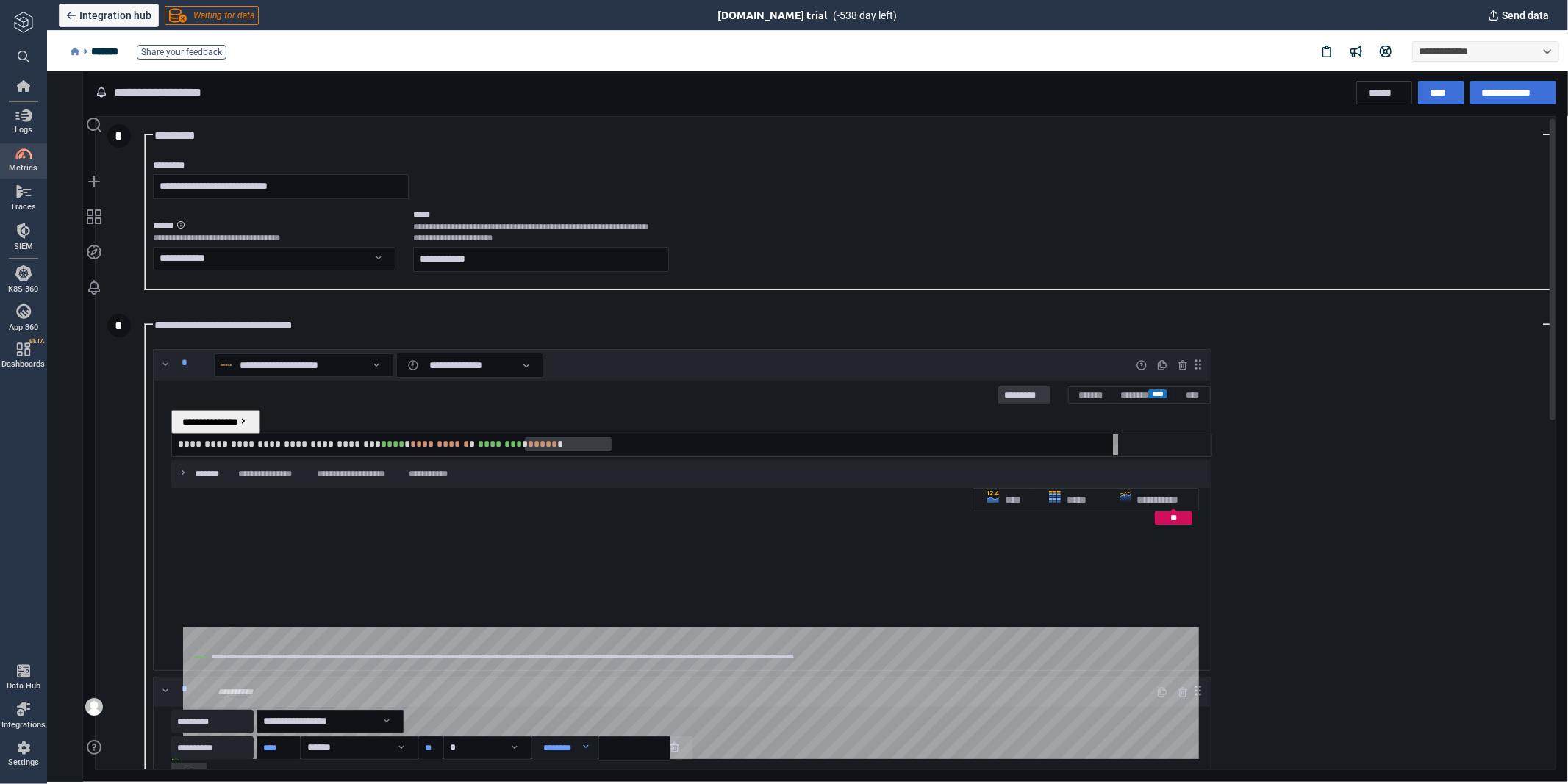 scroll, scrollTop: 0, scrollLeft: 0, axis: both 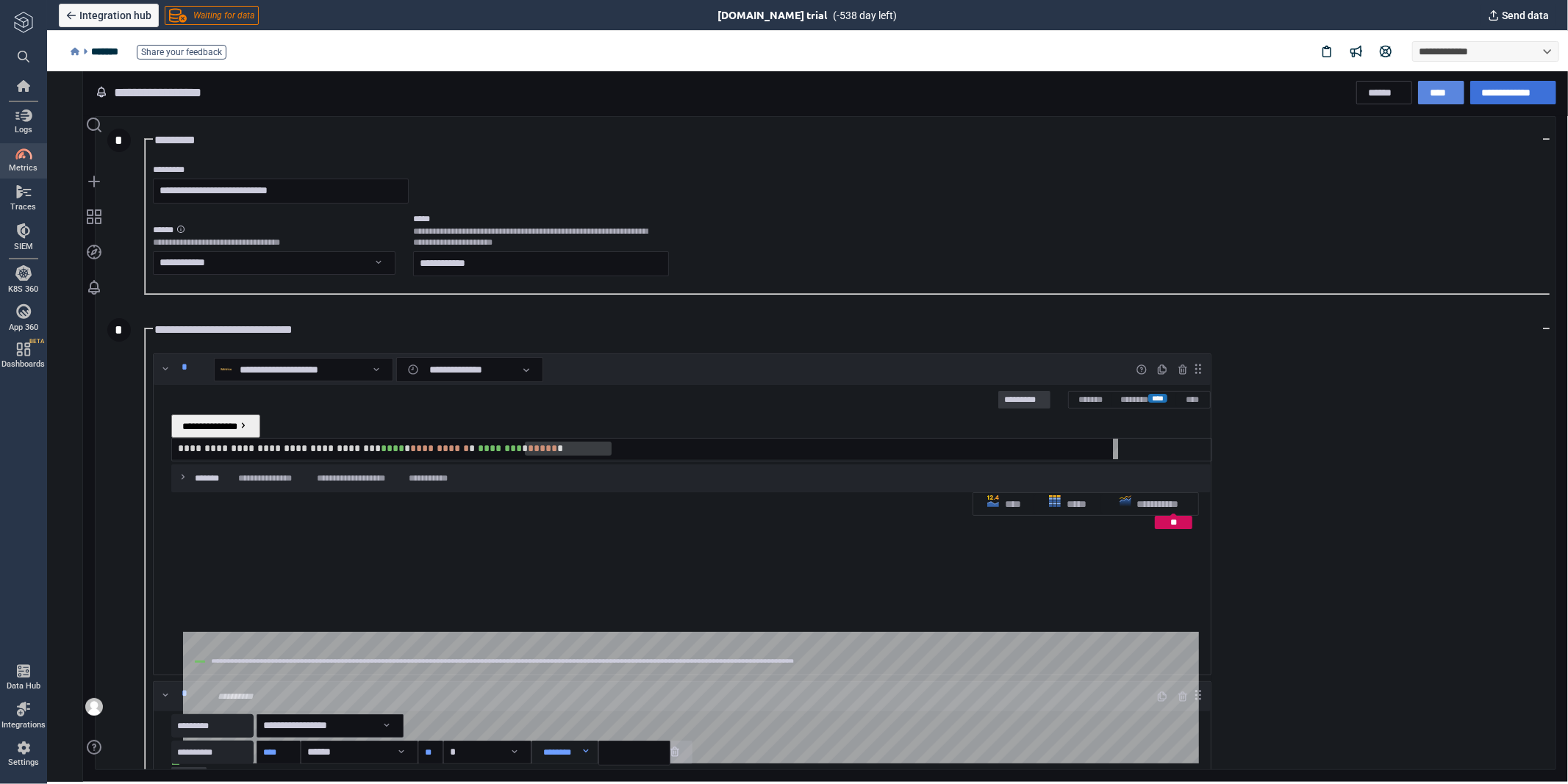 click on "****" at bounding box center [1440, 92] 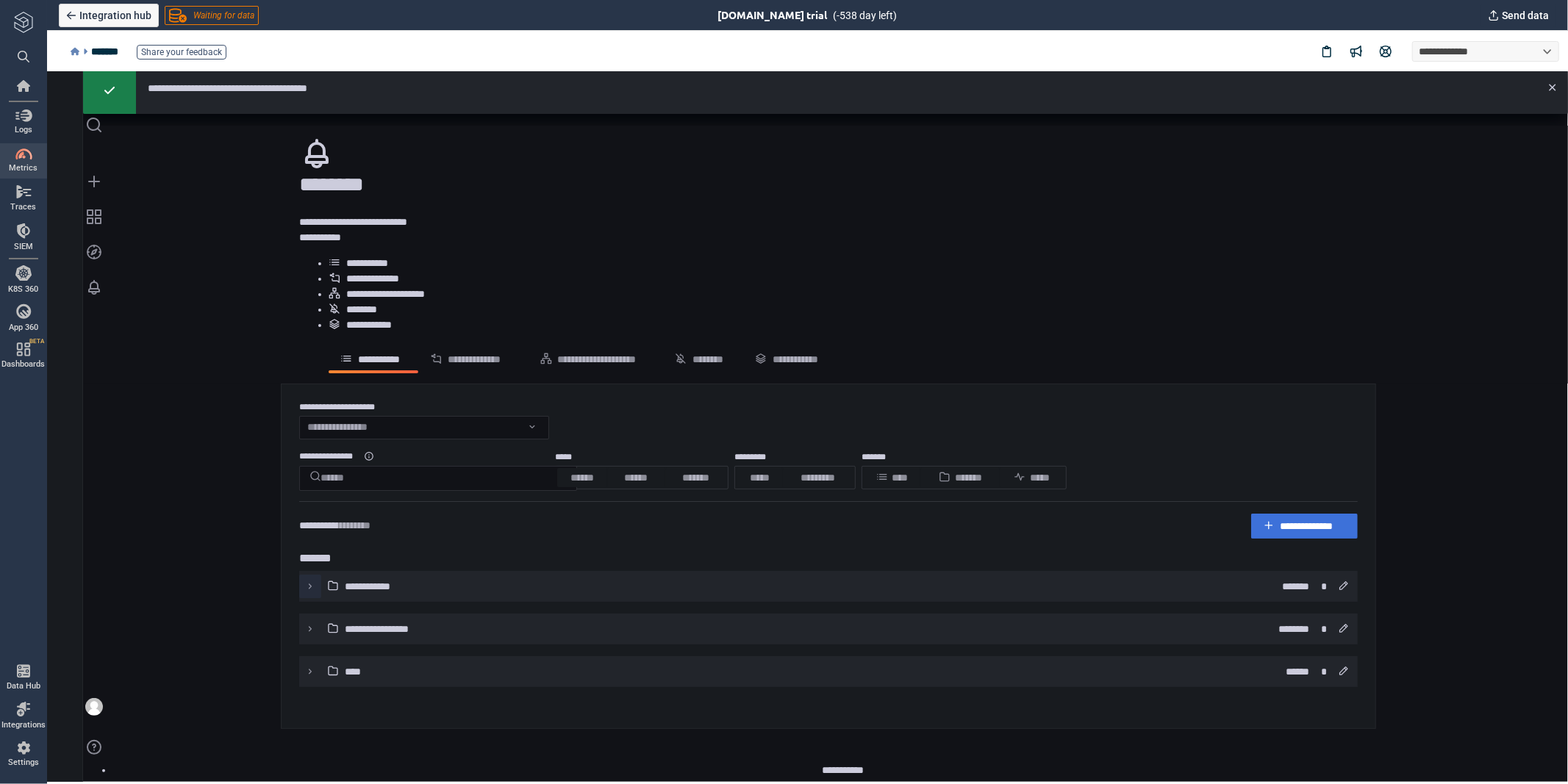 click at bounding box center (309, 586) 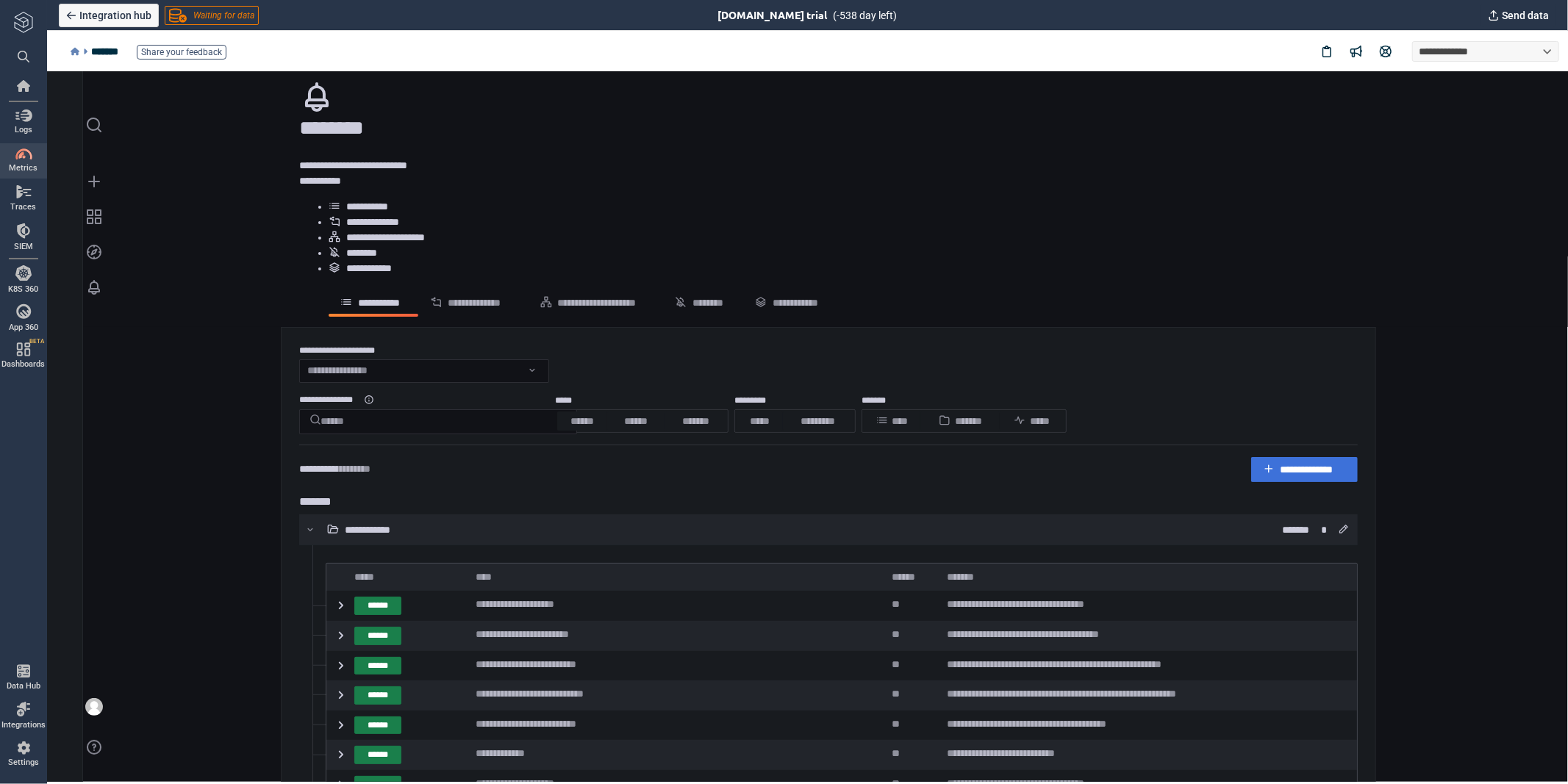 click on "**********" at bounding box center (667, 635) 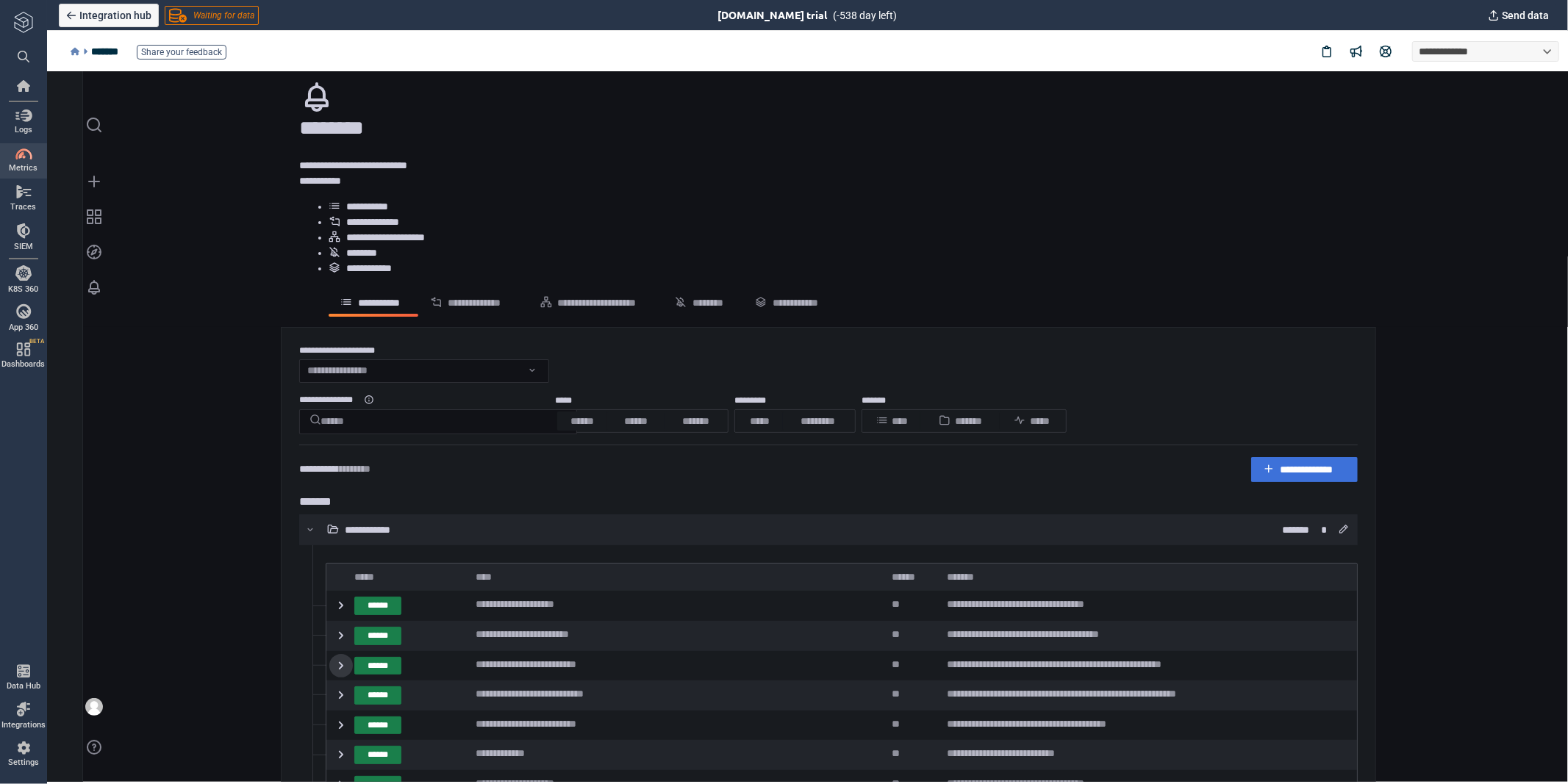 click 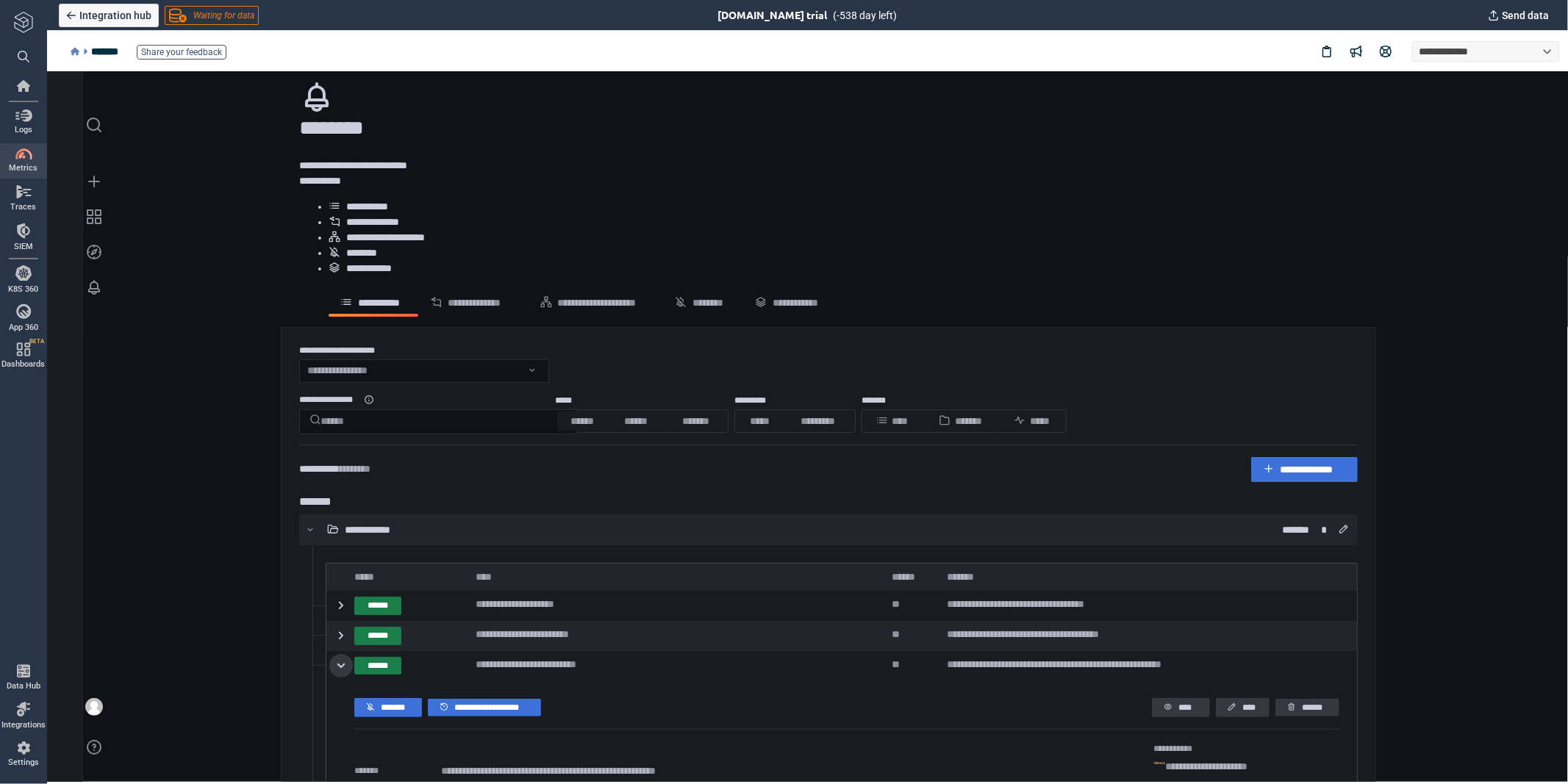 click 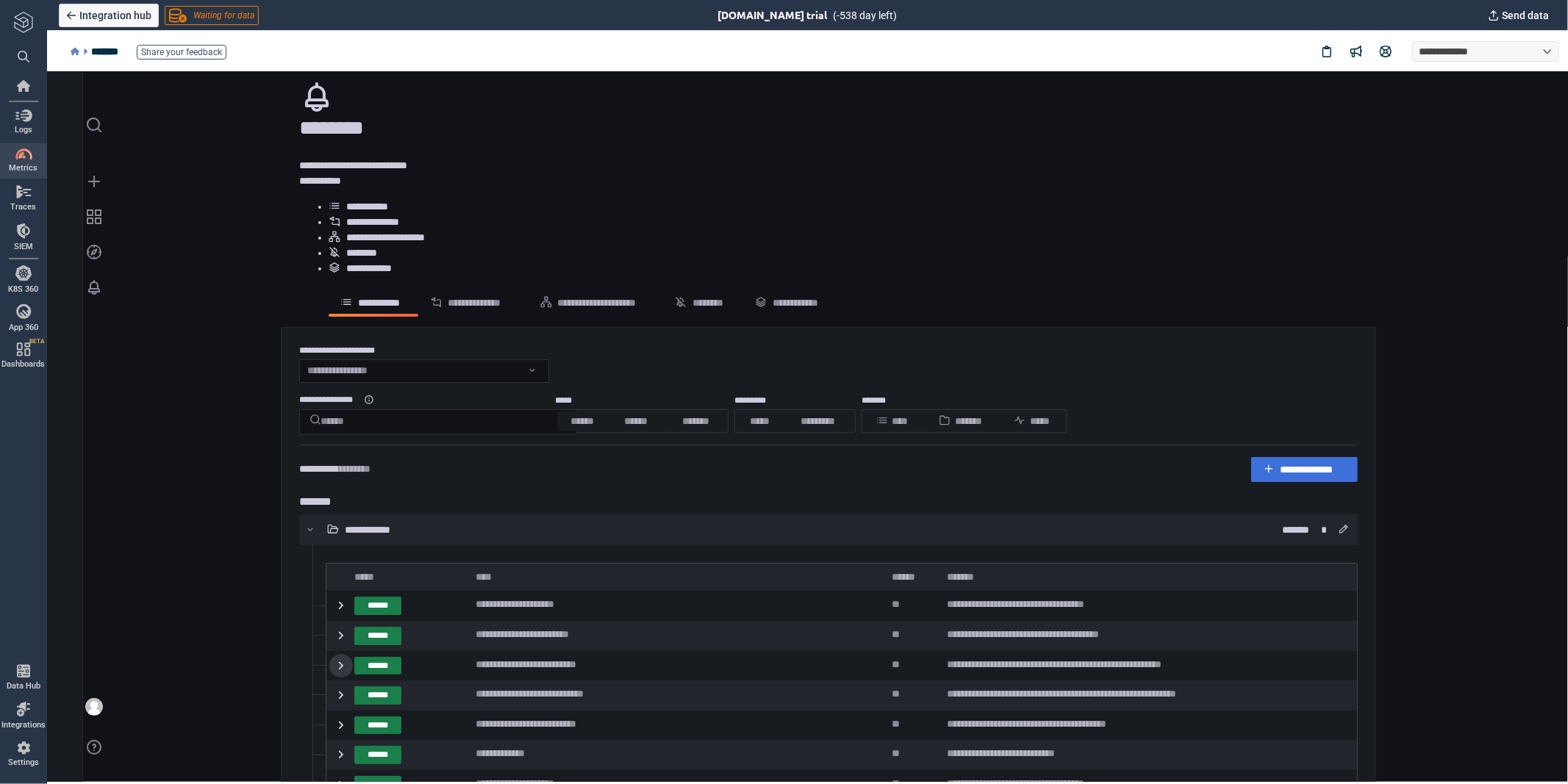 click 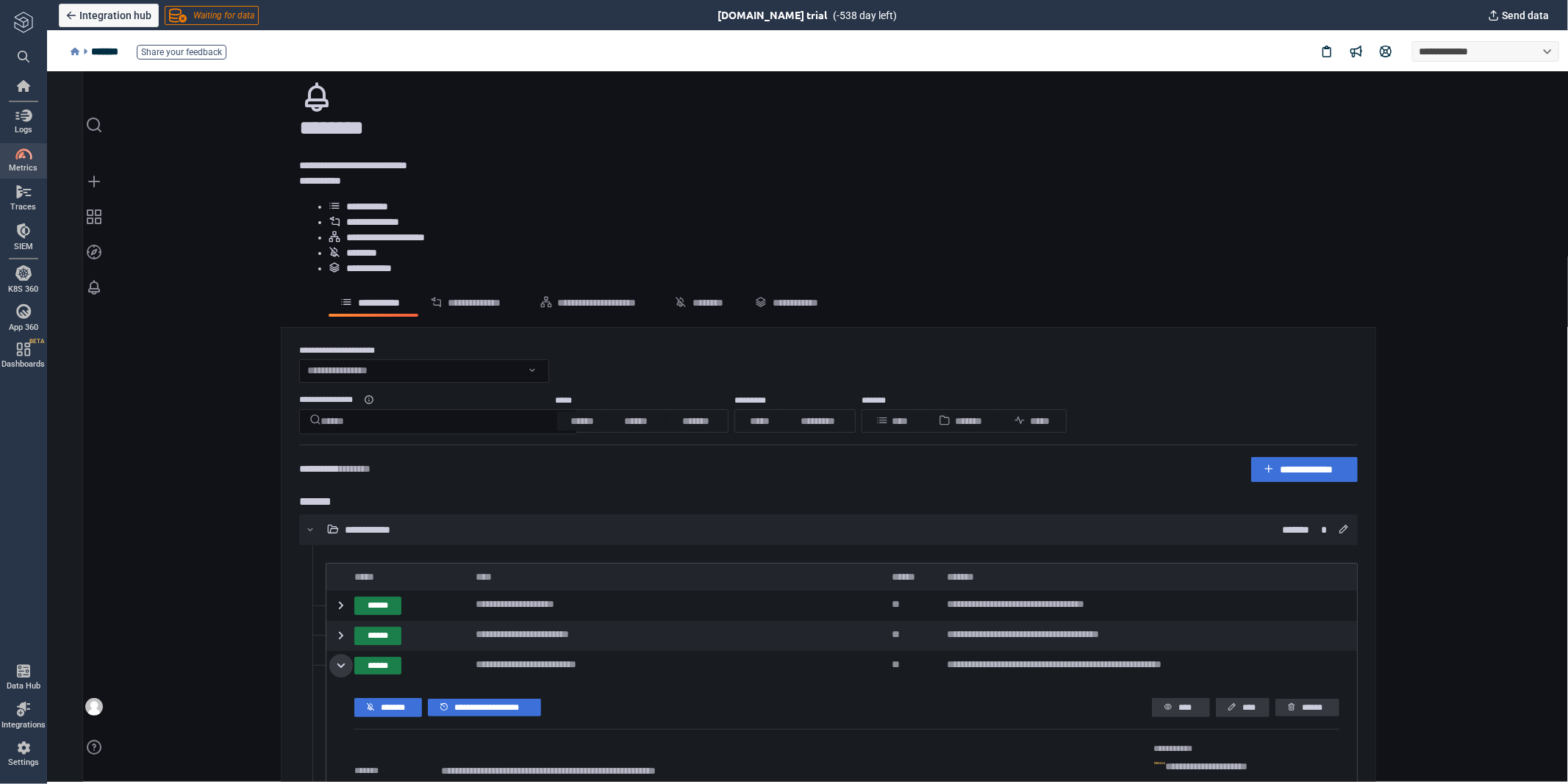 click 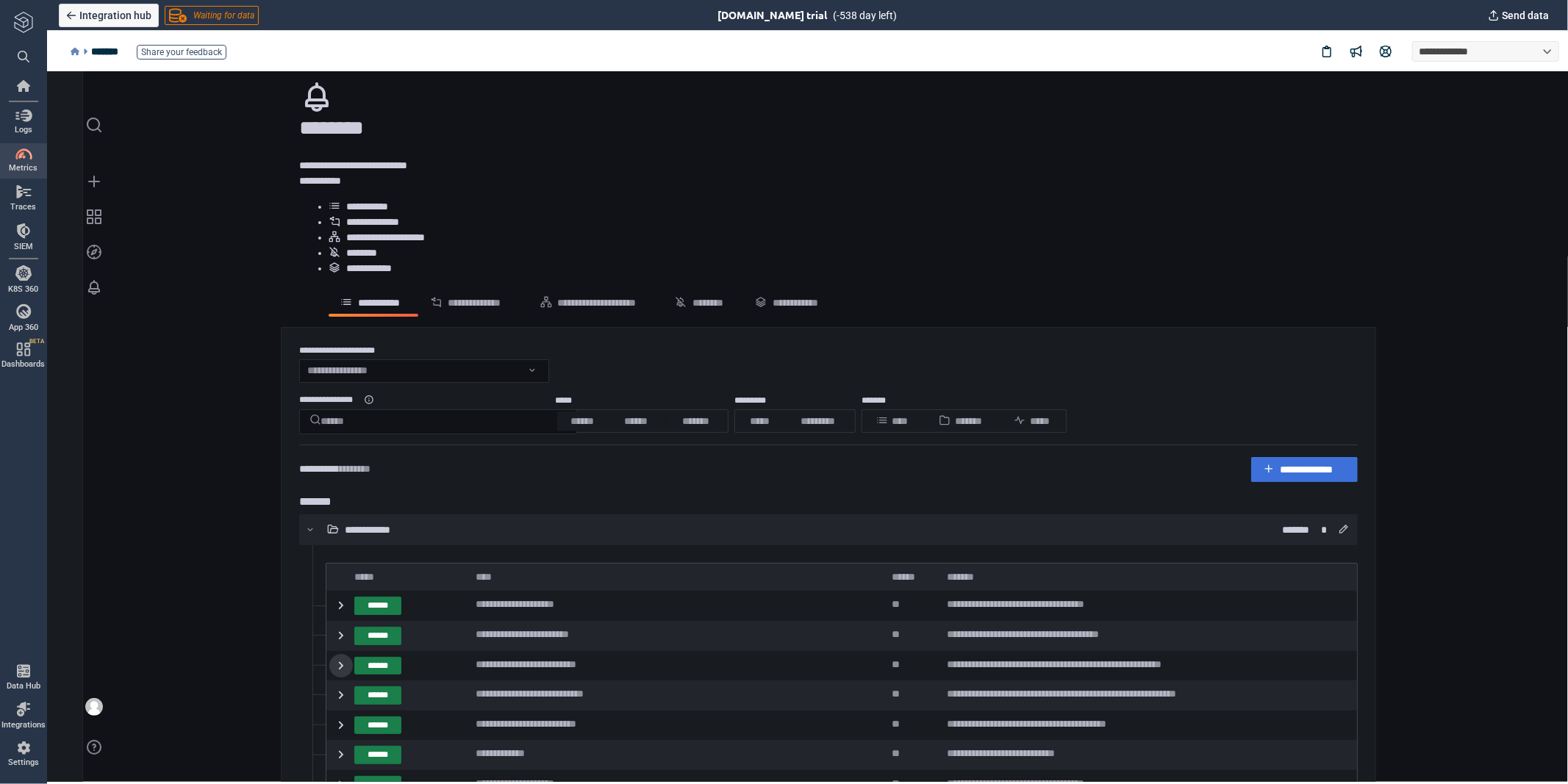 click 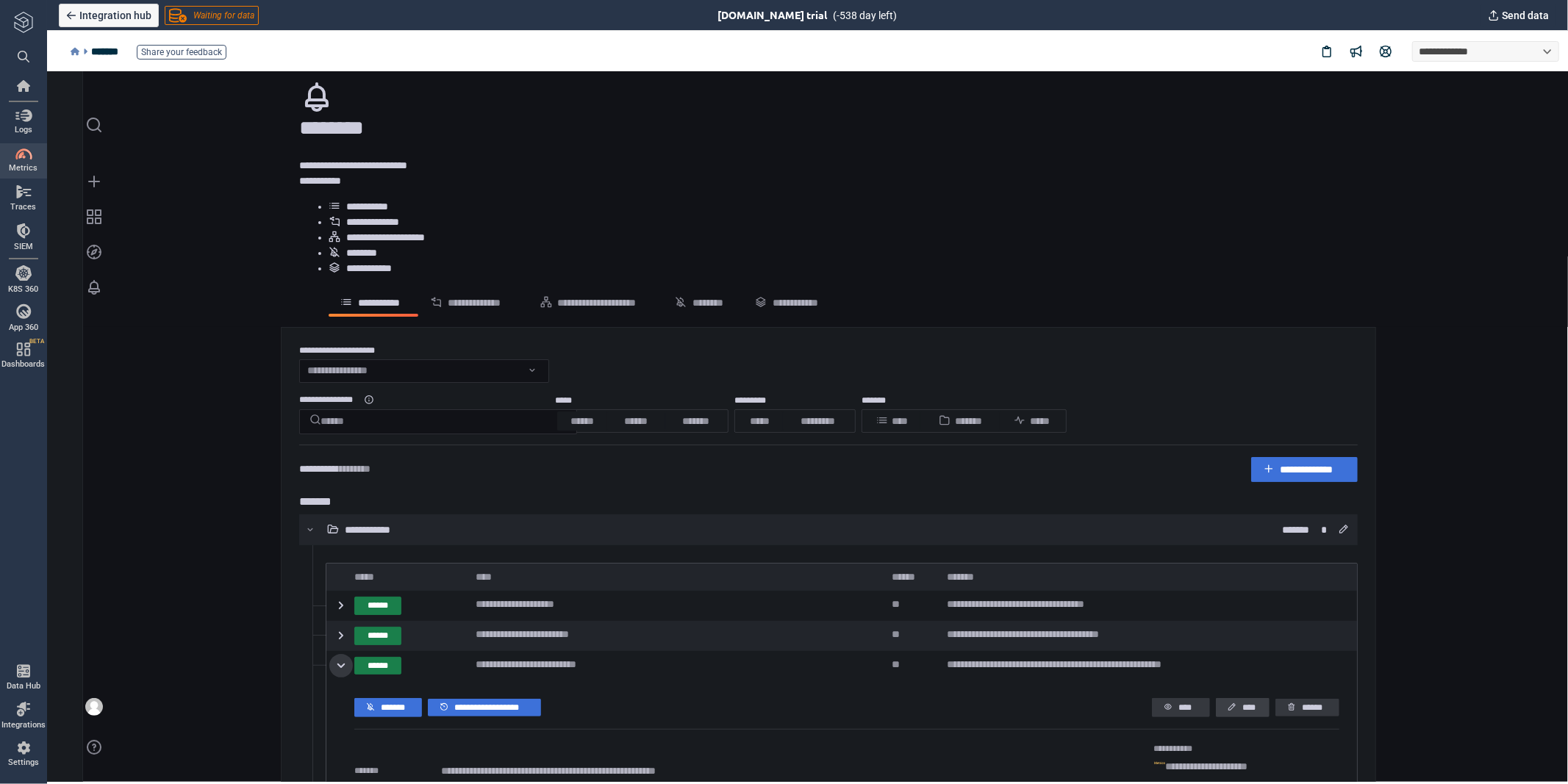click on "****" at bounding box center [1249, 707] 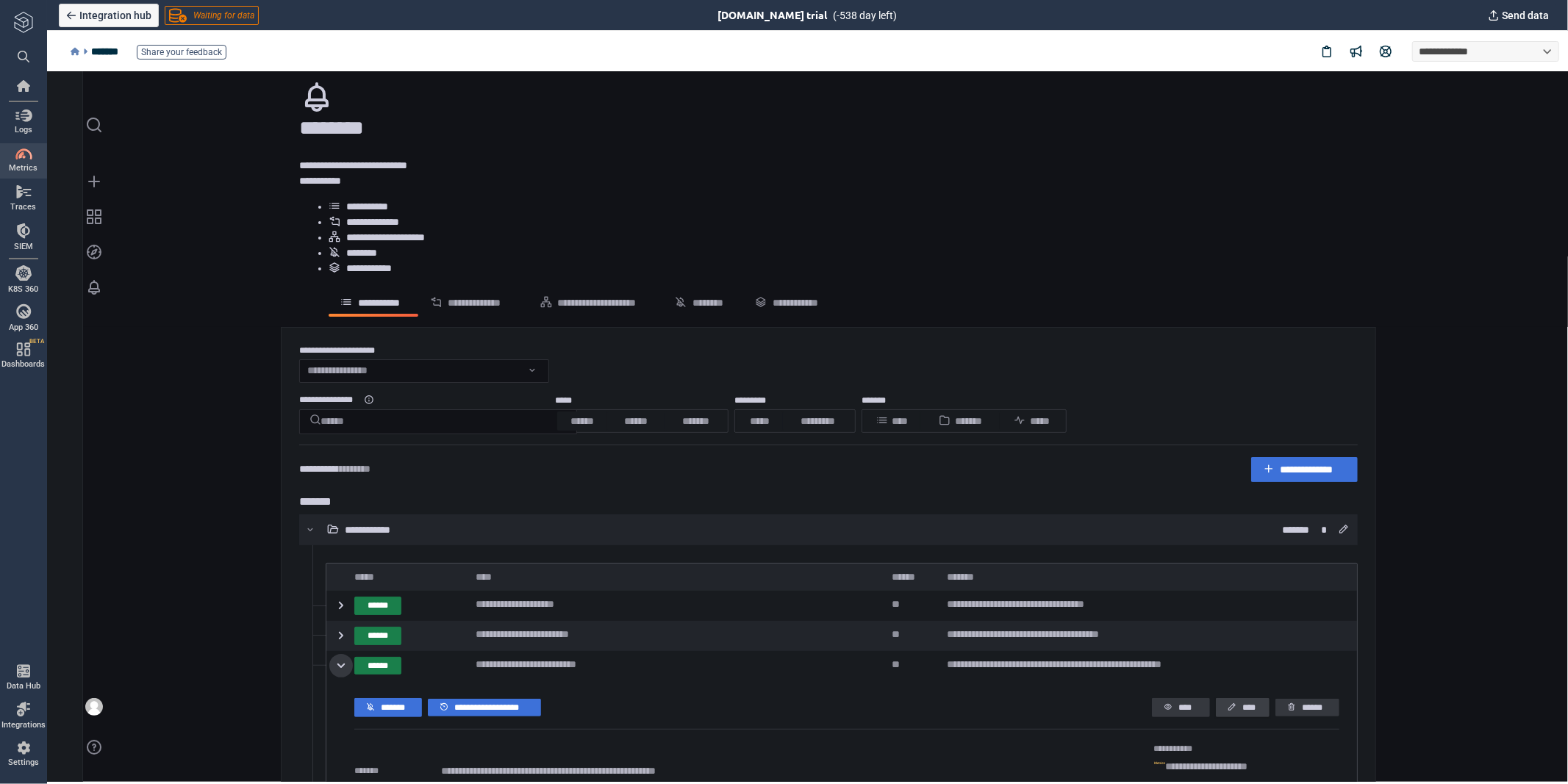 type on "*" 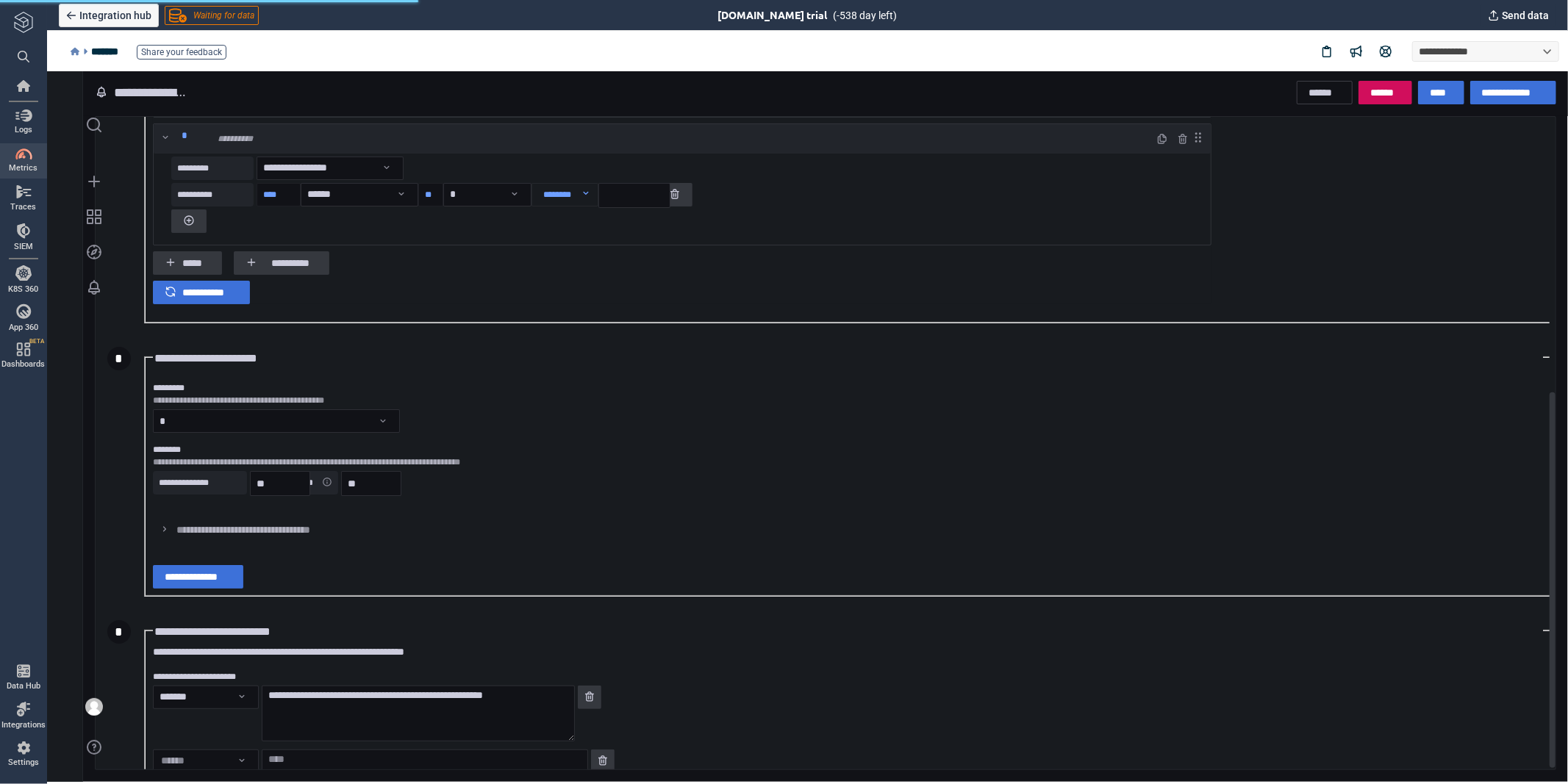 scroll, scrollTop: 476, scrollLeft: 0, axis: vertical 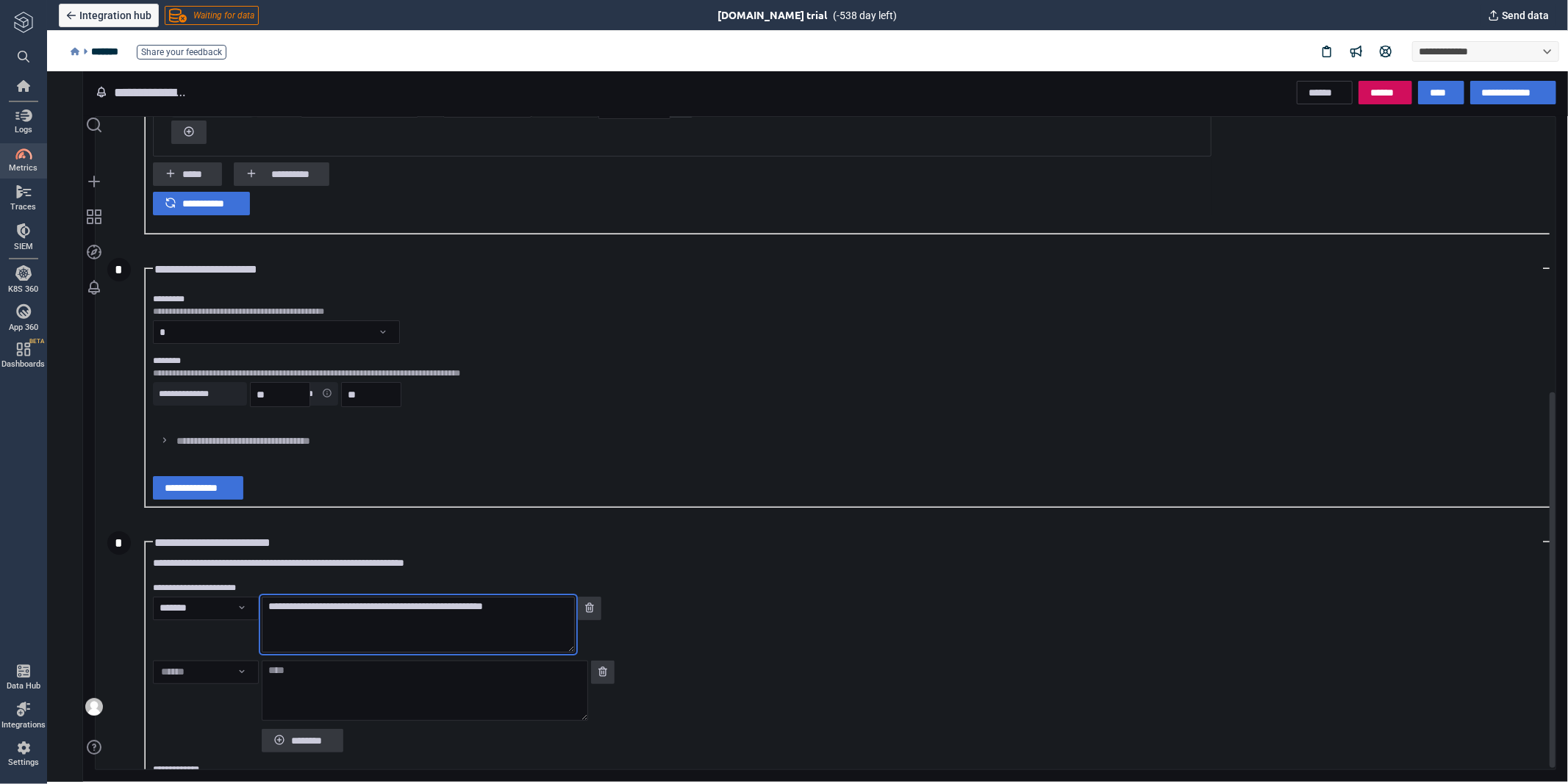 click on "**********" at bounding box center [418, 624] 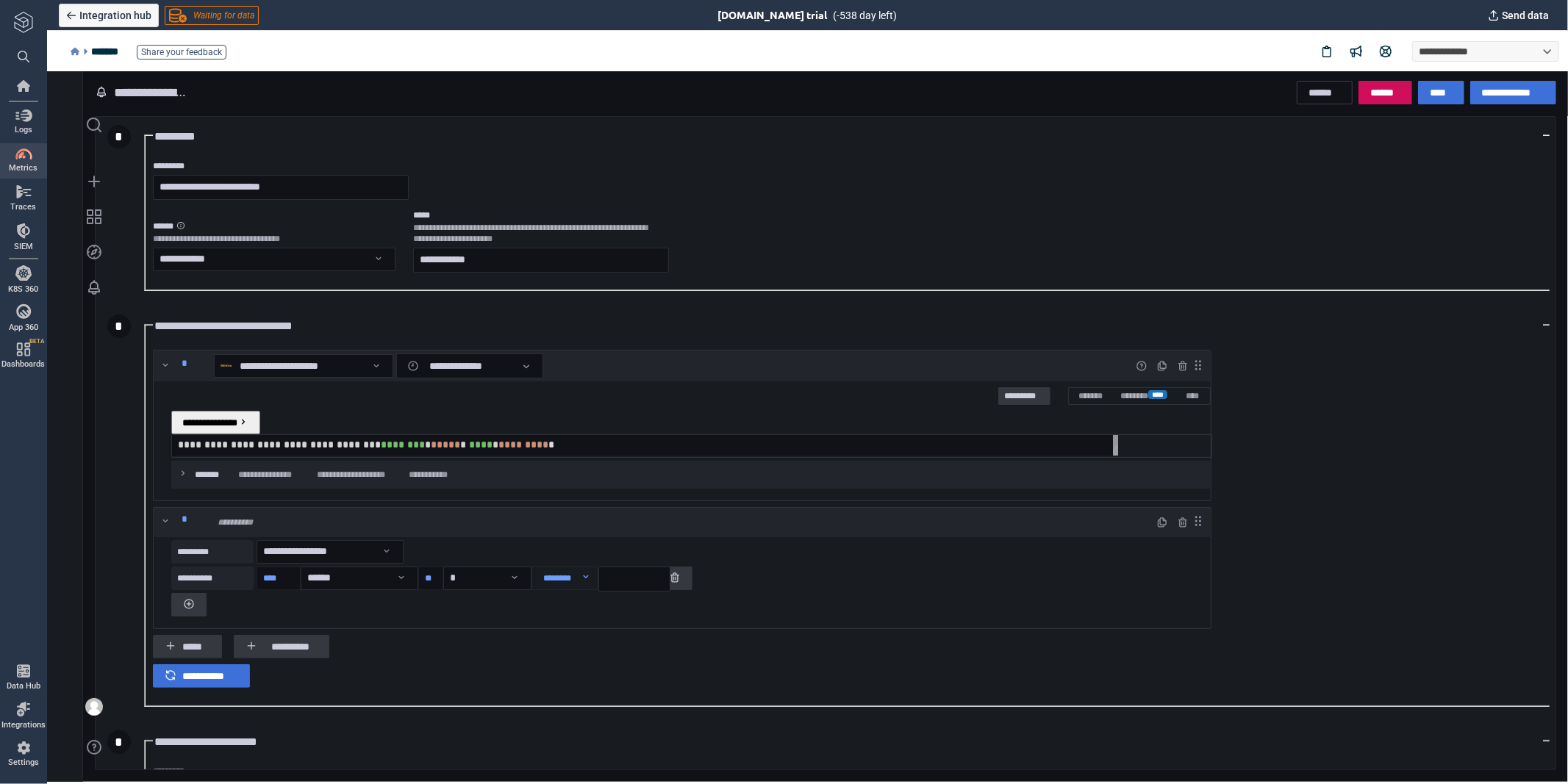 scroll, scrollTop: 0, scrollLeft: 0, axis: both 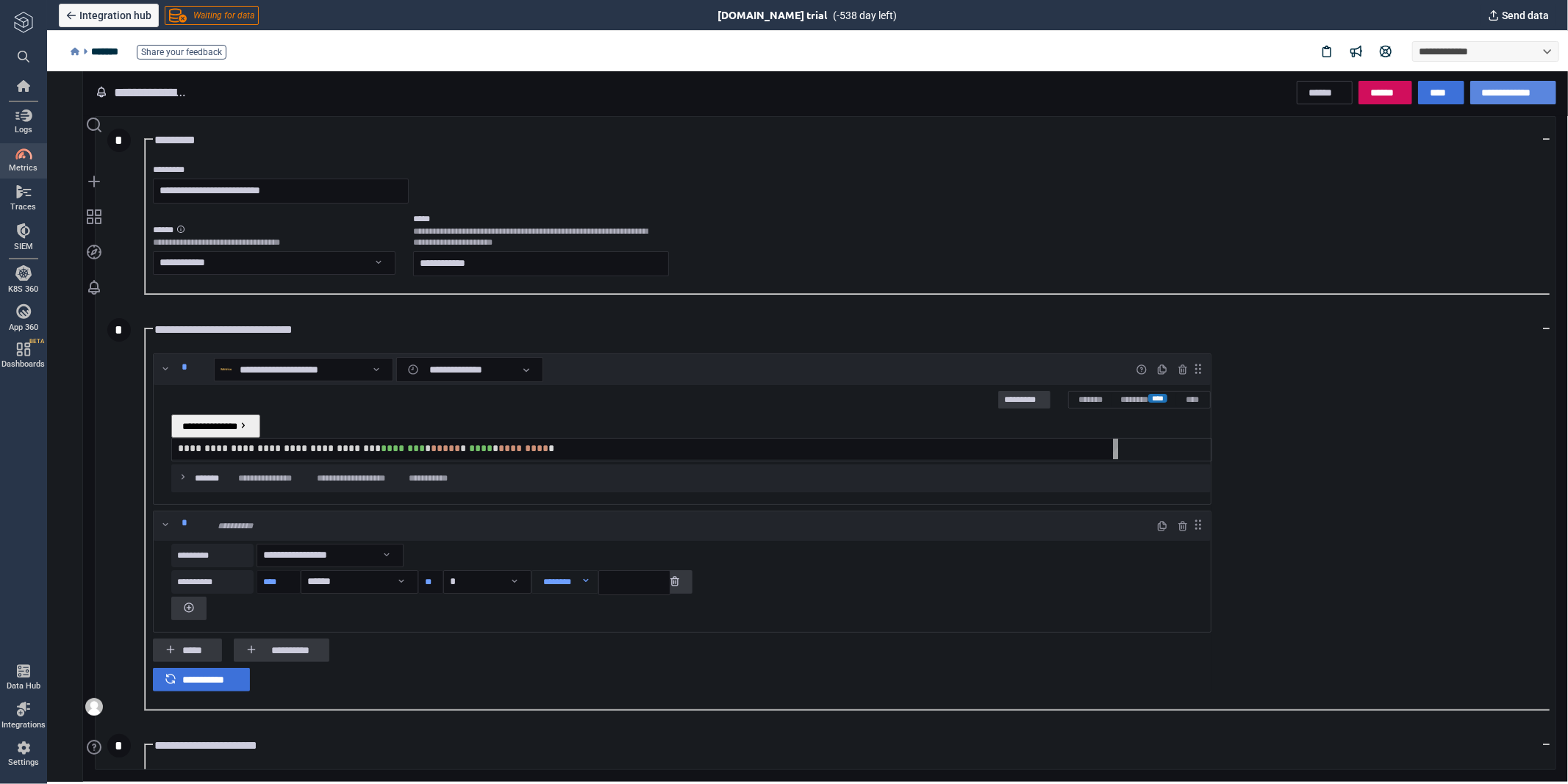 type on "**********" 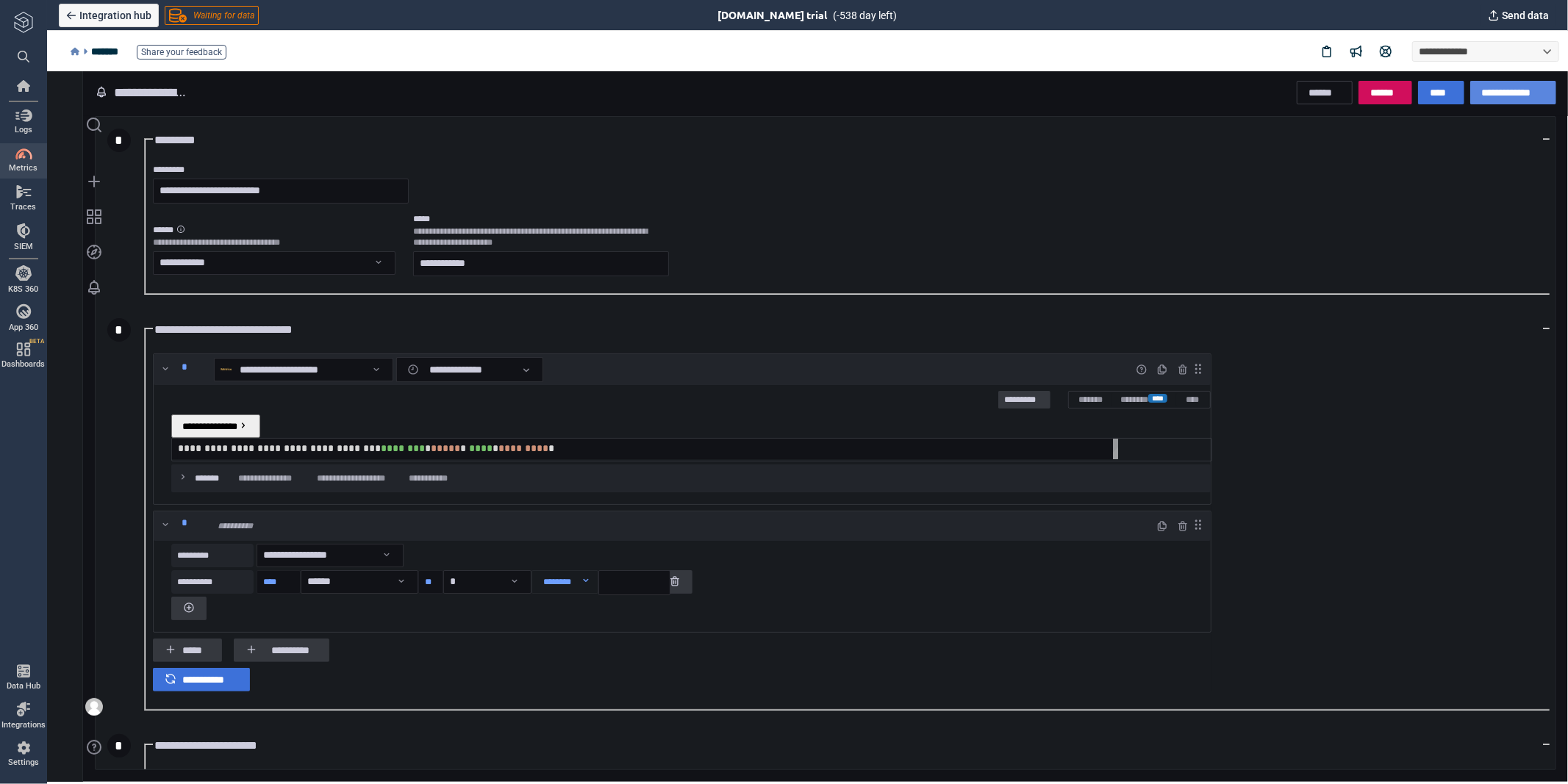 click on "**********" at bounding box center (1512, 92) 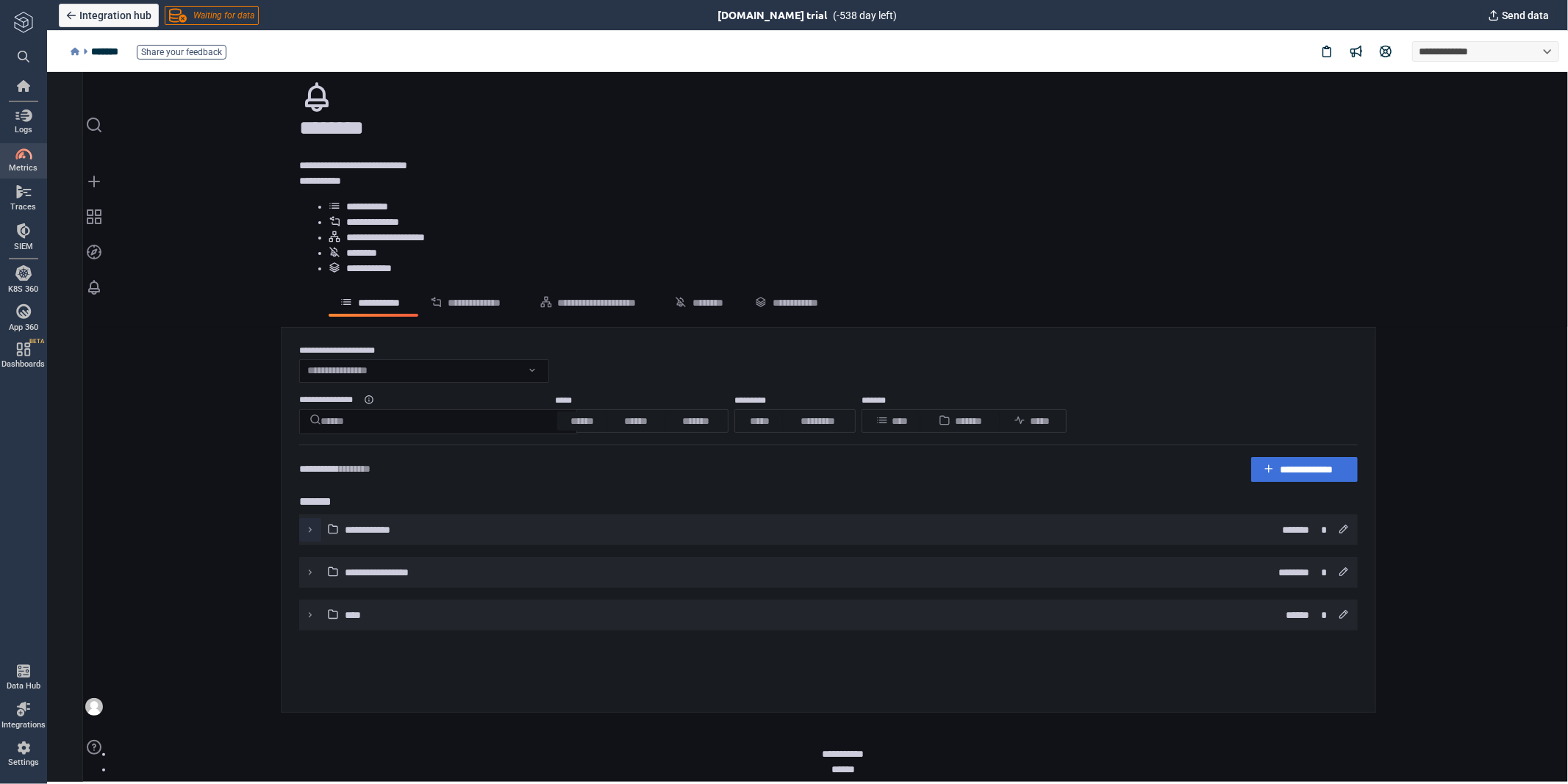 click at bounding box center [309, 529] 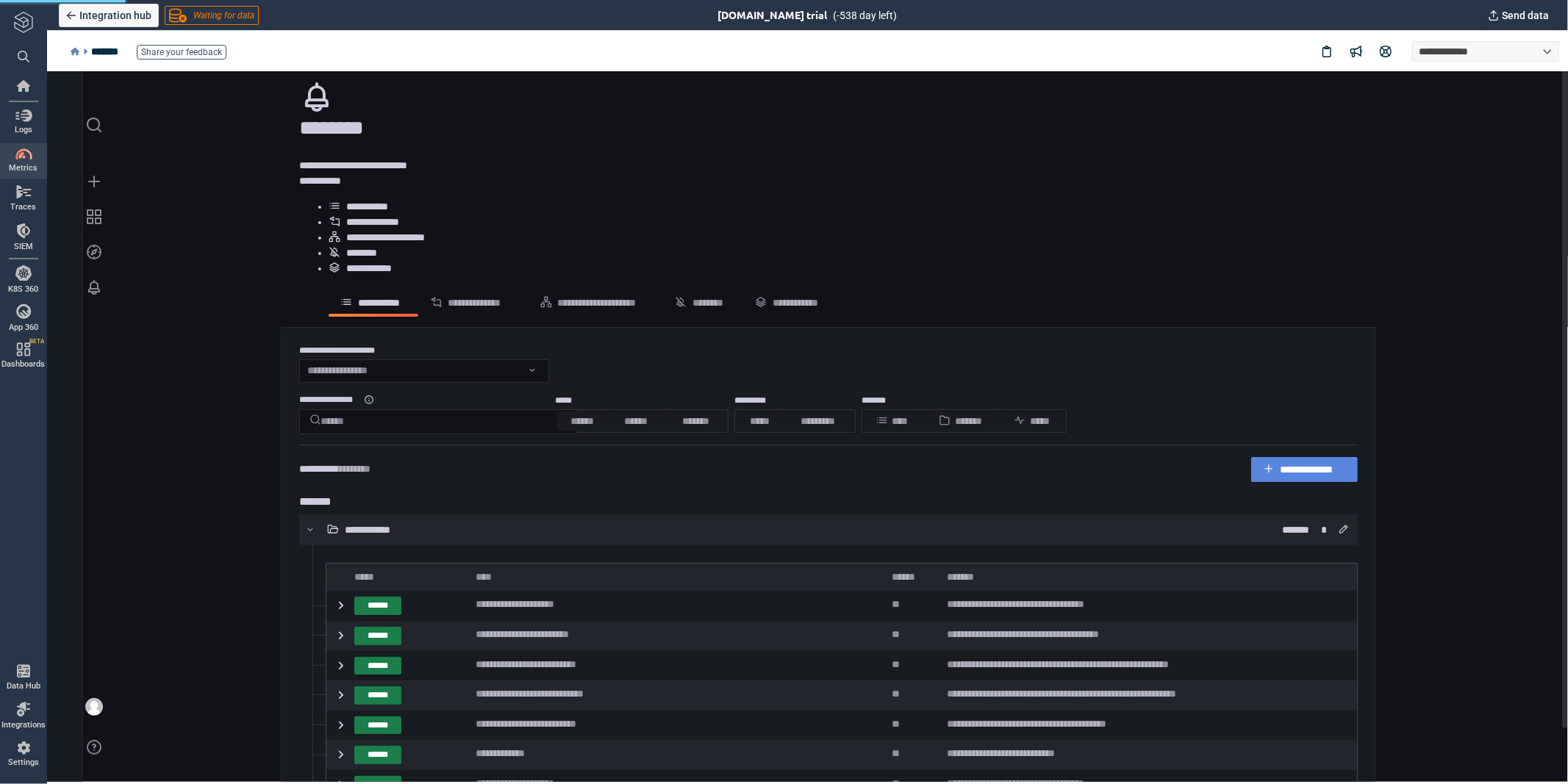 click 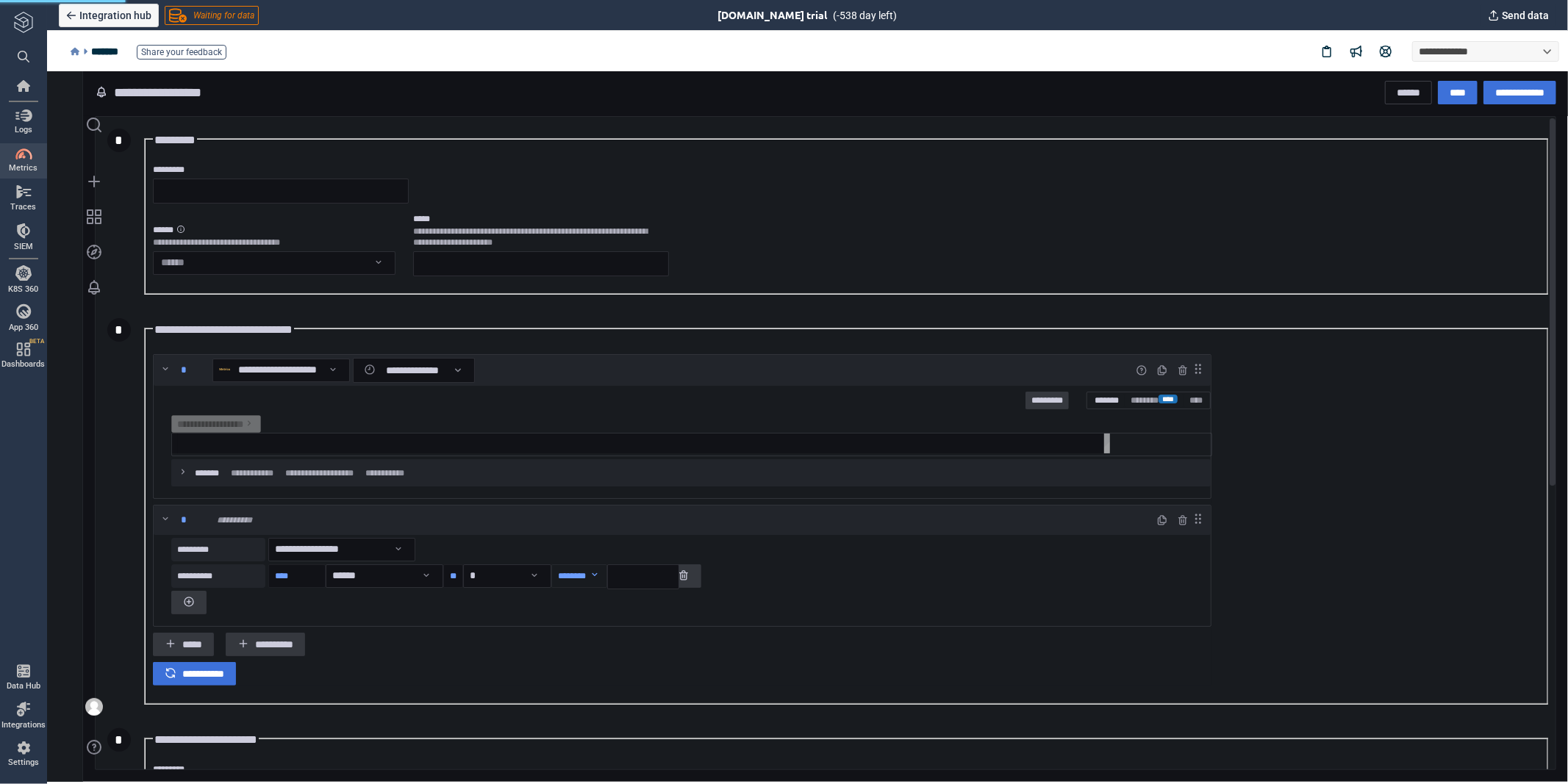 type on "*" 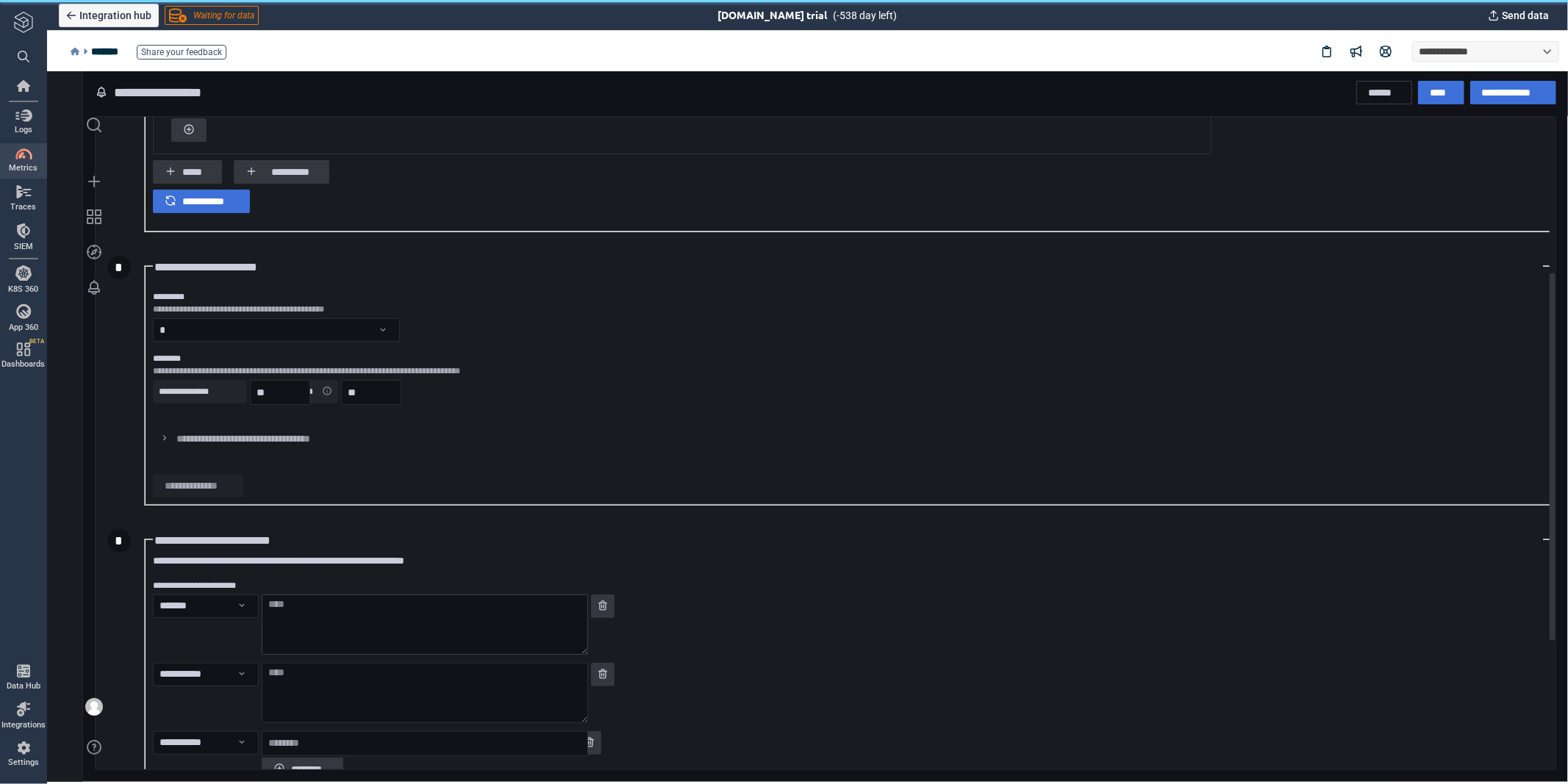 scroll, scrollTop: 503, scrollLeft: 0, axis: vertical 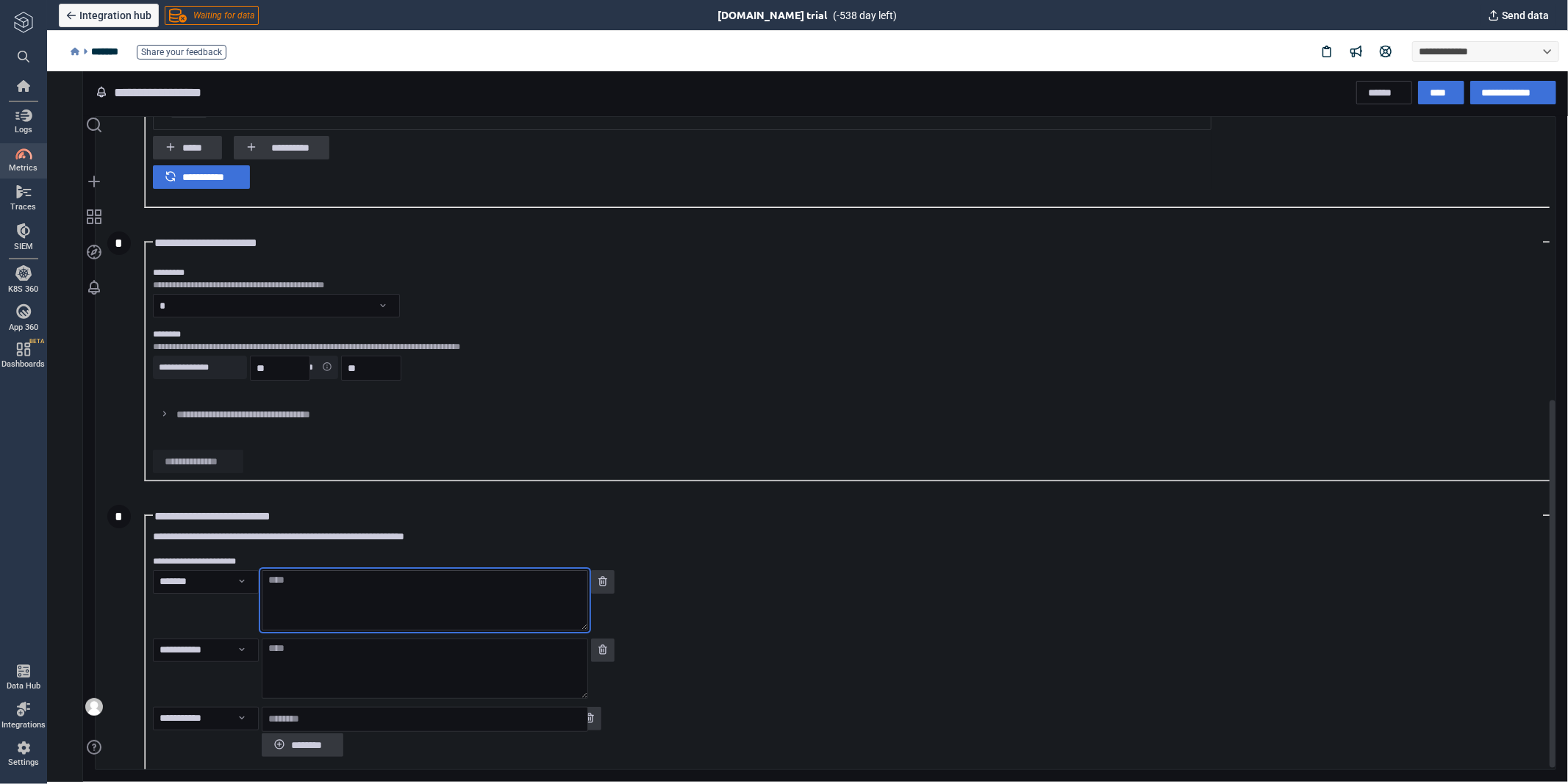 click at bounding box center (424, 600) 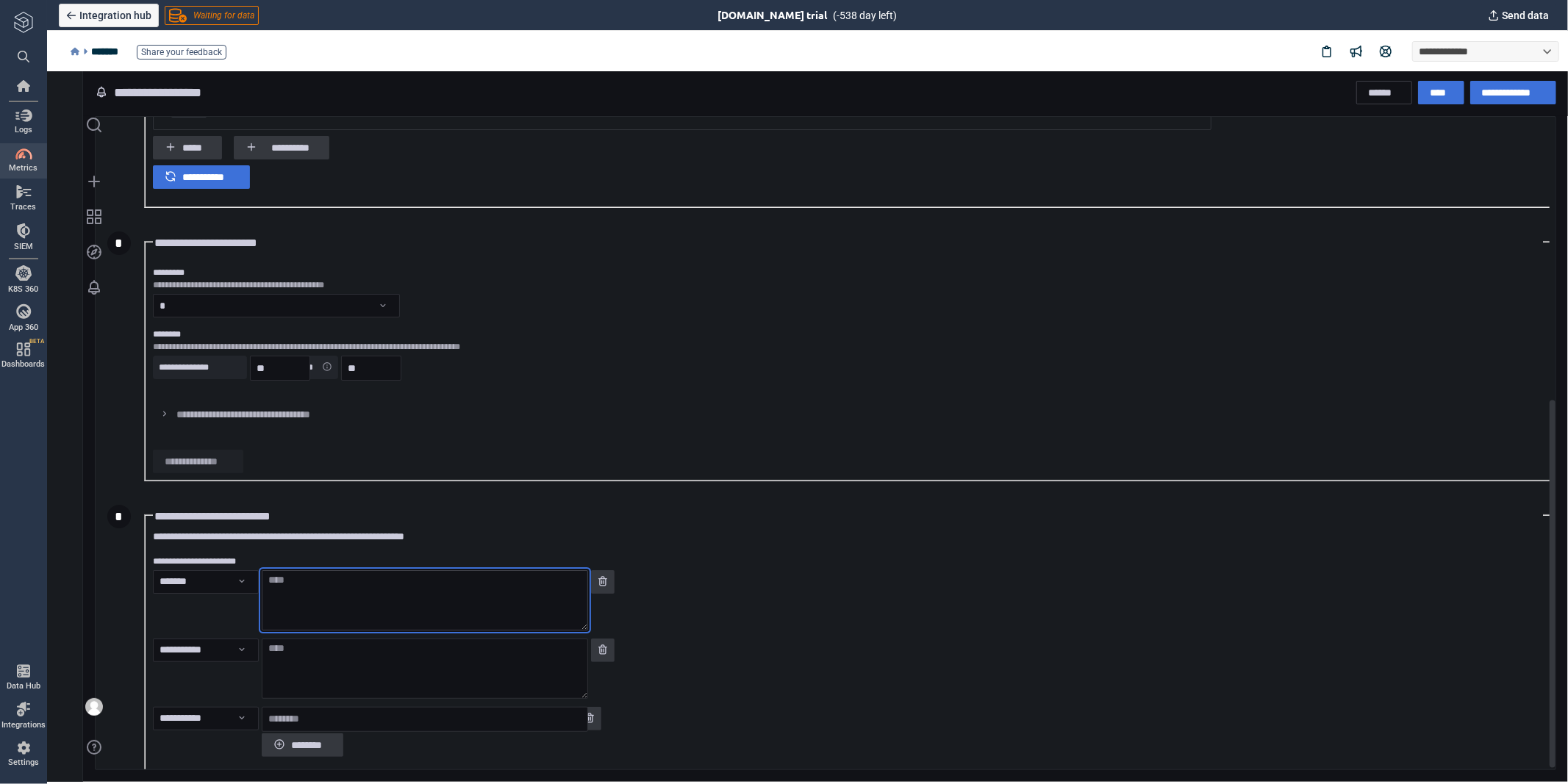 paste on "**********" 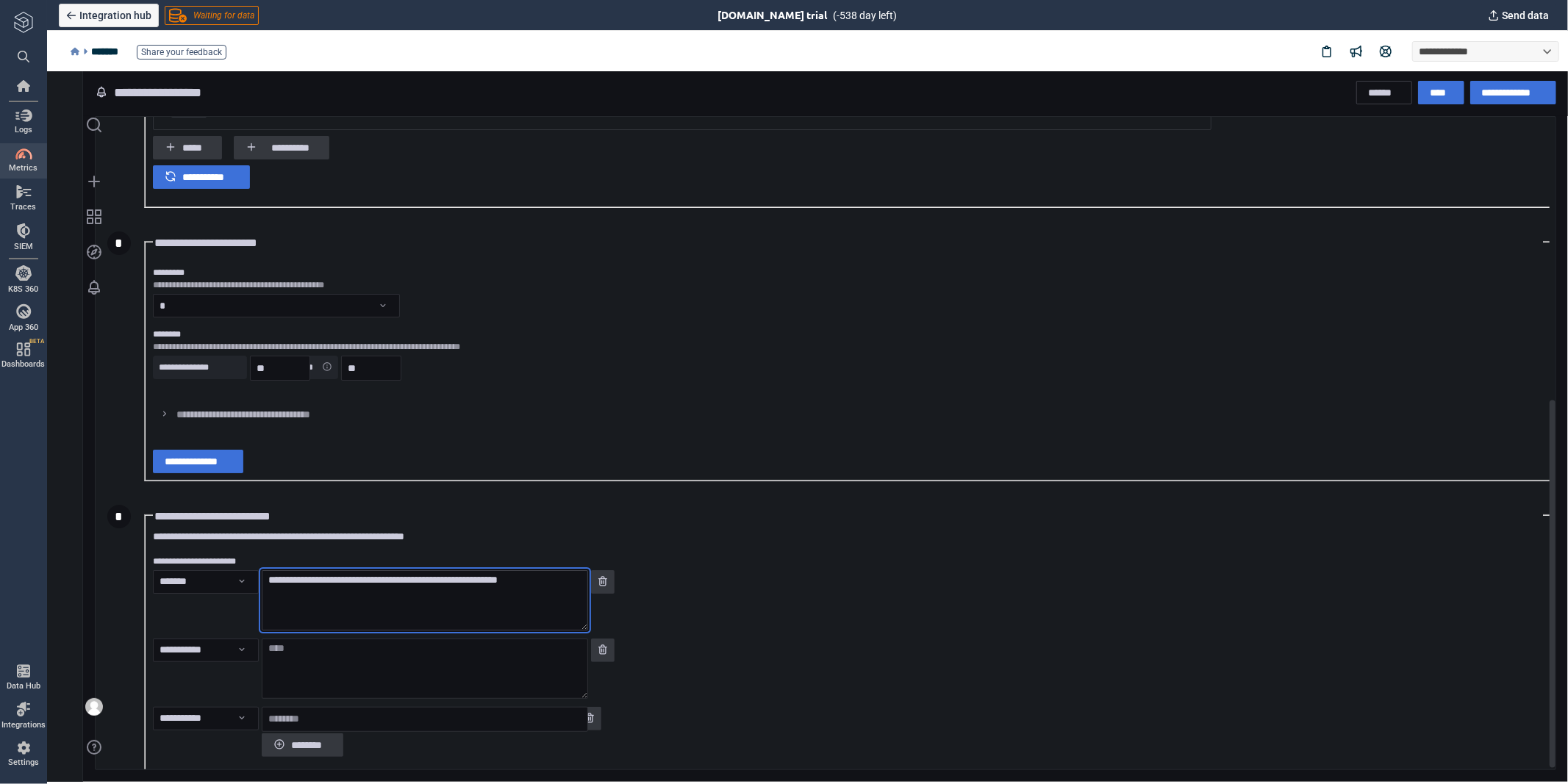 click on "**********" at bounding box center [424, 600] 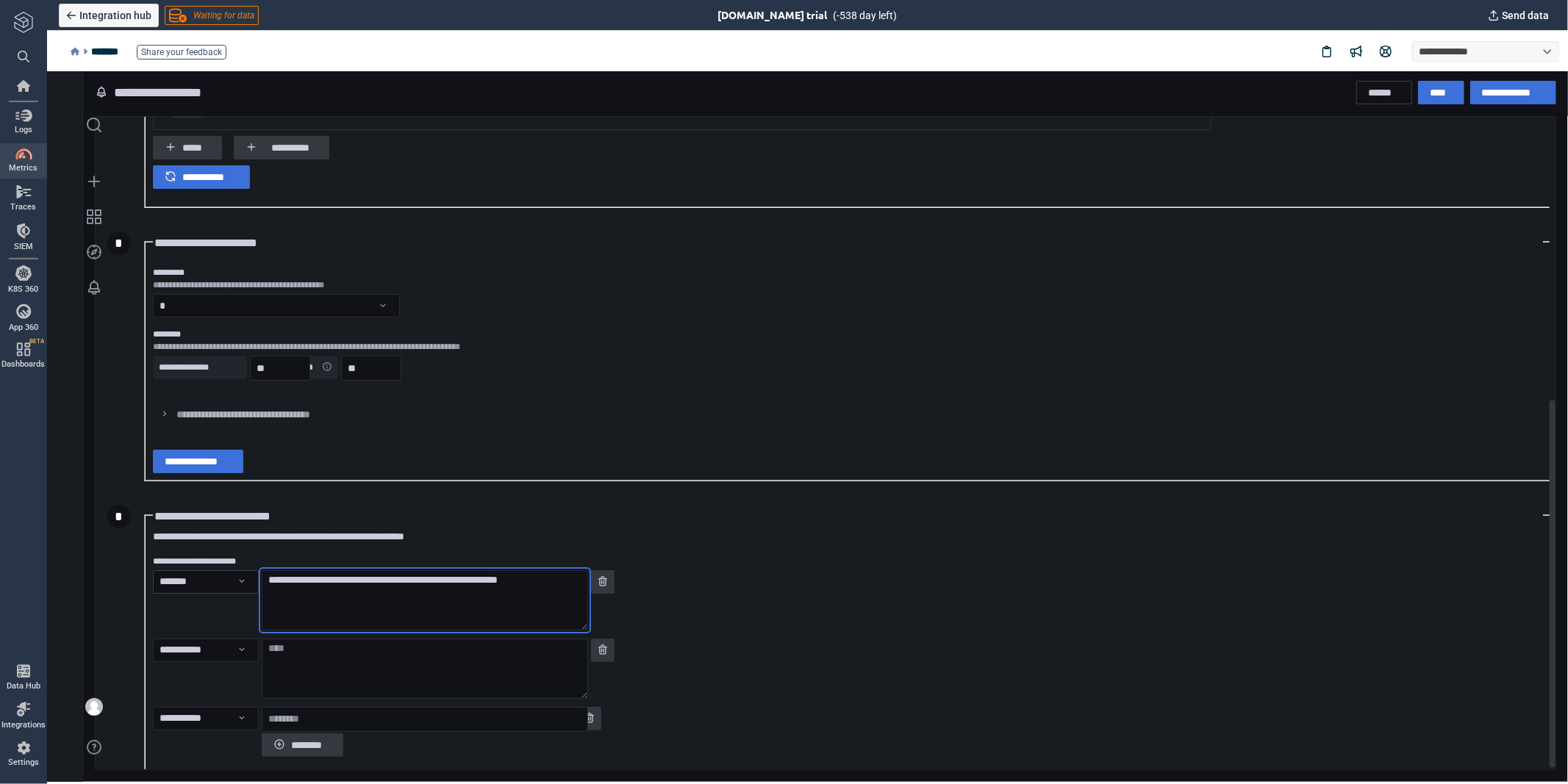 drag, startPoint x: 300, startPoint y: 506, endPoint x: 243, endPoint y: 511, distance: 57.21888 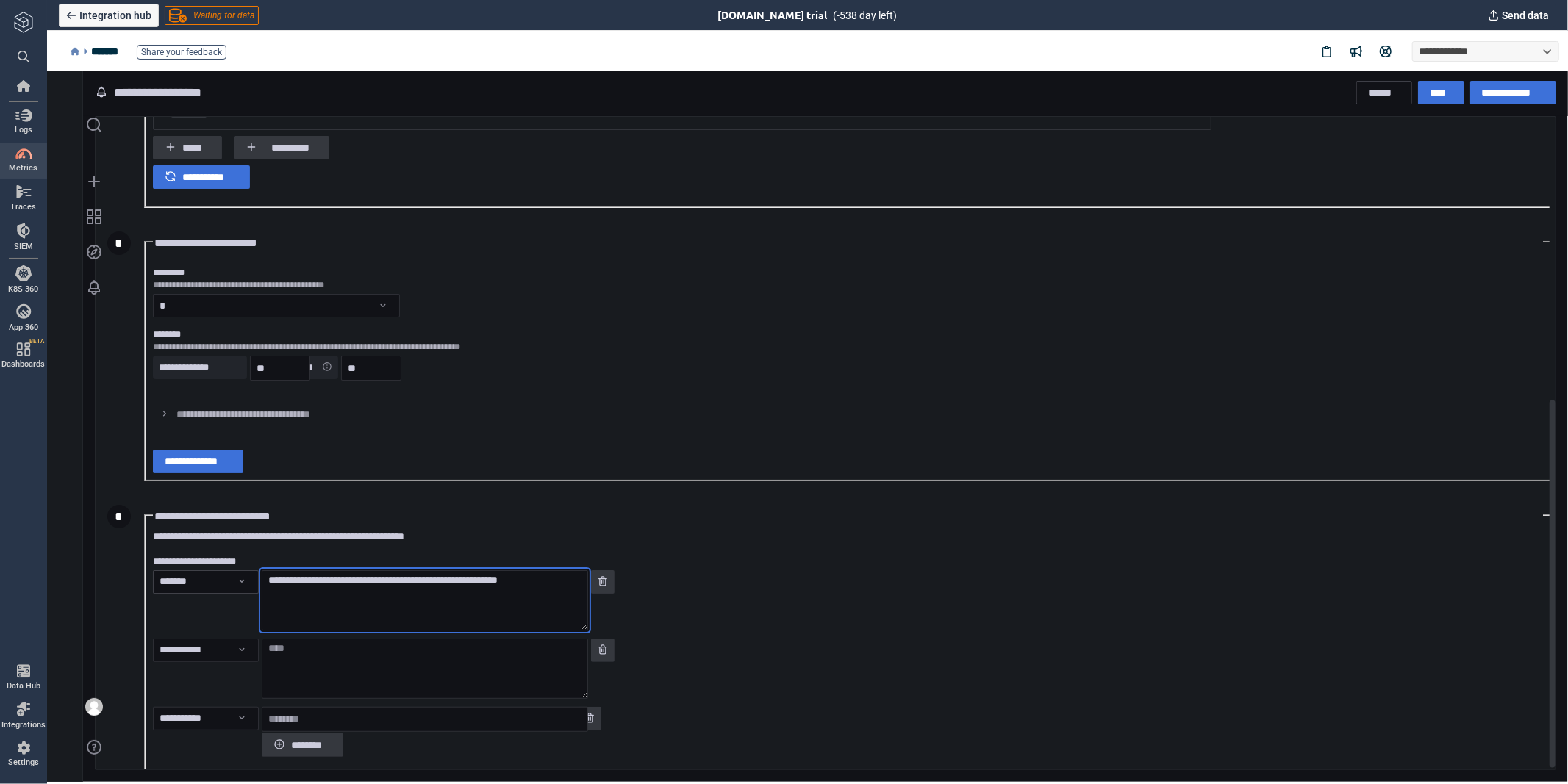 click on "**********" at bounding box center (847, 603) 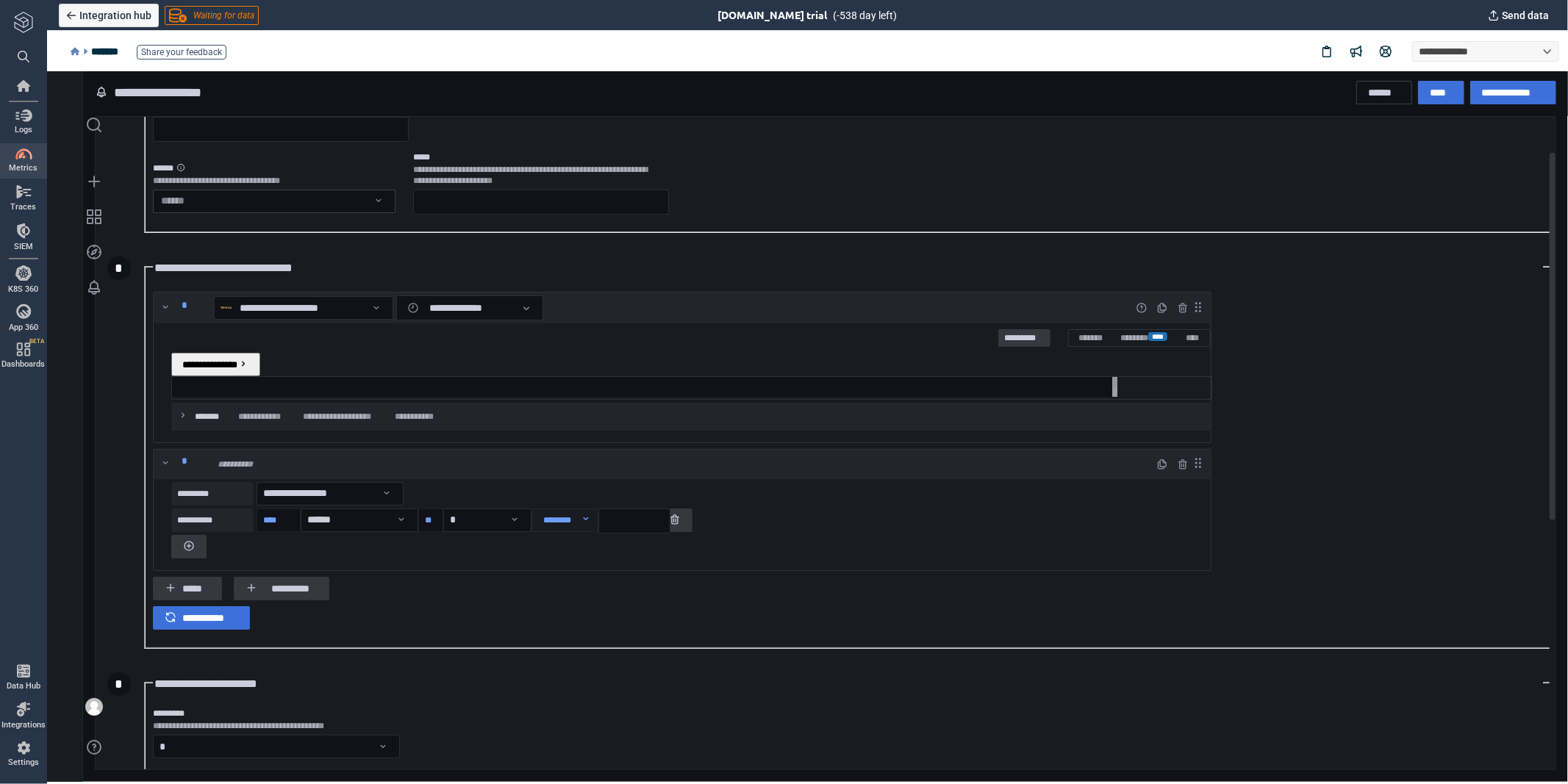 scroll, scrollTop: 0, scrollLeft: 0, axis: both 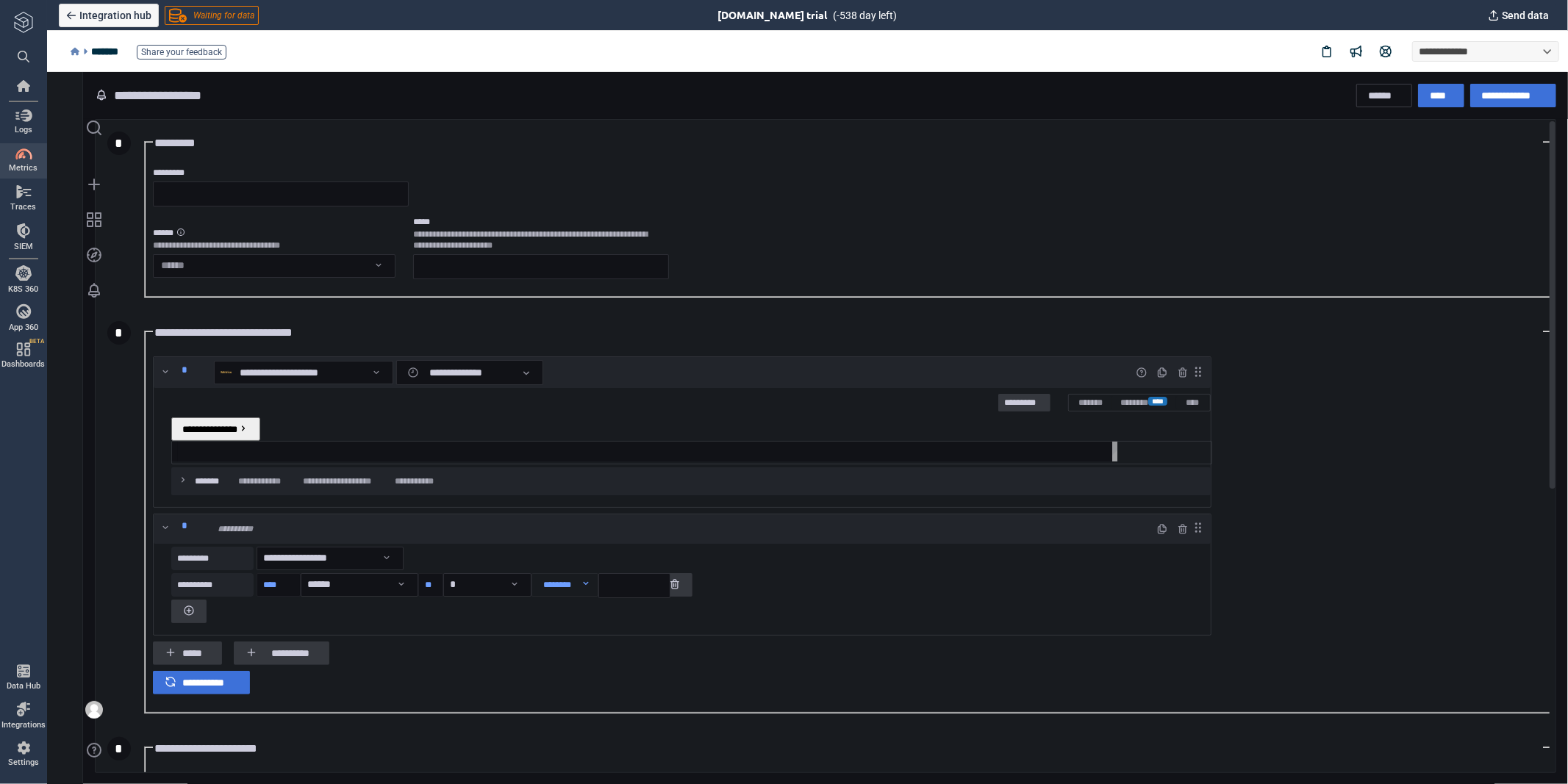 type on "**********" 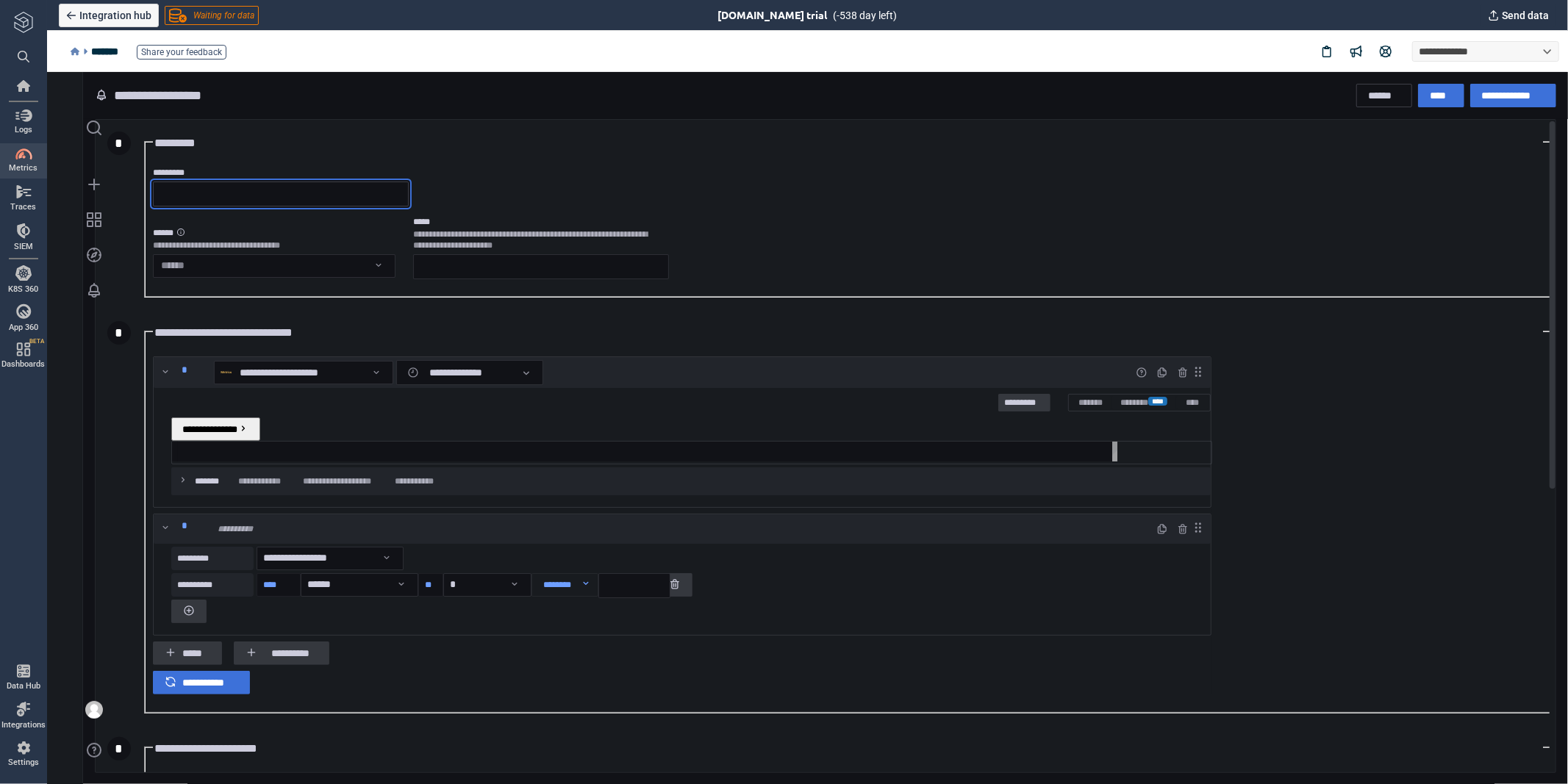 click on "*********" at bounding box center [280, 193] 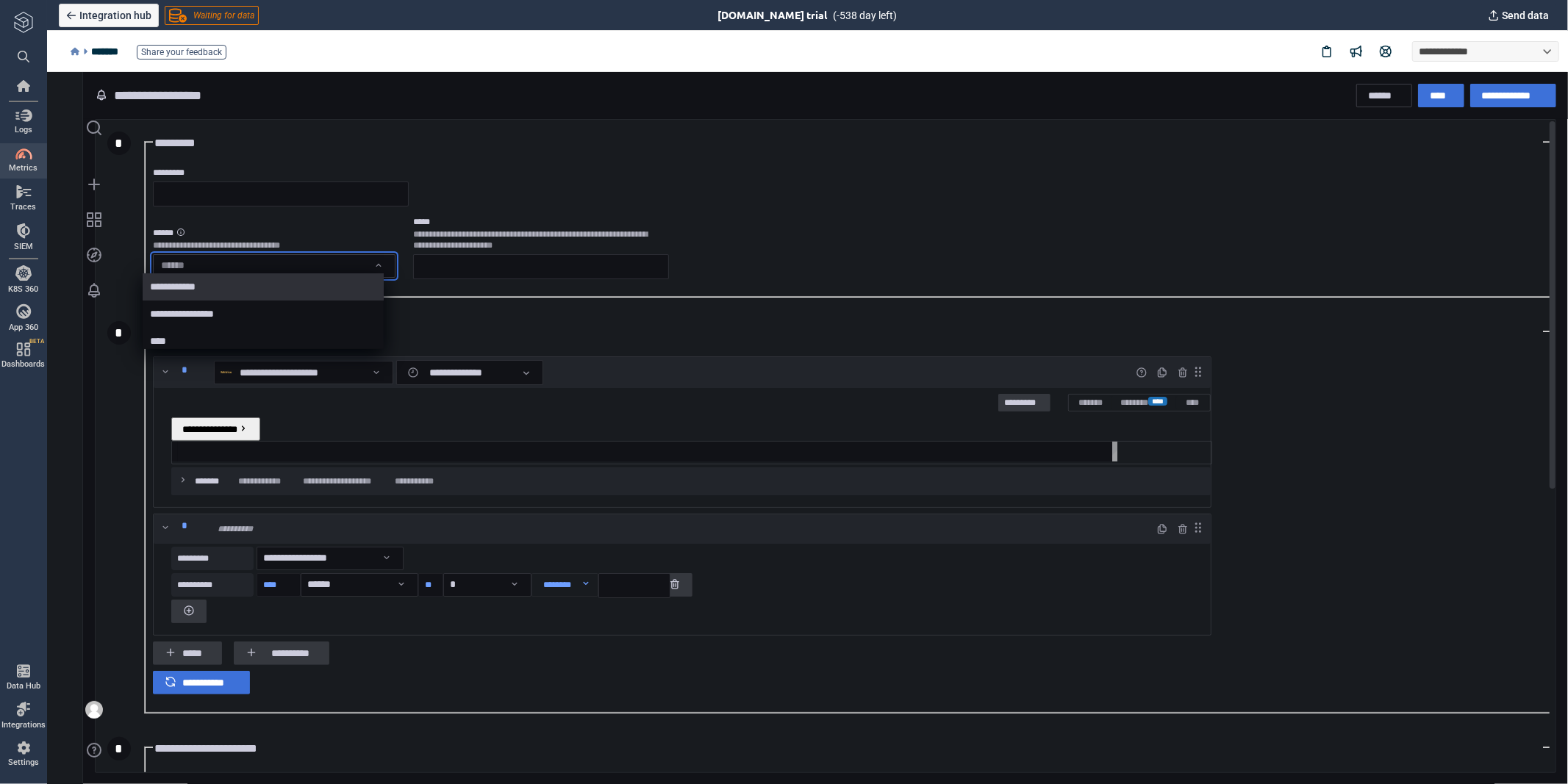 click on "**********" at bounding box center [806, 428] 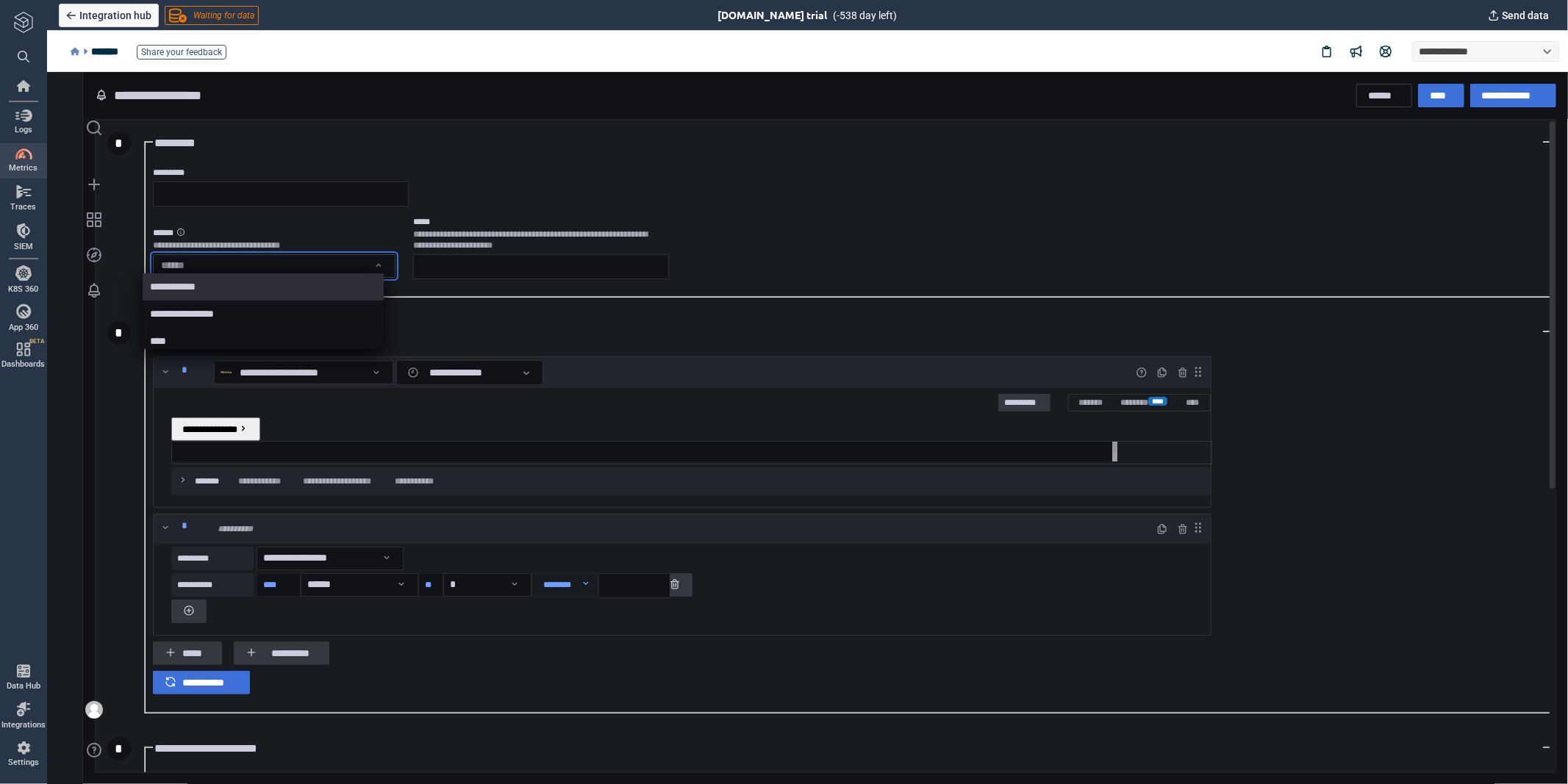 drag, startPoint x: 213, startPoint y: 282, endPoint x: 207, endPoint y: 263, distance: 19.924859 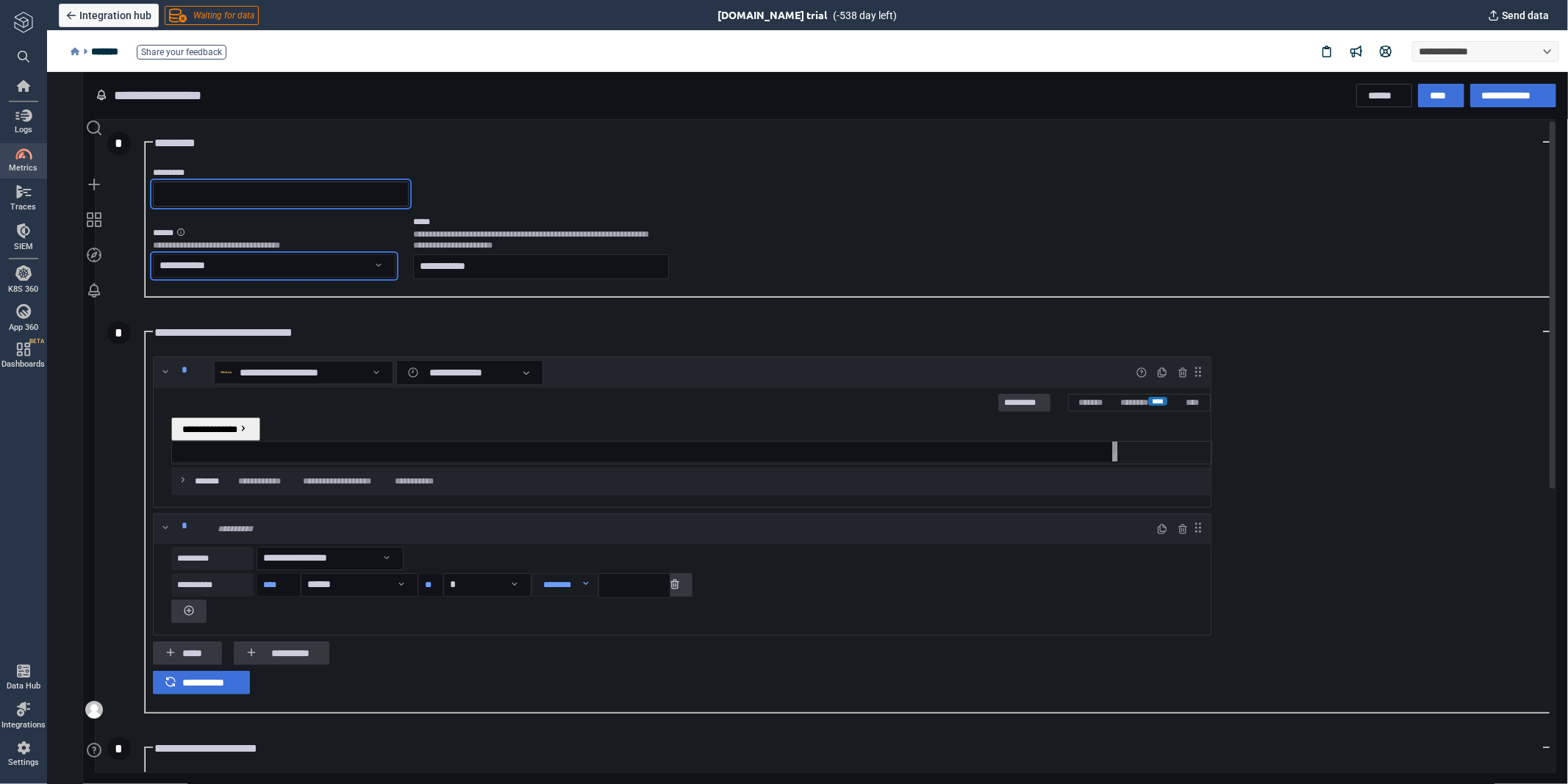 click on "*********" at bounding box center (280, 193) 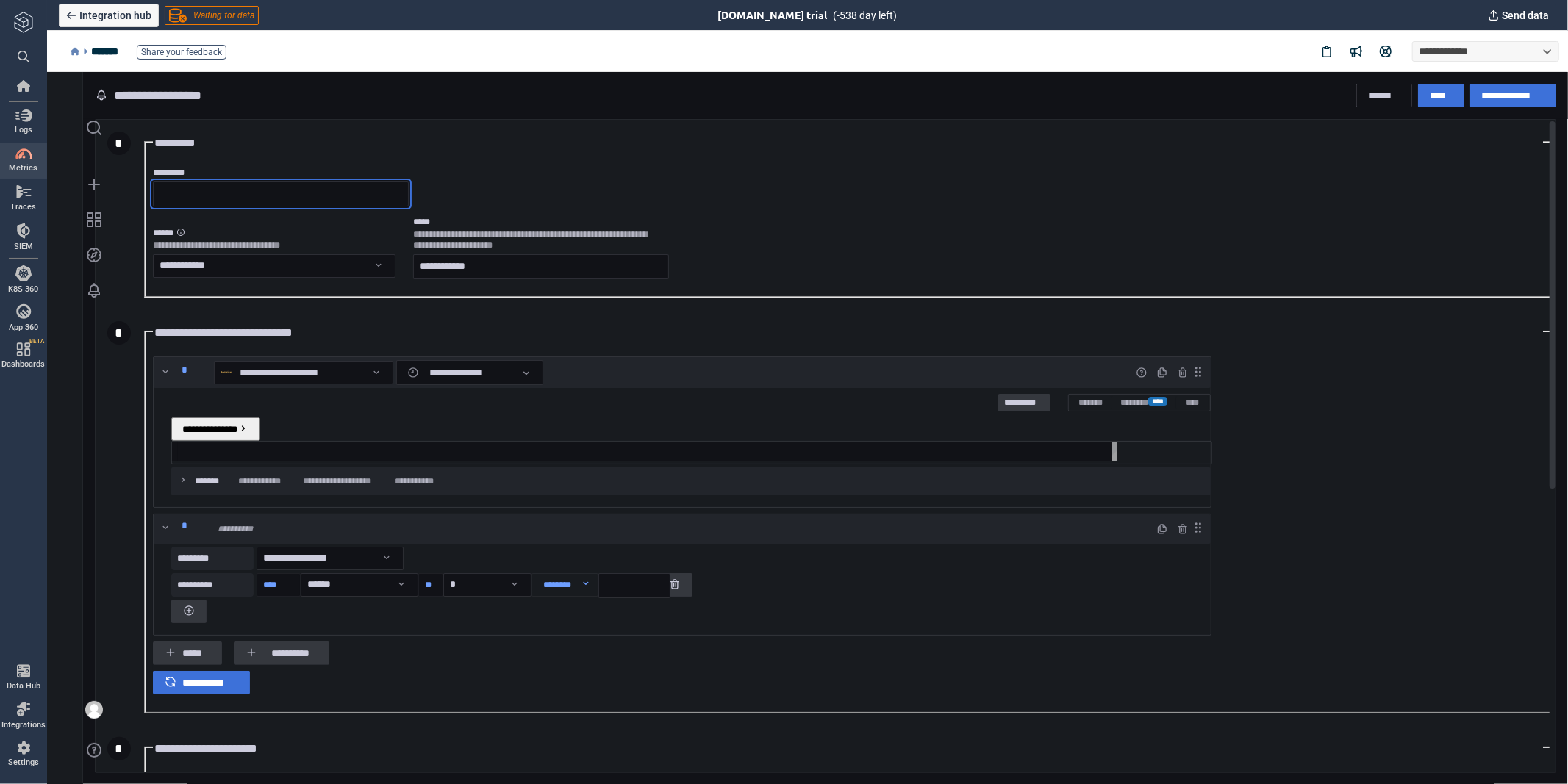 paste on "**********" 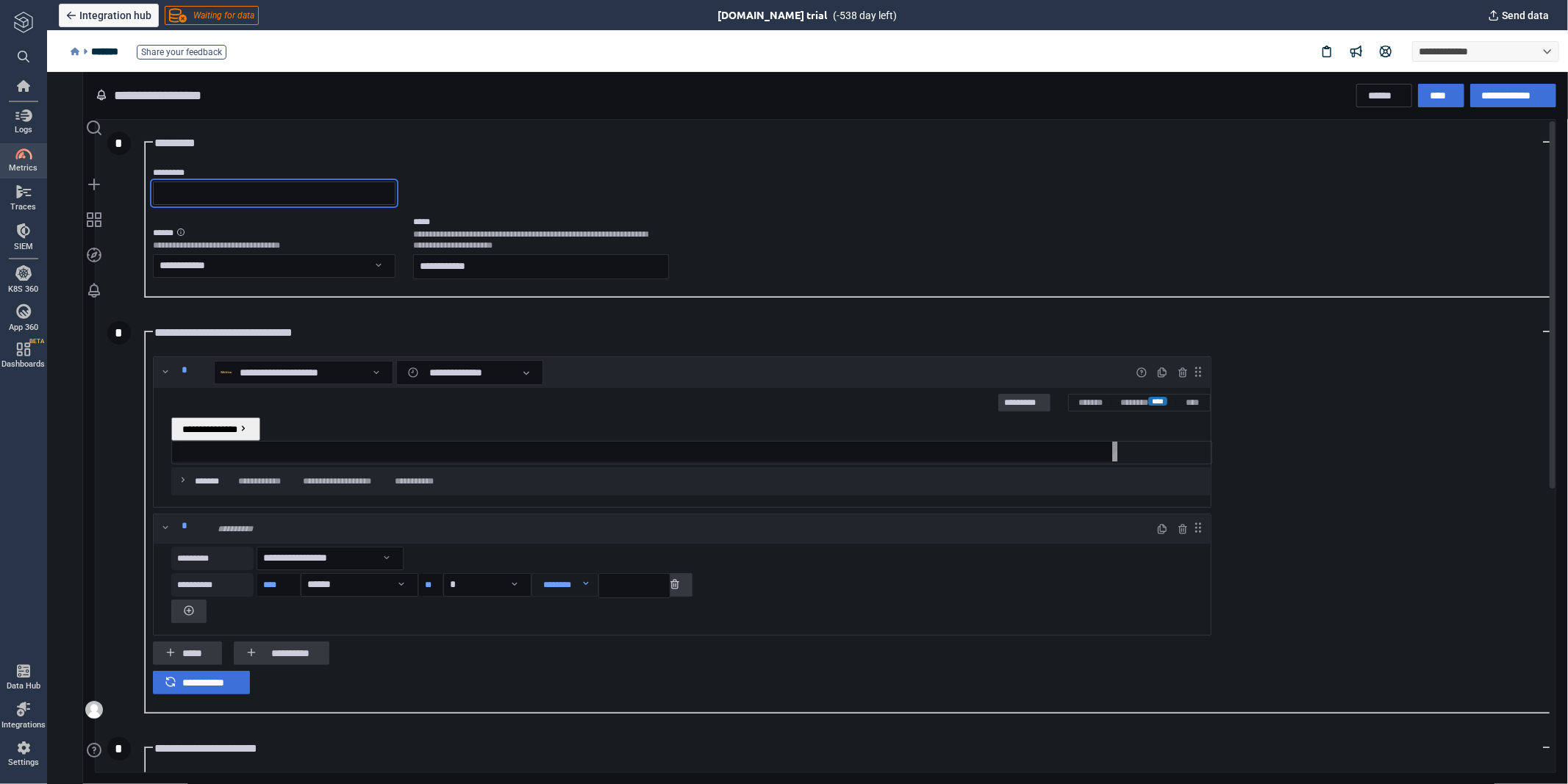 scroll, scrollTop: 0, scrollLeft: 0, axis: both 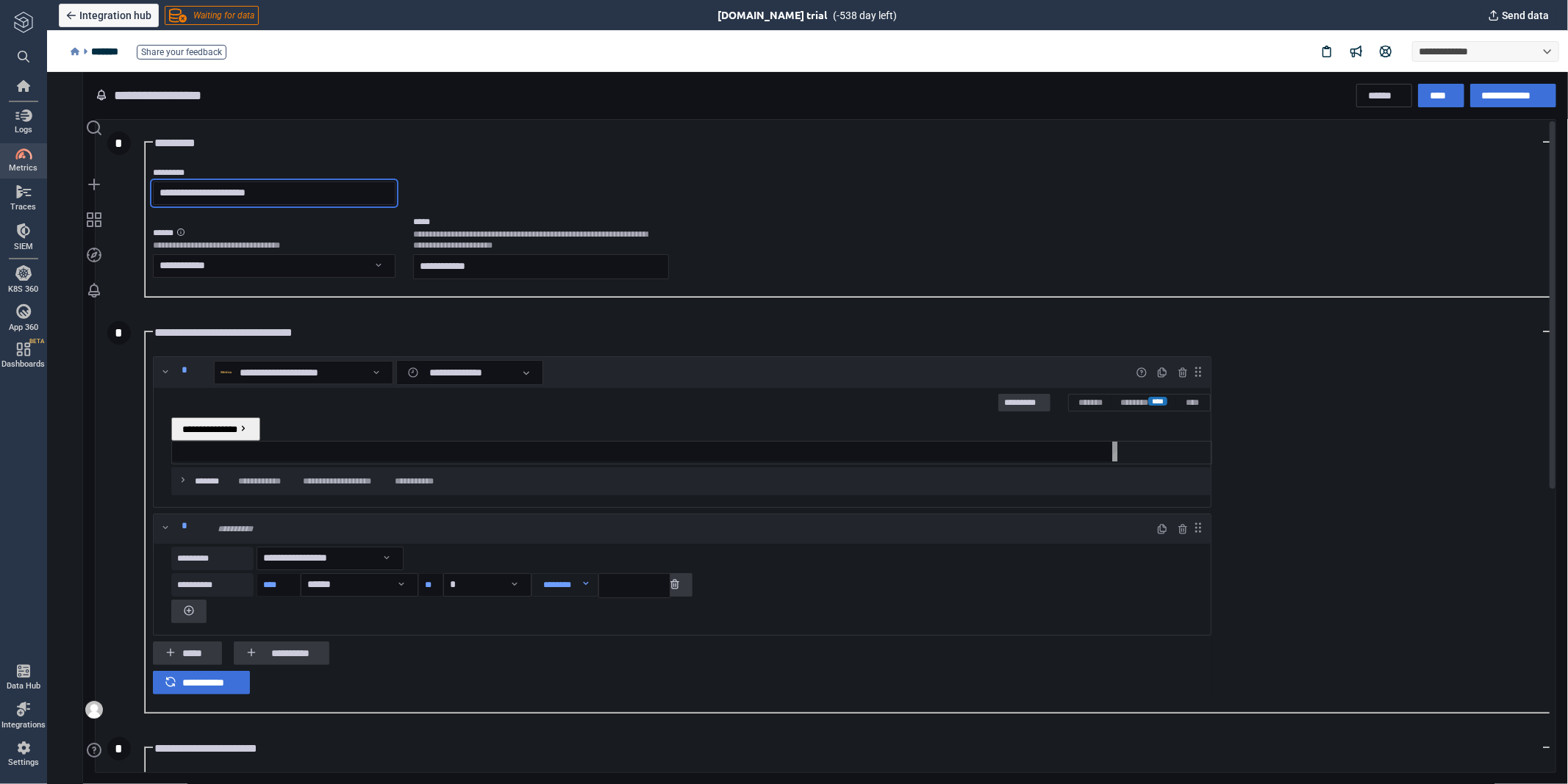 type on "**********" 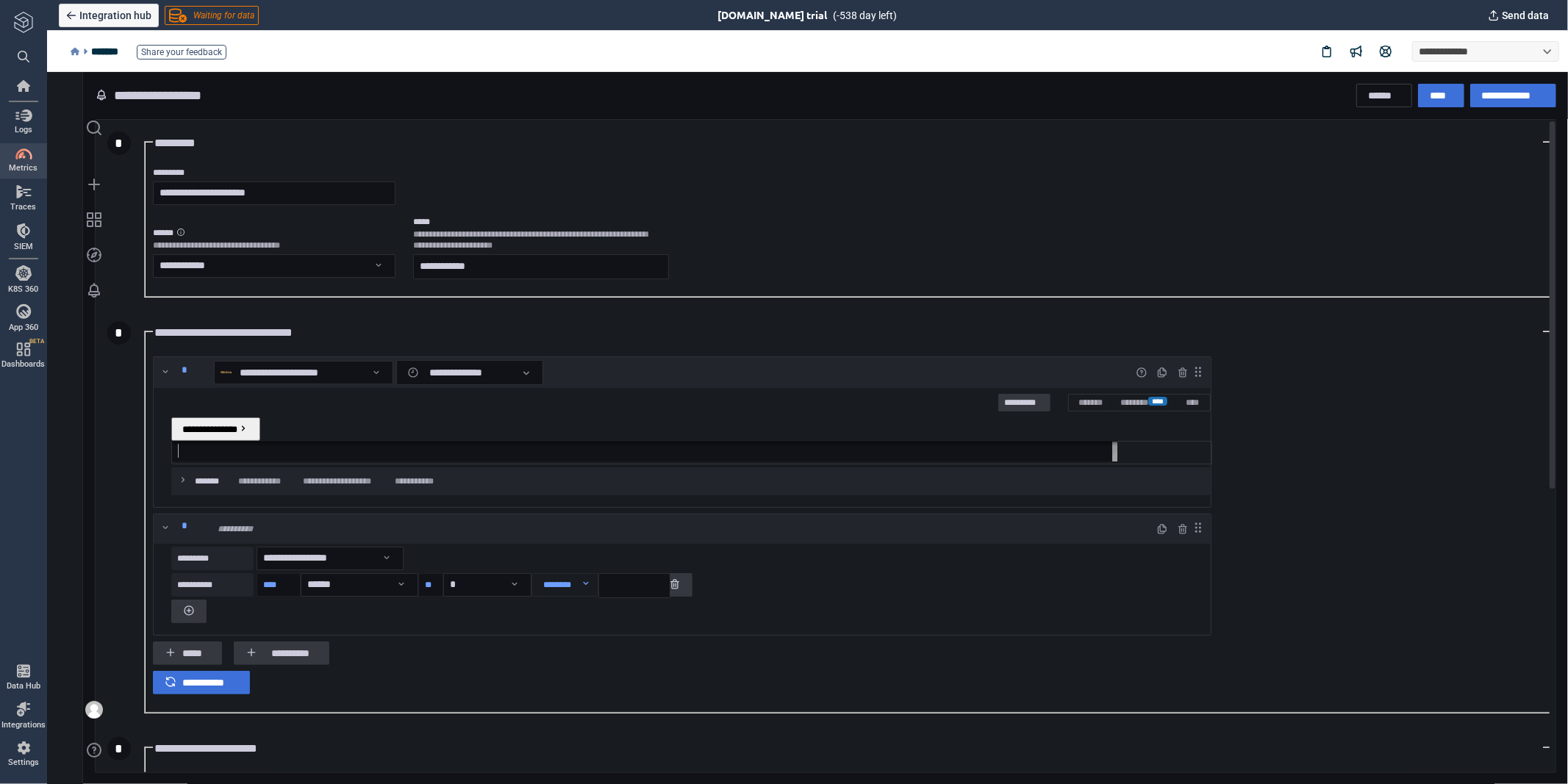 click at bounding box center (647, 450) 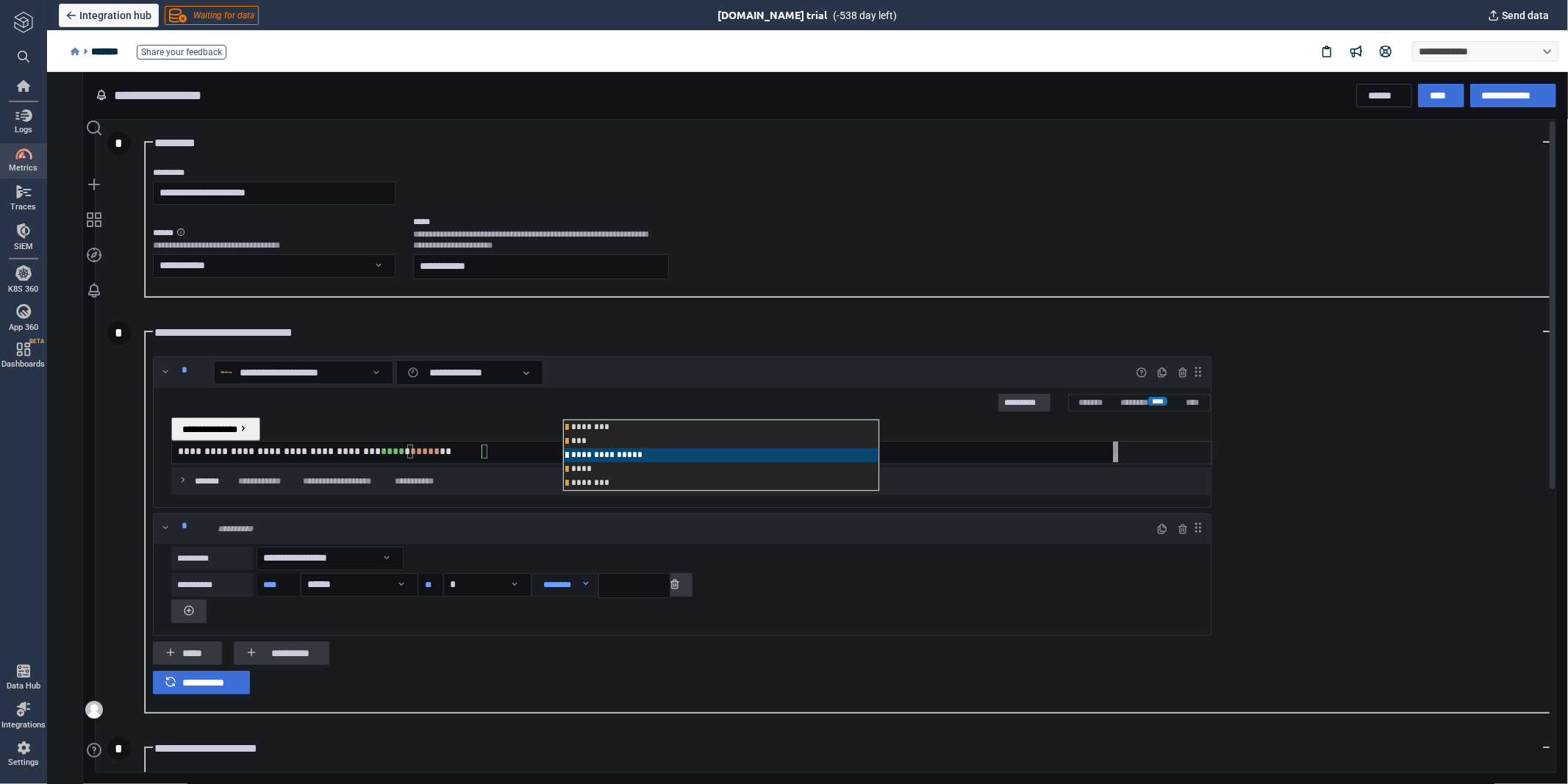 scroll, scrollTop: 0, scrollLeft: 309, axis: horizontal 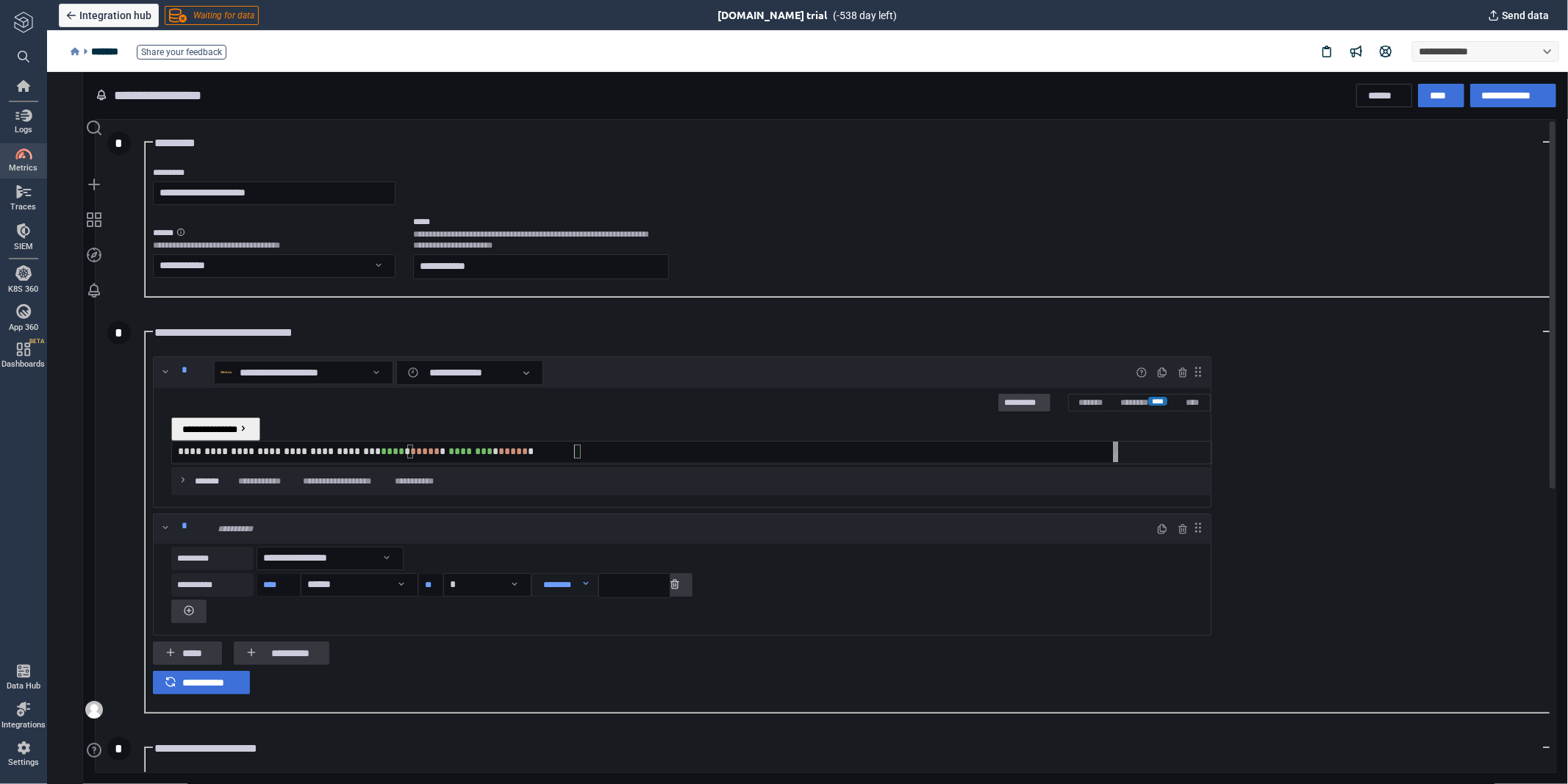 type on "**********" 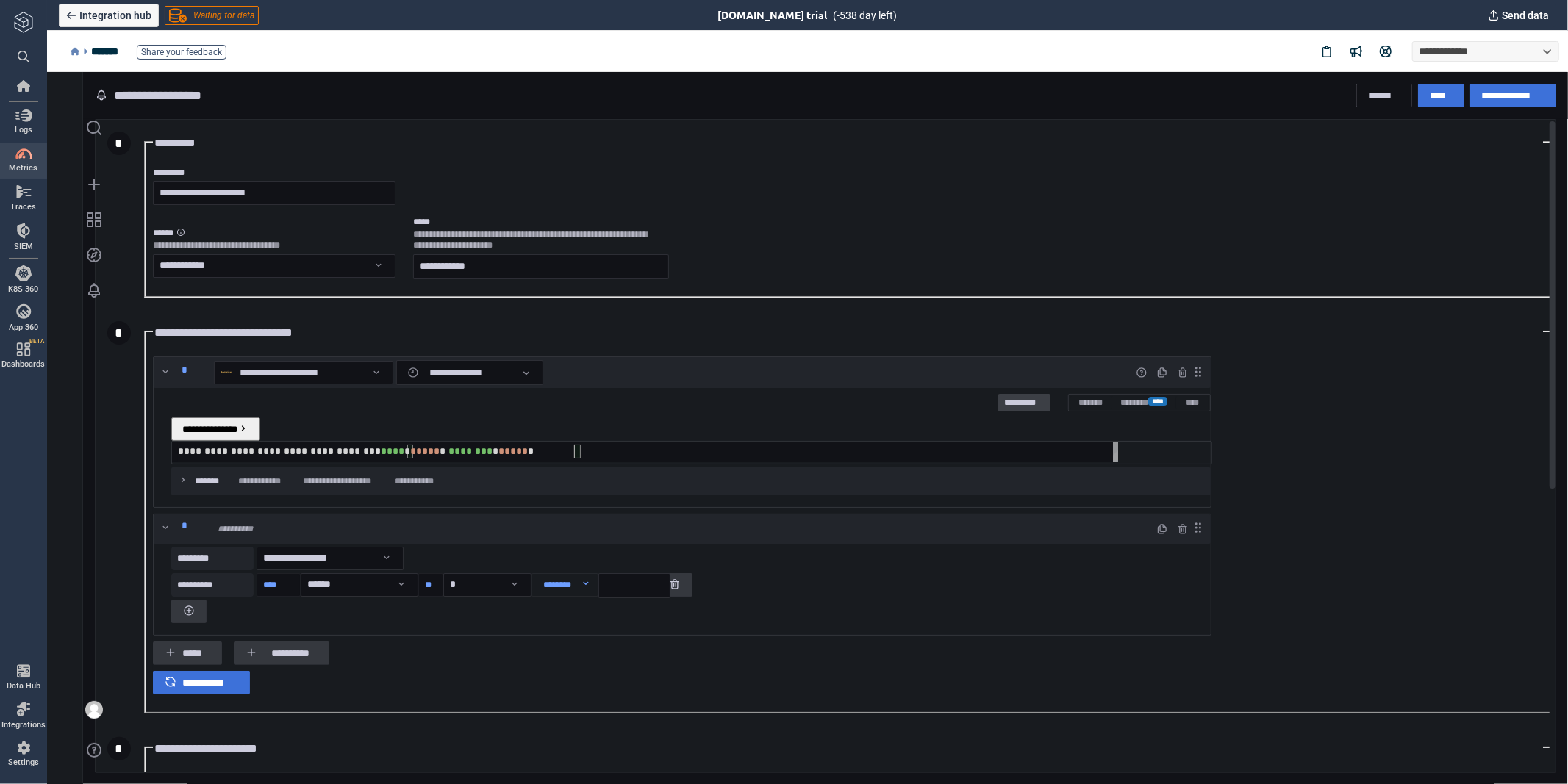 click on "*********" at bounding box center (1023, 403) 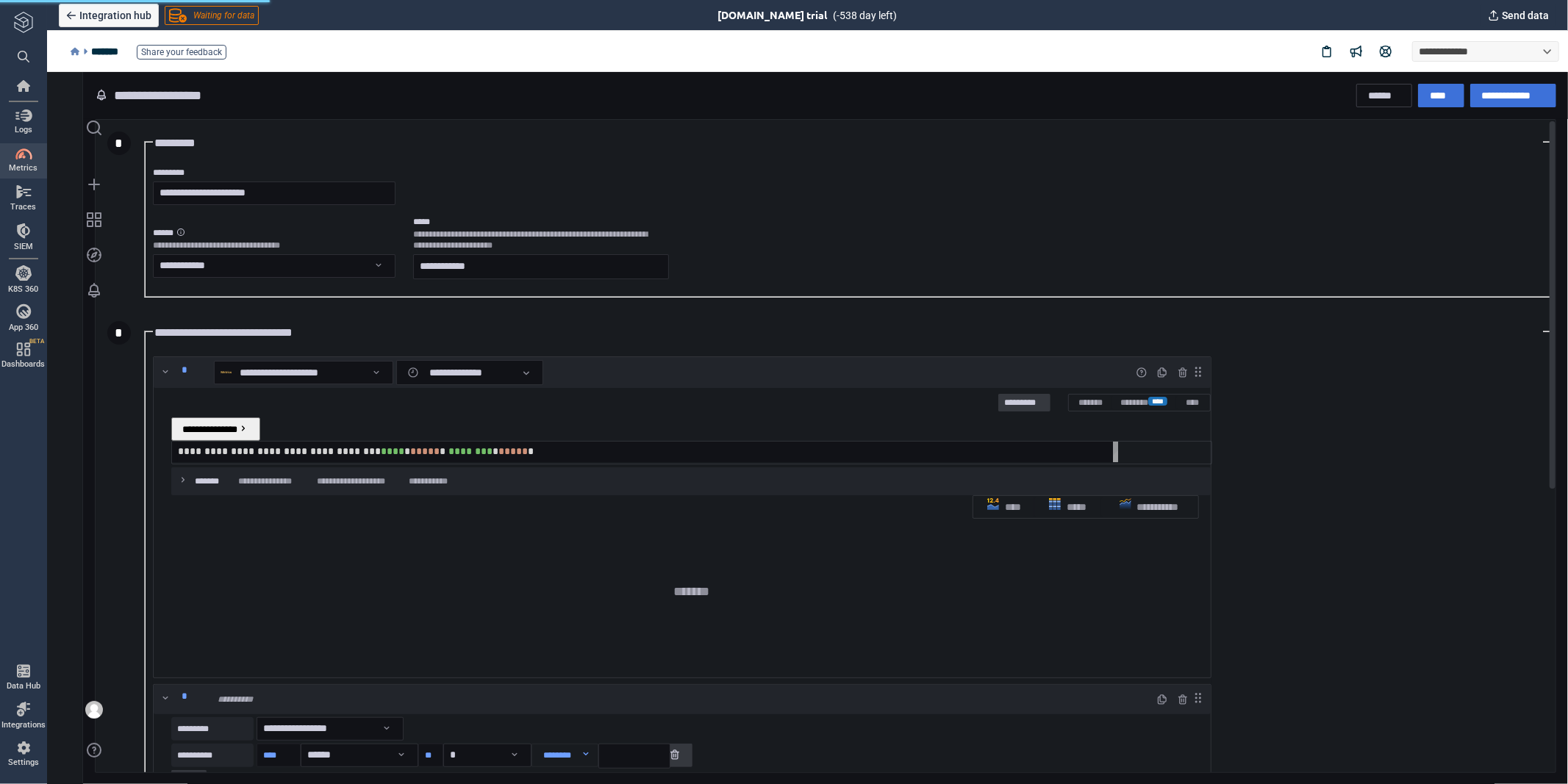 scroll, scrollTop: 6, scrollLeft: 7, axis: both 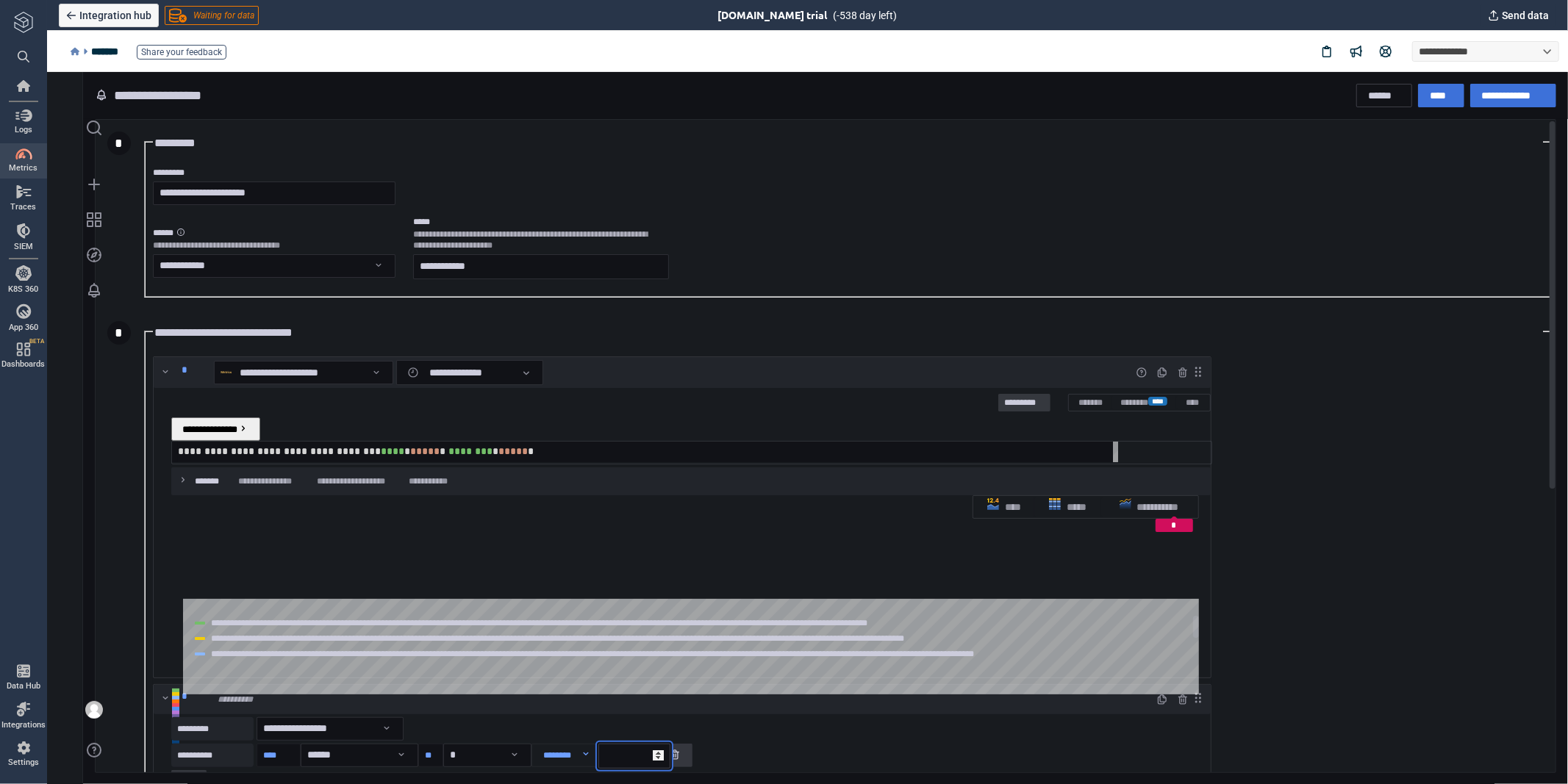 click on "*" at bounding box center (634, 755) 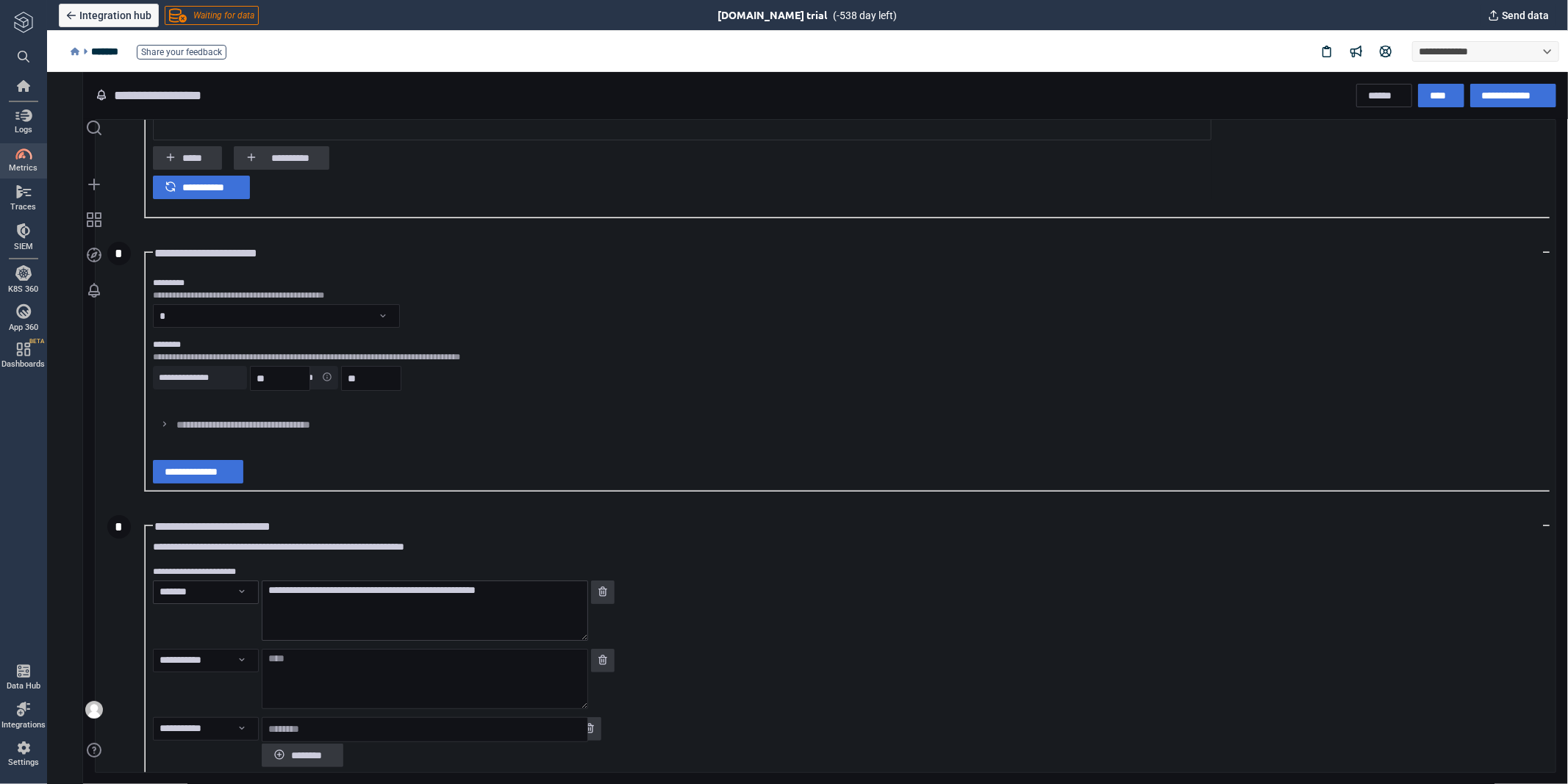 scroll, scrollTop: 755, scrollLeft: 0, axis: vertical 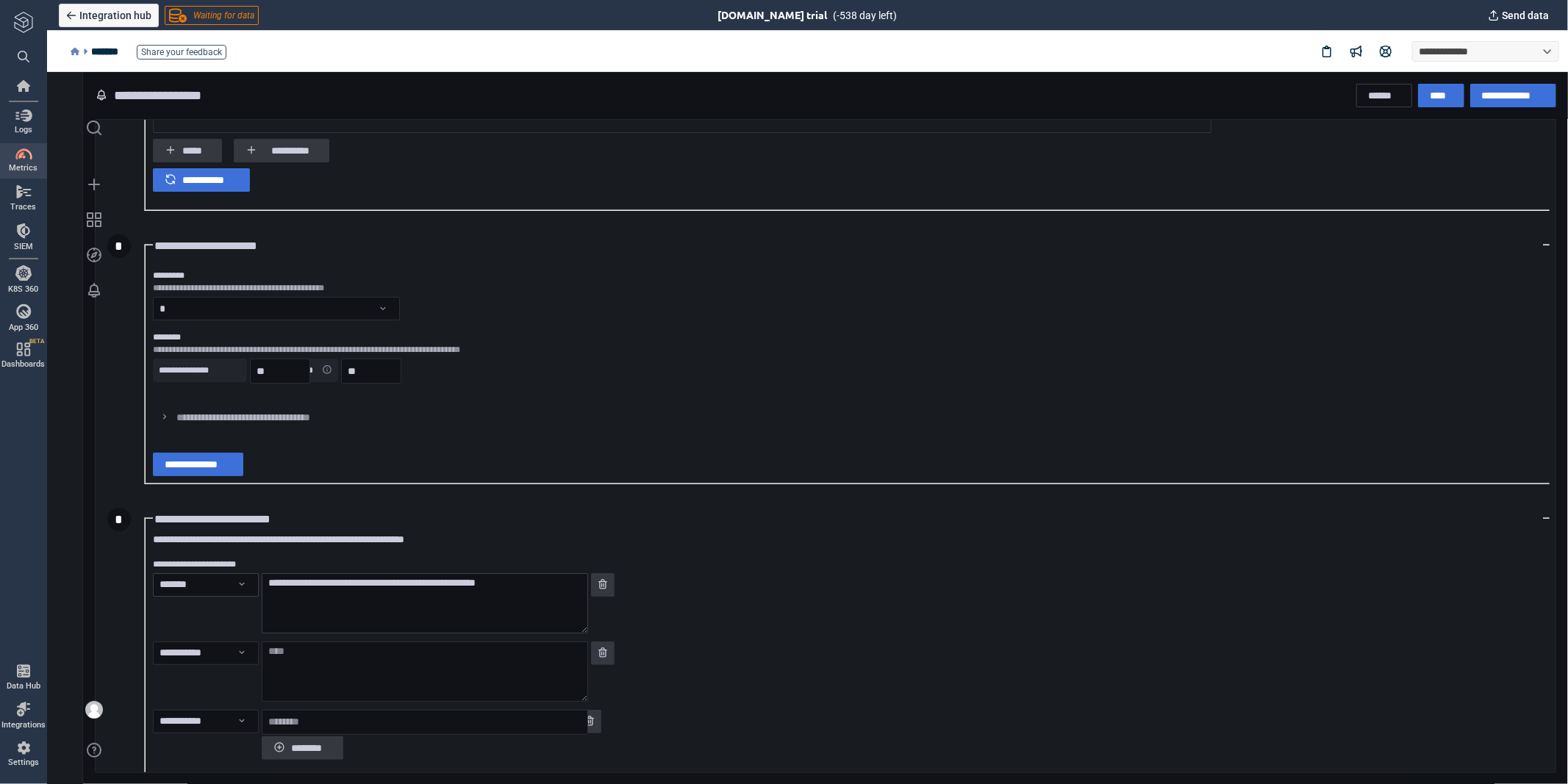 type on "**" 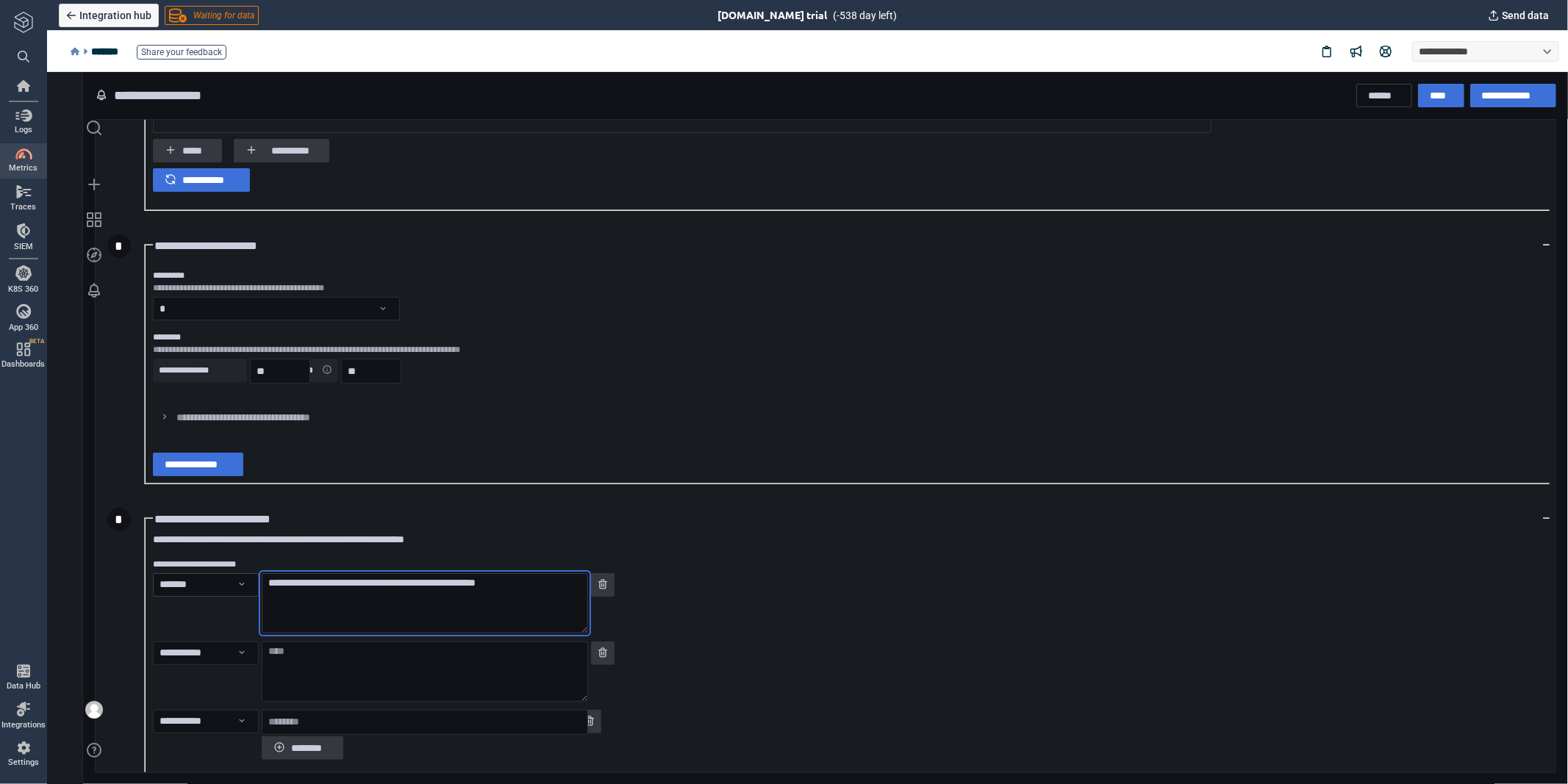 click on "**********" at bounding box center (424, 603) 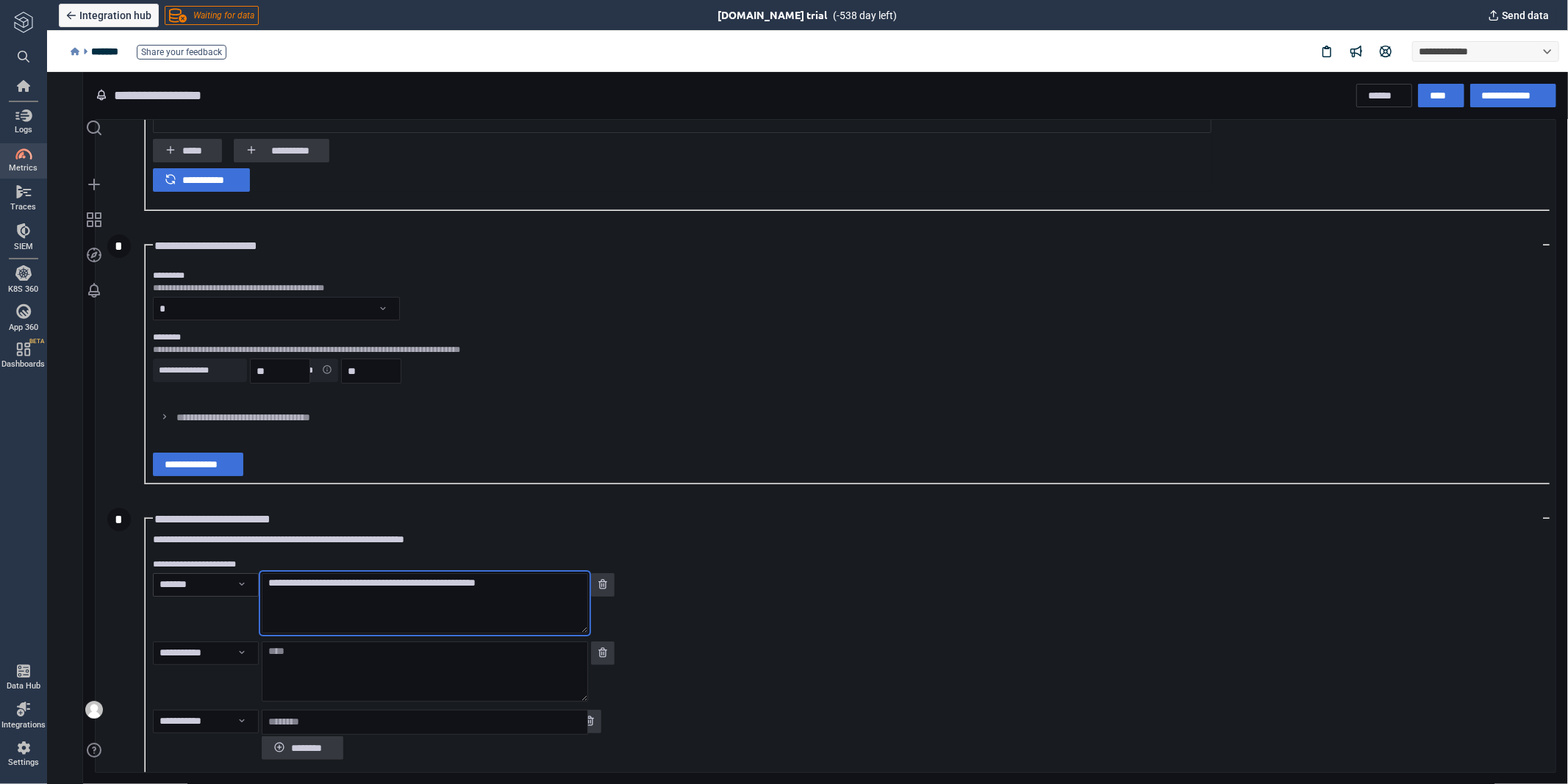 scroll, scrollTop: 3, scrollLeft: 0, axis: vertical 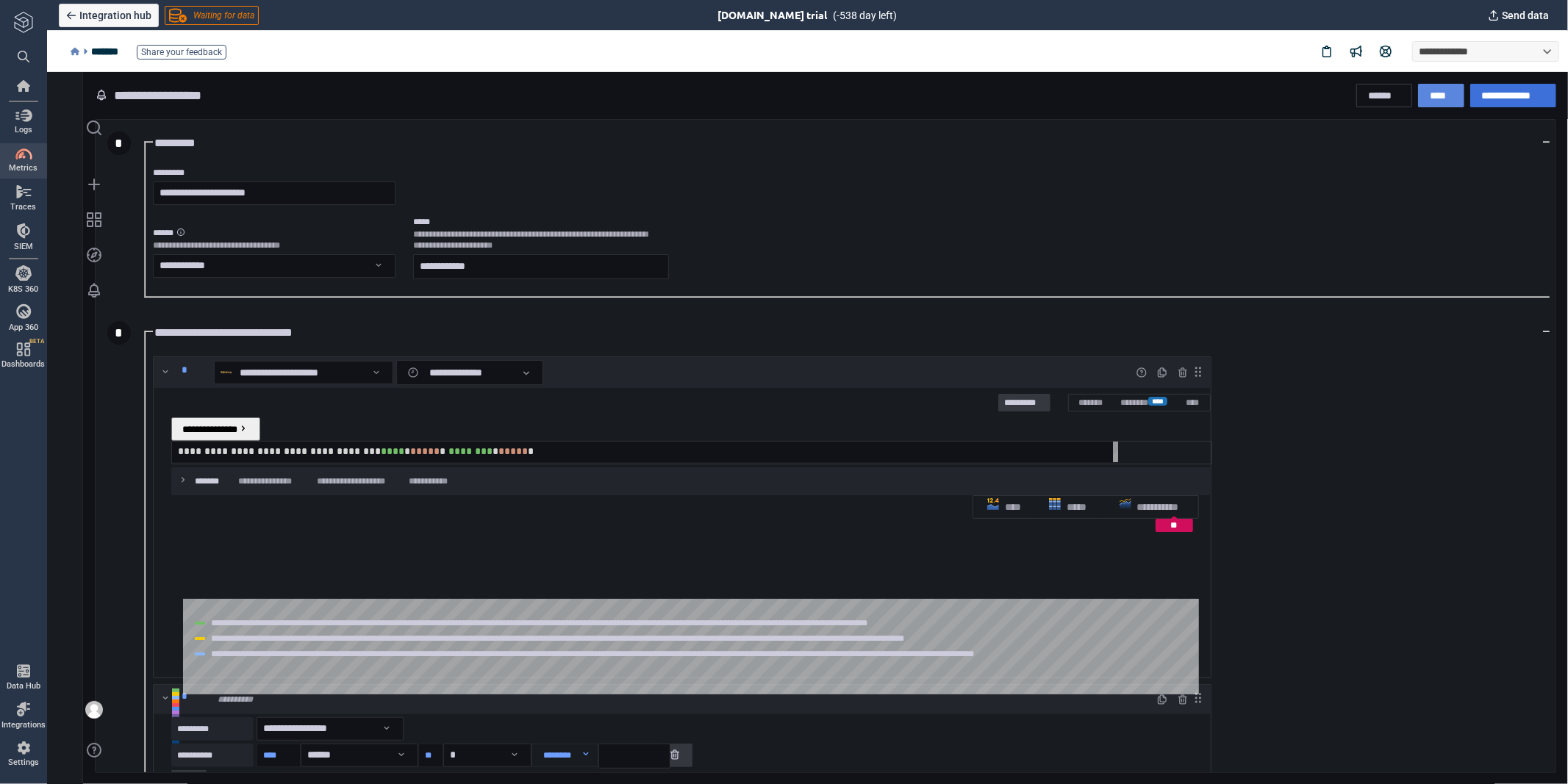 type on "**********" 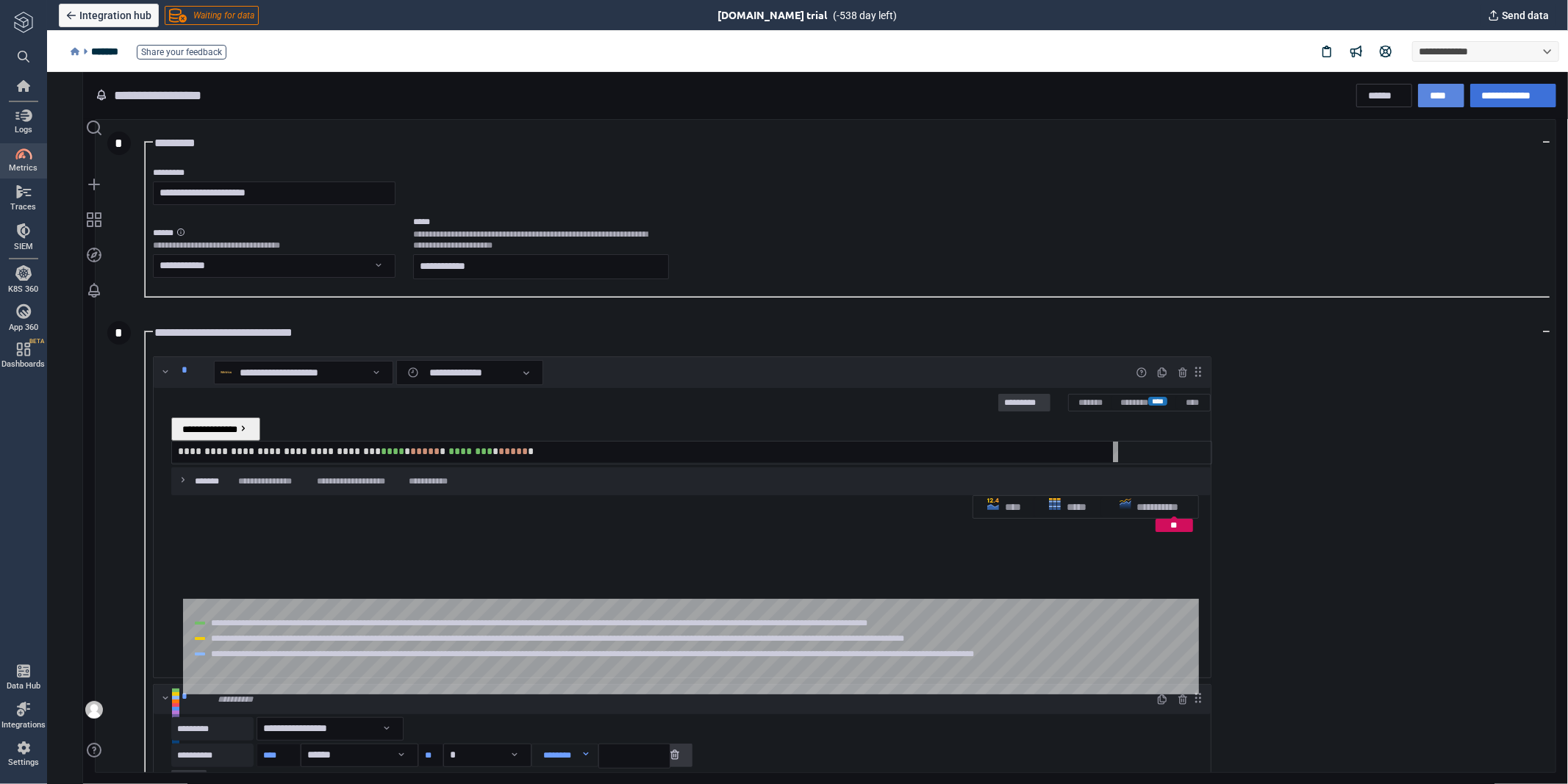 click on "****" at bounding box center [1440, 95] 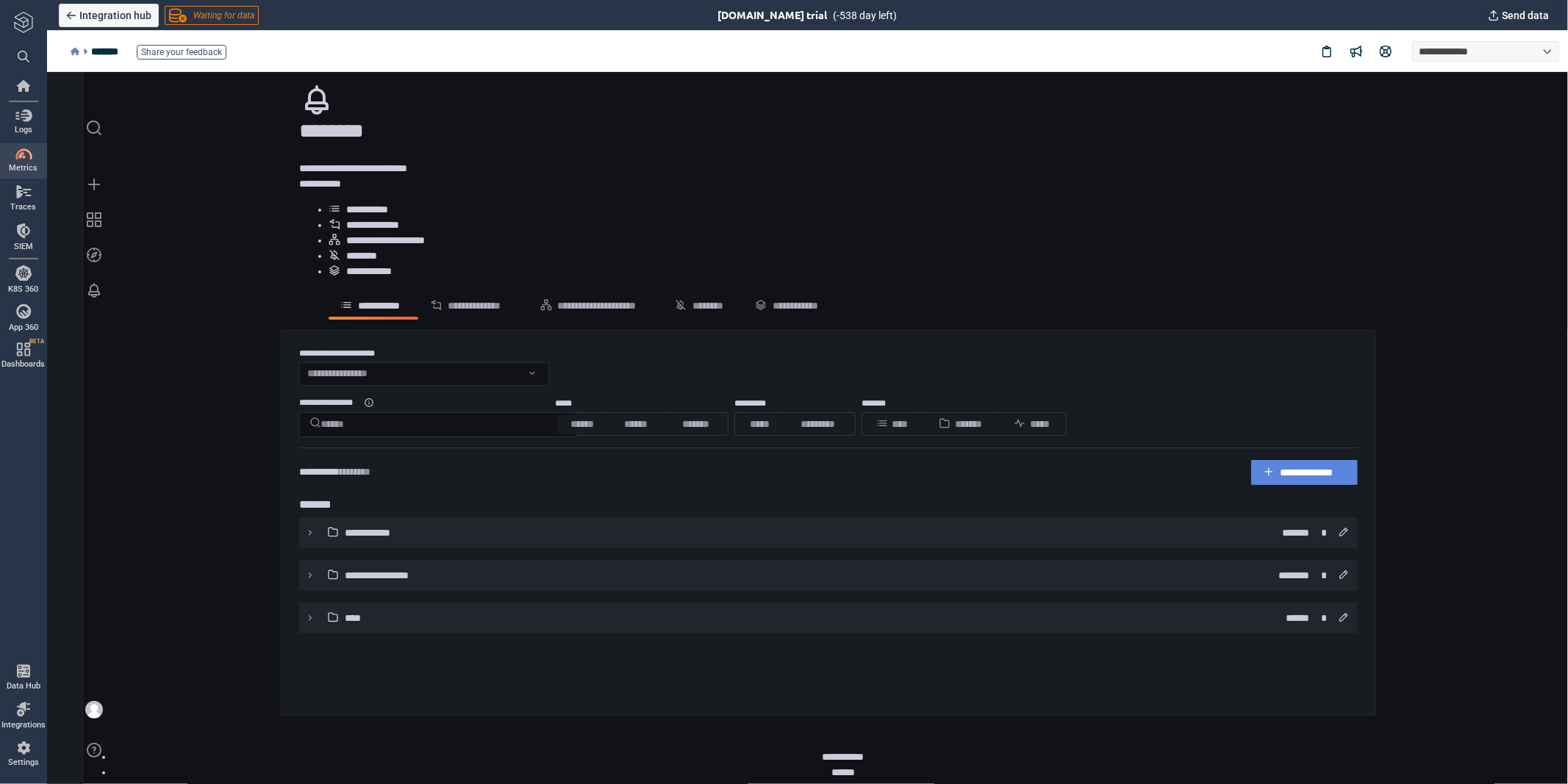 click on "**********" at bounding box center [1312, 472] 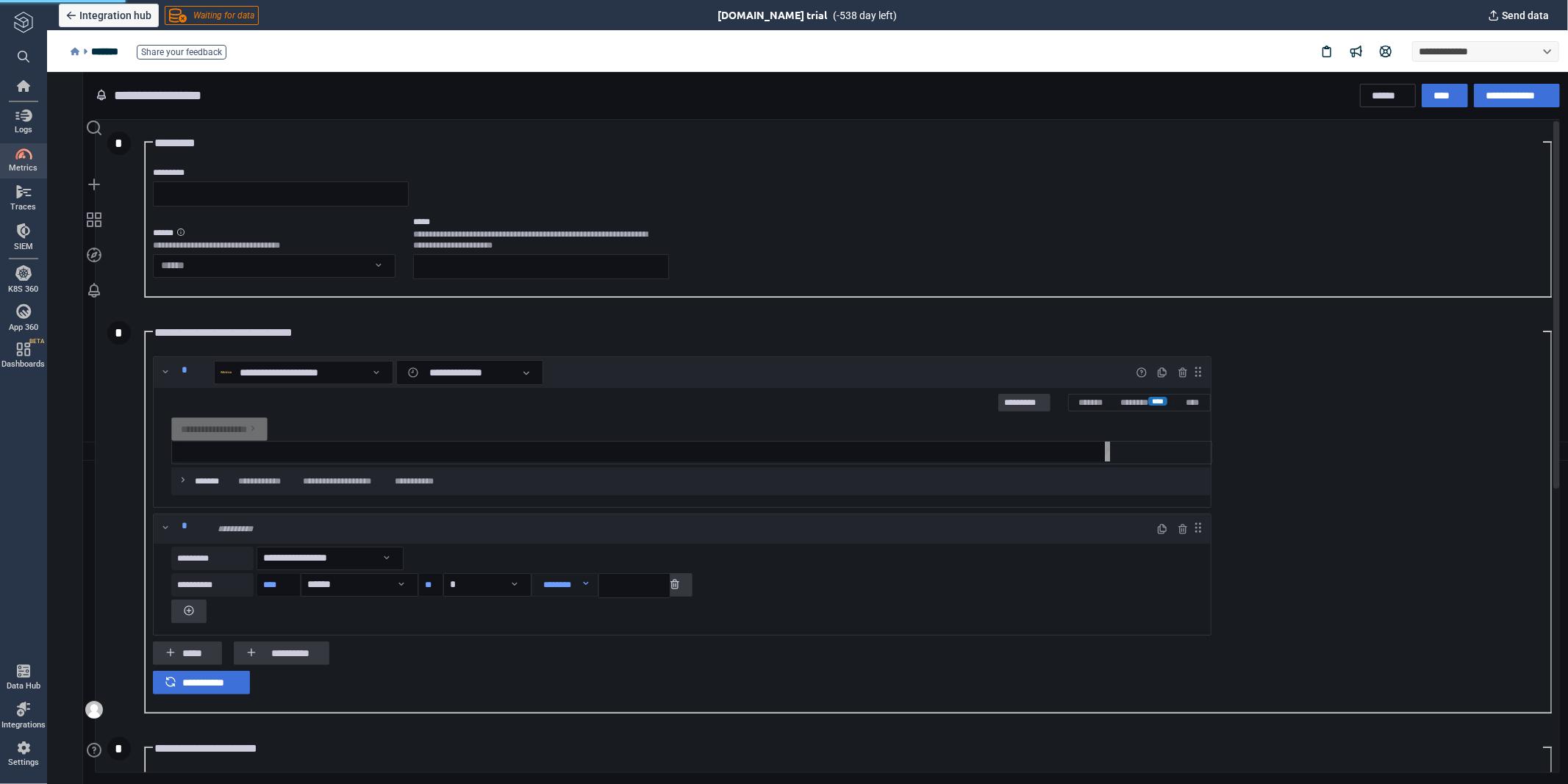 type on "*" 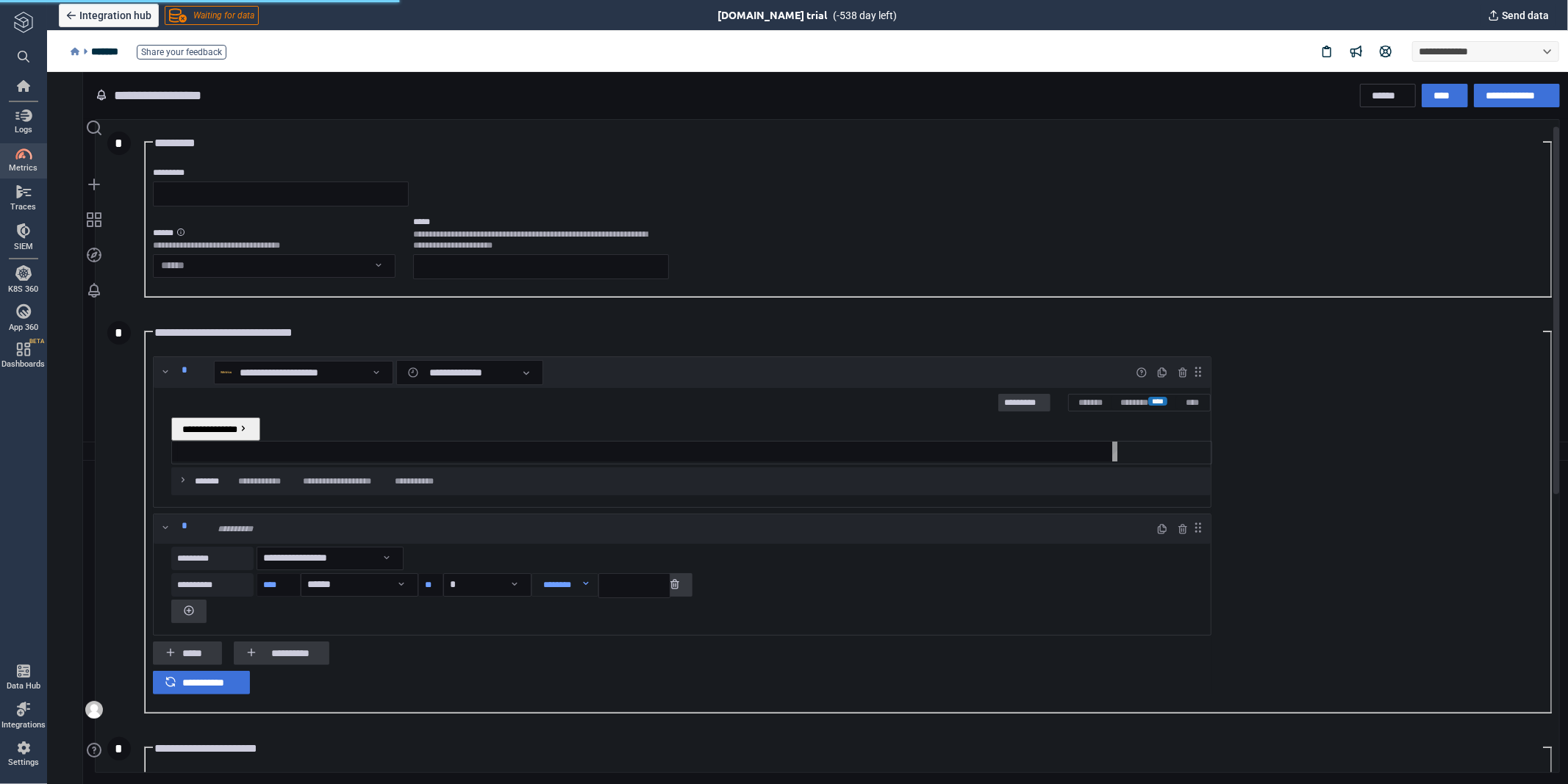 scroll, scrollTop: 147, scrollLeft: 0, axis: vertical 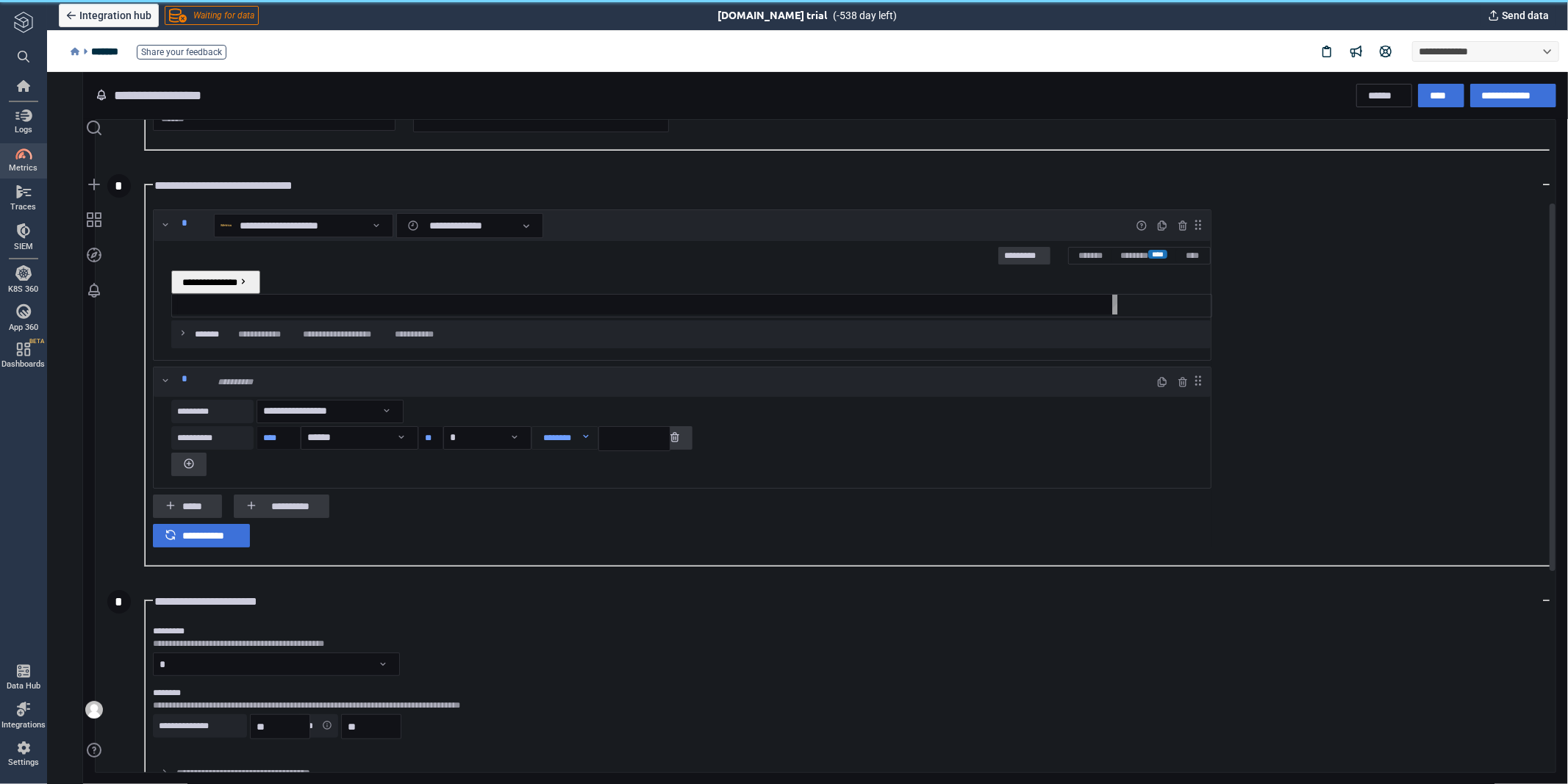 click at bounding box center [647, 303] 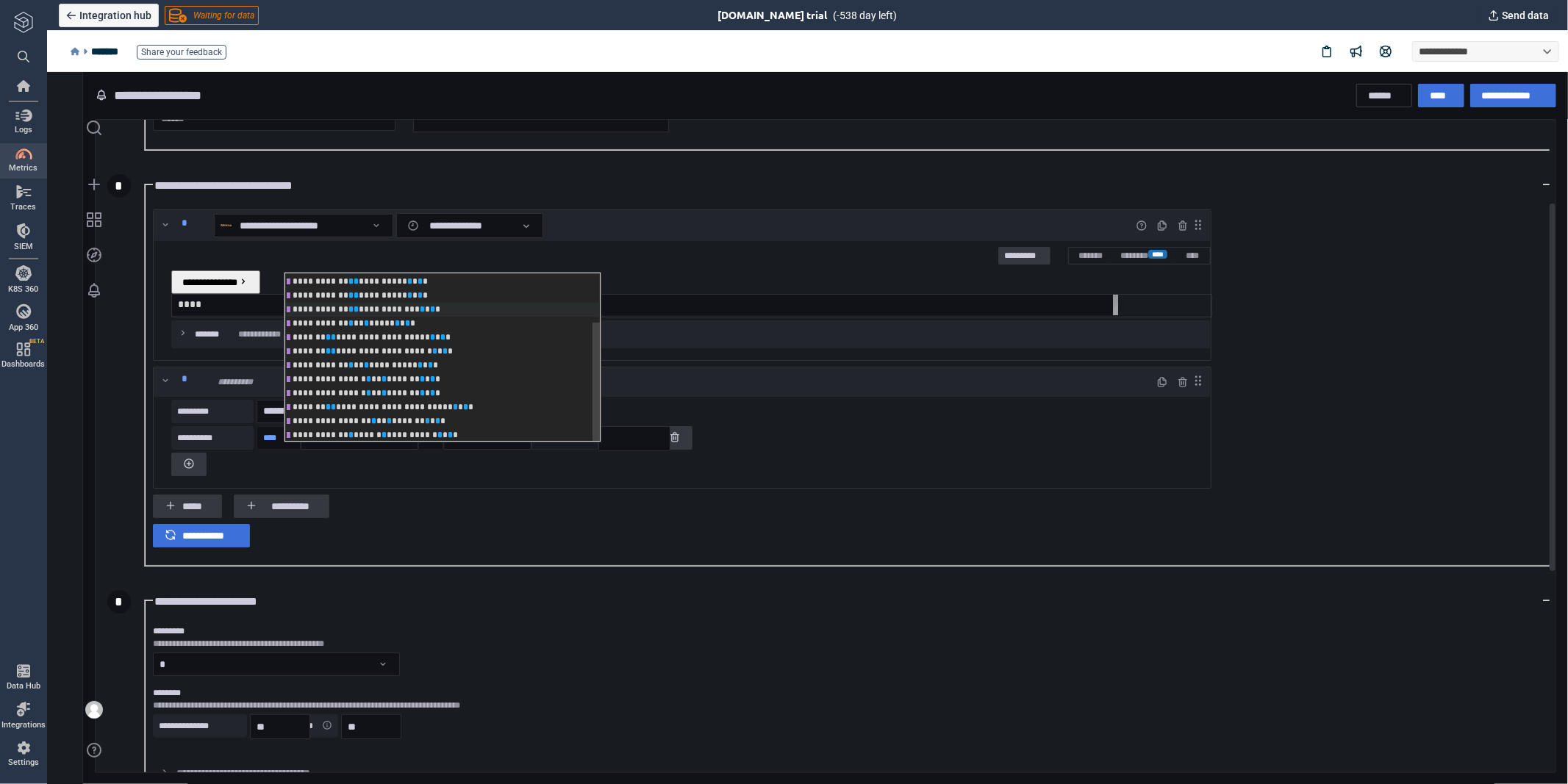 scroll, scrollTop: 0, scrollLeft: 18, axis: horizontal 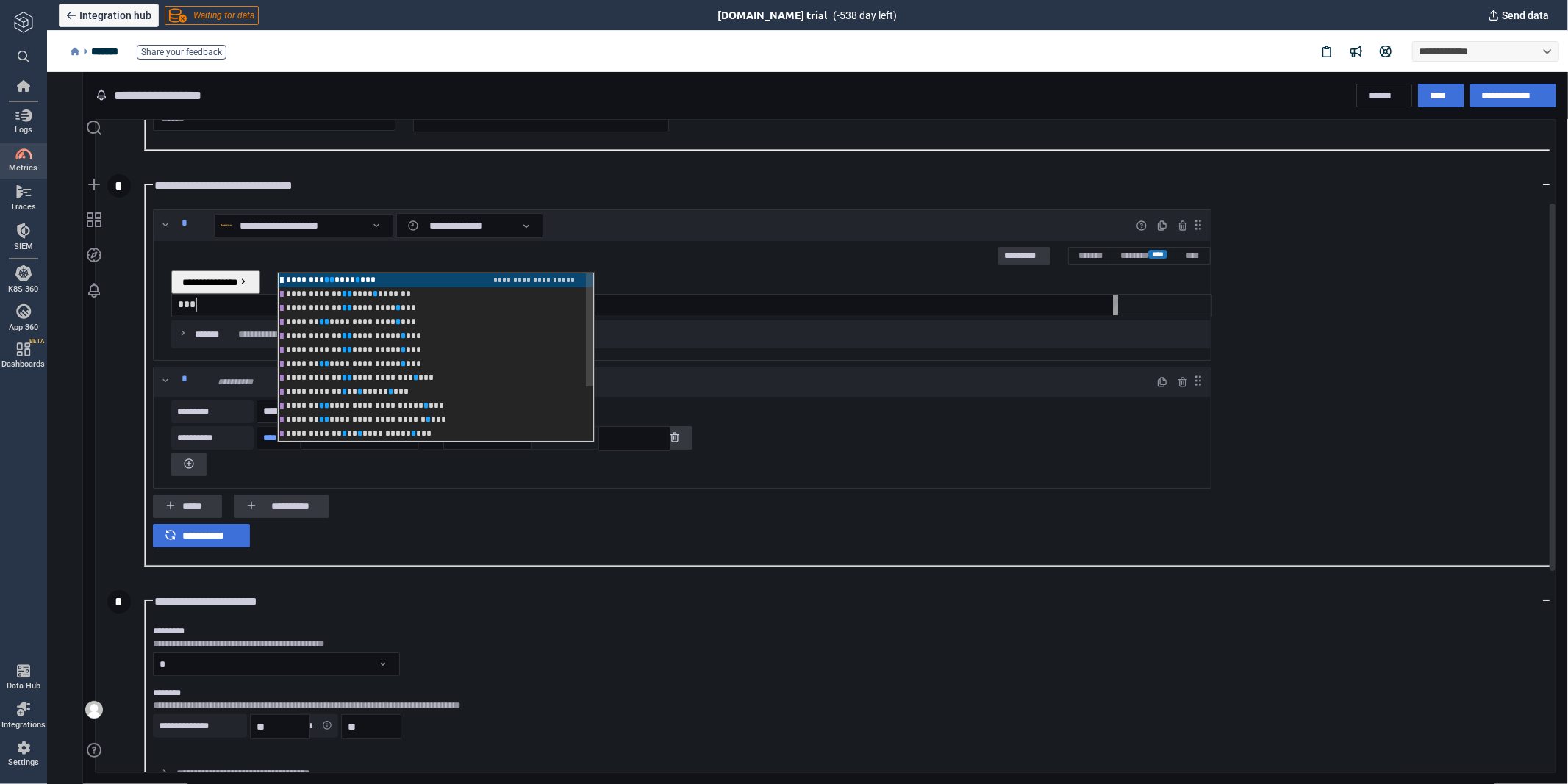 type on "*" 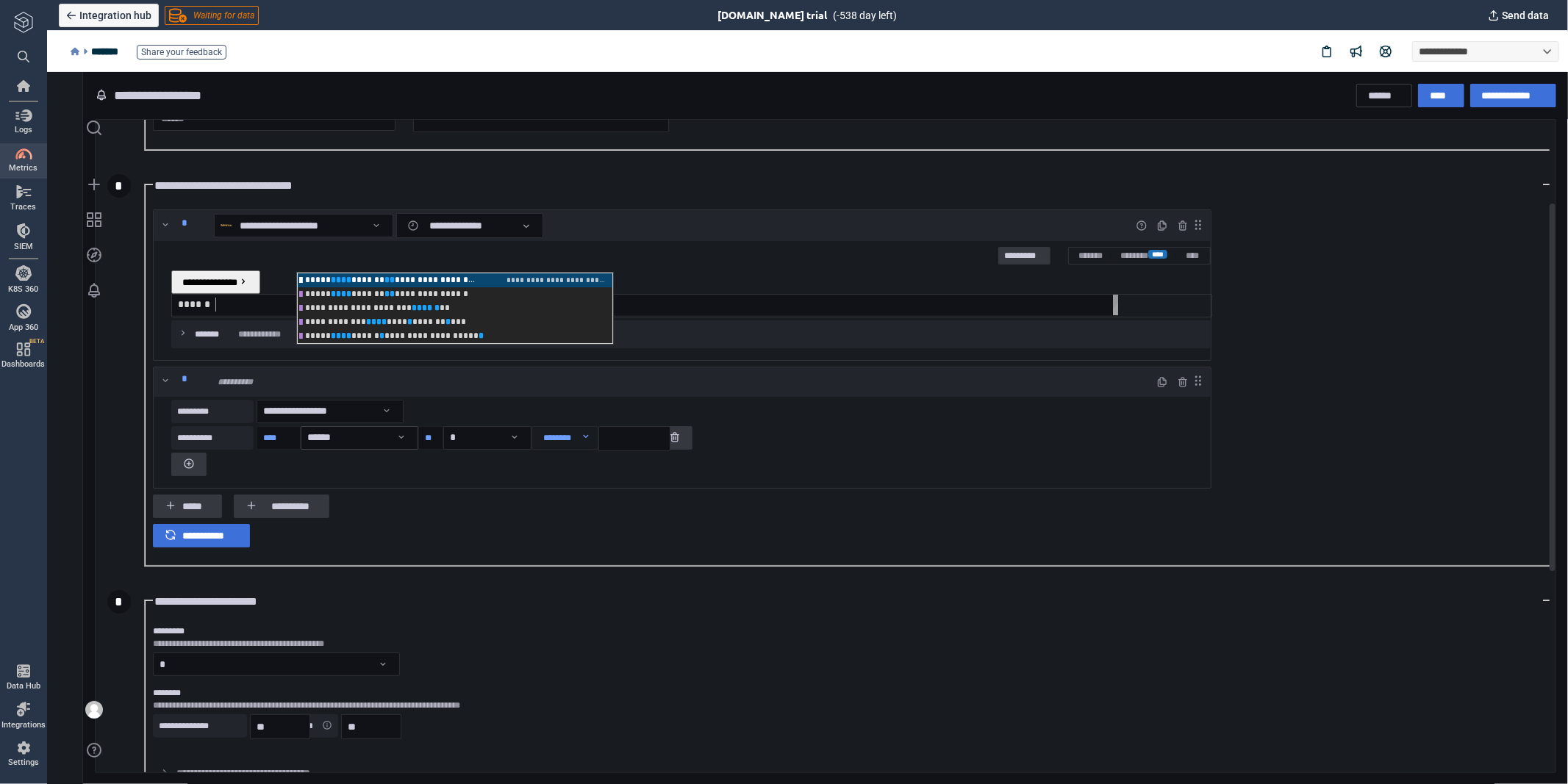 scroll, scrollTop: 0, scrollLeft: 42, axis: horizontal 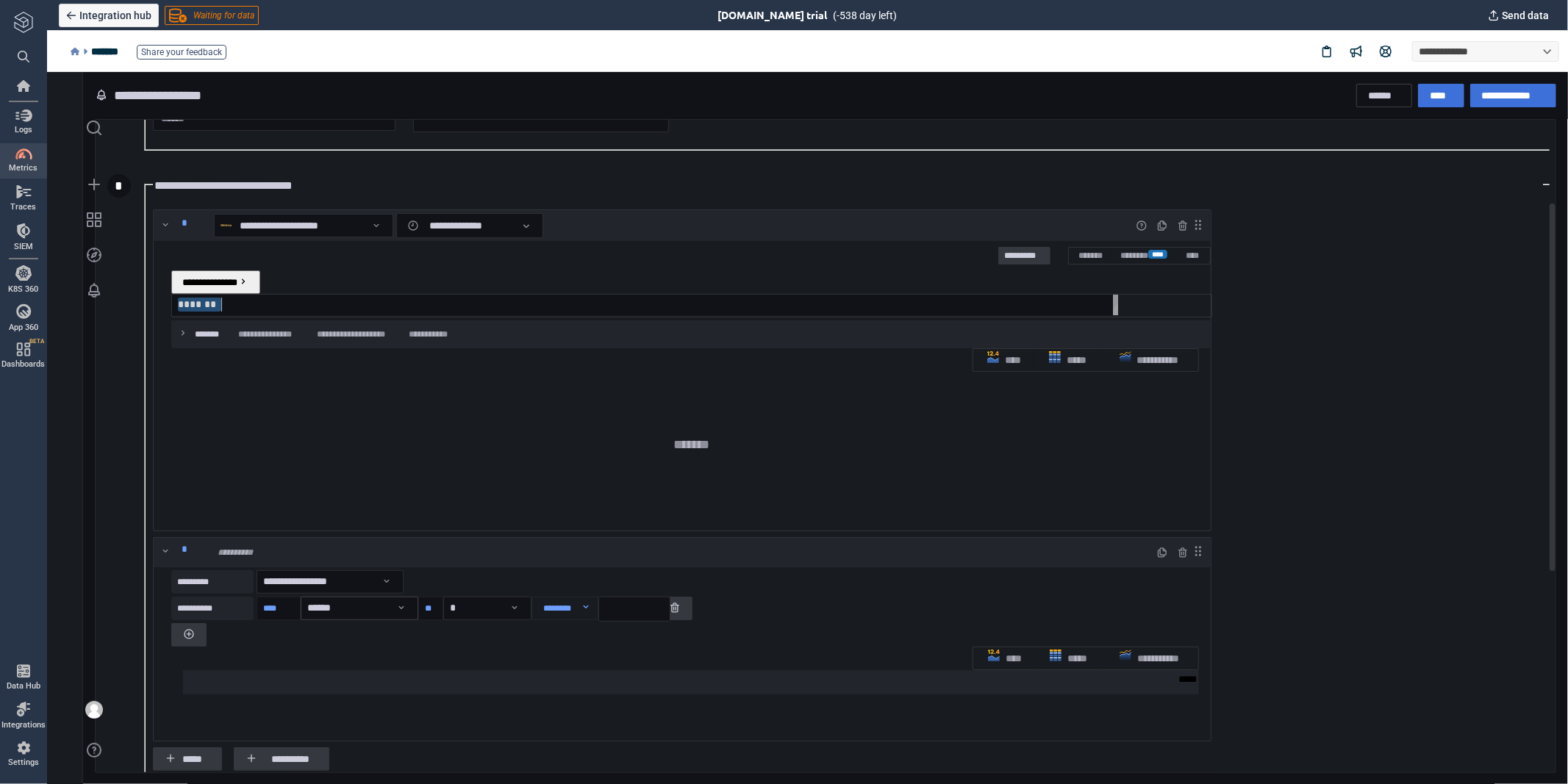 paste on "**********" 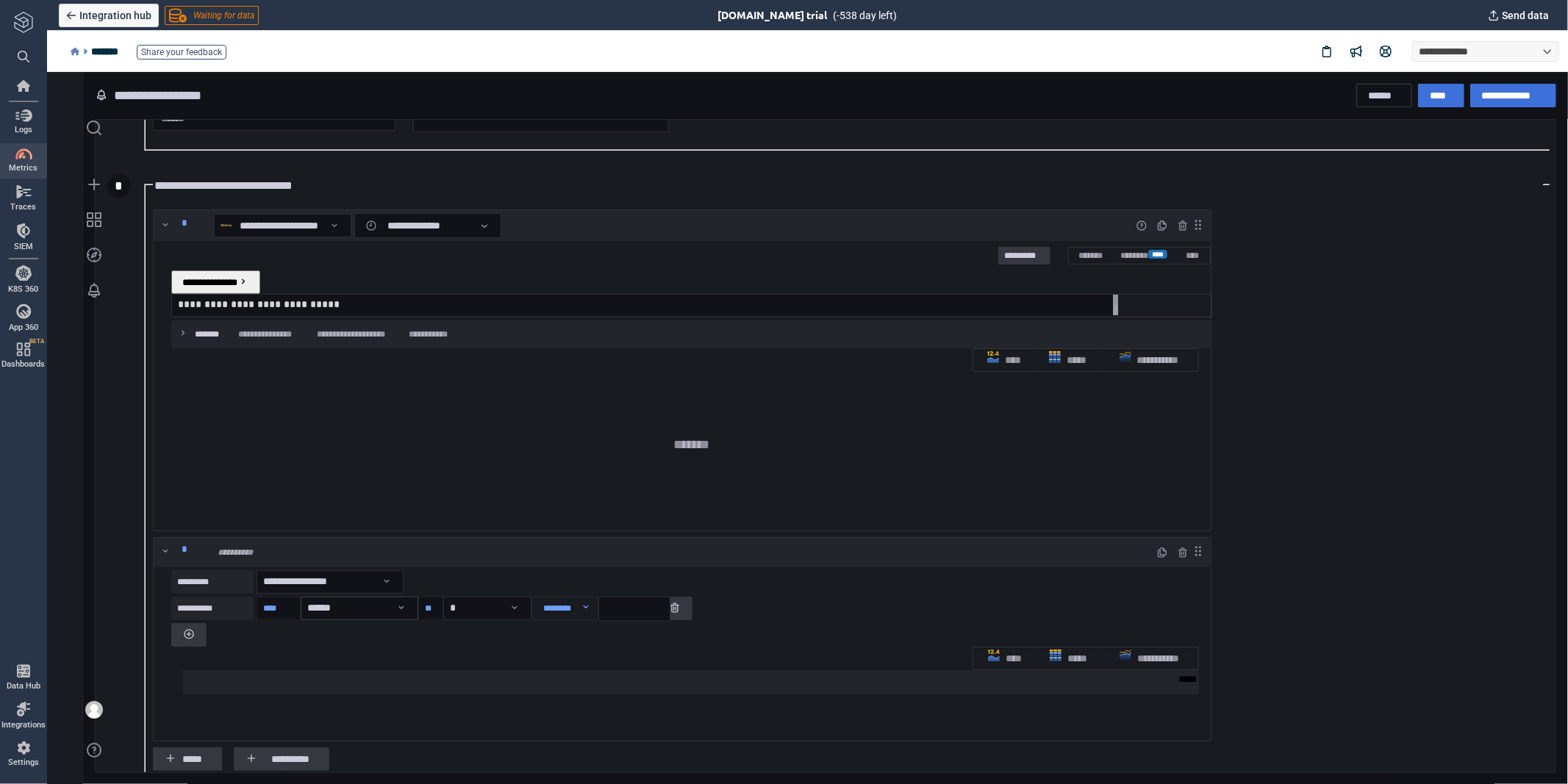 click on "**********" at bounding box center [691, 305] 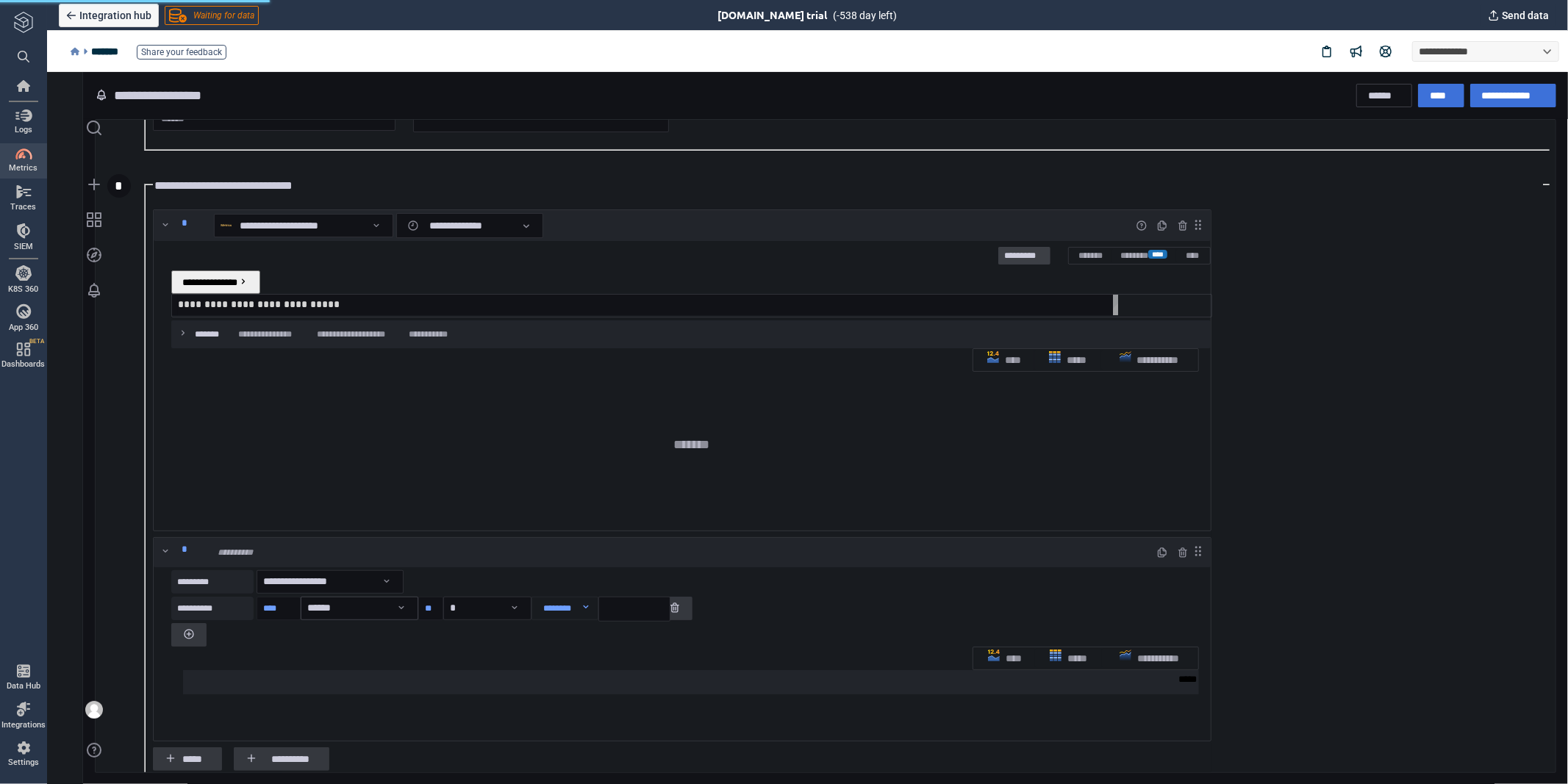 click on "*********" at bounding box center [1023, 256] 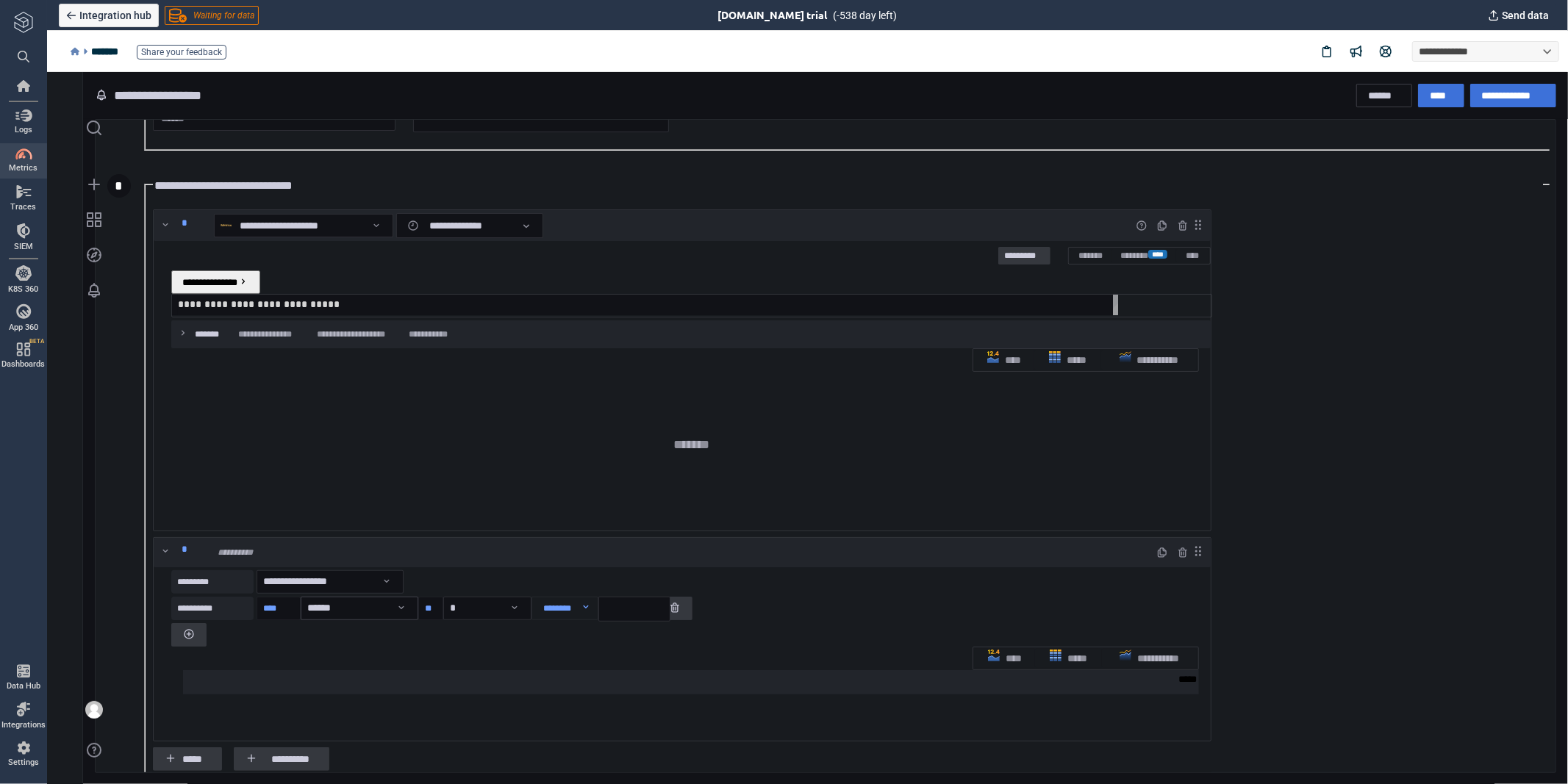 type 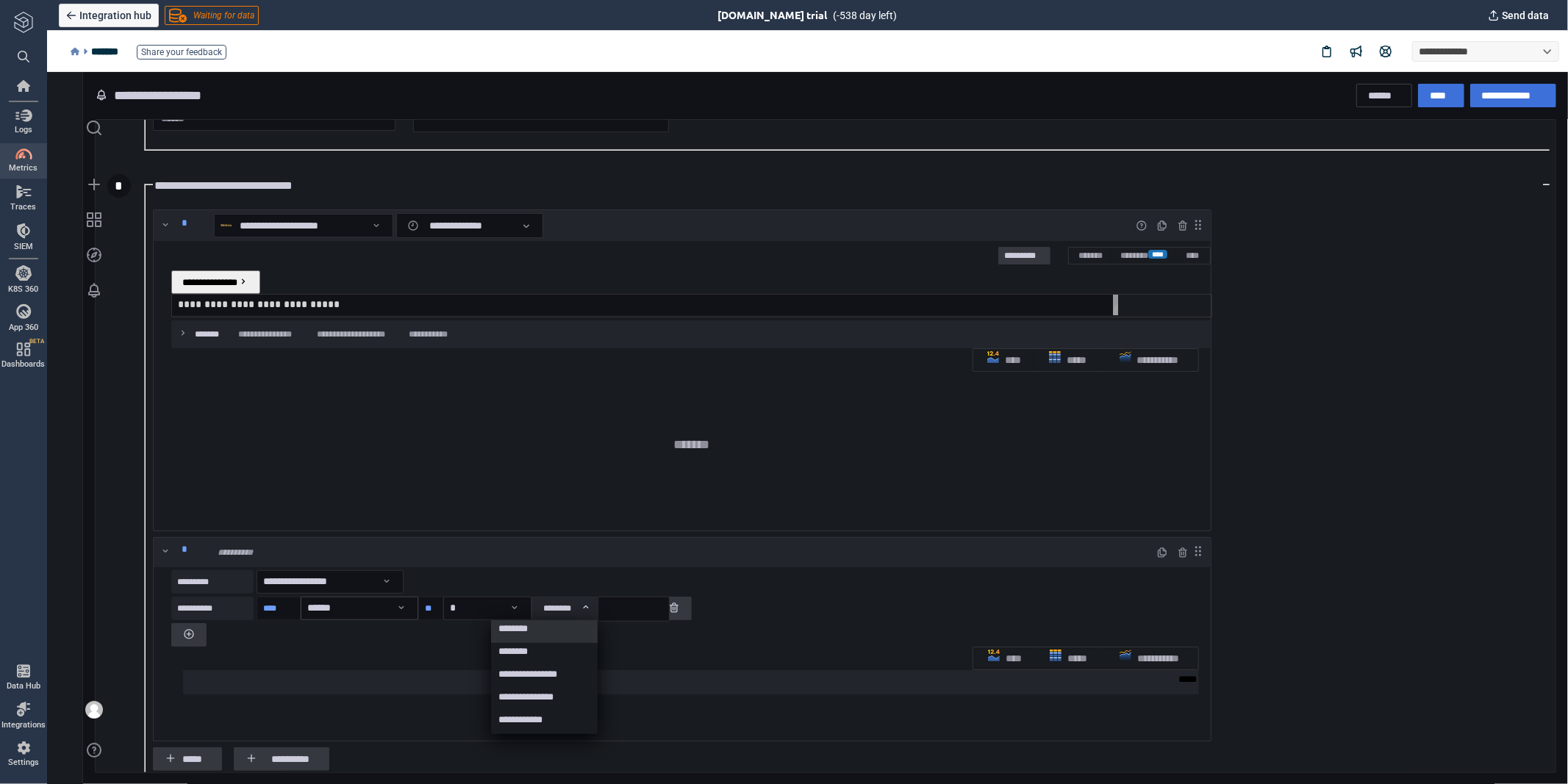 click on "********" at bounding box center (558, 608) 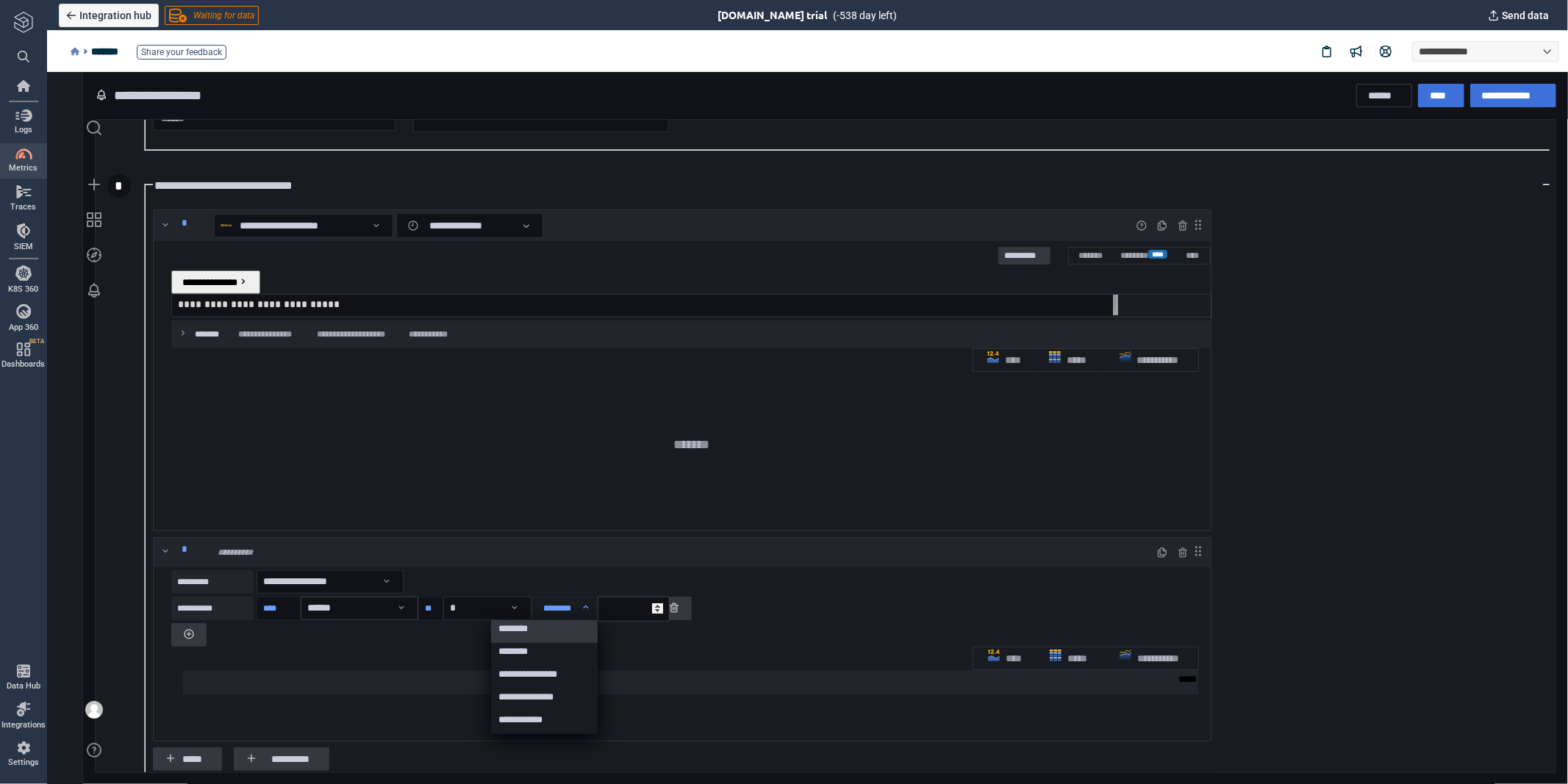 click on "*" at bounding box center [633, 608] 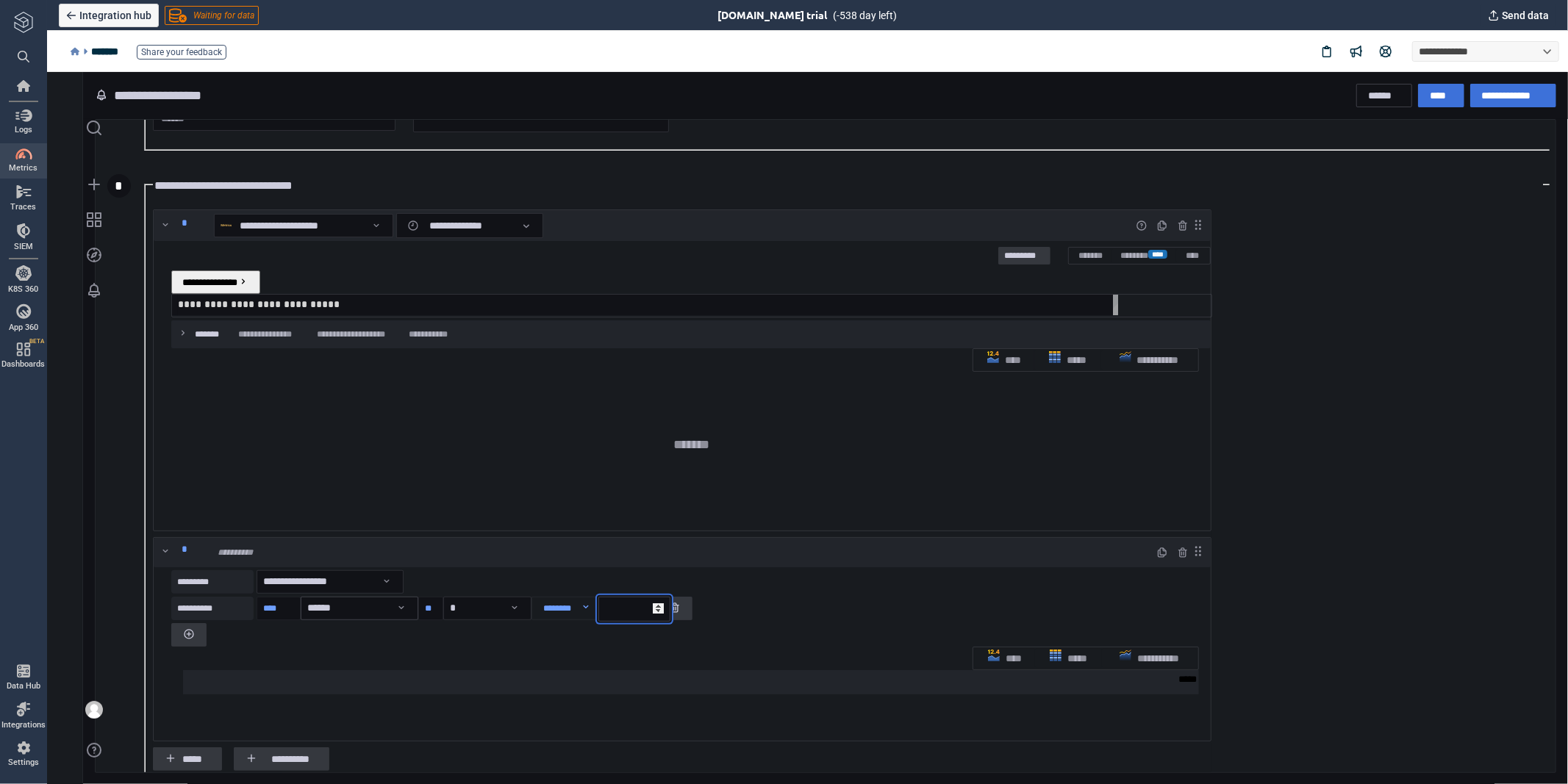 click on "*" at bounding box center (634, 608) 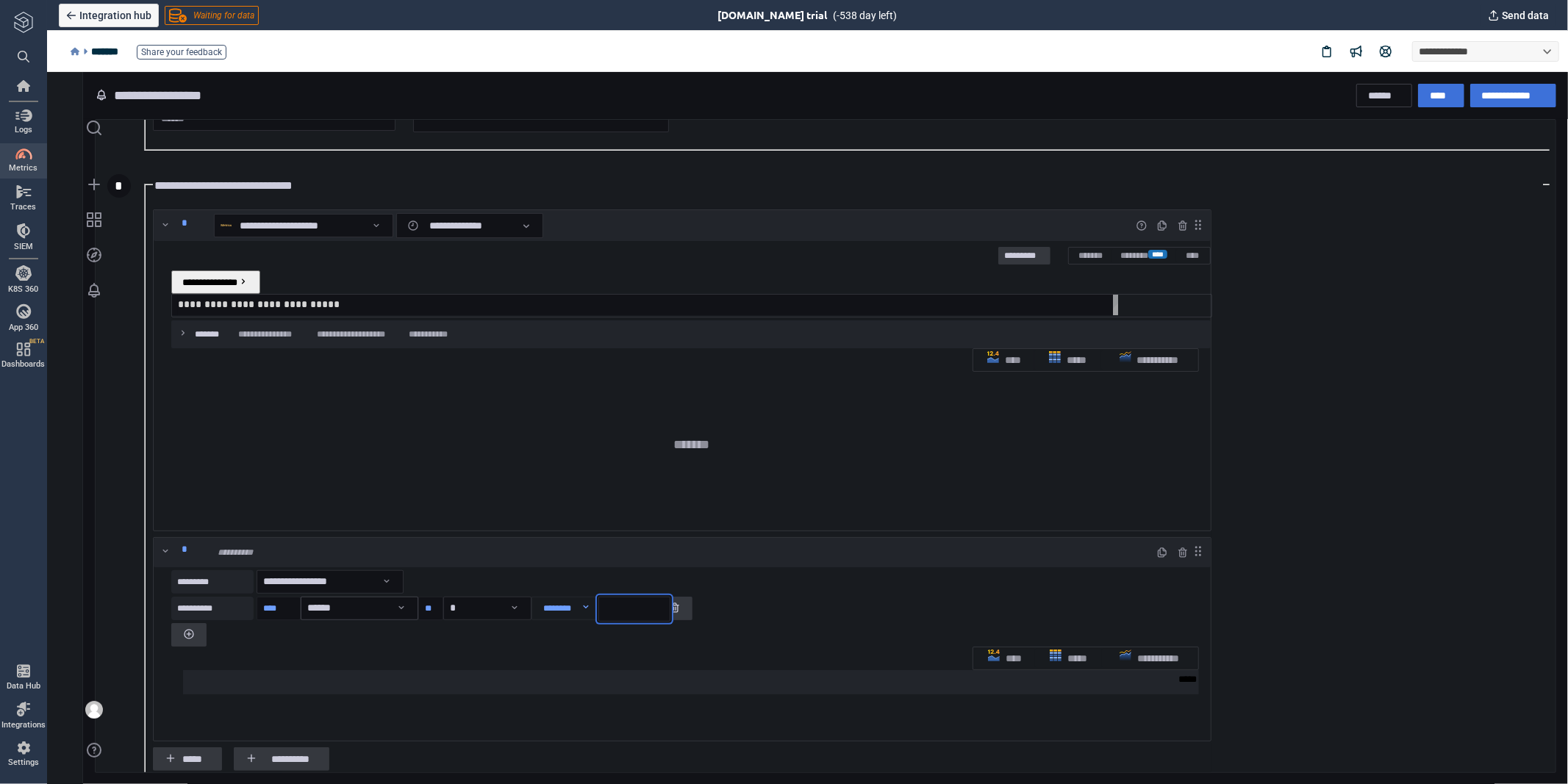 type on "*" 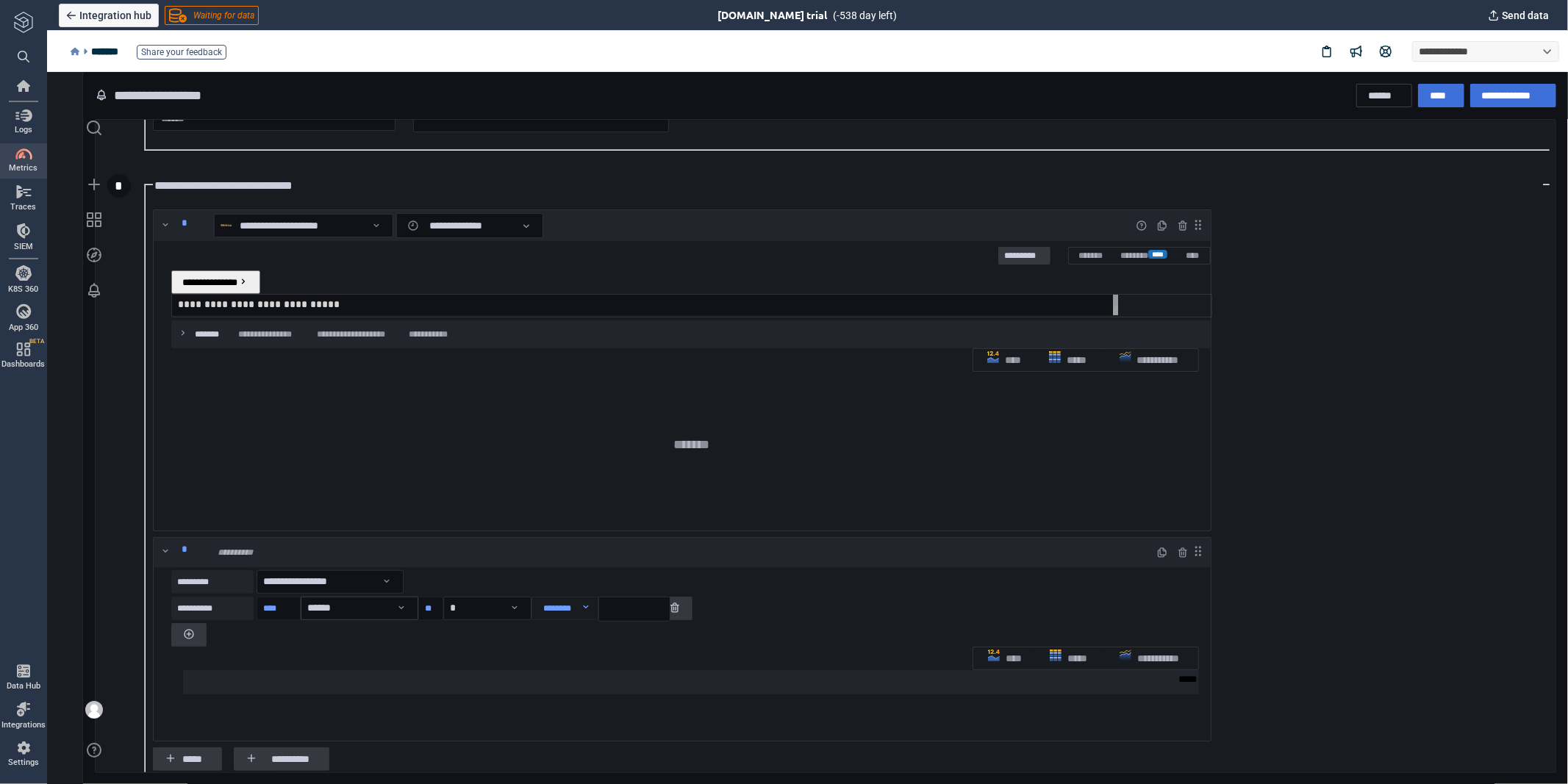 click on "**********" at bounding box center [647, 303] 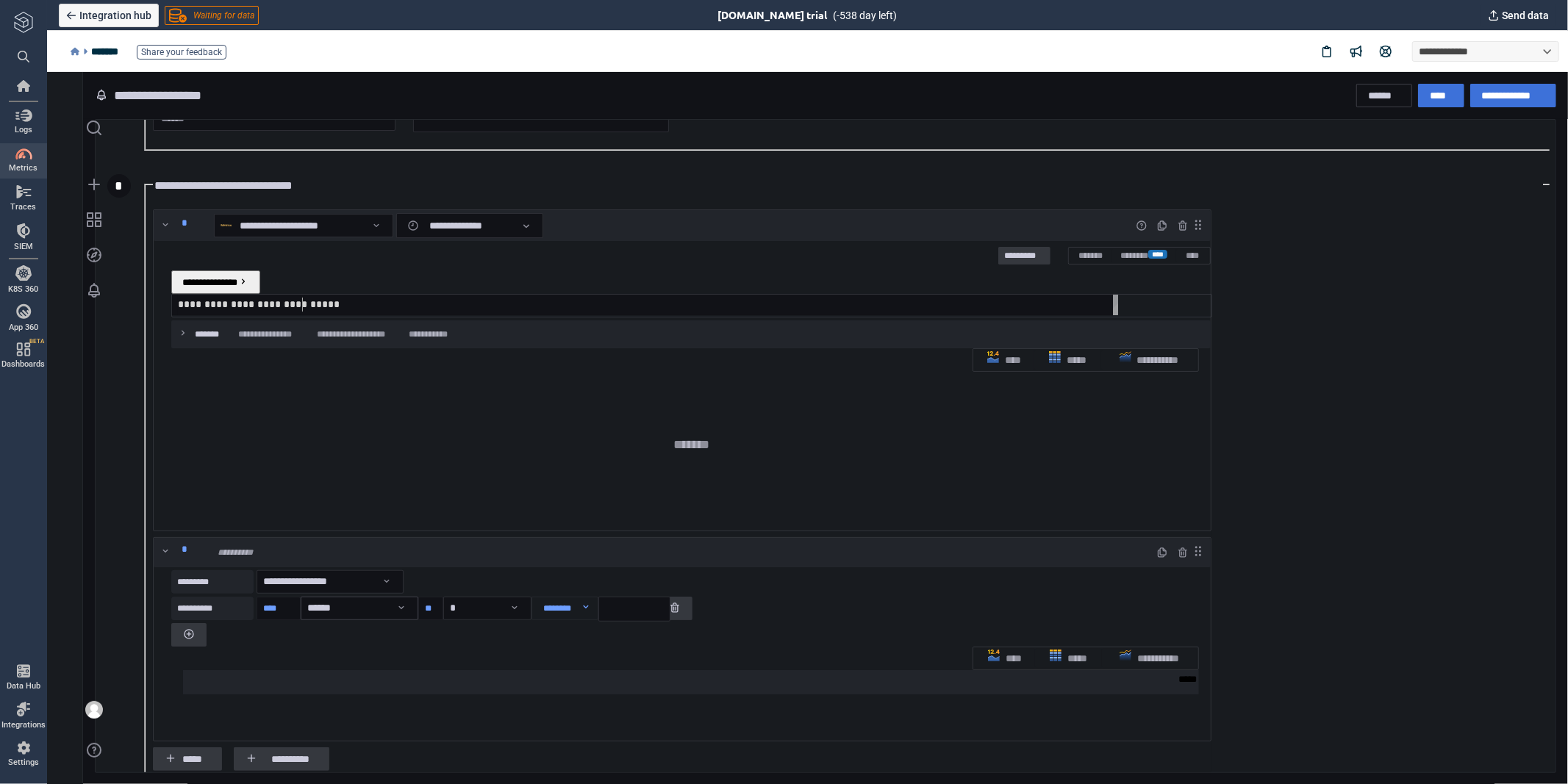 click on "**********" at bounding box center (258, 303) 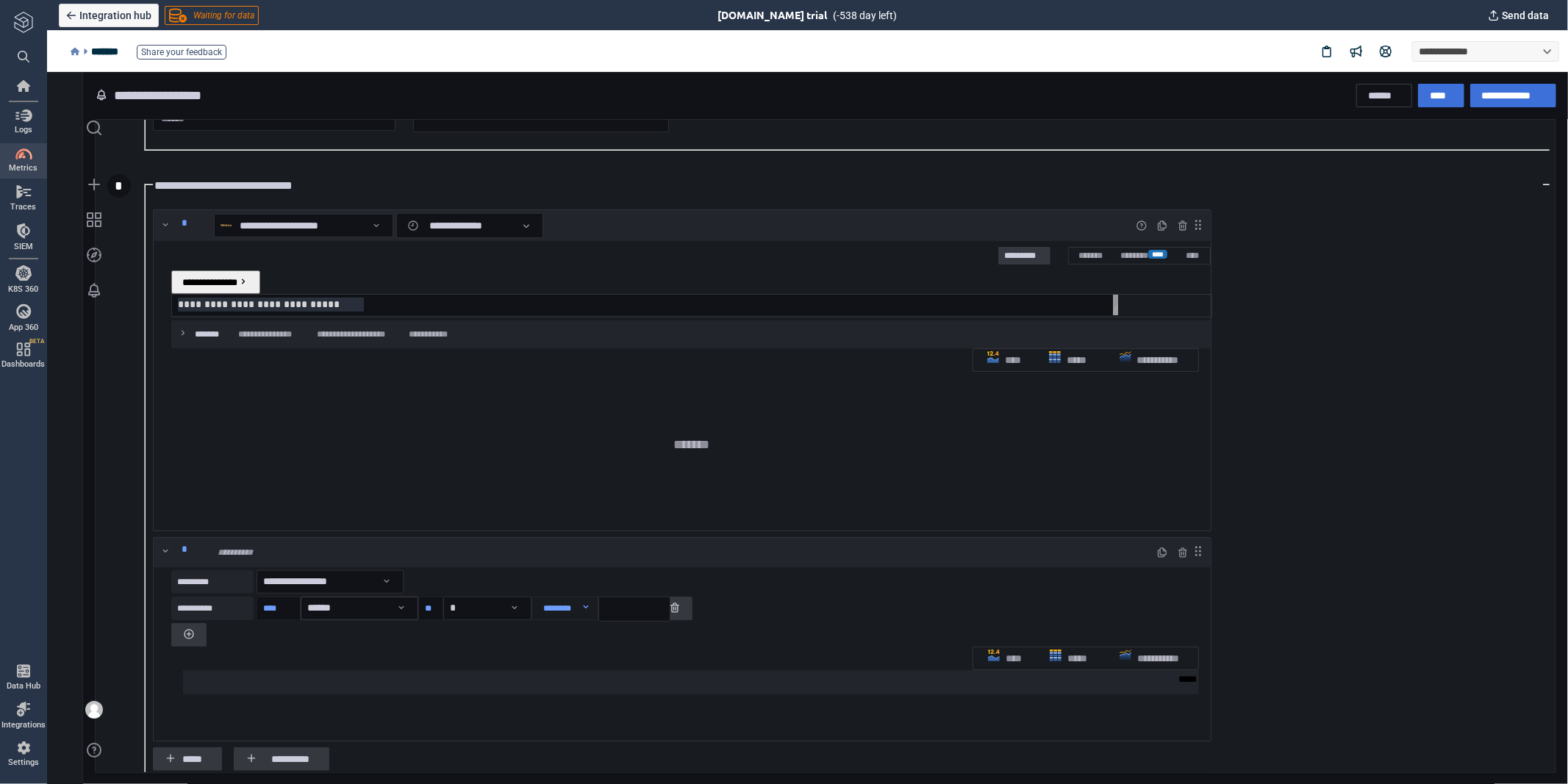 click on "**********" at bounding box center [258, 303] 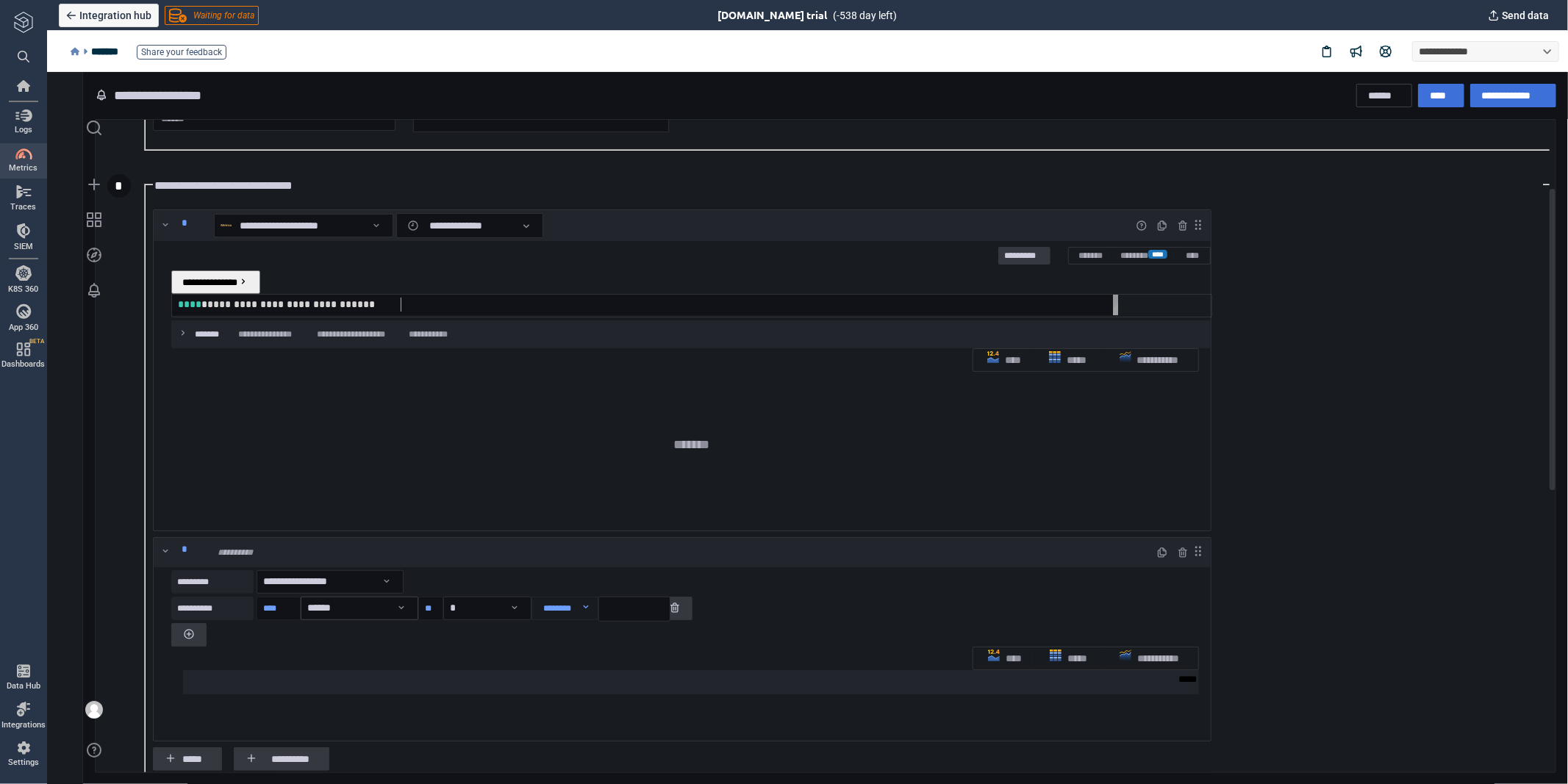 scroll, scrollTop: 0, scrollLeft: 221, axis: horizontal 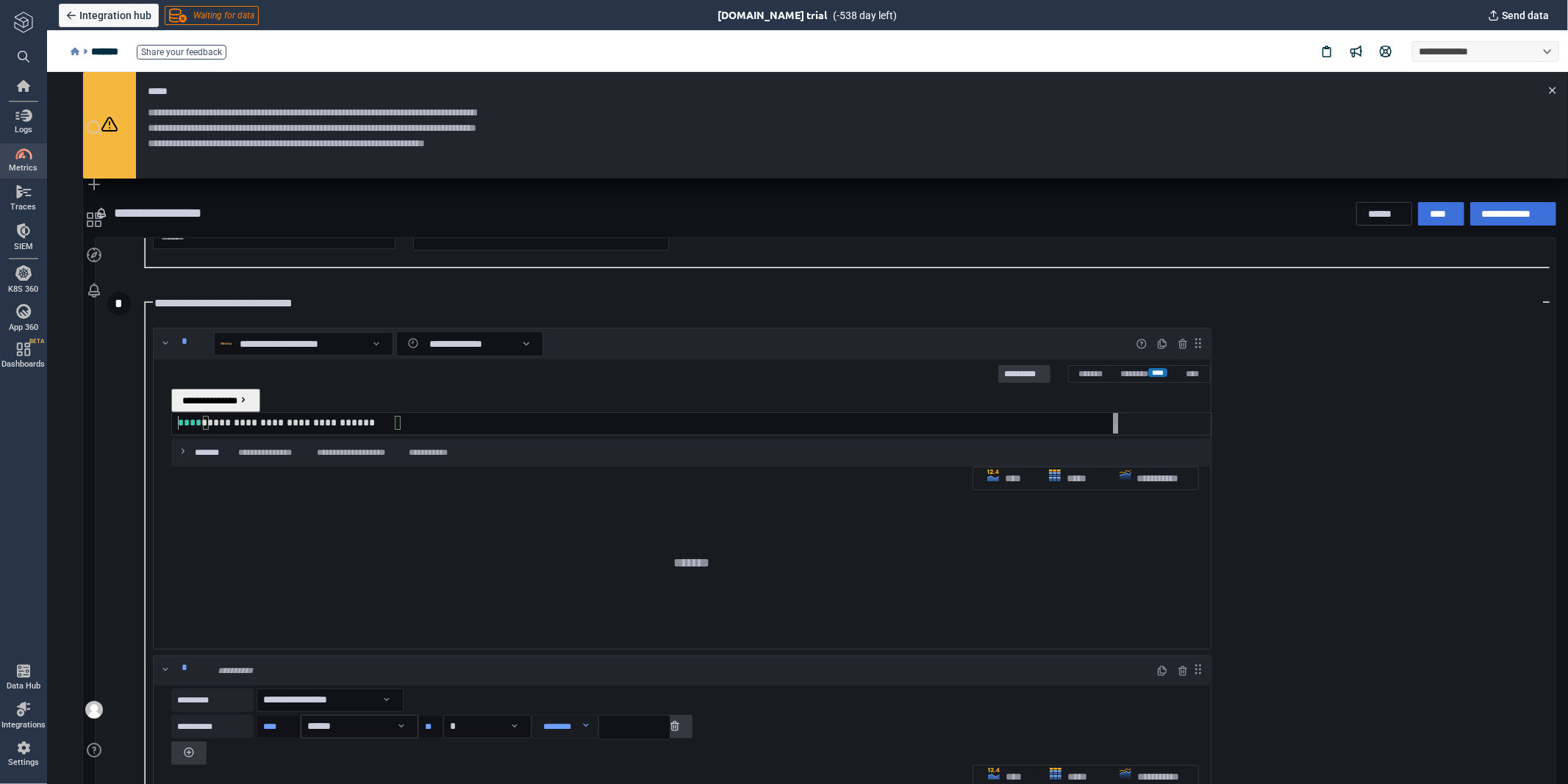 click at bounding box center (177, 422) 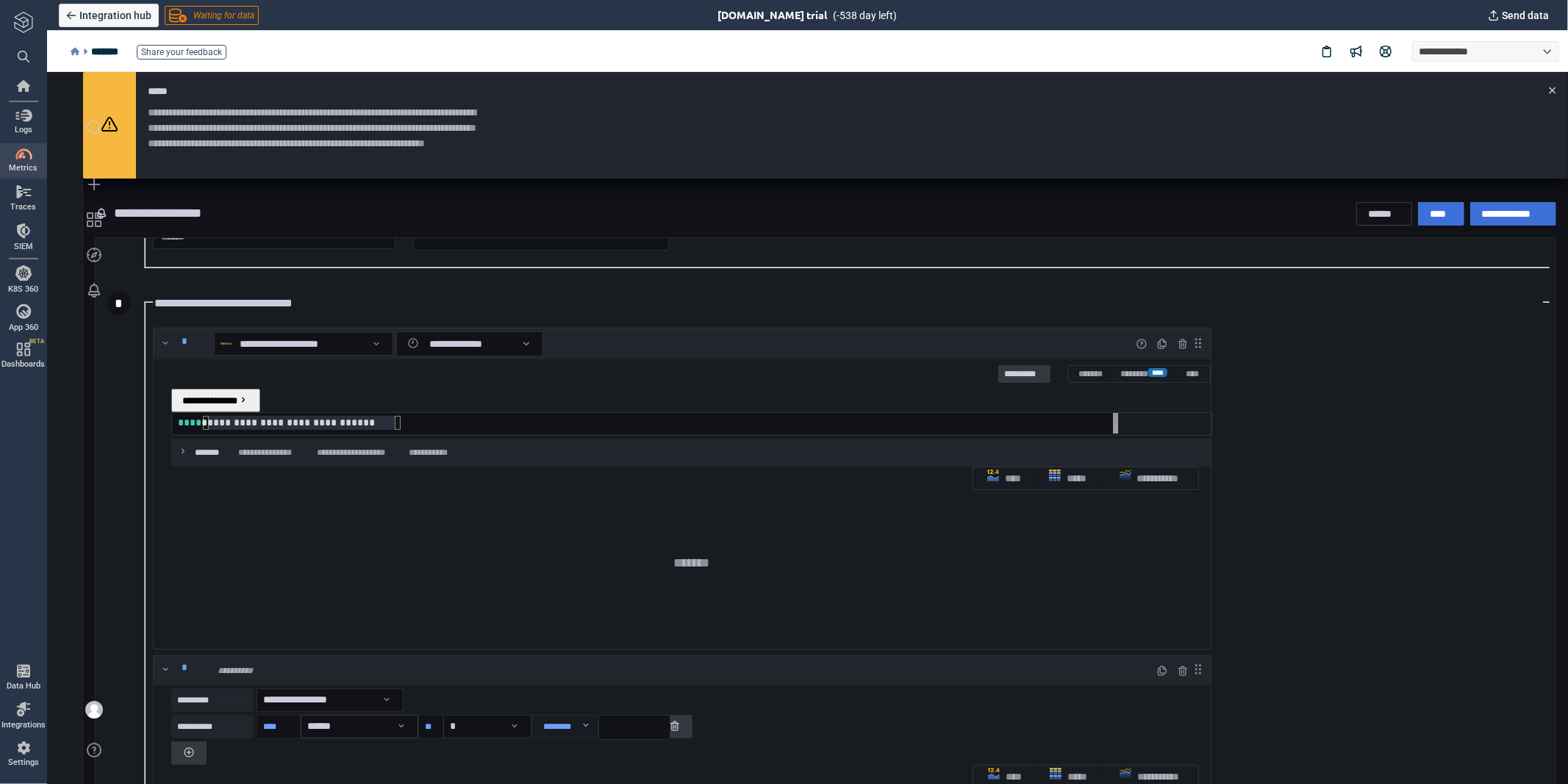click on "**********" at bounding box center (367735, 367797) 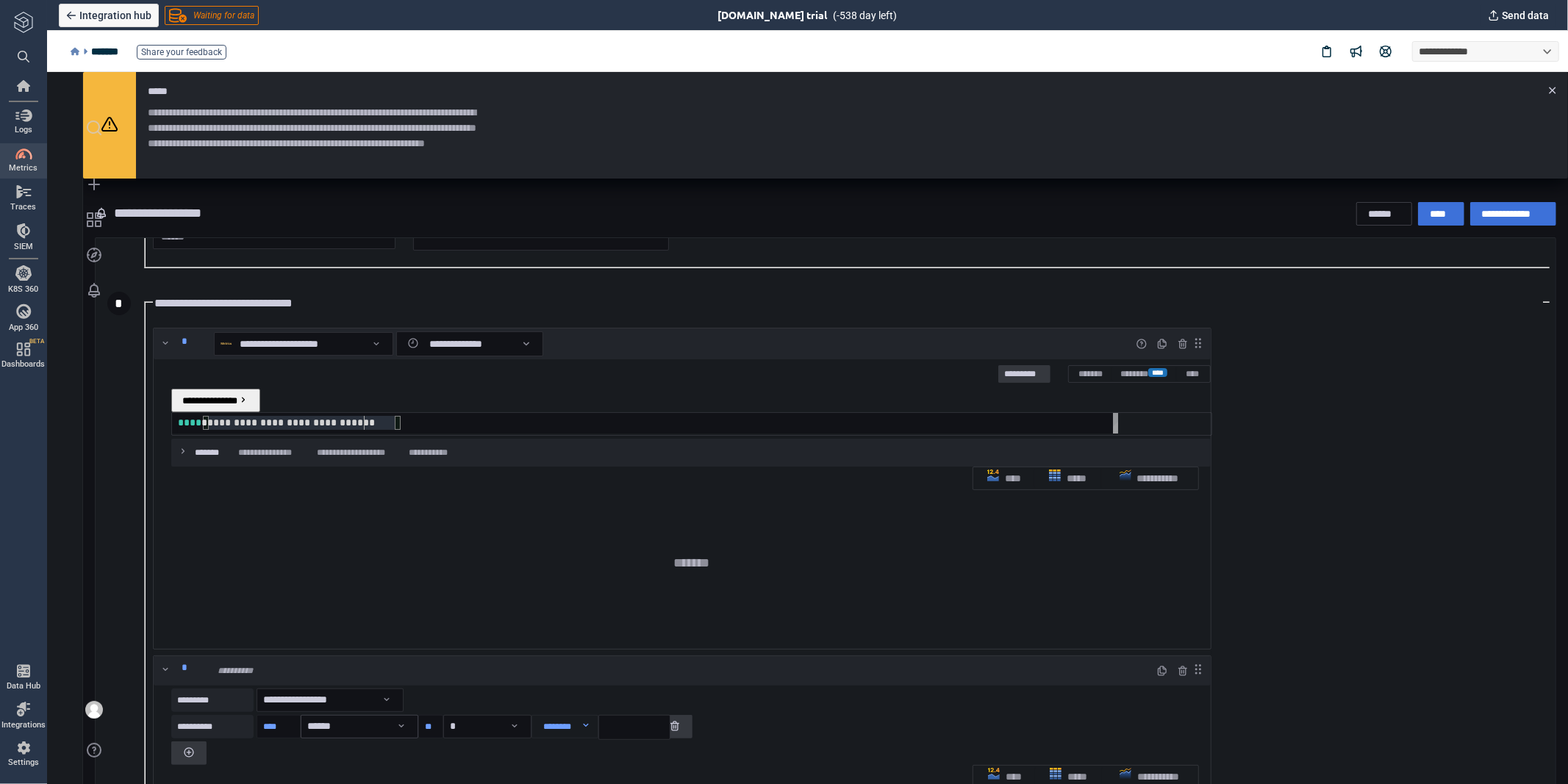 click on "**********" at bounding box center (367735, 367797) 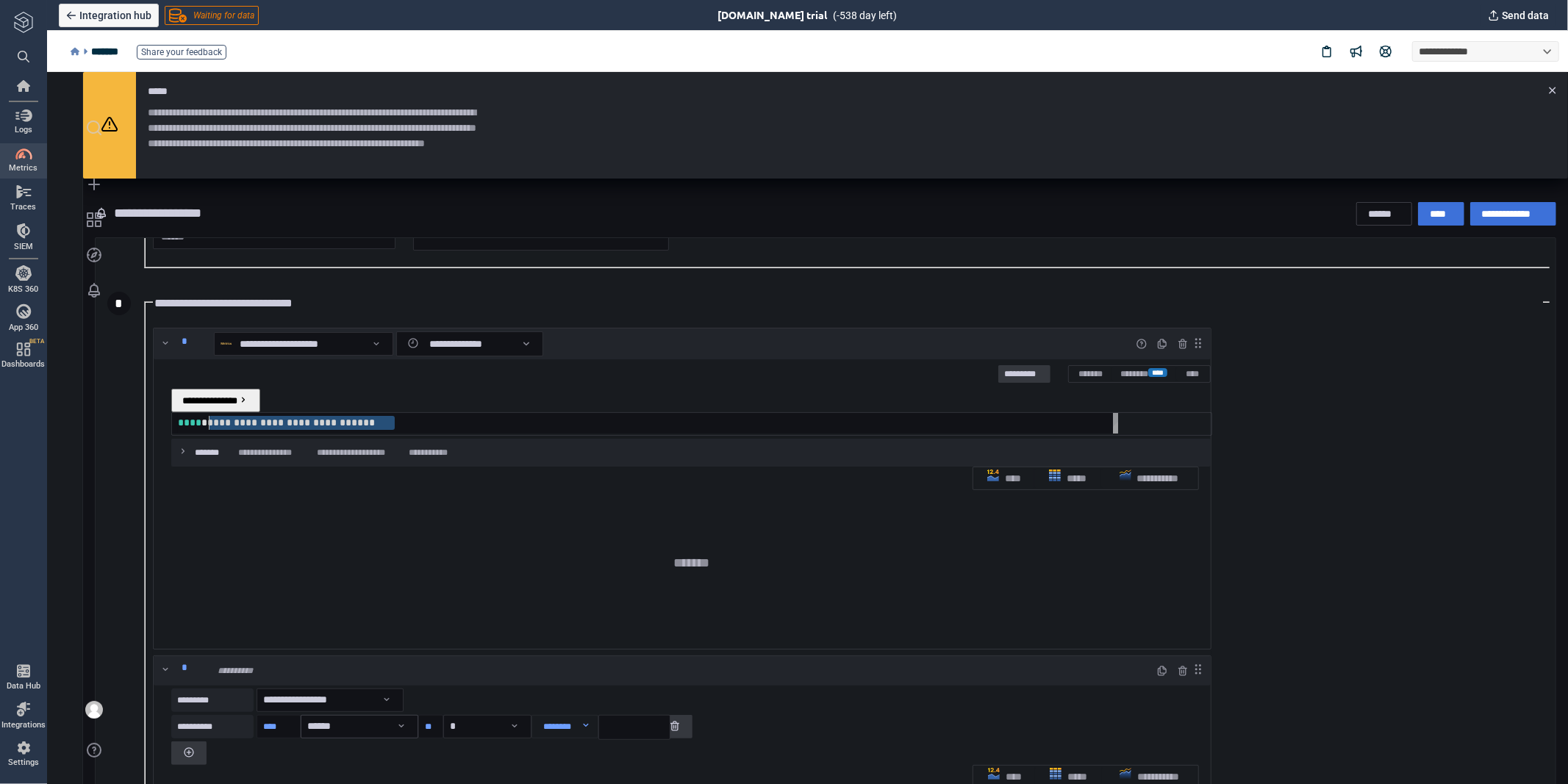 drag, startPoint x: 476, startPoint y: 267, endPoint x: 290, endPoint y: 265, distance: 186.0108 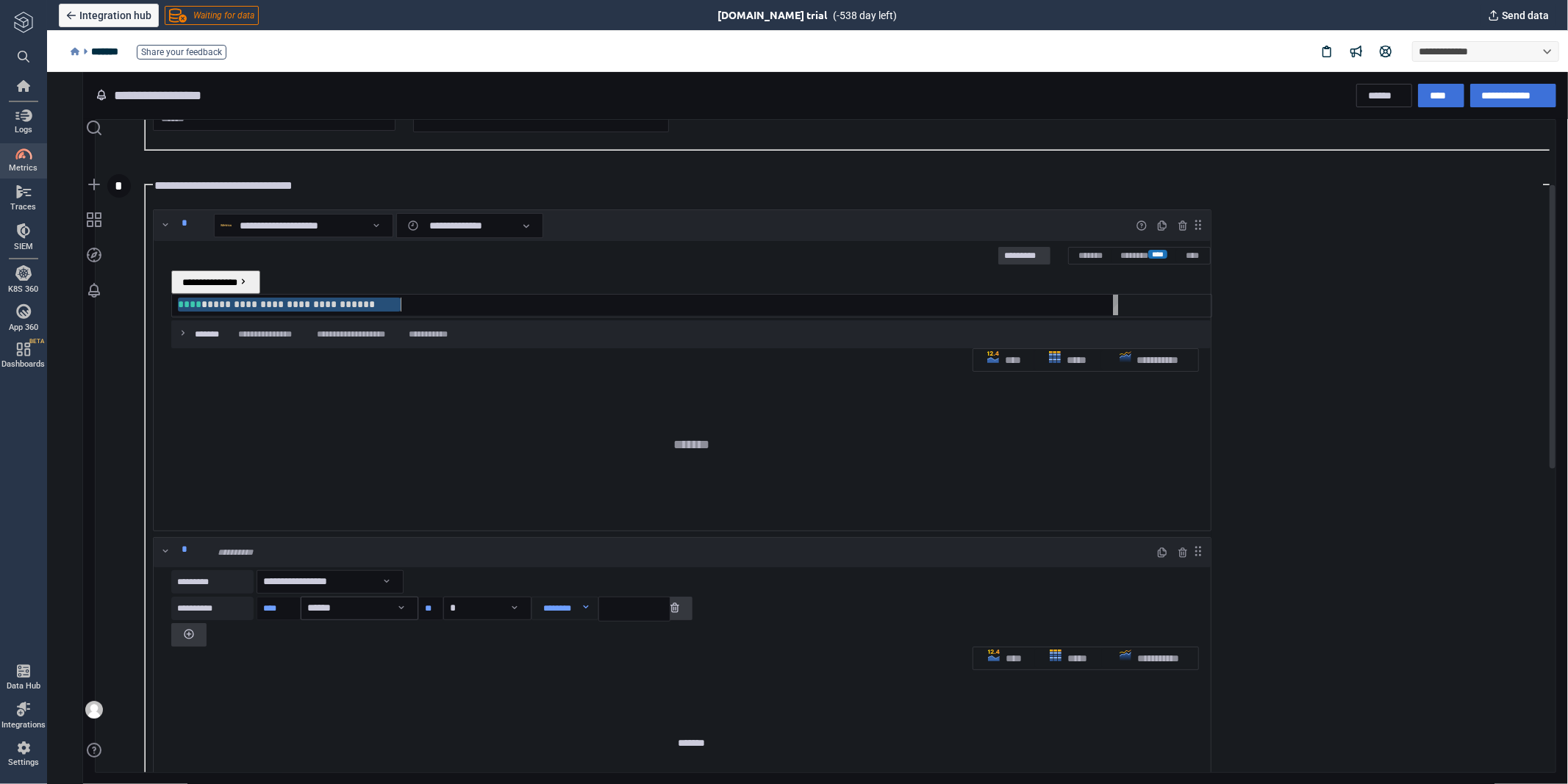 paste on "****" 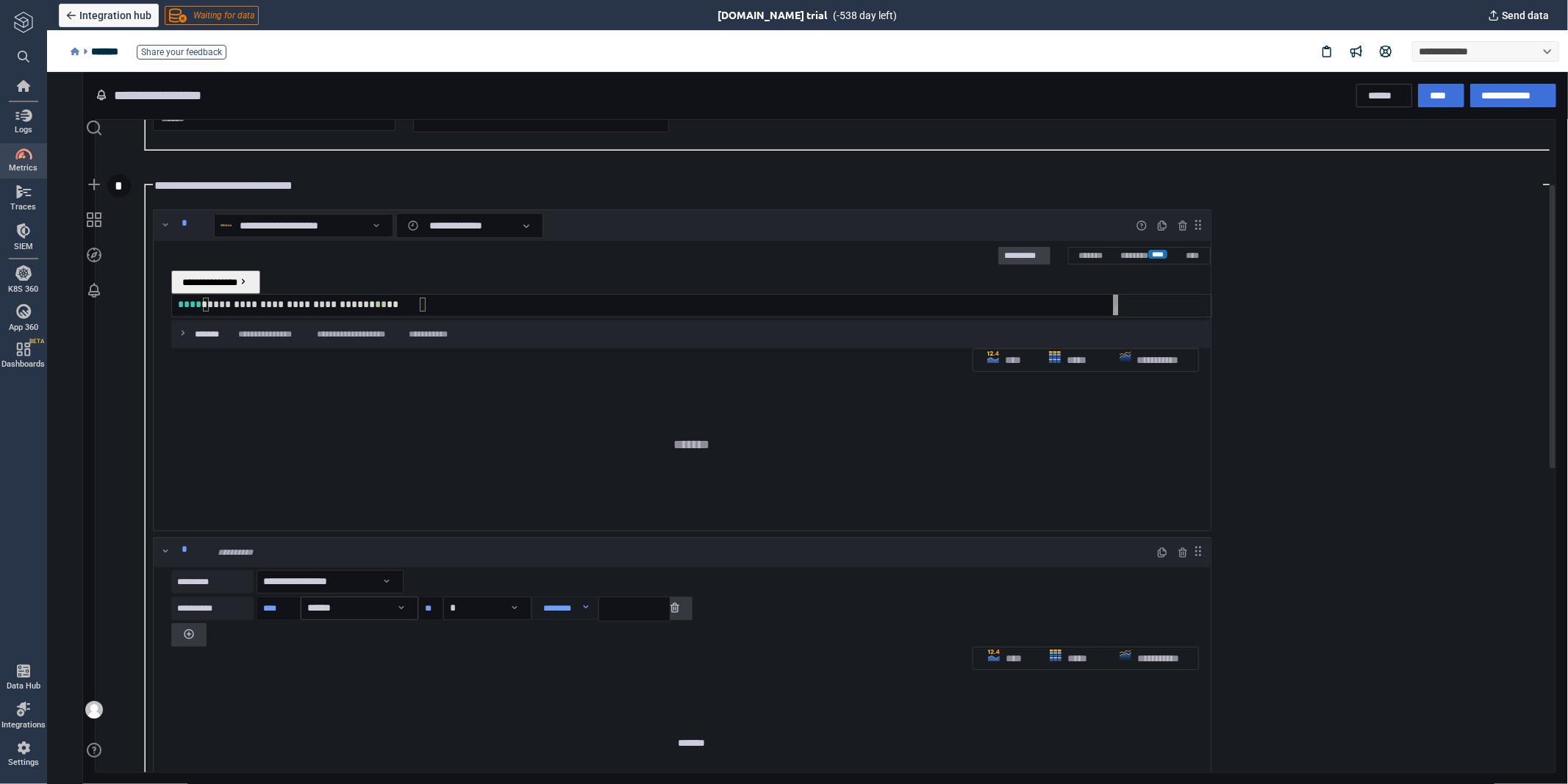 click on "*********" at bounding box center [1023, 255] 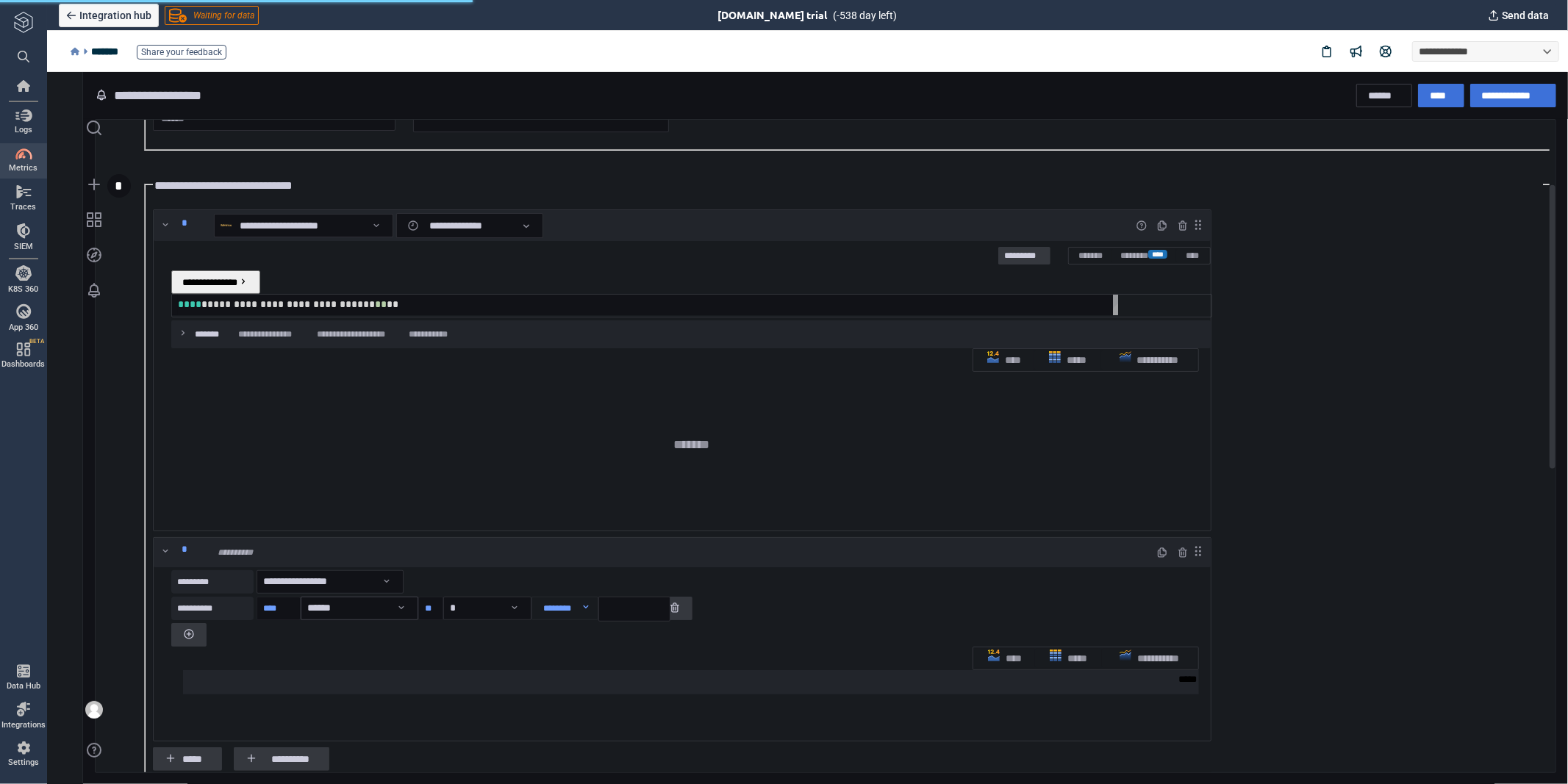 scroll, scrollTop: 76, scrollLeft: 1034, axis: both 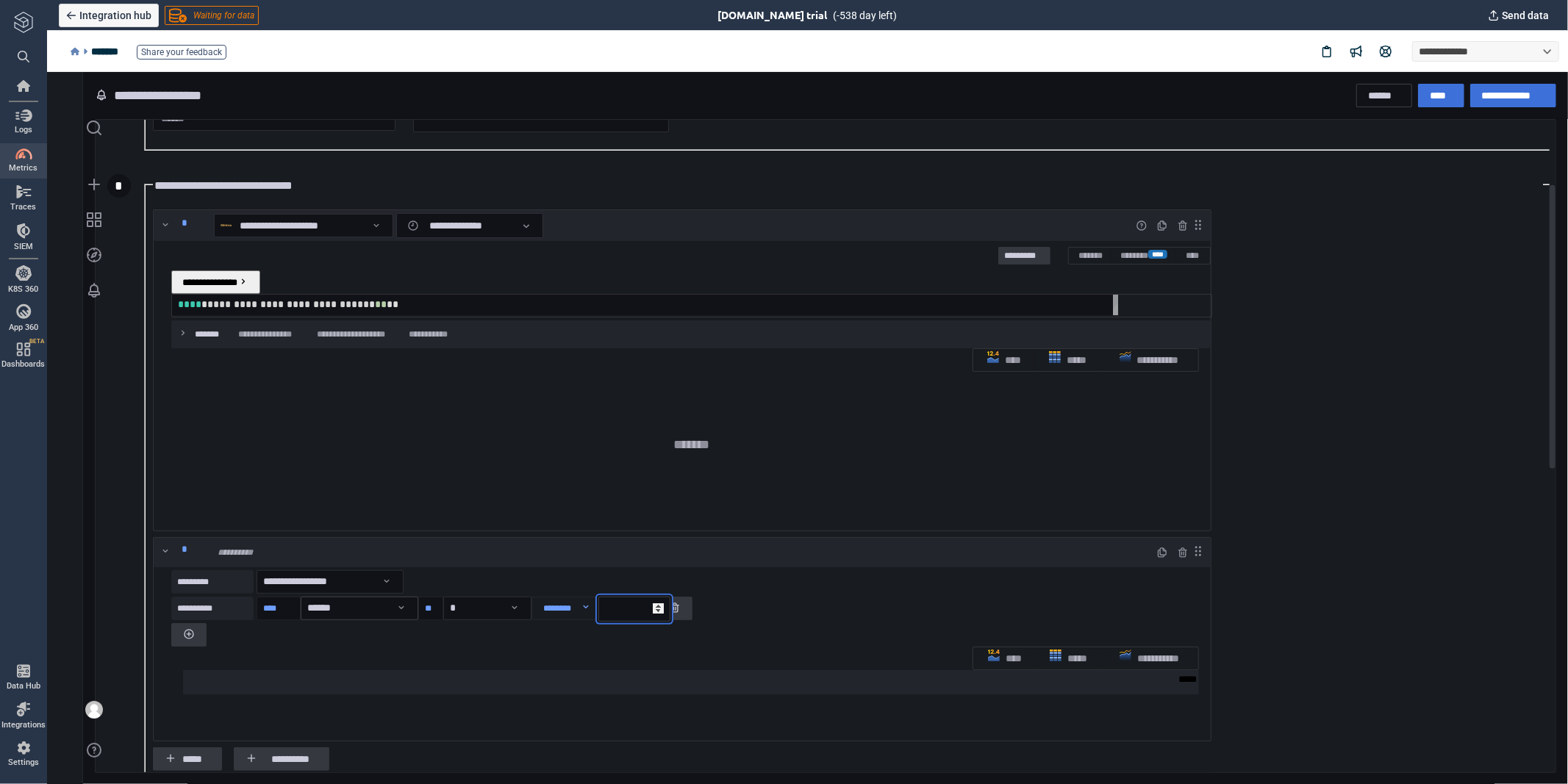 click on "*" at bounding box center (634, 608) 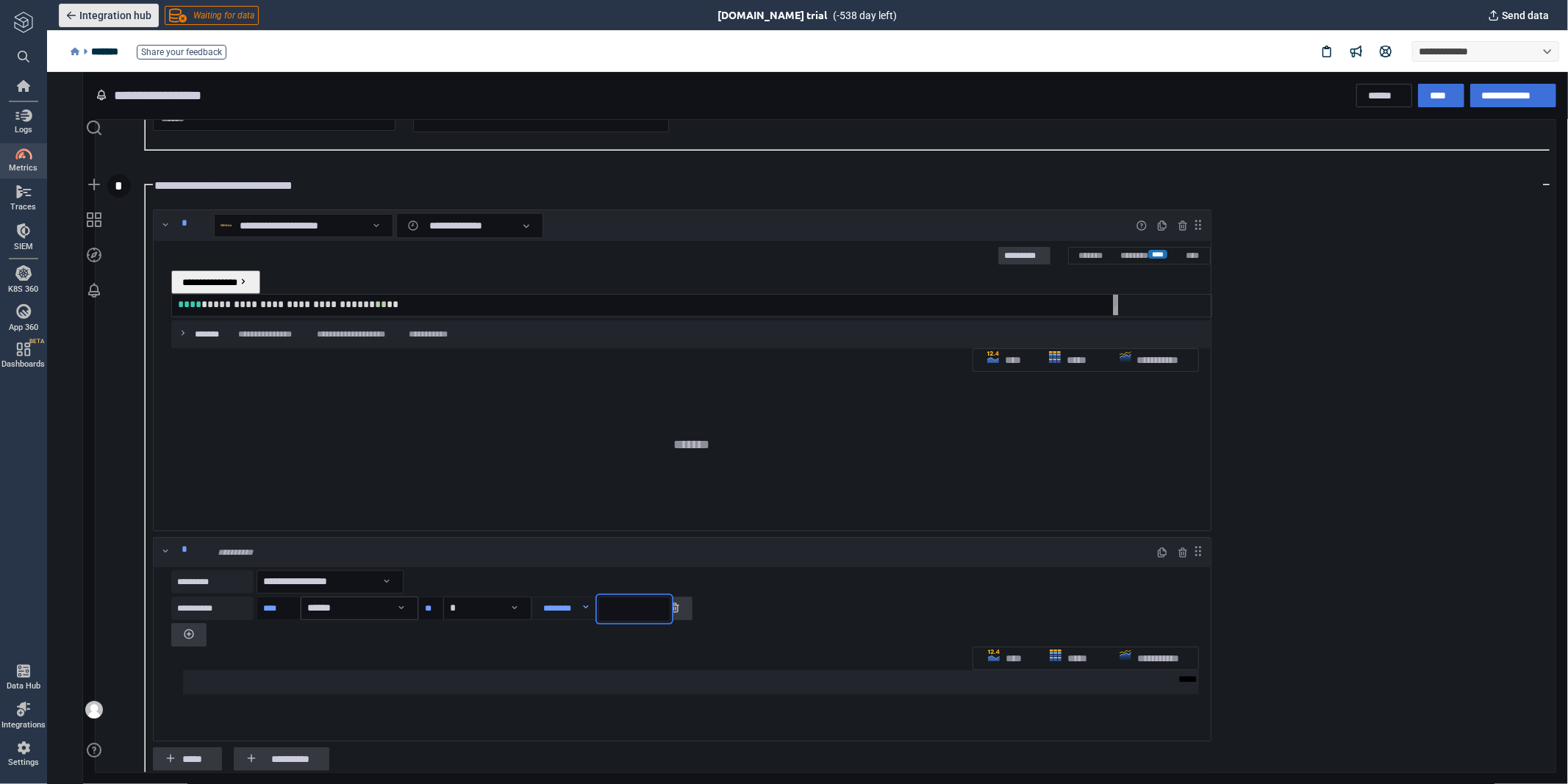 type on "*" 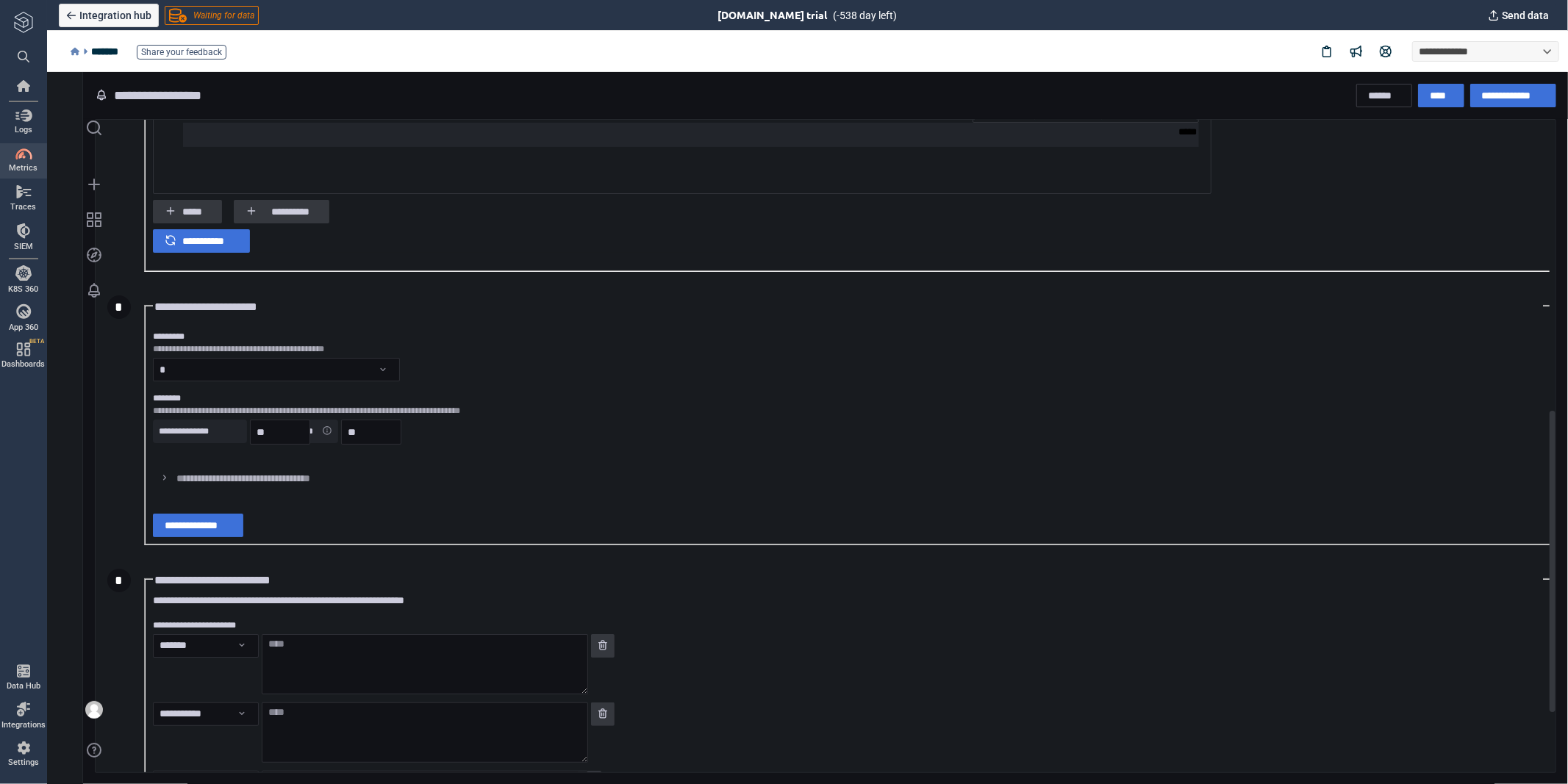 scroll, scrollTop: 735, scrollLeft: 0, axis: vertical 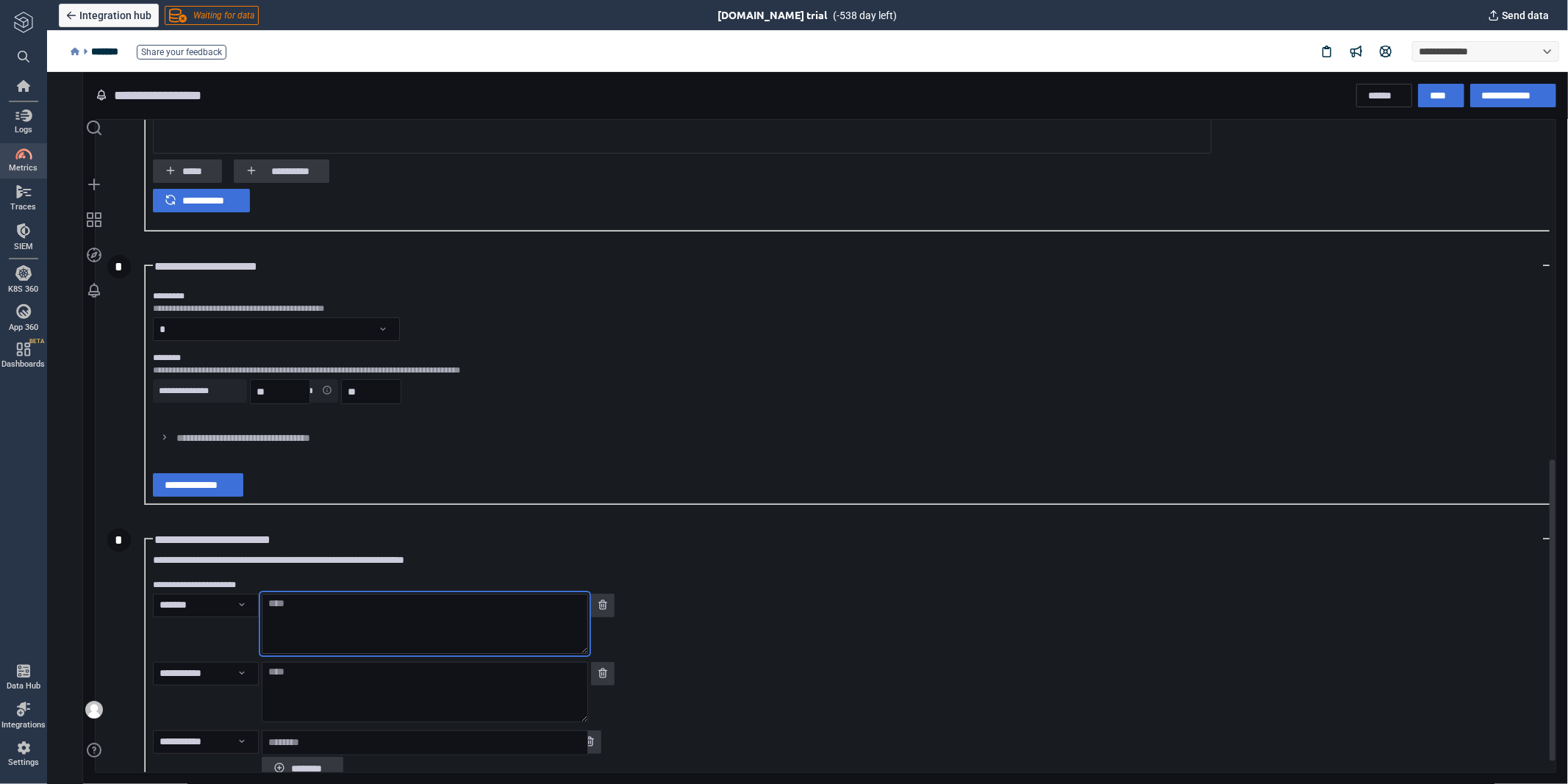 click at bounding box center [424, 623] 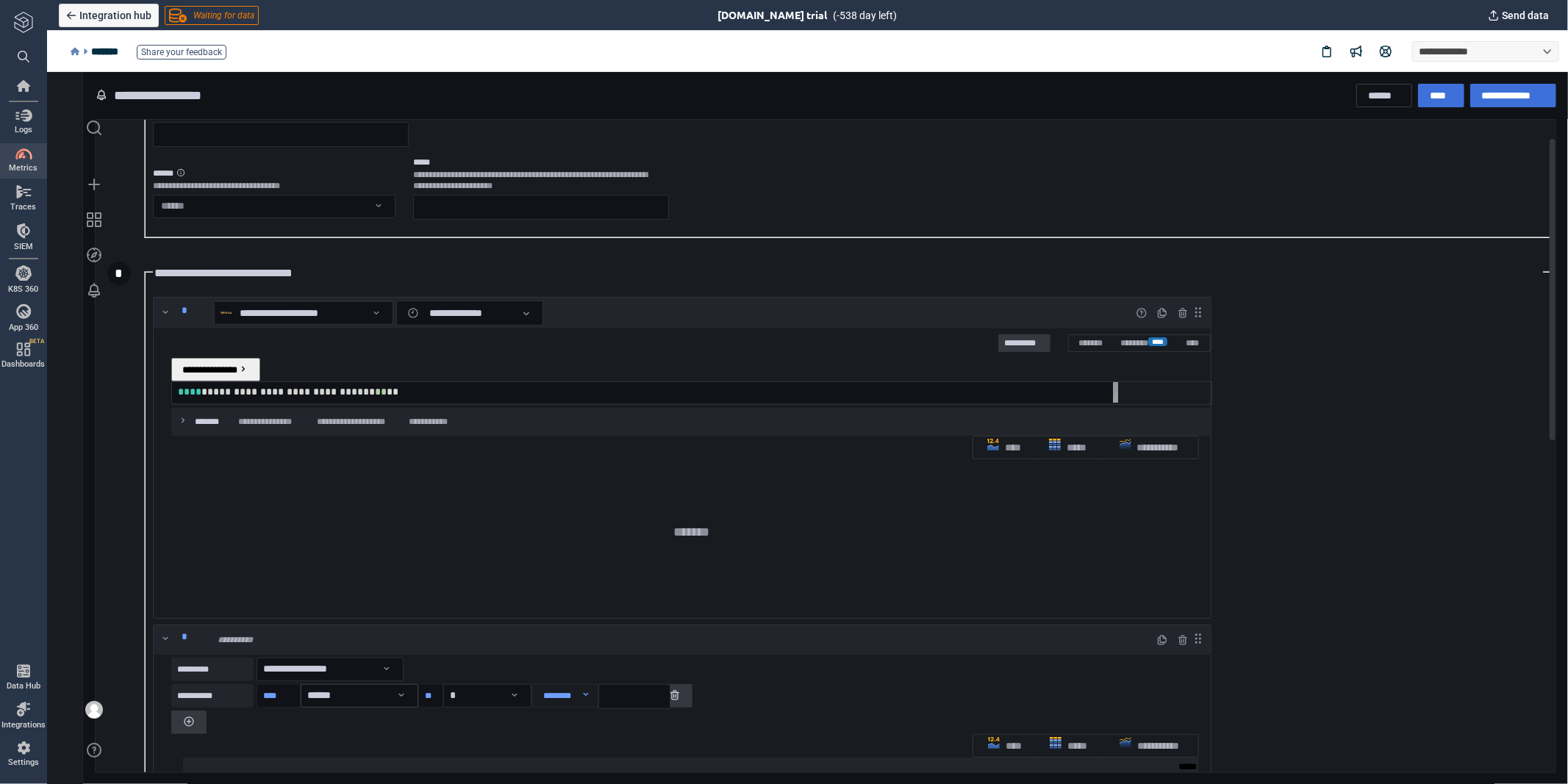 scroll, scrollTop: 0, scrollLeft: 0, axis: both 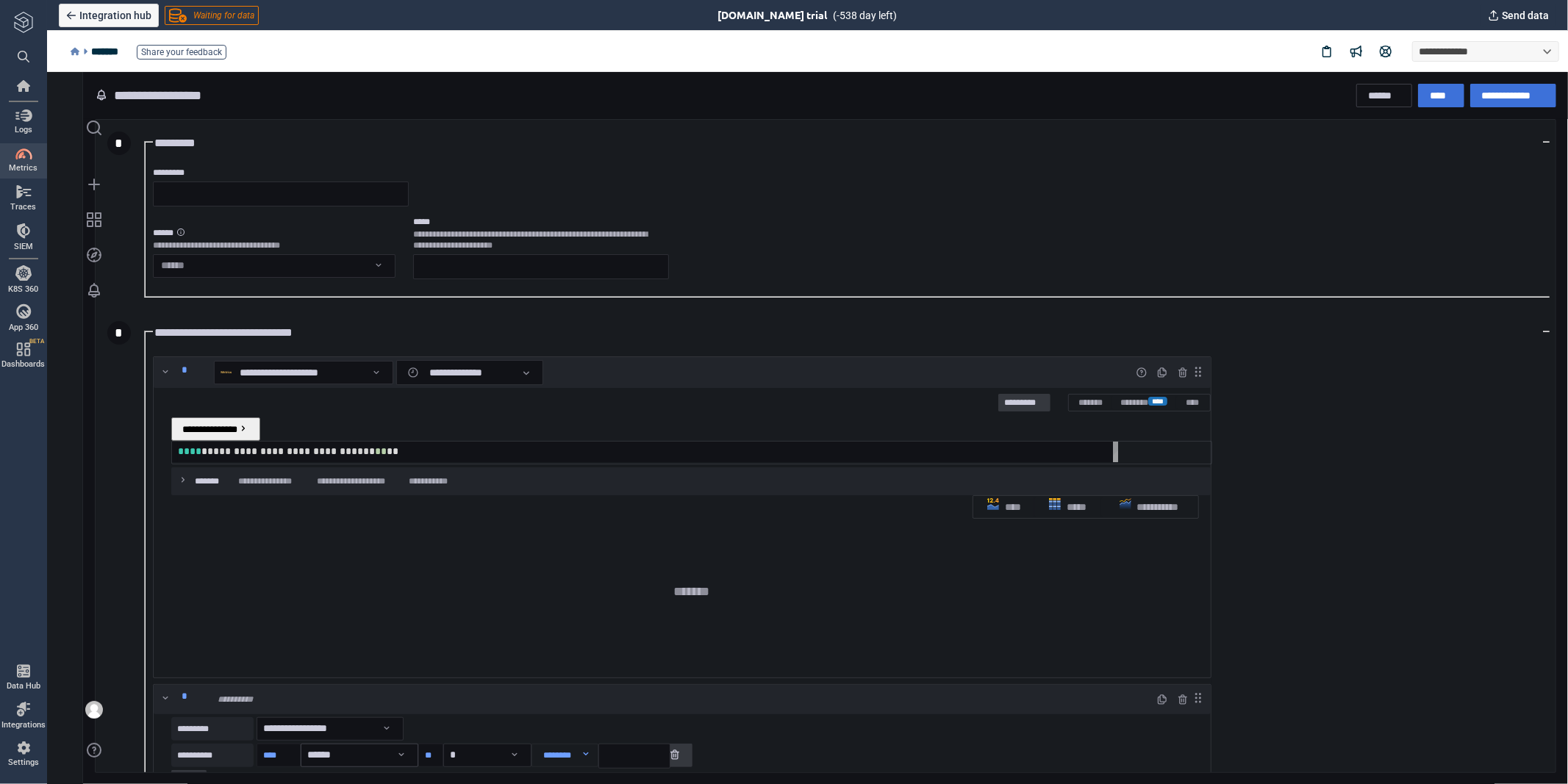 type on "**********" 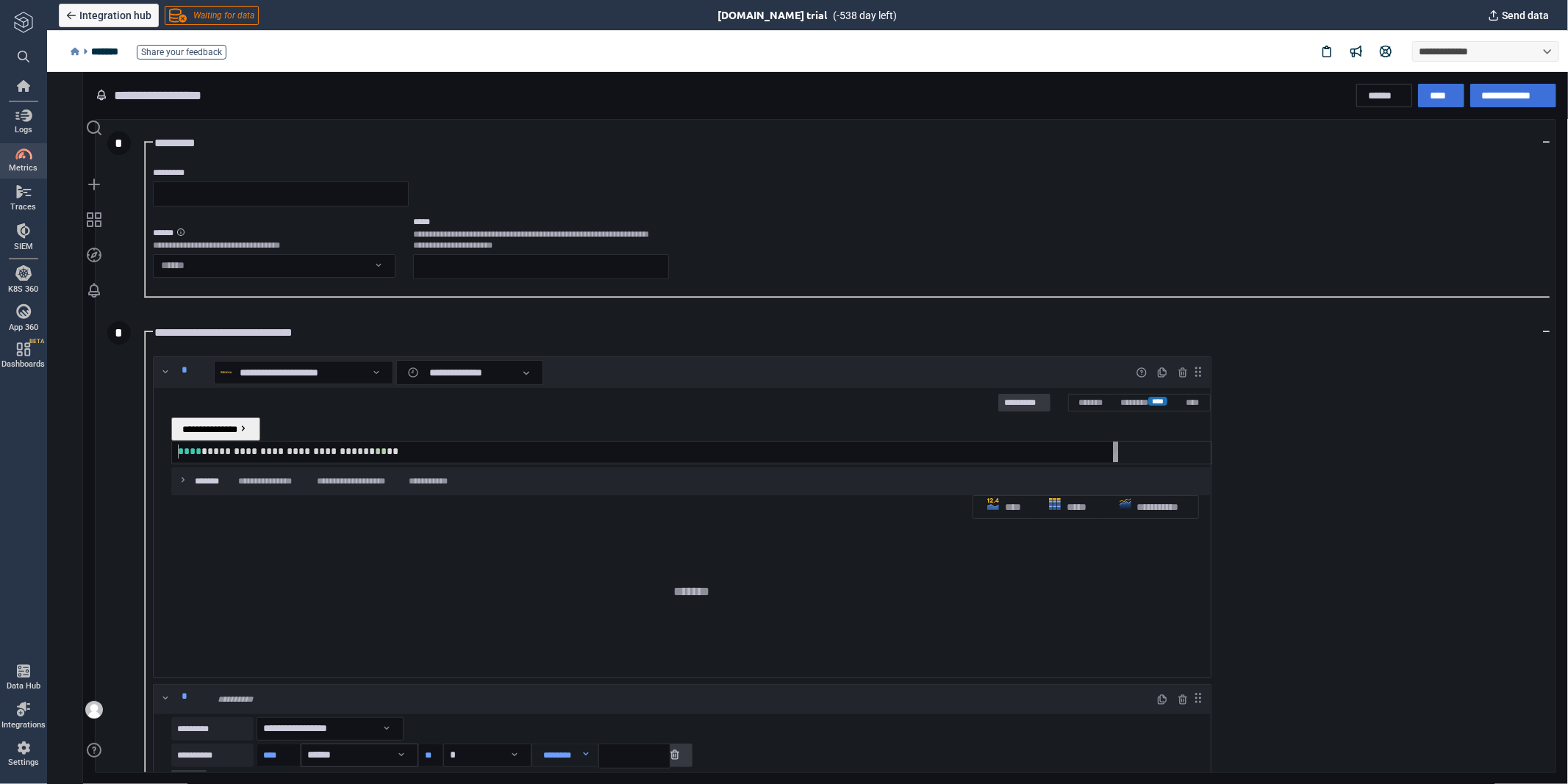 click on "**********" at bounding box center (287, 450) 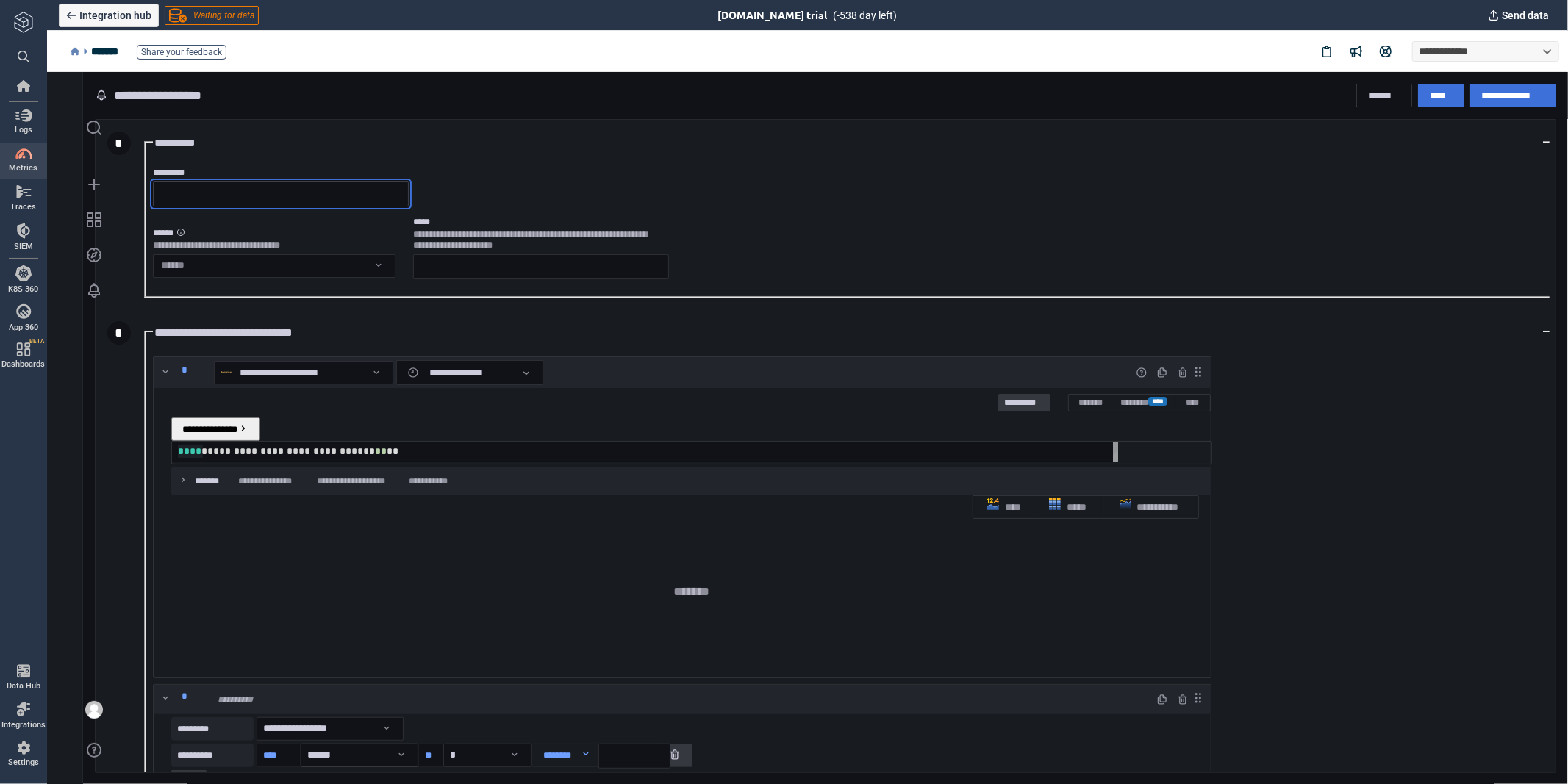 click on "*********" at bounding box center (280, 193) 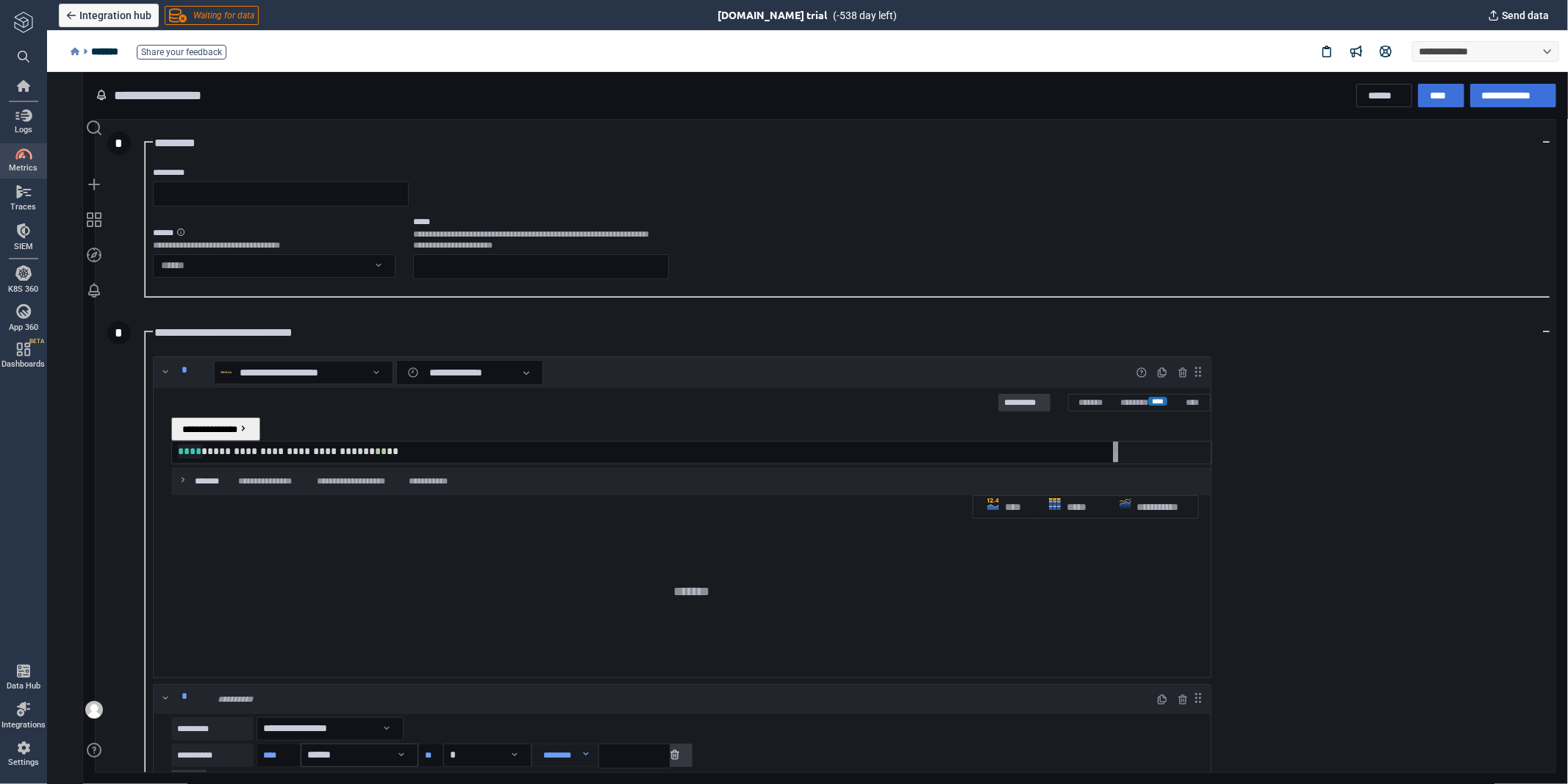 scroll, scrollTop: 0, scrollLeft: 0, axis: both 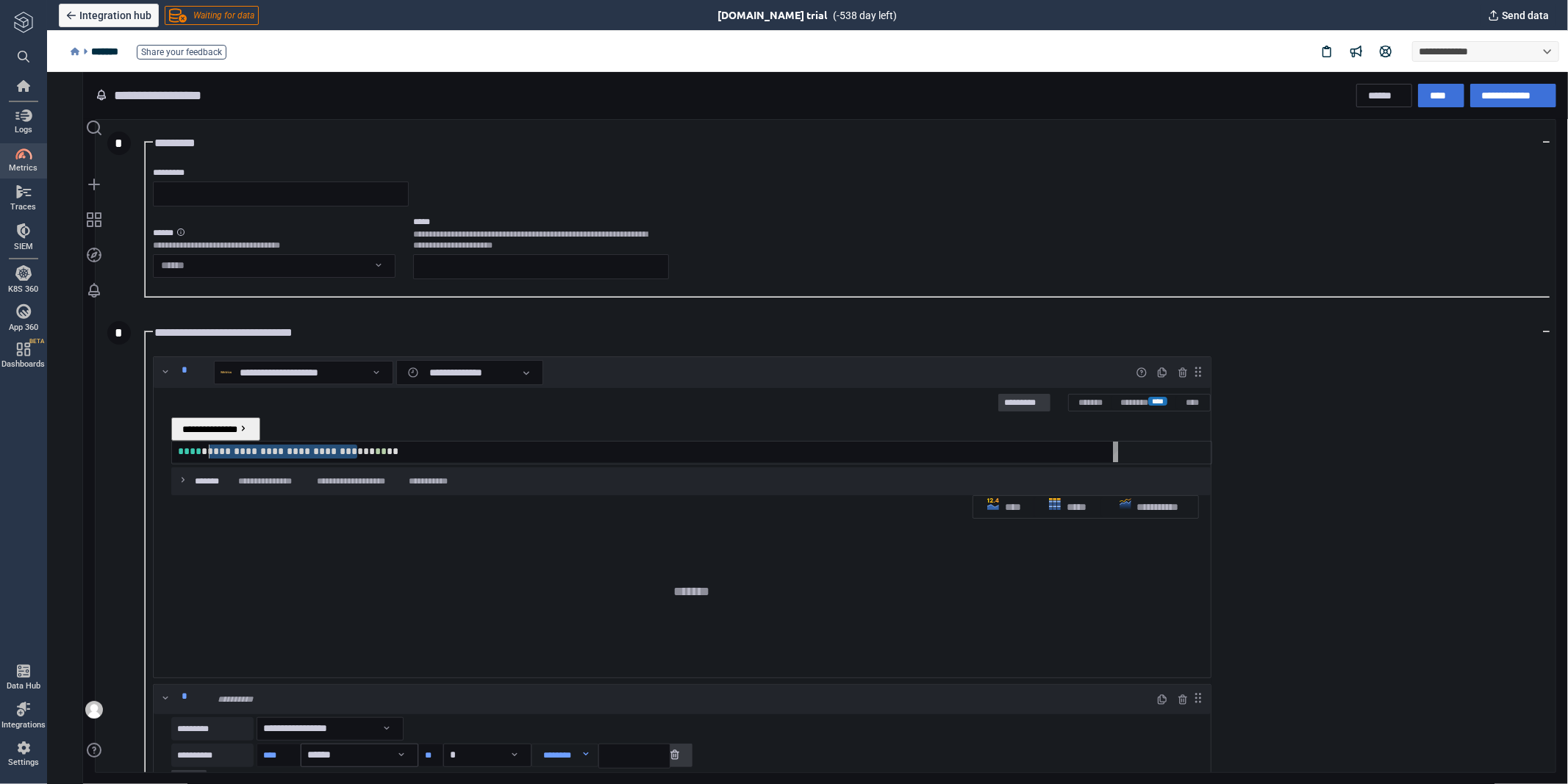 drag, startPoint x: 439, startPoint y: 410, endPoint x: 286, endPoint y: 407, distance: 153.02941 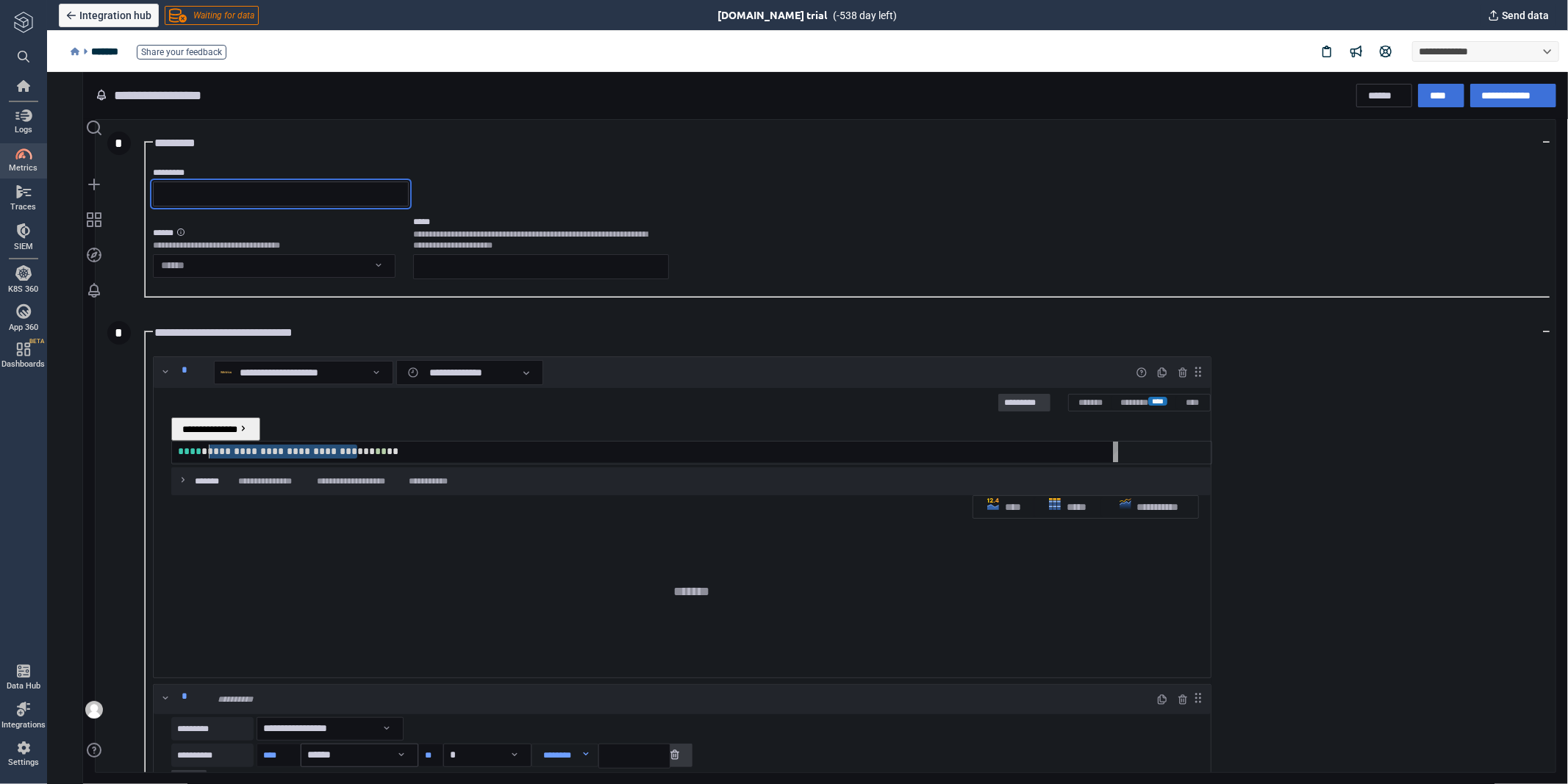 click on "*********" at bounding box center [280, 193] 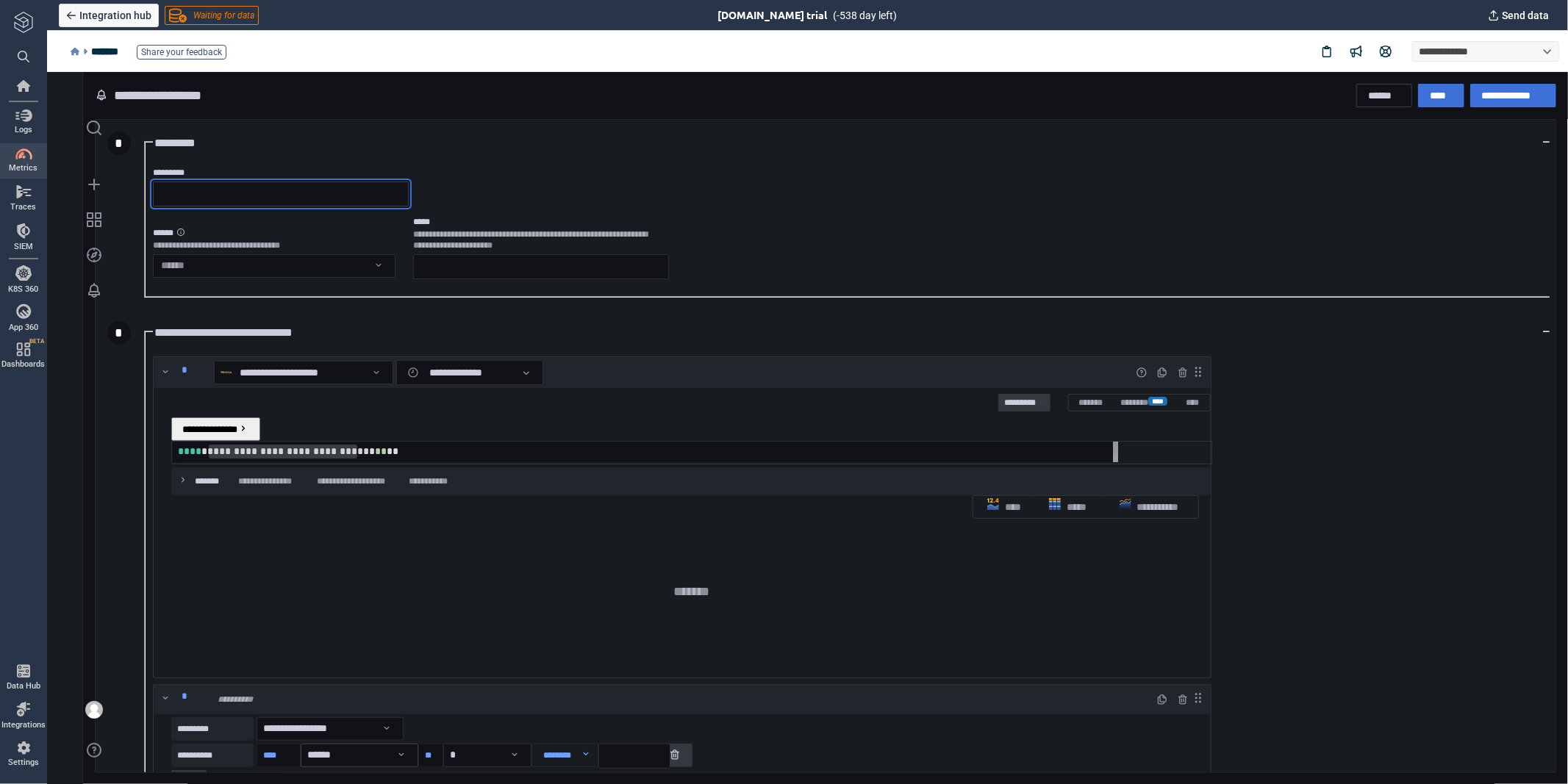 paste on "**********" 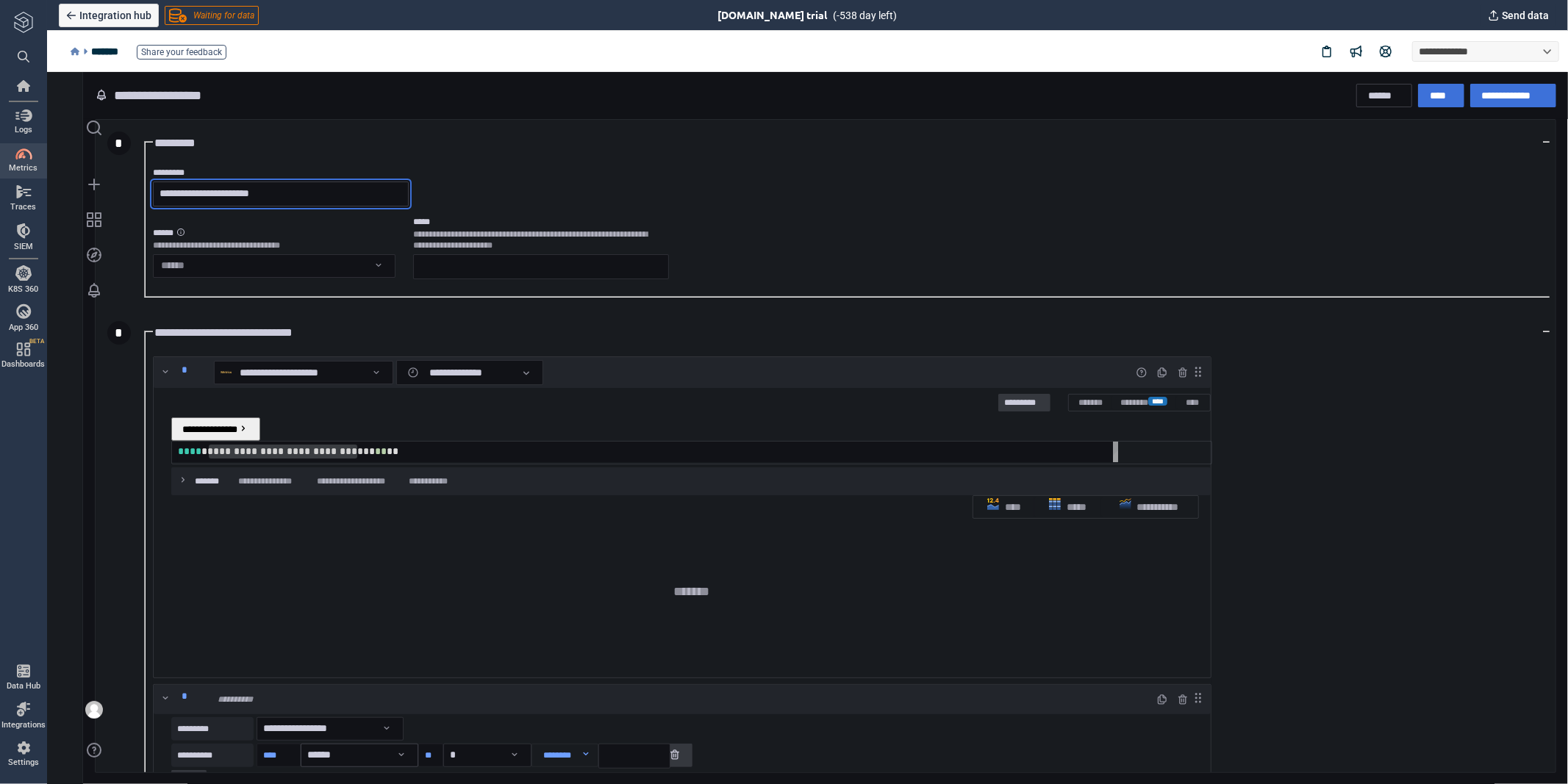 click on "**********" at bounding box center [280, 193] 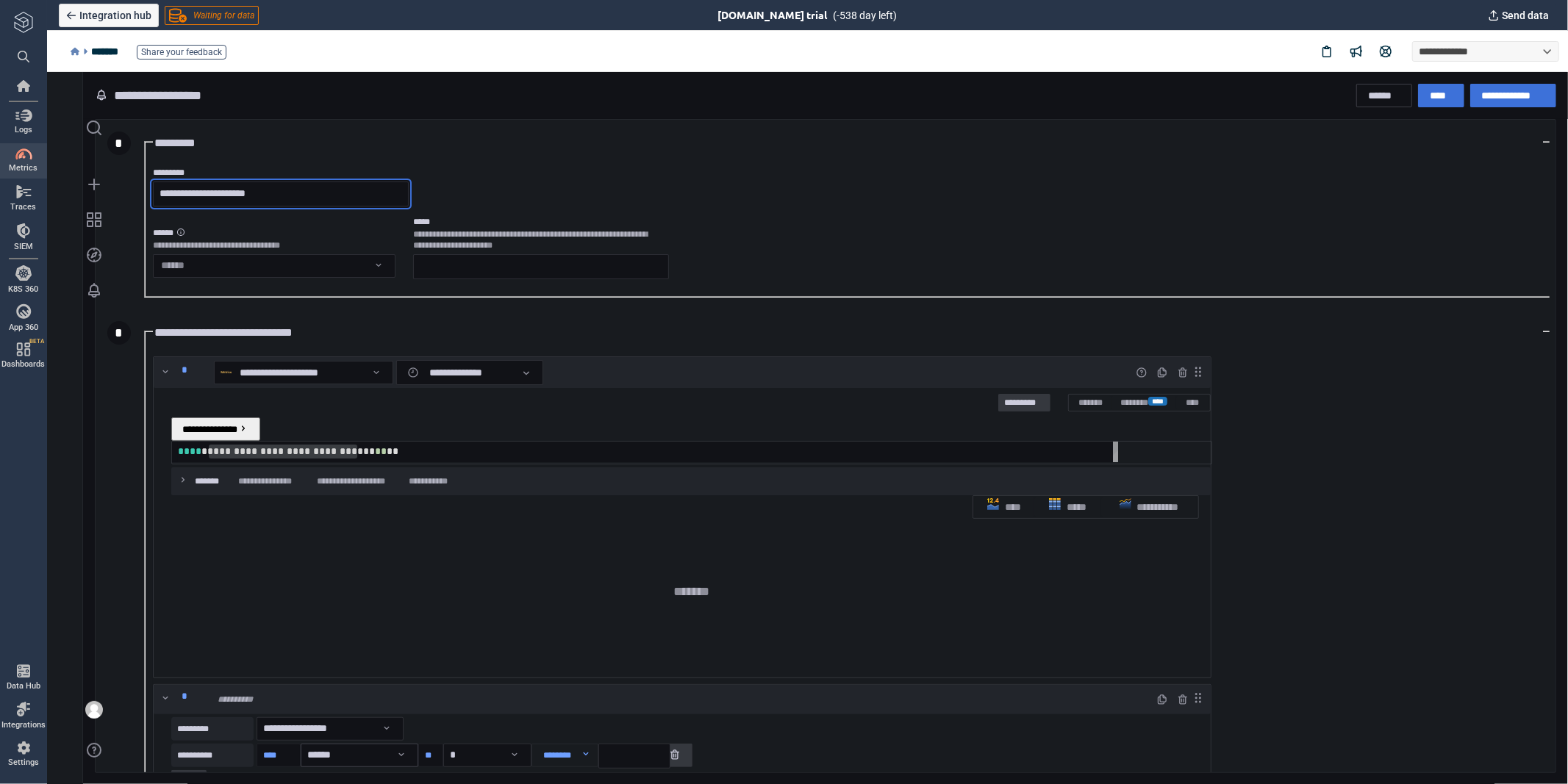 type on "**********" 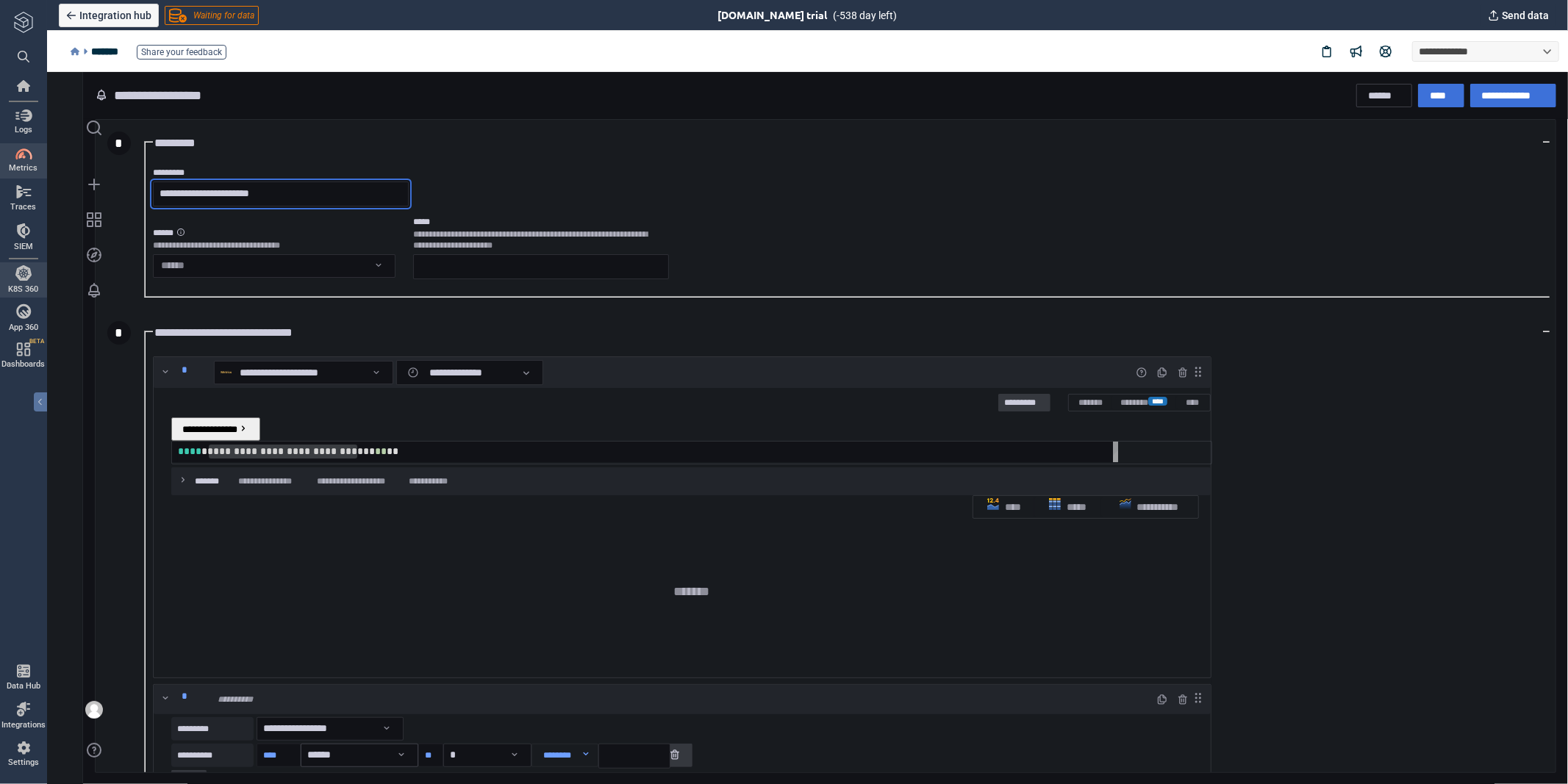 type on "*" 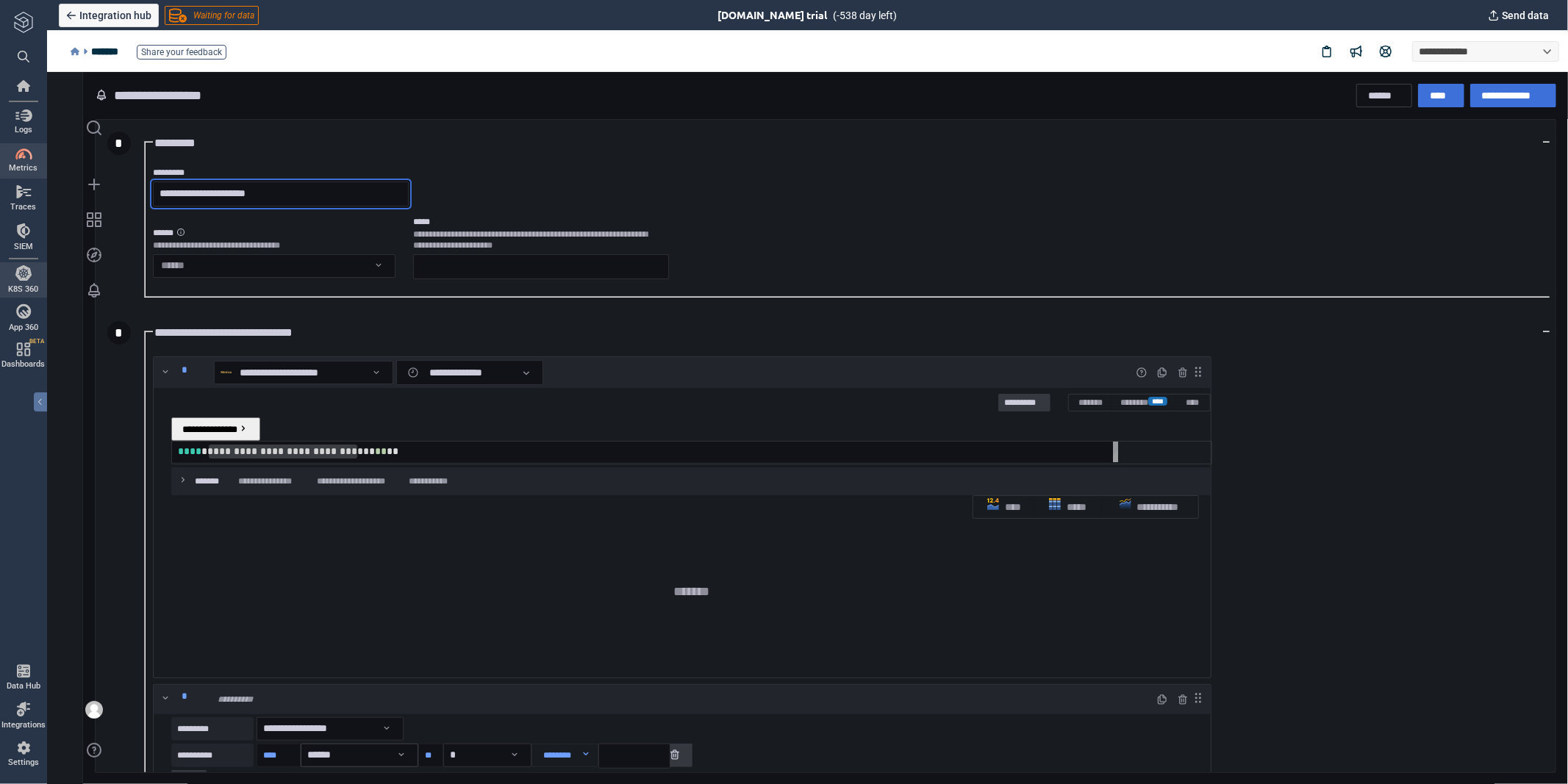 type on "**********" 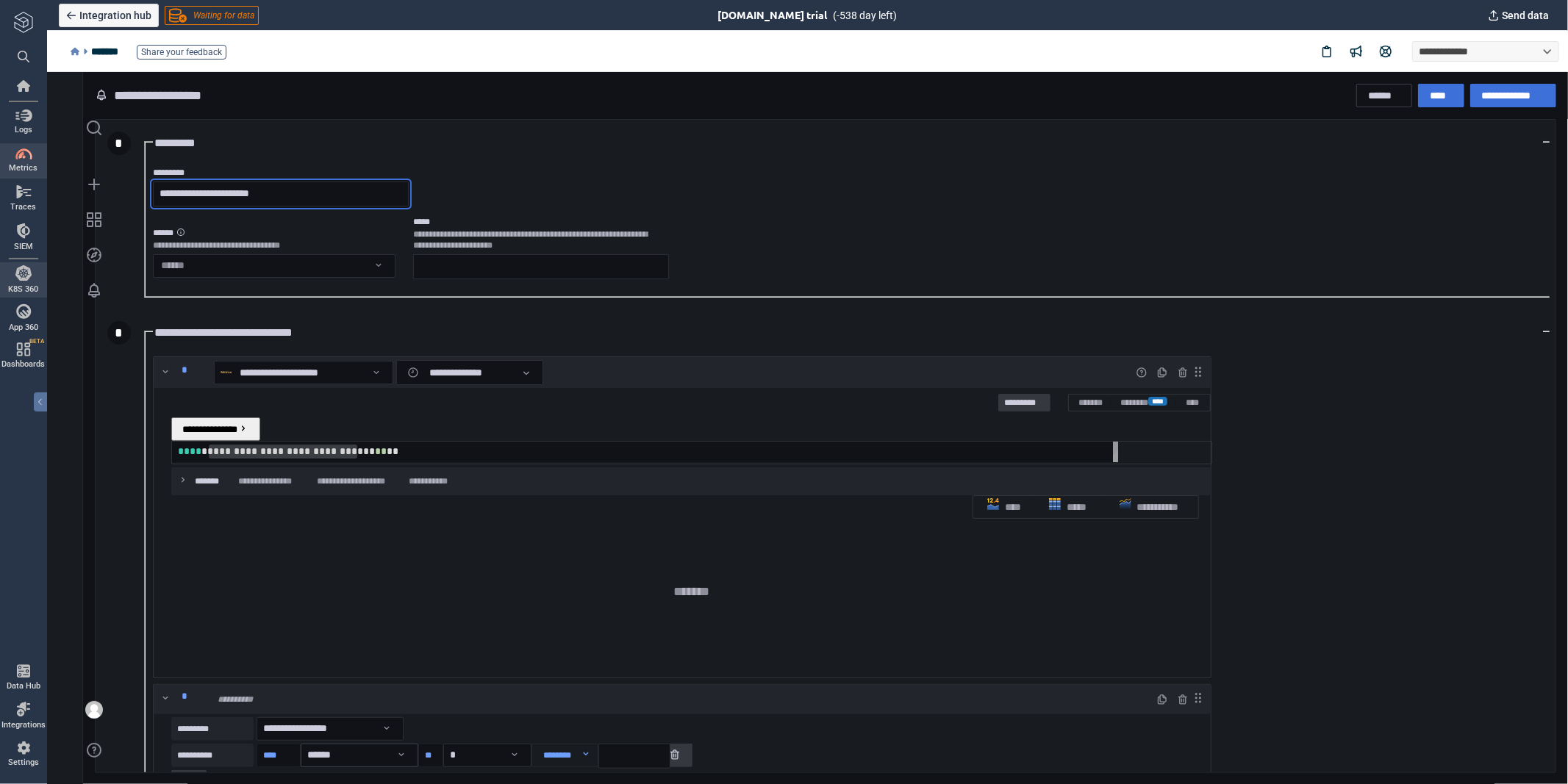 type on "*" 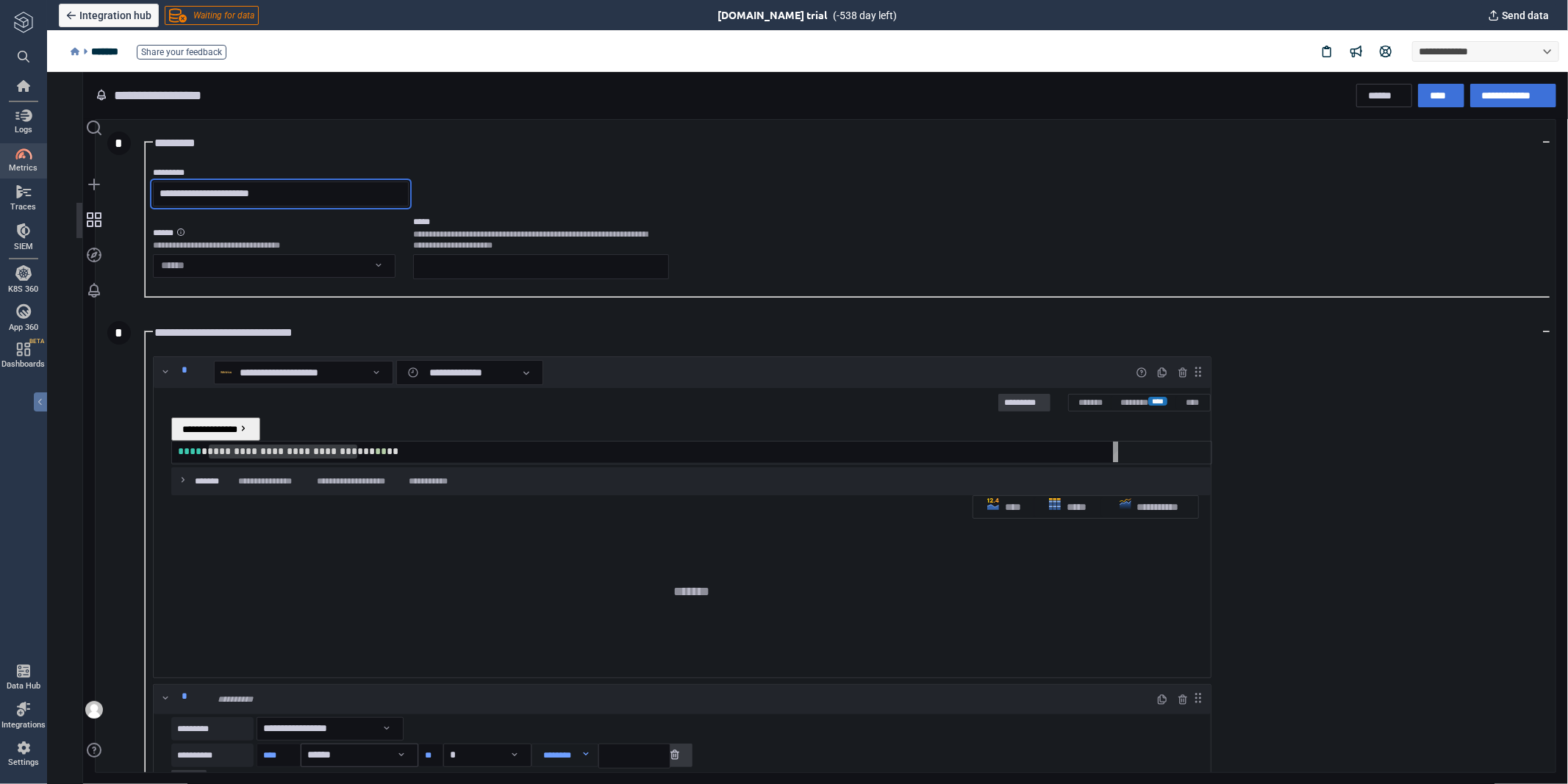 type on "**********" 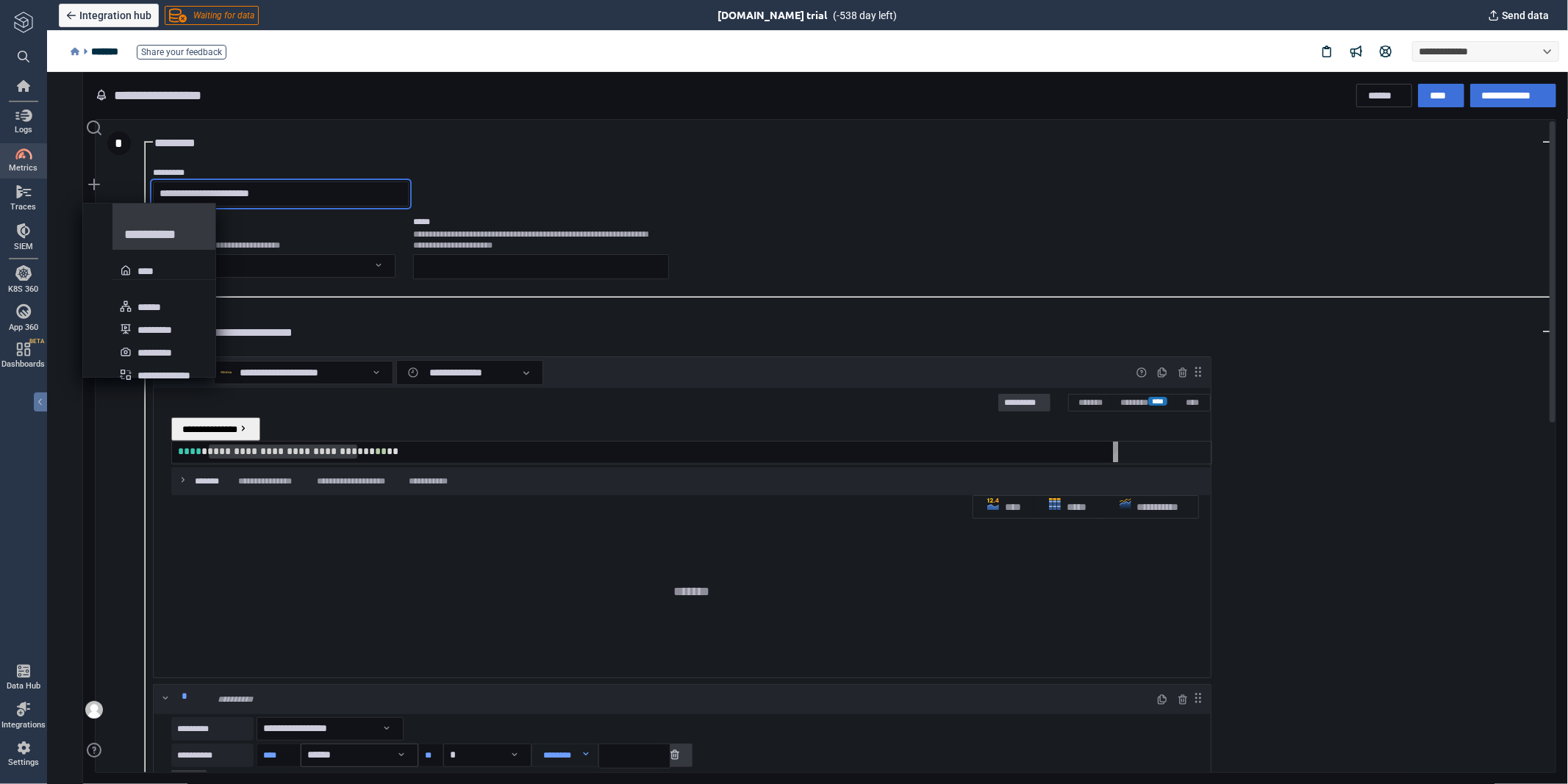 type on "*" 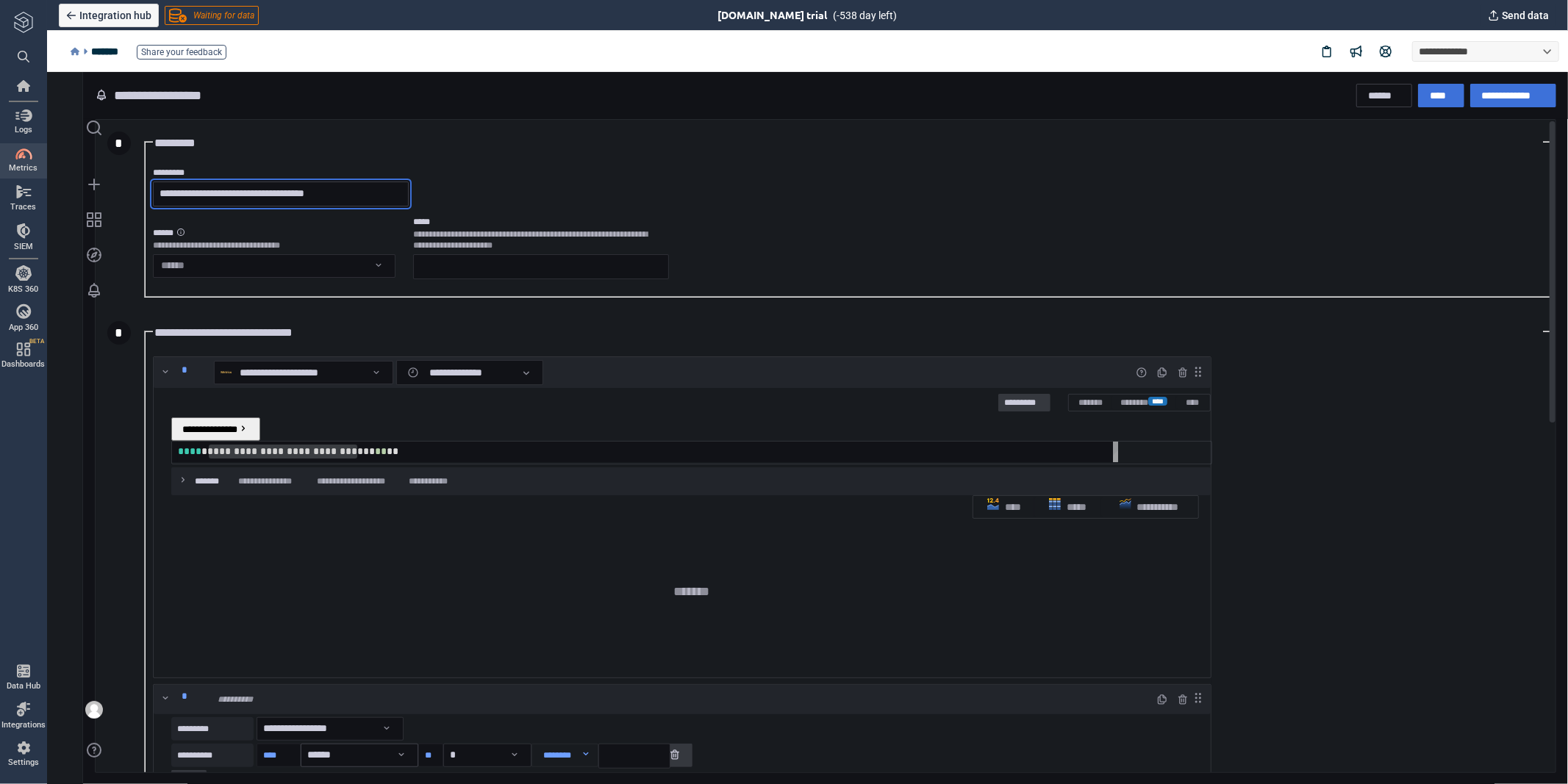 click on "**********" at bounding box center (280, 193) 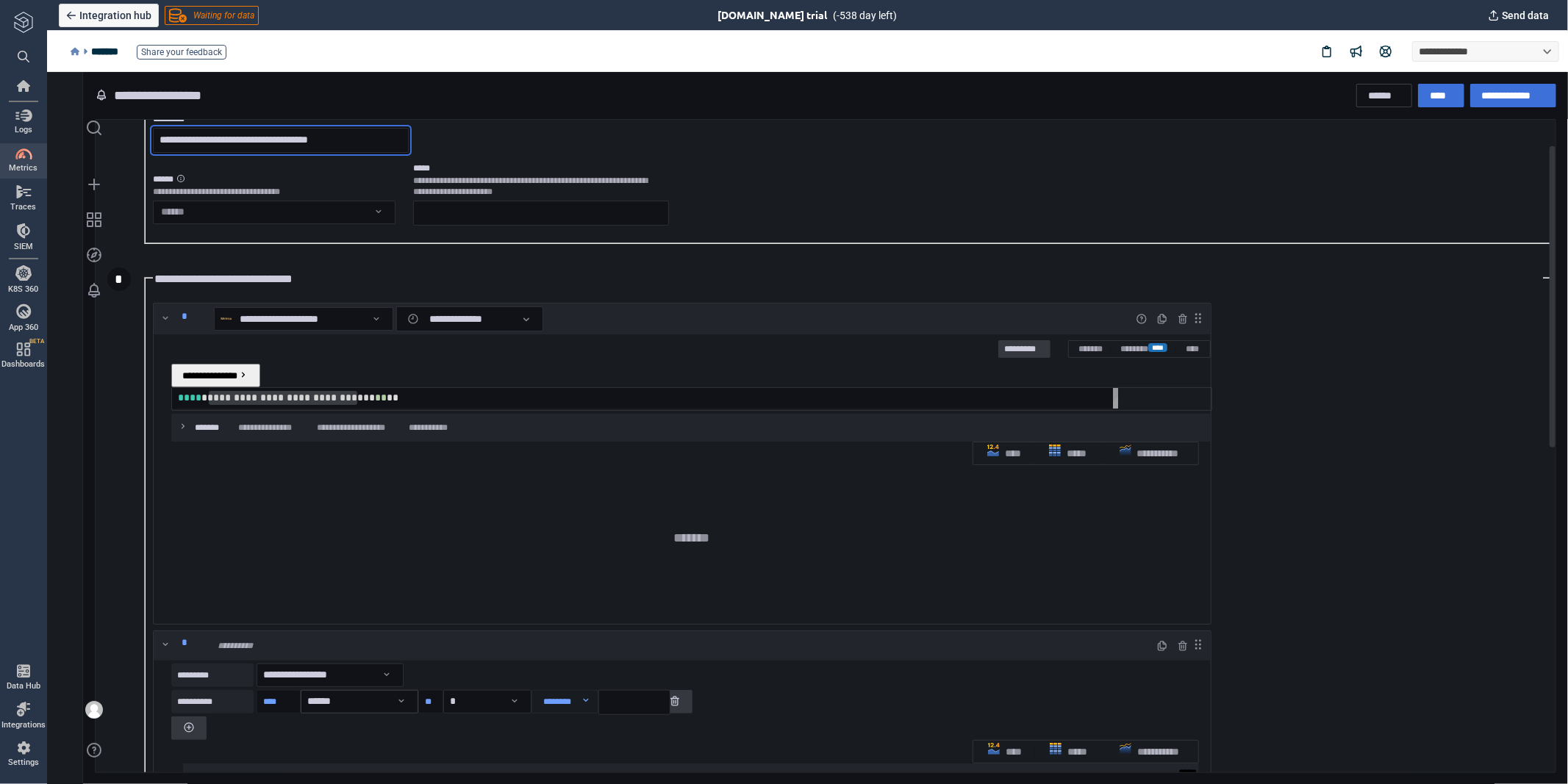scroll, scrollTop: 0, scrollLeft: 0, axis: both 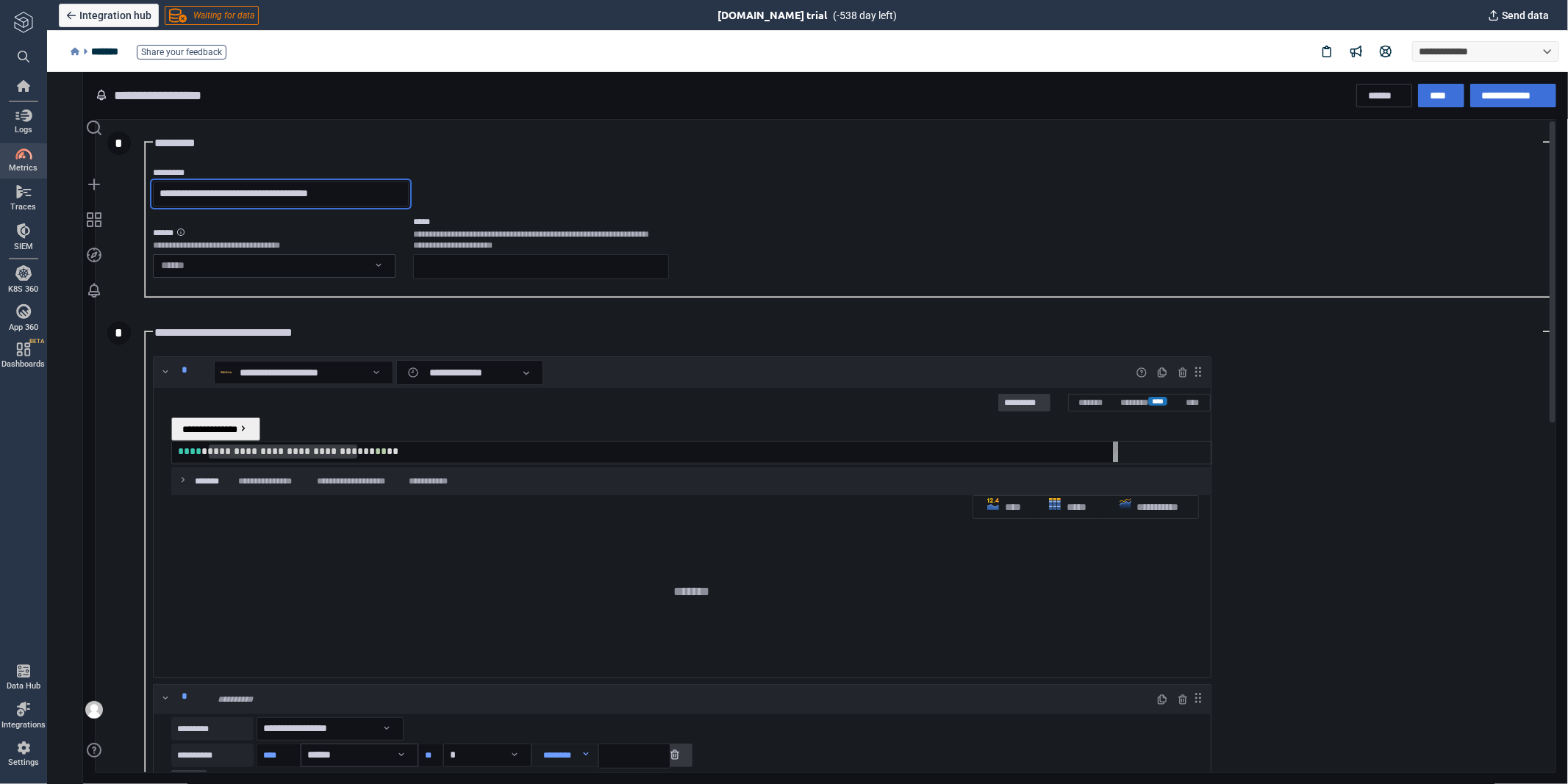 type on "**********" 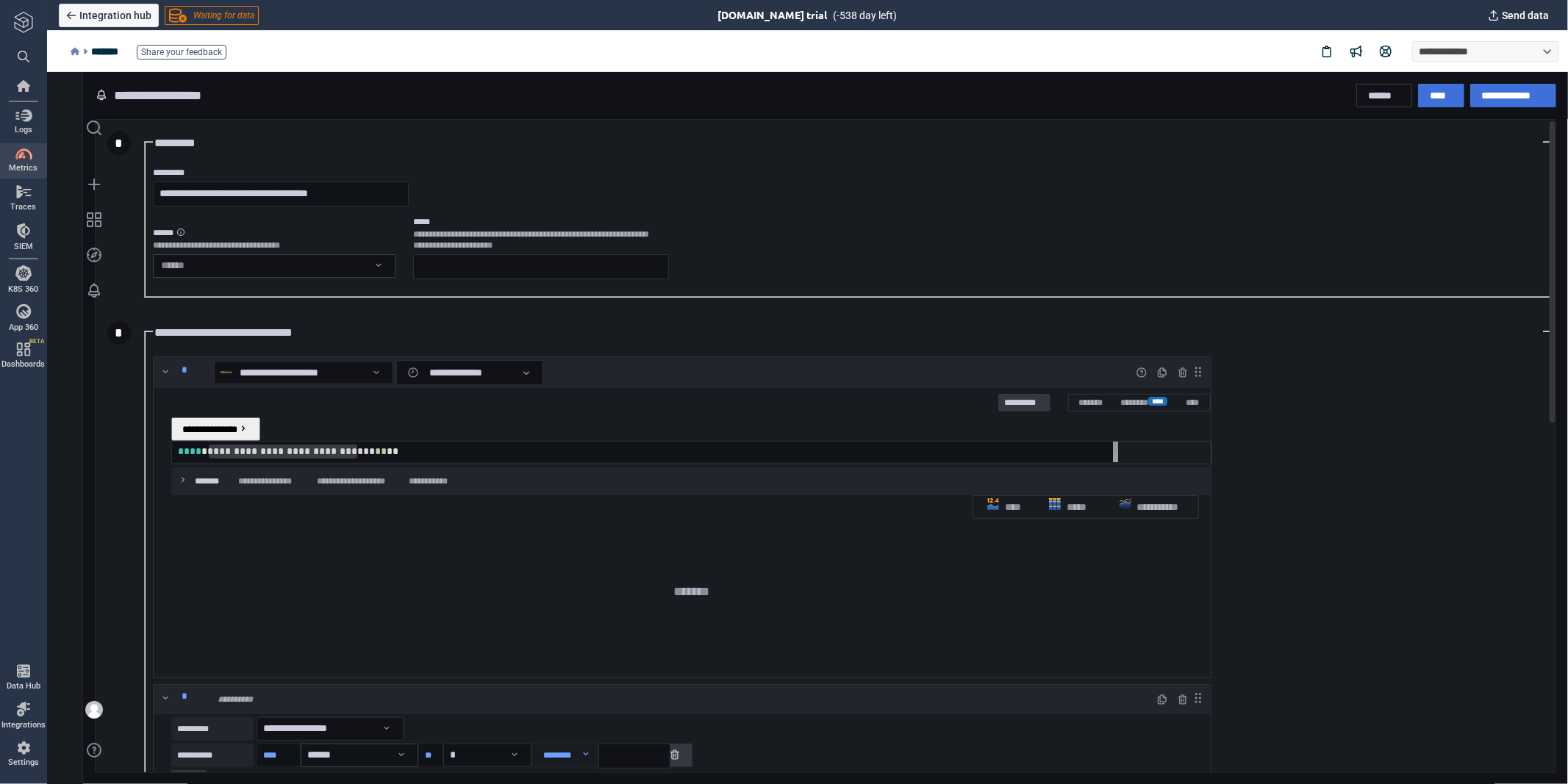 click on "**********" at bounding box center (806, 428) 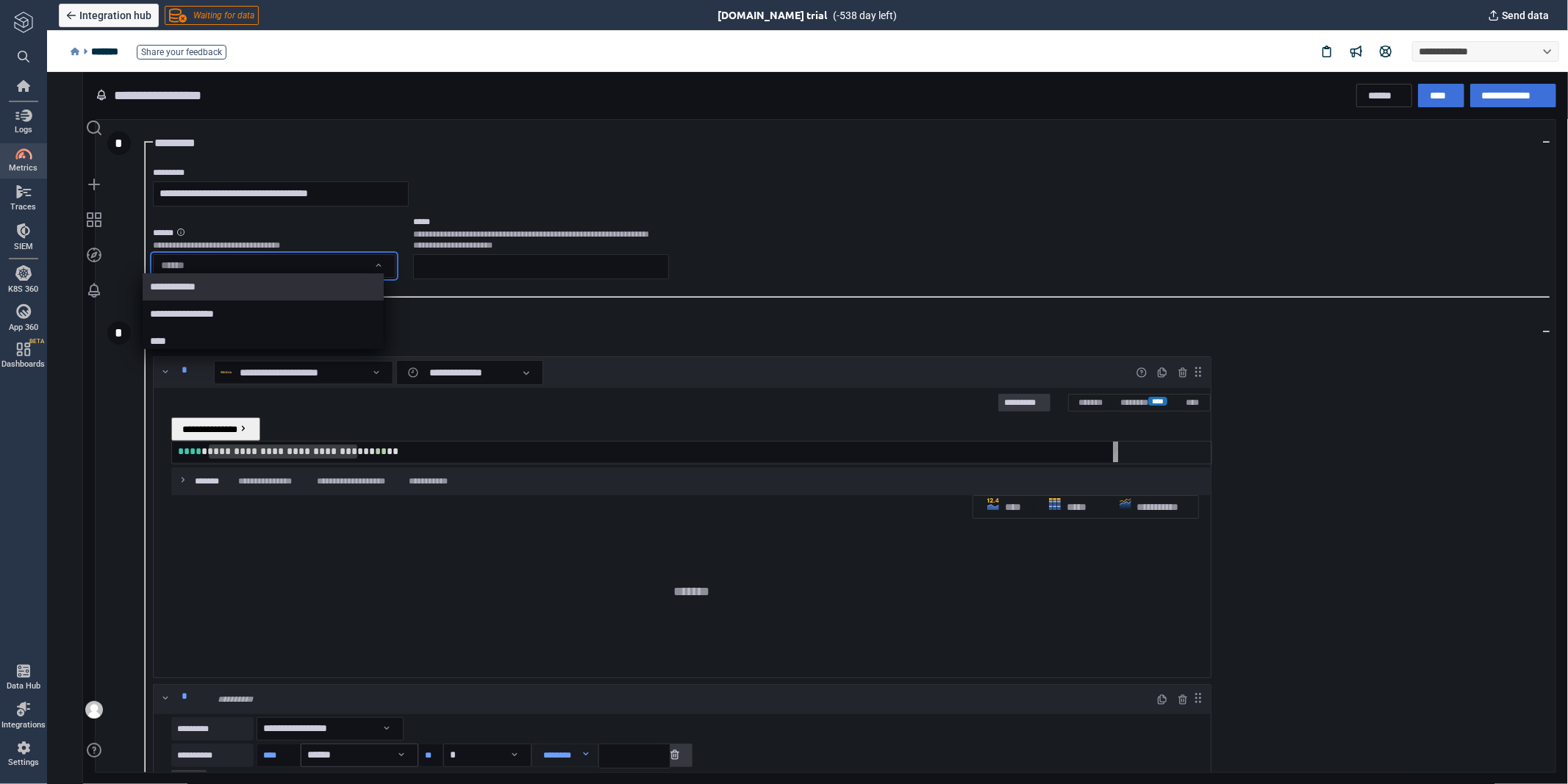 click on "**********" at bounding box center [263, 286] 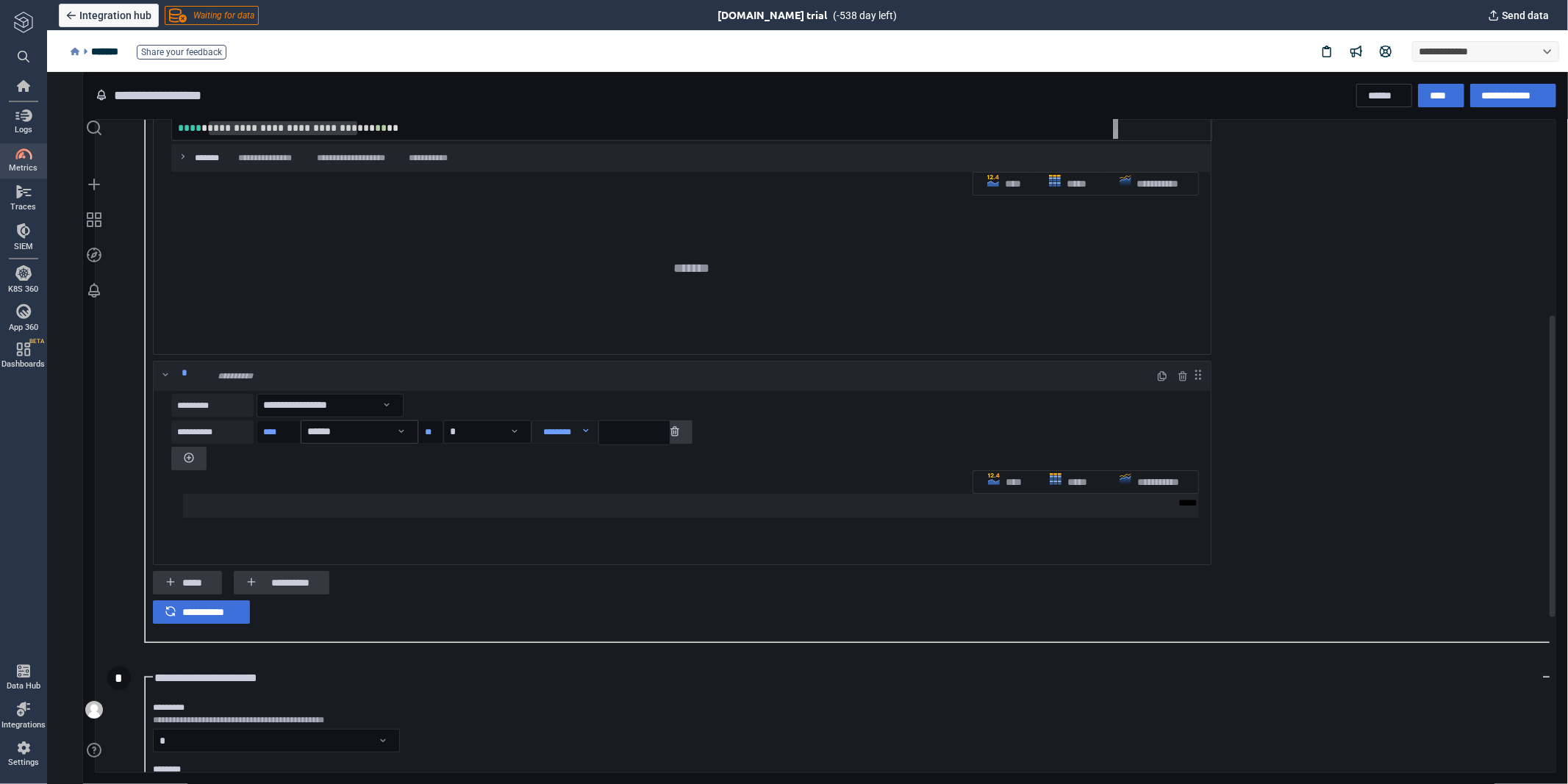 scroll, scrollTop: 441, scrollLeft: 0, axis: vertical 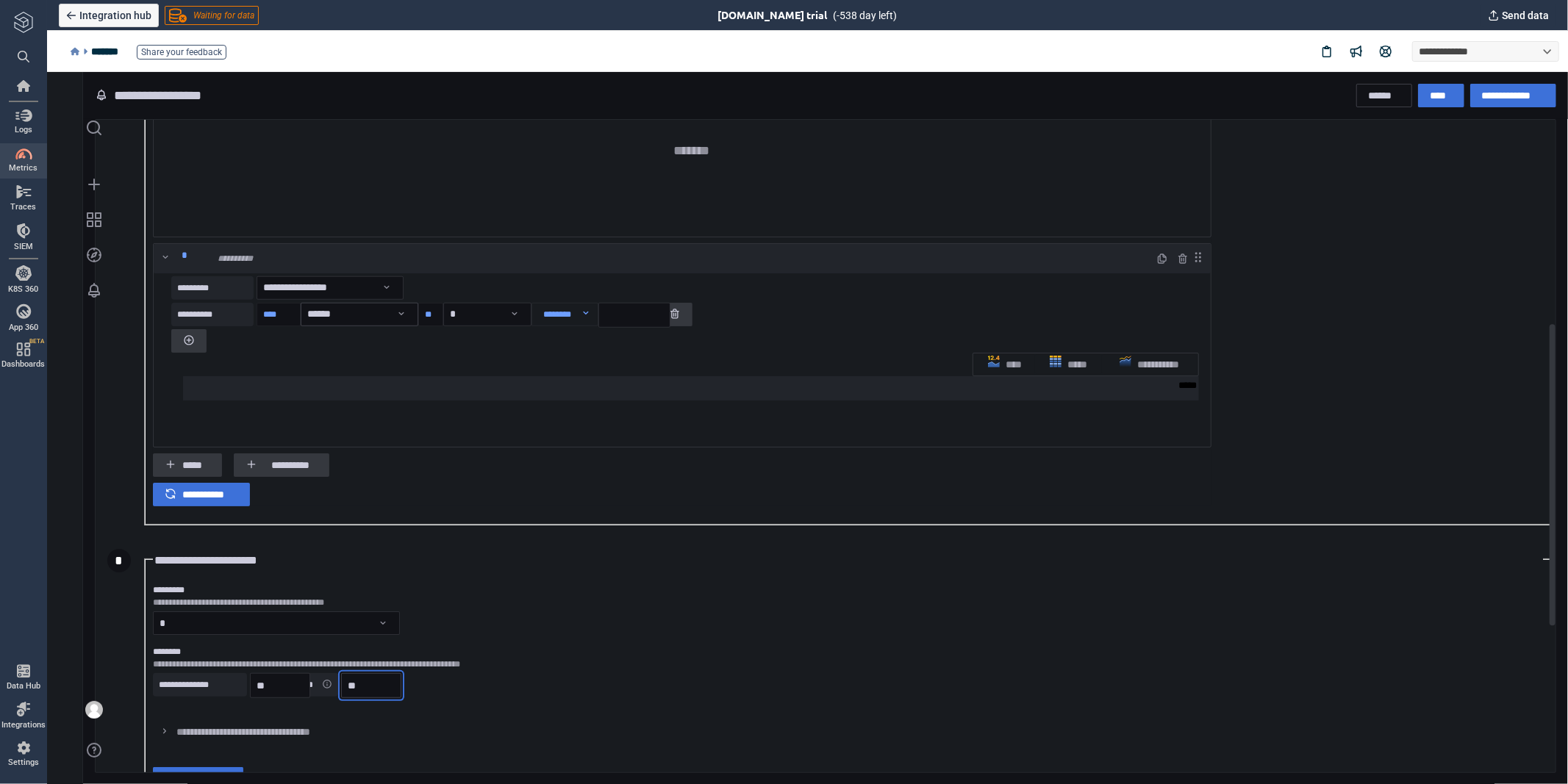 click on "**" at bounding box center (370, 685) 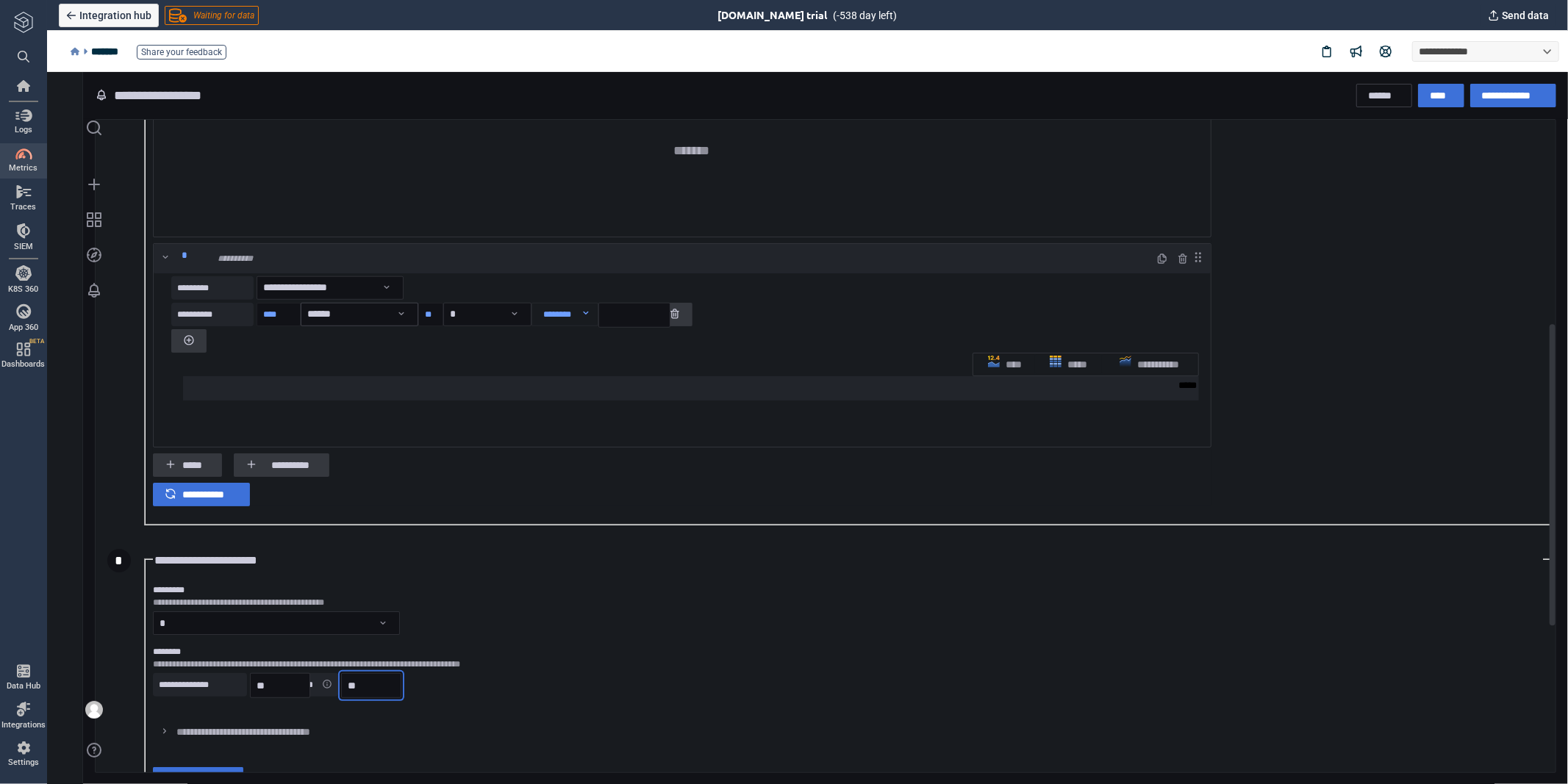 type on "**" 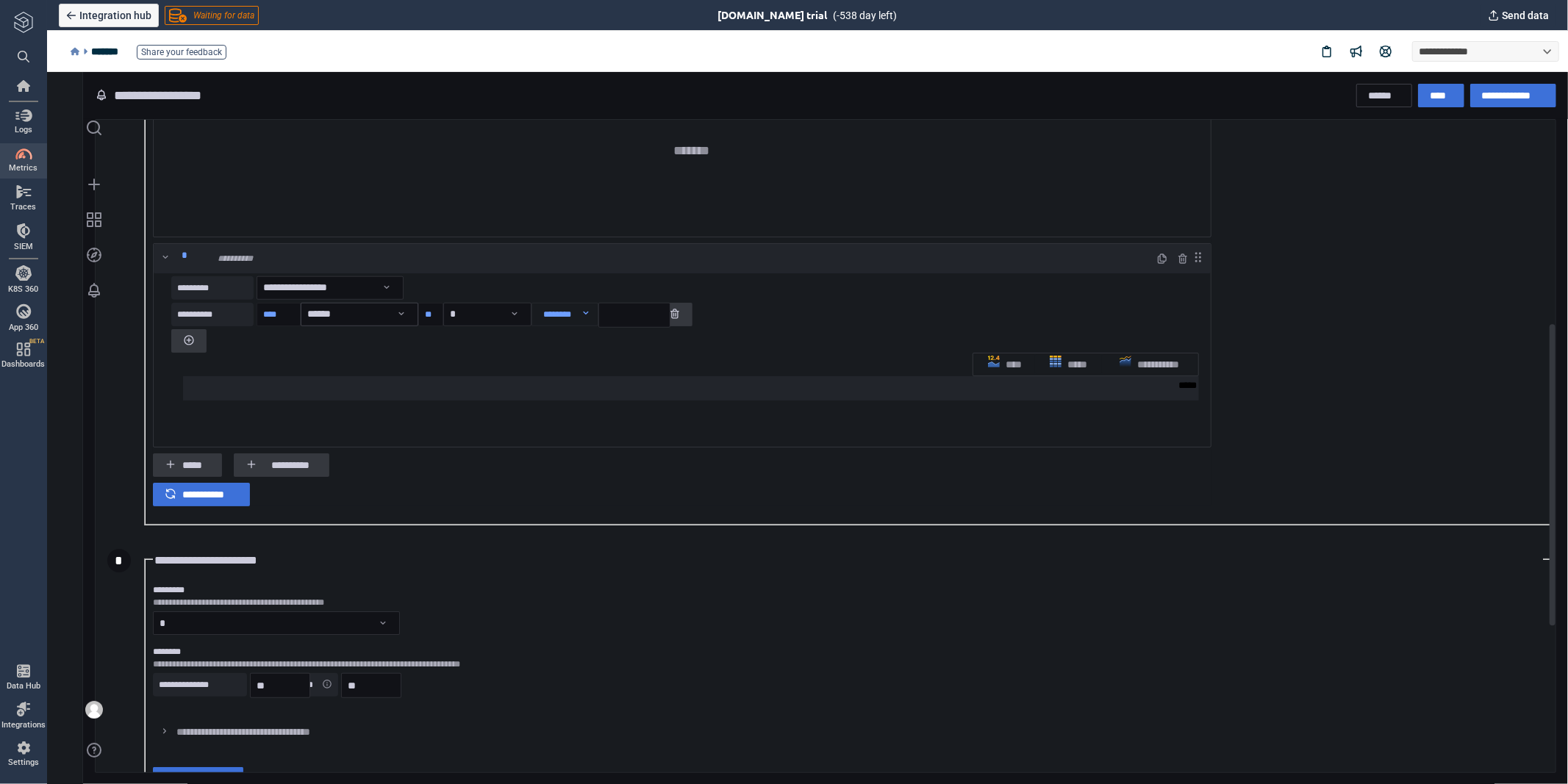 click on "**********" at bounding box center (847, 673) 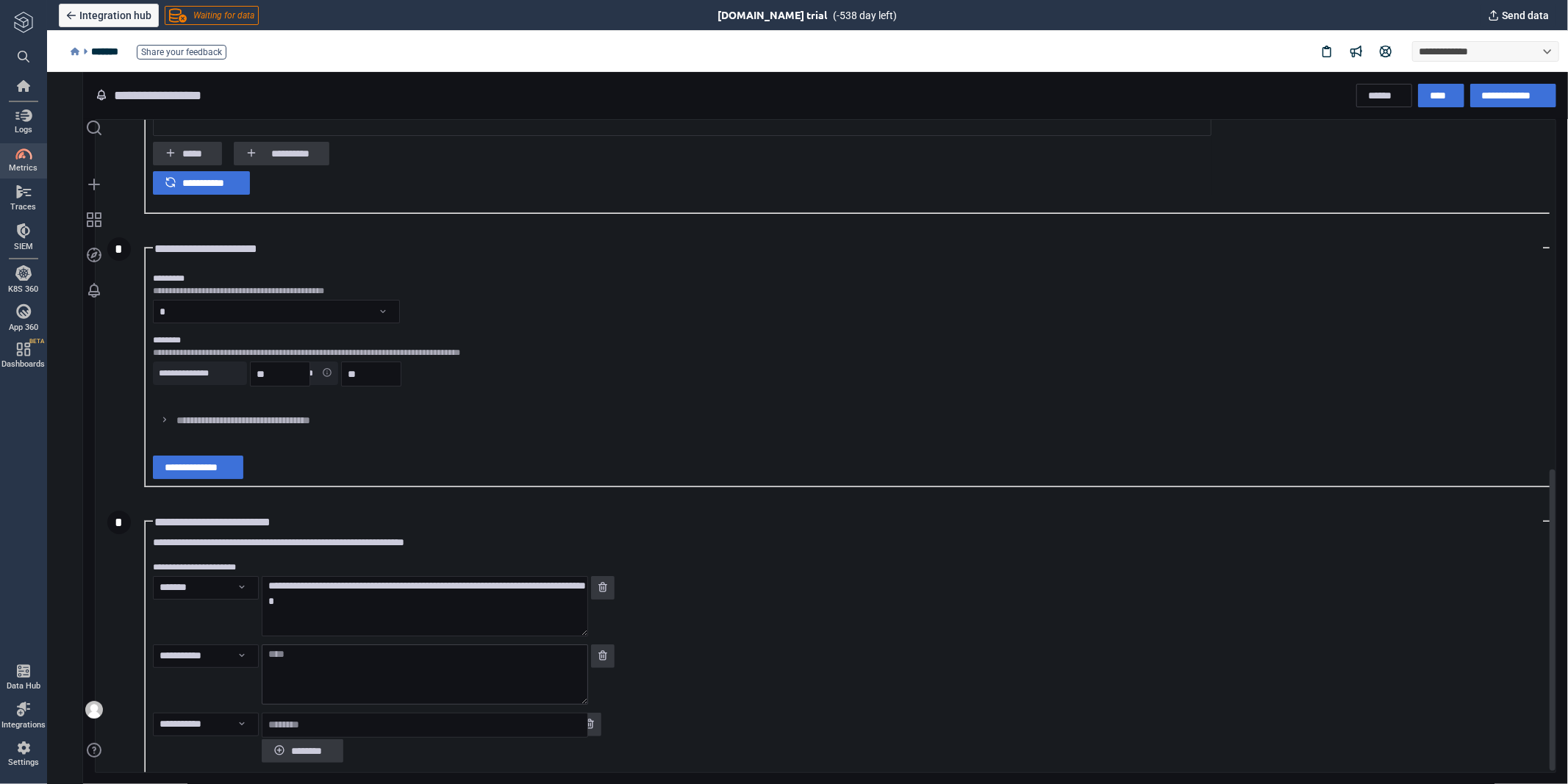 scroll, scrollTop: 755, scrollLeft: 0, axis: vertical 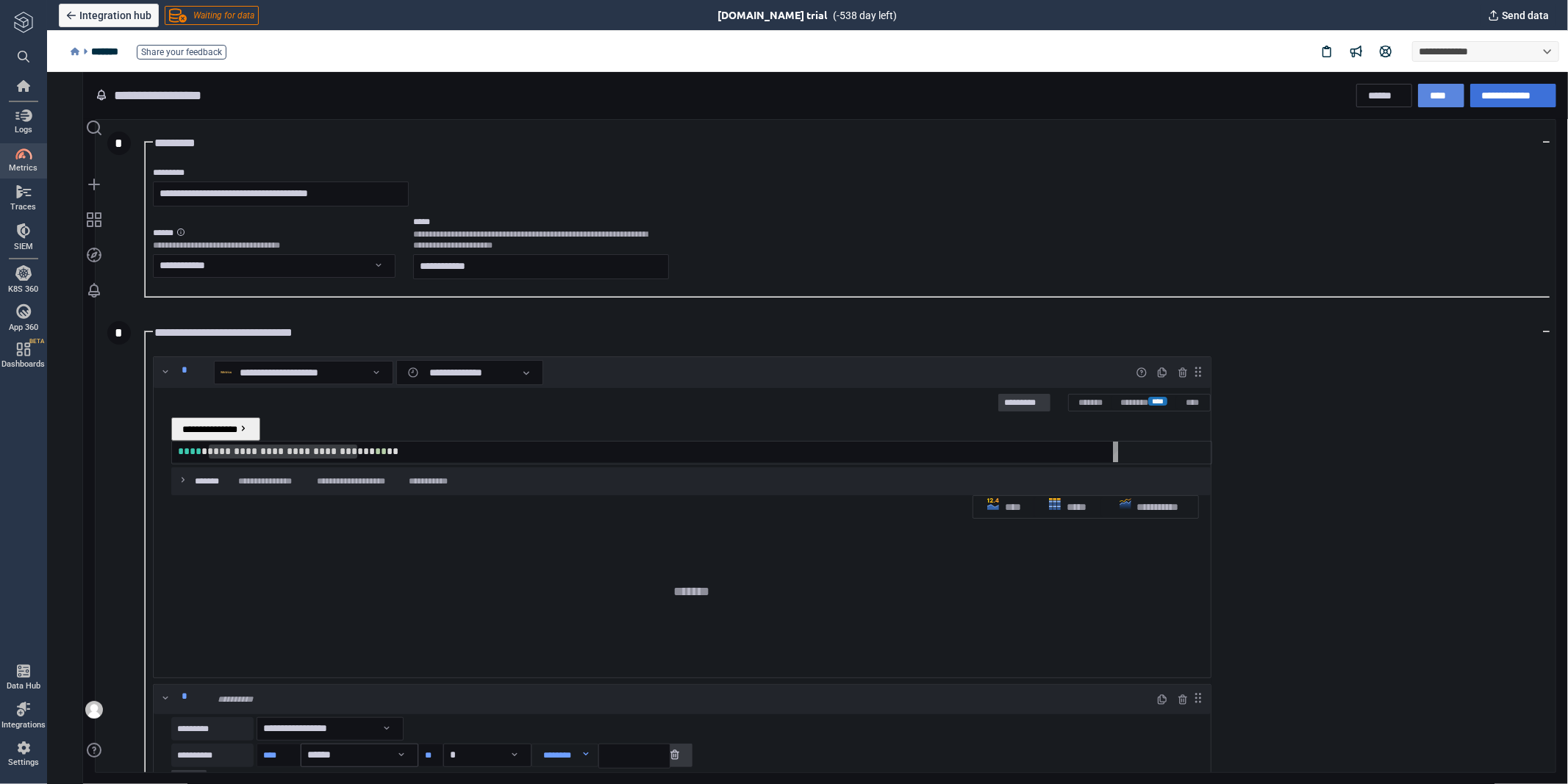 click on "****" at bounding box center (1440, 95) 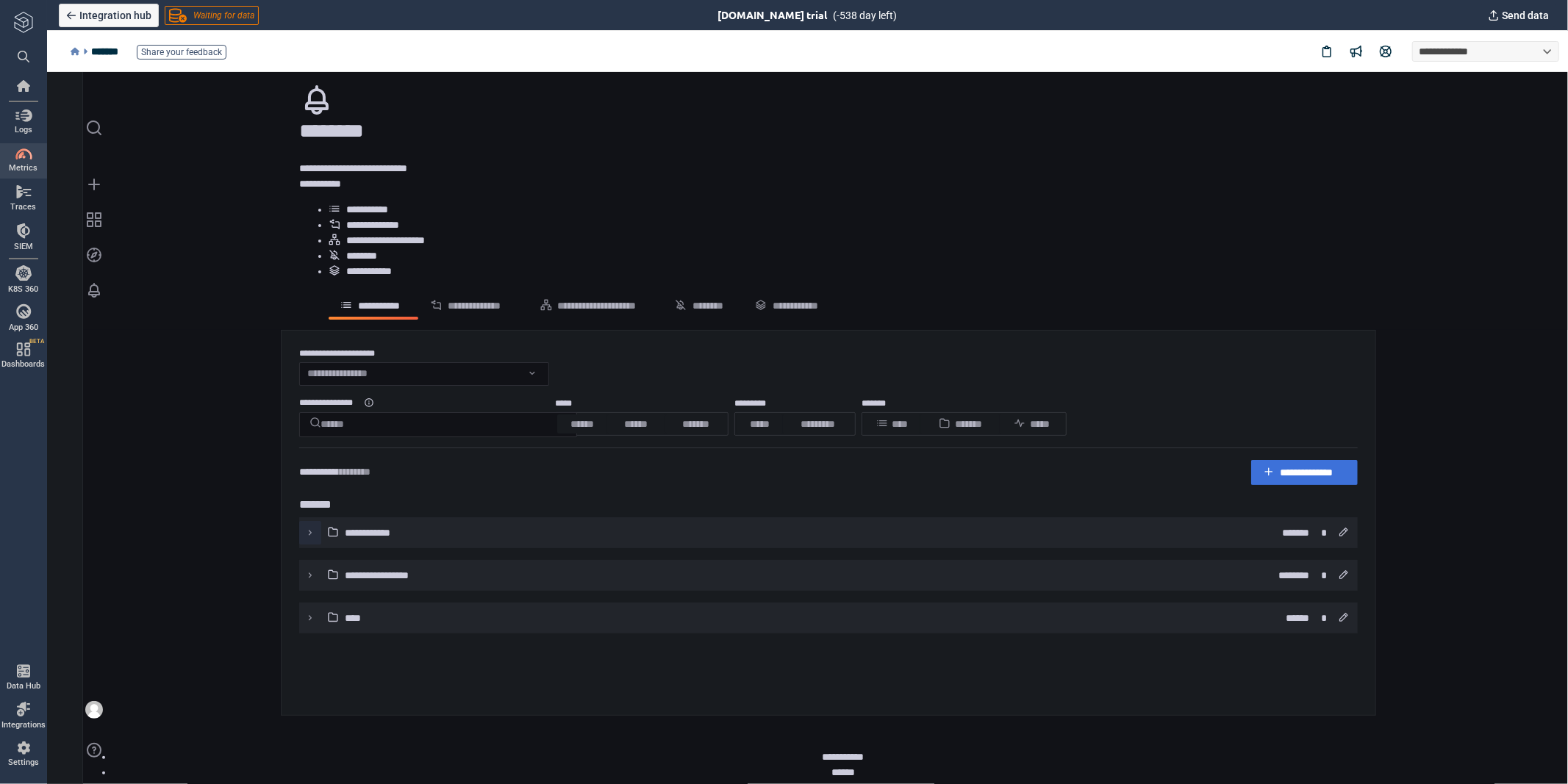 click at bounding box center [309, 532] 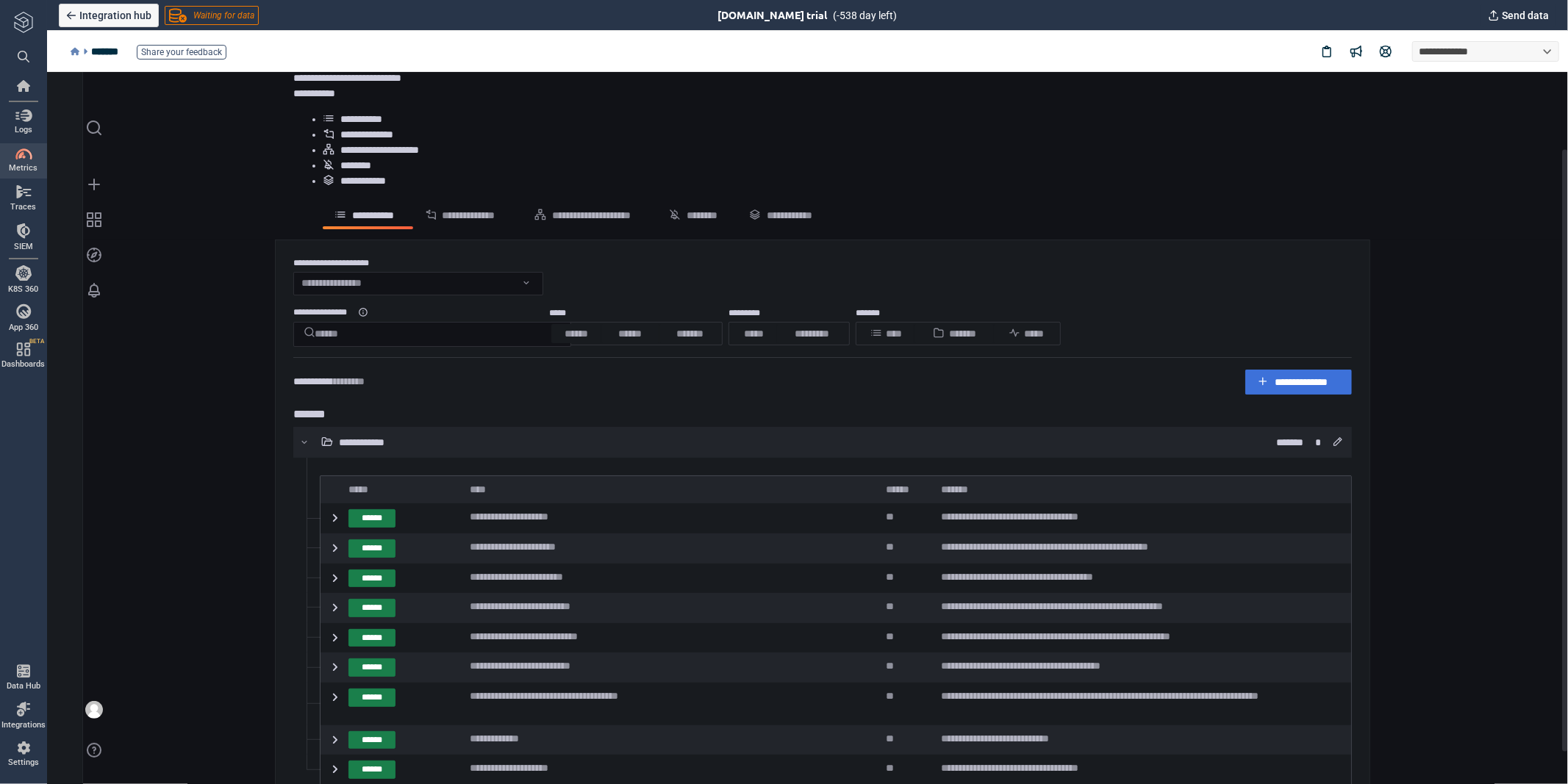 scroll, scrollTop: 129, scrollLeft: 0, axis: vertical 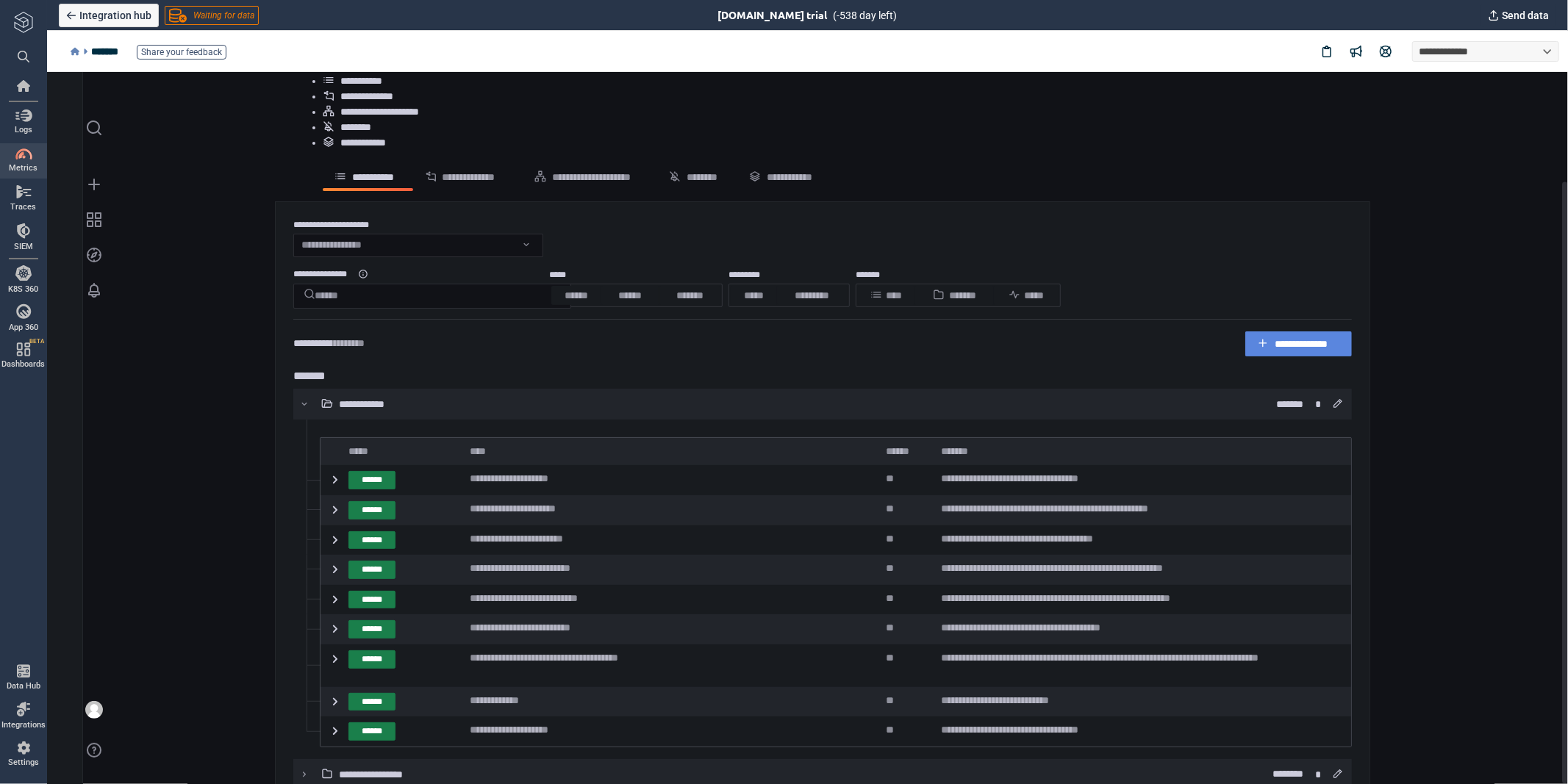 click on "**********" at bounding box center (1306, 343) 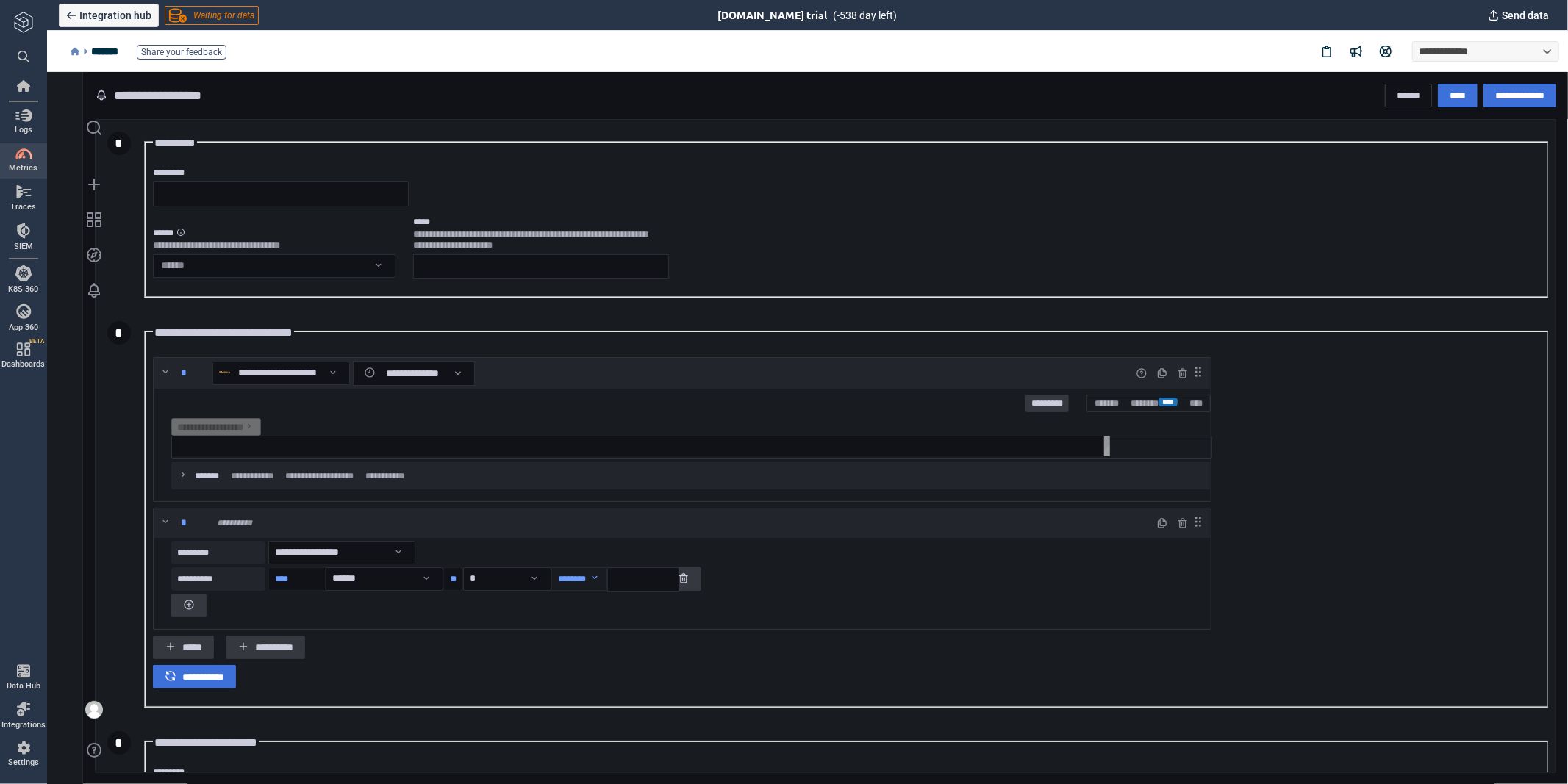 type on "*" 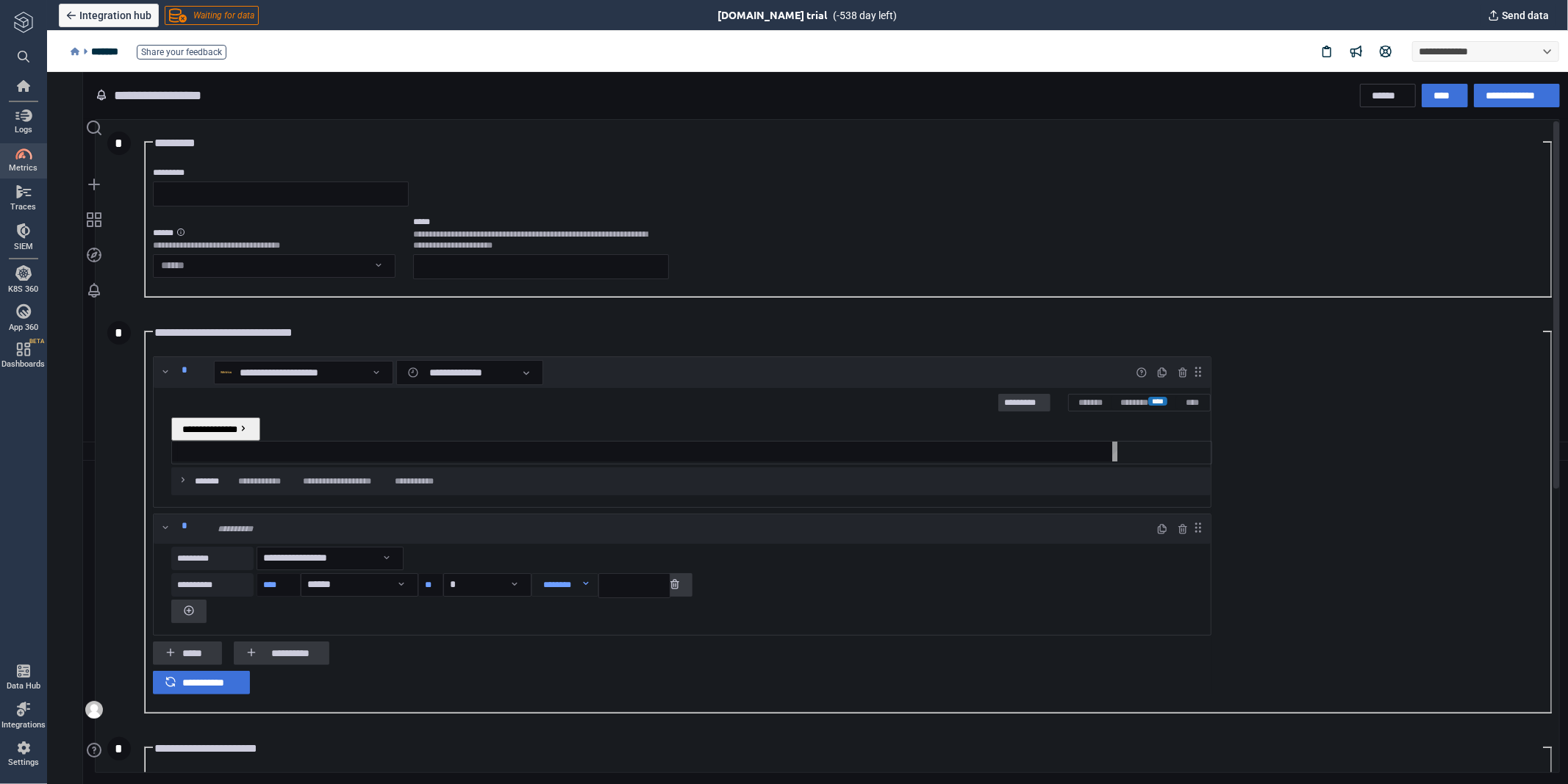 click on "**********" at bounding box center [690, 452] 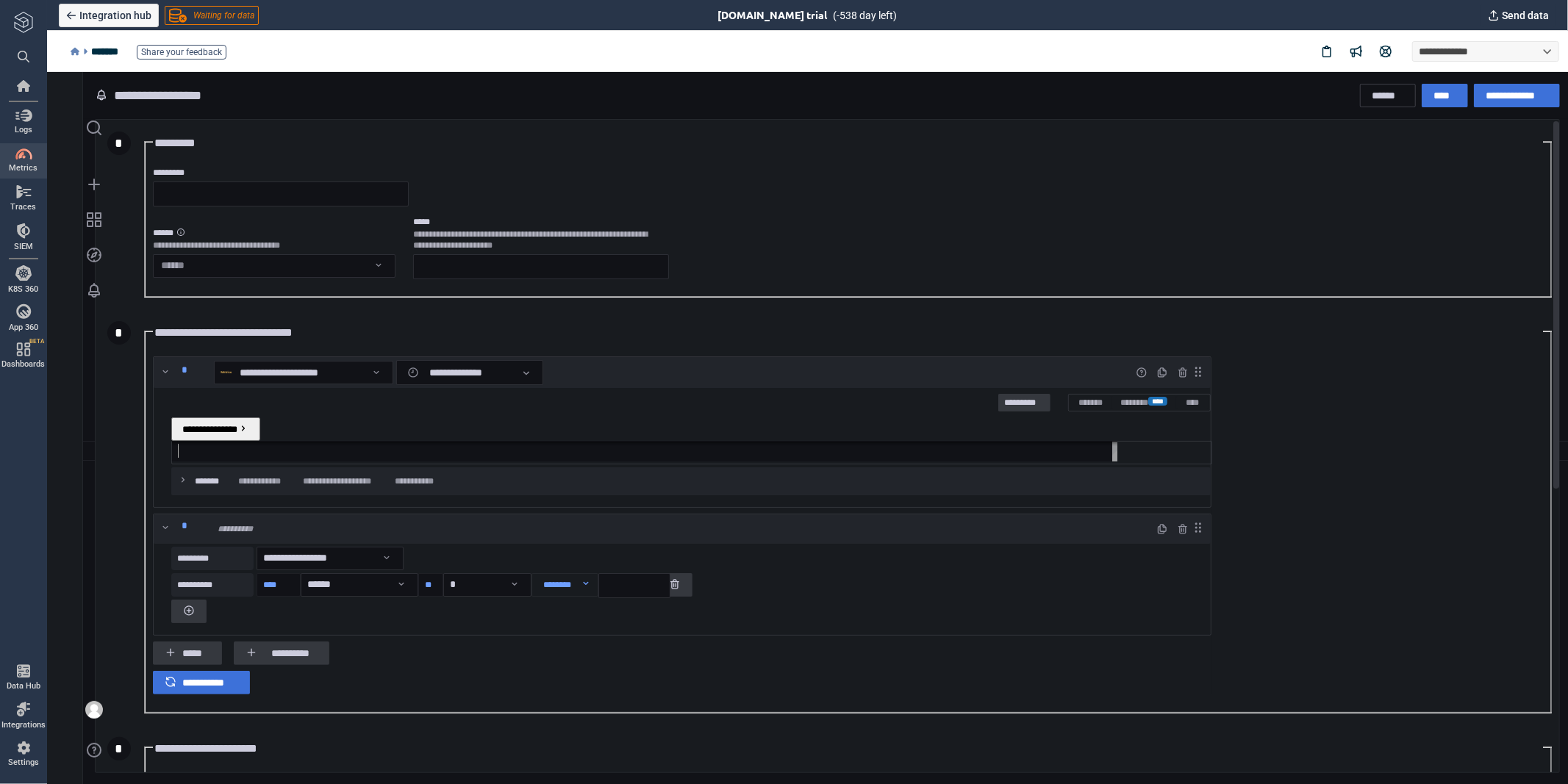 paste on "**********" 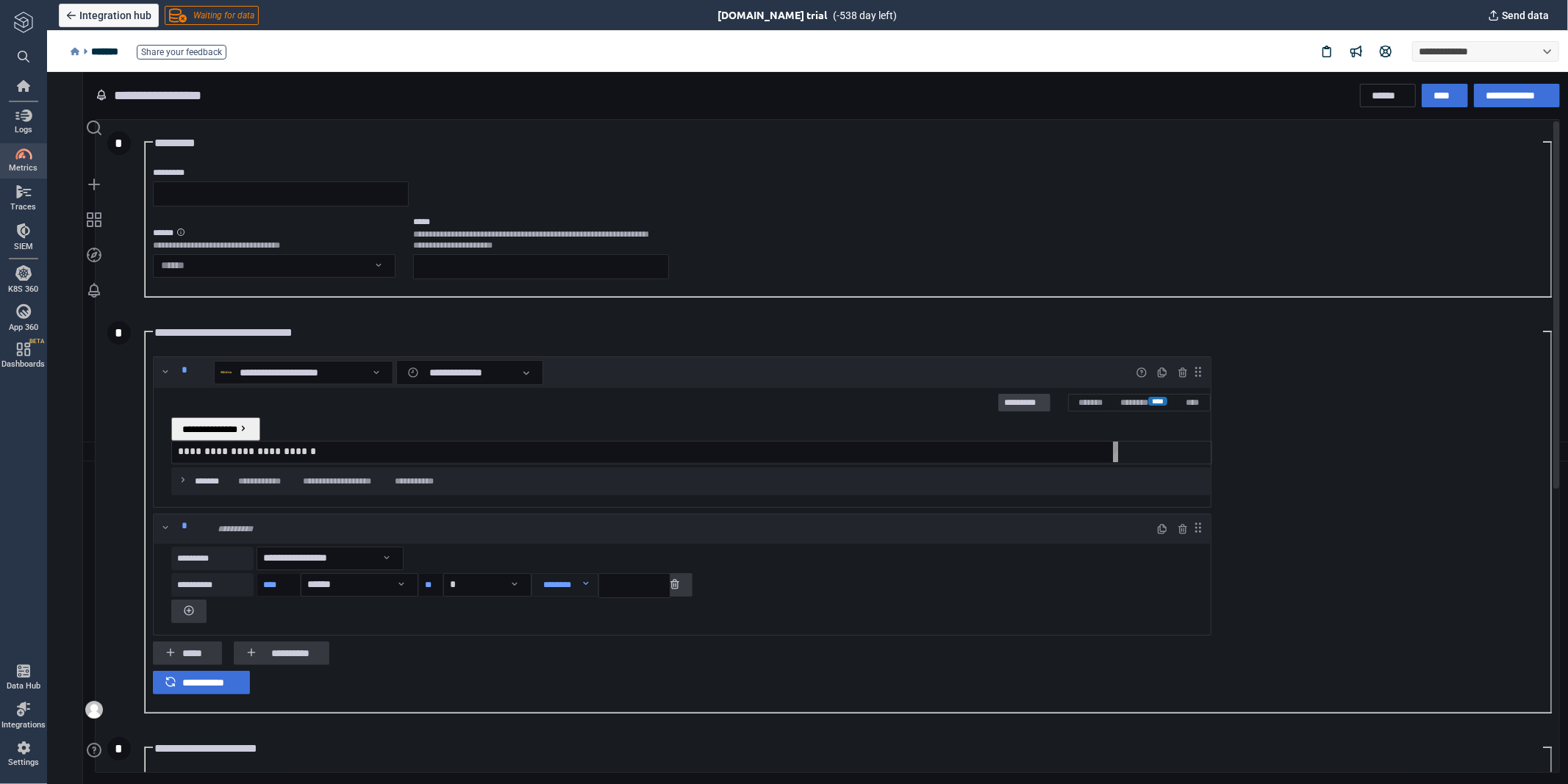 click on "*********" at bounding box center (1023, 403) 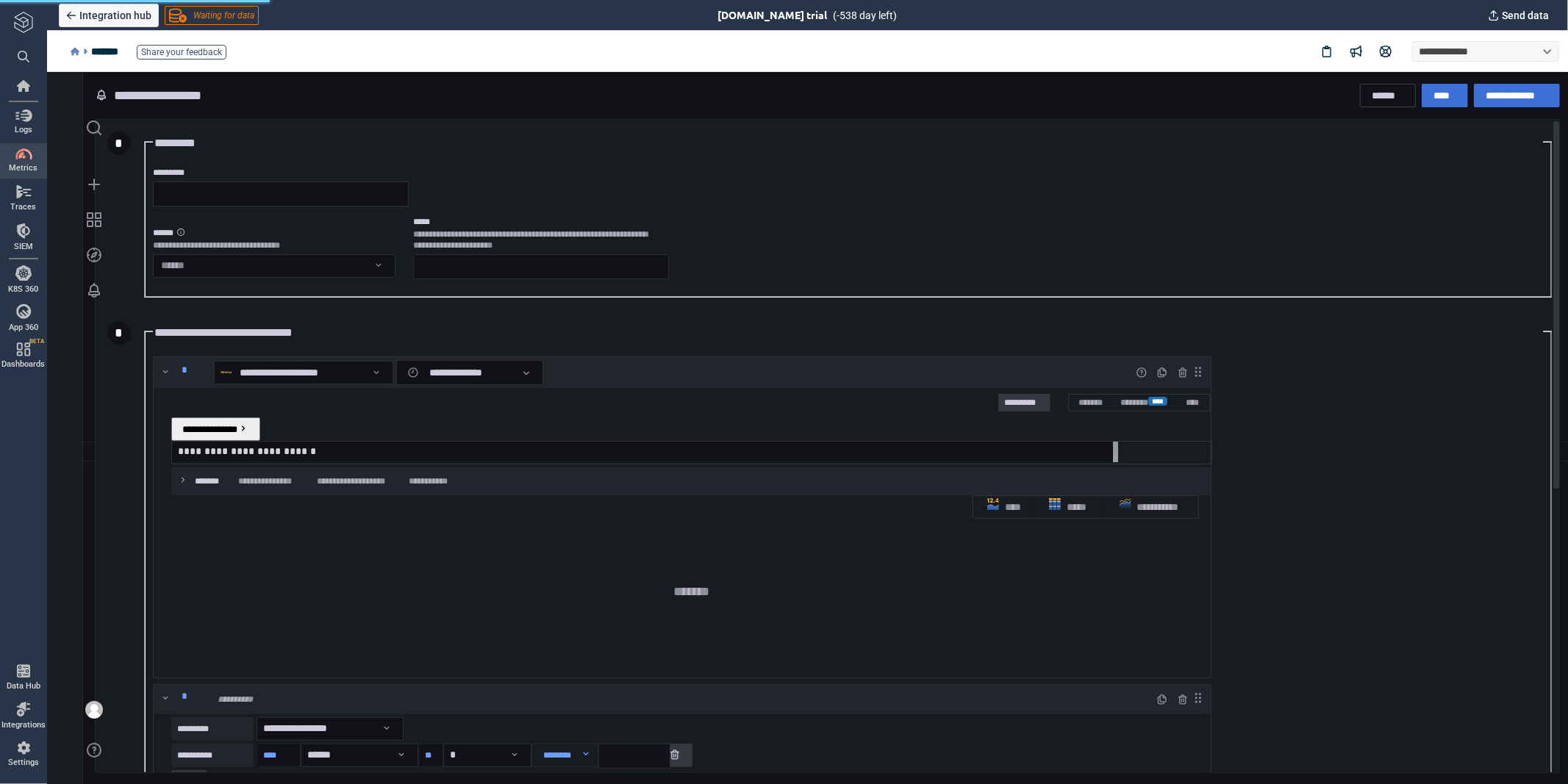 scroll, scrollTop: 6, scrollLeft: 7, axis: both 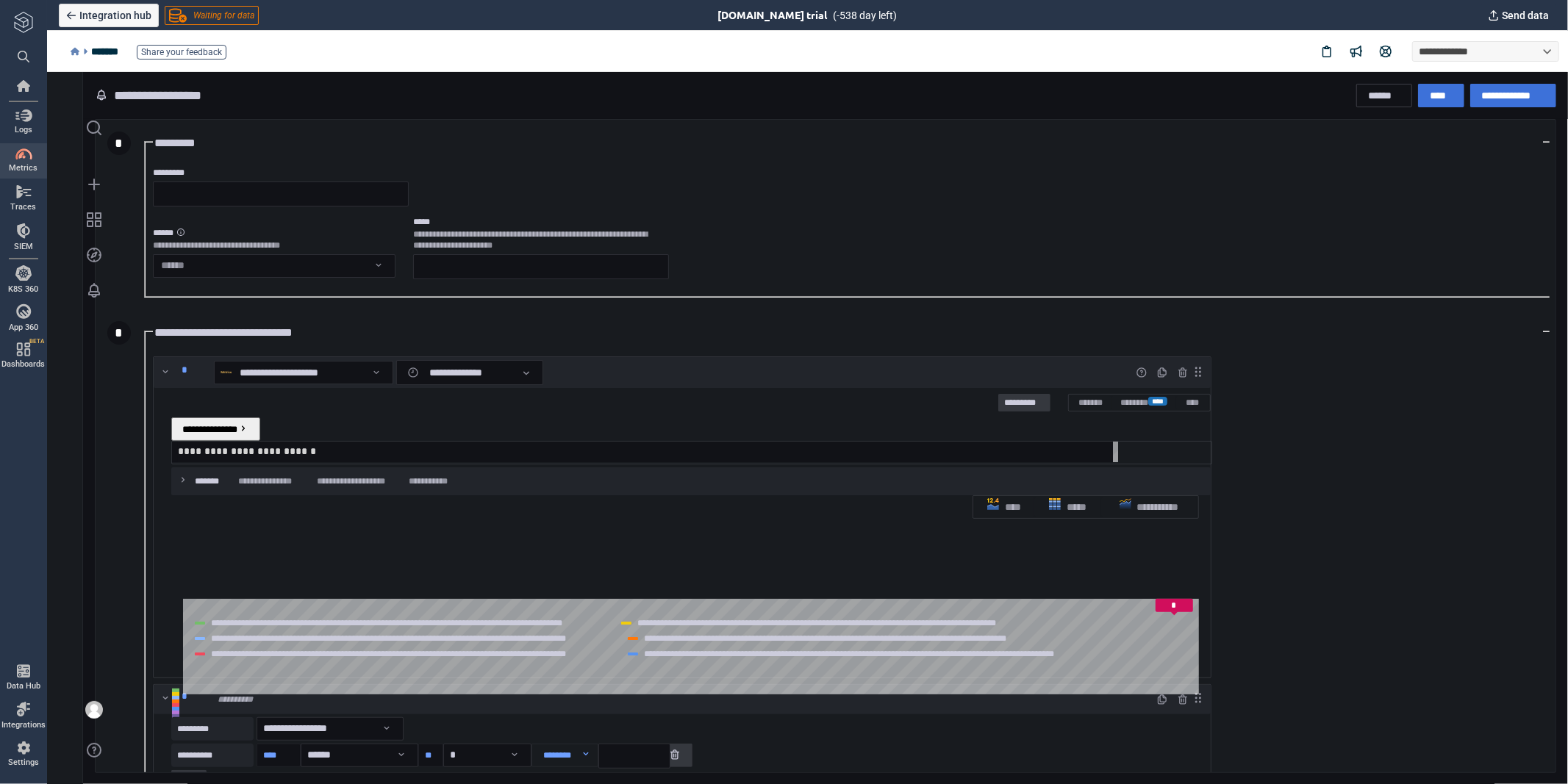 type 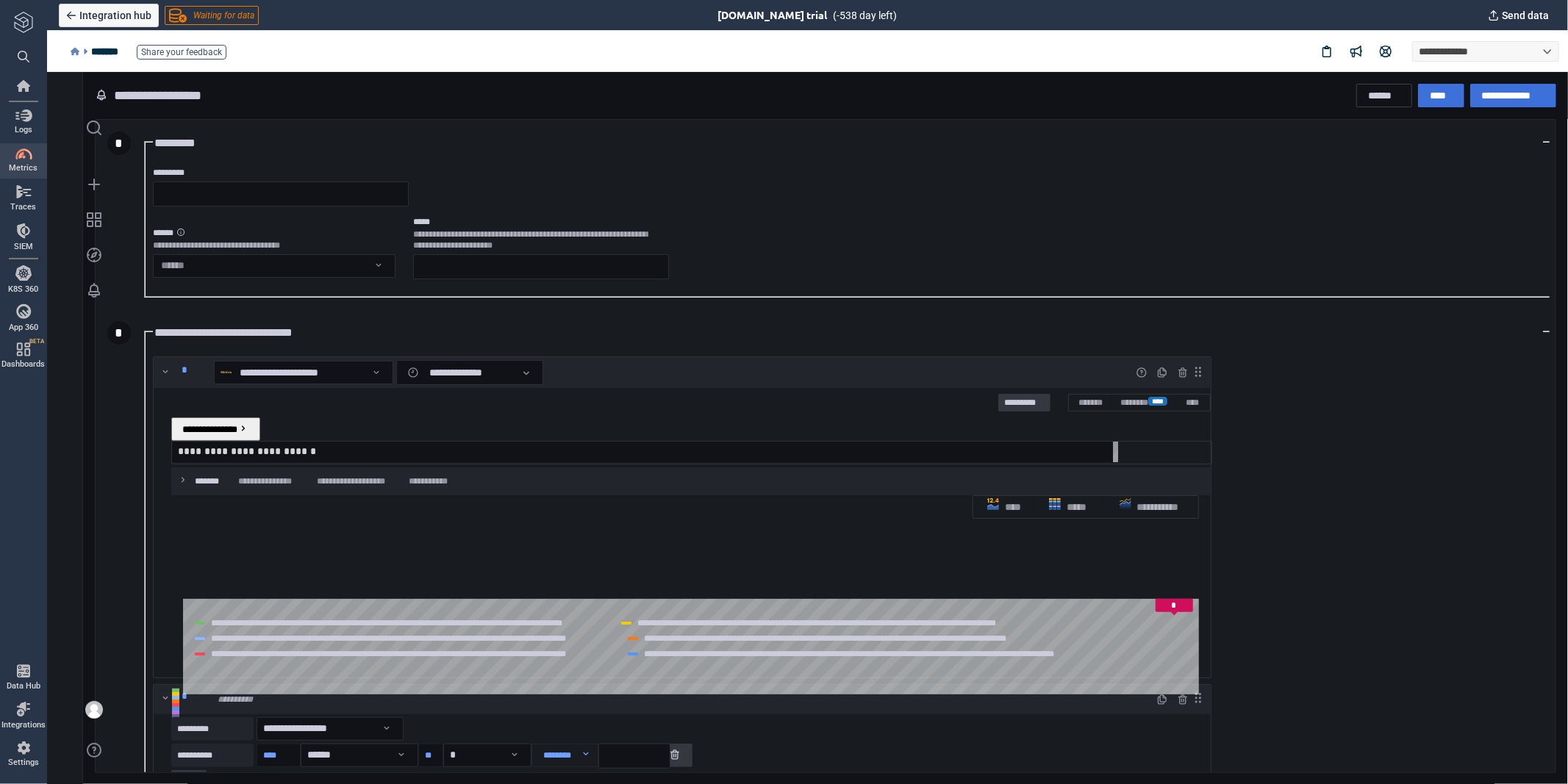 click on "**********" at bounding box center [246, 450] 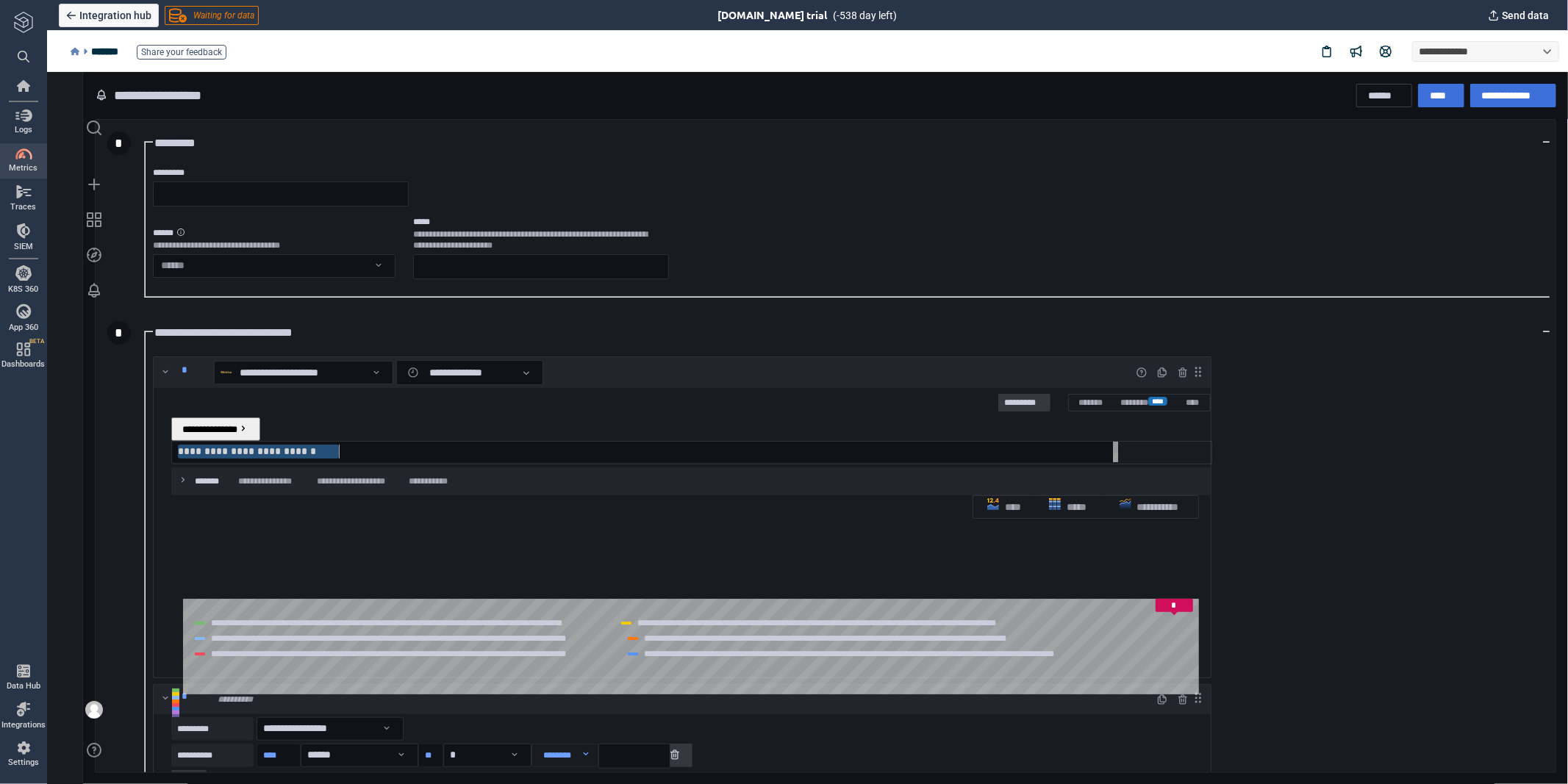 paste on "**********" 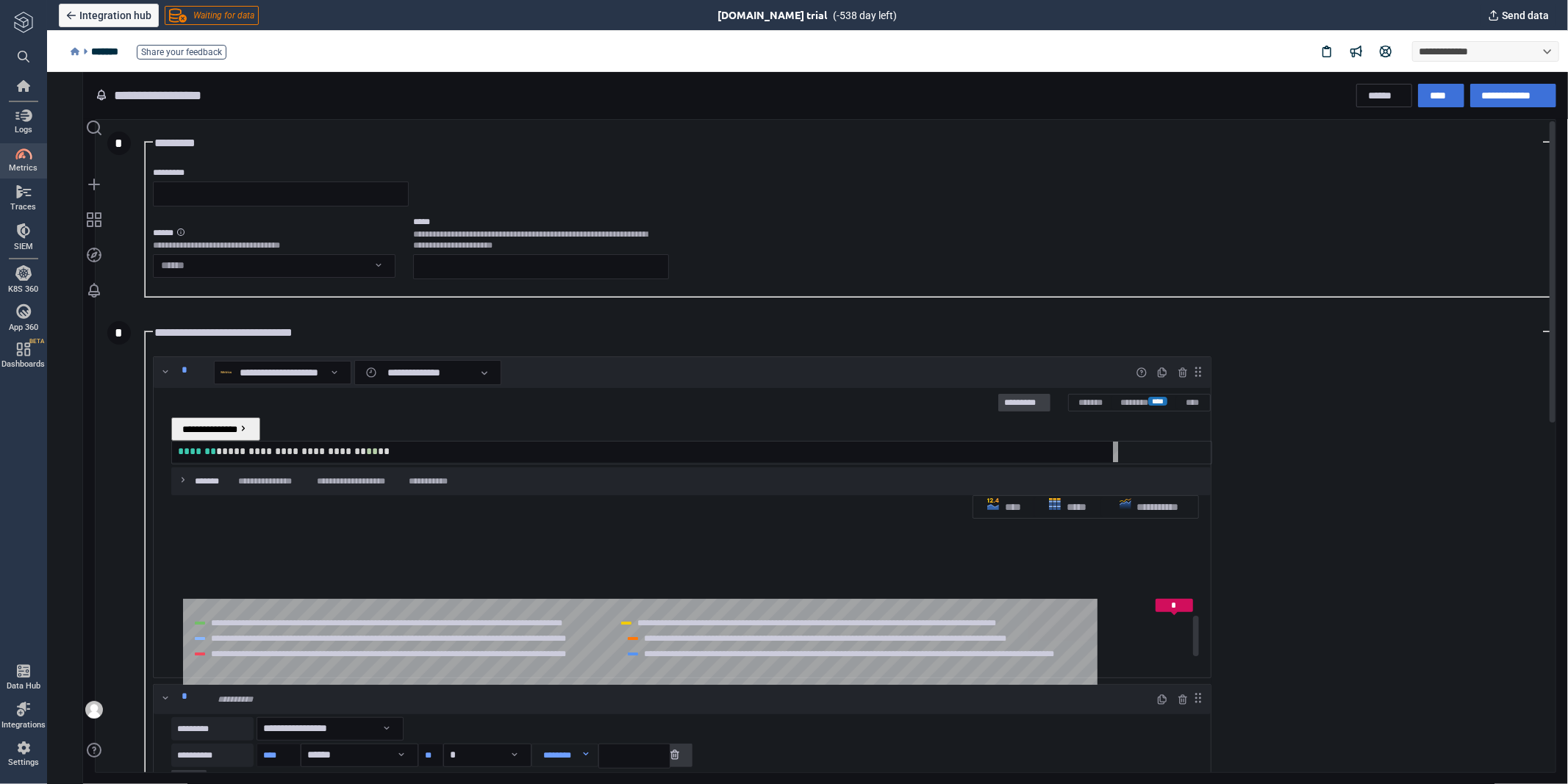 click on "*********" at bounding box center [1023, 403] 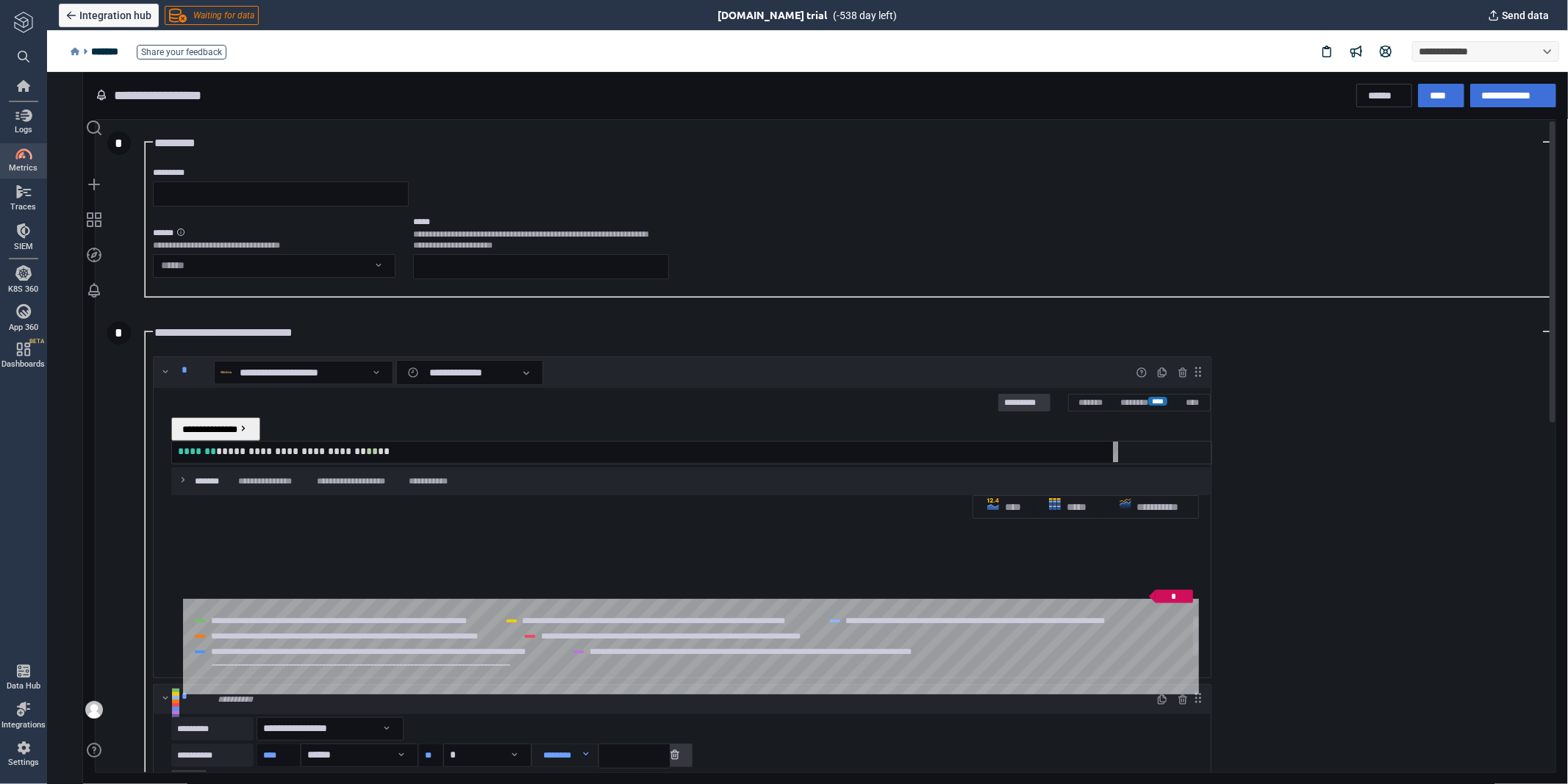 scroll, scrollTop: 0, scrollLeft: 0, axis: both 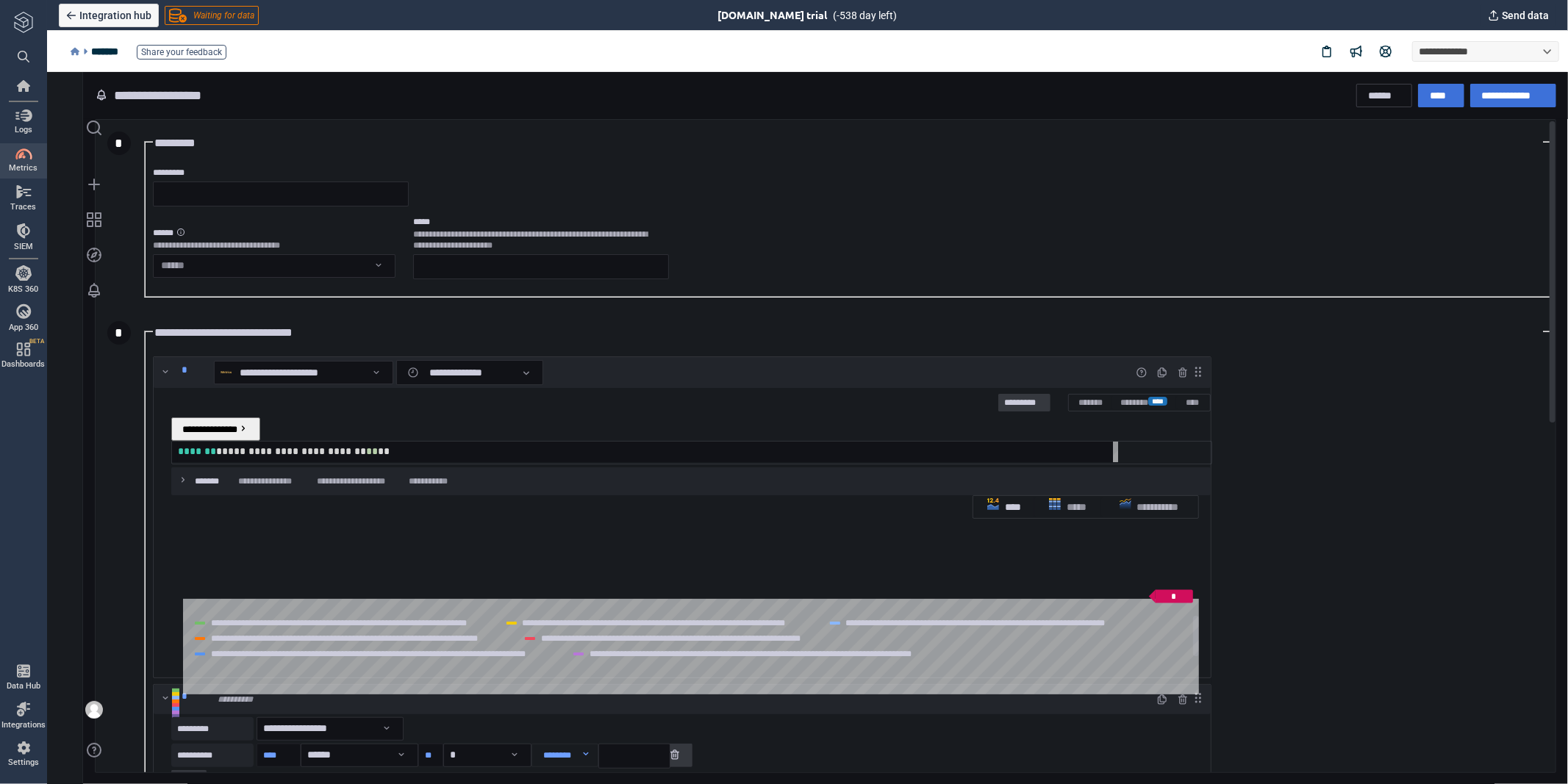 click on "****" at bounding box center [1004, 506] 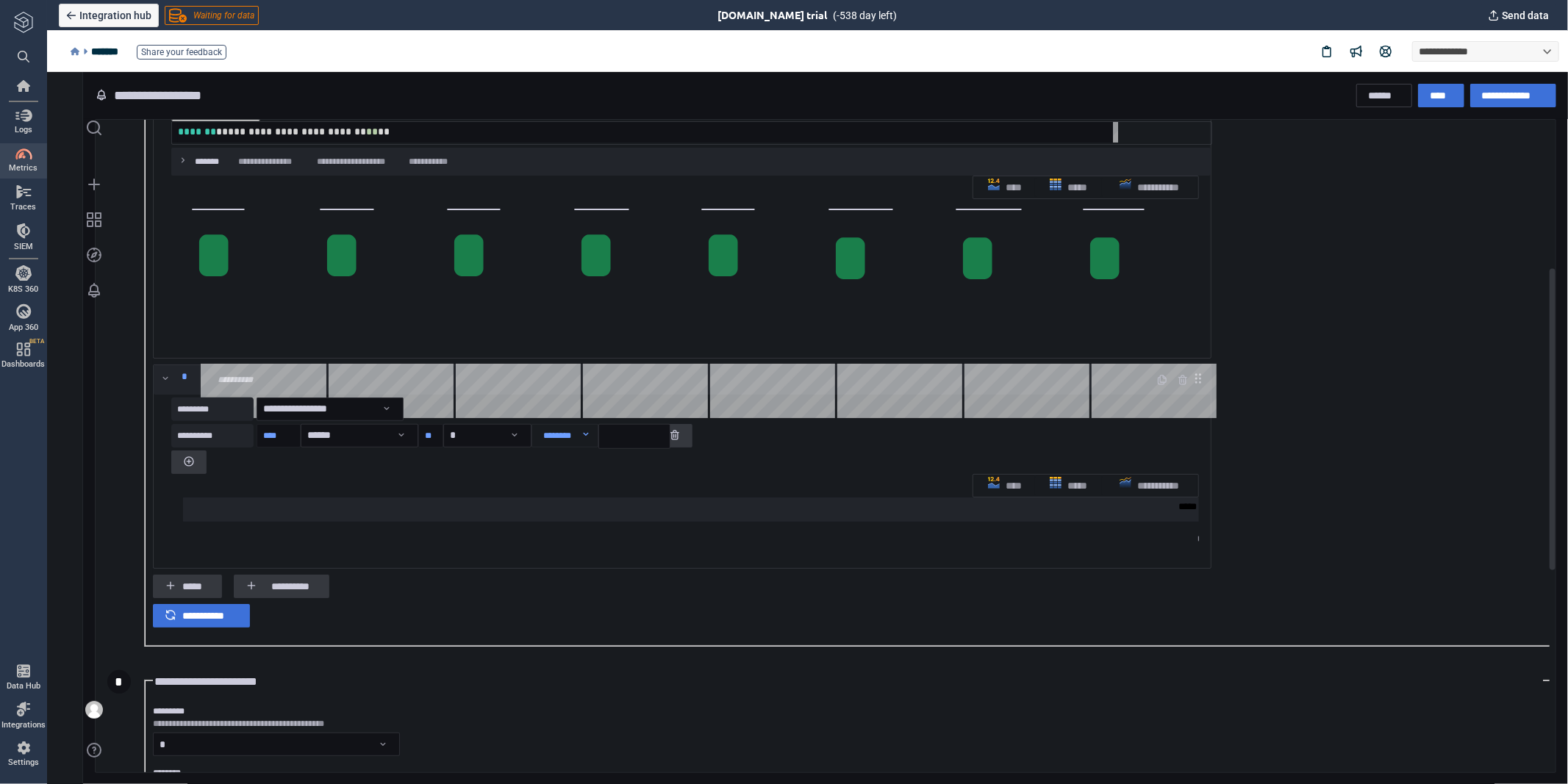 scroll, scrollTop: 0, scrollLeft: 0, axis: both 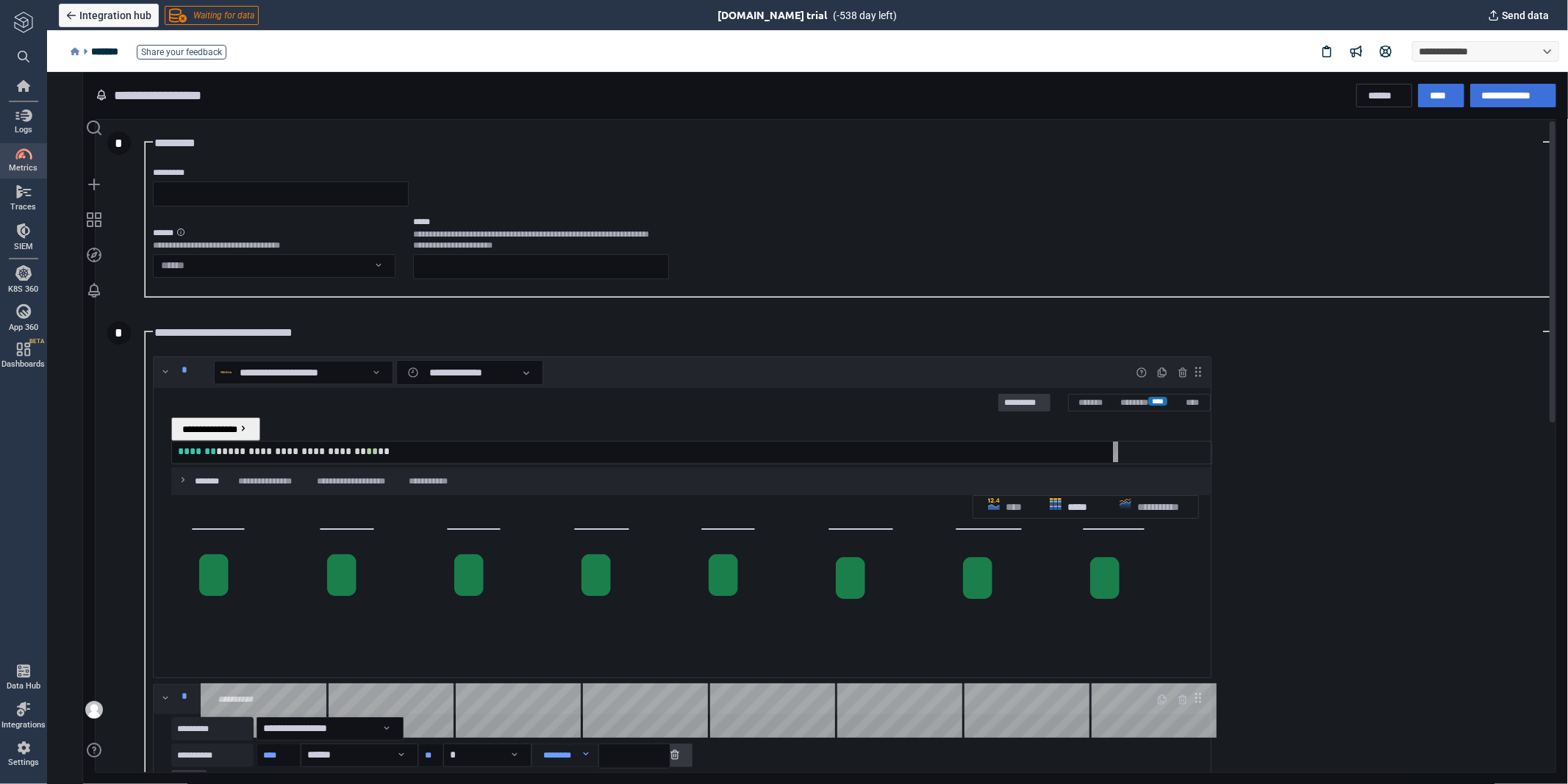 click on "*****" at bounding box center [1067, 506] 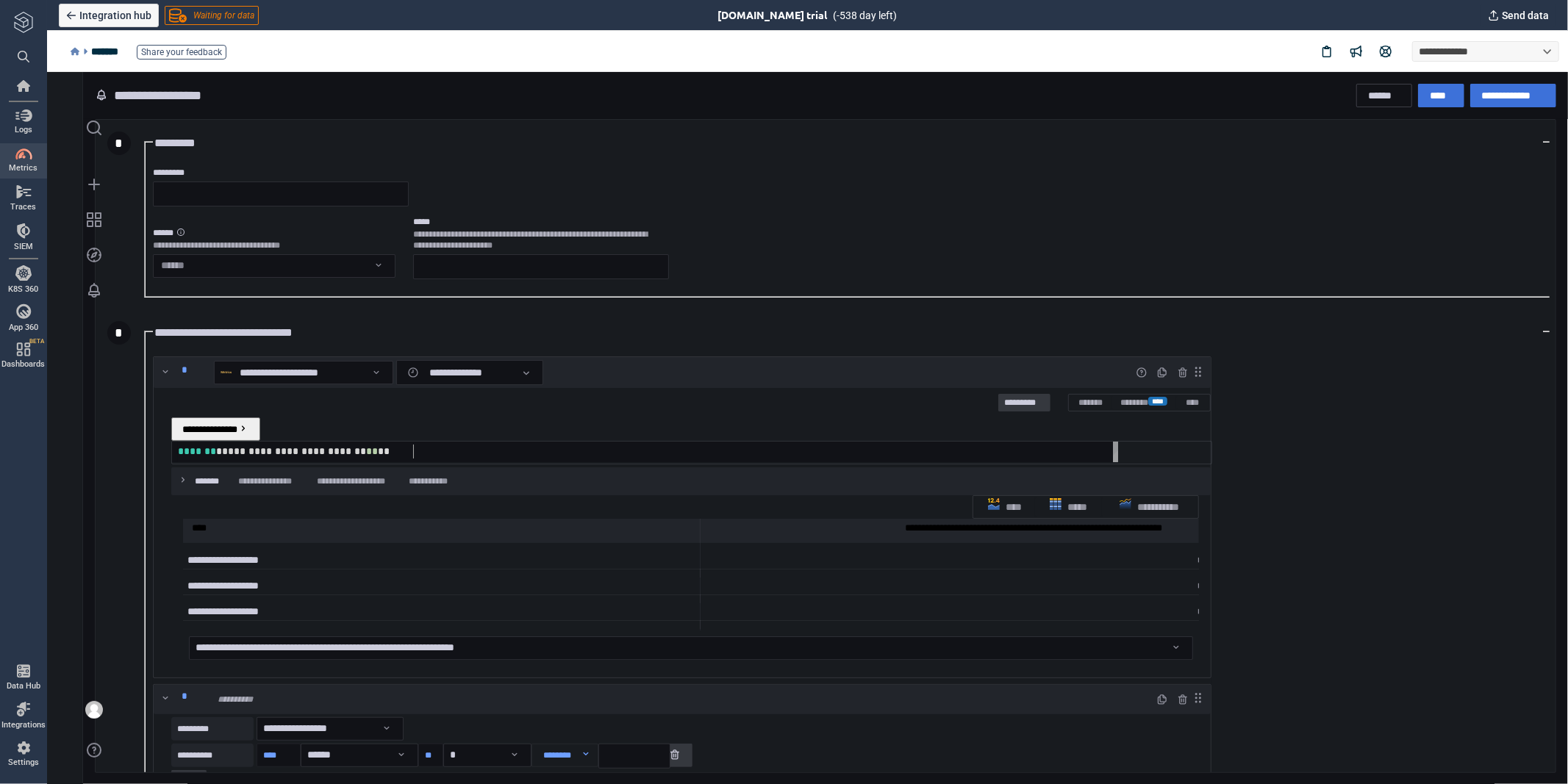 click on "**" at bounding box center [383, 450] 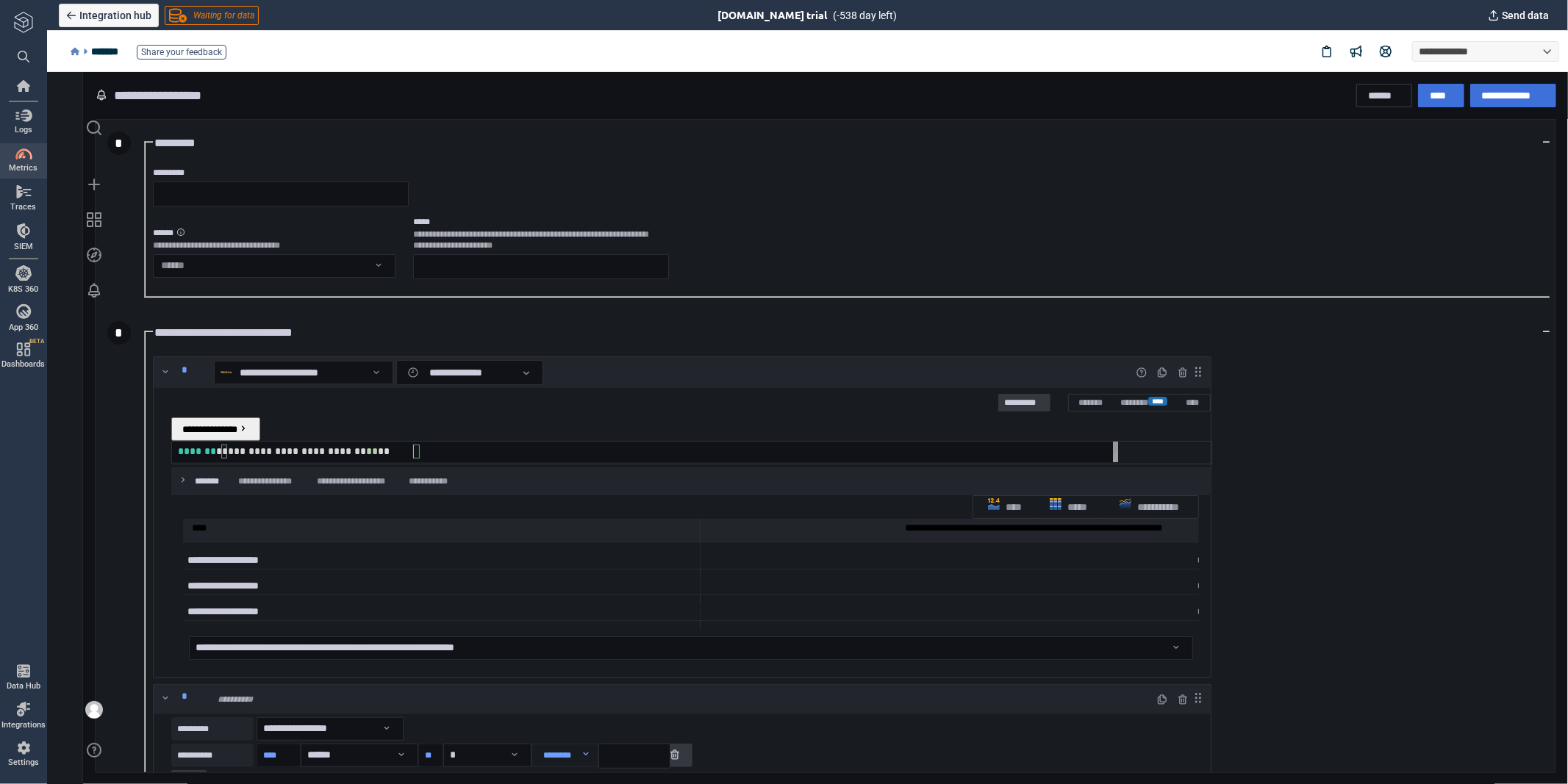 click on "**********" at bounding box center [647, 450] 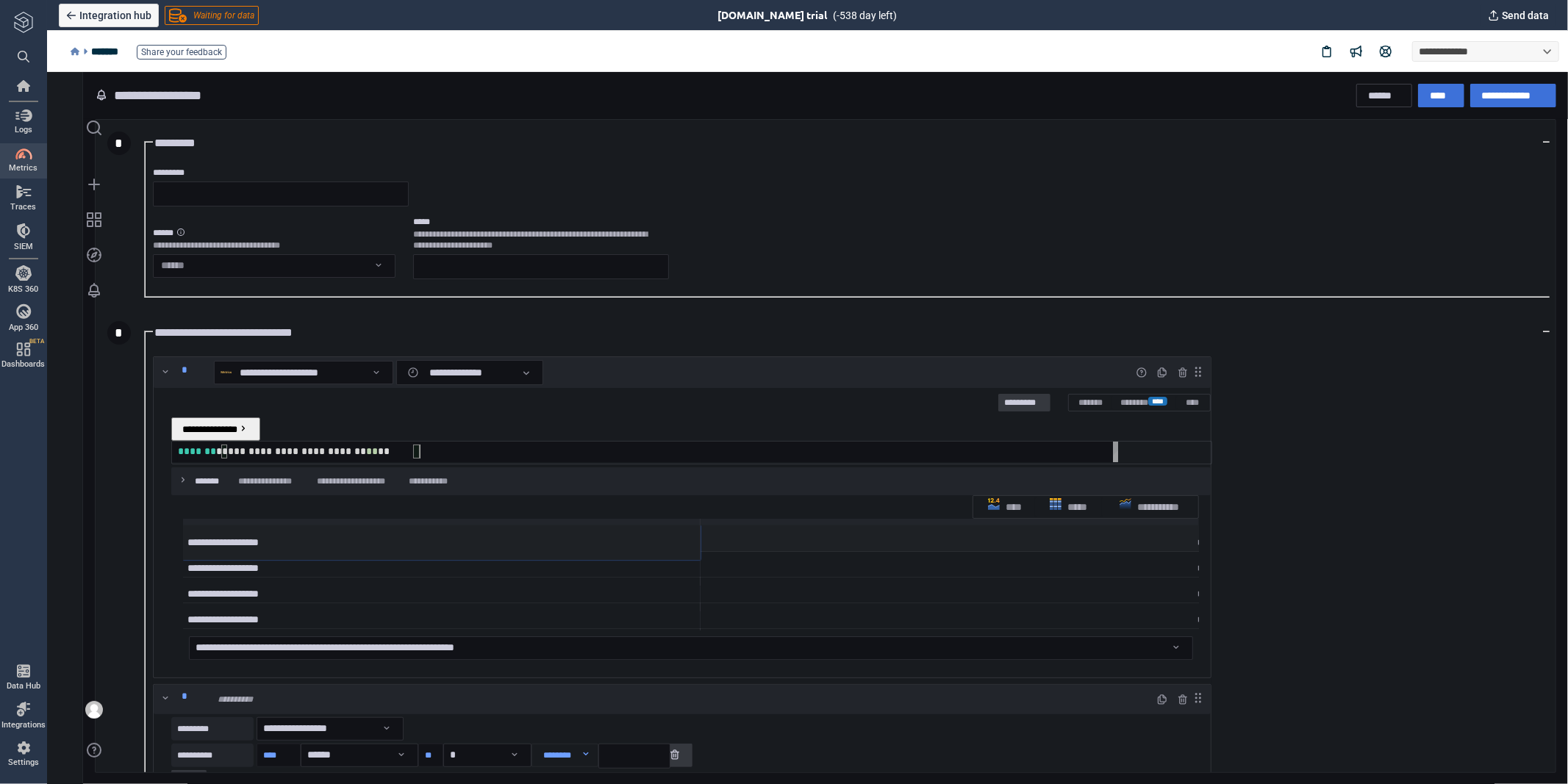 scroll, scrollTop: 23, scrollLeft: 0, axis: vertical 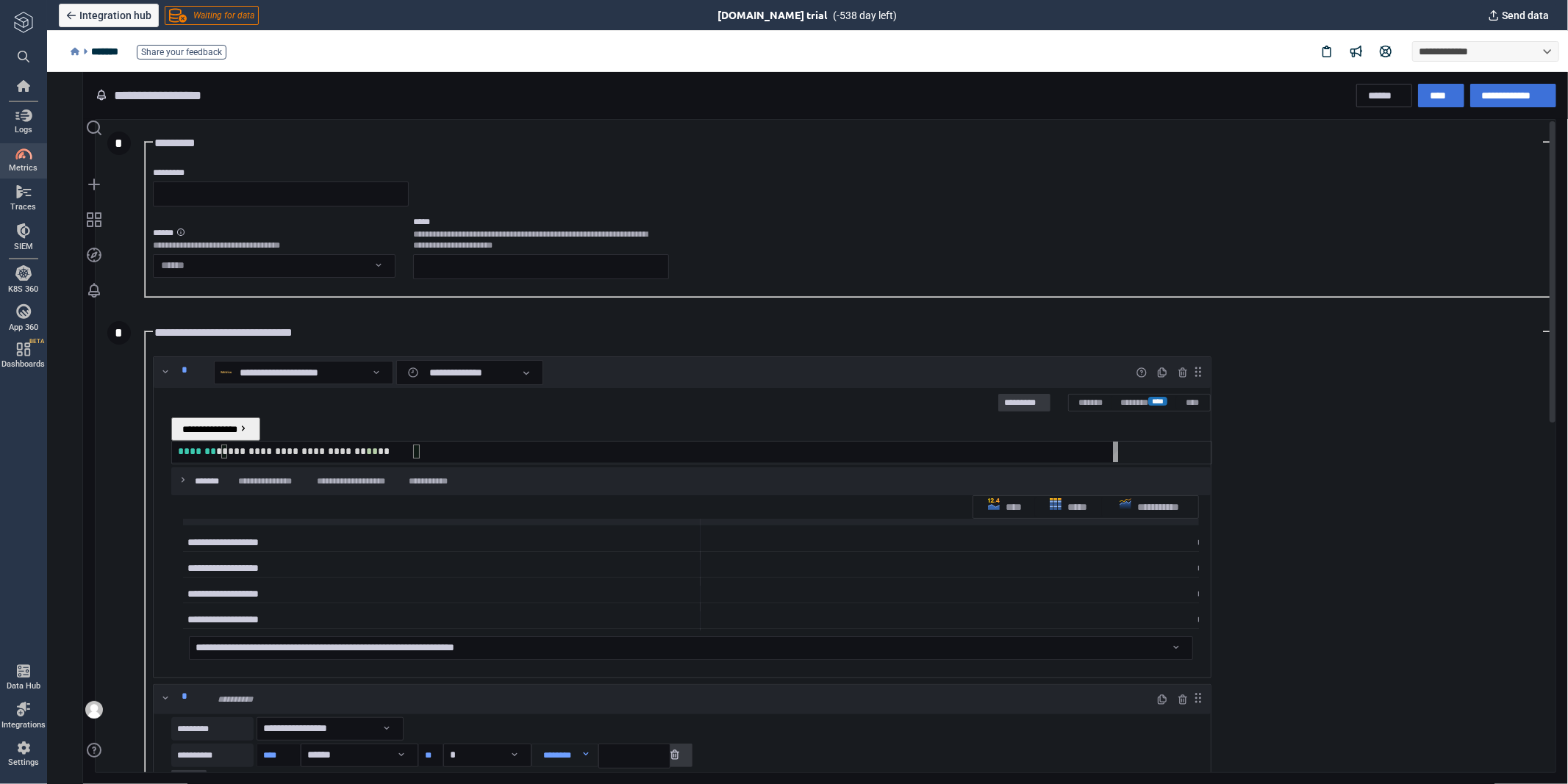 click on "**********" at bounding box center [647, 450] 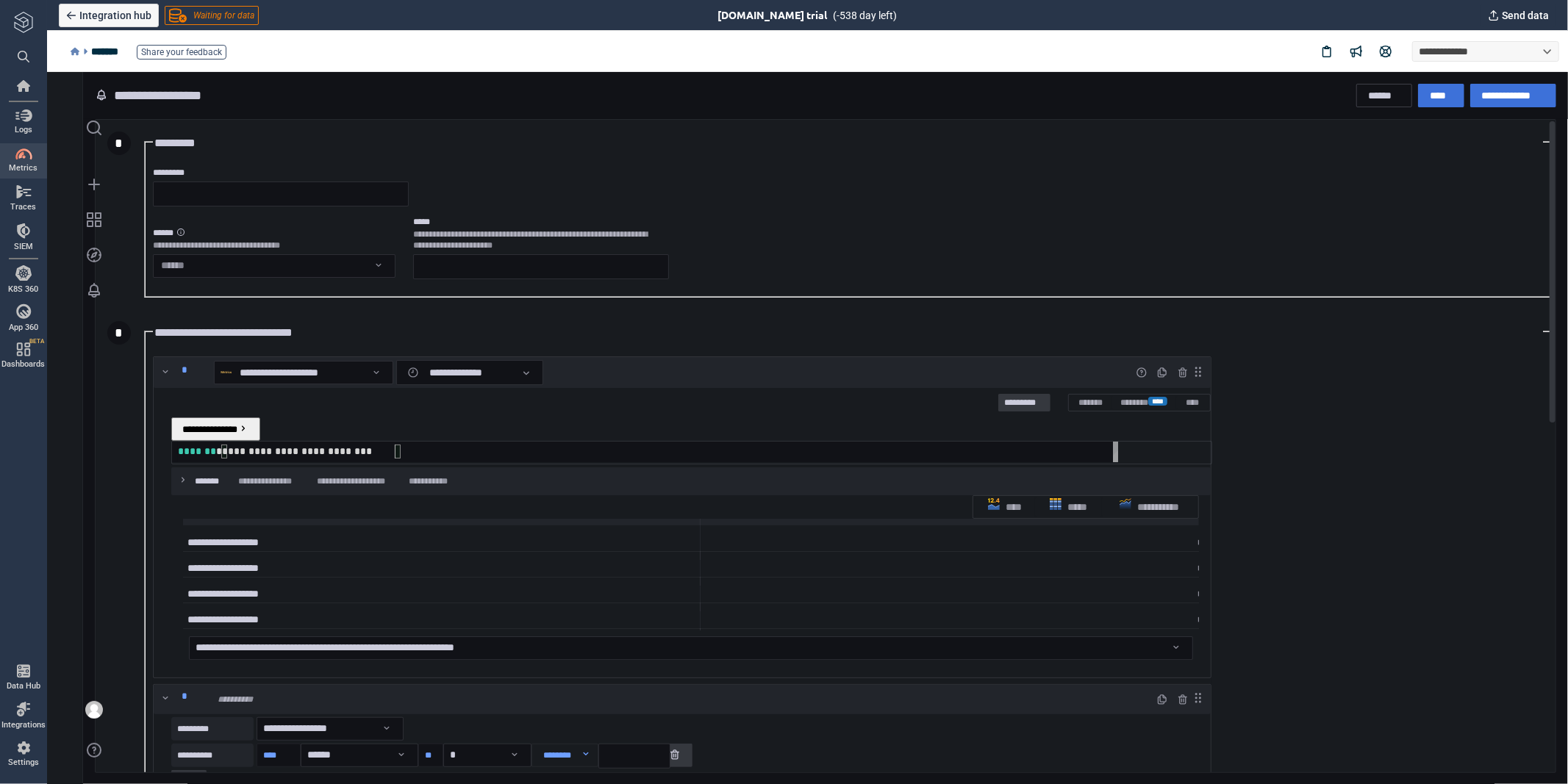 scroll, scrollTop: 0, scrollLeft: 215, axis: horizontal 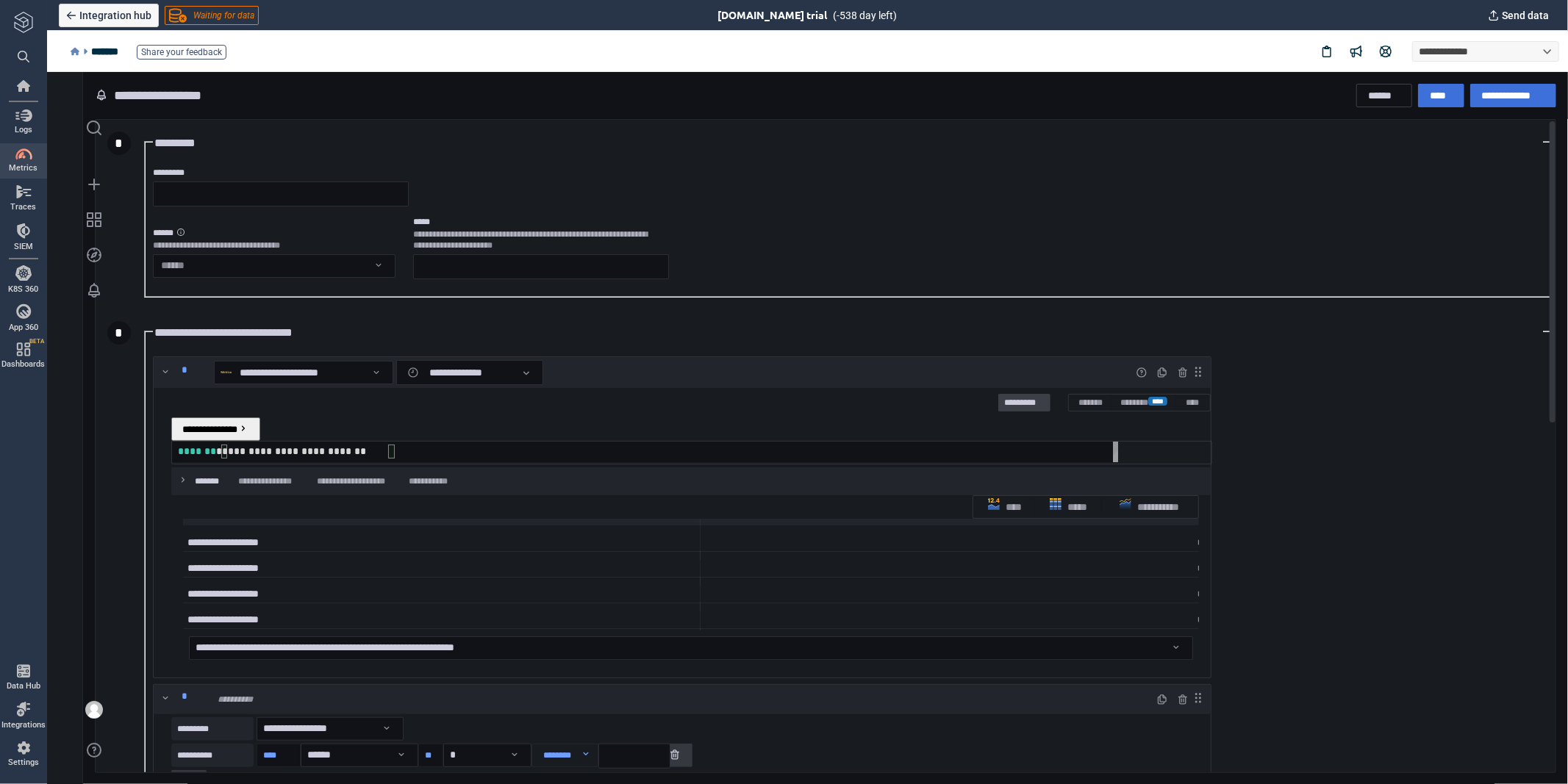 click on "*********" at bounding box center (1023, 403) 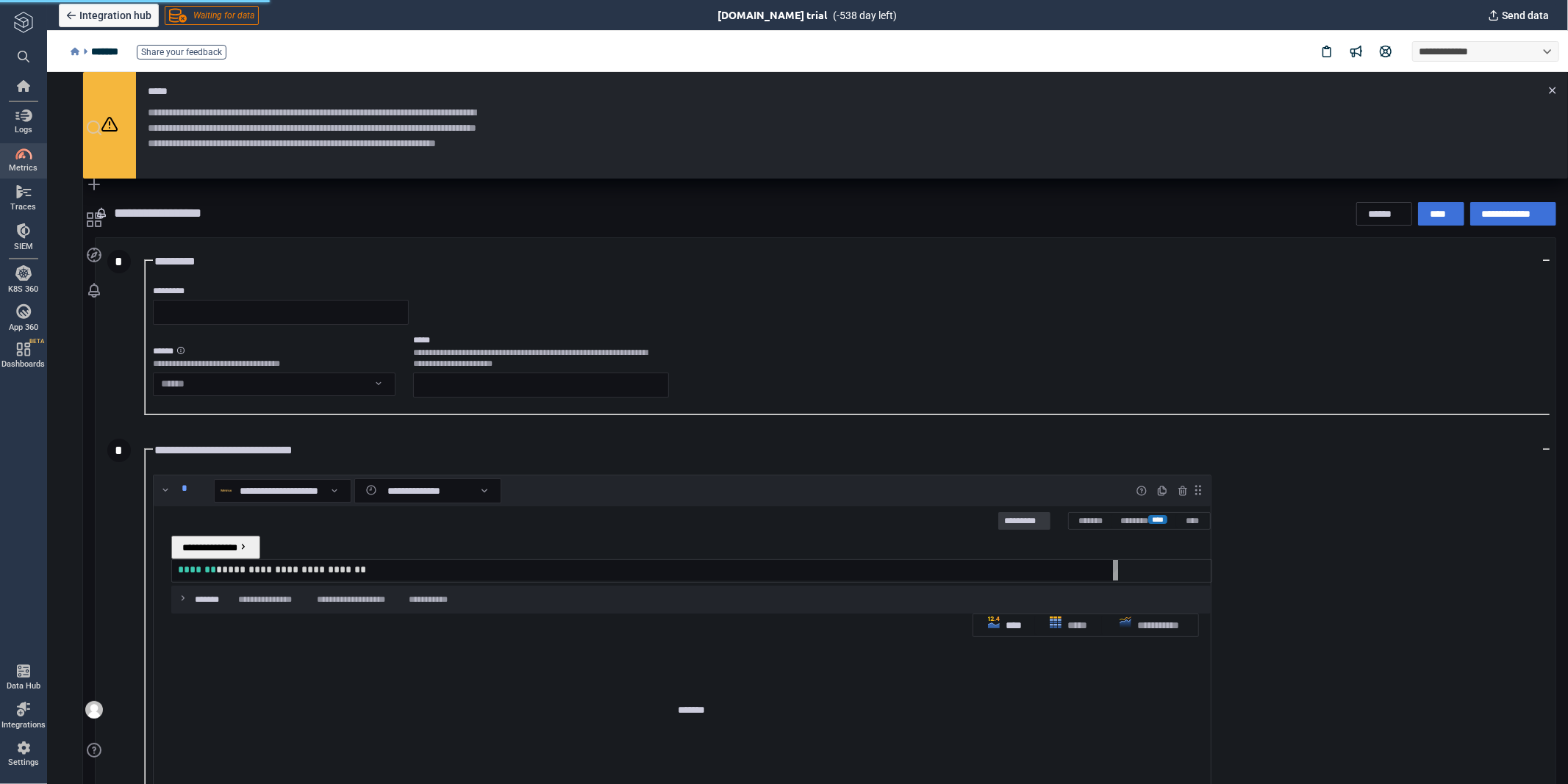 scroll, scrollTop: 6, scrollLeft: 7, axis: both 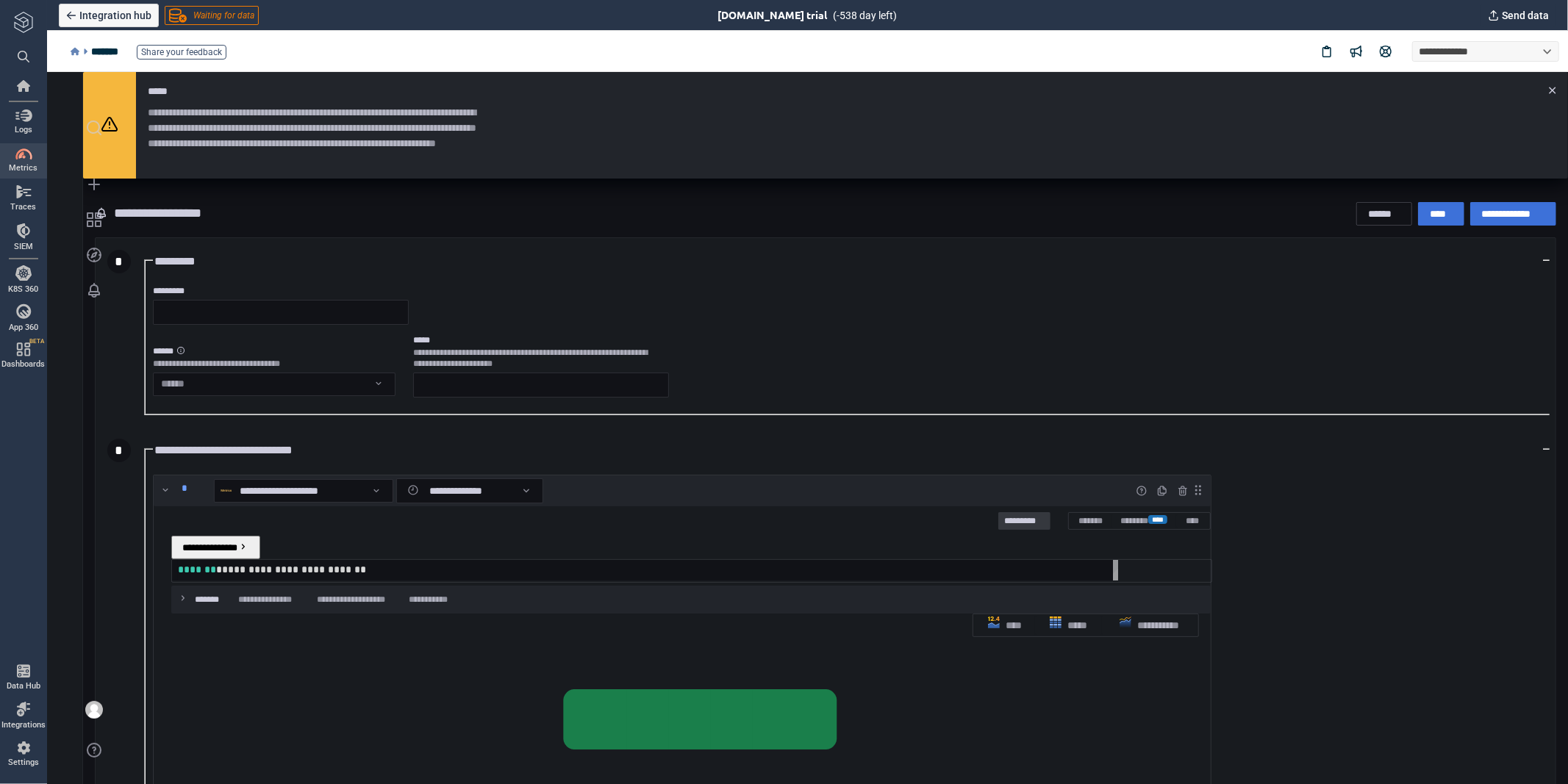 click on "*******" at bounding box center [196, 569] 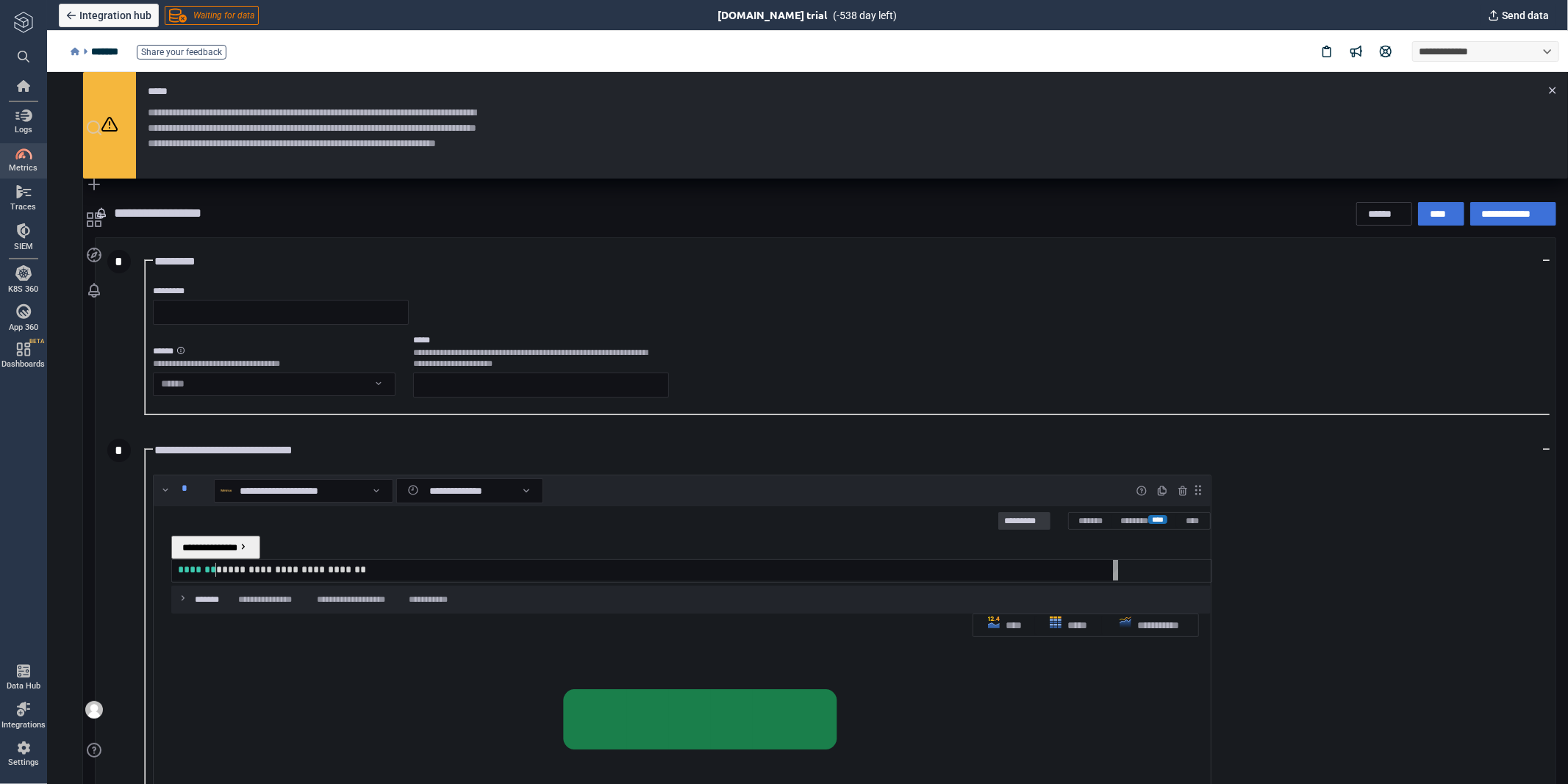 scroll, scrollTop: 0, scrollLeft: 210, axis: horizontal 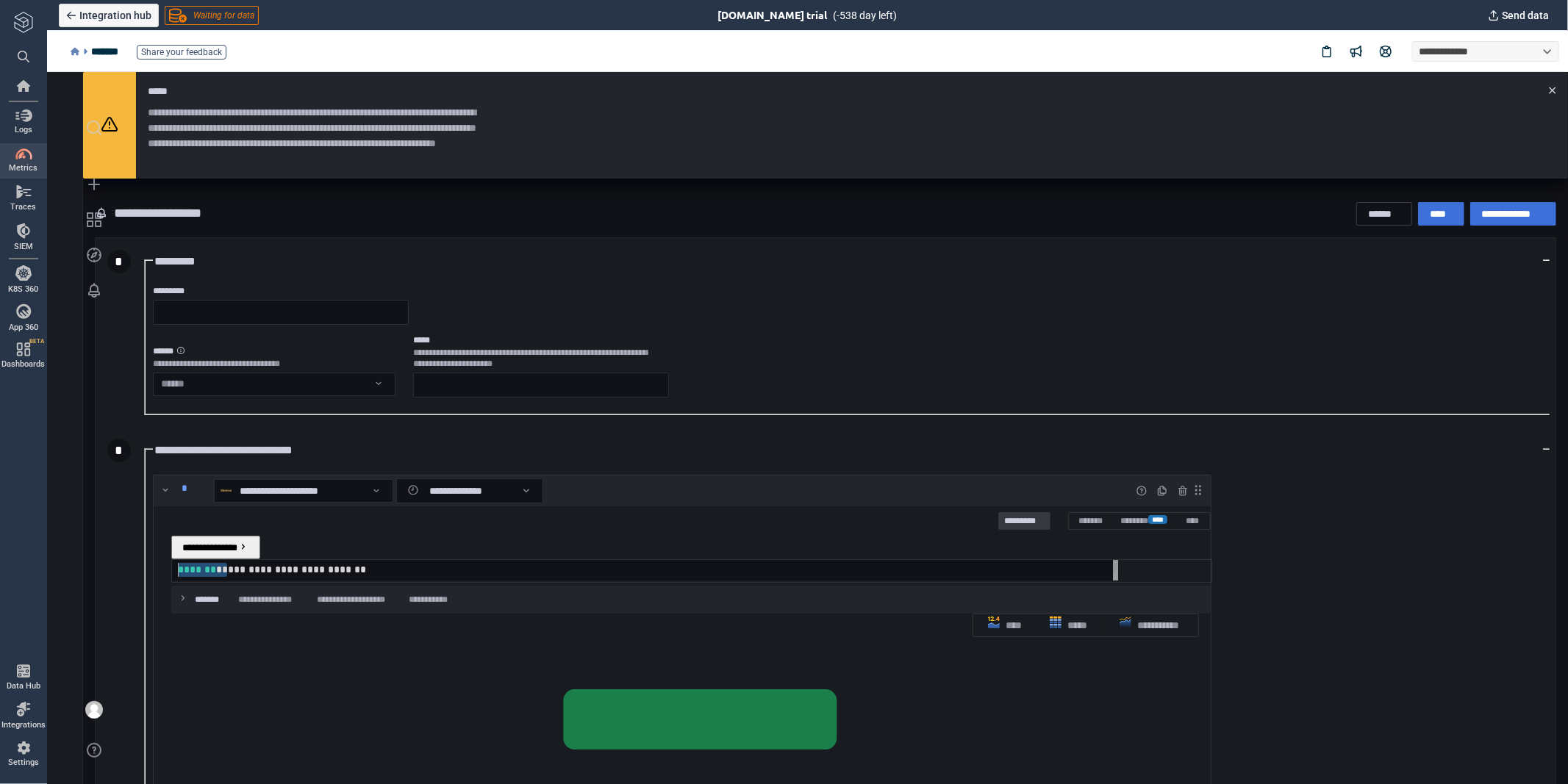 drag, startPoint x: 307, startPoint y: 410, endPoint x: 212, endPoint y: 411, distance: 95.00526 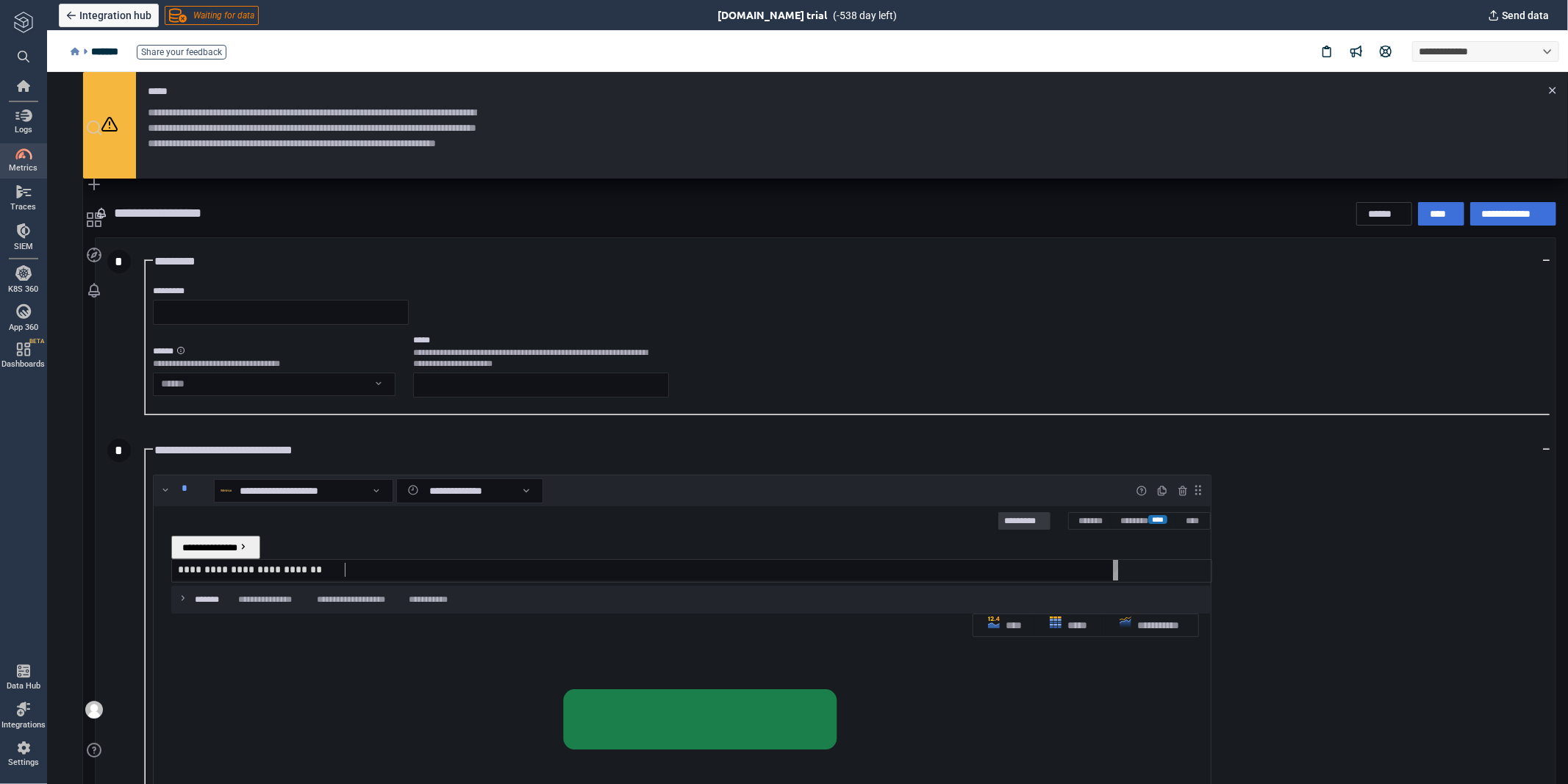 click on "**********" at bounding box center (647, 569) 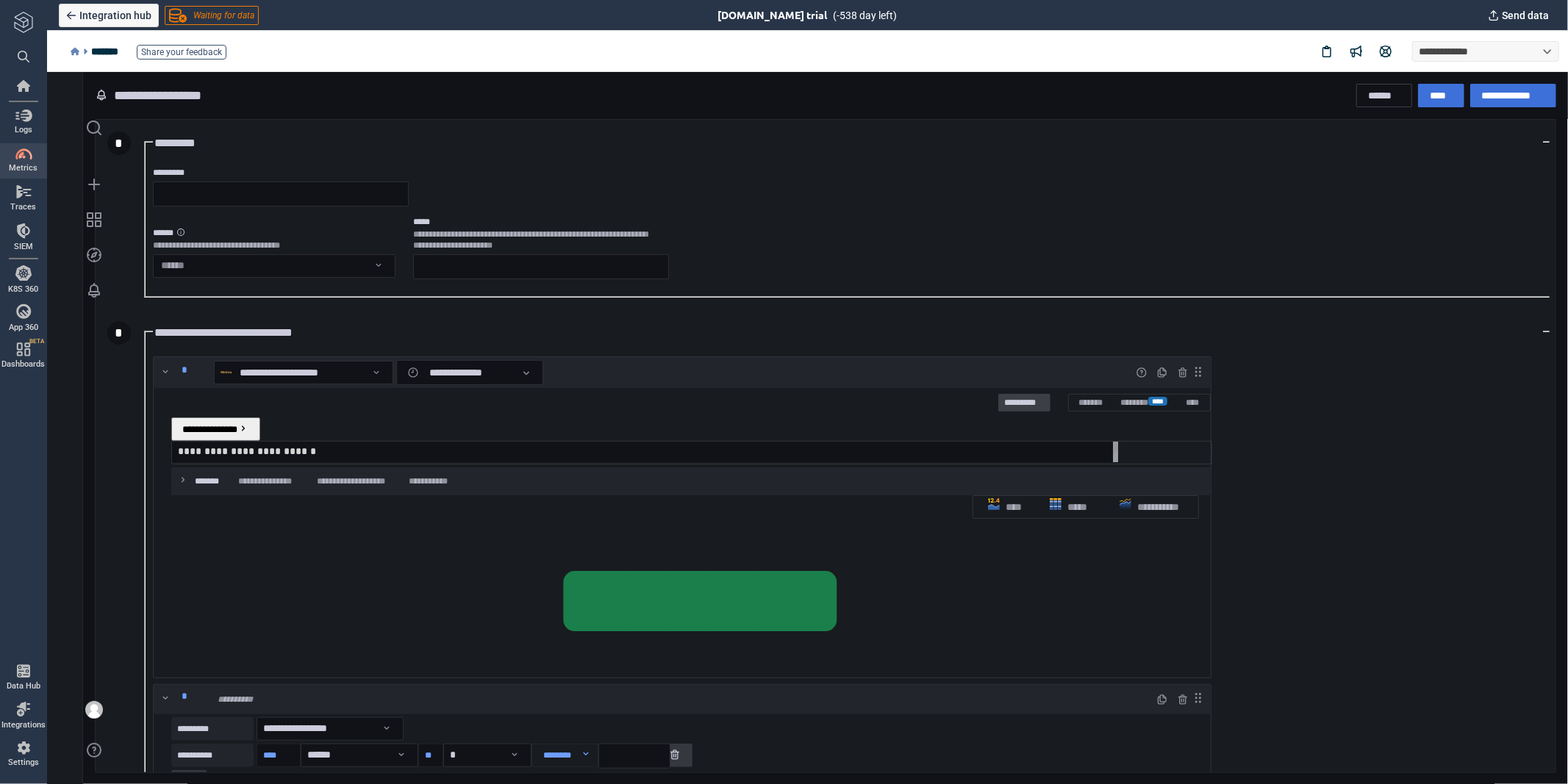 click on "*********" at bounding box center [1023, 403] 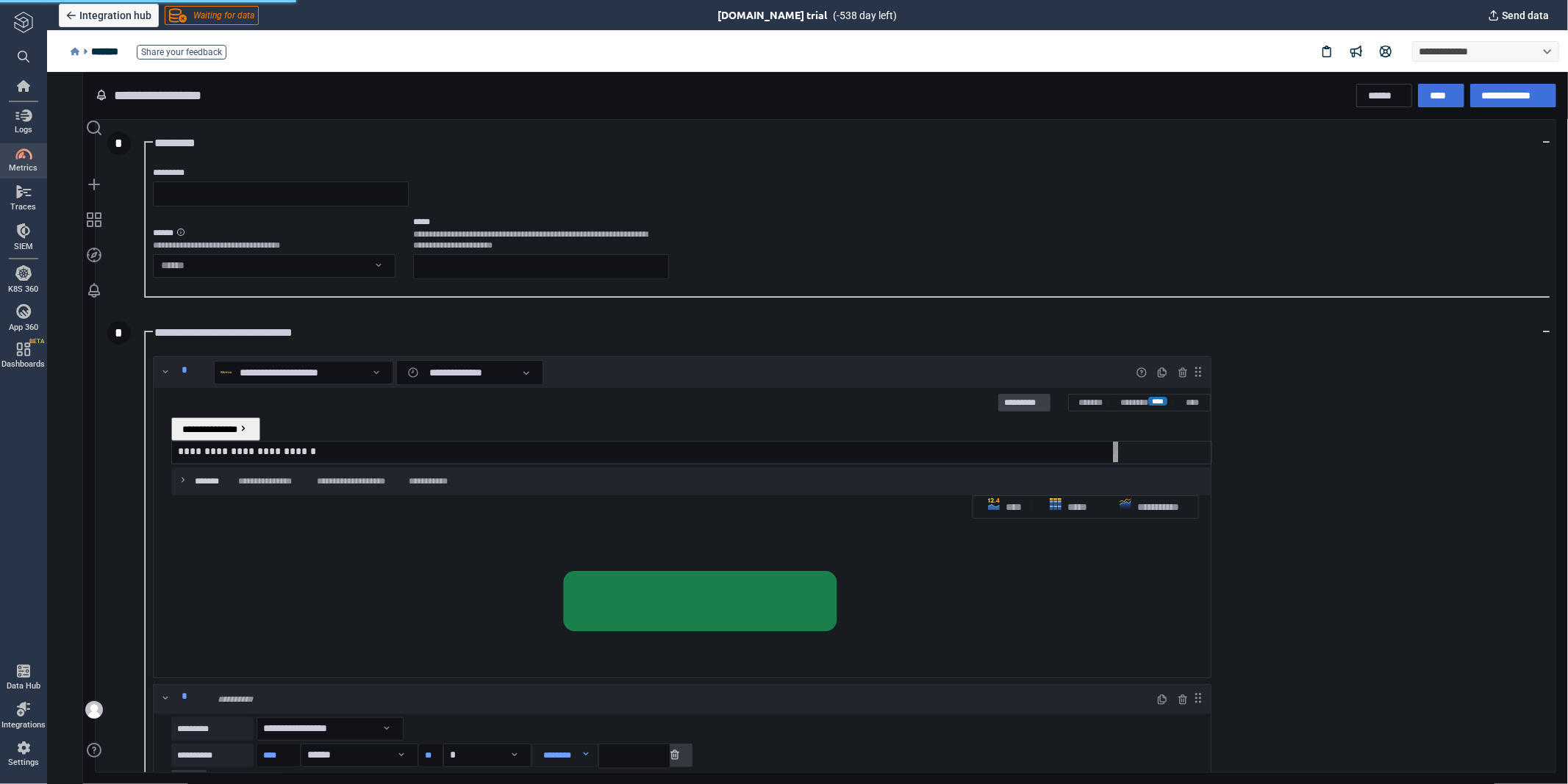 click on "*********" at bounding box center [1023, 403] 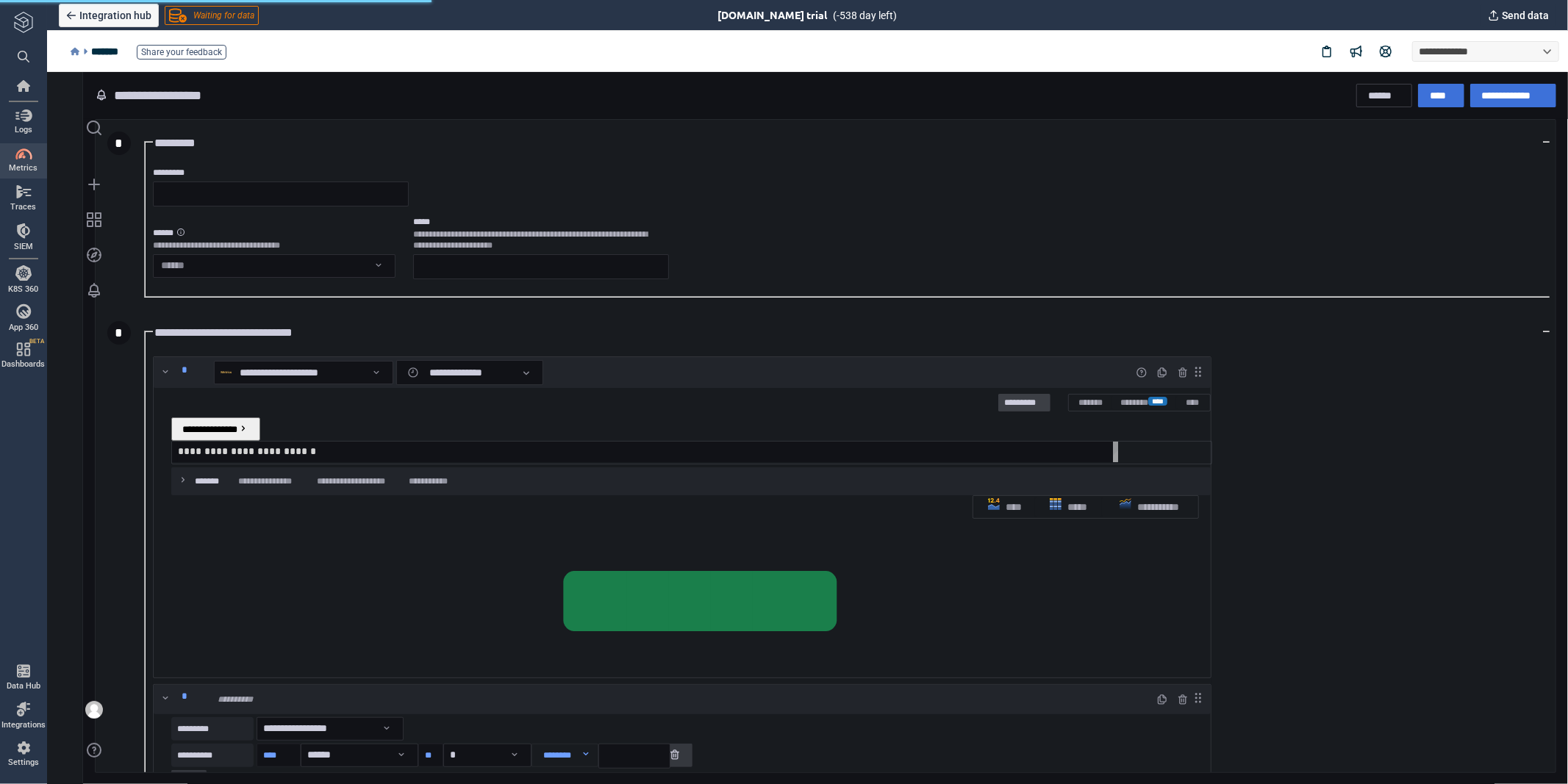 scroll, scrollTop: 76, scrollLeft: 1034, axis: both 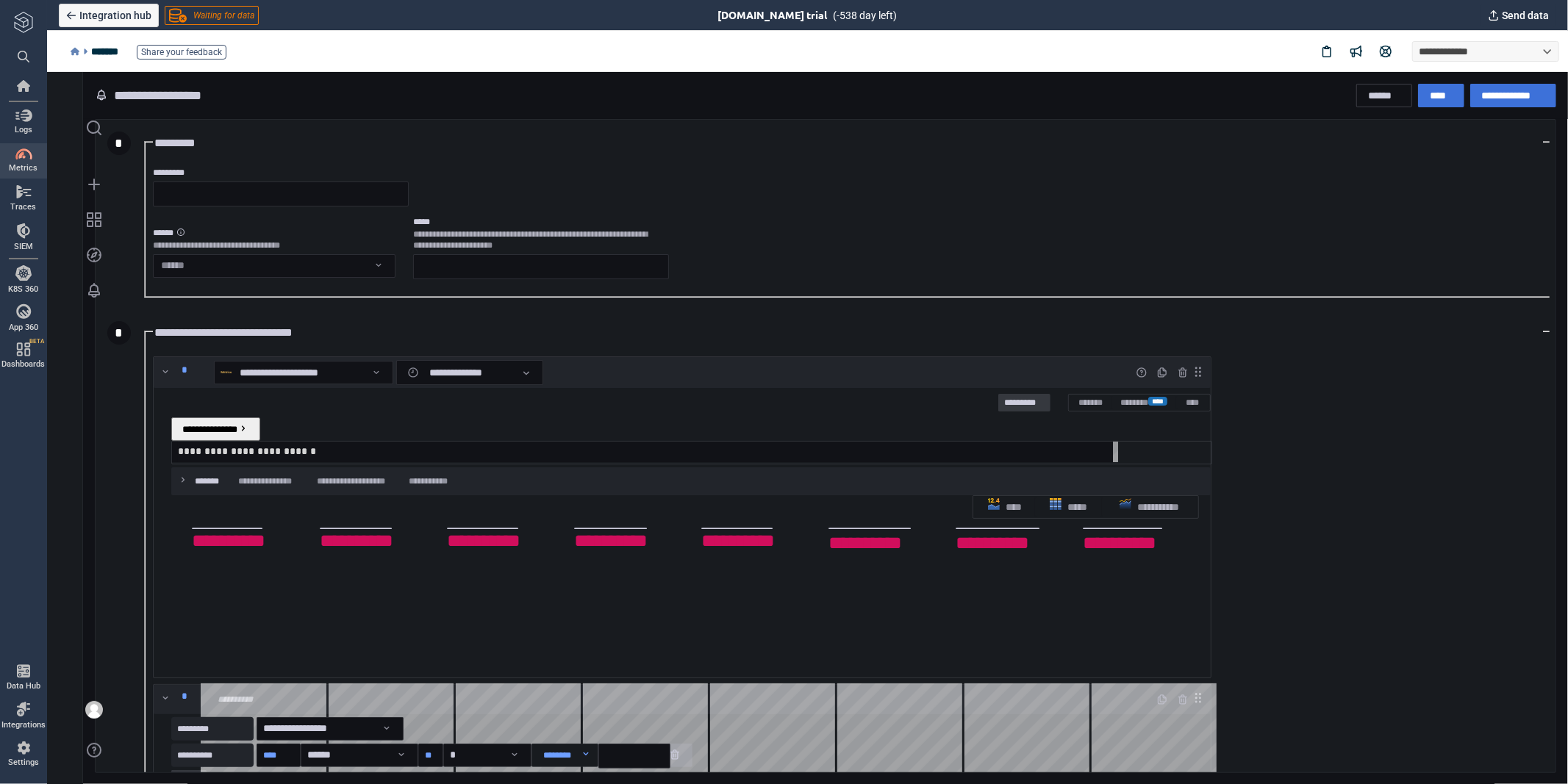 click on "**********" at bounding box center (647, 450) 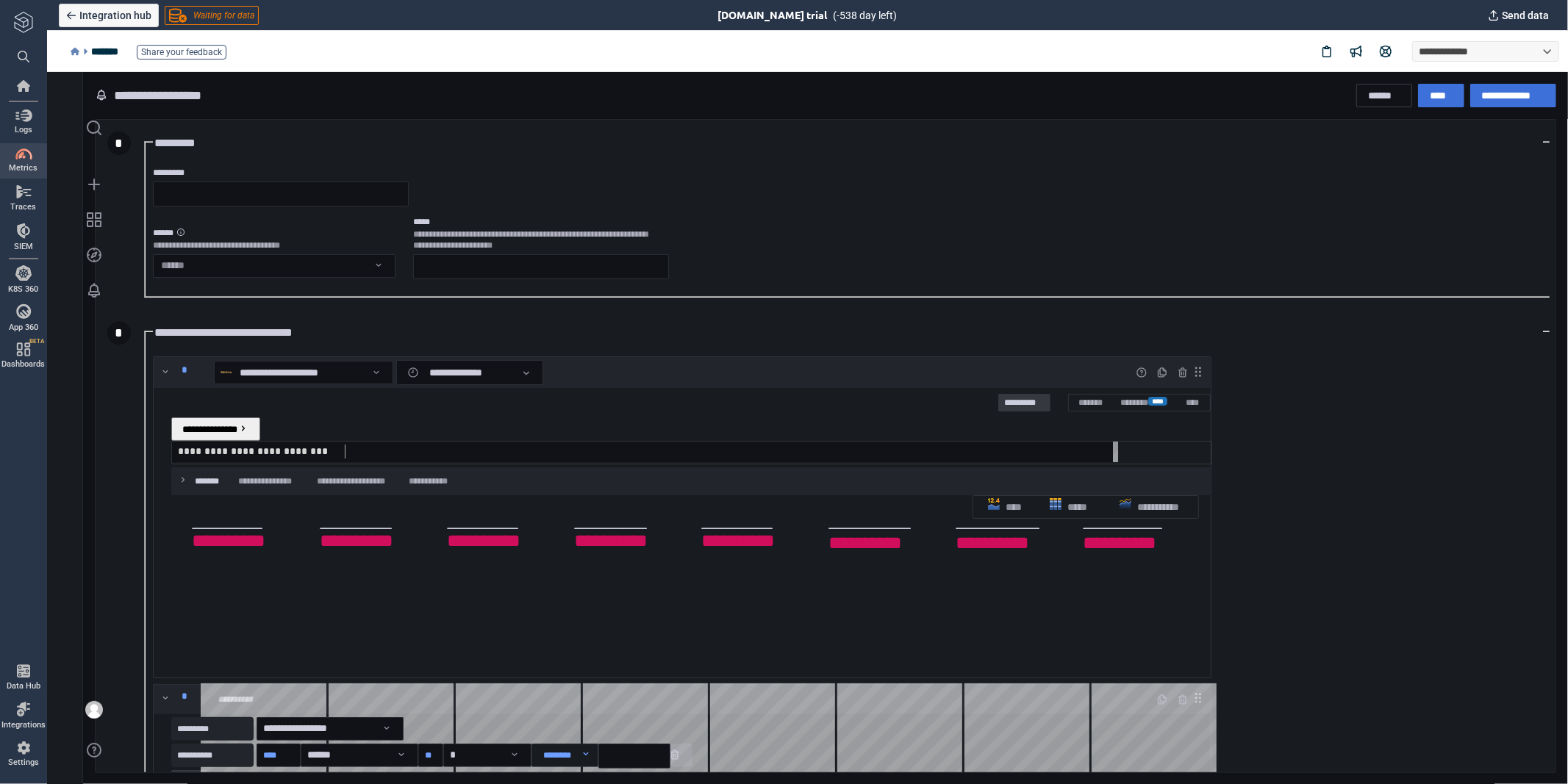 scroll, scrollTop: 0, scrollLeft: 166, axis: horizontal 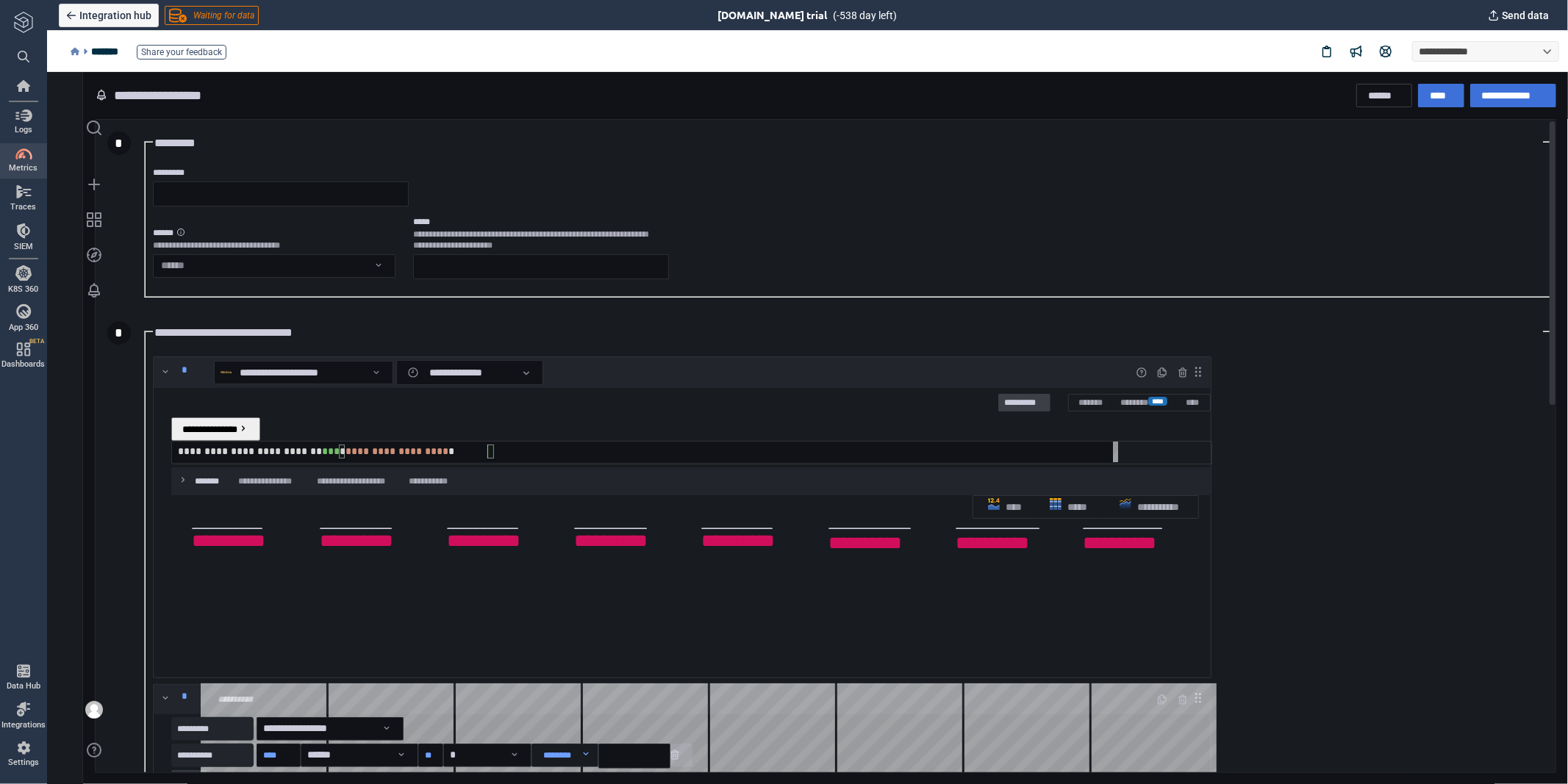 click on "*********" at bounding box center (1023, 403) 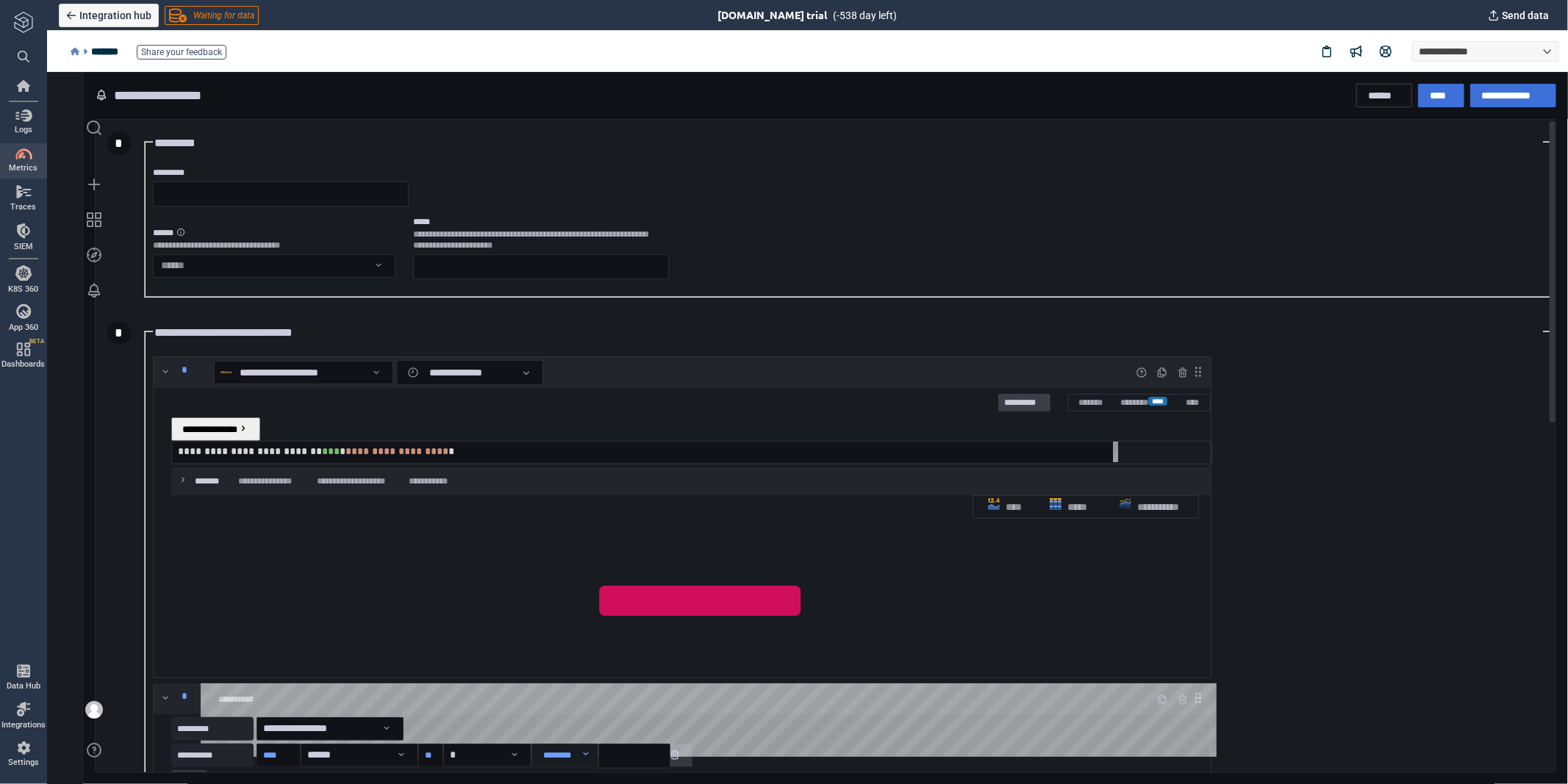 click on "*********" at bounding box center [1023, 403] 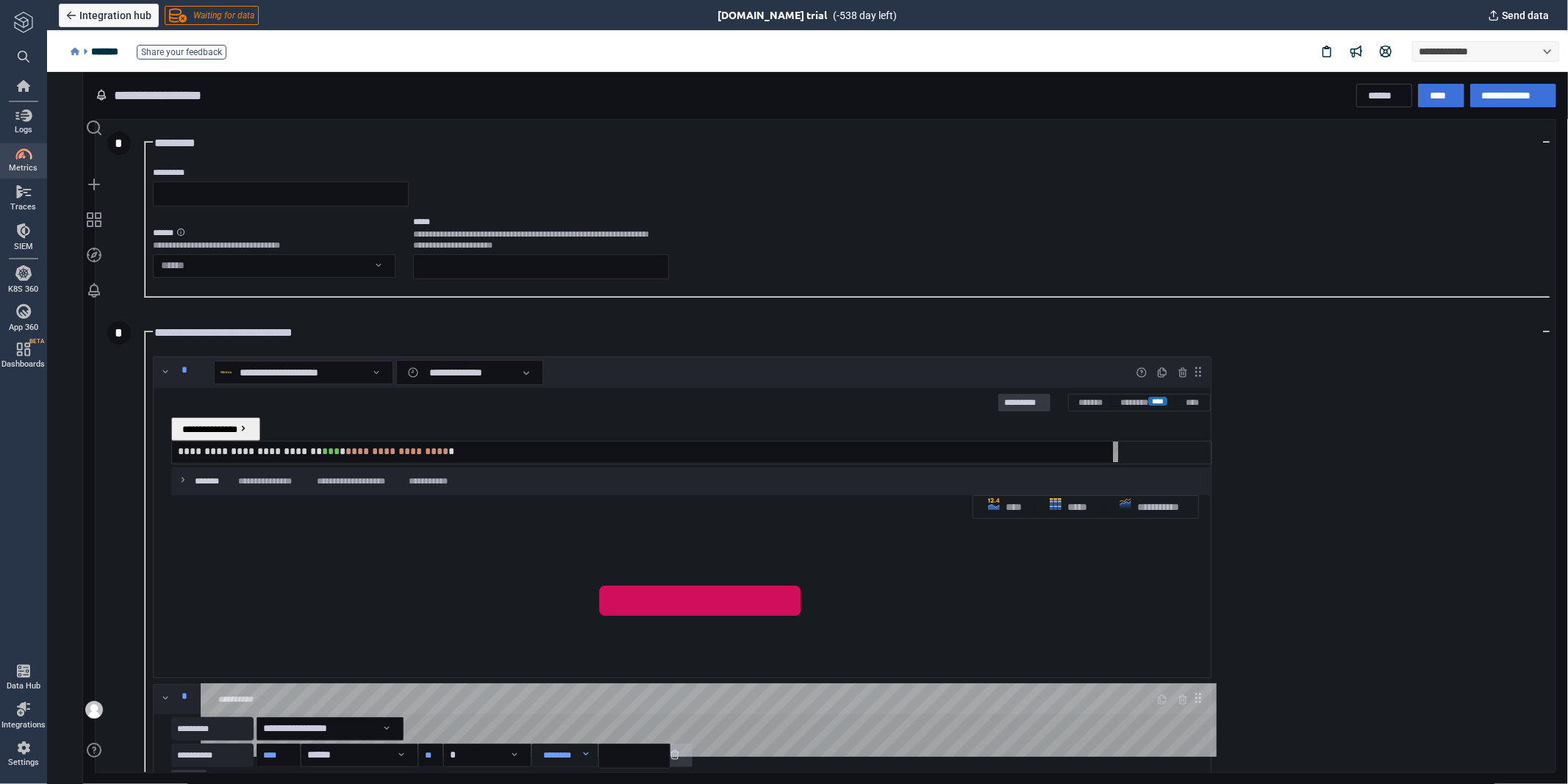 scroll, scrollTop: 0, scrollLeft: 309, axis: horizontal 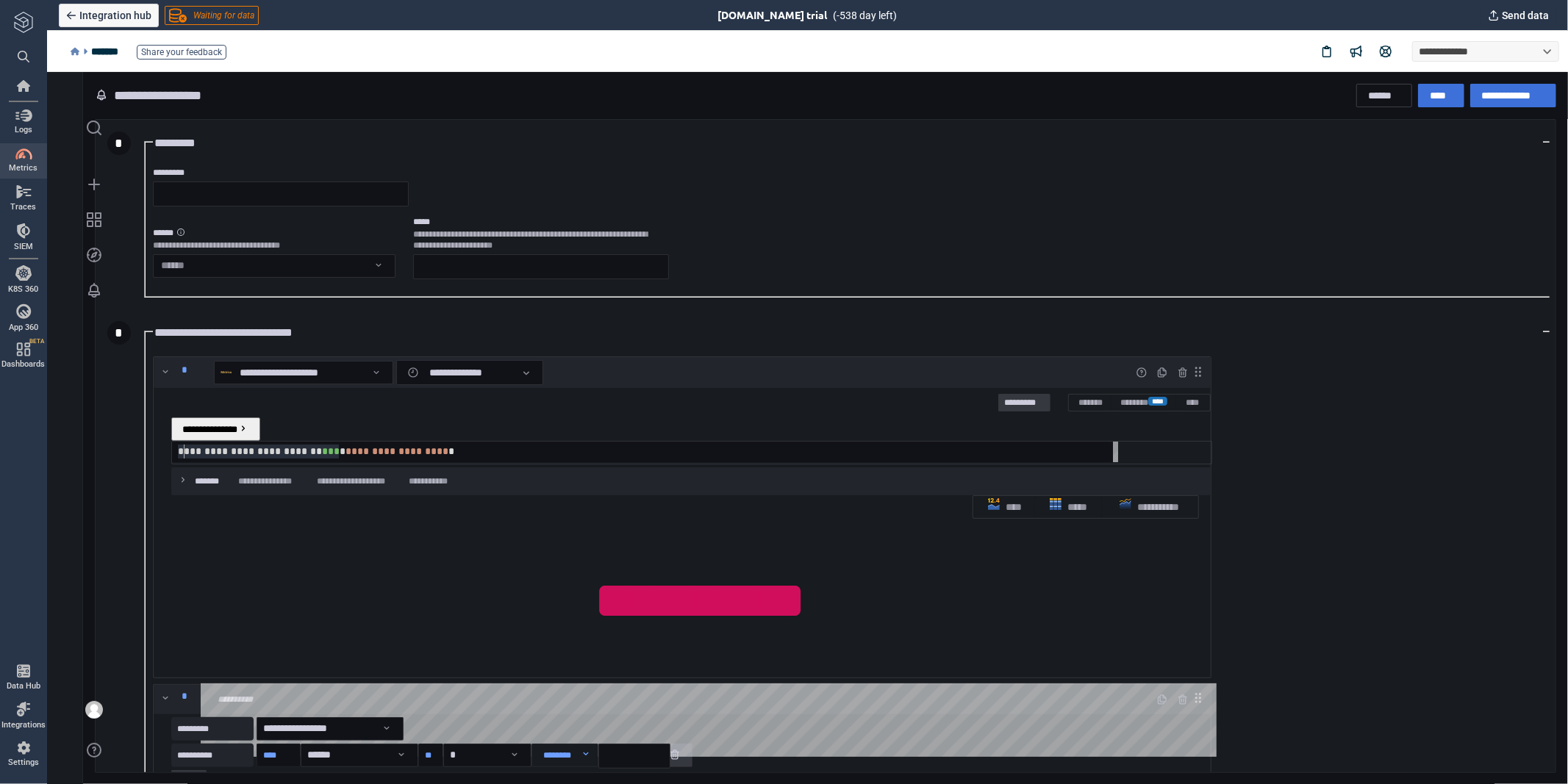 click at bounding box center [174, 450] 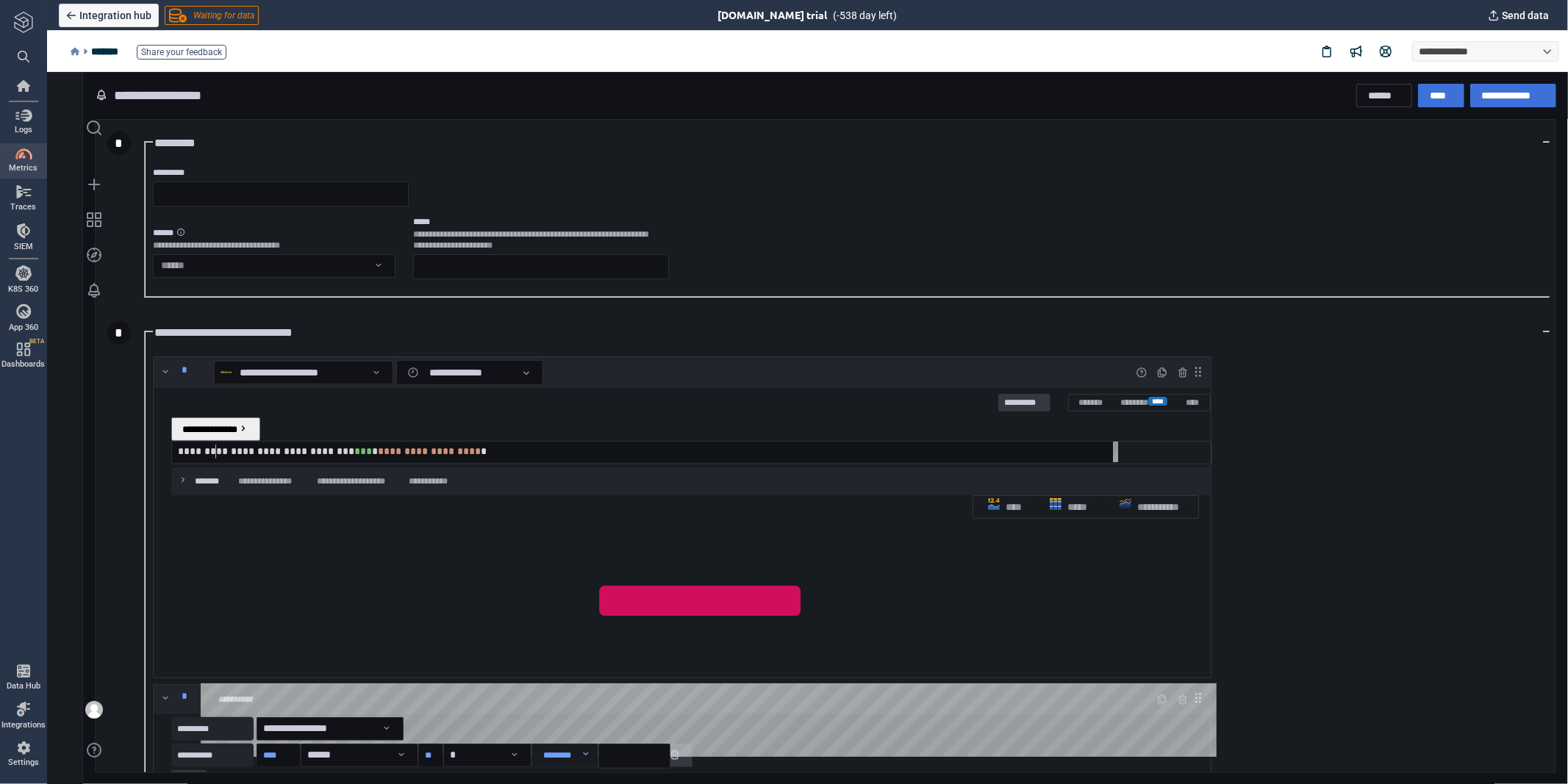 scroll, scrollTop: 0, scrollLeft: 43, axis: horizontal 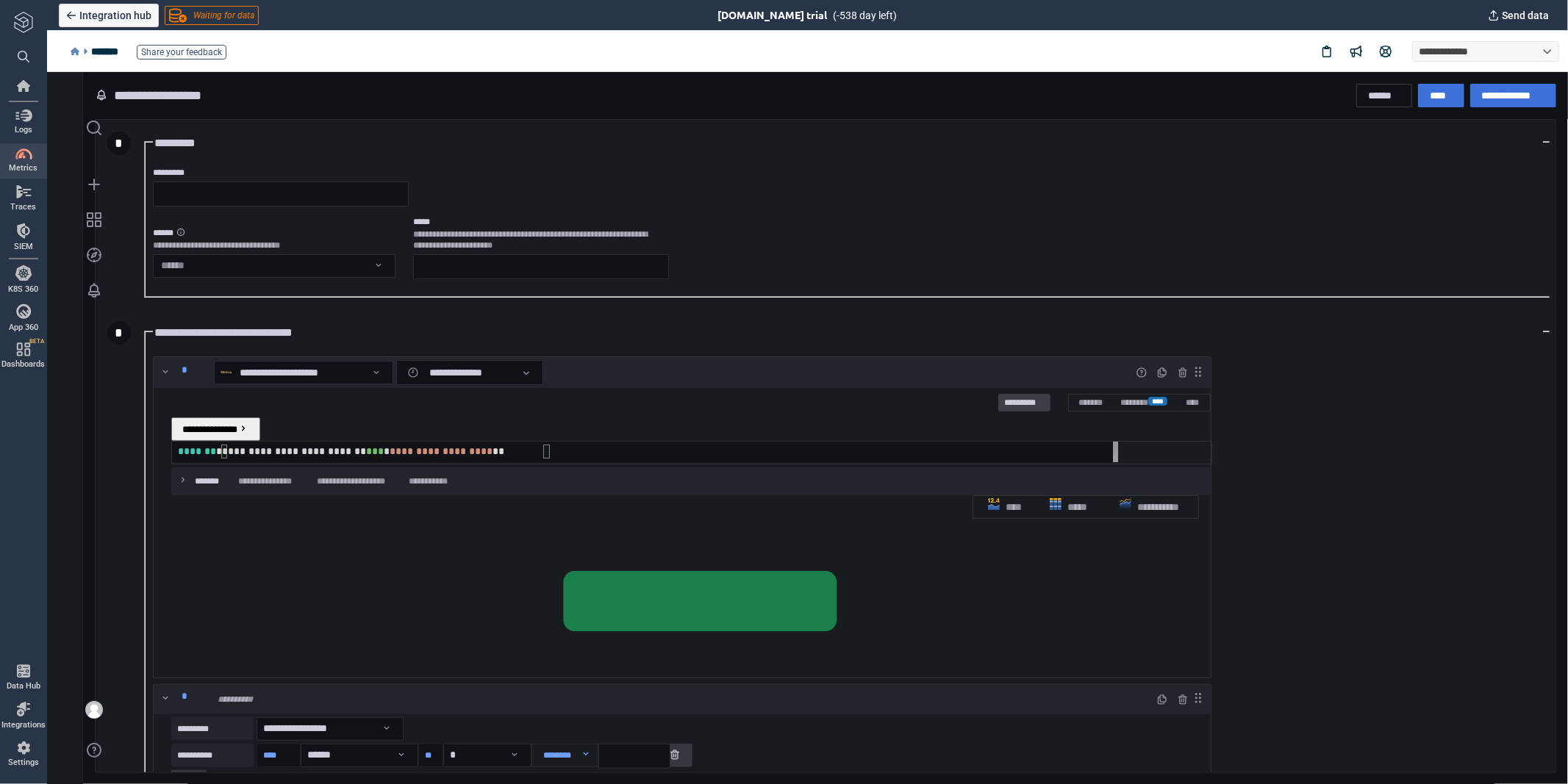 click on "*********" at bounding box center [1023, 402] 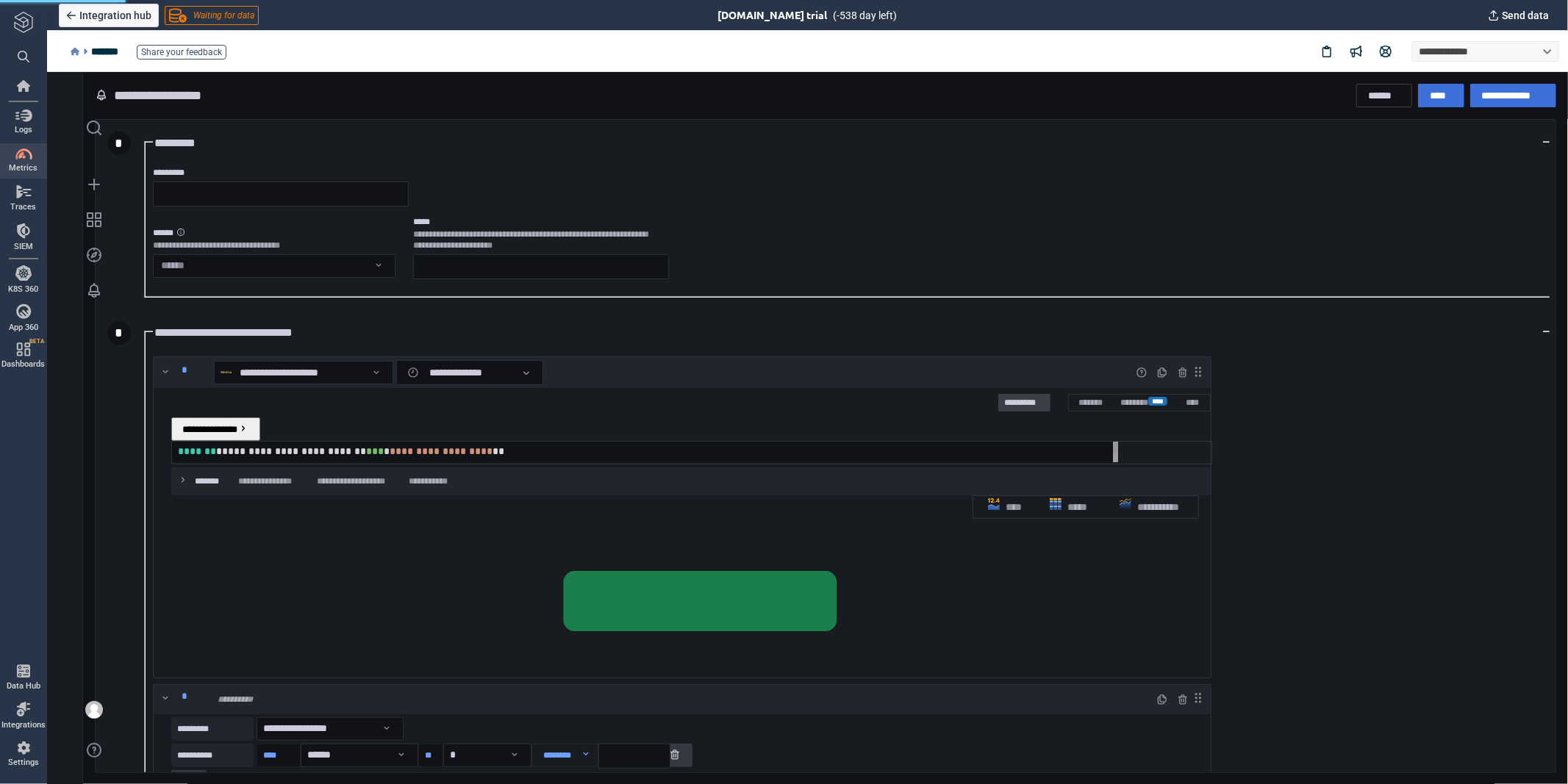 scroll, scrollTop: 6, scrollLeft: 7, axis: both 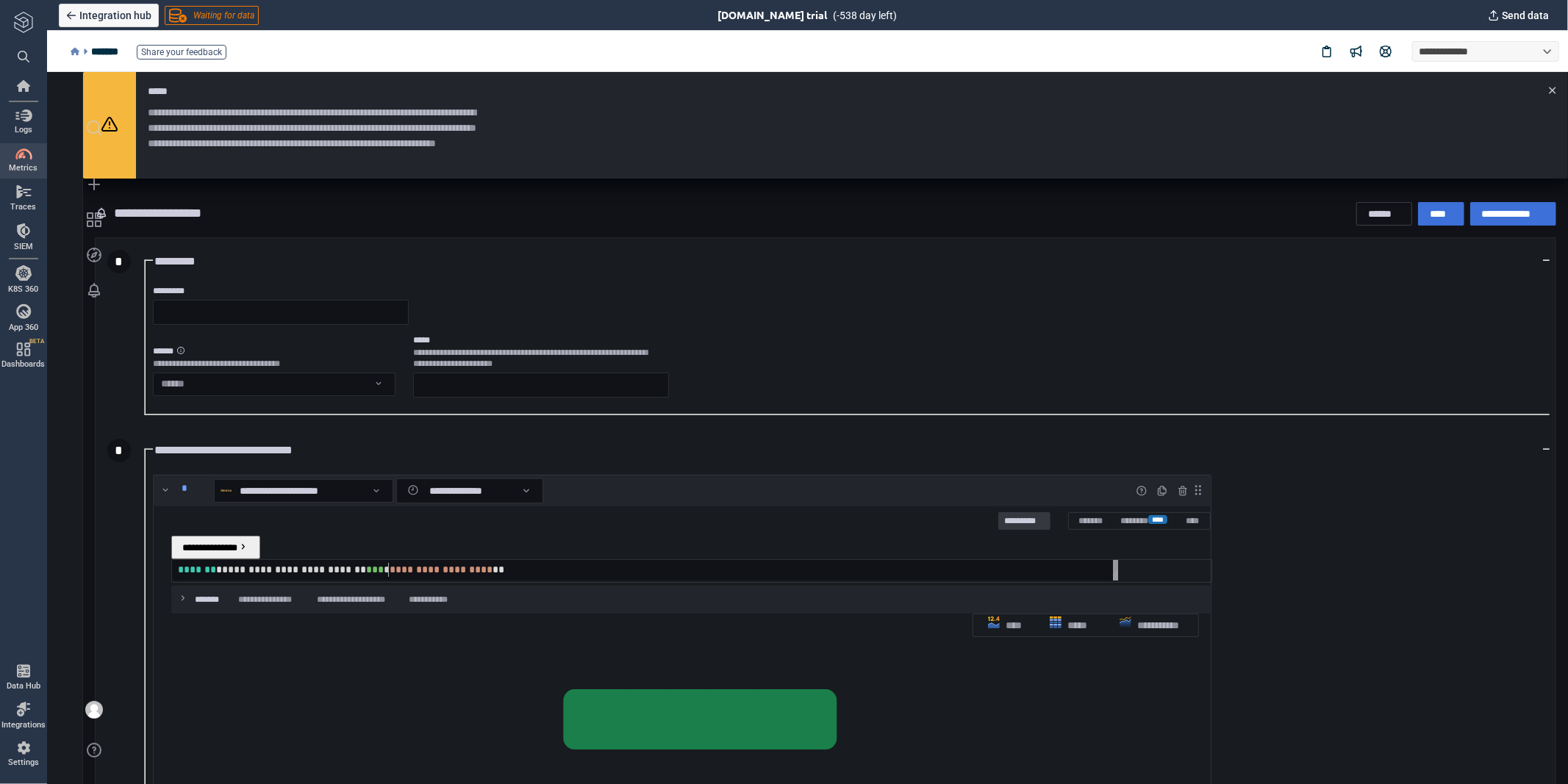 click on "*" at bounding box center (362, 569) 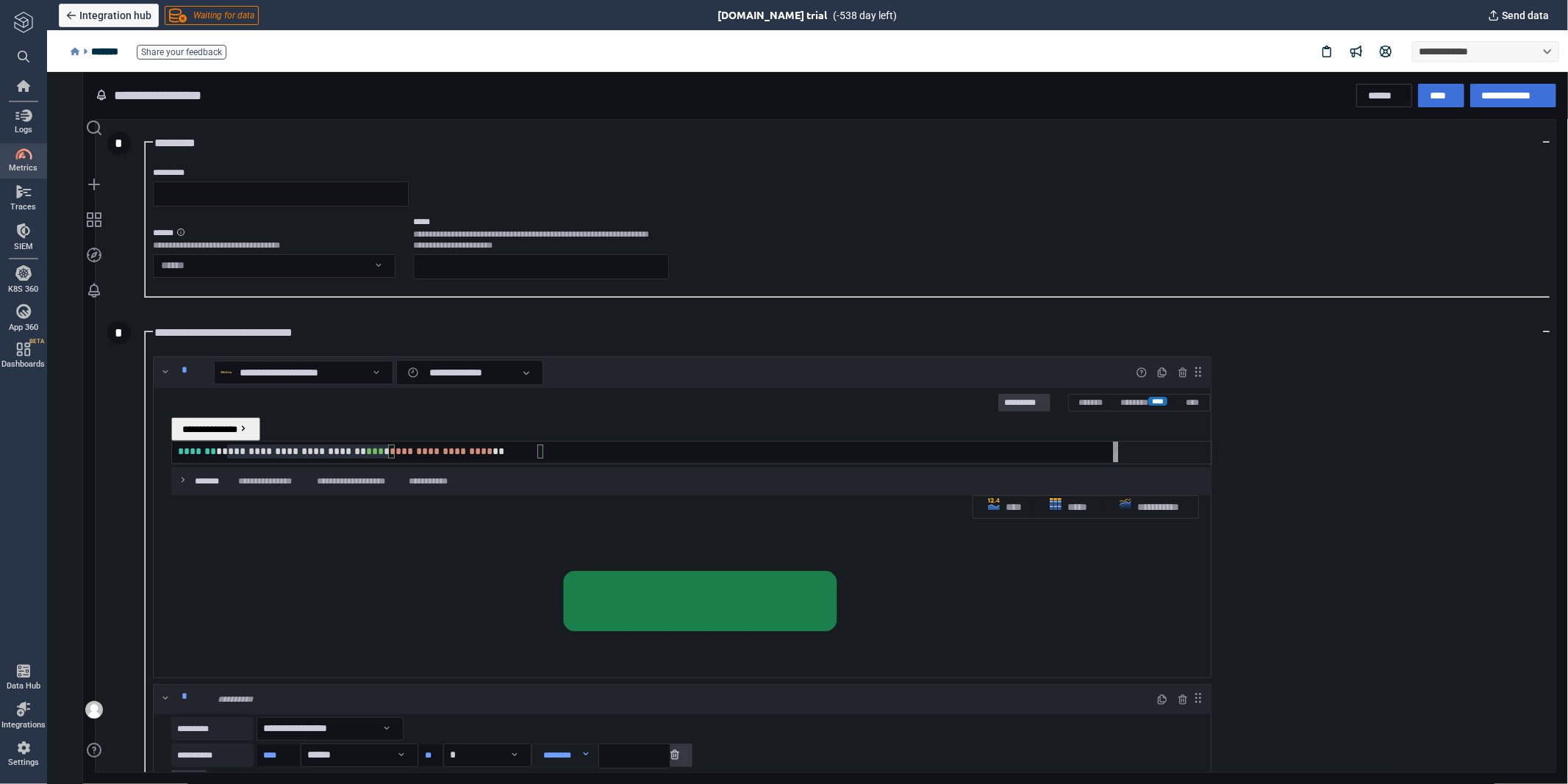 click on "**********" at bounding box center [367735, 367826] 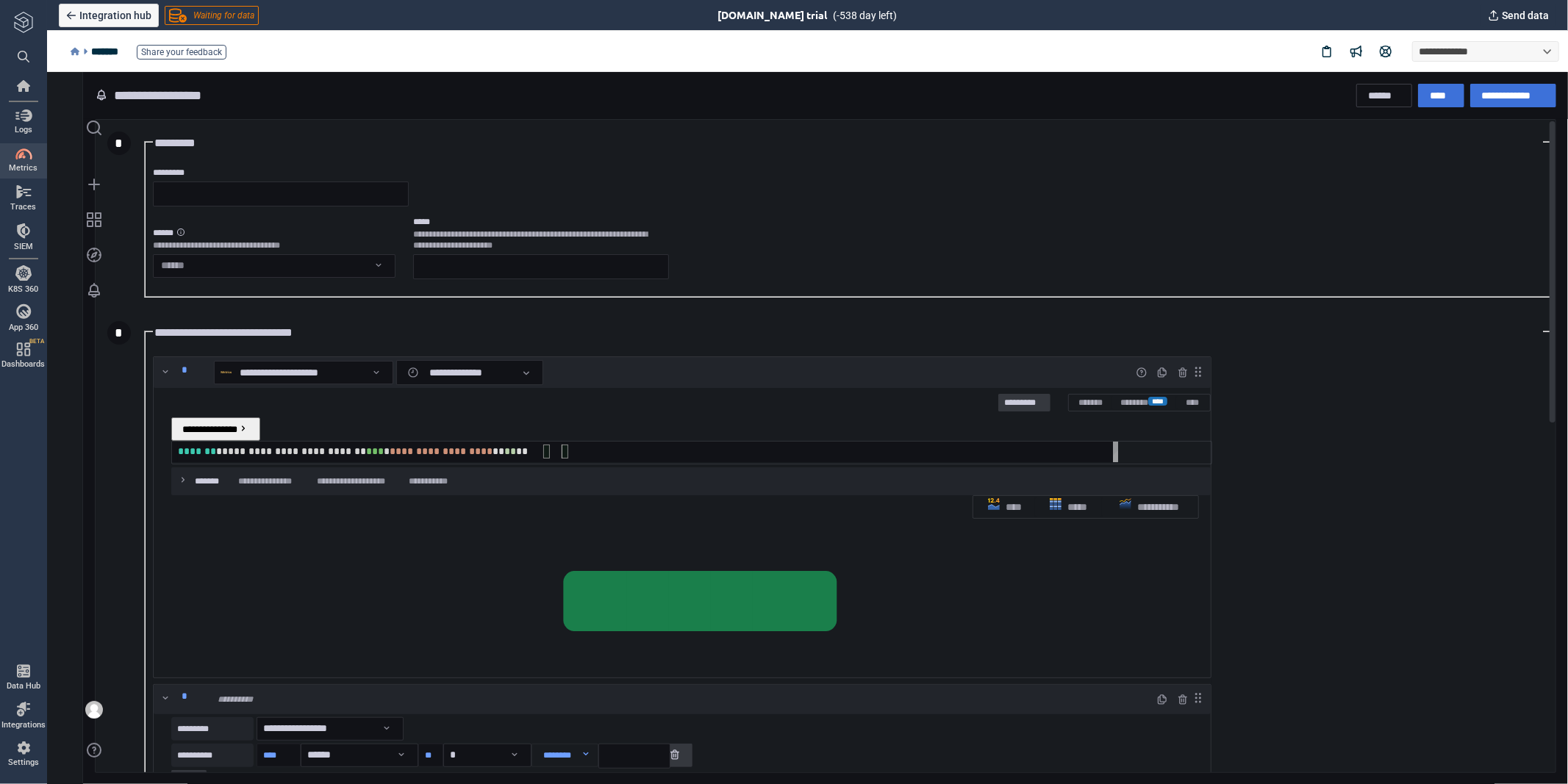 scroll, scrollTop: 0, scrollLeft: 383, axis: horizontal 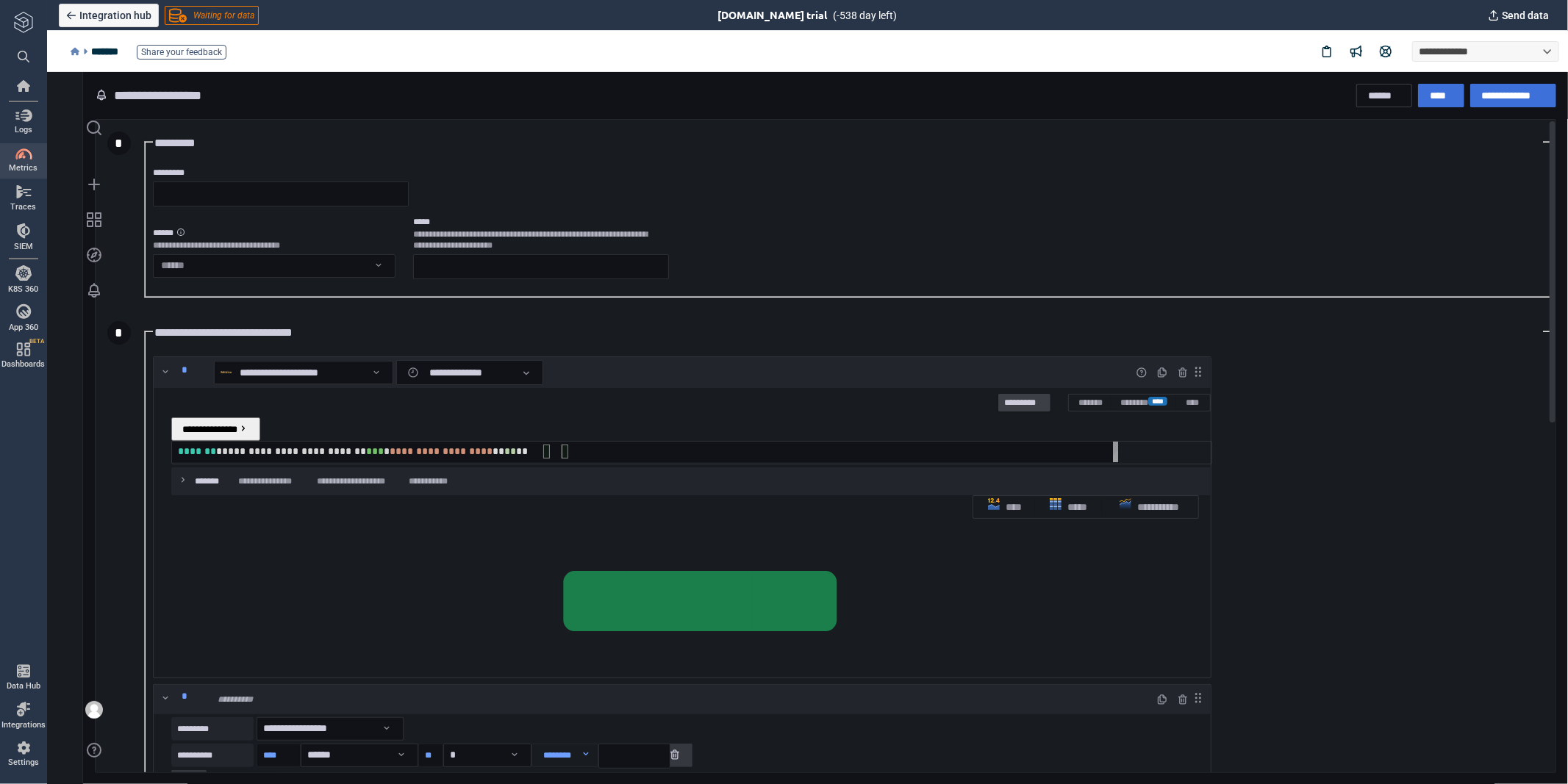 type on "**********" 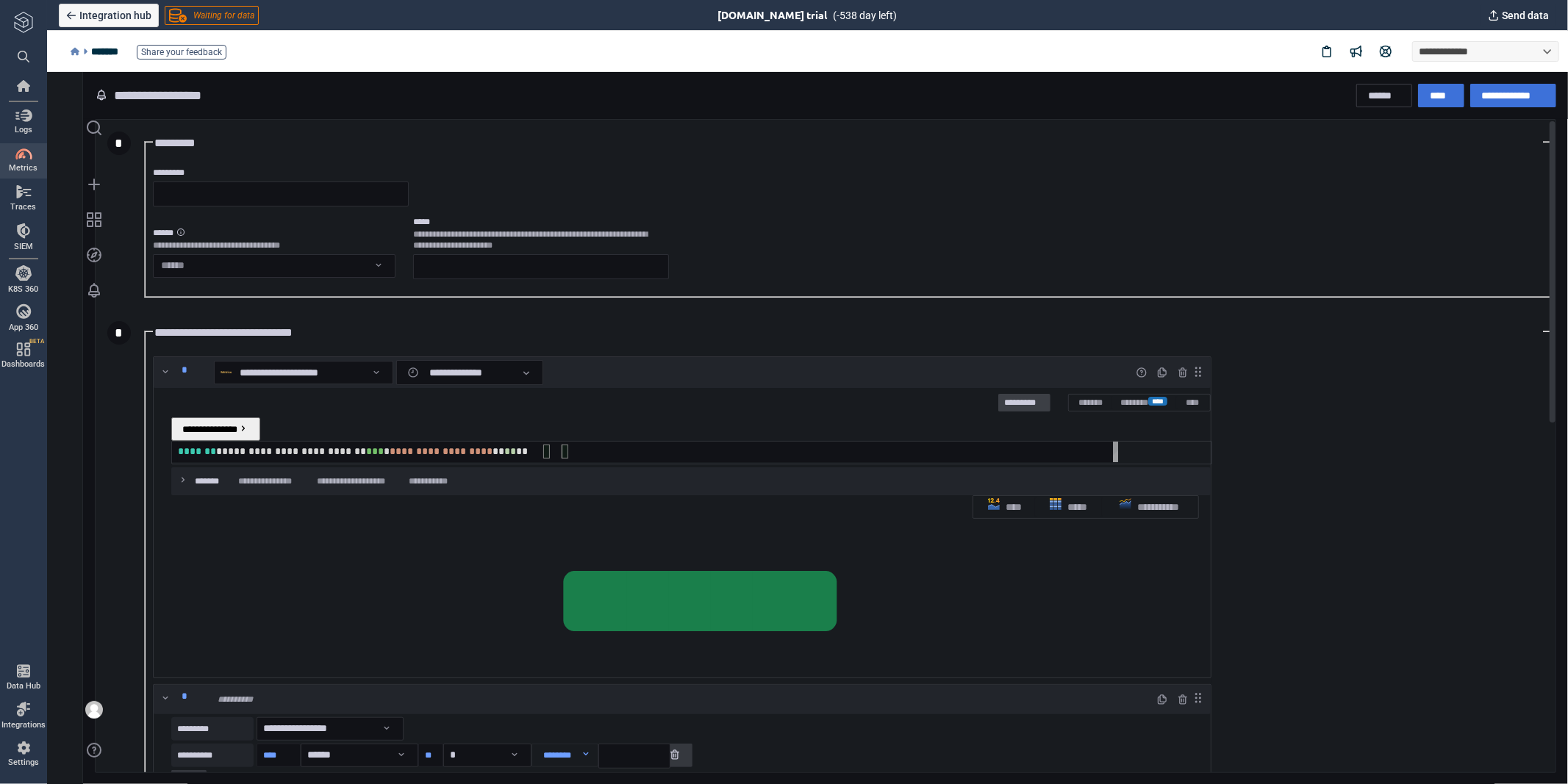 click on "*********" at bounding box center (1023, 403) 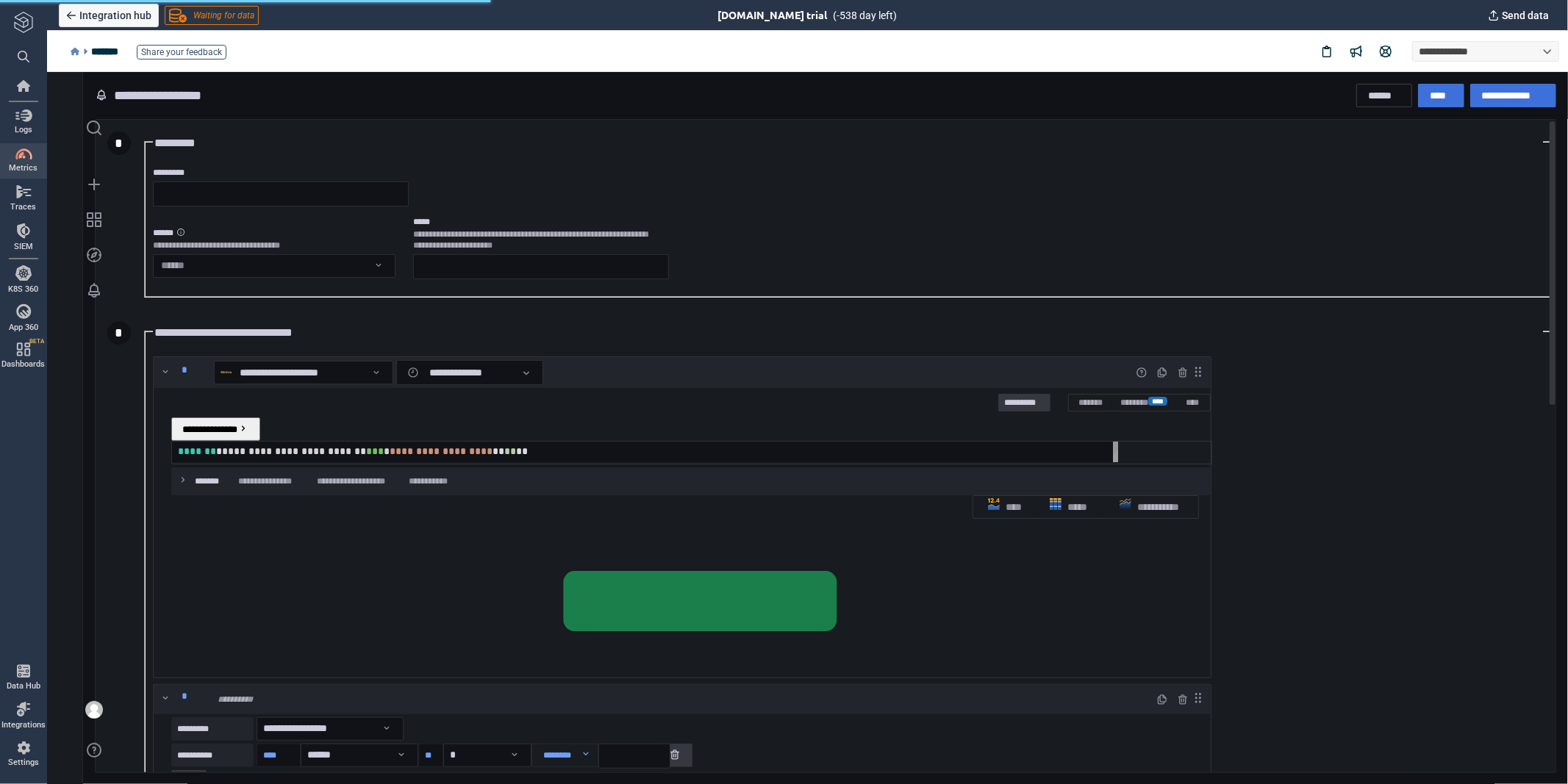 scroll, scrollTop: 76, scrollLeft: 1034, axis: both 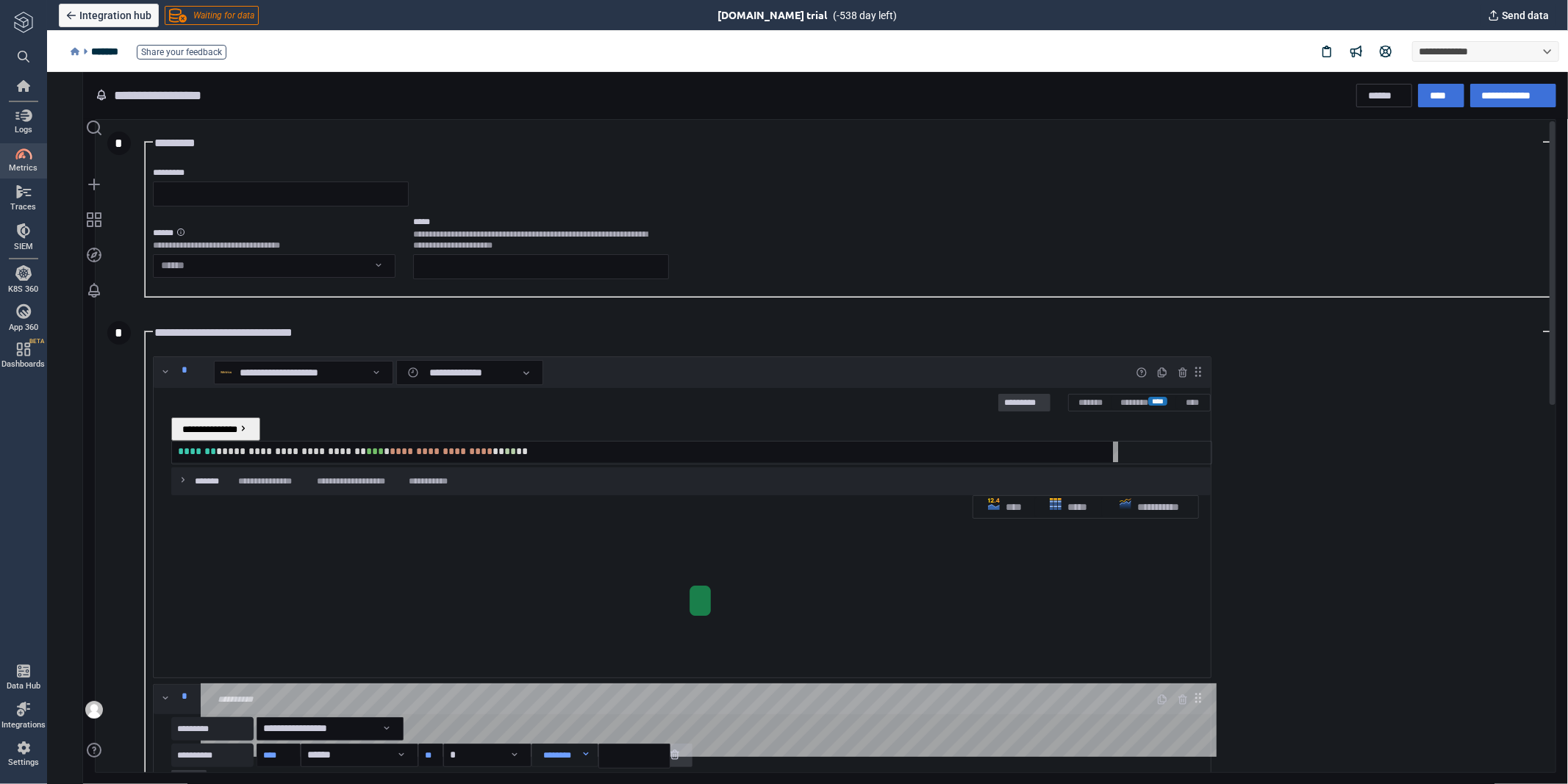 click at bounding box center (273, 193) 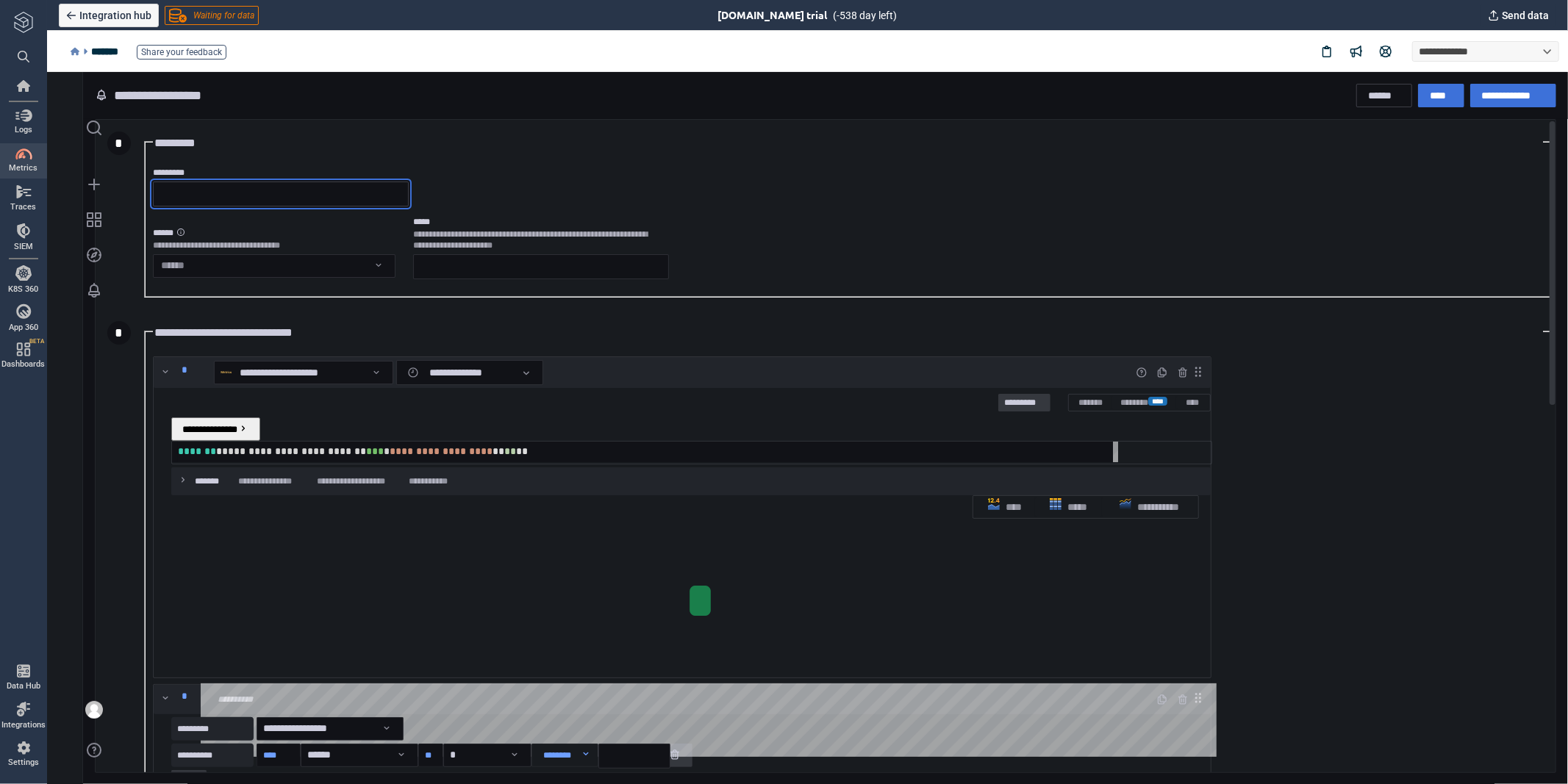 click on "*********" at bounding box center [280, 193] 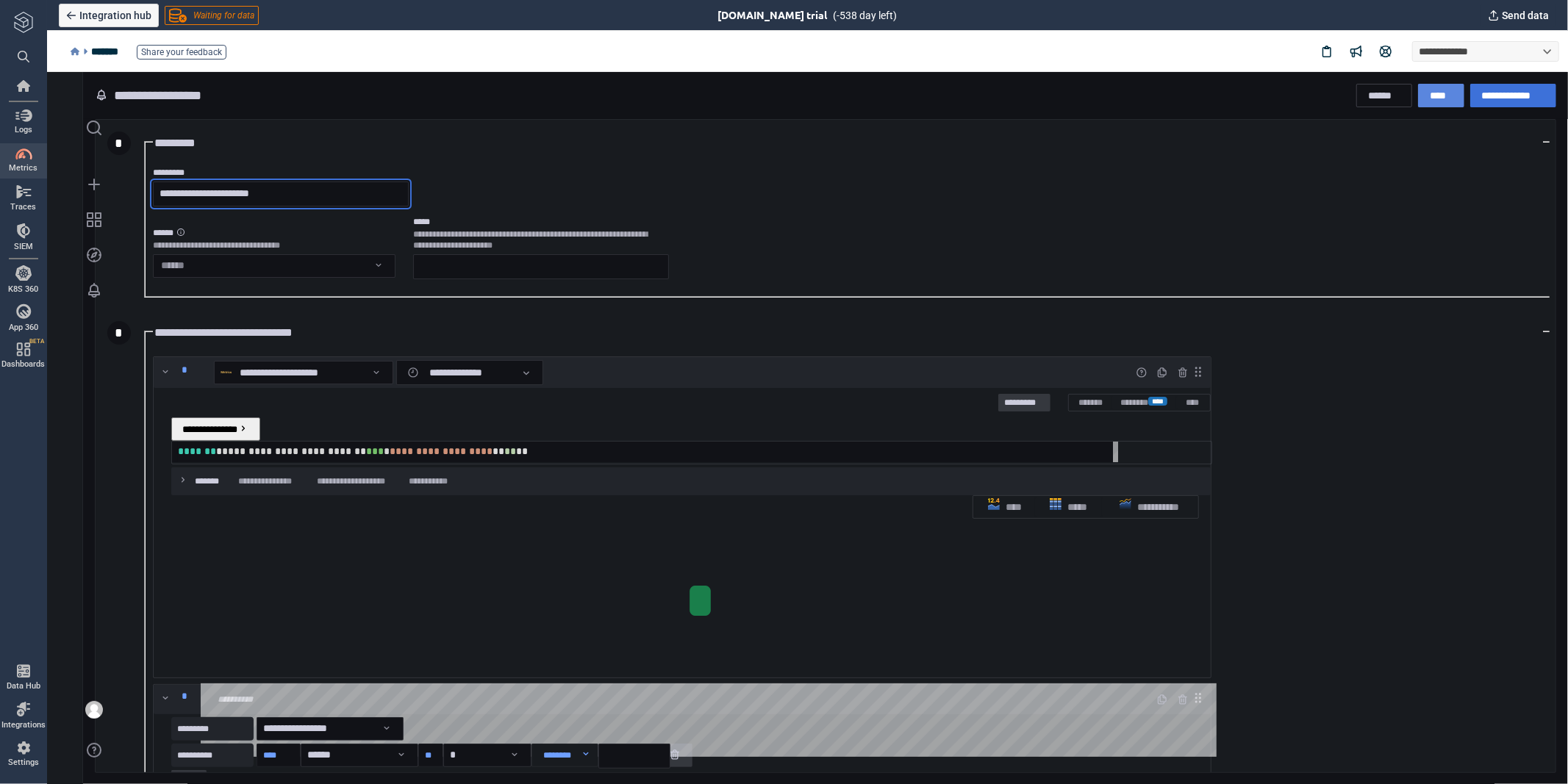 type on "**********" 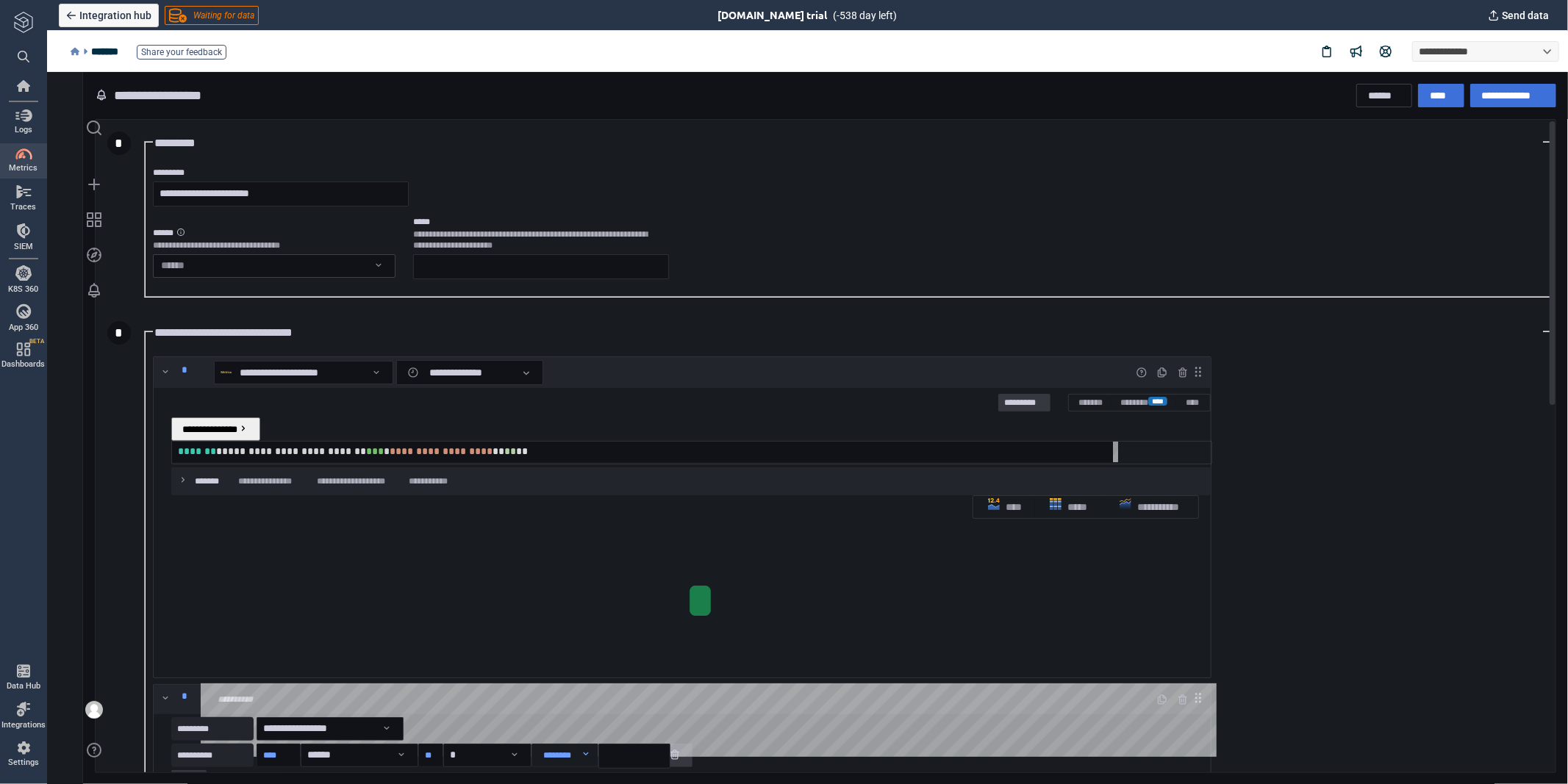 click on "**********" at bounding box center [806, 428] 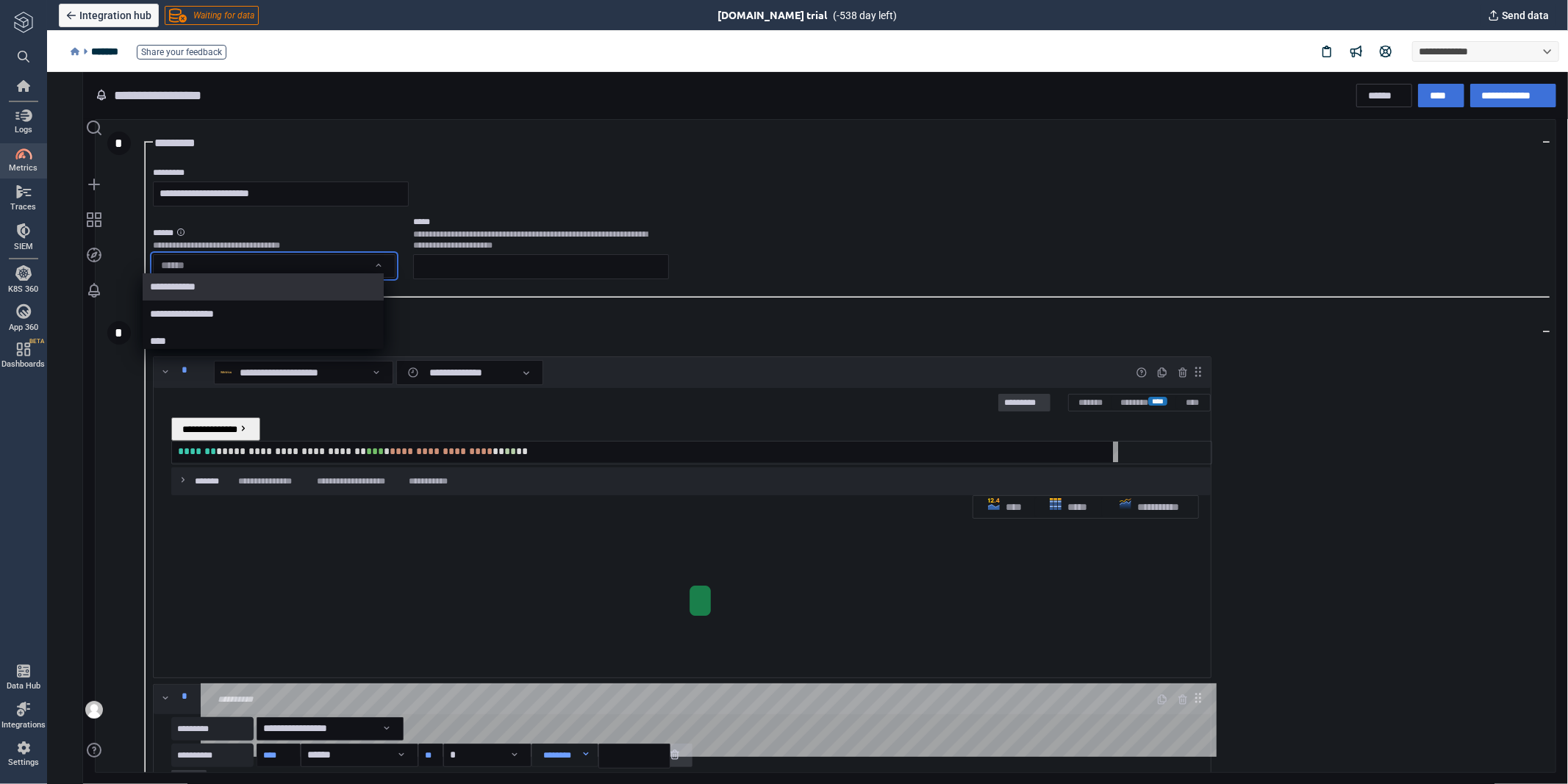 click on "**********" at bounding box center (263, 286) 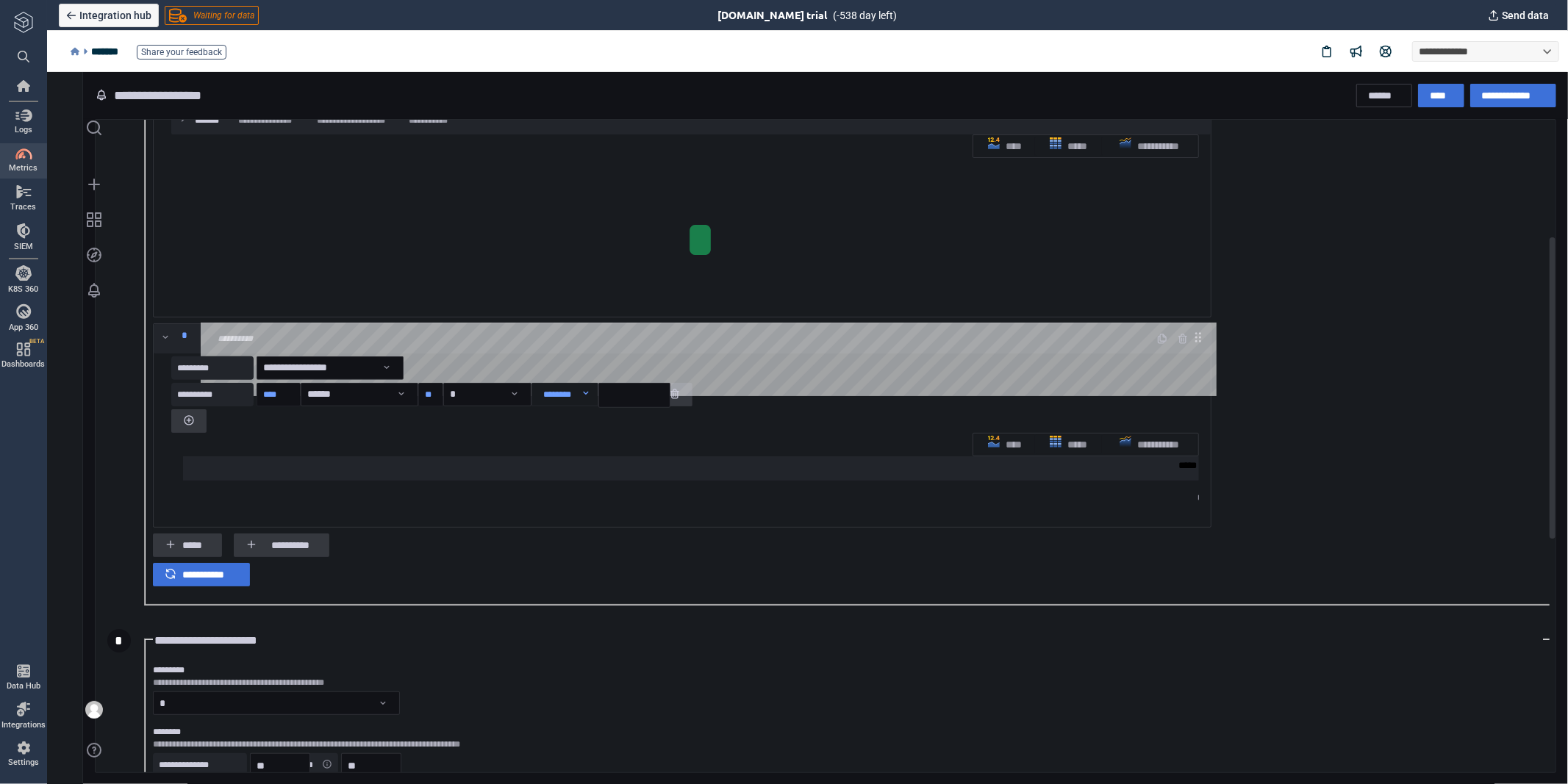 scroll, scrollTop: 441, scrollLeft: 0, axis: vertical 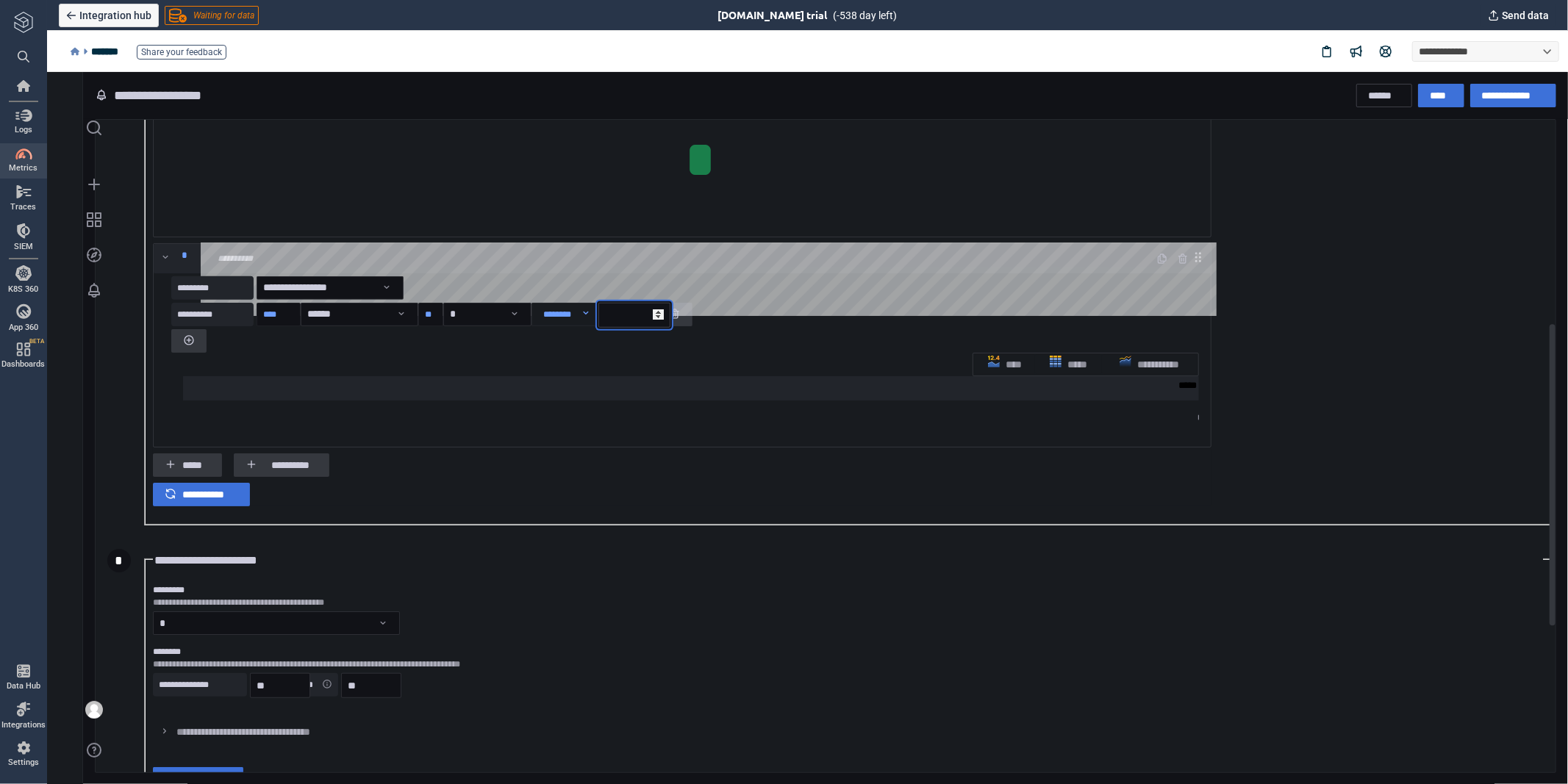 click on "*" at bounding box center (634, 314) 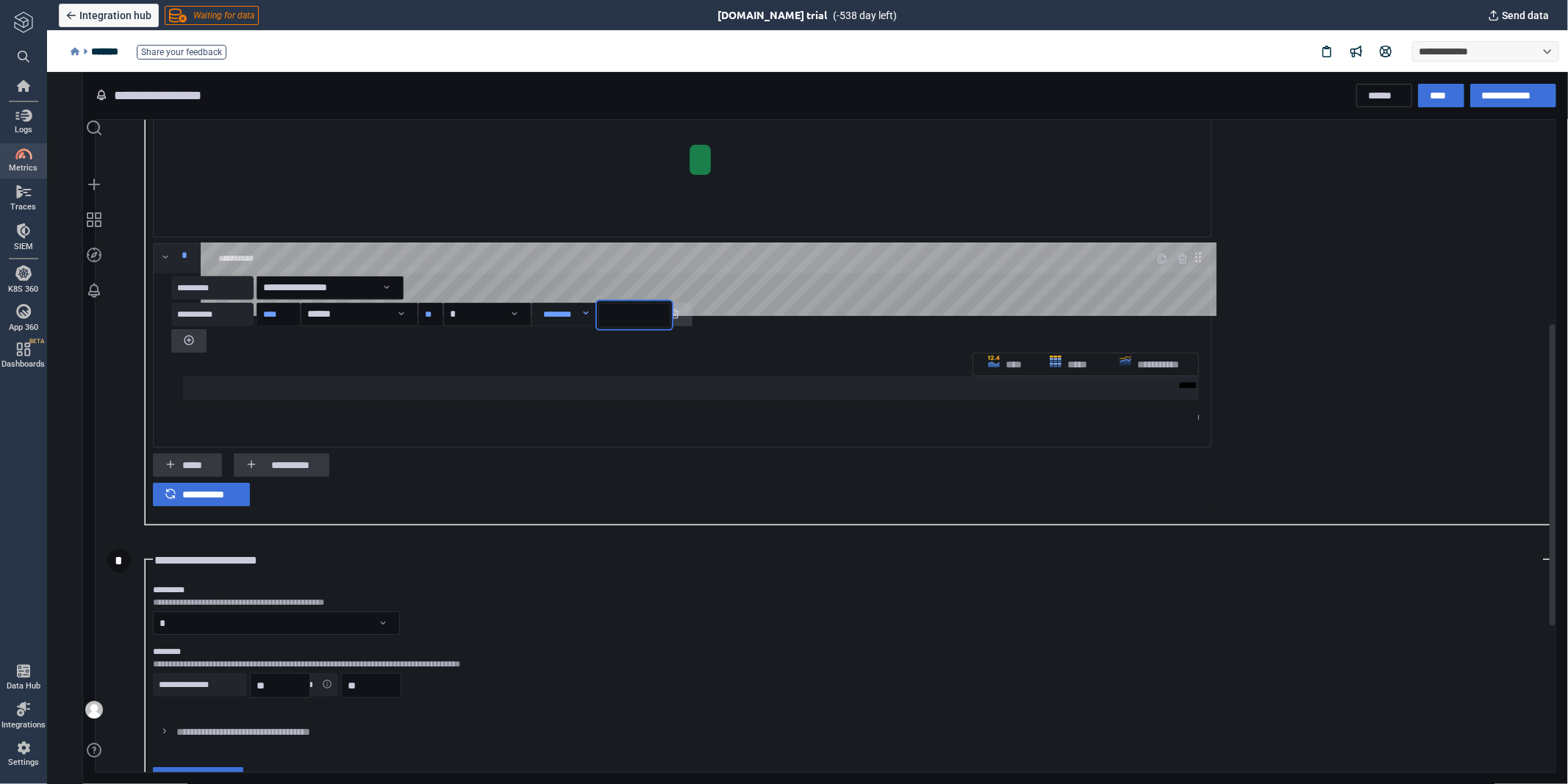 type on "*" 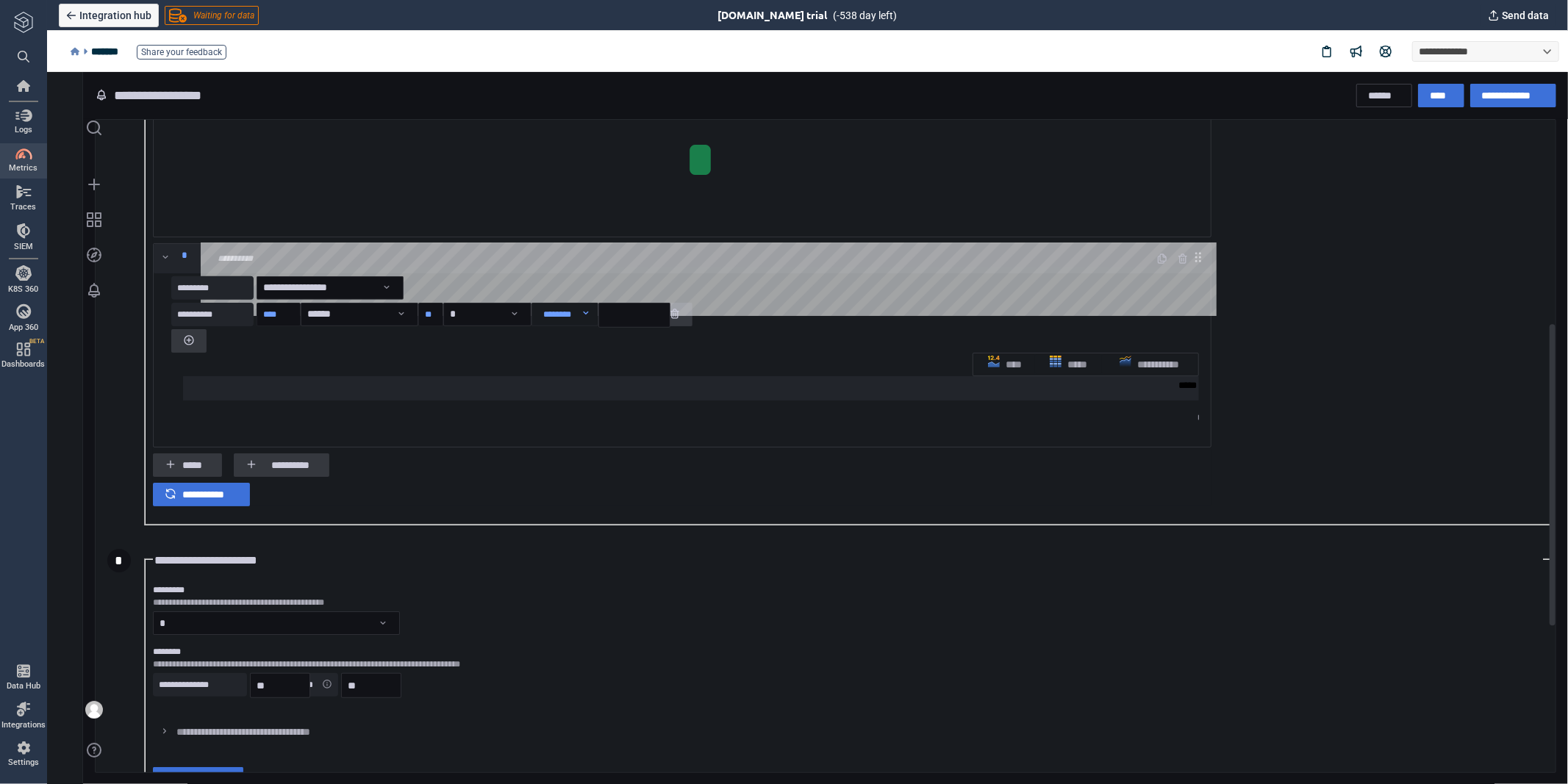 click on "**********" at bounding box center [681, 345] 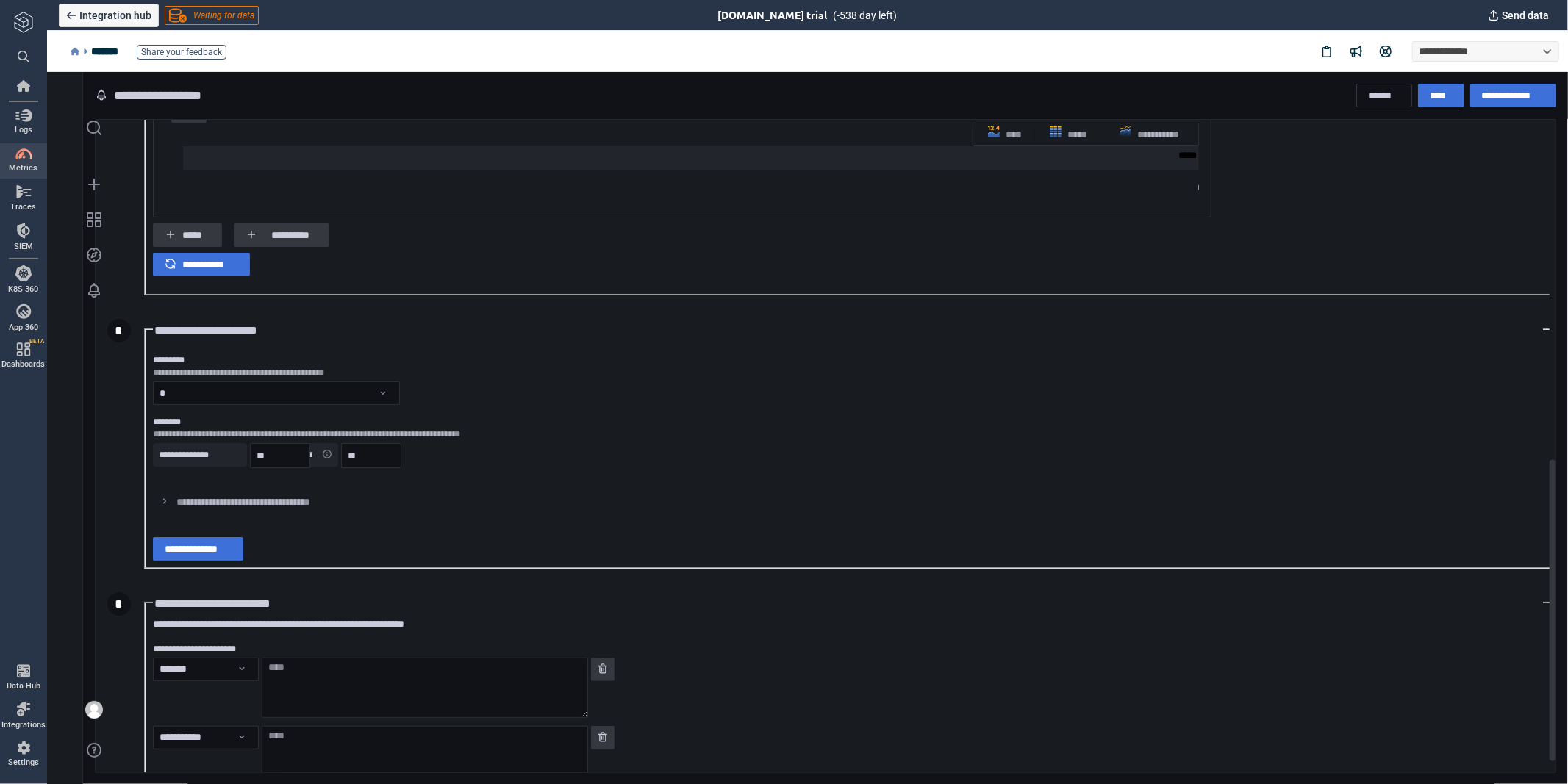 scroll, scrollTop: 735, scrollLeft: 0, axis: vertical 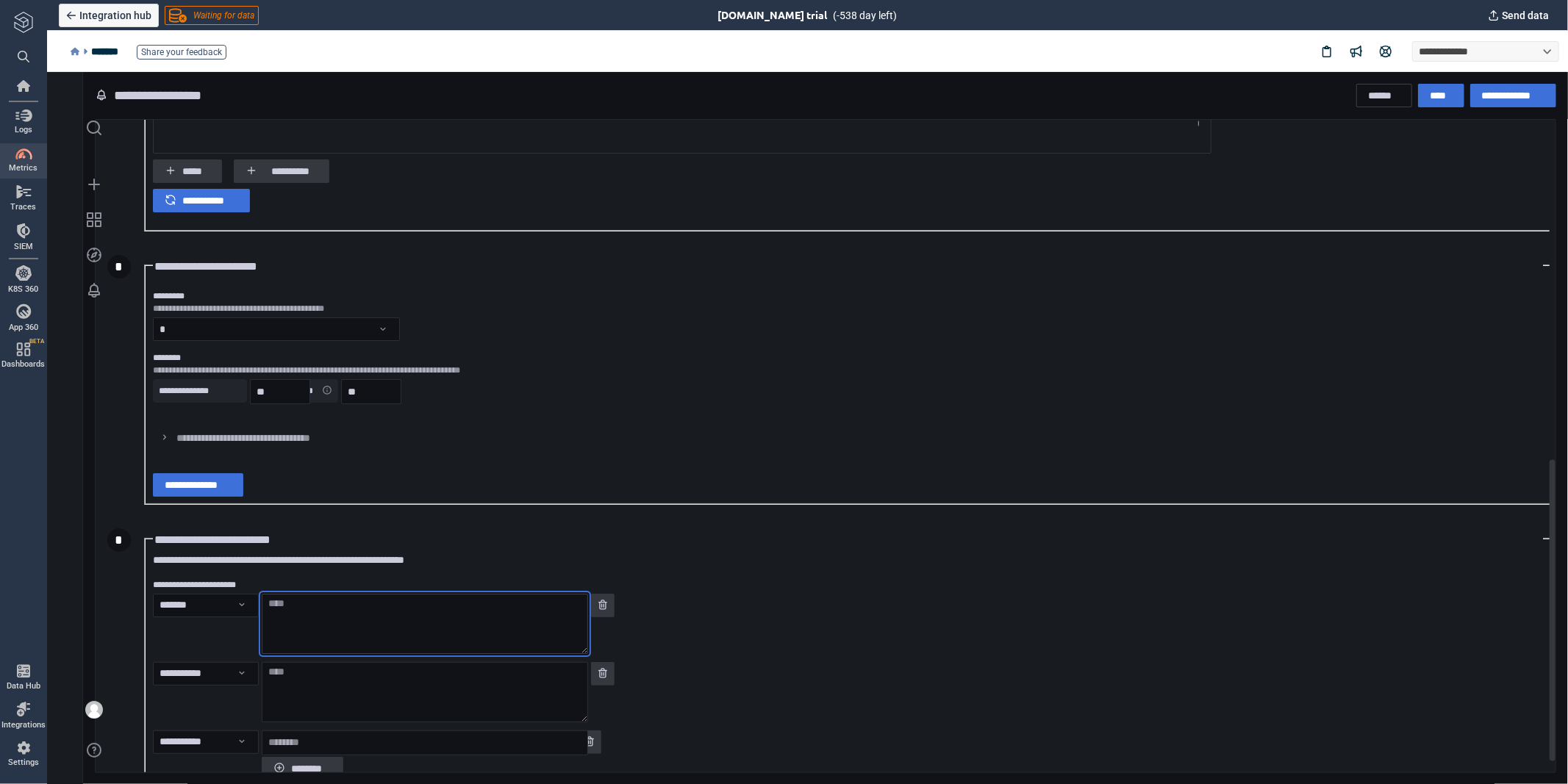 click at bounding box center (424, 623) 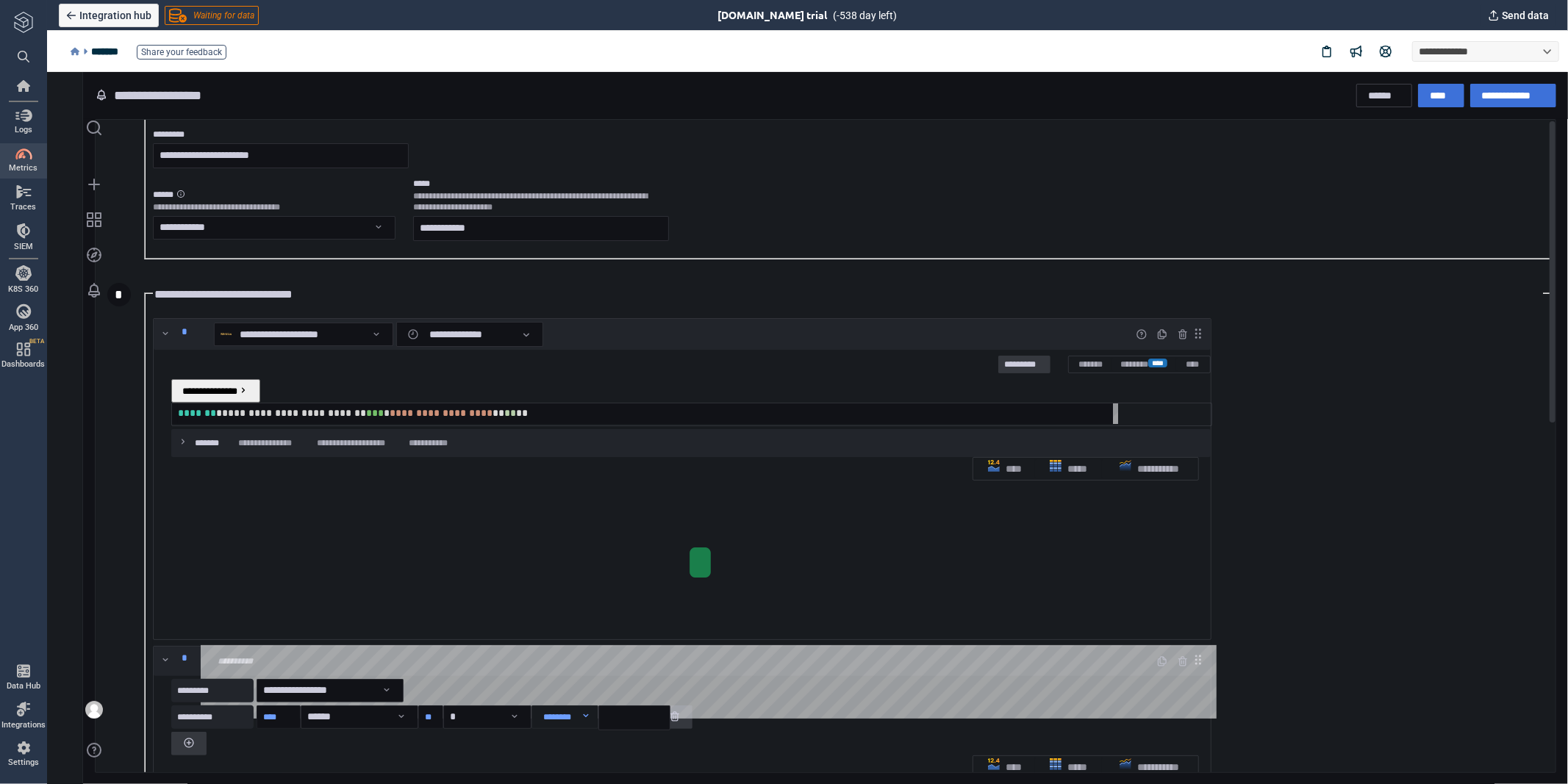 scroll, scrollTop: 0, scrollLeft: 0, axis: both 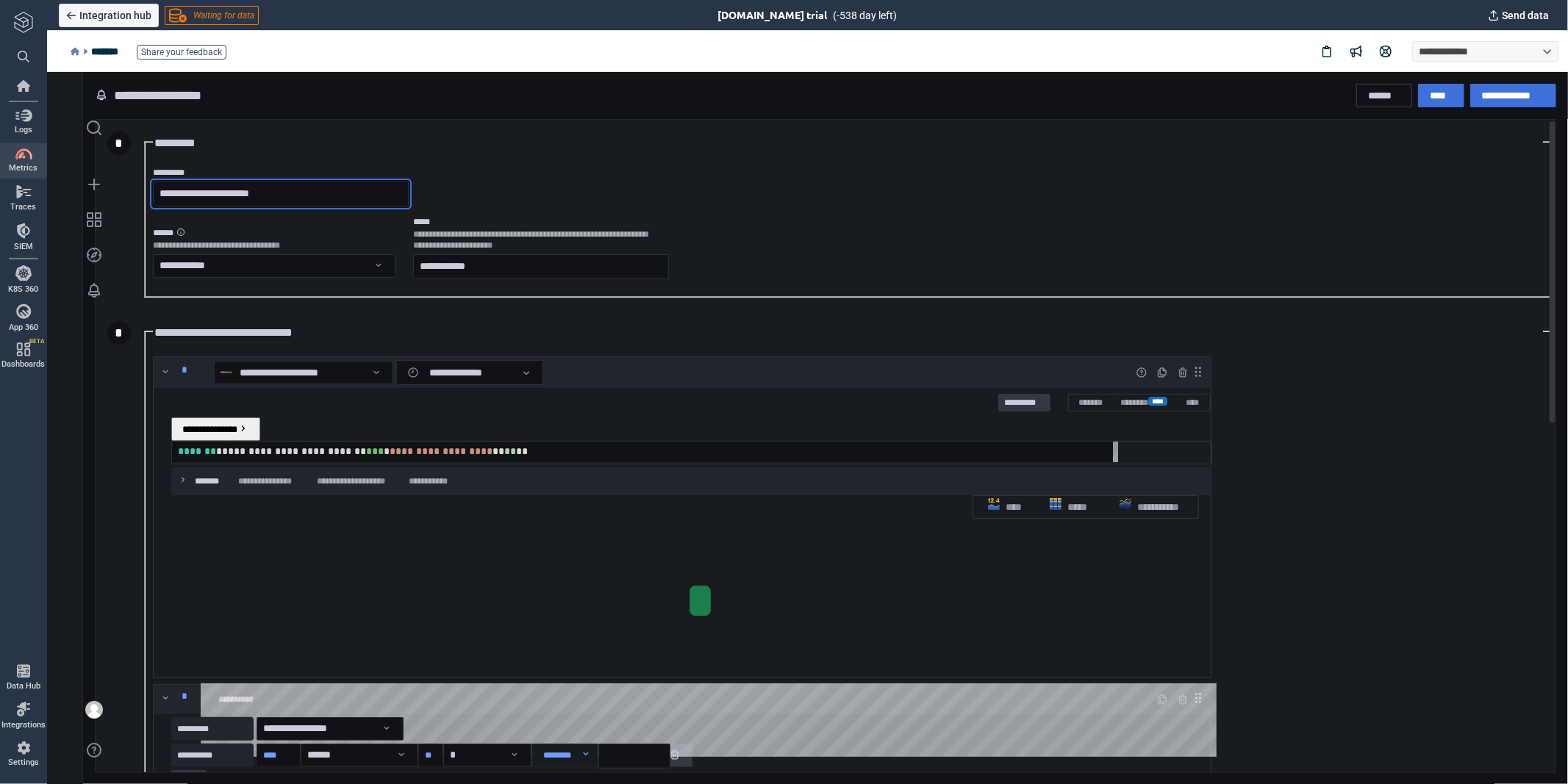 drag, startPoint x: 282, startPoint y: 186, endPoint x: 119, endPoint y: 181, distance: 163.07667 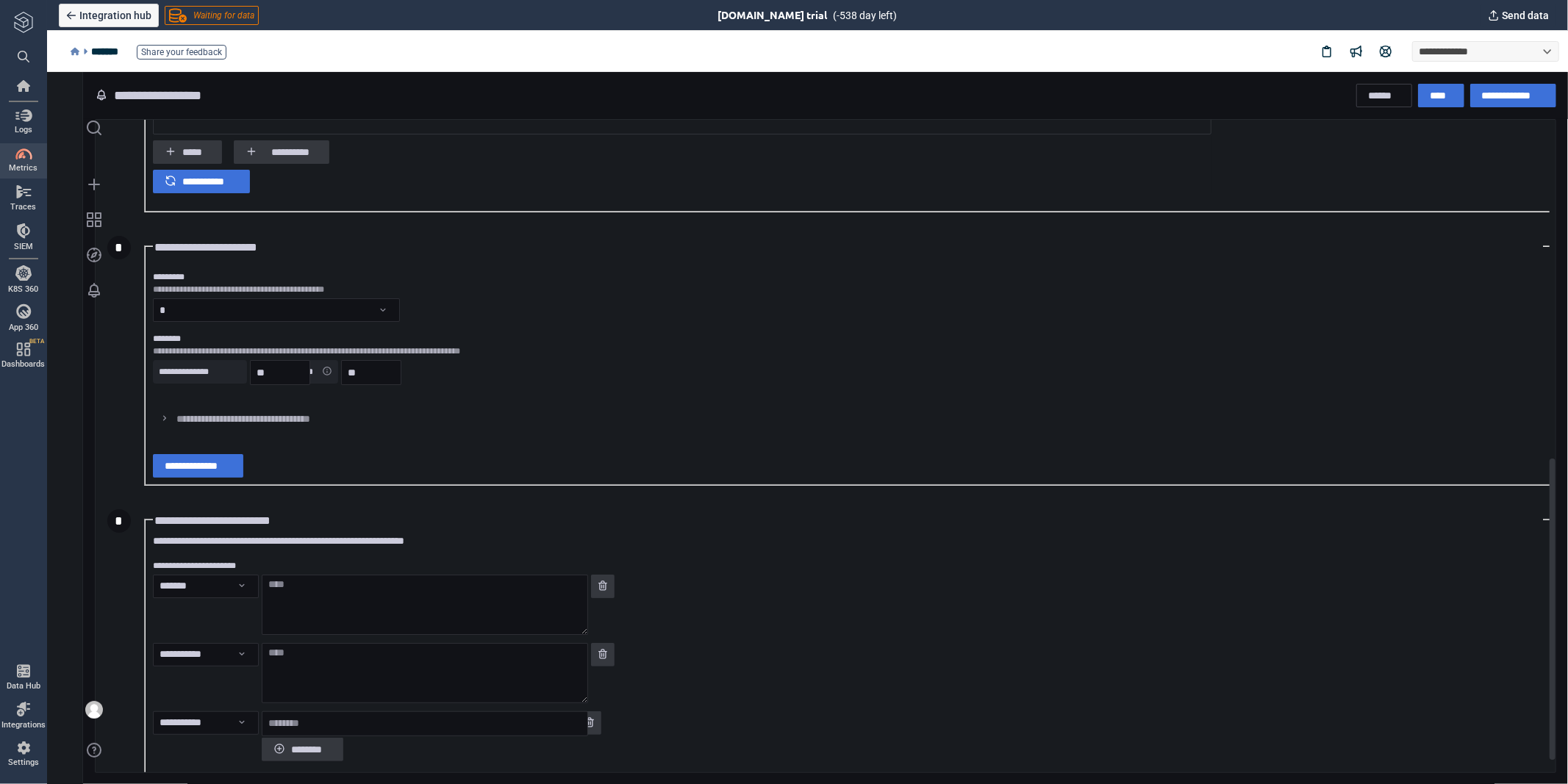 scroll, scrollTop: 755, scrollLeft: 0, axis: vertical 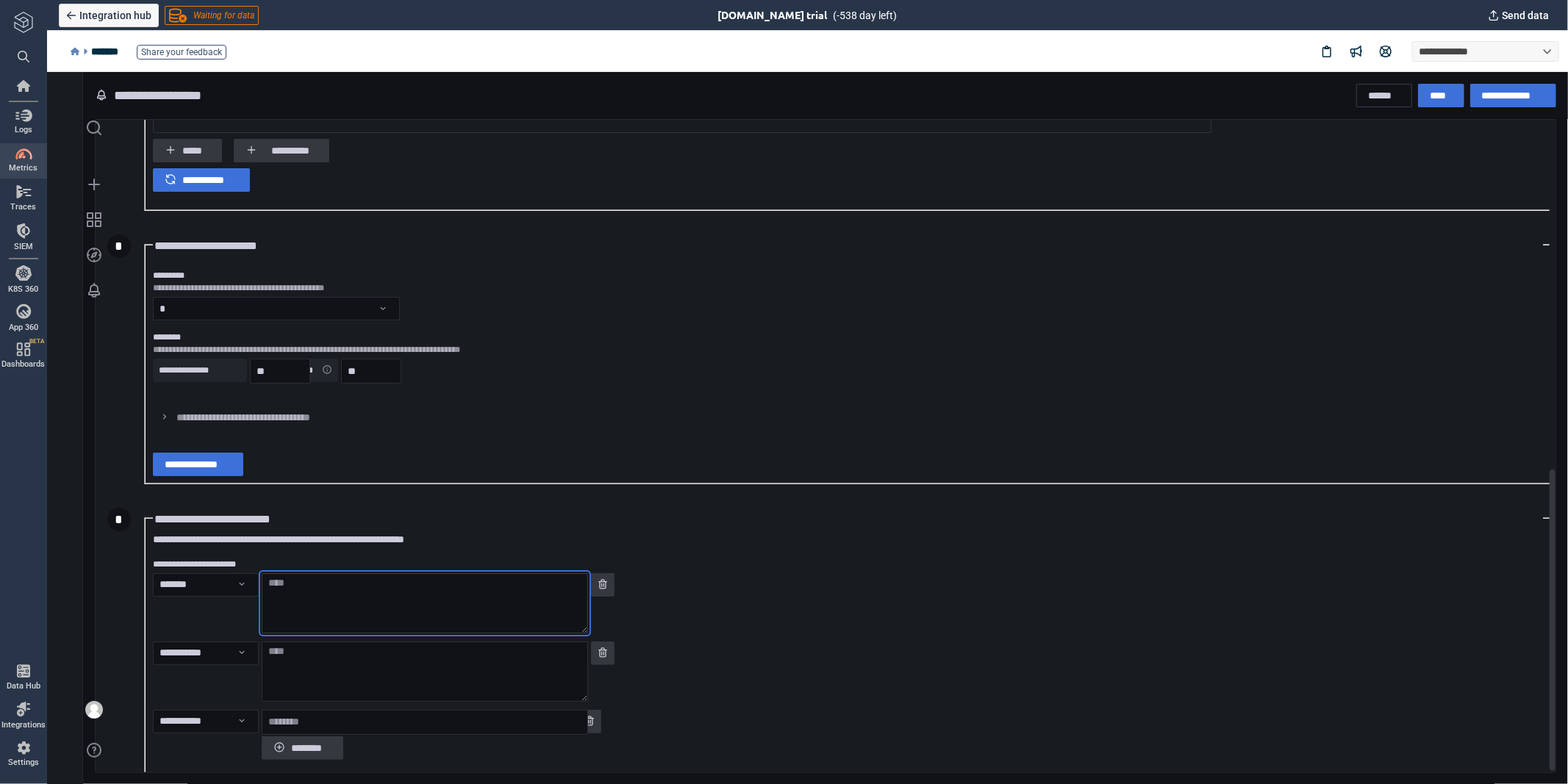 click at bounding box center (424, 603) 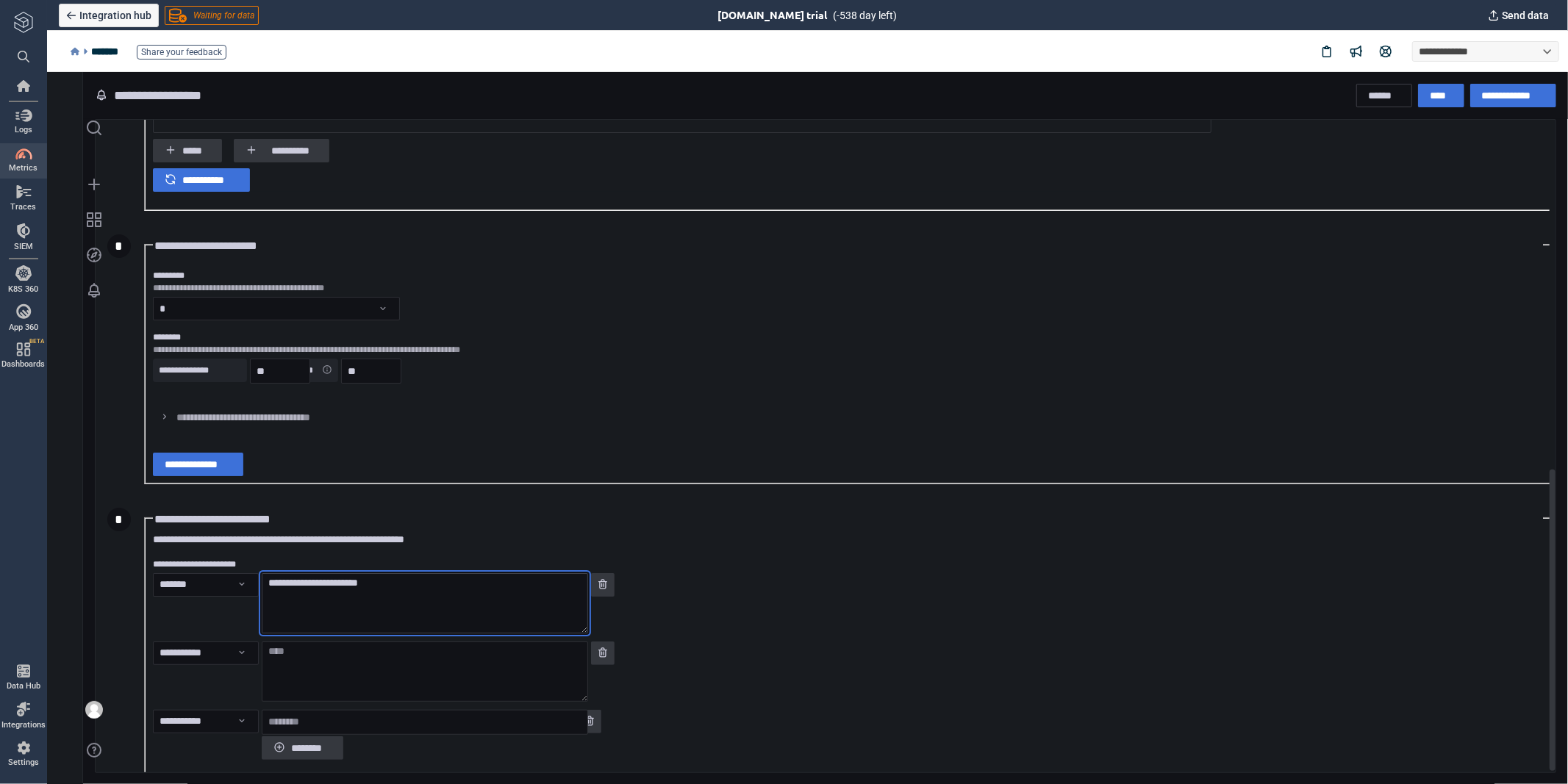 click on "**********" at bounding box center [424, 603] 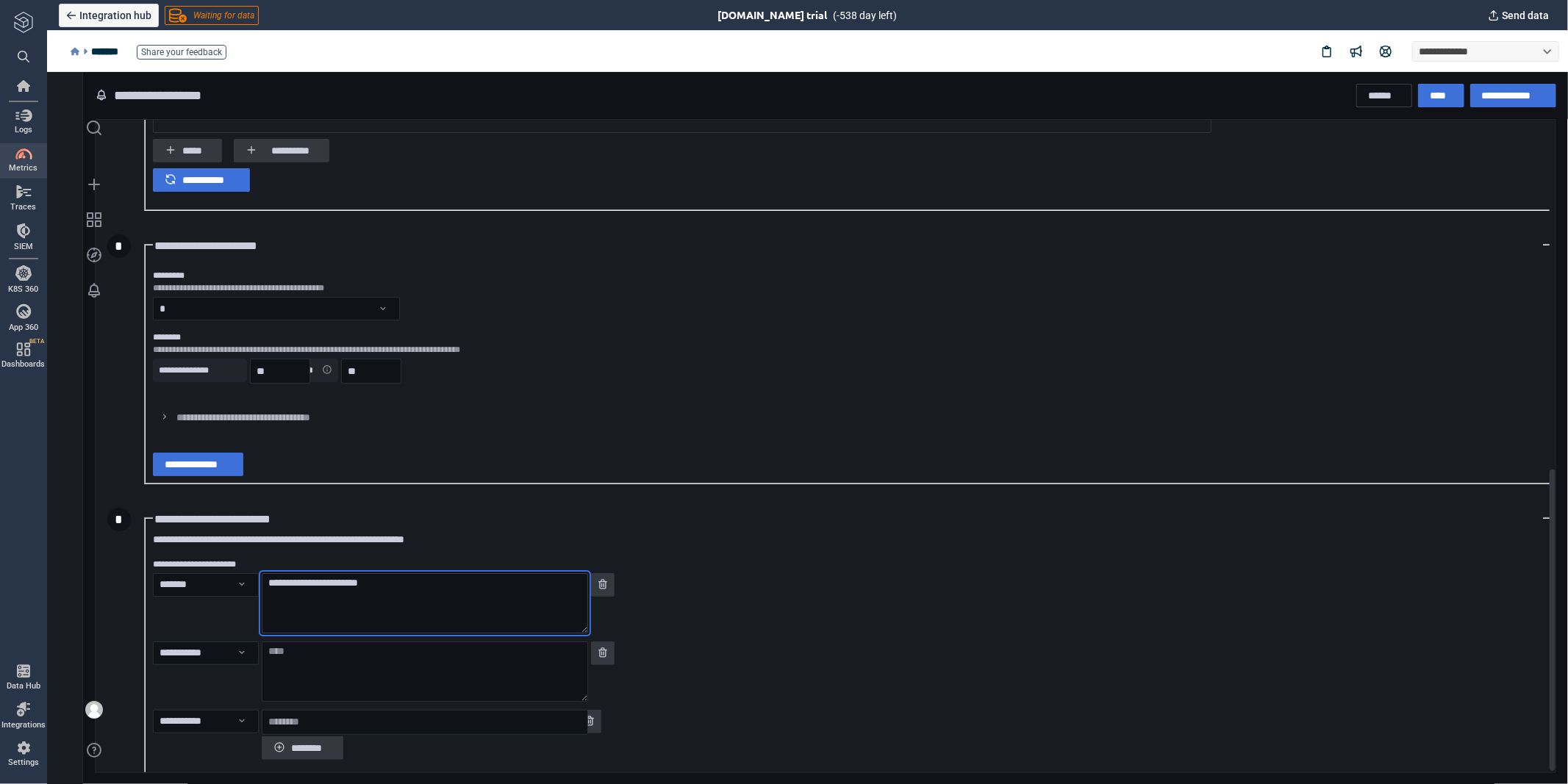 drag, startPoint x: 292, startPoint y: 509, endPoint x: 399, endPoint y: 528, distance: 108.674 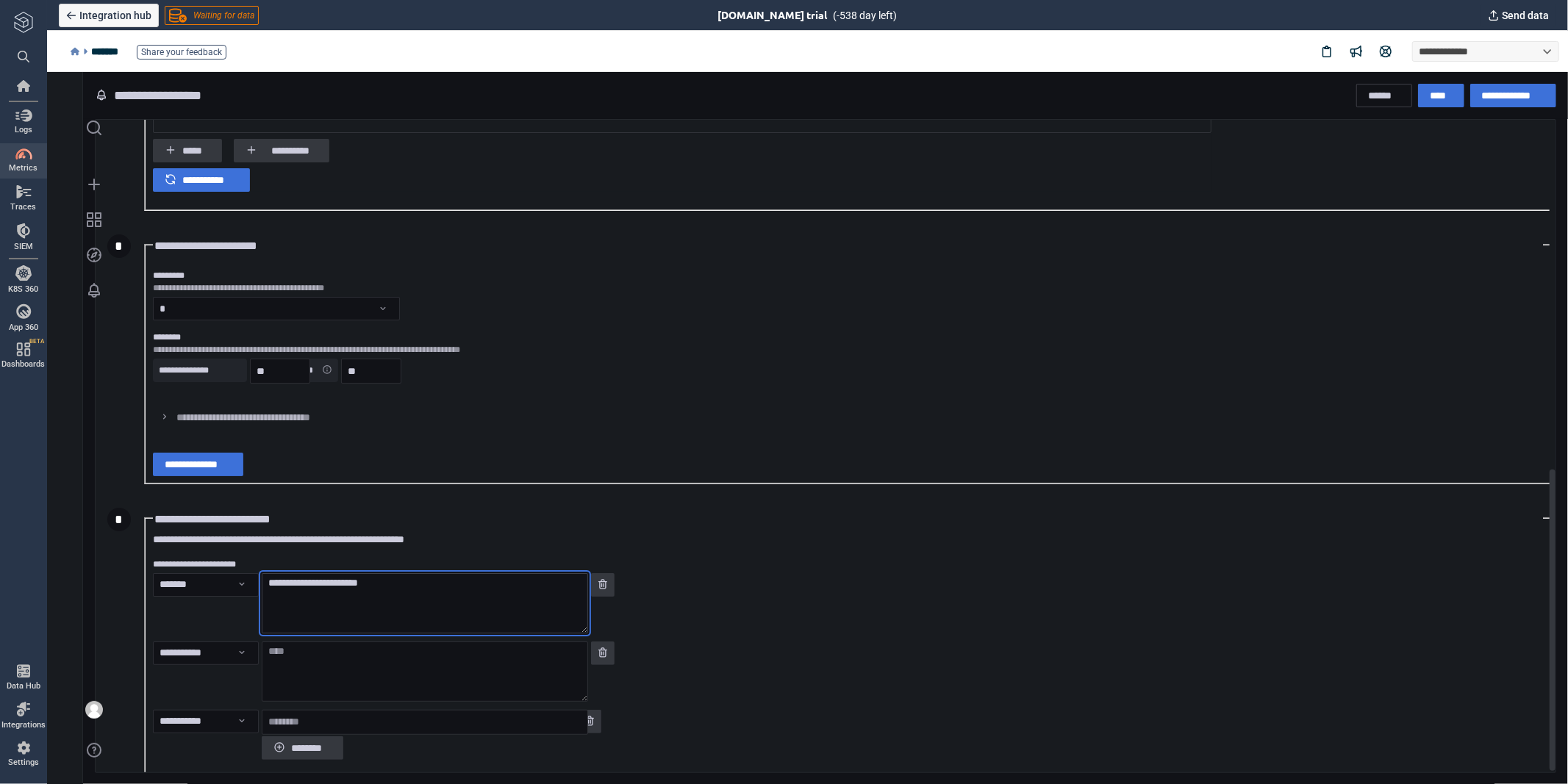 drag, startPoint x: 375, startPoint y: 506, endPoint x: 290, endPoint y: 517, distance: 85.70881 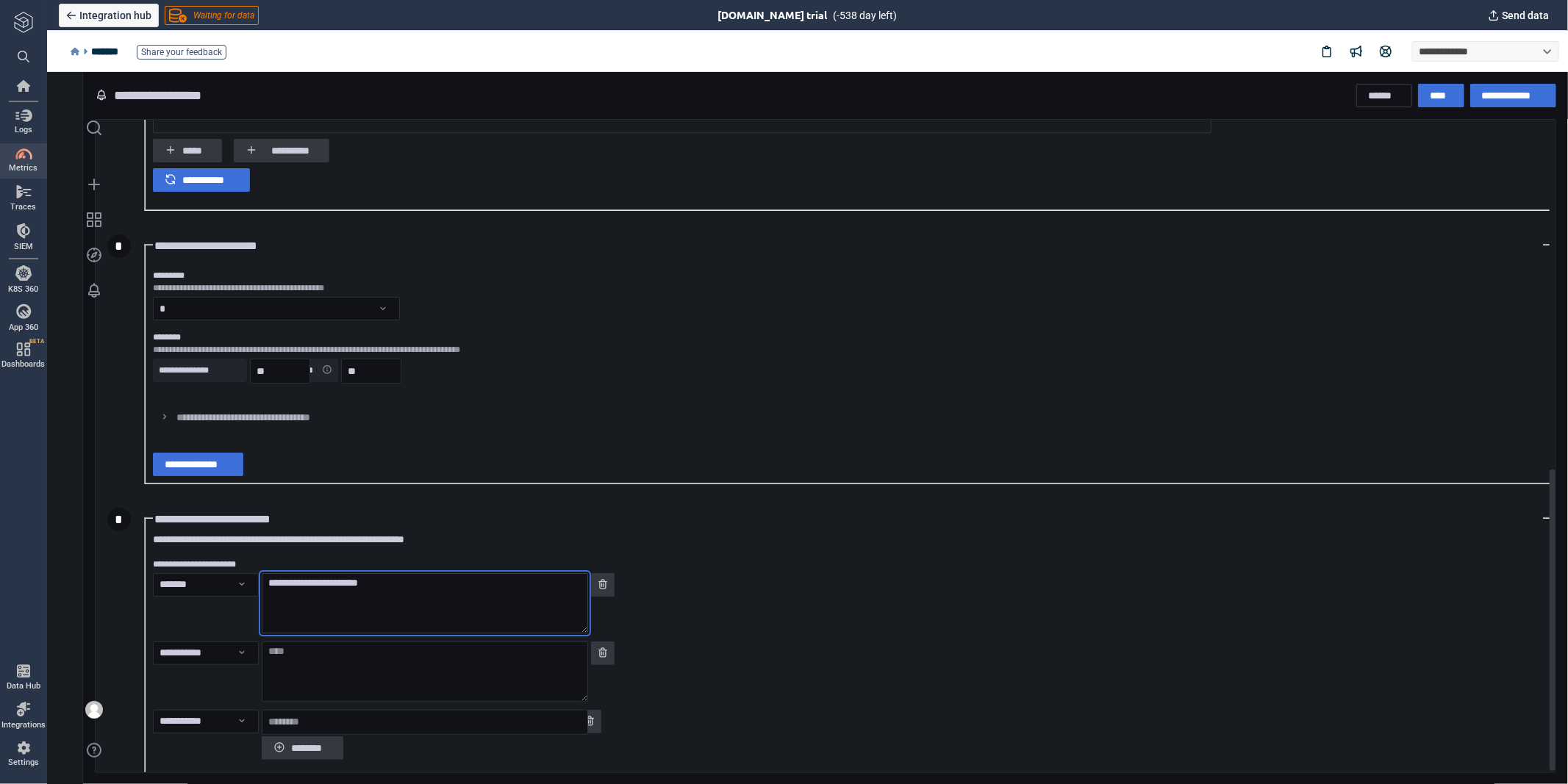click on "**********" at bounding box center (424, 603) 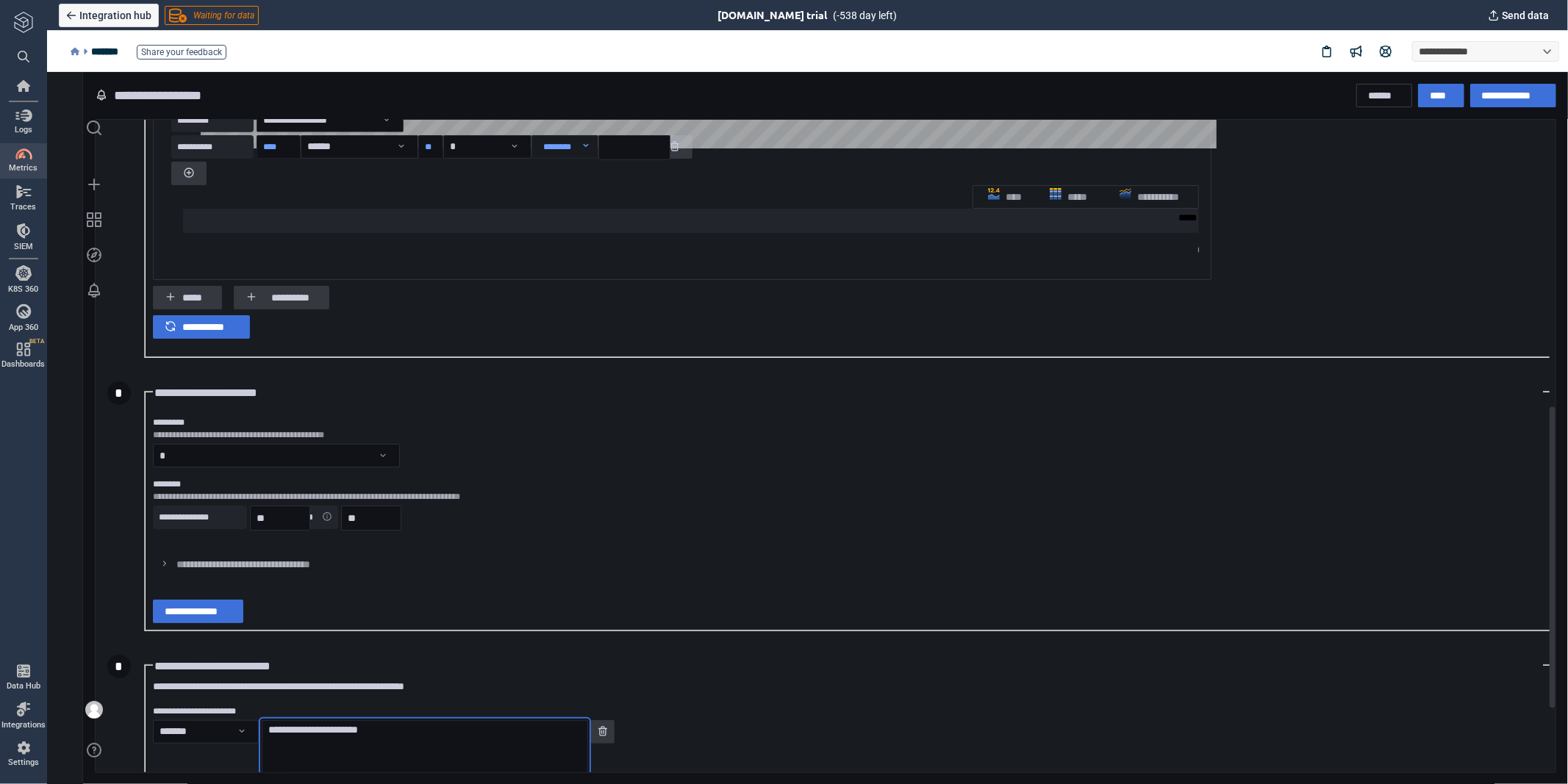 scroll, scrollTop: 755, scrollLeft: 0, axis: vertical 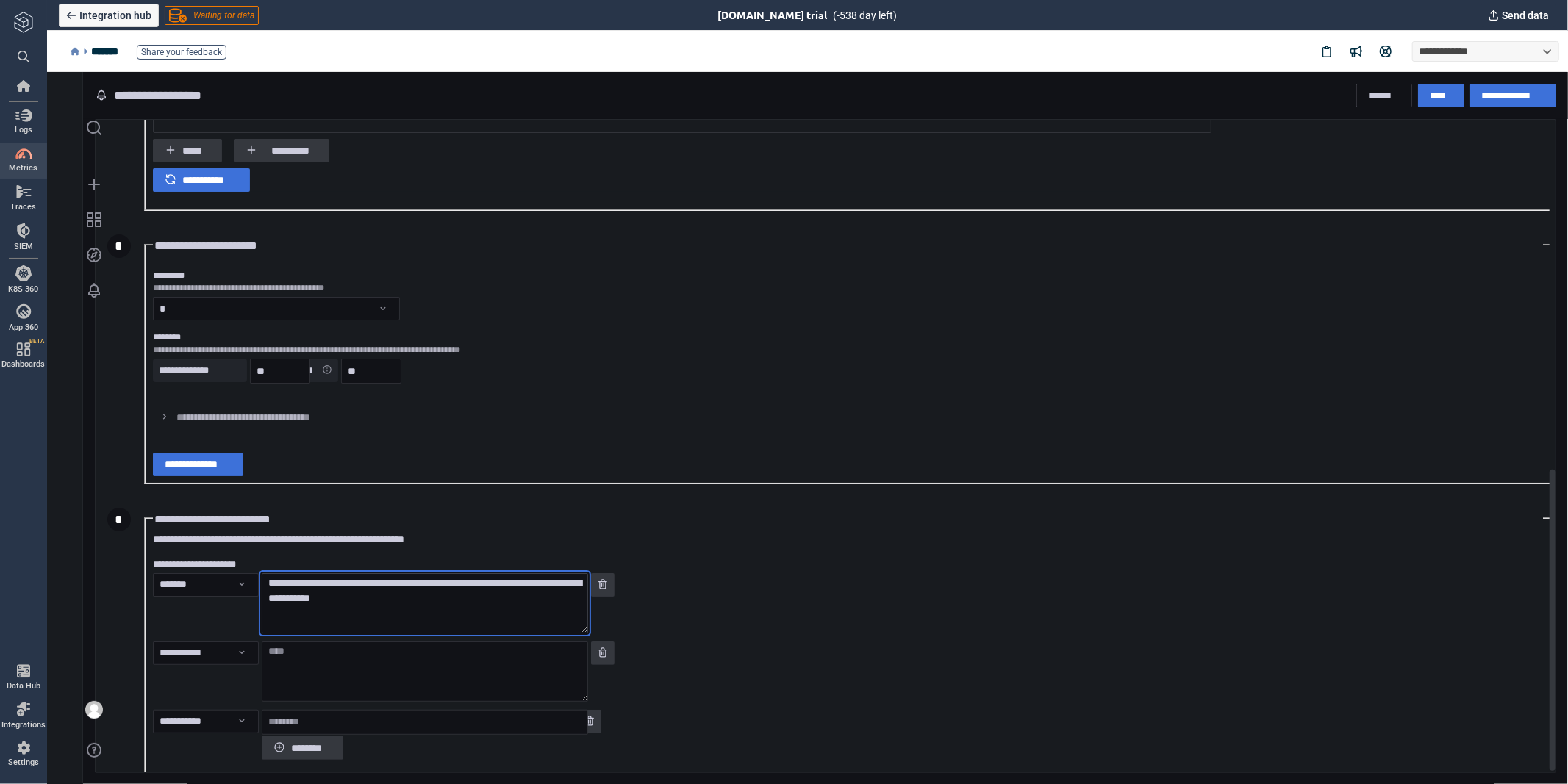 click on "**********" at bounding box center (424, 603) 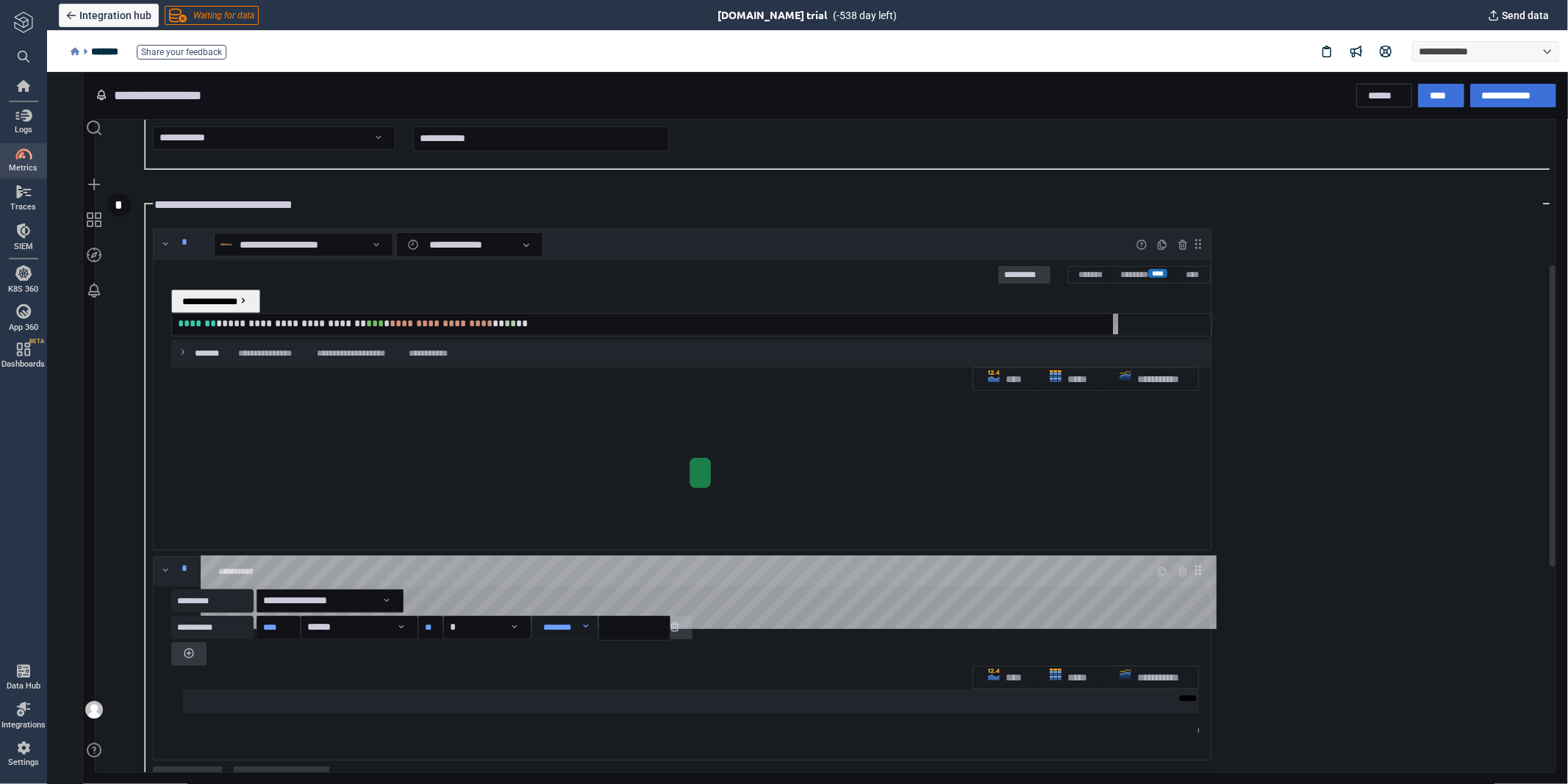 scroll, scrollTop: 0, scrollLeft: 0, axis: both 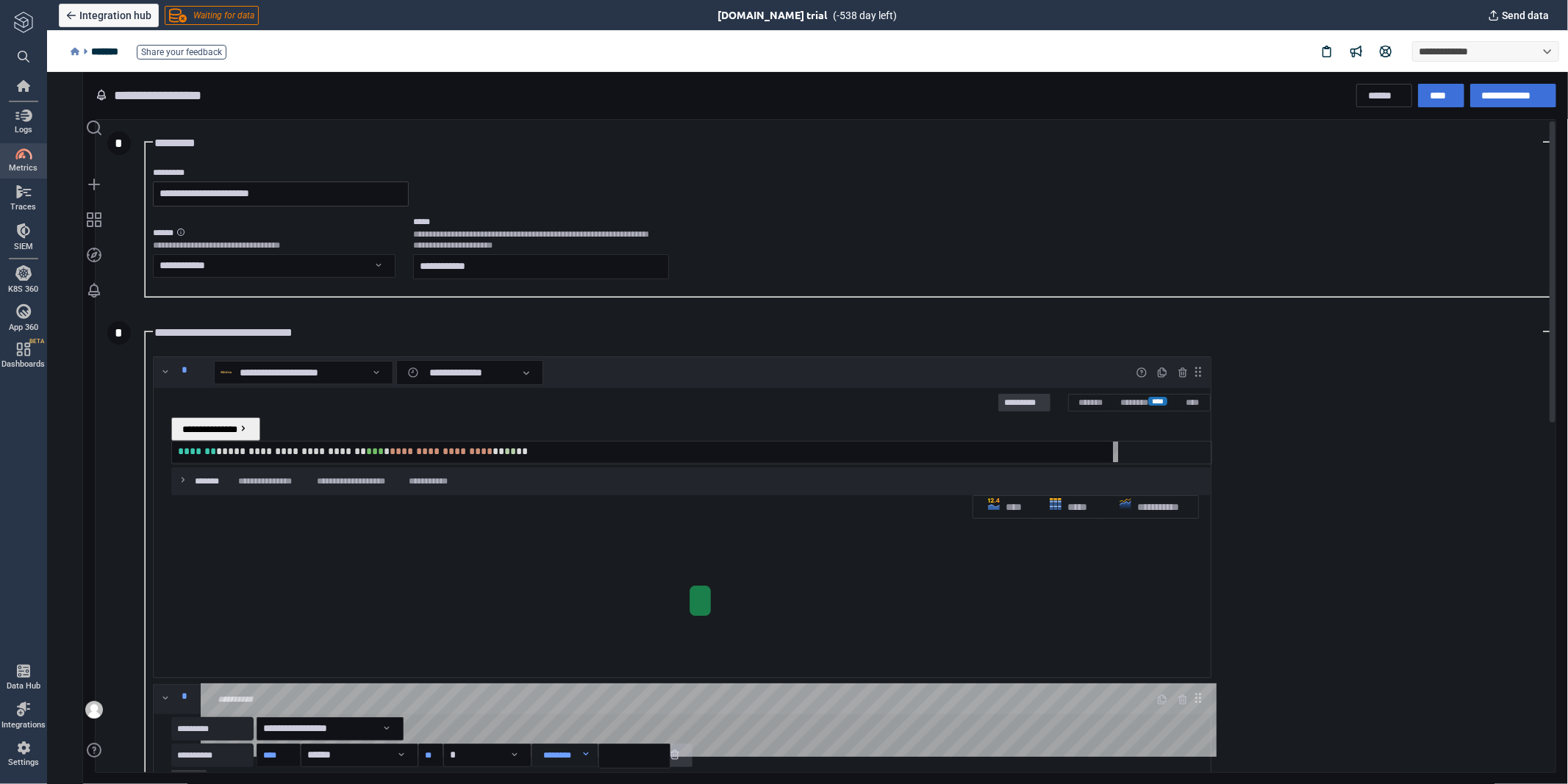 type on "**********" 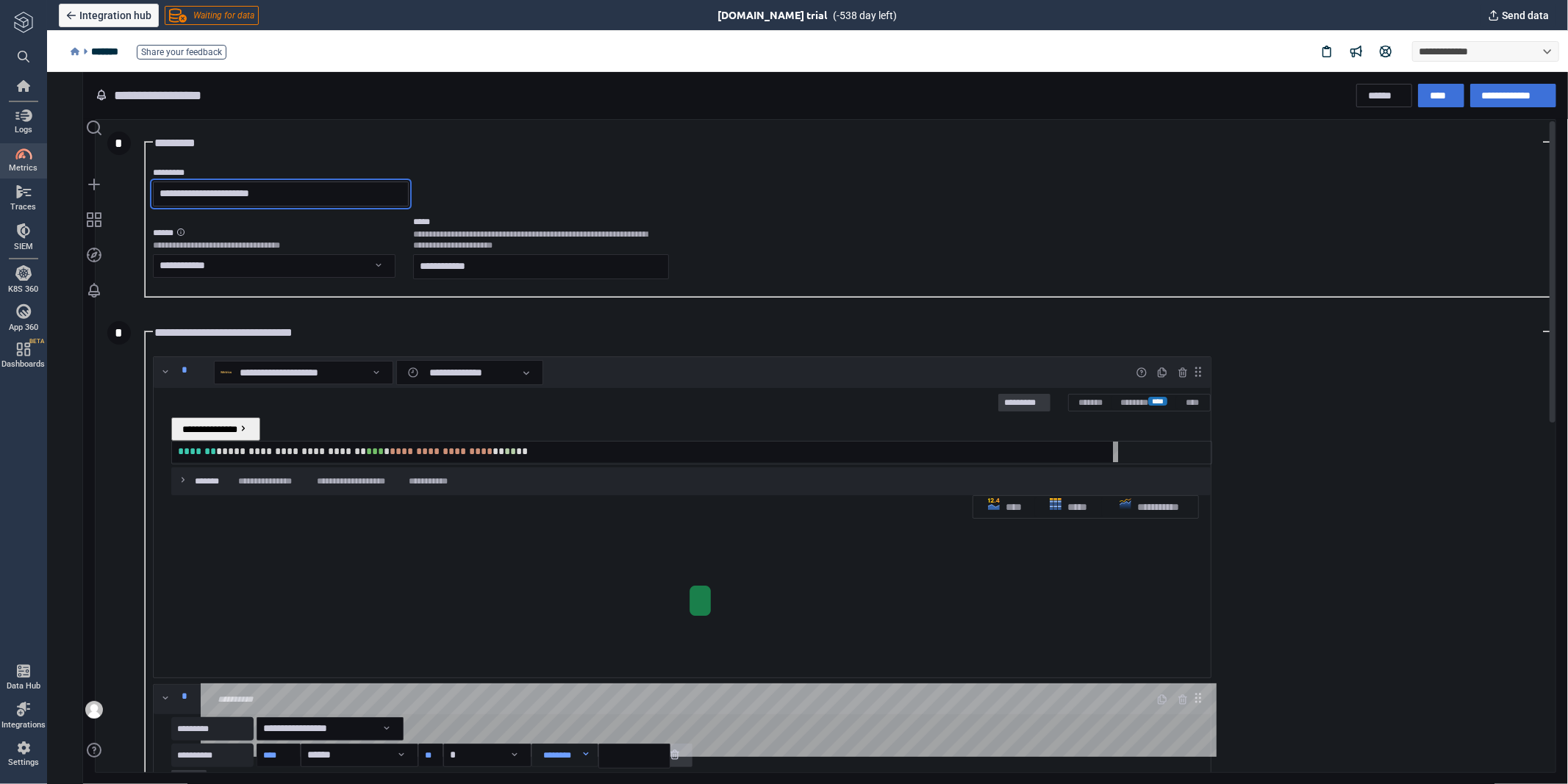 click on "**********" at bounding box center (280, 193) 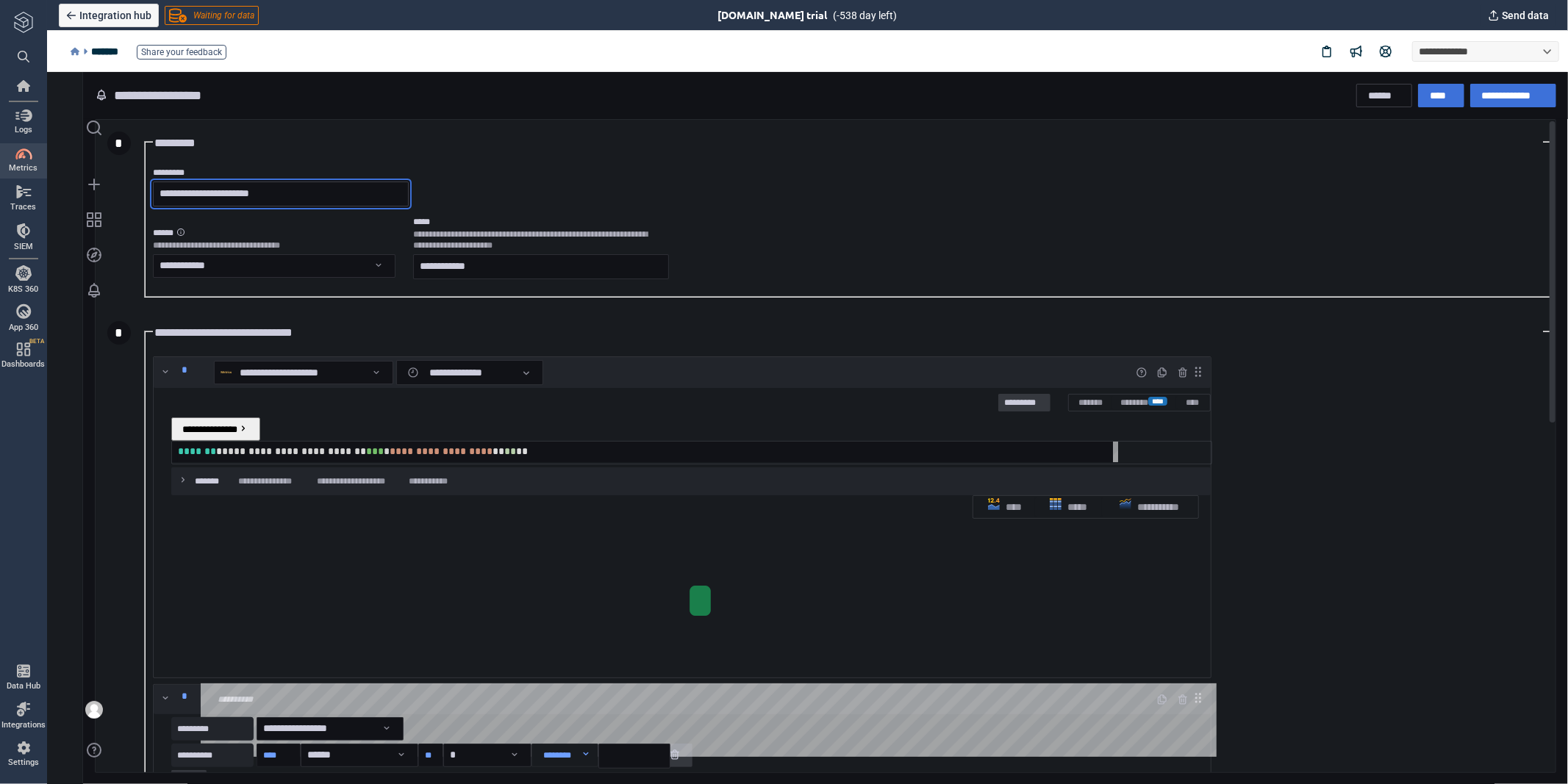 drag, startPoint x: 293, startPoint y: 197, endPoint x: 182, endPoint y: 191, distance: 111.16204 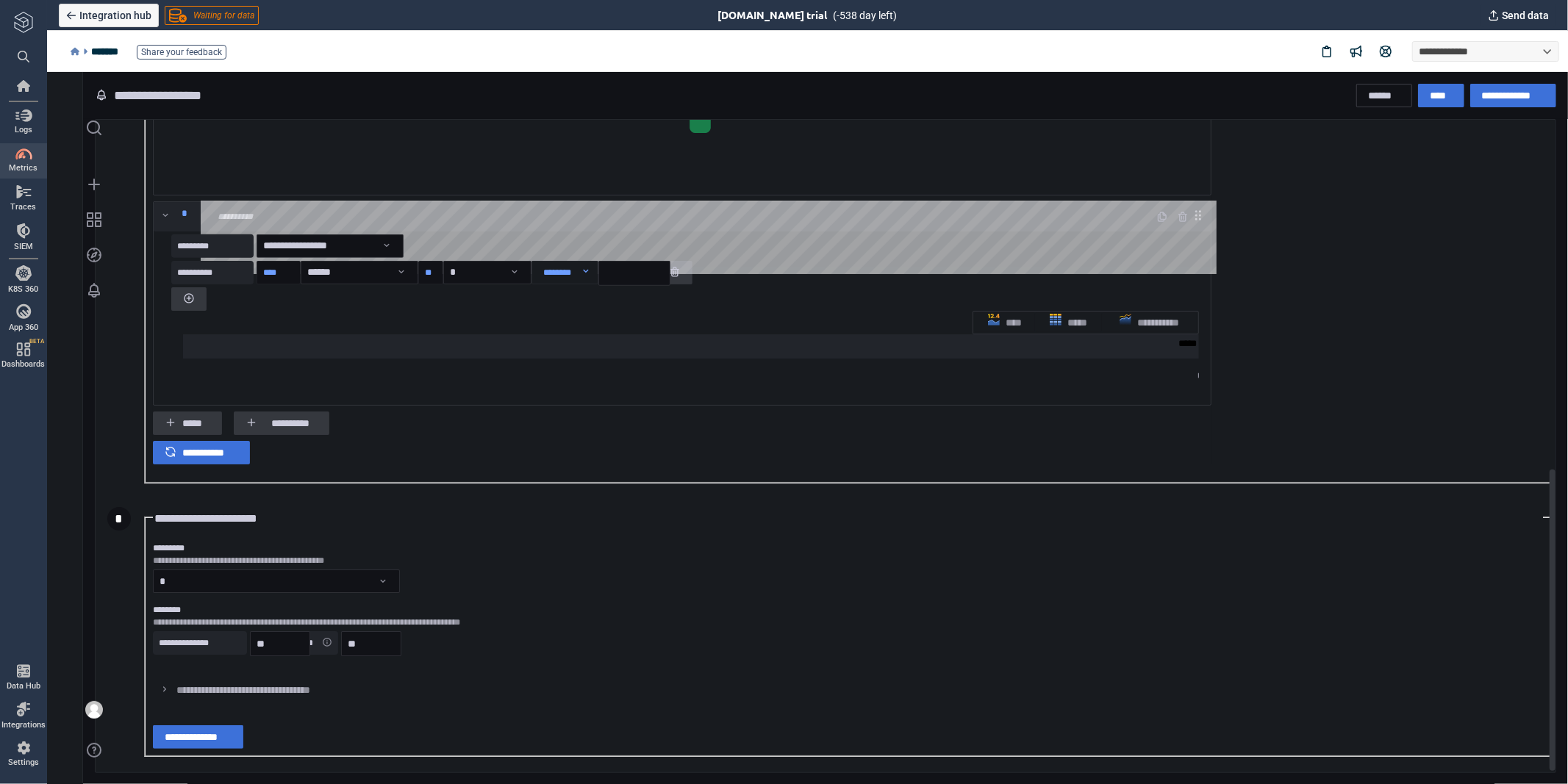 scroll, scrollTop: 755, scrollLeft: 0, axis: vertical 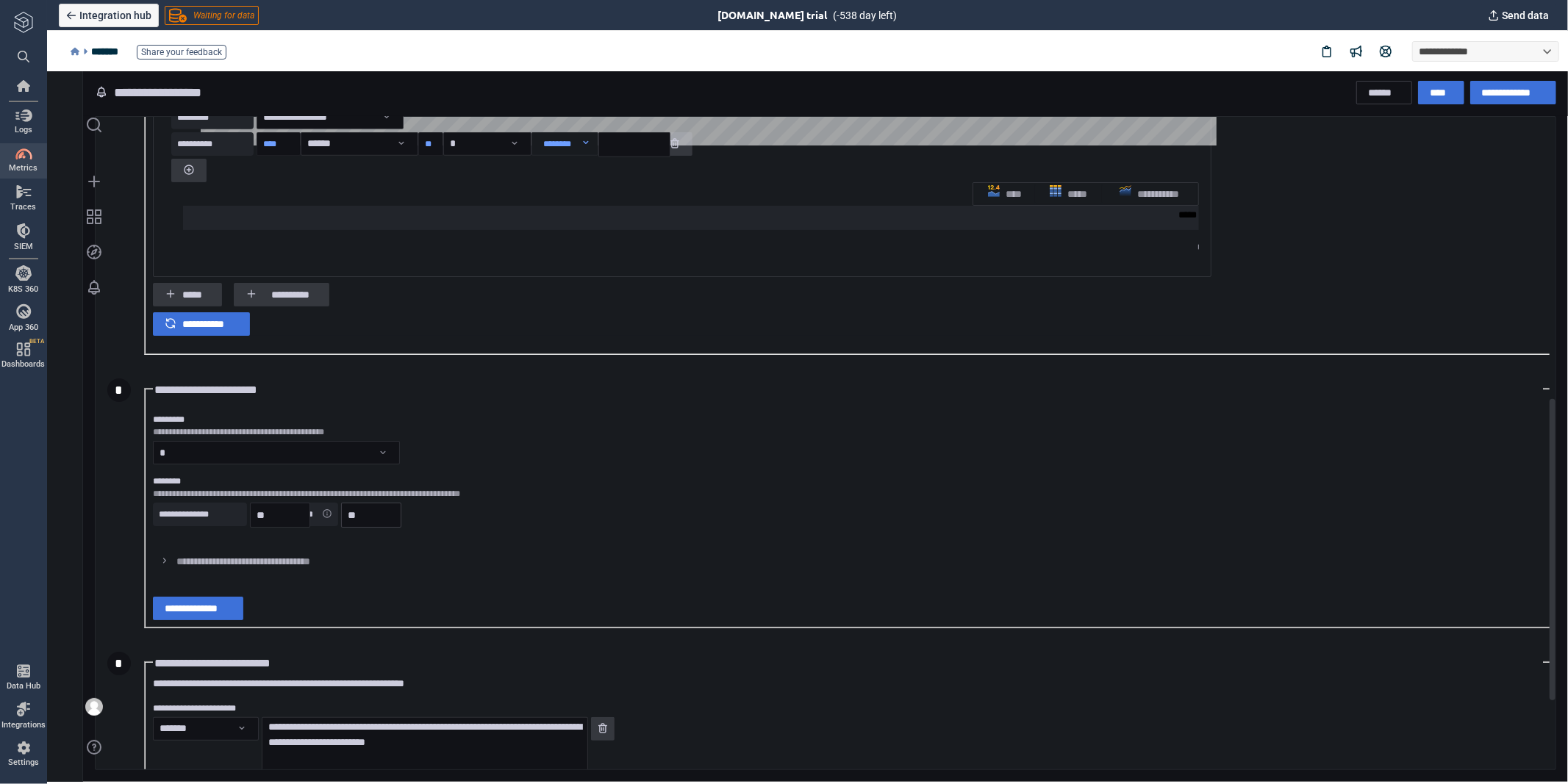 type on "**********" 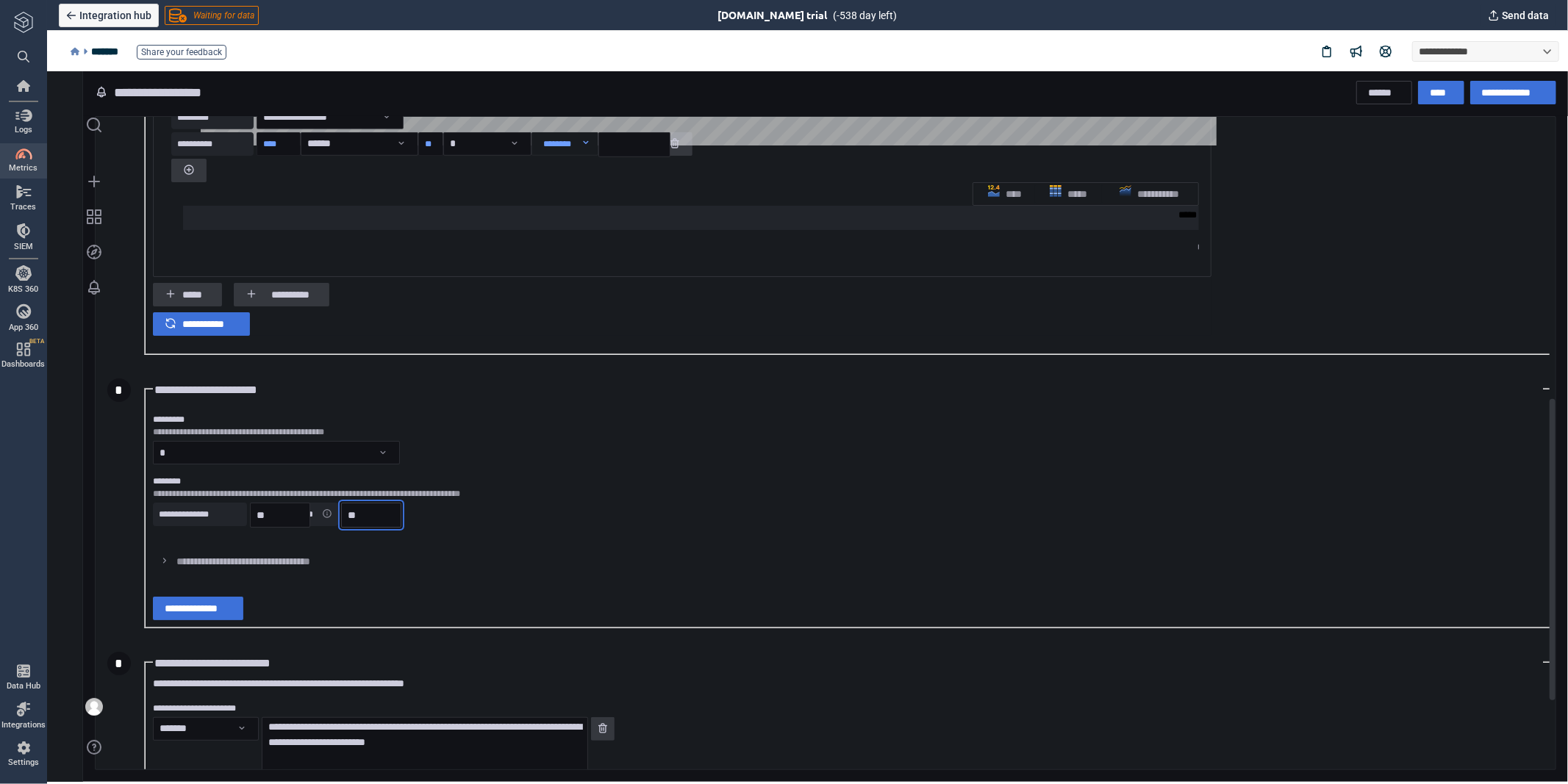 click on "**" at bounding box center [370, 514] 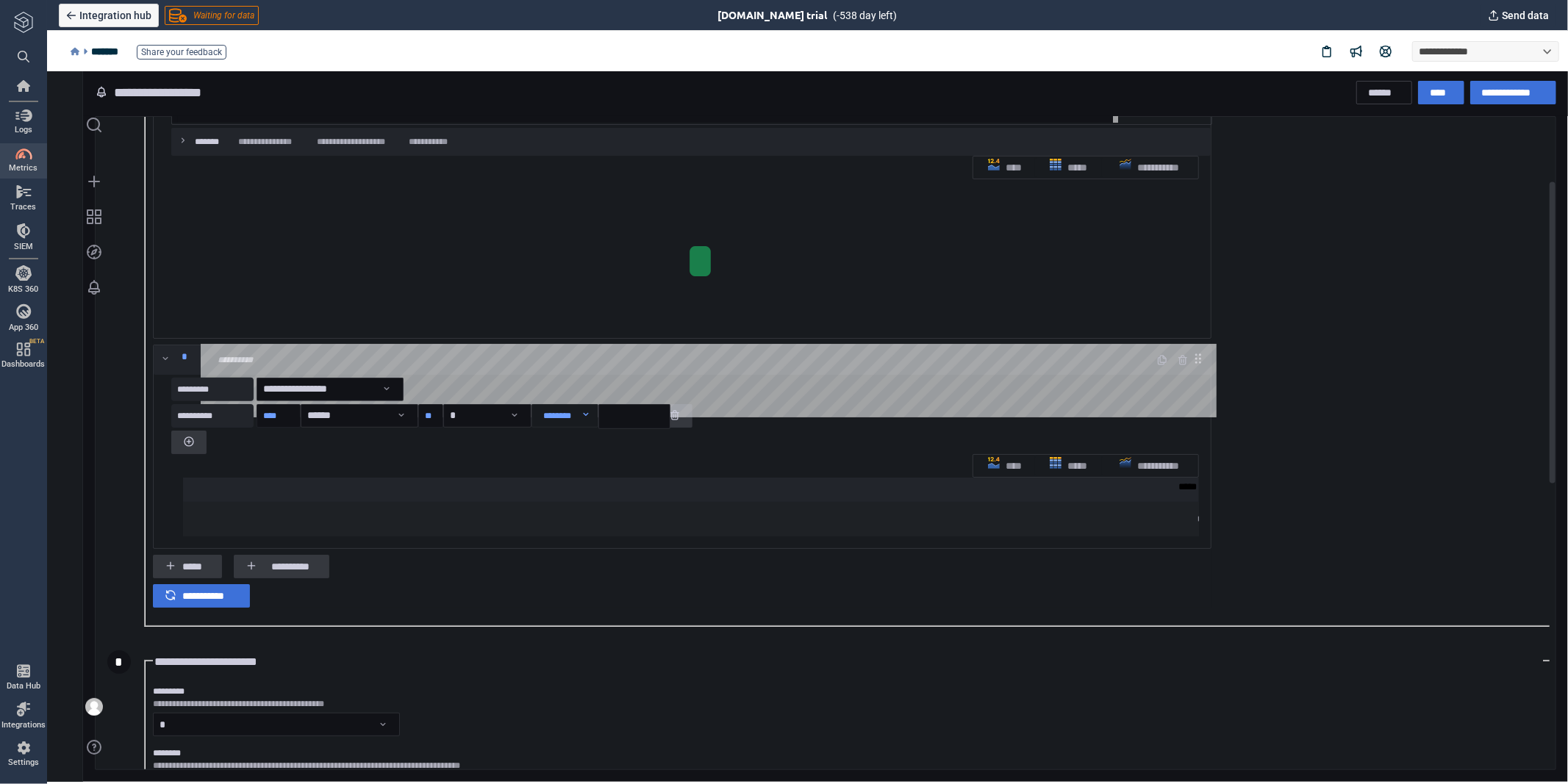 scroll, scrollTop: 0, scrollLeft: 0, axis: both 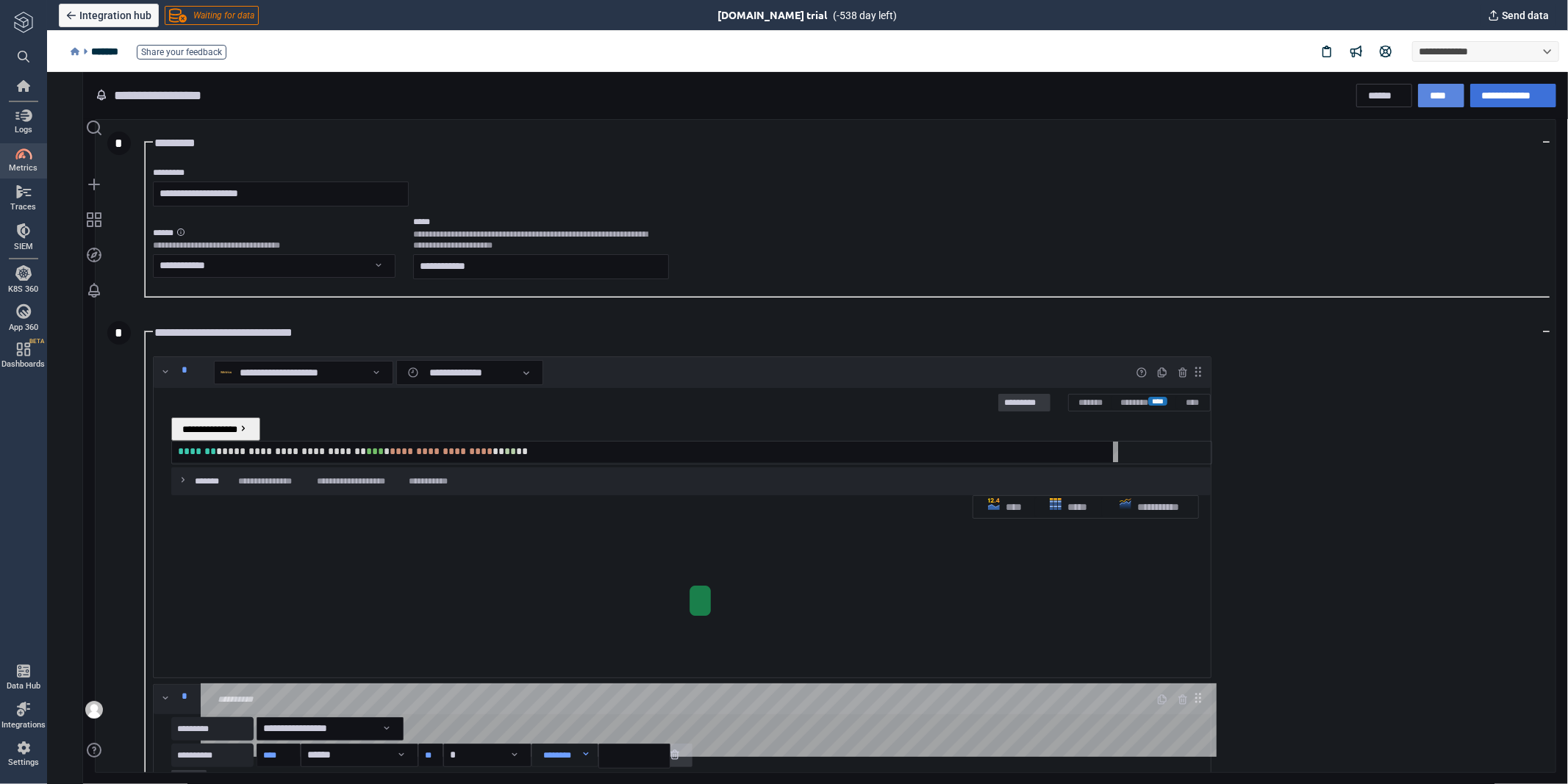 type on "**" 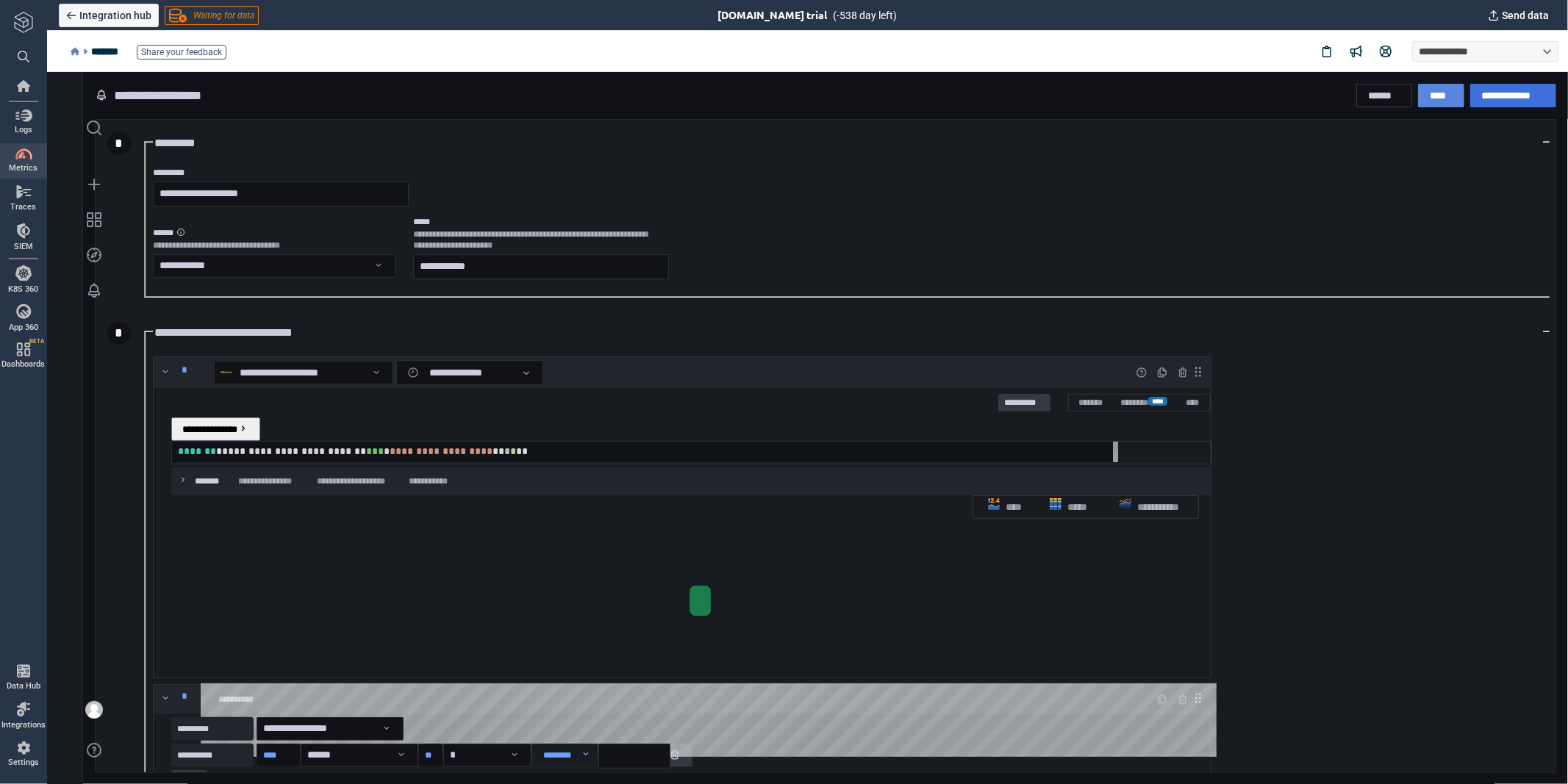 click on "****" at bounding box center (1440, 95) 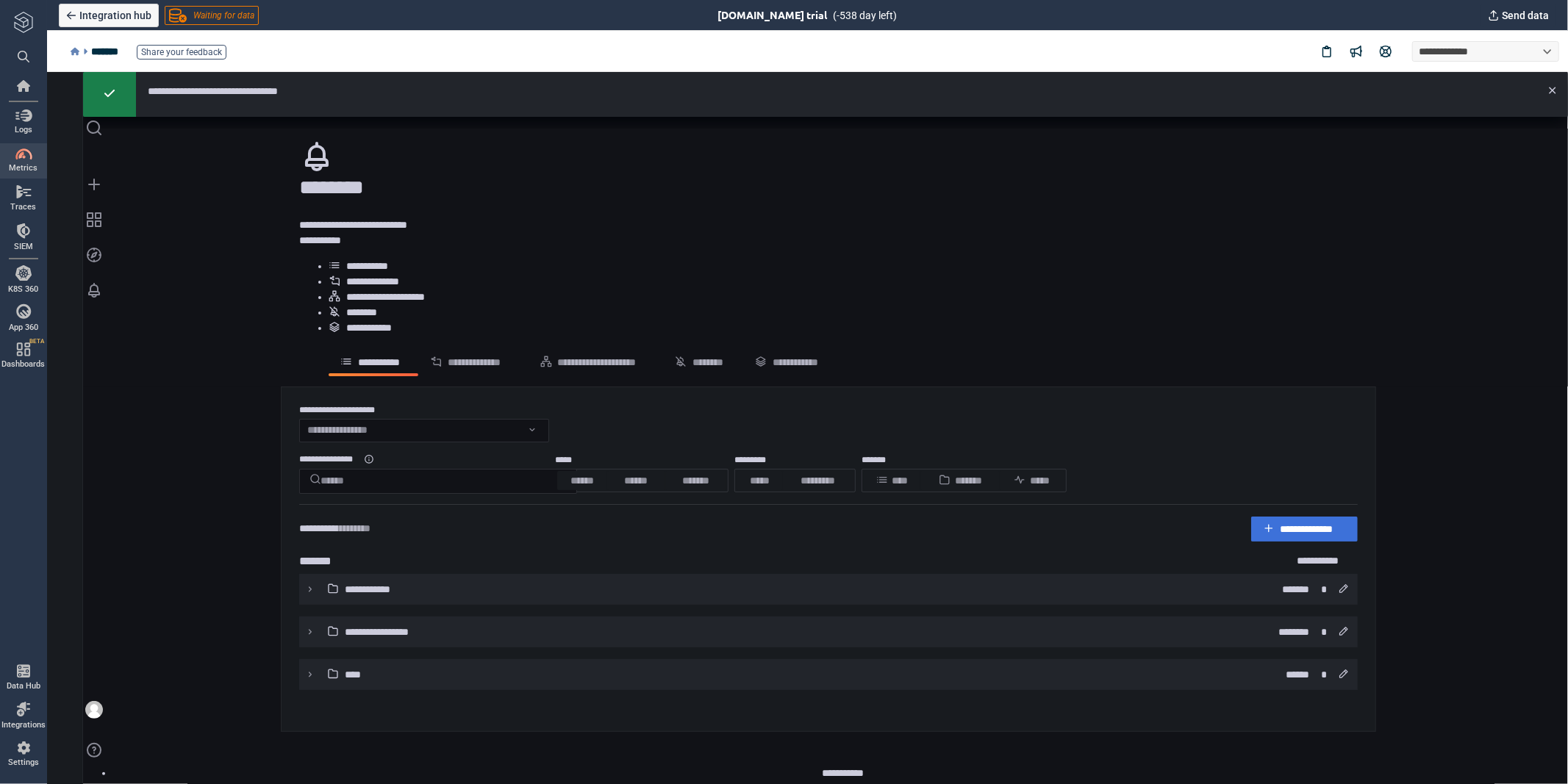 type on "*" 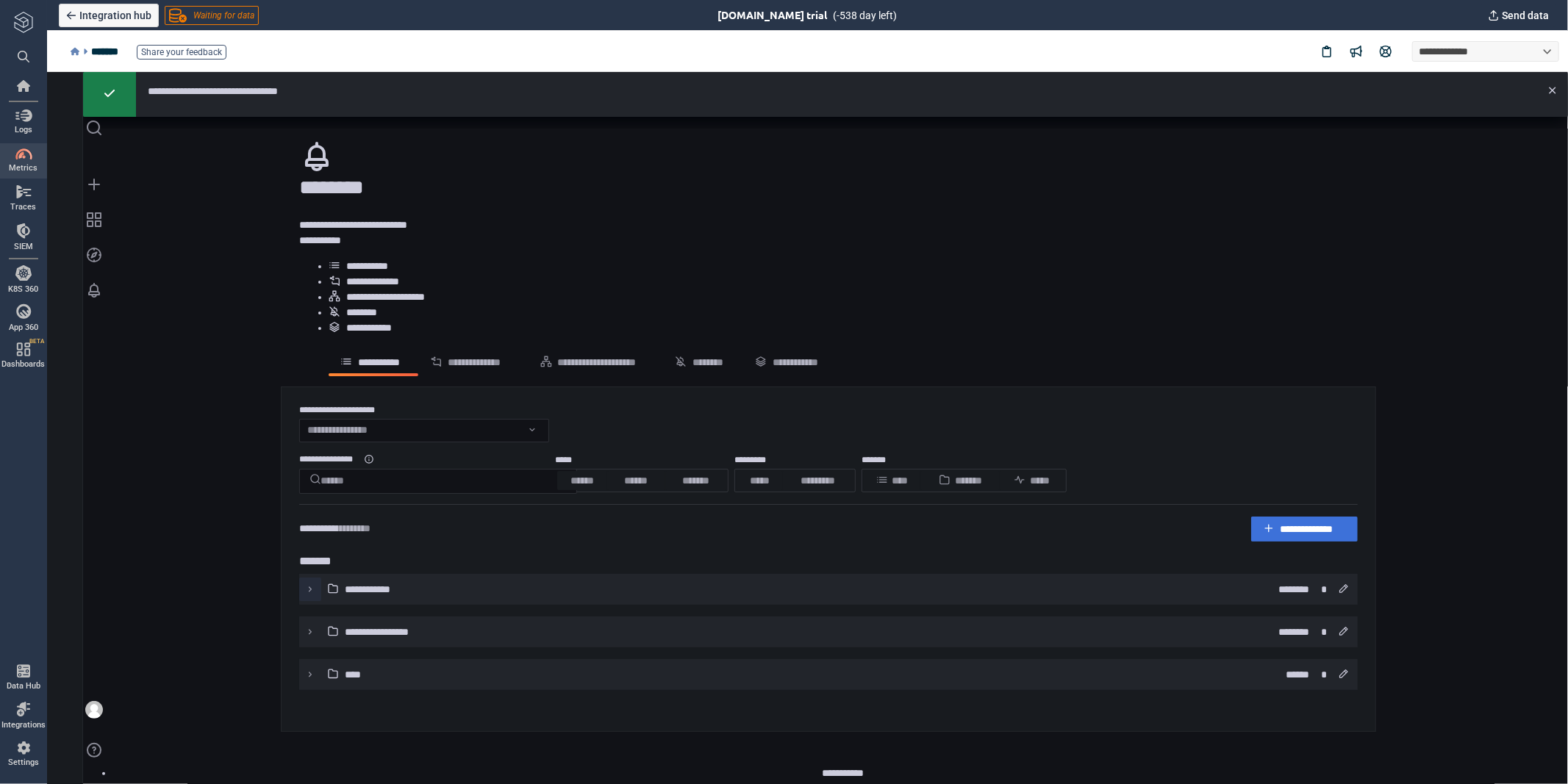 click at bounding box center [309, 589] 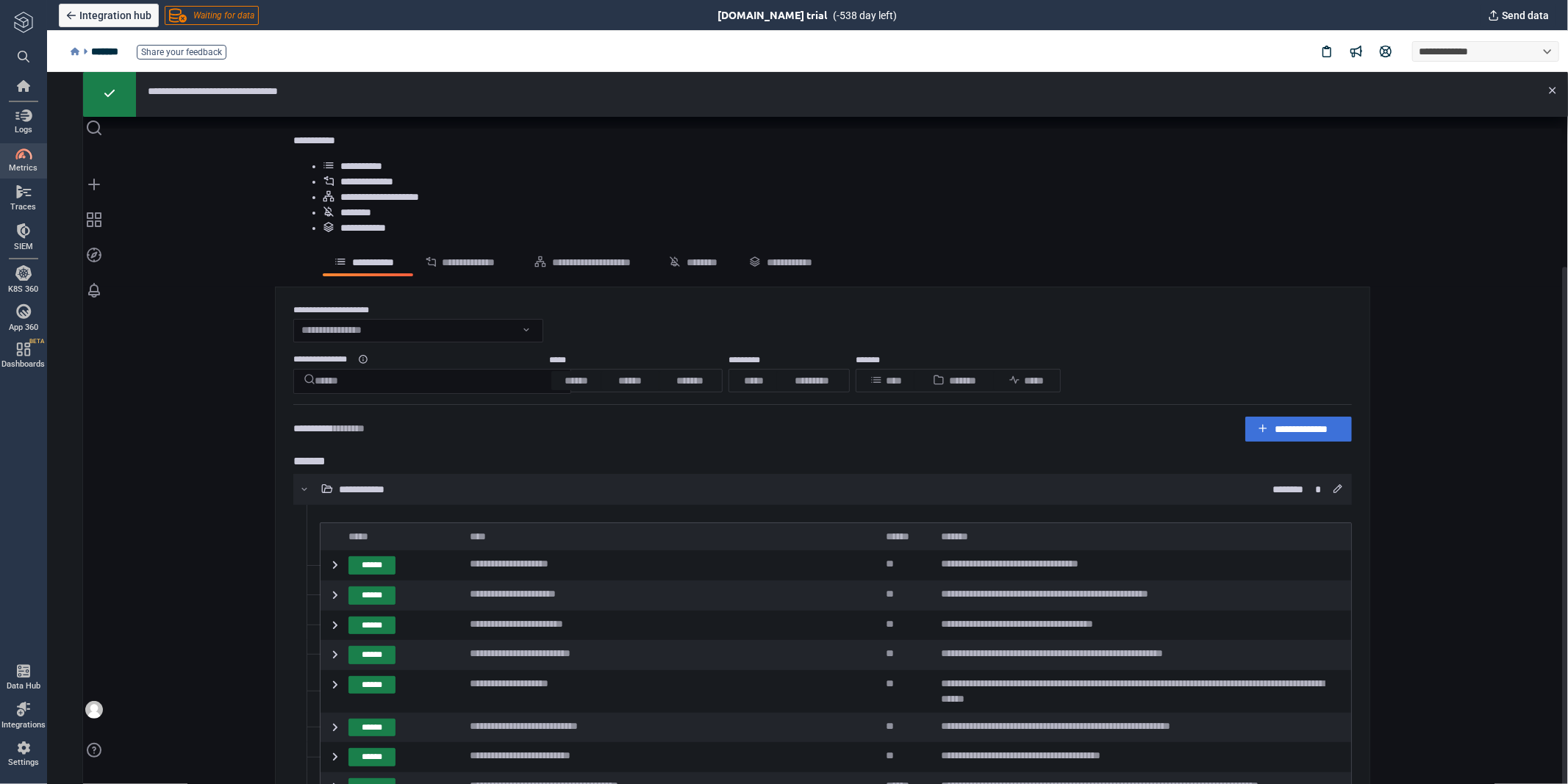 scroll, scrollTop: 171, scrollLeft: 0, axis: vertical 